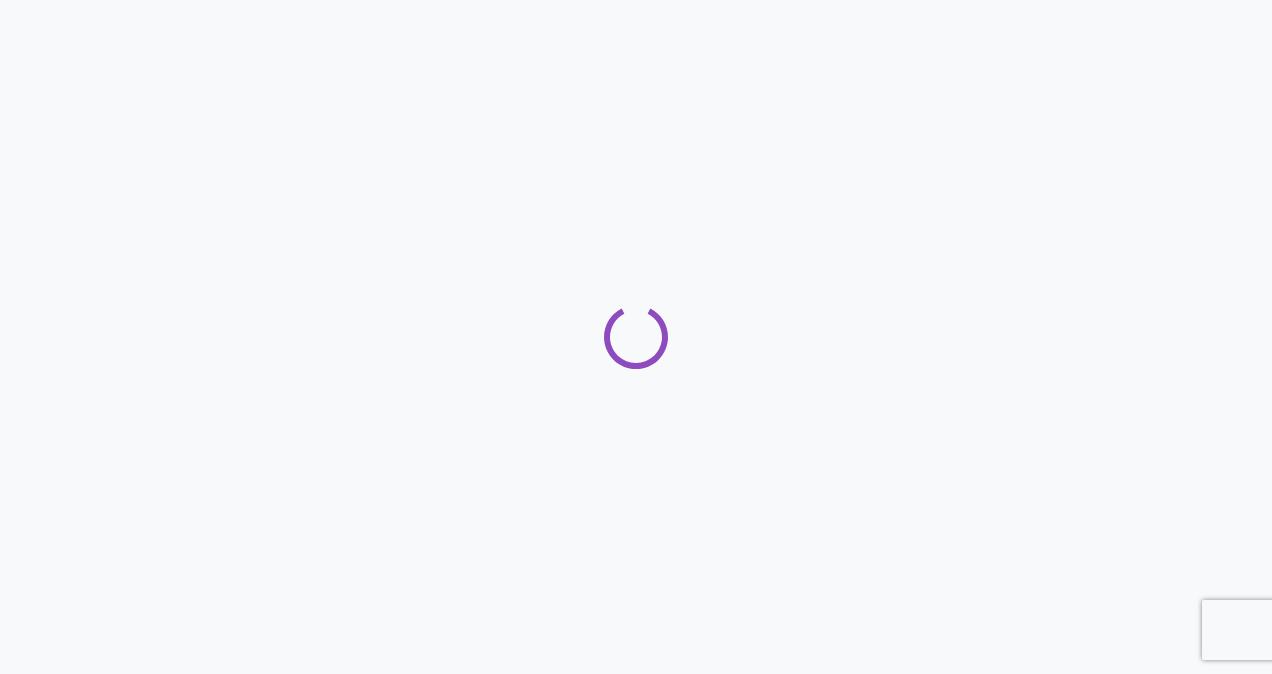 scroll, scrollTop: 0, scrollLeft: 0, axis: both 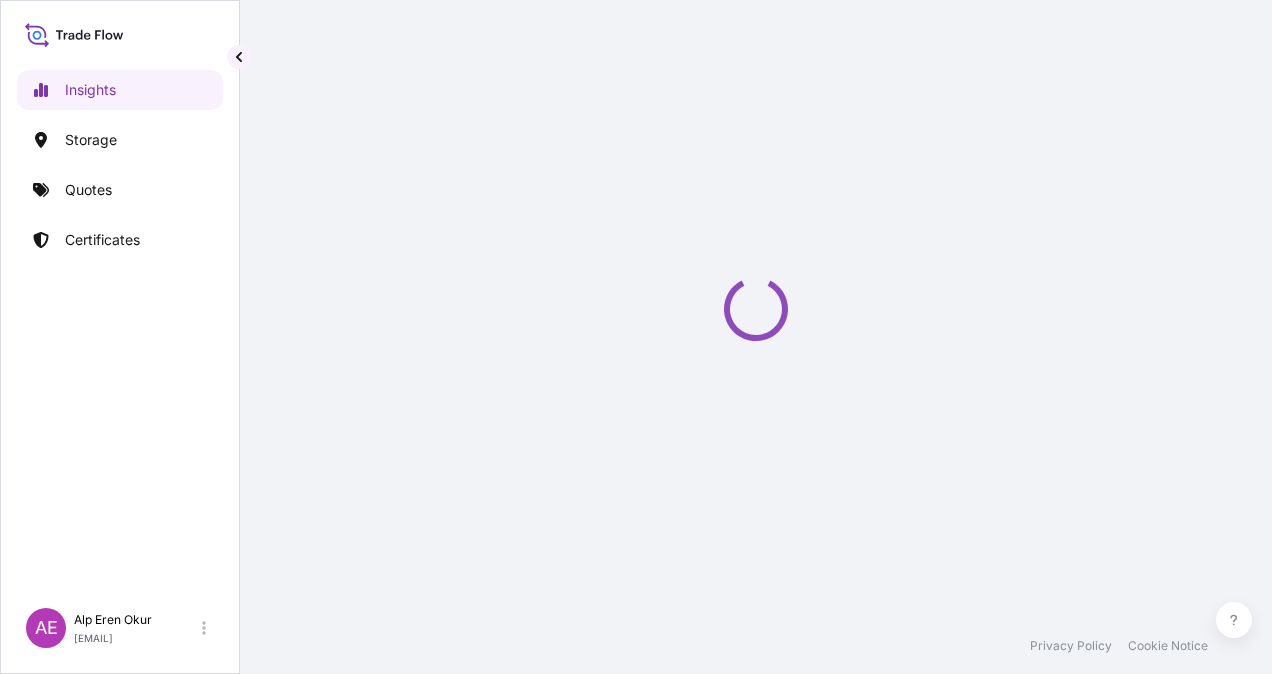 select on "2025" 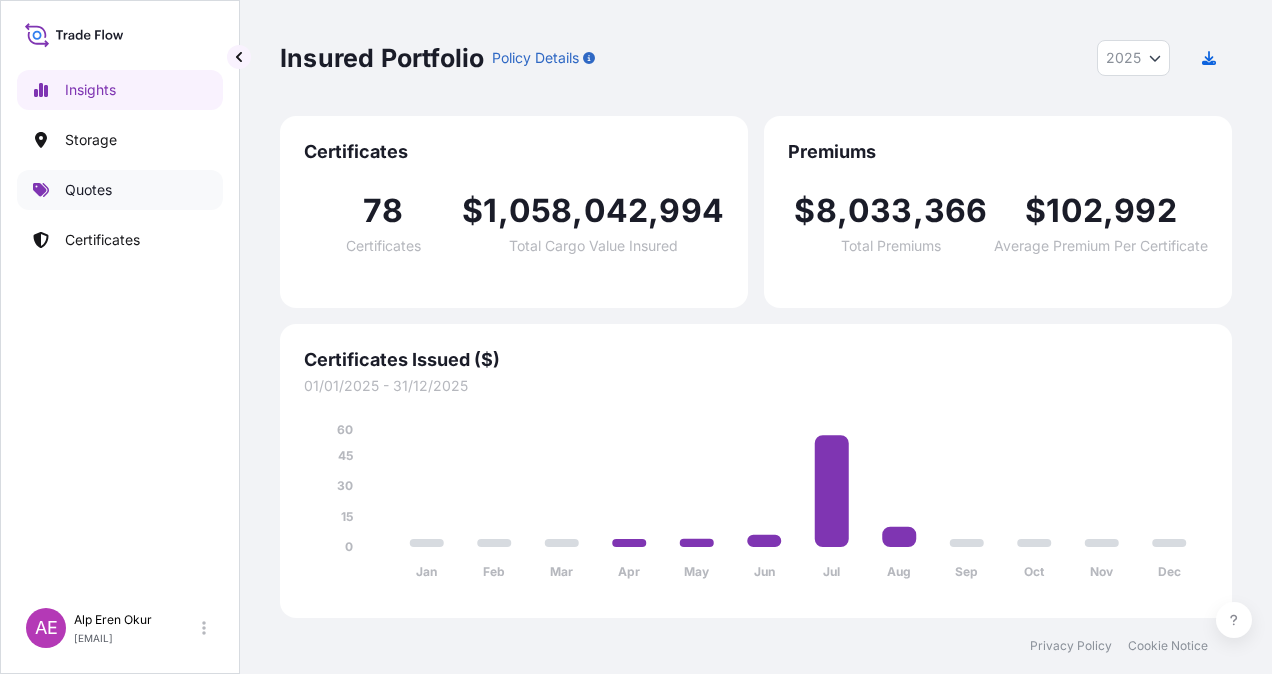 click on "Quotes" at bounding box center (120, 190) 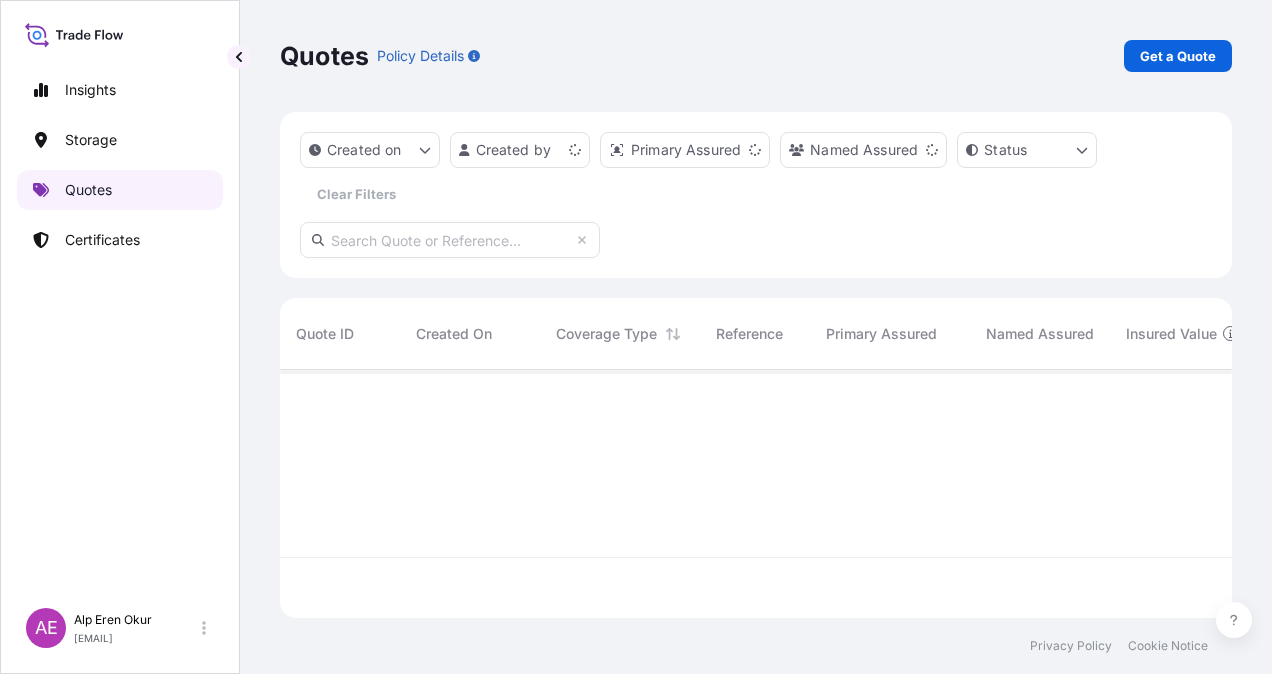scroll, scrollTop: 16, scrollLeft: 16, axis: both 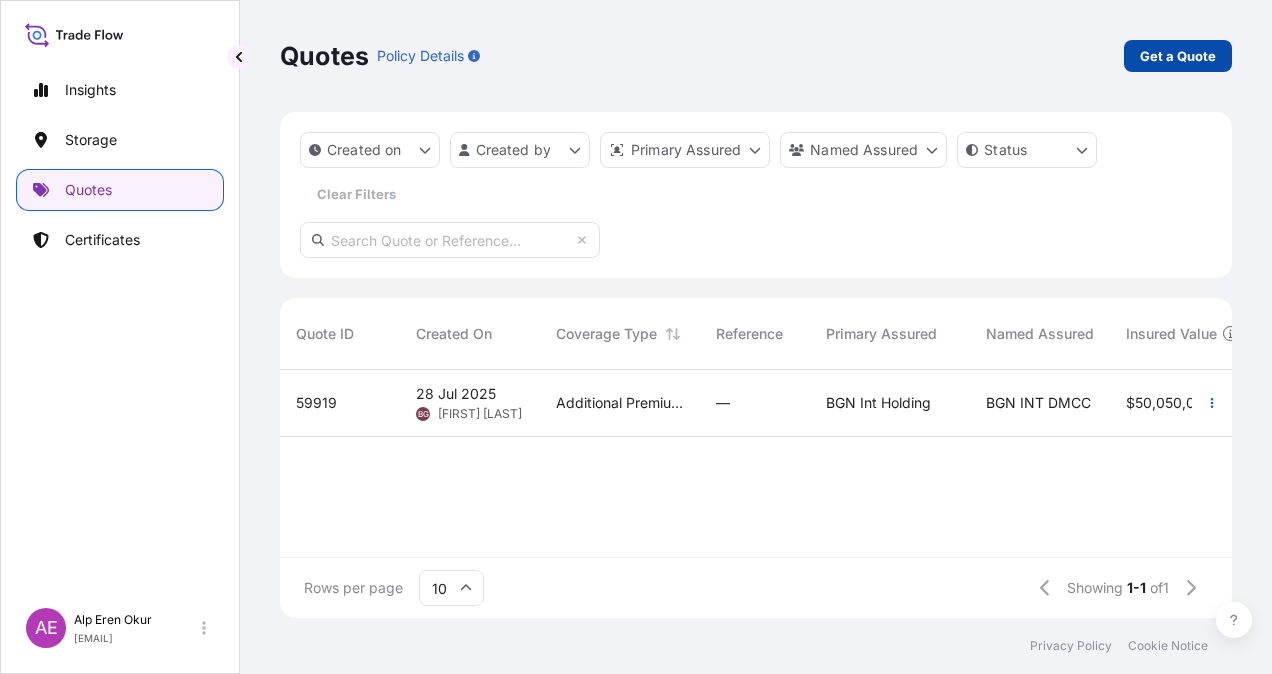 click on "Get a Quote" at bounding box center [1178, 56] 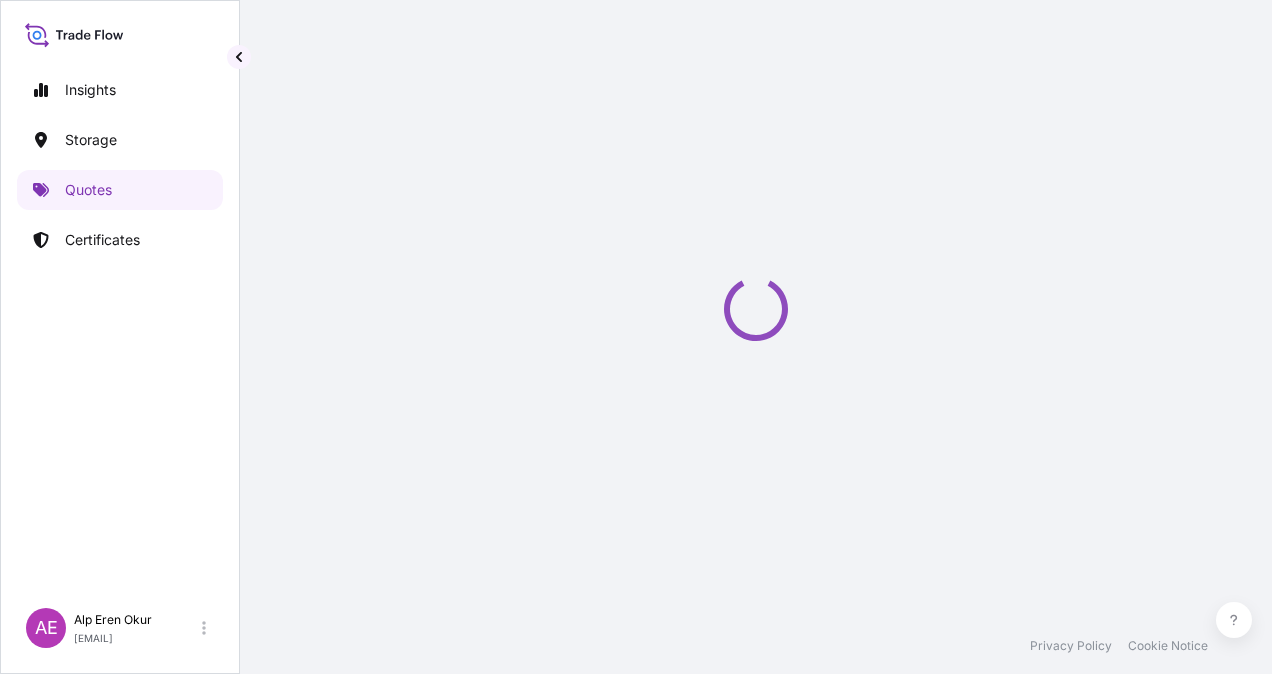 select on "Ocean Vessel" 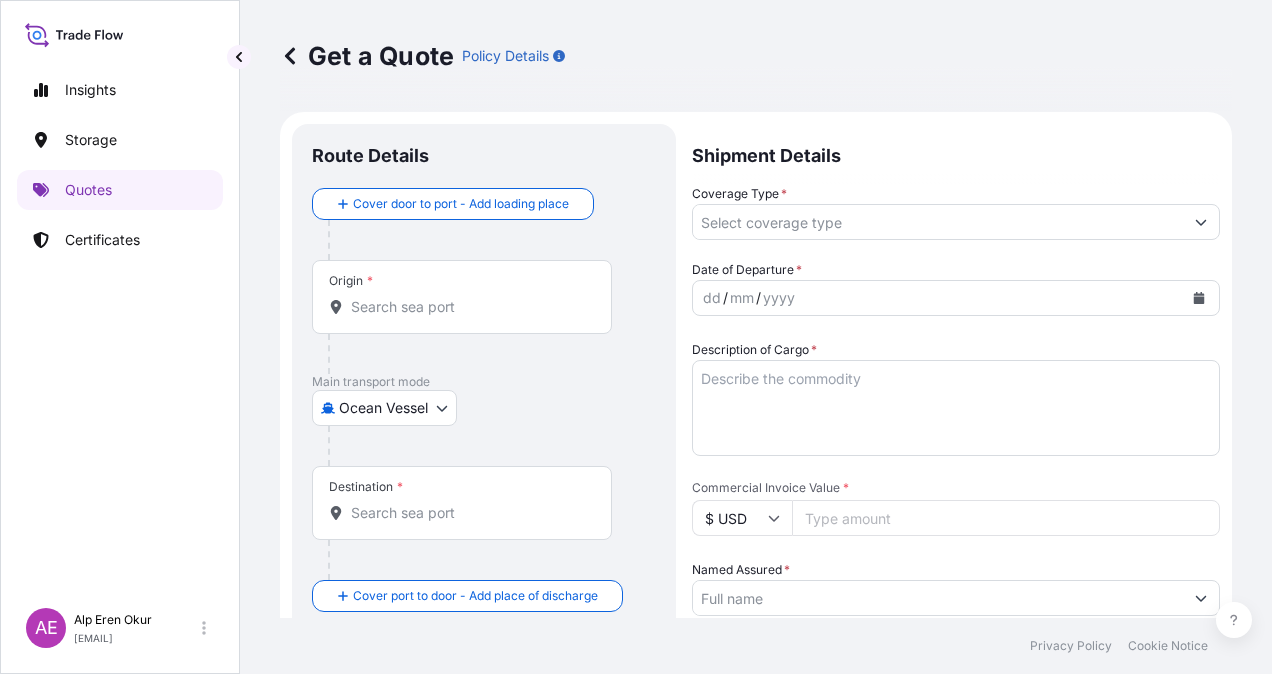 scroll, scrollTop: 32, scrollLeft: 0, axis: vertical 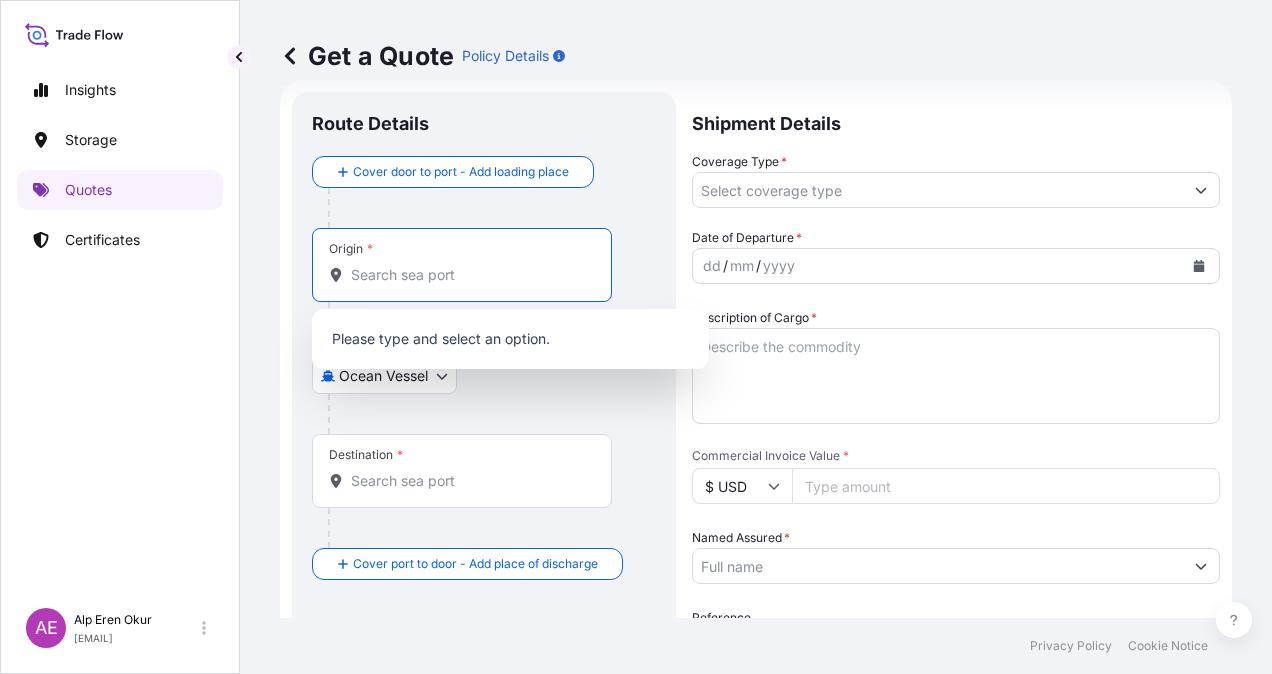 click on "Origin *" at bounding box center [469, 275] 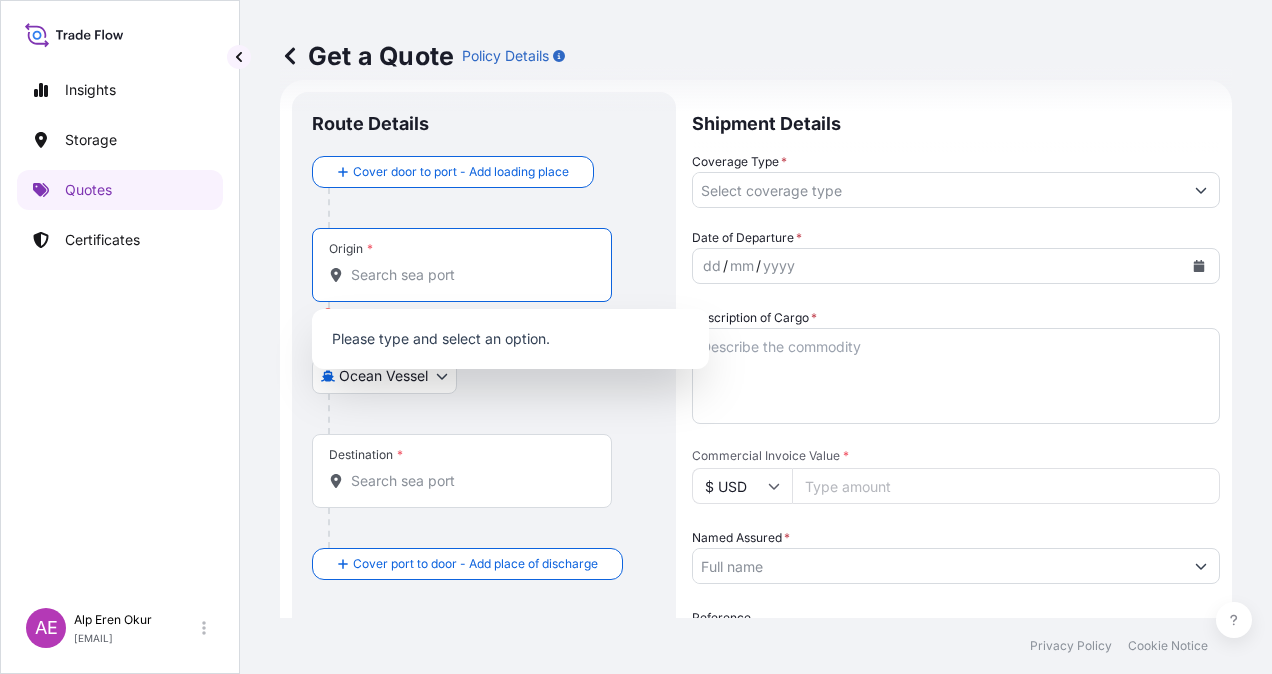 click on "Origin * Please select an origin" at bounding box center (469, 275) 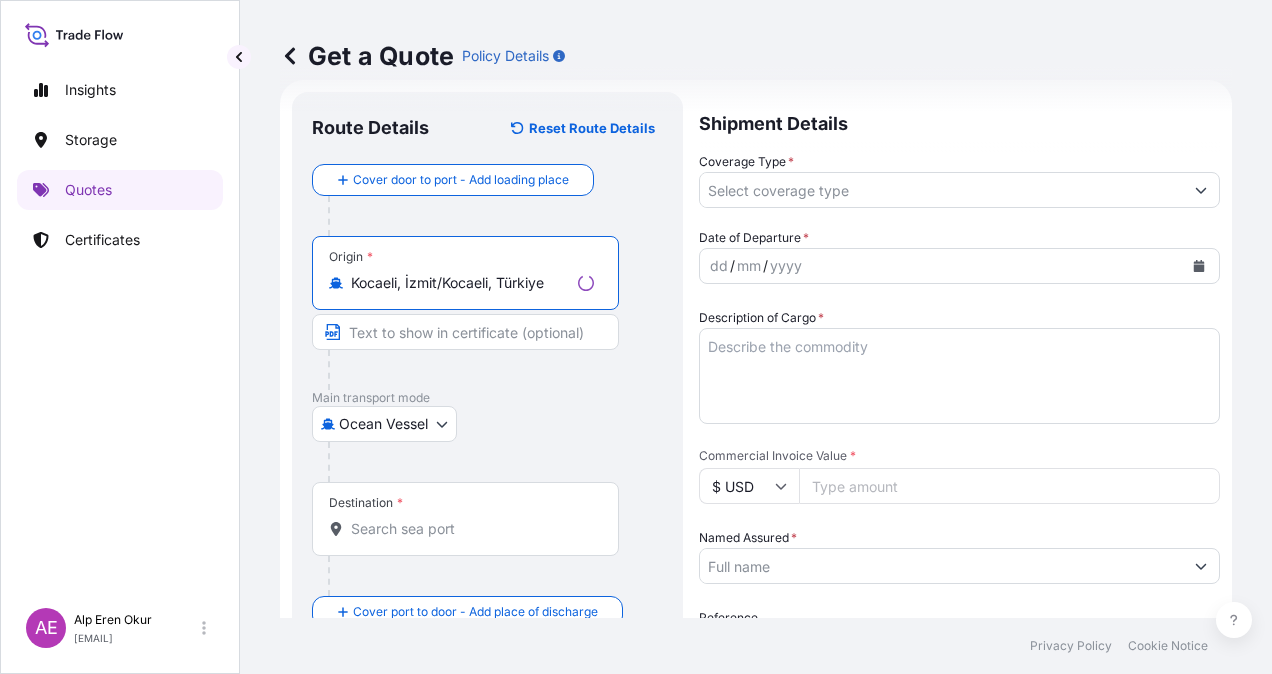 type on "Kocaeli, İzmit/Kocaeli, Türkiye" 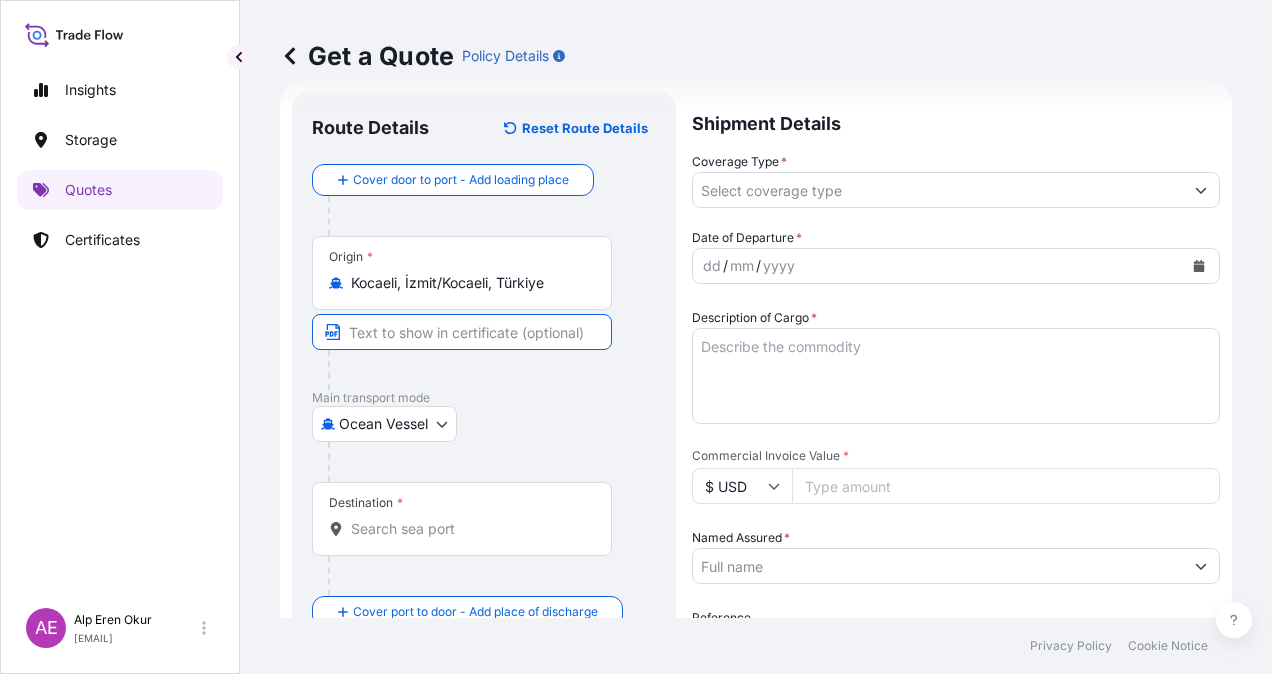 paste on "KOCAELI" 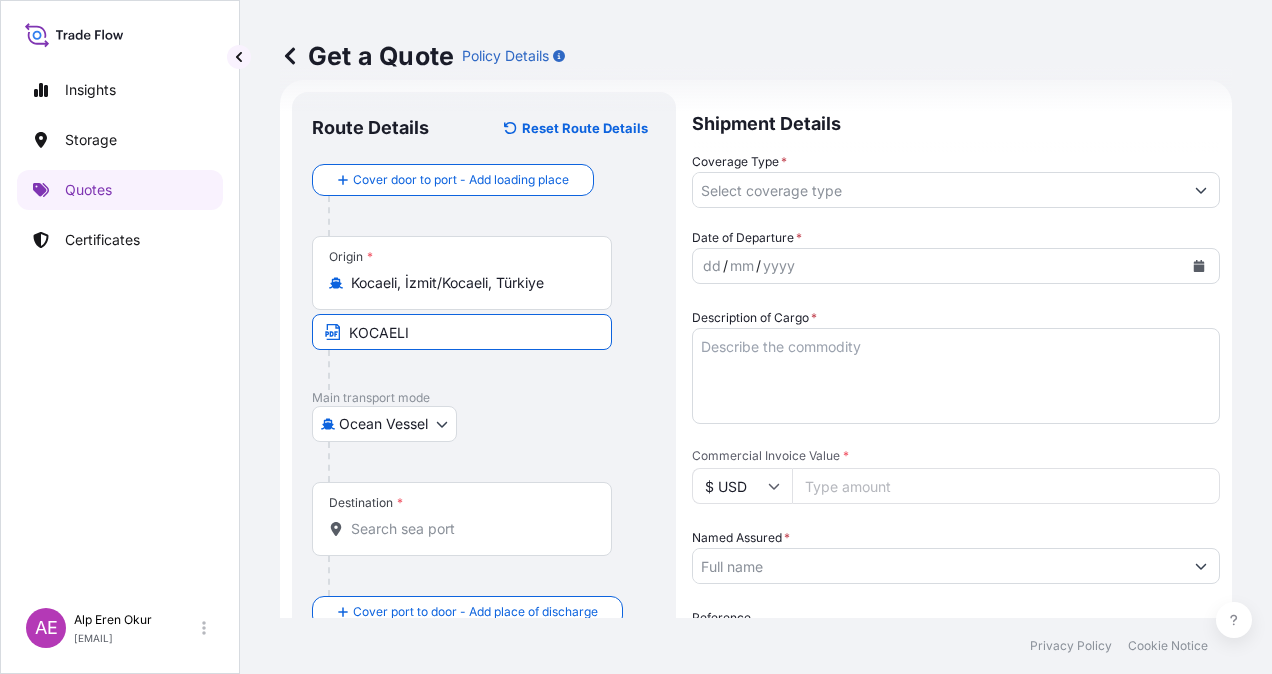 type on "KOCAELI/TURKEY" 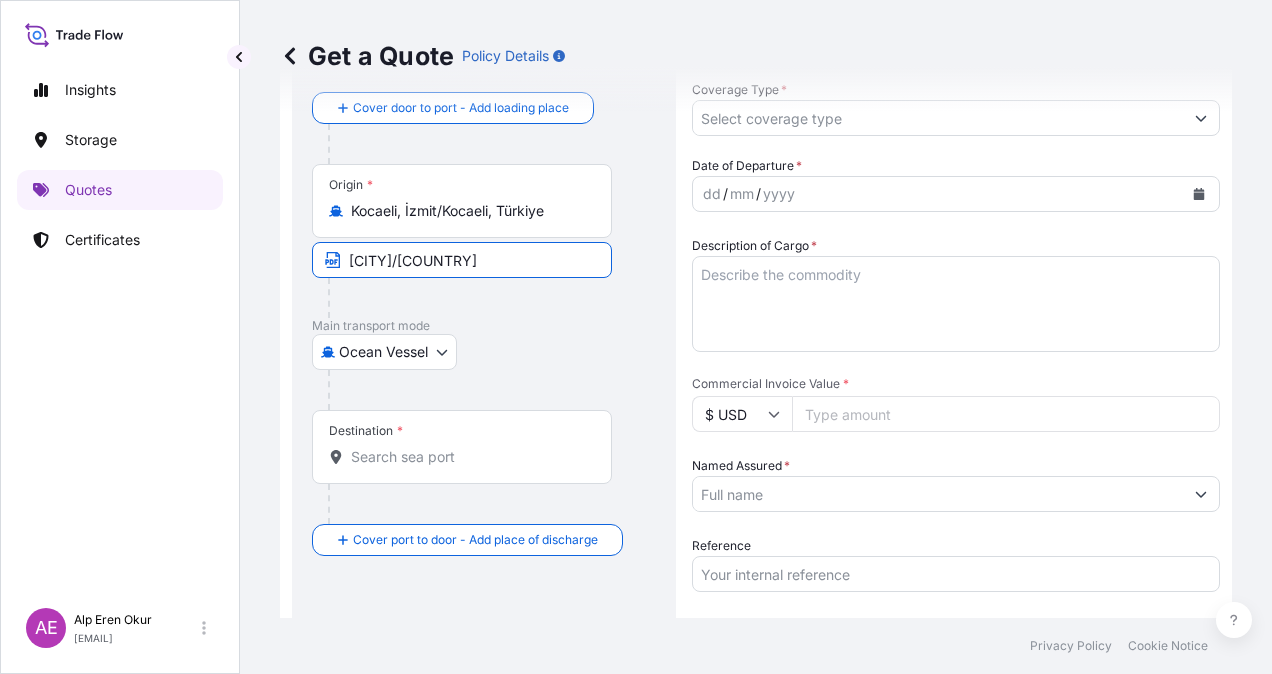 scroll, scrollTop: 132, scrollLeft: 0, axis: vertical 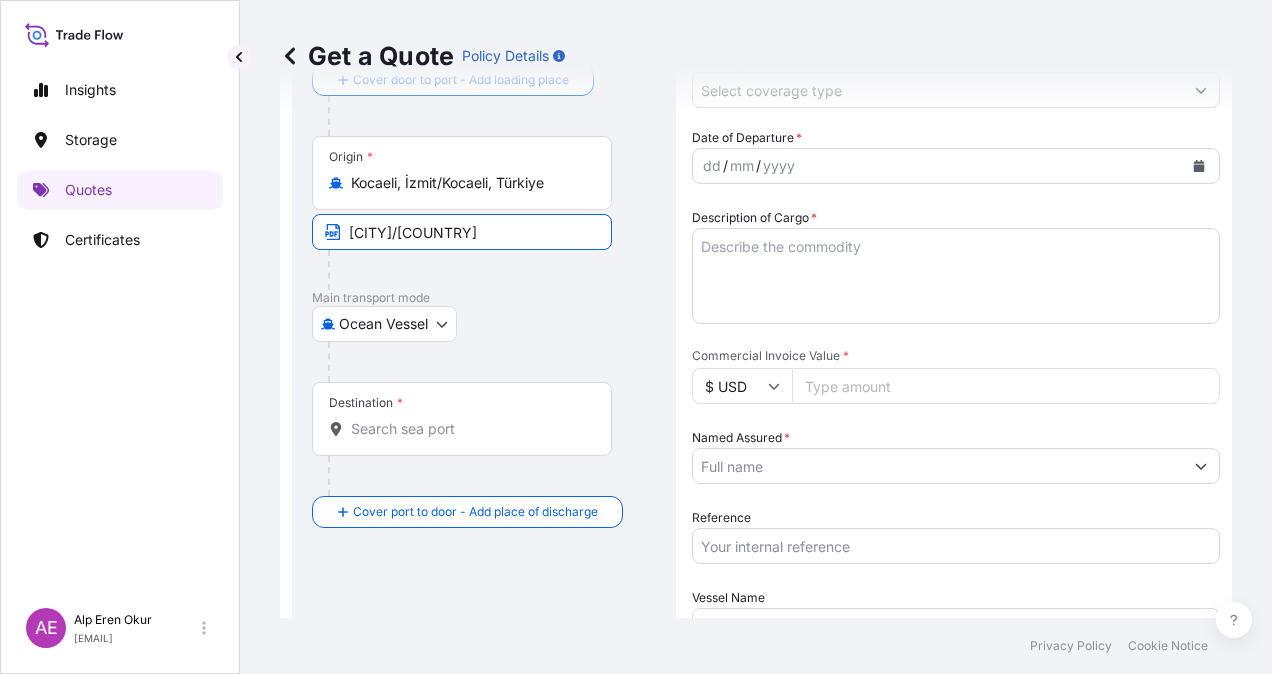 click on "Destination *" at bounding box center (469, 429) 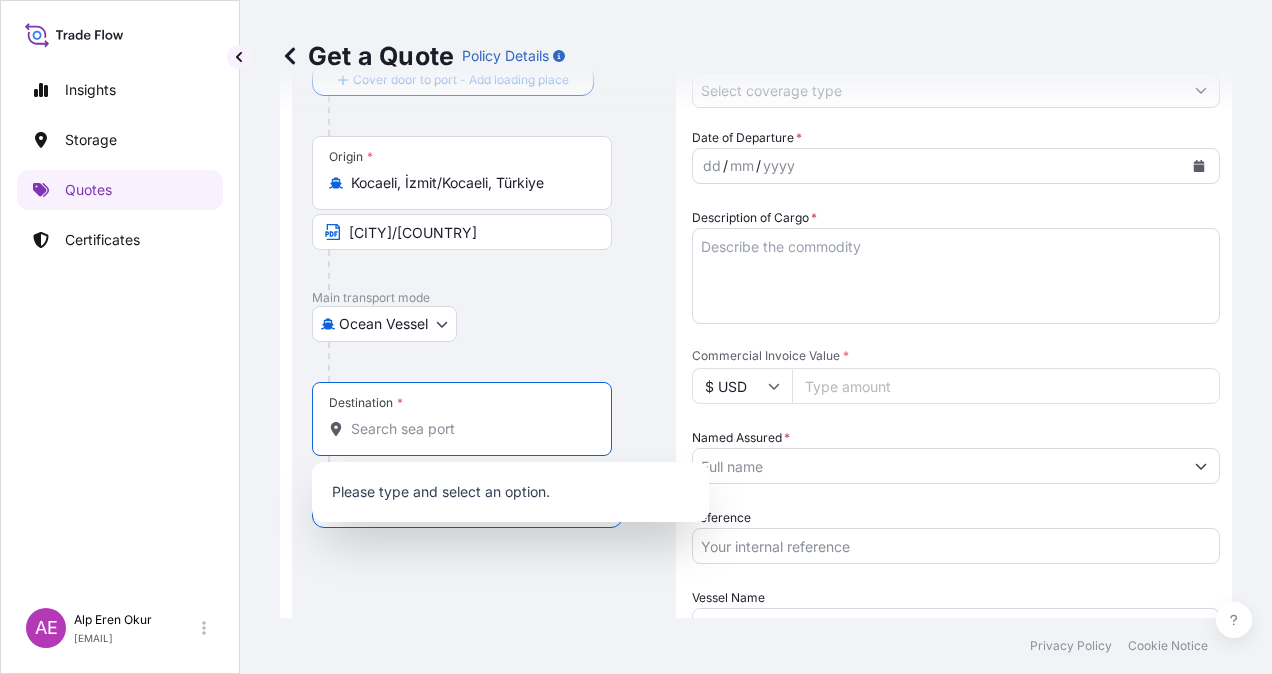 paste on "VELEN" 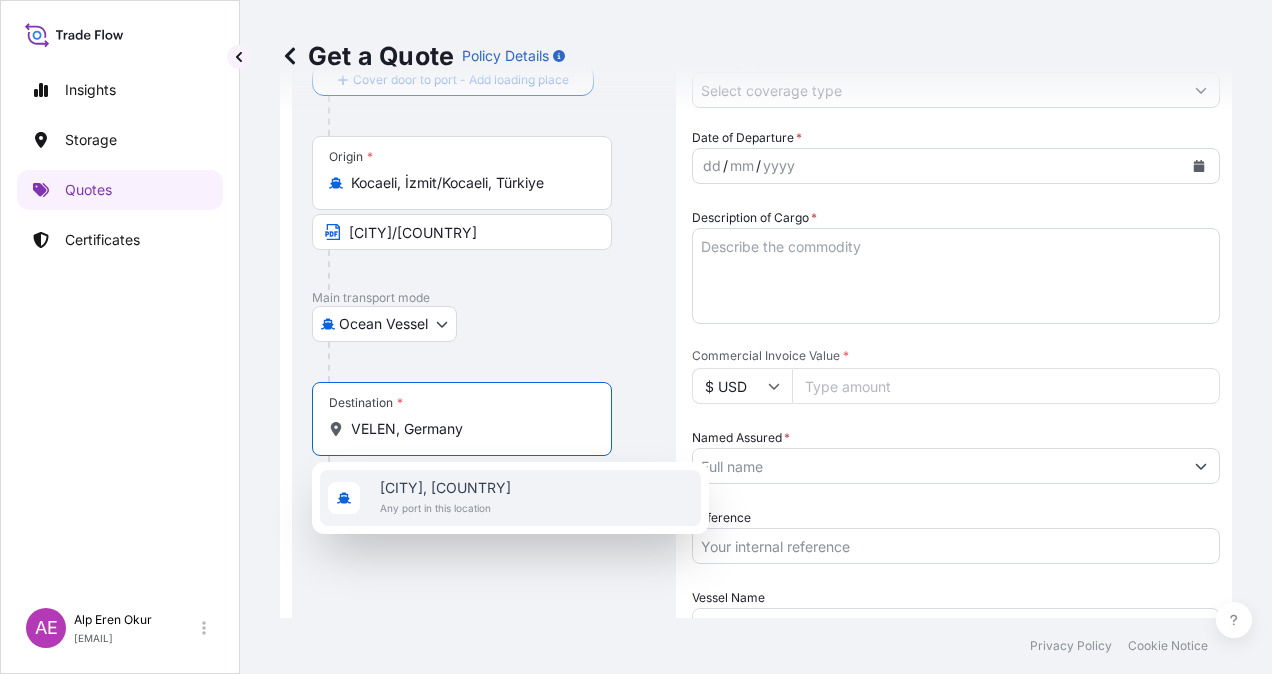 click on "Any port in this location" at bounding box center [445, 508] 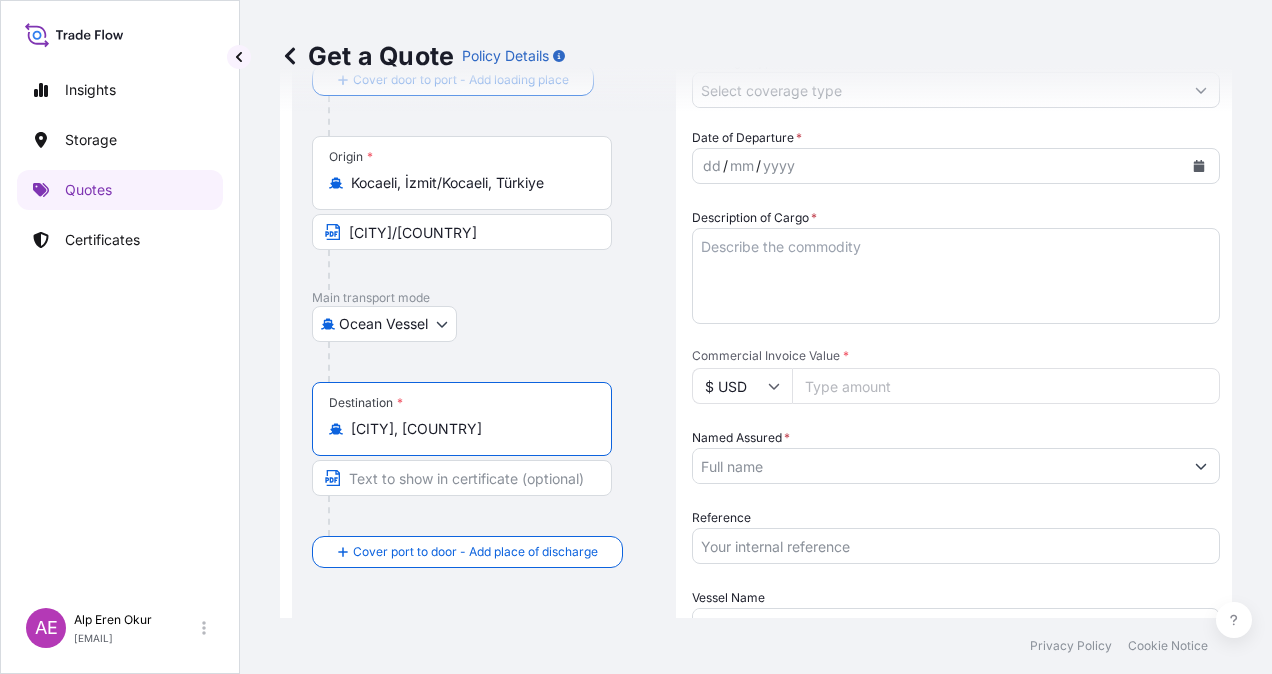 type on "Velen, Germany" 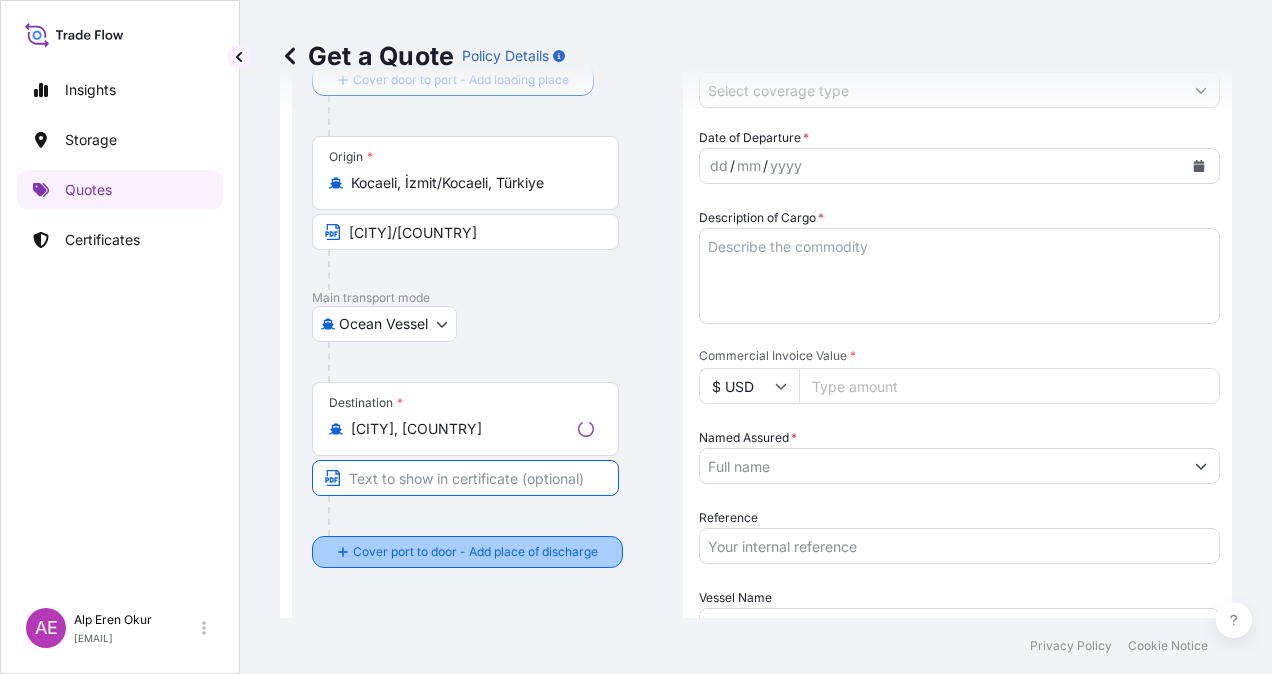 paste on "VELEN" 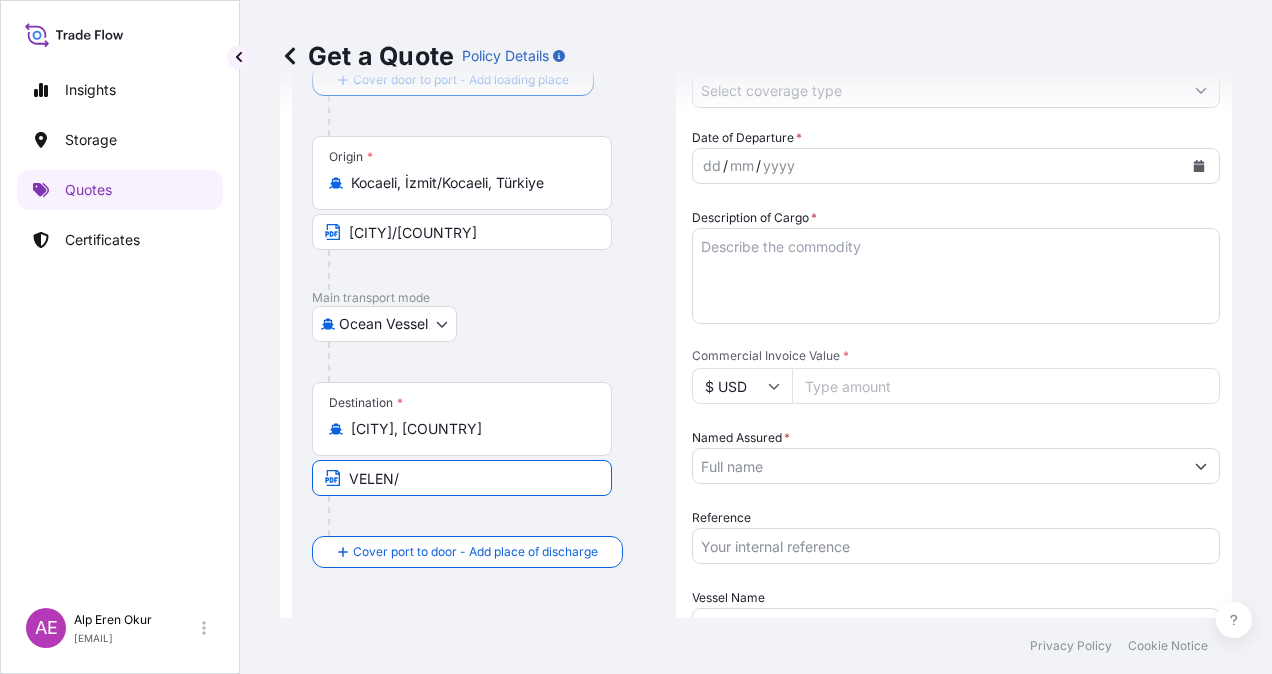 paste on "GERMANY" 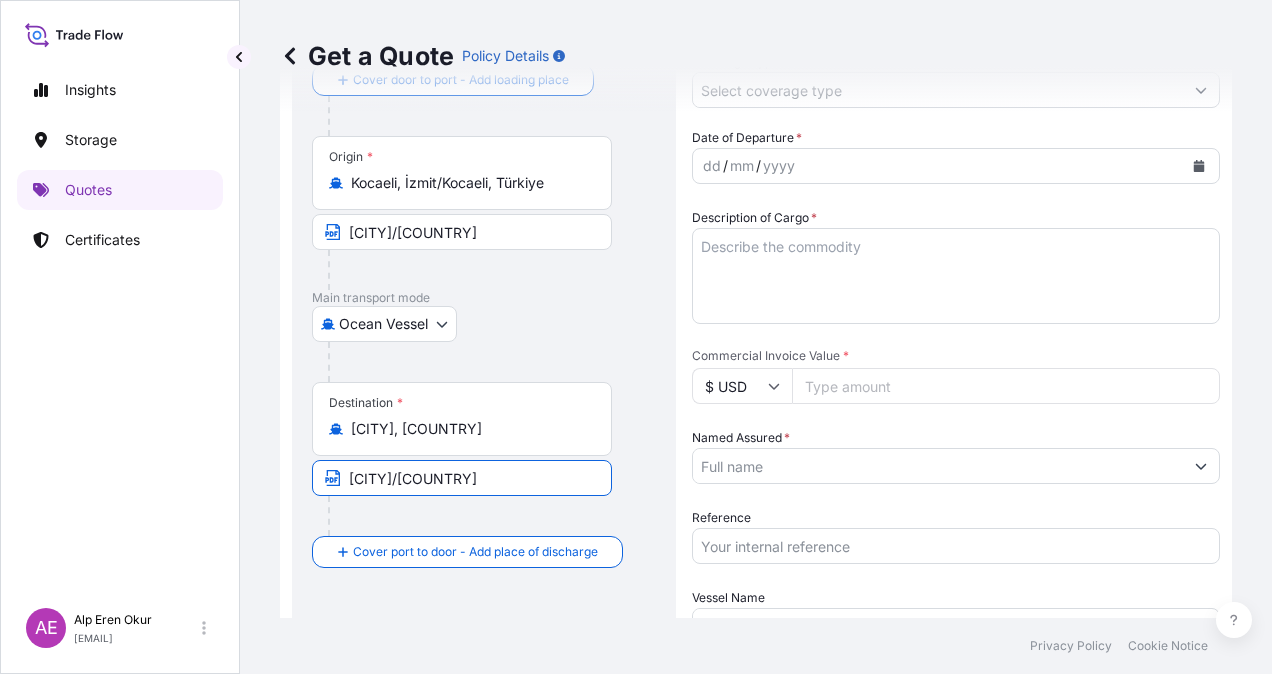 scroll, scrollTop: 0, scrollLeft: 0, axis: both 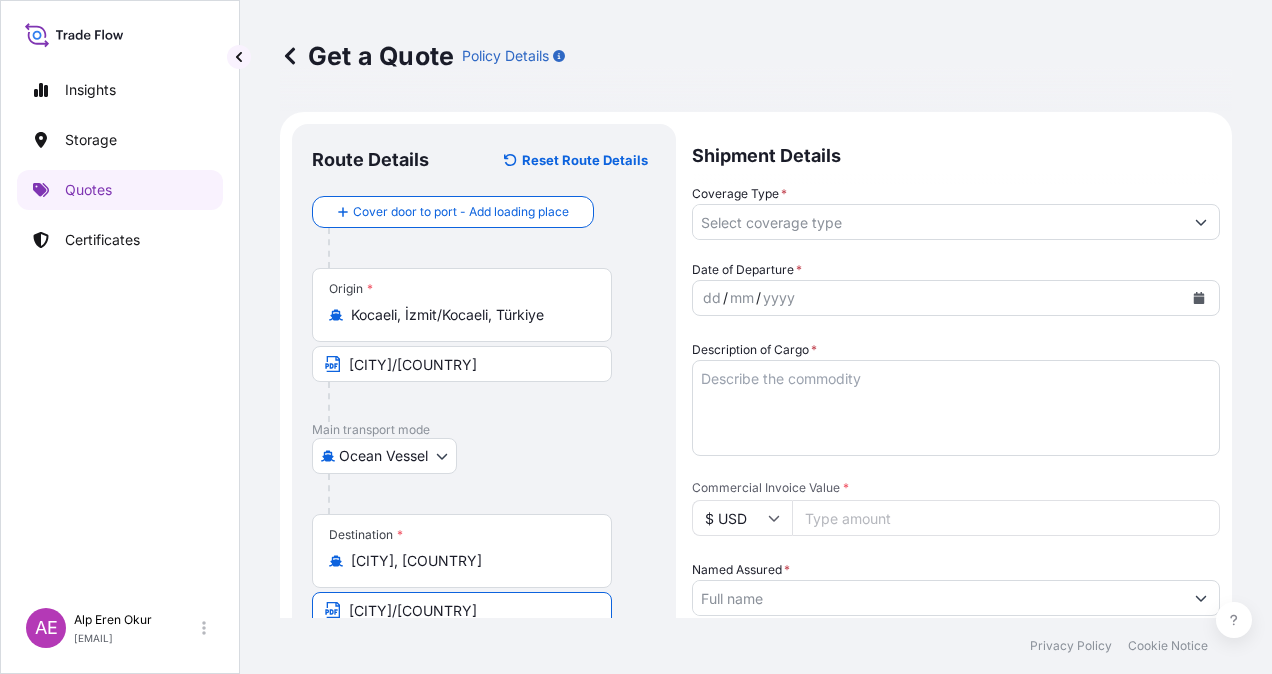 type on "VELEN/GERMANY" 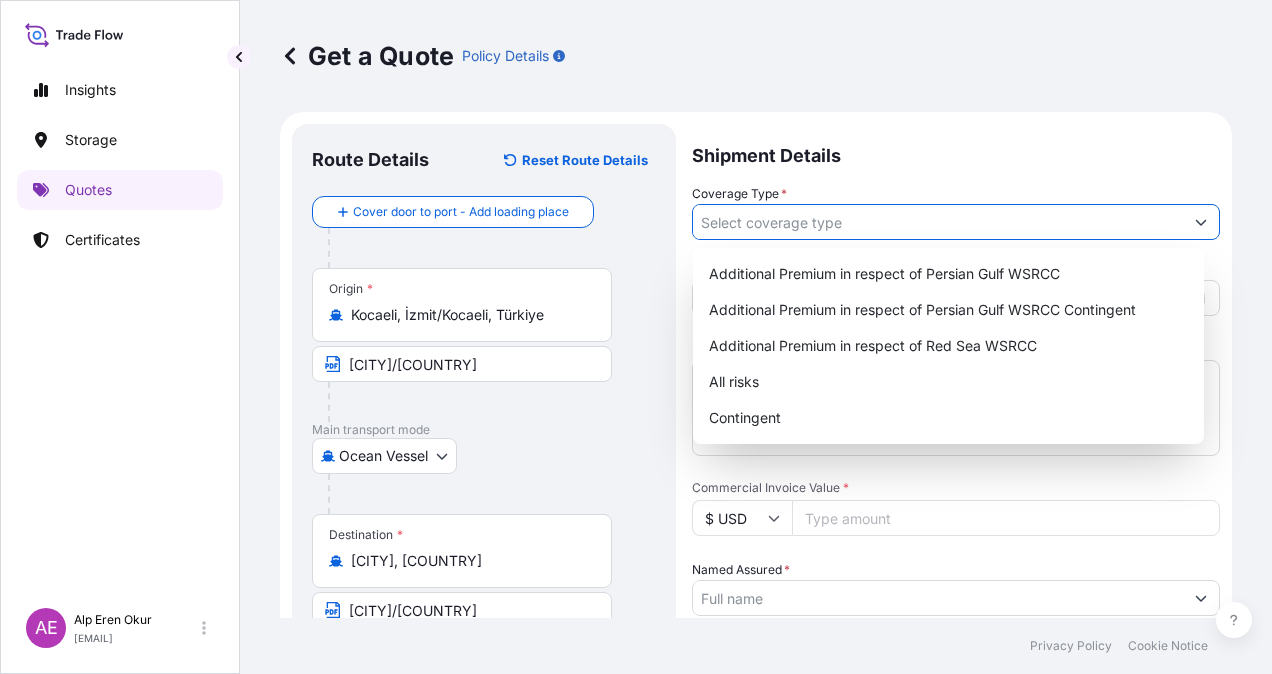 click on "Coverage Type *" at bounding box center (938, 222) 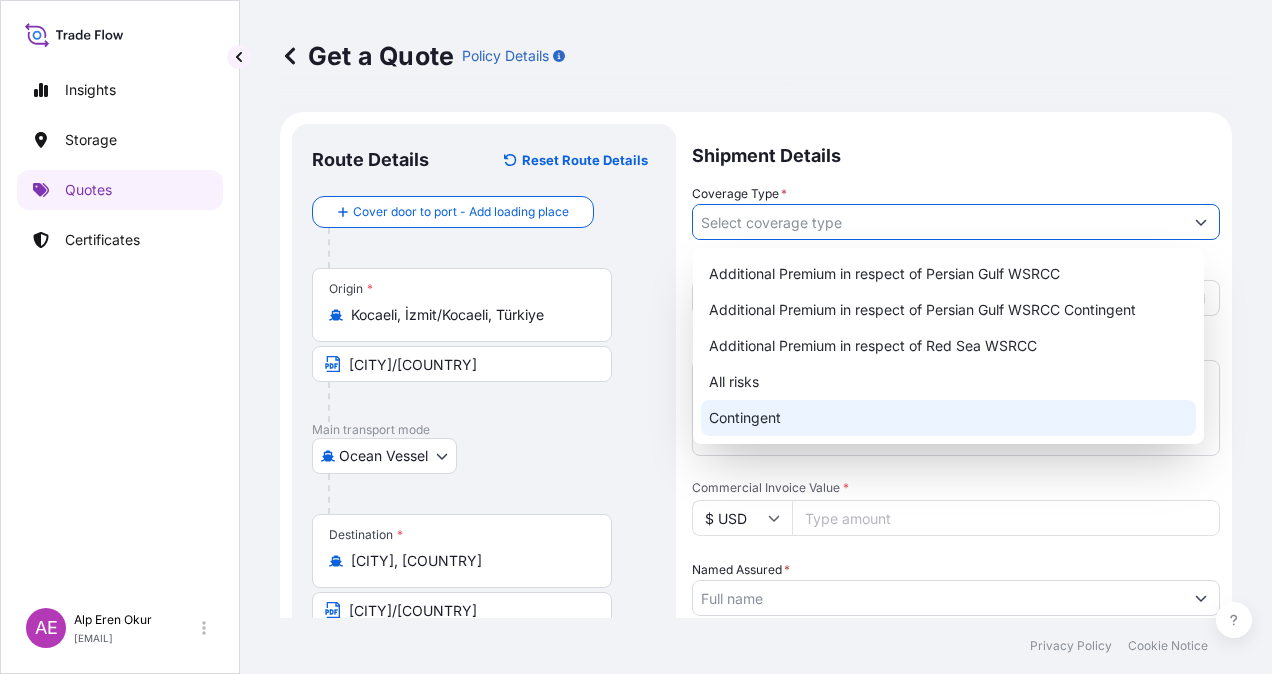click on "Contingent" at bounding box center [948, 418] 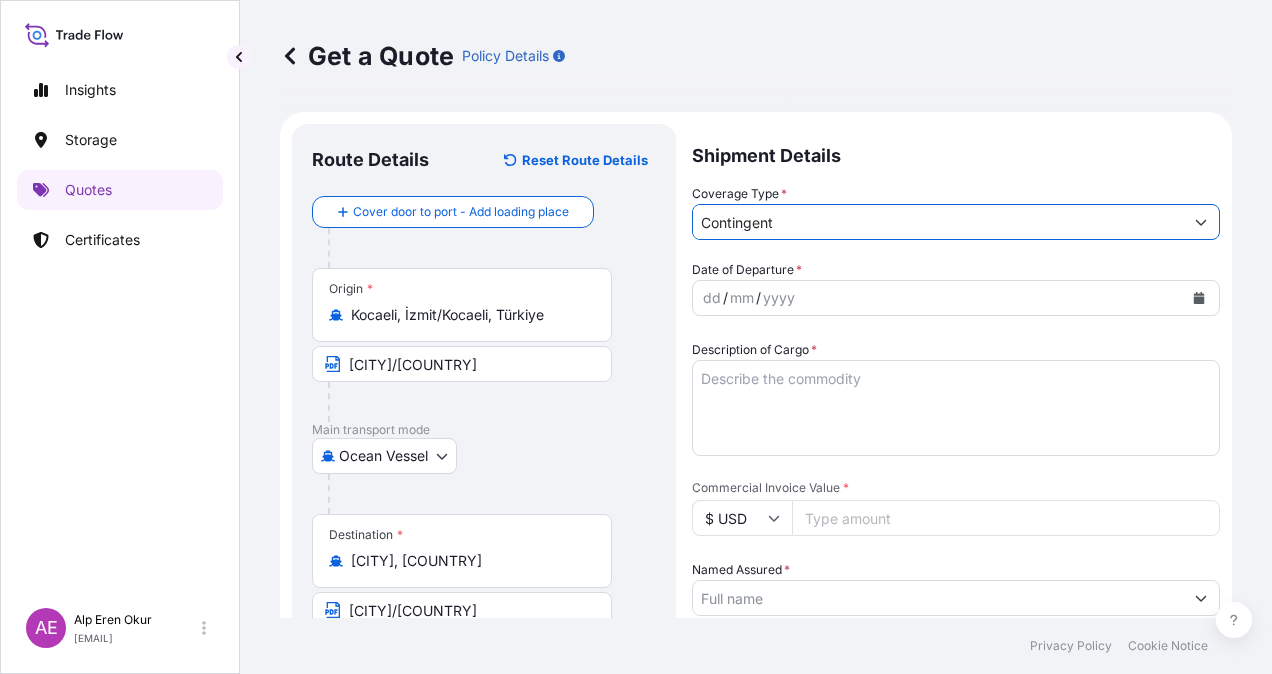 click on "dd" at bounding box center (712, 298) 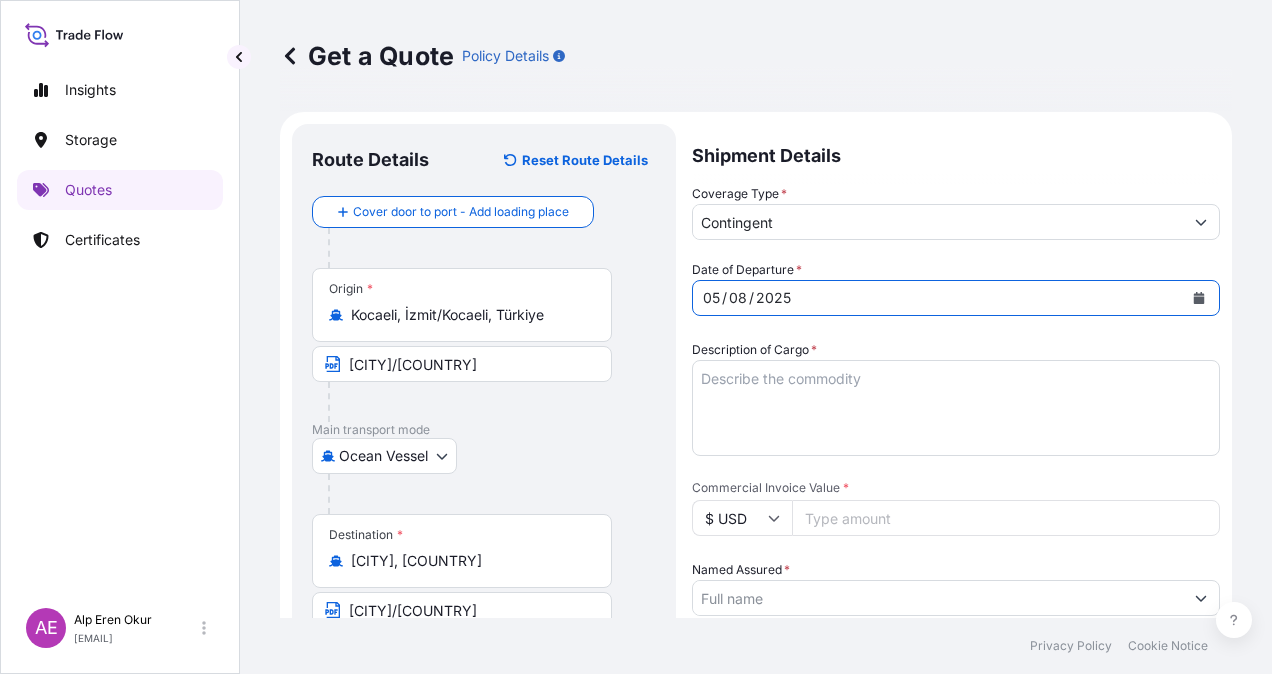 click on "Description of Cargo *" at bounding box center [956, 408] 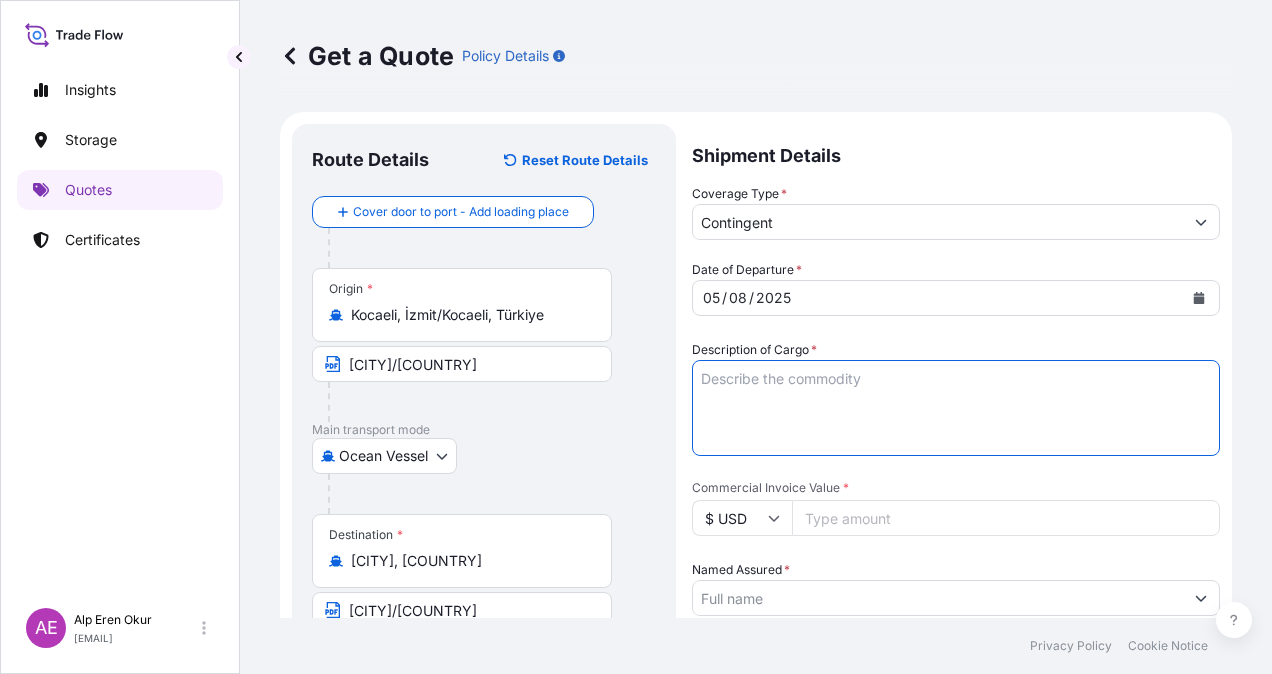 paste on "DIOCTYL TEREPHTHALATE" 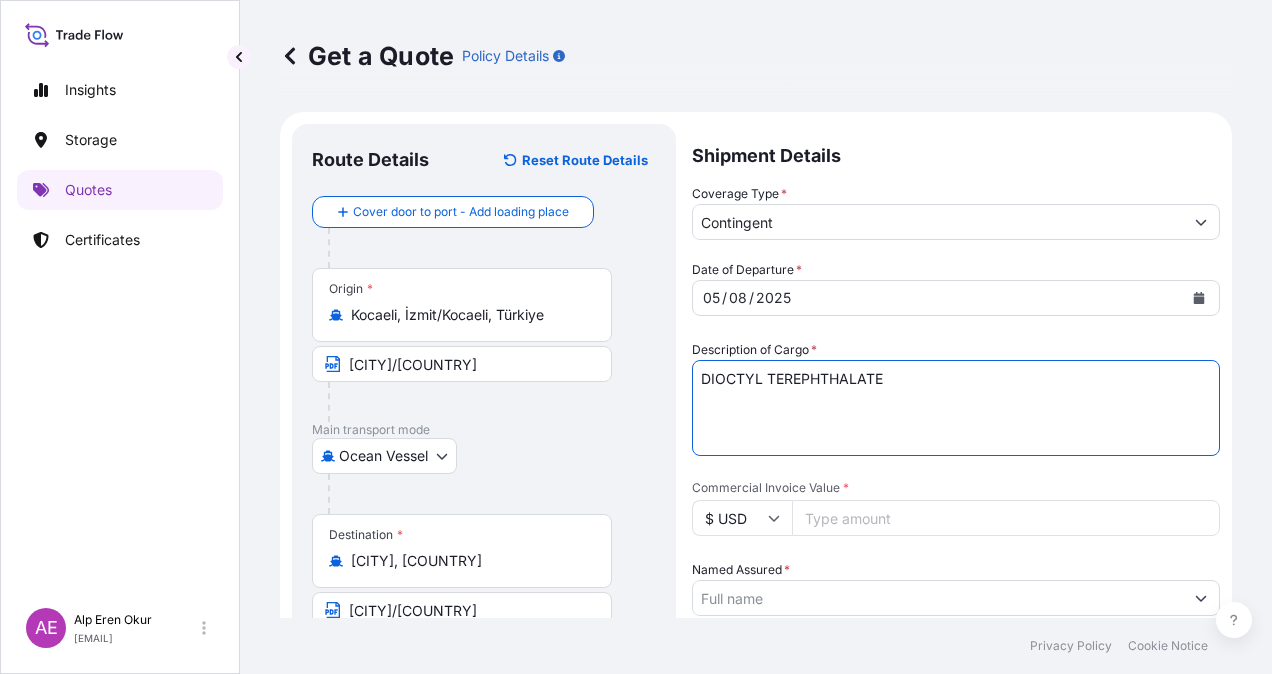 type on "DIOCTYL TEREPHTHALATE" 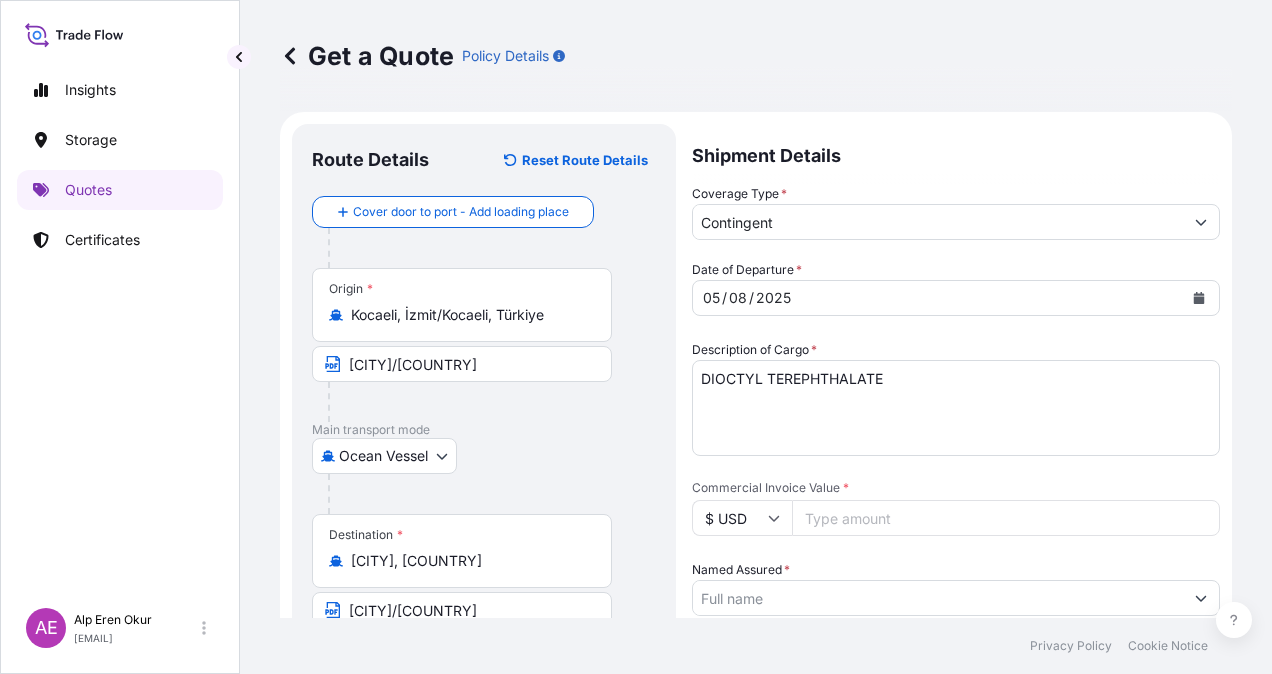paste on "32208" 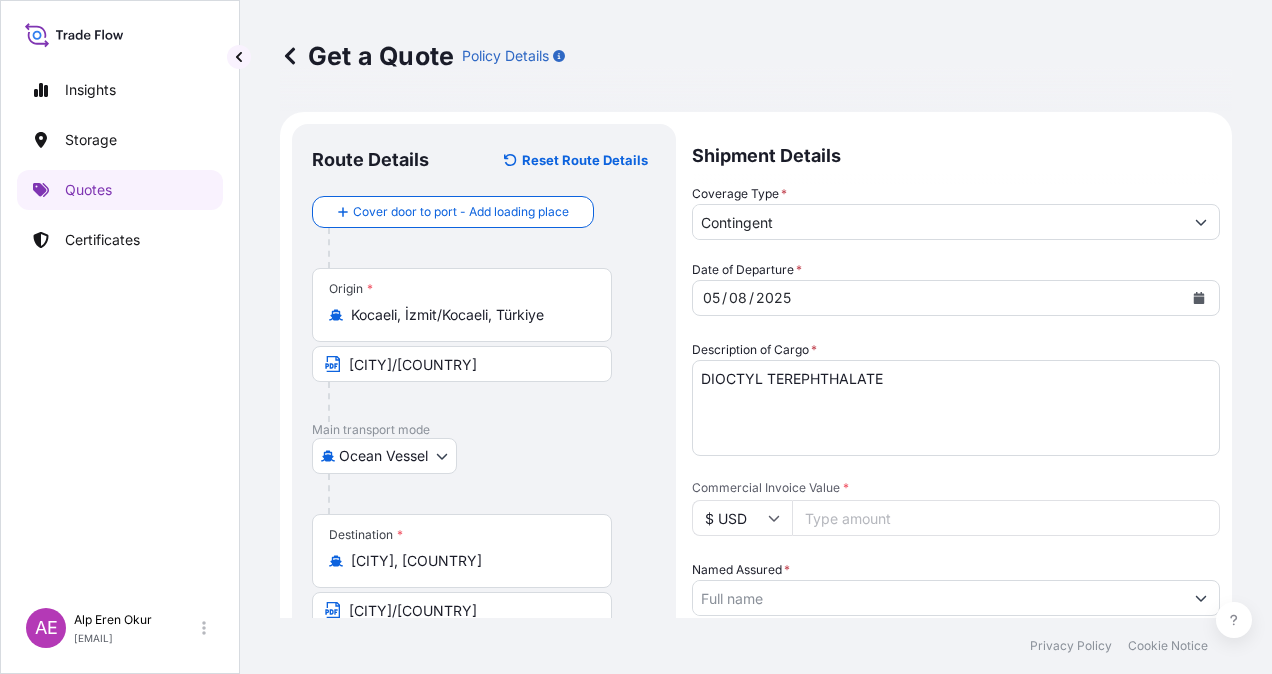 click on "$ USD" at bounding box center (742, 518) 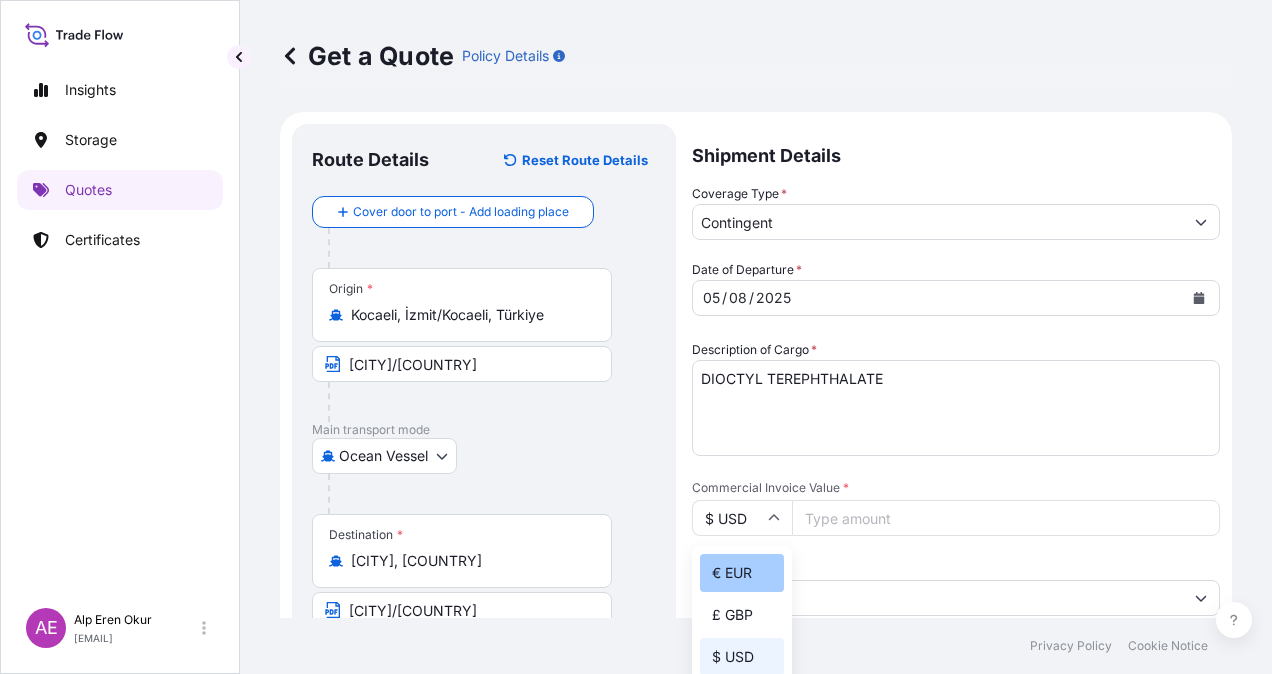click on "€ EUR" at bounding box center (742, 573) 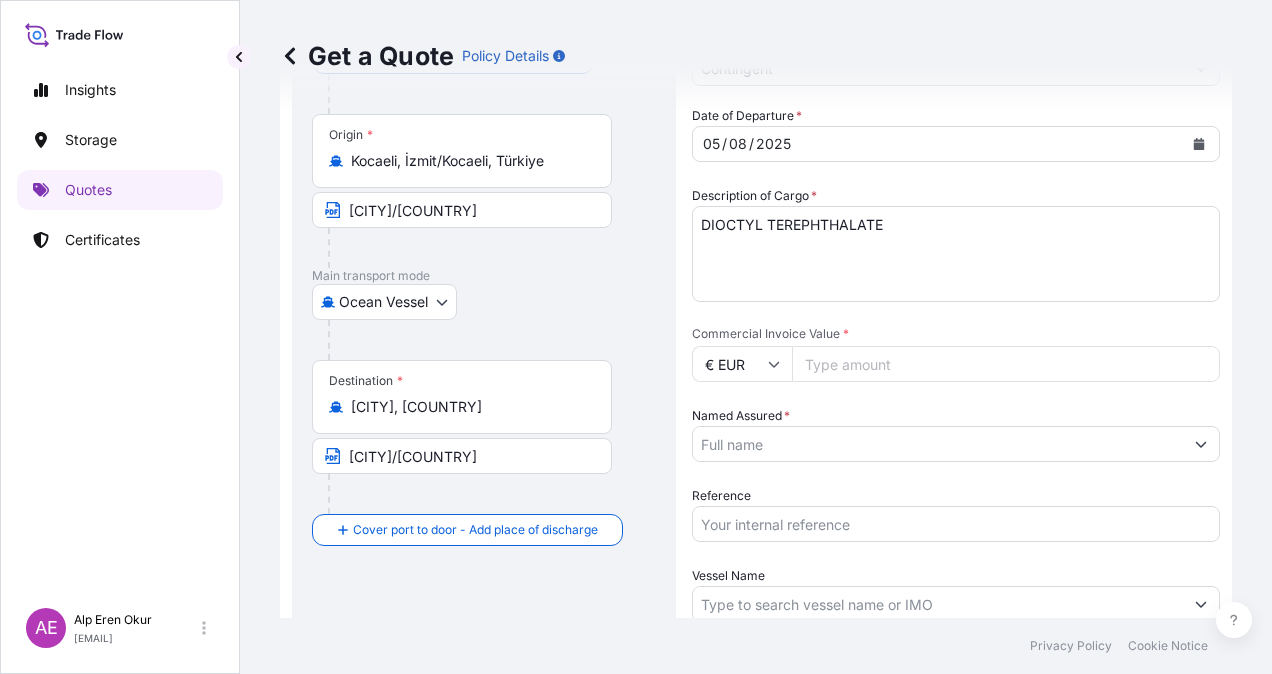 scroll, scrollTop: 300, scrollLeft: 0, axis: vertical 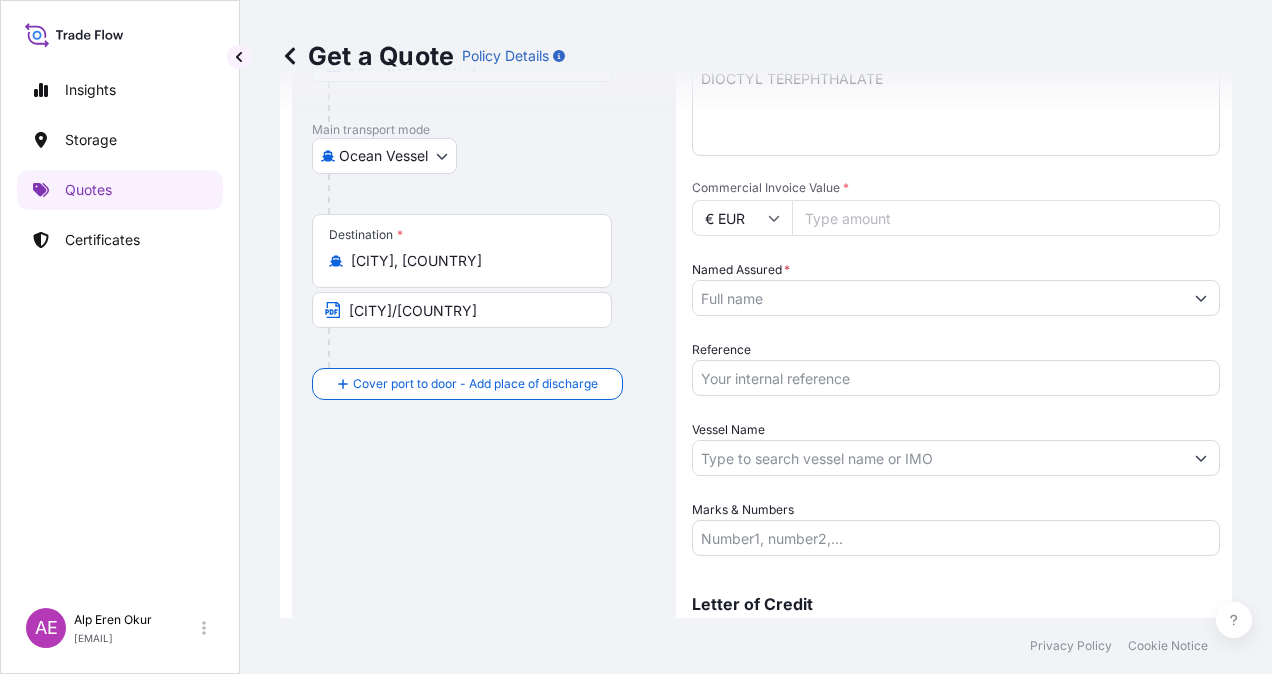 click on "Named Assured *" at bounding box center (938, 298) 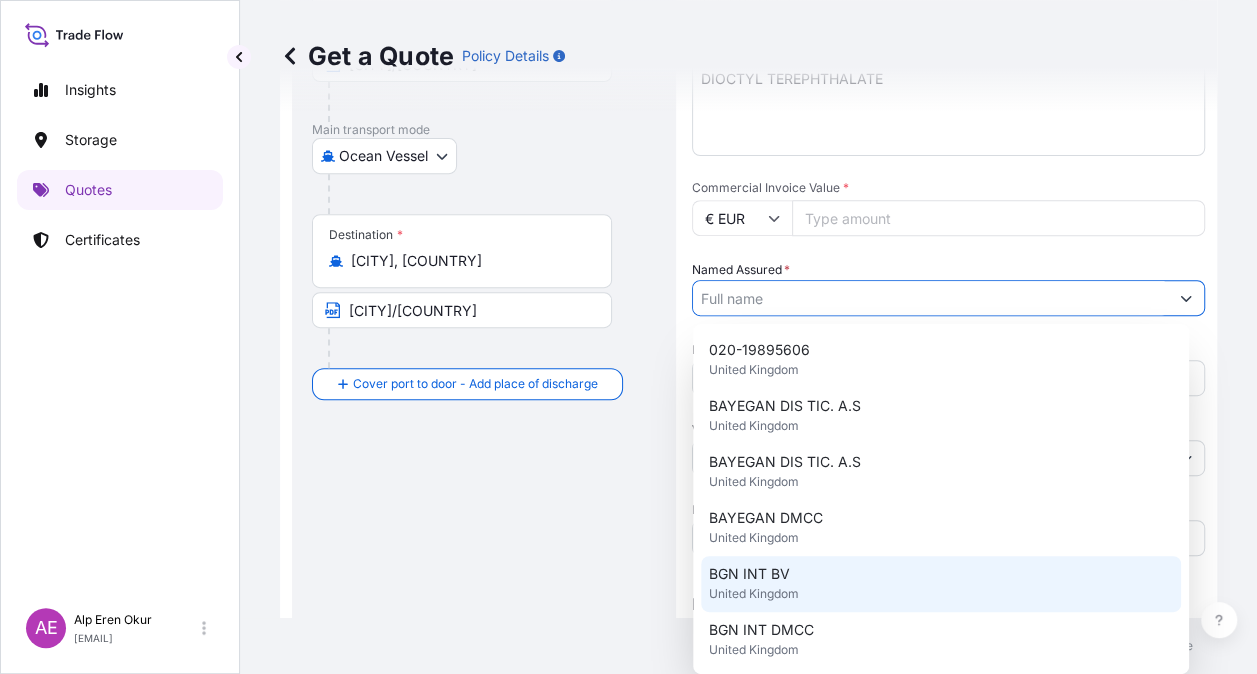 click on "United Kingdom" at bounding box center (754, 594) 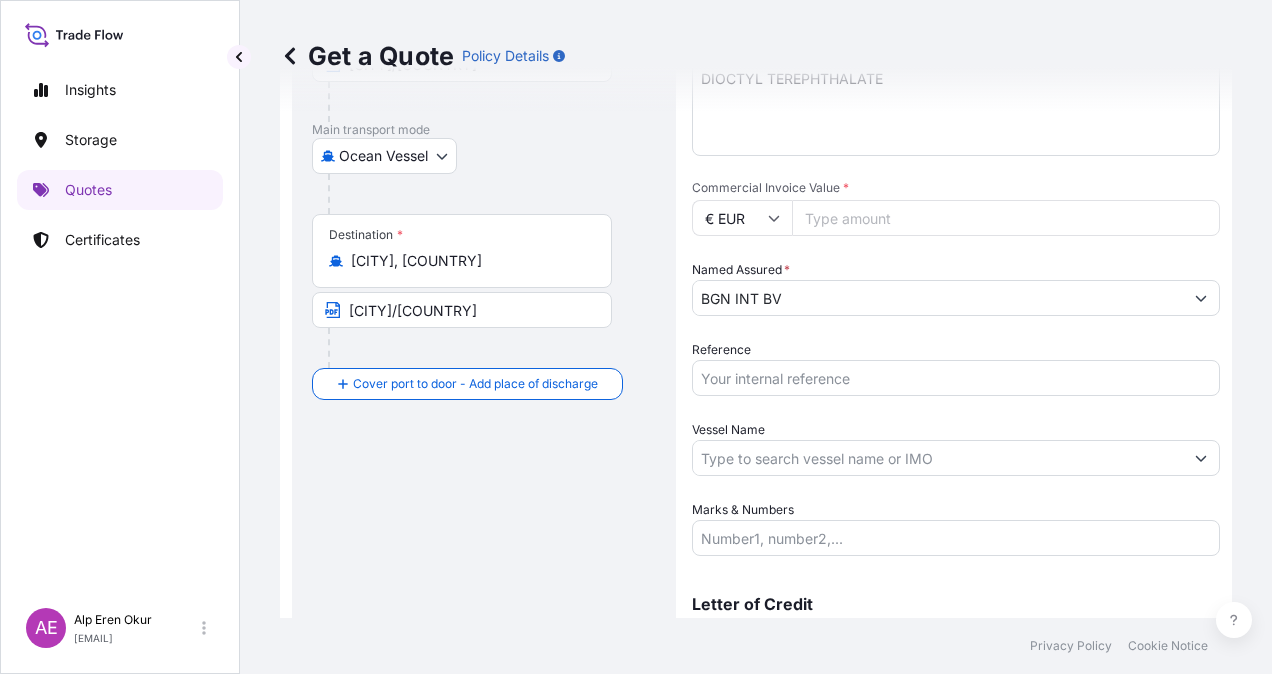 click on "Date of Departure * 05 / 08 / 2025 Cargo Category * LPG, Crude Oil, Utility Fuel, Mid Distillates and Specialities, Fertilisers Description of Cargo * DIOCTYL TEREPHTHALATE Commercial Invoice Value   * € EUR 32208 Named Assured * BGN INT BV Packing Category Type to search a container mode Please select a primary mode of transportation first. Reference Vessel Name Marks & Numbers" at bounding box center (956, 258) 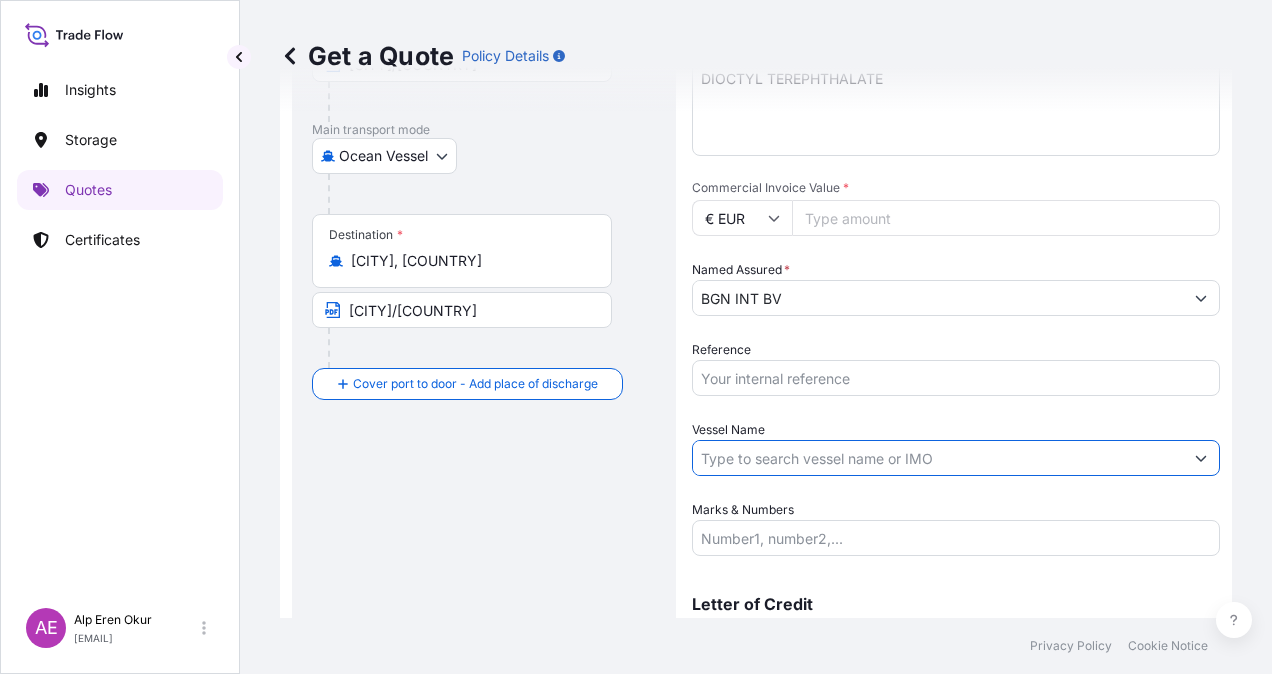 click on "Vessel Name" at bounding box center [938, 458] 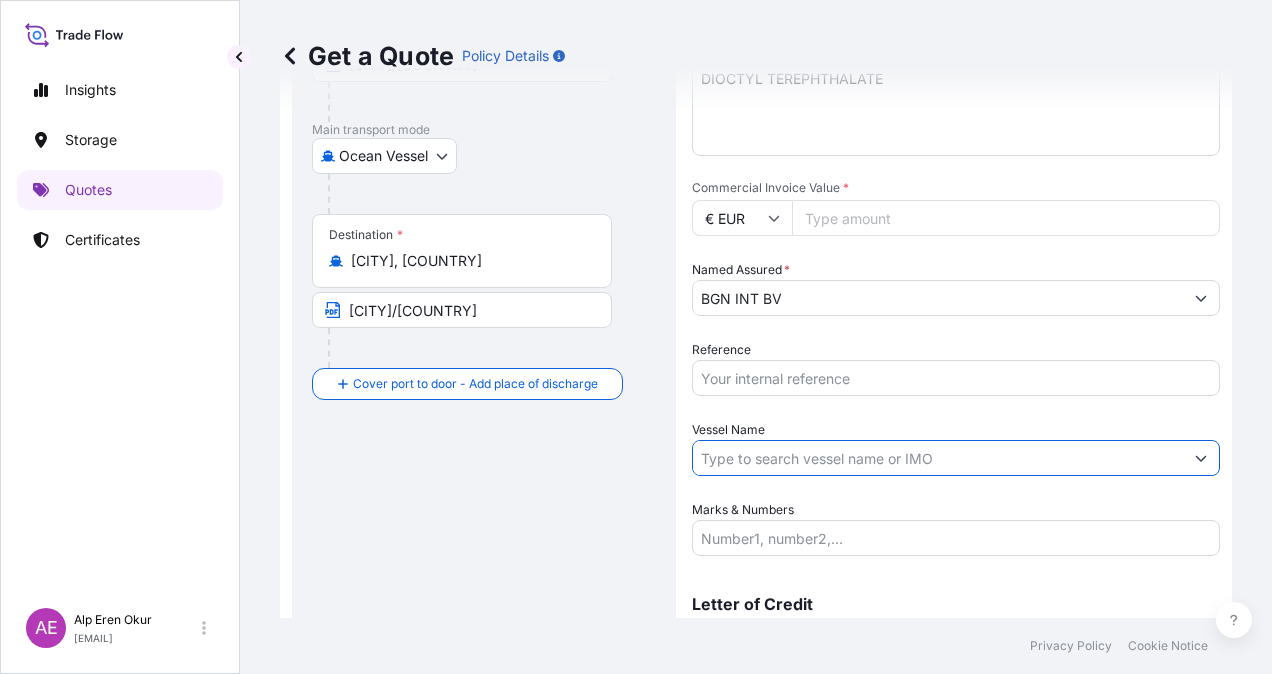 paste on "EPHESUS SEAWAYS" 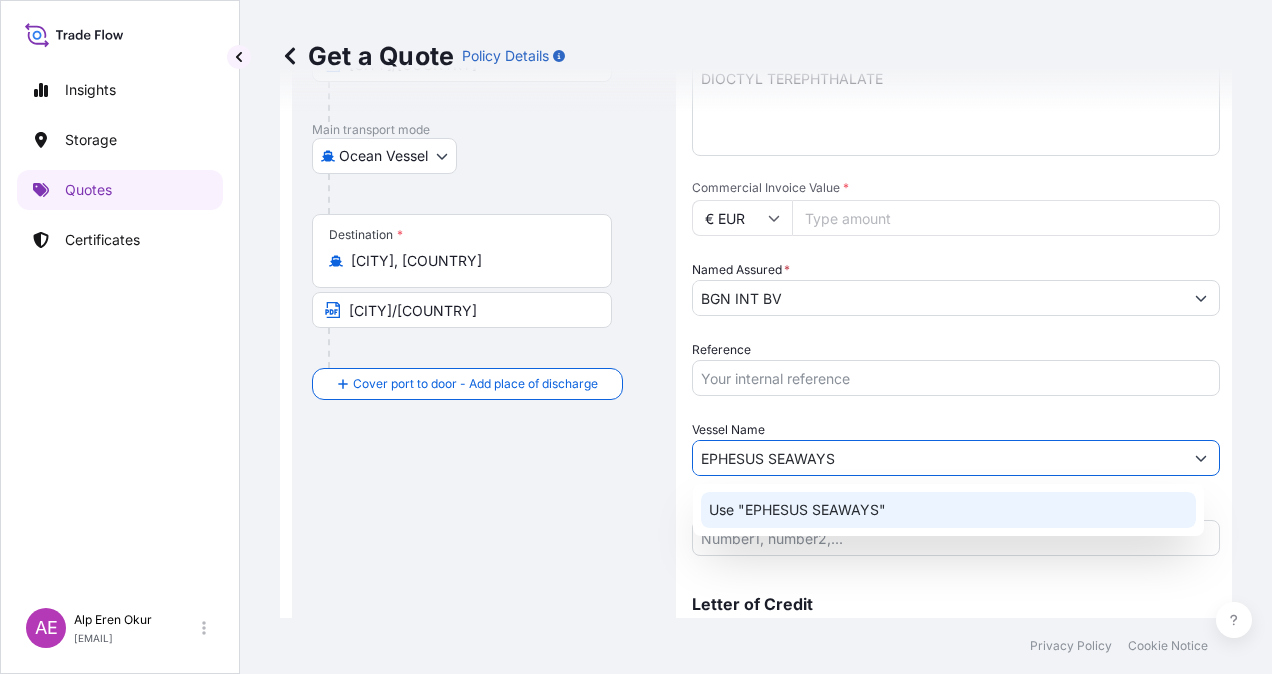 click on "Use "EPHESUS SEAWAYS"" 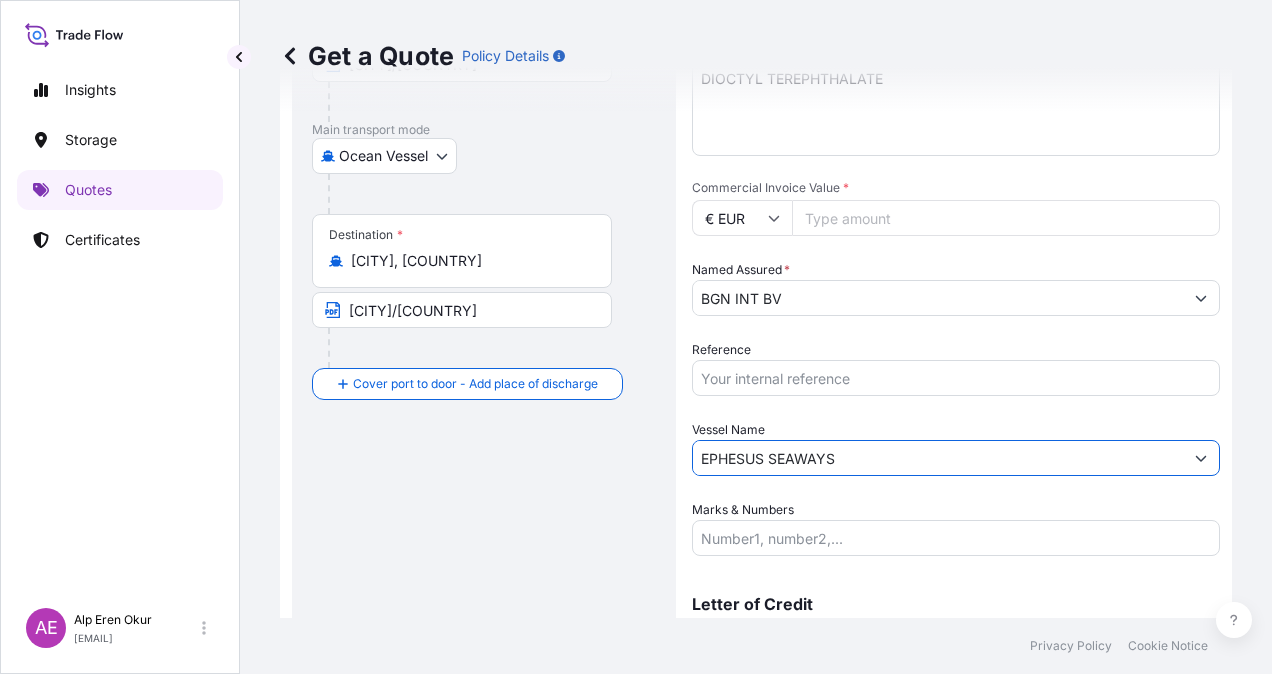 type on "EPHESUS SEAWAYS" 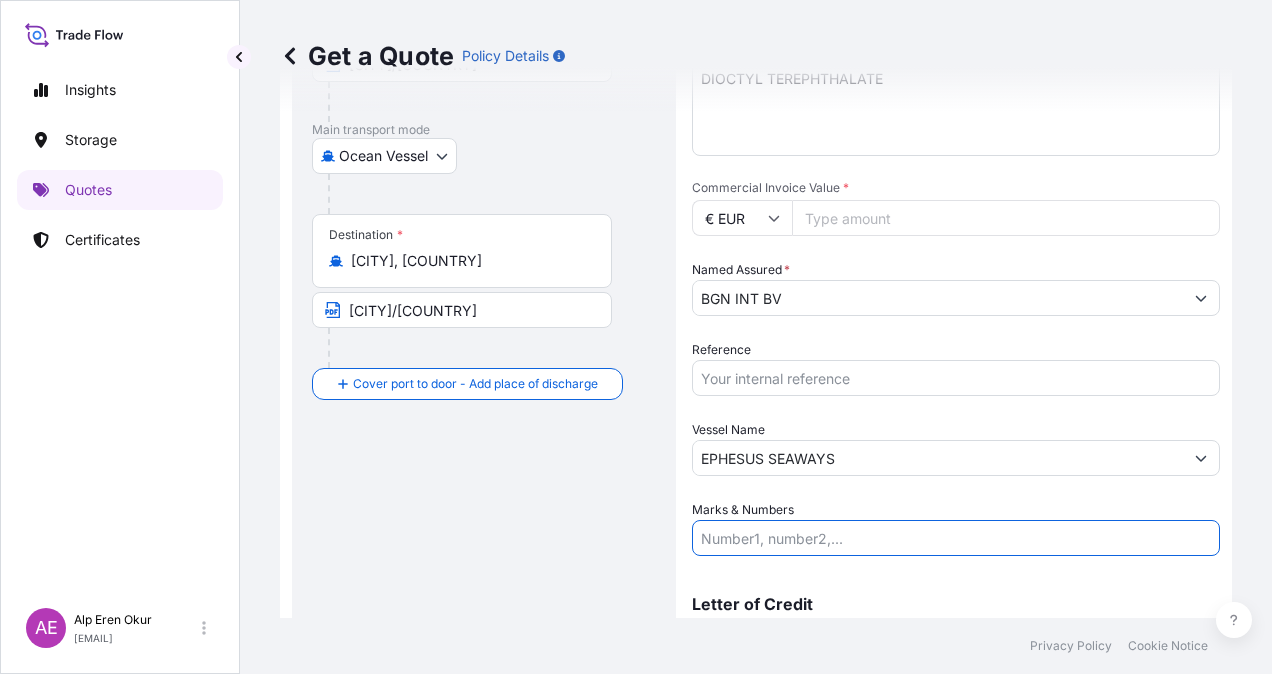 click on "Marks & Numbers" at bounding box center [956, 538] 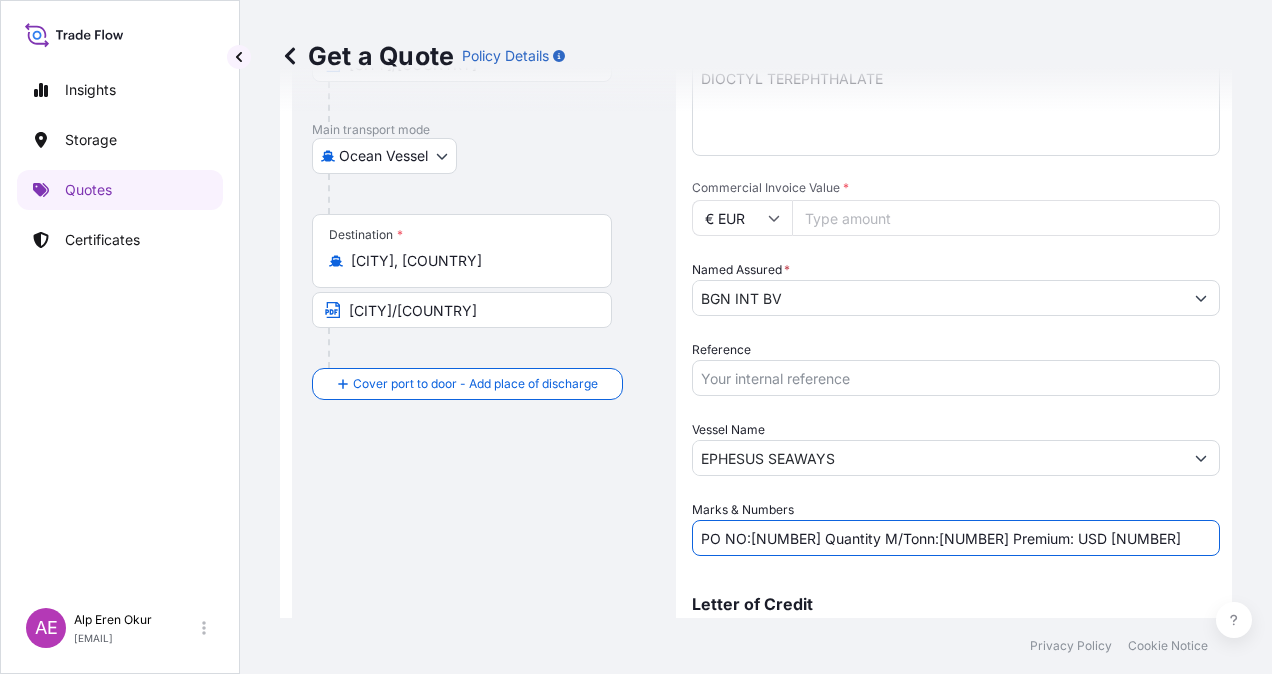 drag, startPoint x: 751, startPoint y: 537, endPoint x: 830, endPoint y: 546, distance: 79.51101 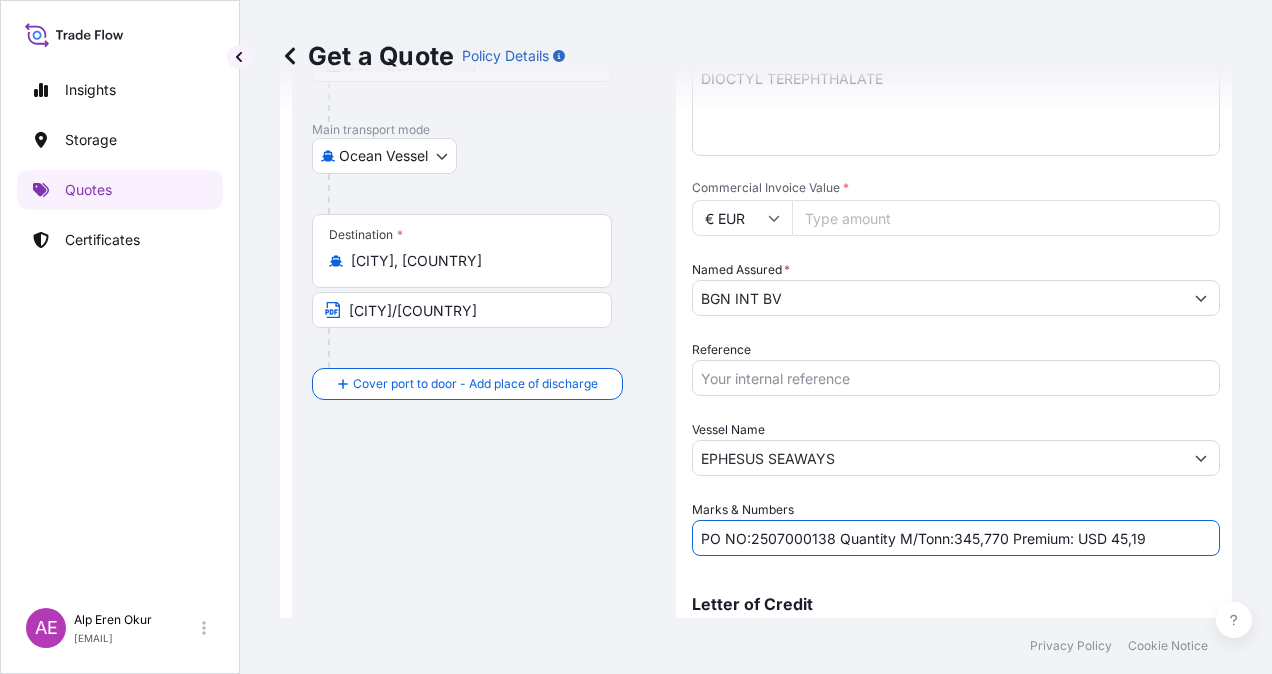 drag, startPoint x: 953, startPoint y: 536, endPoint x: 1003, endPoint y: 536, distance: 50 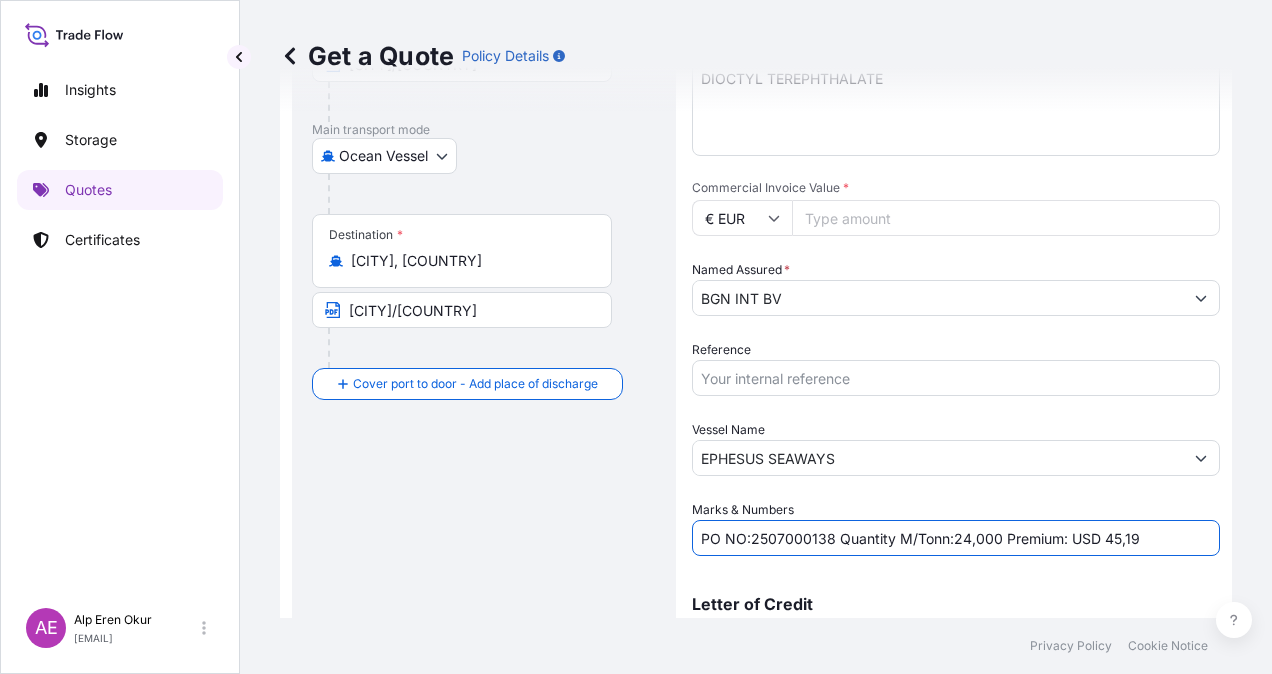 drag, startPoint x: 1100, startPoint y: 533, endPoint x: 1150, endPoint y: 534, distance: 50.01 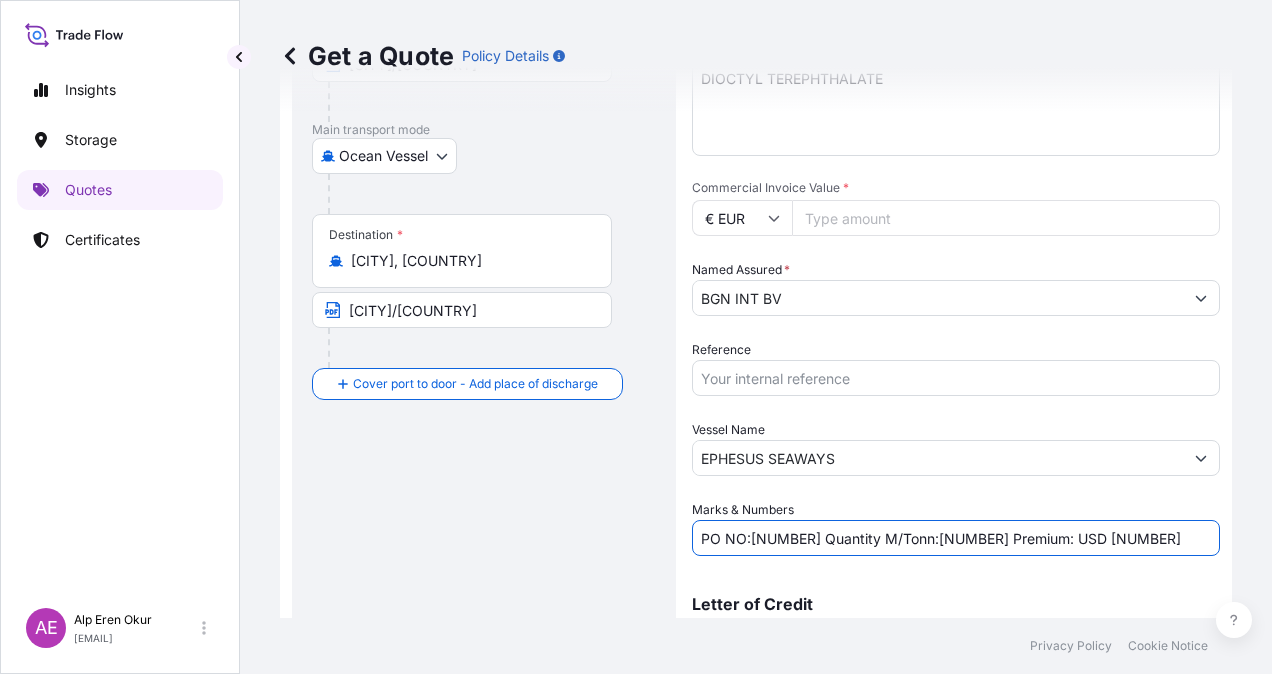 drag, startPoint x: 1100, startPoint y: 536, endPoint x: 1073, endPoint y: 533, distance: 27.166155 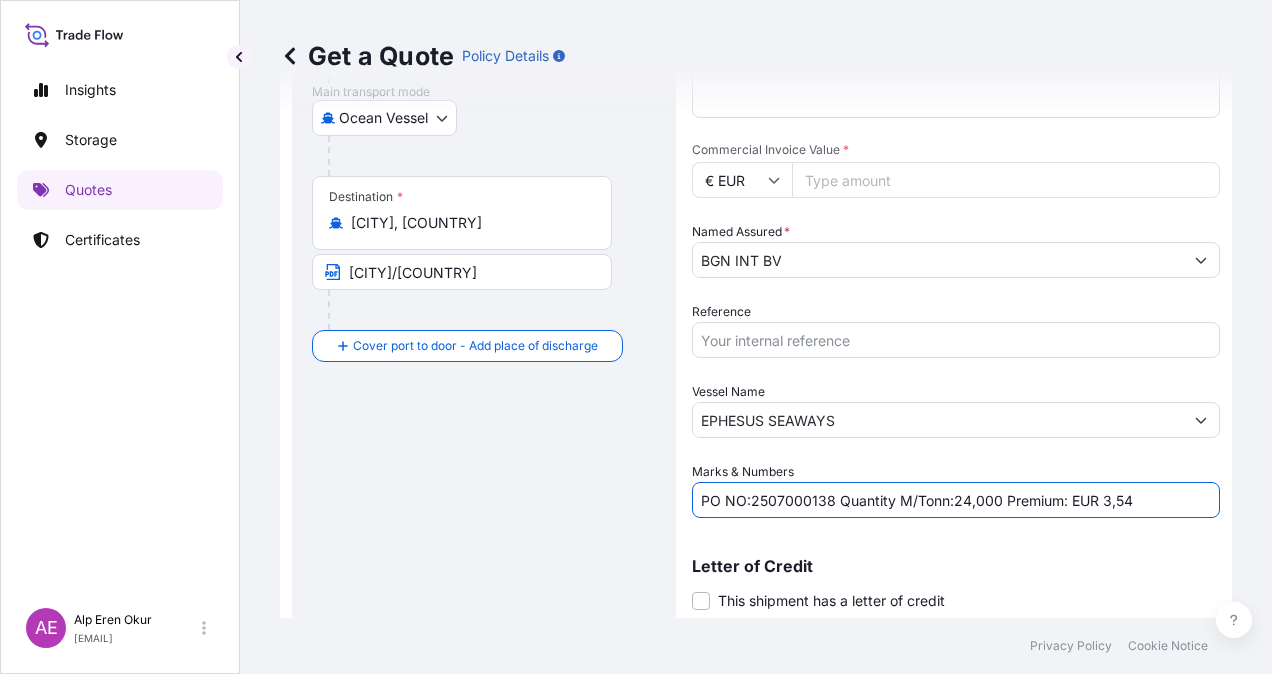 scroll, scrollTop: 398, scrollLeft: 0, axis: vertical 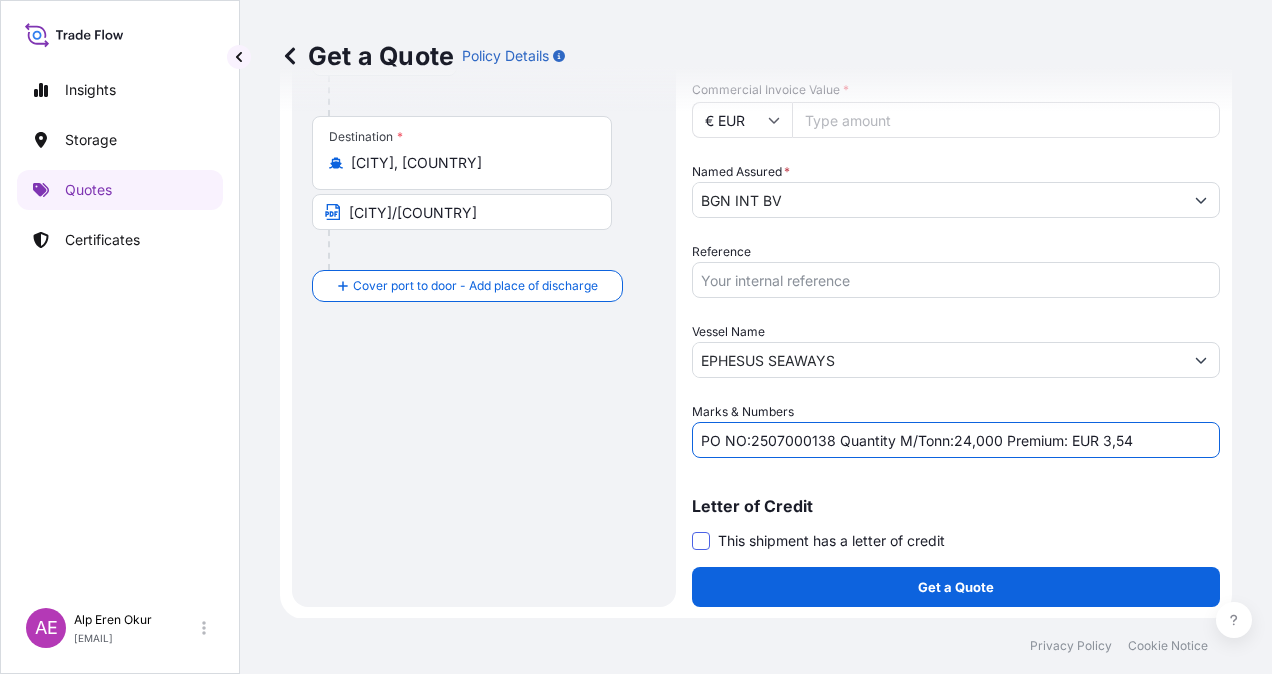 type on "PO NO:2507000138 Quantity M/Tonn:24,000 Premium: EUR 3,54" 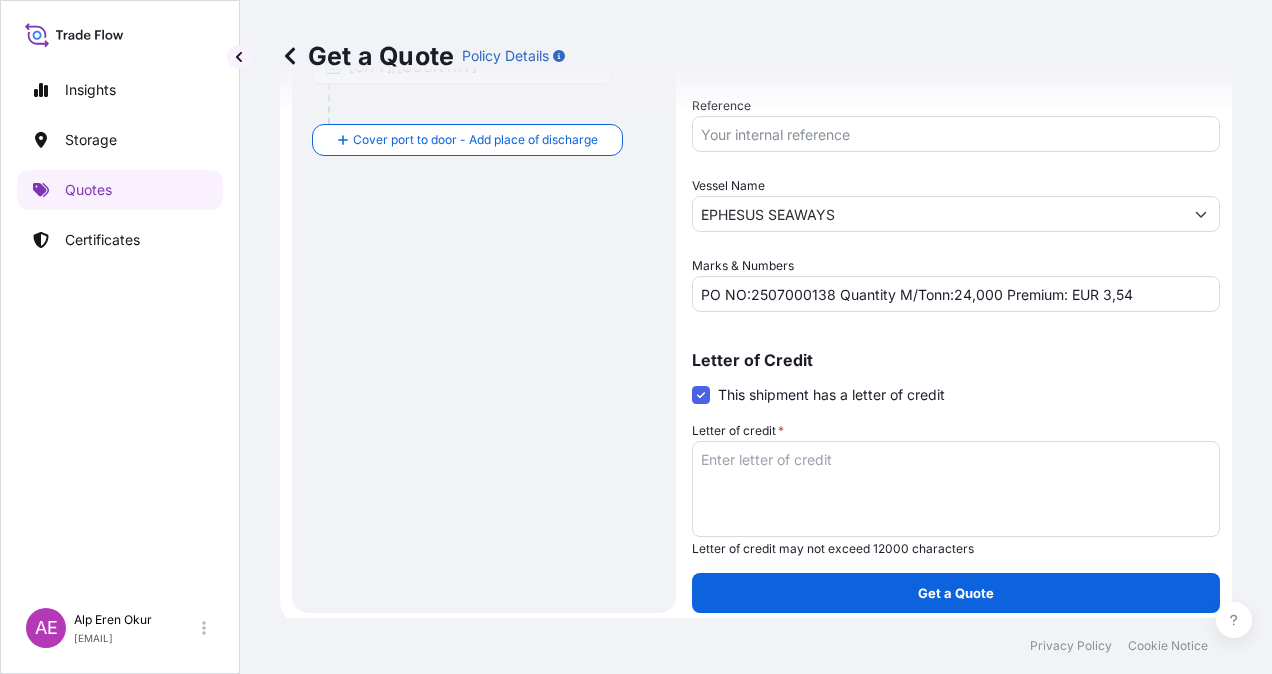 scroll, scrollTop: 550, scrollLeft: 0, axis: vertical 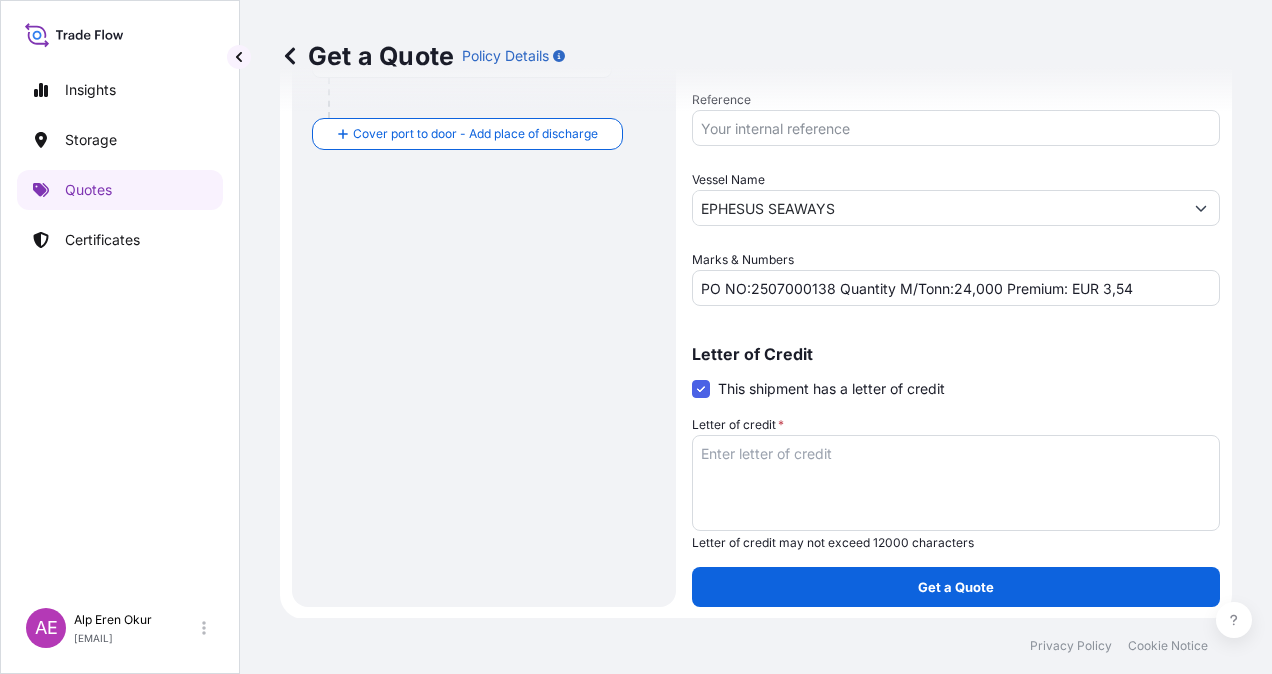 click at bounding box center (701, 389) 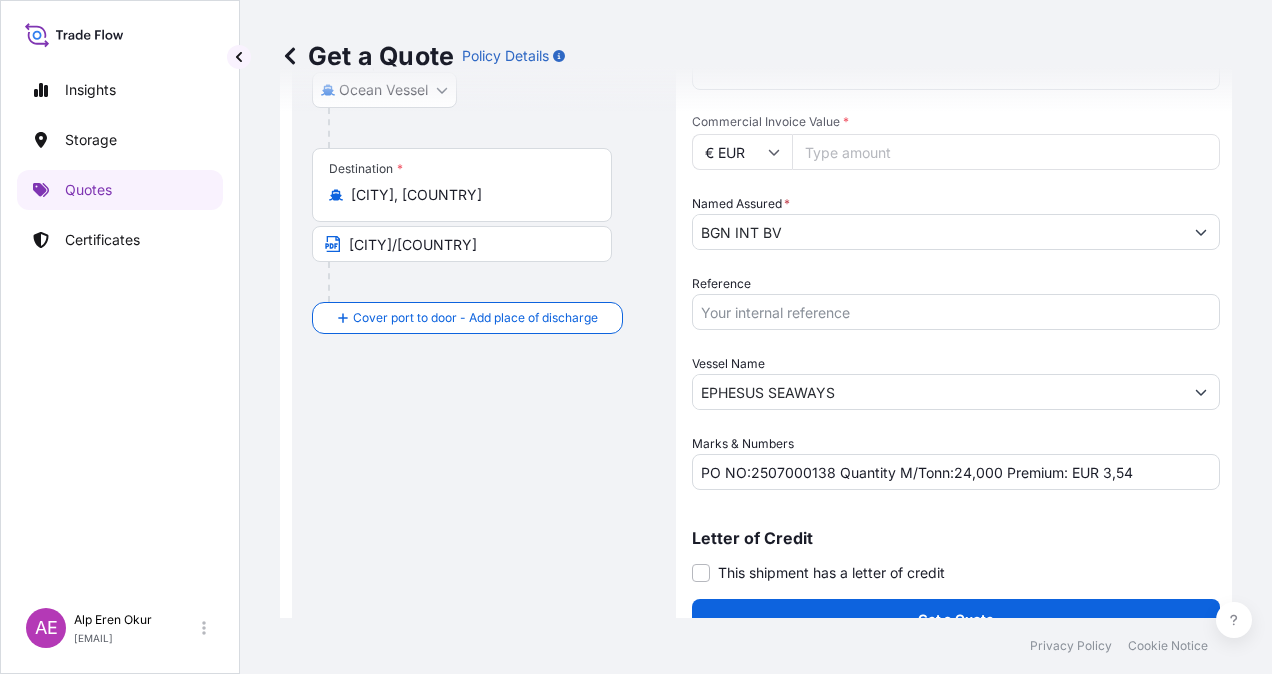 scroll, scrollTop: 398, scrollLeft: 0, axis: vertical 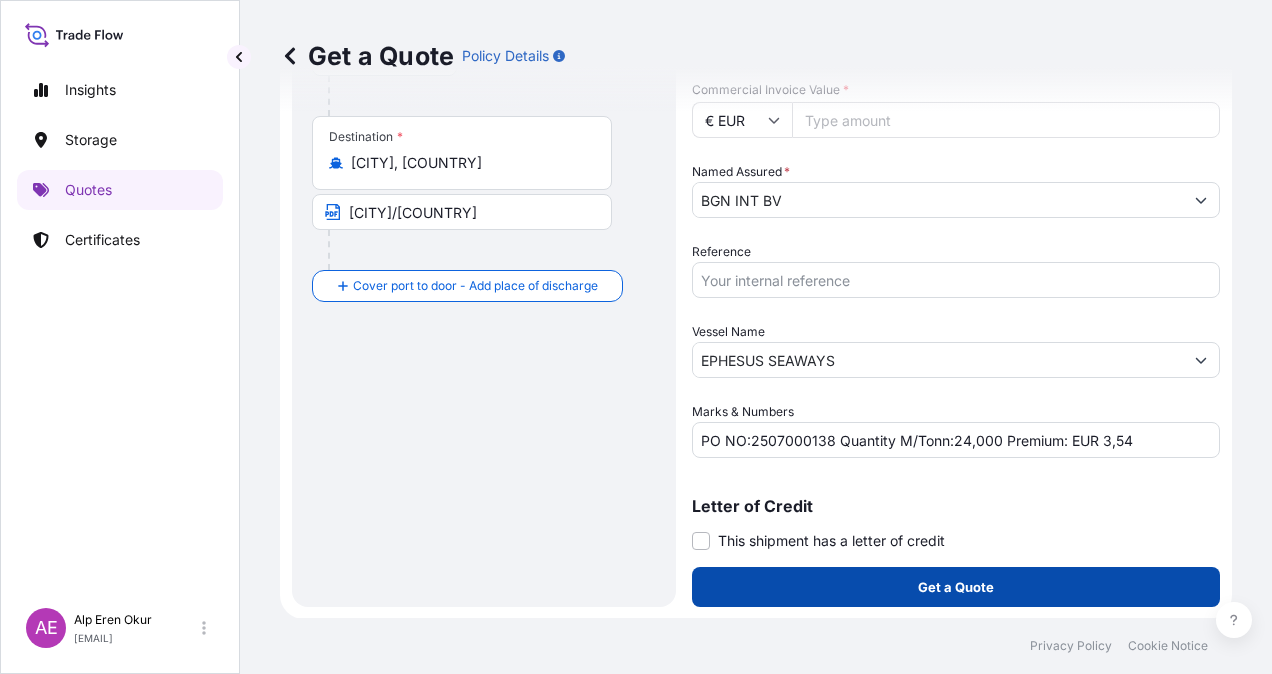 click on "Get a Quote" at bounding box center (956, 587) 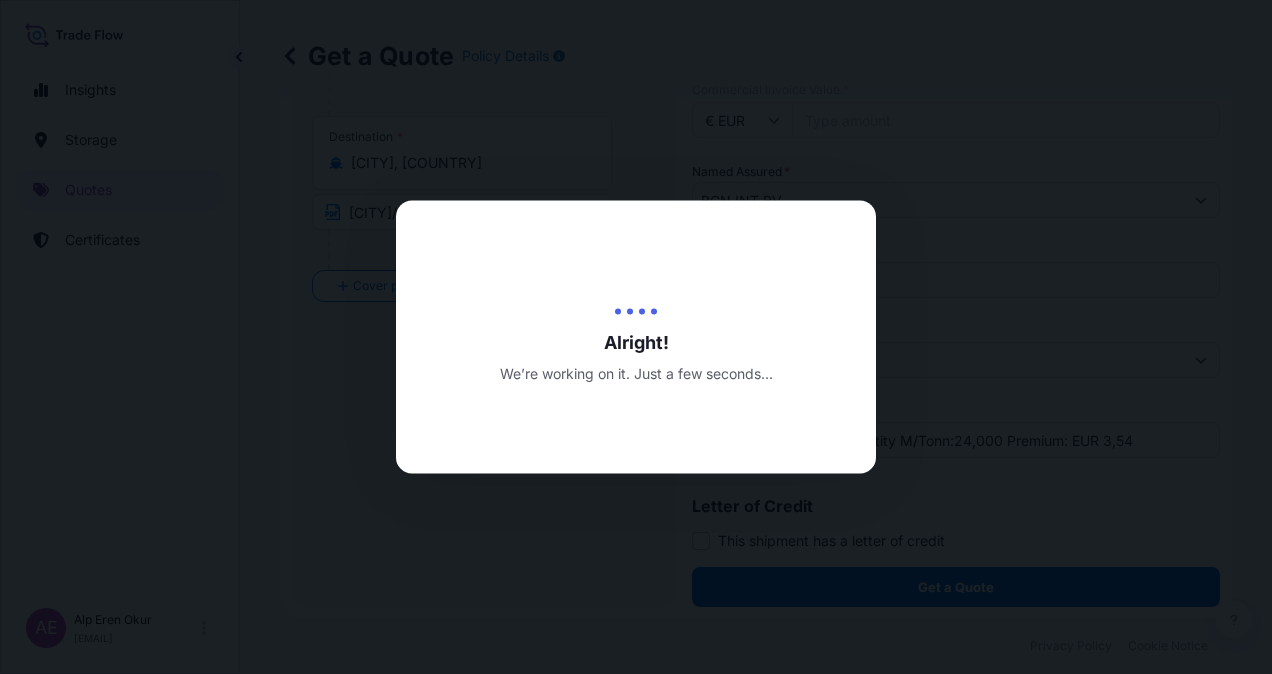 scroll, scrollTop: 0, scrollLeft: 0, axis: both 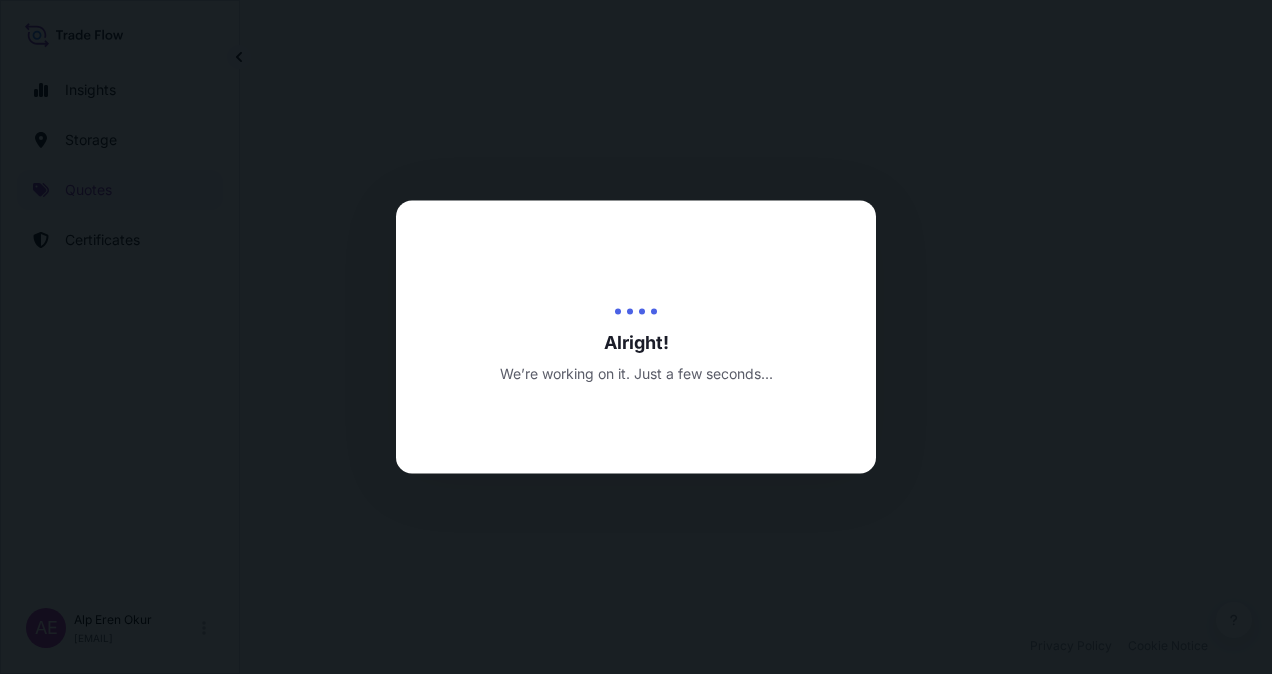 select on "Ocean Vessel" 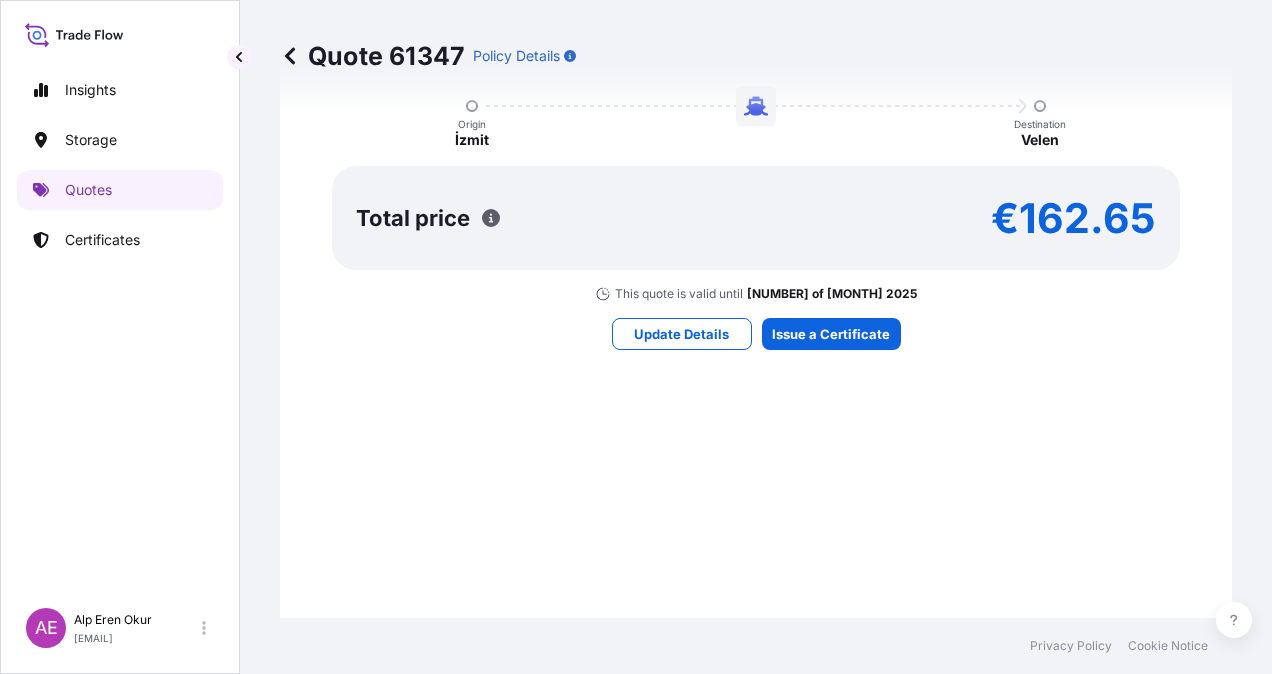 scroll, scrollTop: 1336, scrollLeft: 0, axis: vertical 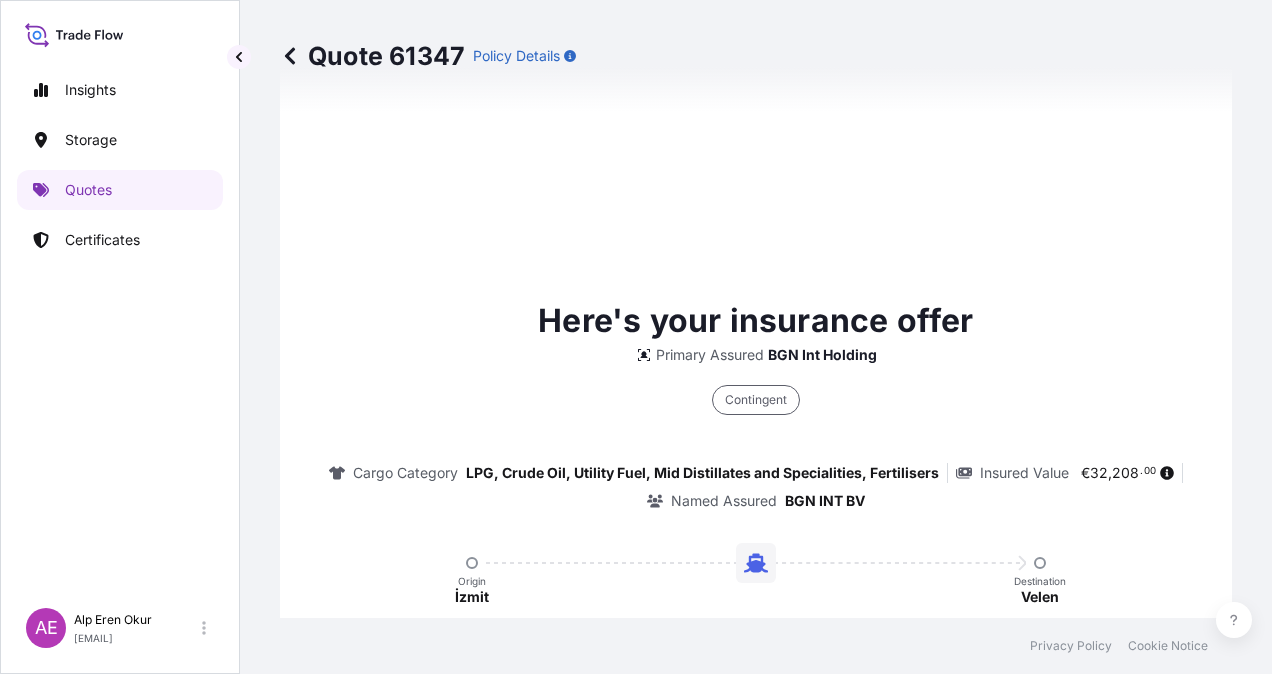type on "05/08/2025" 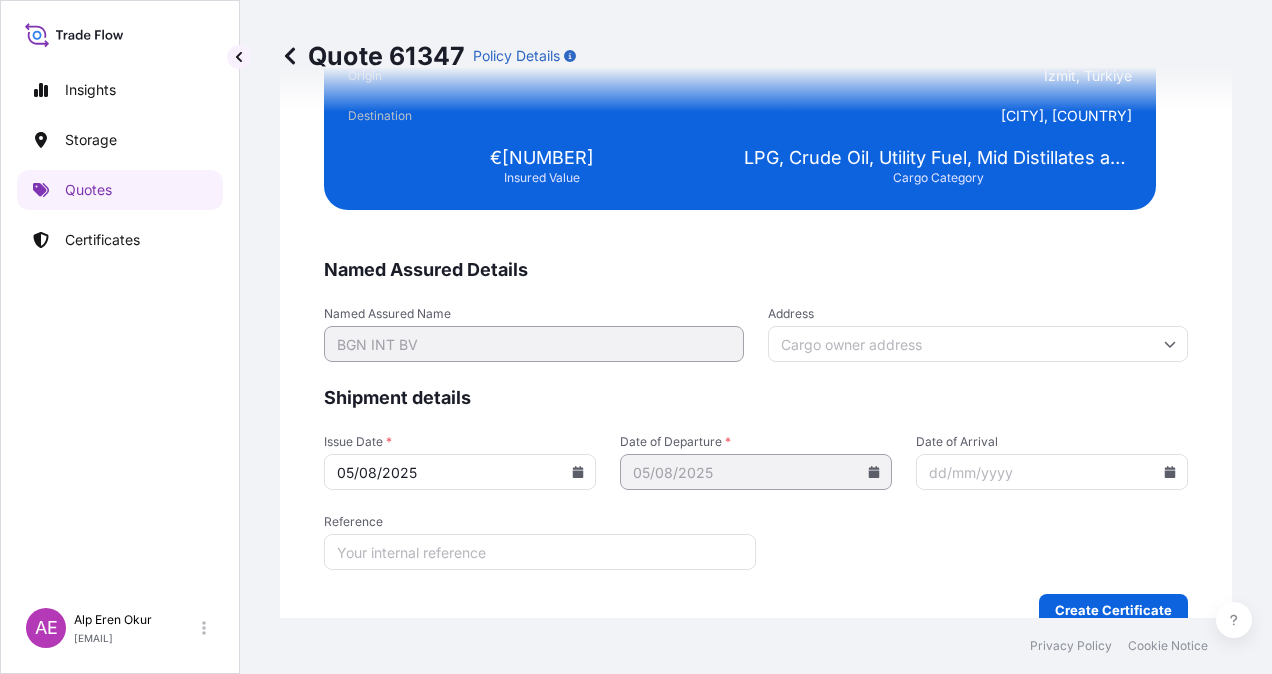 scroll, scrollTop: 3947, scrollLeft: 0, axis: vertical 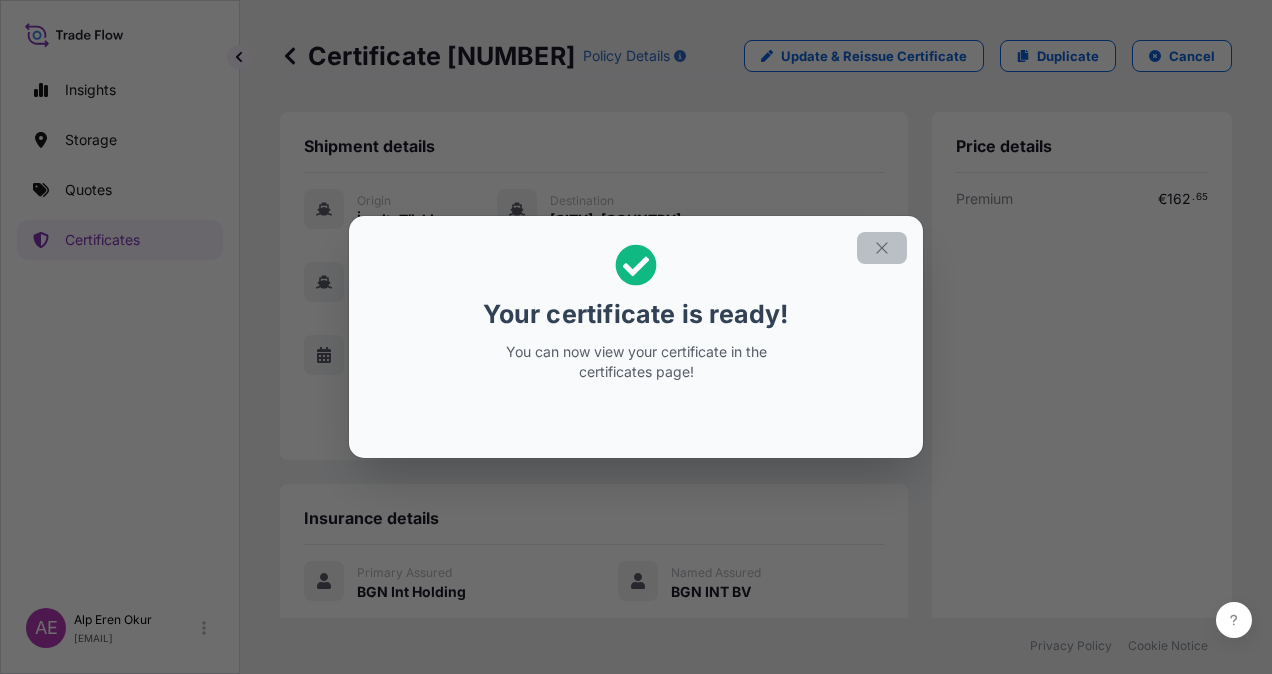 click at bounding box center [882, 248] 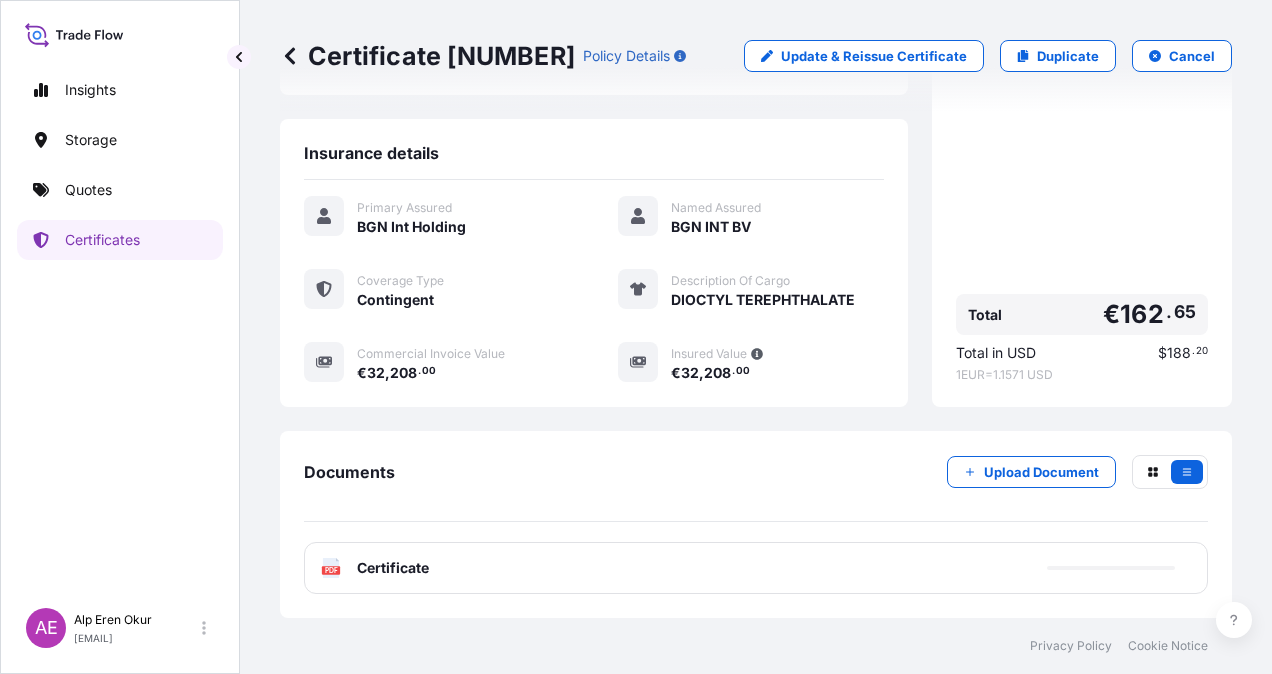 scroll, scrollTop: 401, scrollLeft: 0, axis: vertical 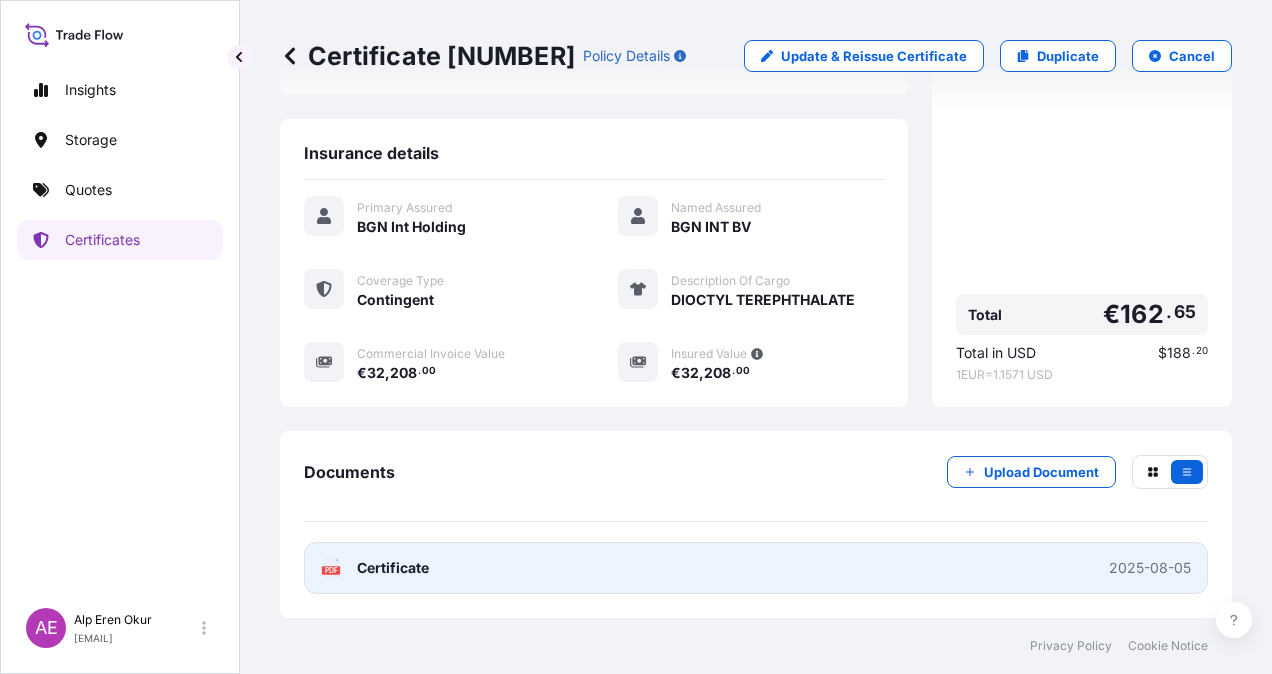 click on "Certificate" at bounding box center (393, 568) 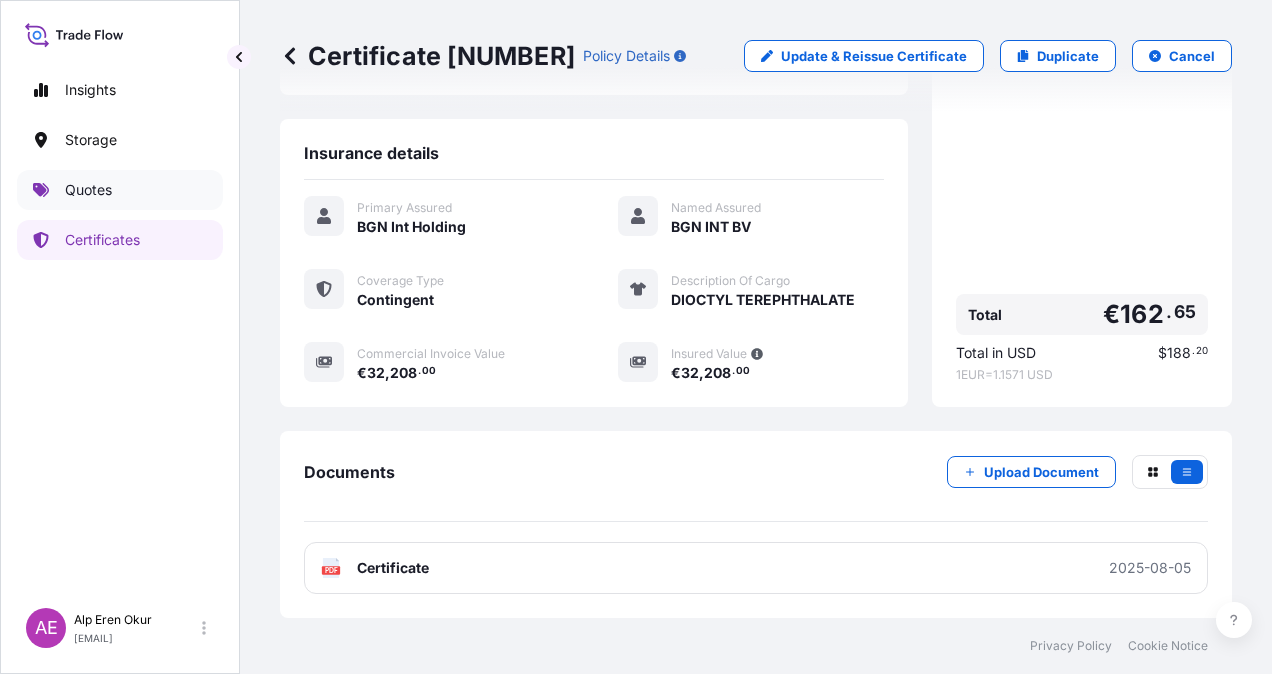 click on "Quotes" at bounding box center (88, 190) 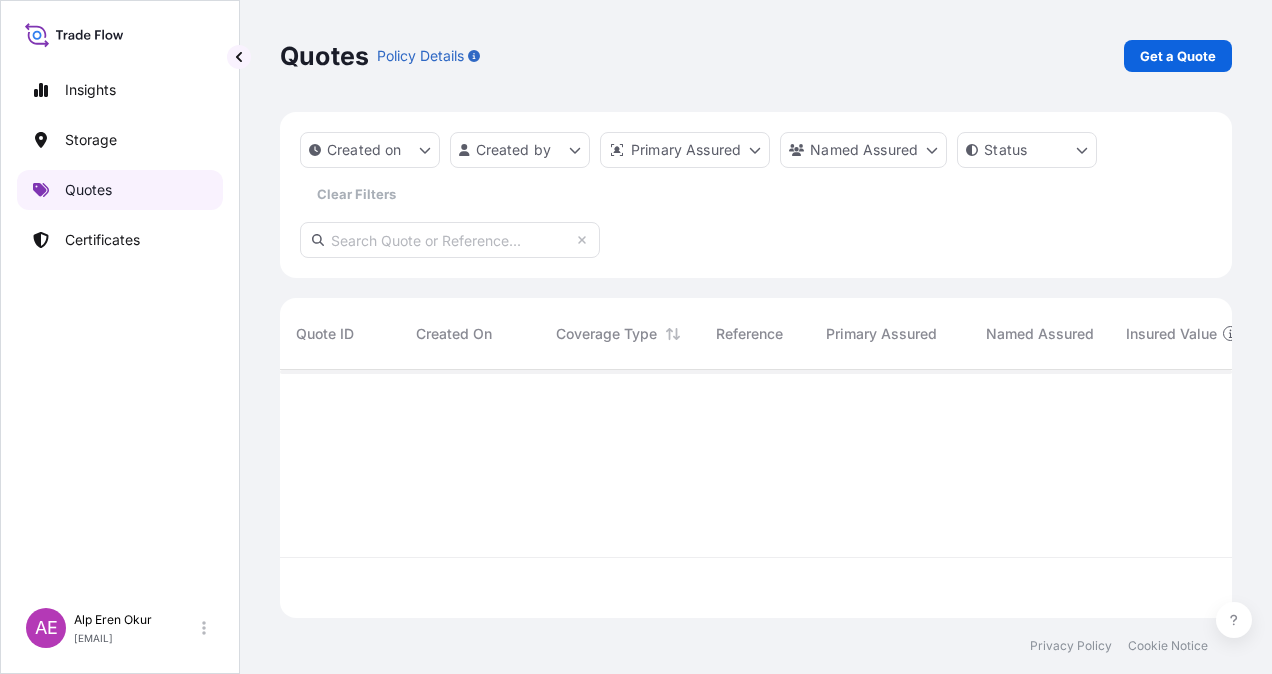 scroll, scrollTop: 16, scrollLeft: 16, axis: both 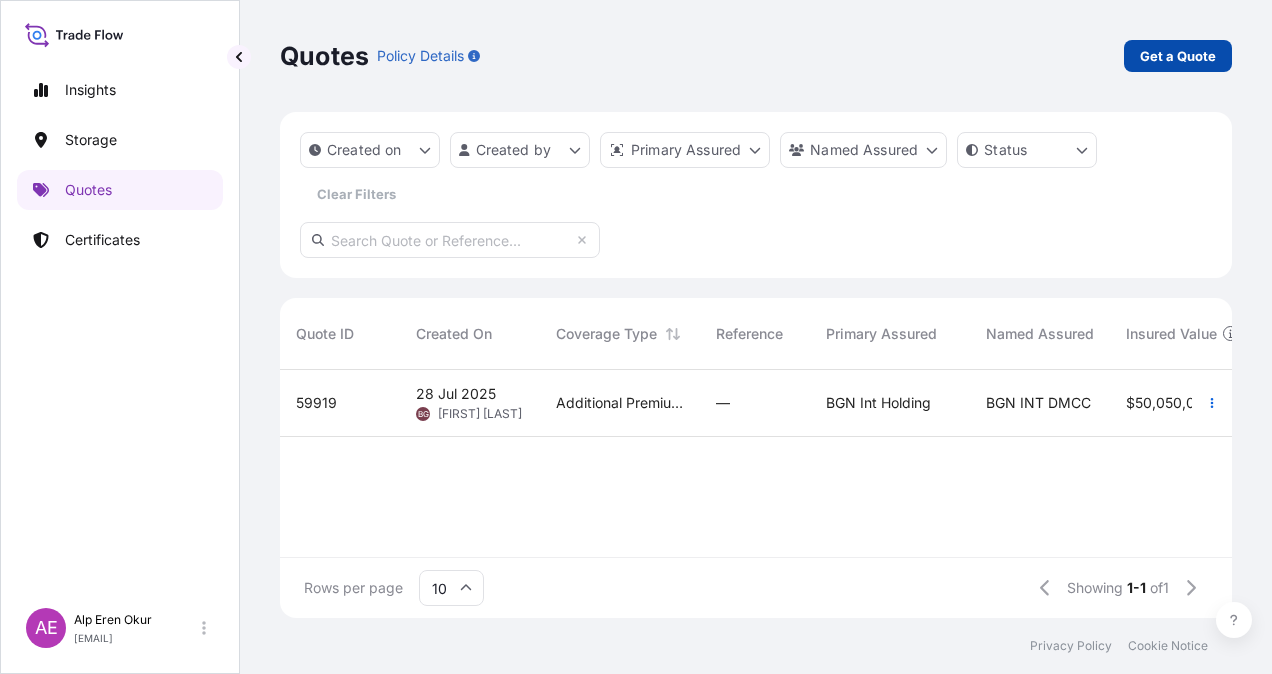 click on "Get a Quote" at bounding box center [1178, 56] 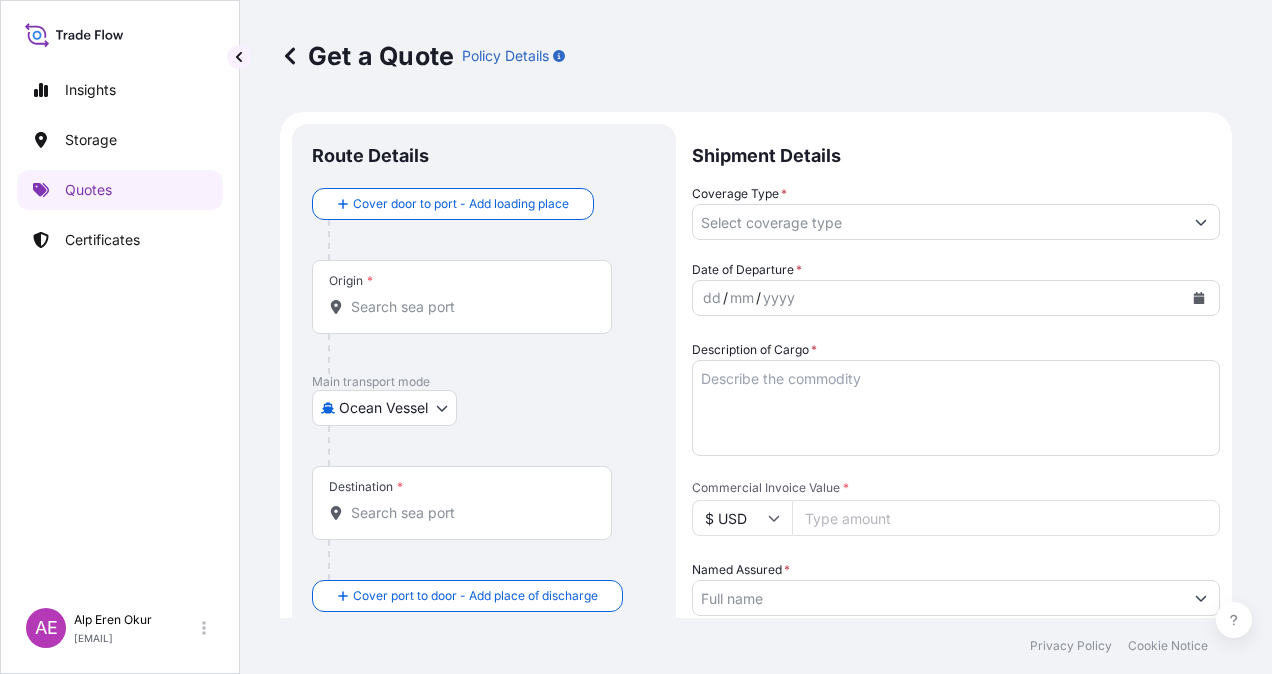 scroll, scrollTop: 32, scrollLeft: 0, axis: vertical 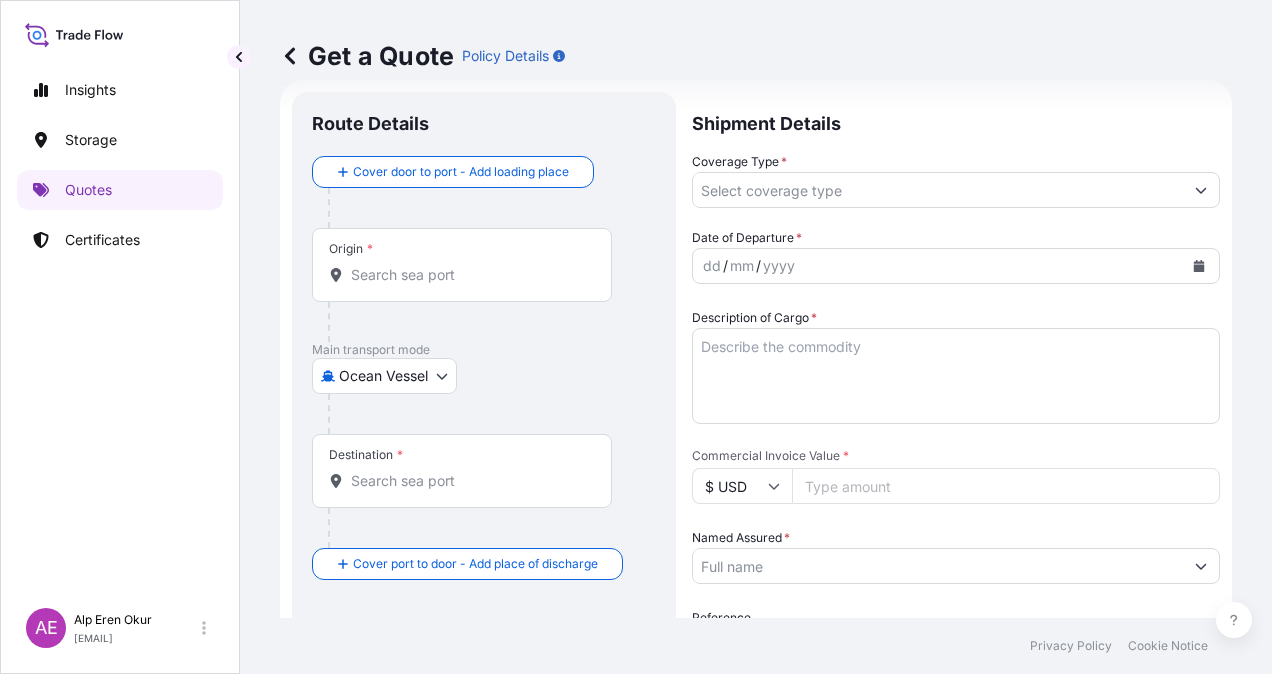click on "Origin *" at bounding box center (469, 275) 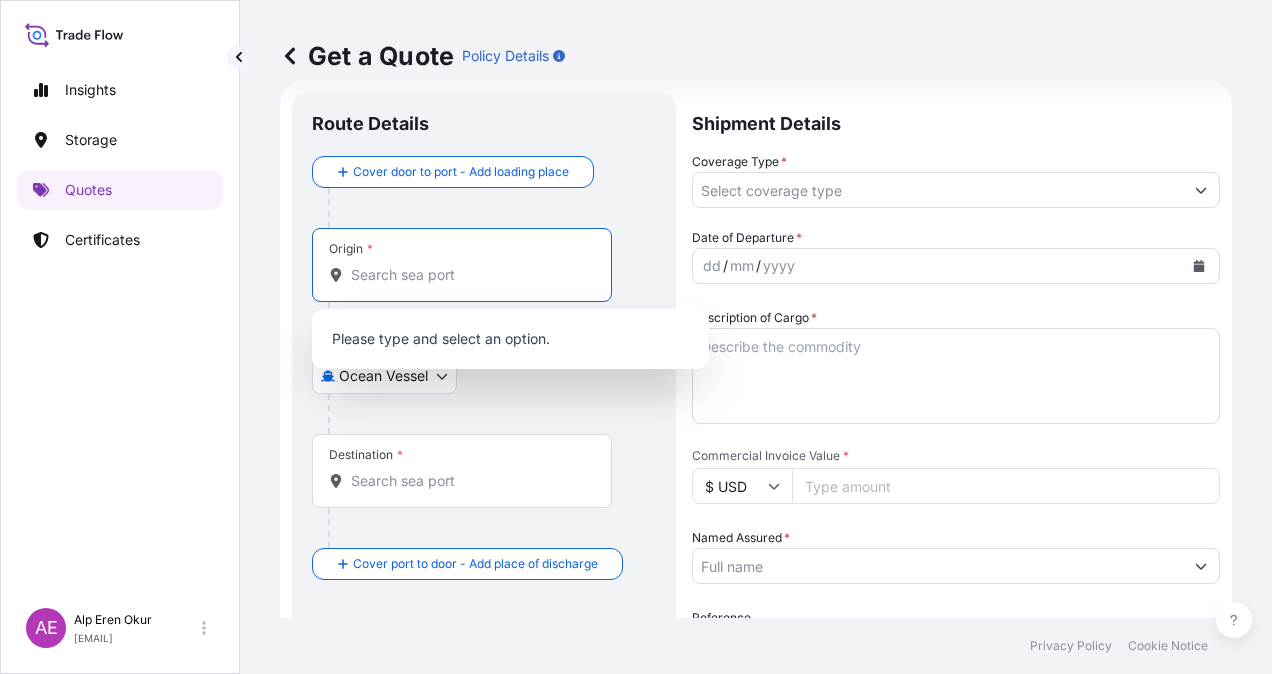 paste on "DAMMAM" 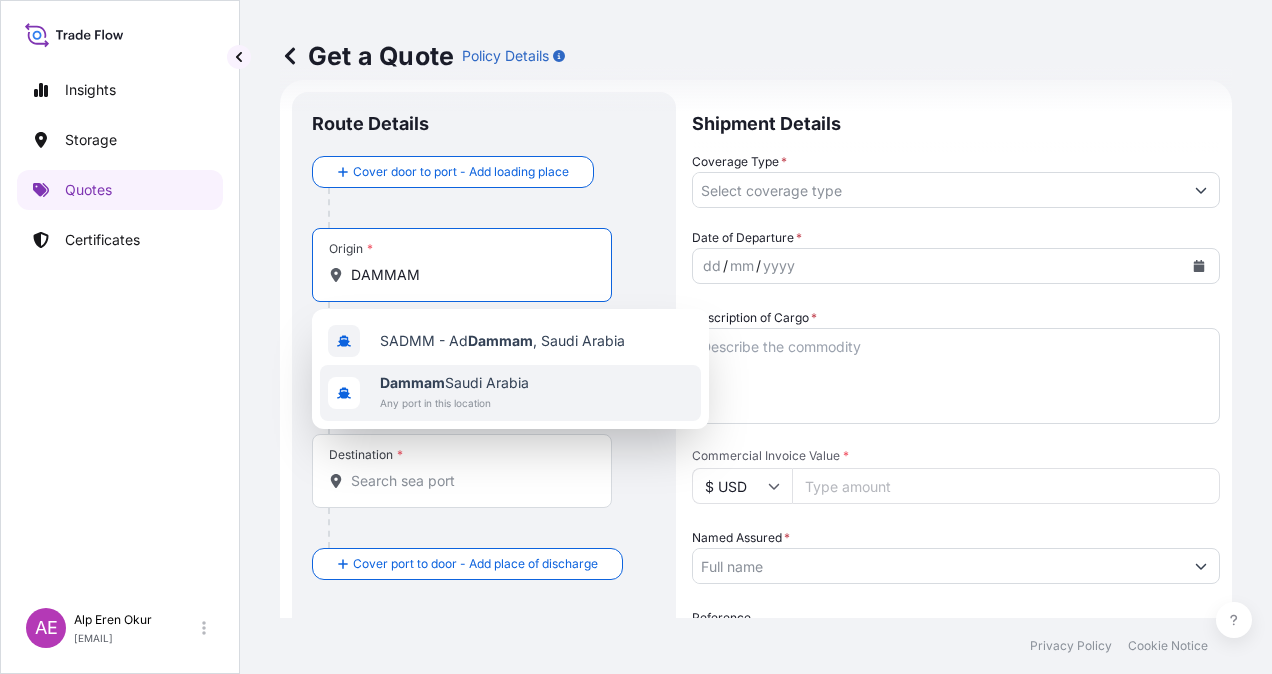 click on "Any port in this location" at bounding box center [454, 403] 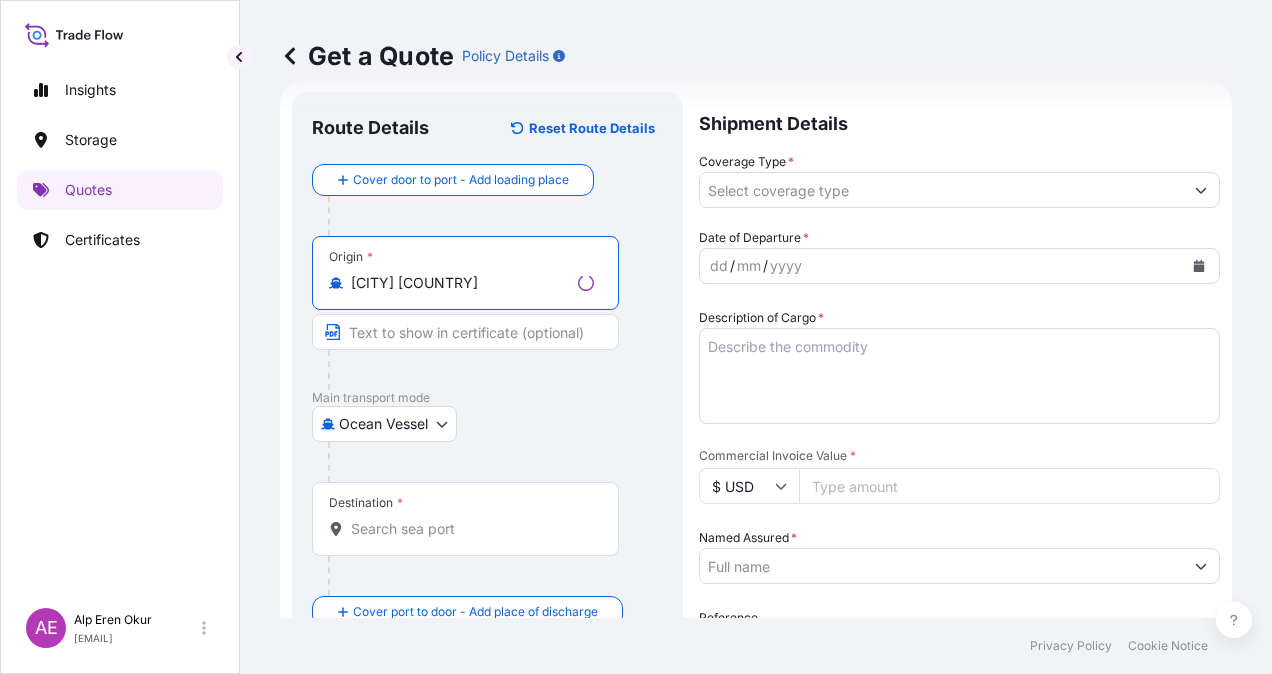 type on "[CITY] [COUNTRY]" 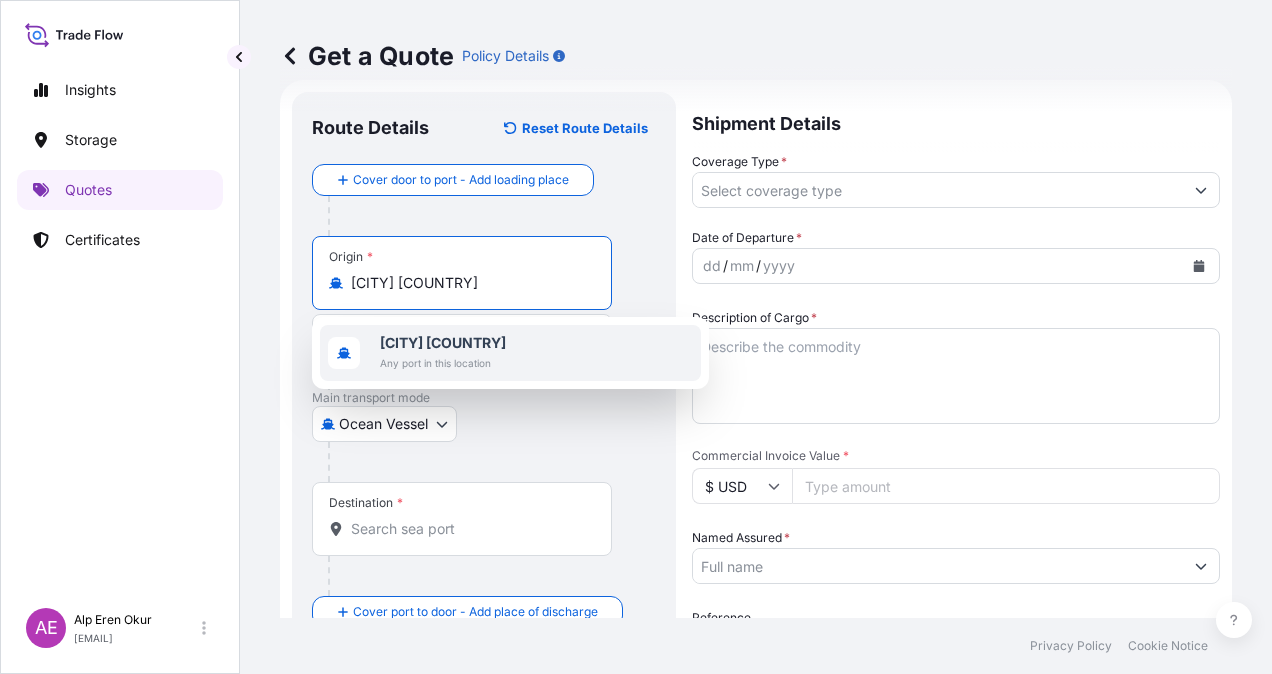 click on "Any port in this location" at bounding box center (443, 363) 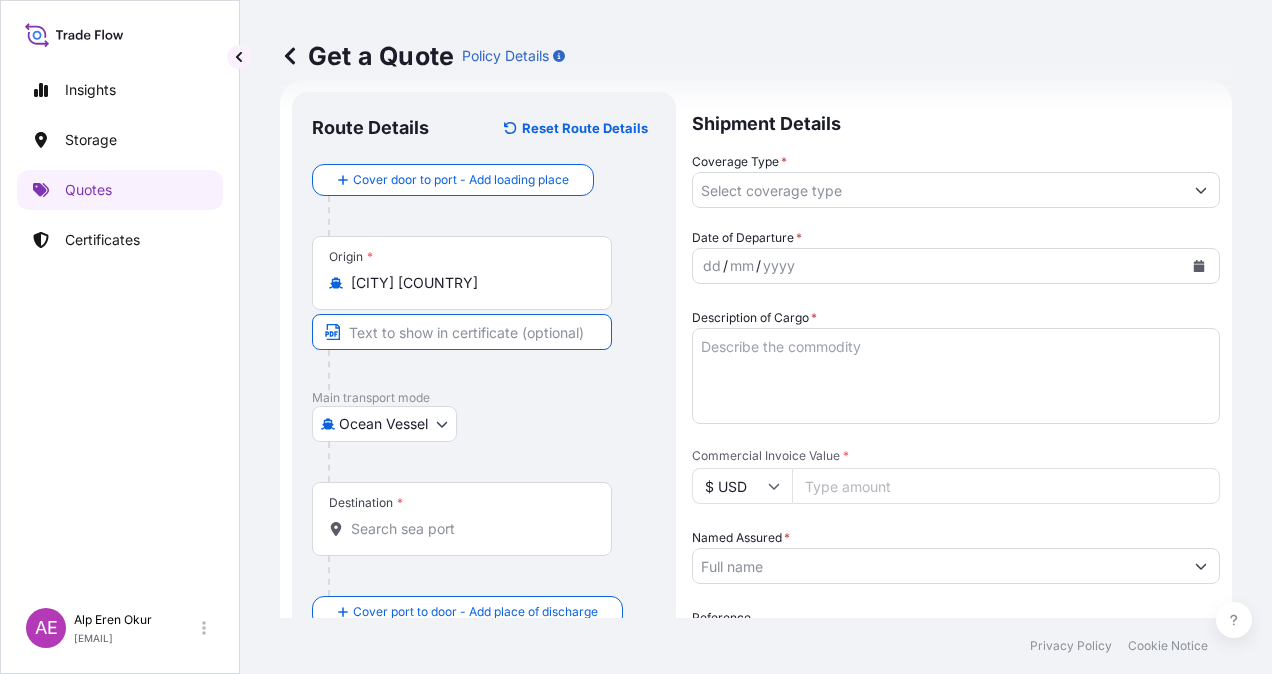 click at bounding box center (462, 332) 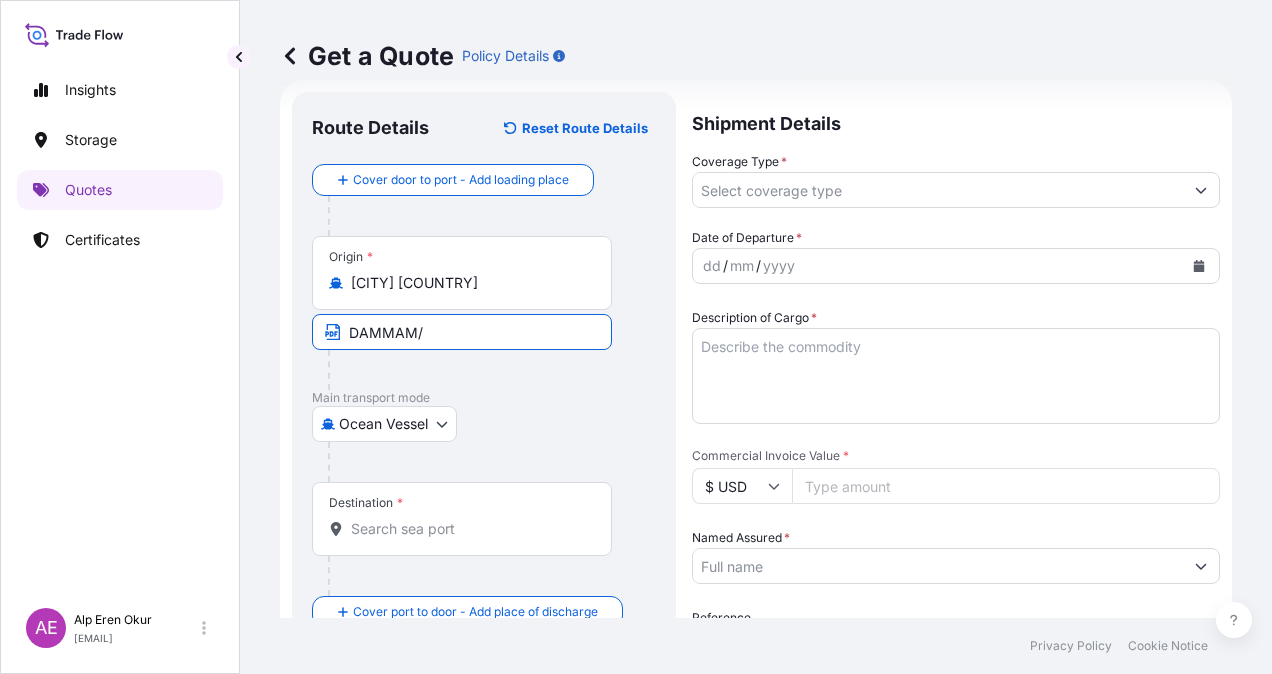 paste on "SAUDI ARABIA" 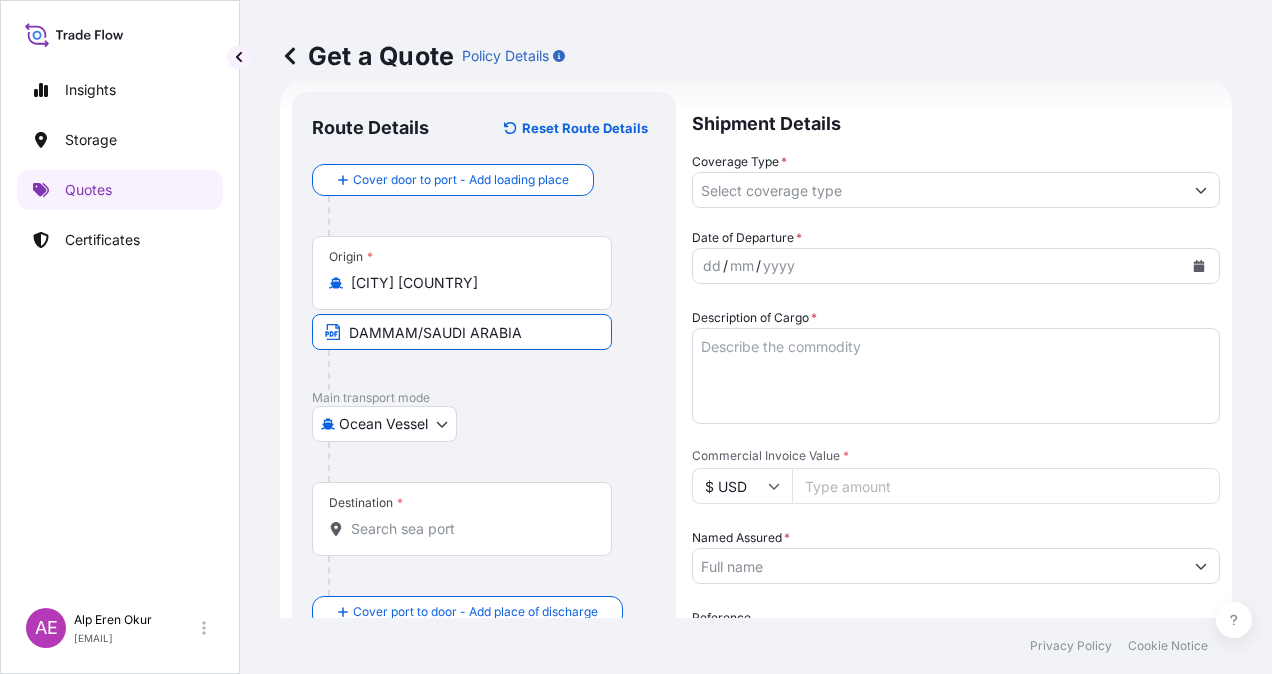 type on "DAMMAM/SAUDI ARABIA" 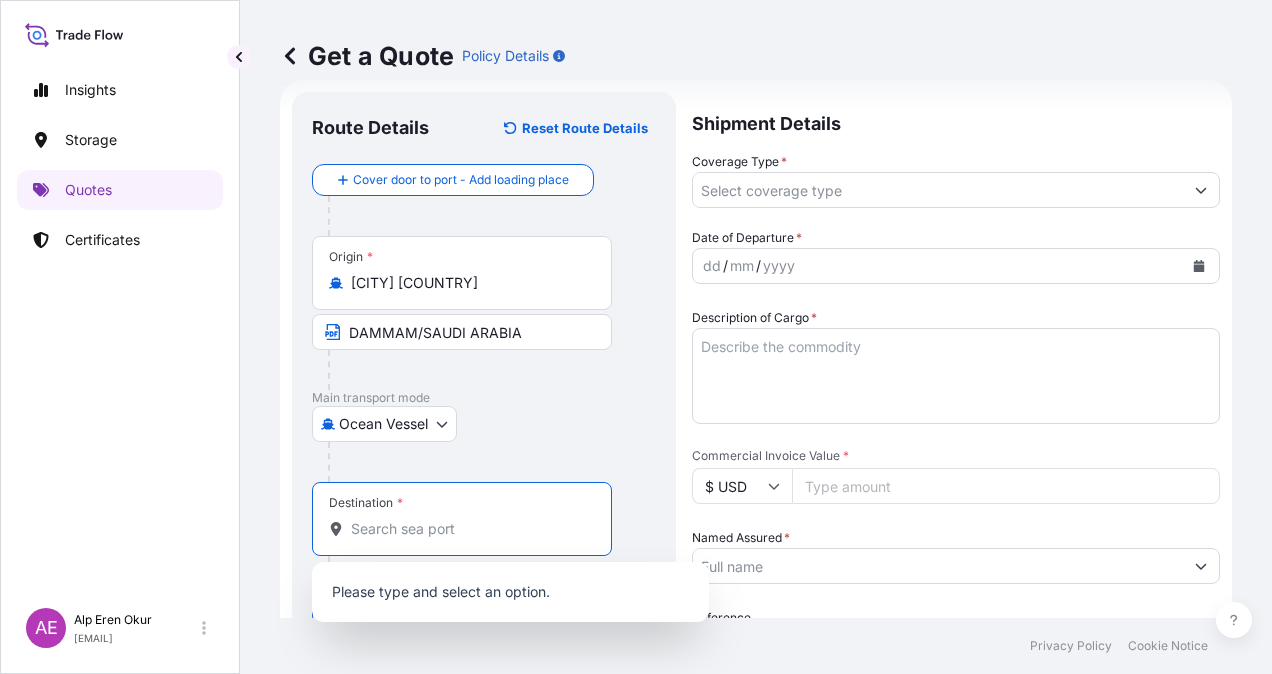 type on "a" 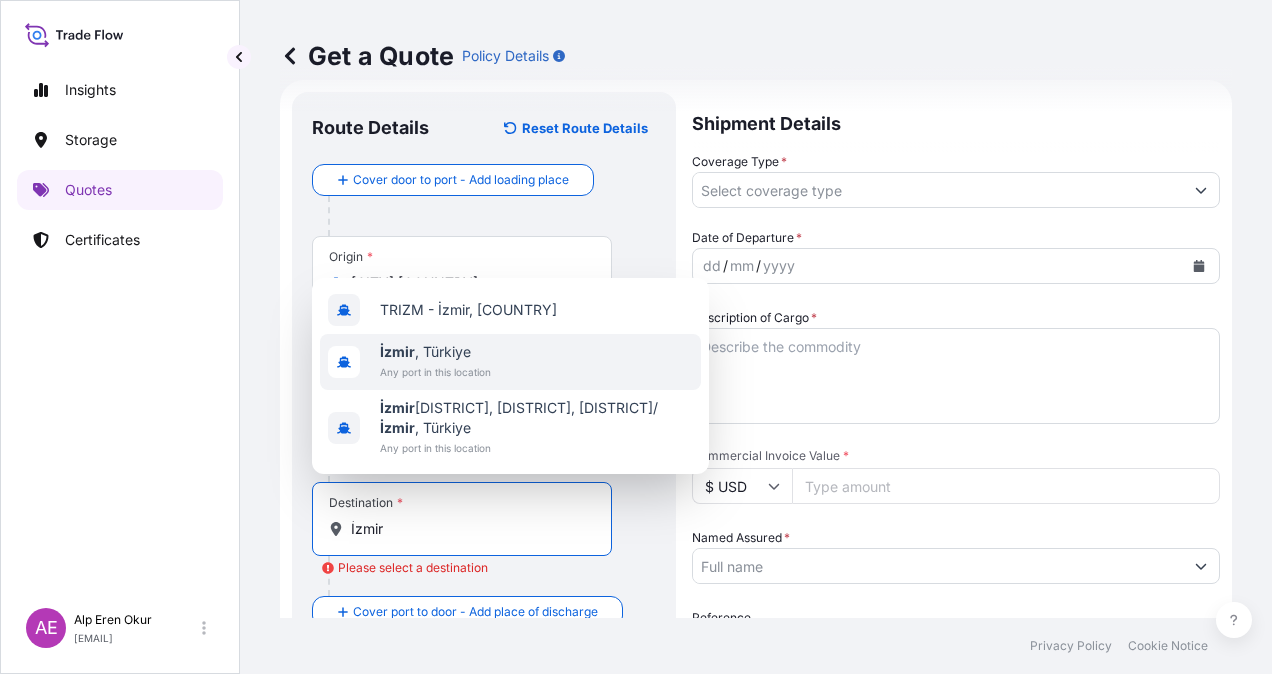 click on "İzmir , Türkiye" at bounding box center [435, 352] 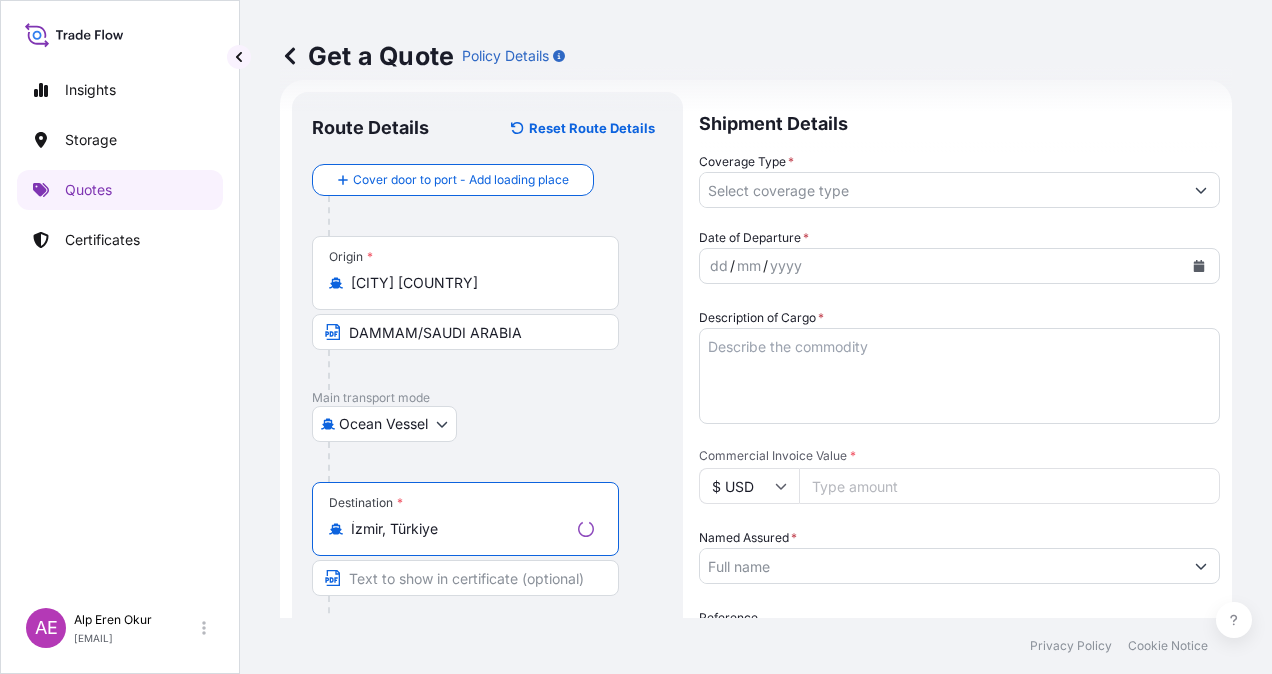 type on "İzmir, Türkiye" 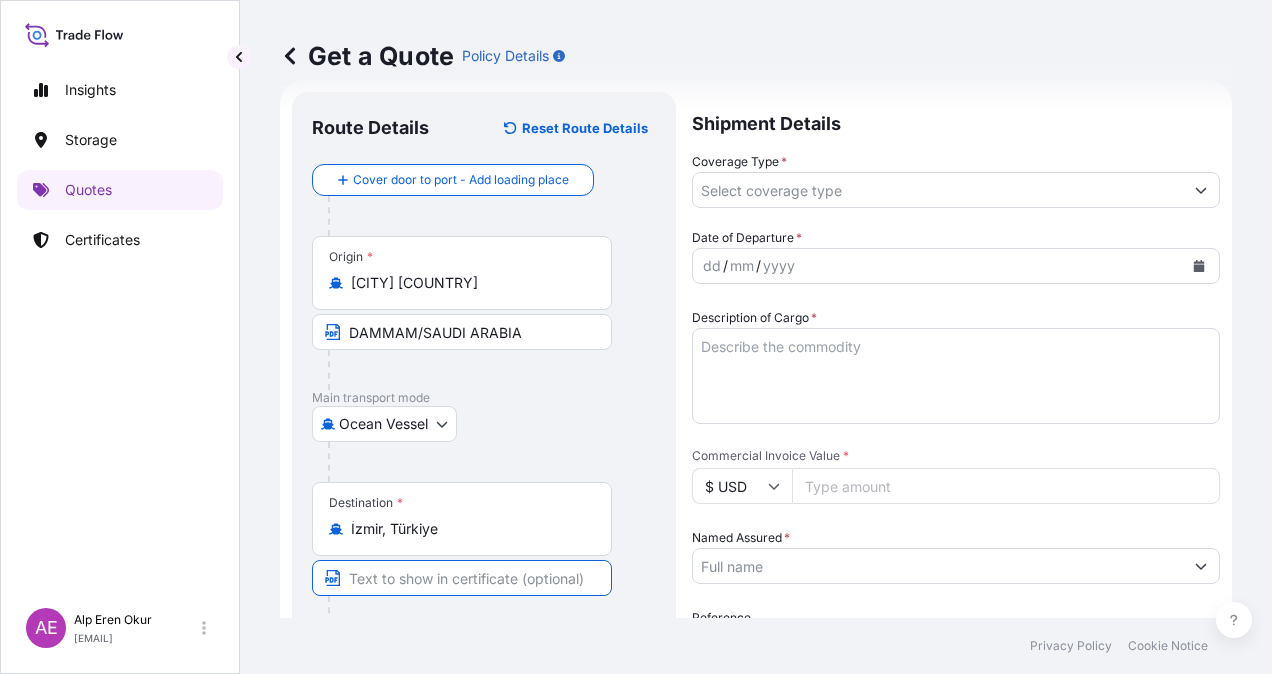 paste on "ALIAGA /IZMIR" 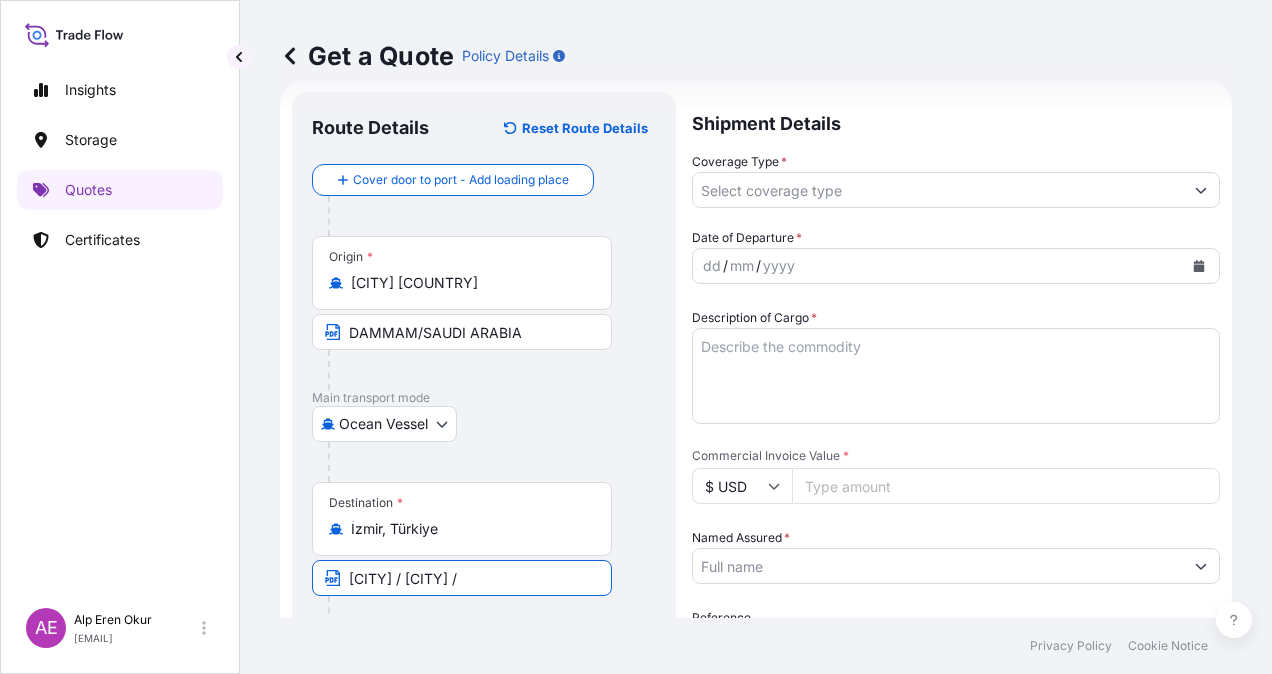 paste on "TURKEY" 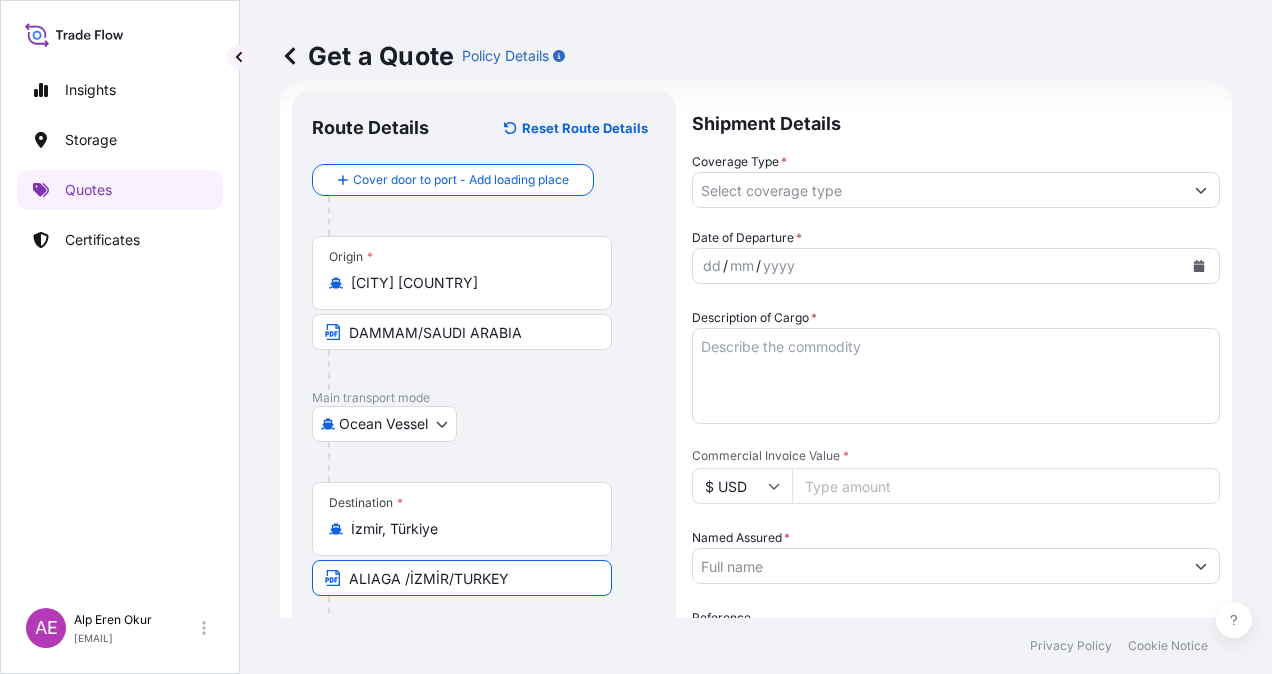 click on "ALIAGA /IZMIR/TURKEY" at bounding box center [462, 578] 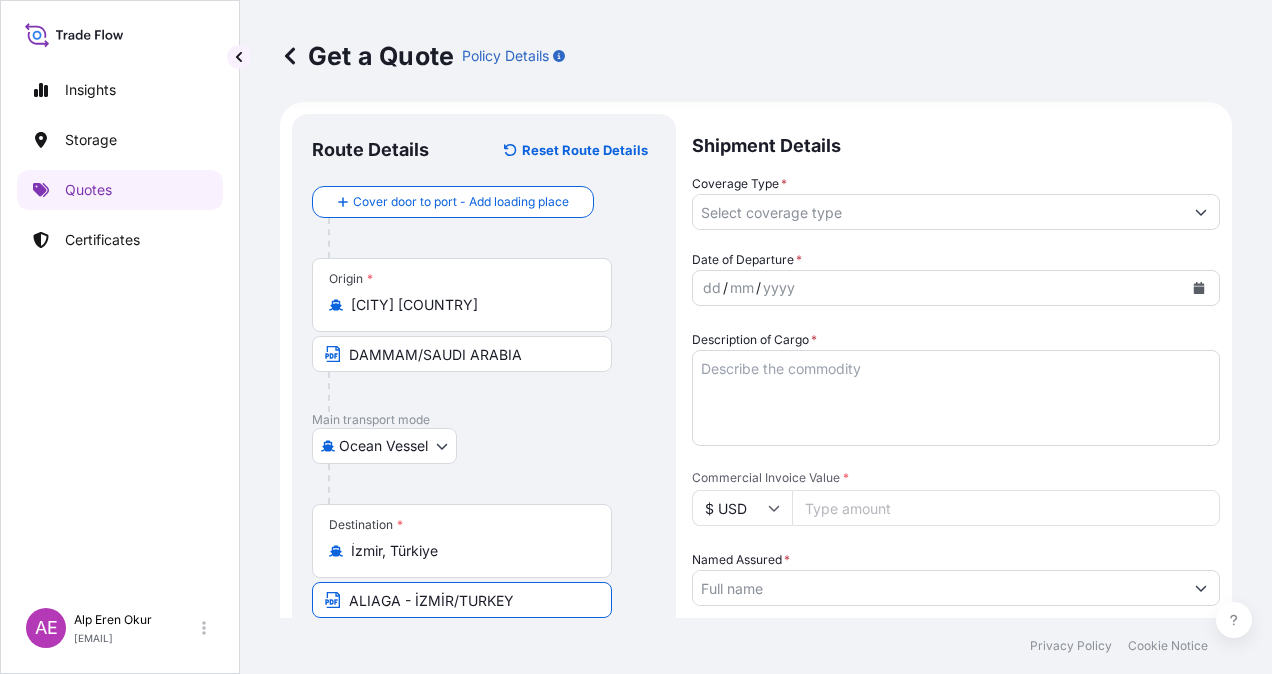 scroll, scrollTop: 0, scrollLeft: 0, axis: both 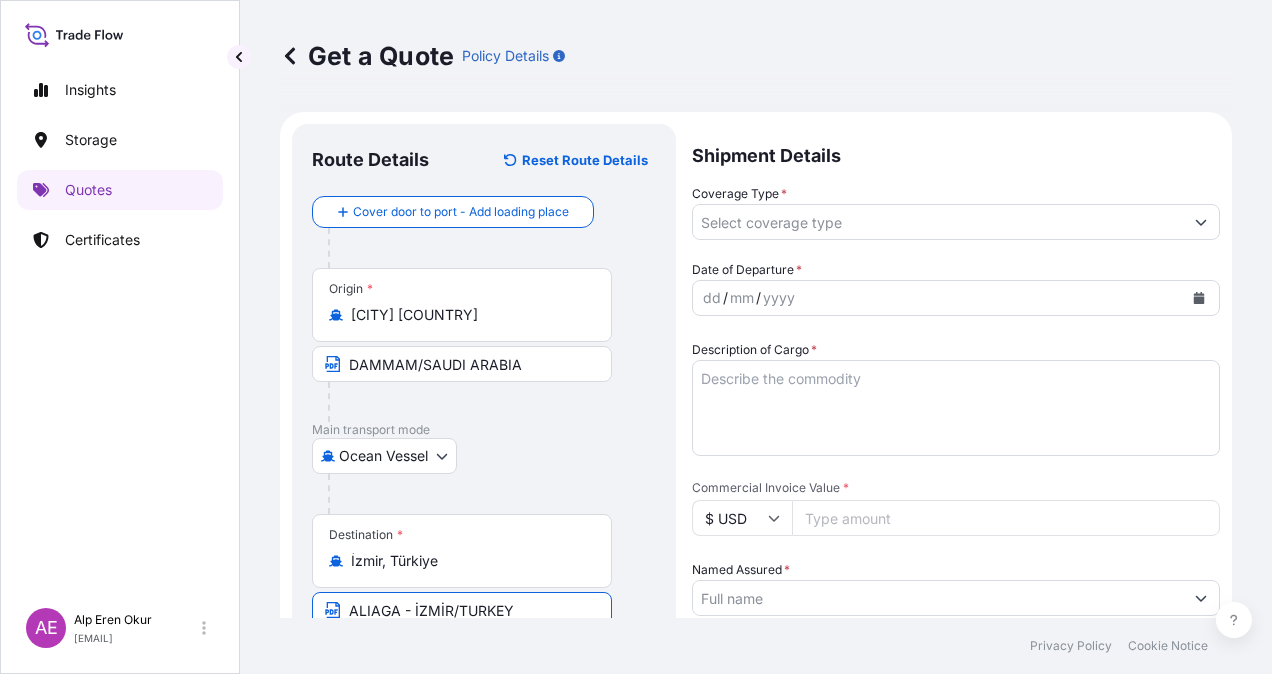 type on "[CITY] - [CITY]/[COUNTRY]" 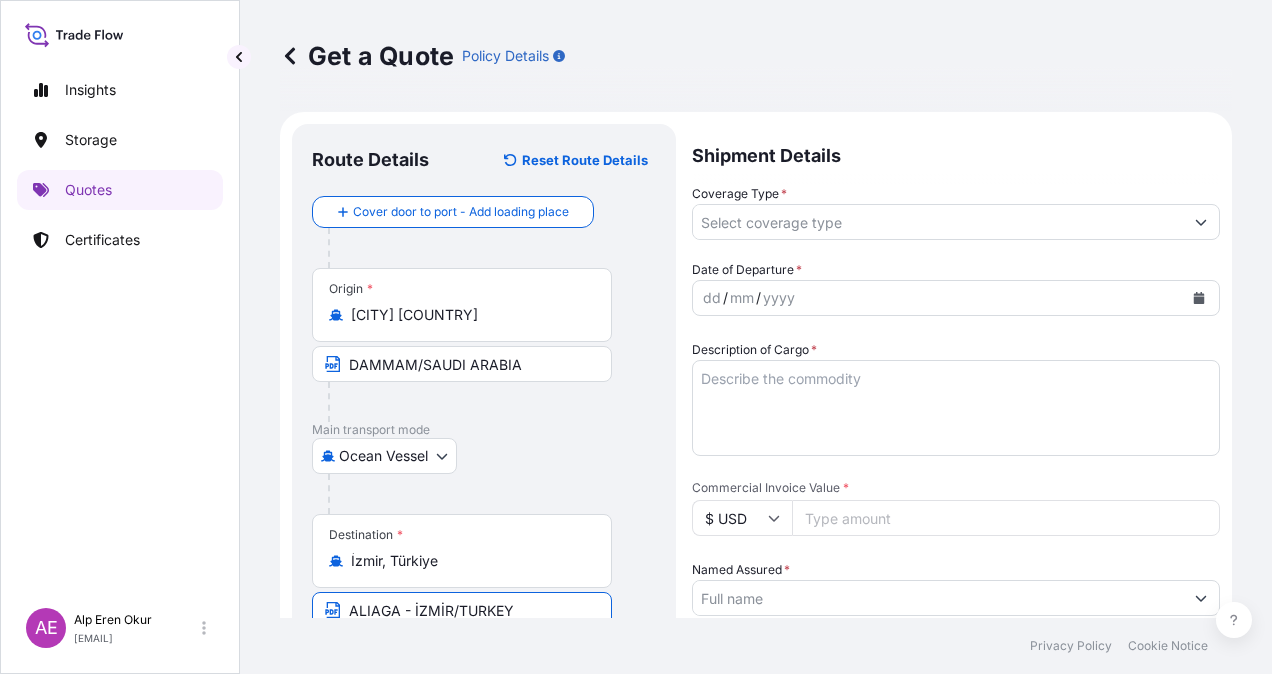 click on "Quotes" at bounding box center (120, 190) 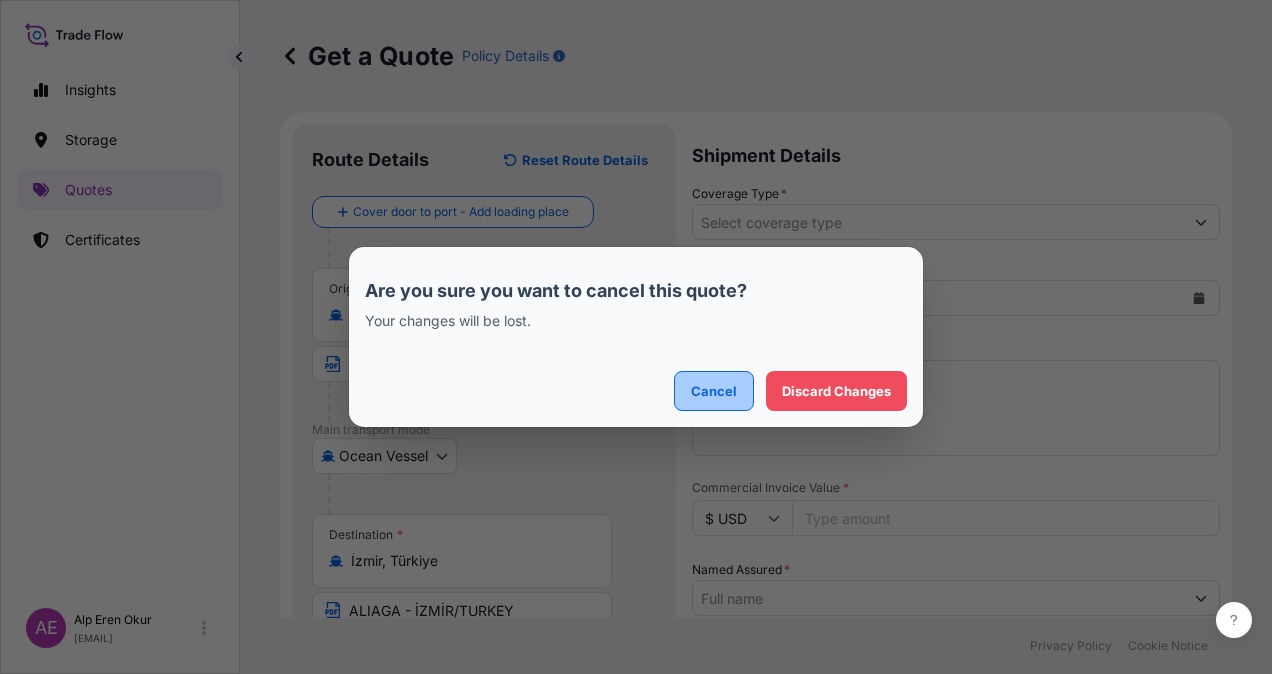 click on "Cancel" at bounding box center (714, 391) 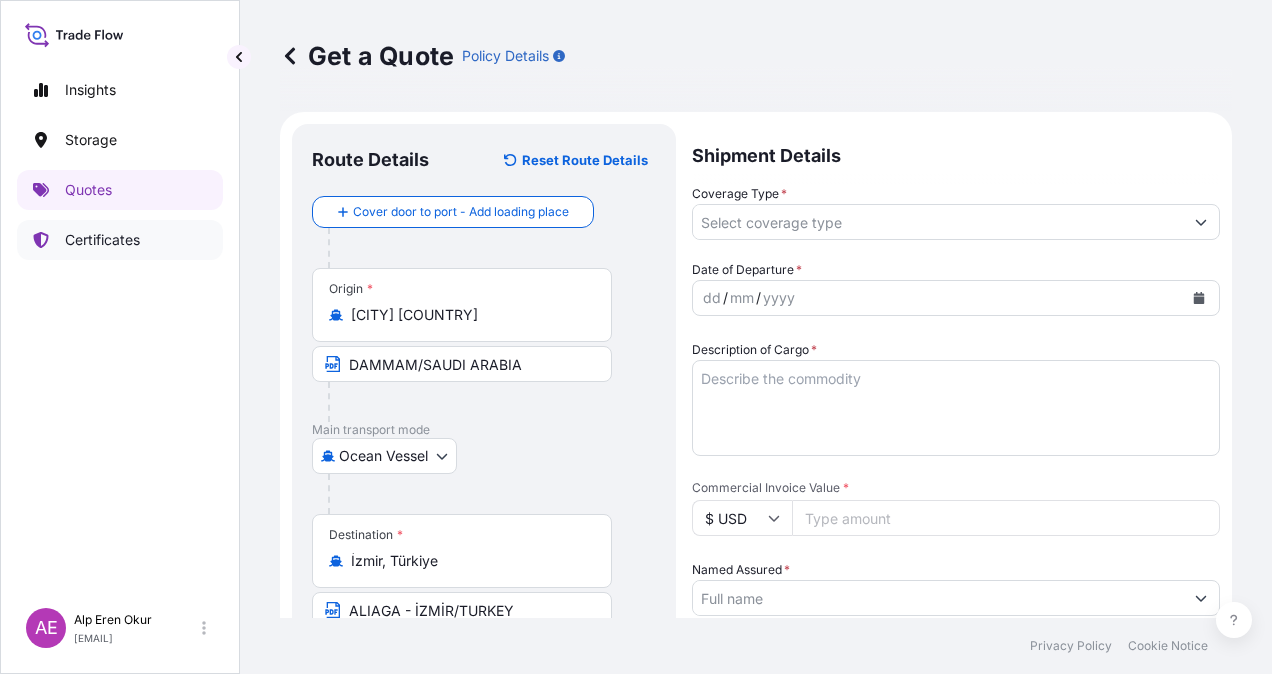 click on "Certificates" at bounding box center (120, 240) 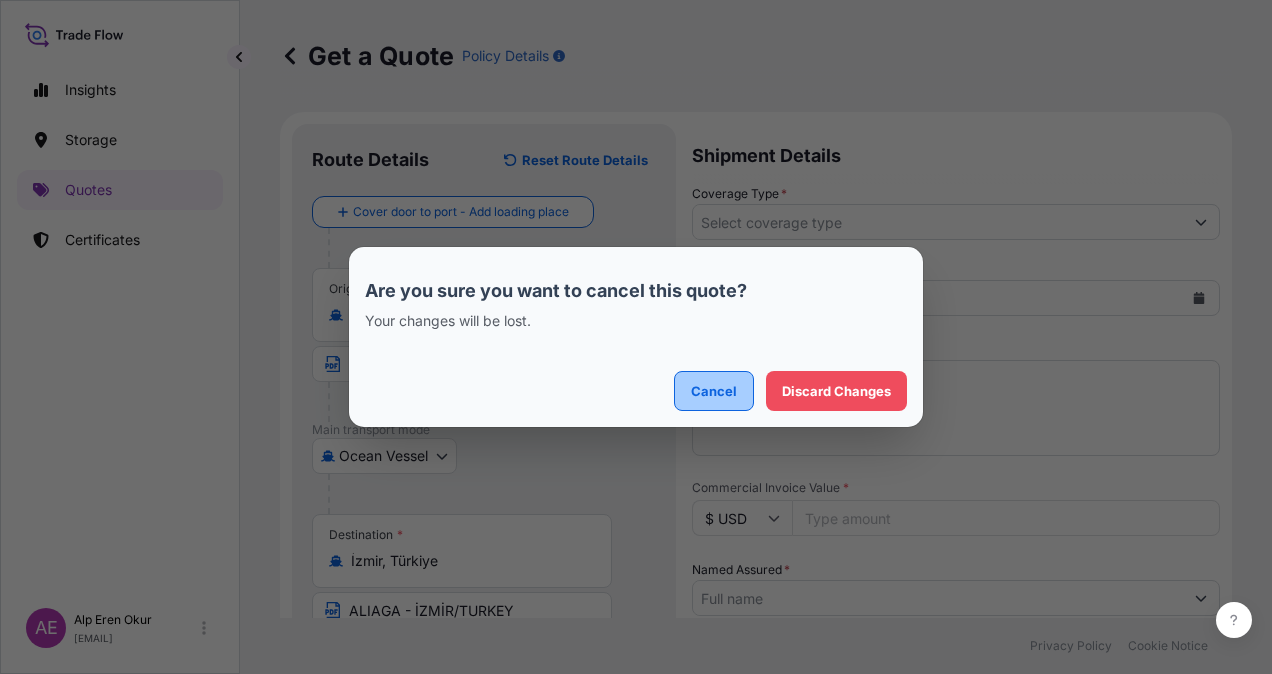 click on "Cancel" at bounding box center (714, 391) 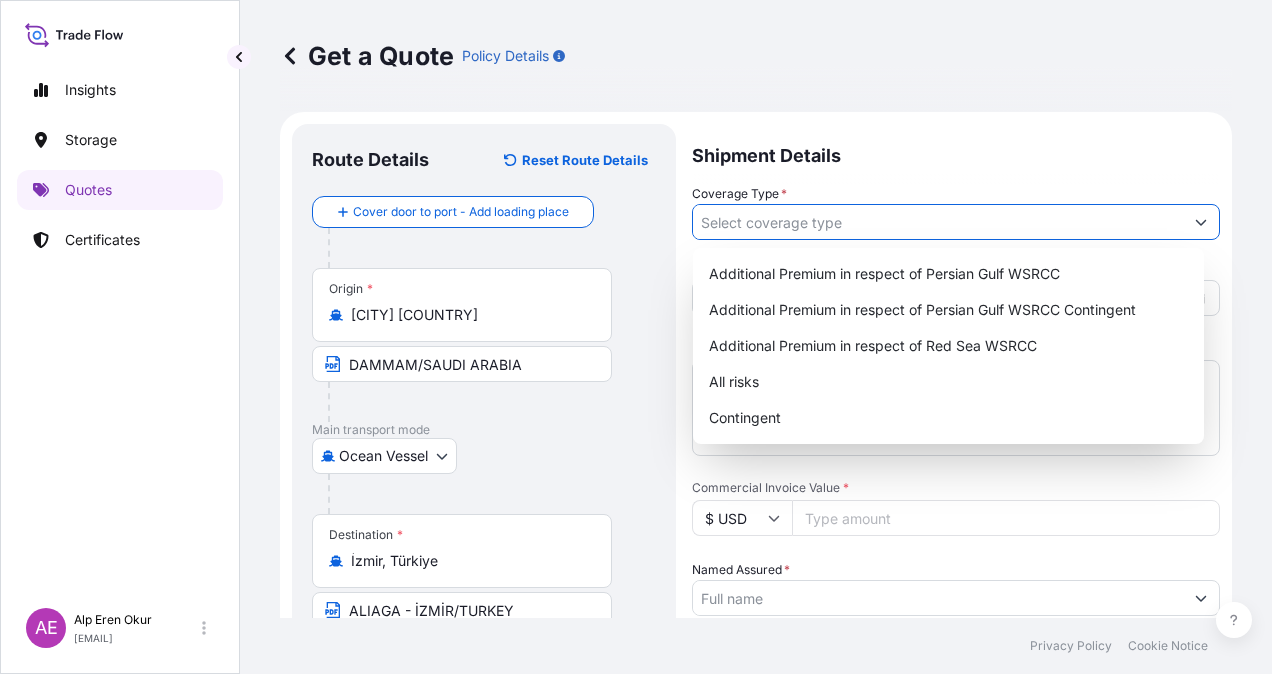 click on "Coverage Type *" at bounding box center (938, 222) 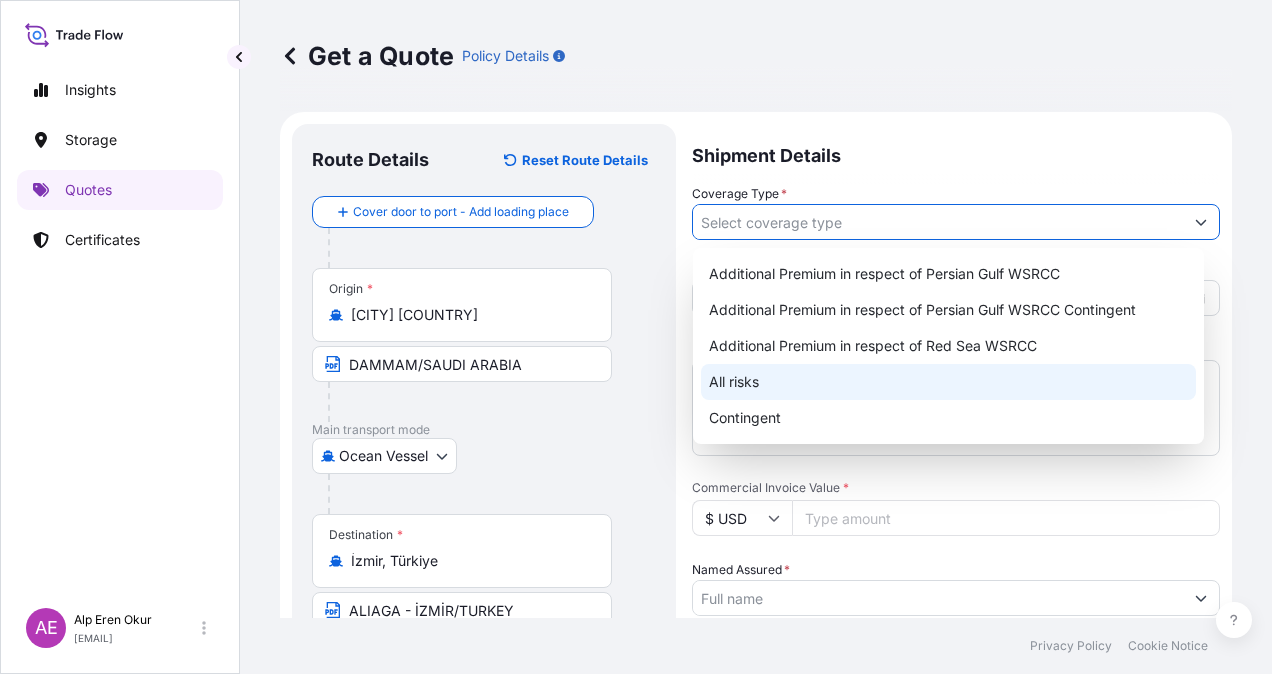 click on "All risks" at bounding box center [948, 382] 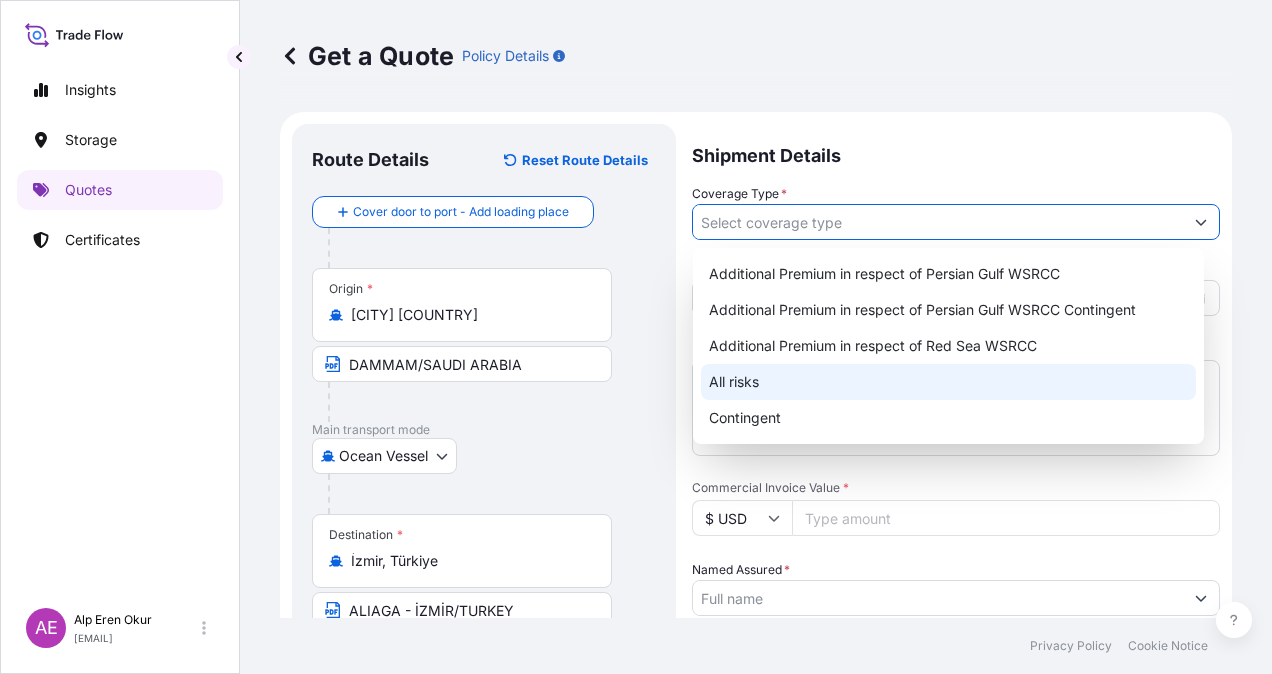 type on "All risks" 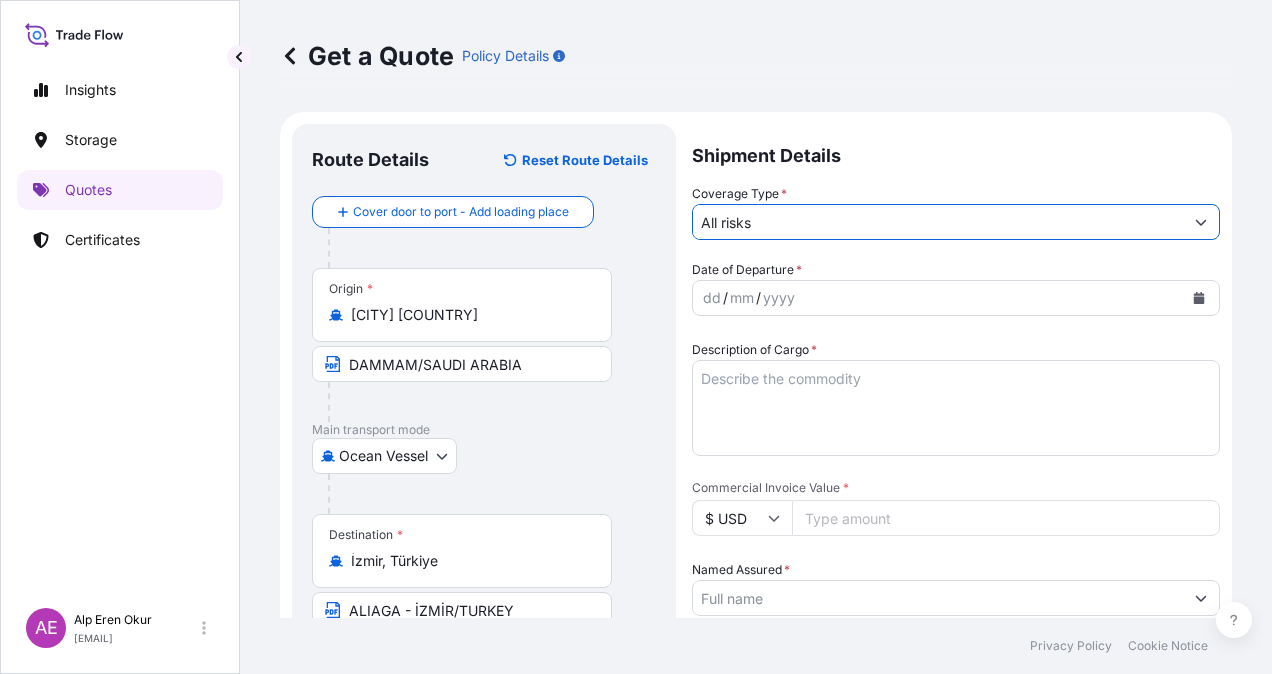 click on "dd" at bounding box center (712, 298) 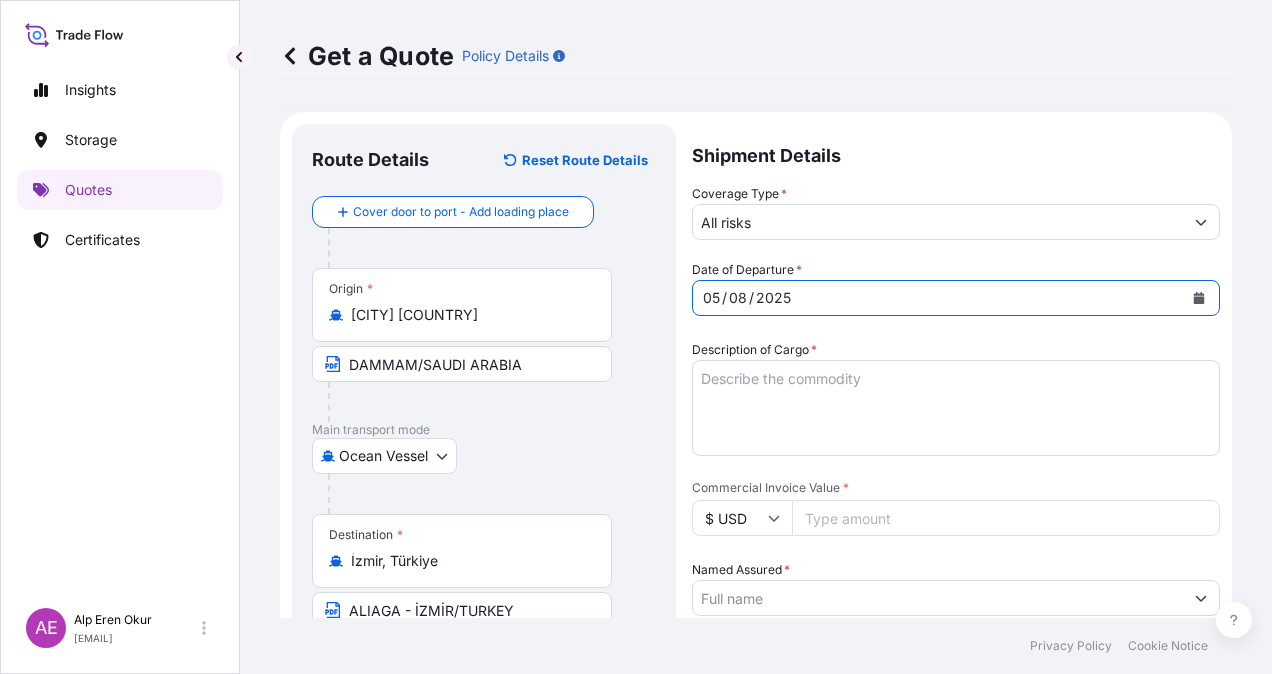 click on "Description of Cargo *" at bounding box center (956, 408) 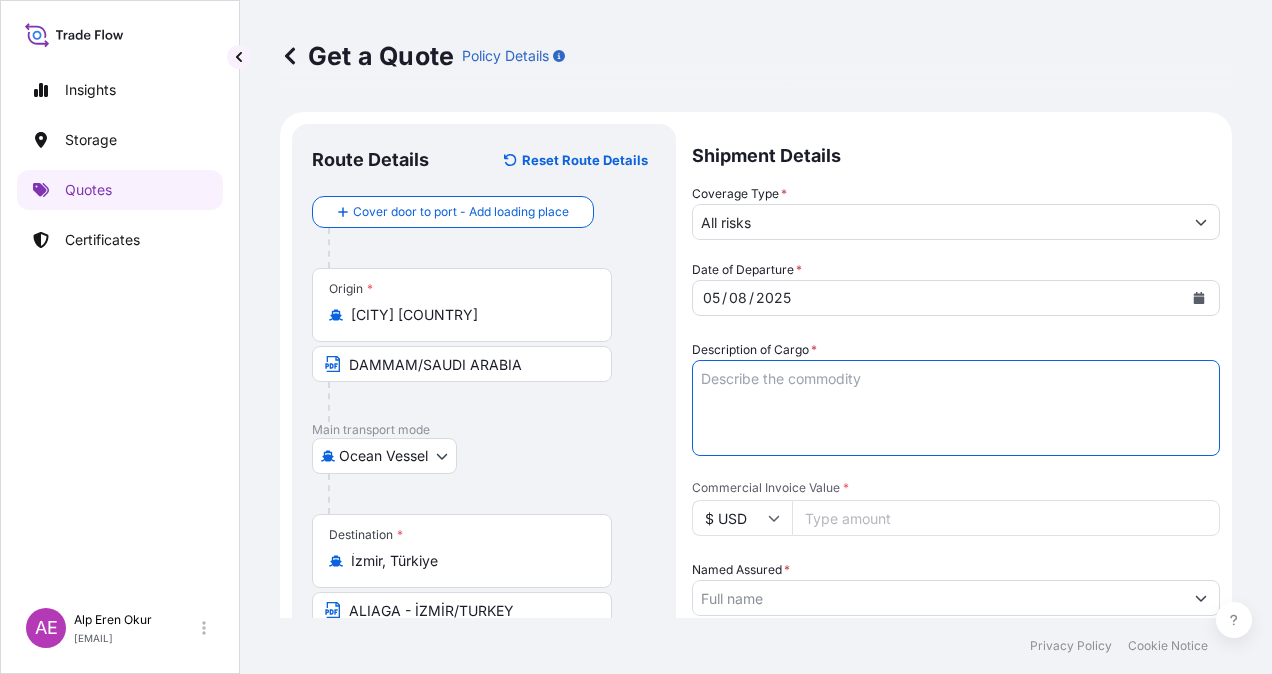 paste on "TALENE M4212 N02" 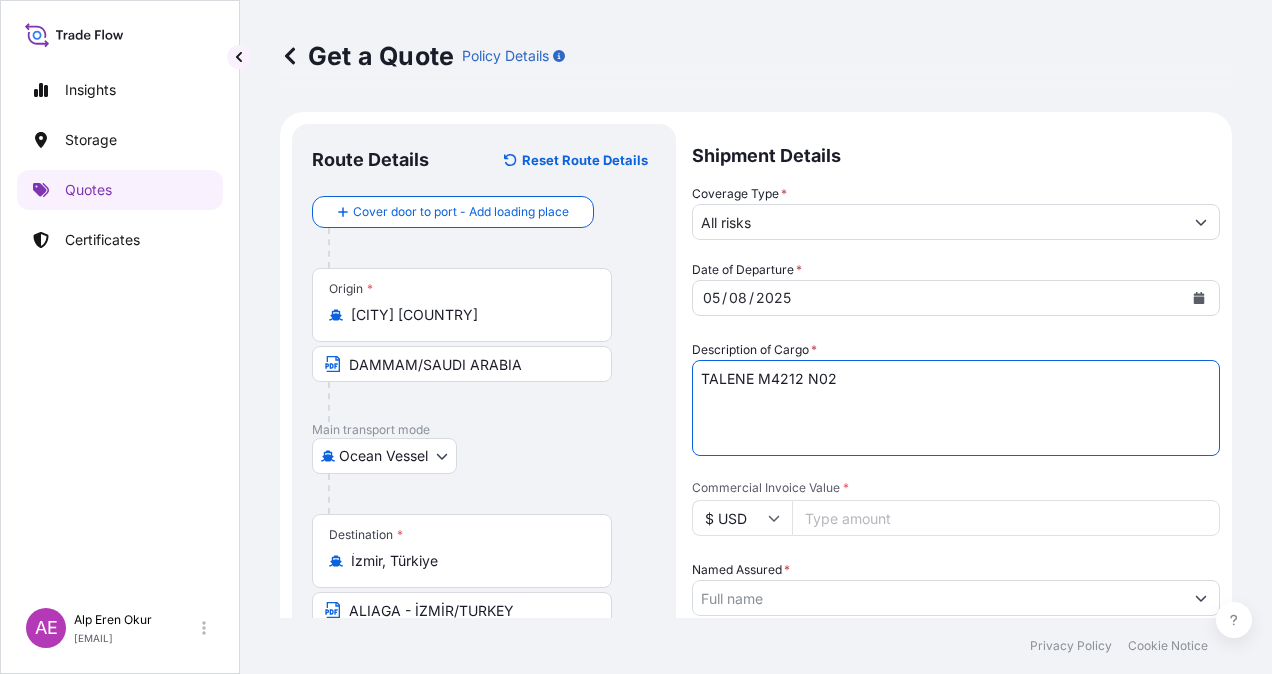 type on "TALENE M4212 N02" 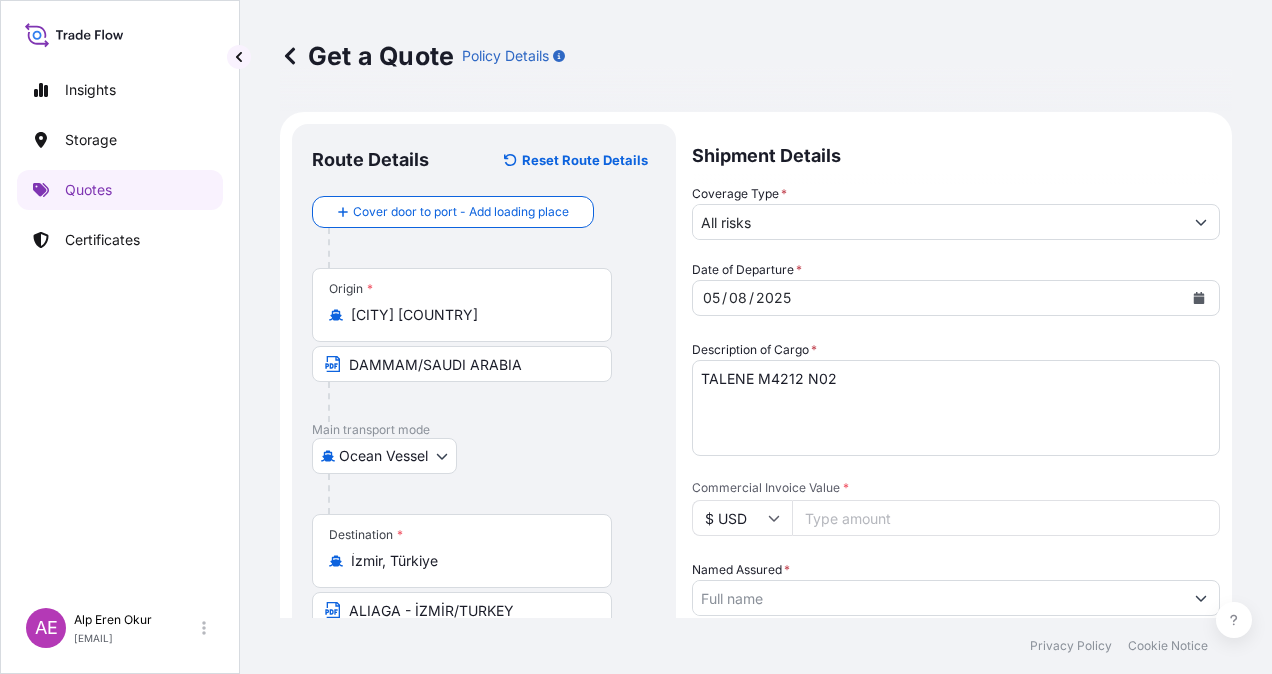 click on "Commercial Invoice Value   *" at bounding box center (1006, 518) 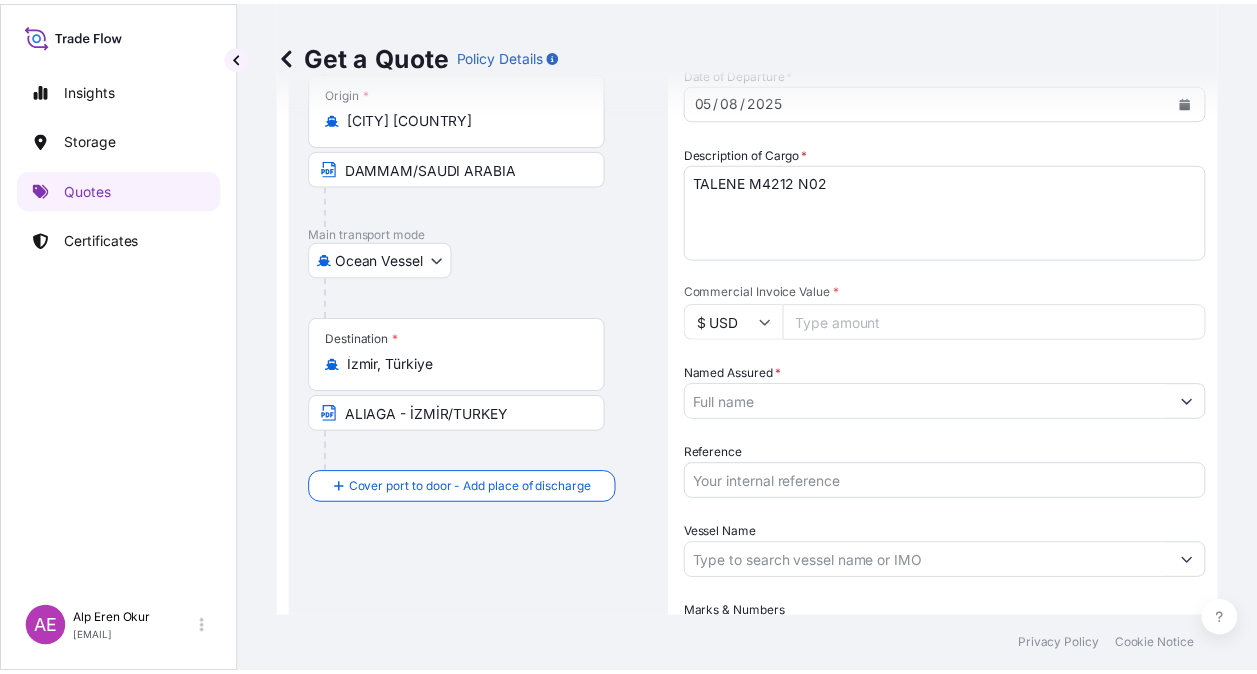 scroll, scrollTop: 200, scrollLeft: 0, axis: vertical 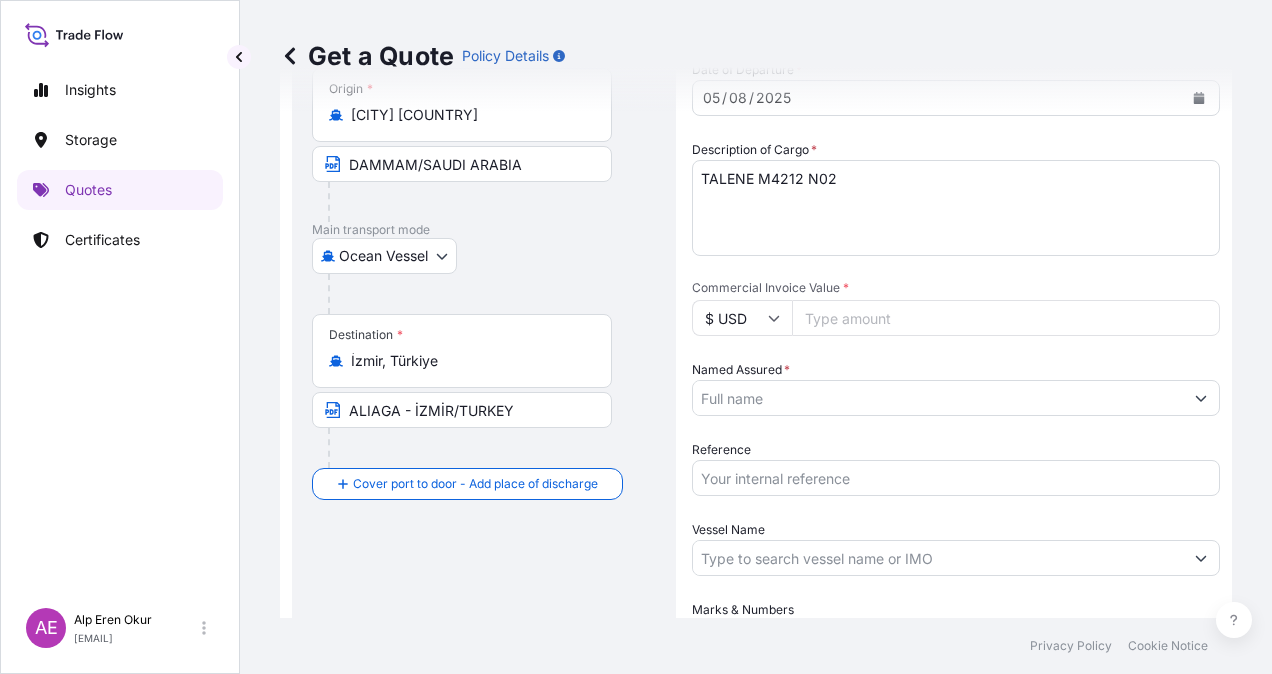drag, startPoint x: 877, startPoint y: 318, endPoint x: 698, endPoint y: 319, distance: 179.00279 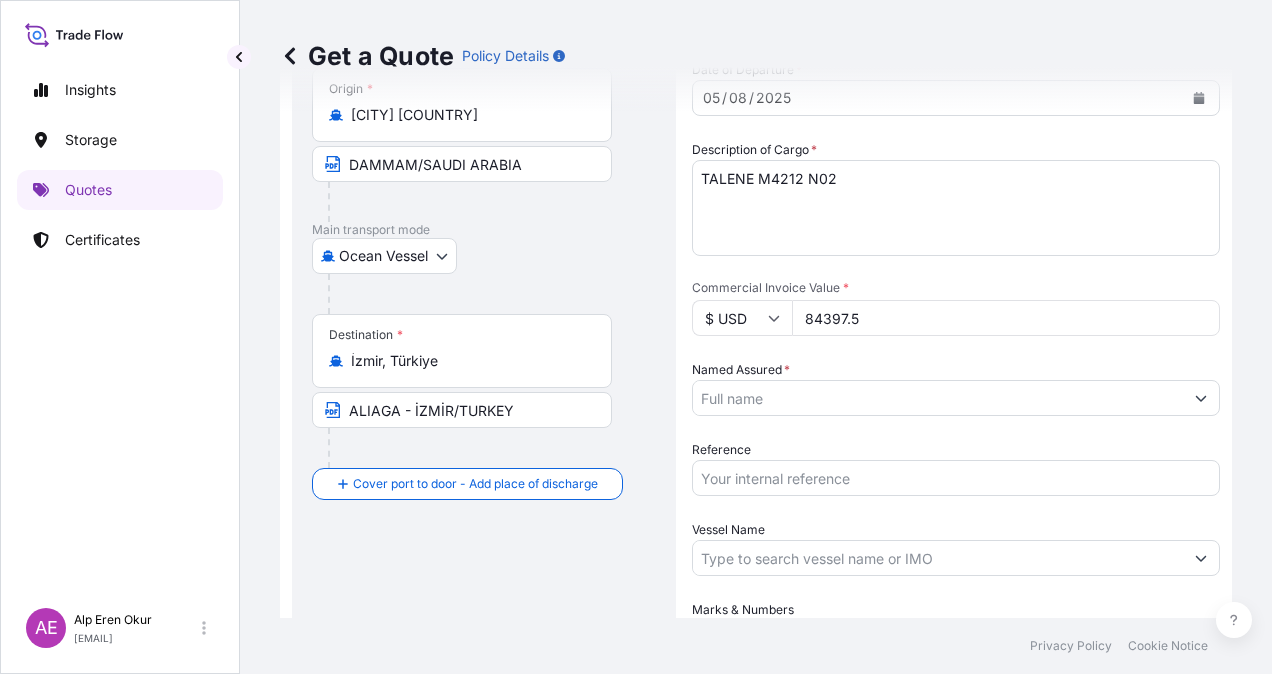 type on "84397.5" 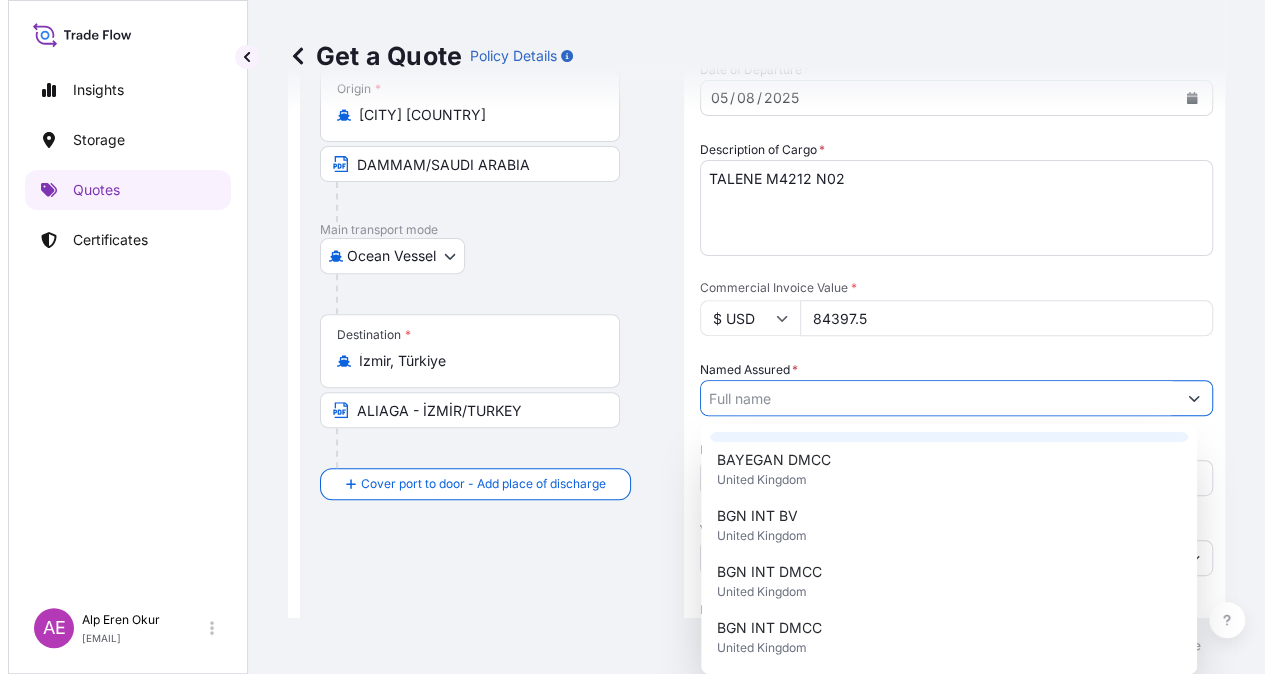 scroll, scrollTop: 100, scrollLeft: 0, axis: vertical 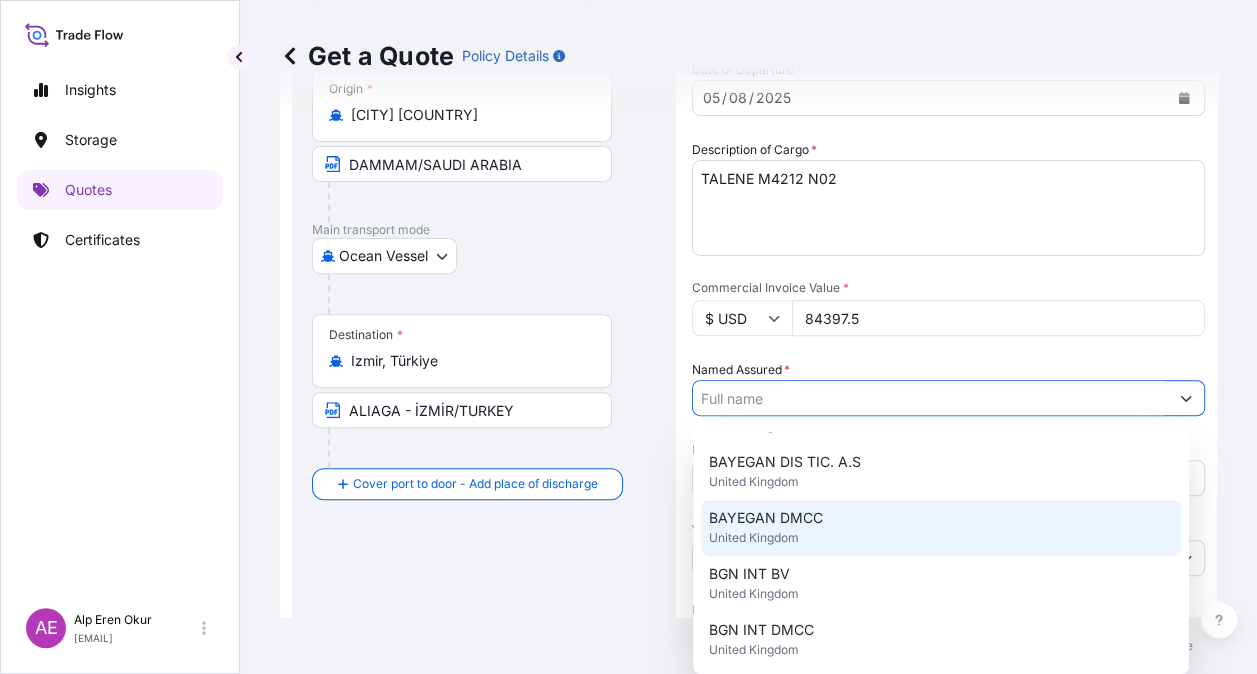 click on "BAYEGAN DMCC United Kingdom" at bounding box center (941, 528) 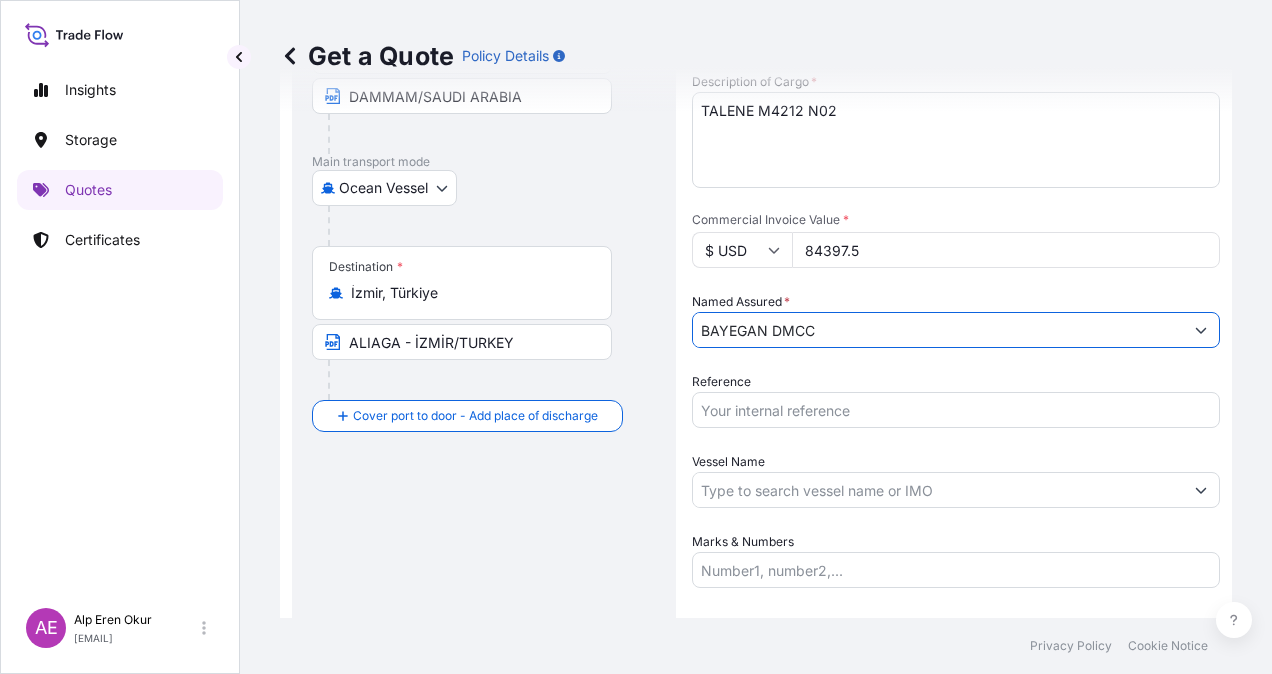 scroll, scrollTop: 300, scrollLeft: 0, axis: vertical 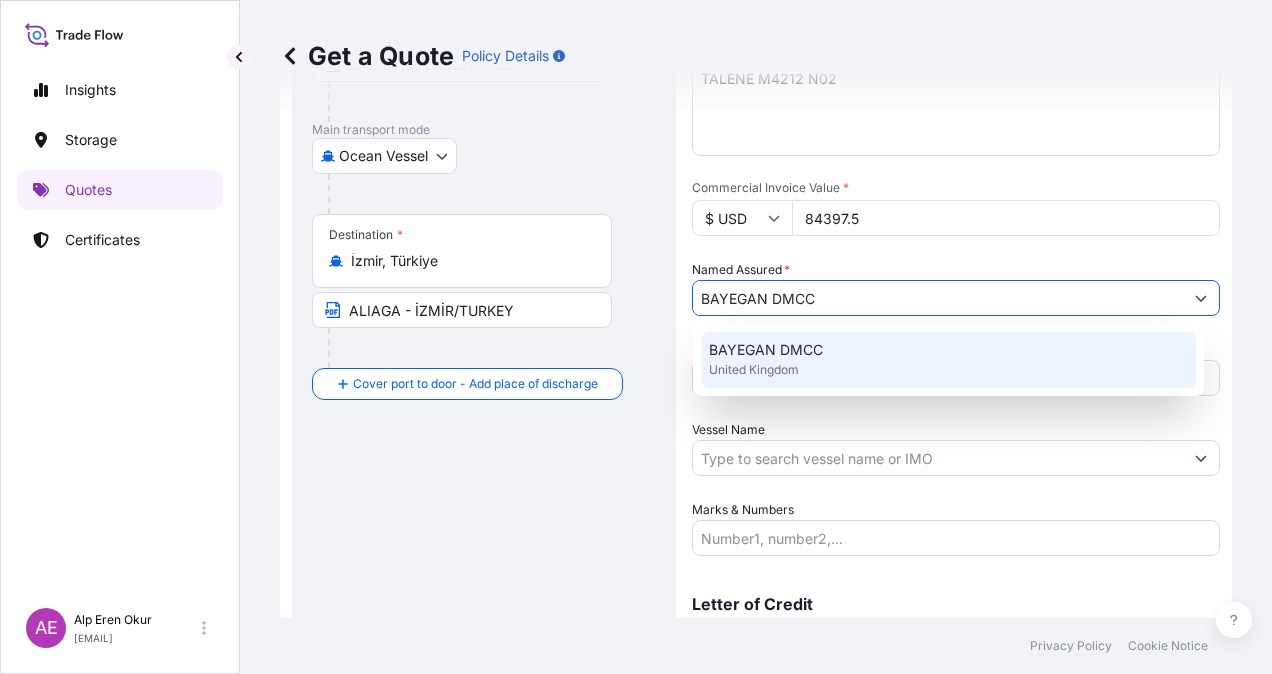 click on "BAYEGAN DMCC United Kingdom" at bounding box center (948, 360) 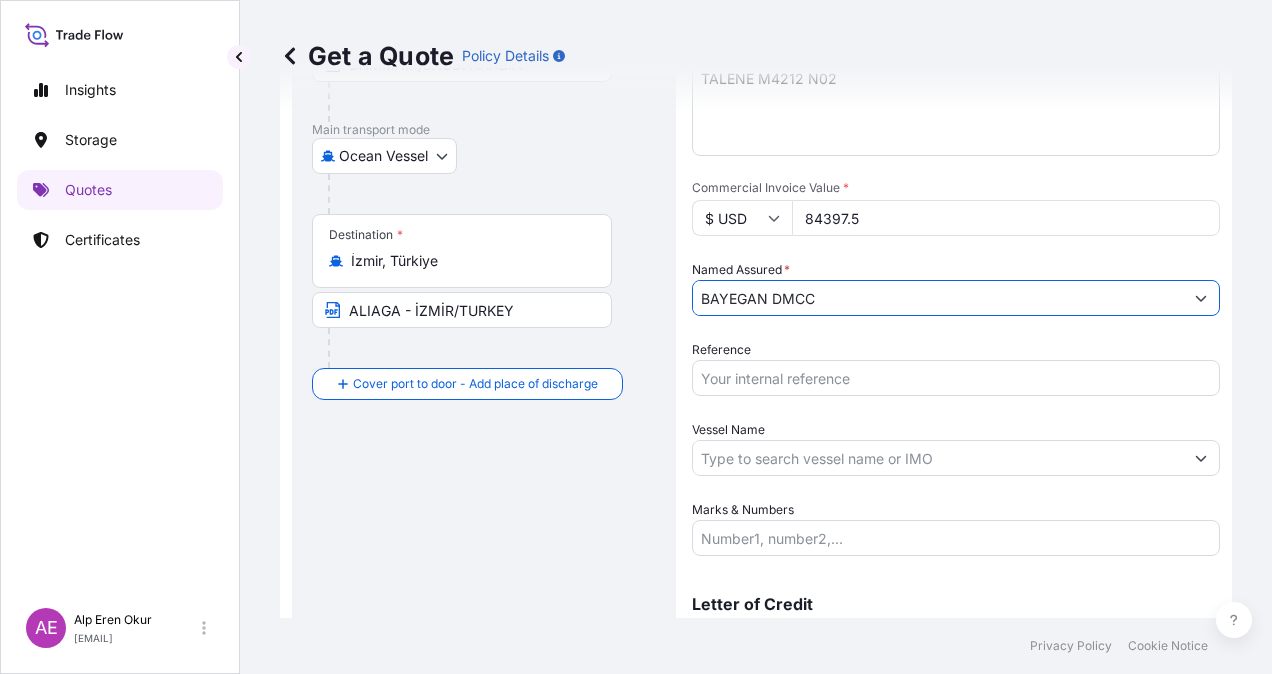 click on "Vessel Name" at bounding box center (938, 458) 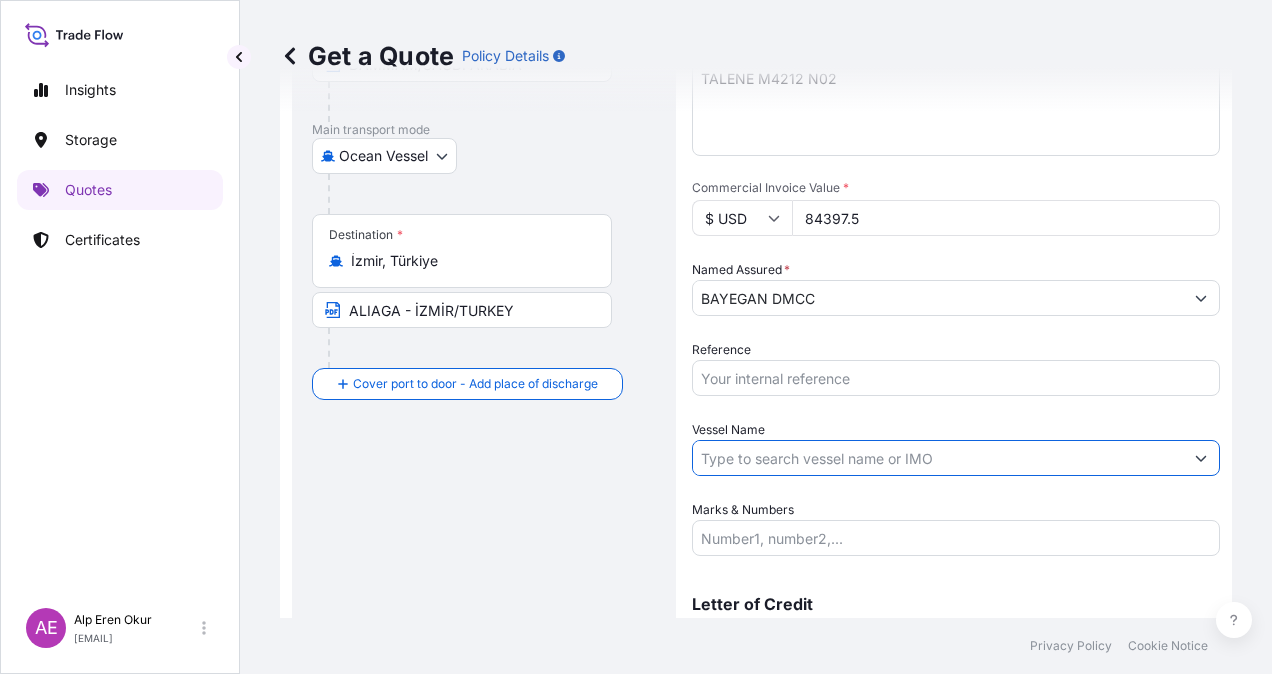paste on "[FIRST] [LAST]" 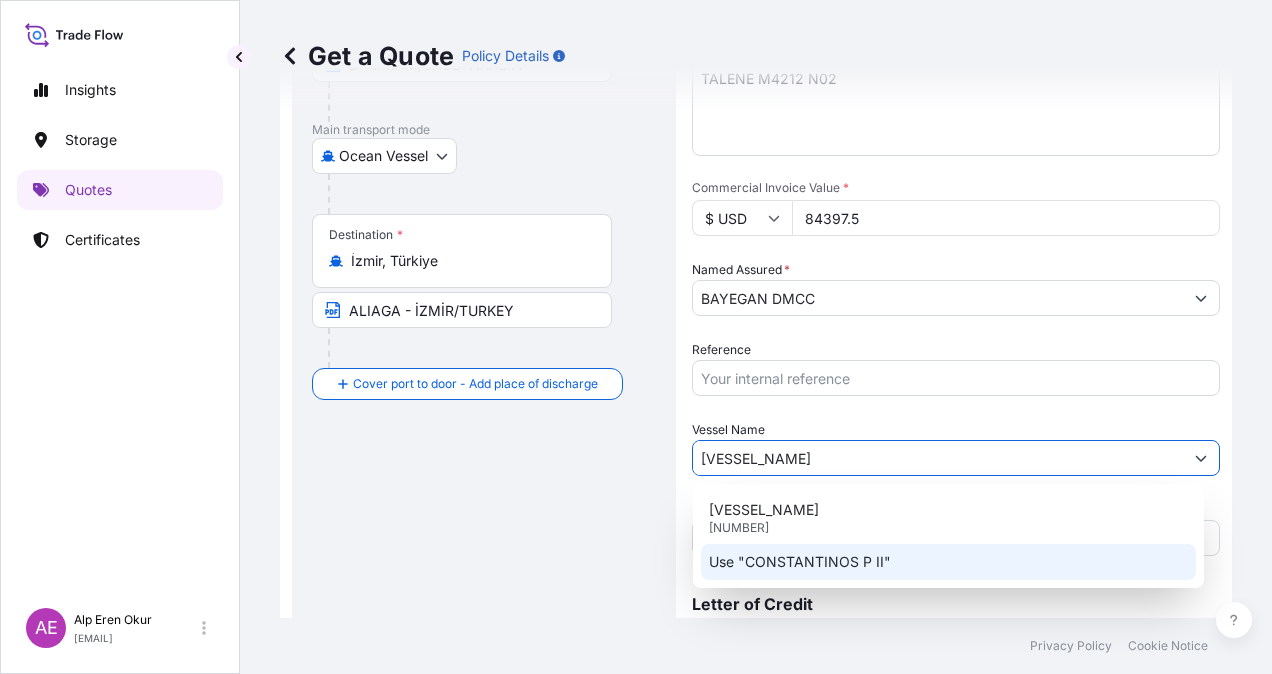click on "Use "CONSTANTINOS P II"" 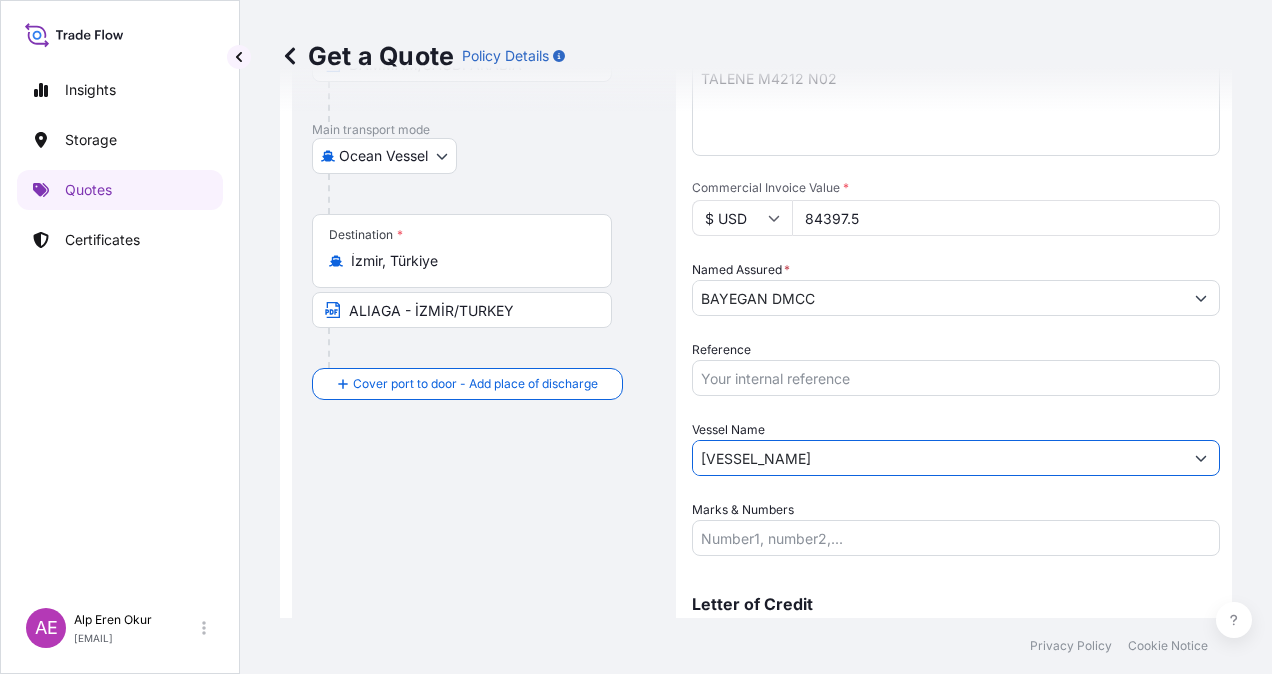 type on "[FIRST] [LAST]" 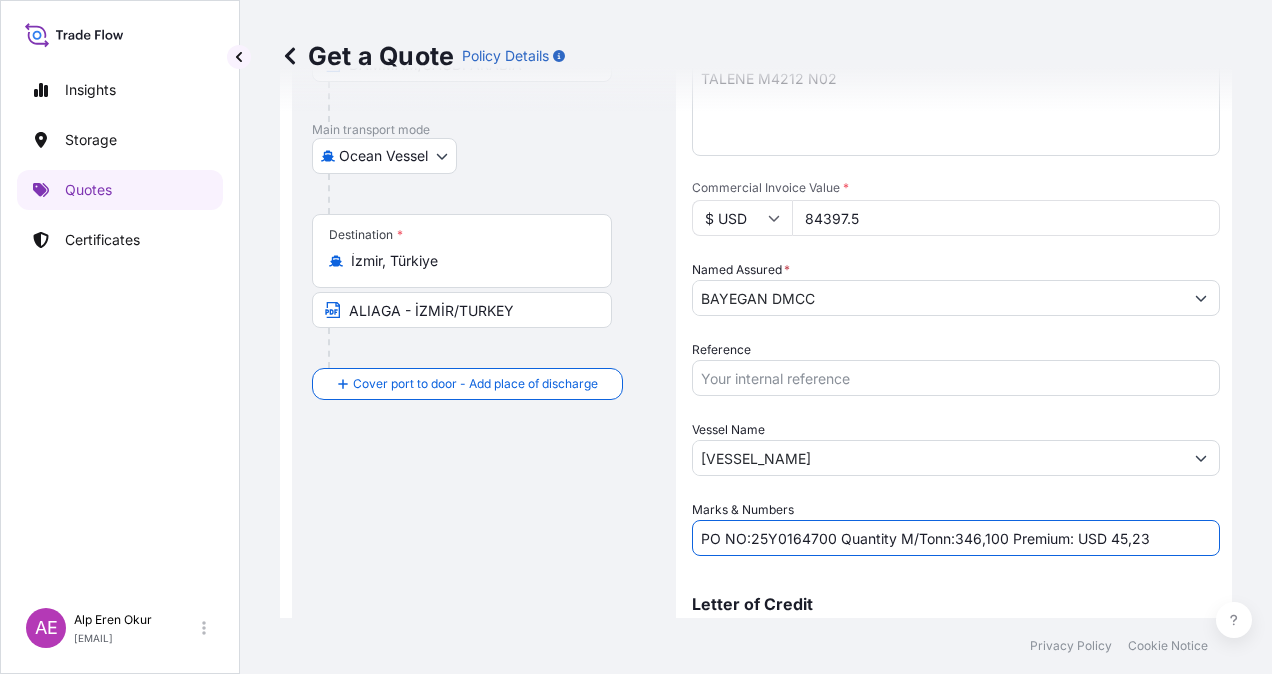 drag, startPoint x: 750, startPoint y: 534, endPoint x: 834, endPoint y: 540, distance: 84.21401 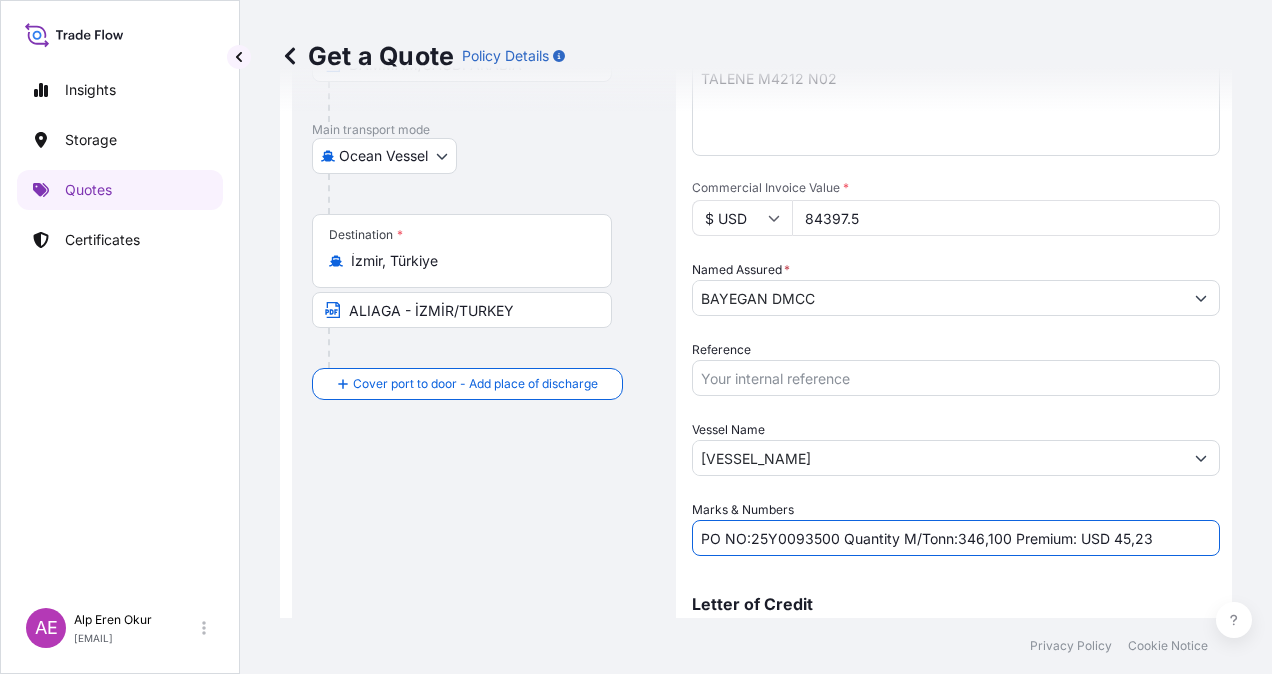 drag, startPoint x: 957, startPoint y: 535, endPoint x: 1005, endPoint y: 534, distance: 48.010414 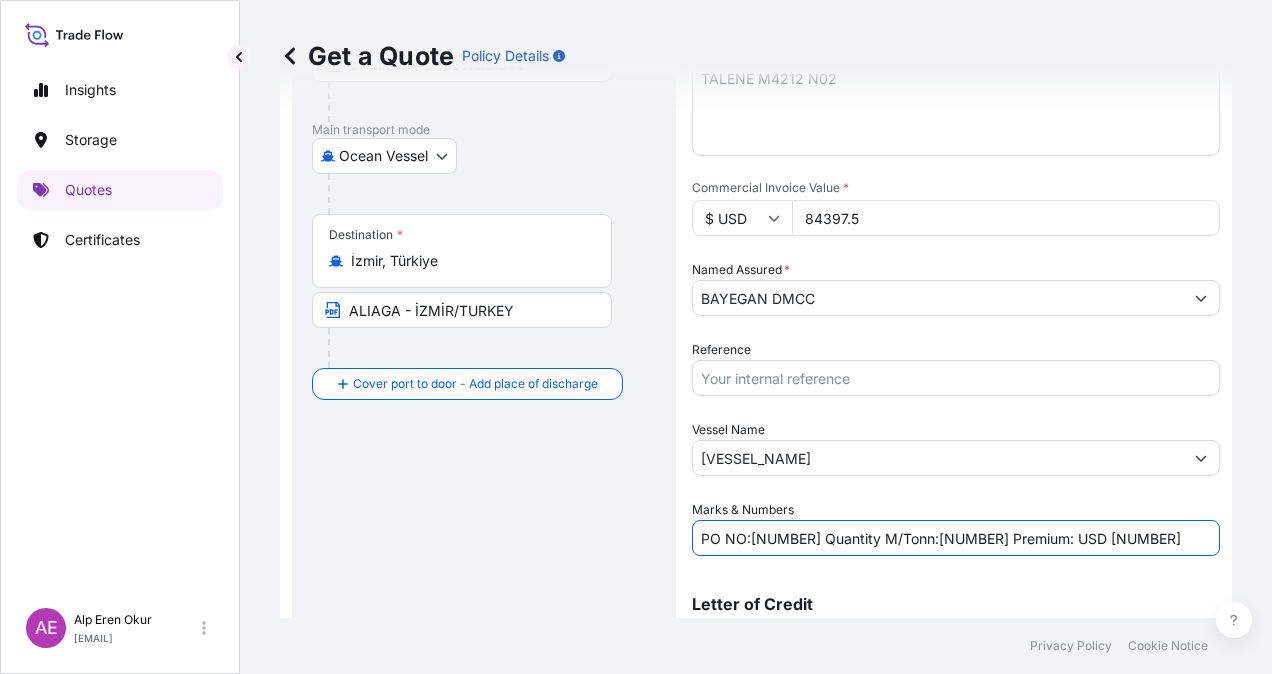 drag, startPoint x: 1074, startPoint y: 536, endPoint x: 1150, endPoint y: 543, distance: 76.321686 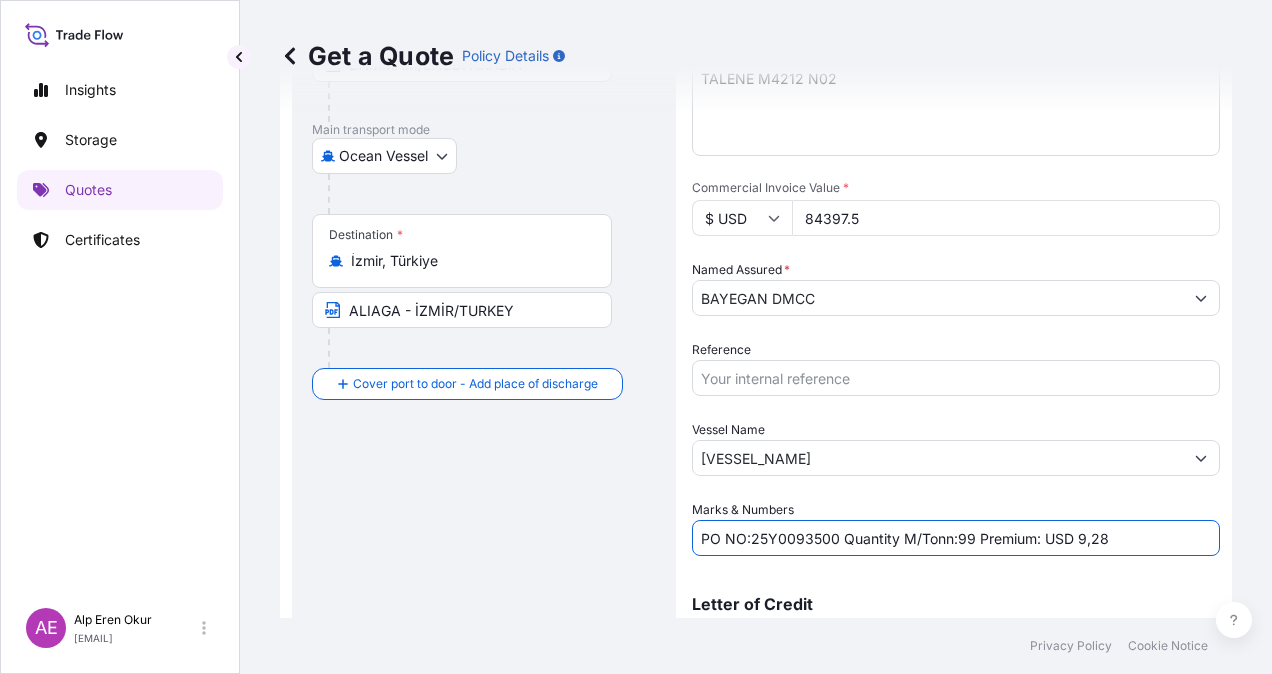 scroll, scrollTop: 398, scrollLeft: 0, axis: vertical 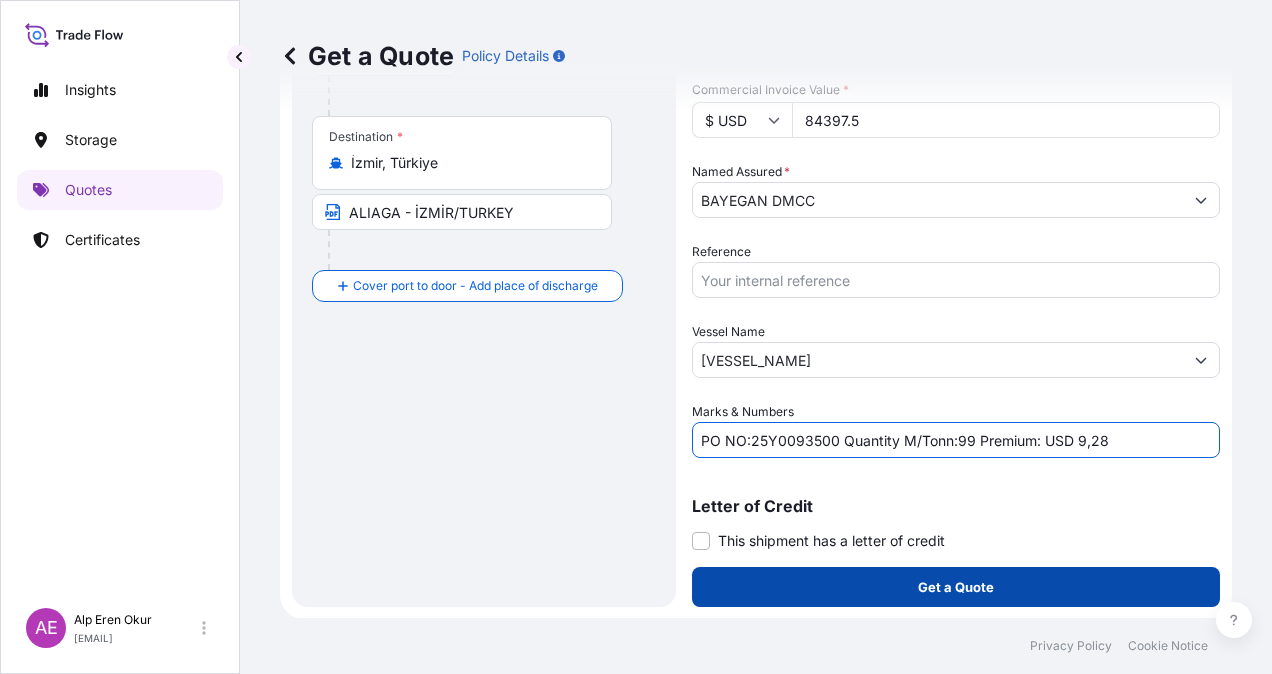 type on "PO NO:25Y0093500 Quantity M/Tonn:99 Premium: USD 9,28" 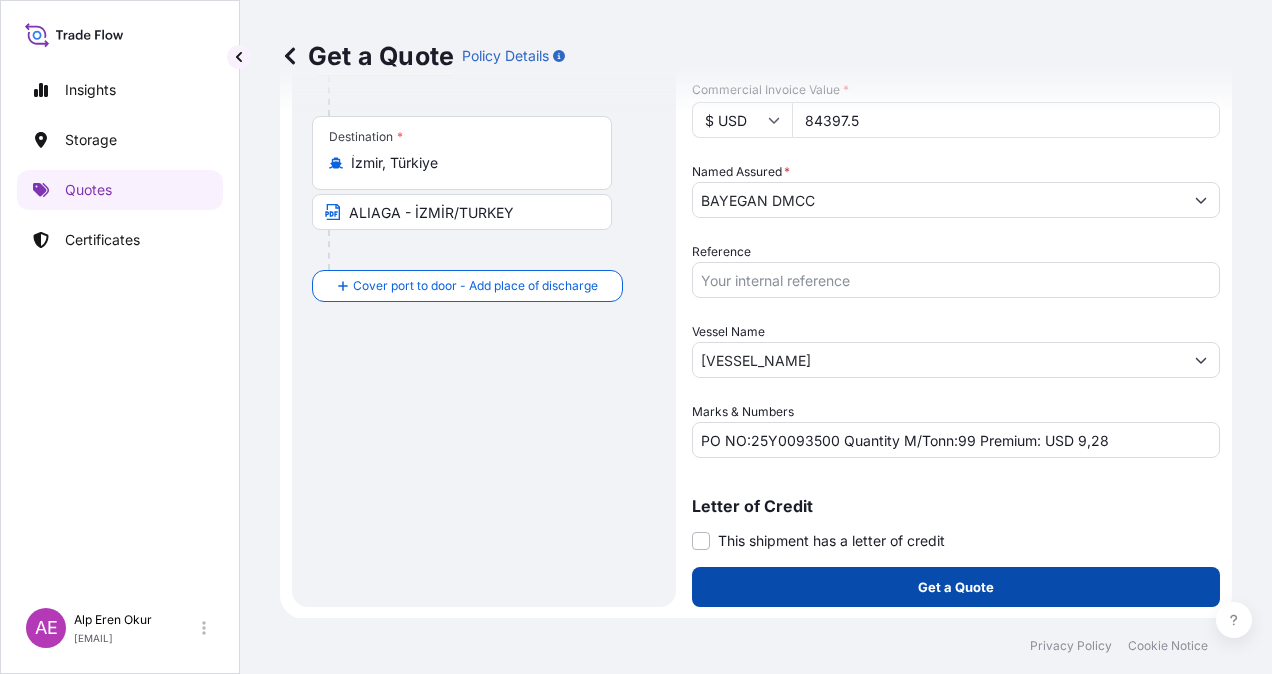click on "Get a Quote" at bounding box center [956, 587] 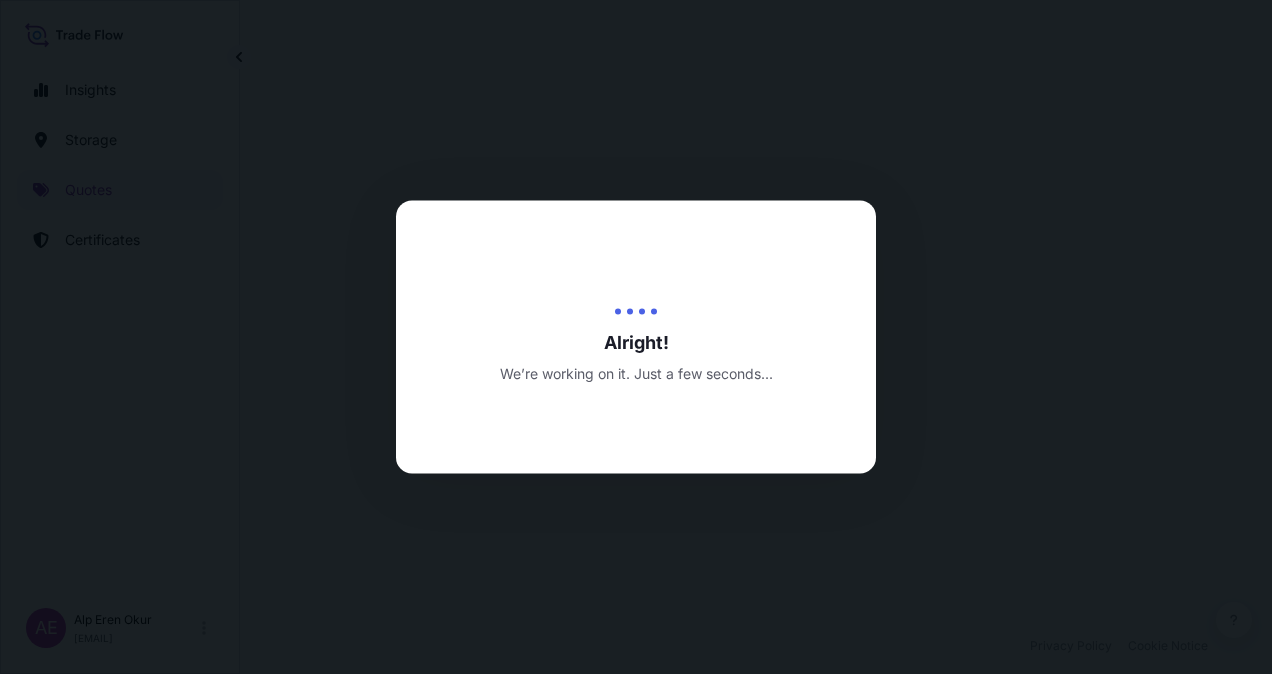 scroll, scrollTop: 0, scrollLeft: 0, axis: both 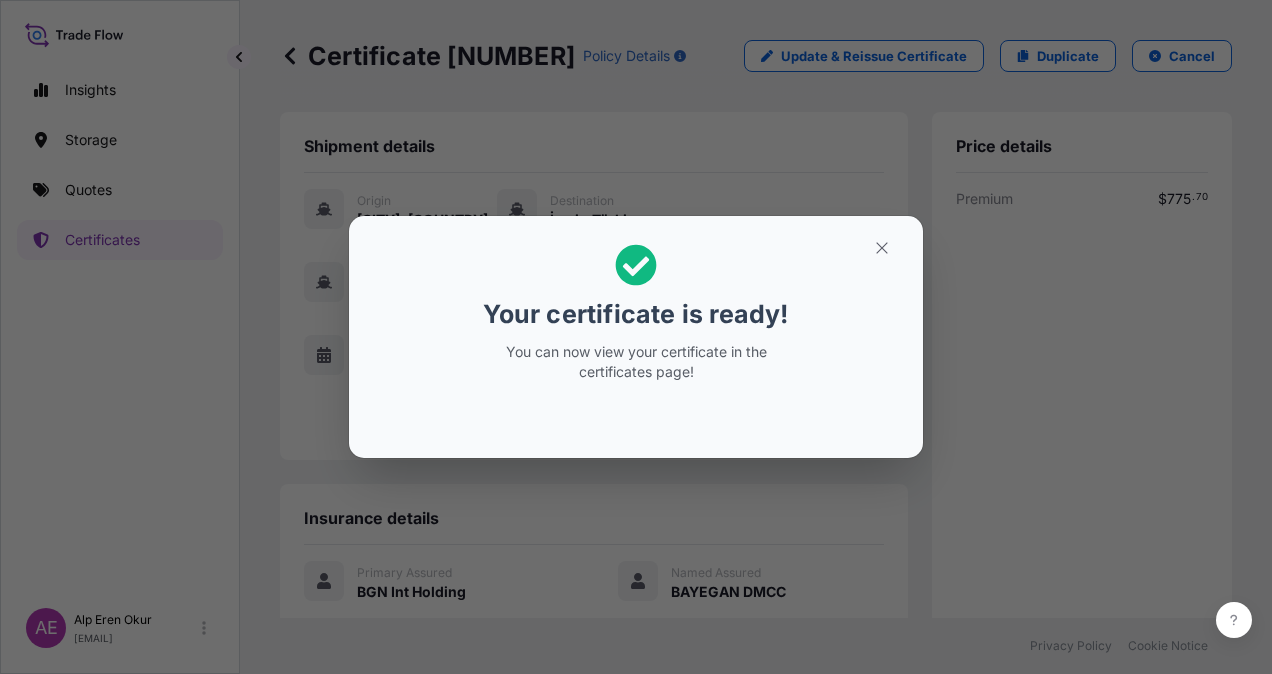 click on "Your certificate is ready! You can now view your certificate in the certificates page!" at bounding box center (636, 337) 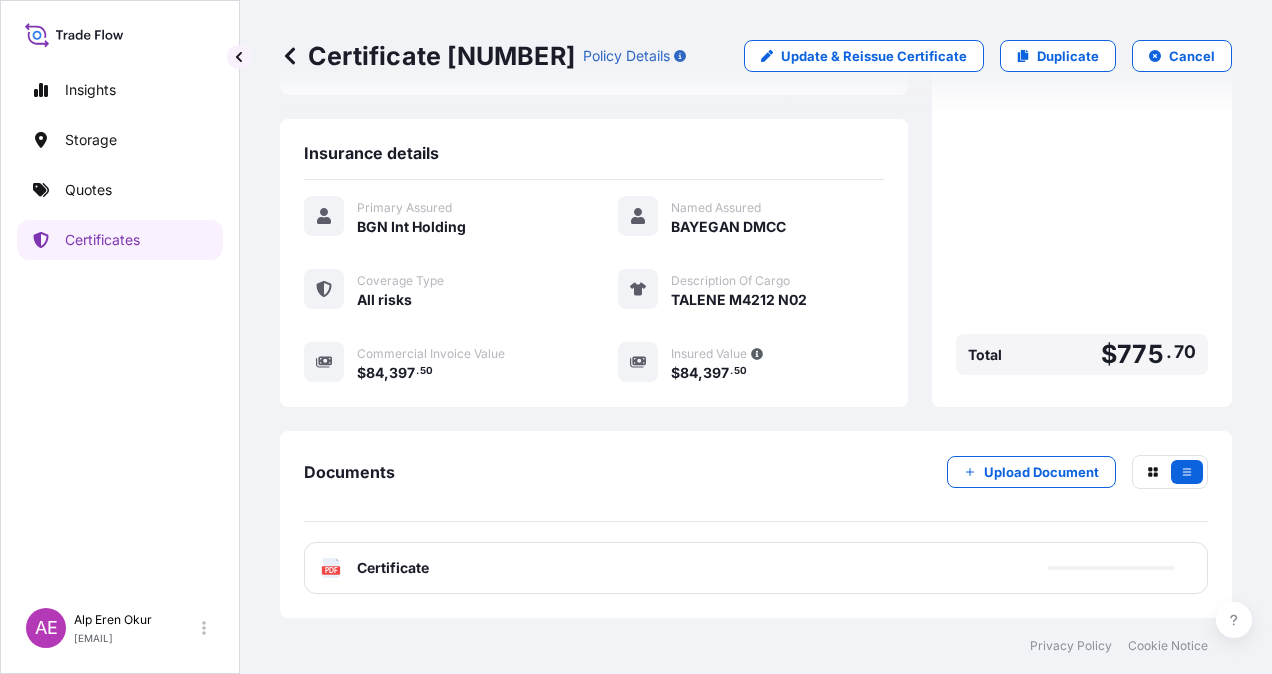 scroll, scrollTop: 421, scrollLeft: 0, axis: vertical 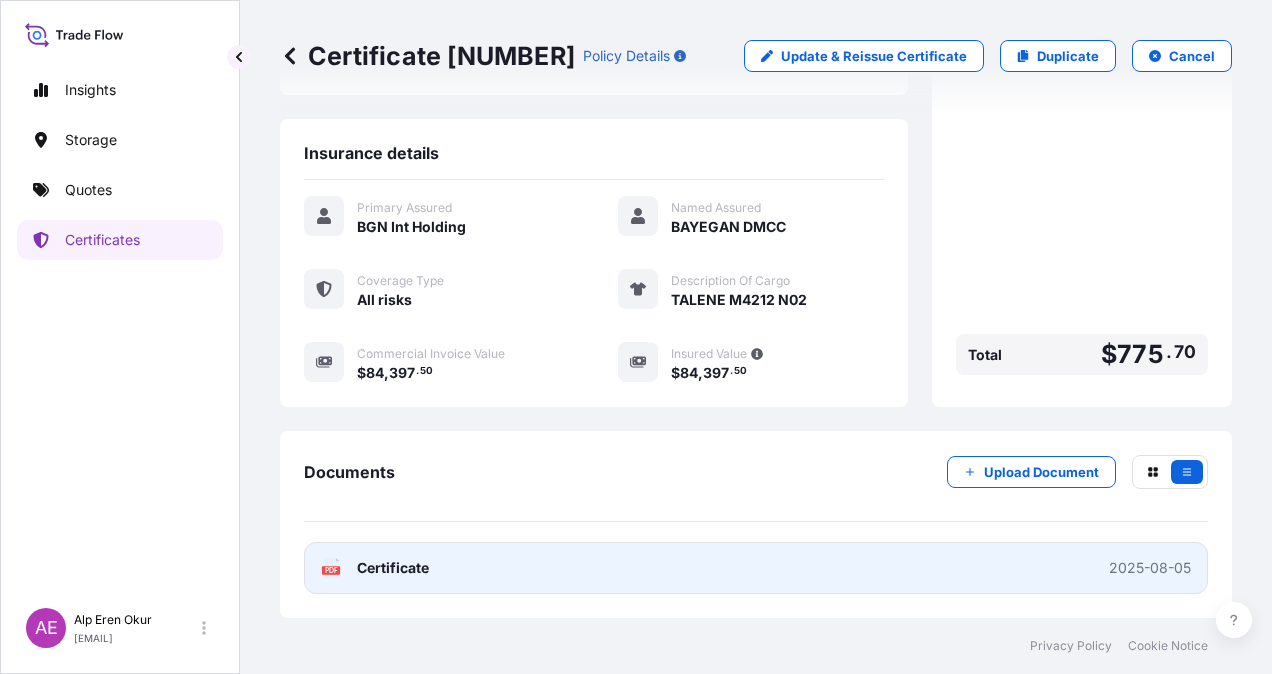click on "Certificate" at bounding box center (393, 568) 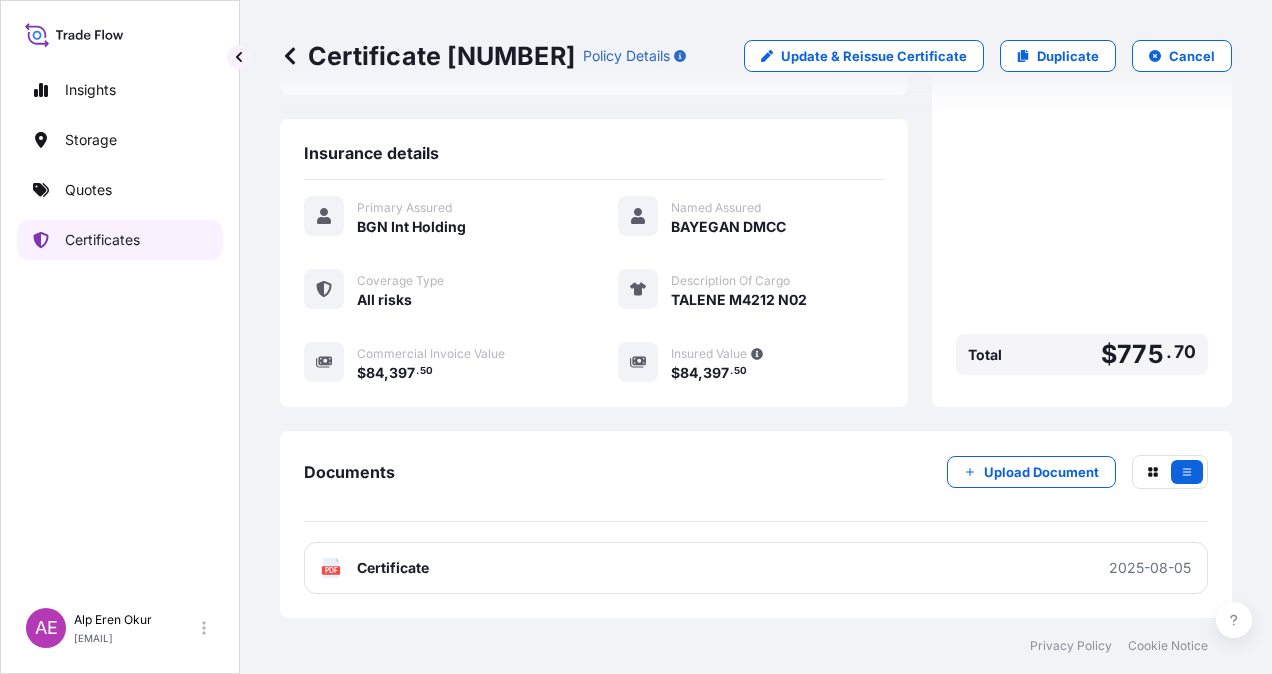 click on "Certificates" at bounding box center [120, 240] 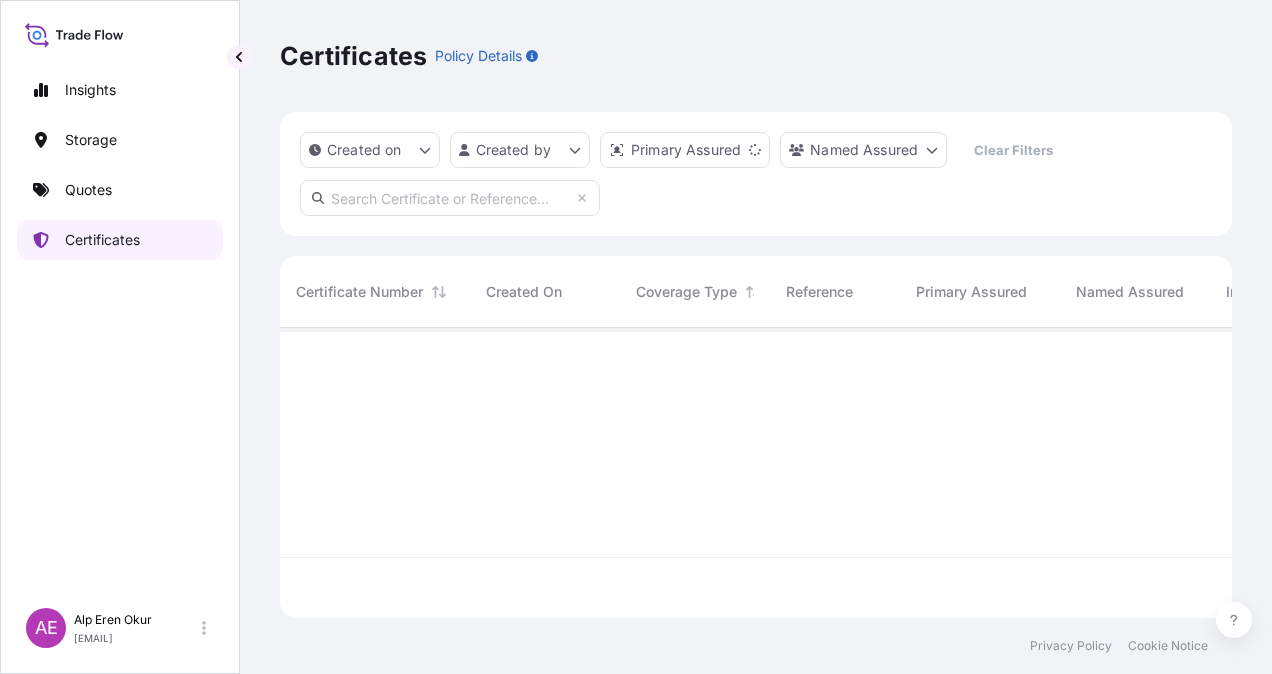 scroll, scrollTop: 0, scrollLeft: 0, axis: both 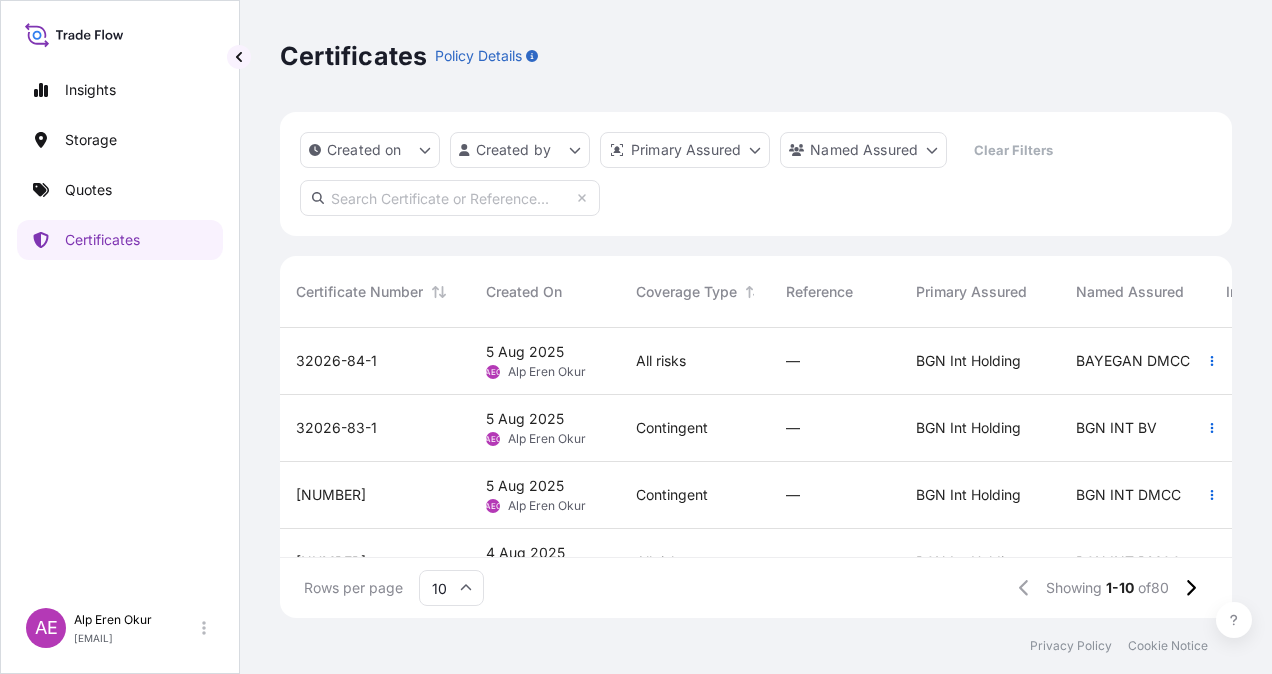 click on "Contingent" at bounding box center (695, 428) 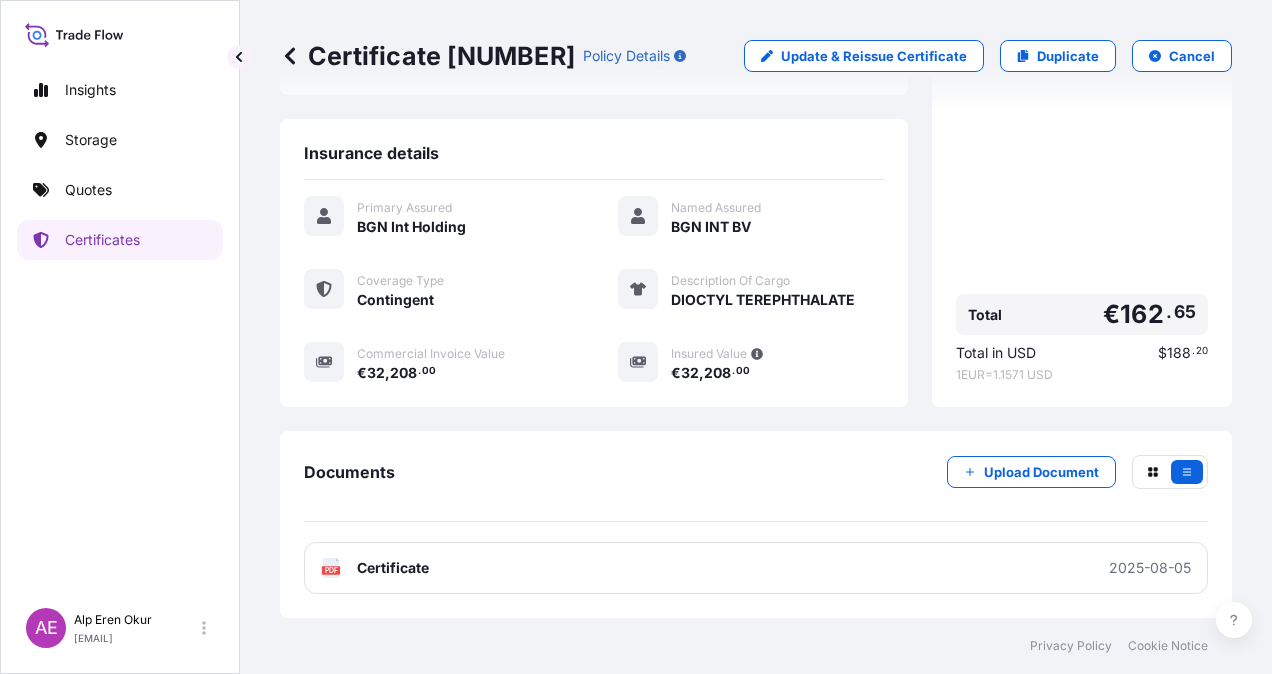 scroll, scrollTop: 0, scrollLeft: 0, axis: both 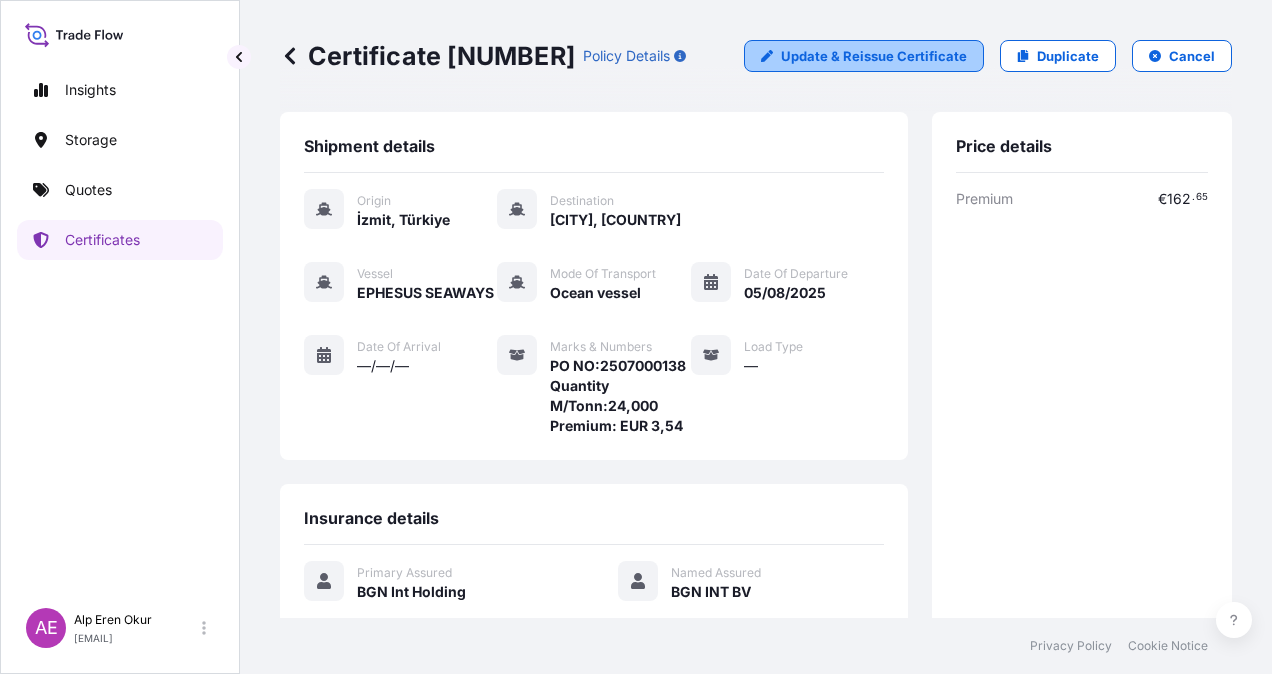 click on "Update & Reissue Certificate" at bounding box center (874, 56) 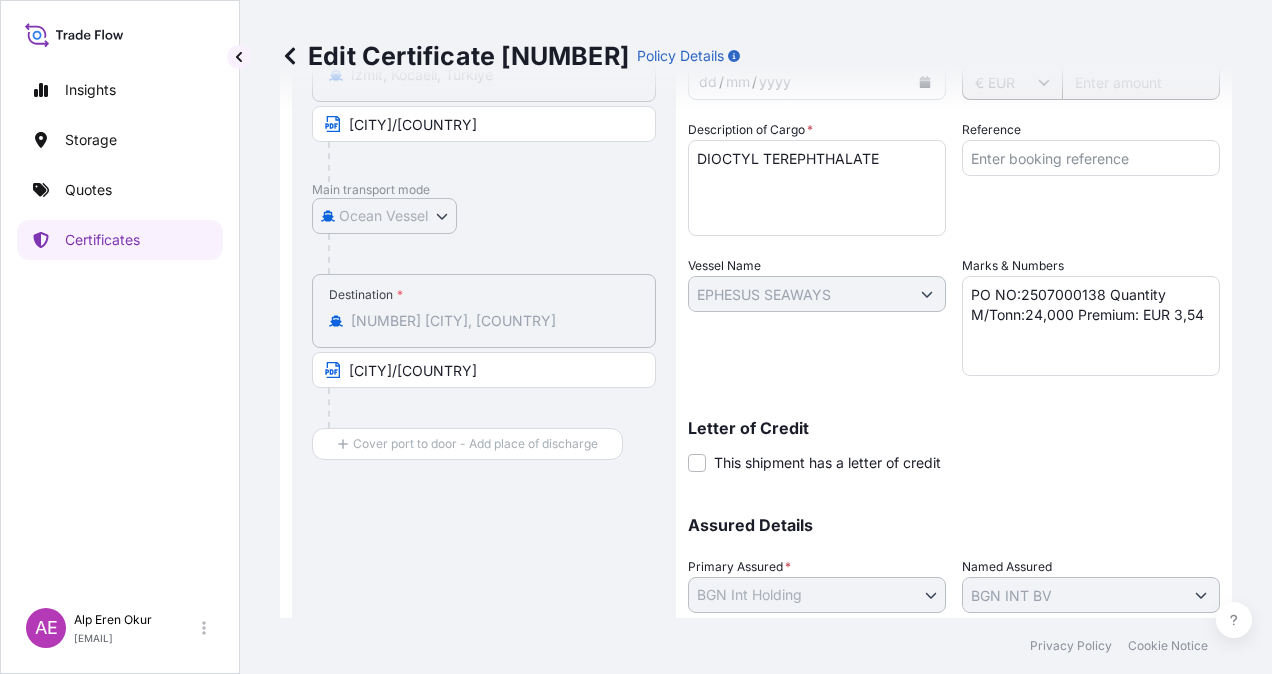 scroll, scrollTop: 0, scrollLeft: 0, axis: both 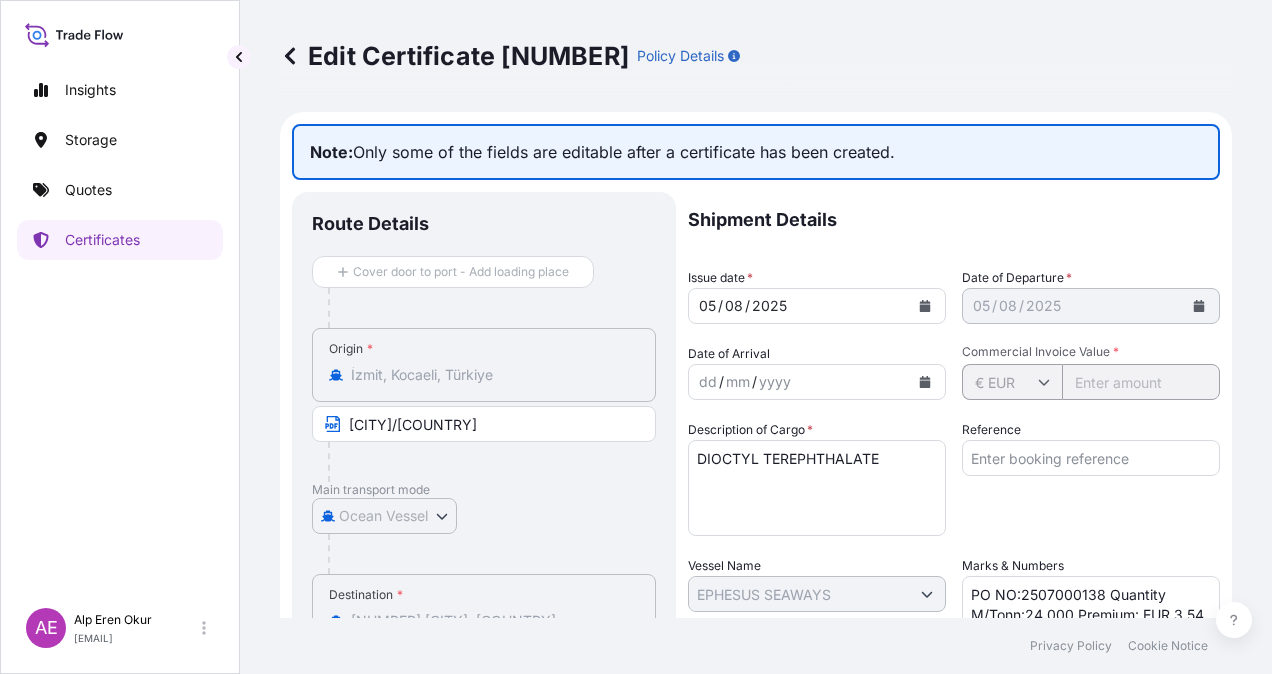 click on "2025" at bounding box center [1043, 306] 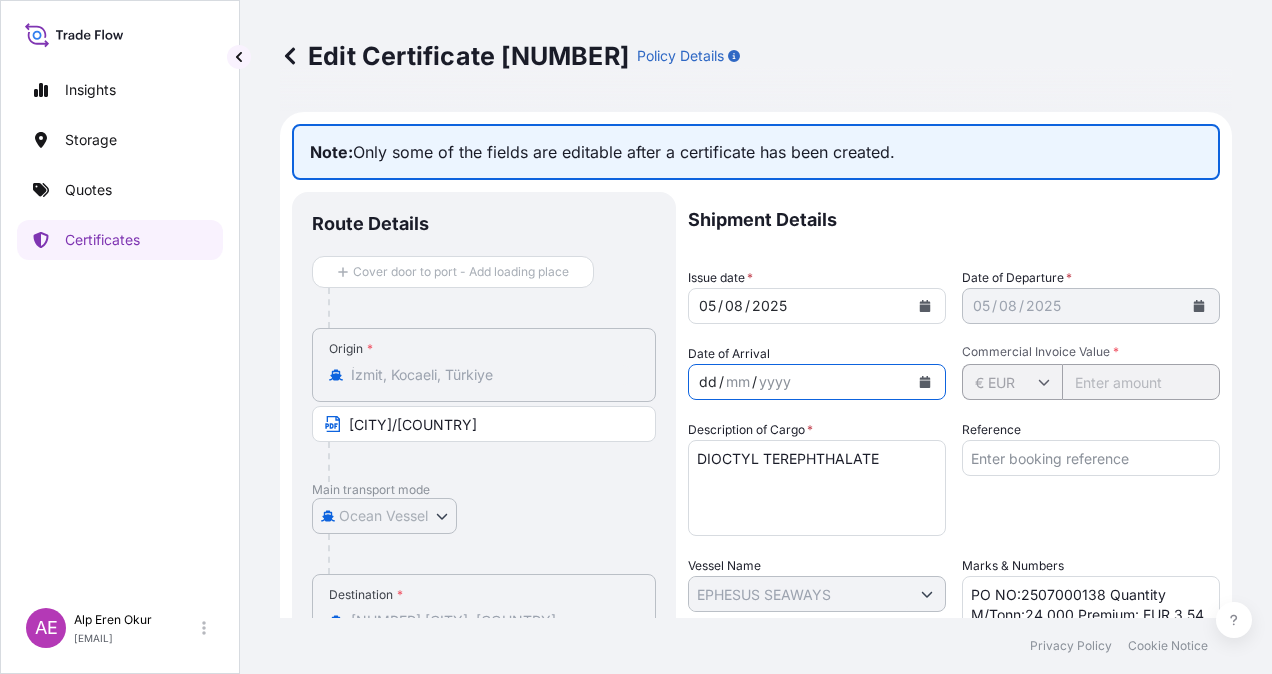click on "dd / mm / yyyy" at bounding box center [799, 382] 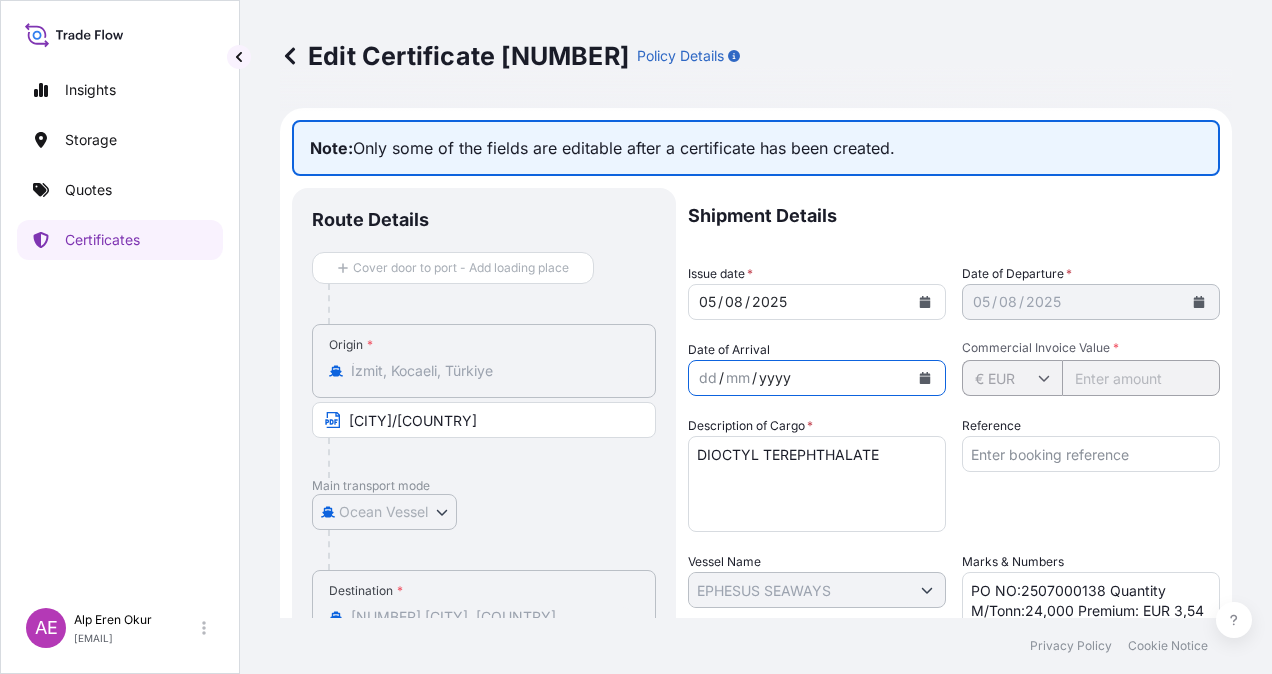 scroll, scrollTop: 0, scrollLeft: 0, axis: both 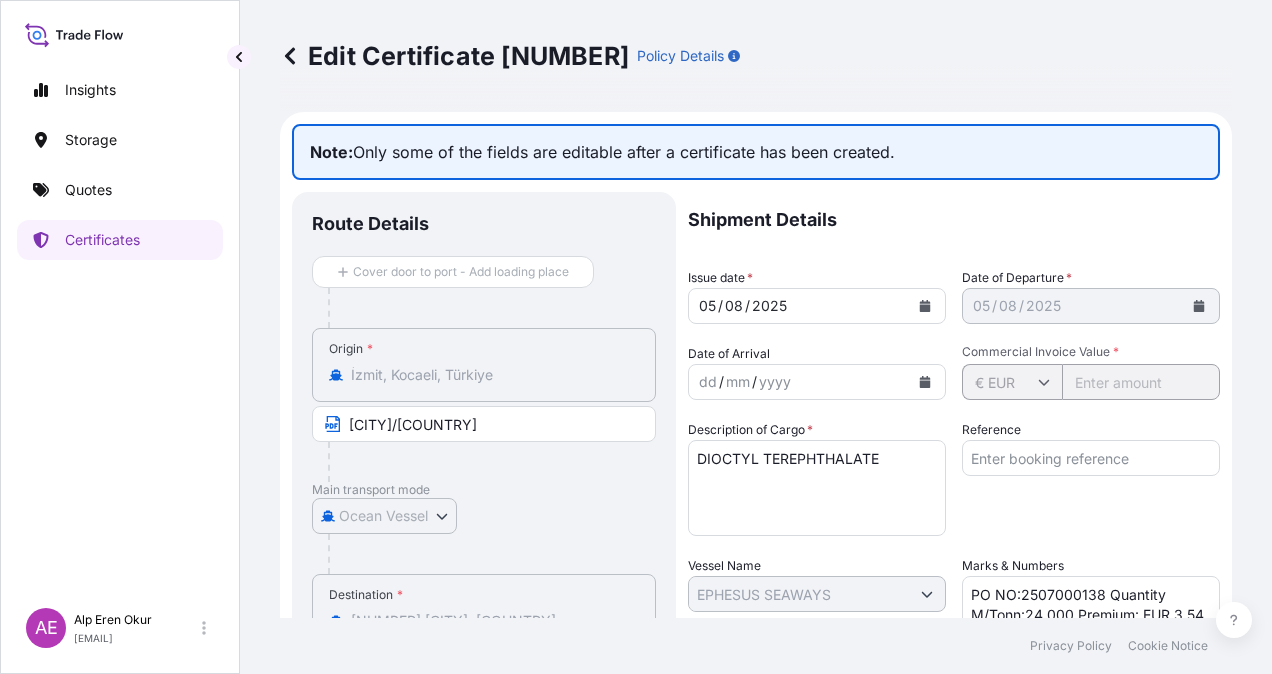 click on "Shipment Details Issue date * 05 / 08 / 2025 Date of Departure * 05 / 08 / 2025 Date of Arrival dd / mm / yyyy Commodity LPG, Crude Oil, Utility Fuel, Mid Distillates and Specialities, Fertilisers Packing Category Commercial Invoice Value    * € EUR 32208 Description of Cargo * DIOCTYL TEREPHTHALATE
Reference Vessel Name EPHESUS SEAWAYS Marks & Numbers PO NO:2507000138 Quantity M/Tonn:24,000 Premium: EUR 3,54 Letter of Credit This shipment has a letter of credit Letter of credit * Letter of credit may not exceed 12000 characters Assured Details Primary Assured * BGN Int Holding BGN Int Holding Named Assured BGN INT BV Named Assured Address" at bounding box center (954, 592) 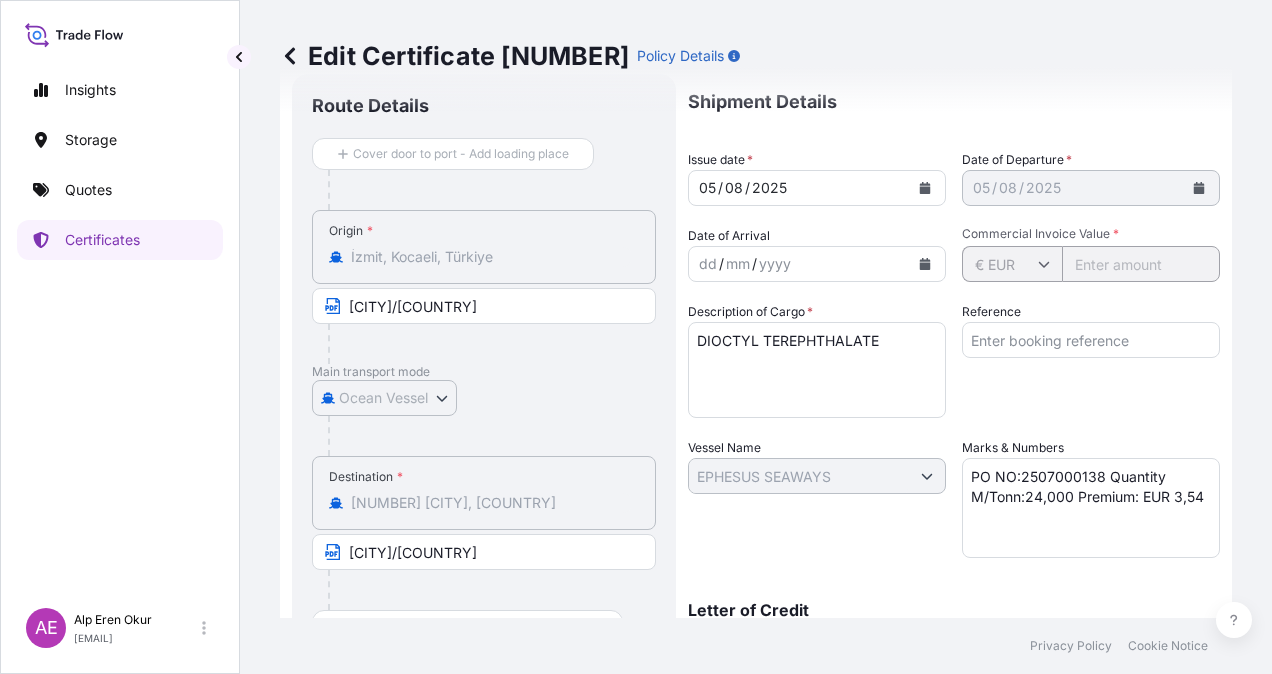 scroll, scrollTop: 0, scrollLeft: 0, axis: both 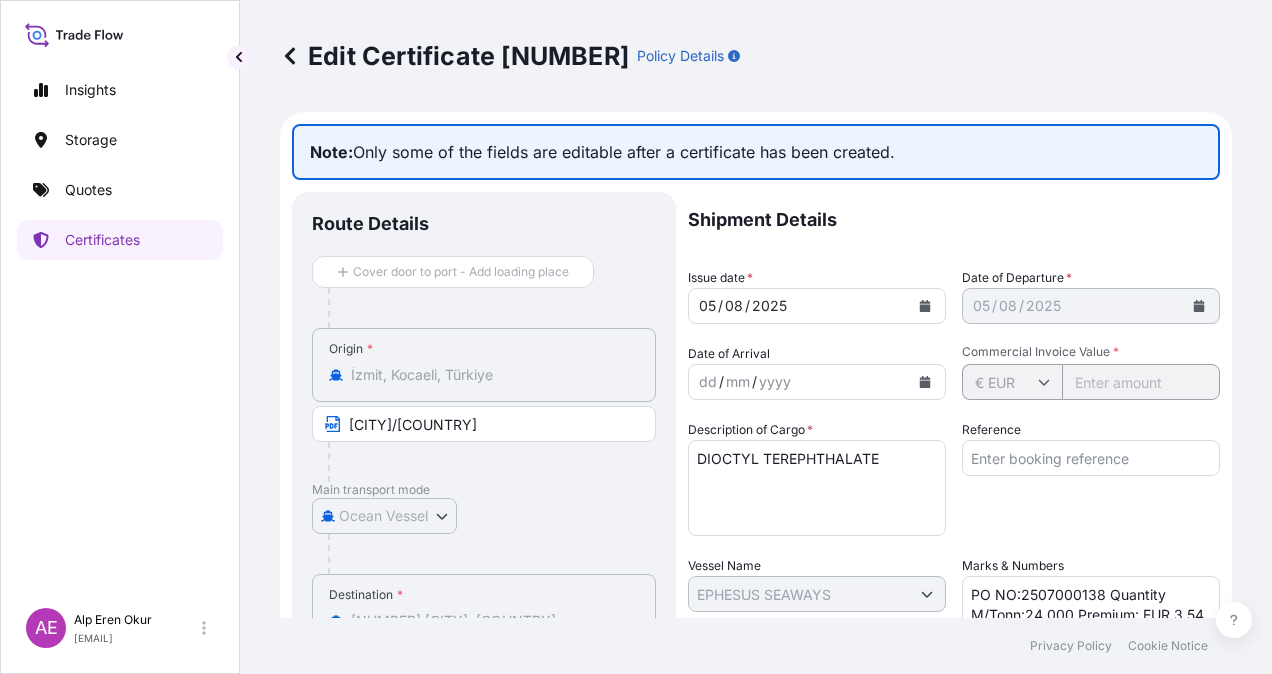 click 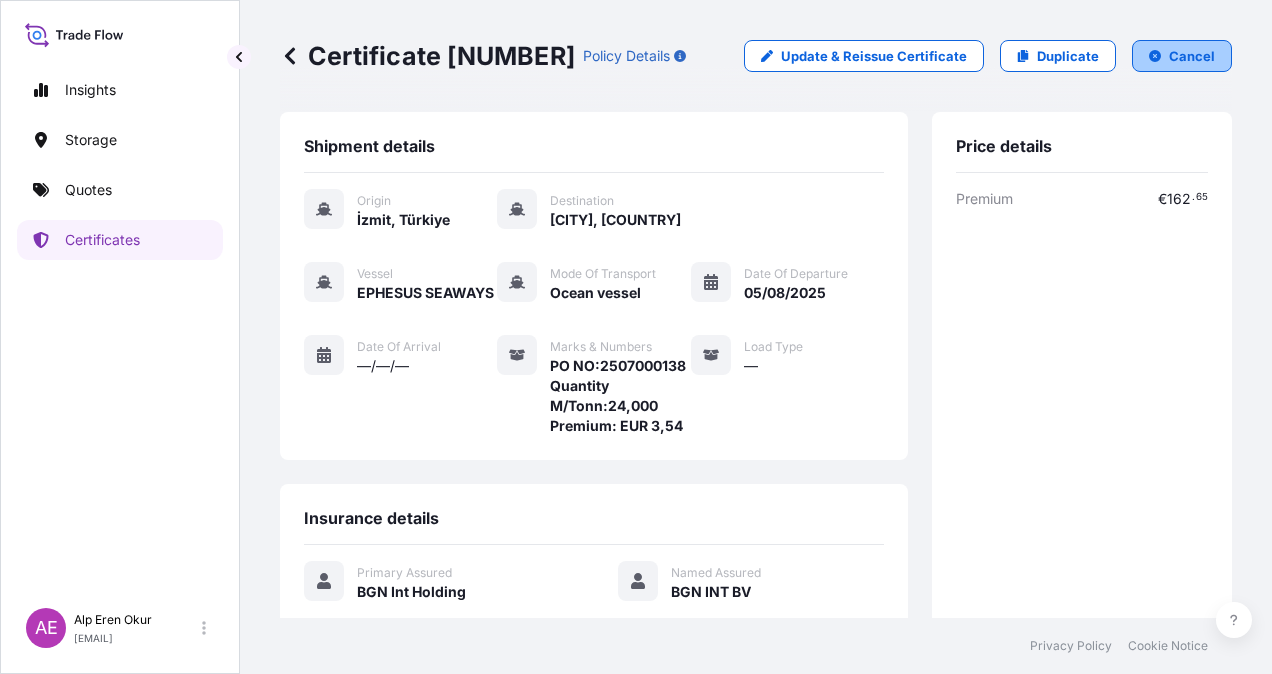 click on "Cancel" at bounding box center (1182, 56) 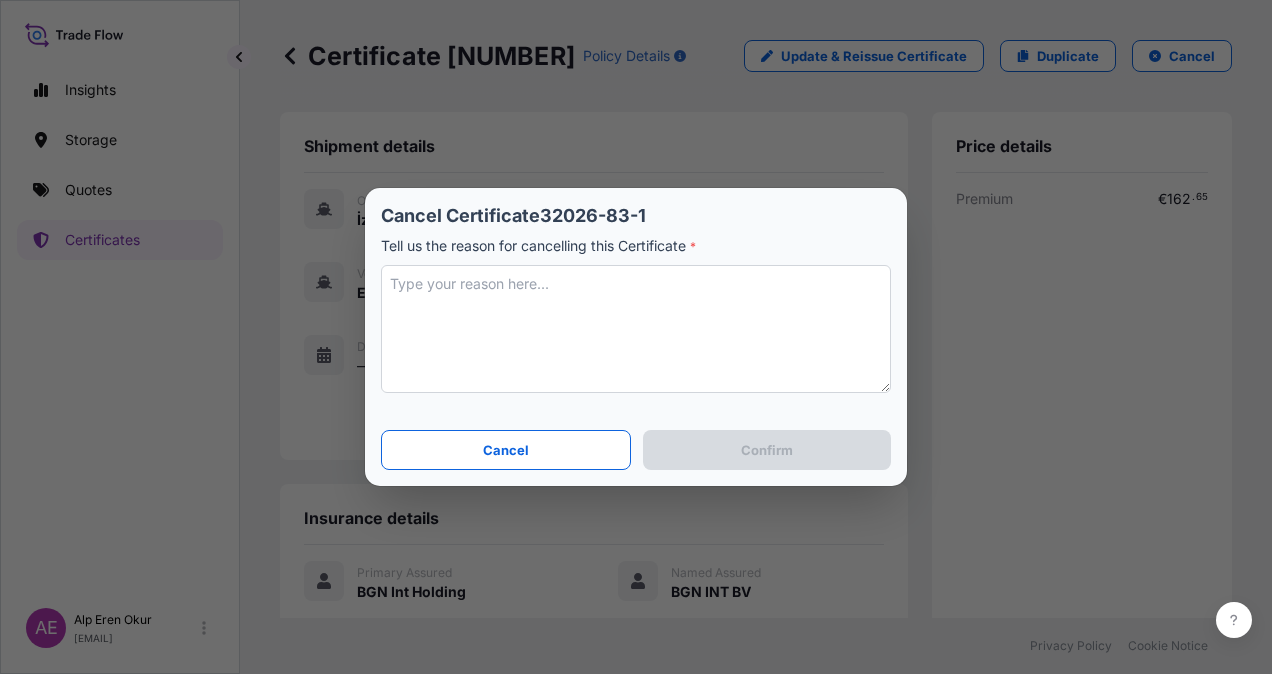 click at bounding box center [636, 329] 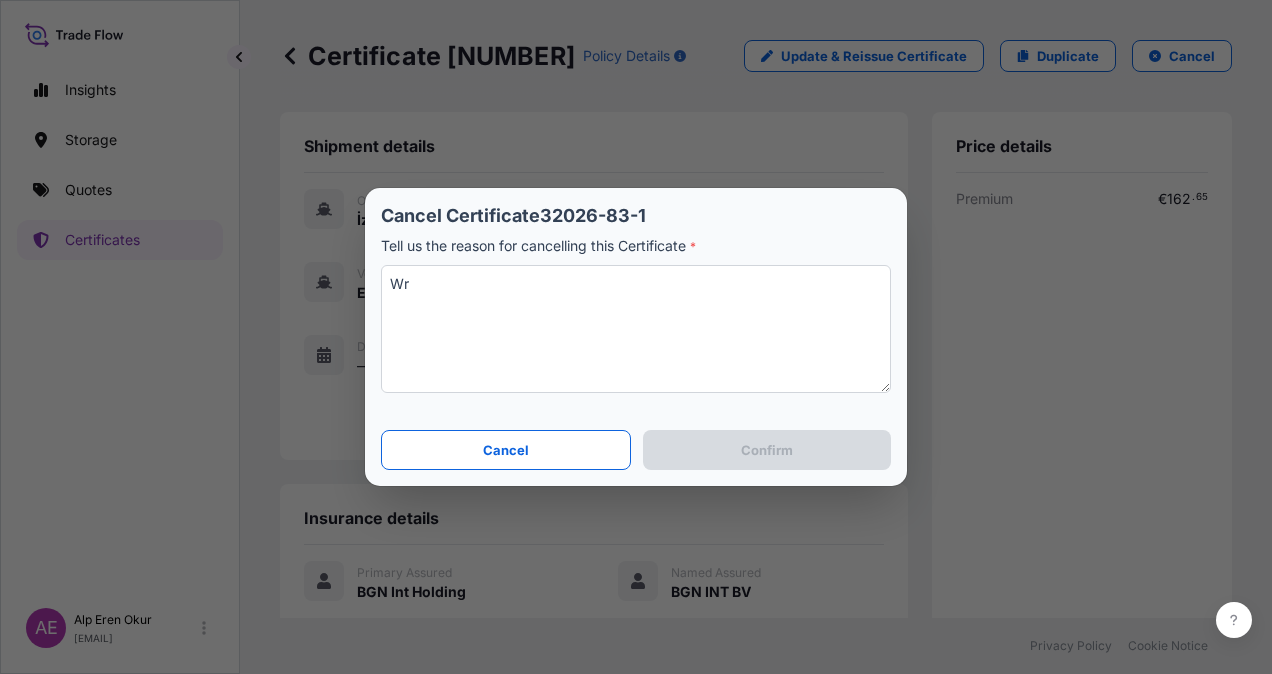 type on "W" 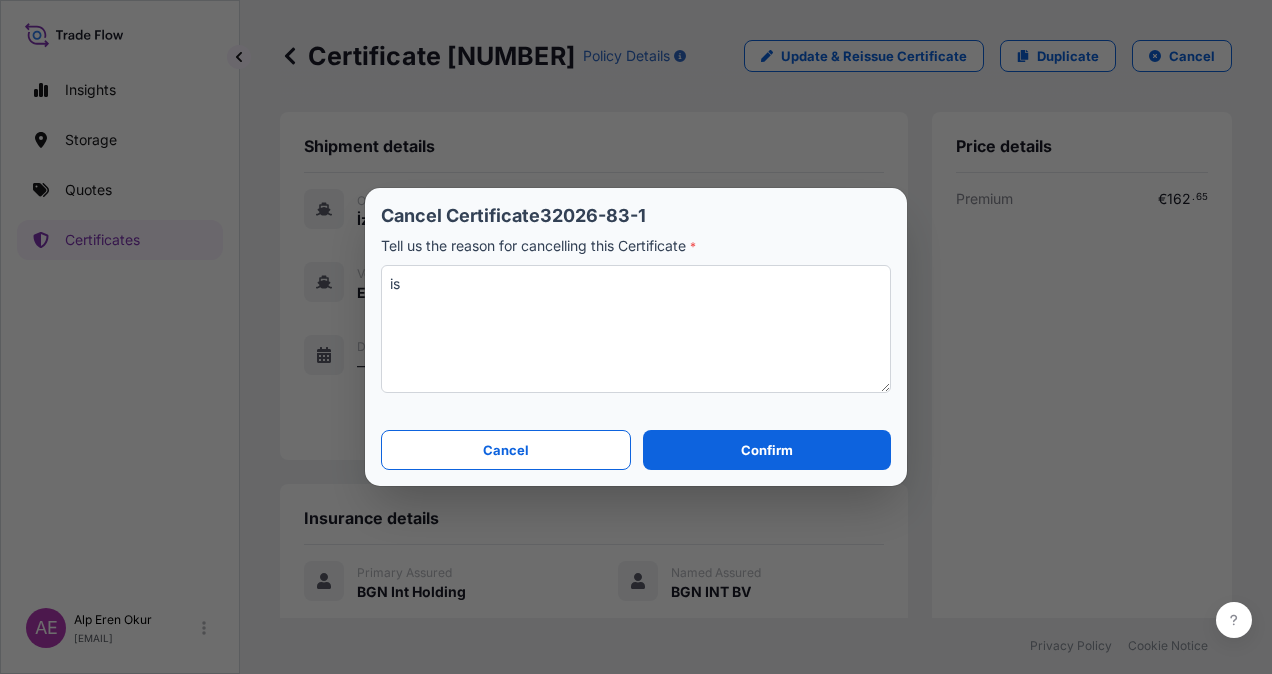 type on "i" 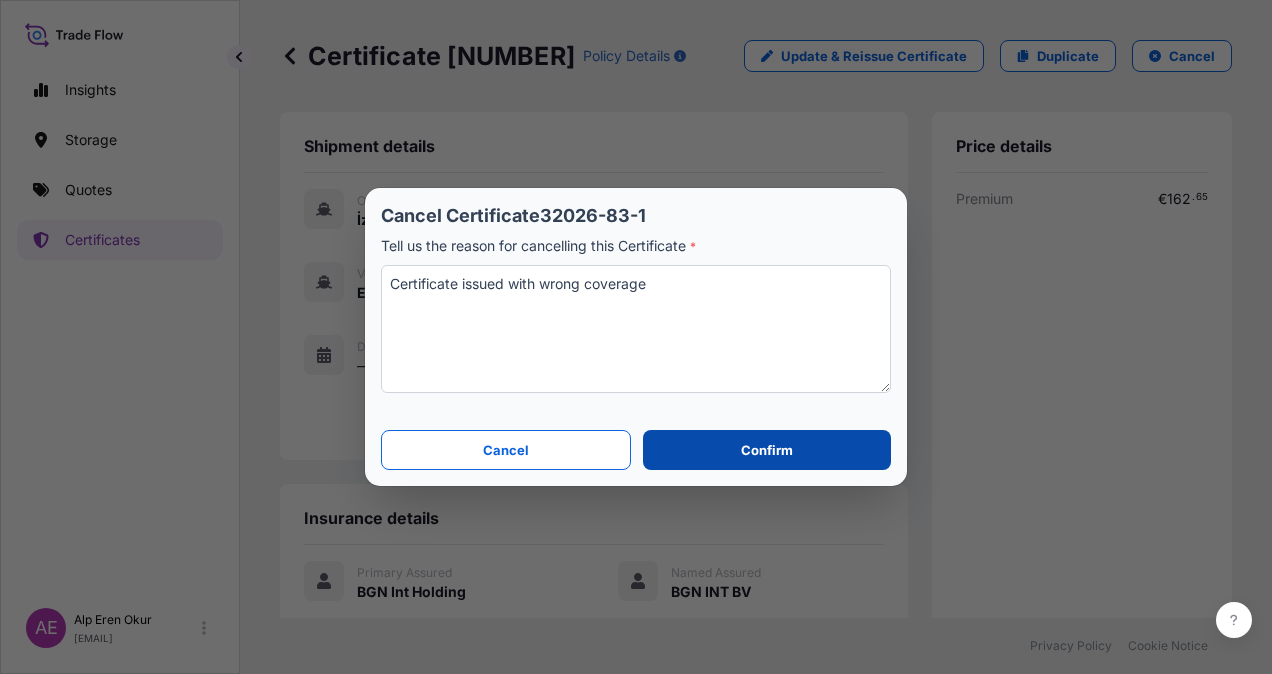 type on "Certificate issued with wrong coverage" 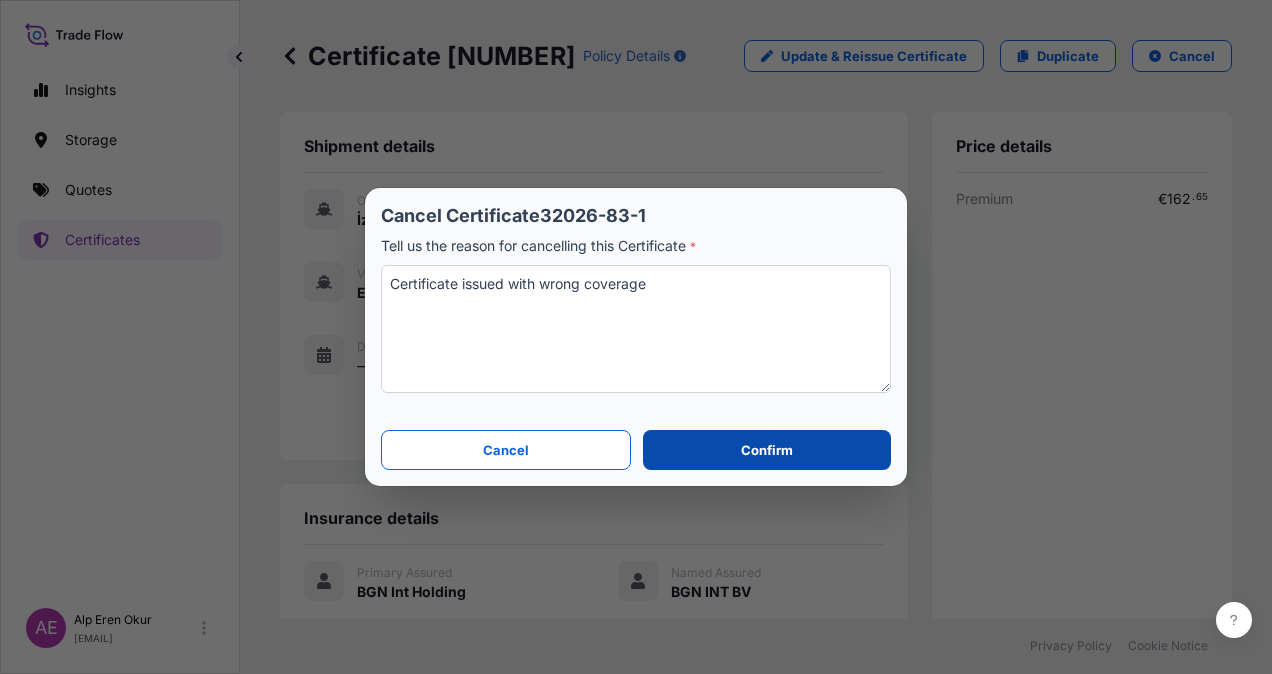 click on "Confirm" at bounding box center (767, 450) 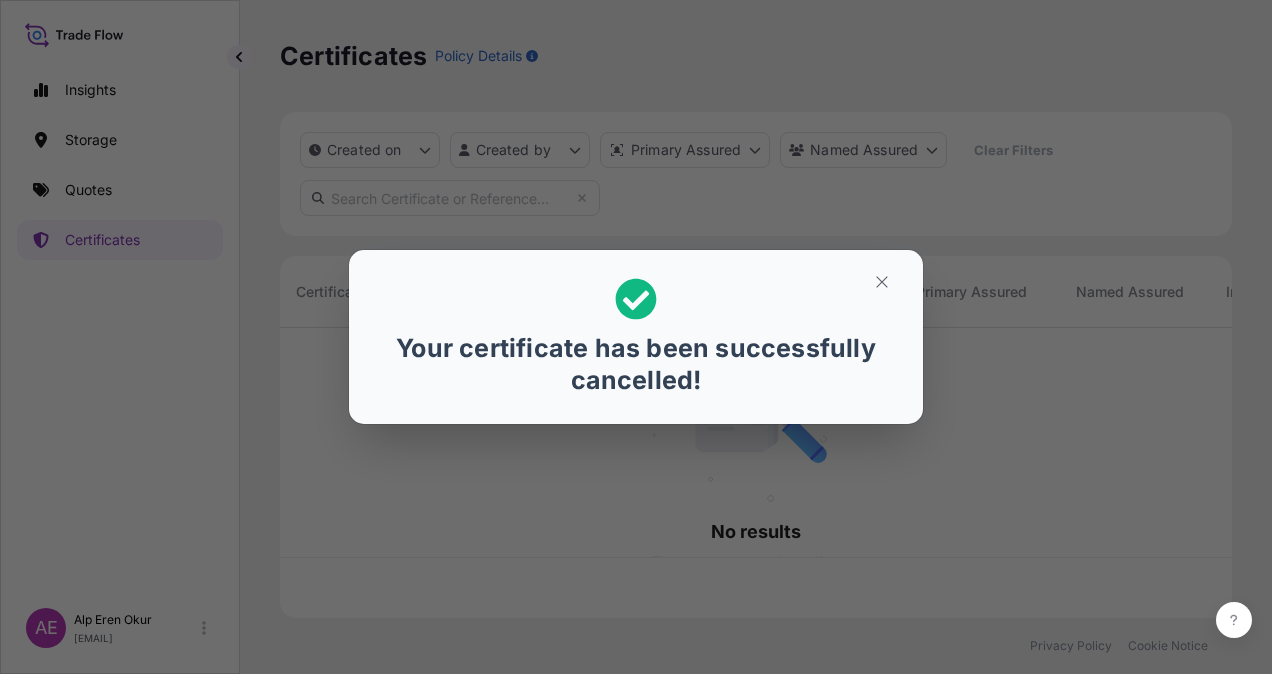 scroll, scrollTop: 16, scrollLeft: 16, axis: both 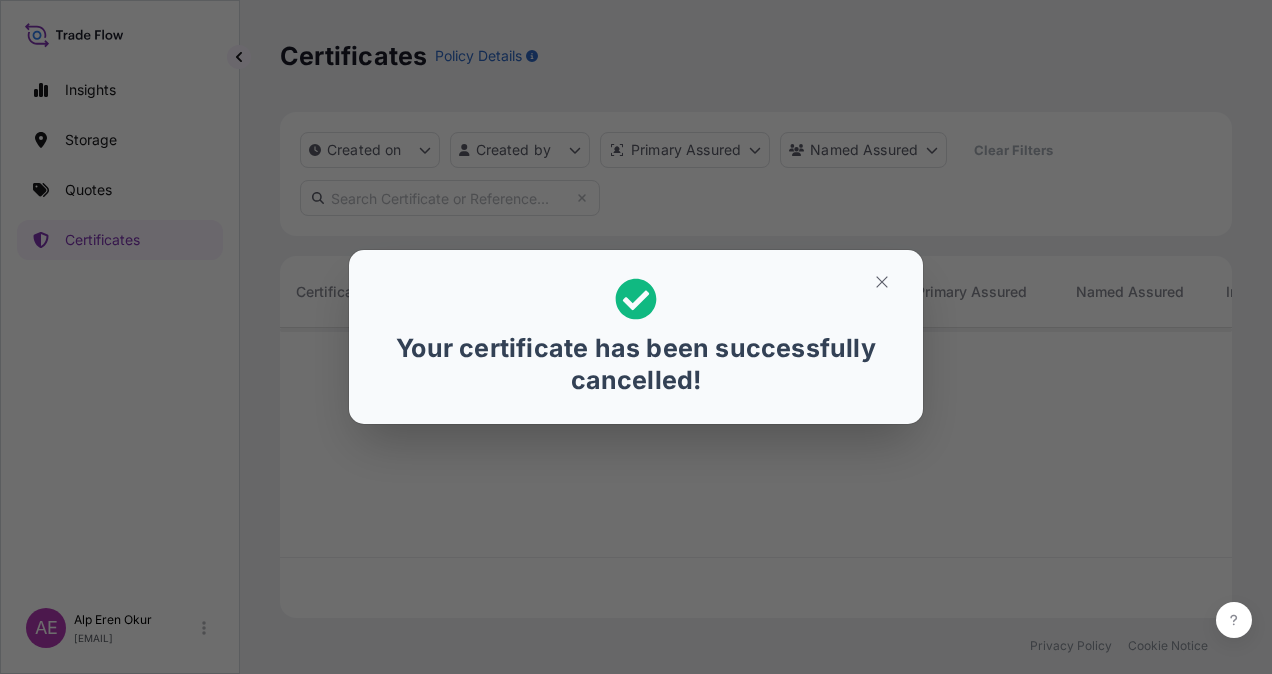 click on "Your certificate has been successfully cancelled!" at bounding box center [636, 337] 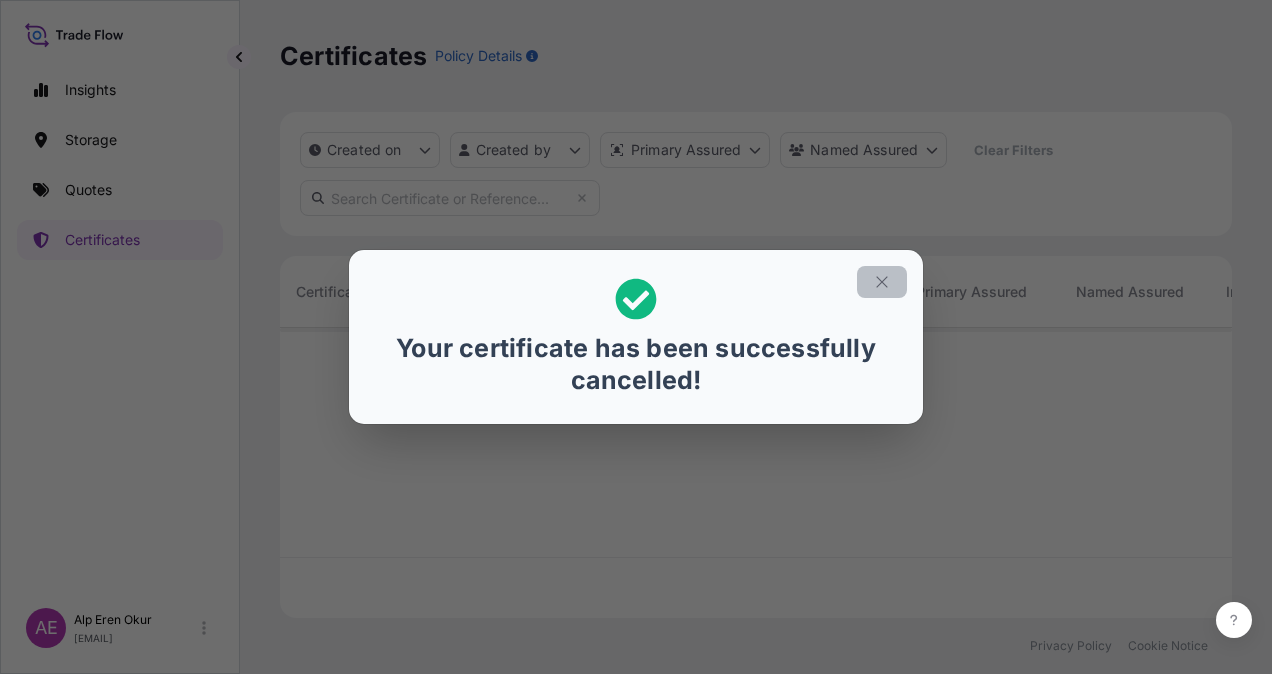 click 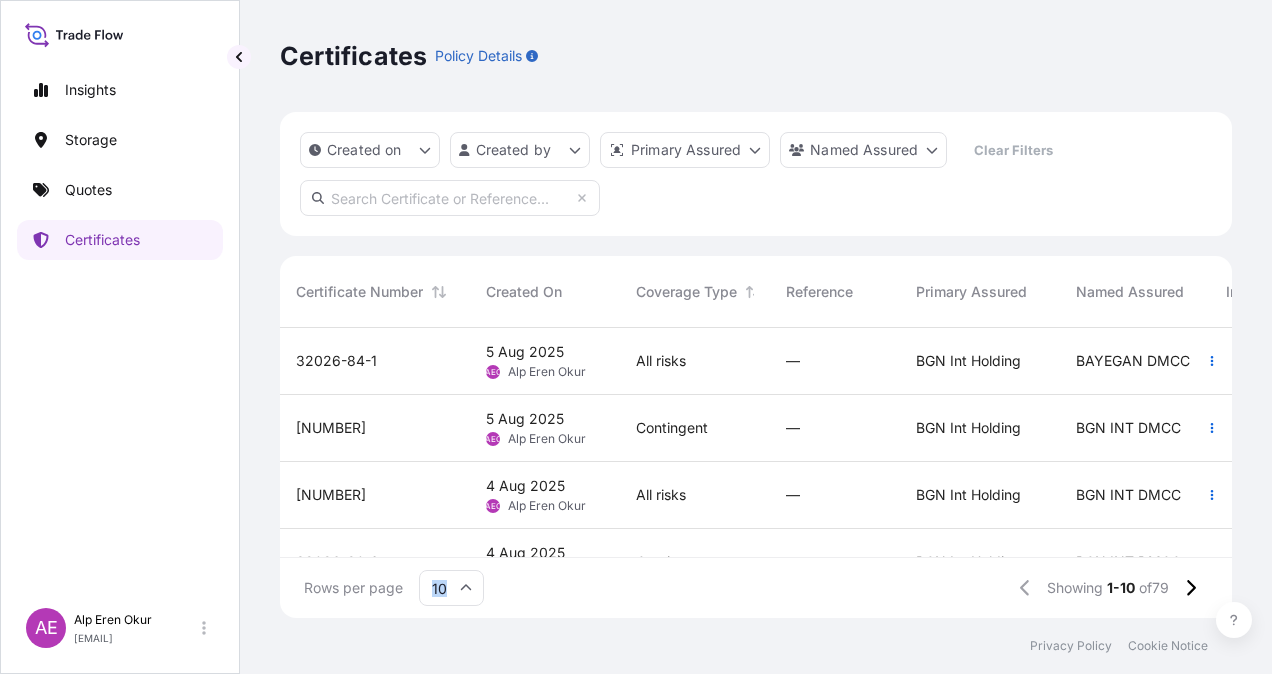 drag, startPoint x: 705, startPoint y: 560, endPoint x: 746, endPoint y: 564, distance: 41.19466 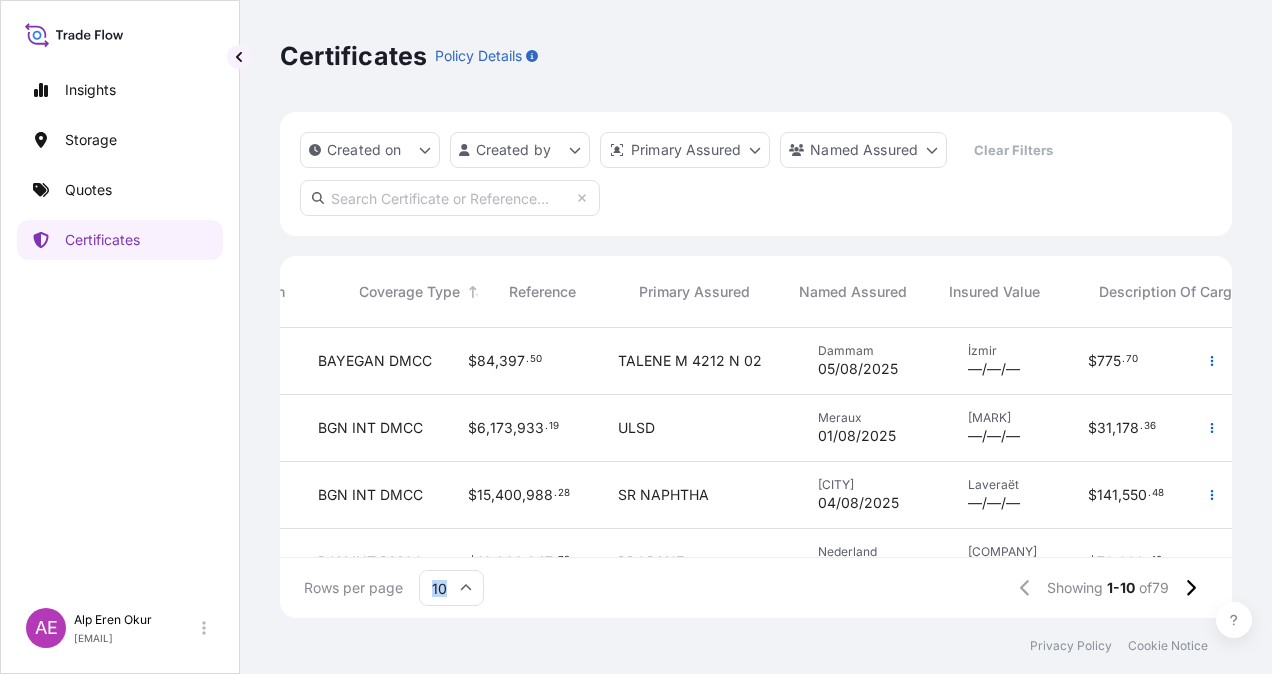 scroll, scrollTop: 0, scrollLeft: 0, axis: both 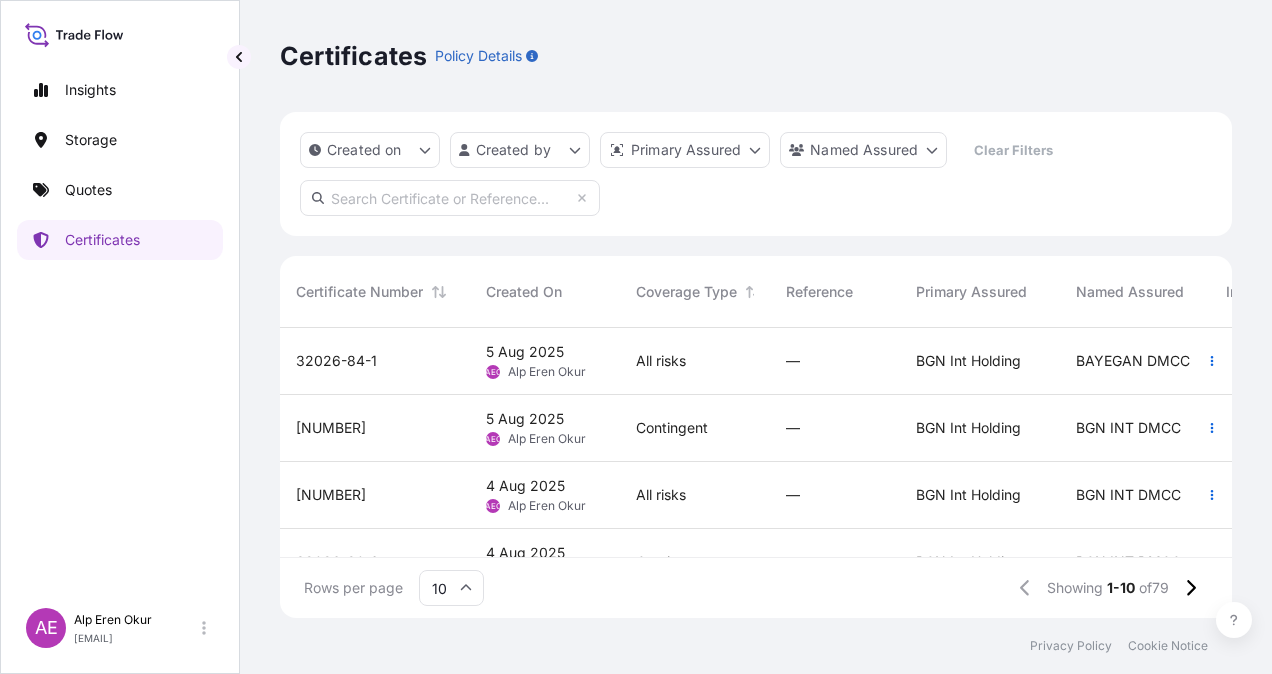 click on "32026-82-1" at bounding box center (375, 428) 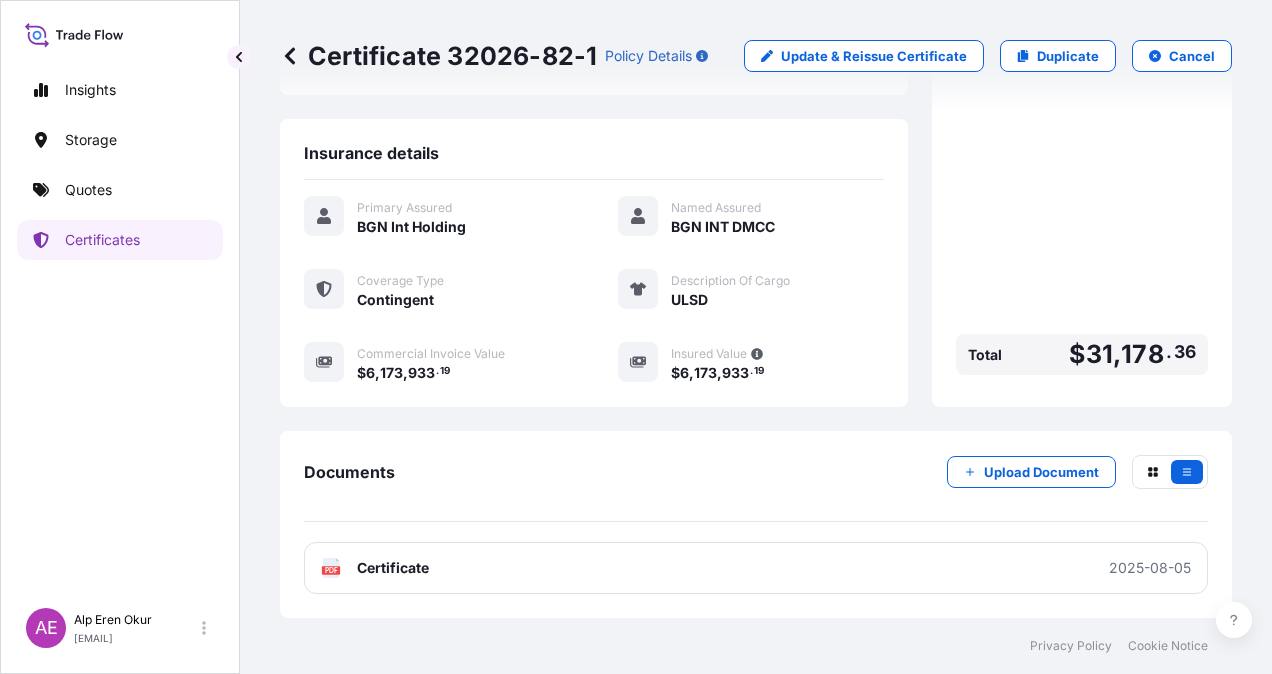 scroll, scrollTop: 0, scrollLeft: 0, axis: both 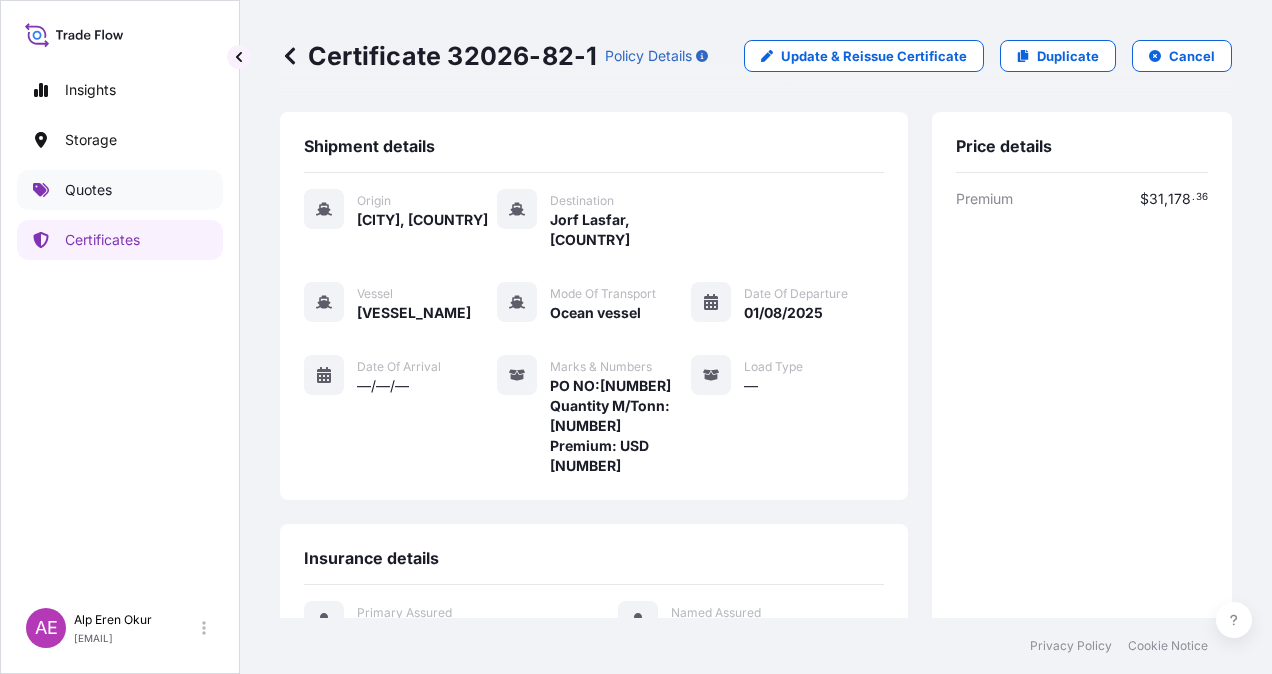 click on "Quotes" at bounding box center [120, 190] 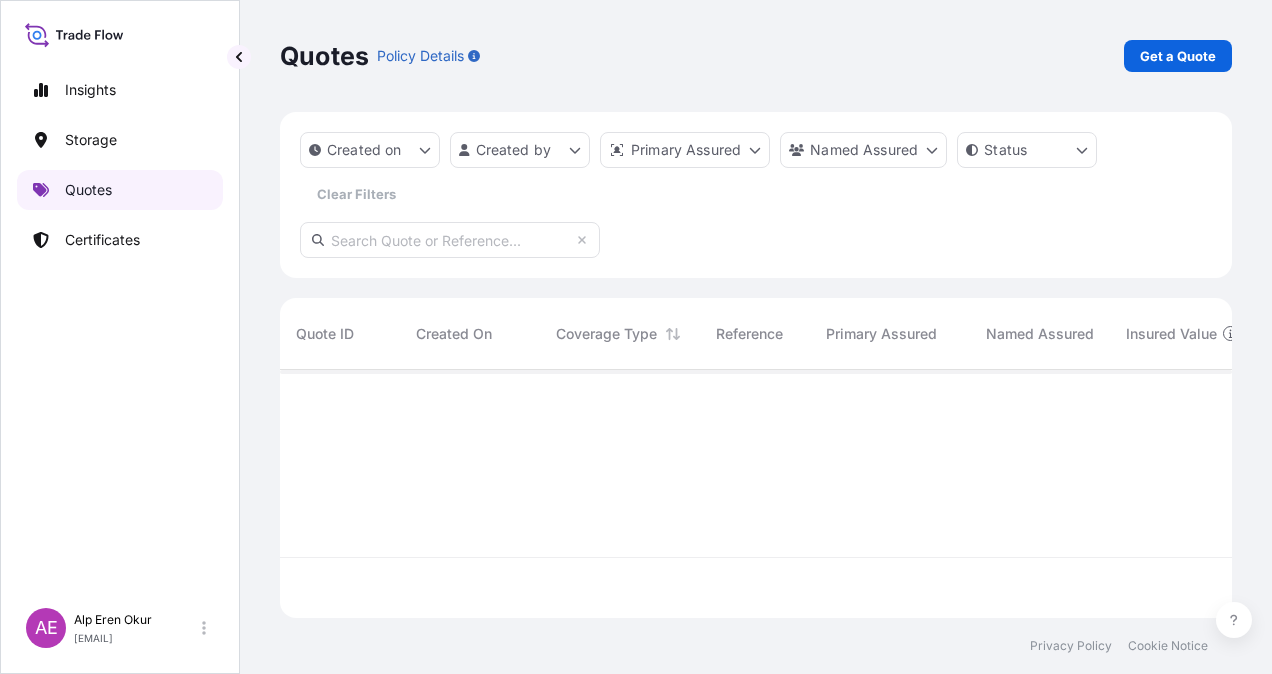 scroll, scrollTop: 16, scrollLeft: 16, axis: both 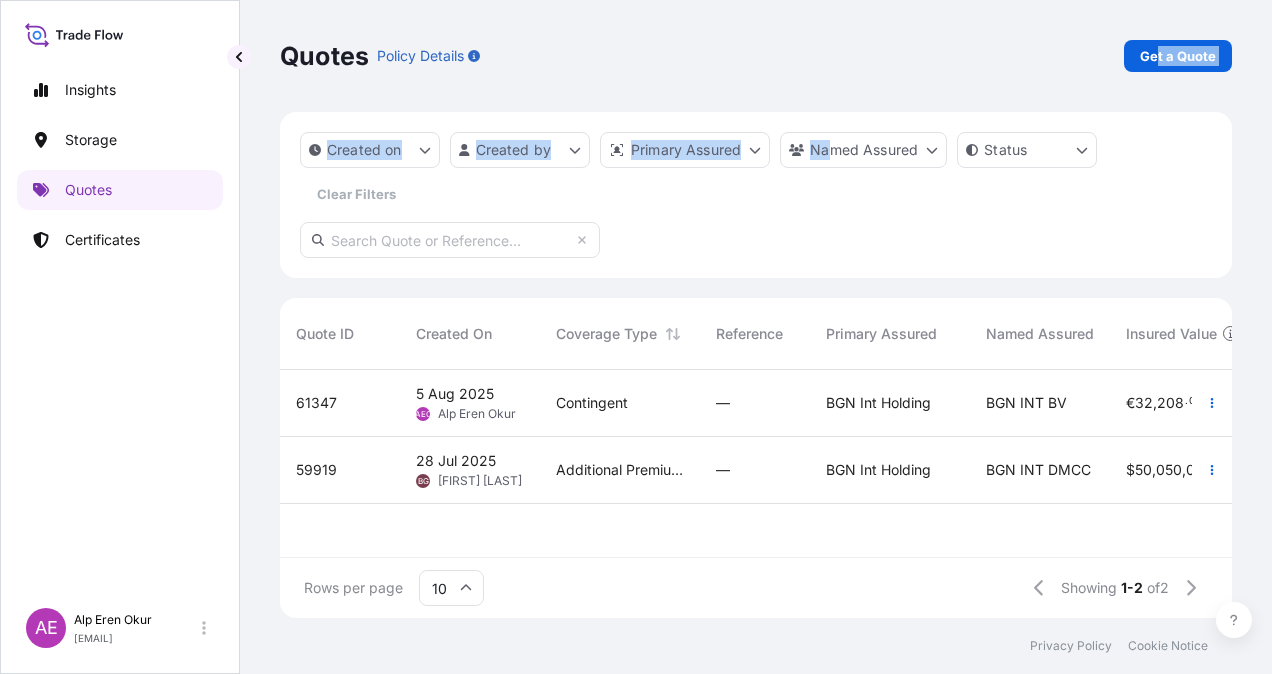 drag, startPoint x: 1155, startPoint y: 76, endPoint x: 832, endPoint y: 256, distance: 369.76886 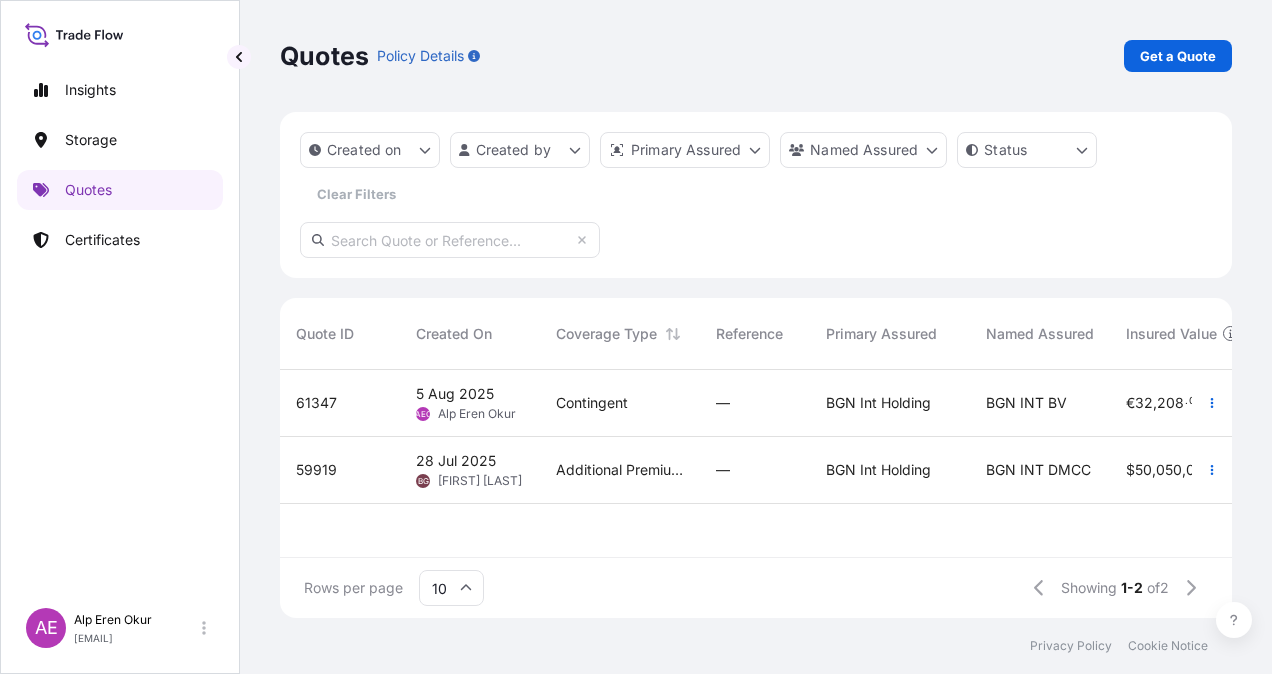 drag, startPoint x: 691, startPoint y: 560, endPoint x: 738, endPoint y: 552, distance: 47.67599 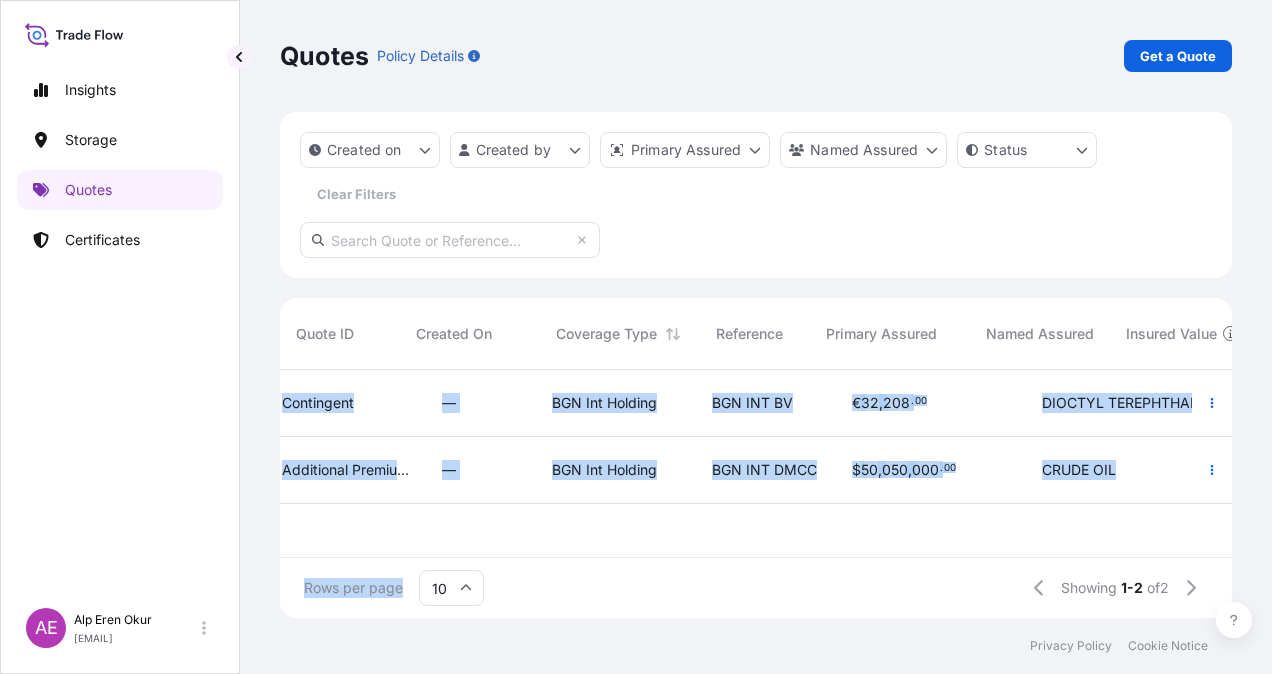 scroll, scrollTop: 0, scrollLeft: 0, axis: both 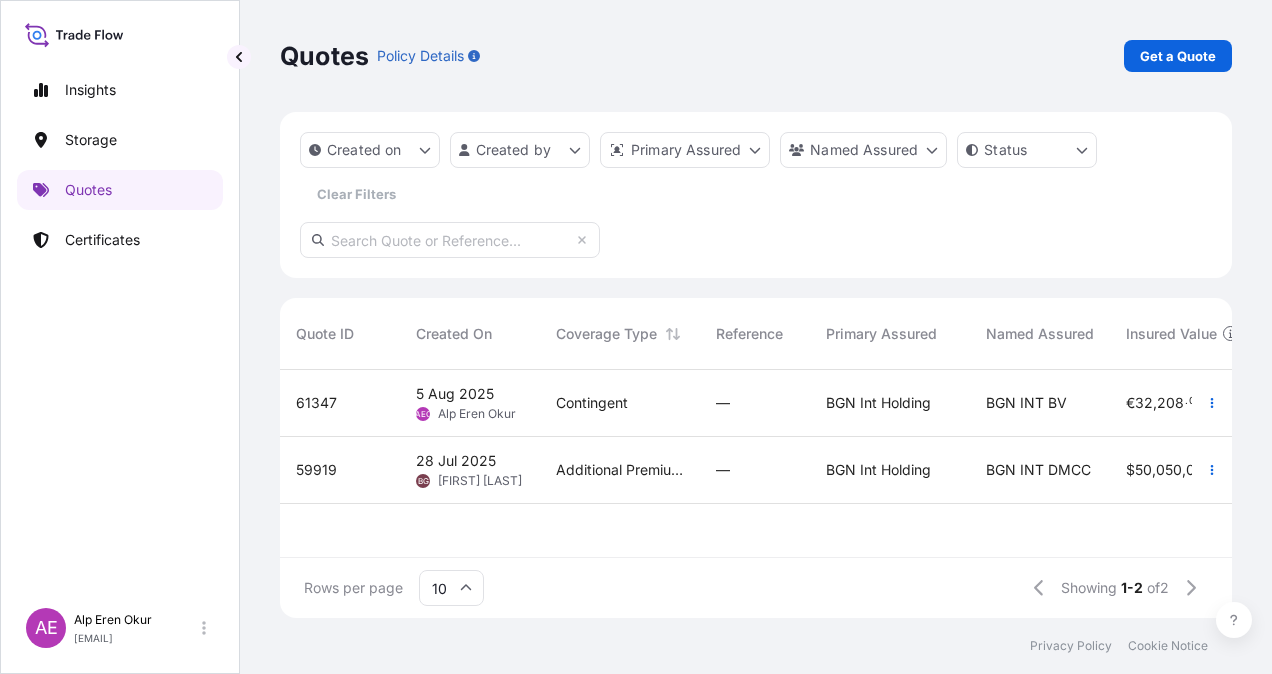 click on "Created on Created by Primary Assured Named Assured Status Clear Filters" at bounding box center [756, 195] 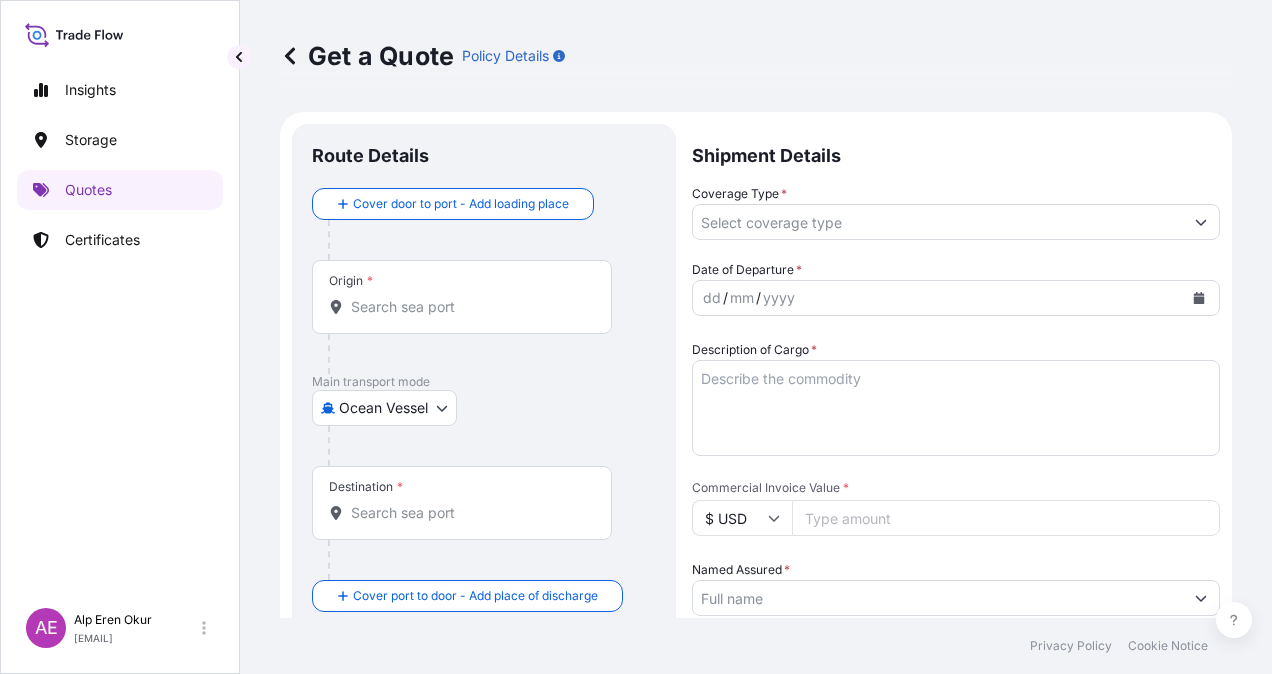 scroll, scrollTop: 32, scrollLeft: 0, axis: vertical 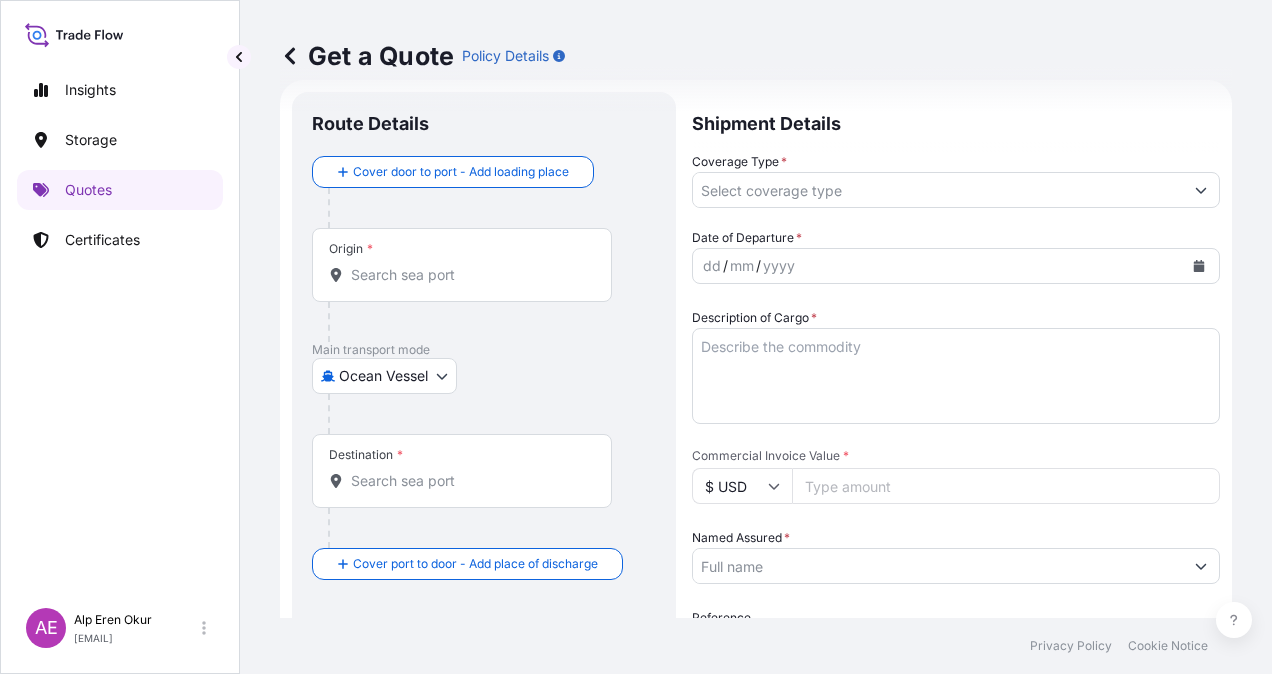 click on "Origin *" at bounding box center (462, 265) 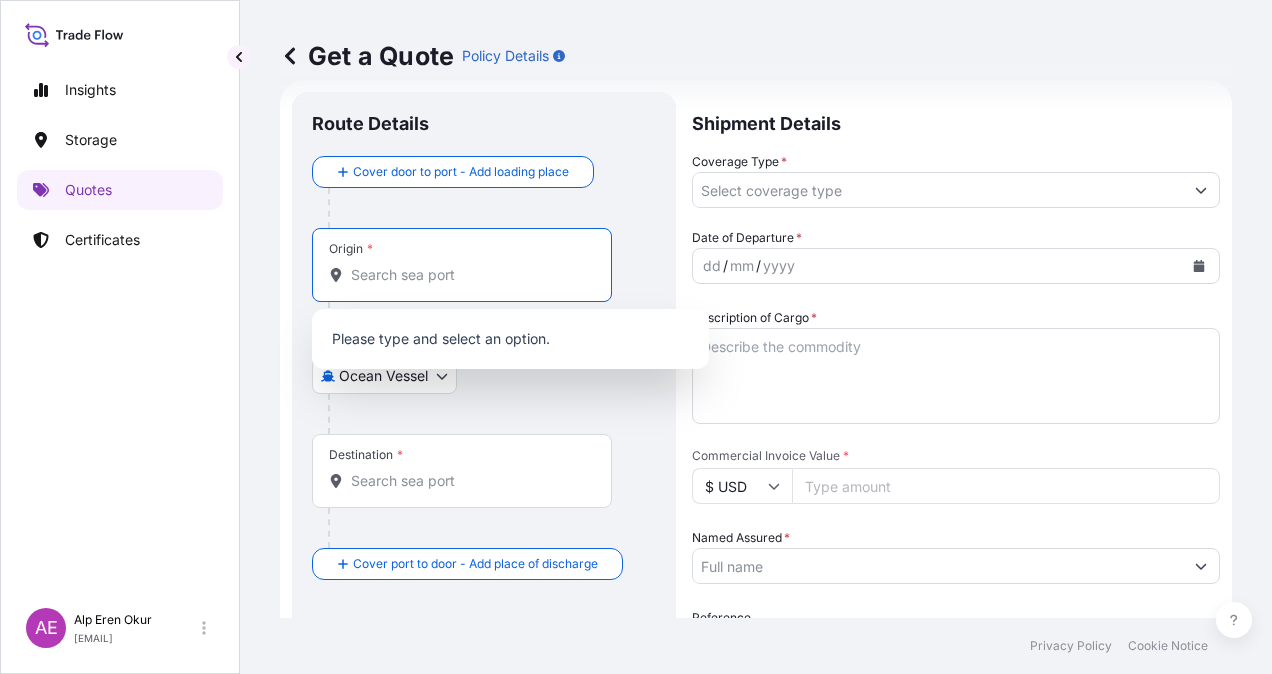 click on "Origin *" at bounding box center (462, 265) 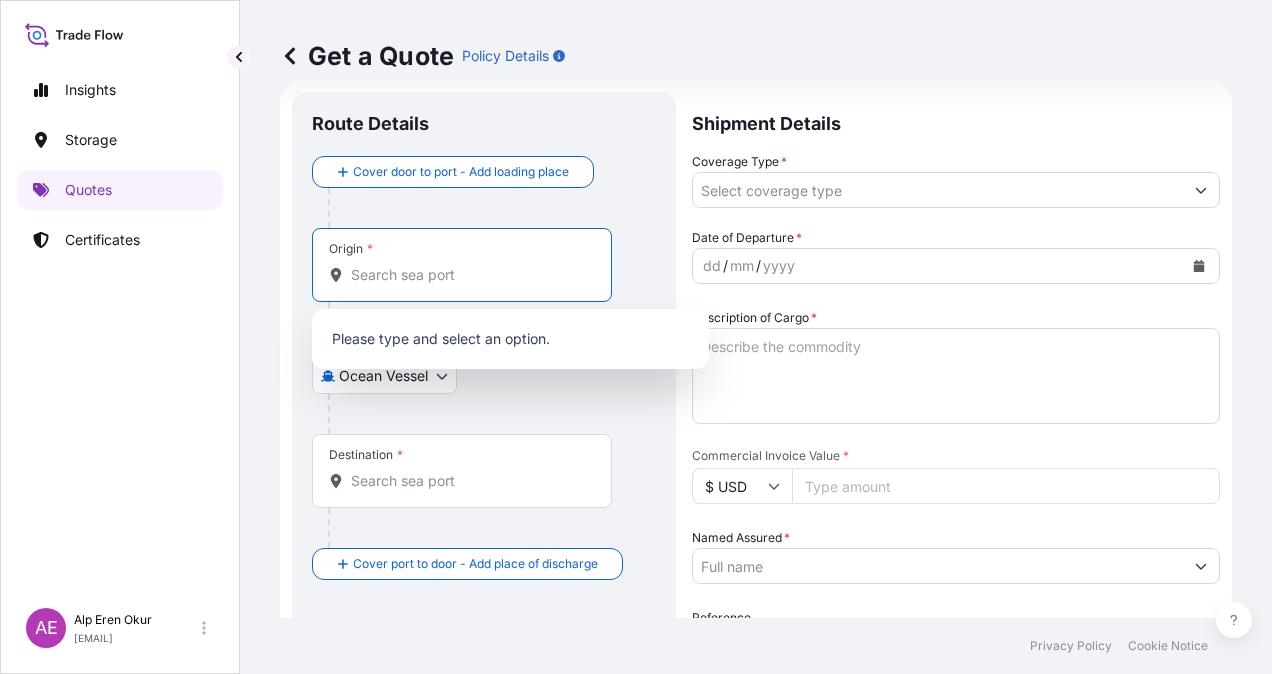 click on "Origin *" at bounding box center (469, 275) 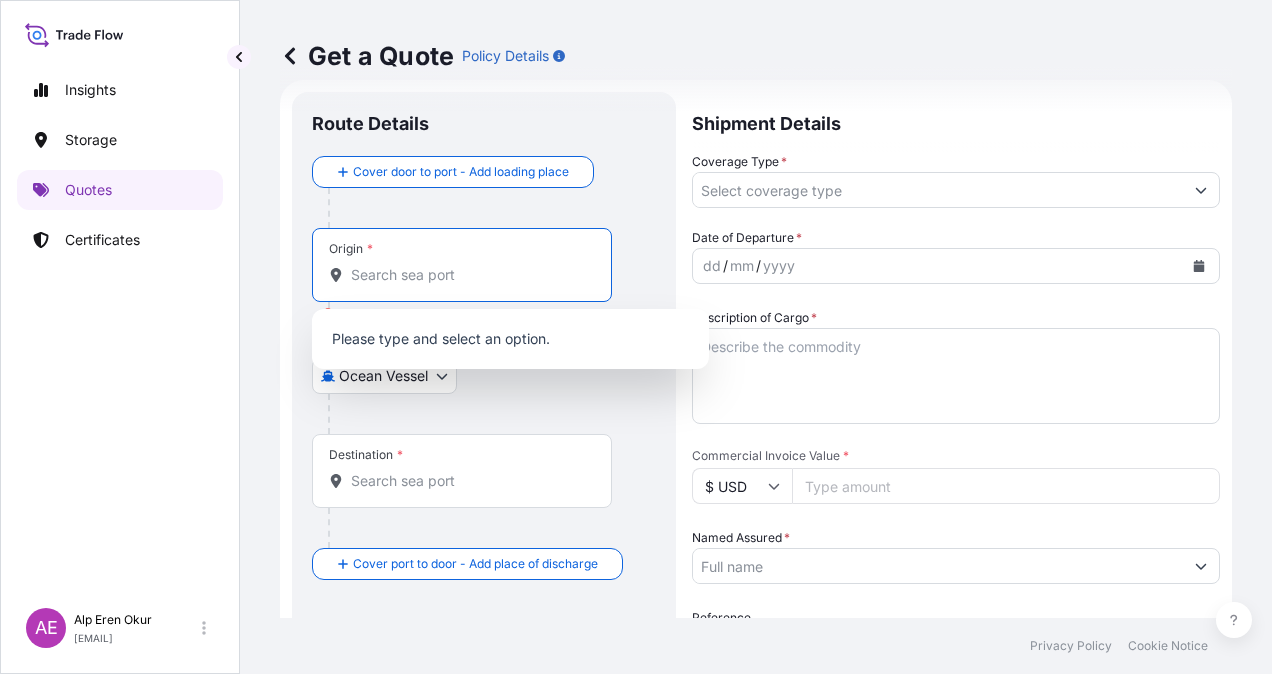 paste on "KOCAELI" 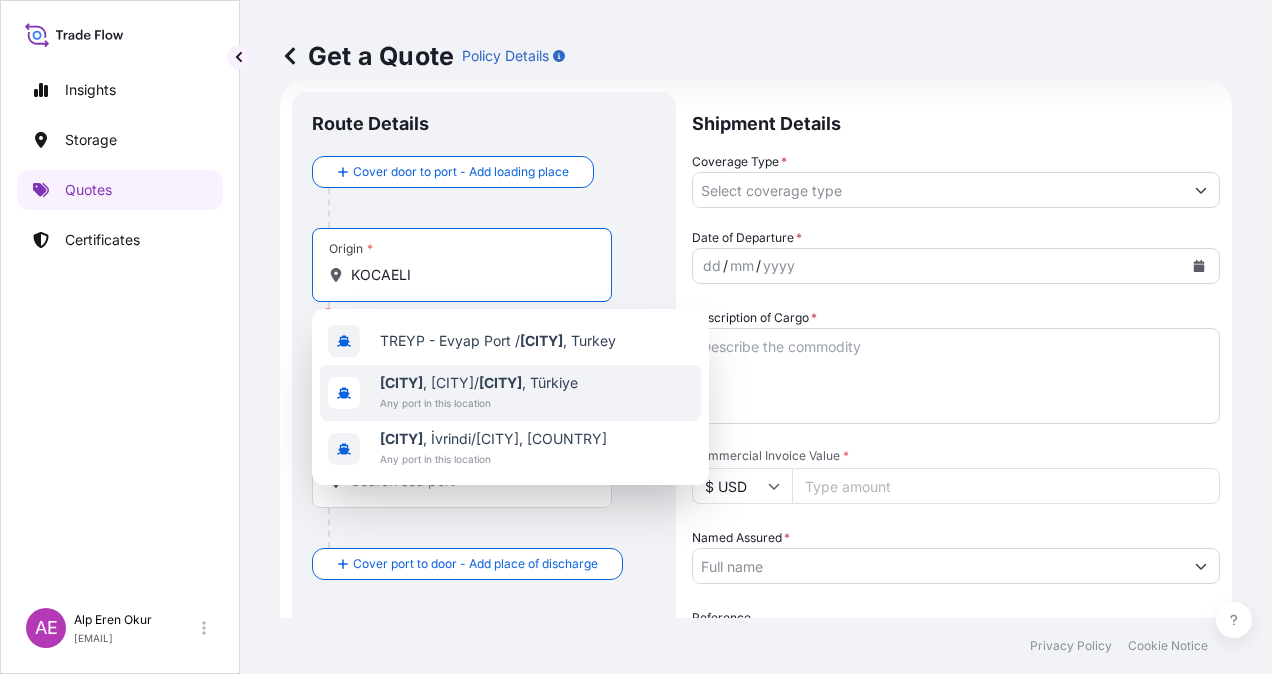 click on "Any port in this location" at bounding box center (479, 403) 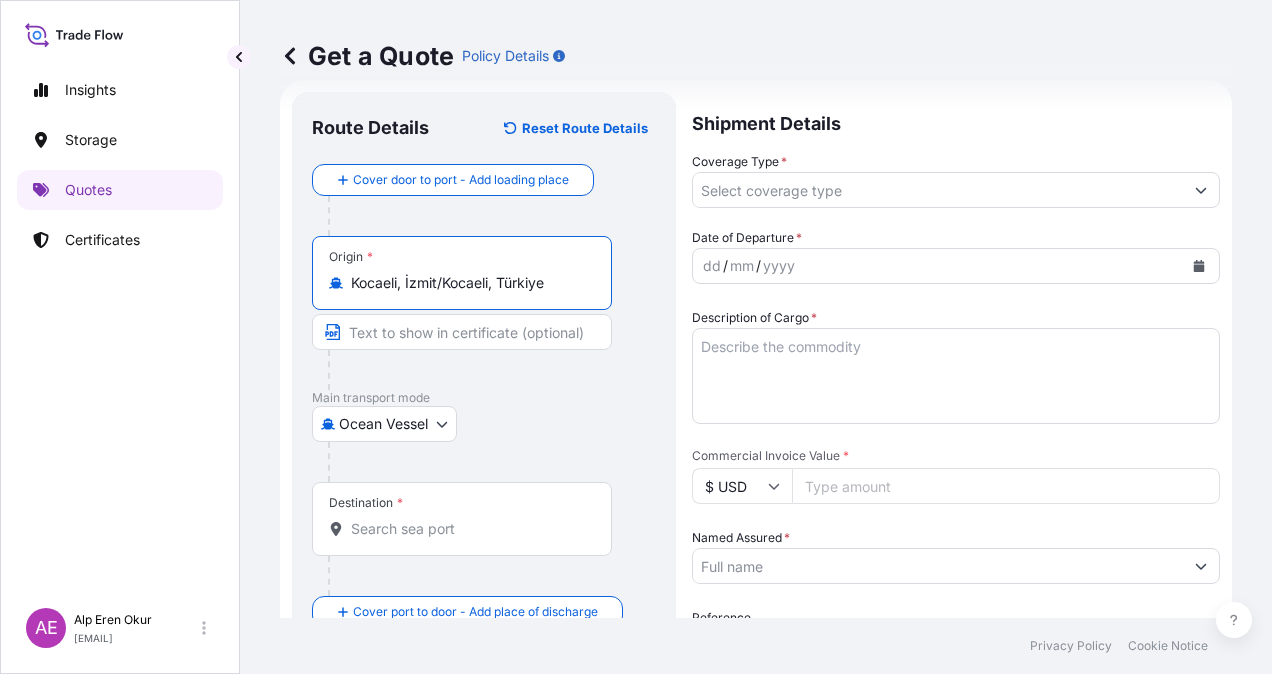 type on "Kocaeli, İzmit/Kocaeli, Türkiye" 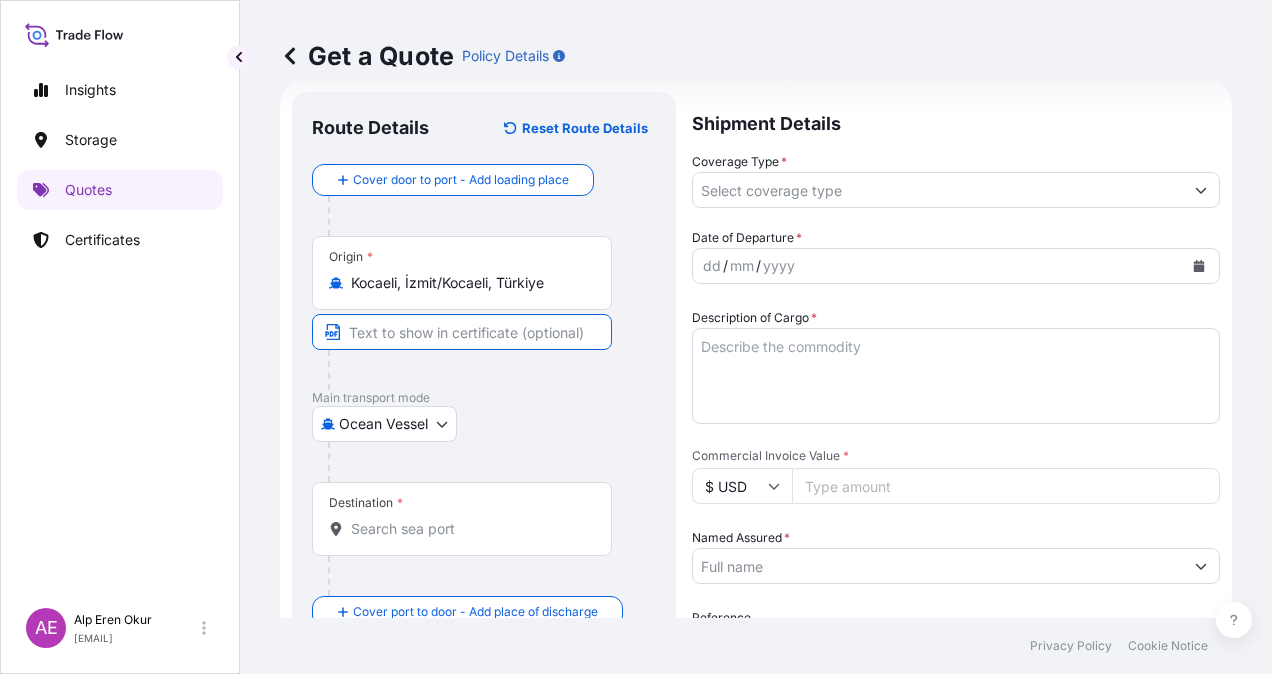 paste on "KOCAELI" 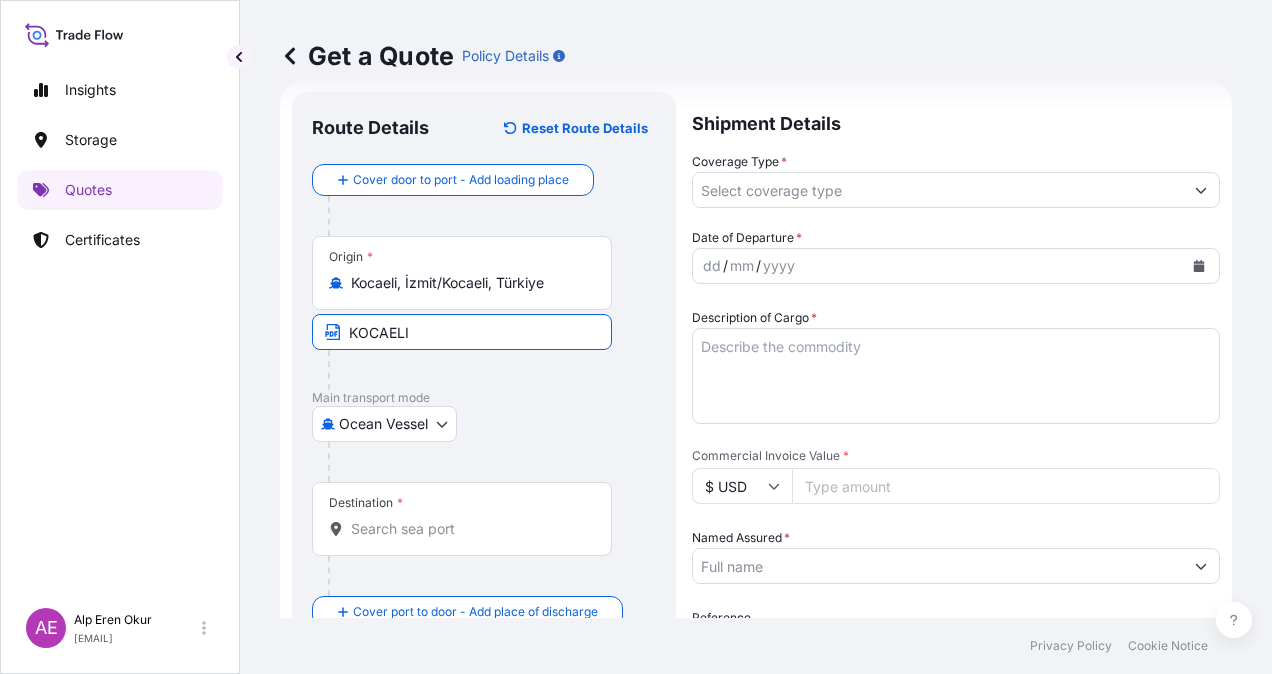 type on "KOCAELI/TURKEY" 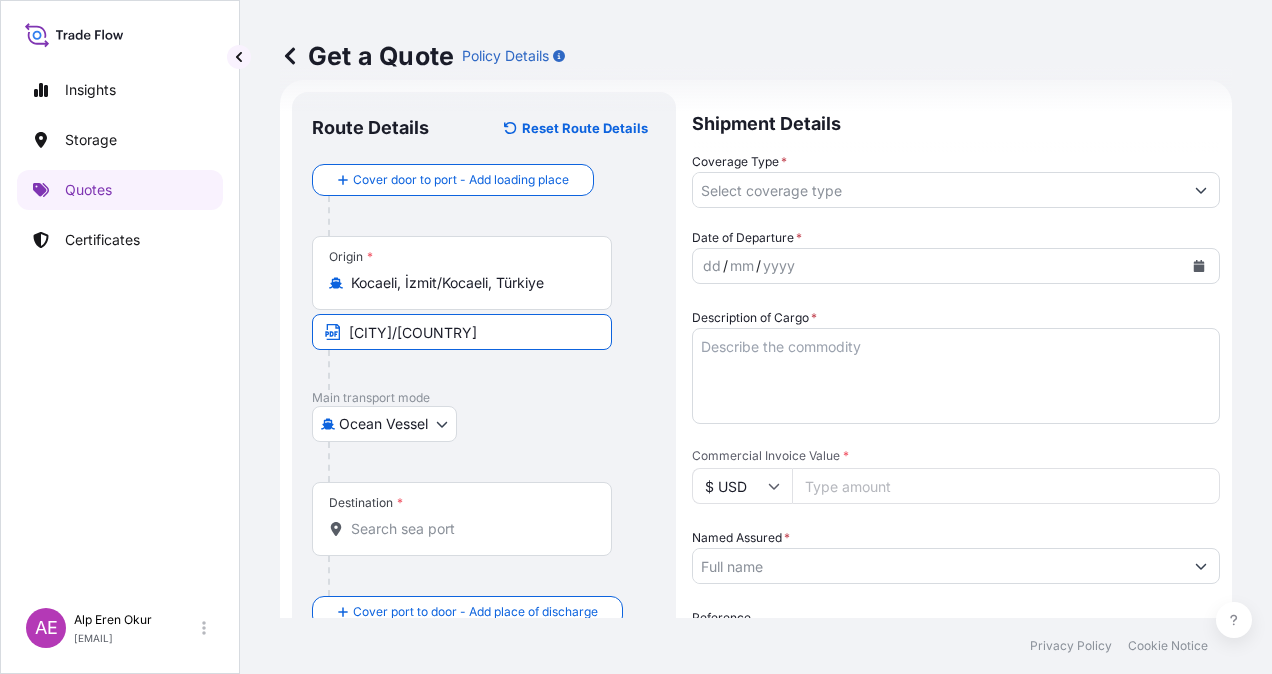 type on "Velen, Germany" 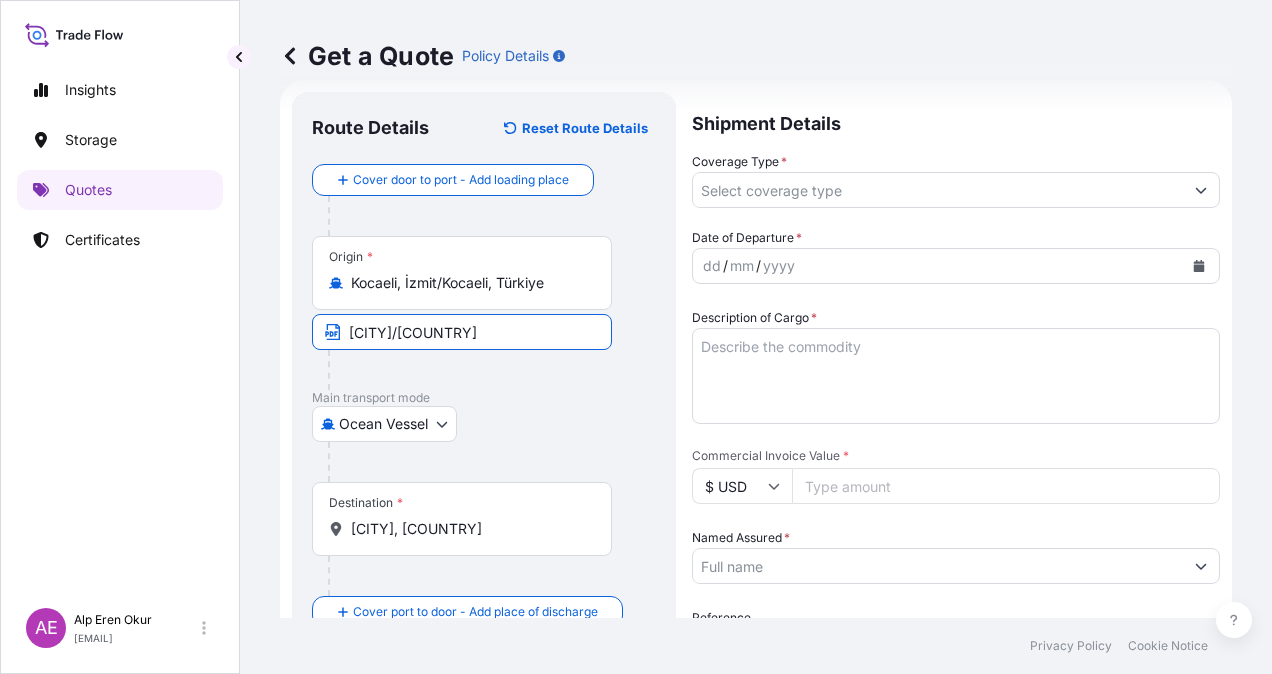 type on "Contingent" 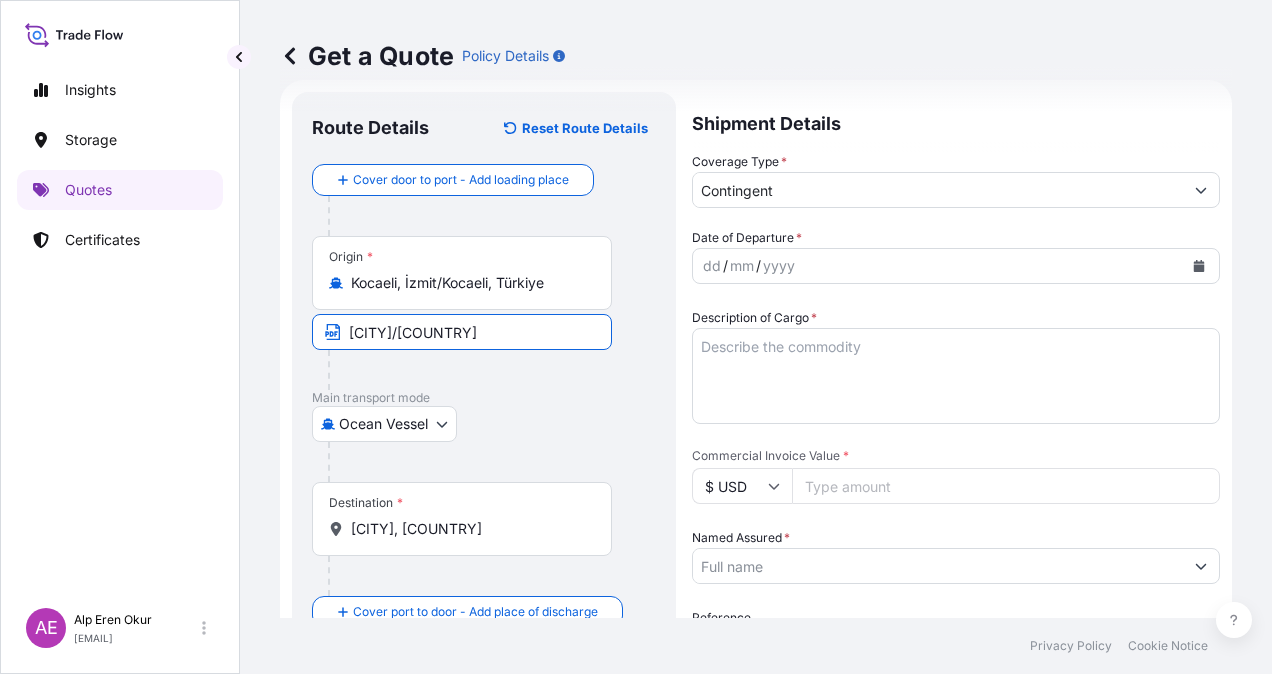 type on "32208" 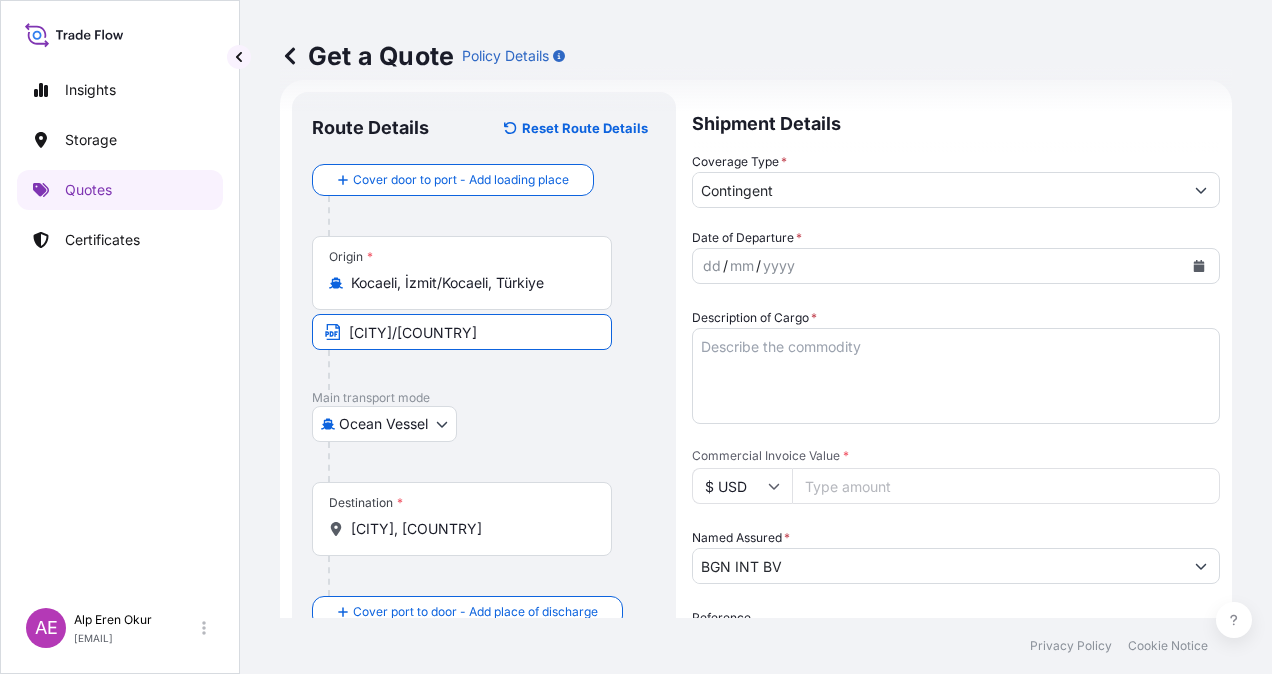 type on "EPHESUS SEAWAYS" 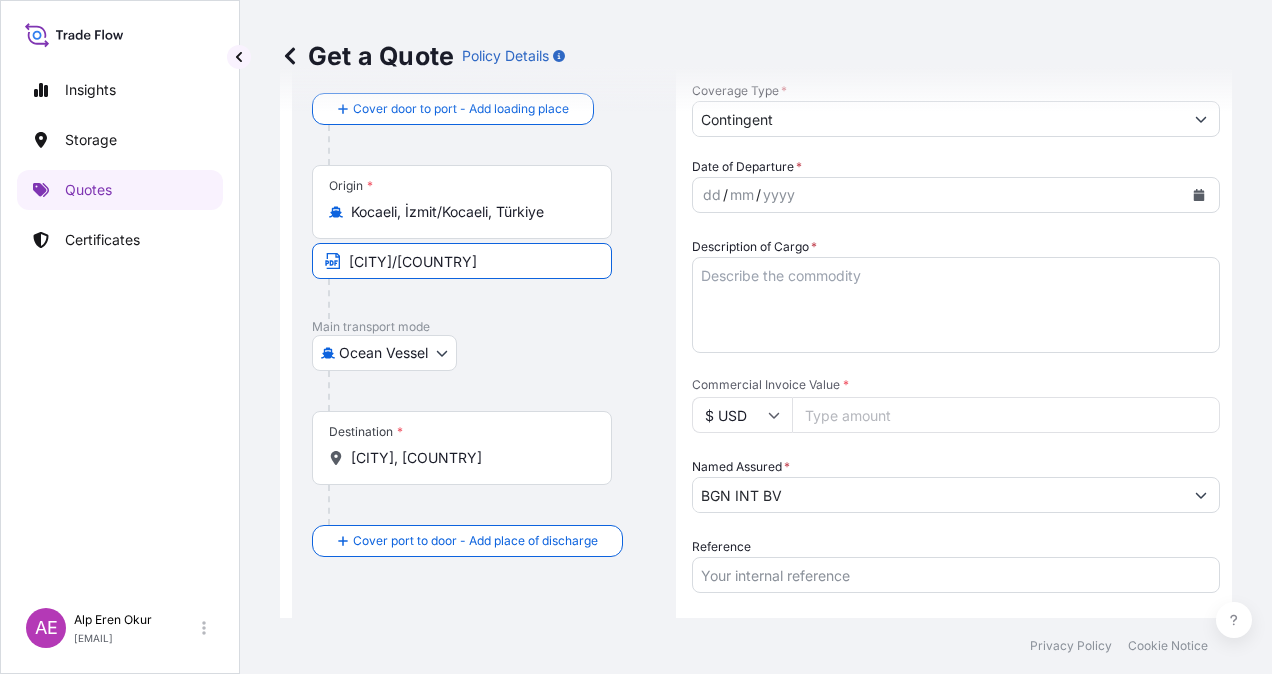 scroll, scrollTop: 0, scrollLeft: 0, axis: both 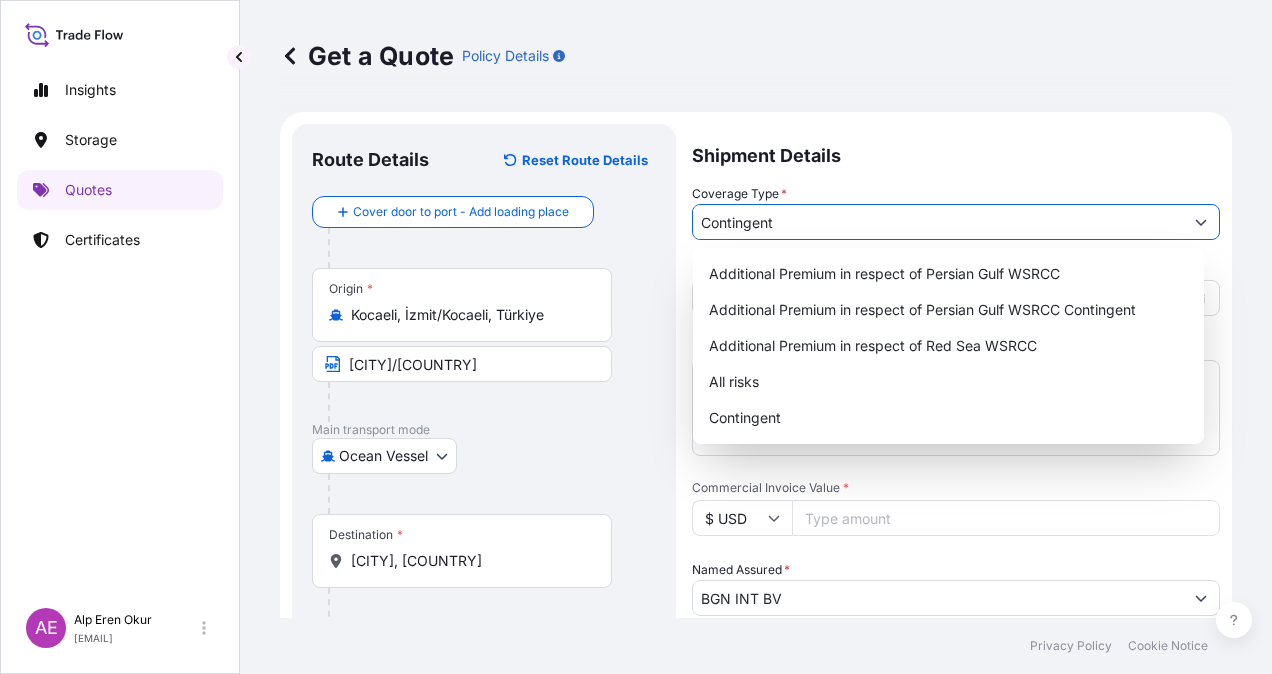 click on "Contingent" at bounding box center (938, 222) 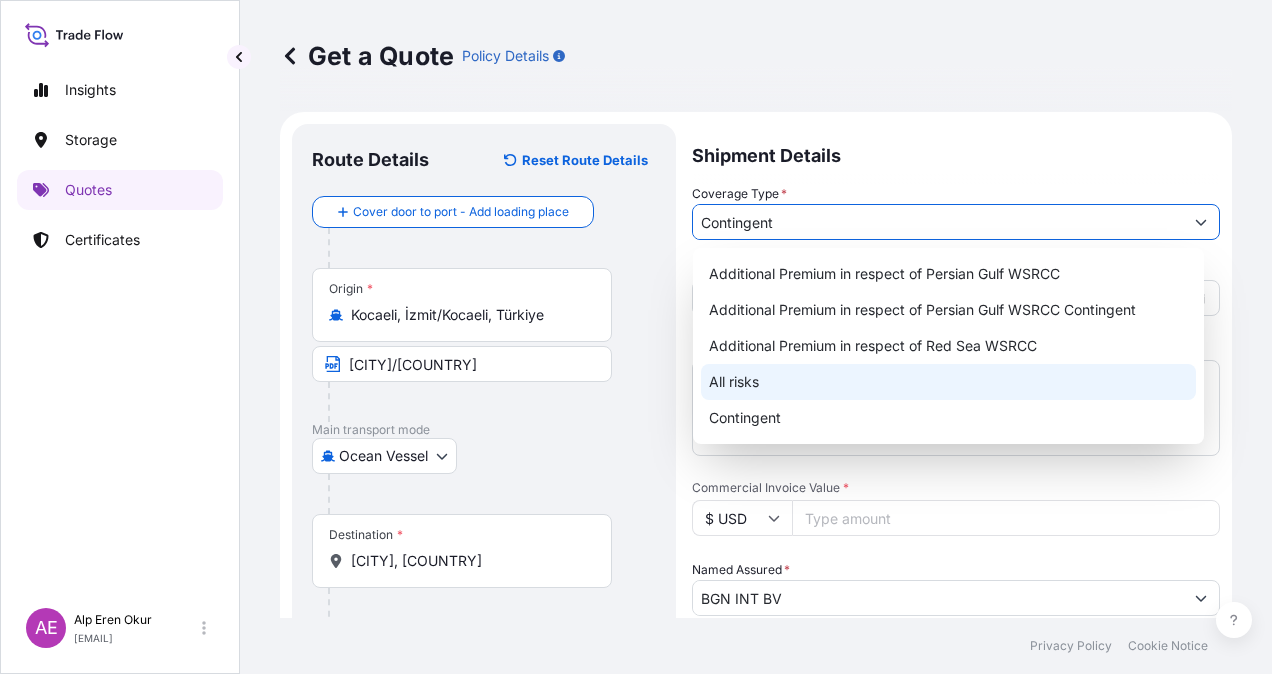 click on "All risks" at bounding box center [948, 382] 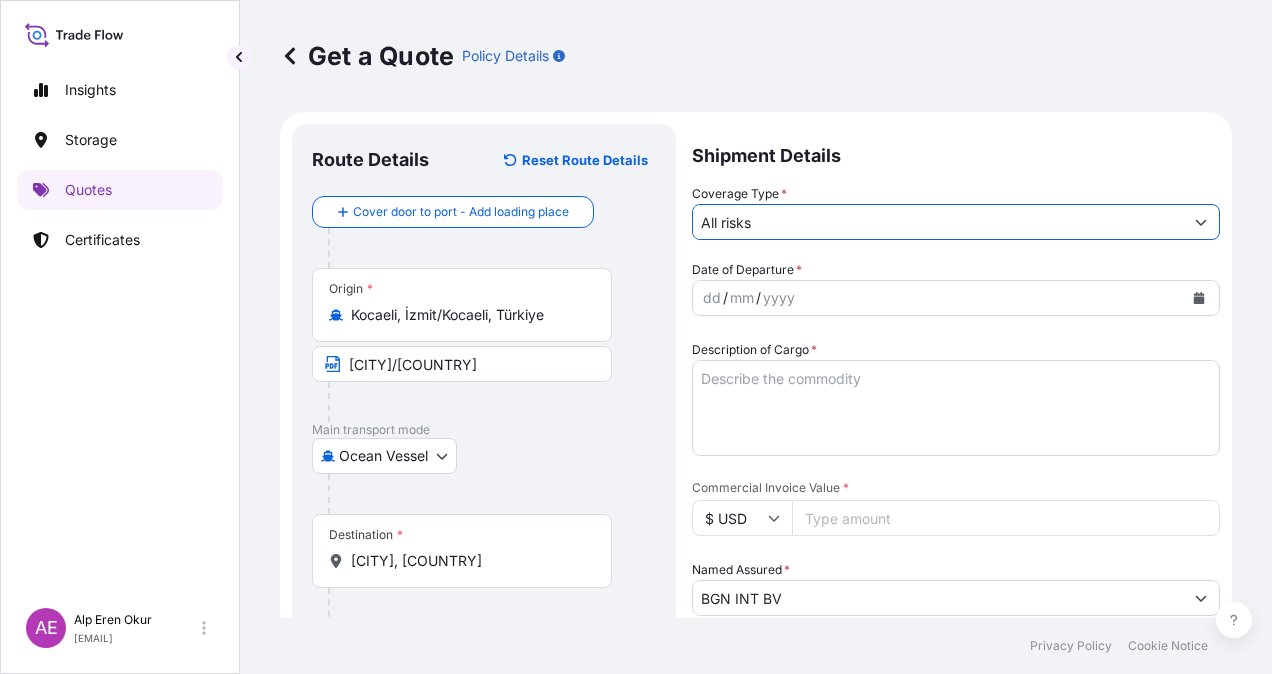 click on "dd" at bounding box center [712, 298] 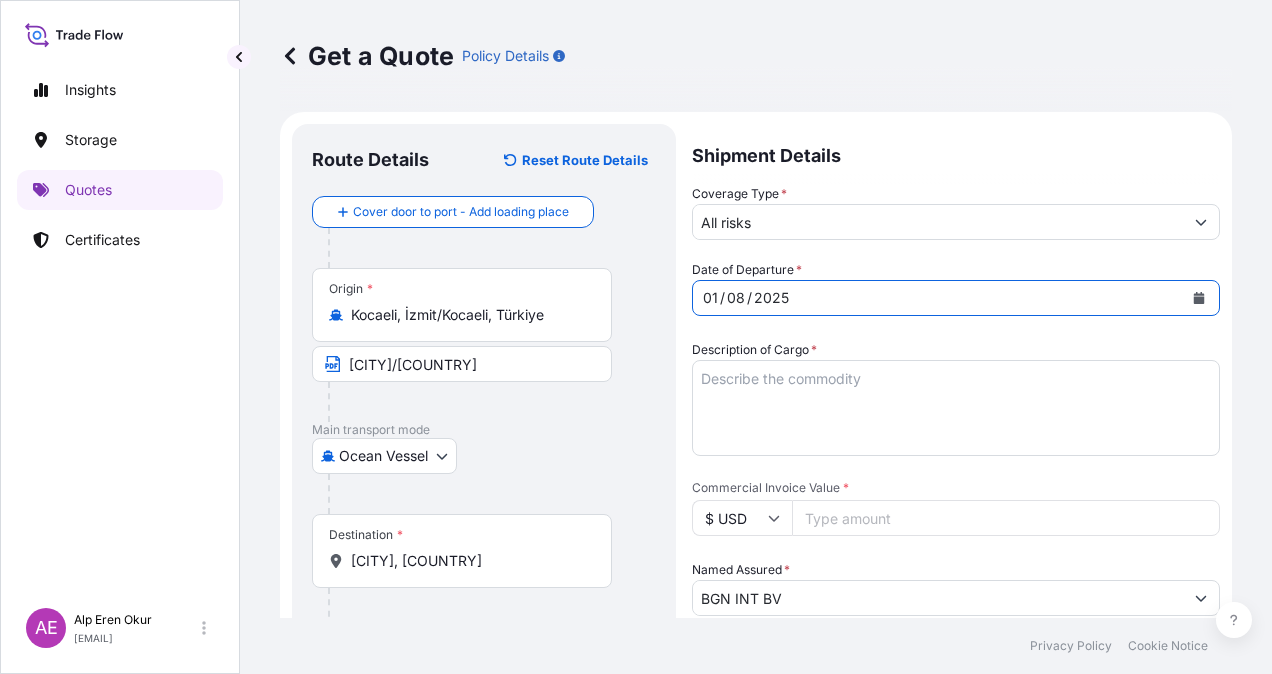 click on "Description of Cargo *" at bounding box center (956, 408) 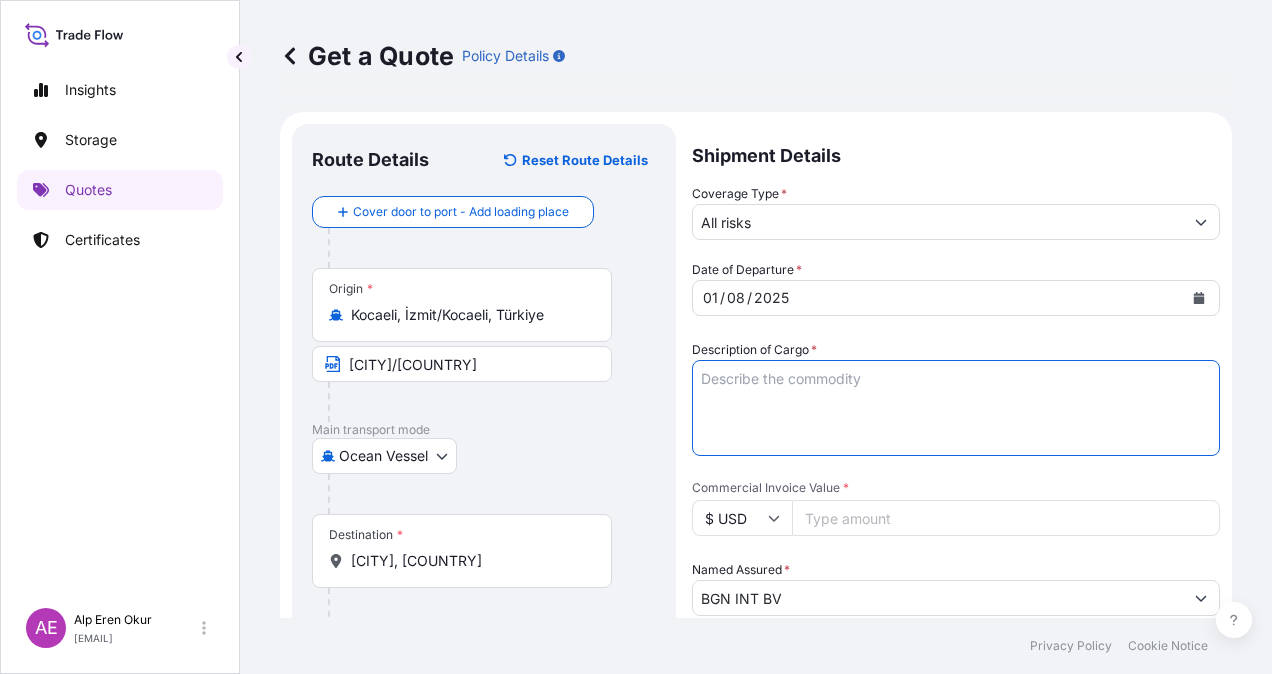 click on "Description of Cargo *" at bounding box center [956, 408] 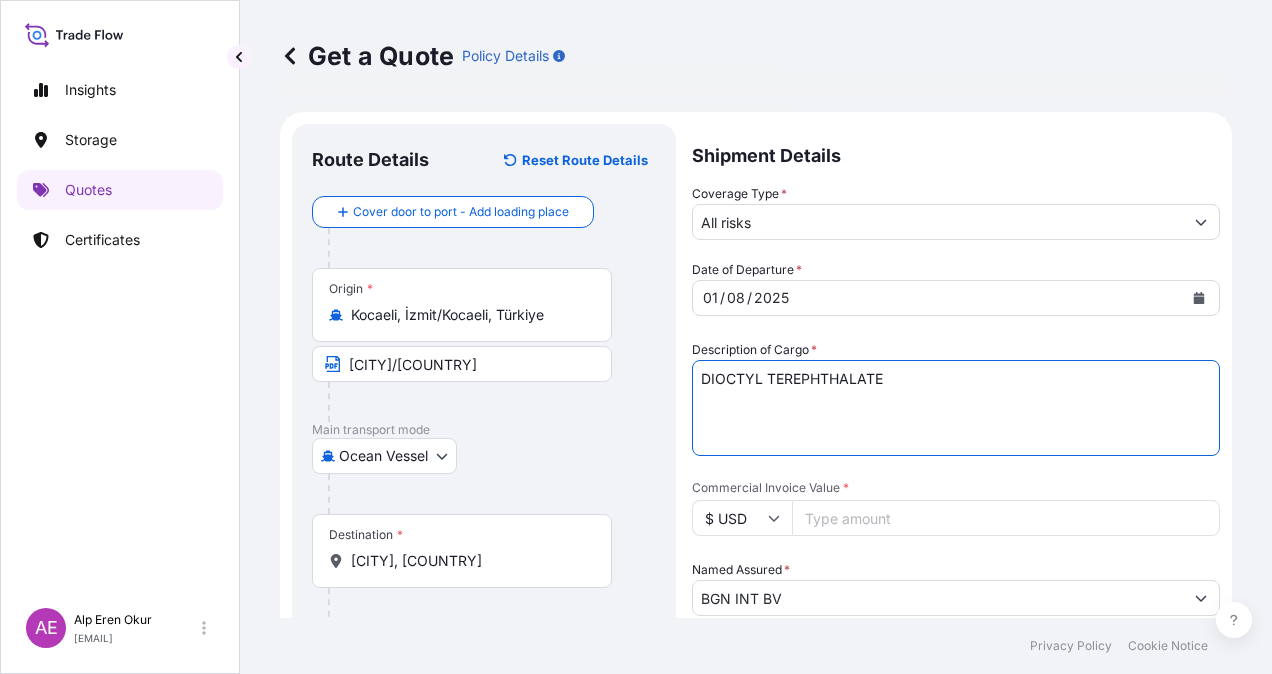 type on "DIOCTYL TEREPHTHALATE" 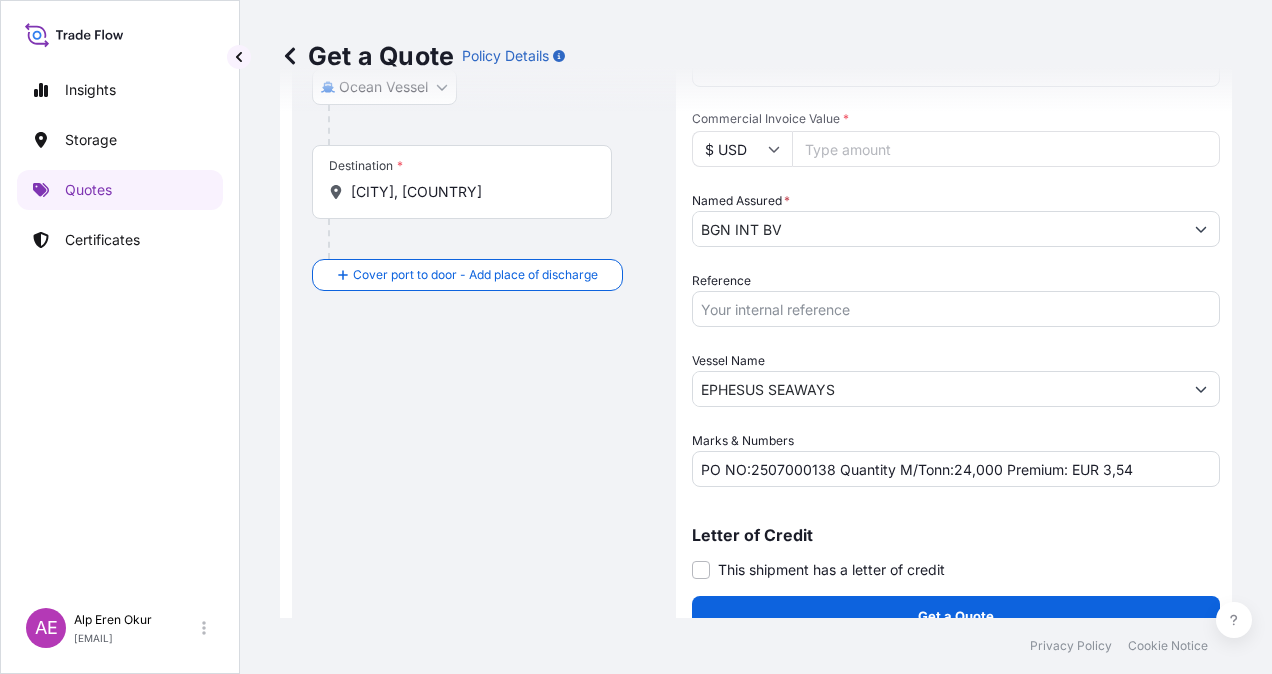 scroll, scrollTop: 398, scrollLeft: 0, axis: vertical 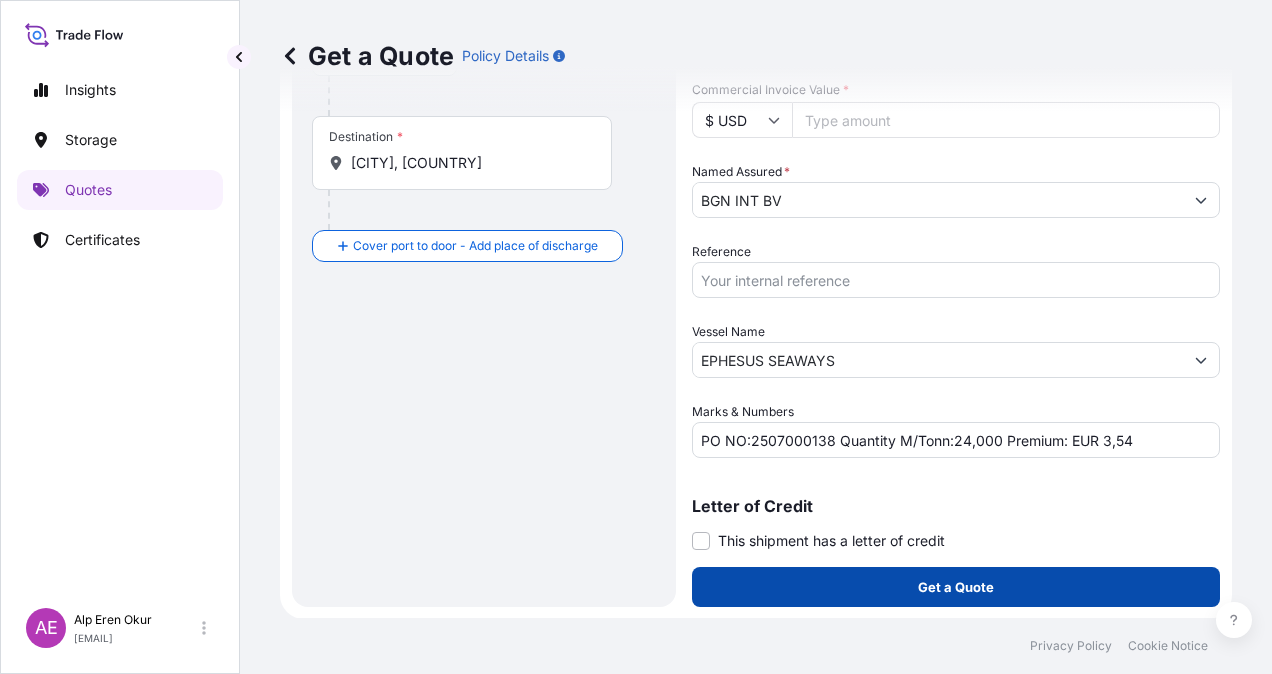 click on "Get a Quote" at bounding box center [956, 587] 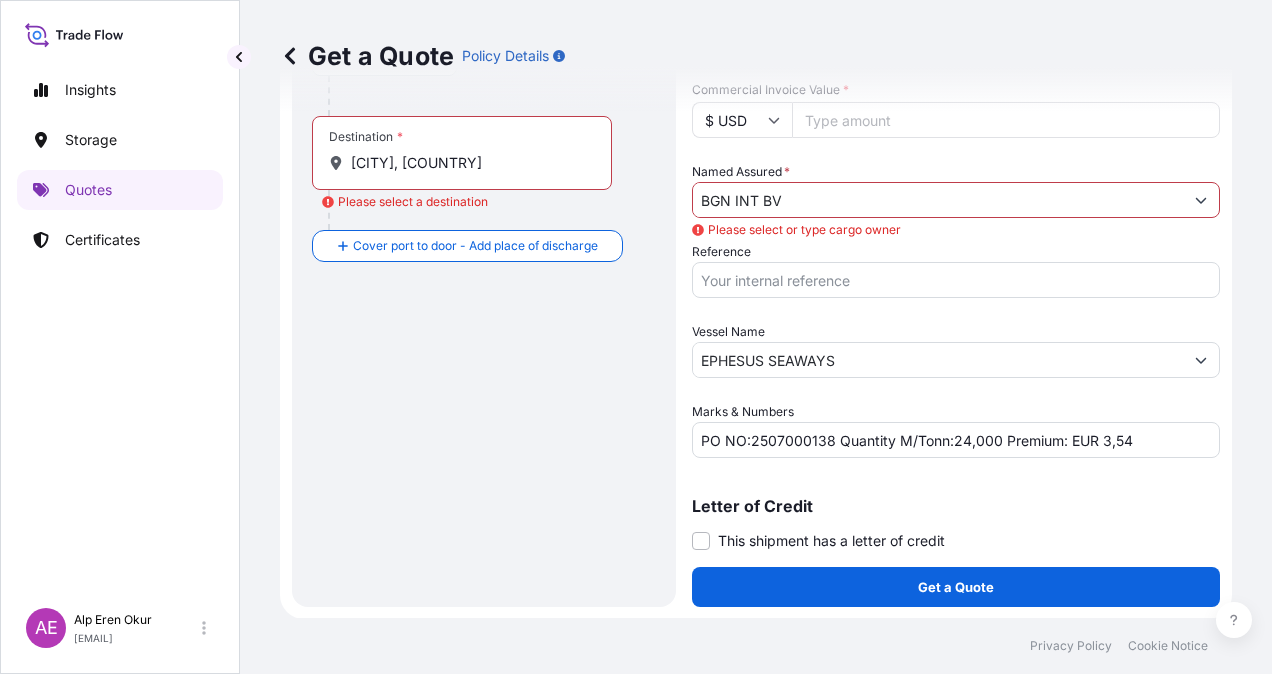 click on "BGN INT BV" at bounding box center [938, 200] 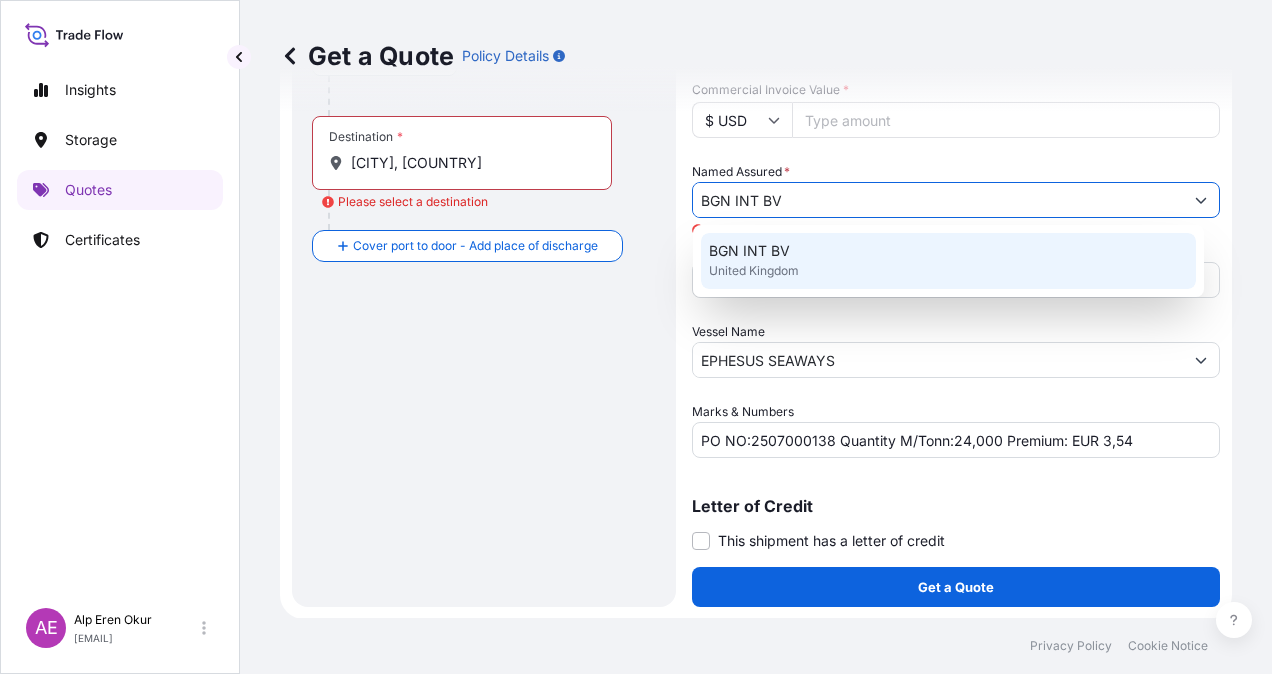 click on "United Kingdom" at bounding box center [754, 271] 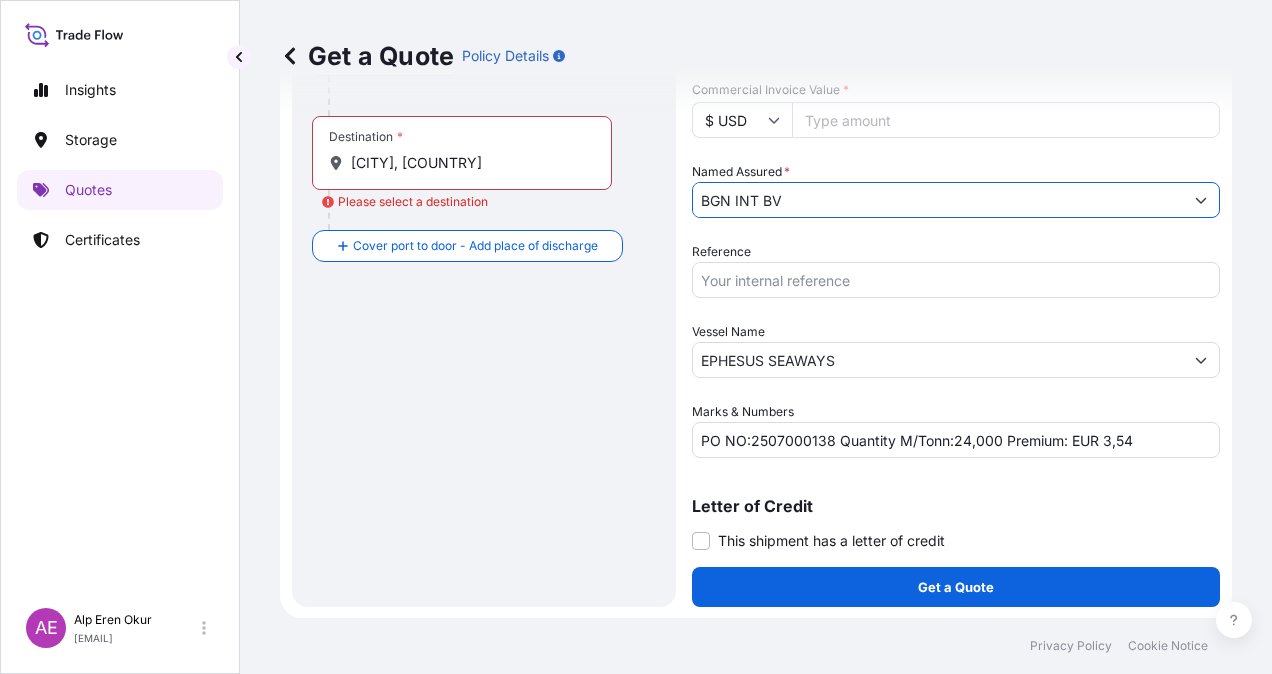 drag, startPoint x: 464, startPoint y: 136, endPoint x: 486, endPoint y: 166, distance: 37.202152 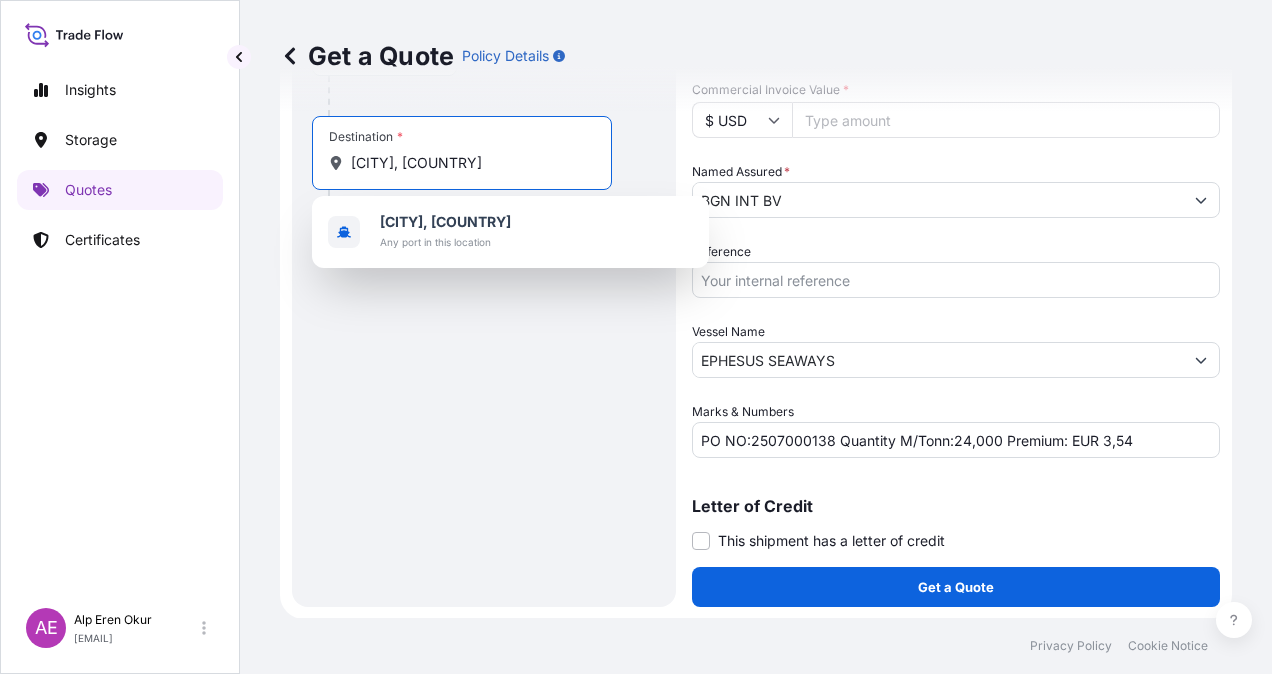 click on "Velen, Germany" at bounding box center (469, 163) 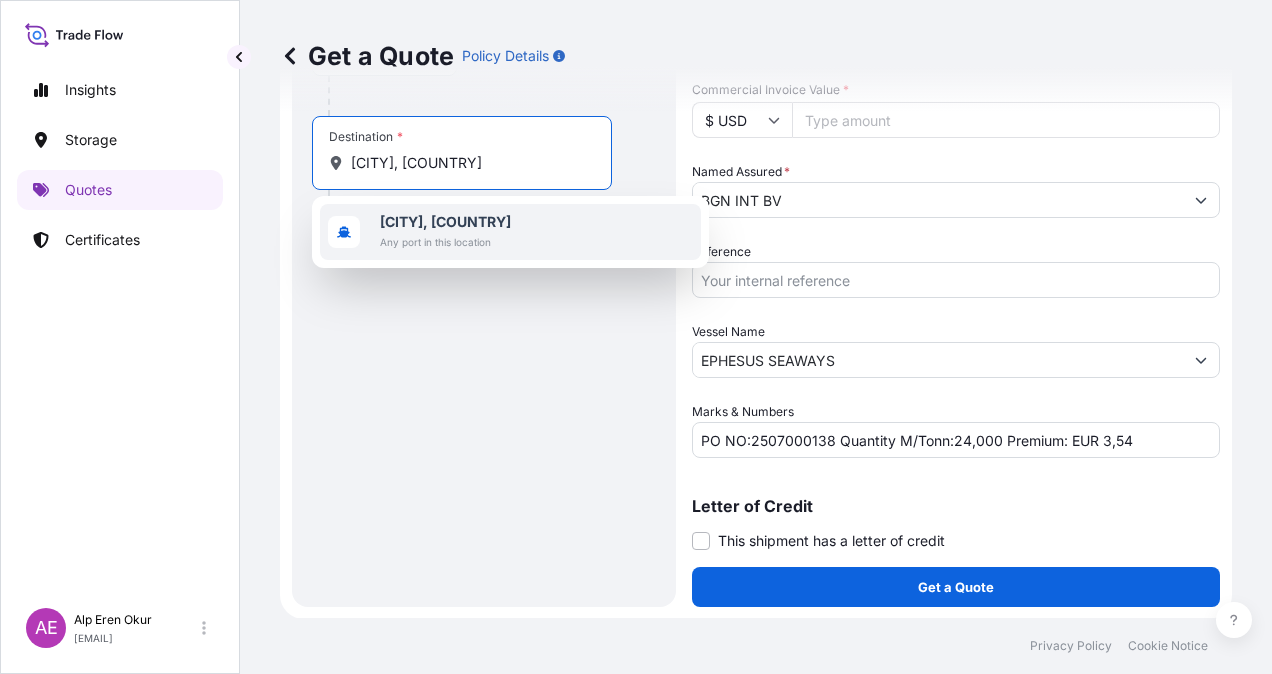 click on "Any port in this location" at bounding box center [445, 242] 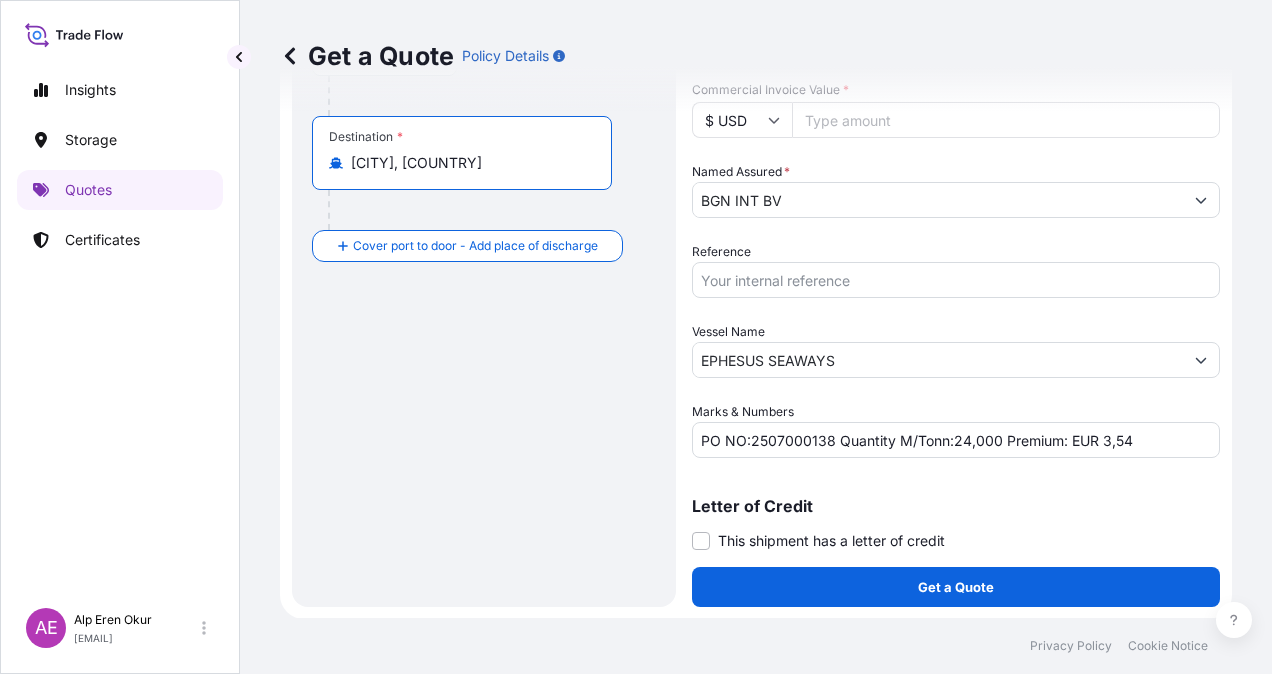 click on "Destination * Velen, Germany" at bounding box center [484, 173] 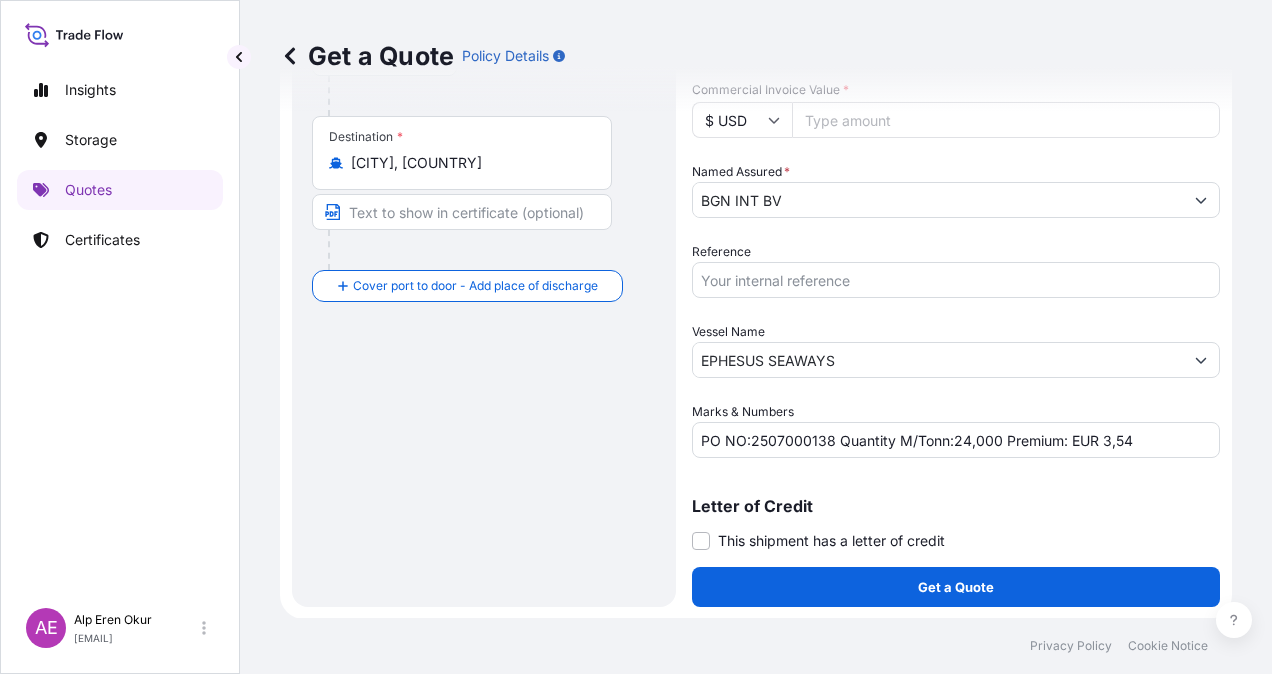 click at bounding box center (462, 212) 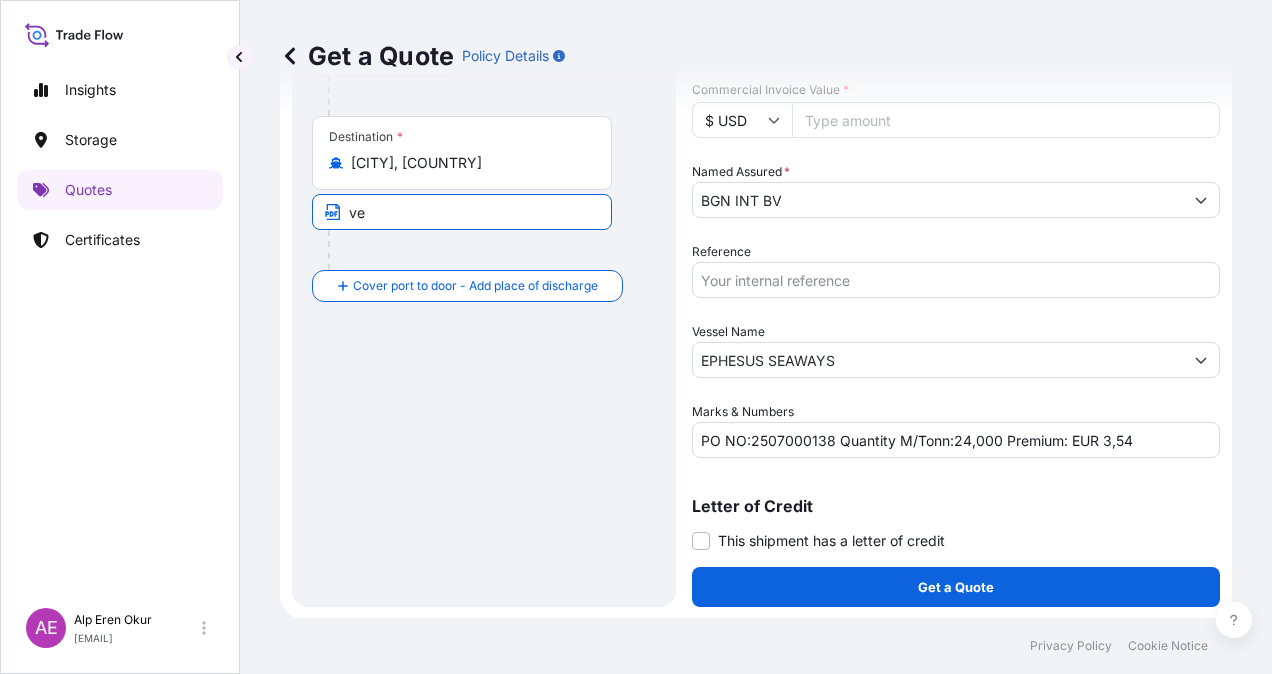 type on "v" 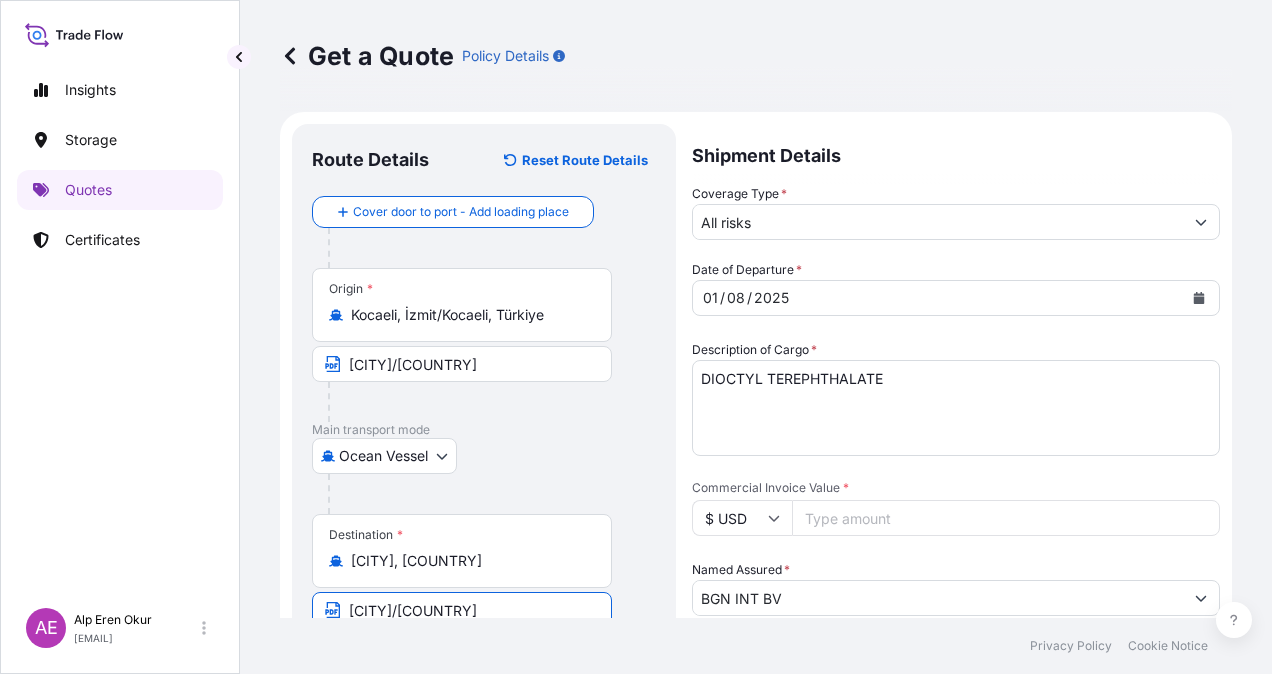 scroll, scrollTop: 398, scrollLeft: 0, axis: vertical 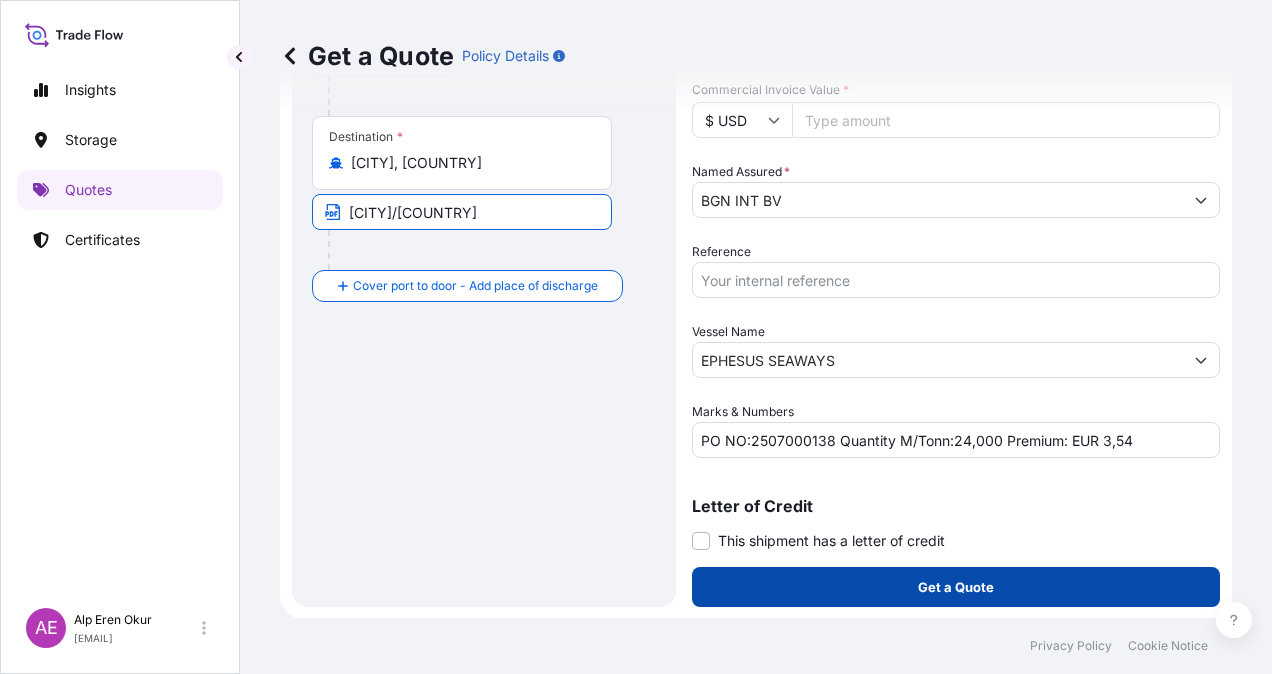type on "VELEN/GERMANY" 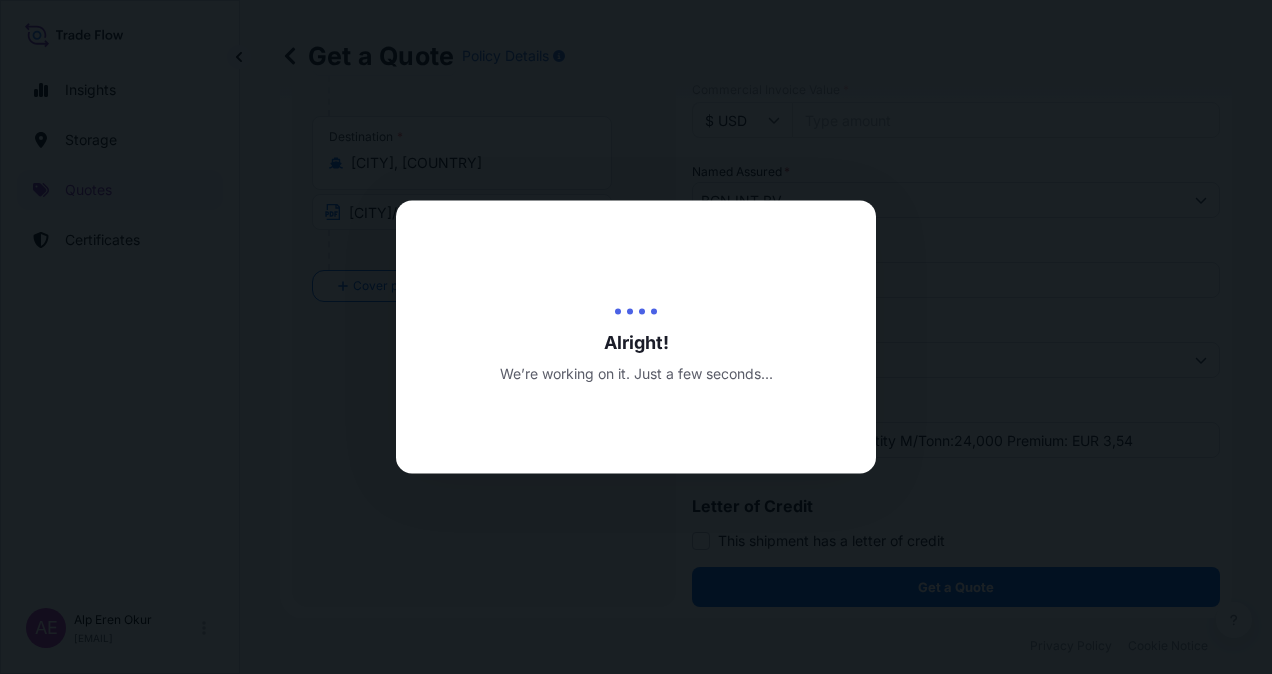 scroll, scrollTop: 0, scrollLeft: 0, axis: both 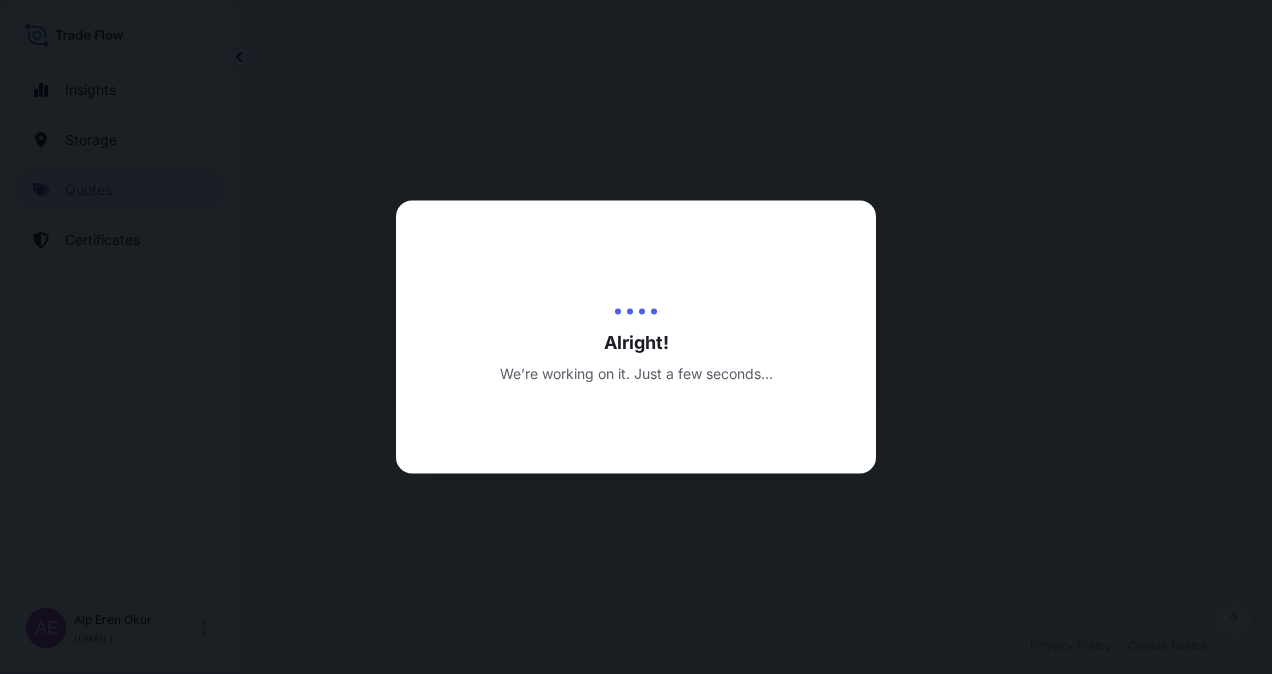 select on "Ocean Vessel" 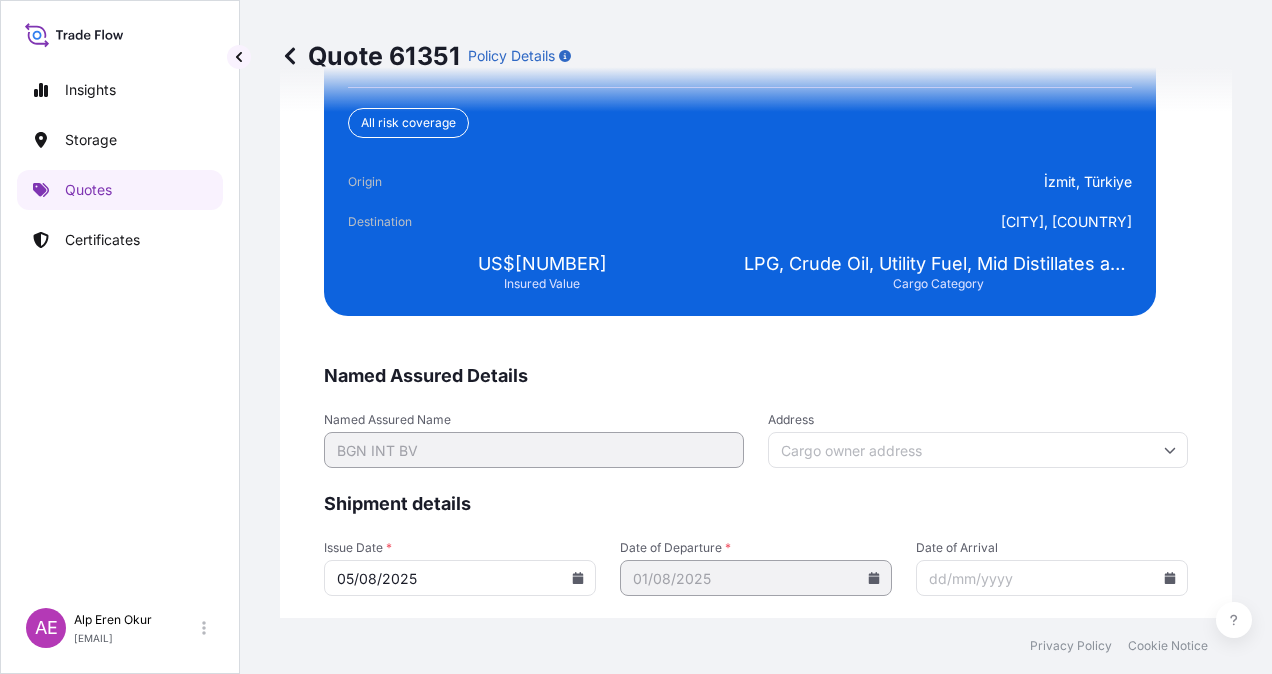 scroll, scrollTop: 3824, scrollLeft: 0, axis: vertical 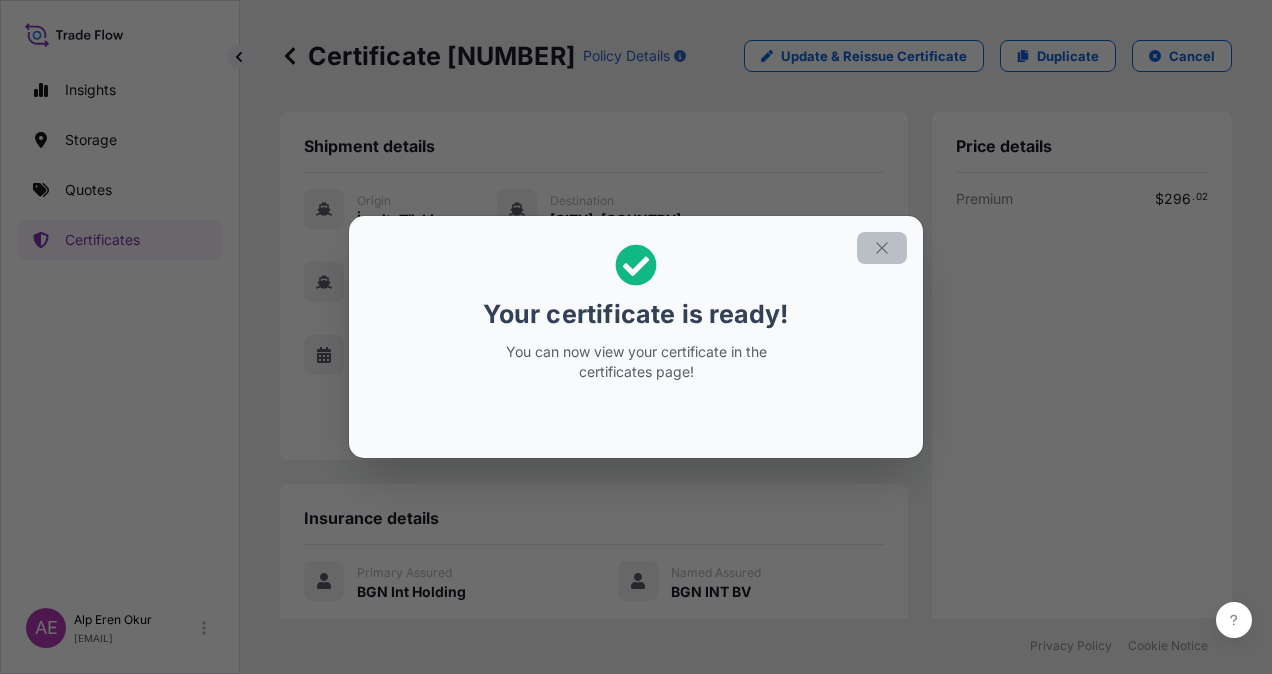 click at bounding box center [882, 248] 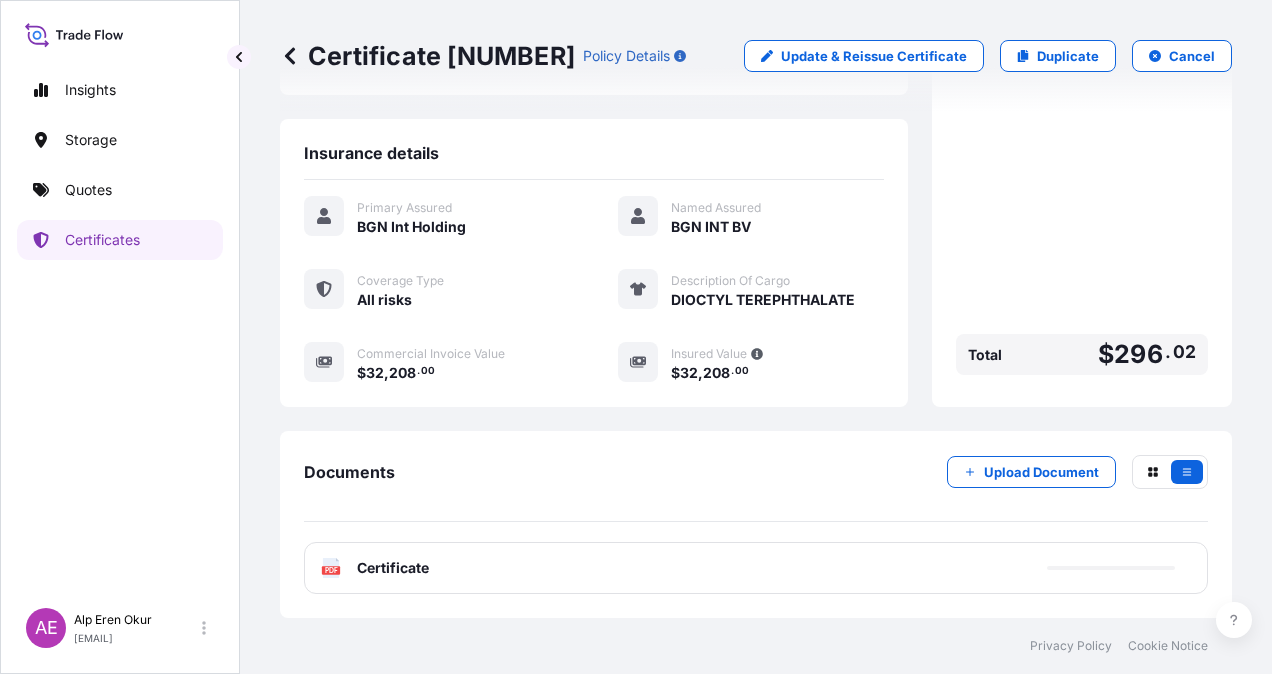 scroll, scrollTop: 401, scrollLeft: 0, axis: vertical 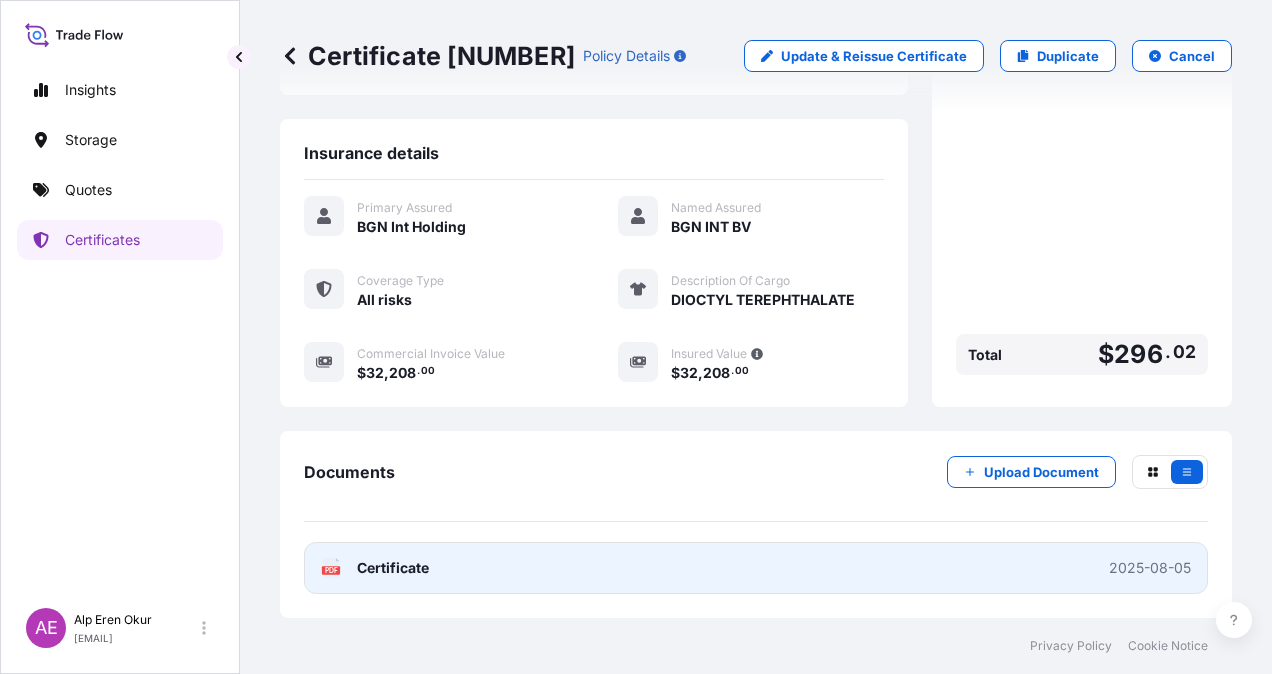 click on "Certificate" at bounding box center (393, 568) 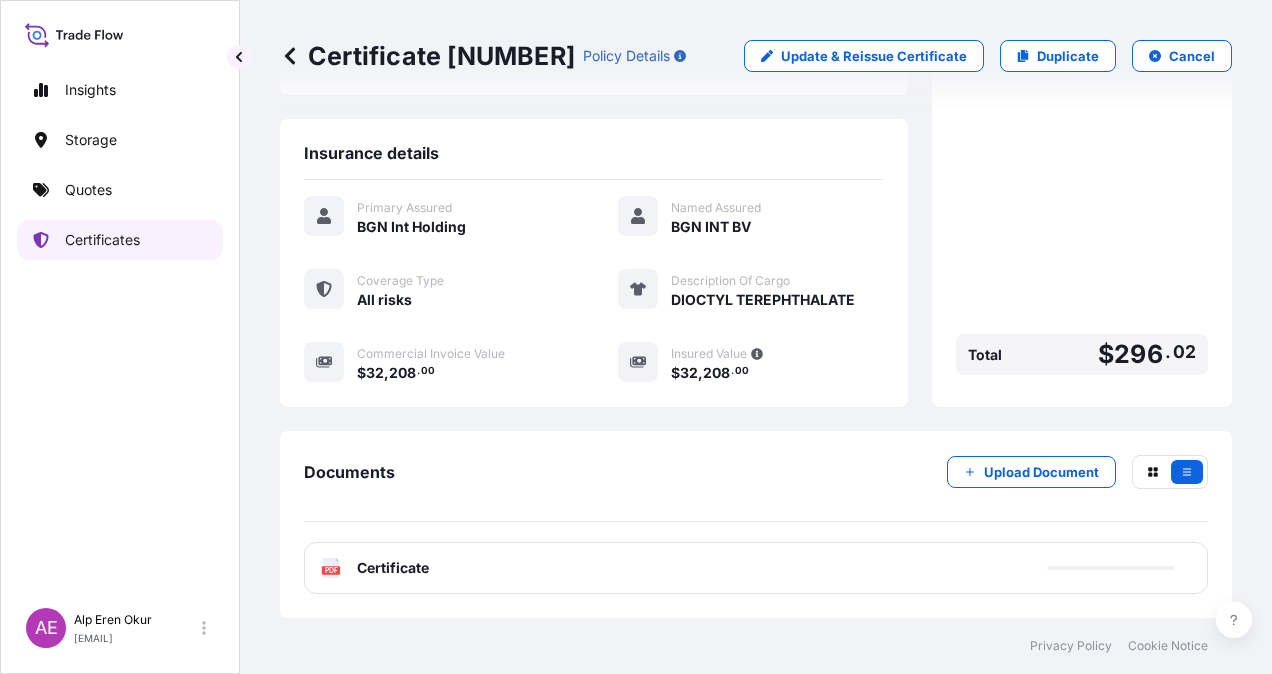 click on "Certificates" at bounding box center [102, 240] 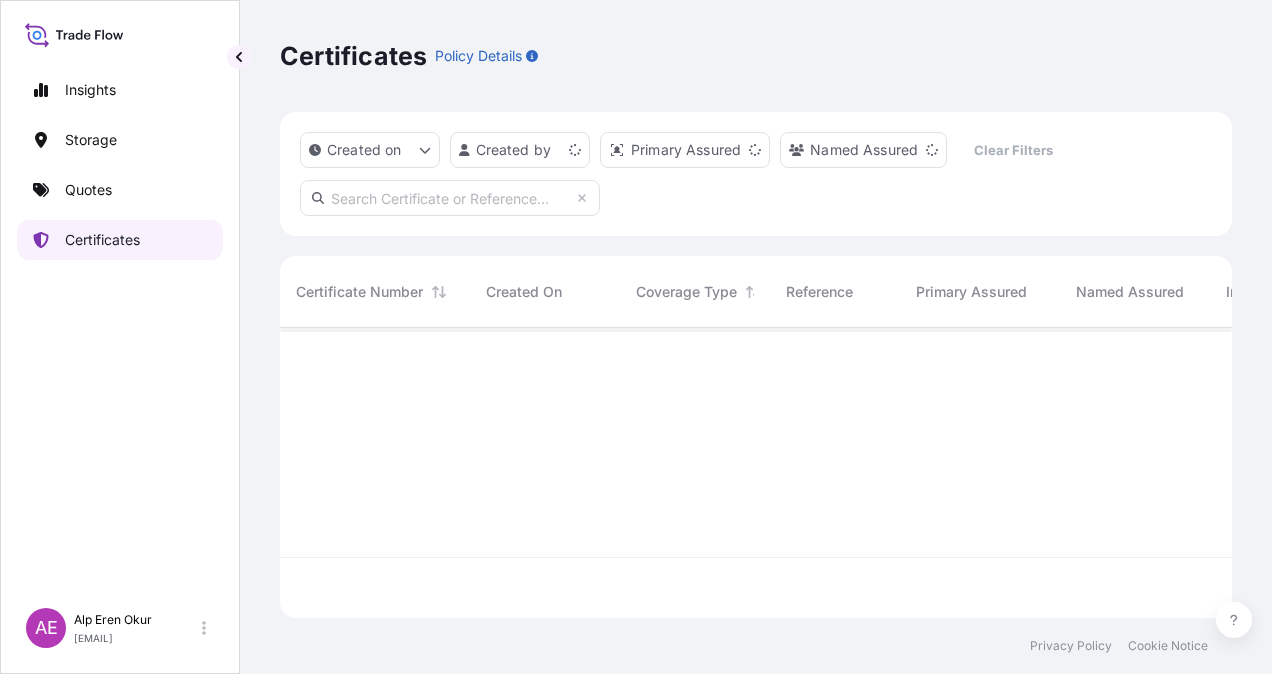 scroll, scrollTop: 0, scrollLeft: 0, axis: both 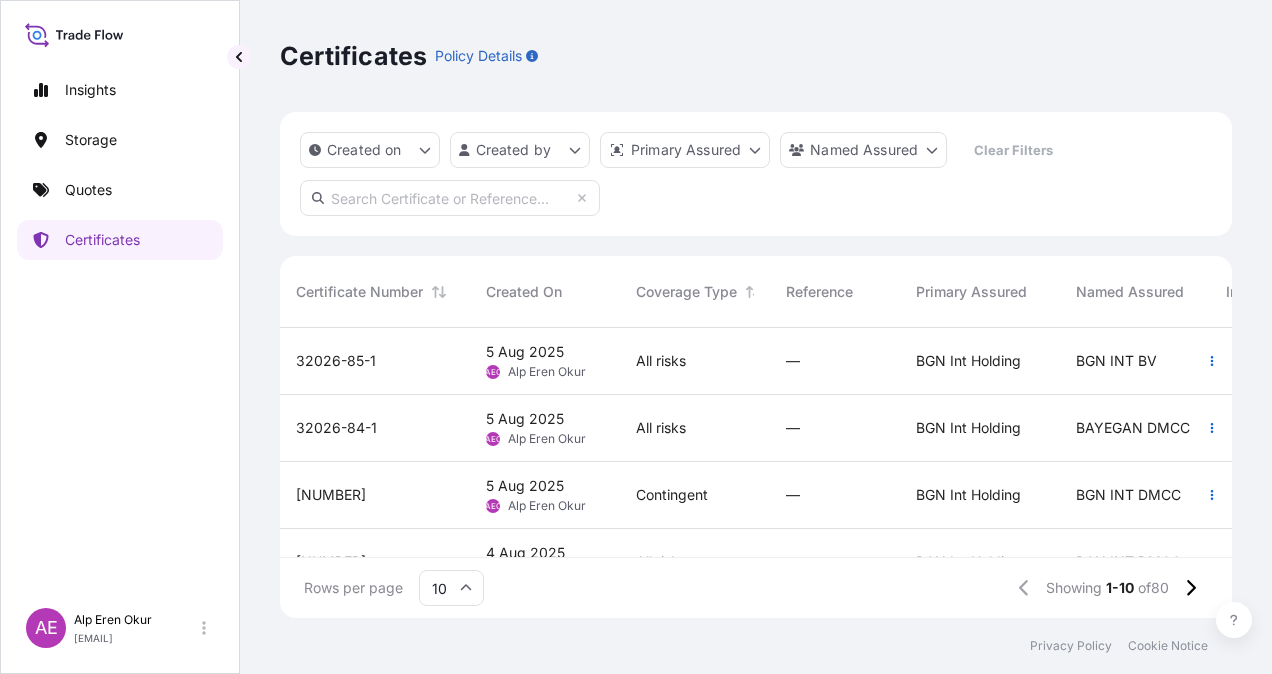 click on "AEO" at bounding box center (493, 439) 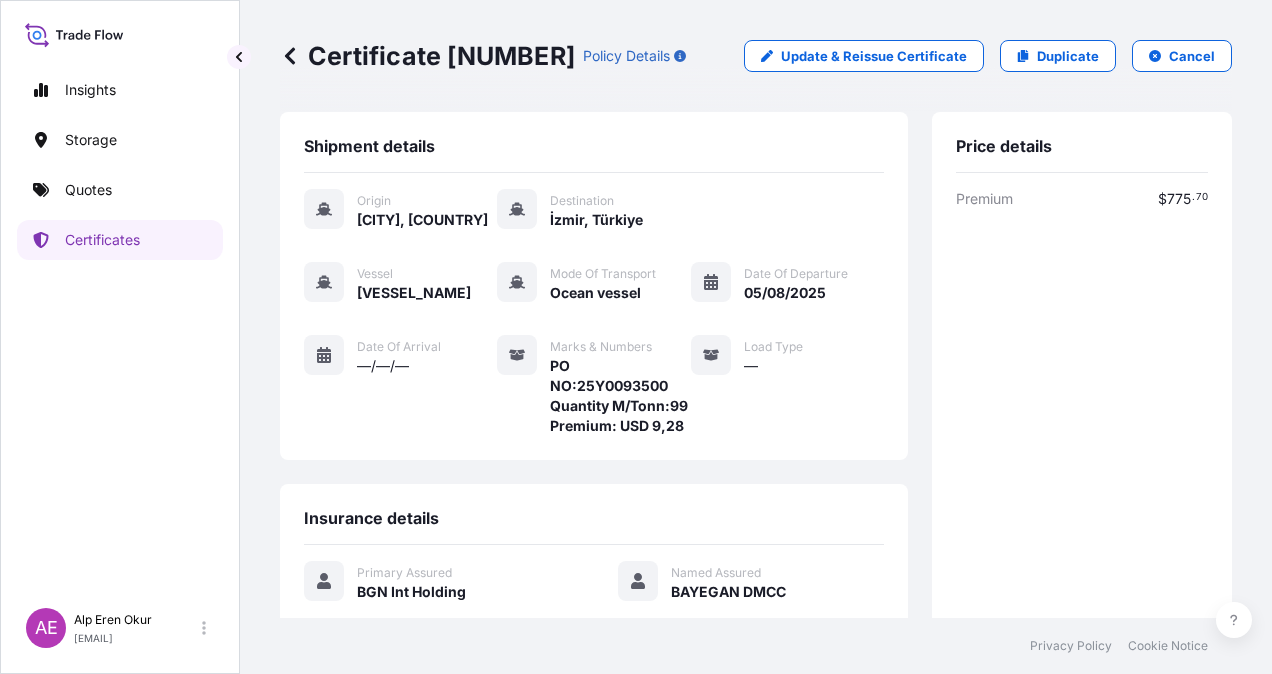 click on "Cancel" at bounding box center [1182, 56] 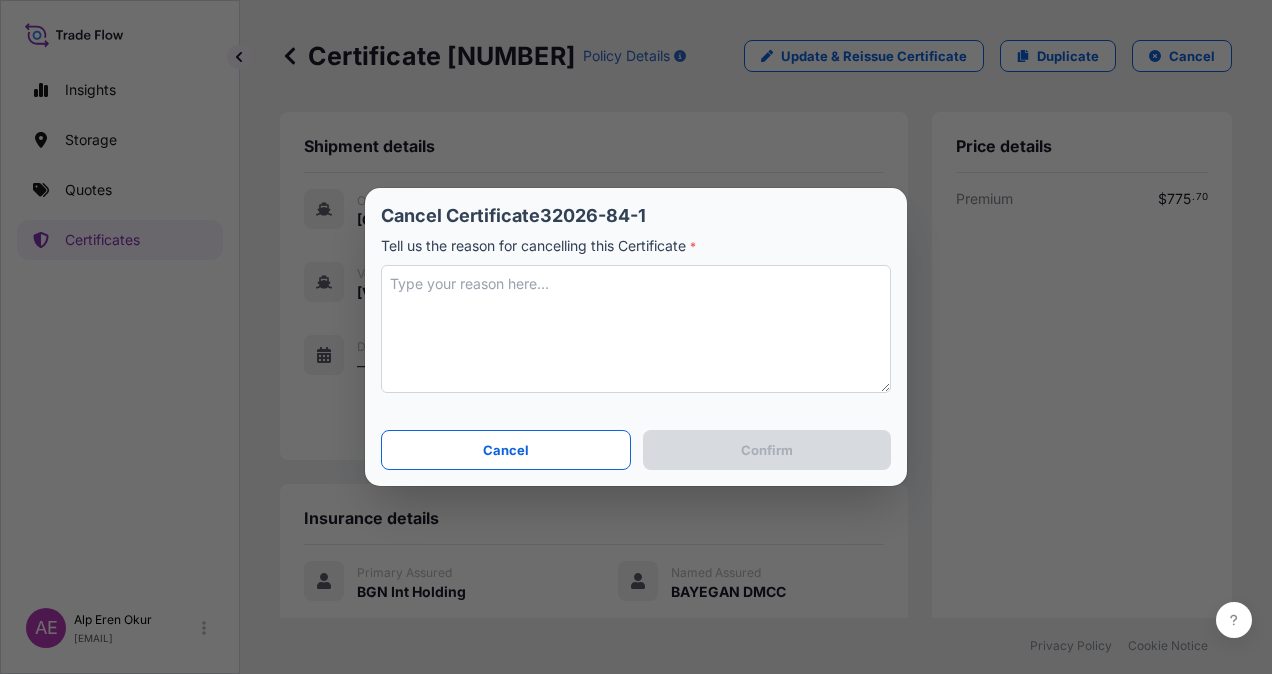 click at bounding box center [636, 329] 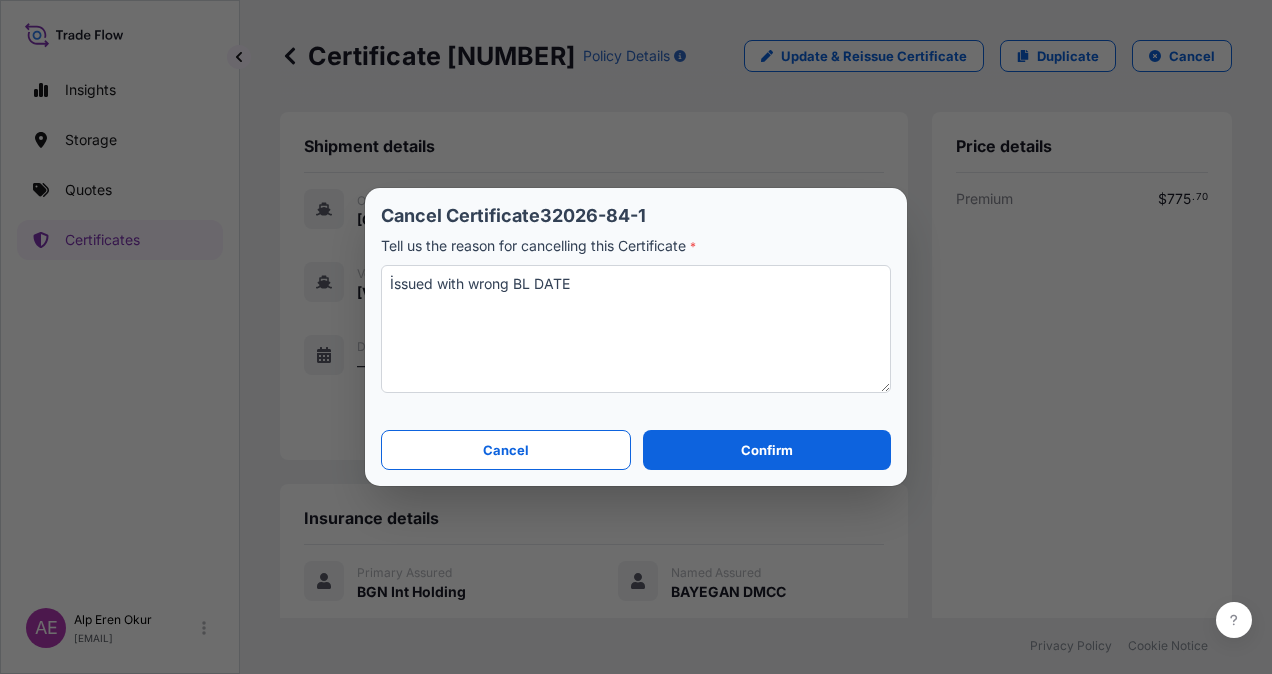 type on "İssued with wrong BL DATE" 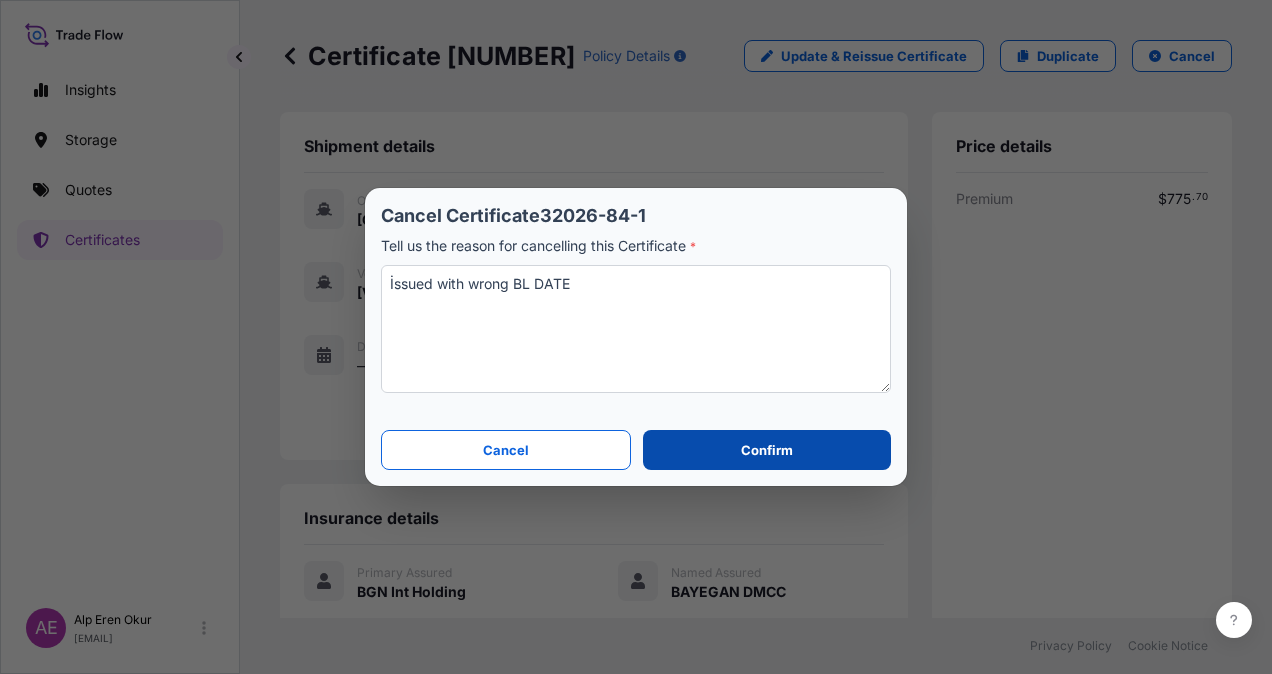 click on "Confirm" at bounding box center [767, 450] 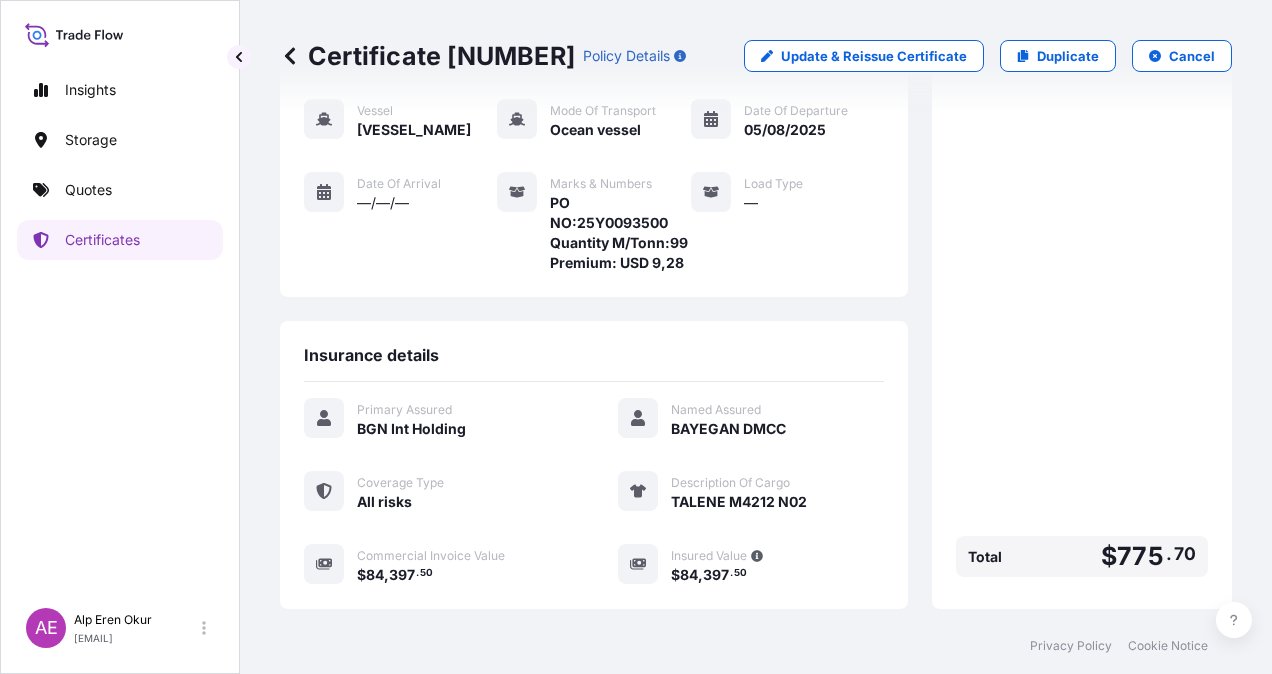 scroll, scrollTop: 421, scrollLeft: 0, axis: vertical 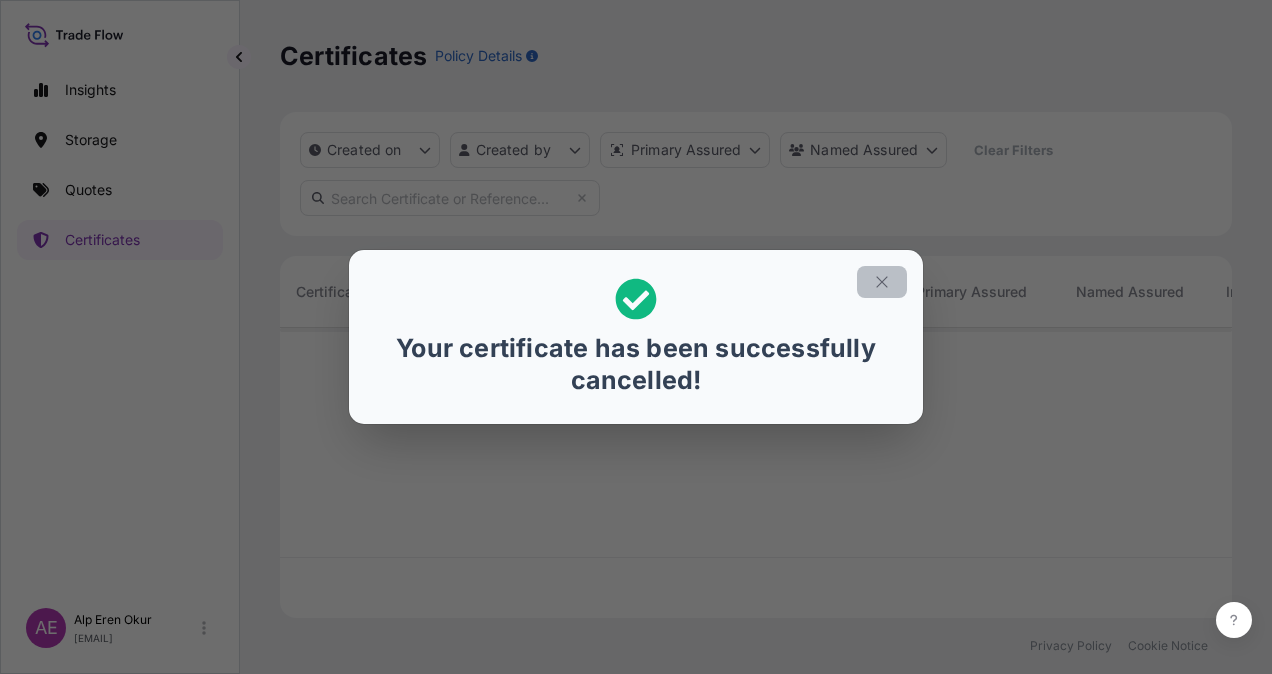 click at bounding box center (882, 282) 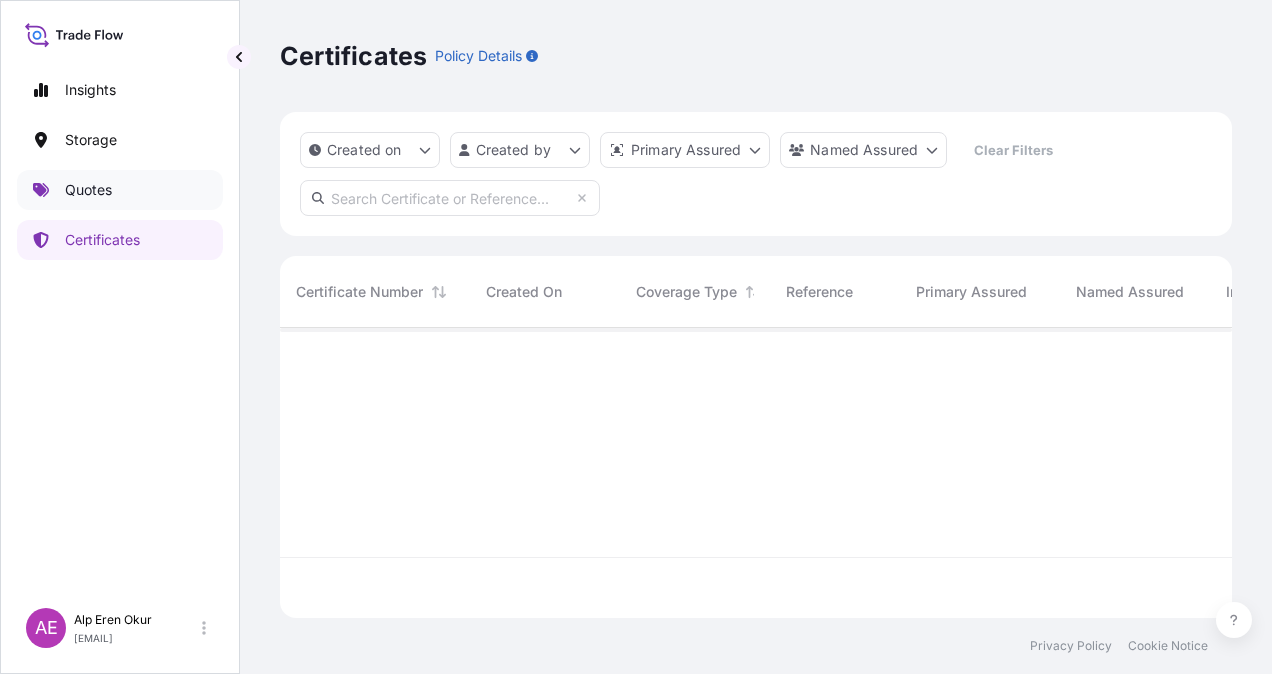 click on "Quotes" at bounding box center [120, 190] 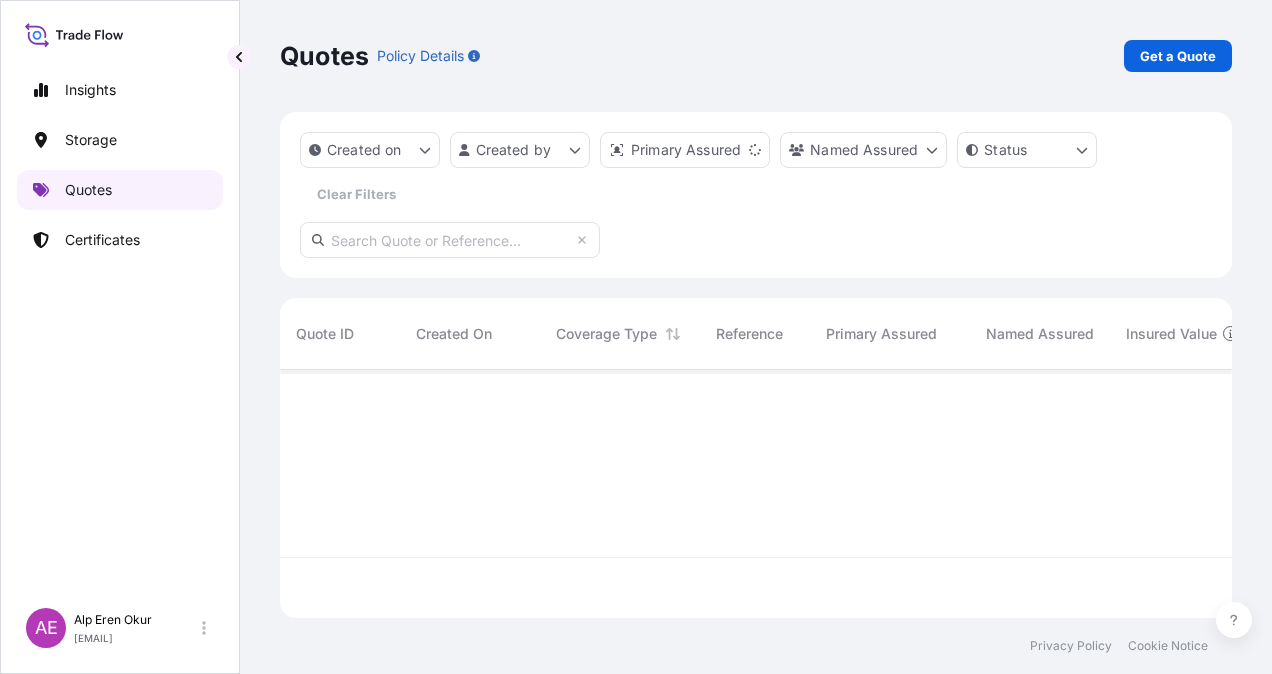 scroll, scrollTop: 16, scrollLeft: 16, axis: both 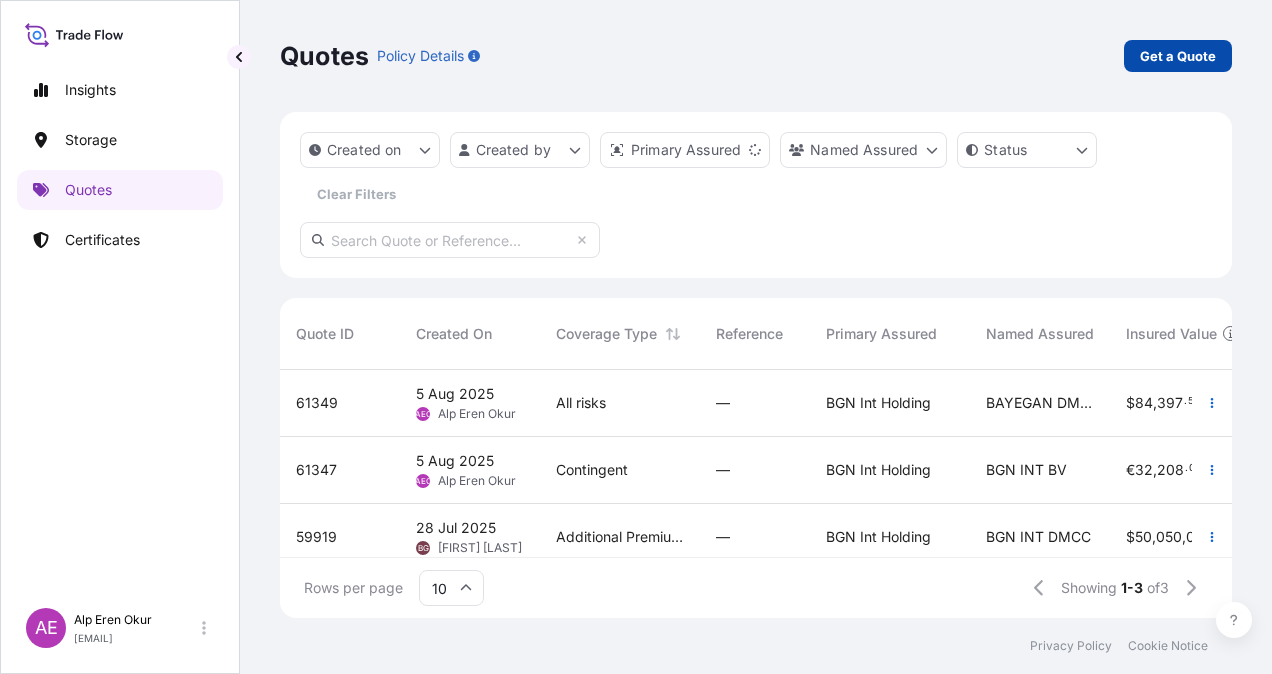 click on "Get a Quote" at bounding box center [1178, 56] 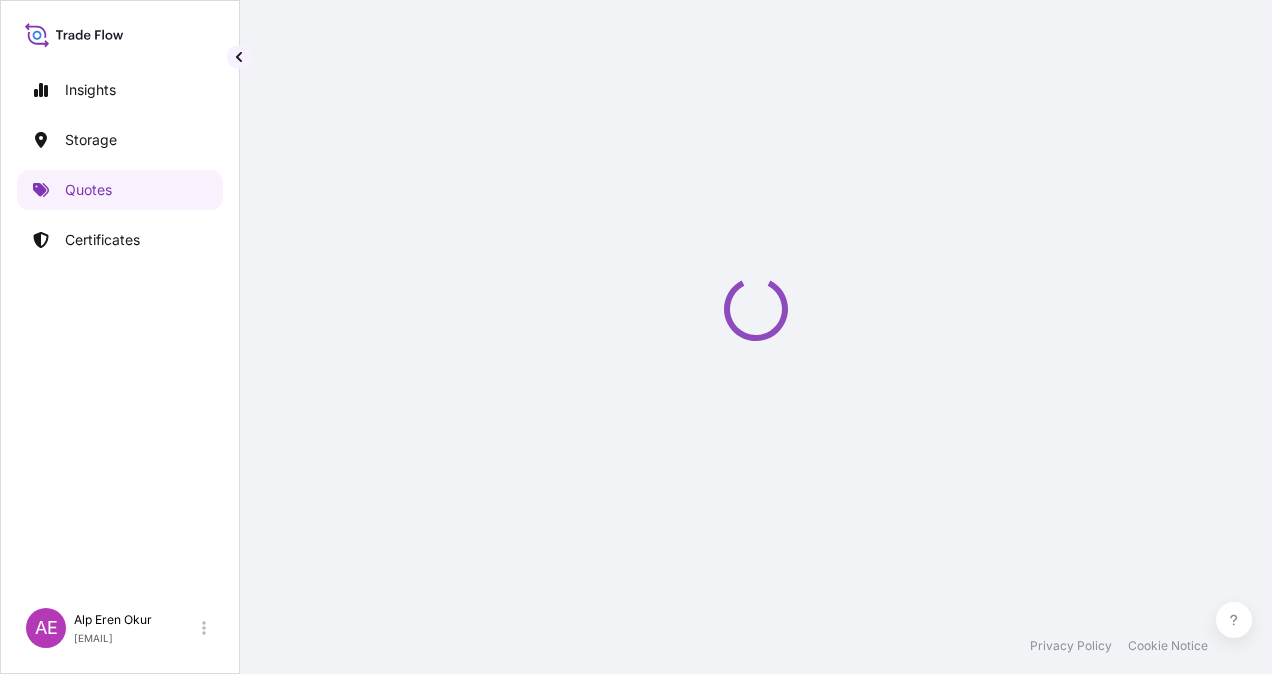 select on "Ocean Vessel" 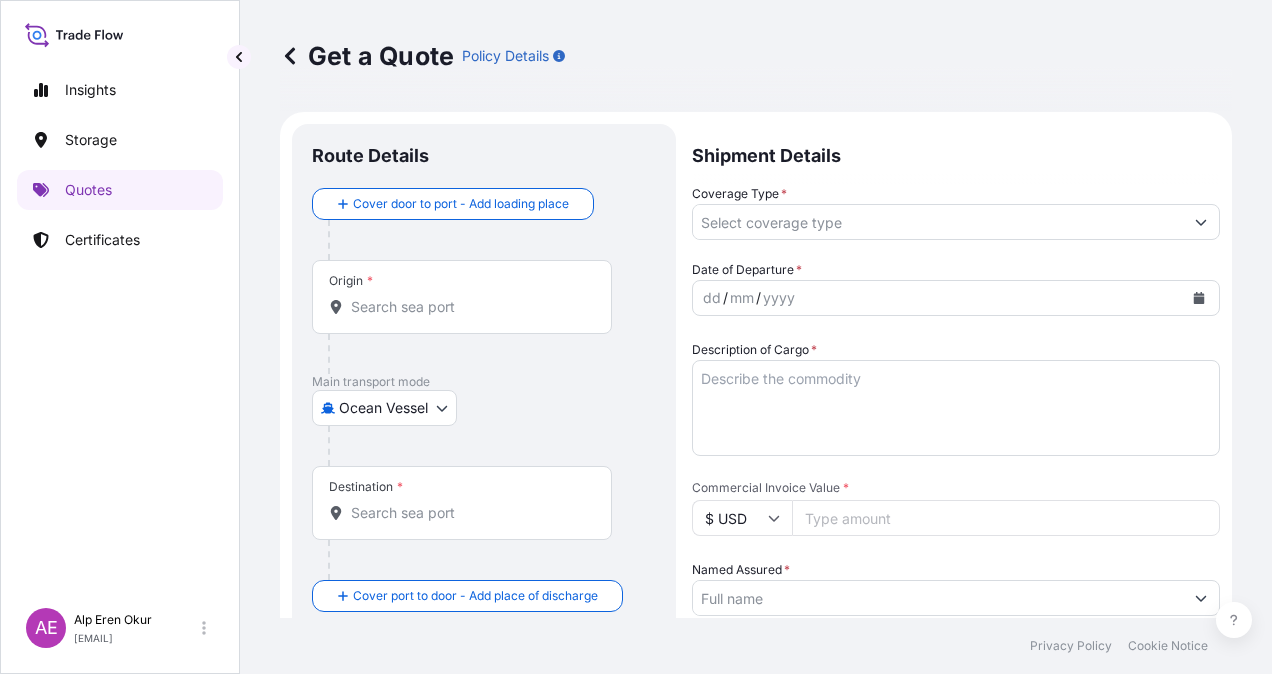 scroll, scrollTop: 32, scrollLeft: 0, axis: vertical 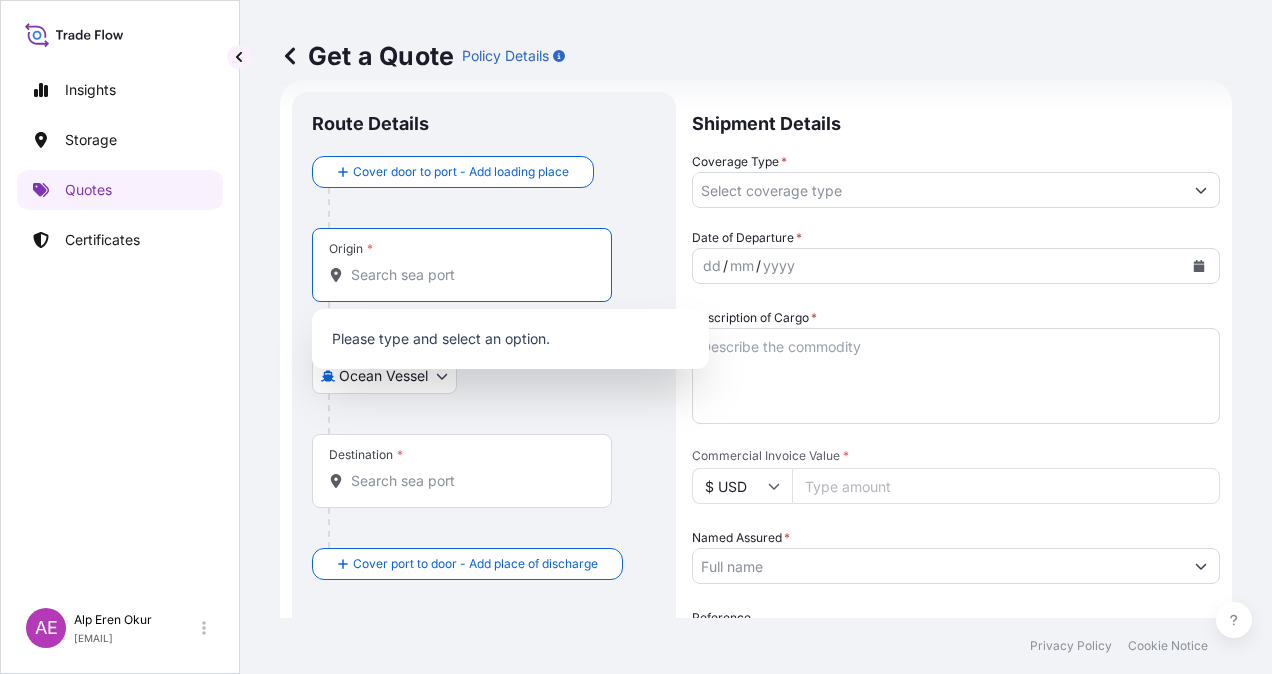 click on "Origin *" at bounding box center (469, 275) 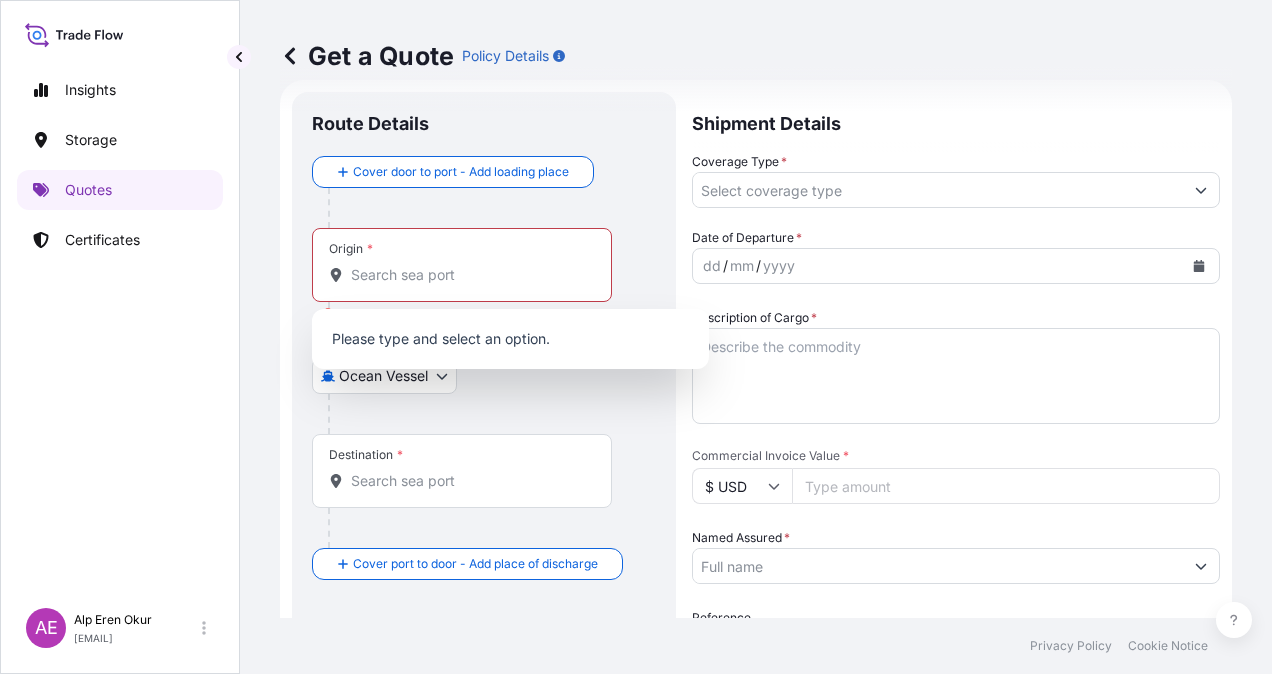 click on "Origin *" at bounding box center [462, 265] 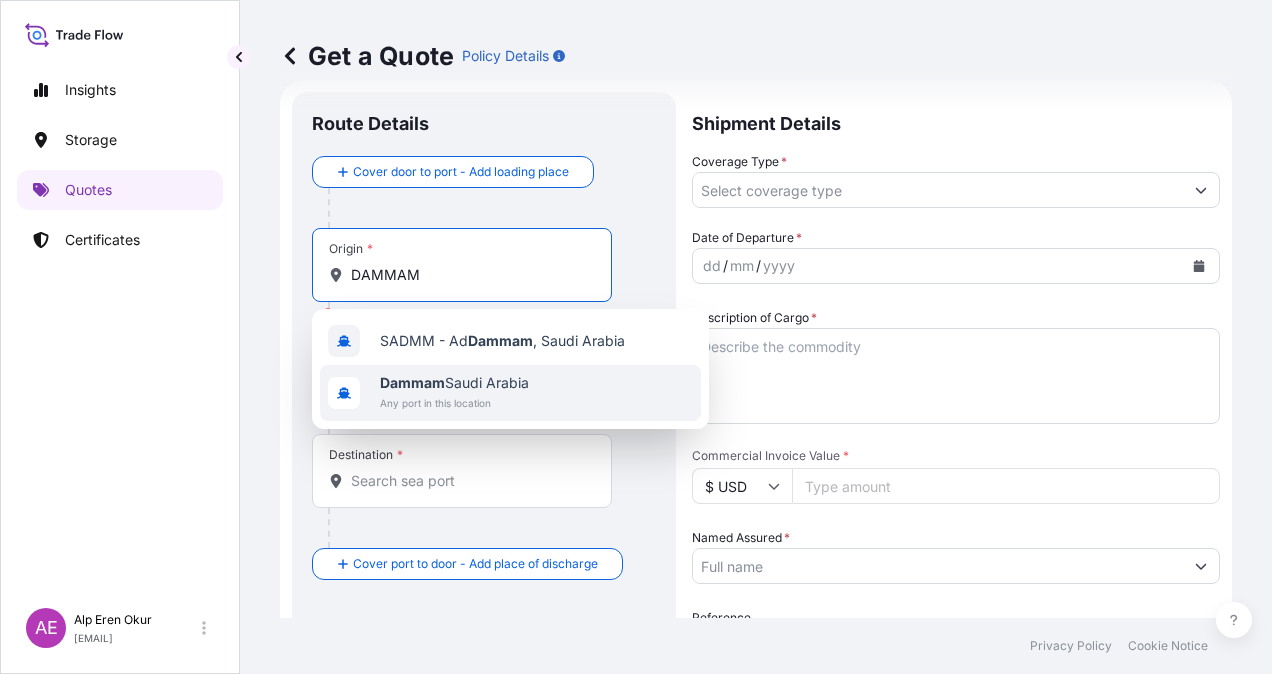 click on "Dammam  Saudi Arabia" at bounding box center (454, 383) 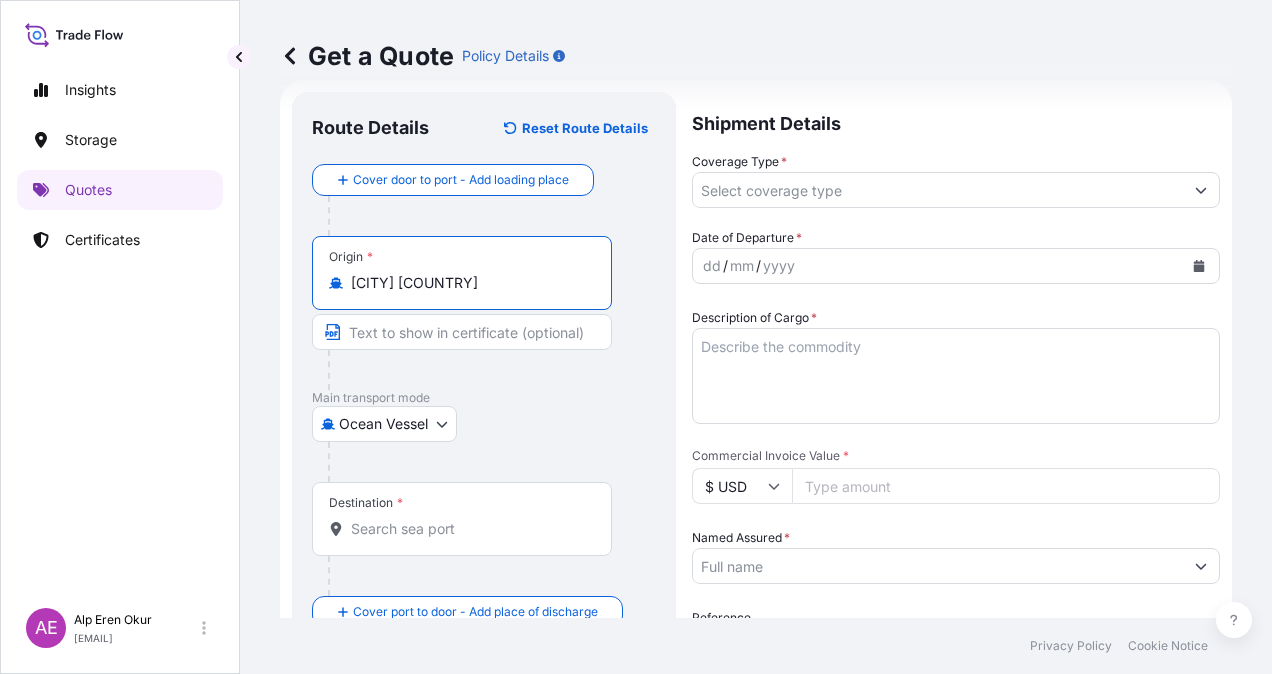type on "[CITY] [COUNTRY]" 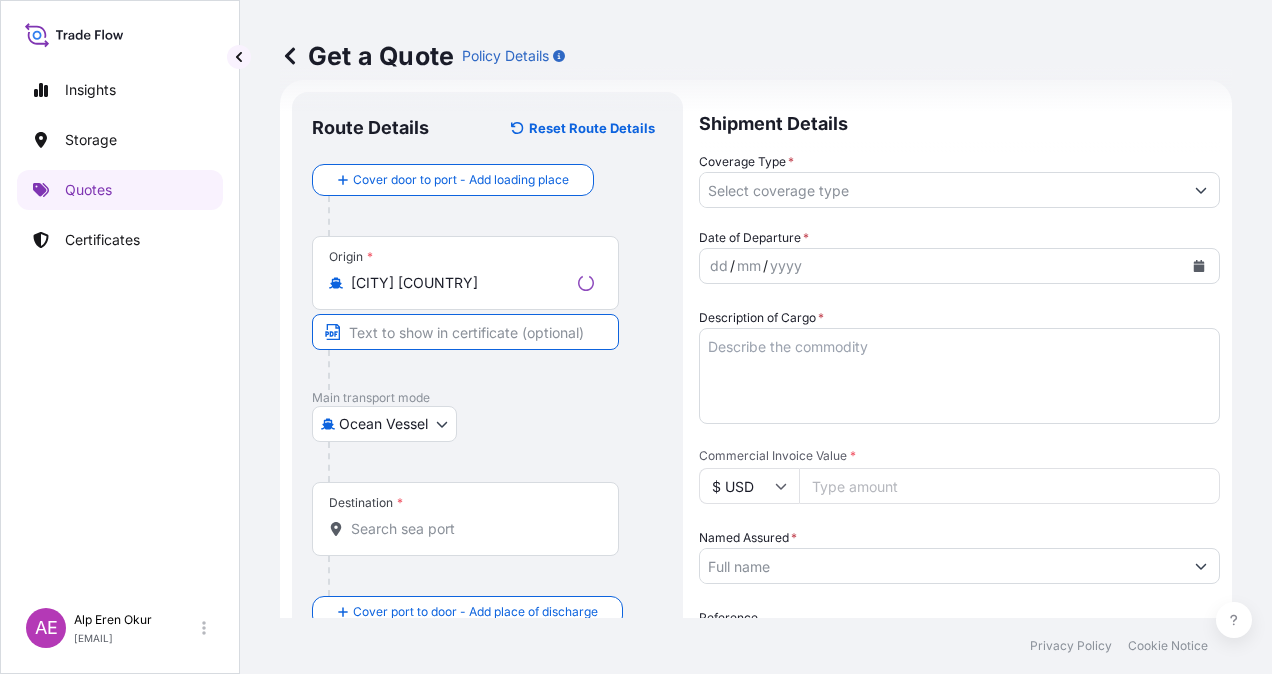 paste on "DAMMAM" 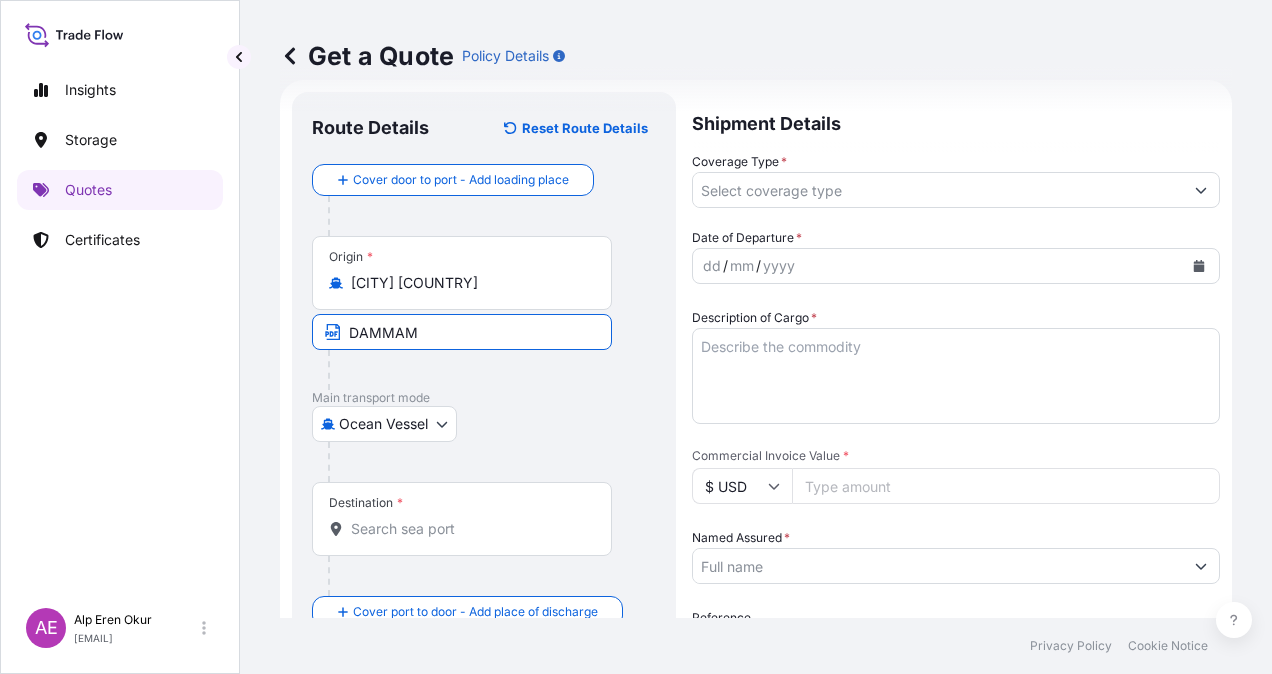 type on "DAMMAM/SAUDI ARABIA" 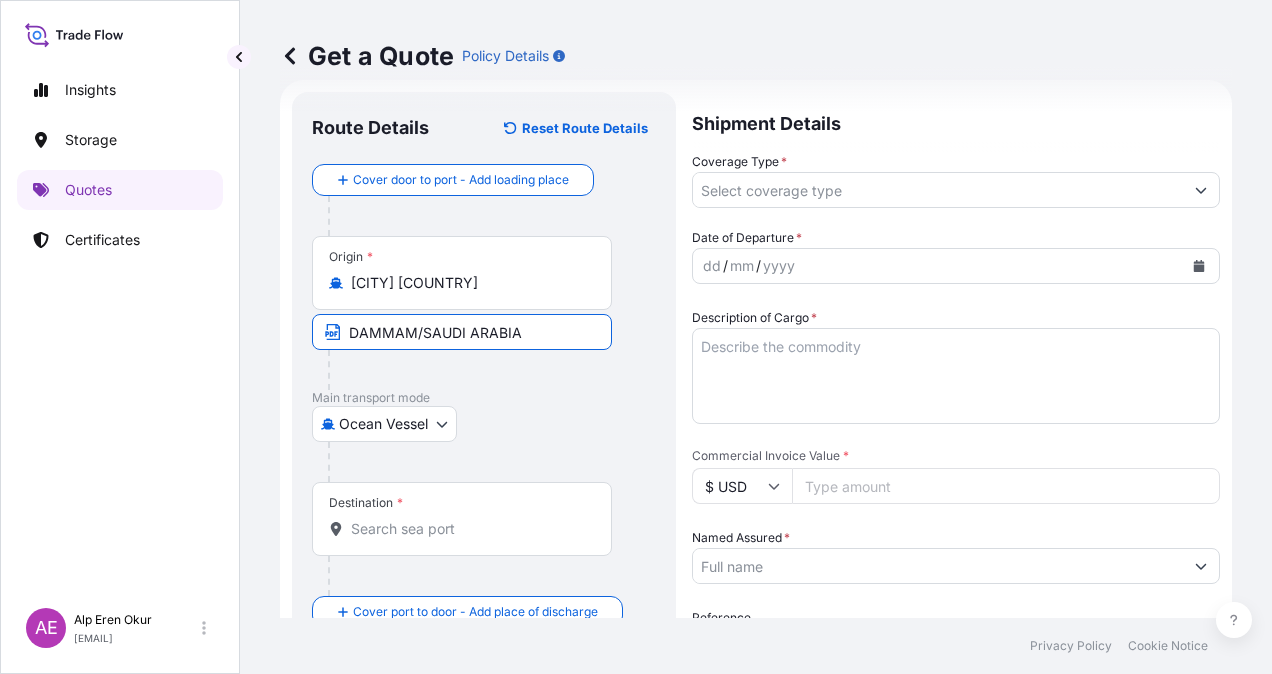 click on "Destination *" at bounding box center [462, 519] 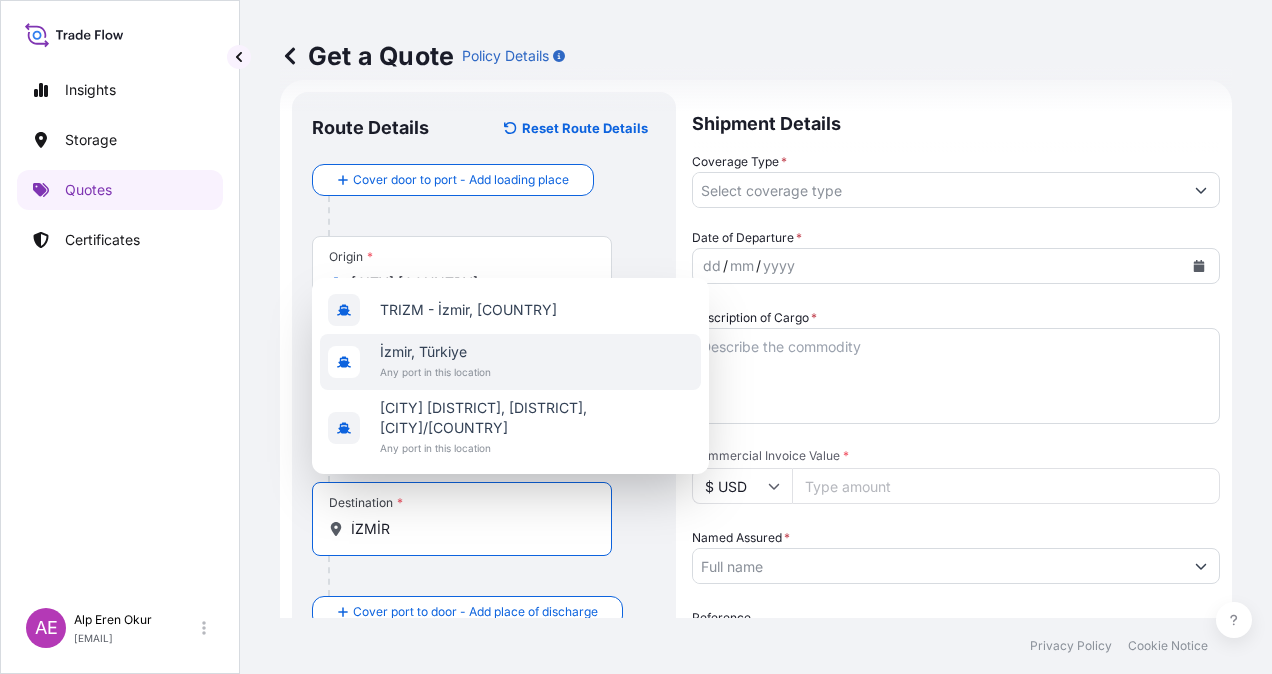 click on "İzmir, Türkiye" at bounding box center (435, 352) 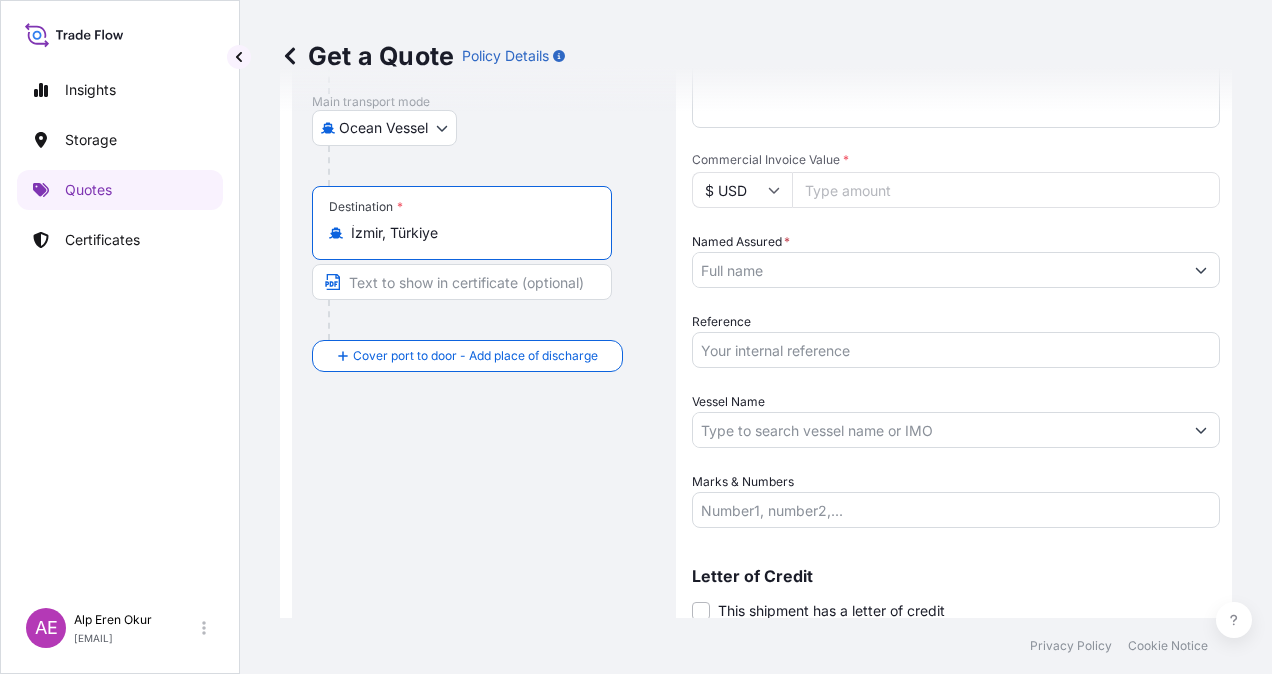 scroll, scrollTop: 332, scrollLeft: 0, axis: vertical 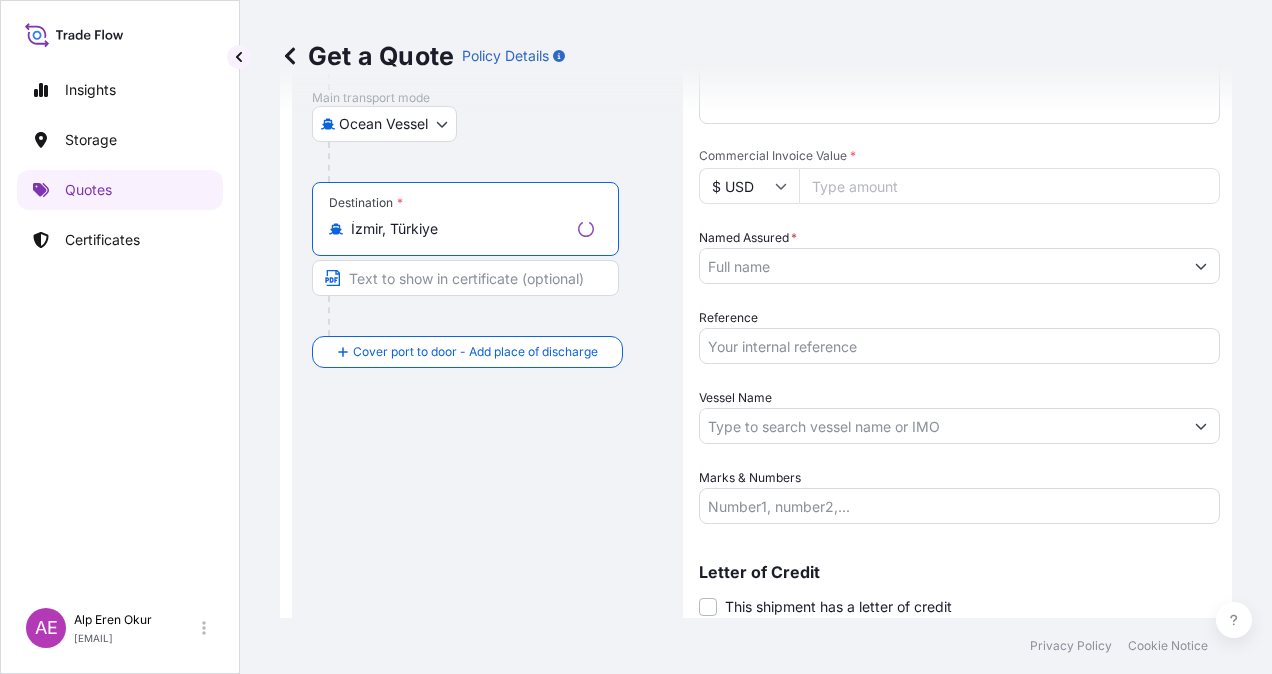 type on "İzmir, Türkiye" 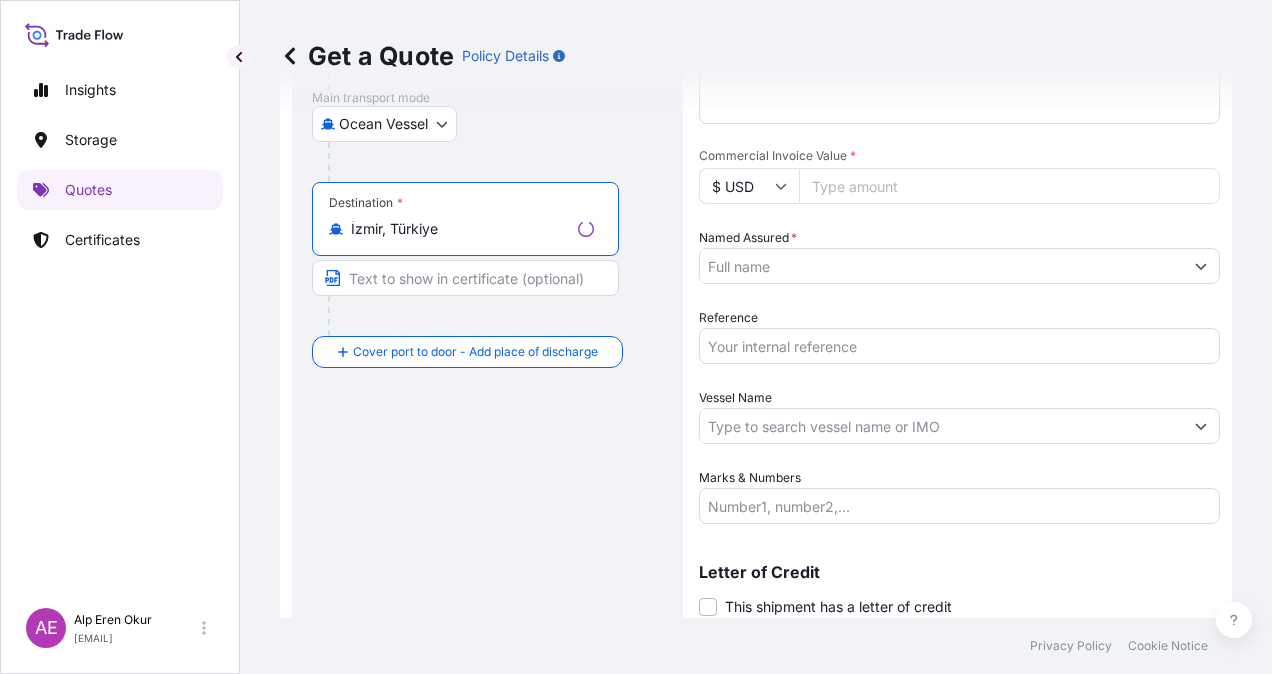 click at bounding box center (465, 278) 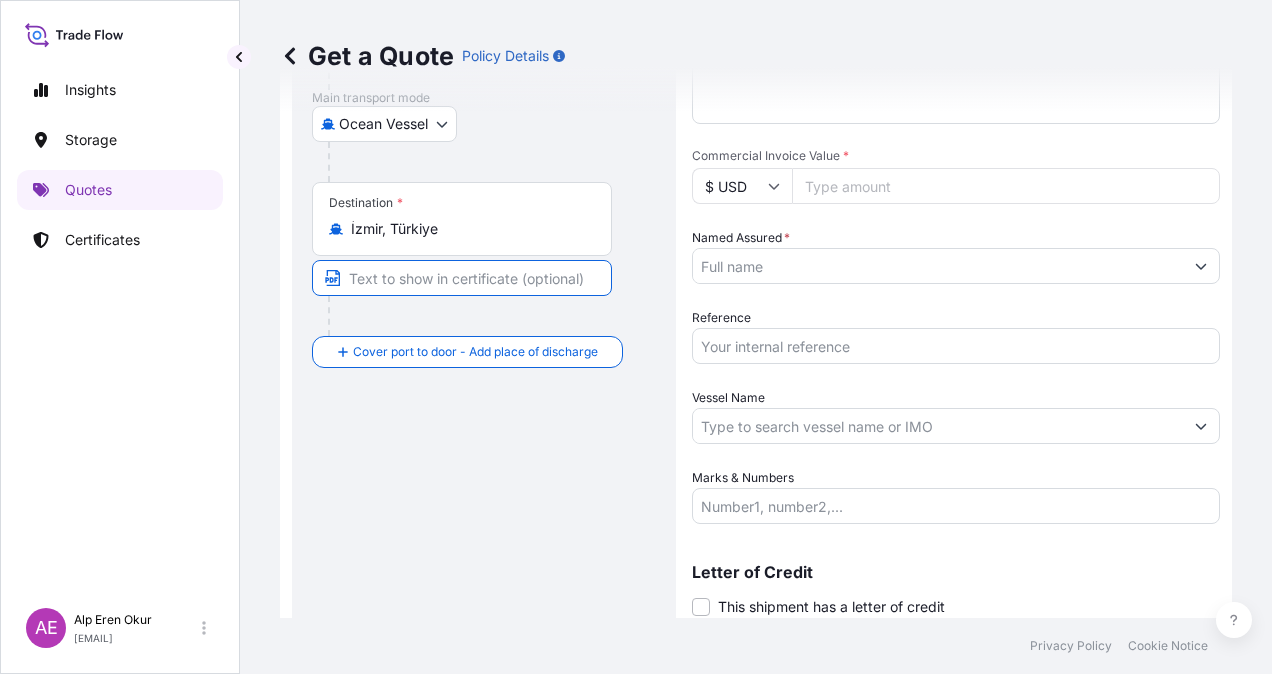 paste on "ALIAGA /IZMIR" 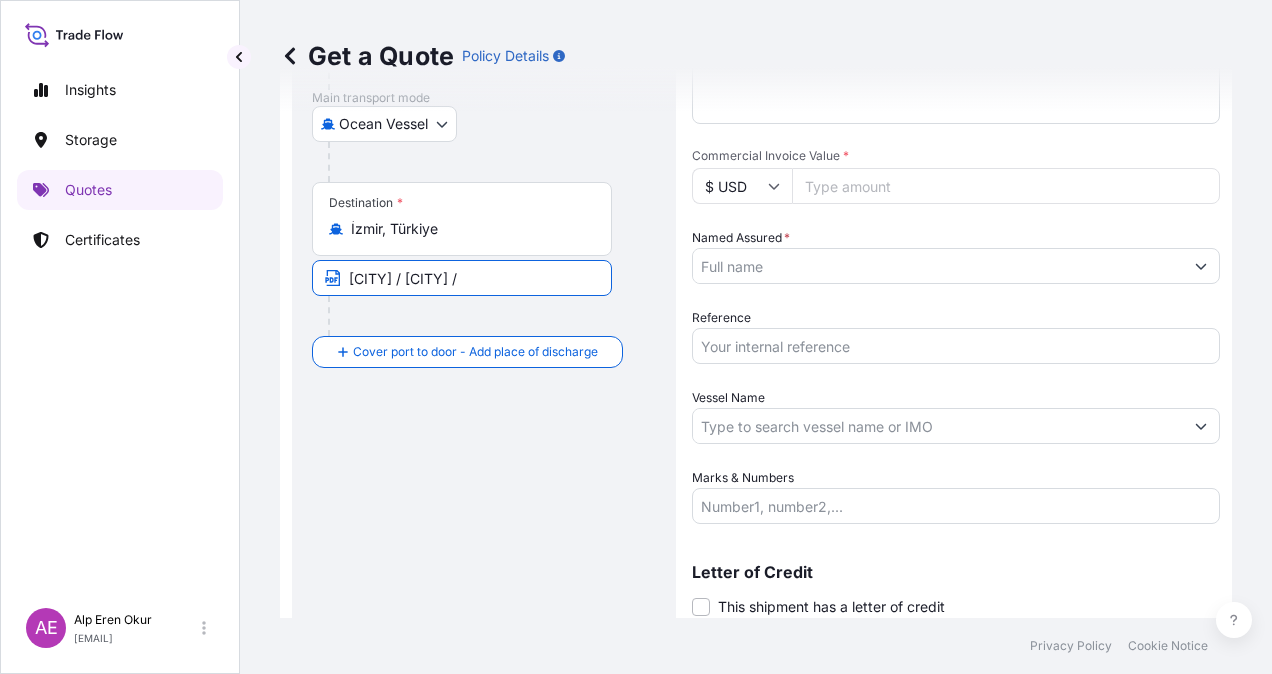 type on "ALIAGA /IZMIR /" 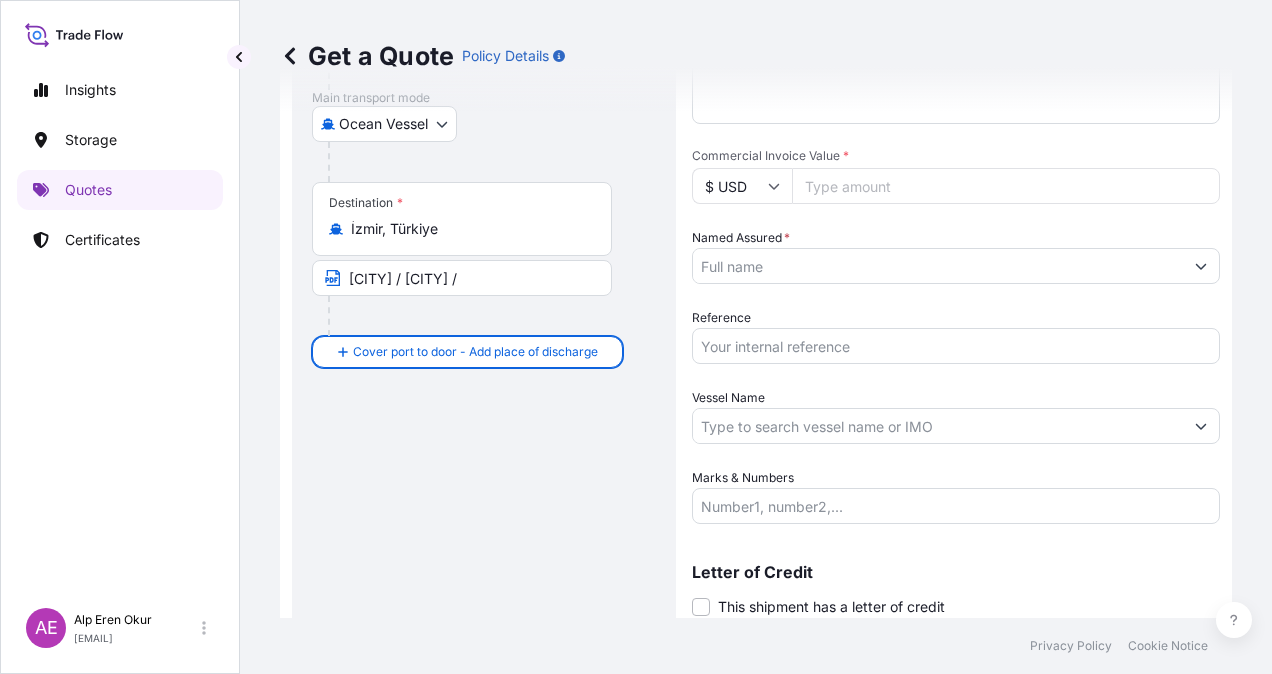 click on "ALIAGA /IZMIR /" at bounding box center [462, 278] 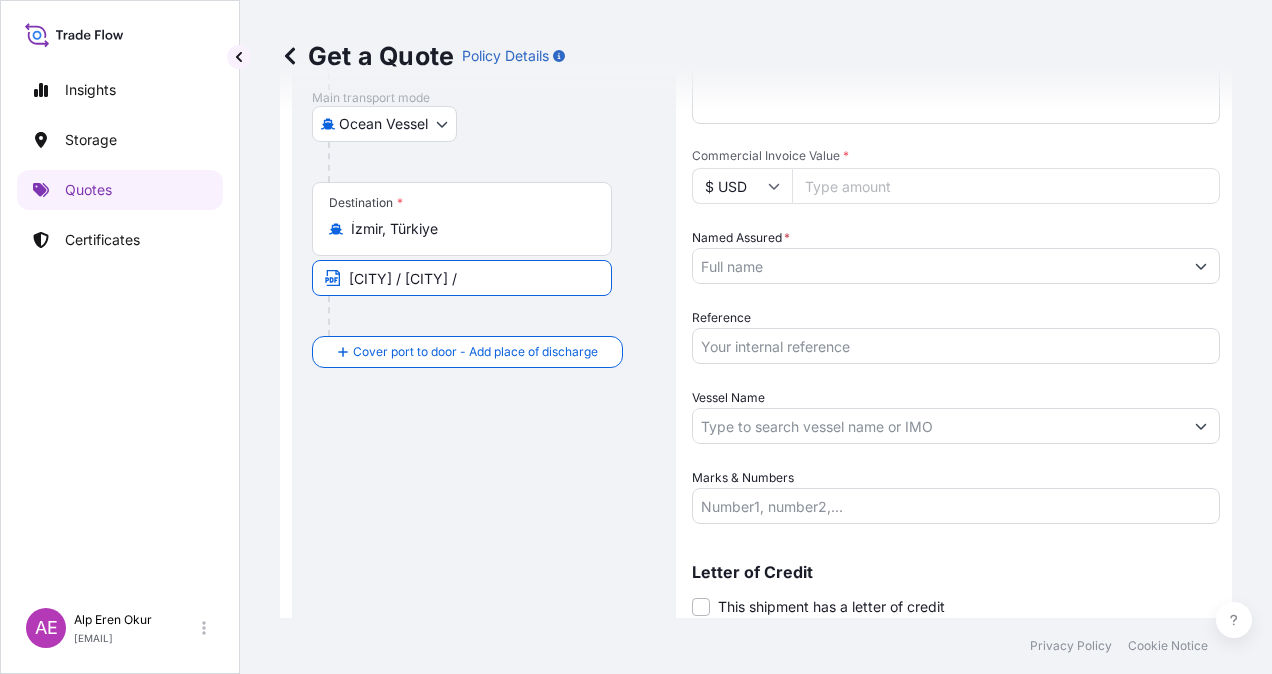 paste on "TURKEY" 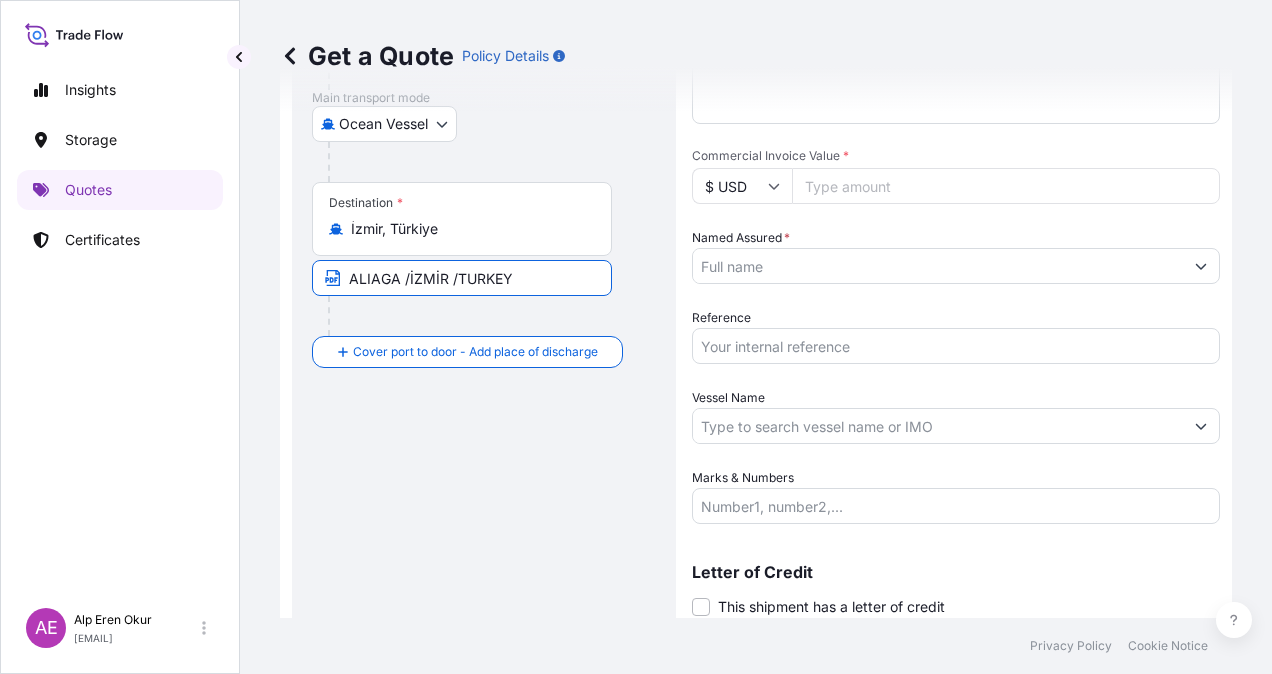 click on "ALIAGA /IZMIR /TURKEY" at bounding box center [462, 278] 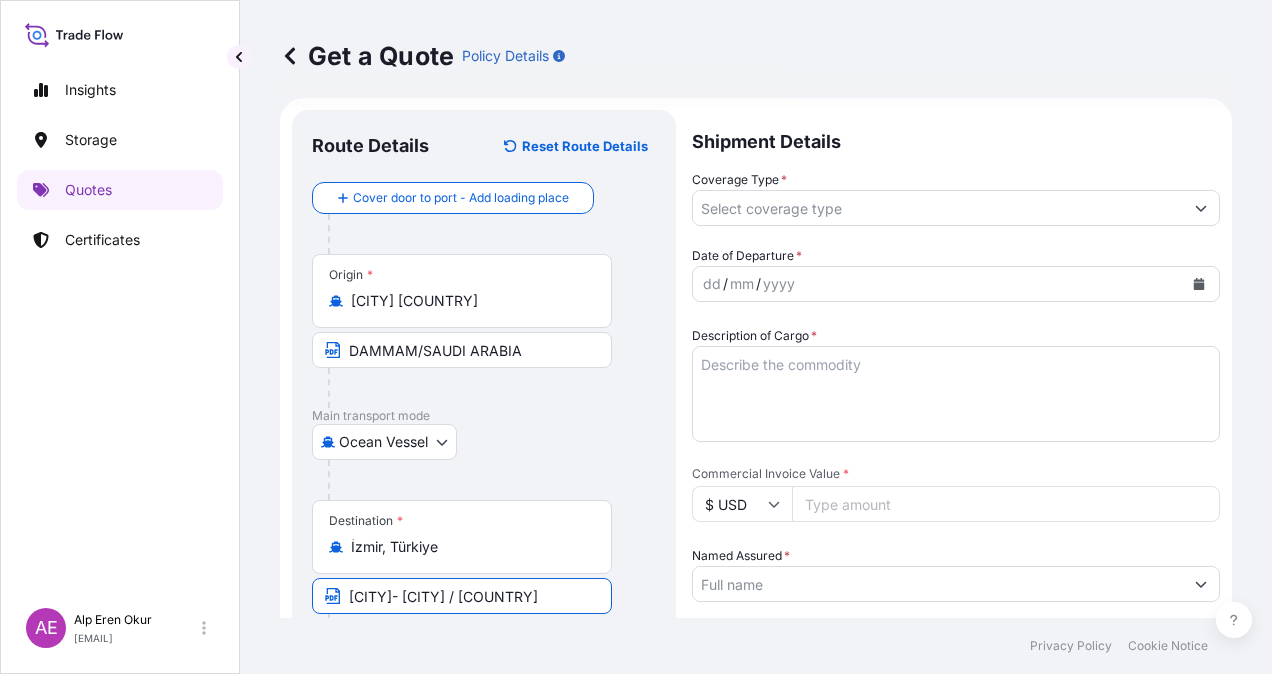scroll, scrollTop: 0, scrollLeft: 0, axis: both 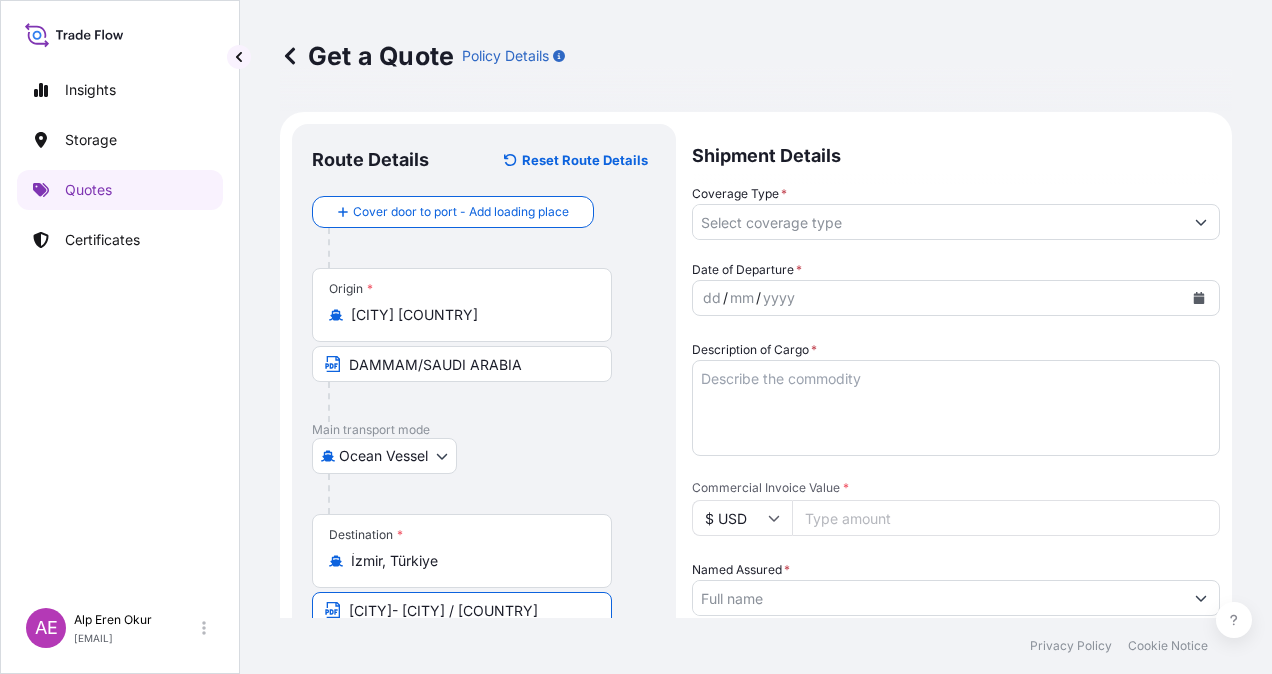 type on "ALIAGA- IZMIR /TURKEY" 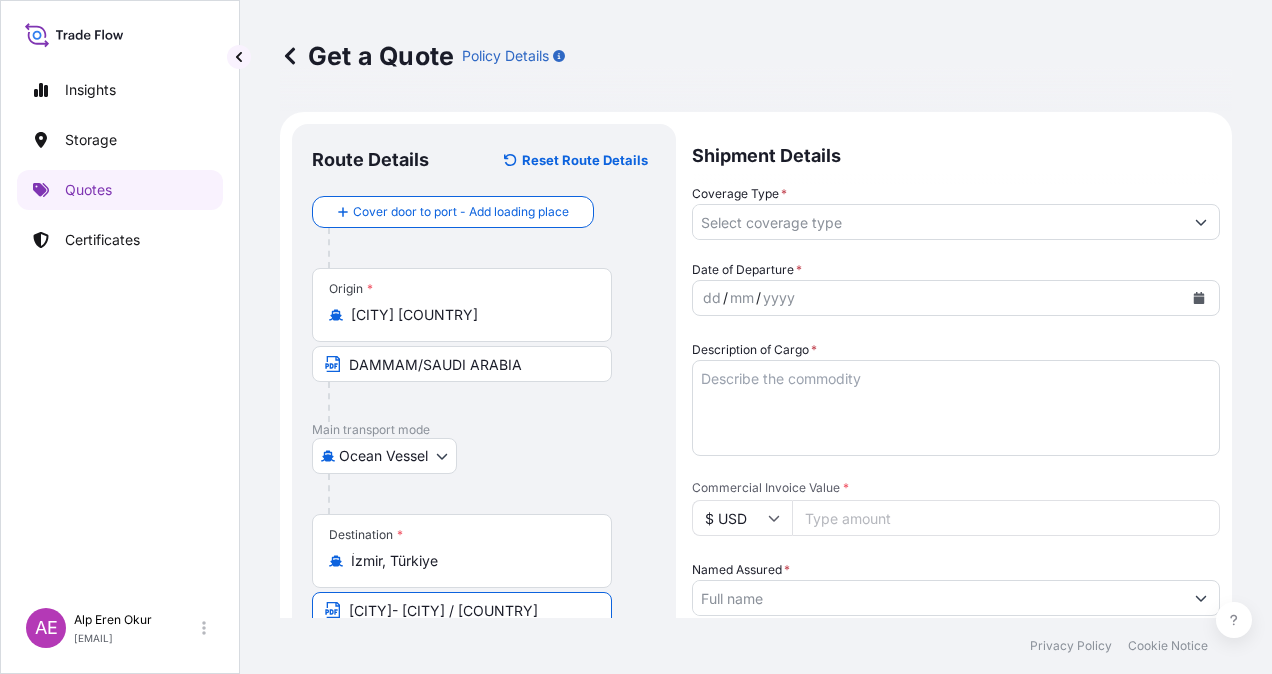 click on "Coverage Type *" at bounding box center (938, 222) 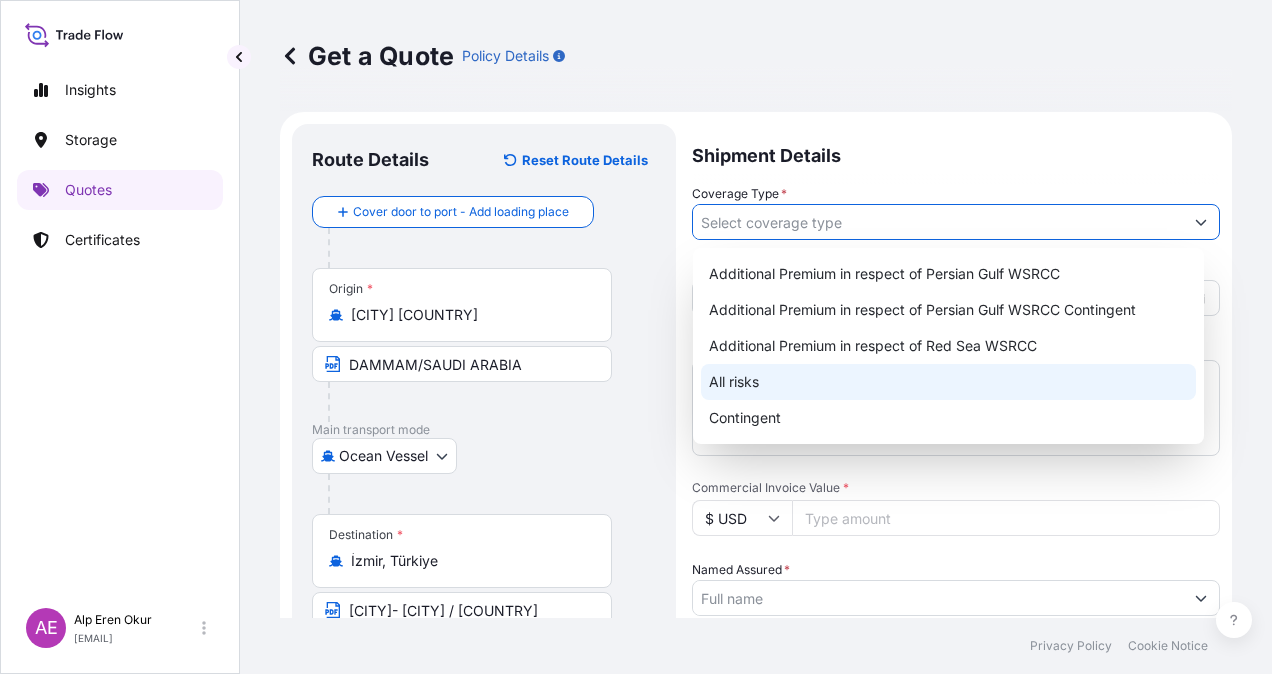 click on "All risks" at bounding box center [948, 382] 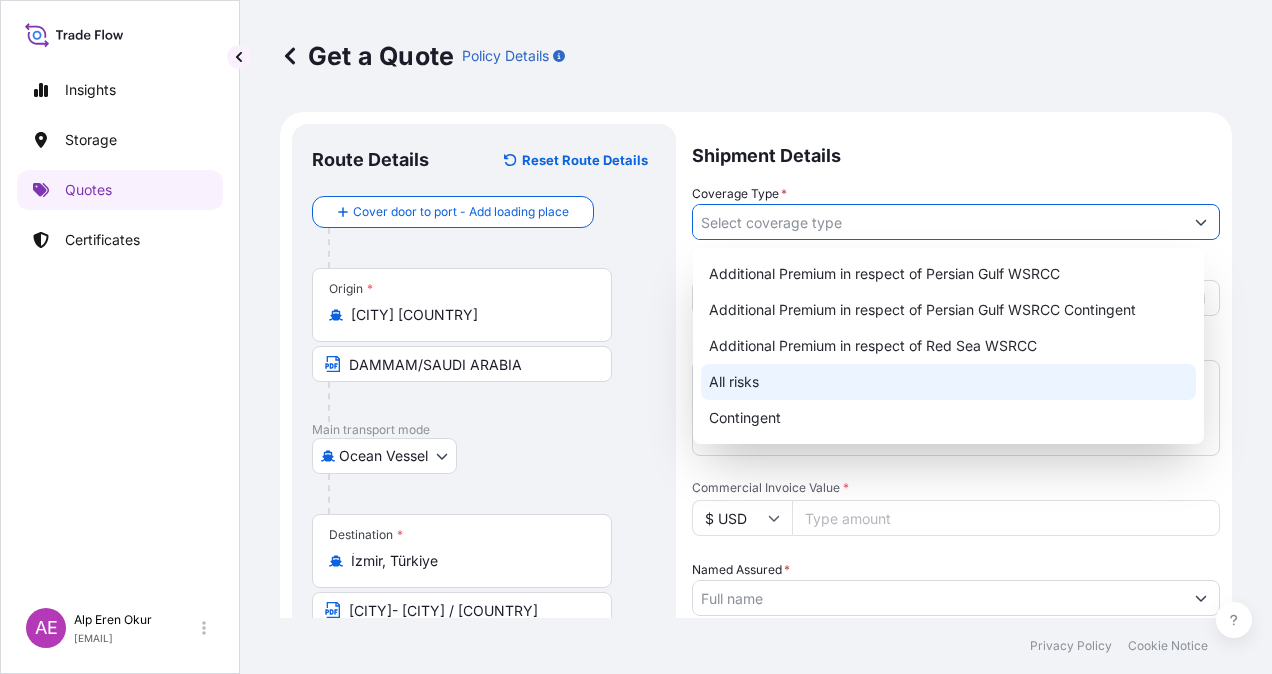 type on "All risks" 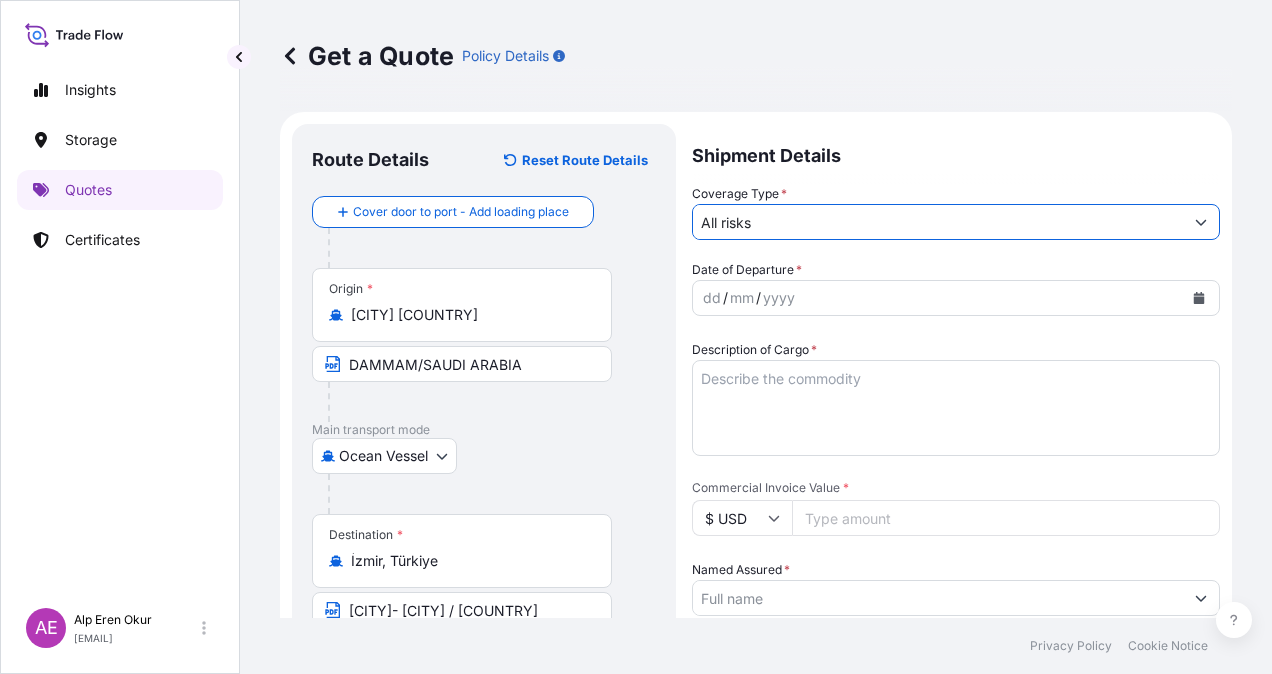 click on "dd" at bounding box center [712, 298] 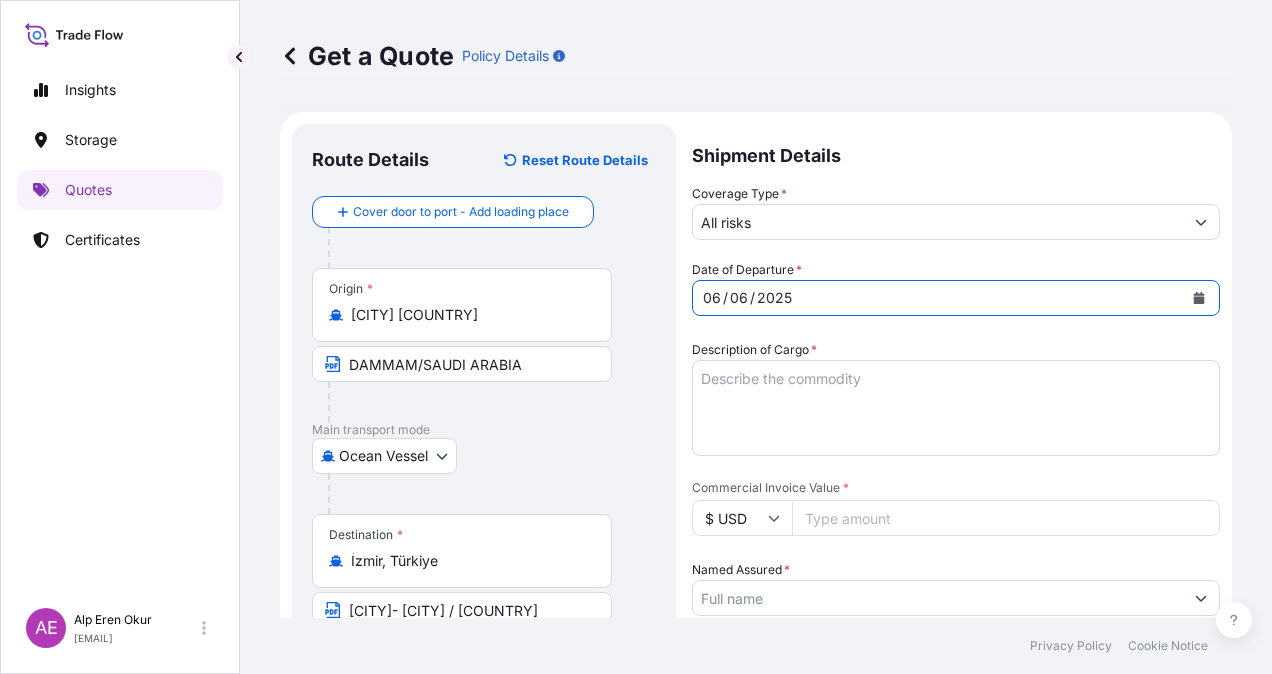 click on "Description of Cargo *" at bounding box center (956, 408) 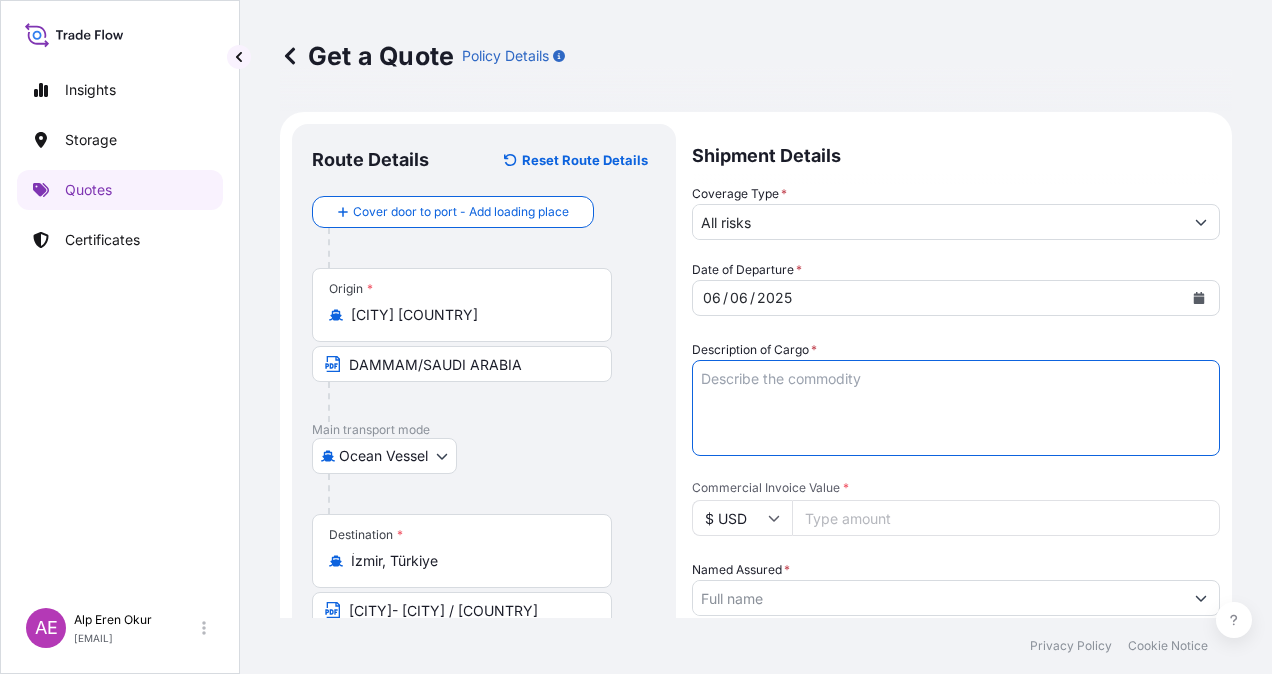 drag, startPoint x: 883, startPoint y: 534, endPoint x: 875, endPoint y: 517, distance: 18.788294 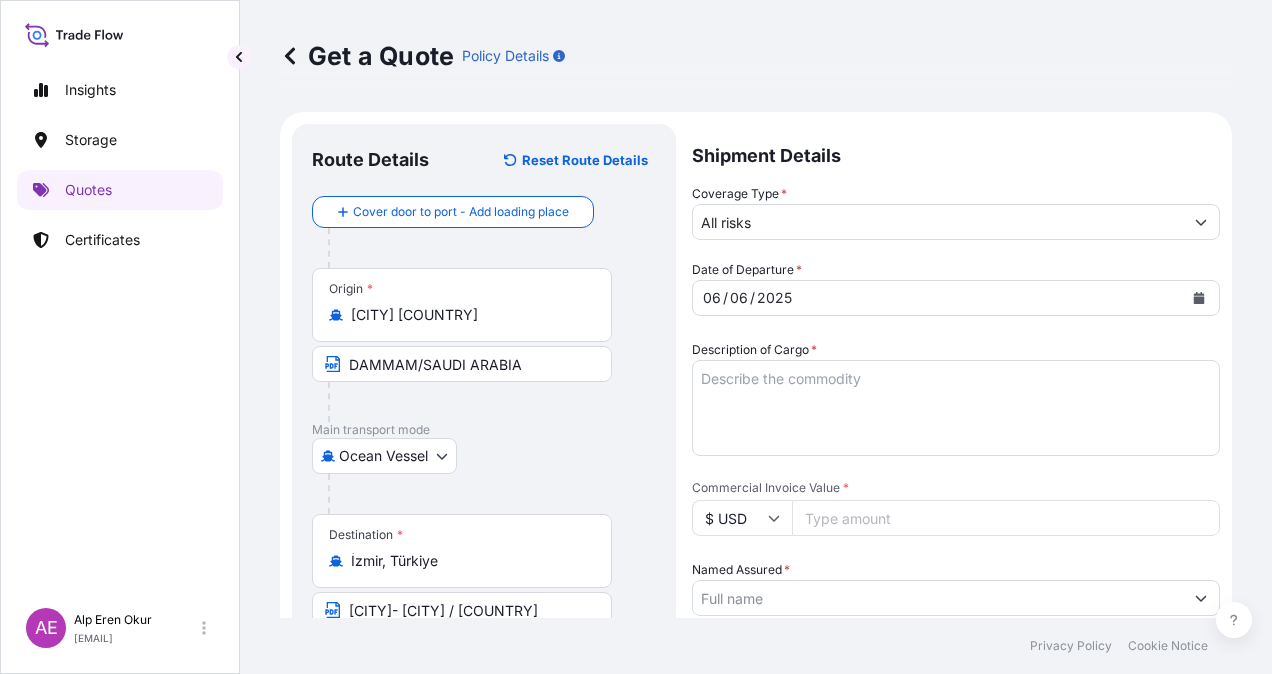 click on "Commercial Invoice Value   *" at bounding box center (1006, 518) 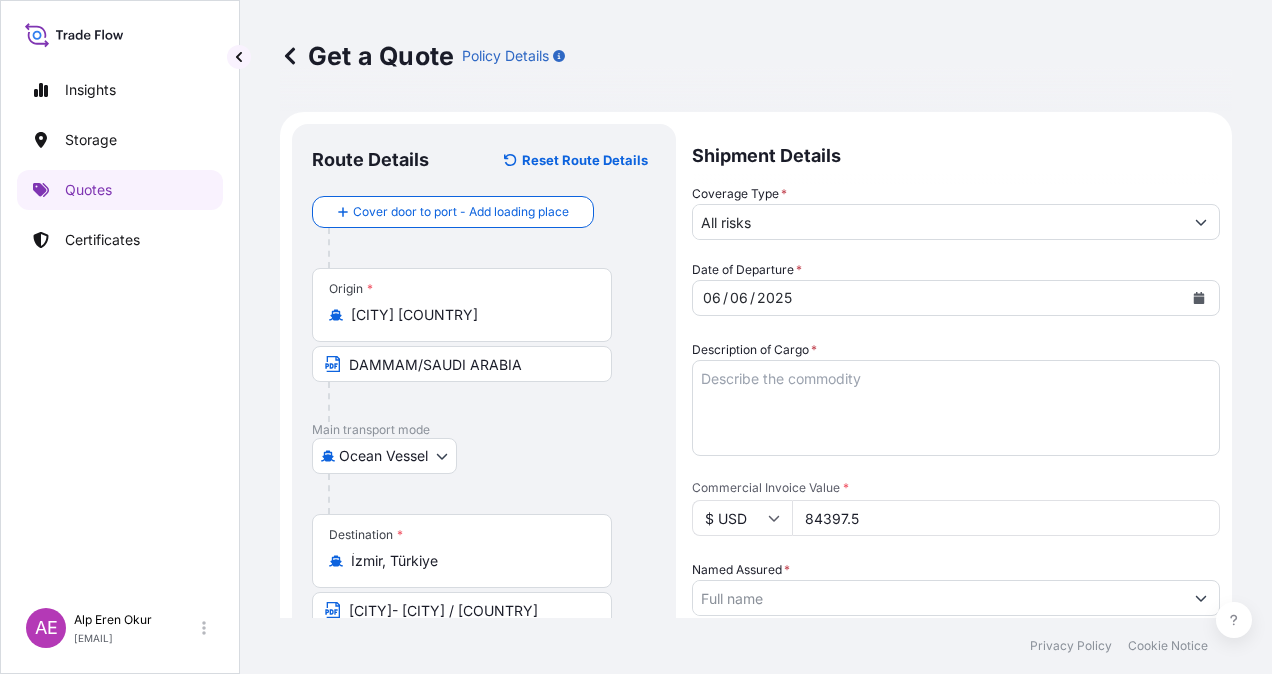 type on "84397.5" 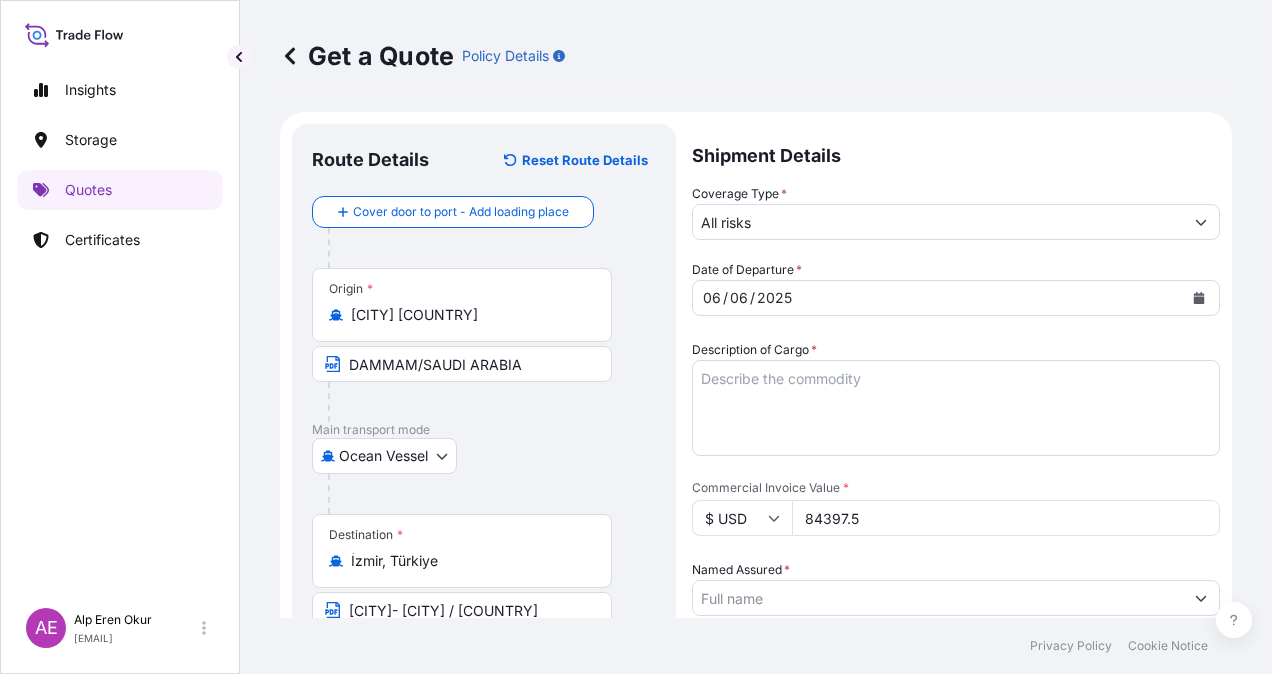 click on "Description of Cargo *" at bounding box center [956, 408] 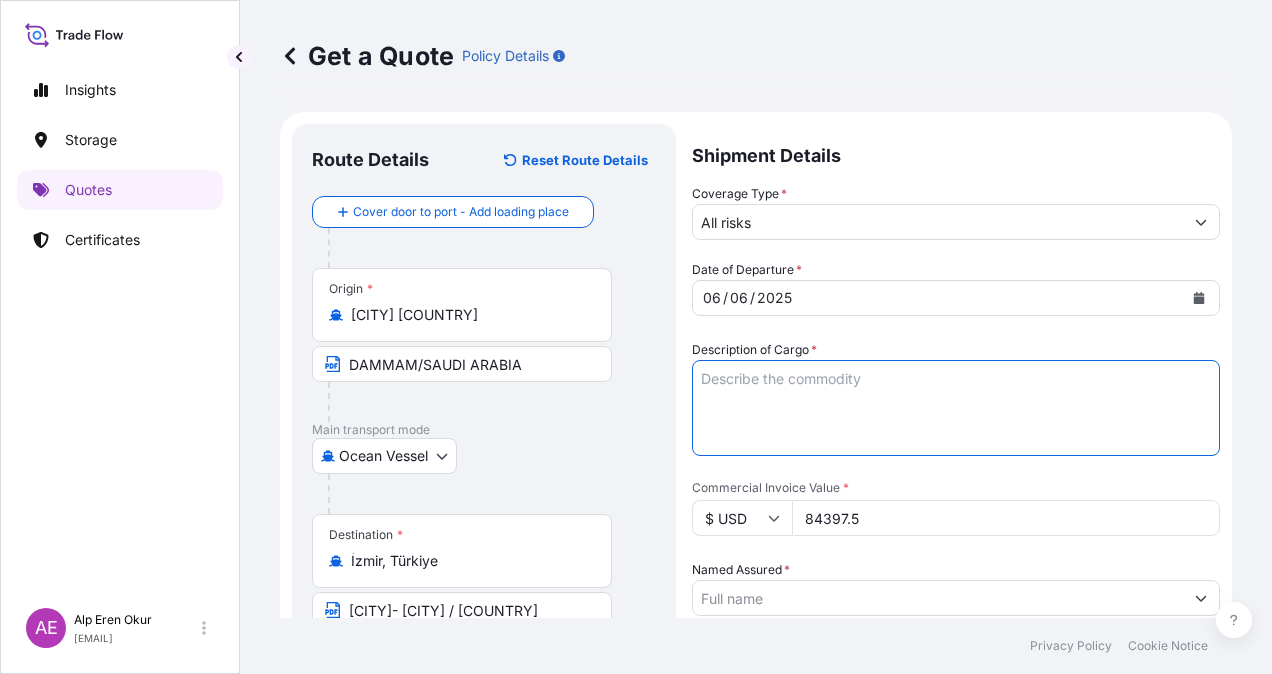 paste on "TALENE M4212 N02" 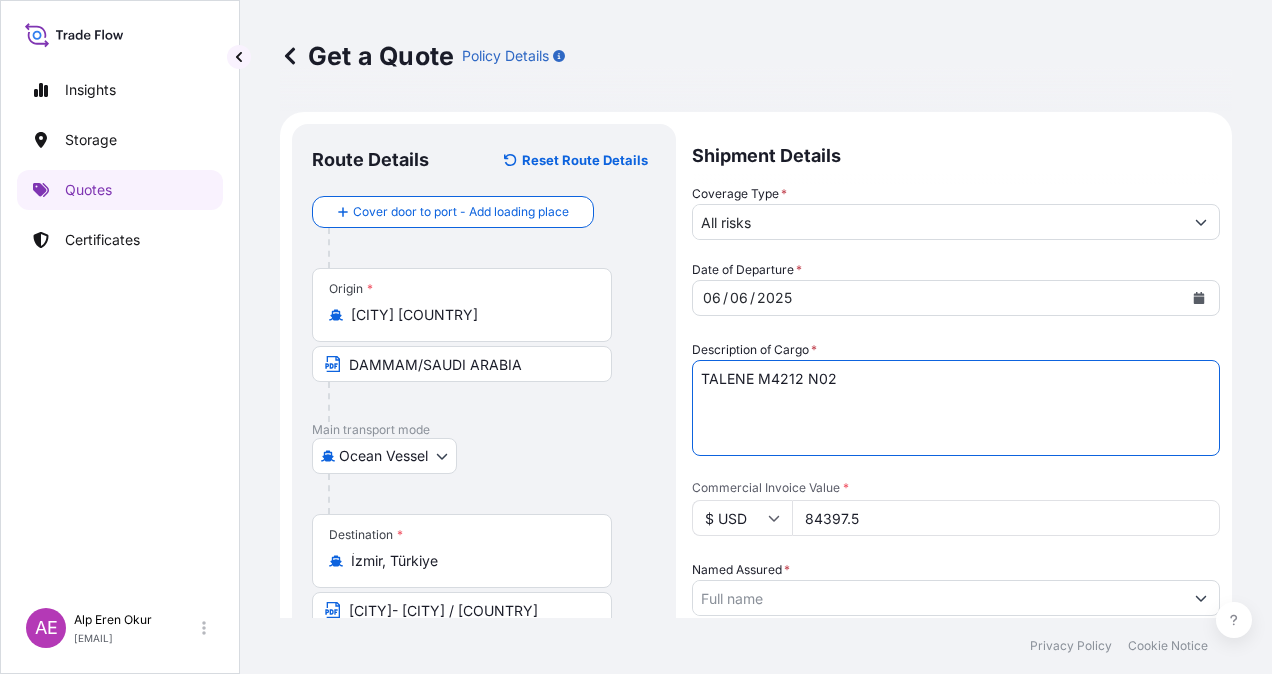 type on "TALENE M4212 N02" 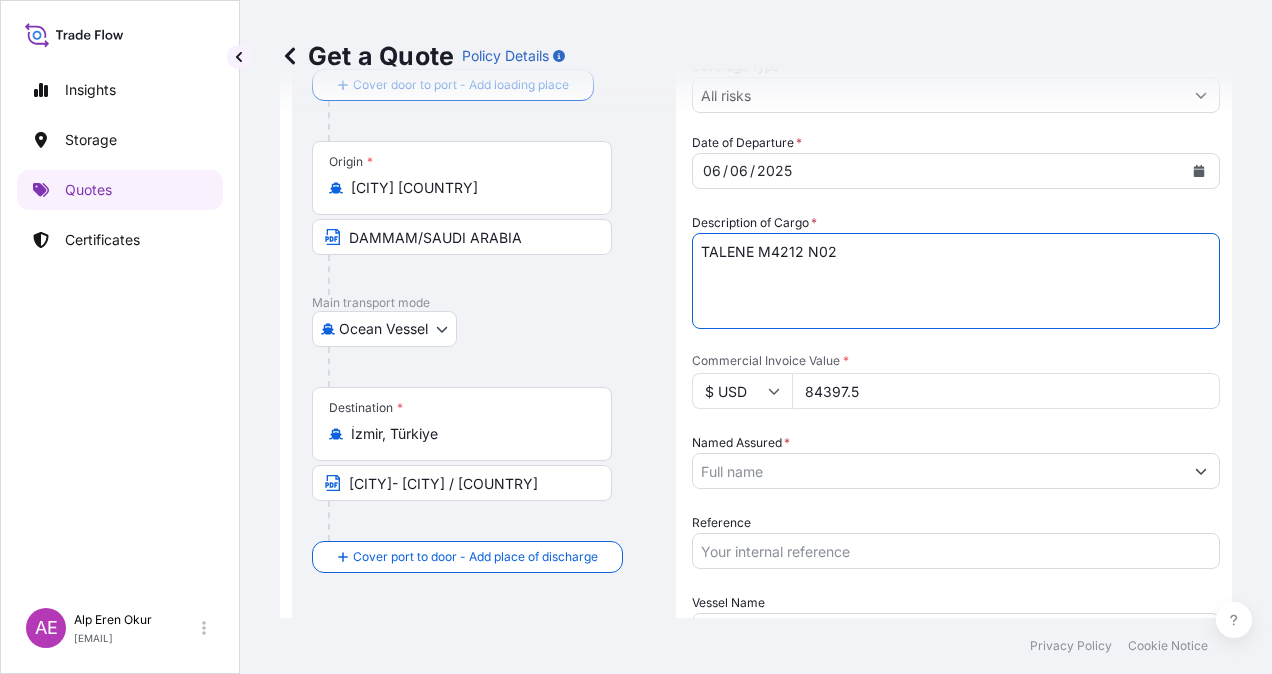 scroll, scrollTop: 200, scrollLeft: 0, axis: vertical 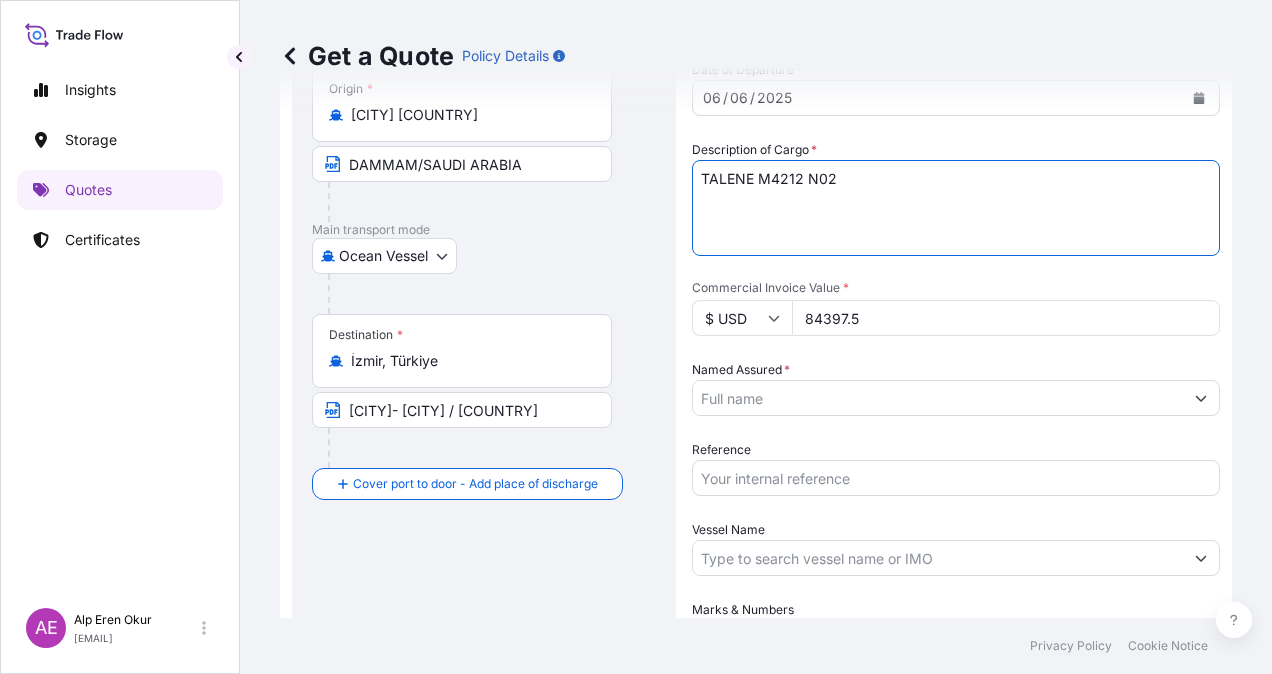 click on "Named Assured *" at bounding box center (938, 398) 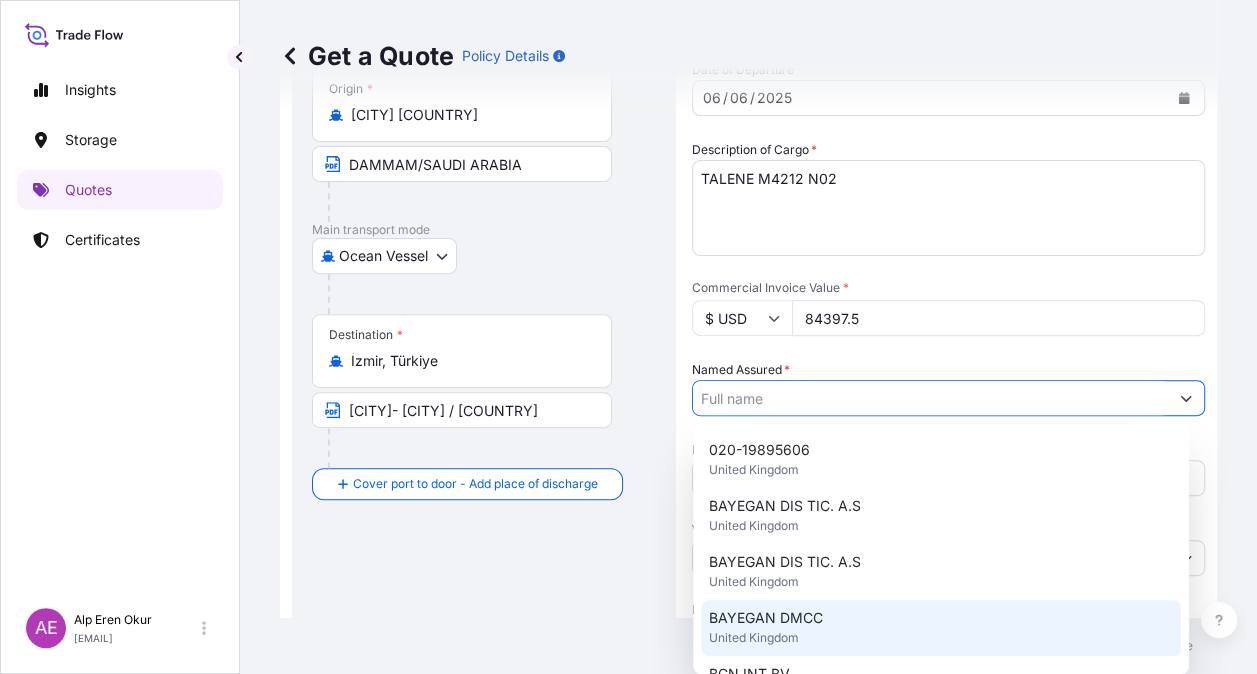 click on "BAYEGAN DMCC" at bounding box center (766, 618) 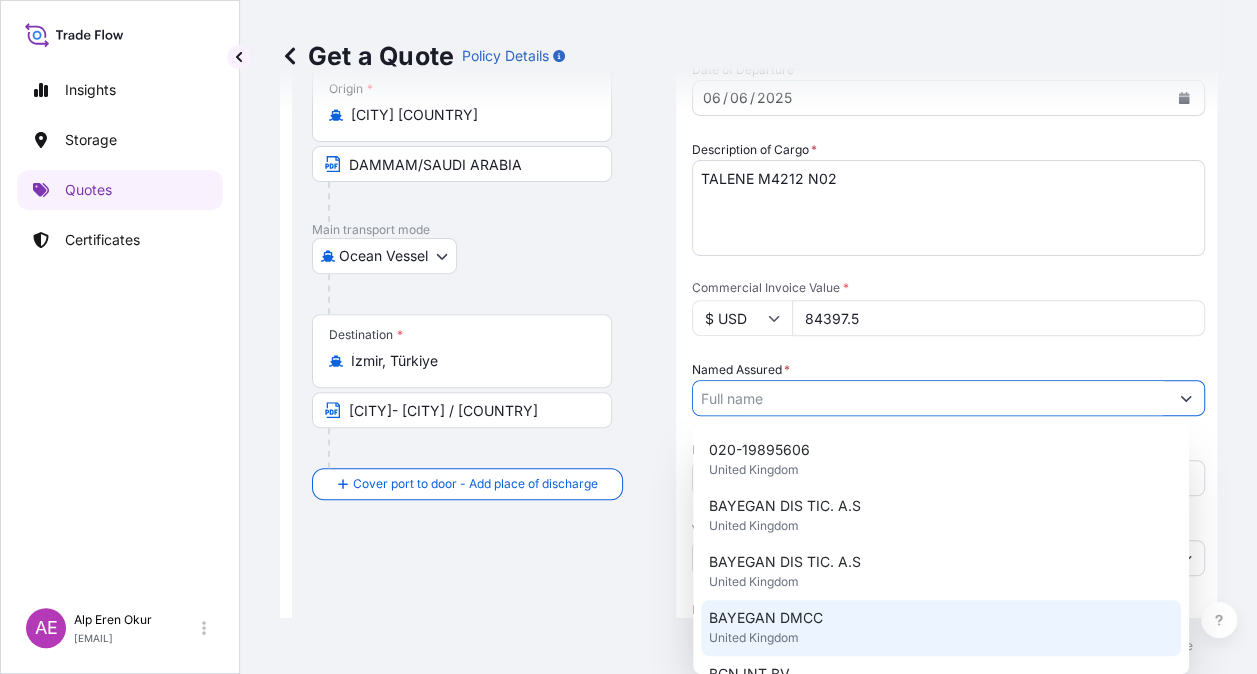 type on "BAYEGAN DMCC" 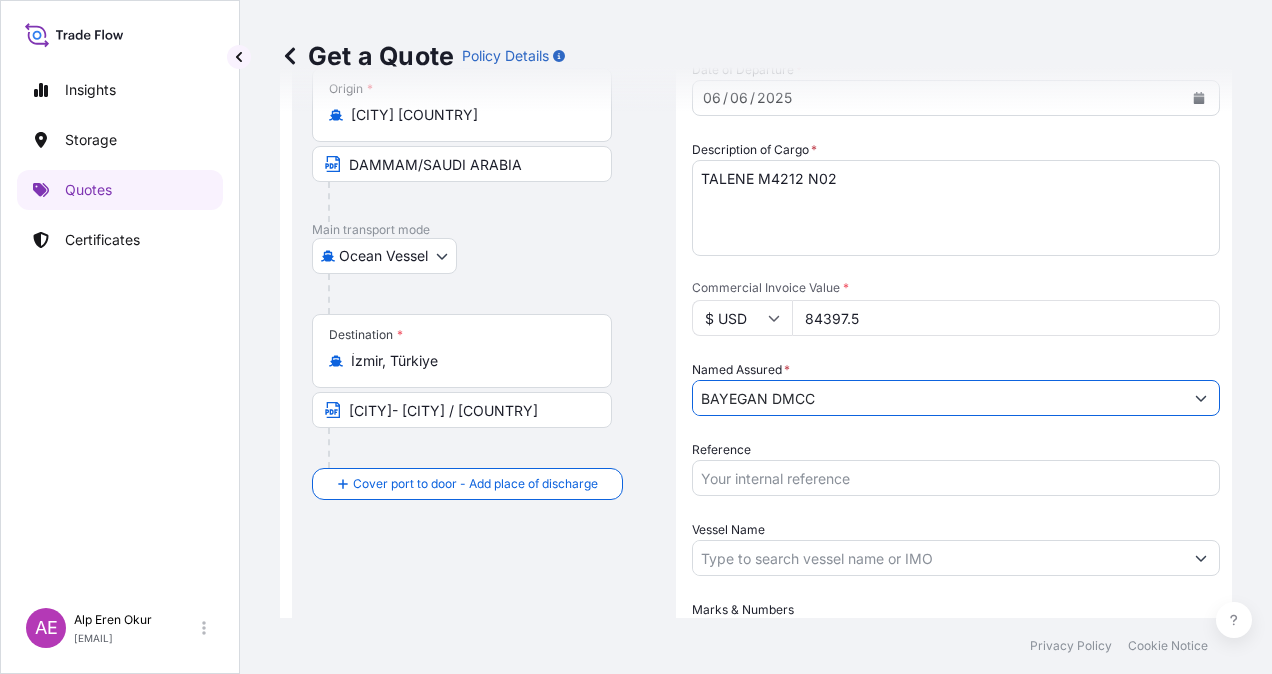 scroll, scrollTop: 398, scrollLeft: 0, axis: vertical 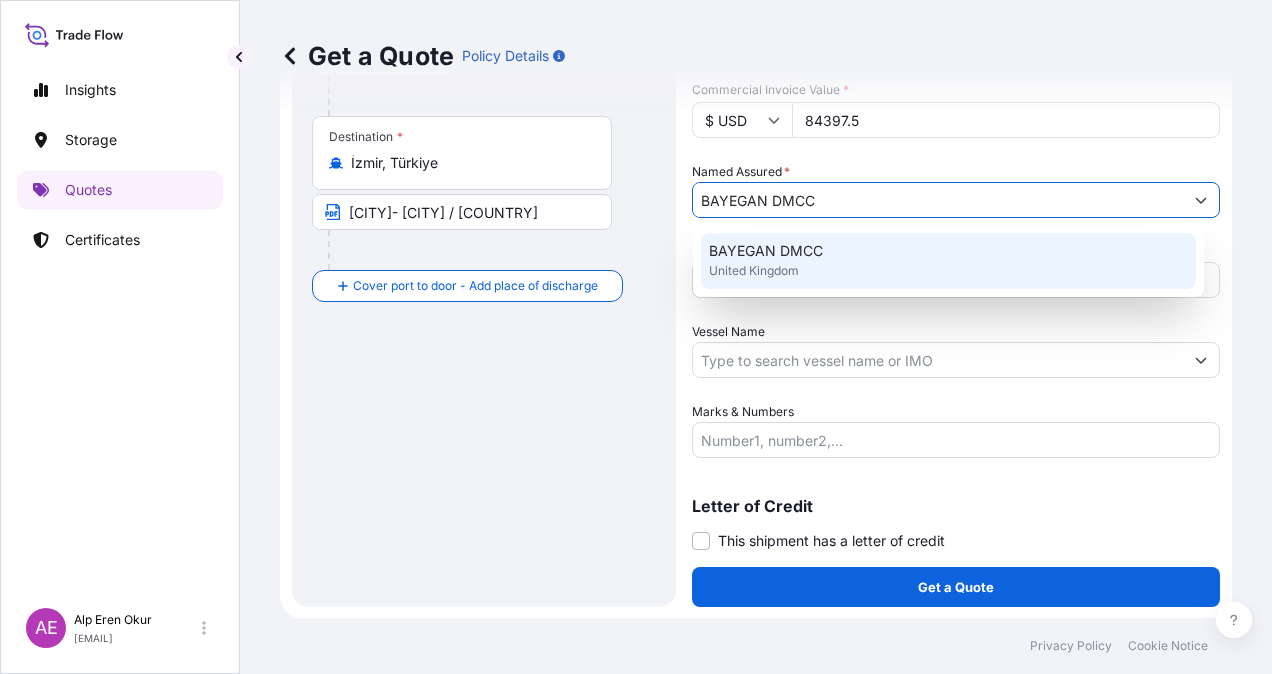 click on "Vessel Name" at bounding box center [938, 360] 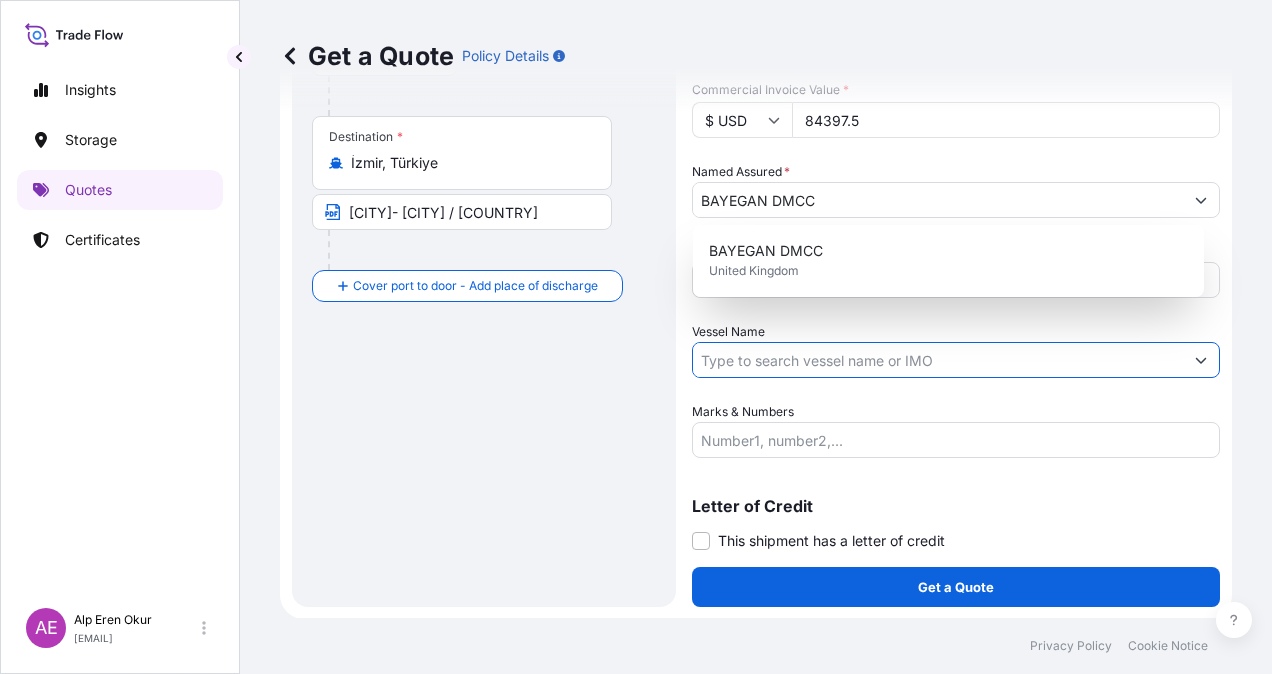 paste on "[FIRST] [LAST]" 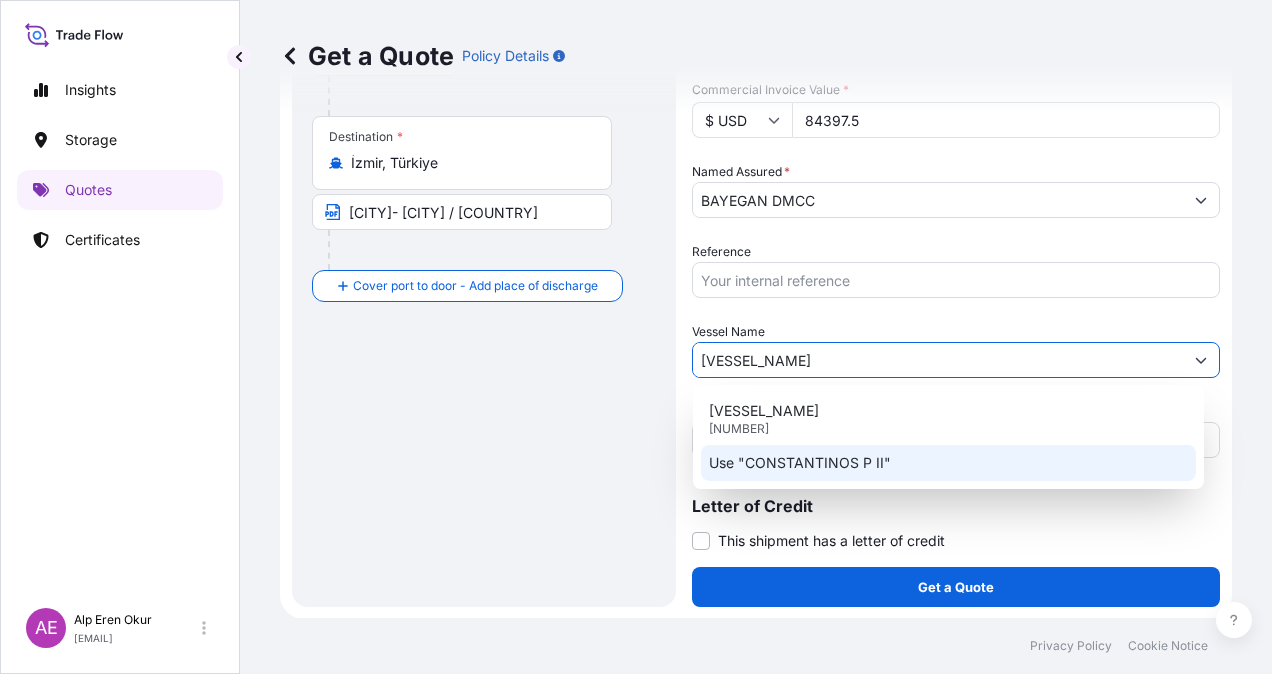click on "Use "CONSTANTINOS P II"" 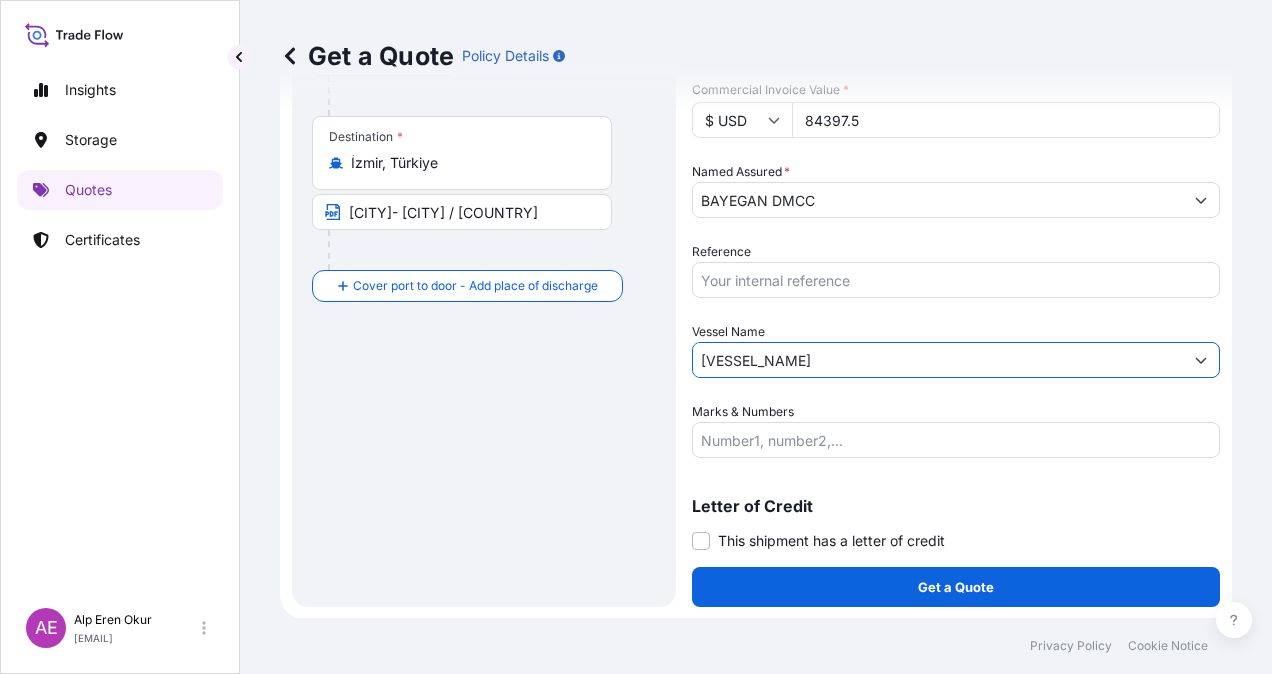 type on "[FIRST] [LAST]" 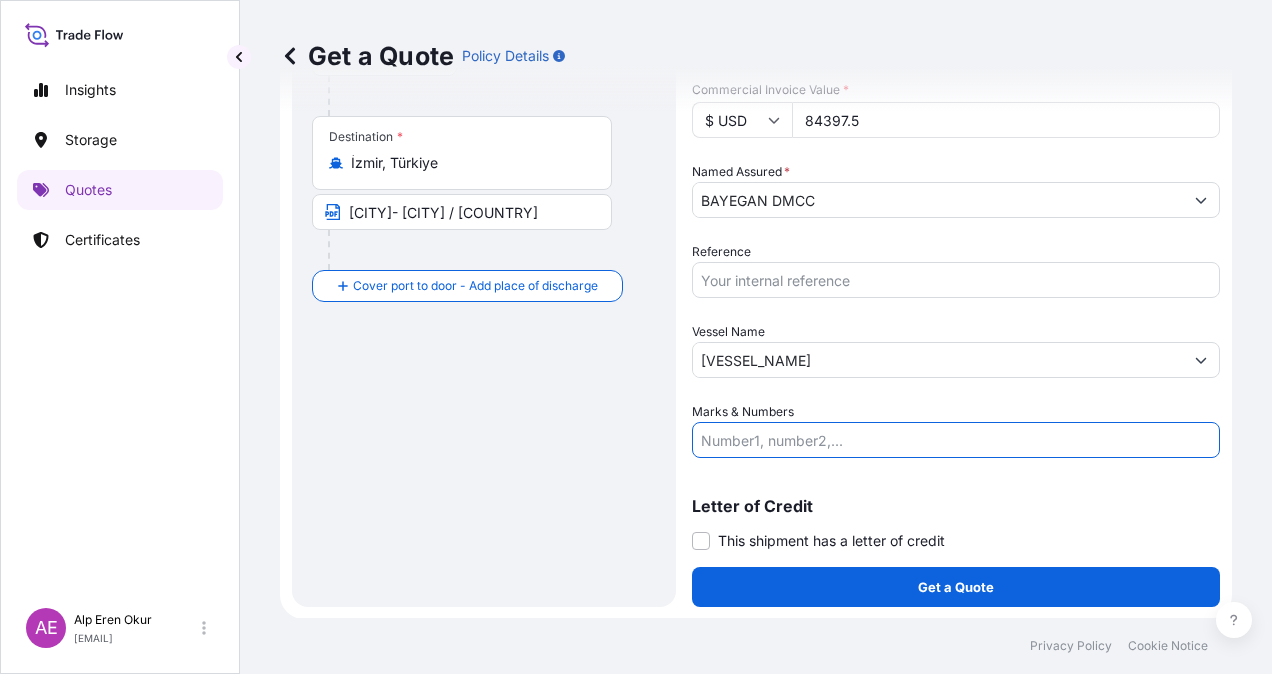 drag, startPoint x: 780, startPoint y: 431, endPoint x: 782, endPoint y: 446, distance: 15.132746 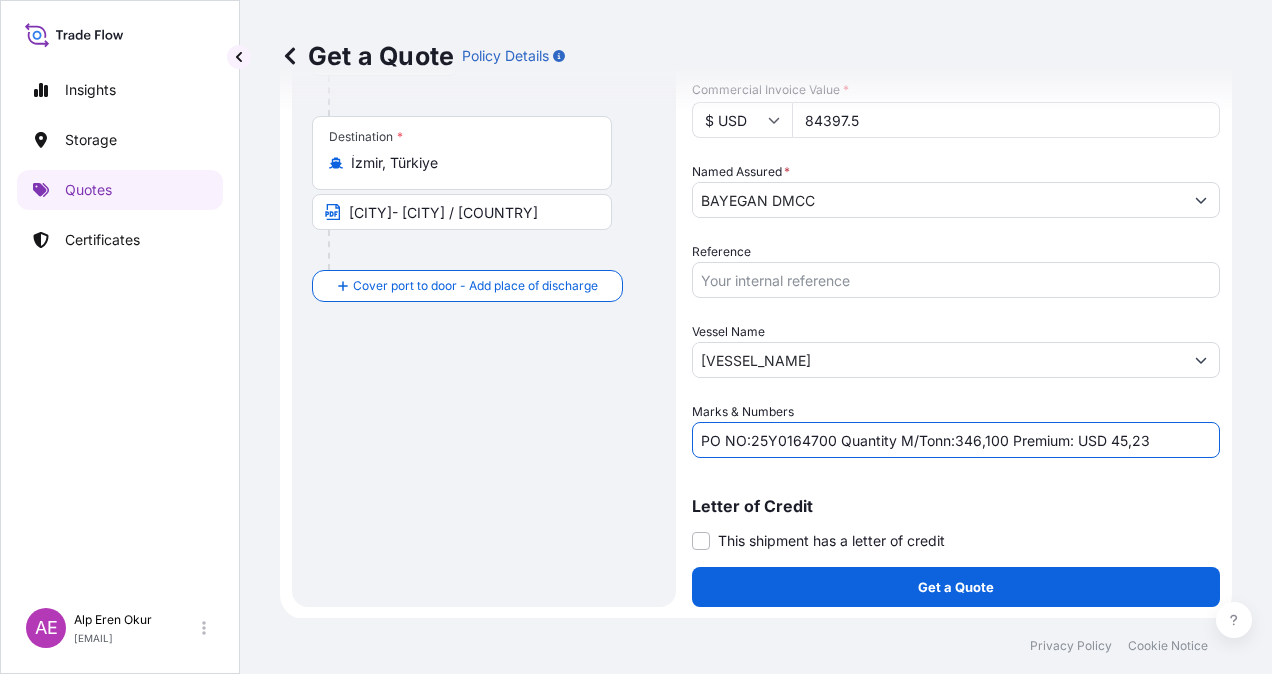 drag, startPoint x: 754, startPoint y: 436, endPoint x: 779, endPoint y: 440, distance: 25.317978 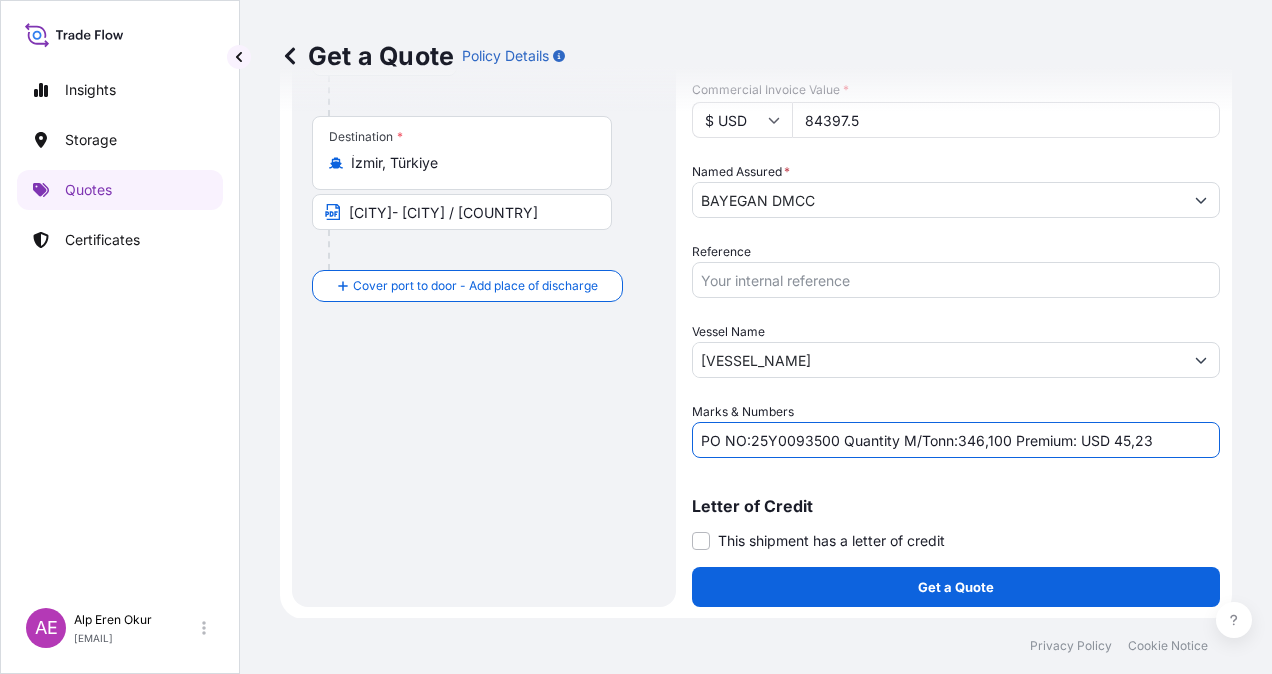 drag, startPoint x: 955, startPoint y: 439, endPoint x: 1006, endPoint y: 440, distance: 51.009804 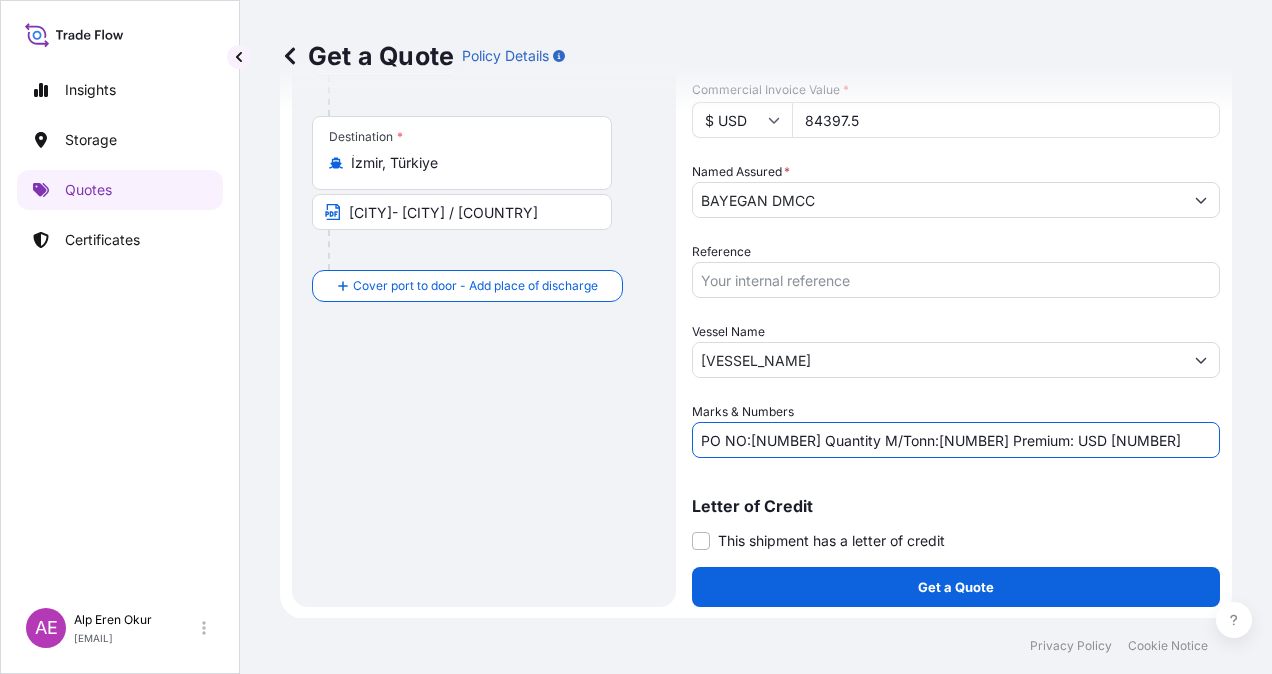 drag, startPoint x: 1076, startPoint y: 438, endPoint x: 1140, endPoint y: 442, distance: 64.12488 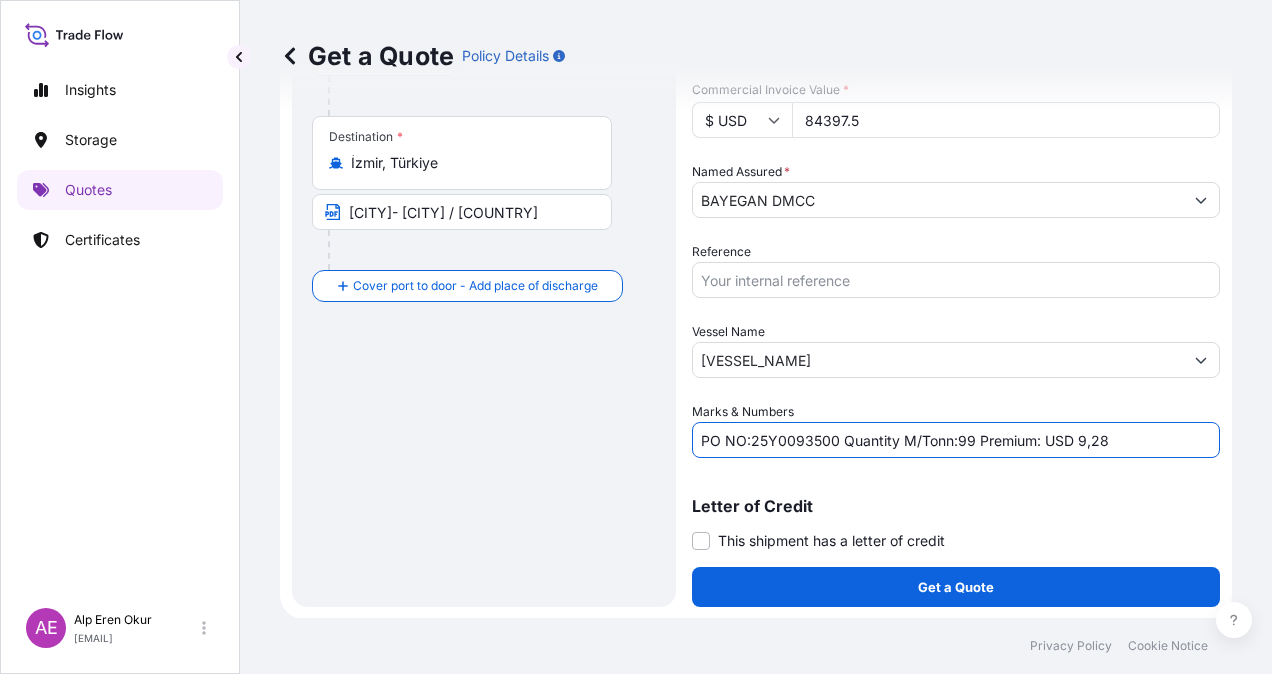 type on "PO NO:25Y0093500 Quantity M/Tonn:99 Premium: USD 9,28" 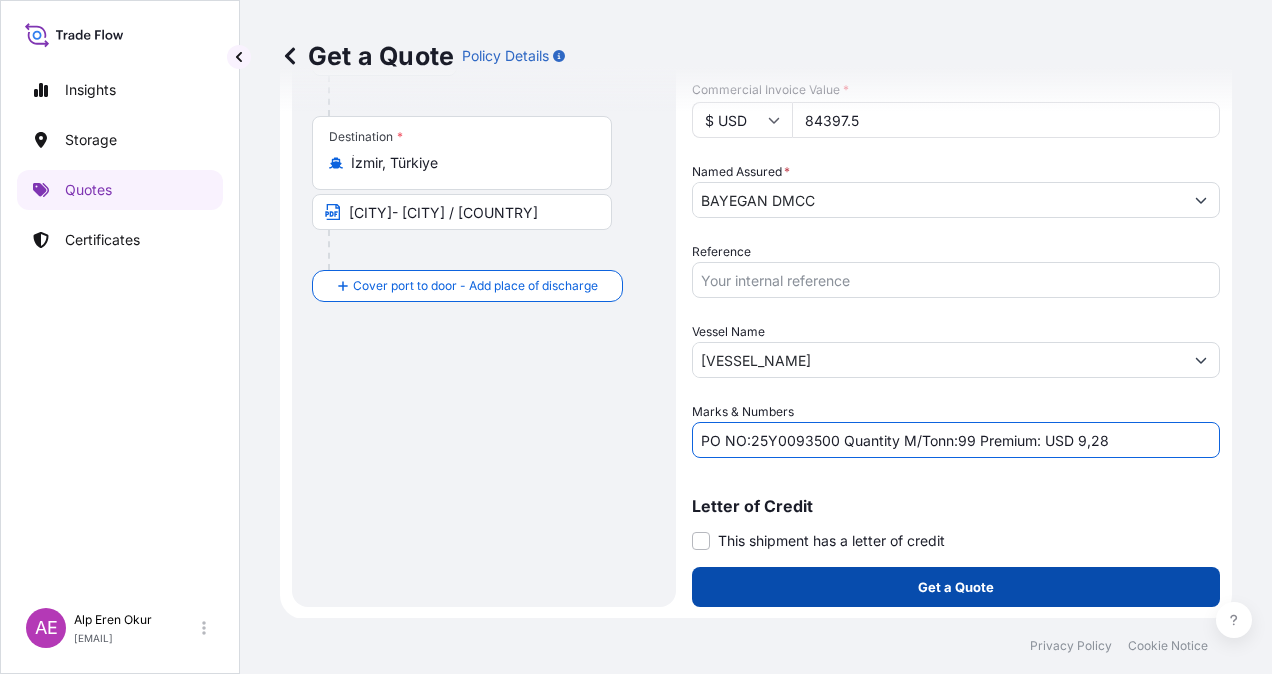 click on "Get a Quote" at bounding box center (956, 587) 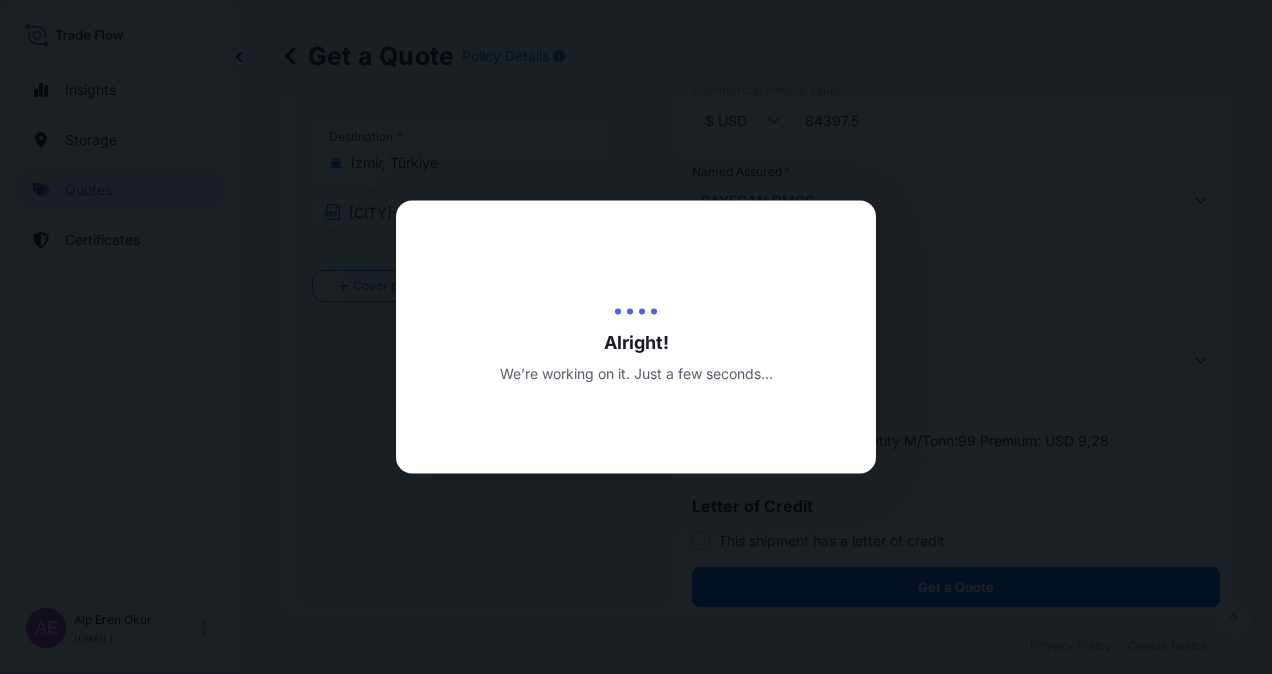scroll, scrollTop: 0, scrollLeft: 0, axis: both 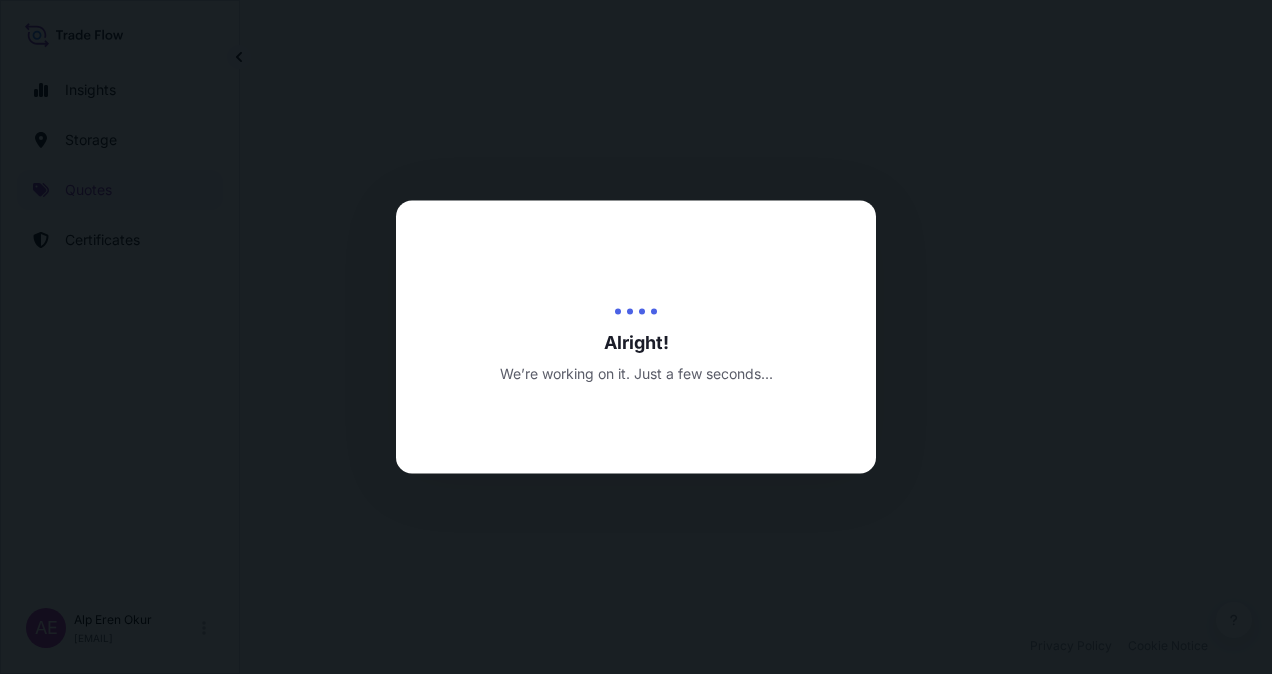 select on "Ocean Vessel" 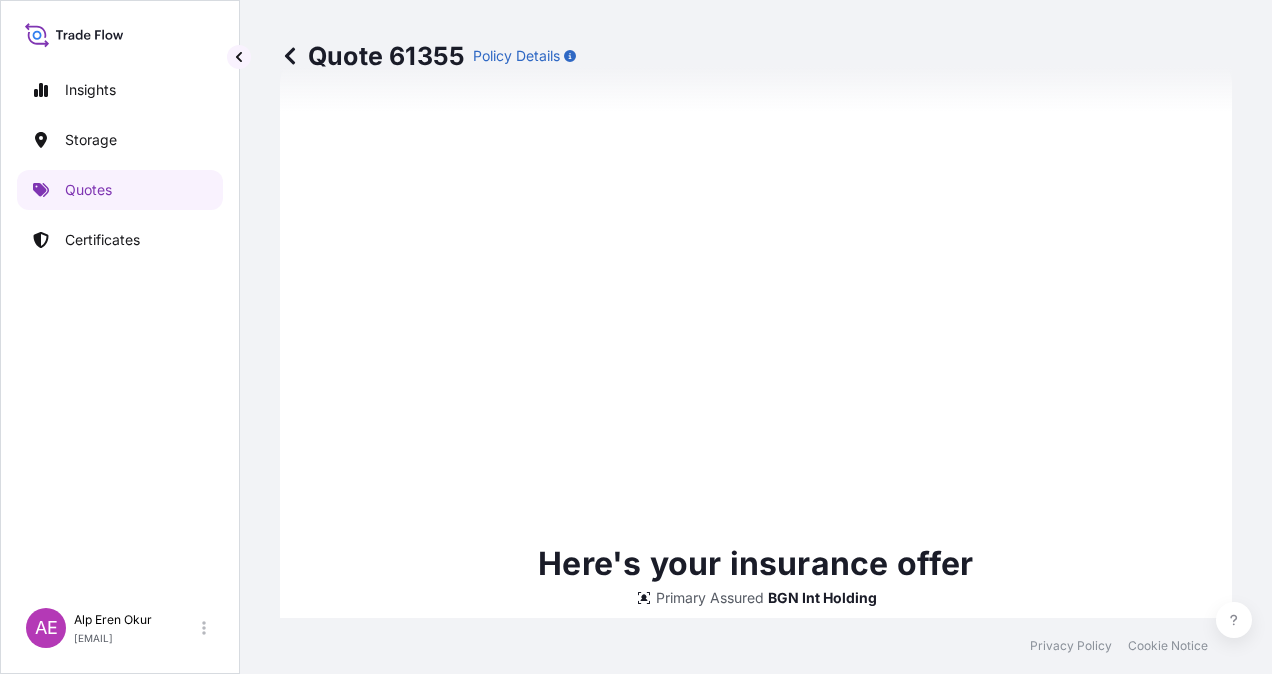 scroll, scrollTop: 936, scrollLeft: 0, axis: vertical 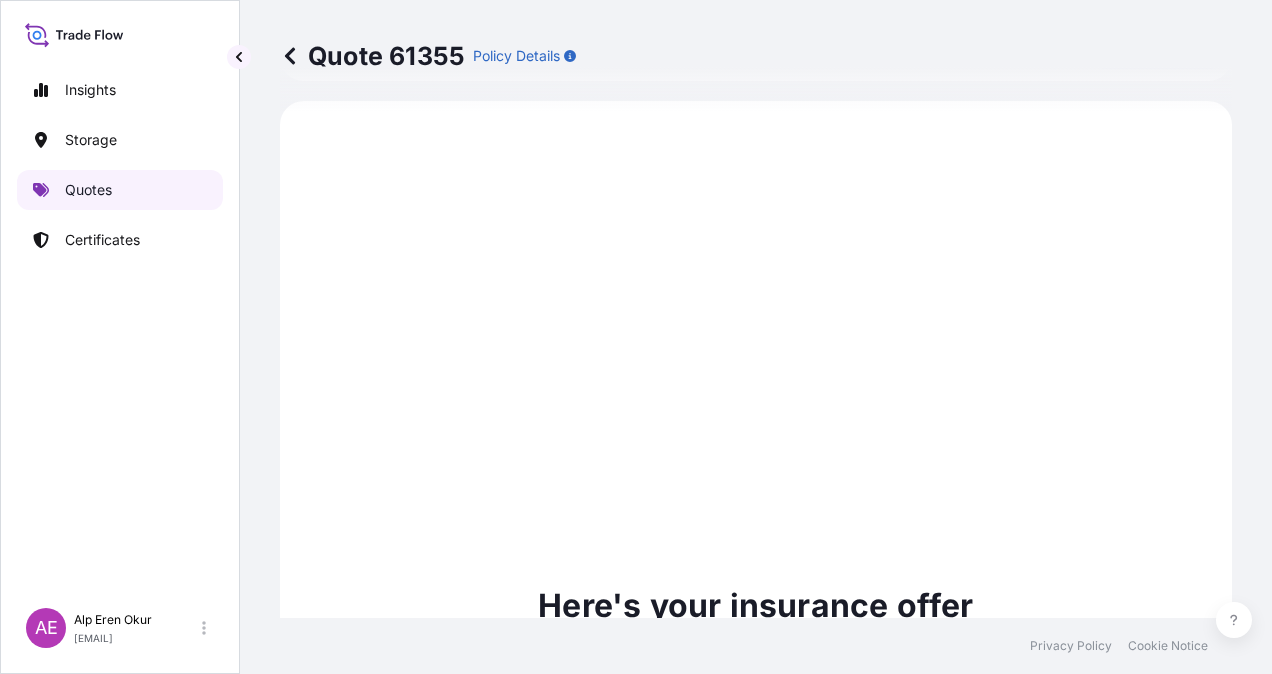 click on "Quotes" at bounding box center [88, 190] 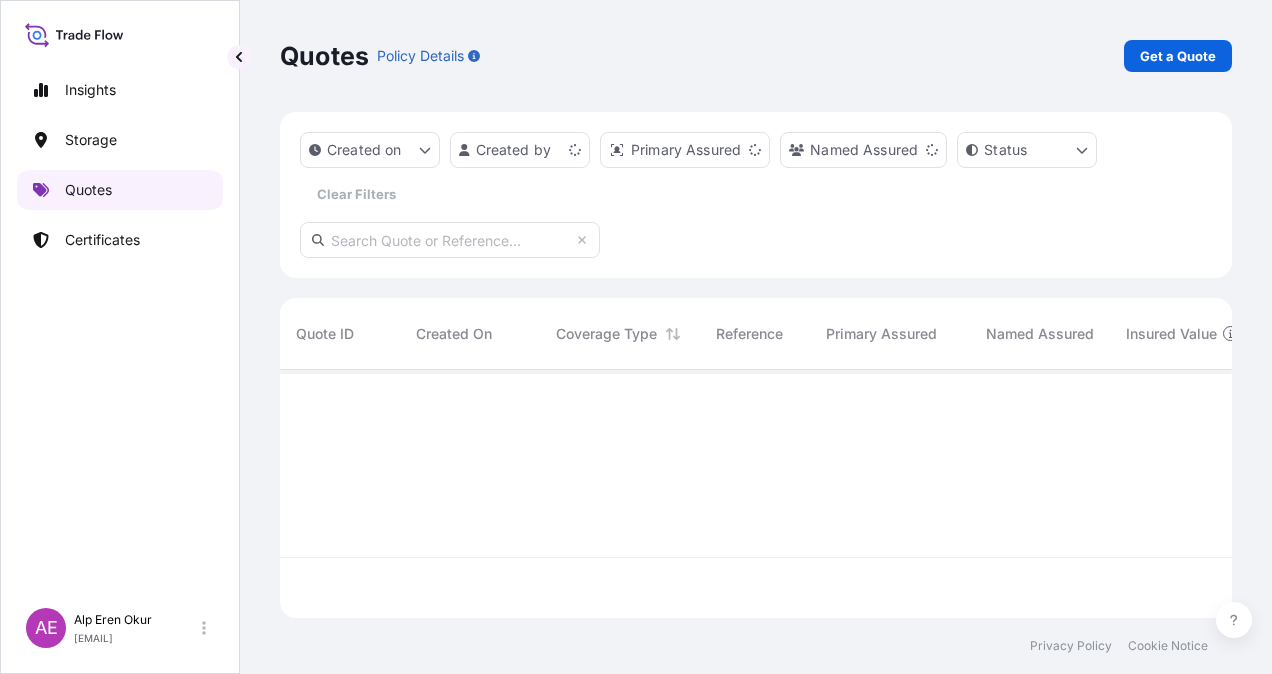 scroll, scrollTop: 0, scrollLeft: 0, axis: both 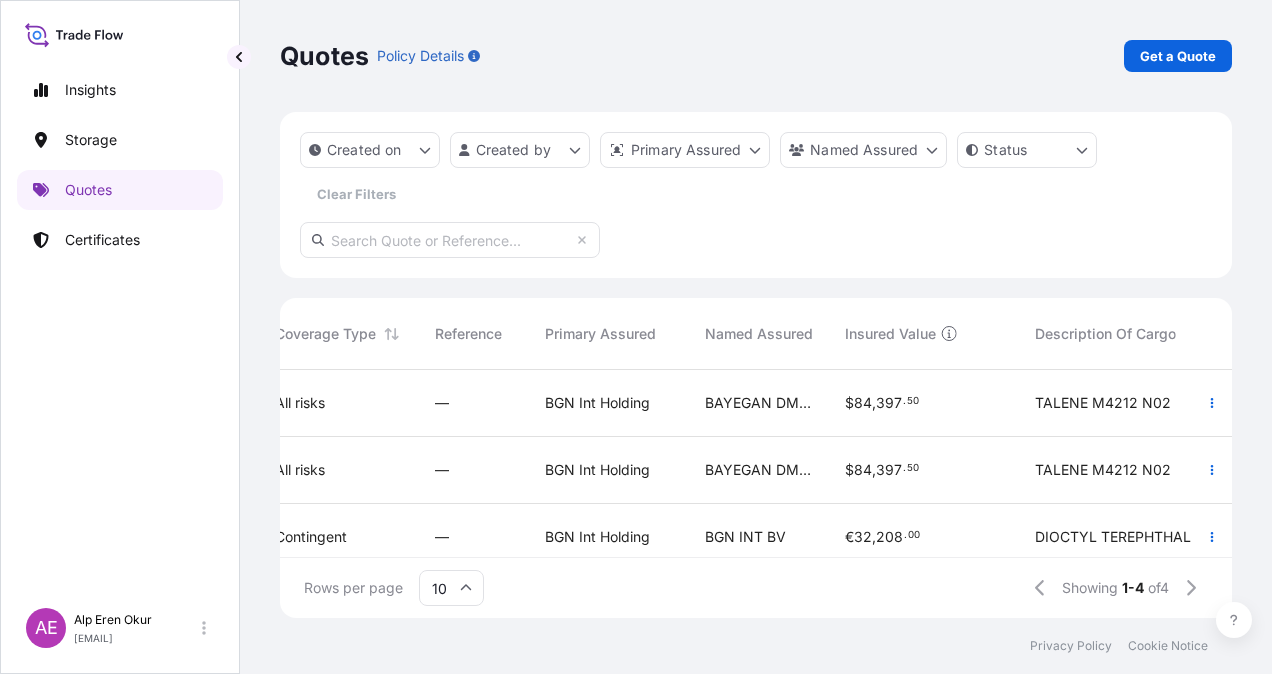 click on "—" at bounding box center [474, 403] 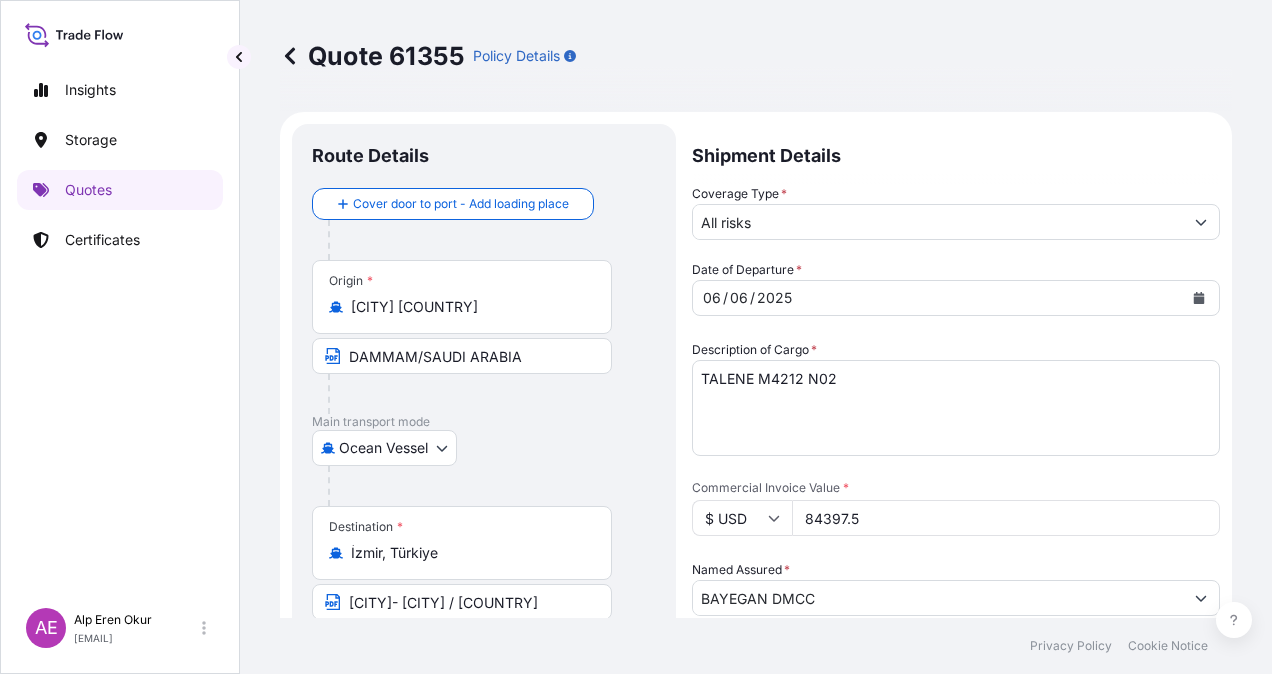 scroll, scrollTop: 100, scrollLeft: 0, axis: vertical 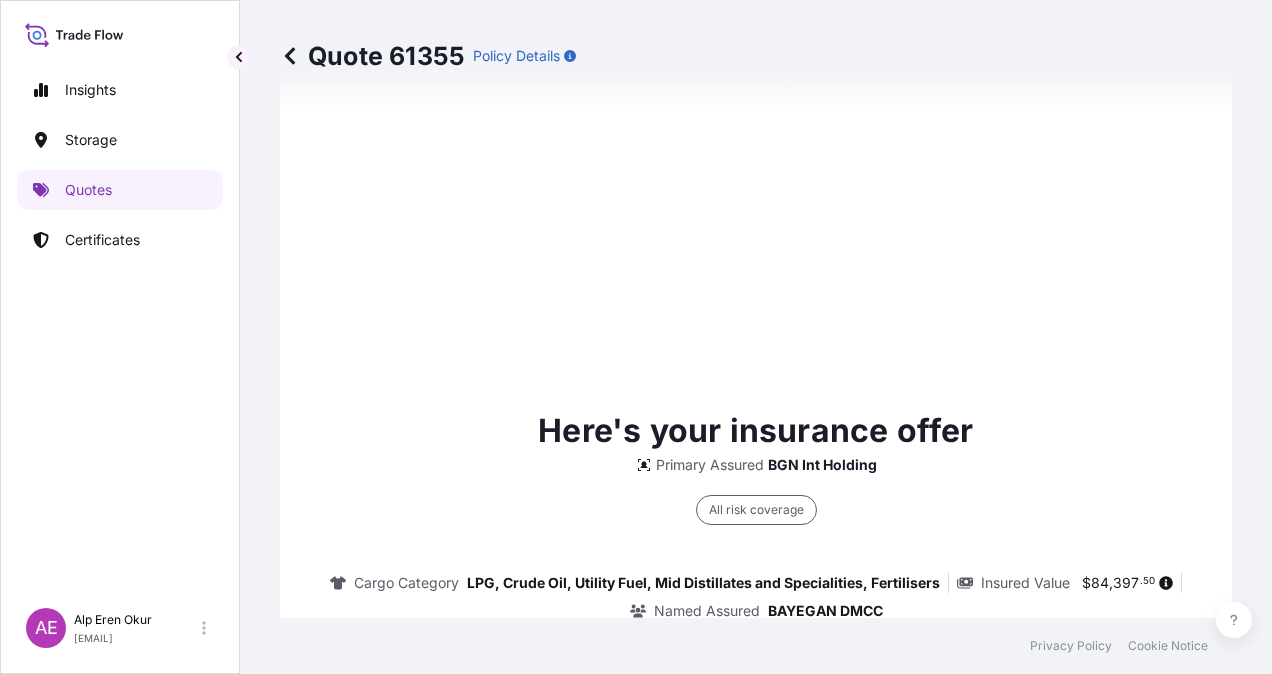 type on "05/08/2025" 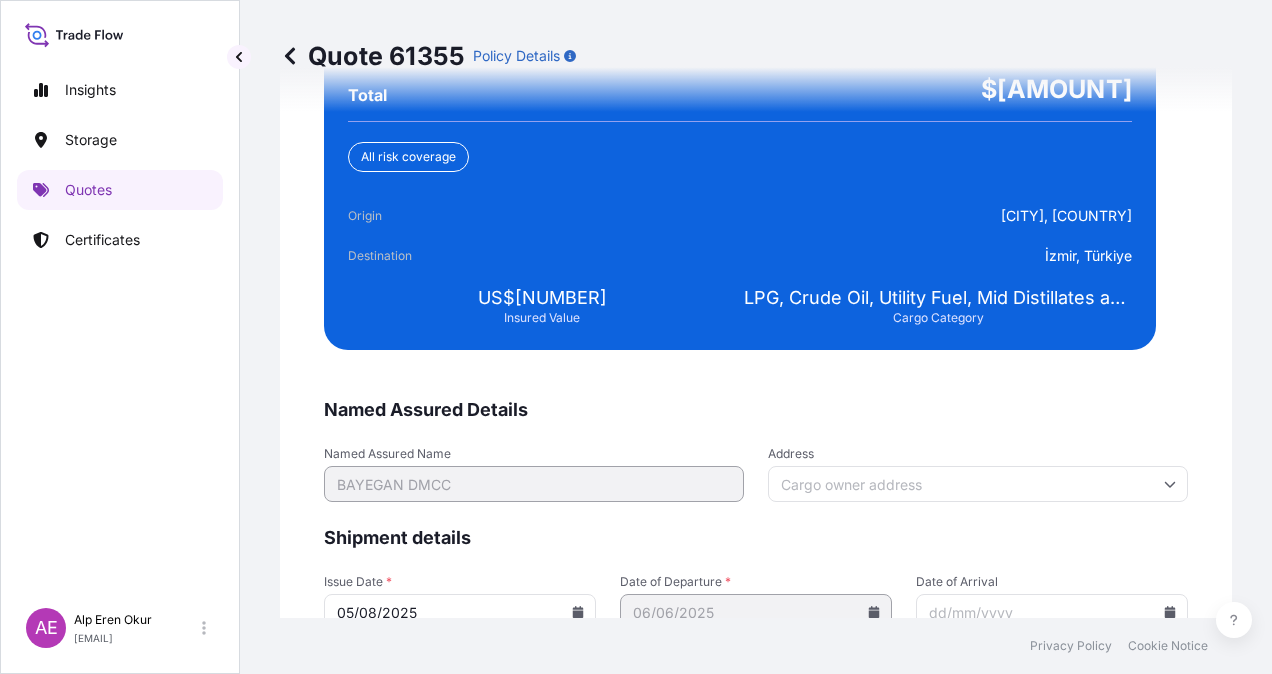 scroll, scrollTop: 3843, scrollLeft: 0, axis: vertical 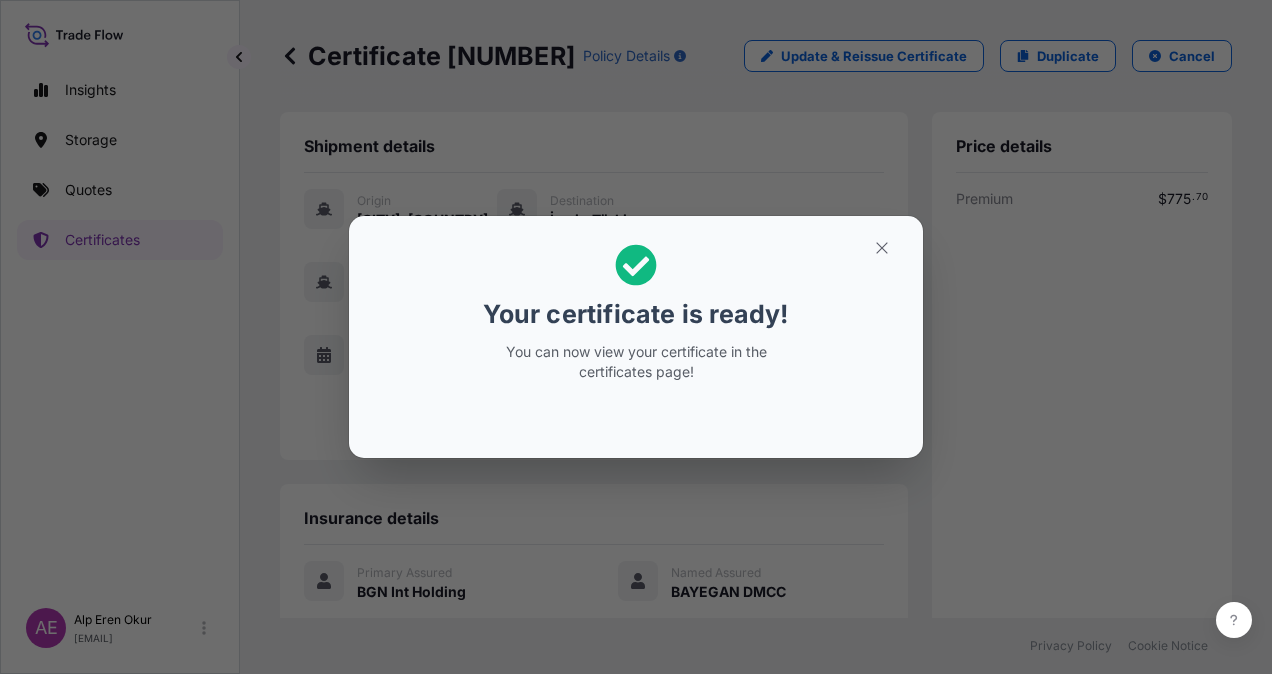 click on "Your certificate is ready! You can now view your certificate in the certificates page!" at bounding box center [636, 337] 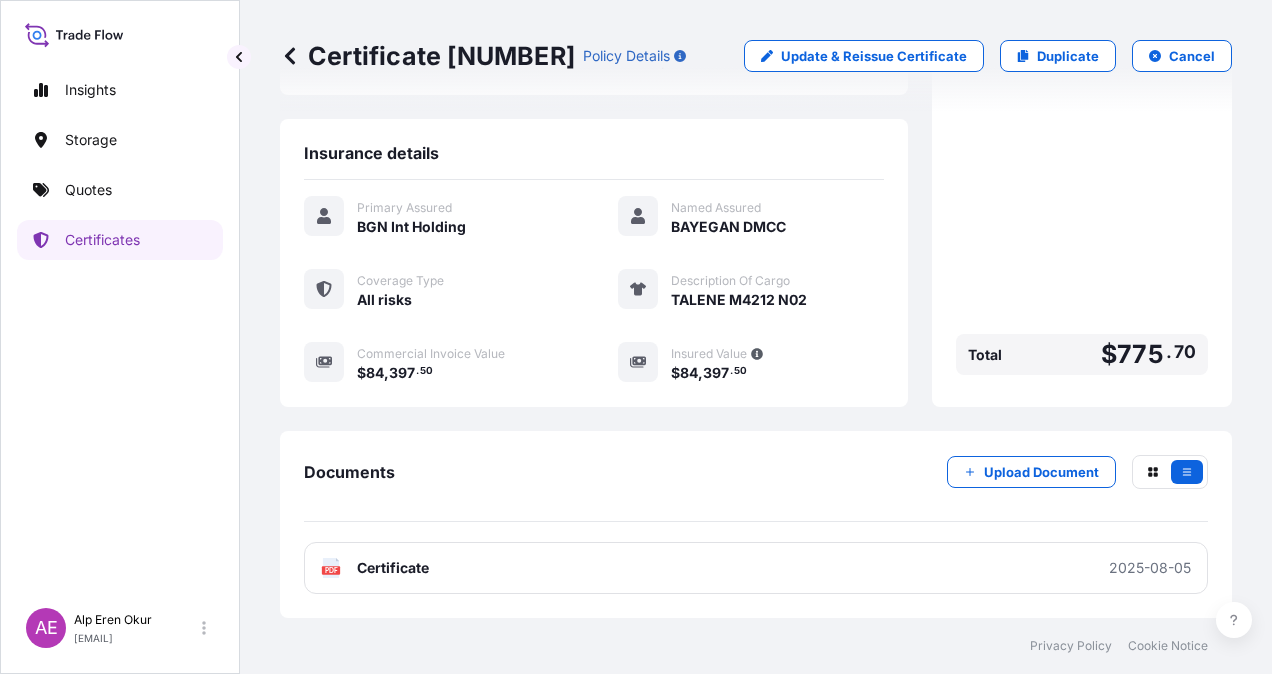 scroll, scrollTop: 421, scrollLeft: 0, axis: vertical 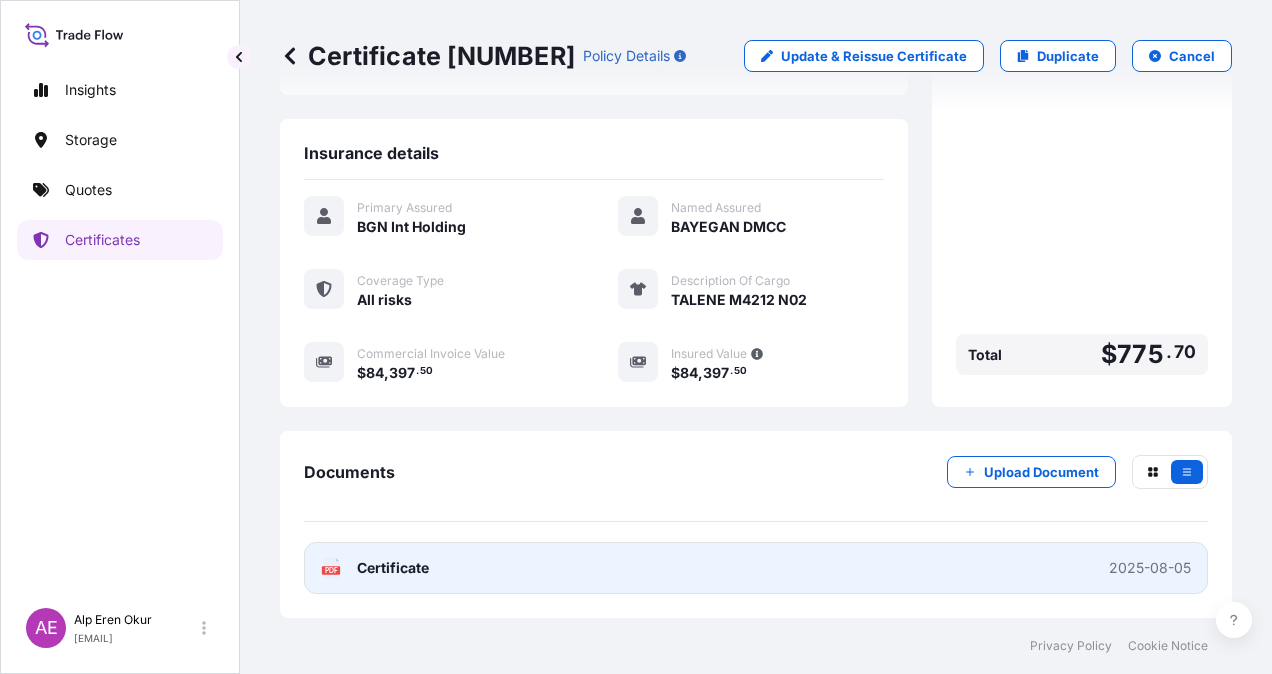 click on "Certificate" at bounding box center (393, 568) 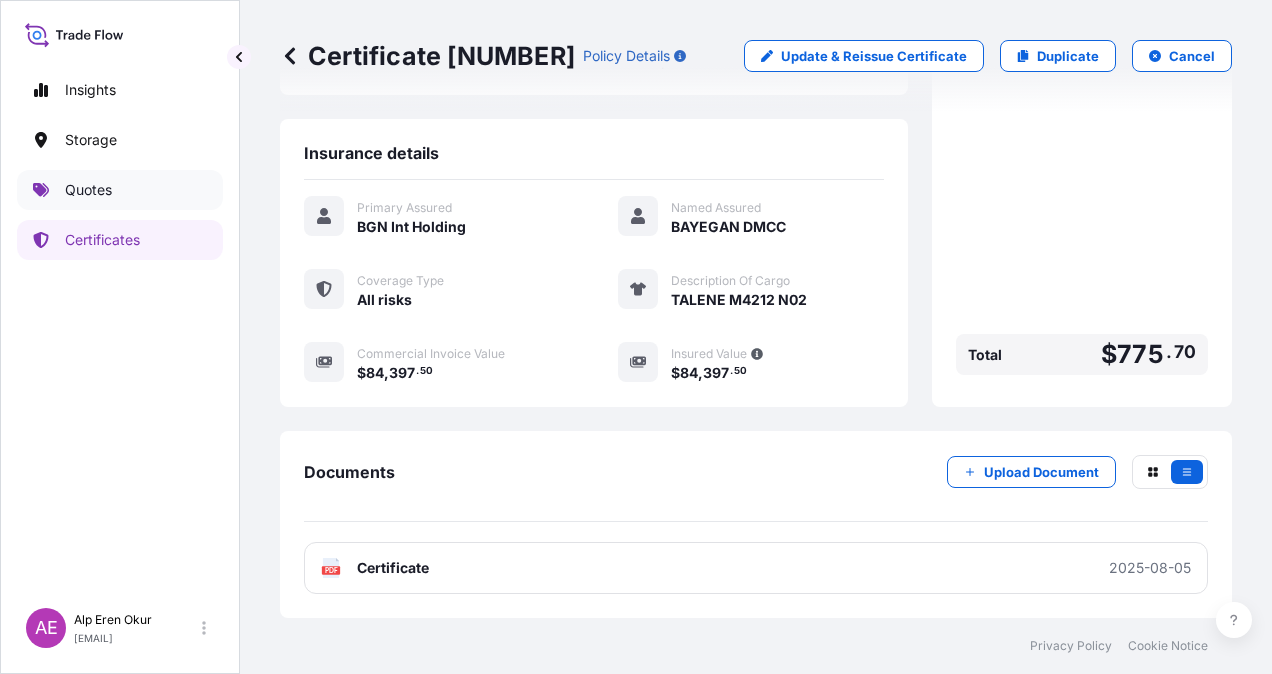 click on "Quotes" at bounding box center [120, 190] 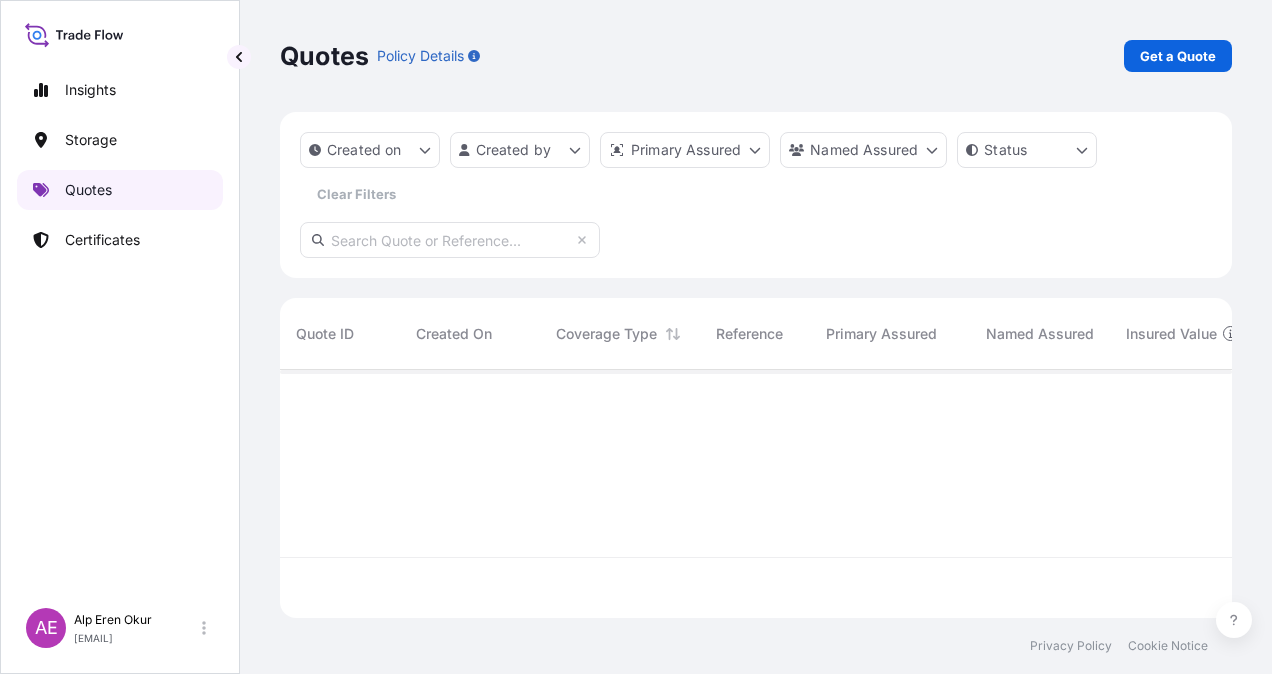 scroll, scrollTop: 16, scrollLeft: 16, axis: both 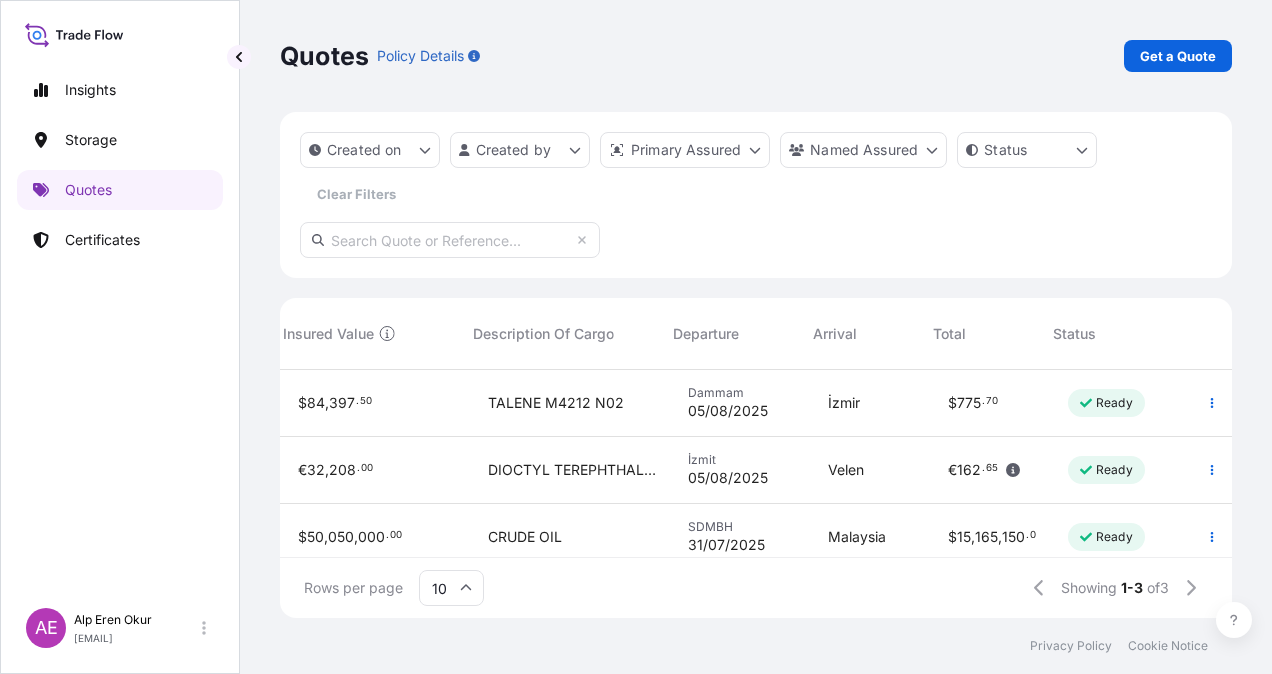 click on "162" at bounding box center [969, 470] 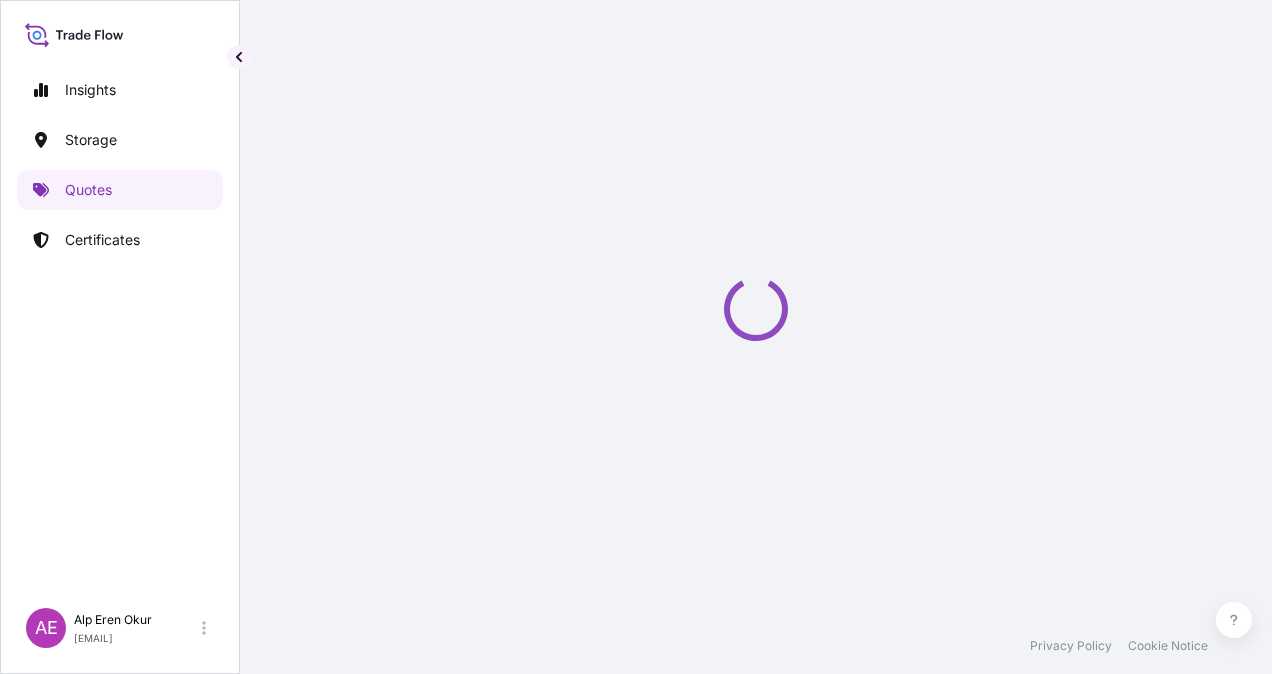 select on "Ocean Vessel" 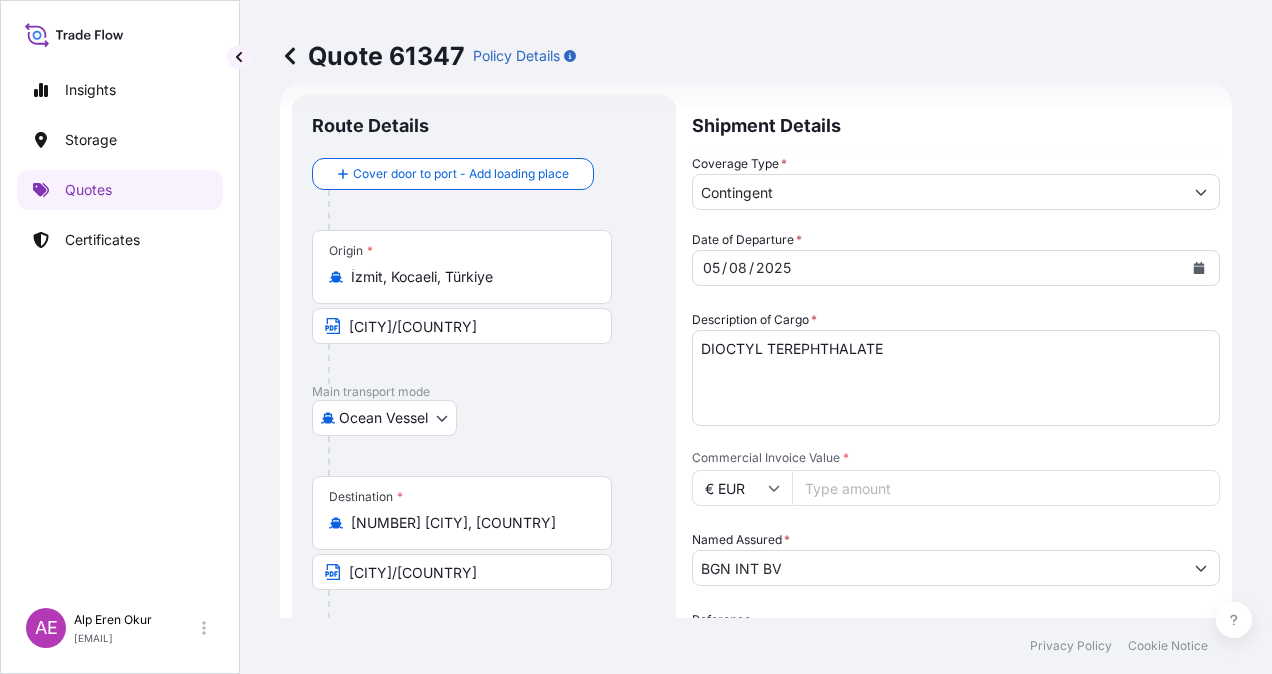 scroll, scrollTop: 0, scrollLeft: 0, axis: both 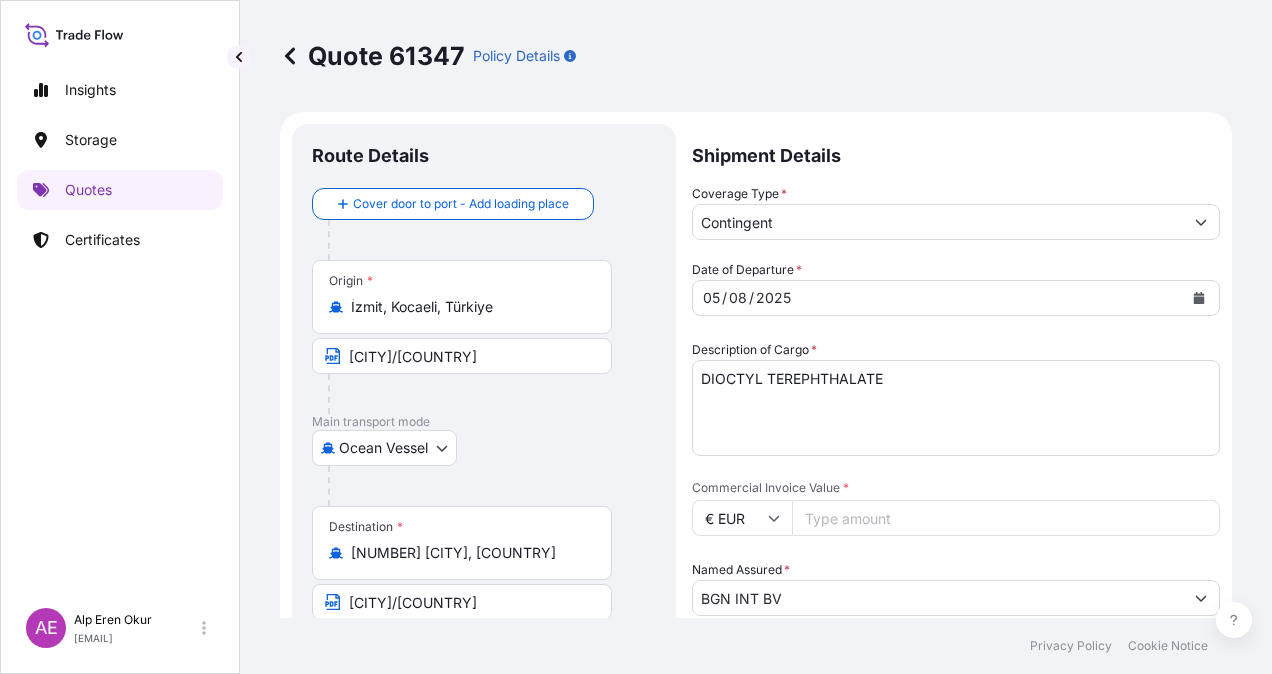 click on "2025" at bounding box center [773, 298] 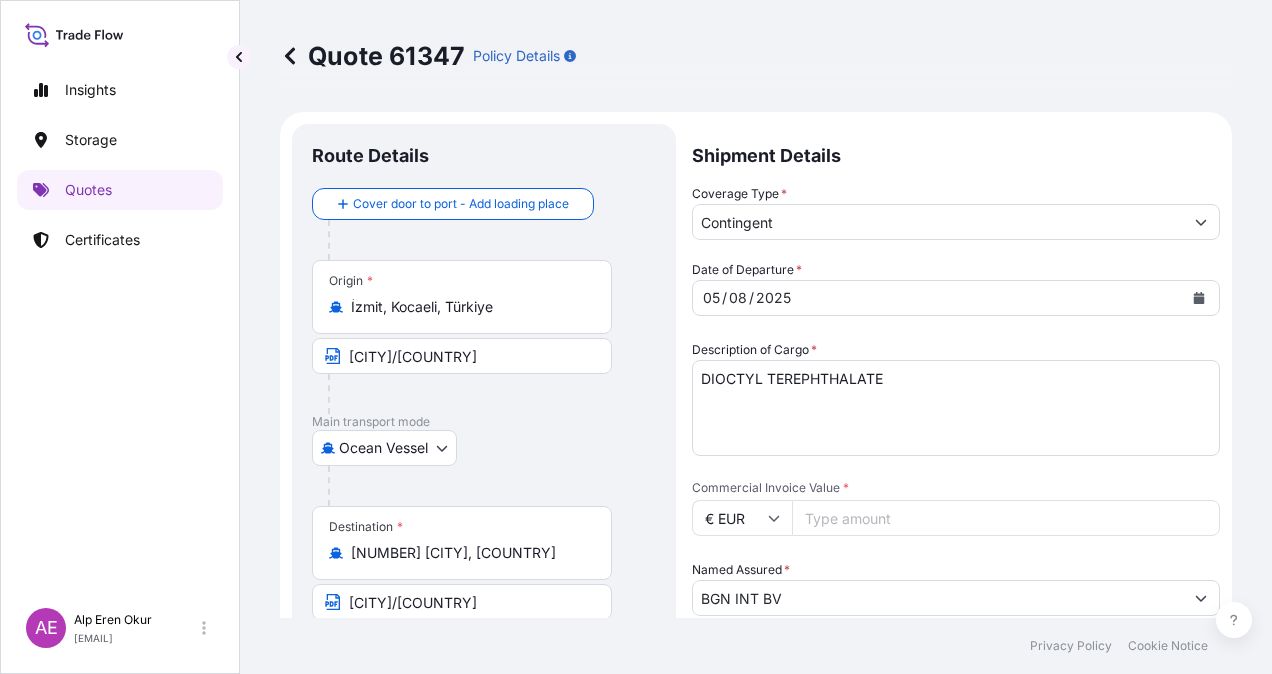 click on "Date of Departure *" at bounding box center (747, 270) 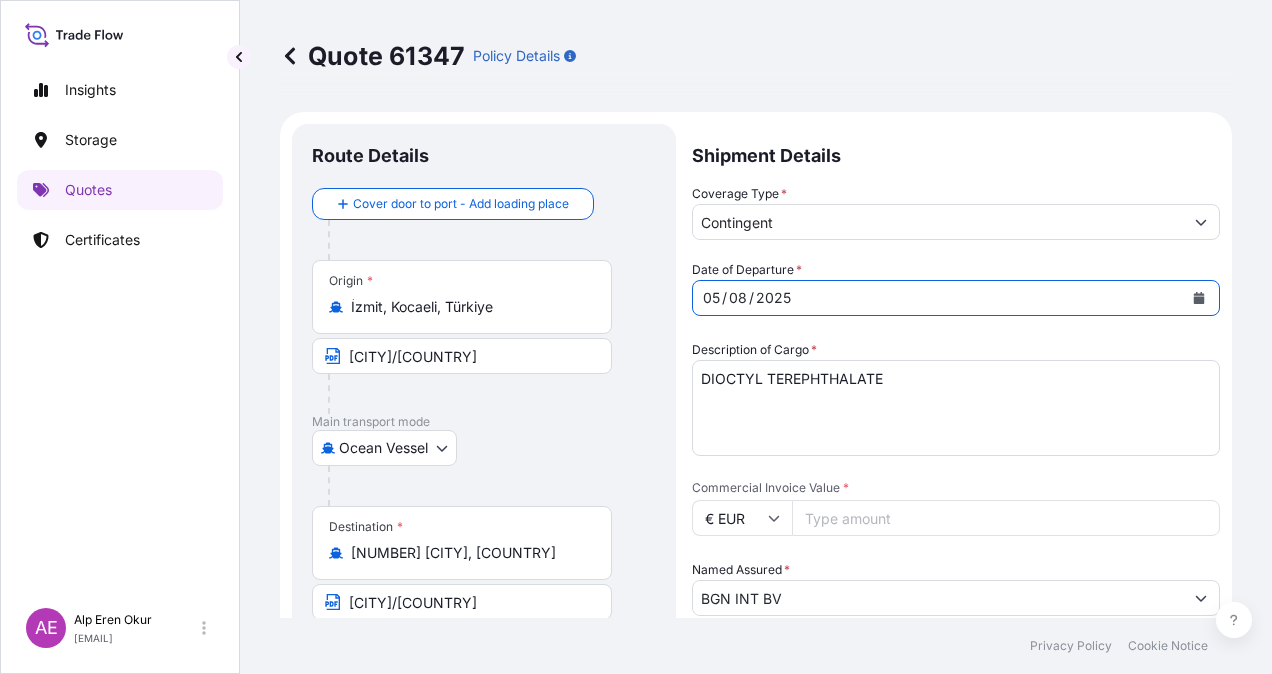 click on "05 / 08 / 2025" at bounding box center (938, 298) 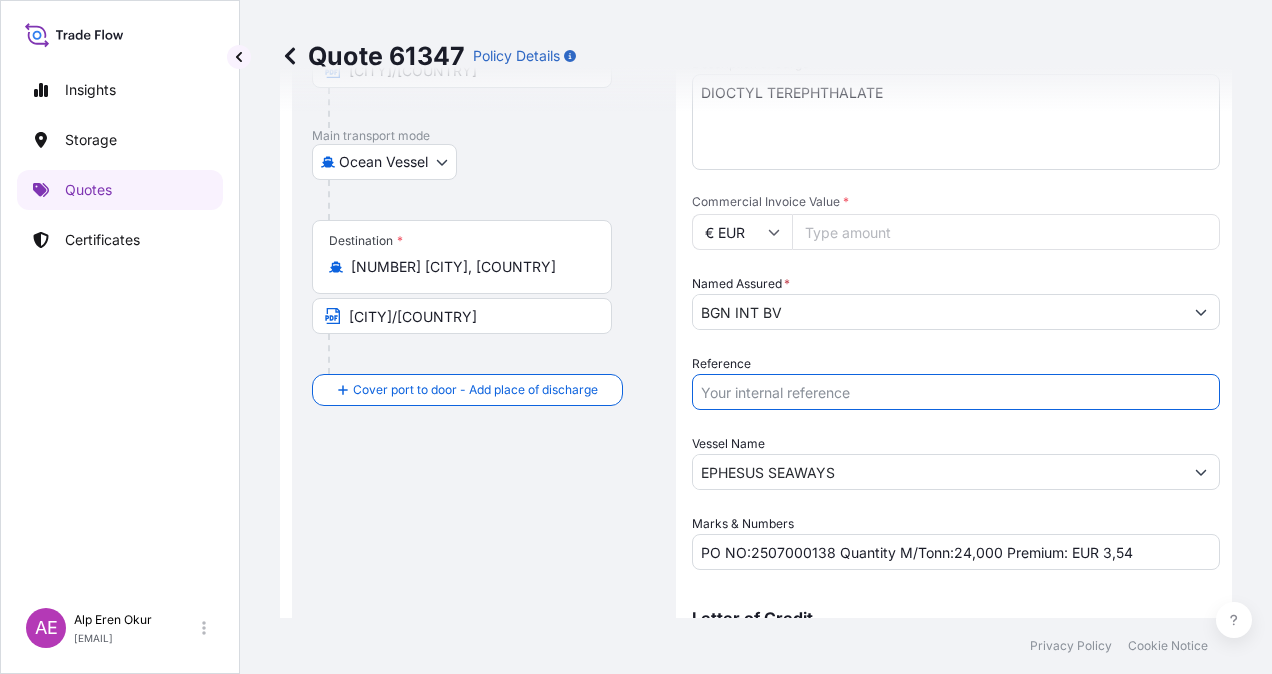 click on "Reference" at bounding box center (956, 392) 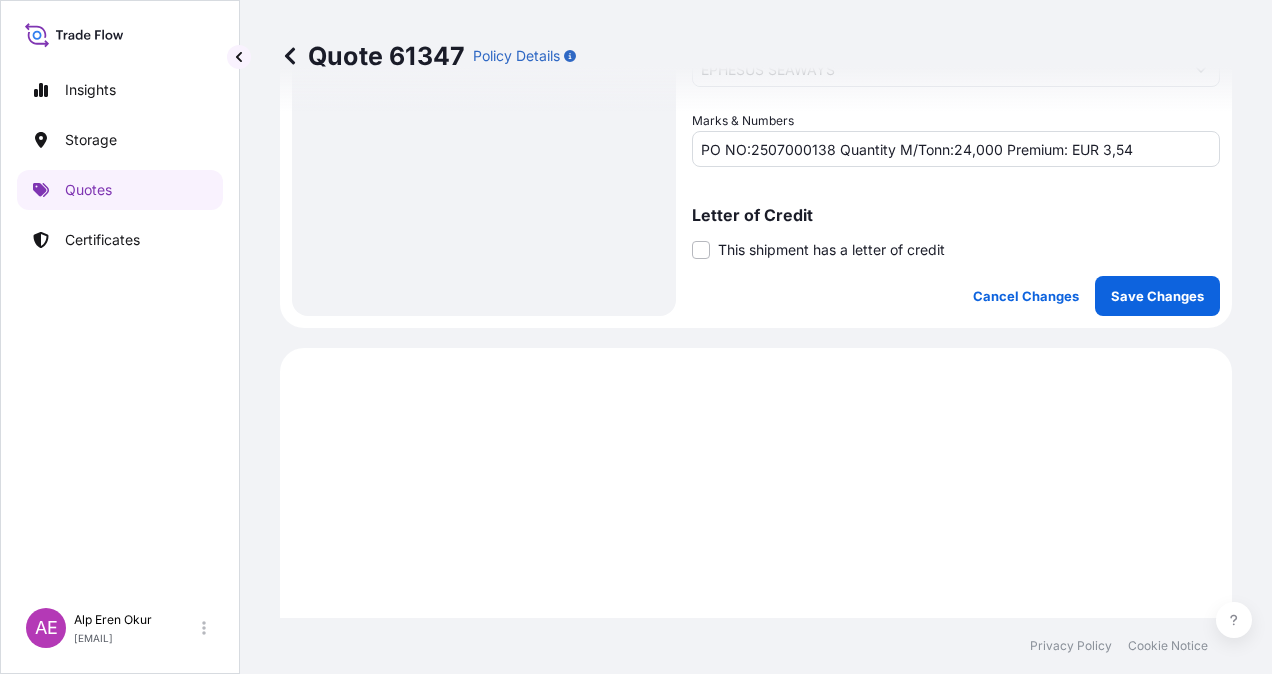 scroll, scrollTop: 686, scrollLeft: 0, axis: vertical 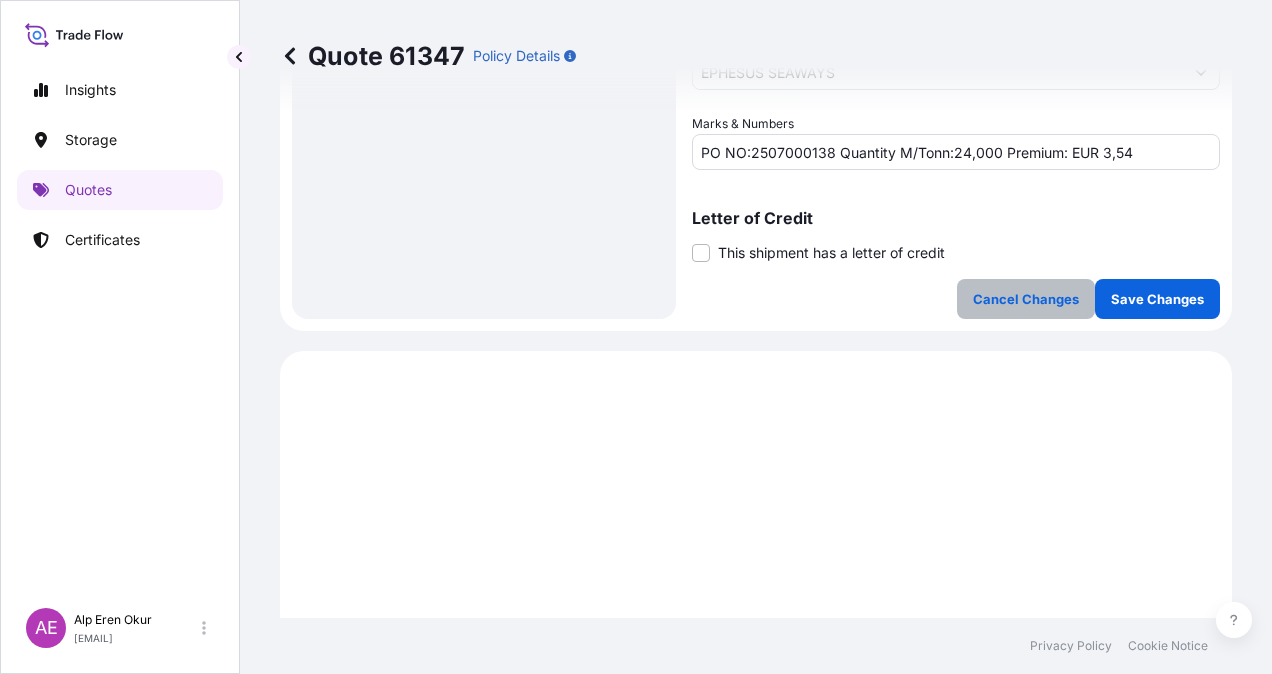 click on "Cancel Changes" at bounding box center (1026, 299) 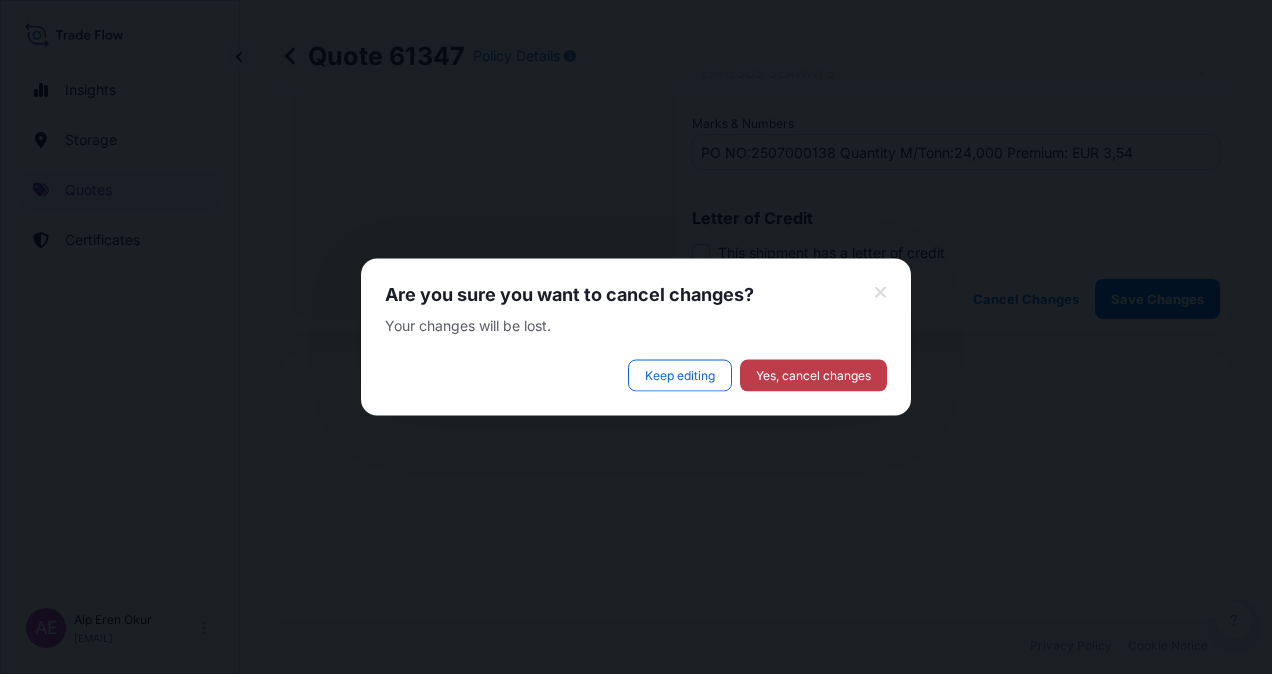 select on "Ocean Vessel" 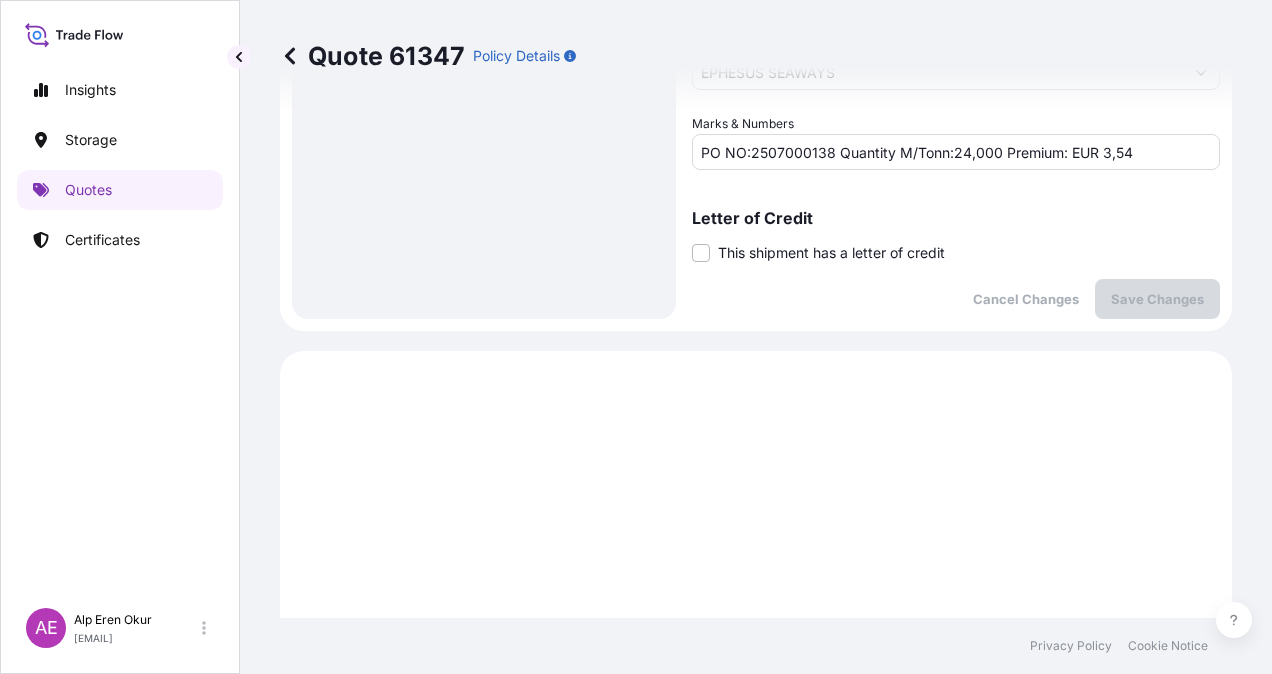 drag, startPoint x: 580, startPoint y: 264, endPoint x: 579, endPoint y: 253, distance: 11.045361 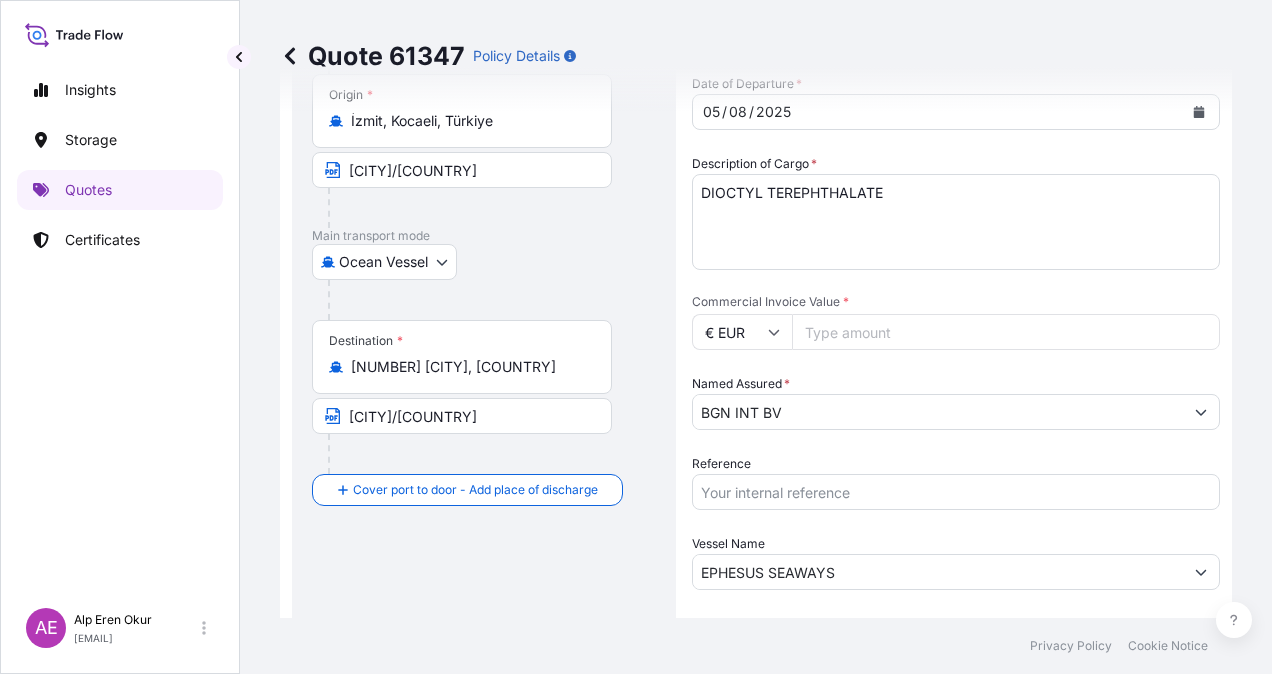 scroll, scrollTop: 0, scrollLeft: 0, axis: both 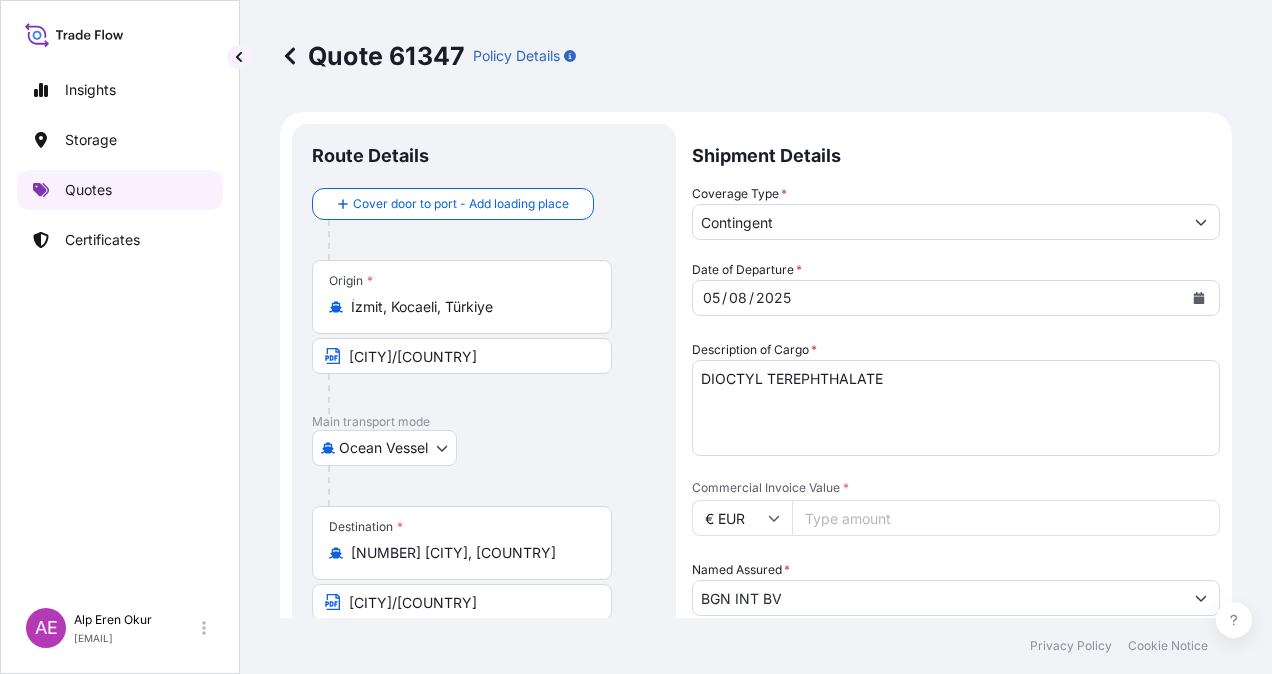 click on "Quotes" at bounding box center [120, 190] 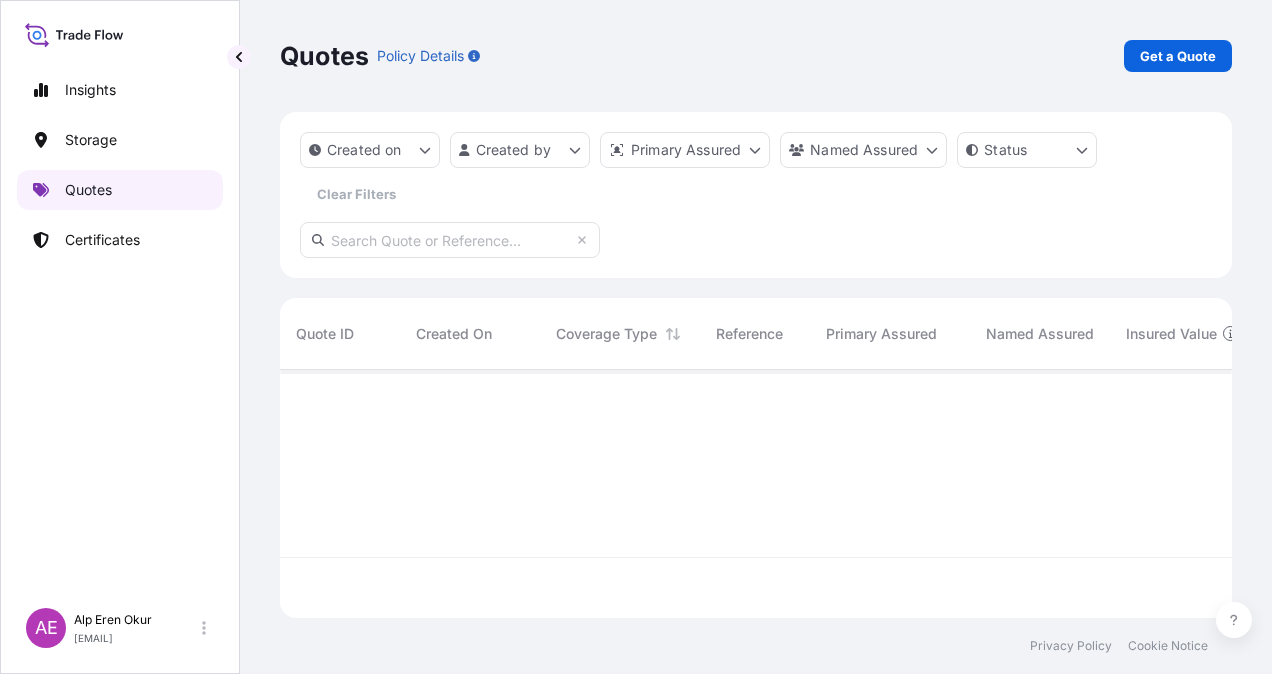 scroll, scrollTop: 16, scrollLeft: 16, axis: both 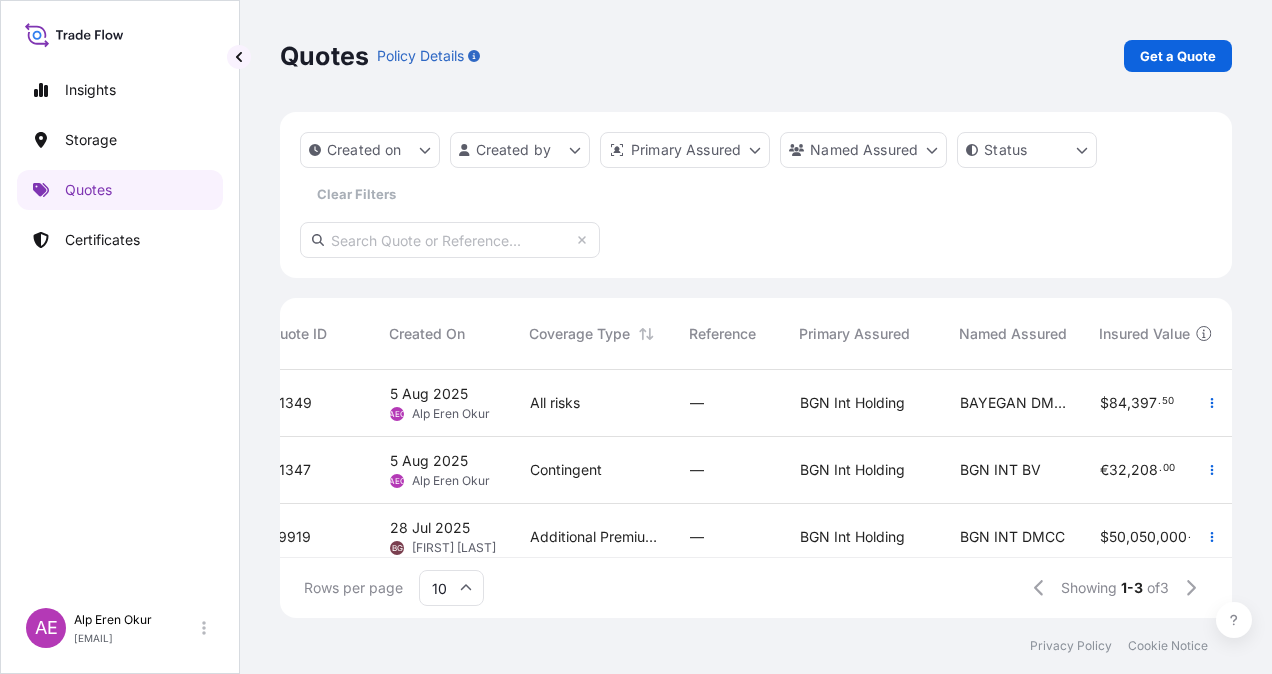 click on "Certificates" at bounding box center (102, 240) 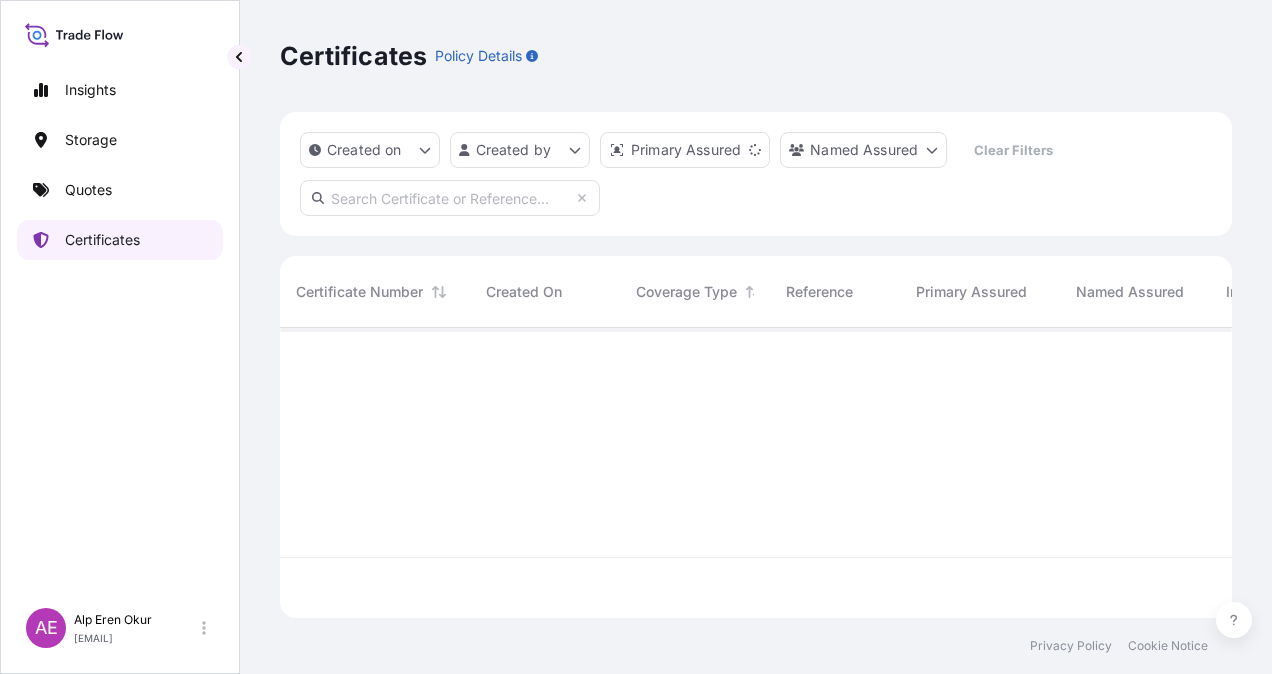 scroll, scrollTop: 16, scrollLeft: 16, axis: both 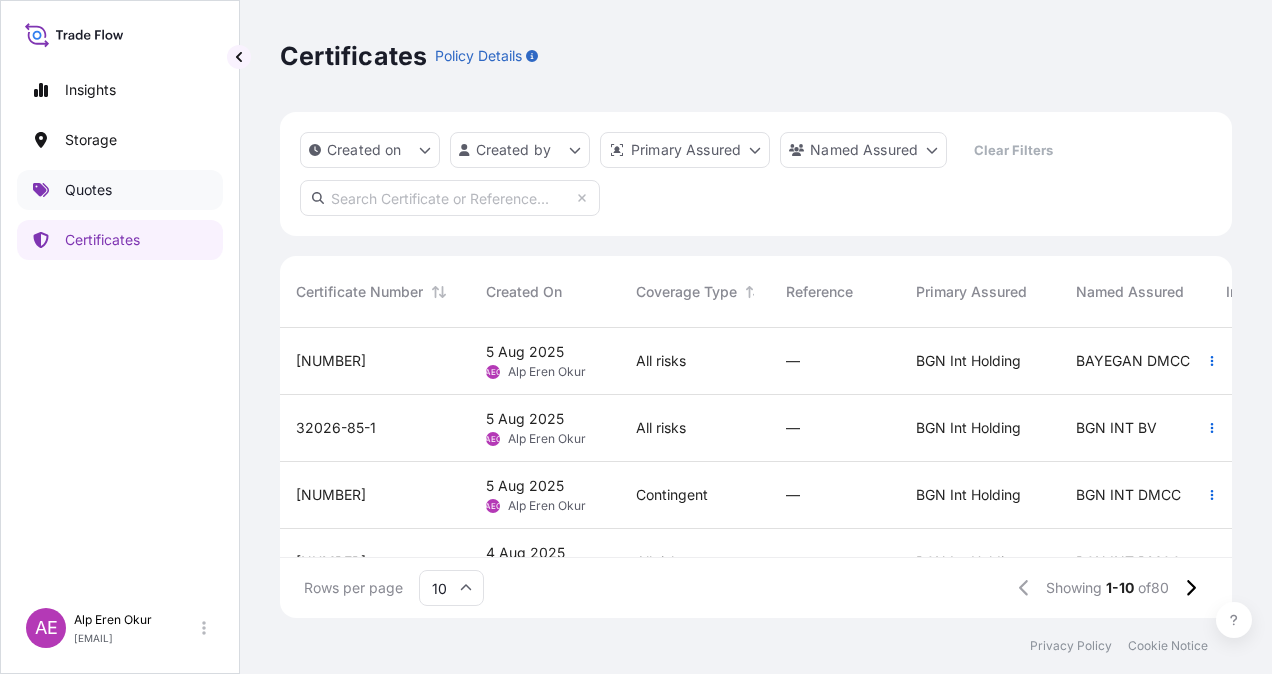 click on "Quotes" at bounding box center [120, 190] 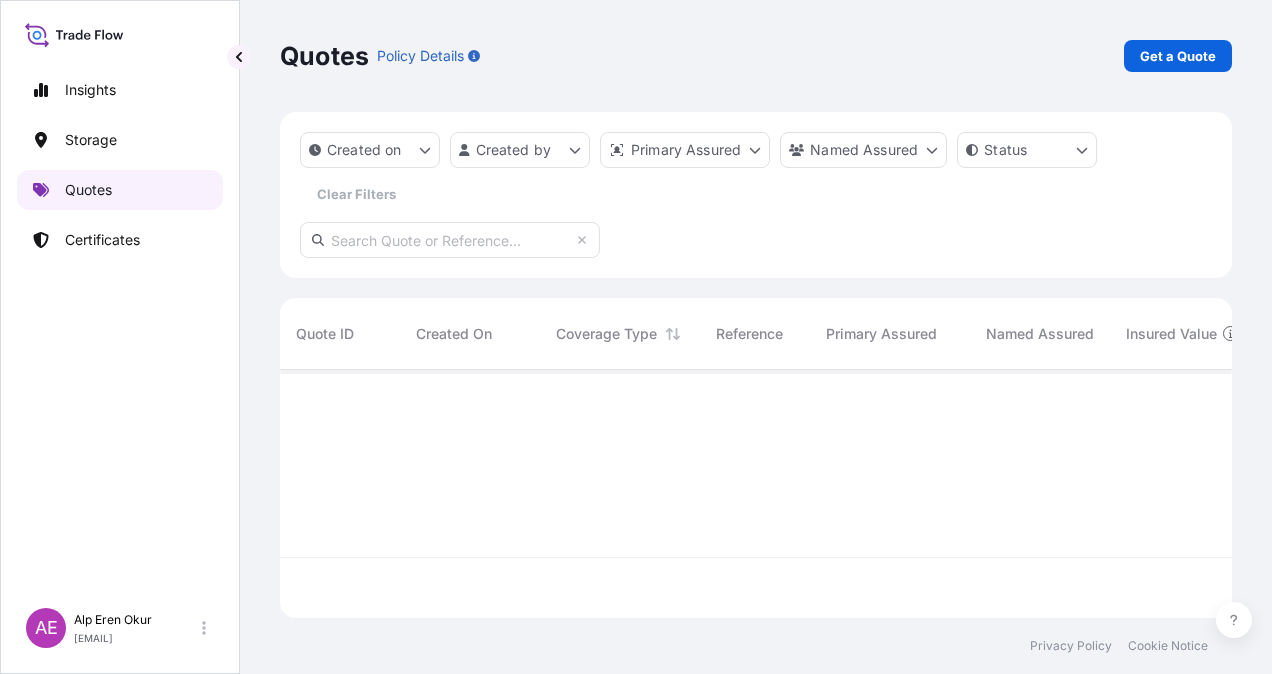 scroll, scrollTop: 16, scrollLeft: 16, axis: both 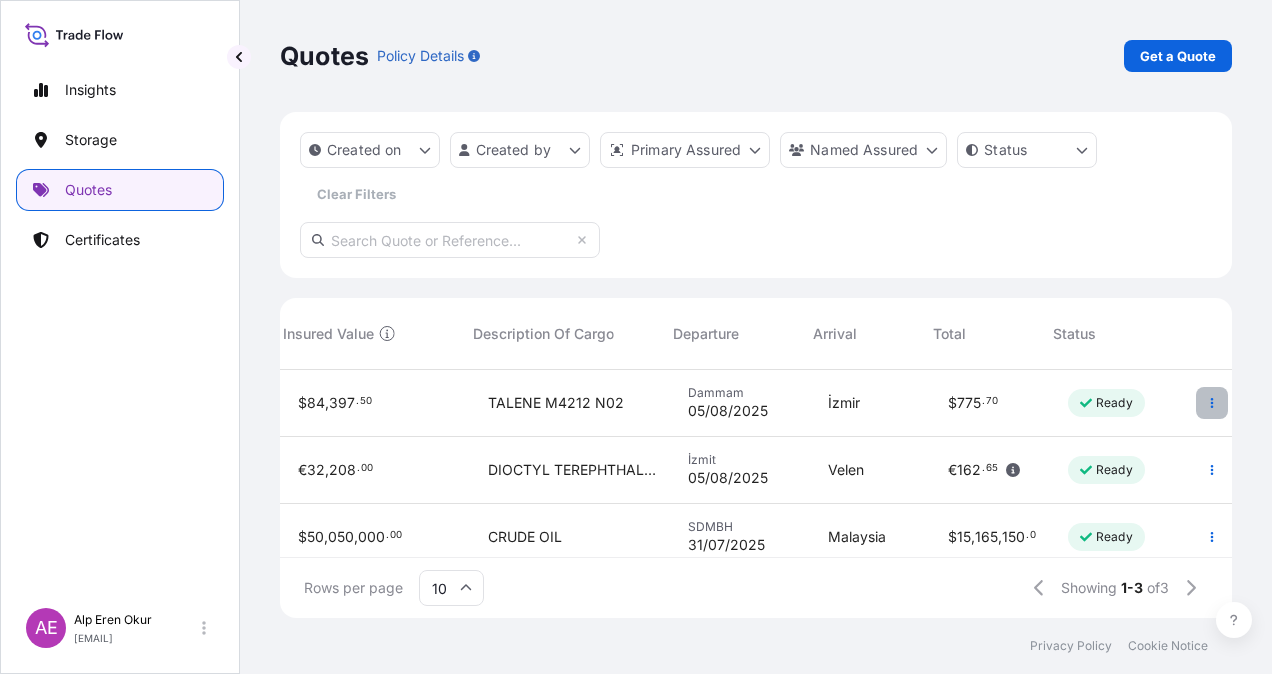 click at bounding box center [1212, 403] 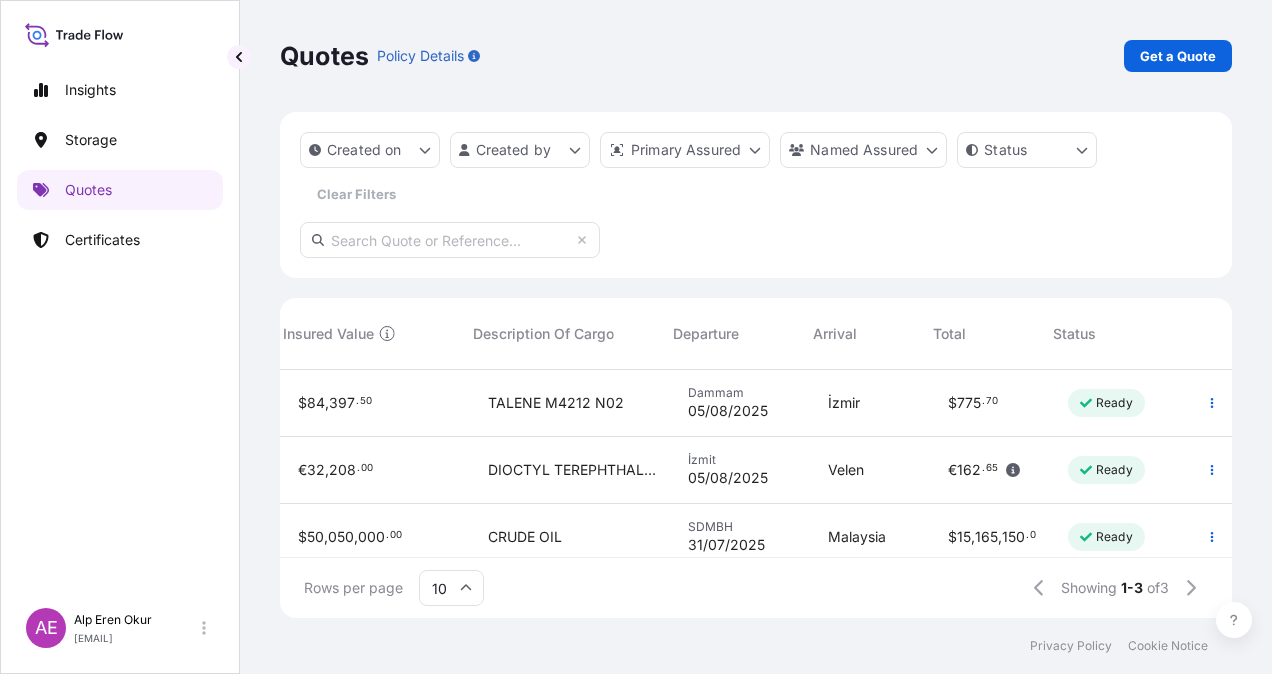 click on "05/08/2025" at bounding box center [728, 411] 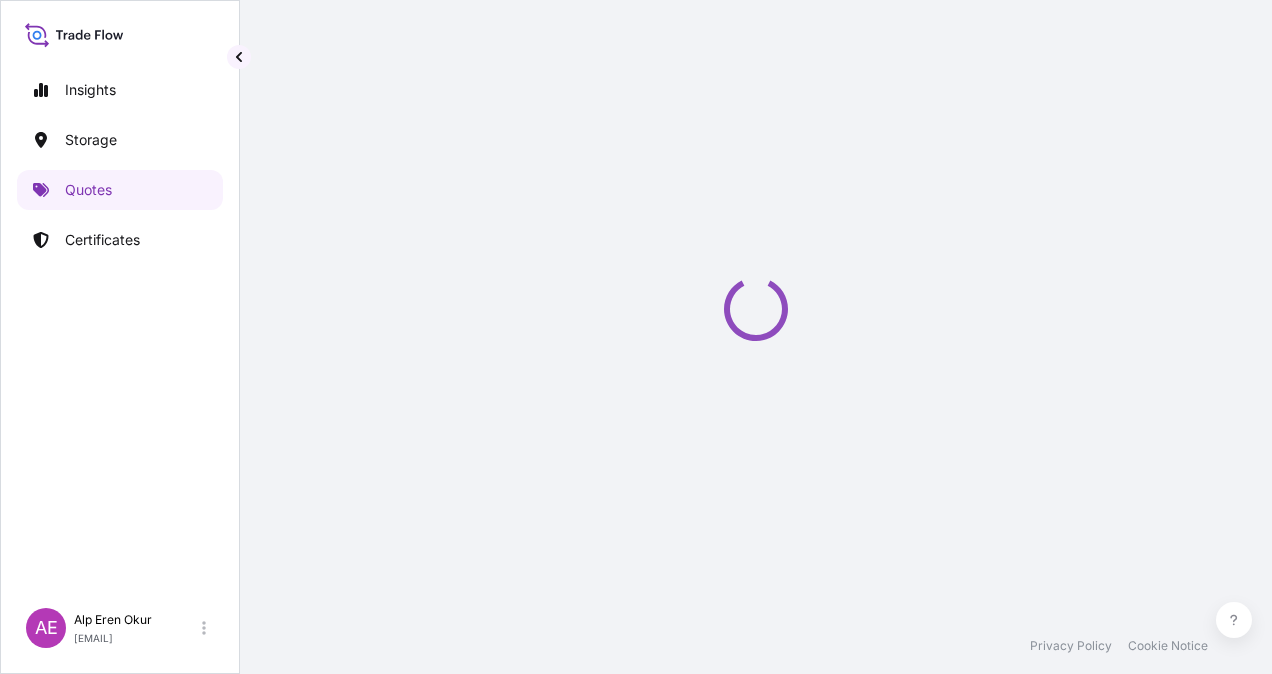select on "Ocean Vessel" 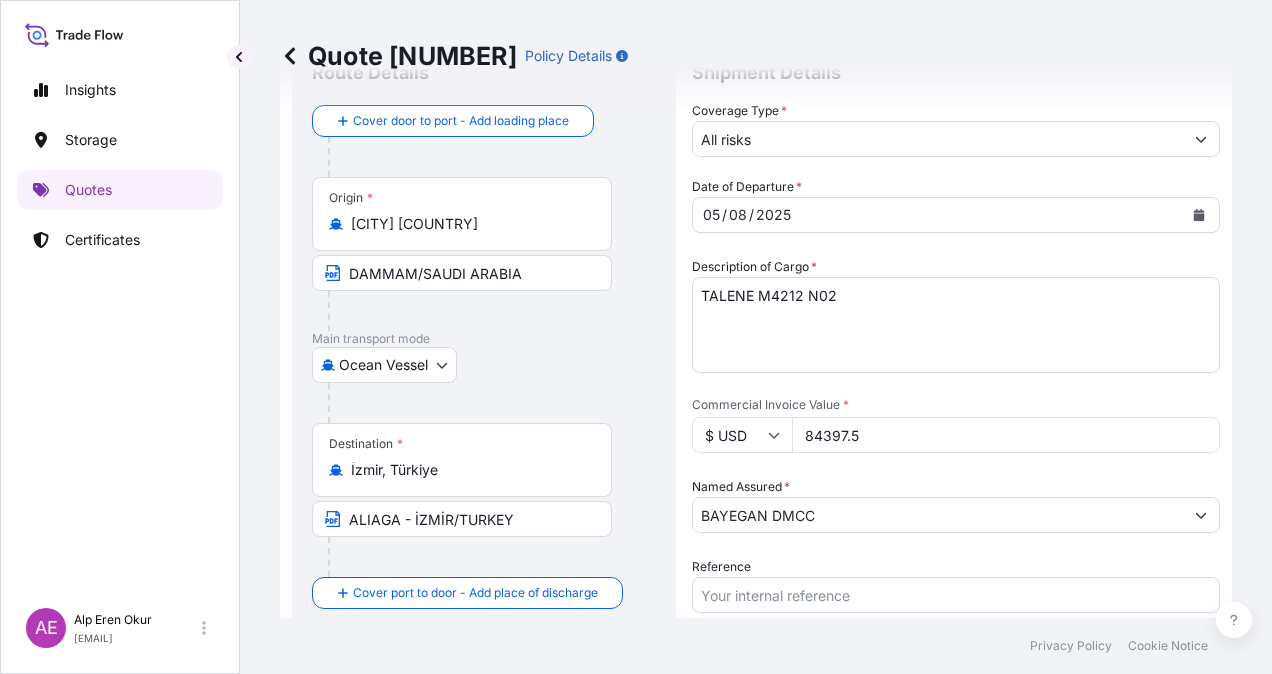 scroll, scrollTop: 0, scrollLeft: 0, axis: both 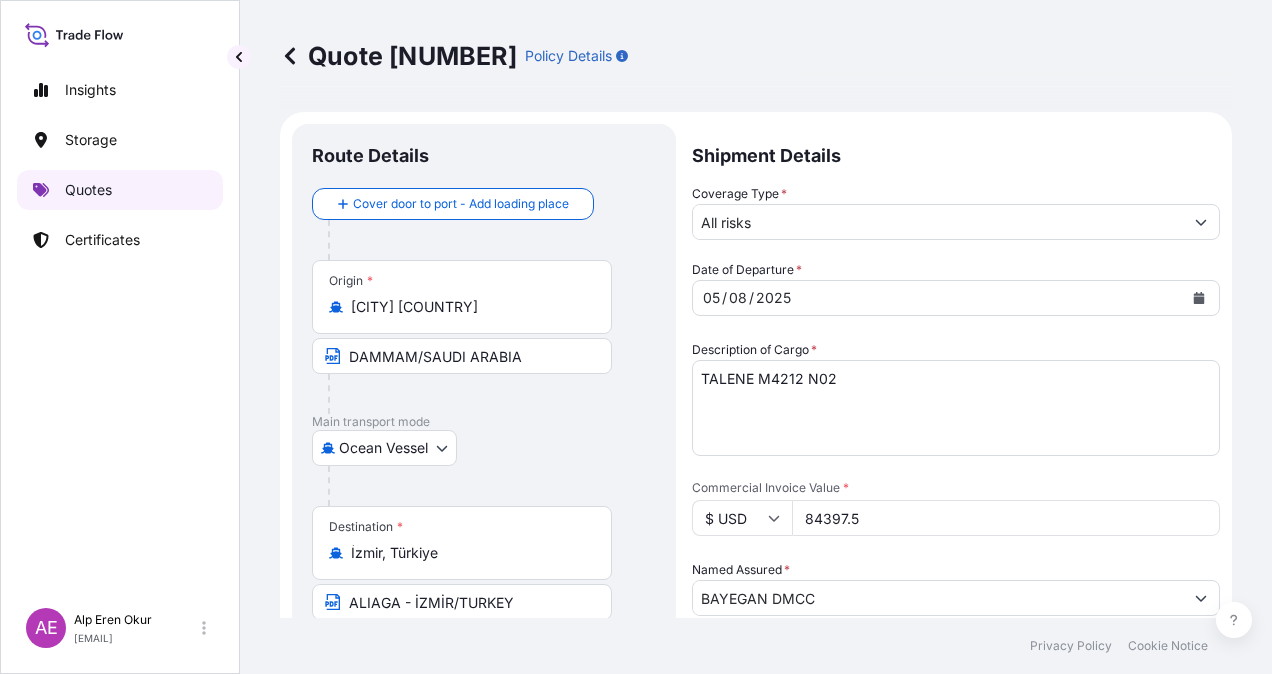 click on "Quotes" at bounding box center (120, 190) 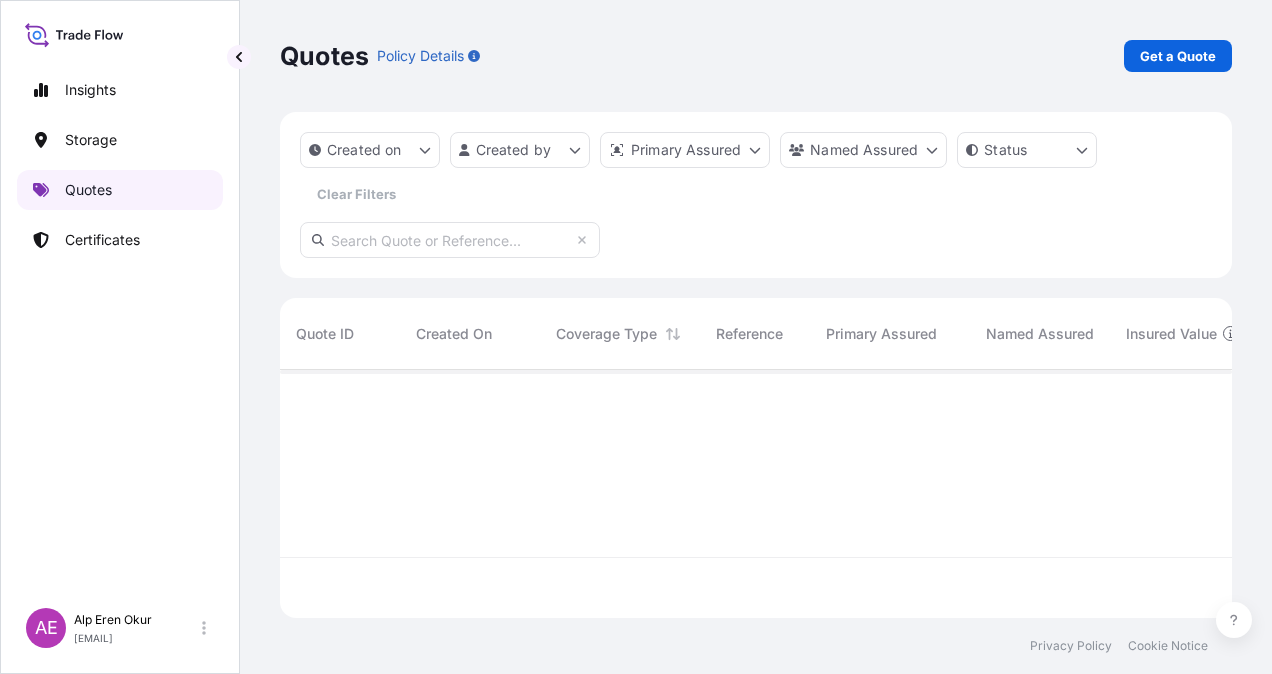 scroll, scrollTop: 16, scrollLeft: 16, axis: both 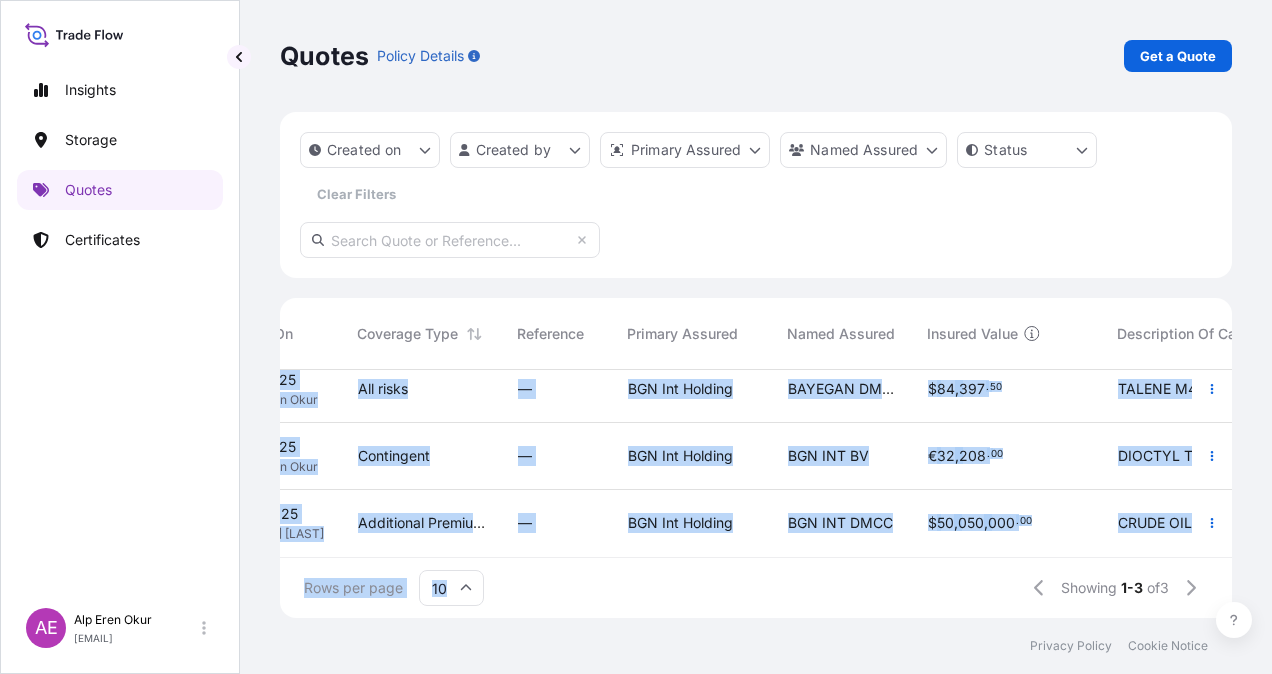 drag, startPoint x: 808, startPoint y: 557, endPoint x: 866, endPoint y: 555, distance: 58.034473 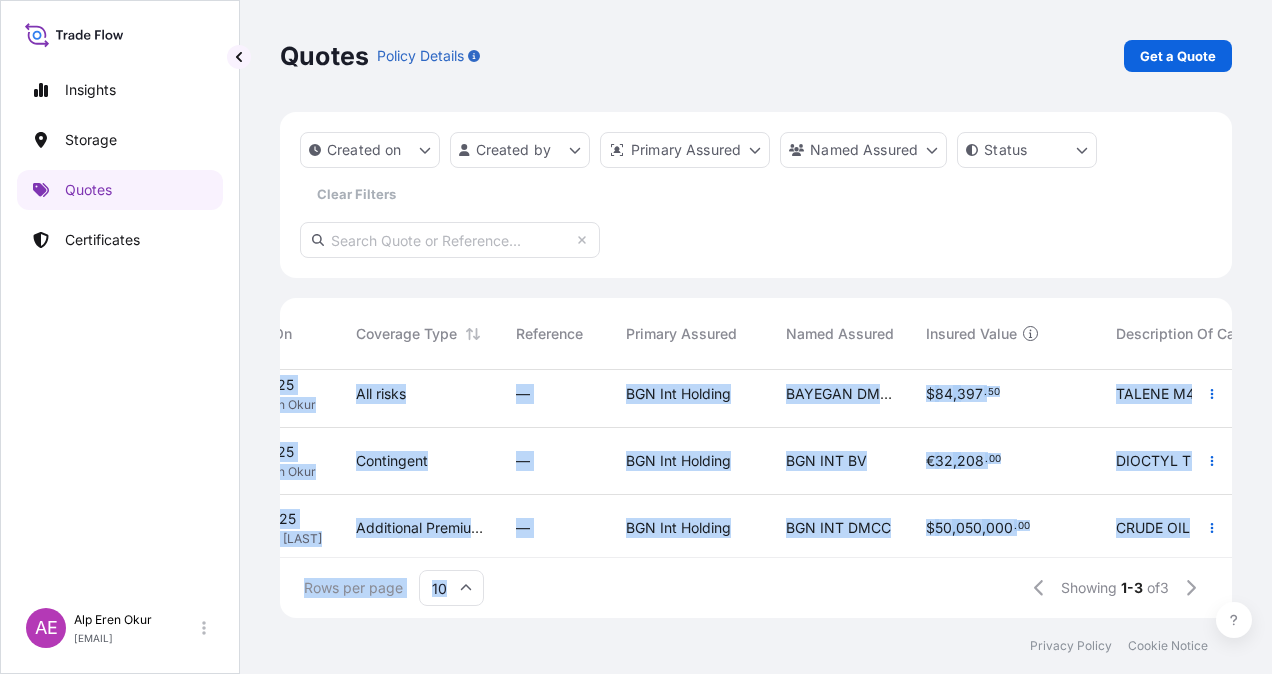 scroll, scrollTop: 0, scrollLeft: 200, axis: horizontal 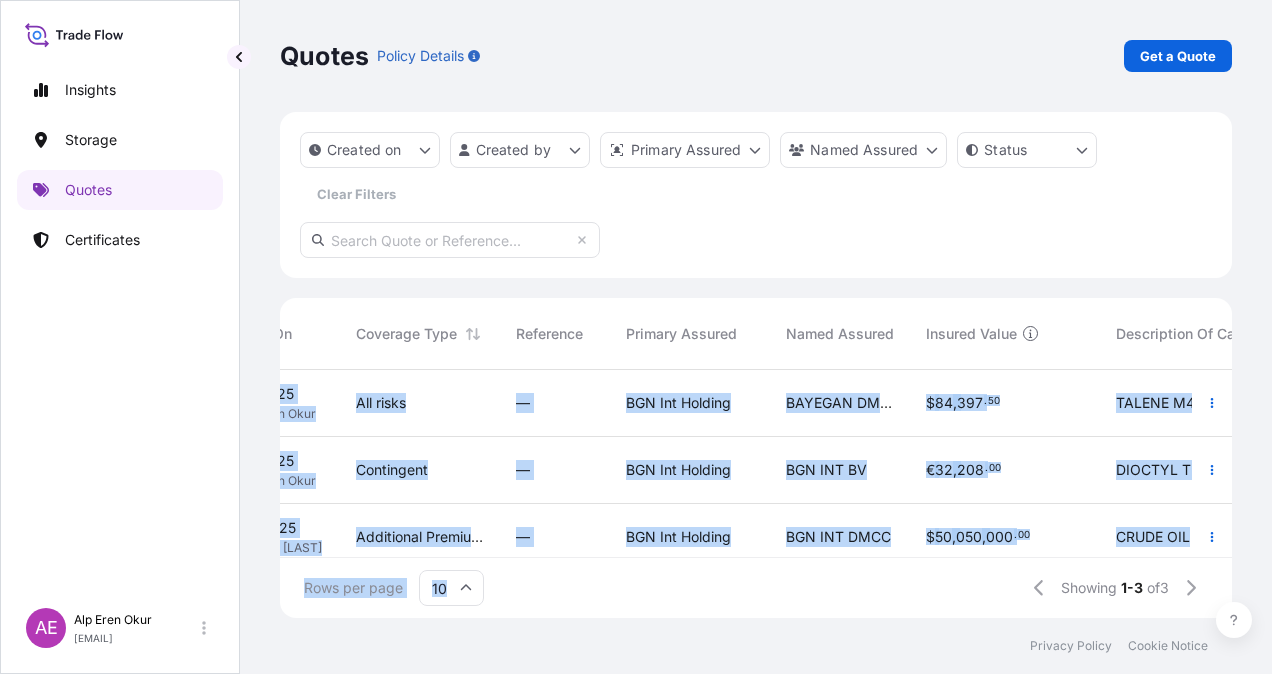 click on "€ 32 , 208 . 00" at bounding box center [1005, 470] 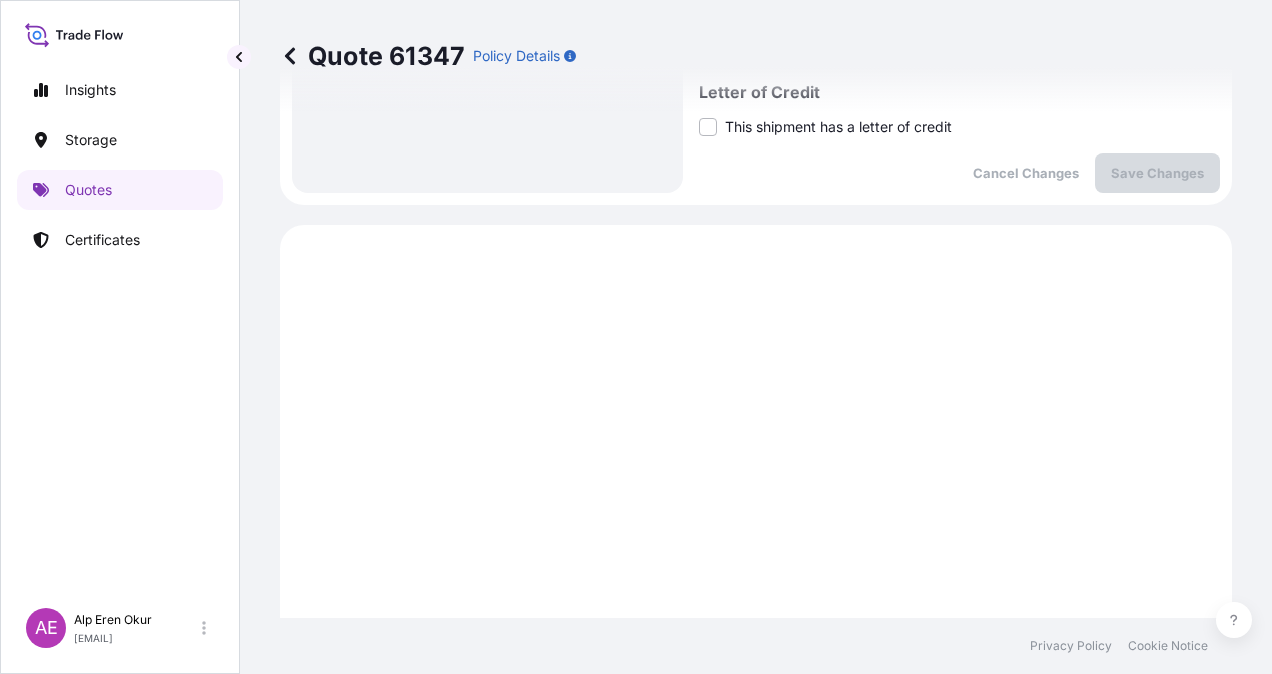 scroll, scrollTop: 936, scrollLeft: 0, axis: vertical 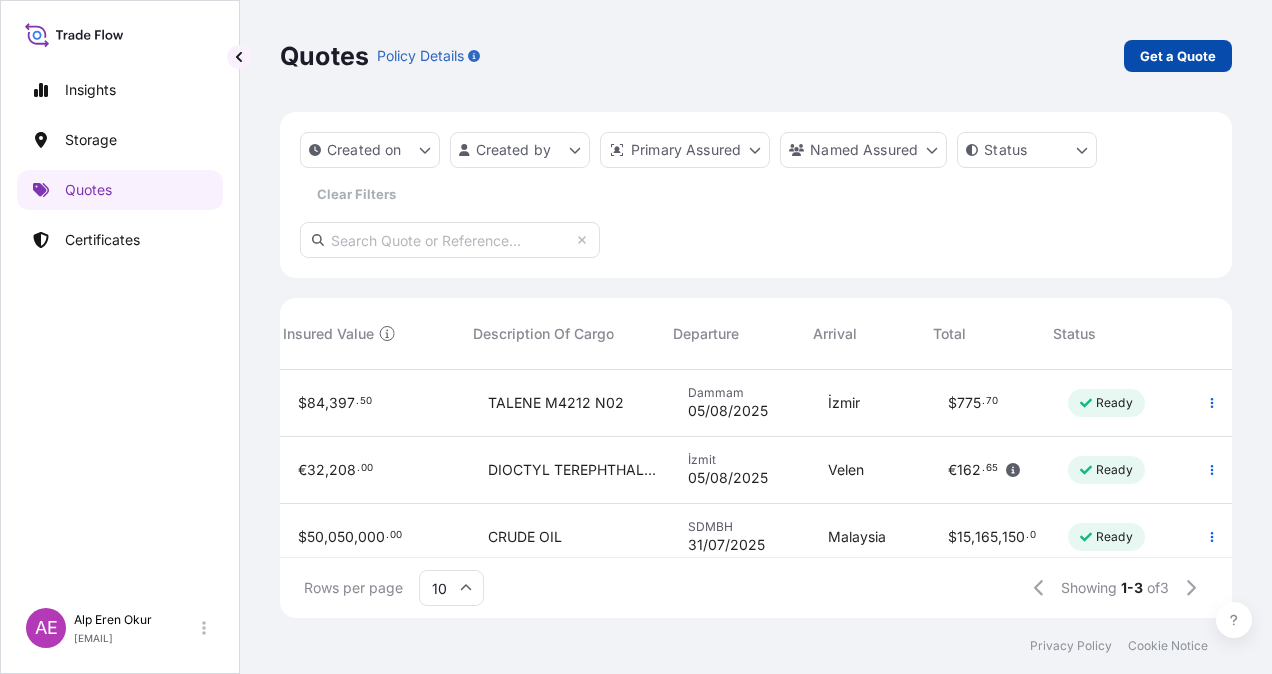 click on "Get a Quote" at bounding box center [1178, 56] 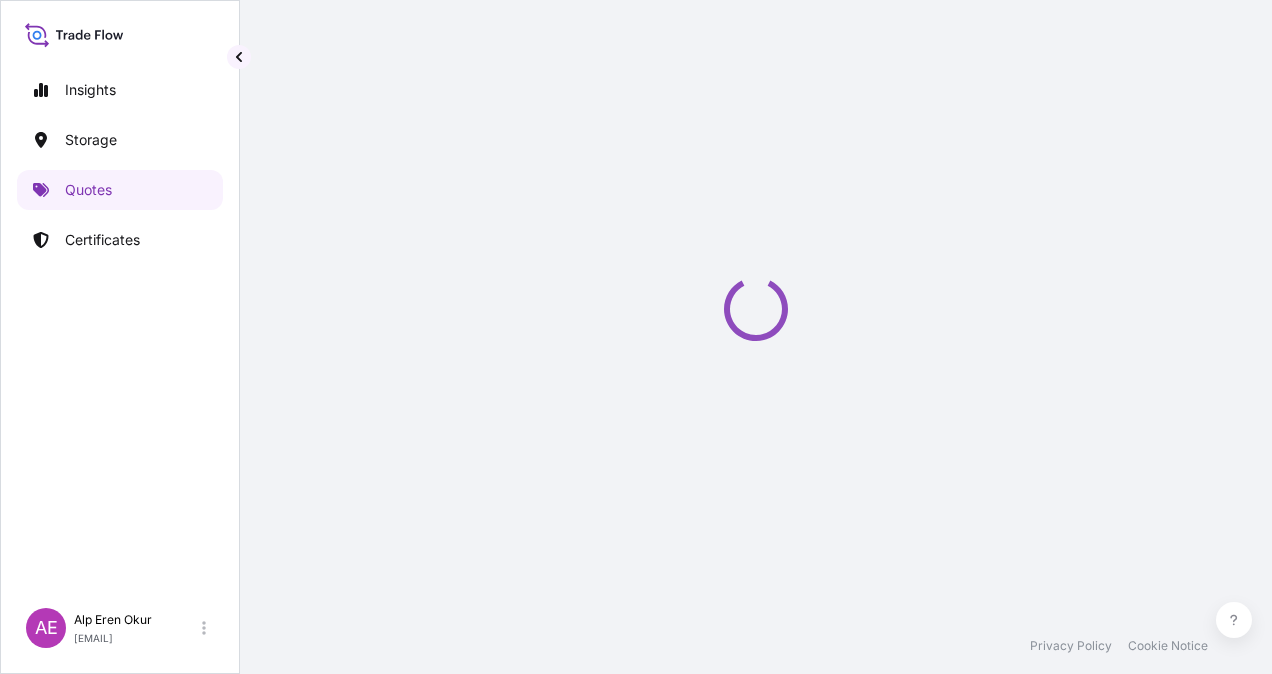 scroll, scrollTop: 32, scrollLeft: 0, axis: vertical 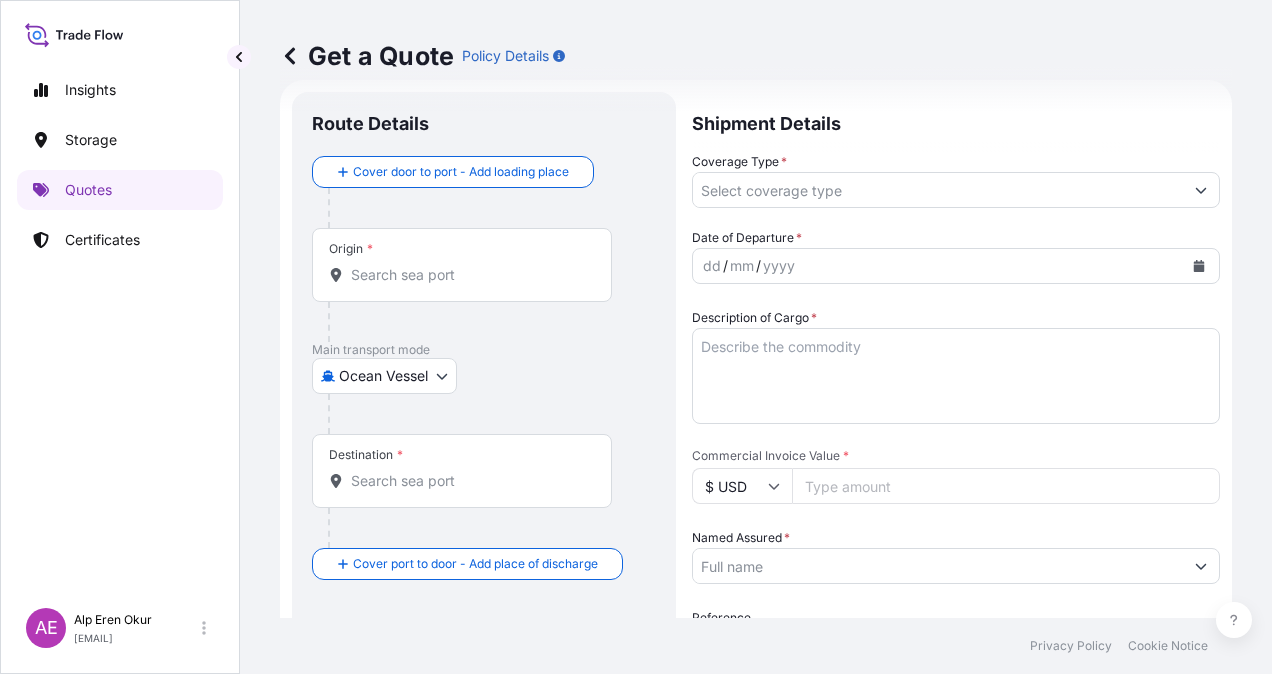 click on "Origin *" at bounding box center (462, 265) 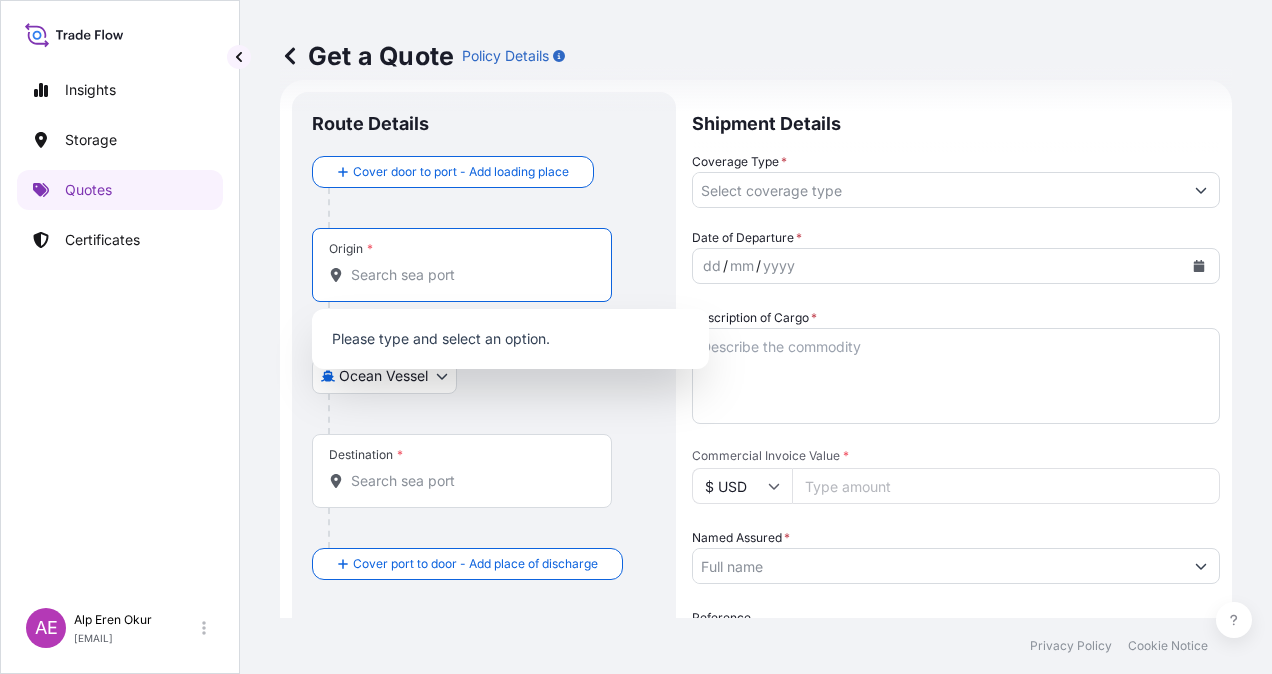 paste on "[COMPANY]" 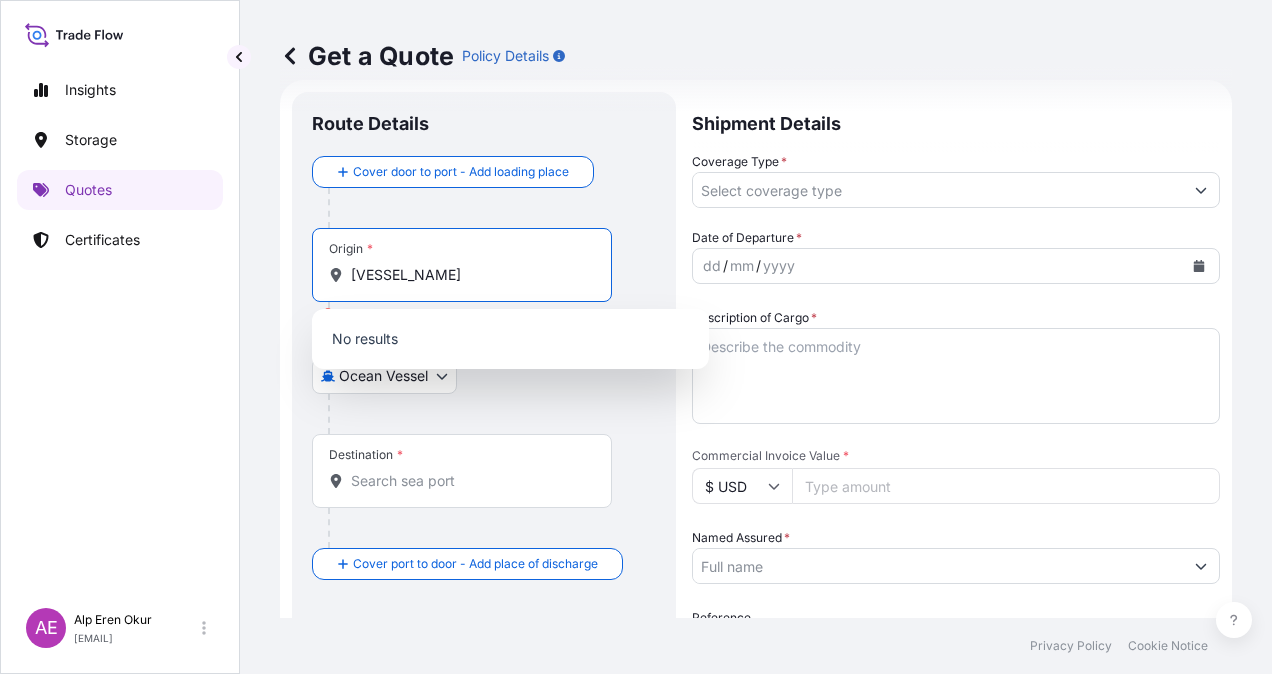 drag, startPoint x: 535, startPoint y: 278, endPoint x: 156, endPoint y: 276, distance: 379.00528 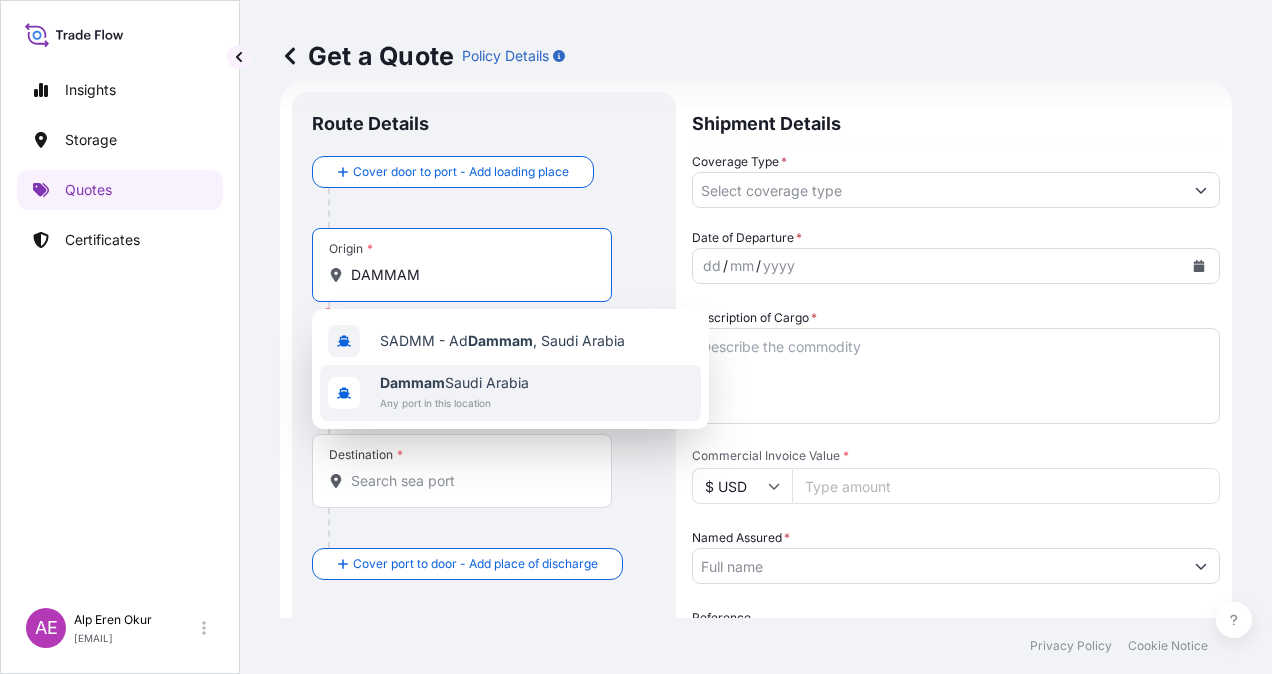 click on "Dammam  Saudi Arabia" at bounding box center [454, 383] 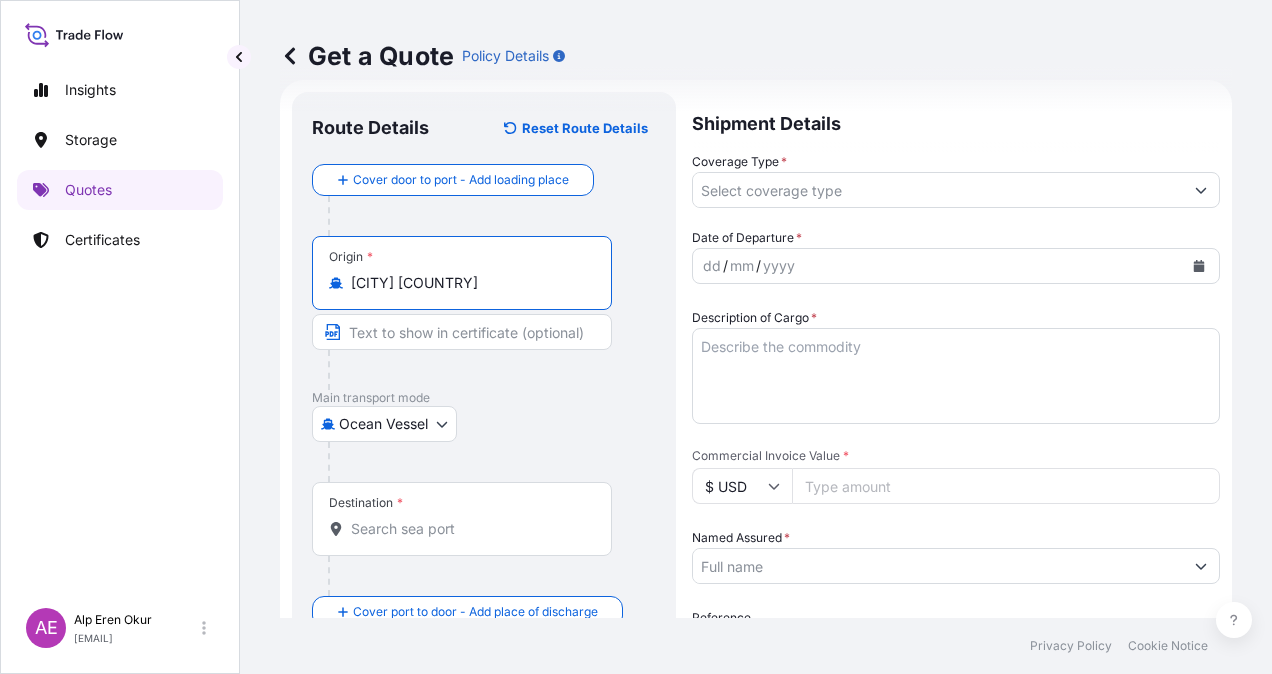 type on "[CITY] [COUNTRY]" 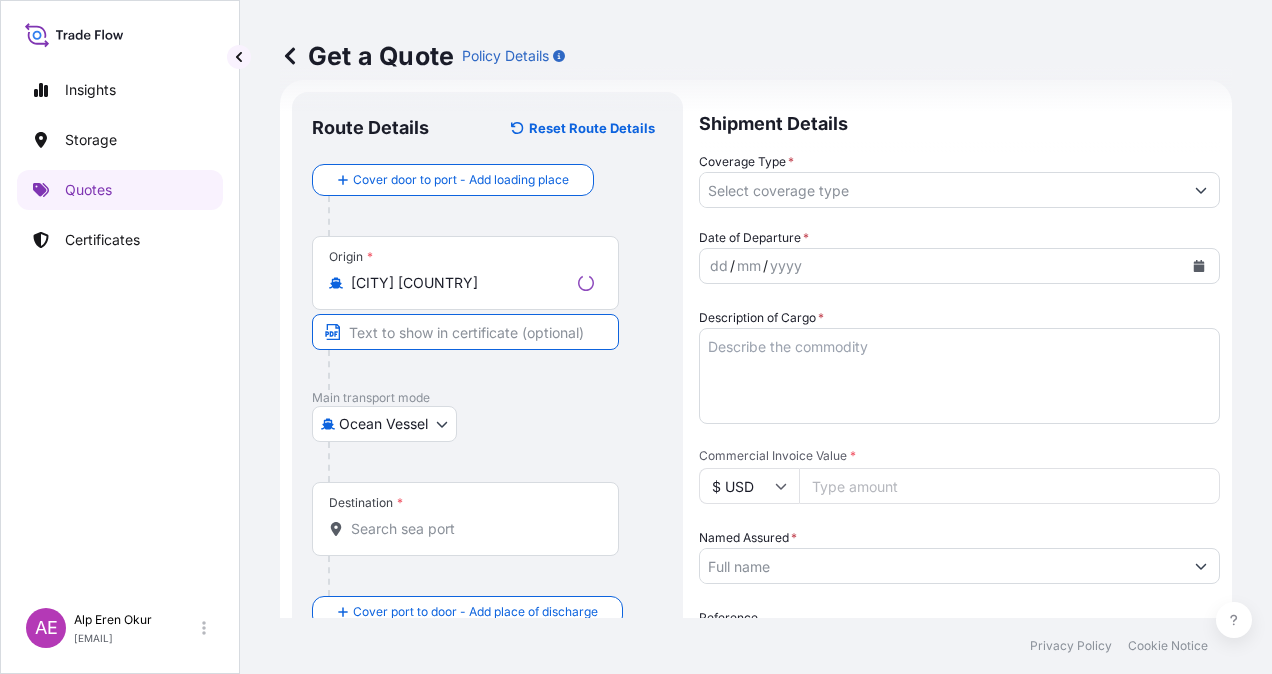paste on "DAMMAM" 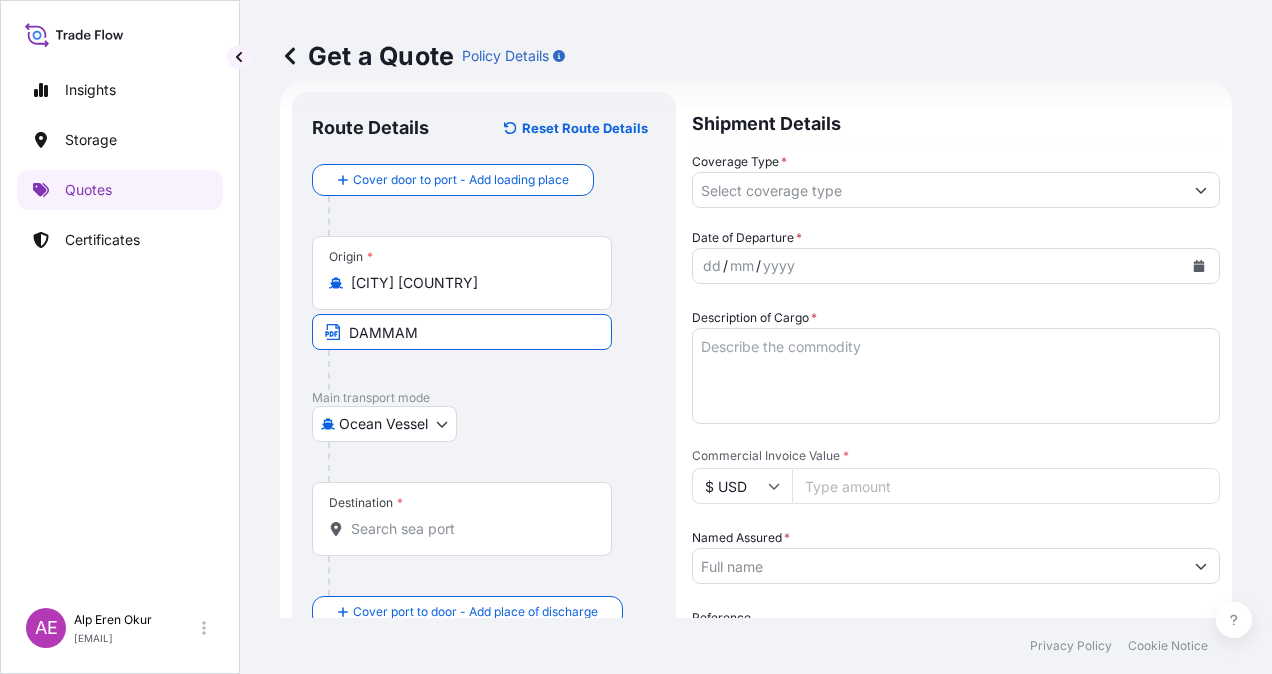 type on "DAMMAM/SAUDI ARABIA" 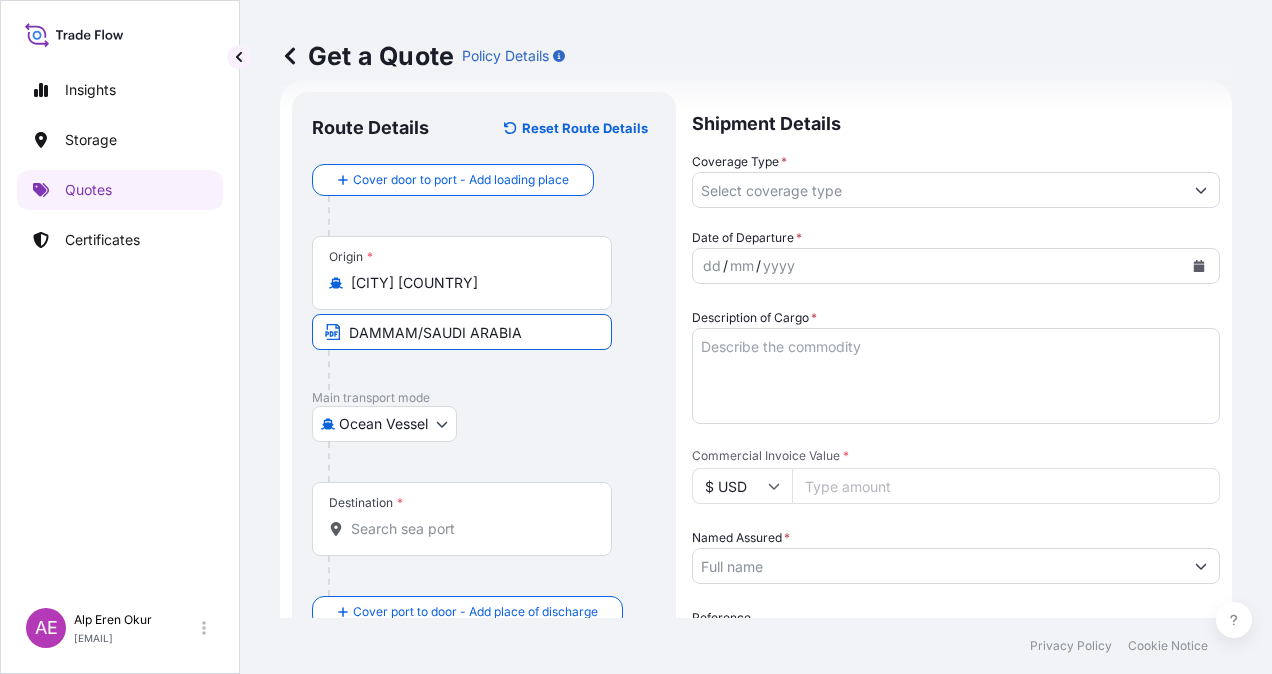 type on "İzmir, Türkiye" 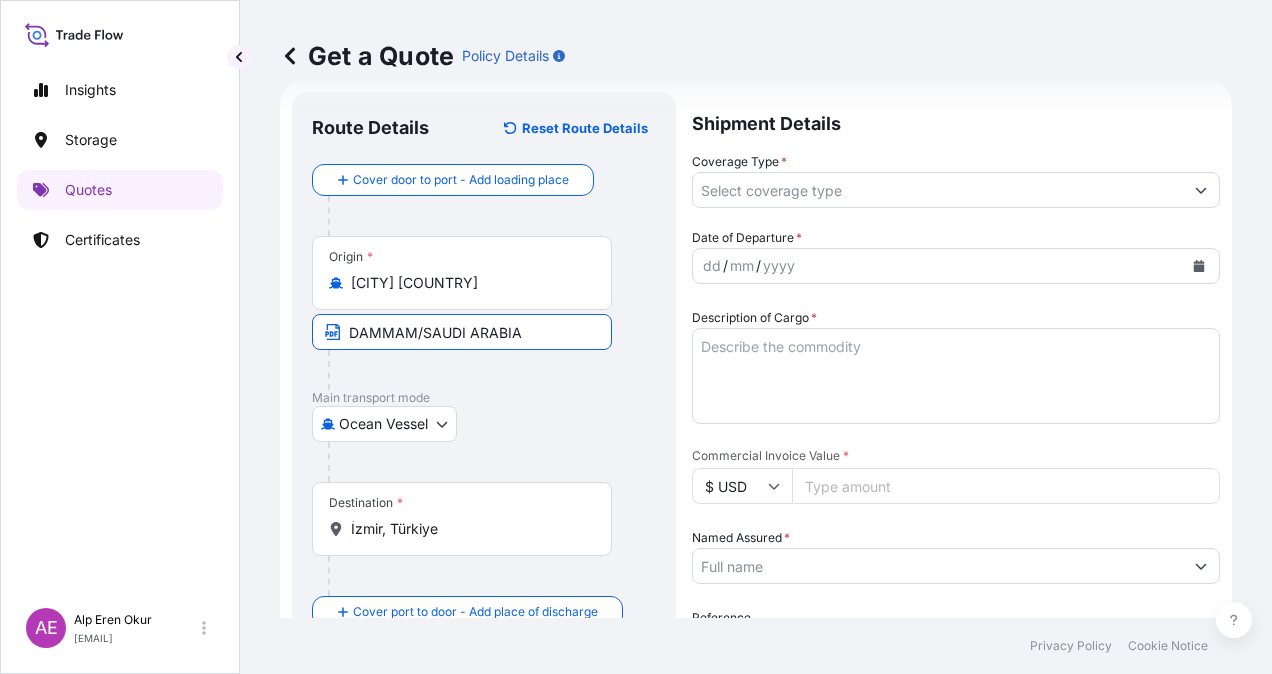 type on "All risks" 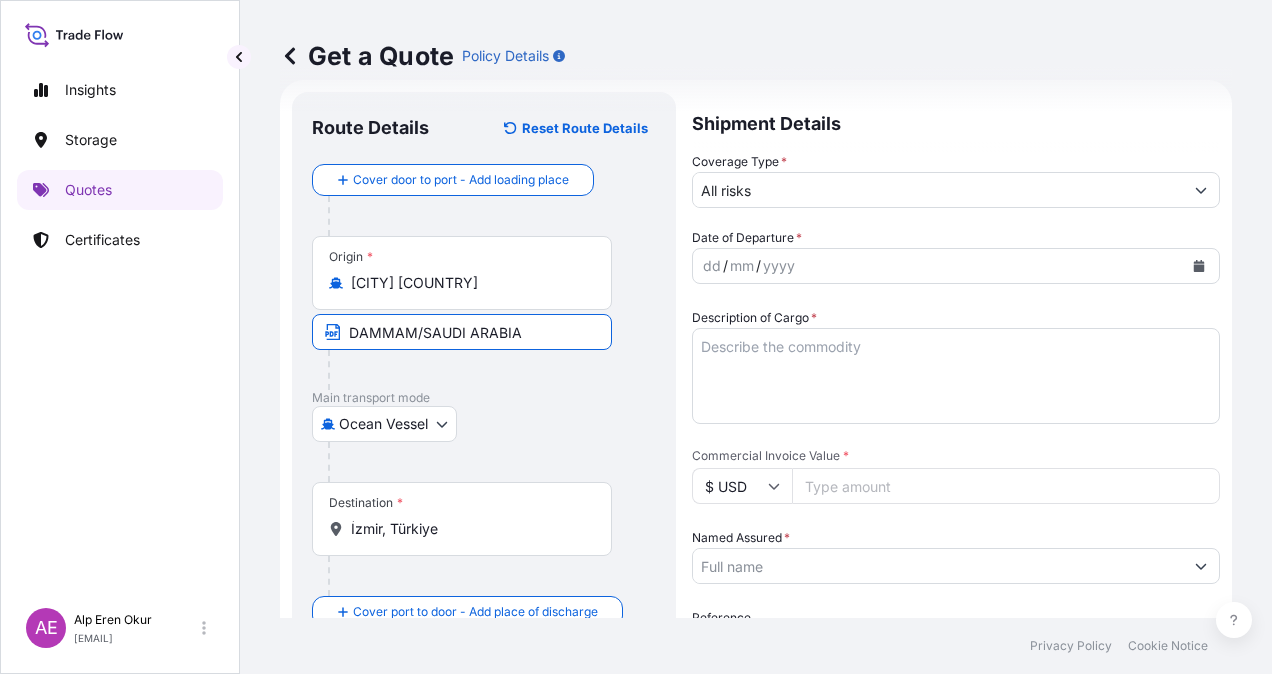 type on "84397.5" 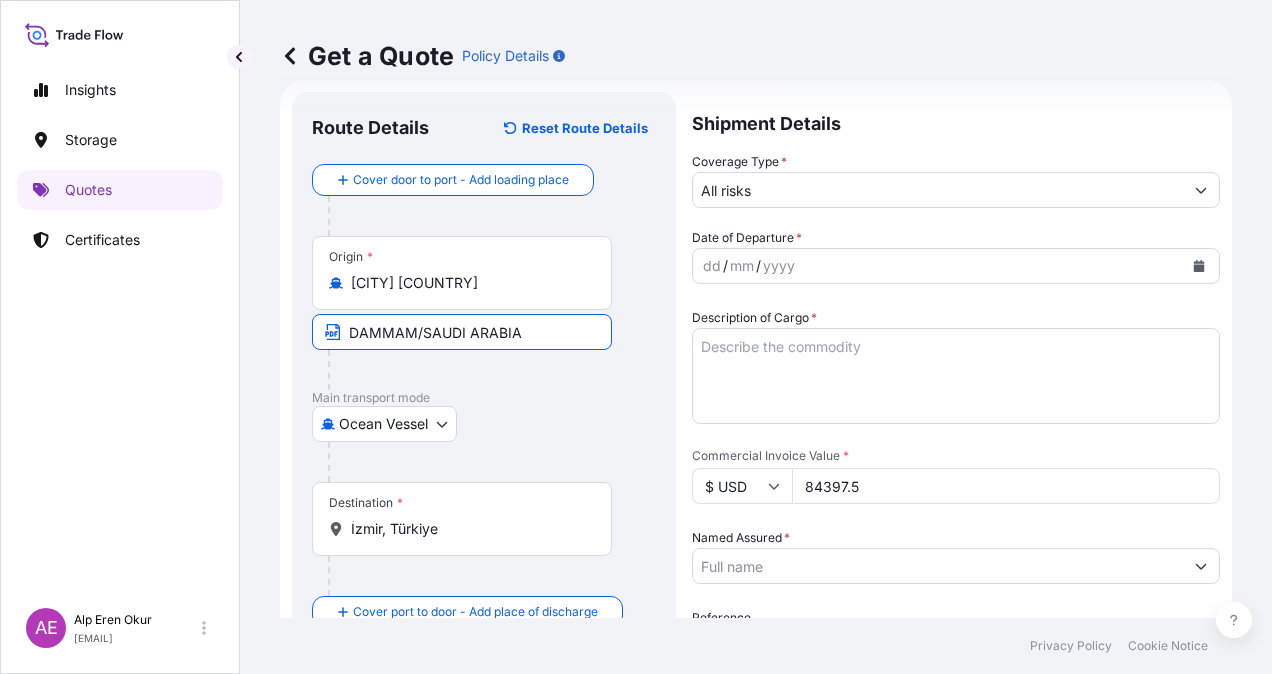 type on "BAYEGAN DMCC" 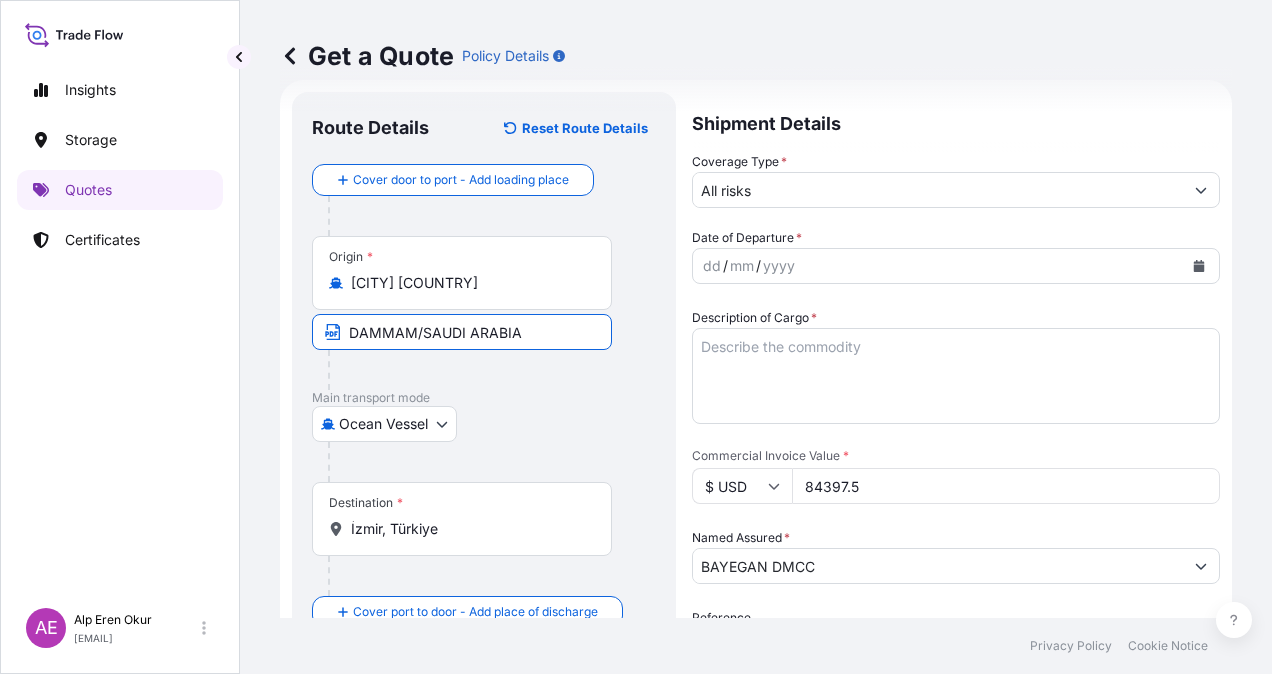 type on "[FIRST] [LAST]" 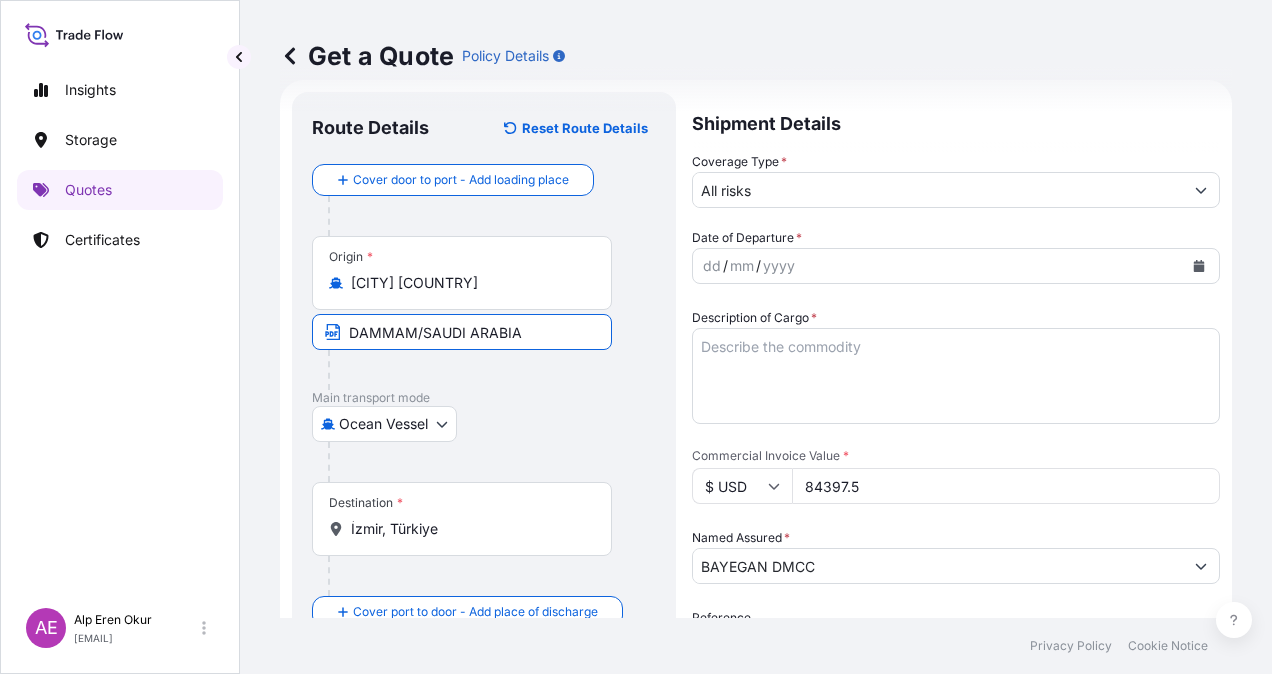 click on "İzmir, Türkiye" at bounding box center [469, 529] 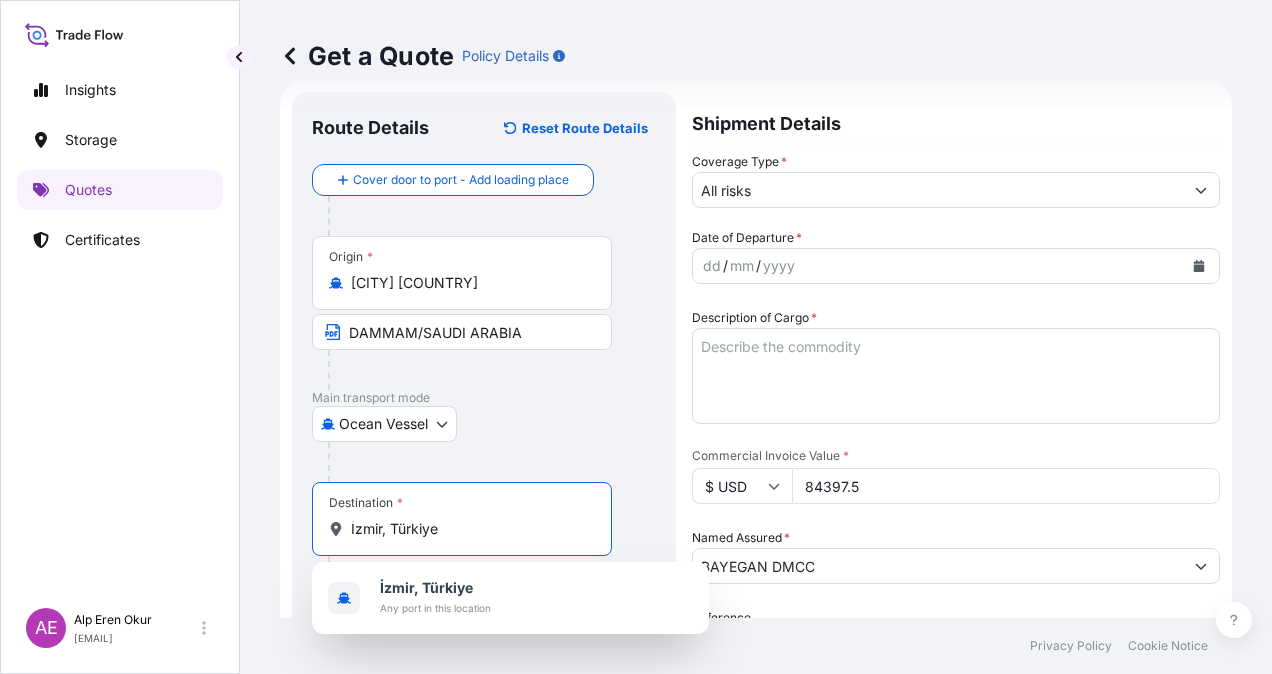 drag, startPoint x: 501, startPoint y: 522, endPoint x: 272, endPoint y: 514, distance: 229.1397 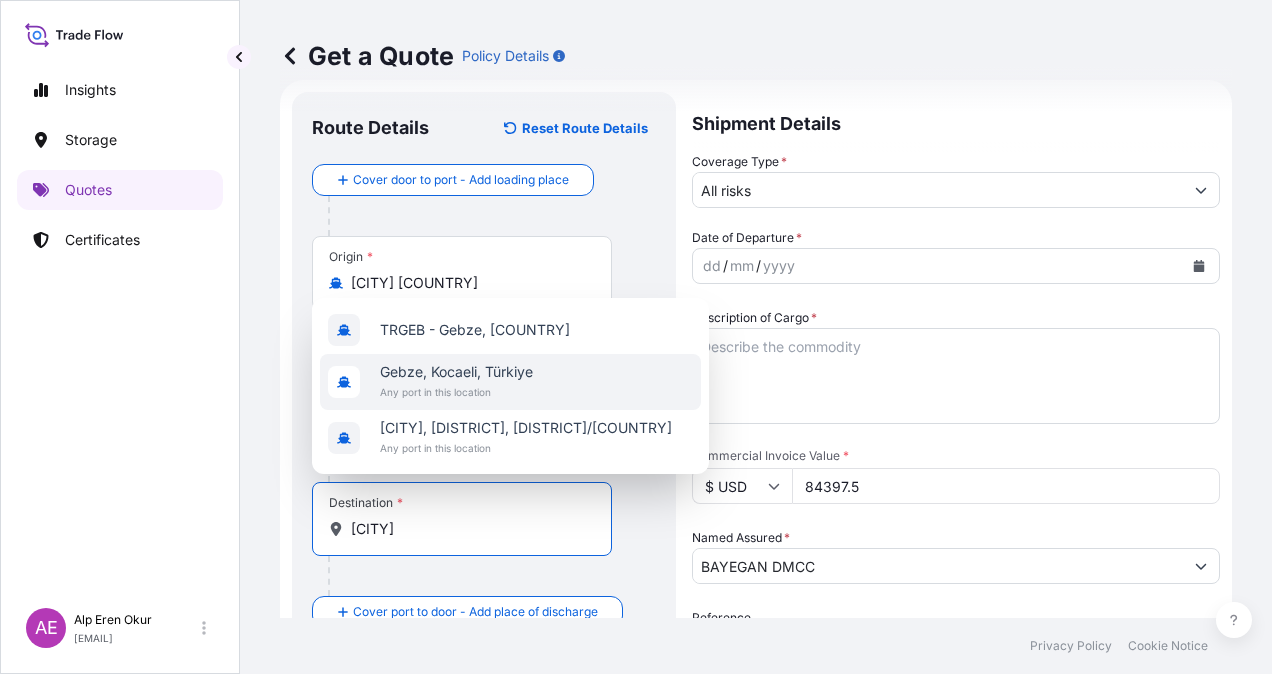click on "Gebze, Kocaeli, Türkiye" at bounding box center (456, 372) 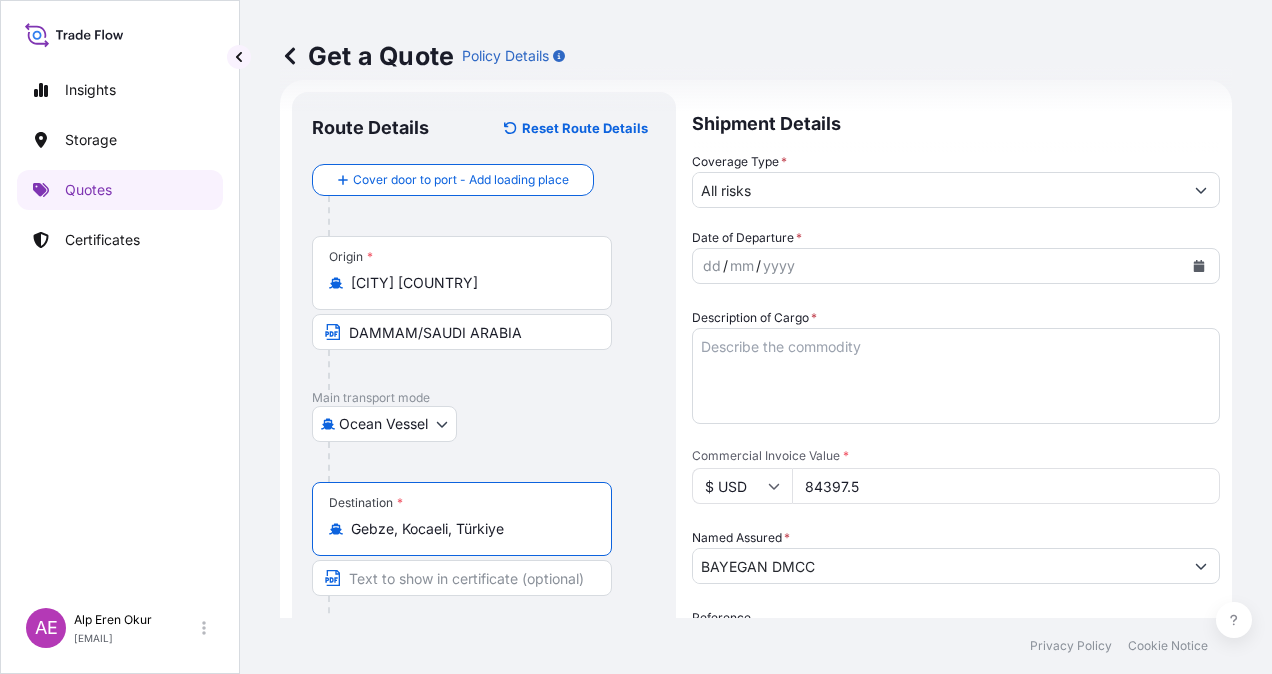 type on "Gebze, Kocaeli, Türkiye" 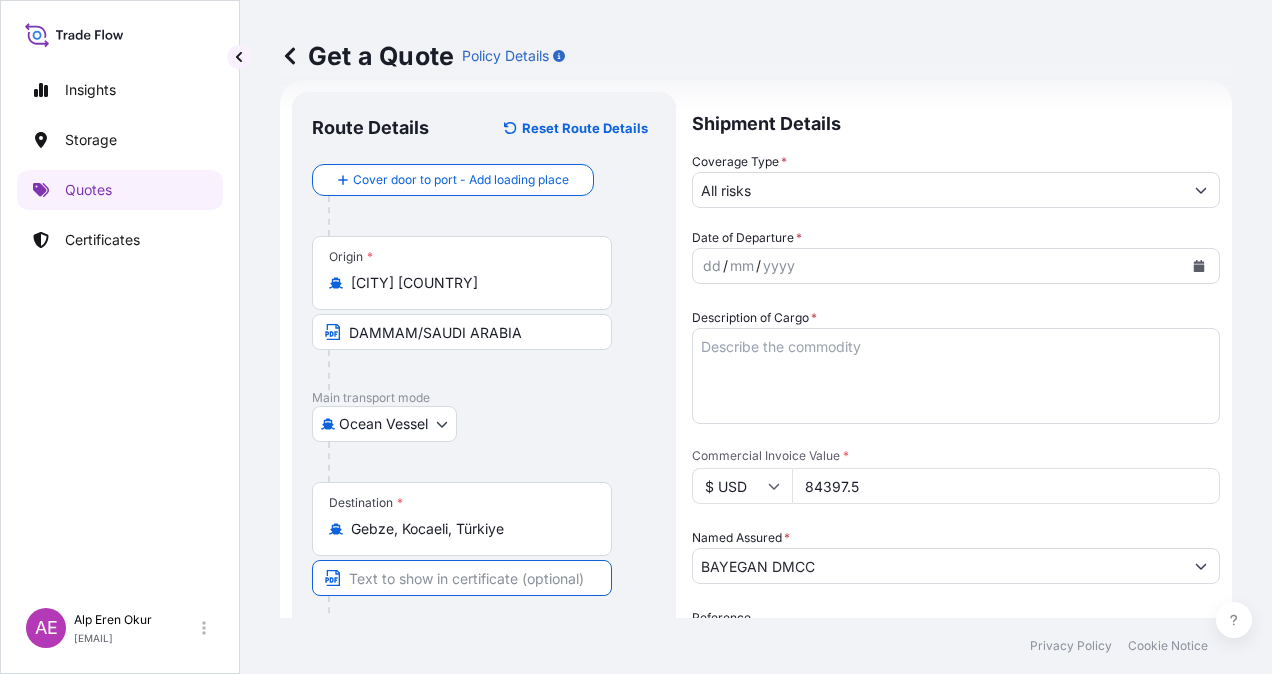 click at bounding box center (462, 578) 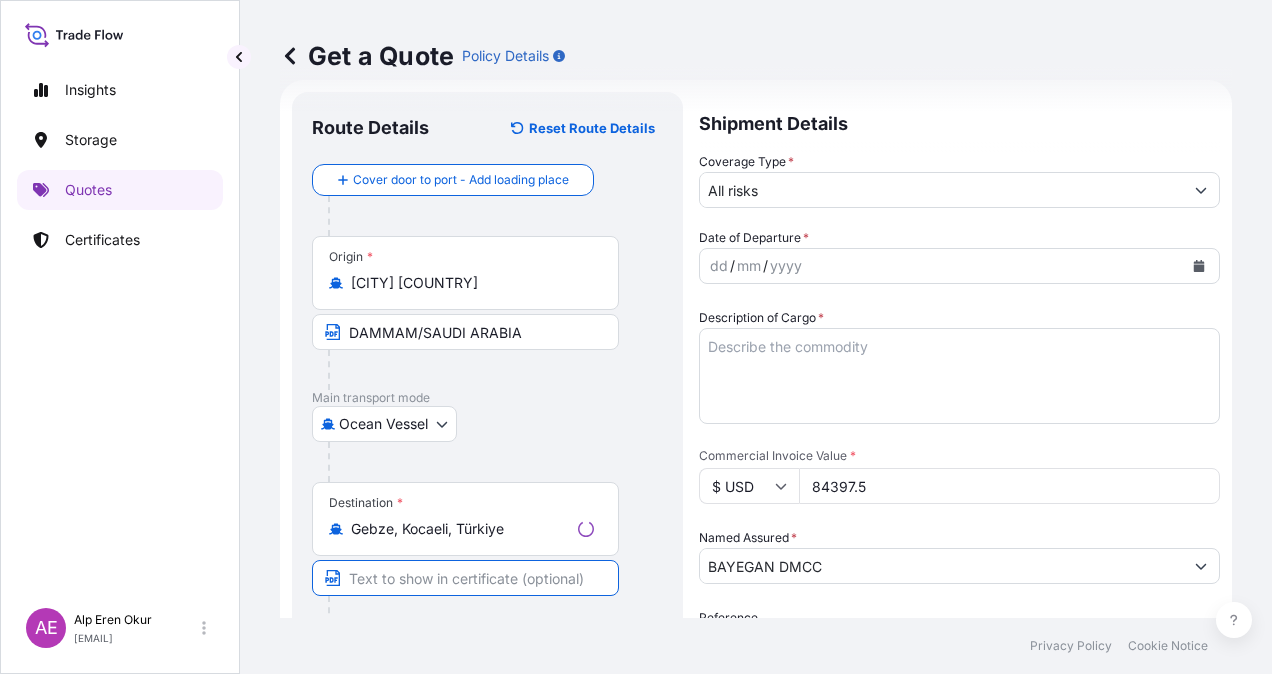 paste on "GEBZE" 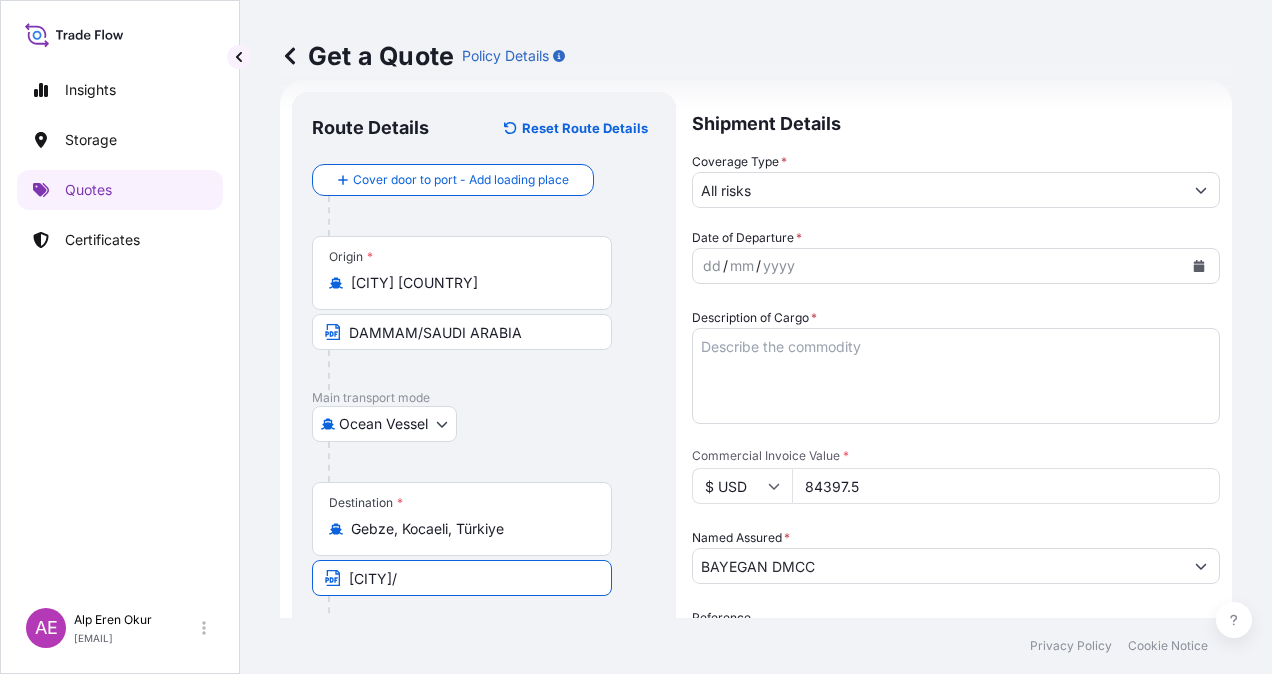 paste on "TURKEY" 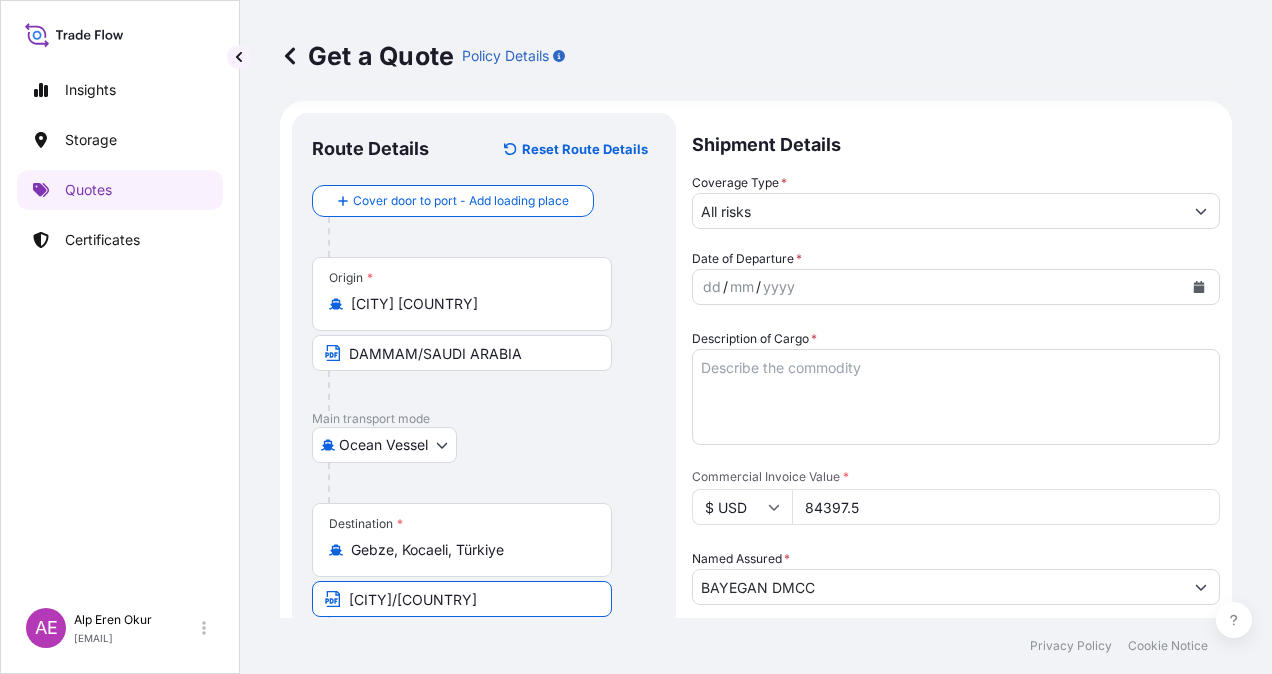 scroll, scrollTop: 0, scrollLeft: 0, axis: both 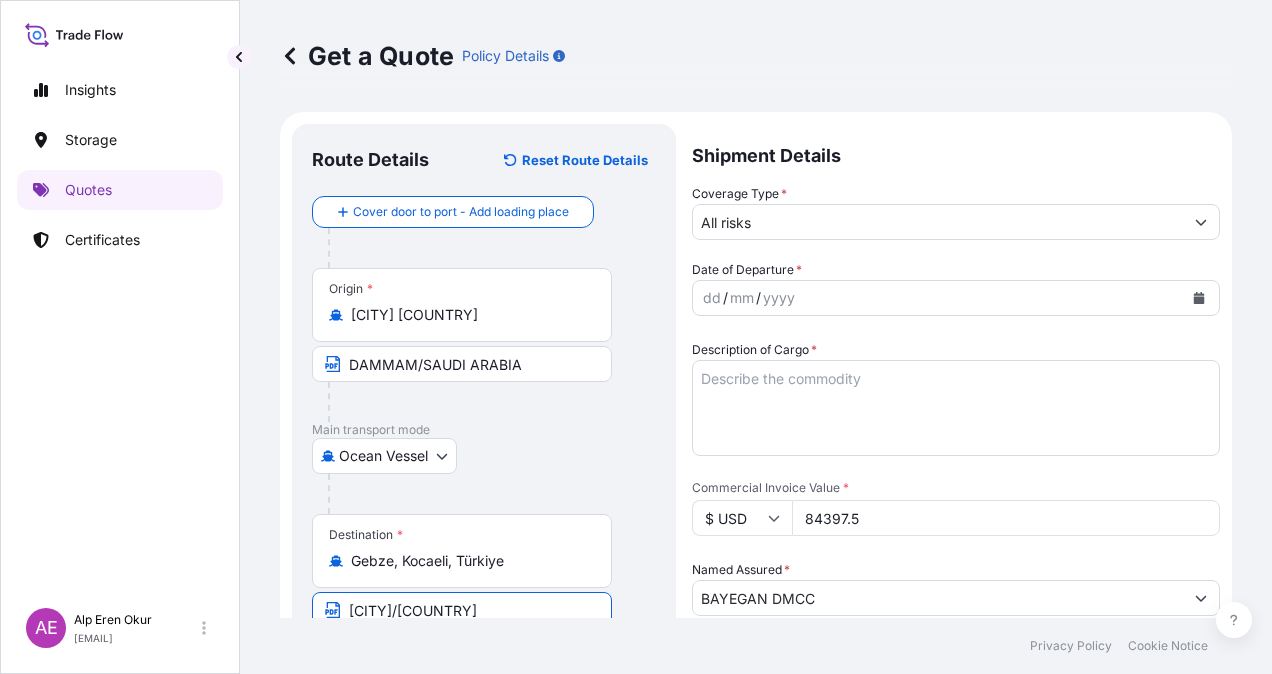 type on "GEBZE/TURKEY" 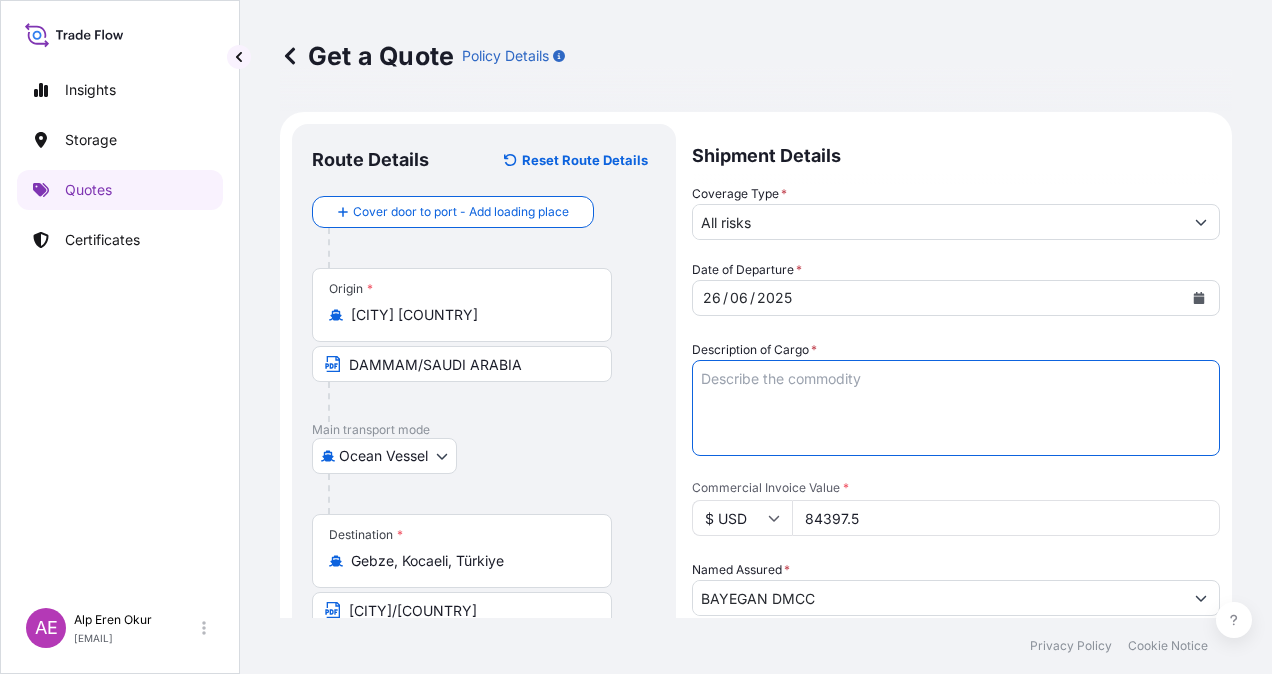 click on "Description of Cargo *" at bounding box center (956, 408) 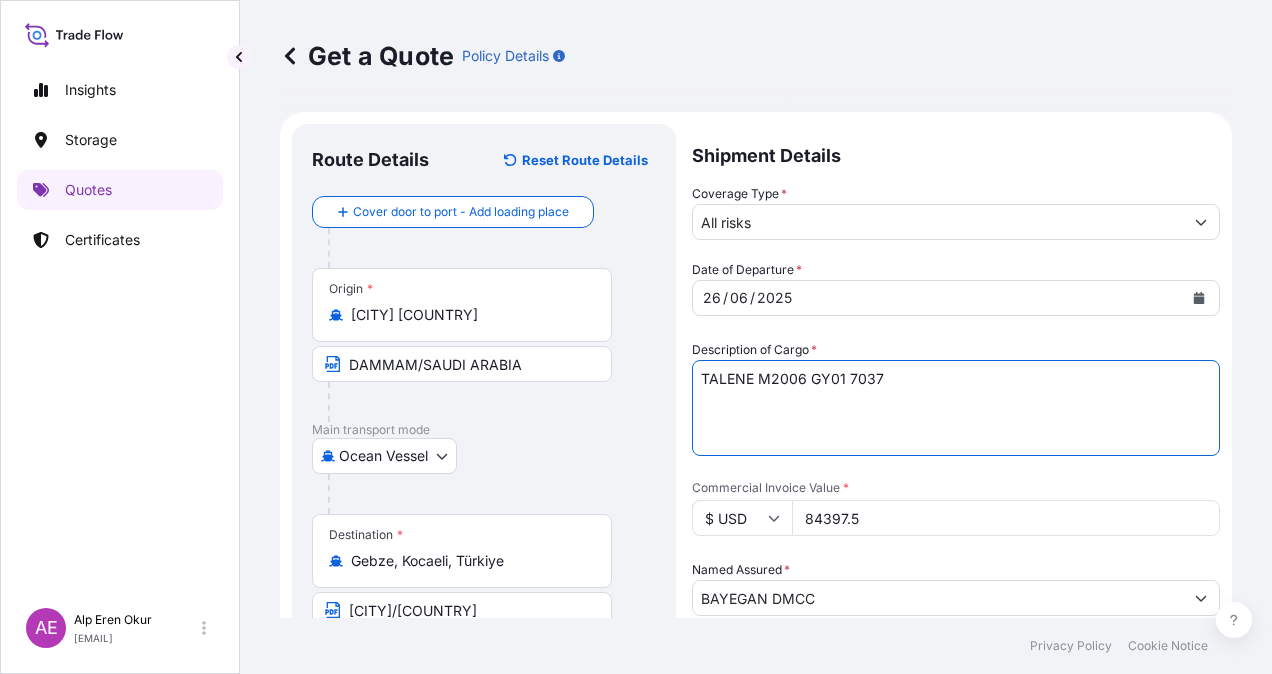 type on "TALENE M2006 GY01 7037" 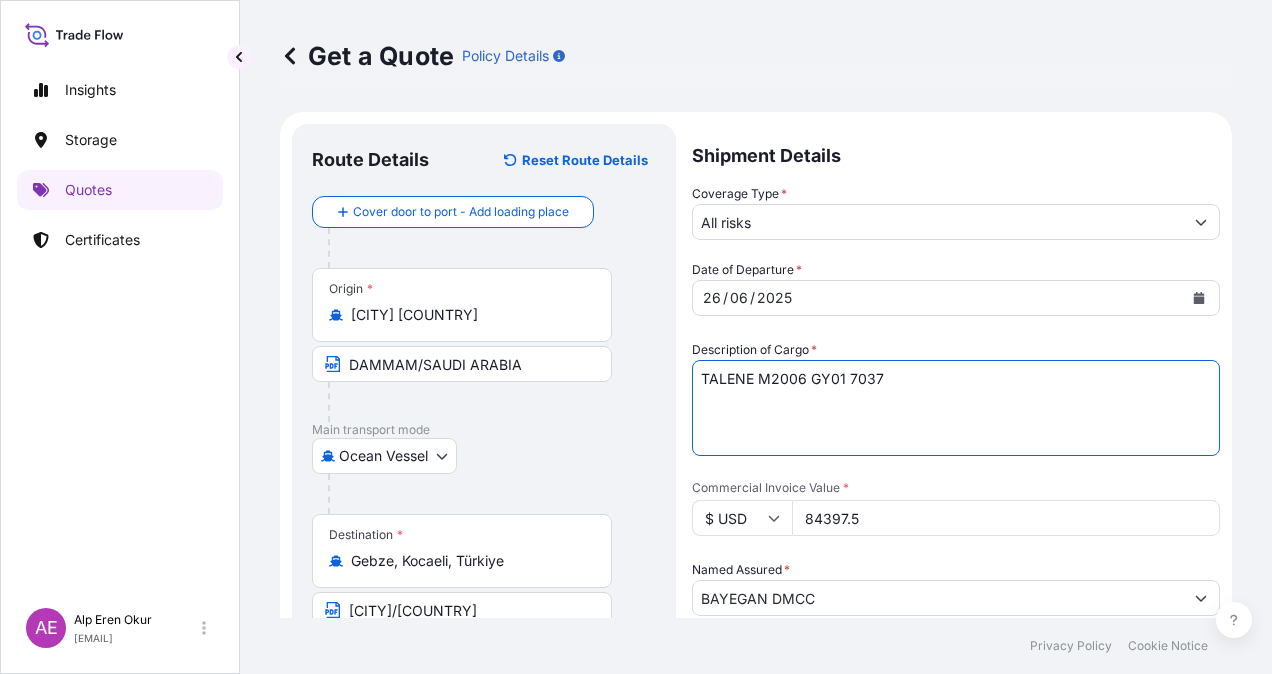 drag, startPoint x: 916, startPoint y: 522, endPoint x: 615, endPoint y: 531, distance: 301.13452 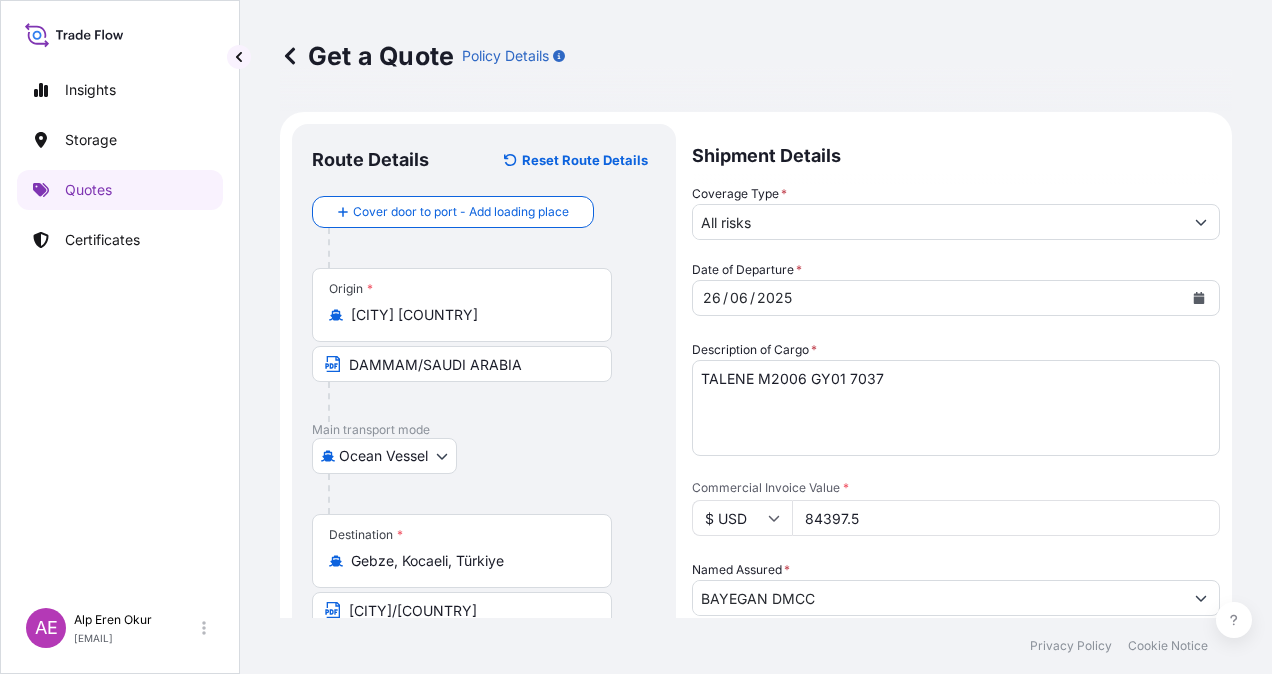 paste on "58181.99" 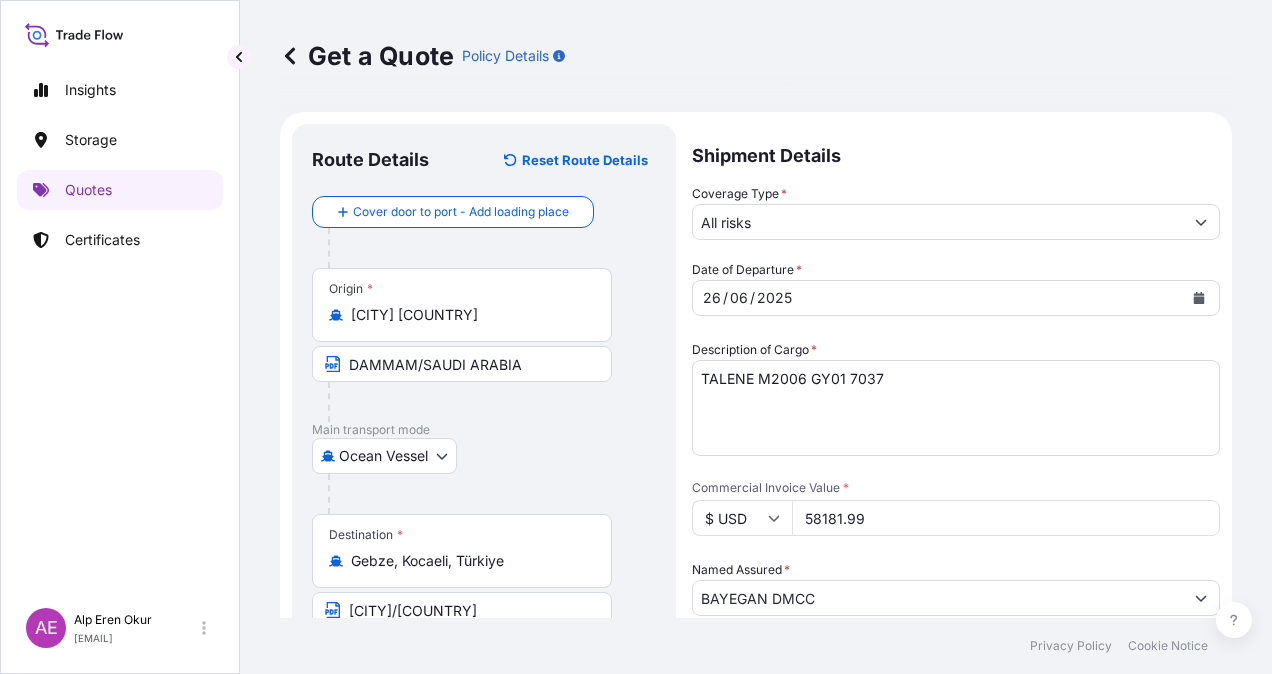 type on "58181.99" 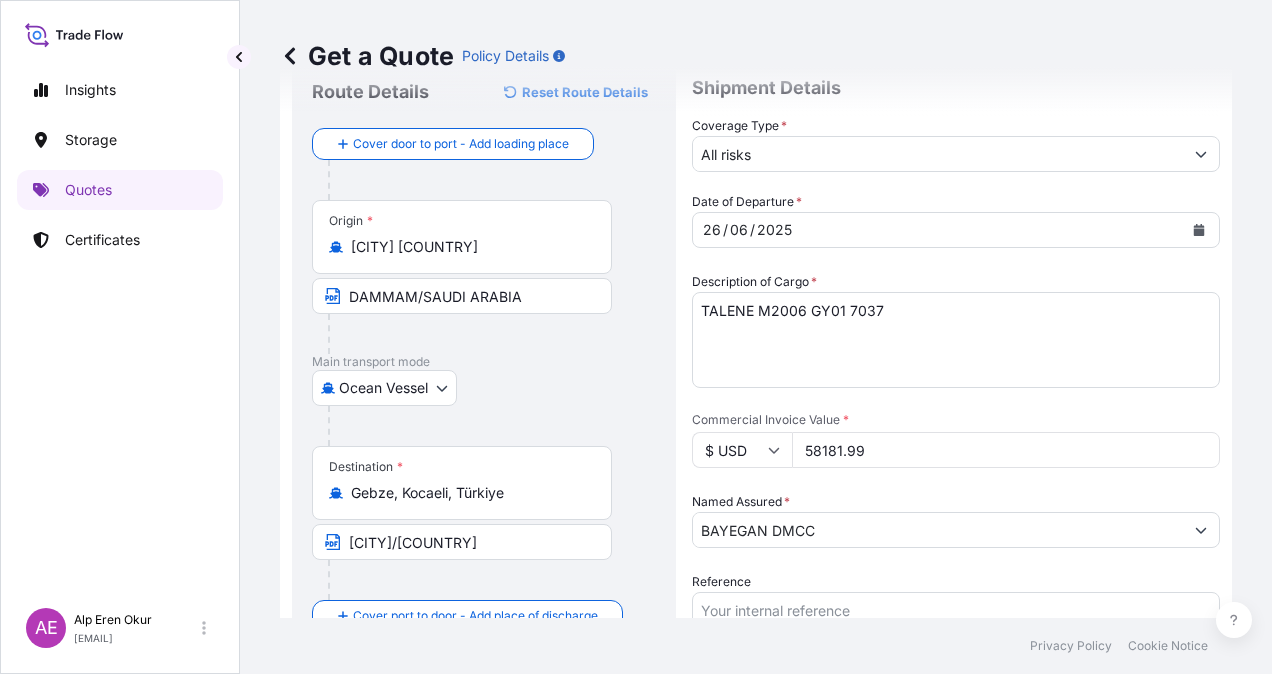 scroll, scrollTop: 100, scrollLeft: 0, axis: vertical 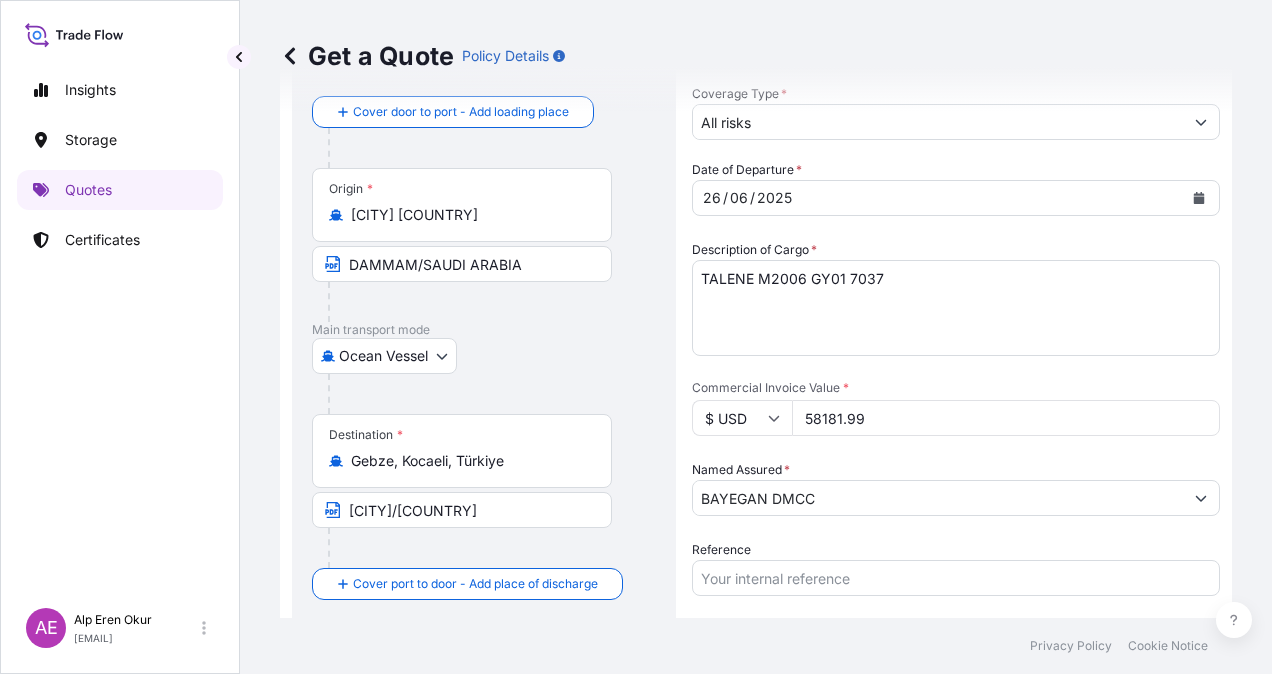 click on "BAYEGAN DMCC" at bounding box center (938, 498) 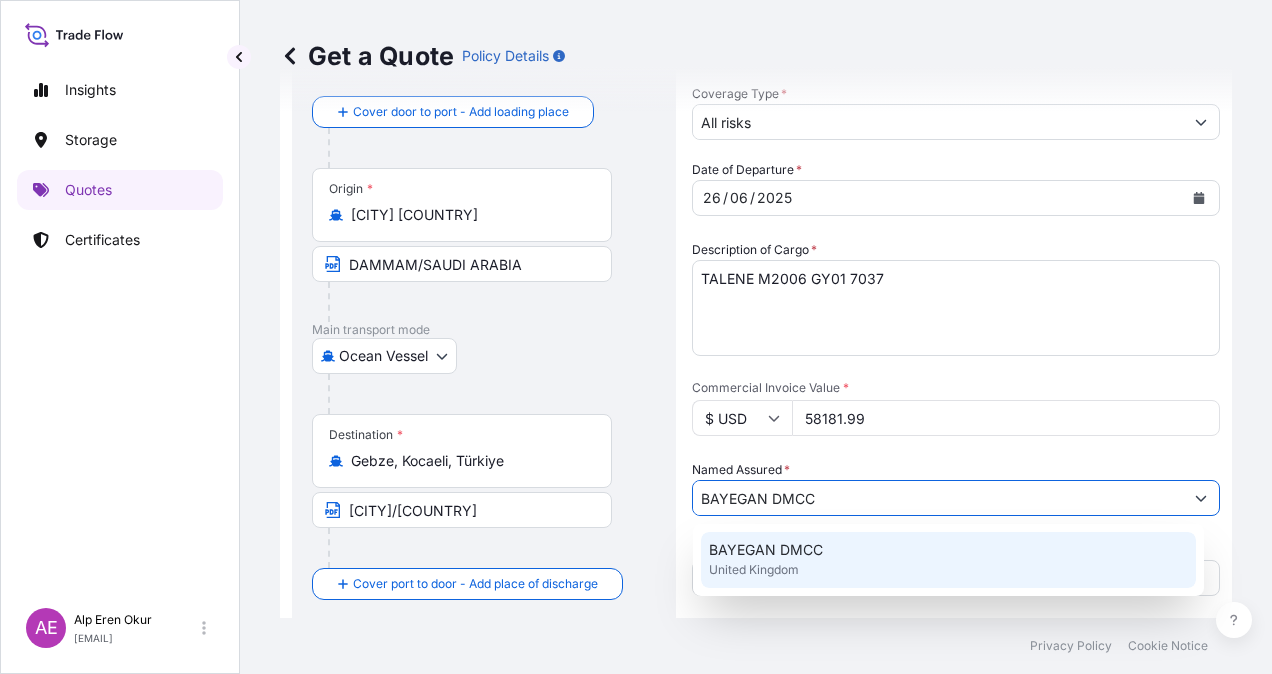 click on "BAYEGAN DMCC" at bounding box center [766, 550] 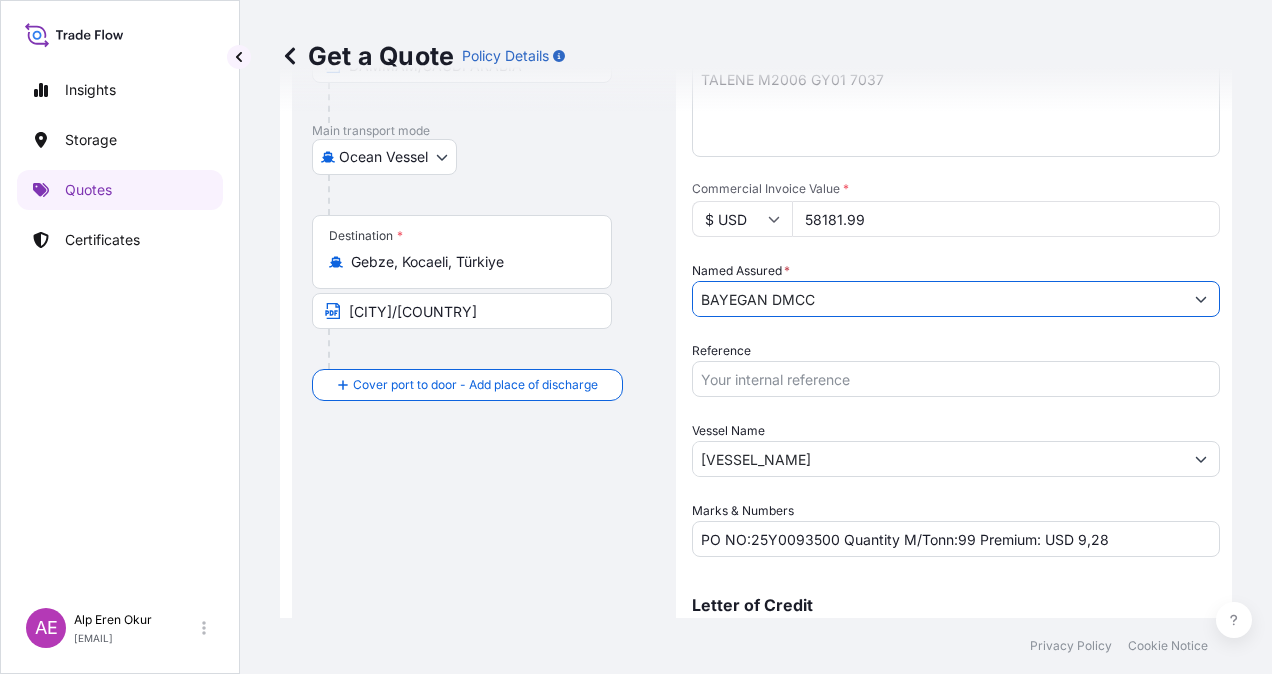 scroll, scrollTop: 300, scrollLeft: 0, axis: vertical 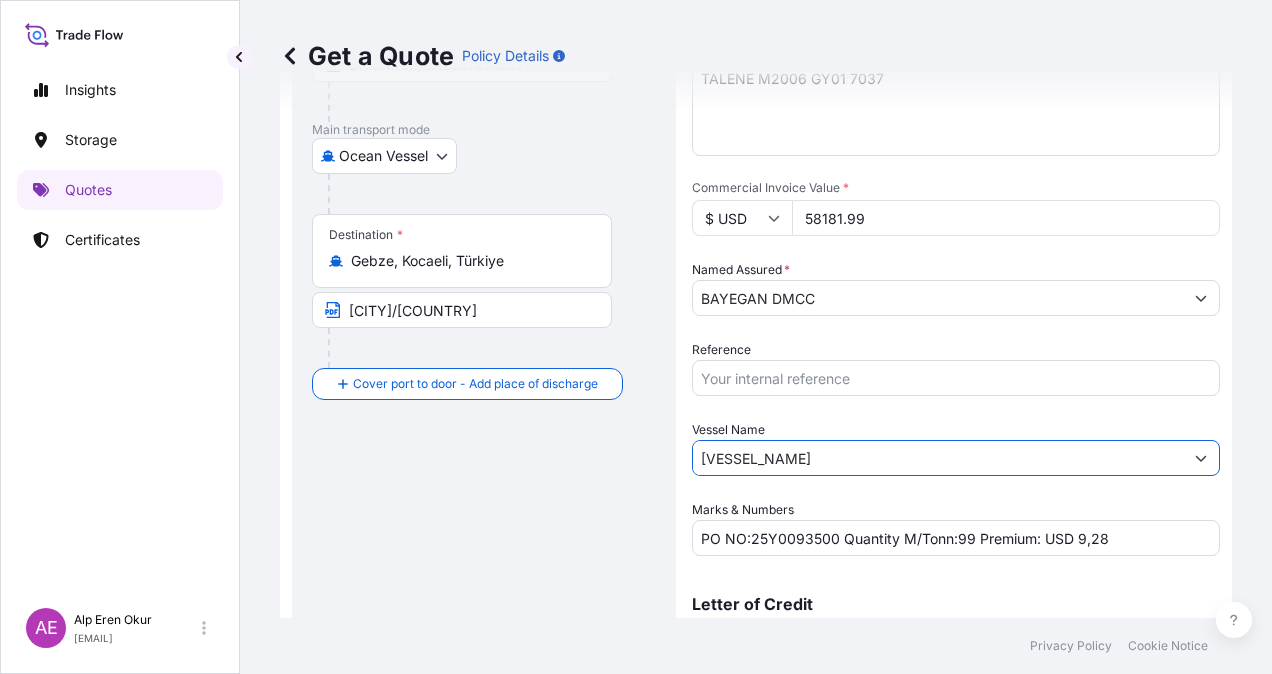 drag, startPoint x: 938, startPoint y: 459, endPoint x: 490, endPoint y: 457, distance: 448.00446 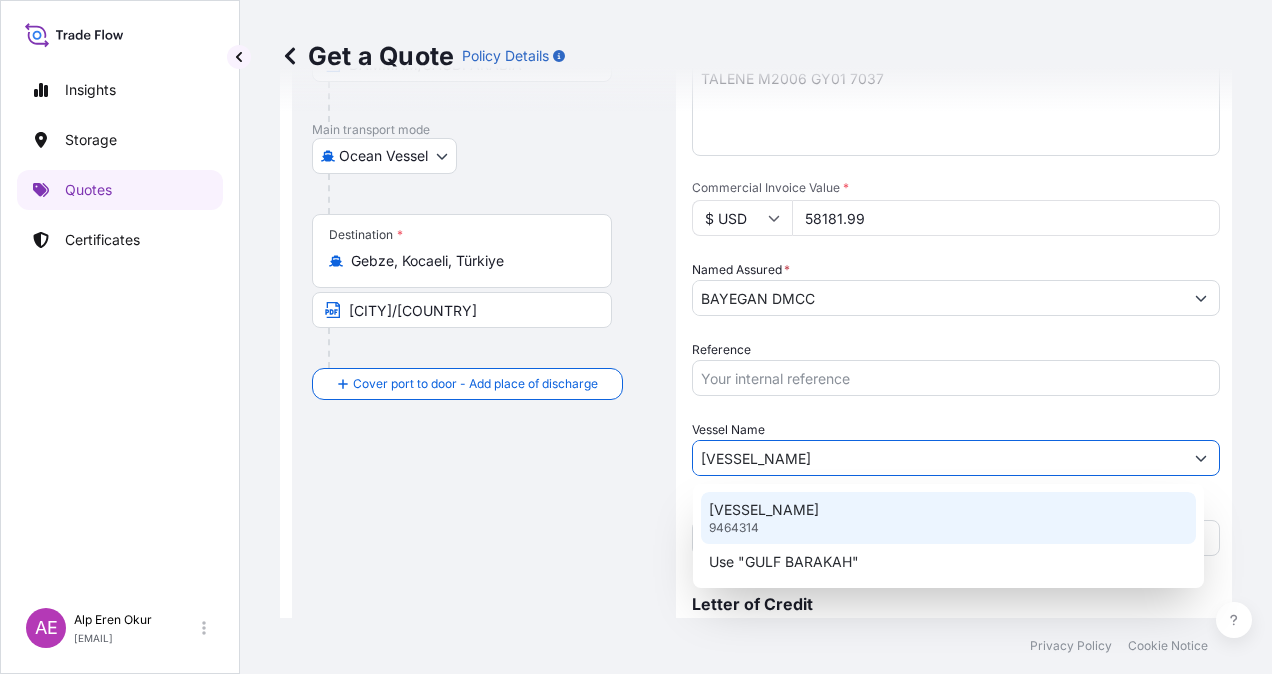 click on "[COMPANY]" at bounding box center (764, 510) 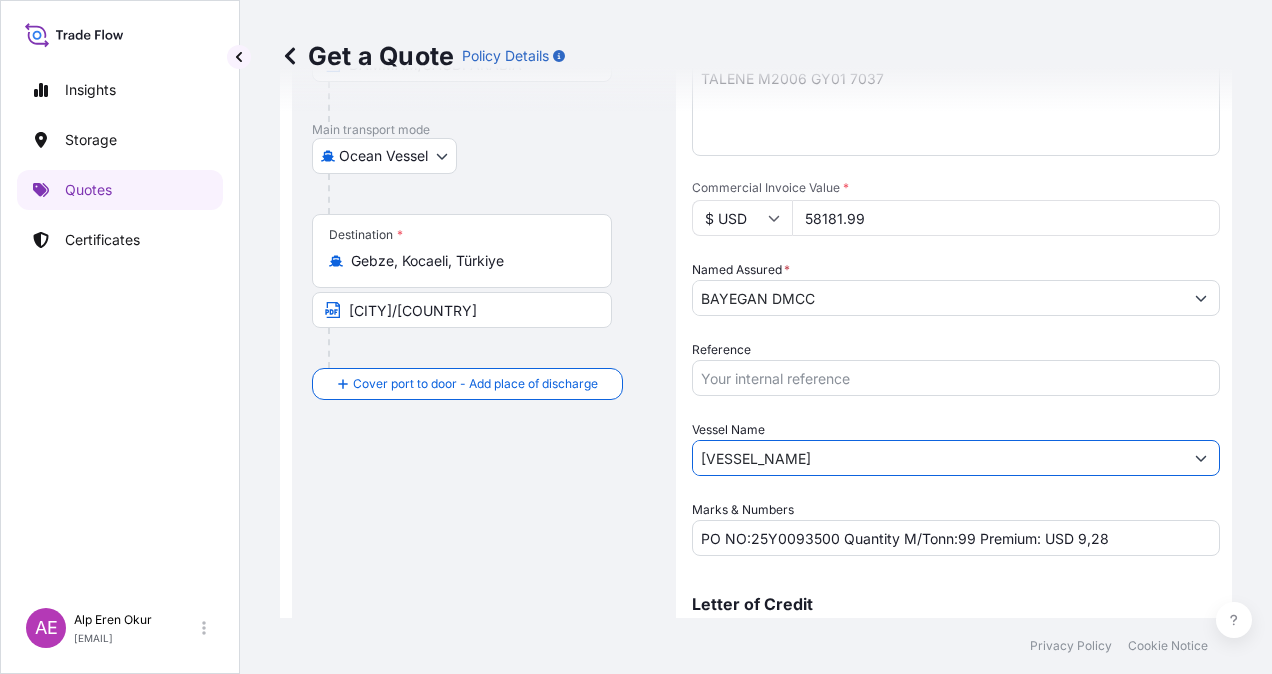 type on "[COMPANY]" 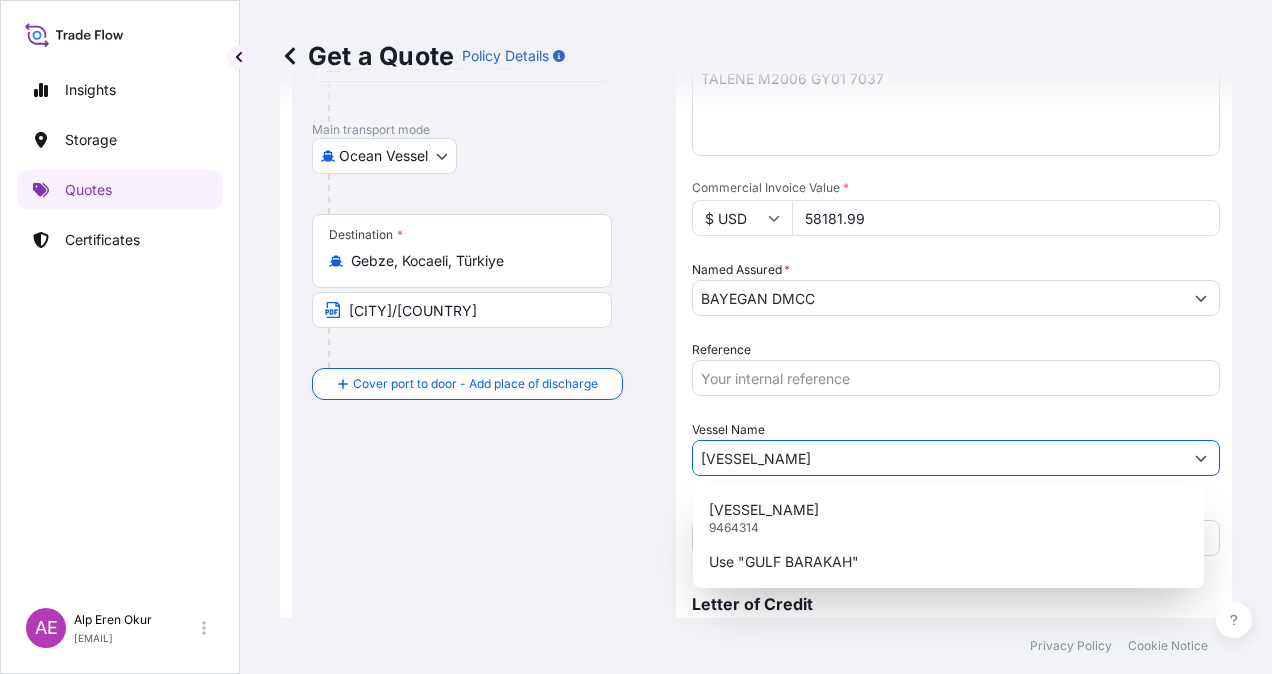 click at bounding box center [1201, 458] 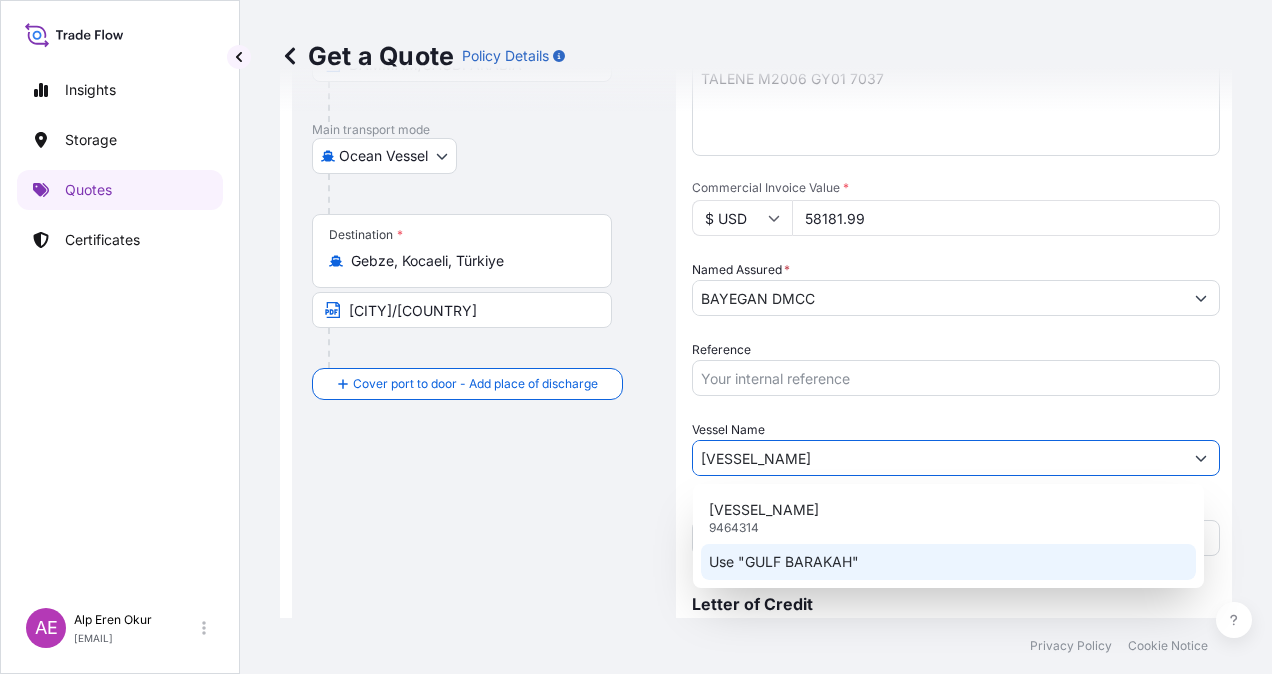 click on "Use "GULF BARAKAH"" 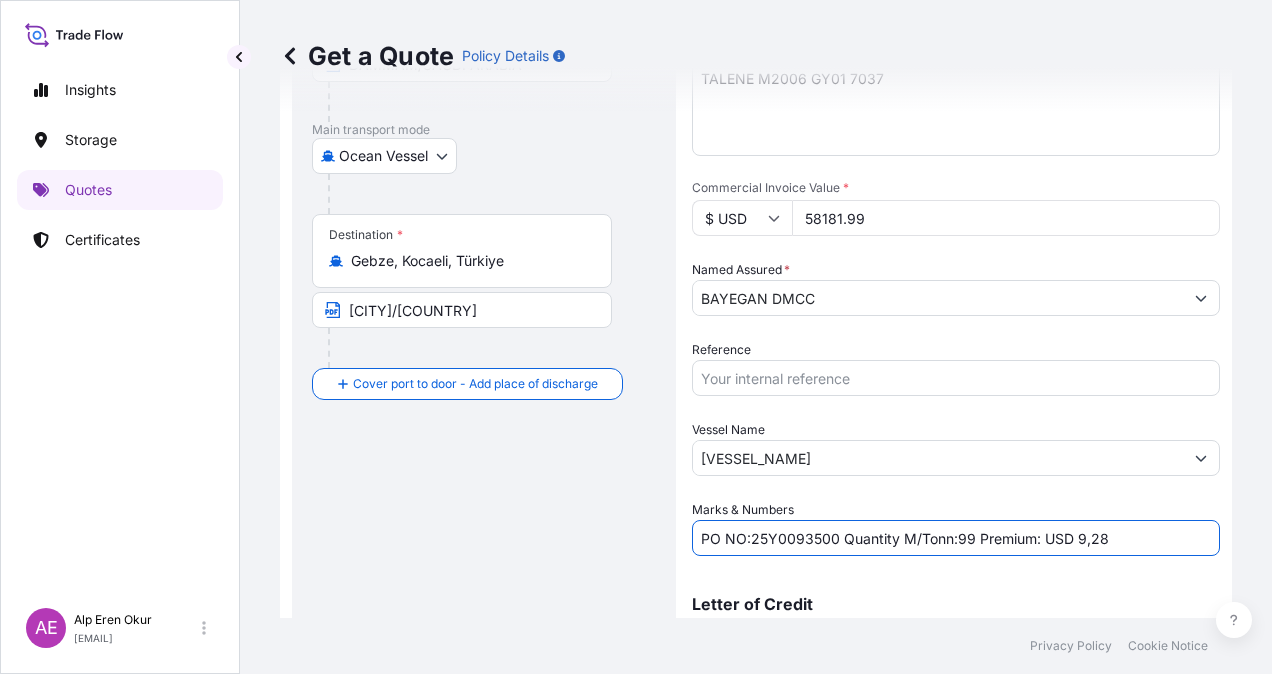 drag, startPoint x: 755, startPoint y: 534, endPoint x: 738, endPoint y: 540, distance: 18.027756 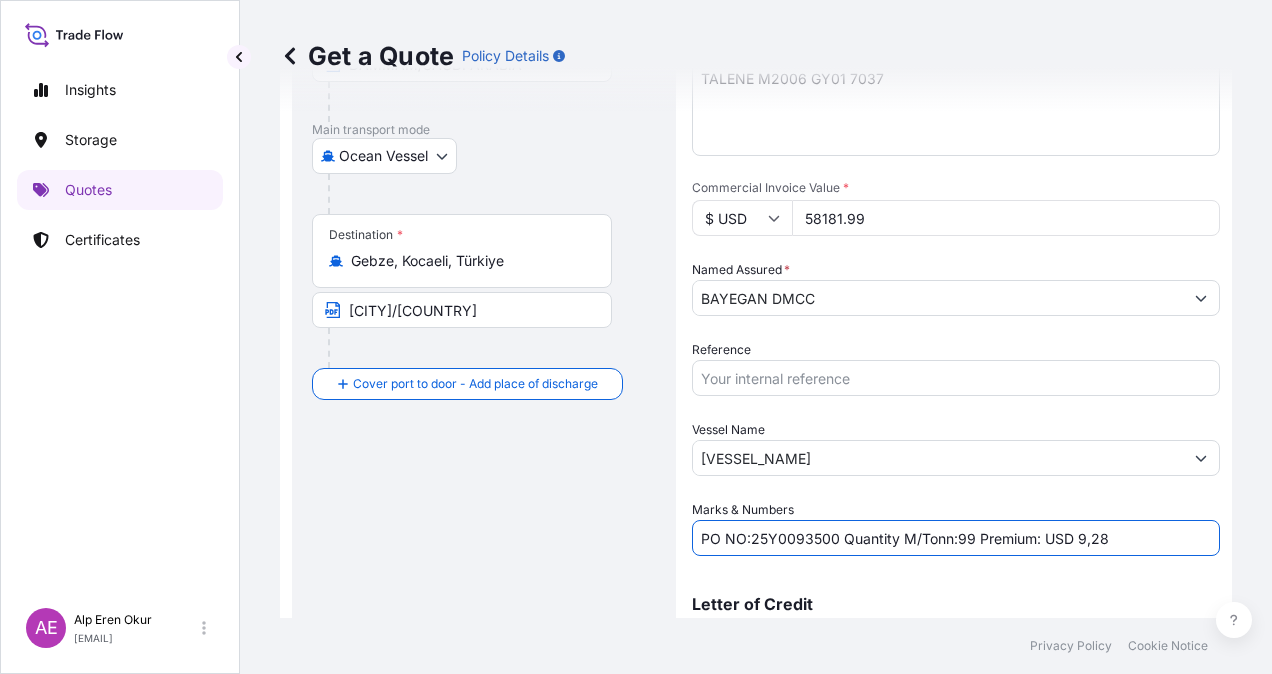 drag, startPoint x: 752, startPoint y: 539, endPoint x: 836, endPoint y: 541, distance: 84.0238 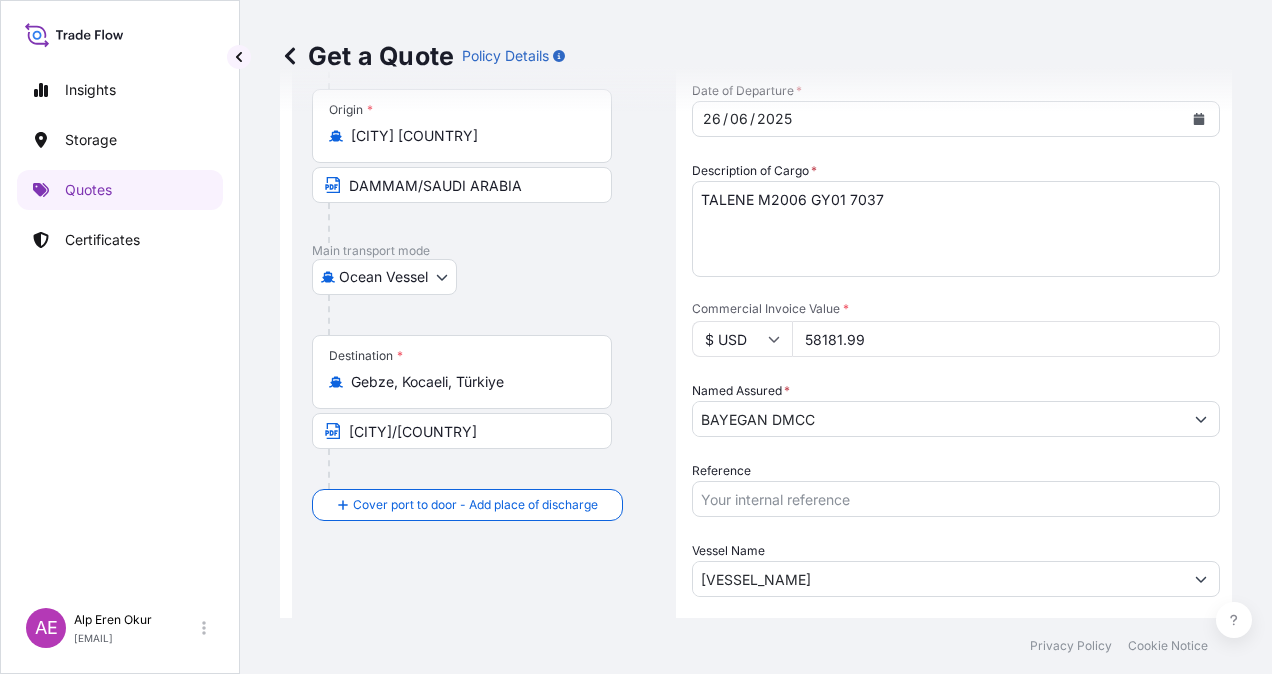 scroll, scrollTop: 0, scrollLeft: 0, axis: both 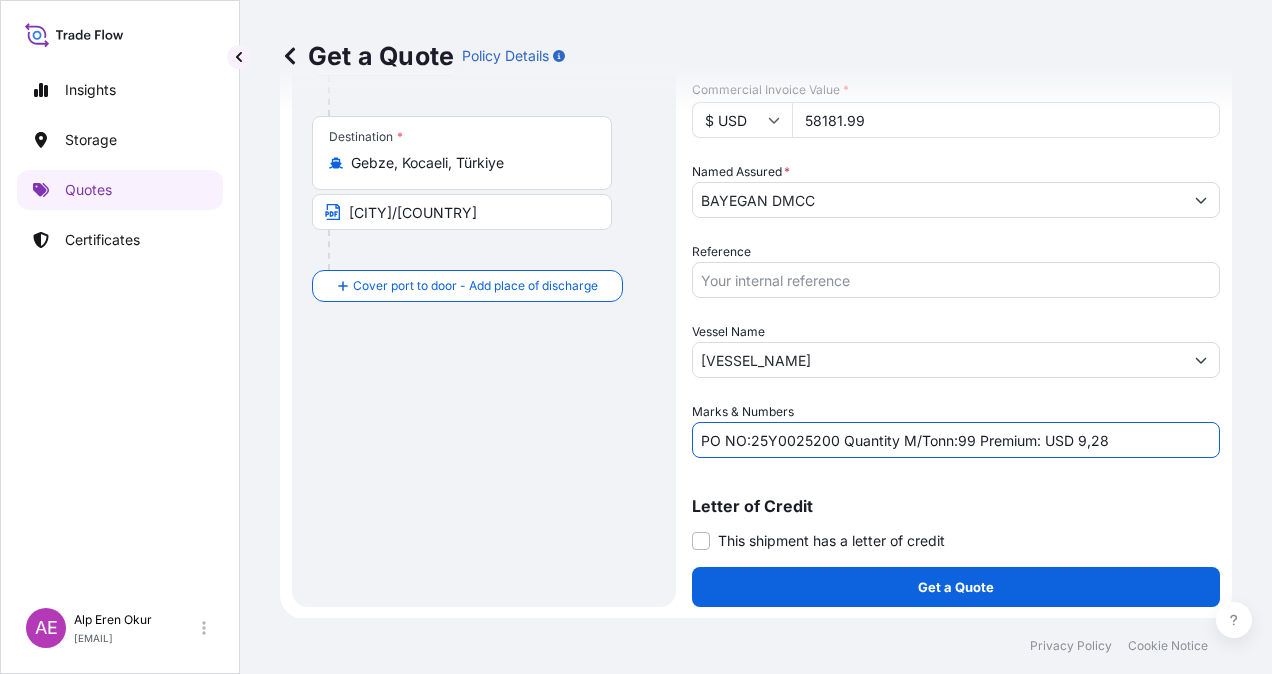 drag, startPoint x: 954, startPoint y: 434, endPoint x: 968, endPoint y: 437, distance: 14.3178215 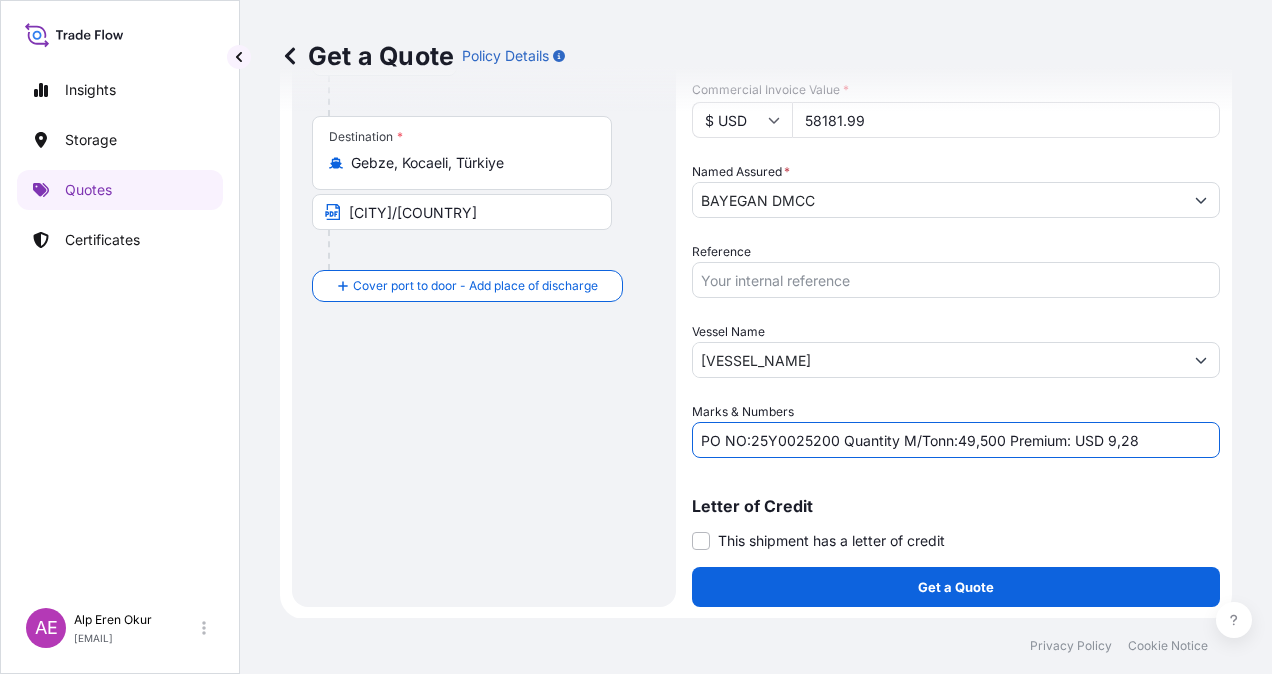drag, startPoint x: 750, startPoint y: 435, endPoint x: 834, endPoint y: 440, distance: 84.14868 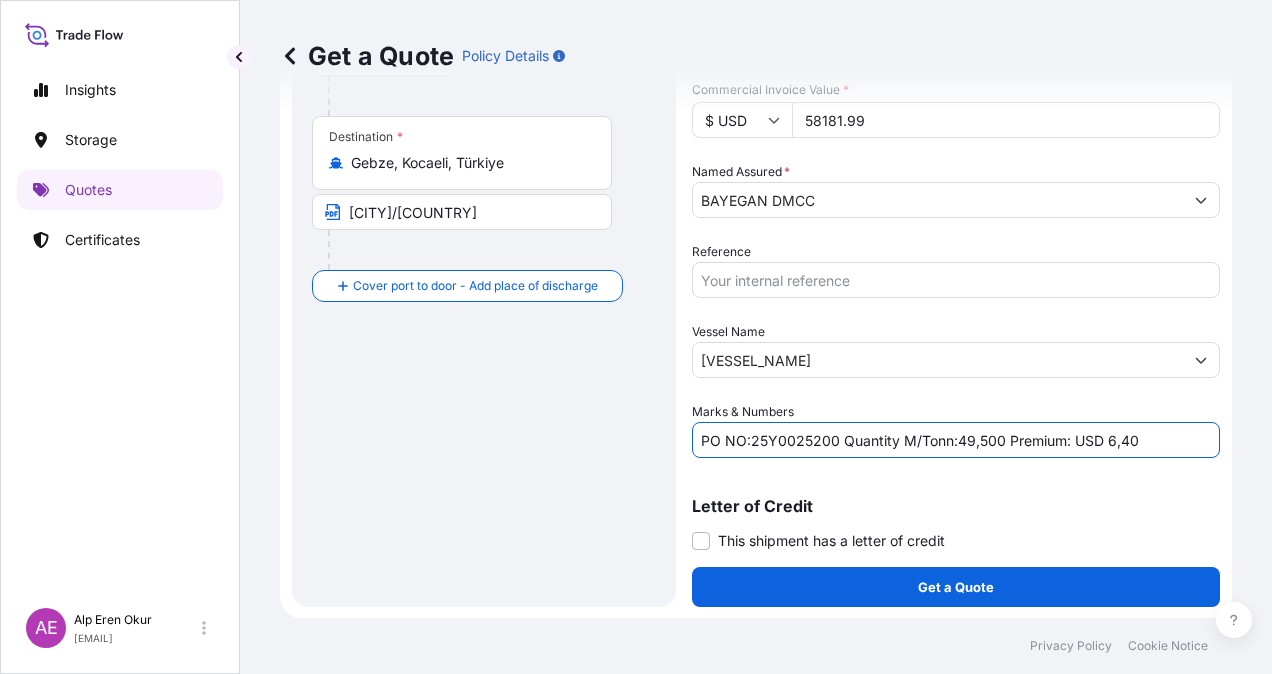 type on "PO NO:25Y0025200 Quantity M/Tonn:49,500 Premium: USD 6,40" 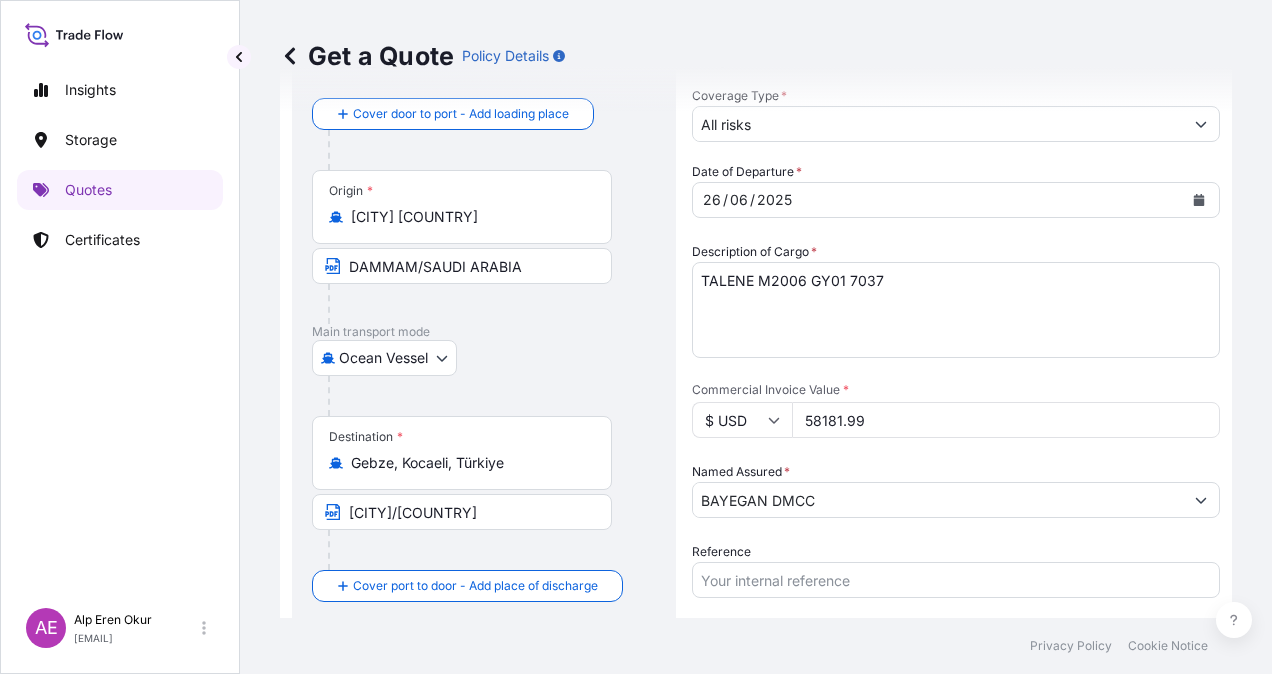 scroll, scrollTop: 398, scrollLeft: 0, axis: vertical 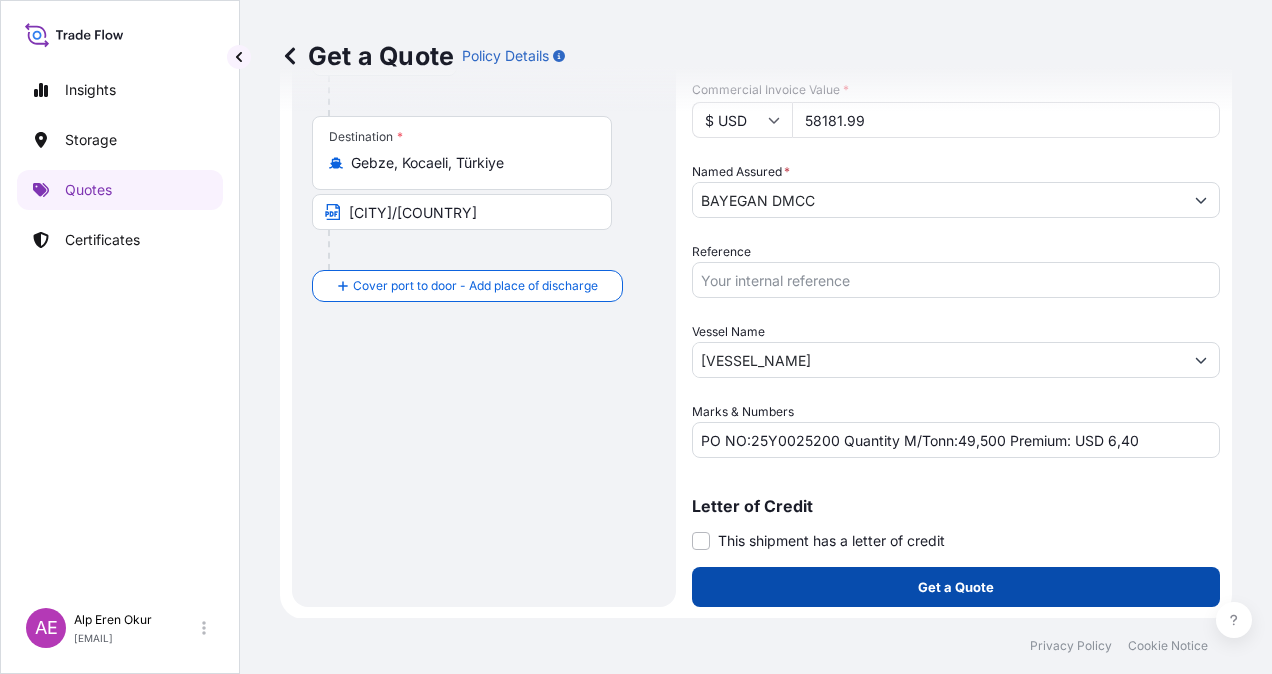 click on "Get a Quote" at bounding box center (956, 587) 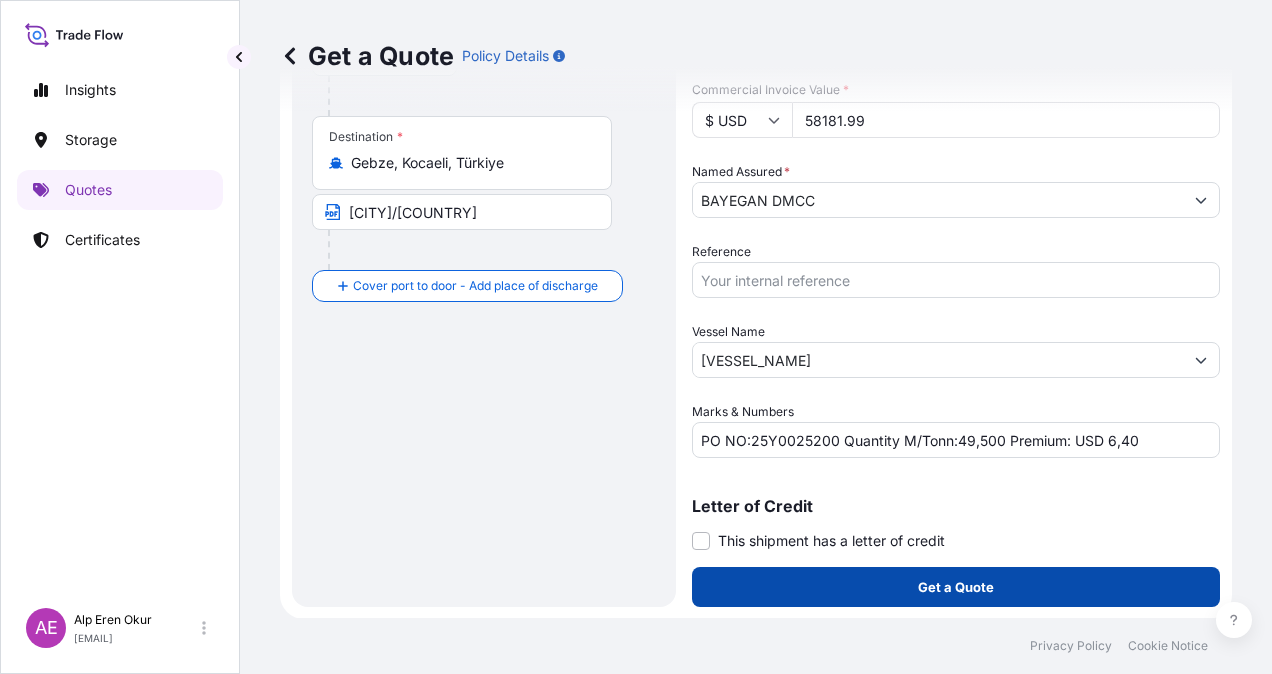 click on "Get a Quote" at bounding box center (956, 587) 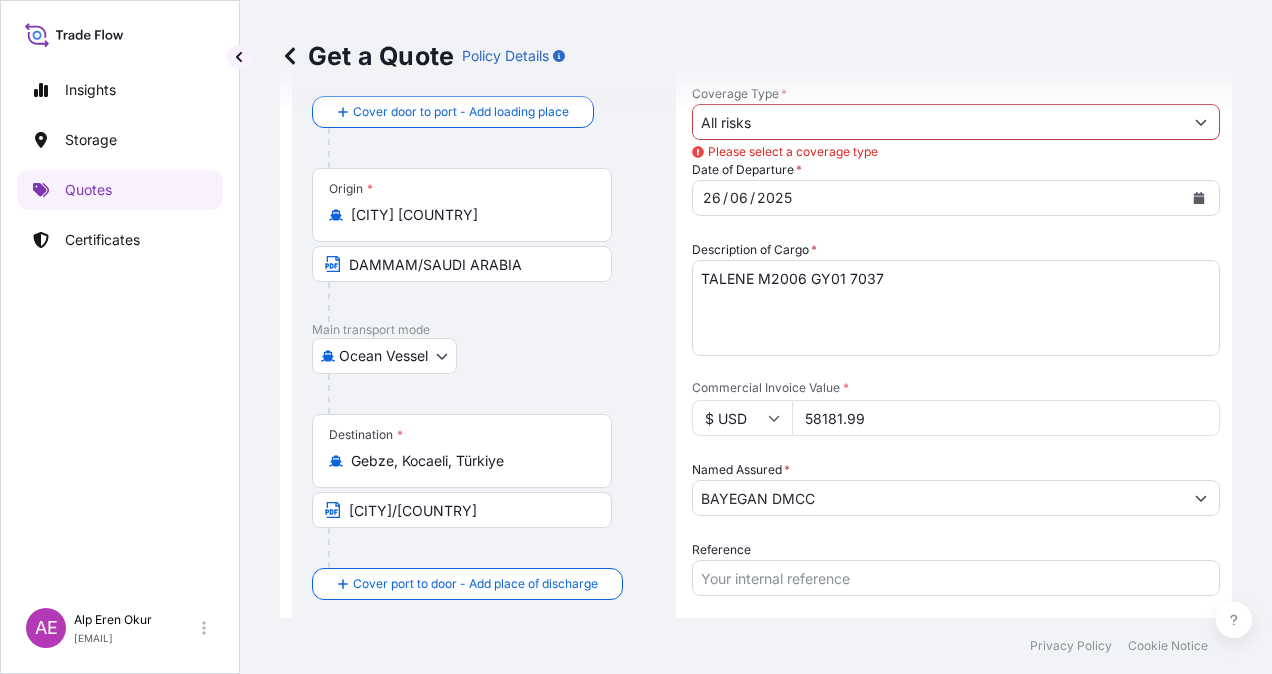 scroll, scrollTop: 0, scrollLeft: 0, axis: both 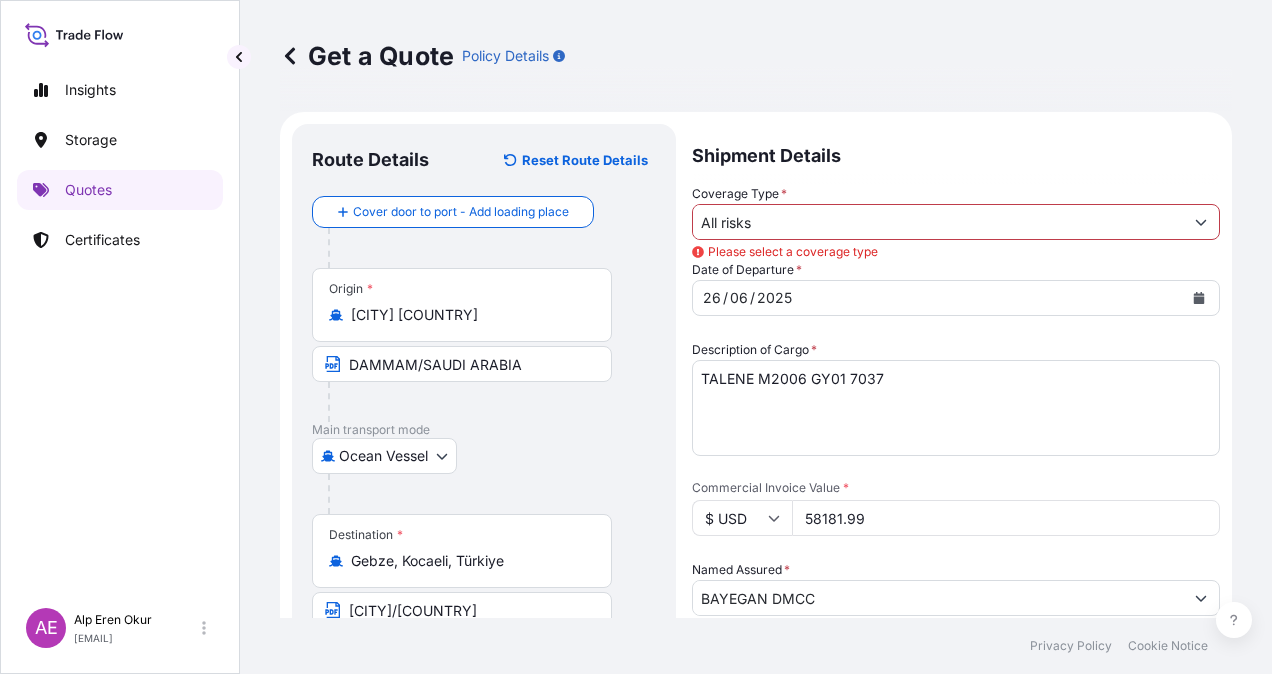 click on "Shipment Details Coverage Type * All risks Please select a coverage type Date of Departure * 26 / 06 / 2025 Cargo Category * LPG, Crude Oil, Utility Fuel, Mid Distillates and Specialities, Fertilisers Description of Cargo * TALENE M2006 GY01 7037 Commercial Invoice Value   * $ USD 58181.99 Named Assured * BAYEGAN DMCC Packing Category Type to search a container mode Please select a primary mode of transportation first. Reference Vessel Name GULF BARAKAH Marks & Numbers PO NO:25Y0025200 Quantity M/Tonn:49,500 Premium: USD 6,40 Letter of Credit This shipment has a letter of credit Letter of credit * Letter of credit may not exceed 12000 characters Get a Quote" at bounding box center [956, 564] 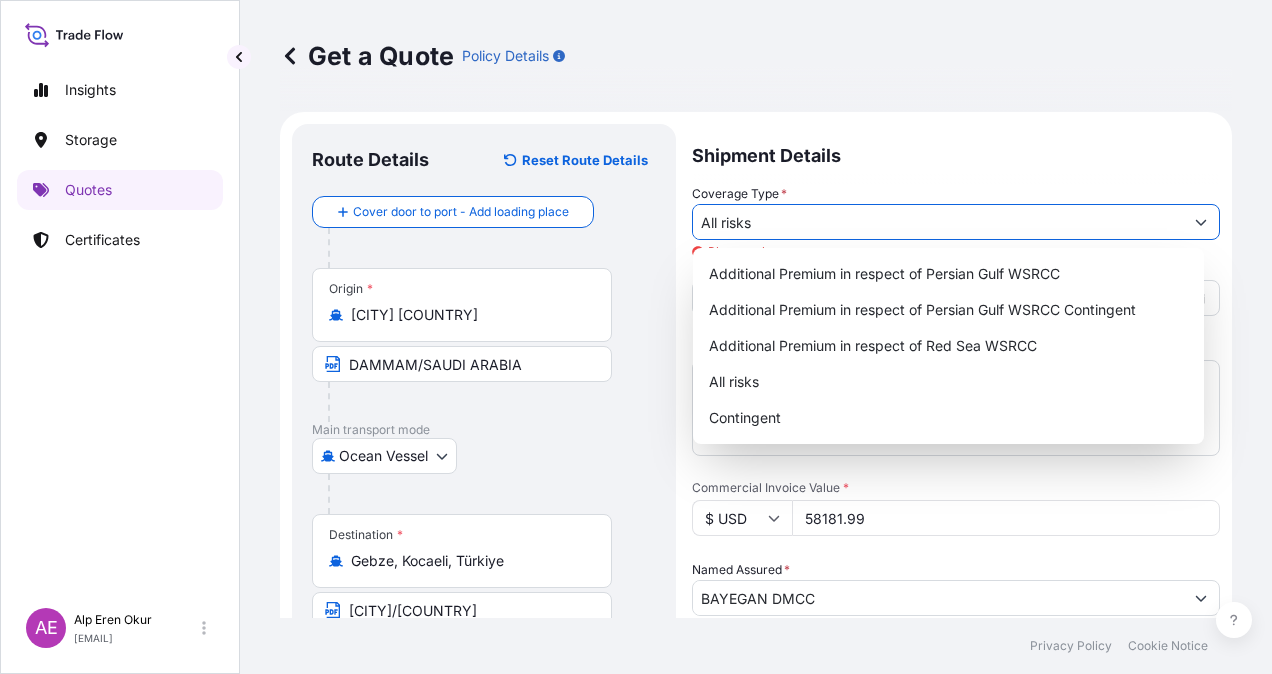 click on "All risks" at bounding box center (938, 222) 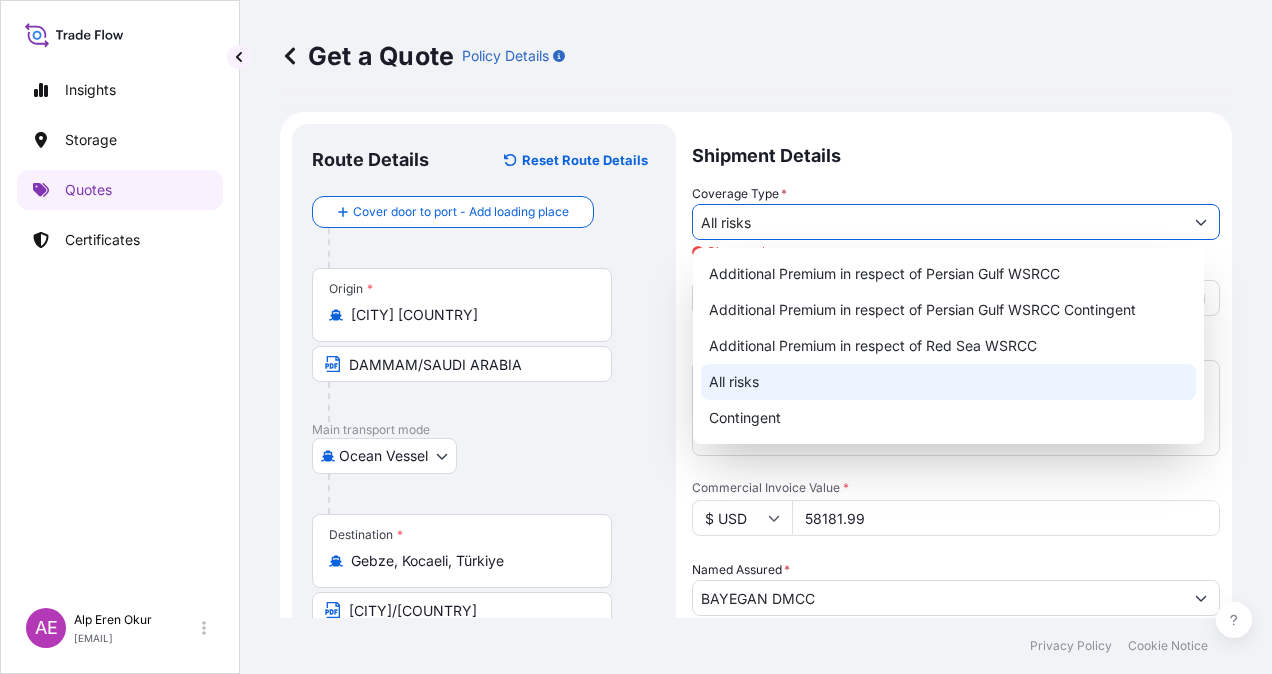 click on "All risks" at bounding box center [948, 382] 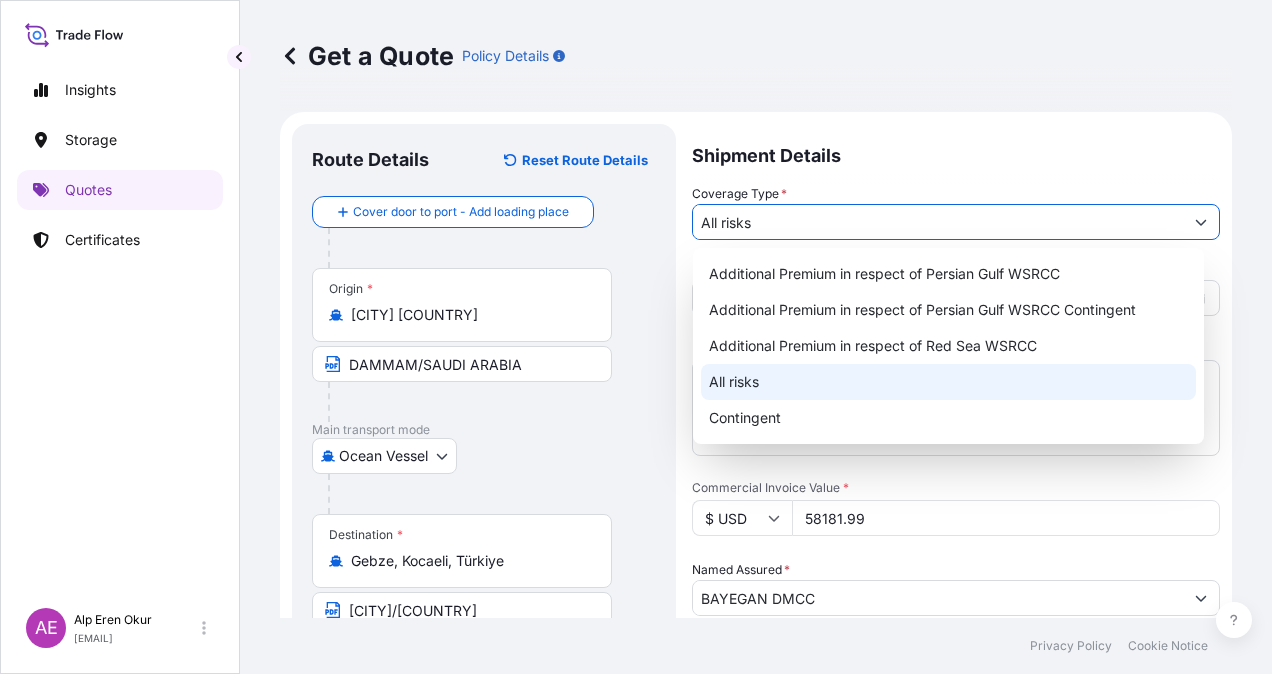 click on "All risks" at bounding box center [948, 382] 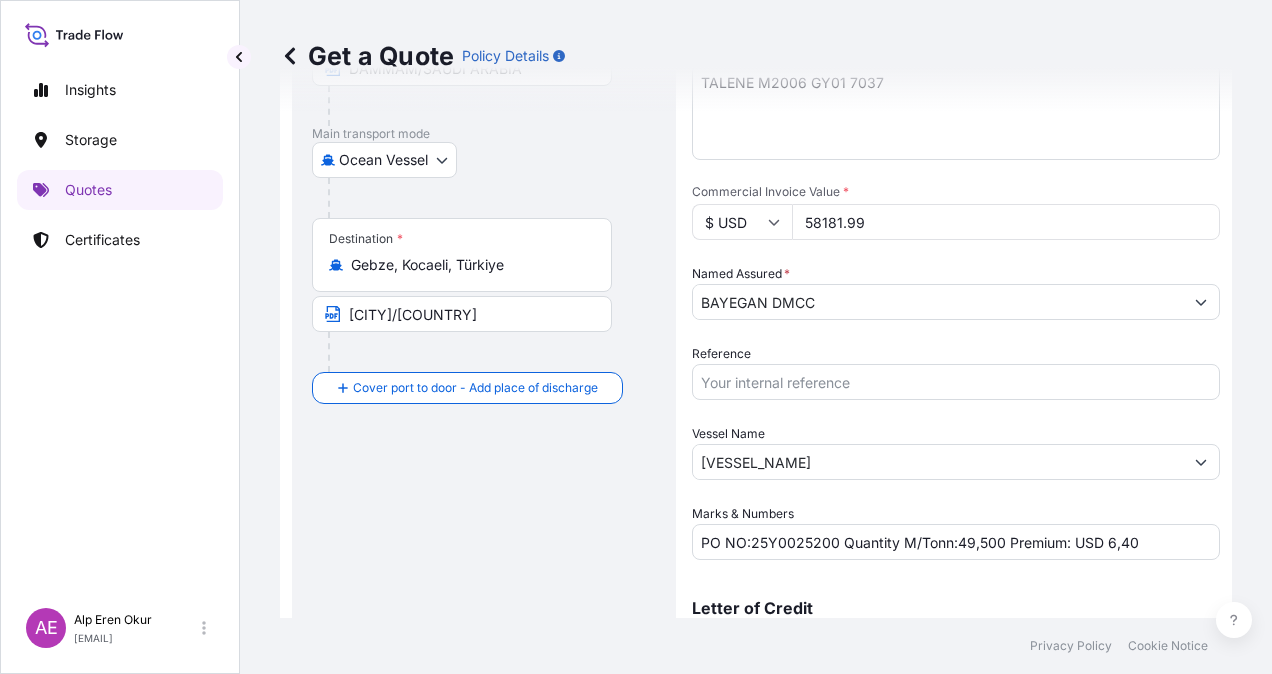 scroll, scrollTop: 398, scrollLeft: 0, axis: vertical 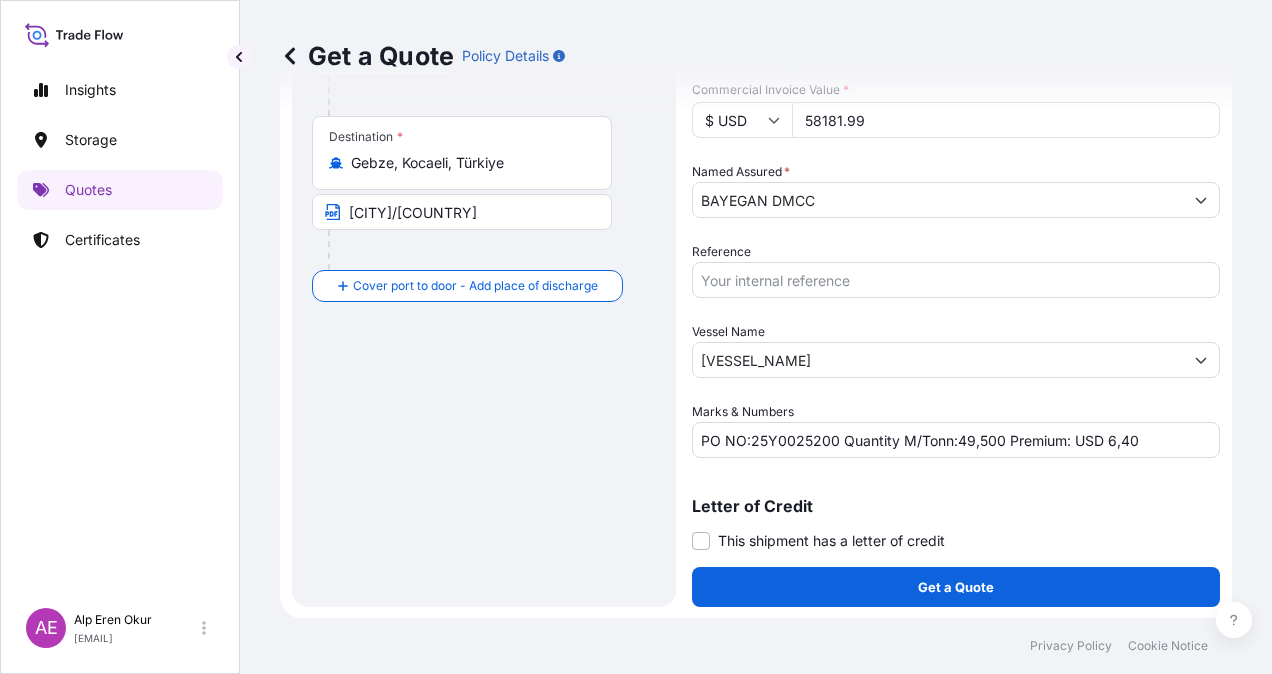 click on "Get a Quote" at bounding box center [956, 587] 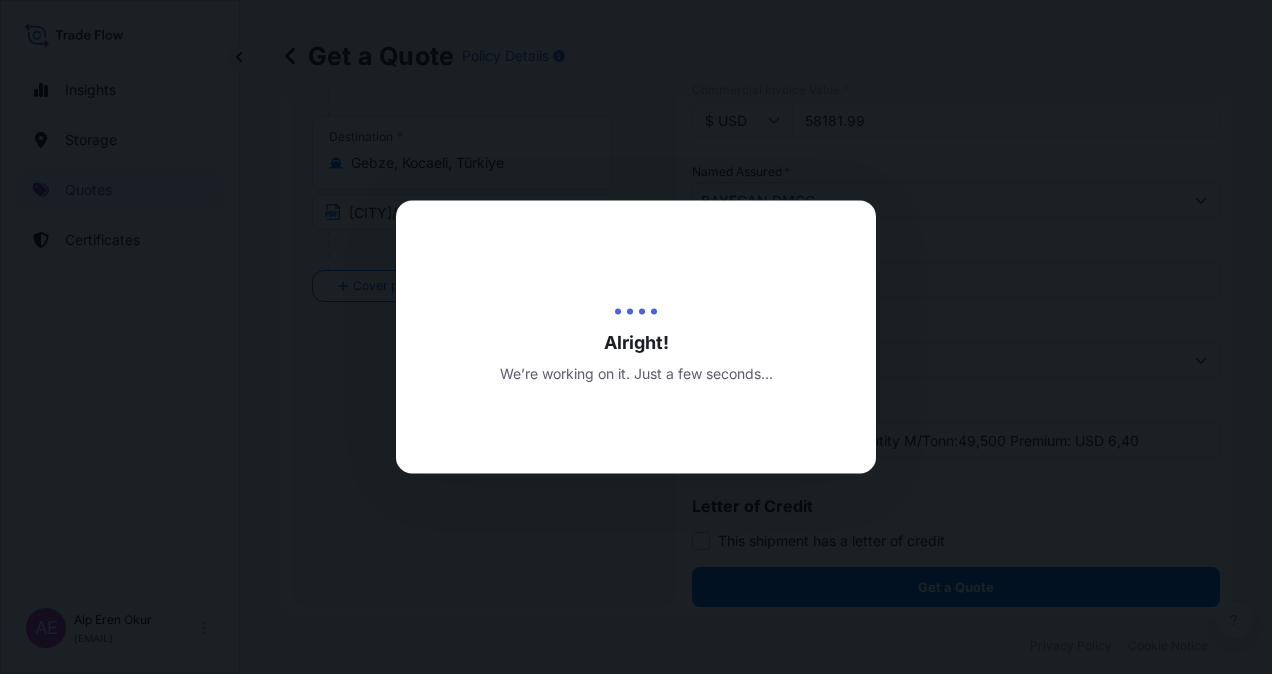scroll, scrollTop: 0, scrollLeft: 0, axis: both 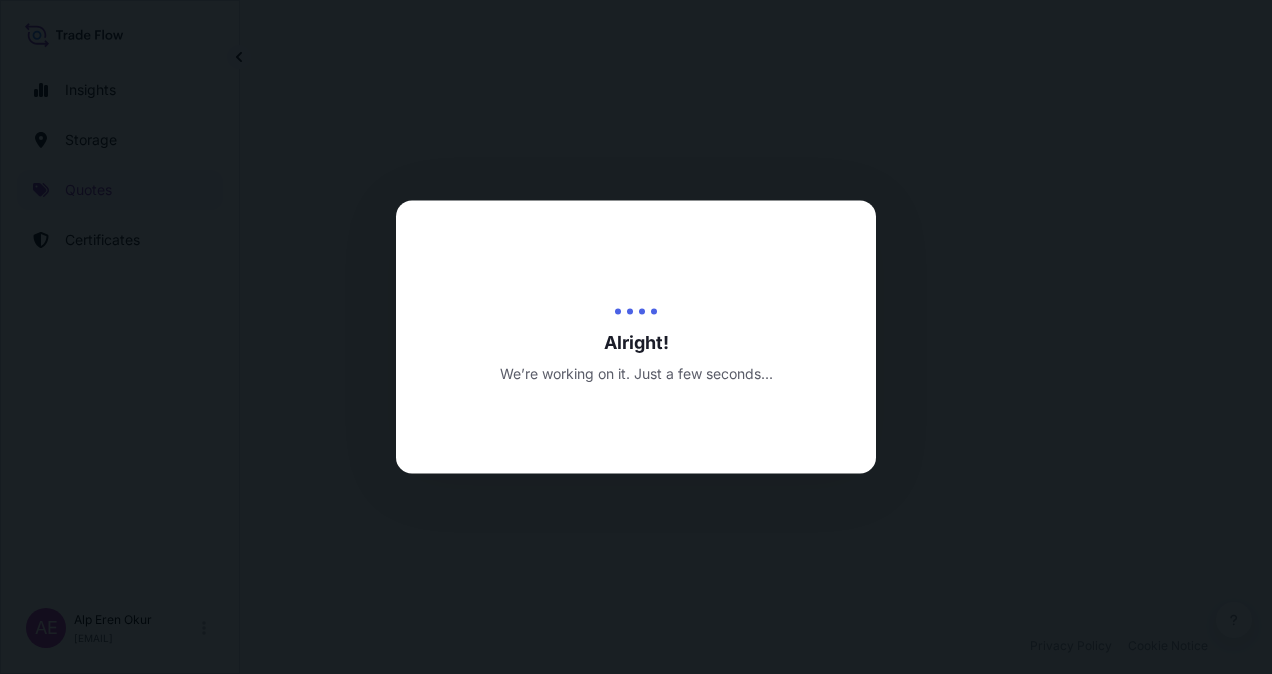 select on "Ocean Vessel" 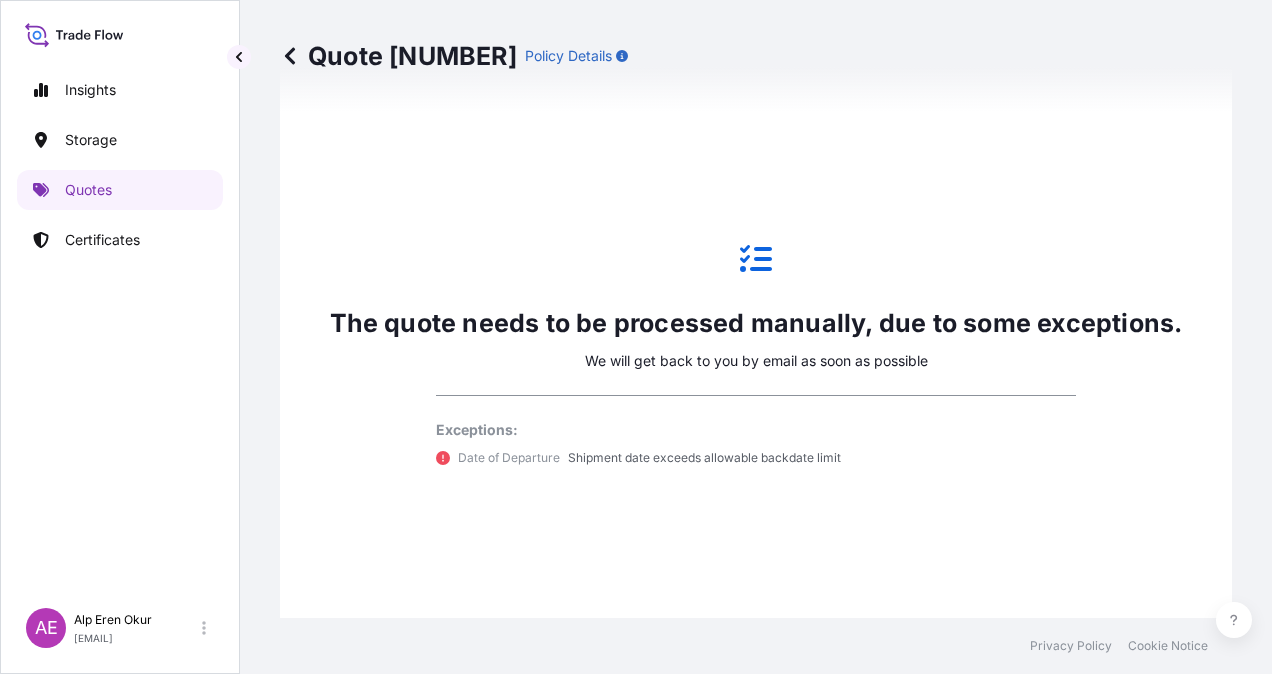 scroll, scrollTop: 1236, scrollLeft: 0, axis: vertical 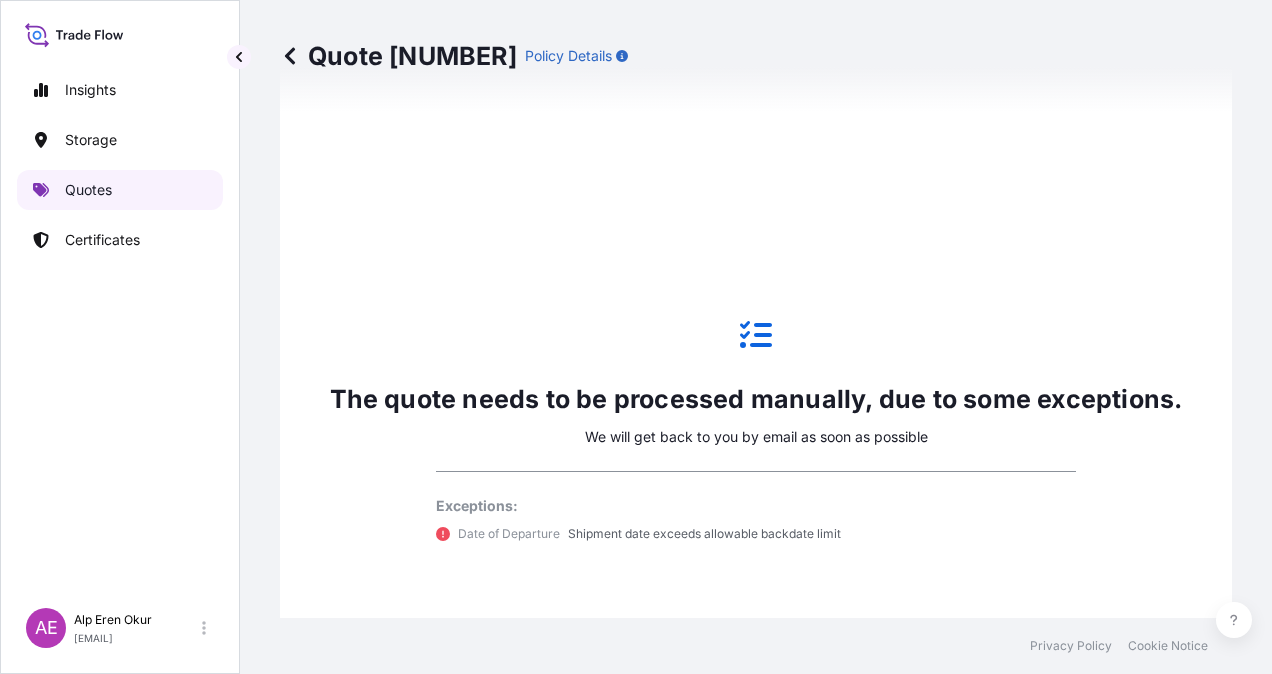 click on "Quotes" at bounding box center [88, 190] 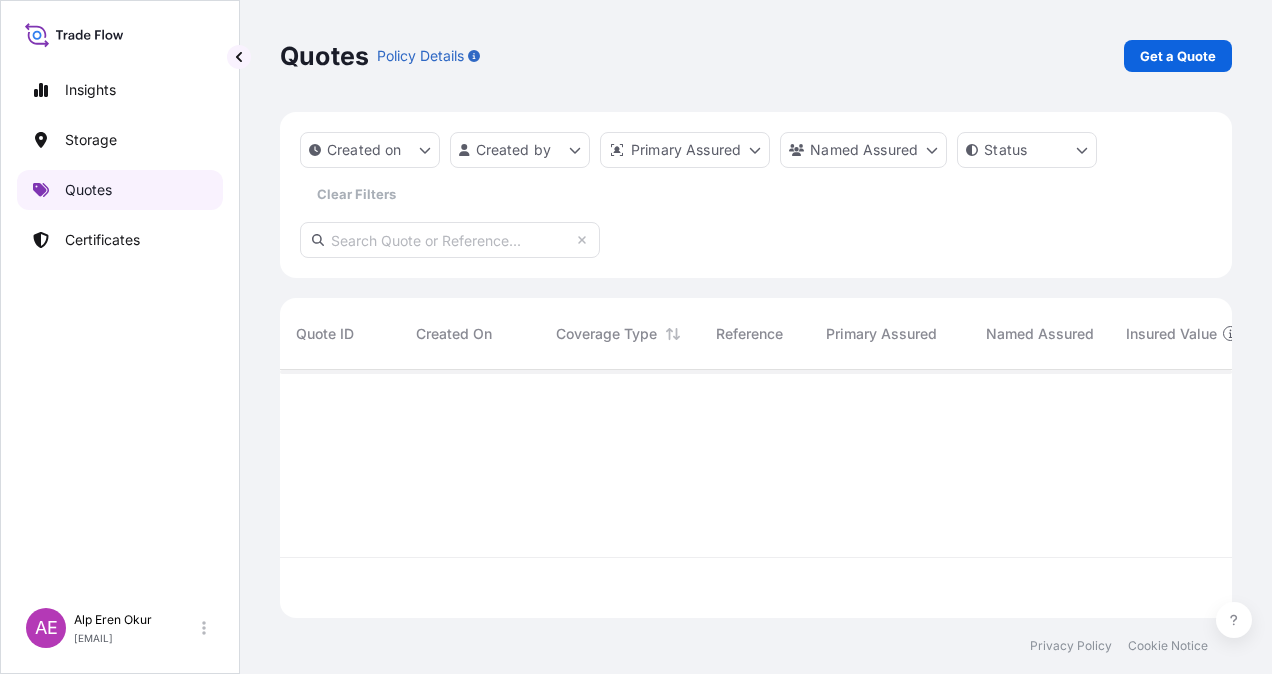 scroll, scrollTop: 16, scrollLeft: 16, axis: both 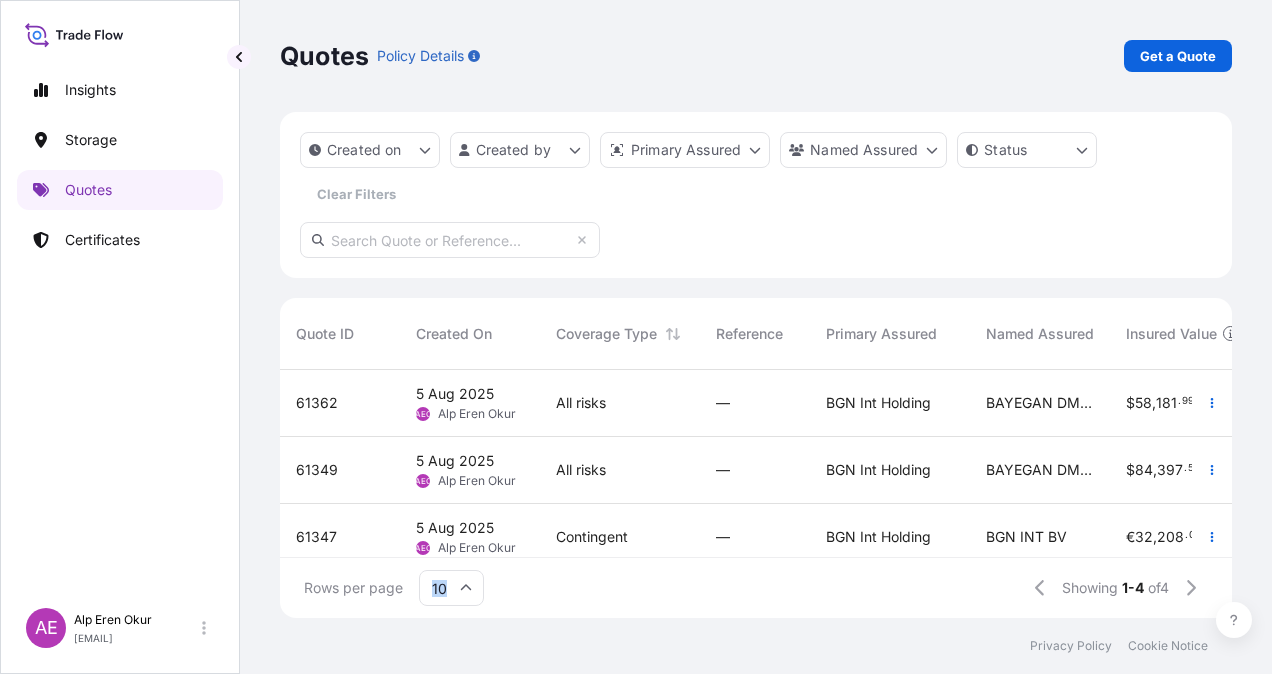 drag, startPoint x: 644, startPoint y: 557, endPoint x: 799, endPoint y: 568, distance: 155.38983 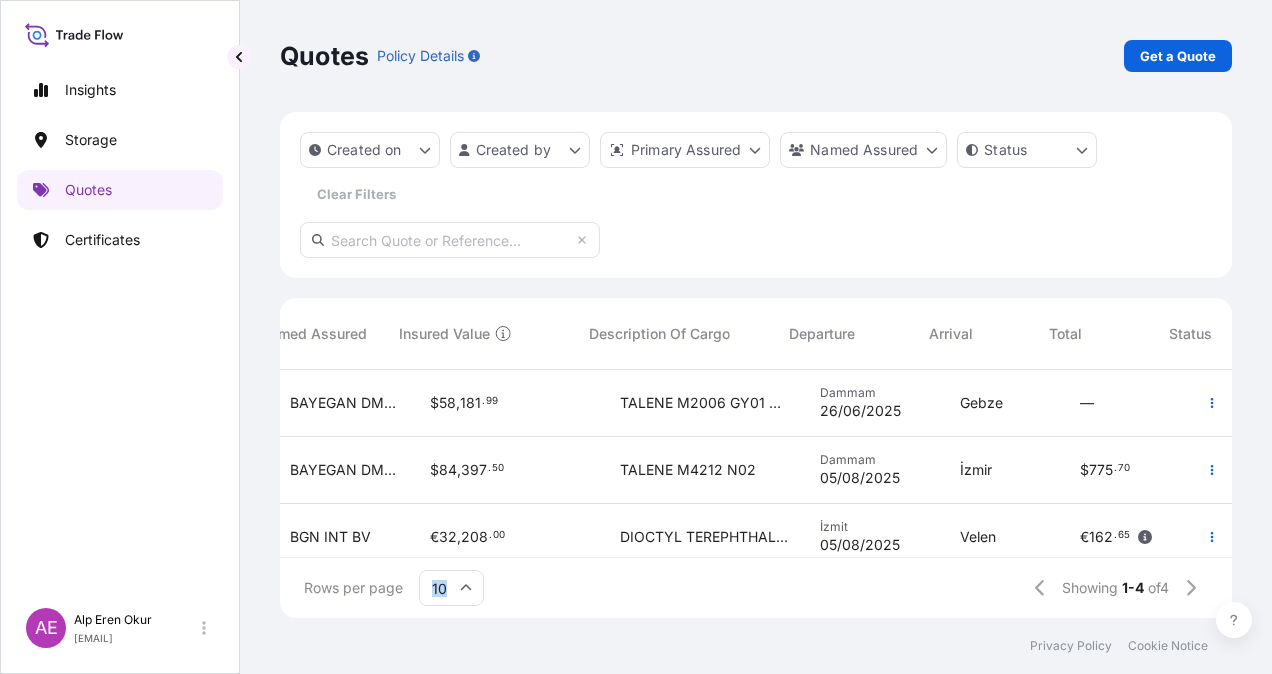 scroll, scrollTop: 0, scrollLeft: 728, axis: horizontal 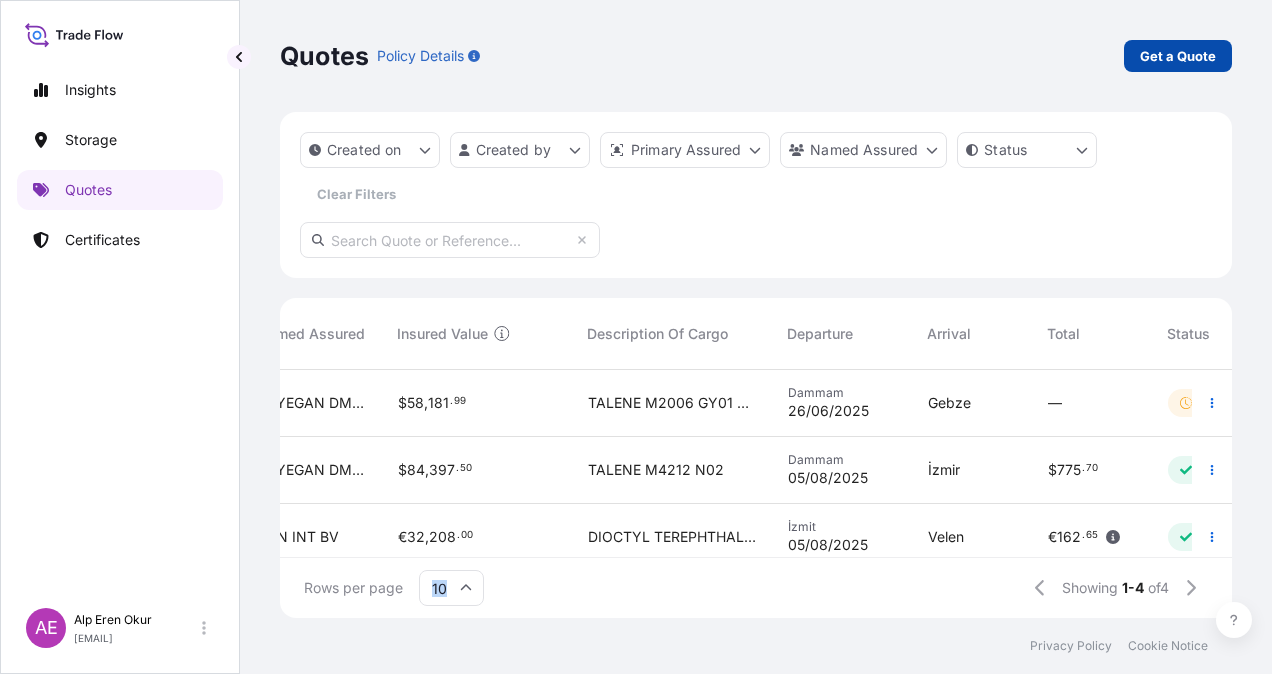 click on "Get a Quote" at bounding box center [1178, 56] 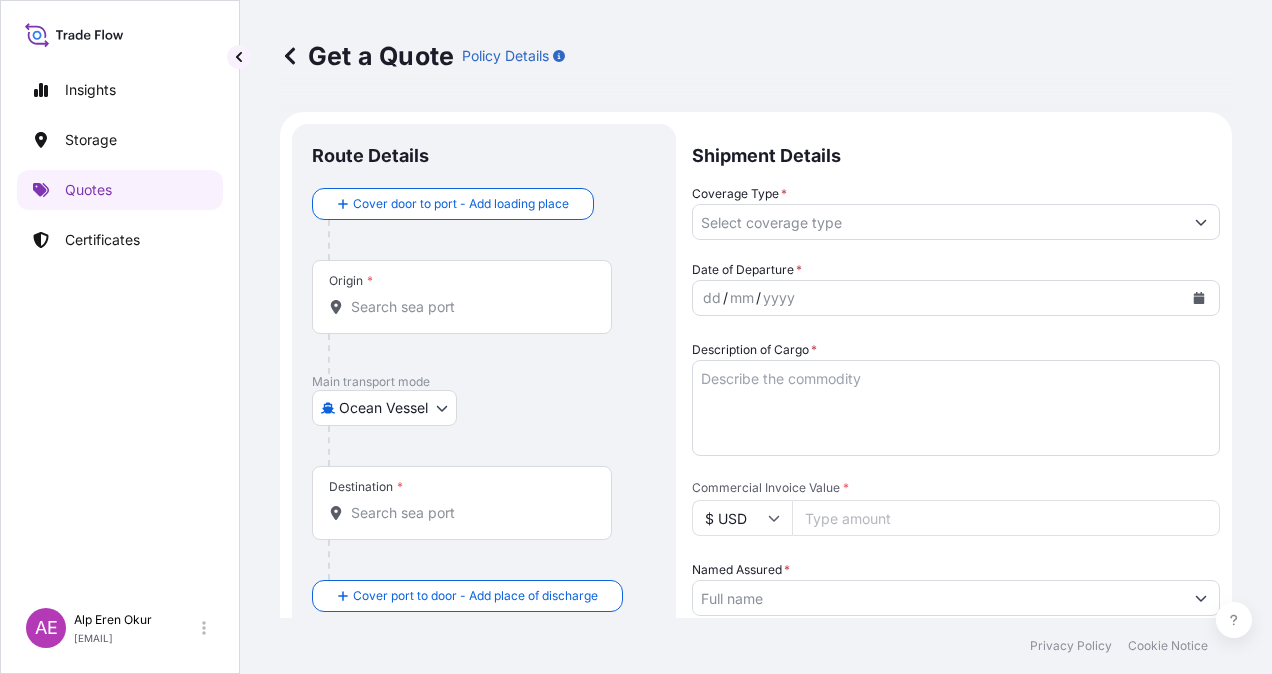 scroll, scrollTop: 32, scrollLeft: 0, axis: vertical 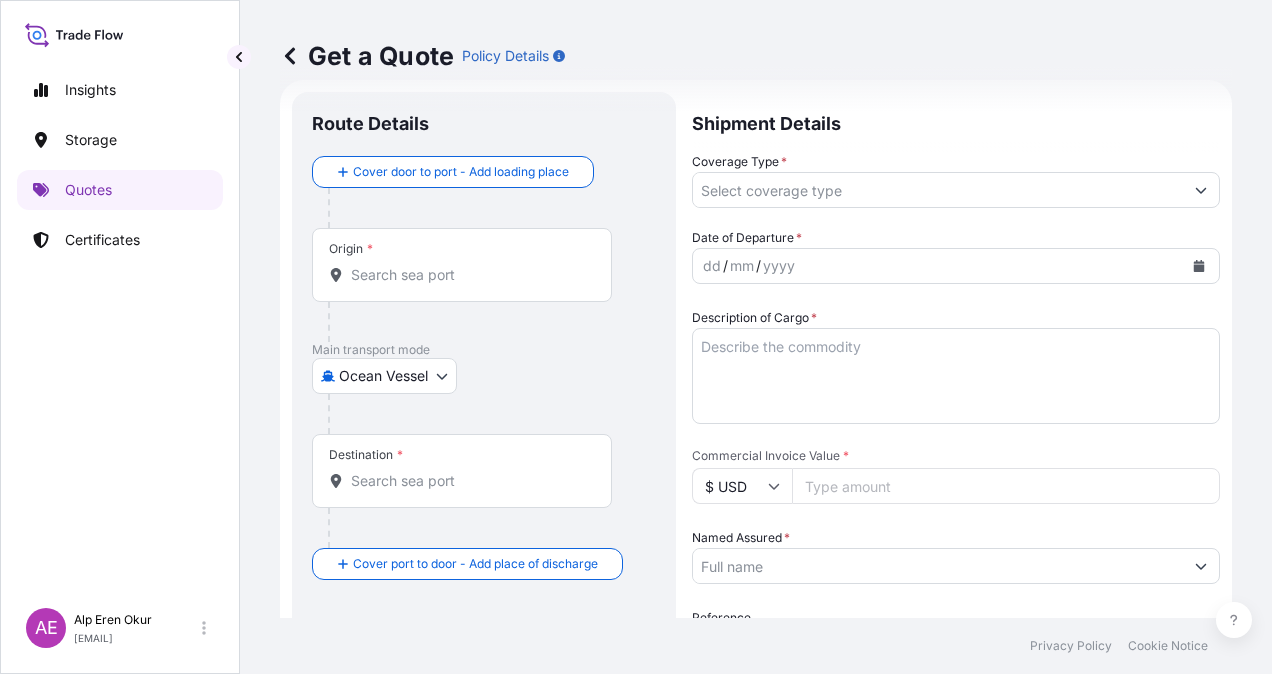 click on "Origin *" at bounding box center [462, 265] 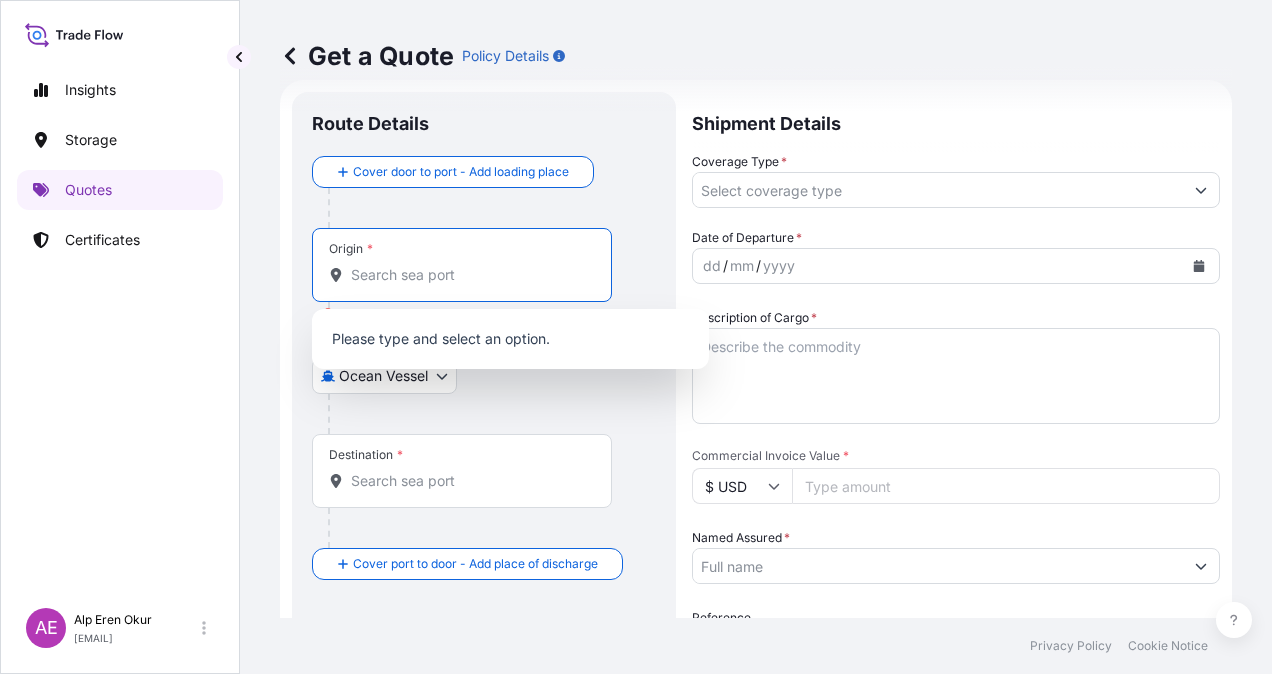 paste on "JUBAIL" 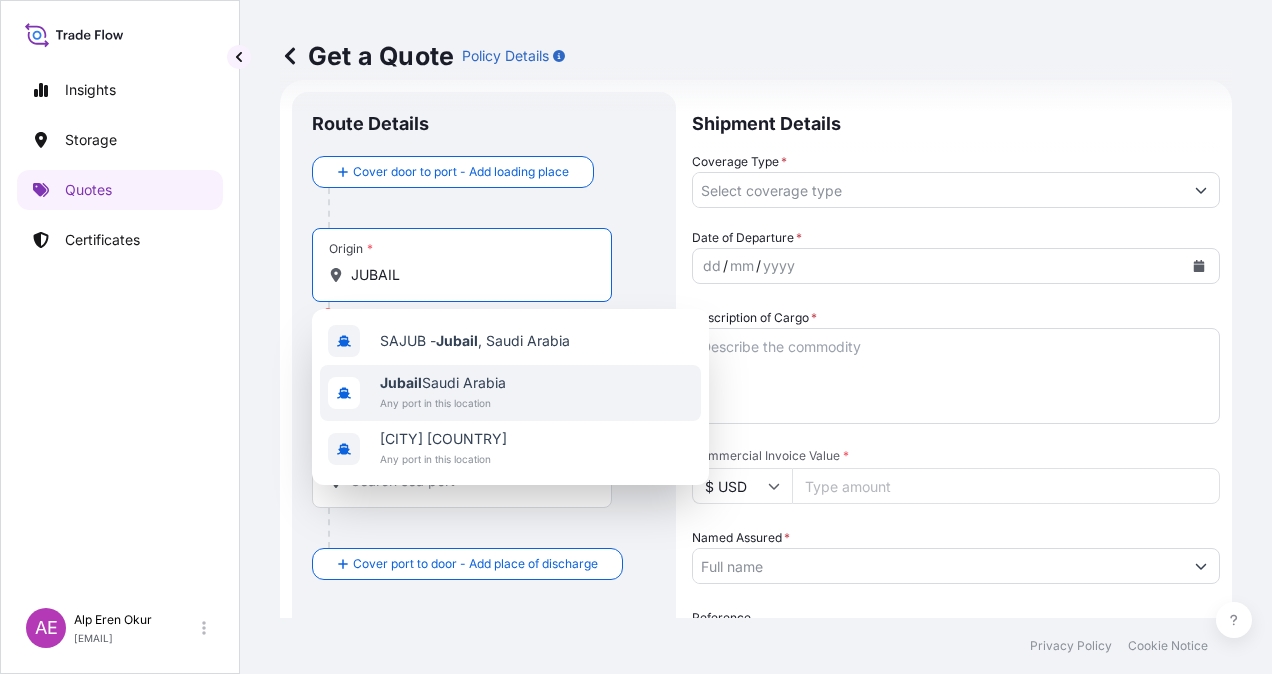 click on "Jubail  Saudi Arabia" at bounding box center (443, 383) 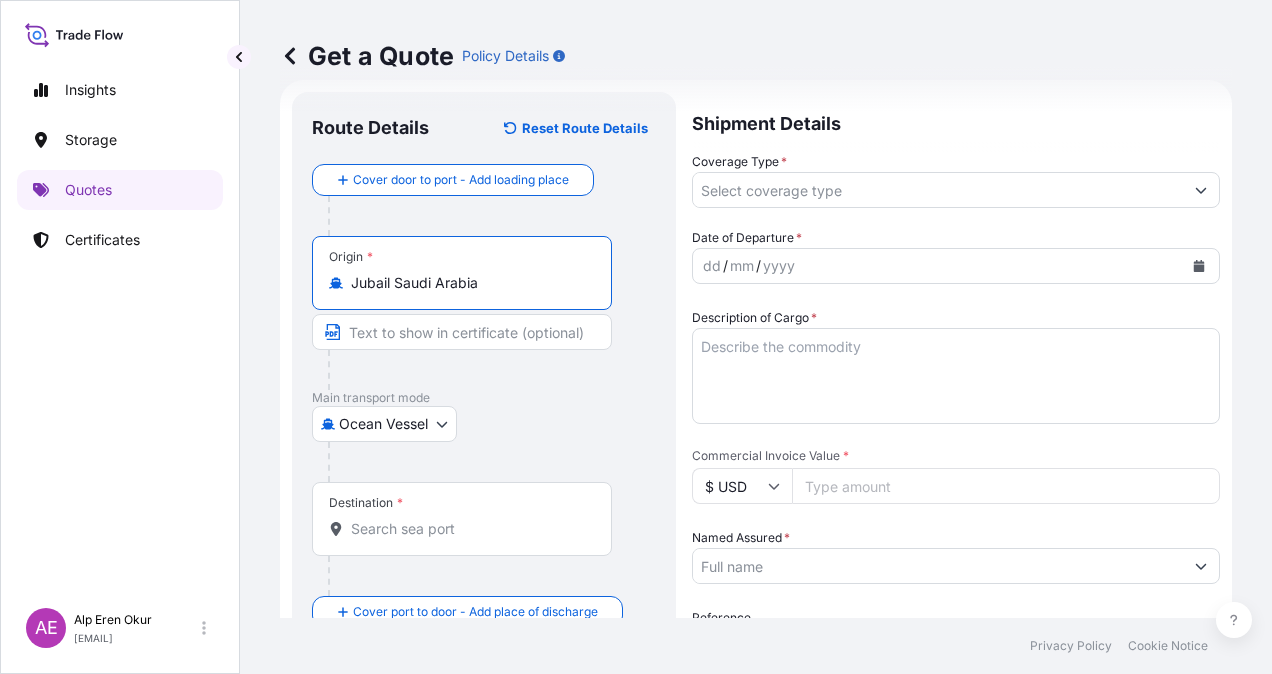 type on "Jubail Saudi Arabia" 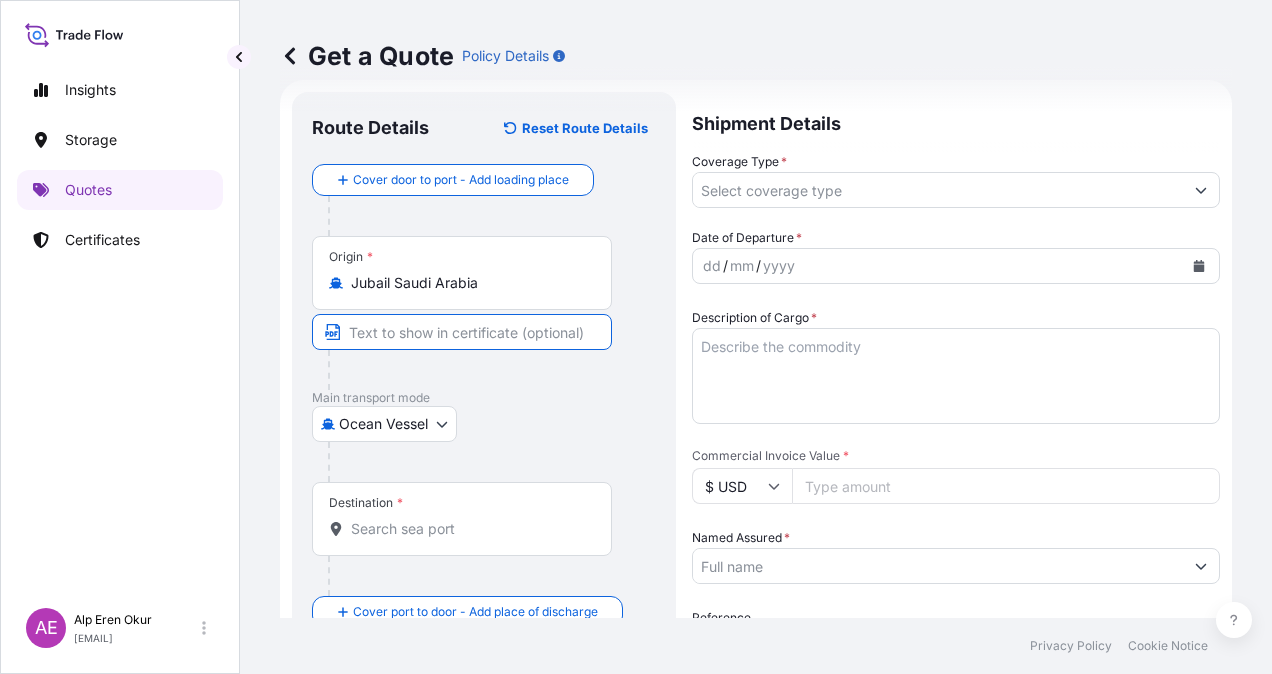 click at bounding box center [462, 332] 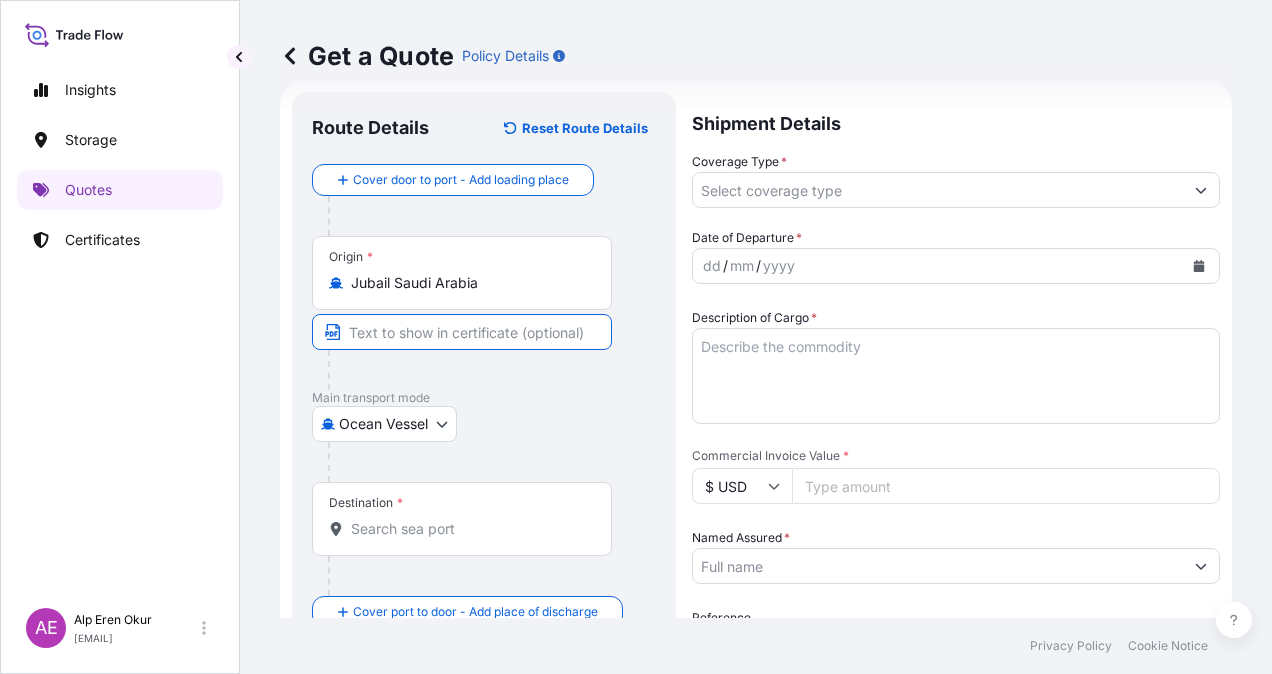 paste on "JUBAIL" 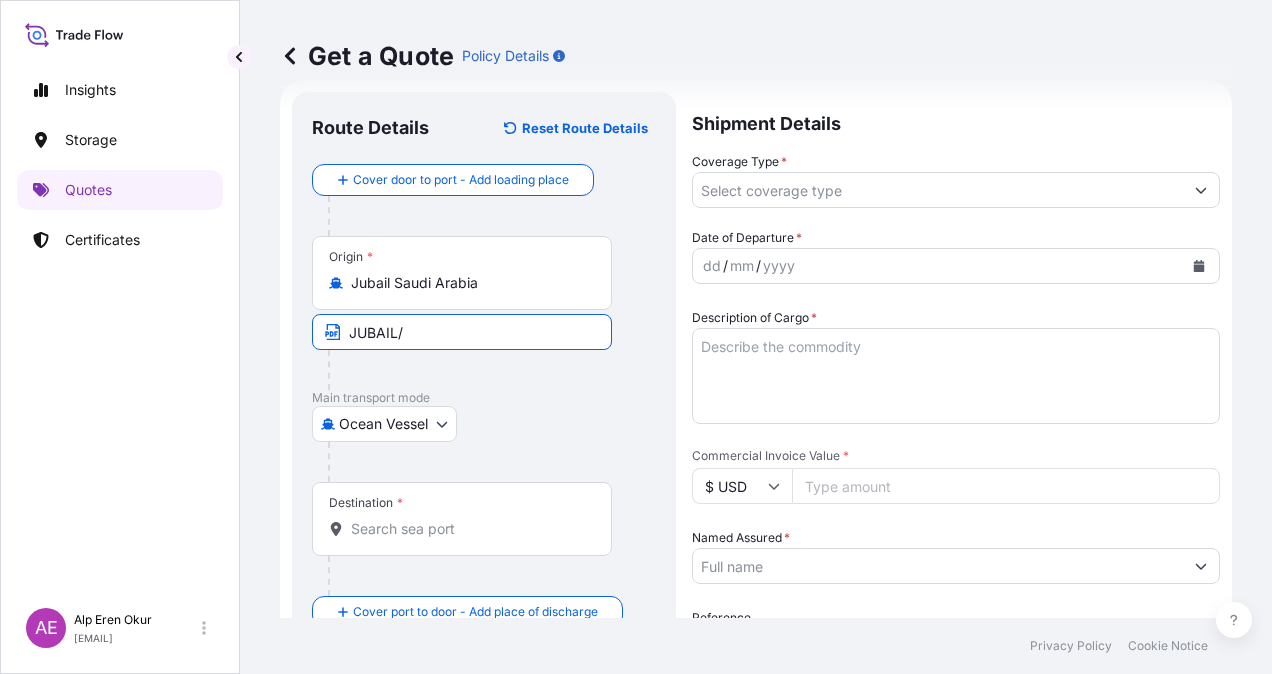 paste on "SAUDI ARABIA" 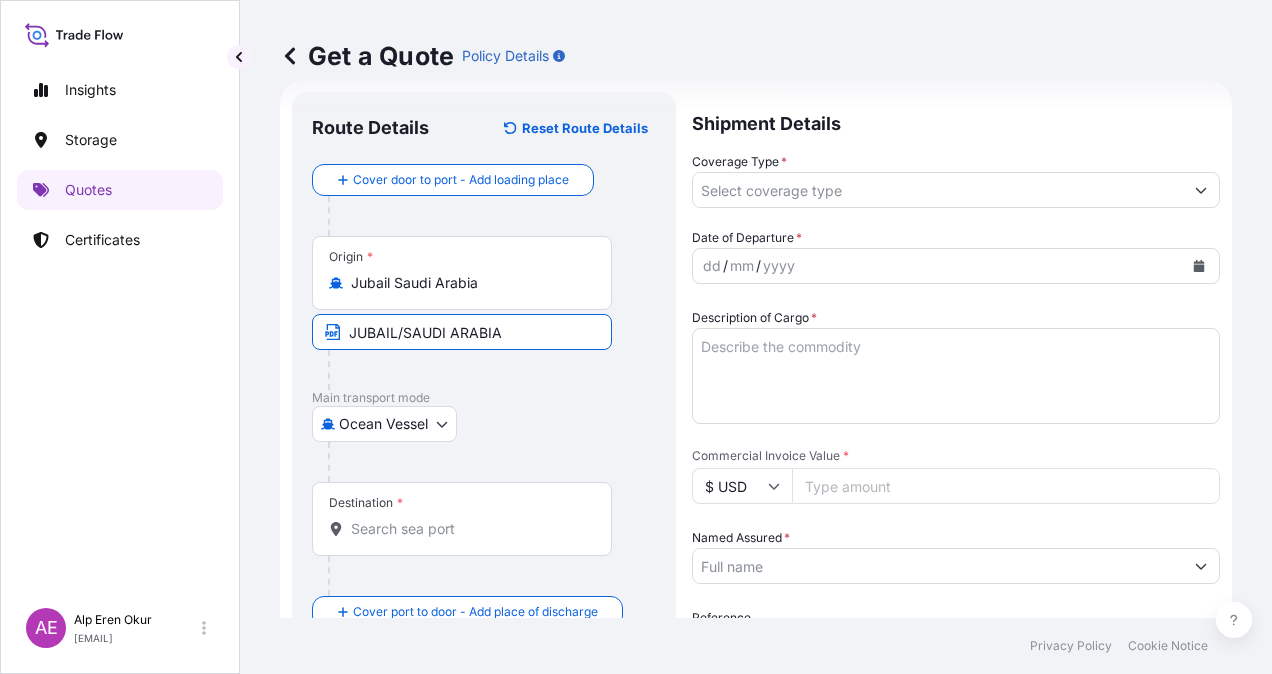 type on "JUBAIL/SAUDI ARABIA" 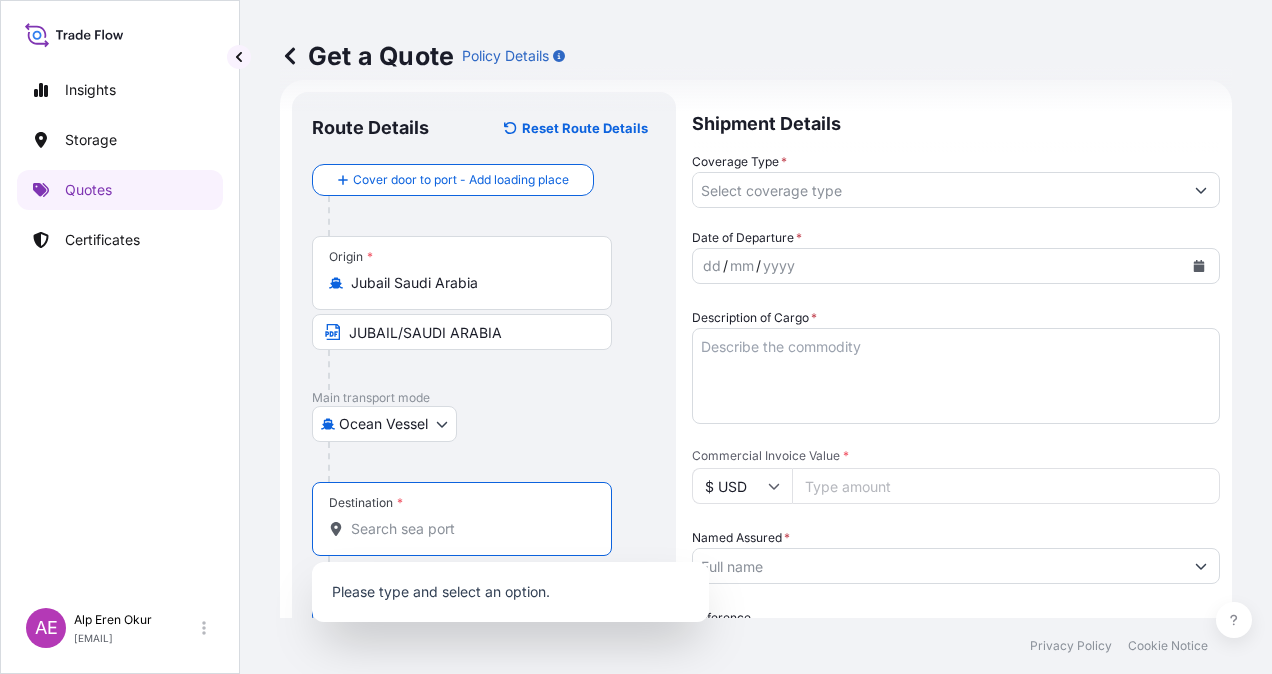 paste on "MERSIN" 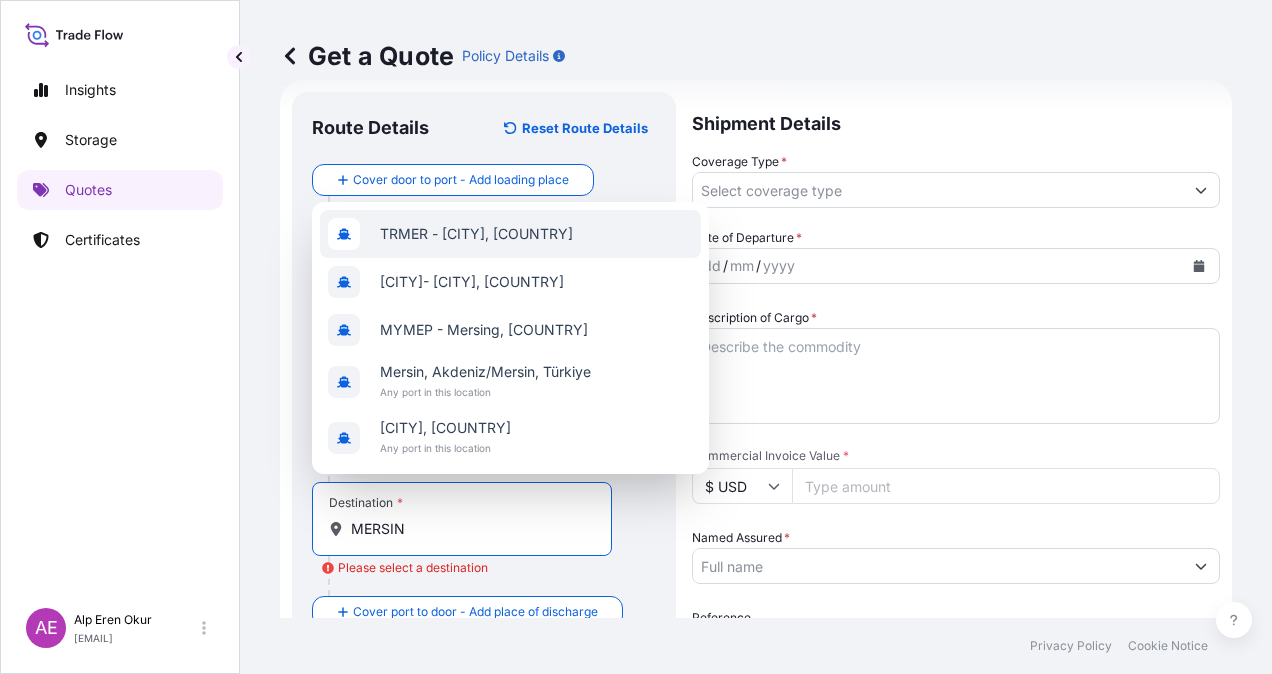 click on "[PORT] - [CITY], [COUNTRY]" at bounding box center [476, 234] 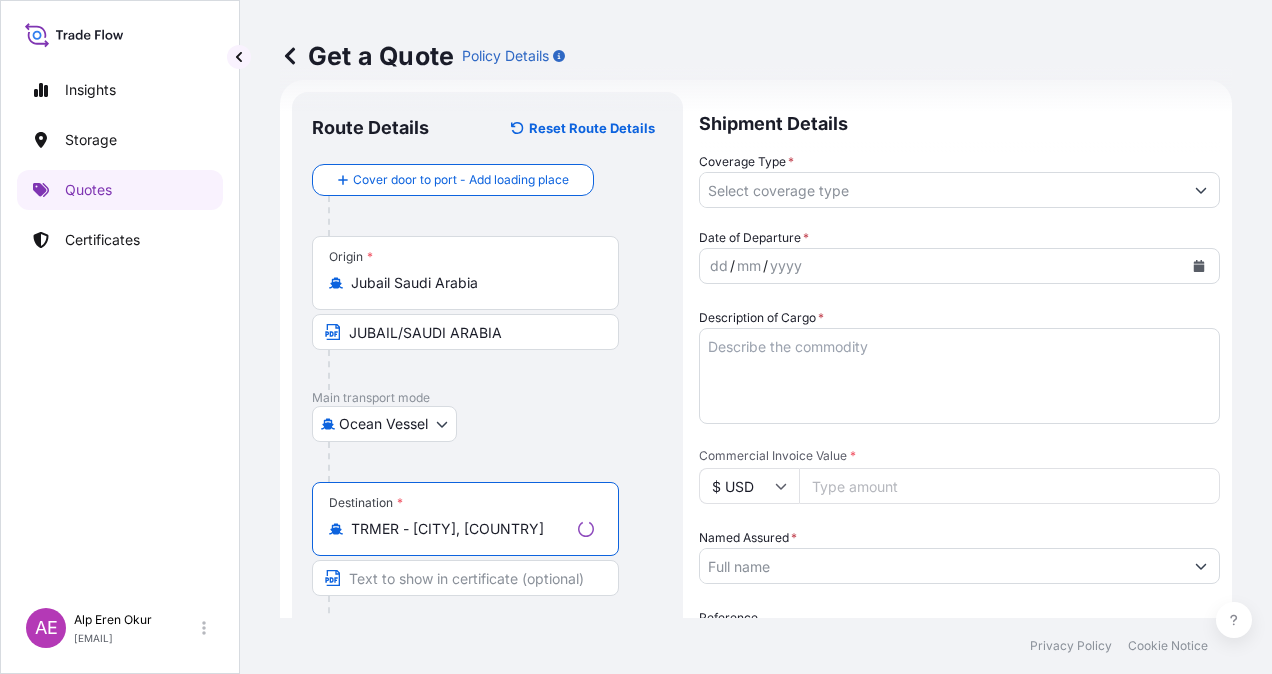 type on "[PORT] - [CITY], [COUNTRY]" 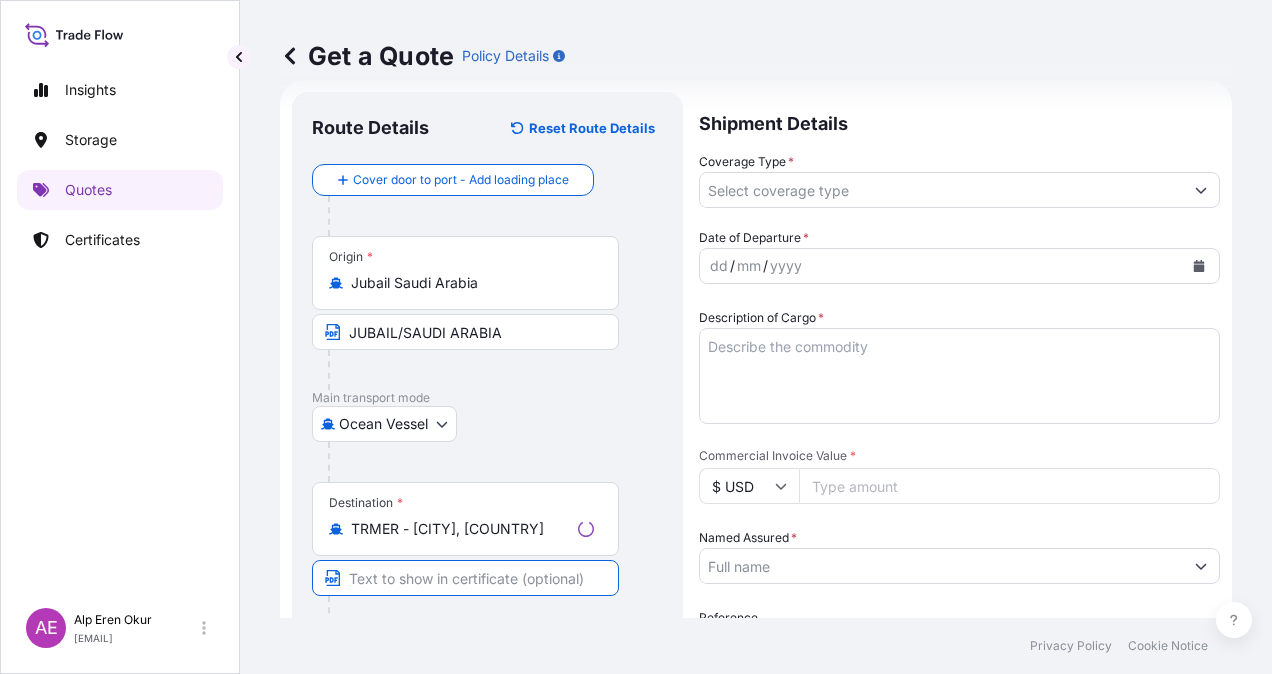 paste on "MERSIN" 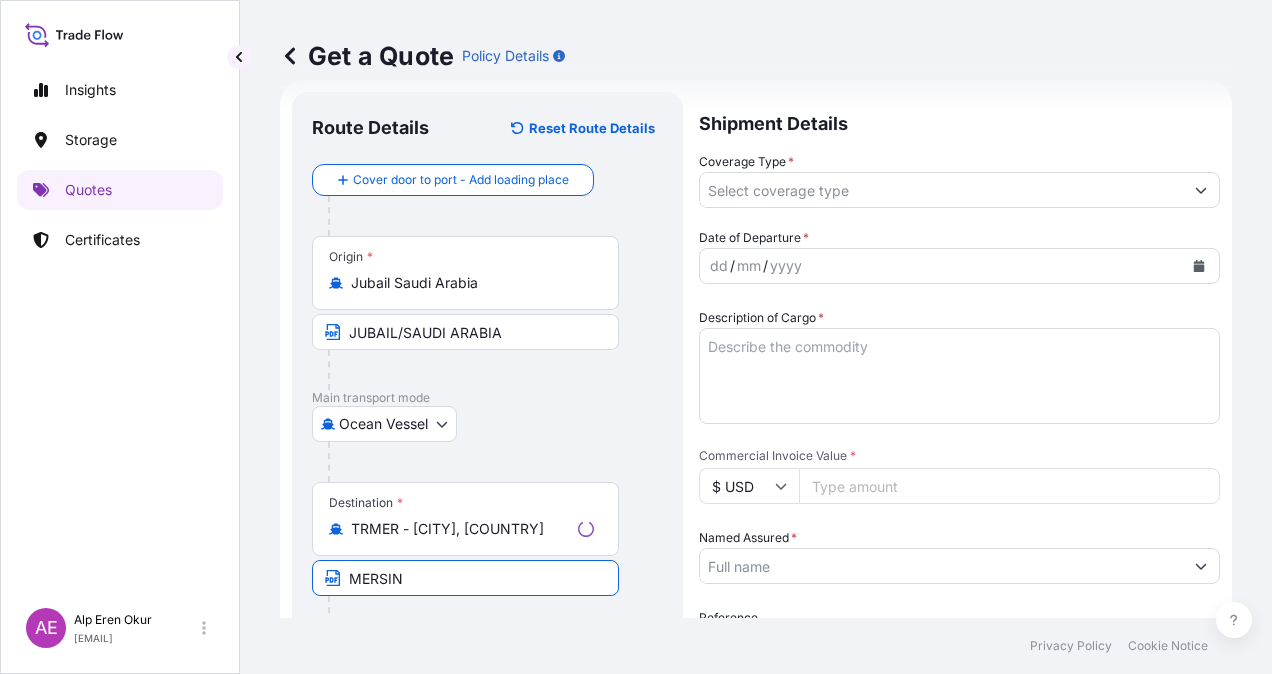 paste on "MERSIN" 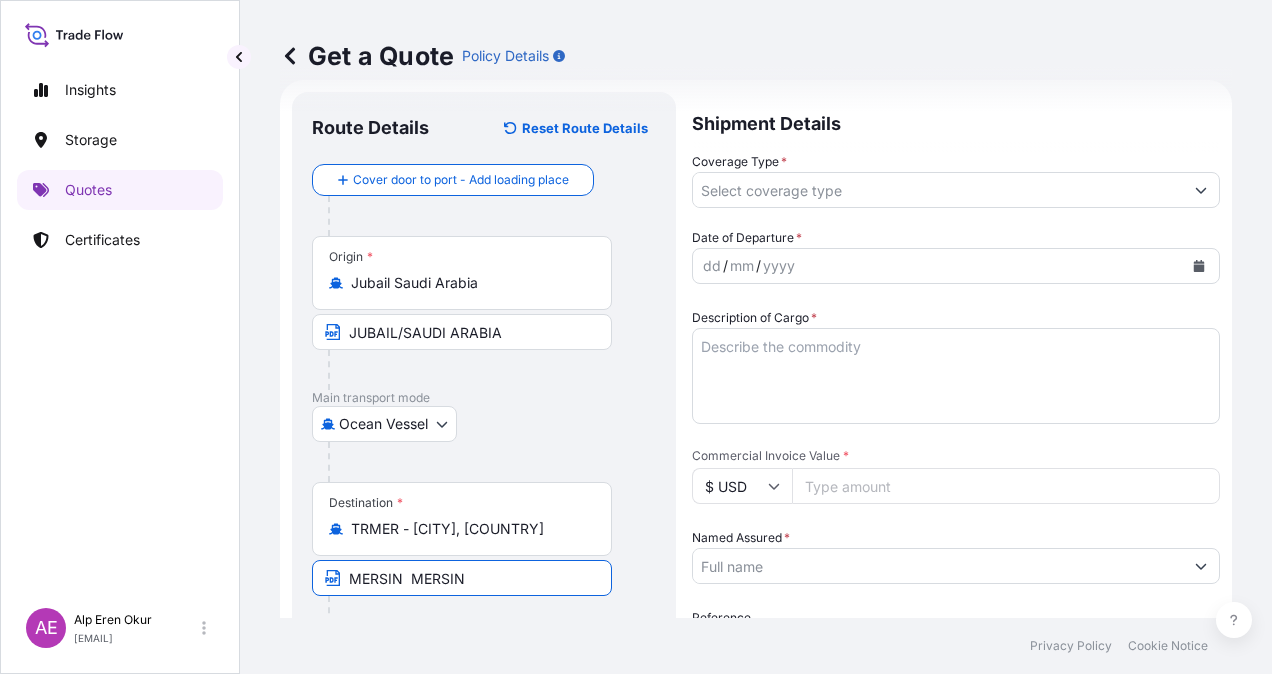drag, startPoint x: 490, startPoint y: 580, endPoint x: 421, endPoint y: 580, distance: 69 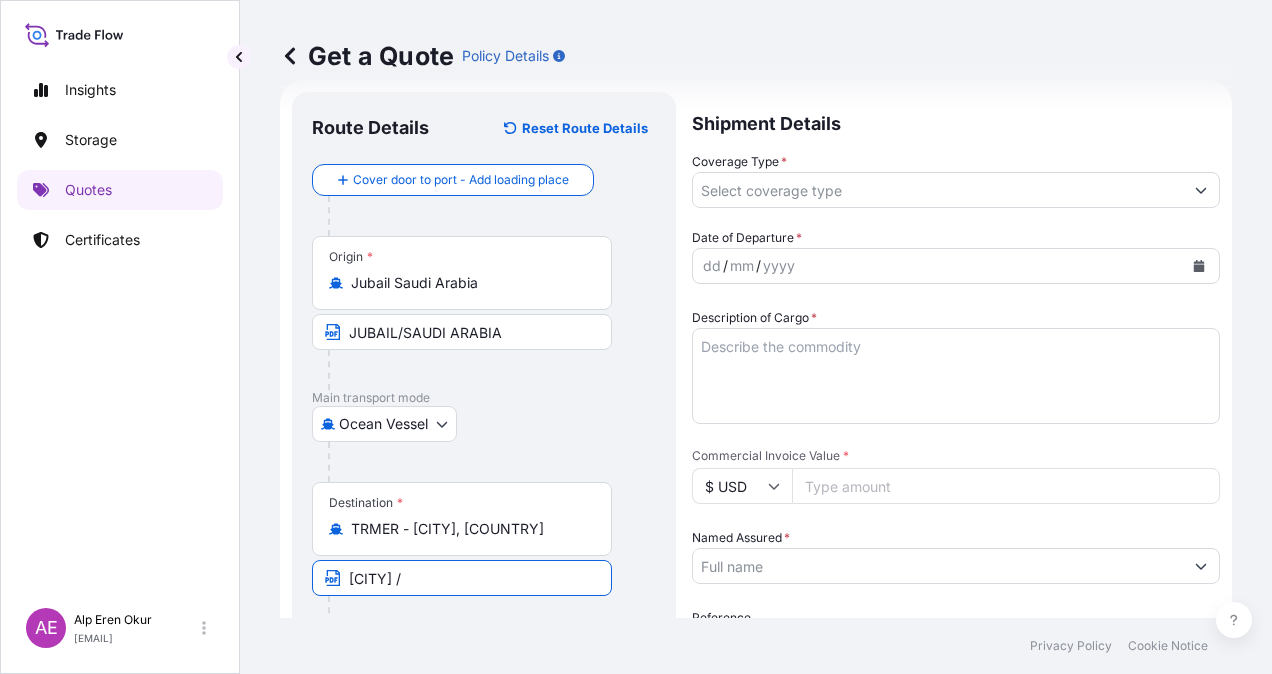 paste on "TURKEY" 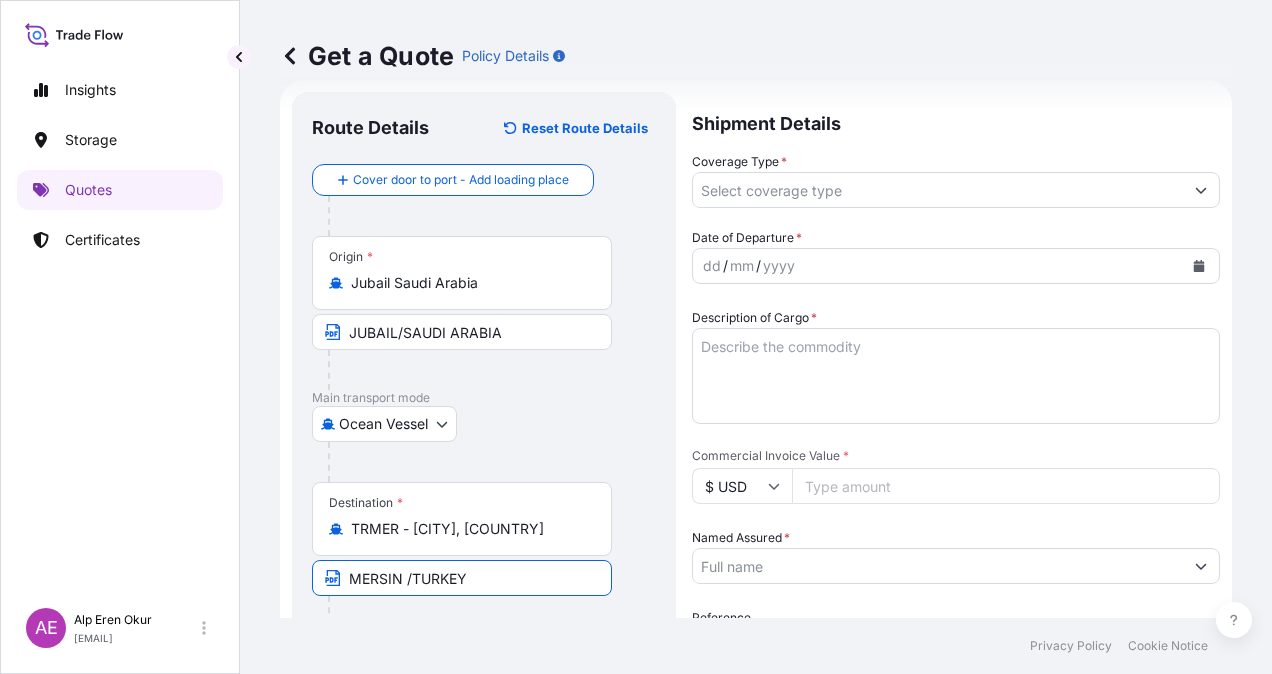 type on "MERSIN /TURKEY" 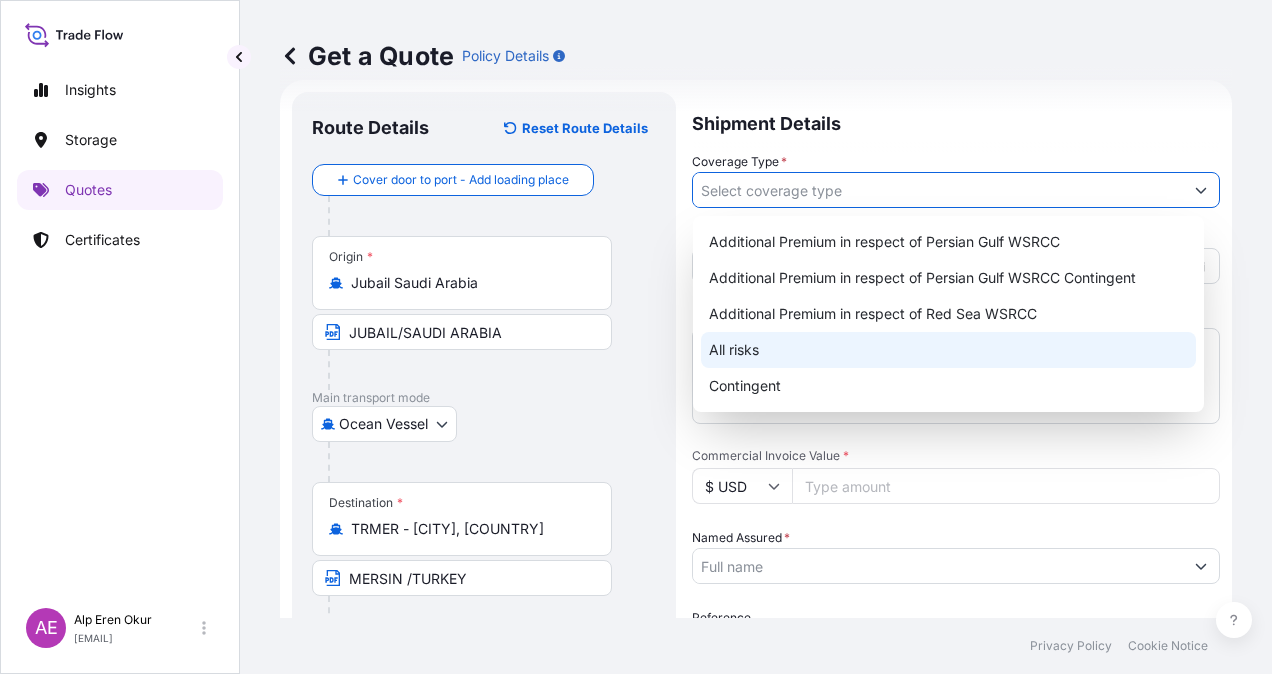 click on "All risks" at bounding box center [948, 350] 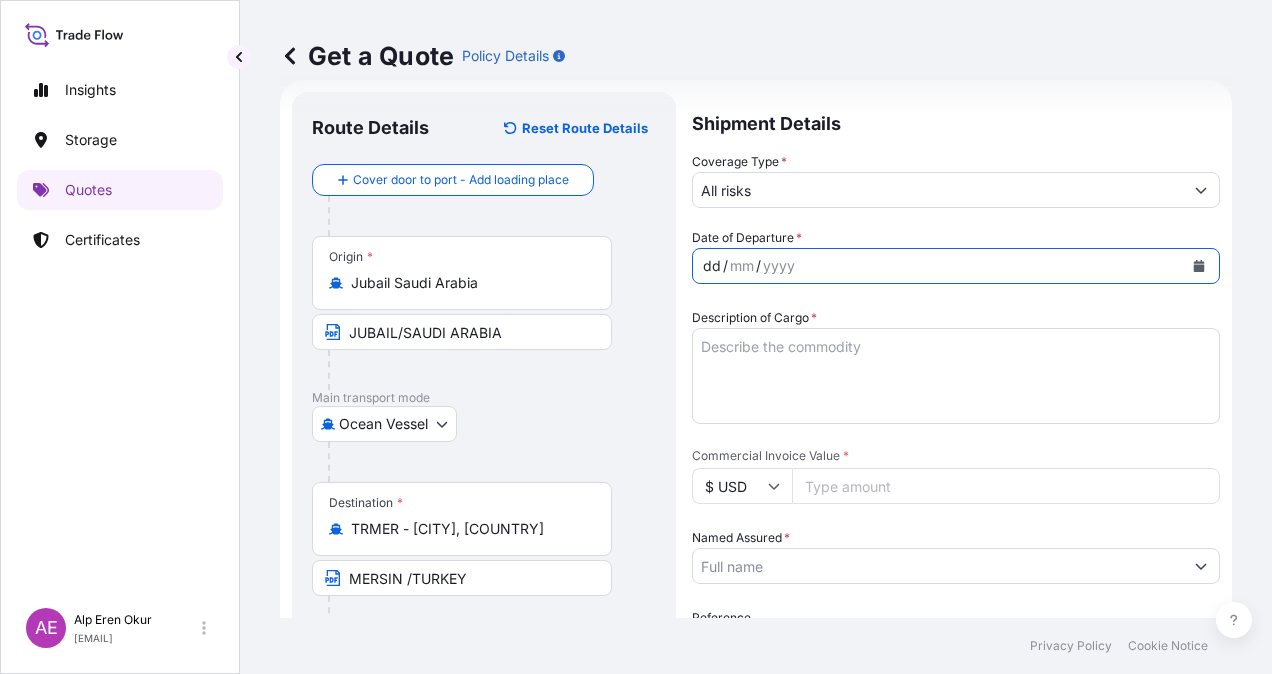 click on "dd" at bounding box center [712, 266] 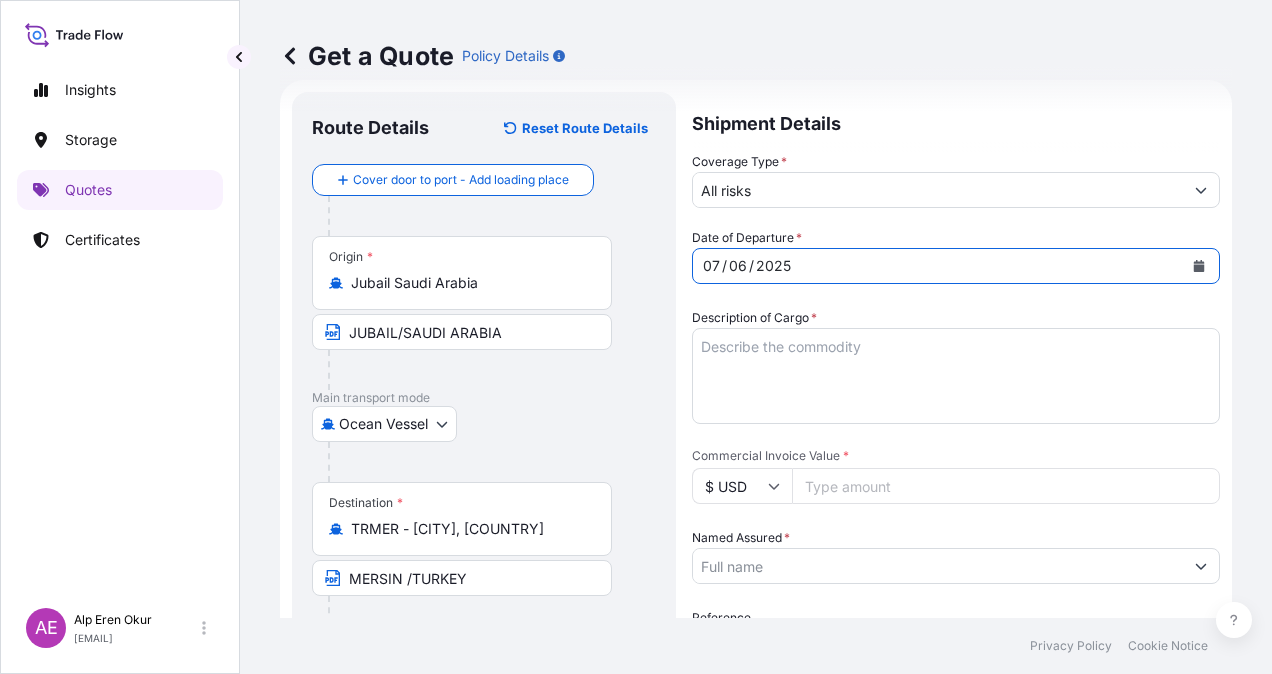 click on "Description of Cargo *" at bounding box center (956, 376) 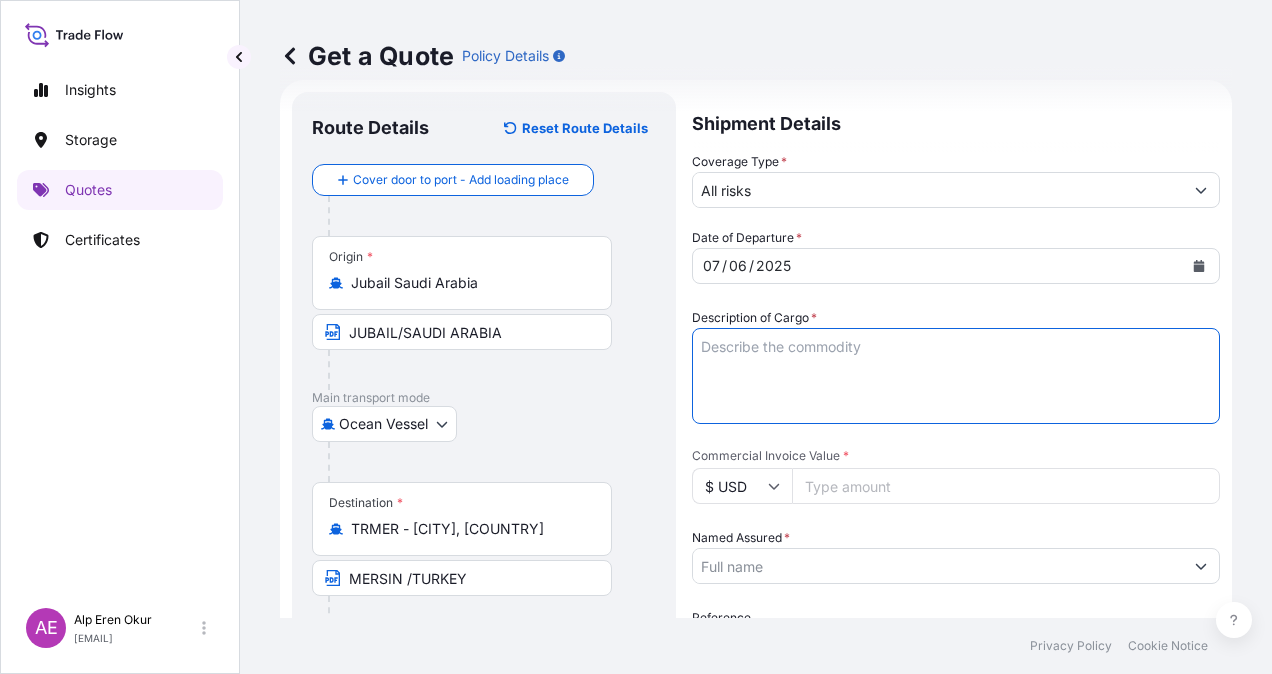 click on "Description of Cargo *" at bounding box center (956, 376) 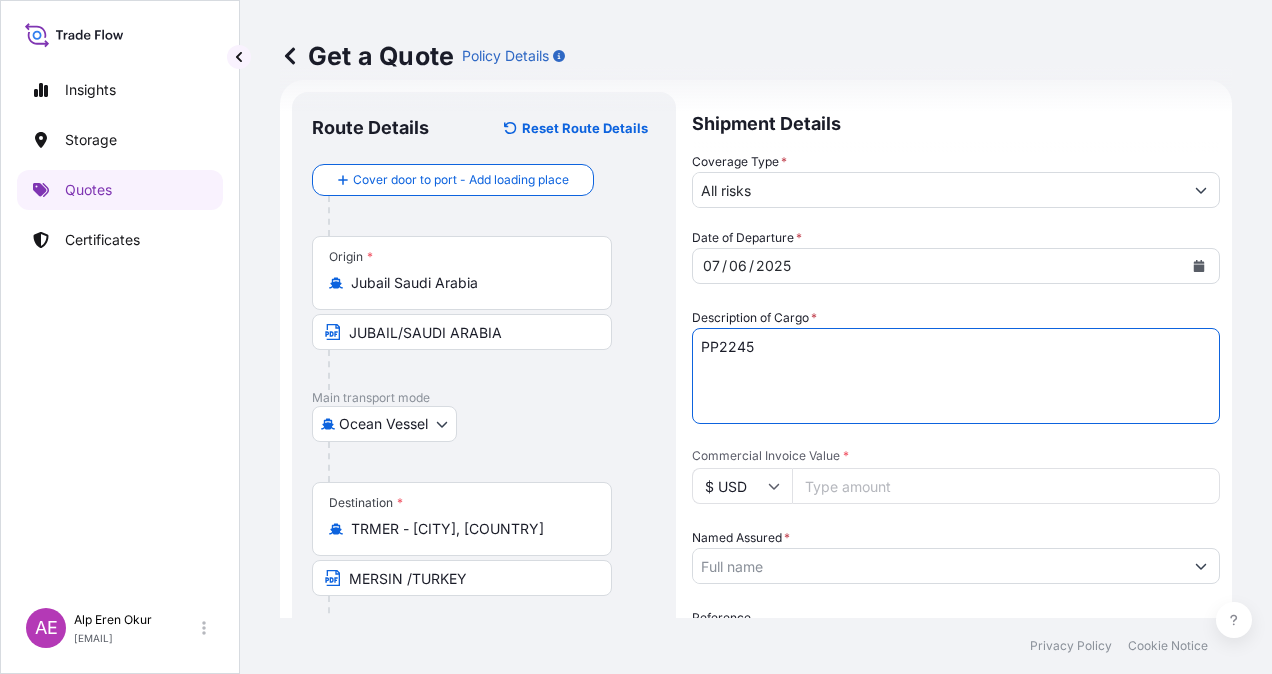 type on "PP2245" 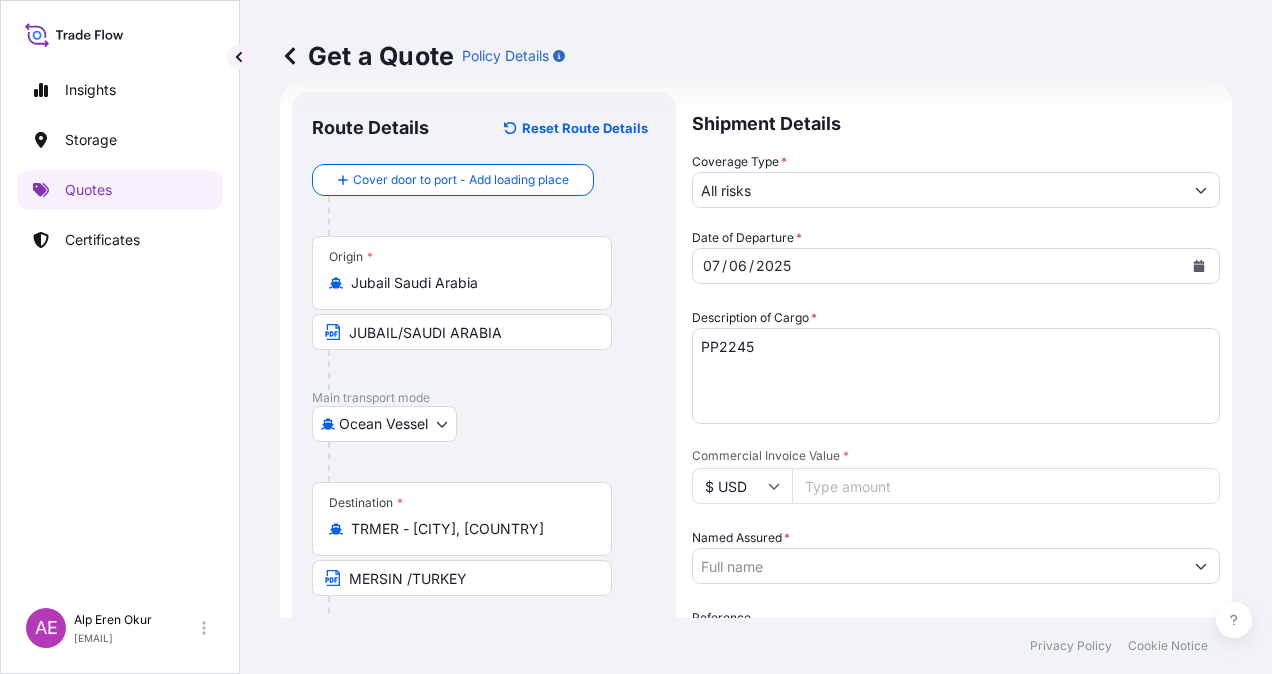 paste on "281778.75" 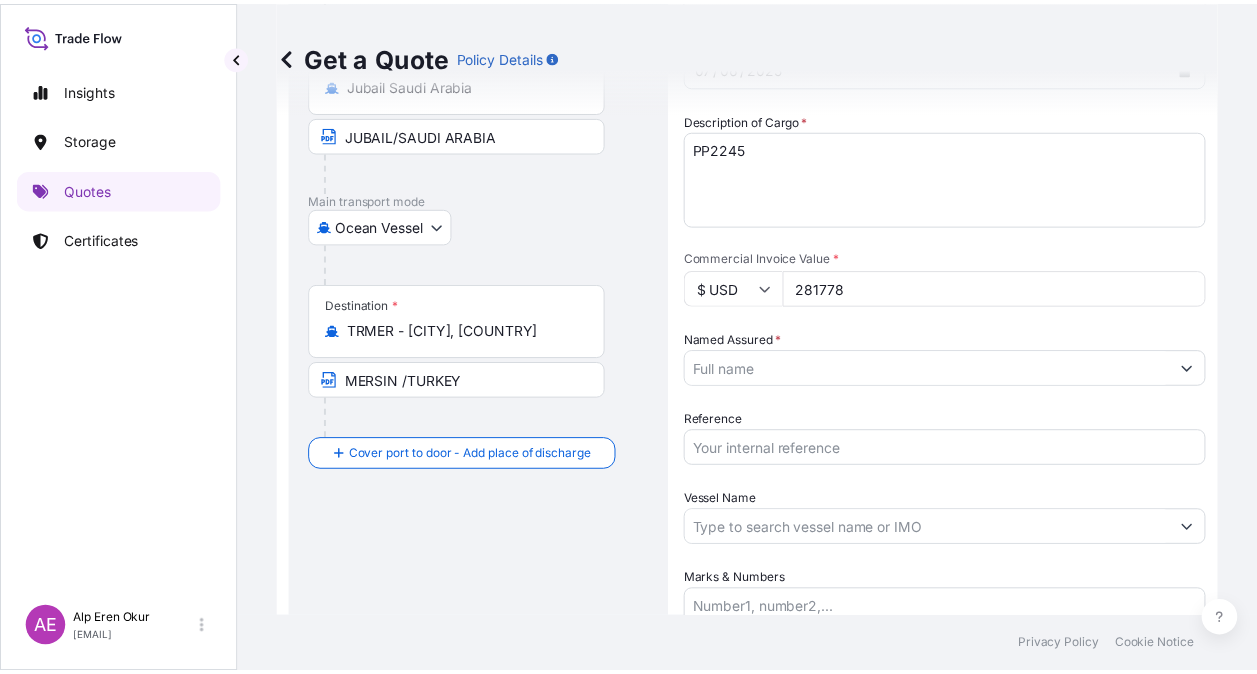 scroll, scrollTop: 232, scrollLeft: 0, axis: vertical 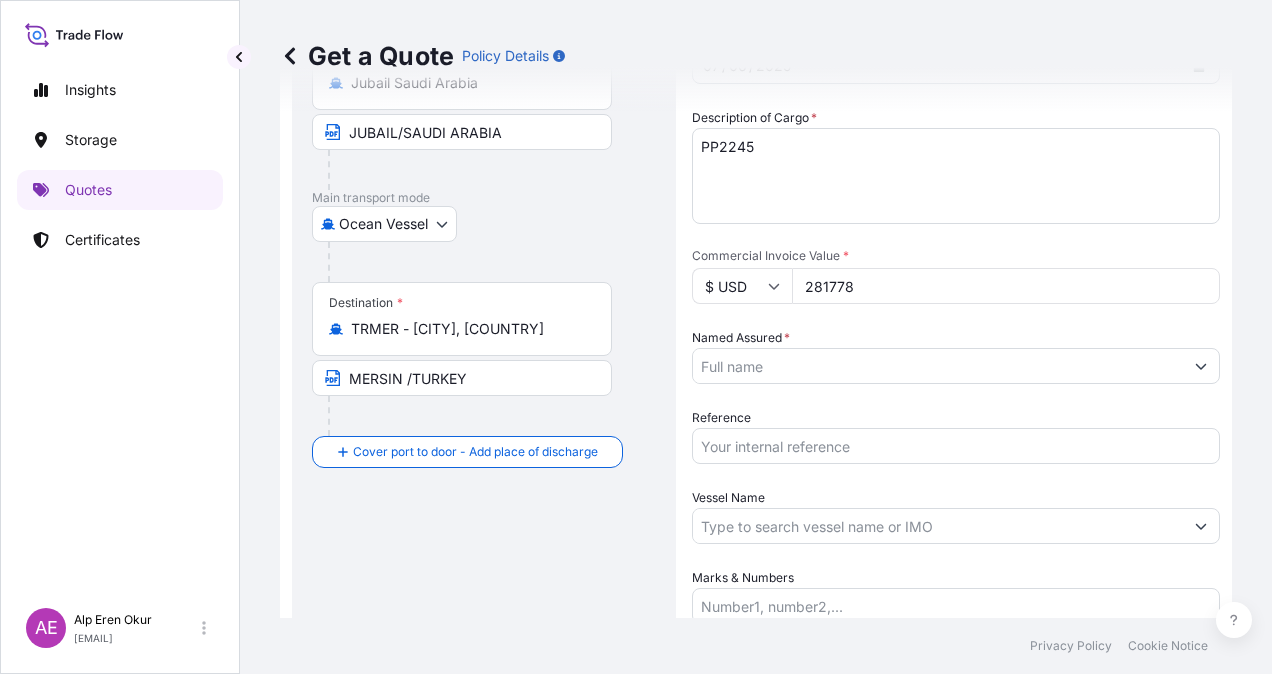 type on "281778" 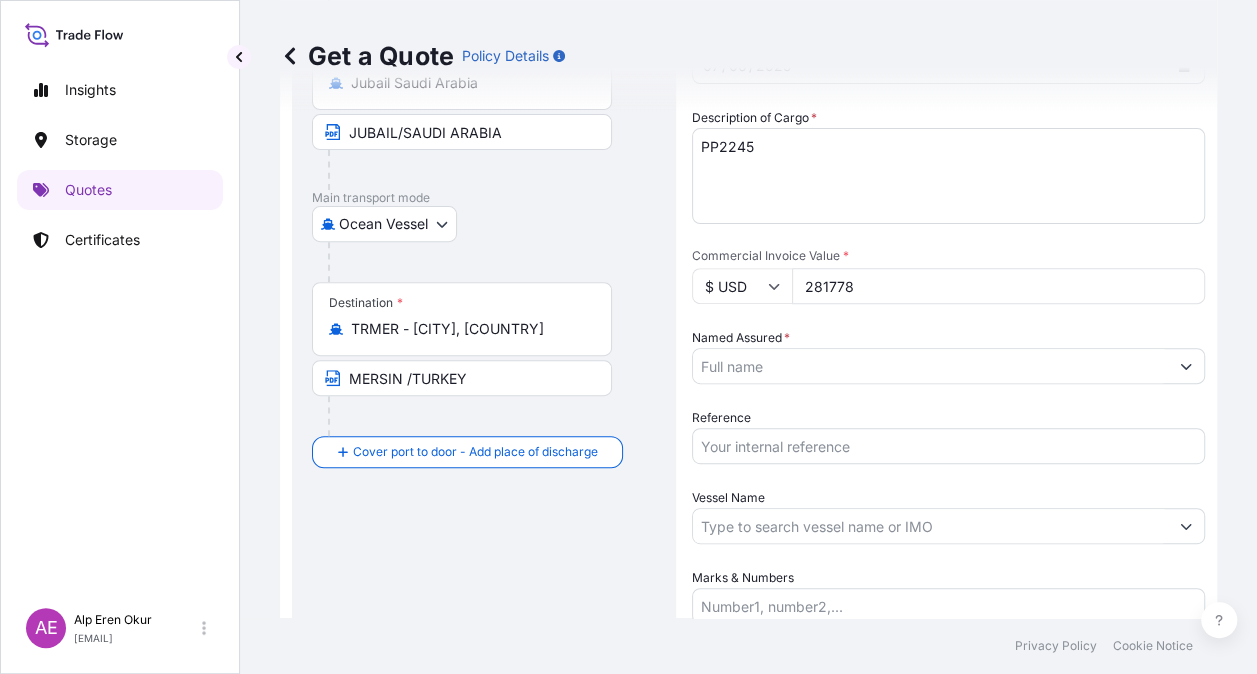 click on "Named Assured *" at bounding box center [930, 366] 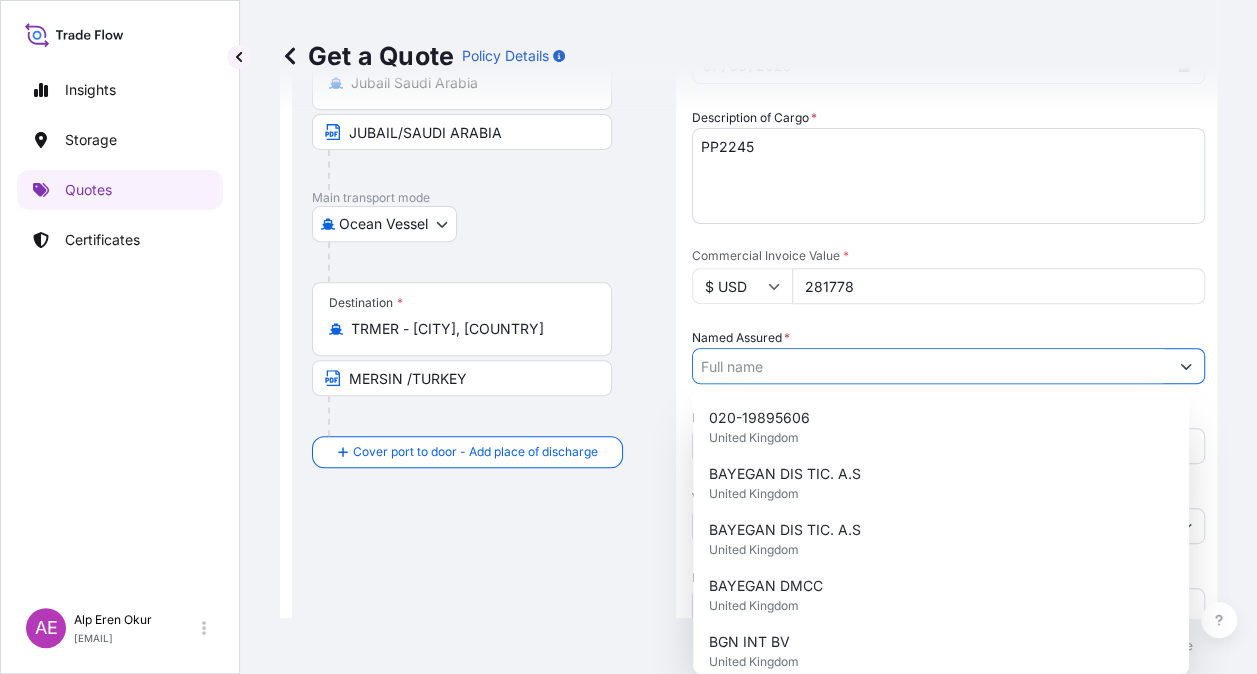 click on "Named Assured *" at bounding box center (930, 366) 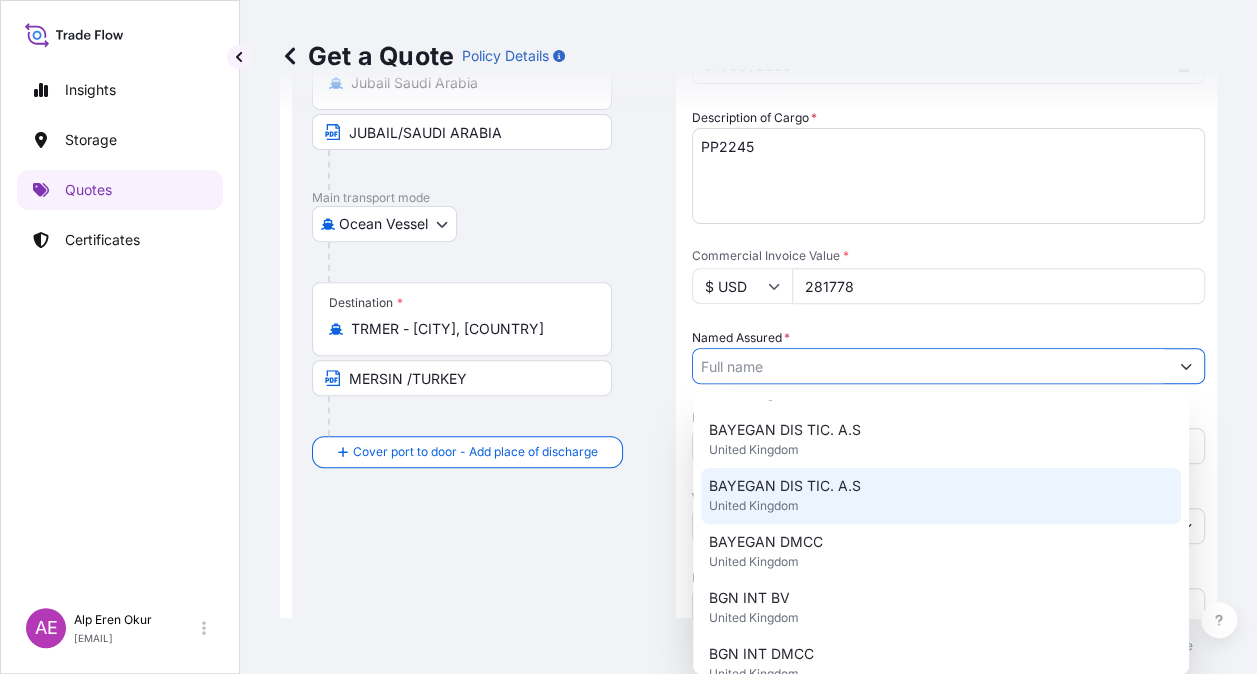scroll, scrollTop: 100, scrollLeft: 0, axis: vertical 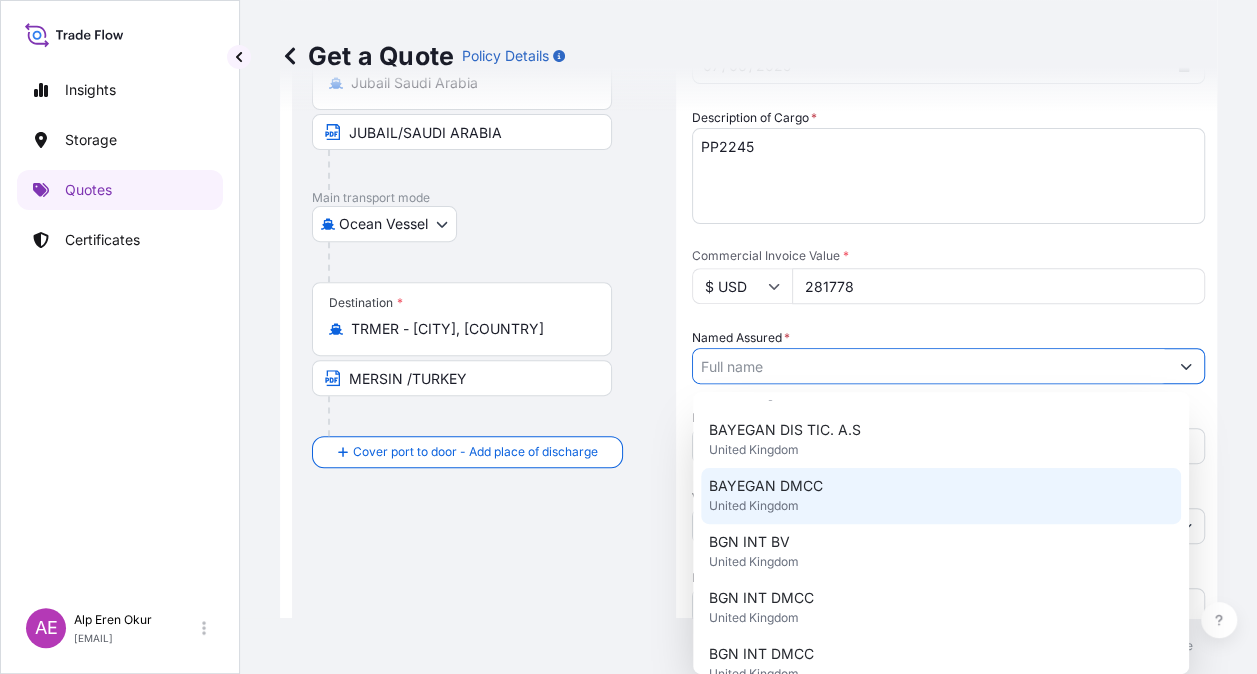 click on "BAYEGAN DMCC" at bounding box center [766, 486] 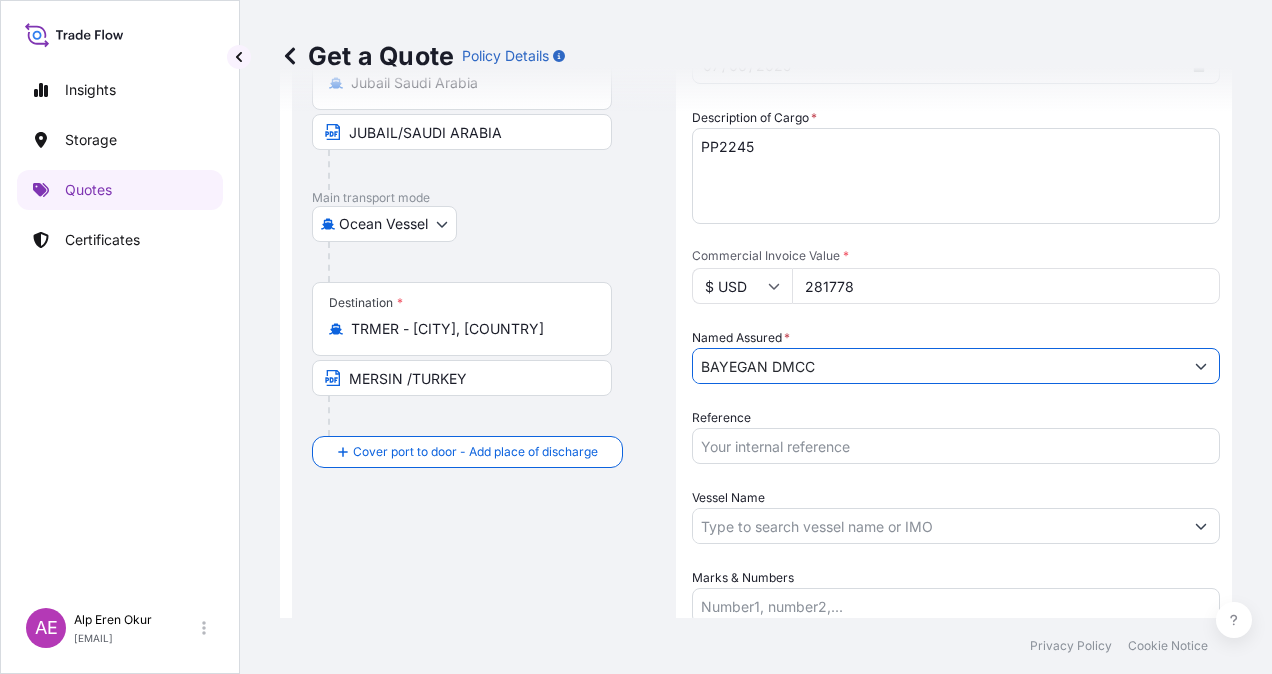 scroll, scrollTop: 398, scrollLeft: 0, axis: vertical 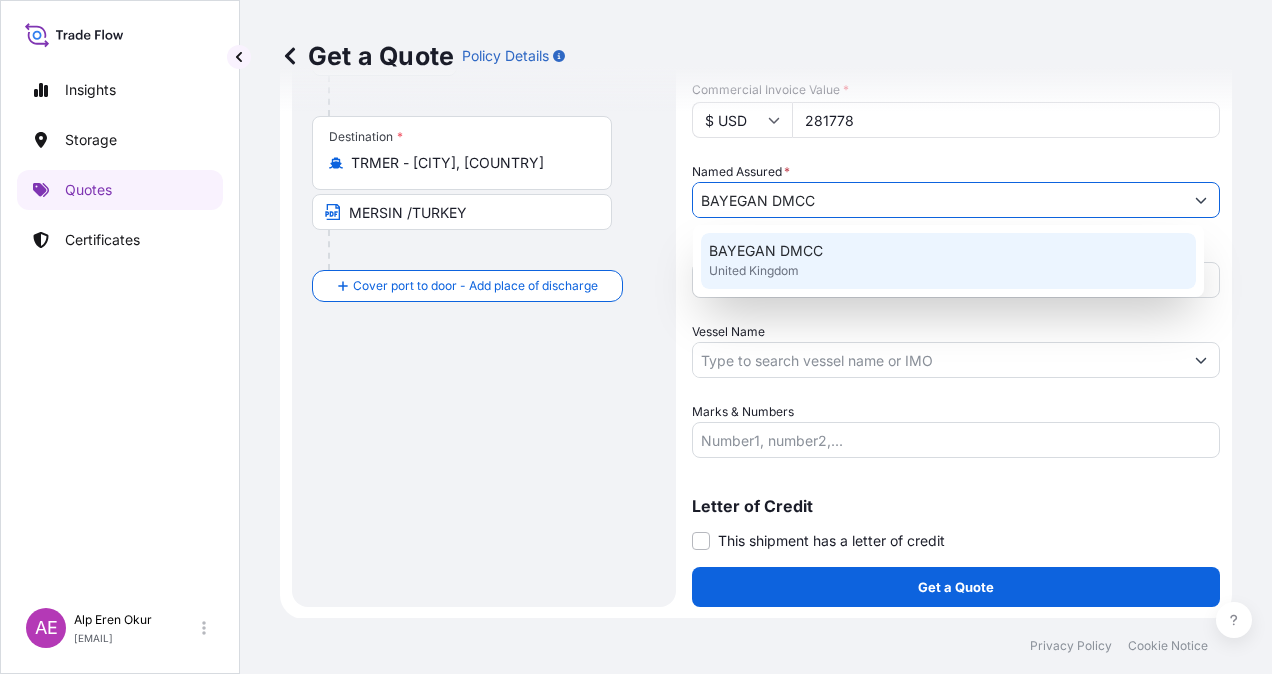 click on "BAYEGAN DMCC United Kingdom" at bounding box center [948, 261] 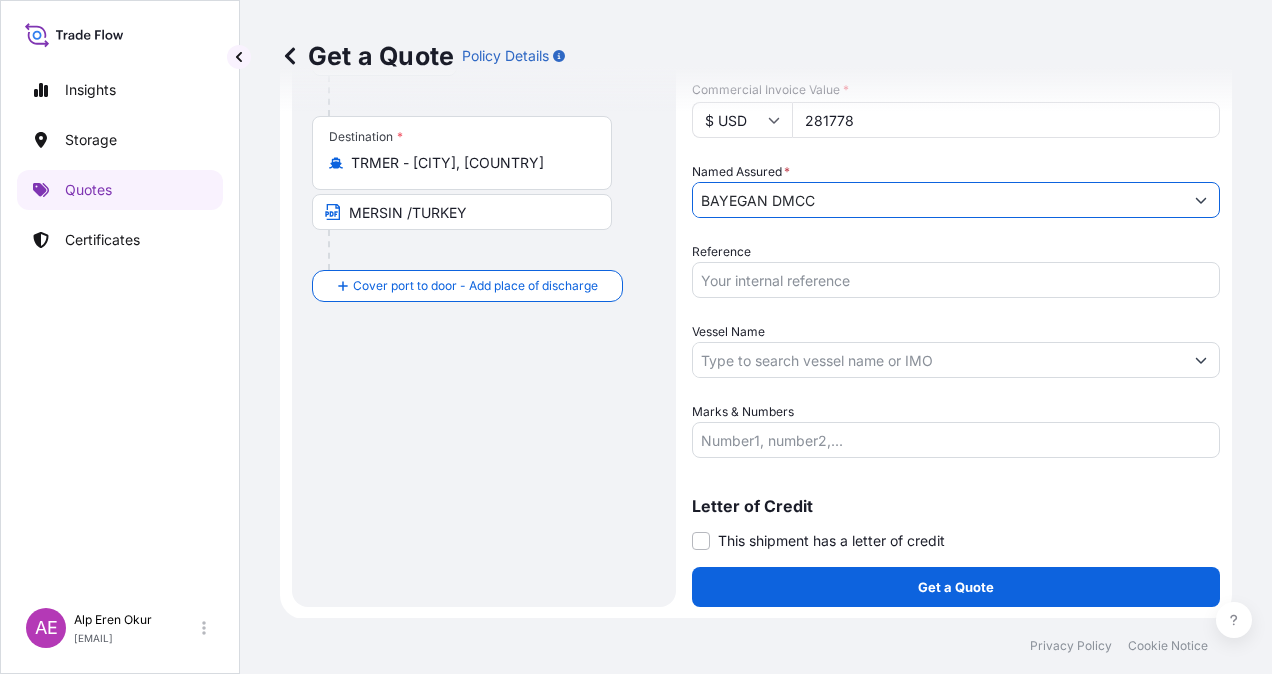 click on "Vessel Name" at bounding box center [938, 360] 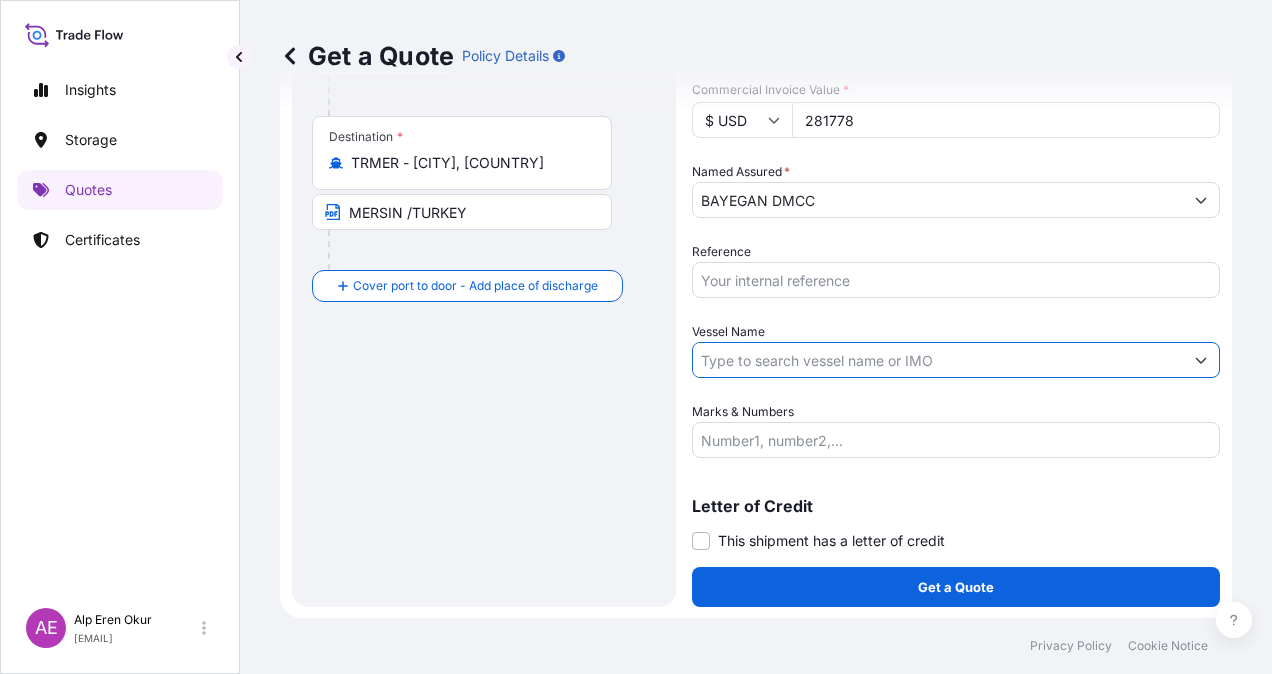 paste on "CMA CGM VITORIA" 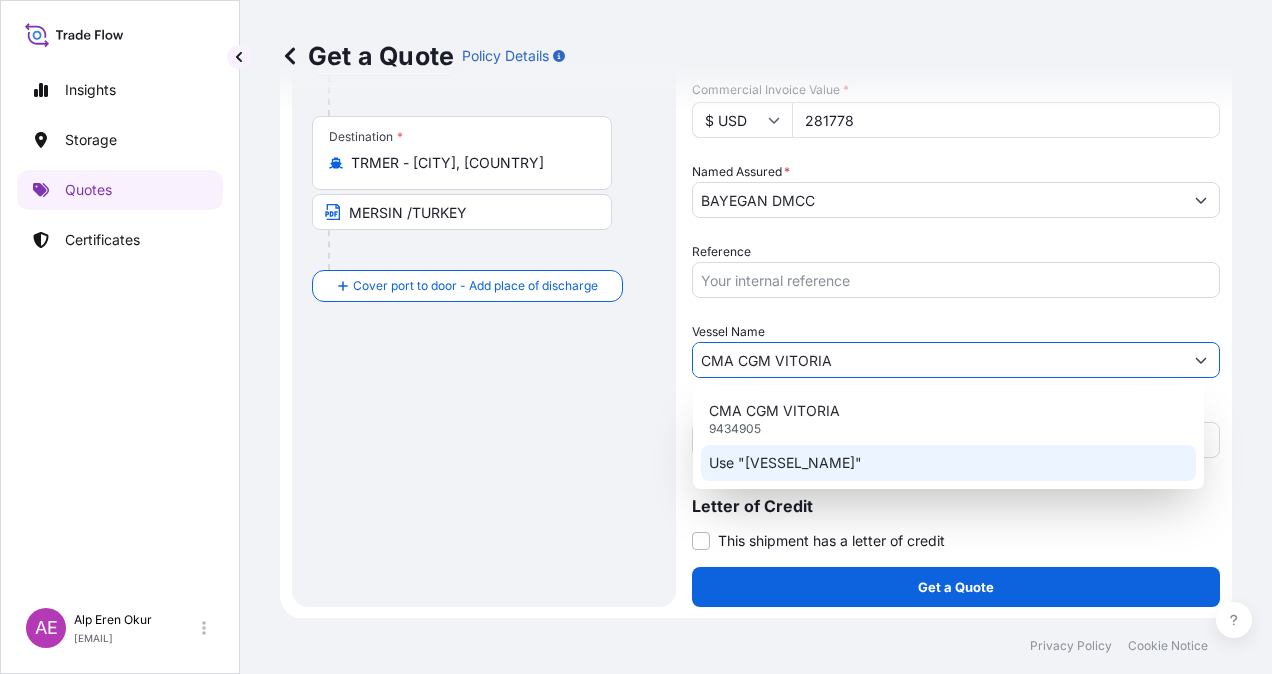 click on "Use "CMA CGM VITORIA"" 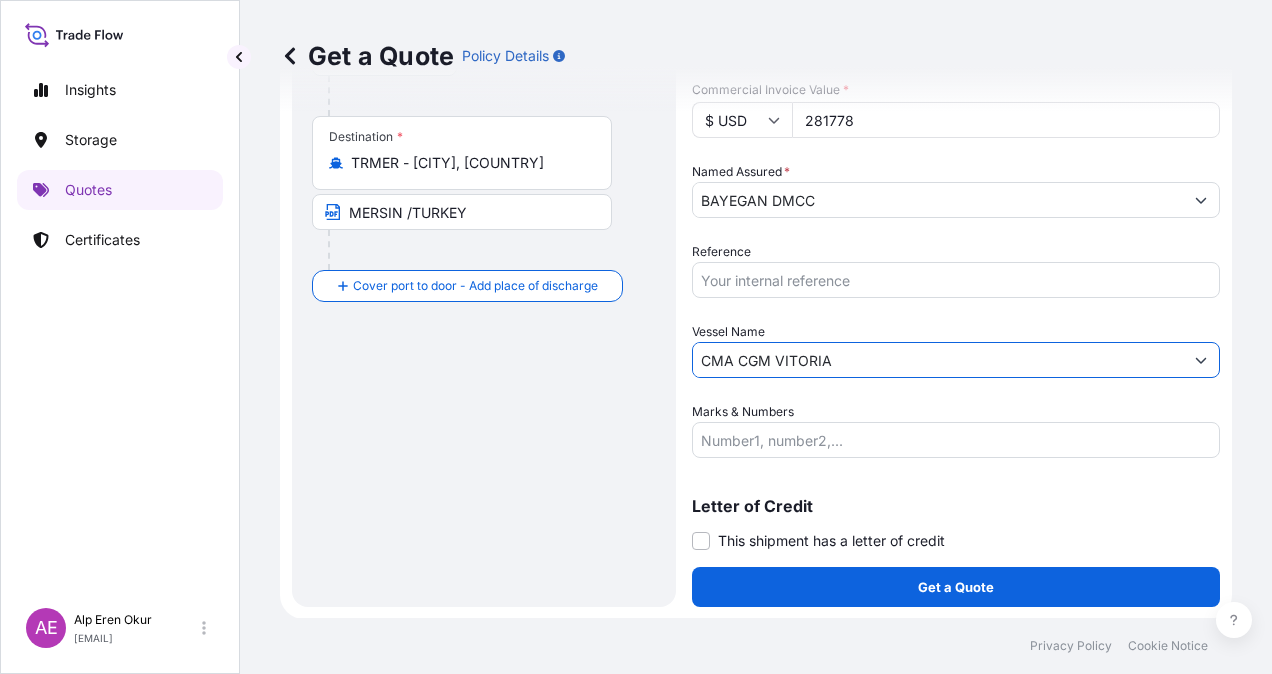 type on "CMA CGM VITORIA" 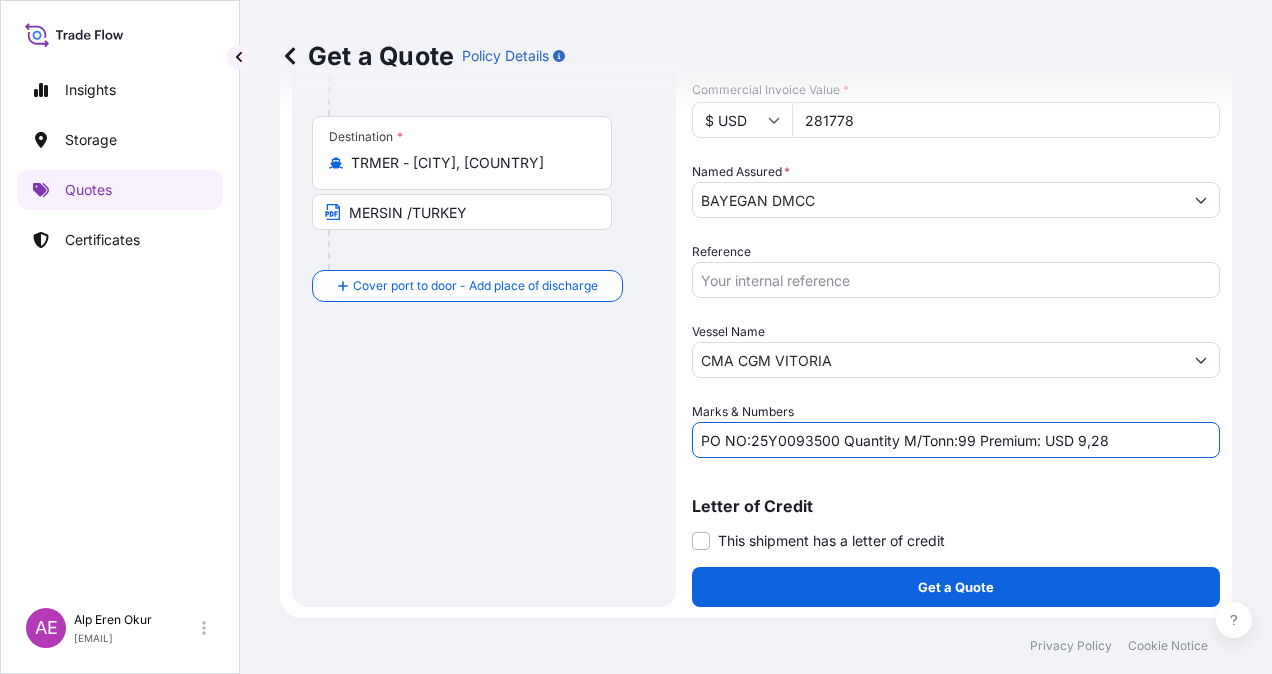 drag, startPoint x: 752, startPoint y: 438, endPoint x: 835, endPoint y: 438, distance: 83 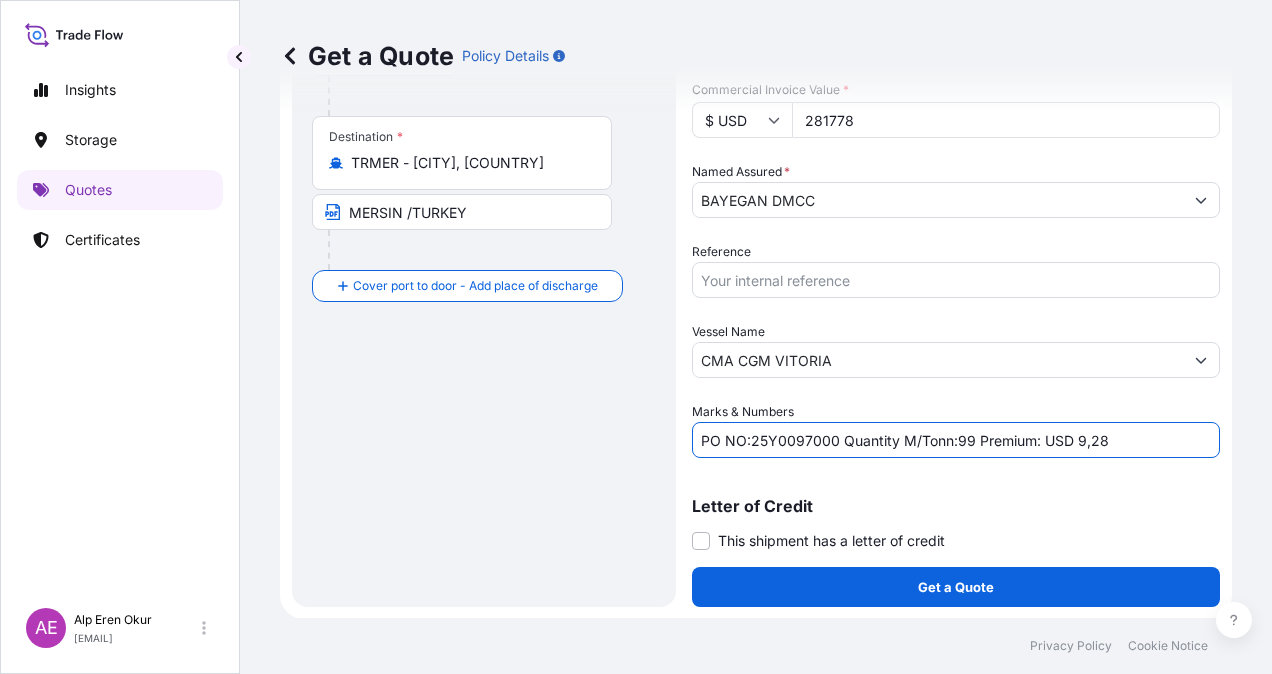 drag, startPoint x: 958, startPoint y: 440, endPoint x: 972, endPoint y: 441, distance: 14.035668 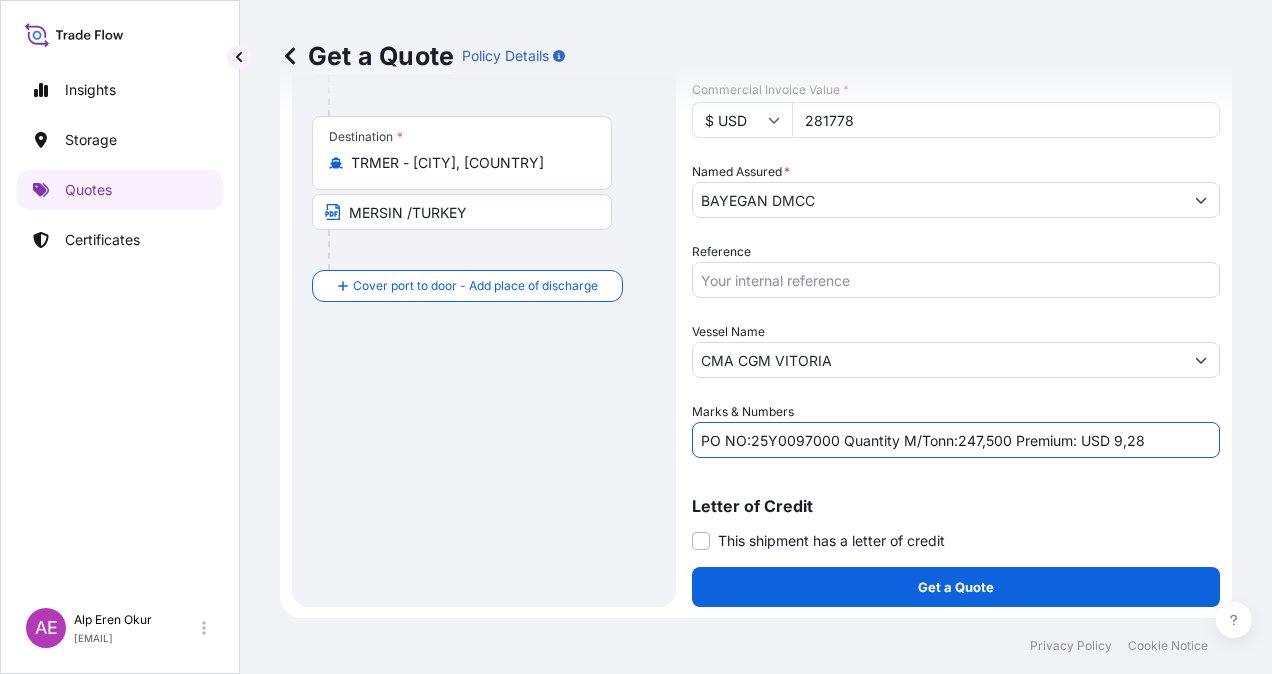 drag, startPoint x: 1150, startPoint y: 440, endPoint x: 1110, endPoint y: 440, distance: 40 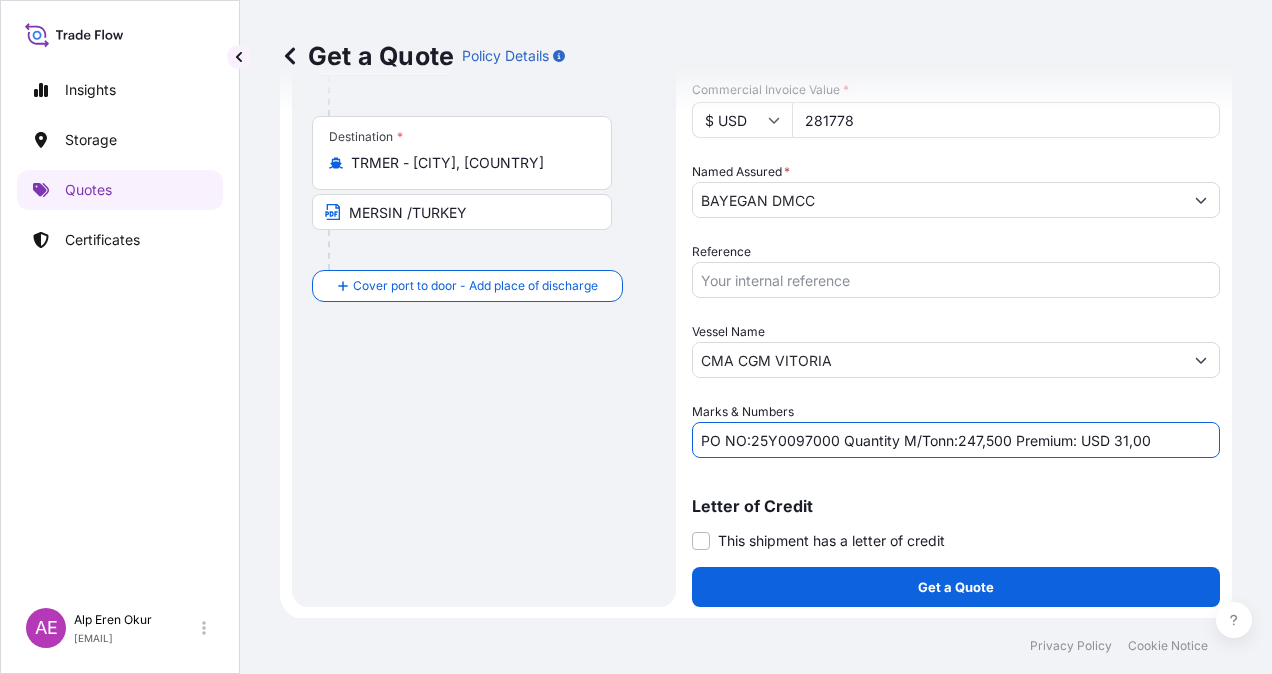 type on "PO NO:25Y0097000 Quantity M/Tonn:247,500 Premium: USD 31,00" 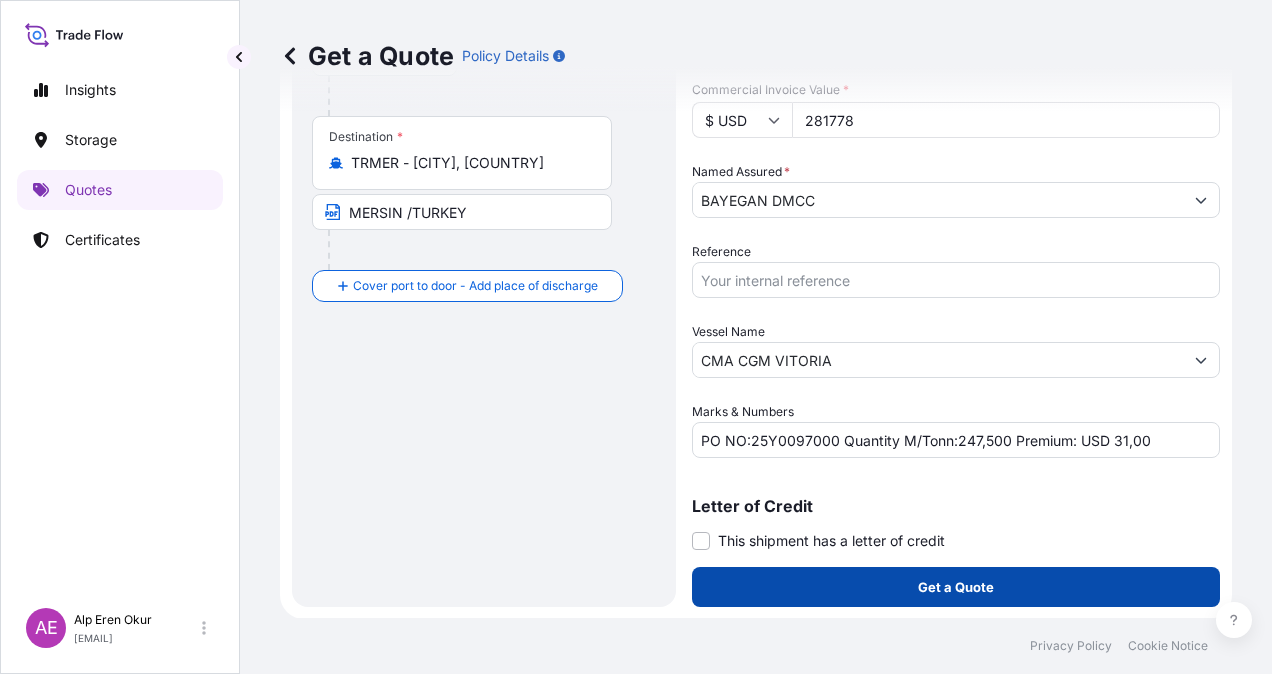 click on "Get a Quote" at bounding box center (956, 587) 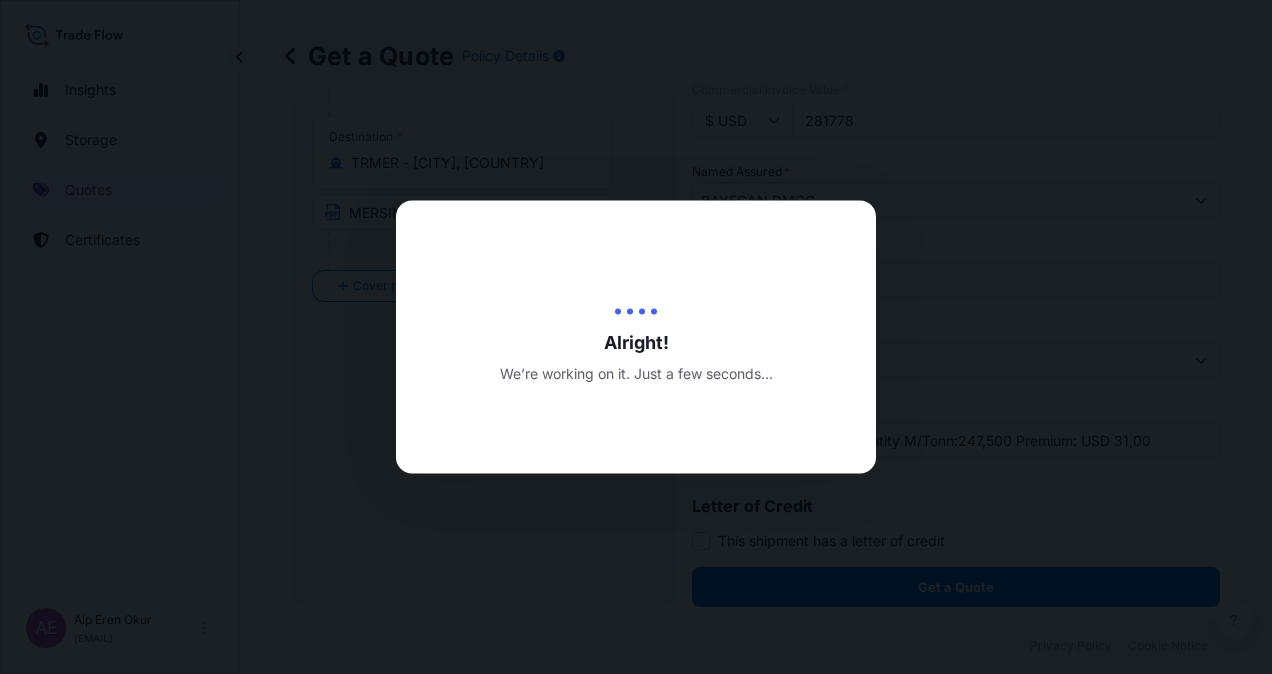 scroll, scrollTop: 0, scrollLeft: 0, axis: both 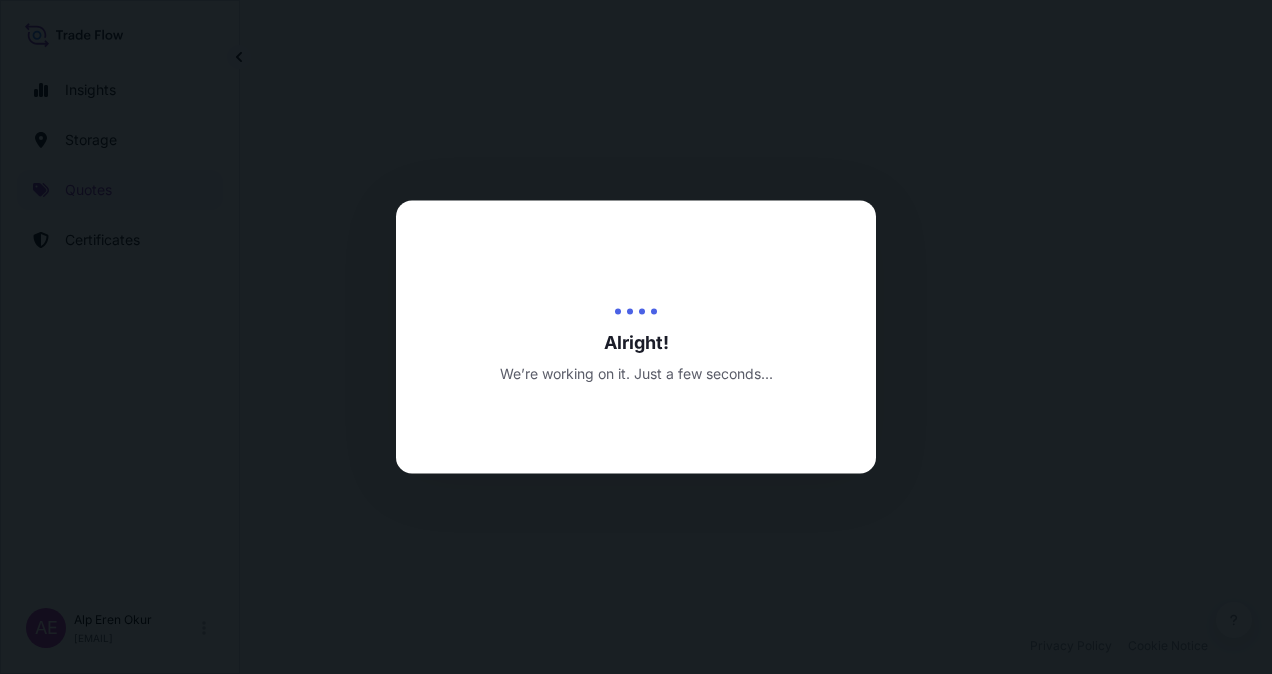 select on "Ocean Vessel" 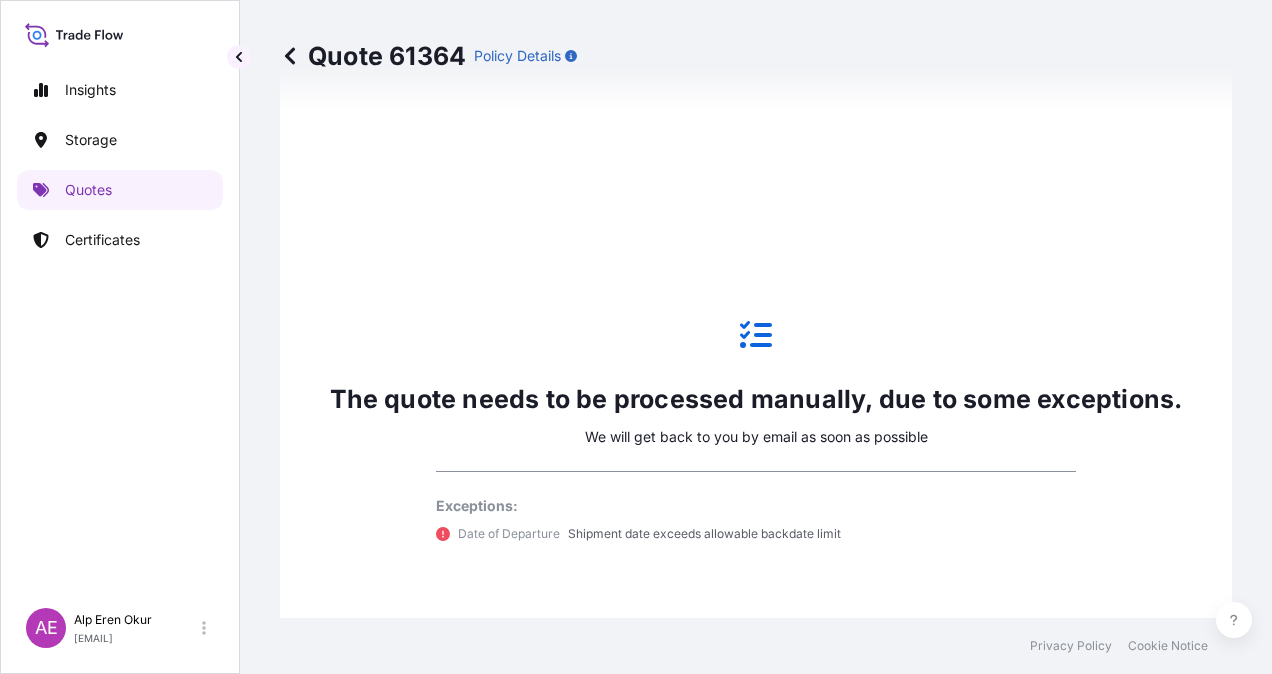 scroll, scrollTop: 1336, scrollLeft: 0, axis: vertical 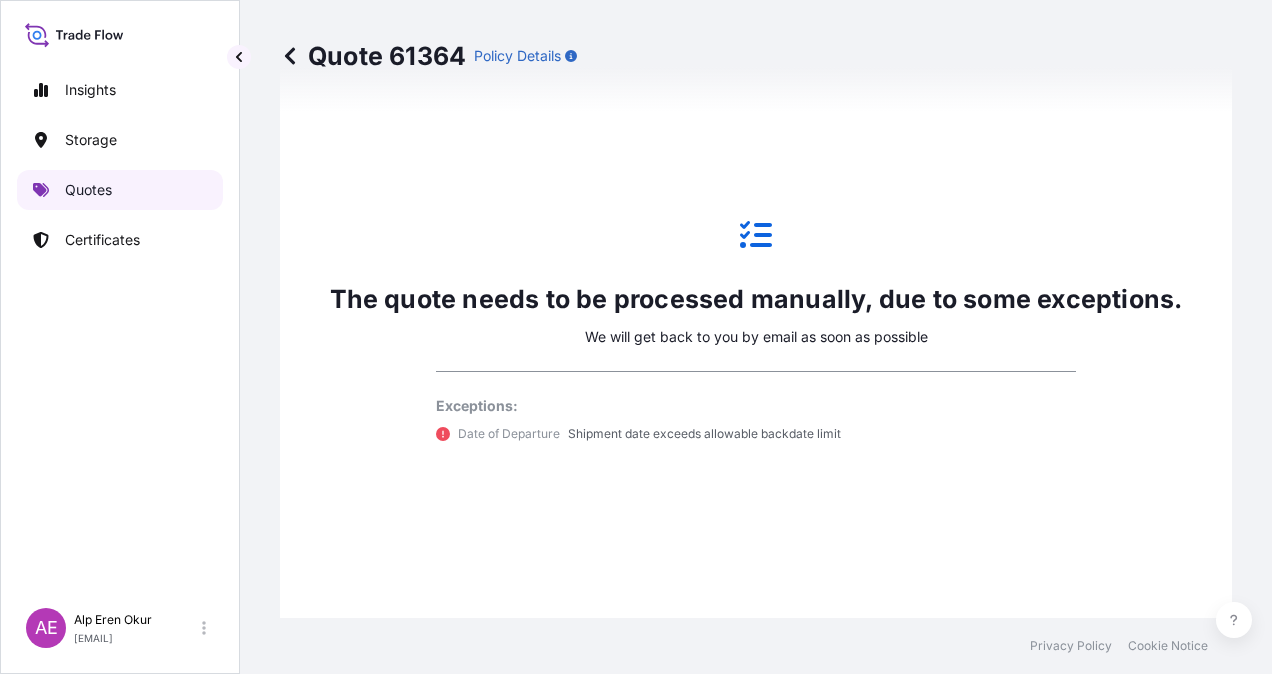 click on "Quotes" at bounding box center [88, 190] 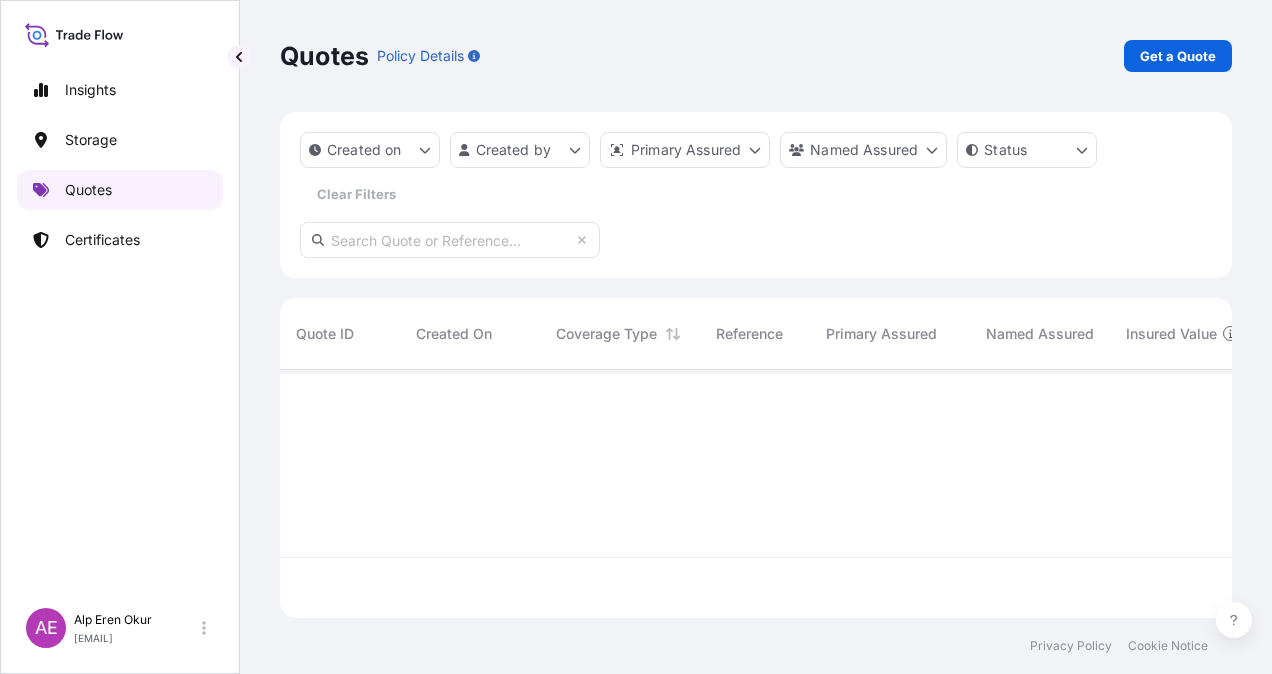 scroll, scrollTop: 0, scrollLeft: 0, axis: both 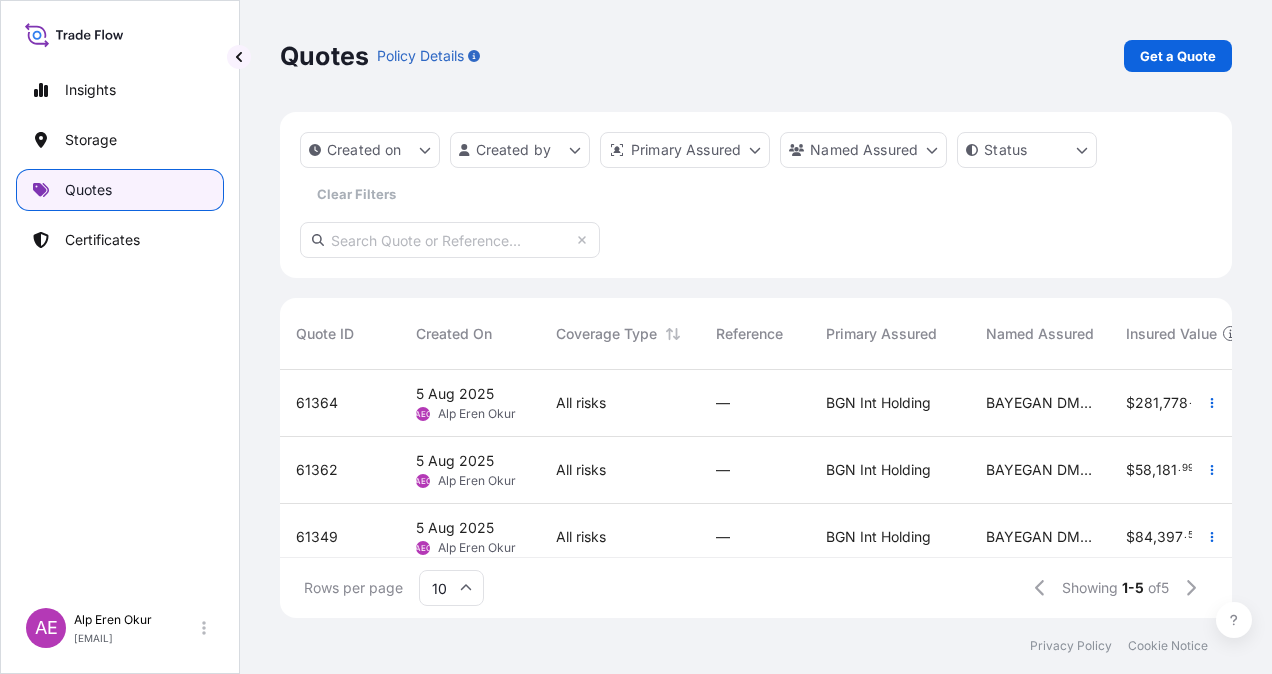 click on "Quotes" at bounding box center (88, 190) 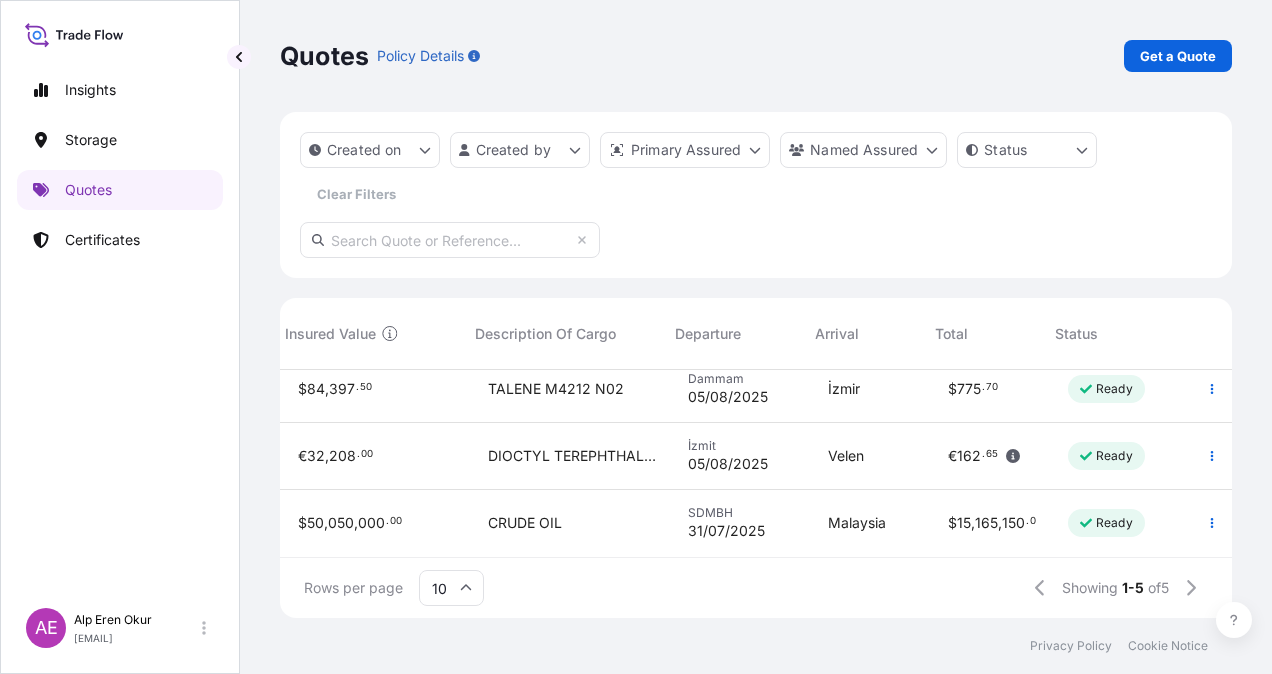 scroll, scrollTop: 0, scrollLeft: 840, axis: horizontal 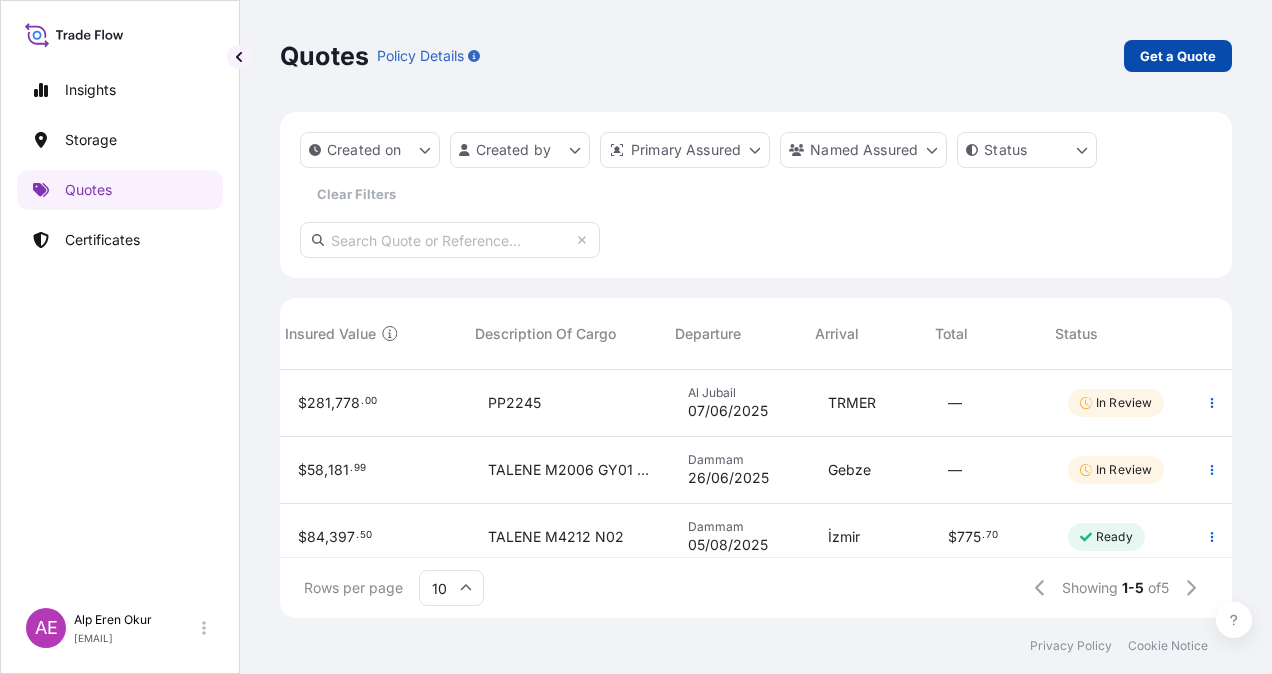 click on "Get a Quote" at bounding box center (1178, 56) 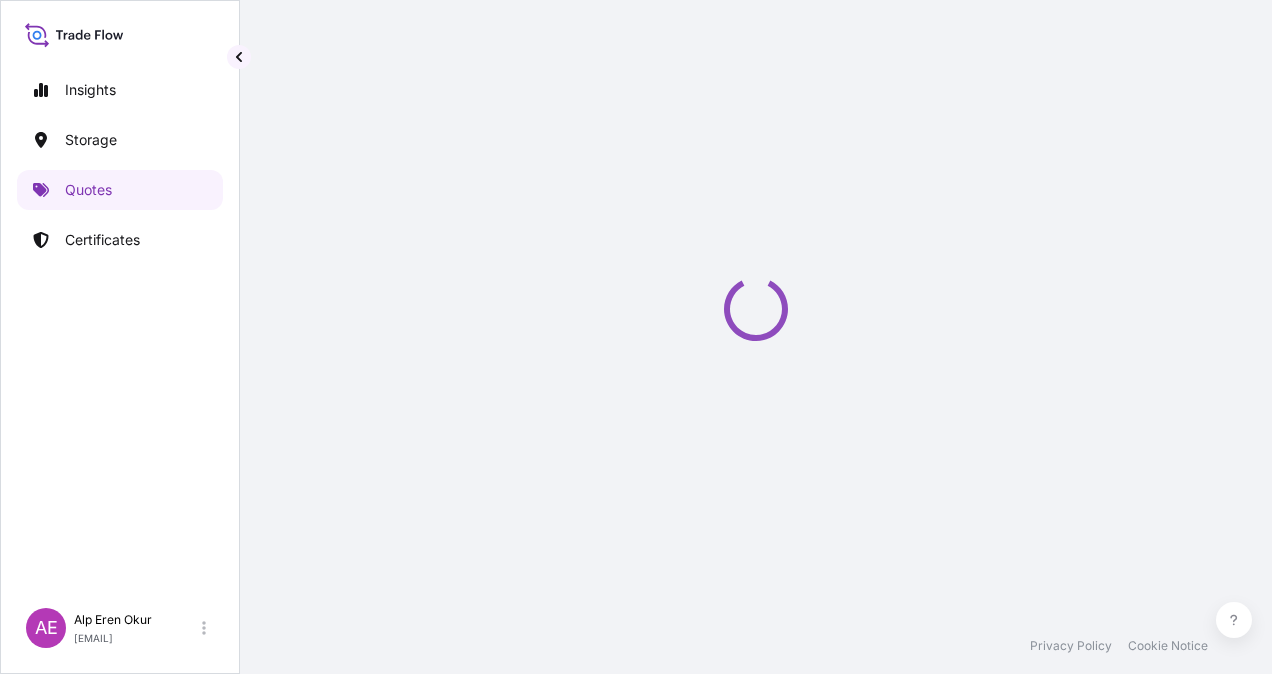 select on "Ocean Vessel" 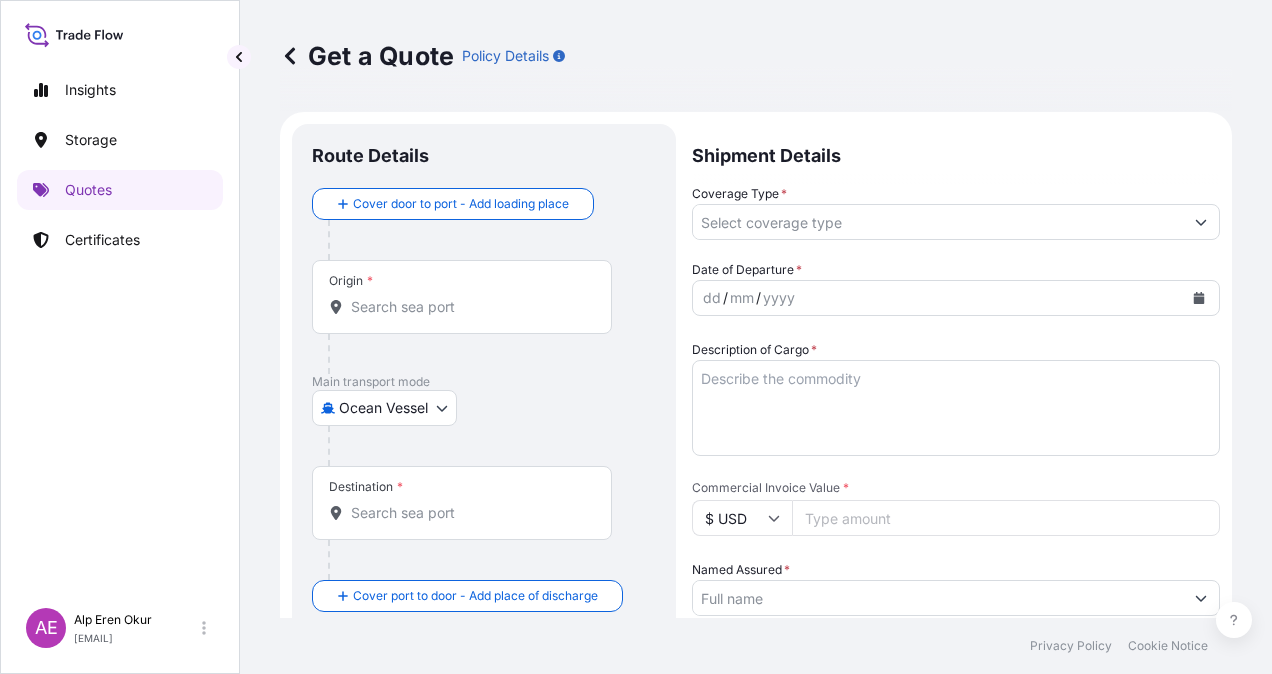 scroll, scrollTop: 32, scrollLeft: 0, axis: vertical 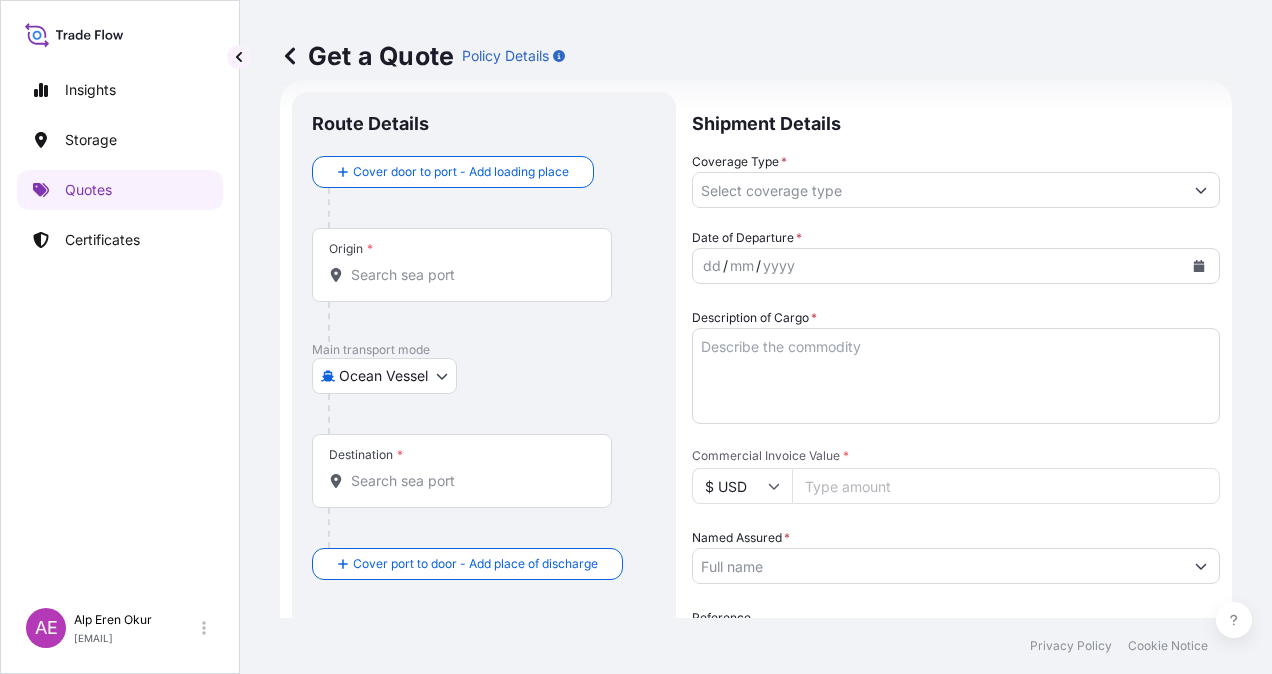 click on "Origin *" at bounding box center (462, 265) 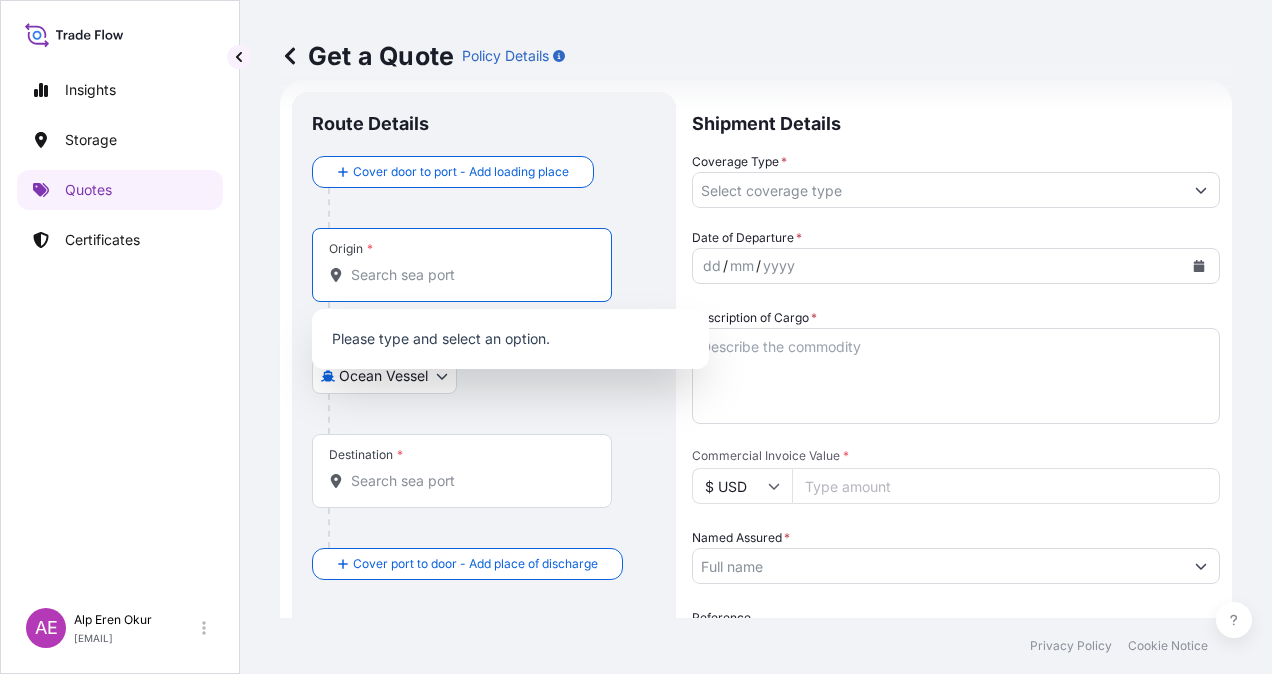 paste on "JUBAIL" 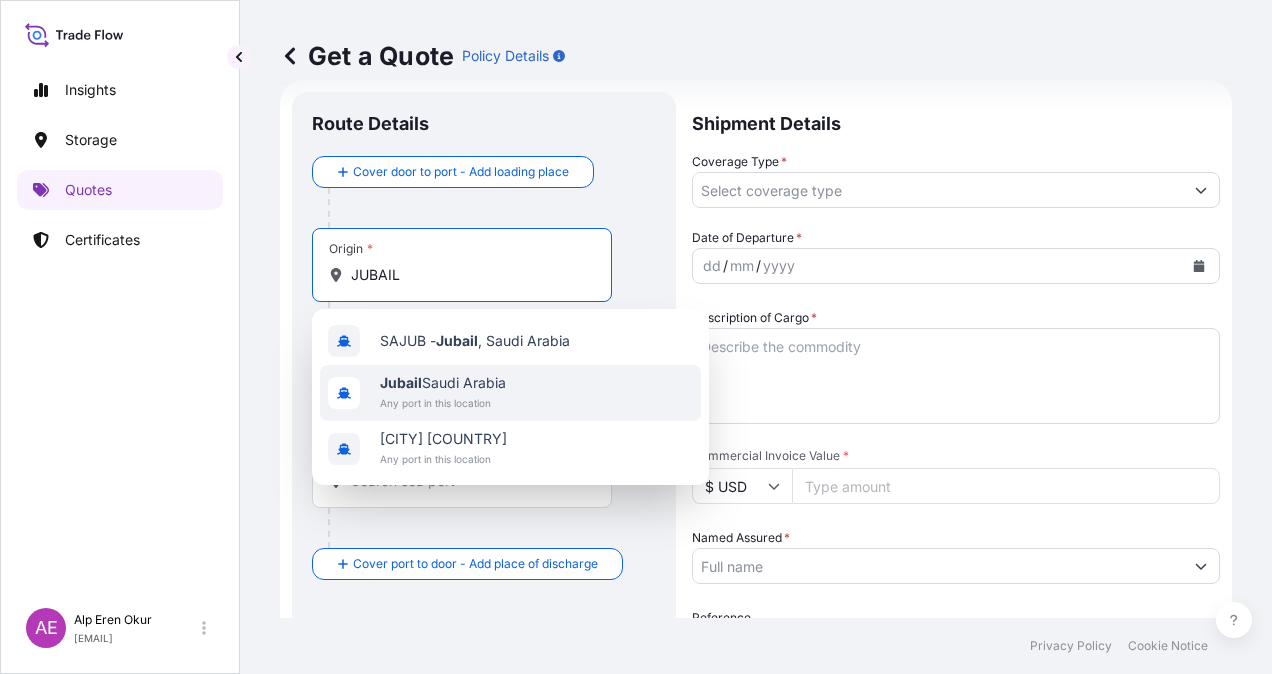 click on "Jubail  Saudi Arabia" at bounding box center (443, 383) 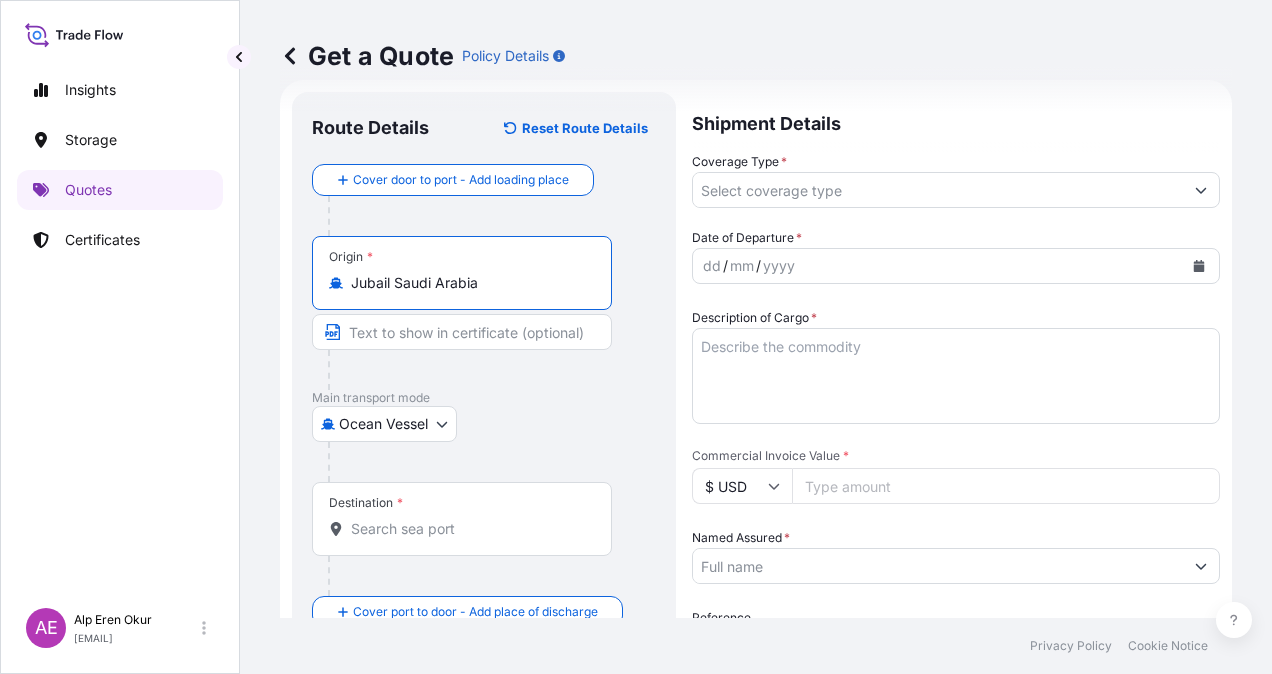 type on "Jubail Saudi Arabia" 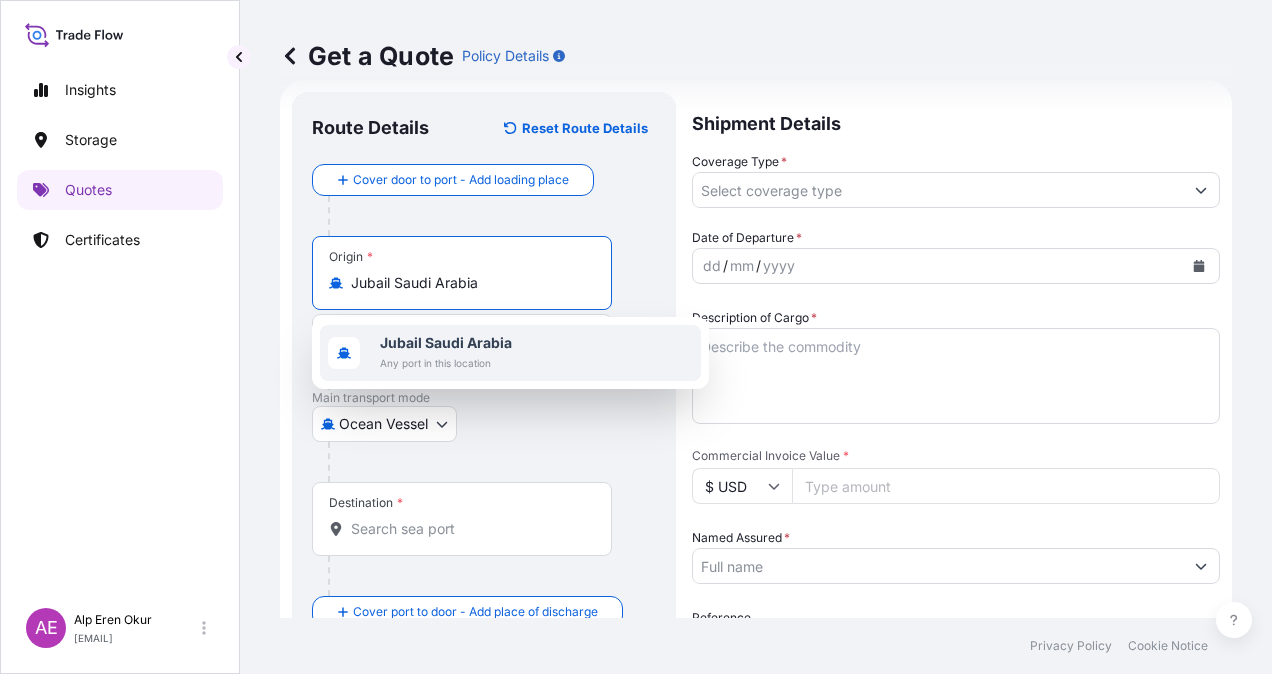 click on "Jubail Saudi Arabia" at bounding box center [446, 342] 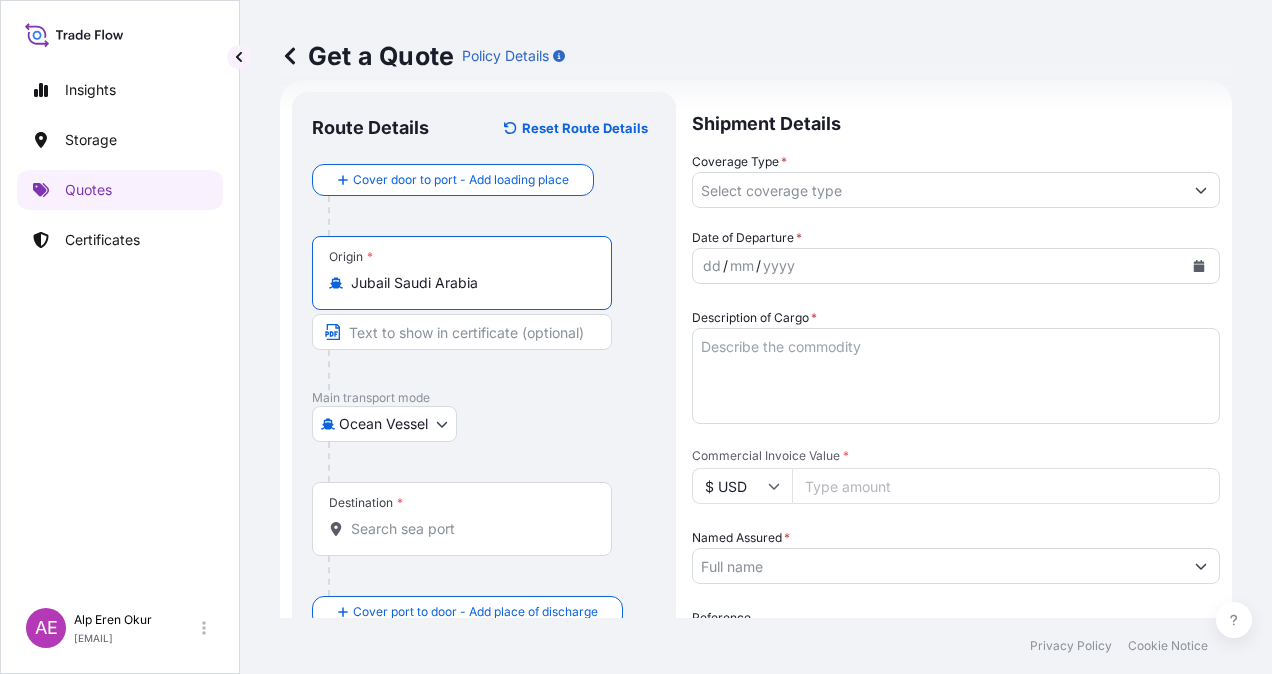 click at bounding box center [462, 332] 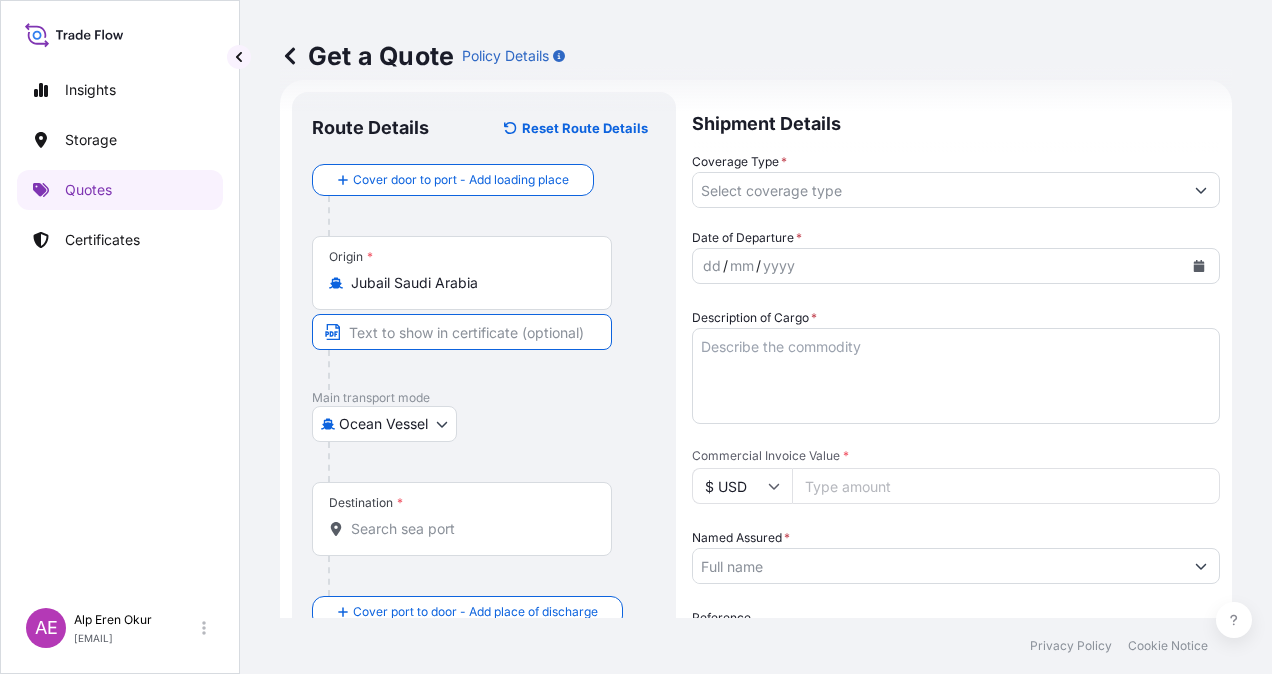 paste on "JUBAIL" 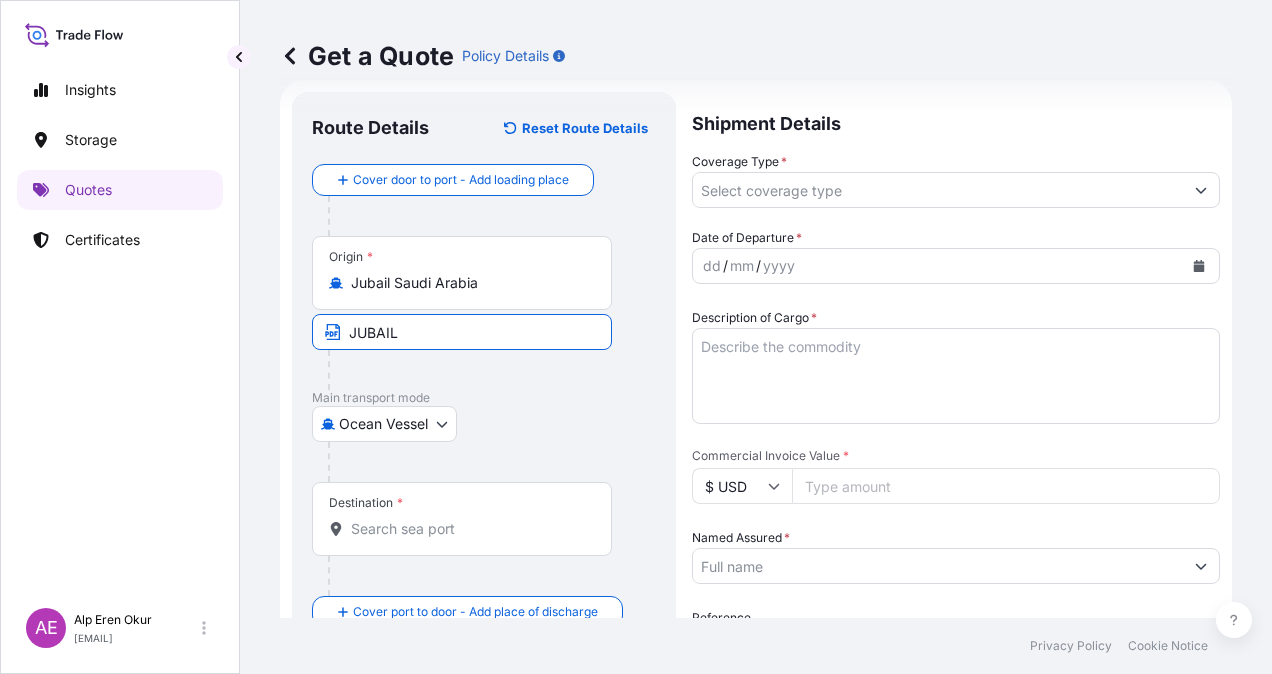 type on "JUBAIL/SAUDI ARABIA" 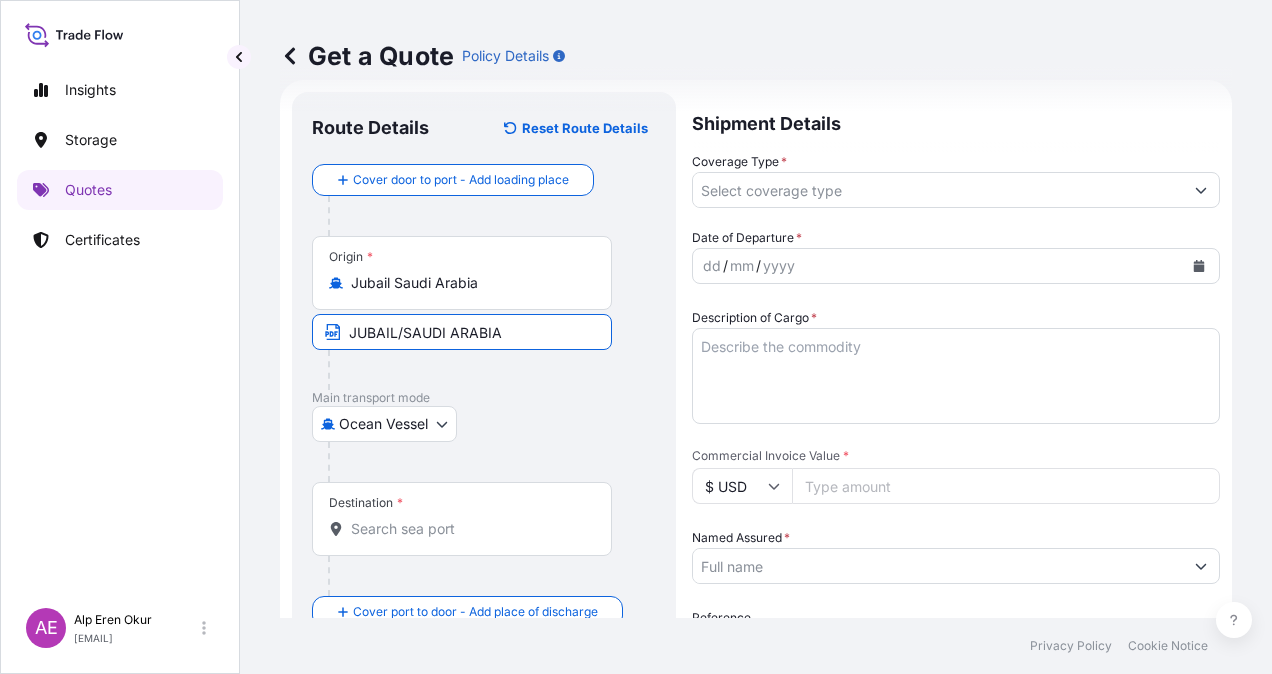 type on "[PORT] - [CITY], [COUNTRY]" 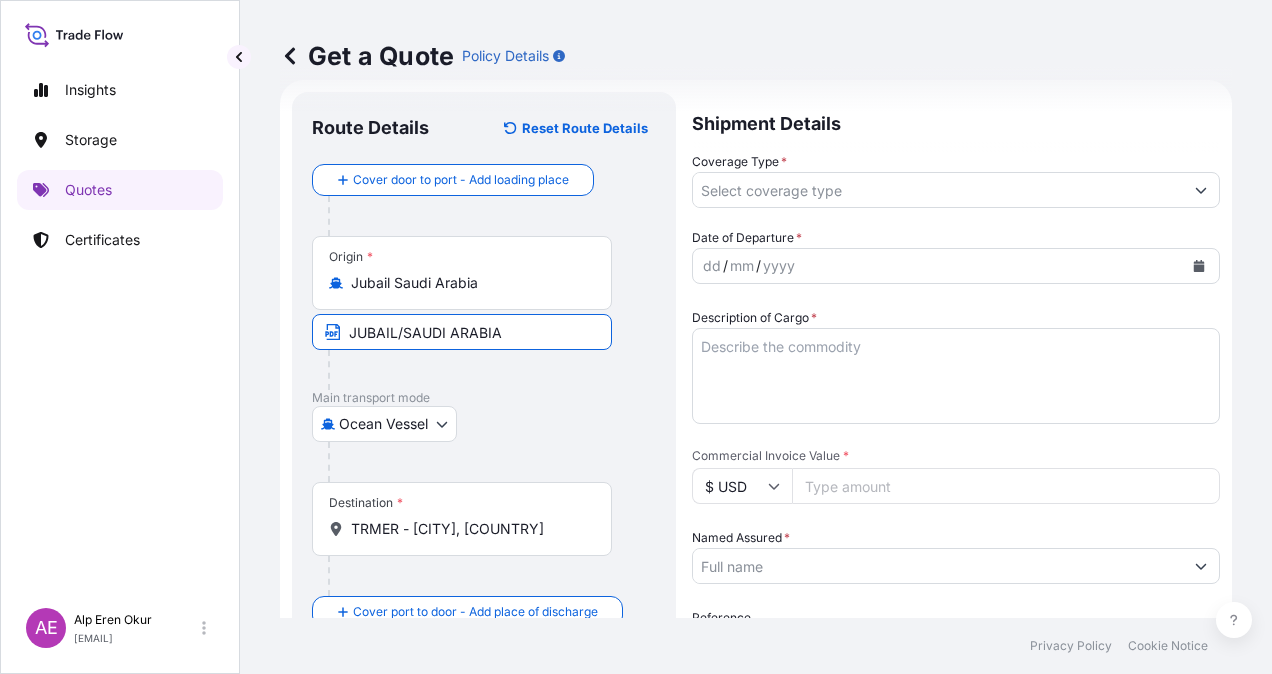 type on "All risks" 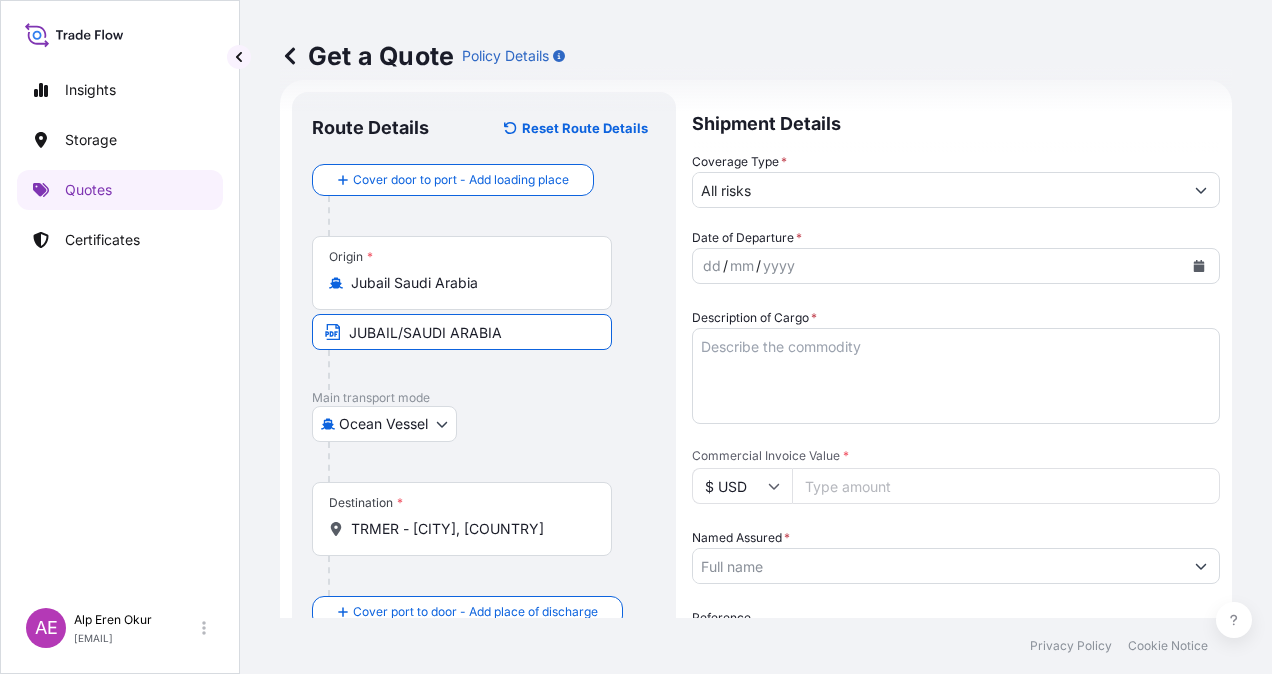 type on "281778" 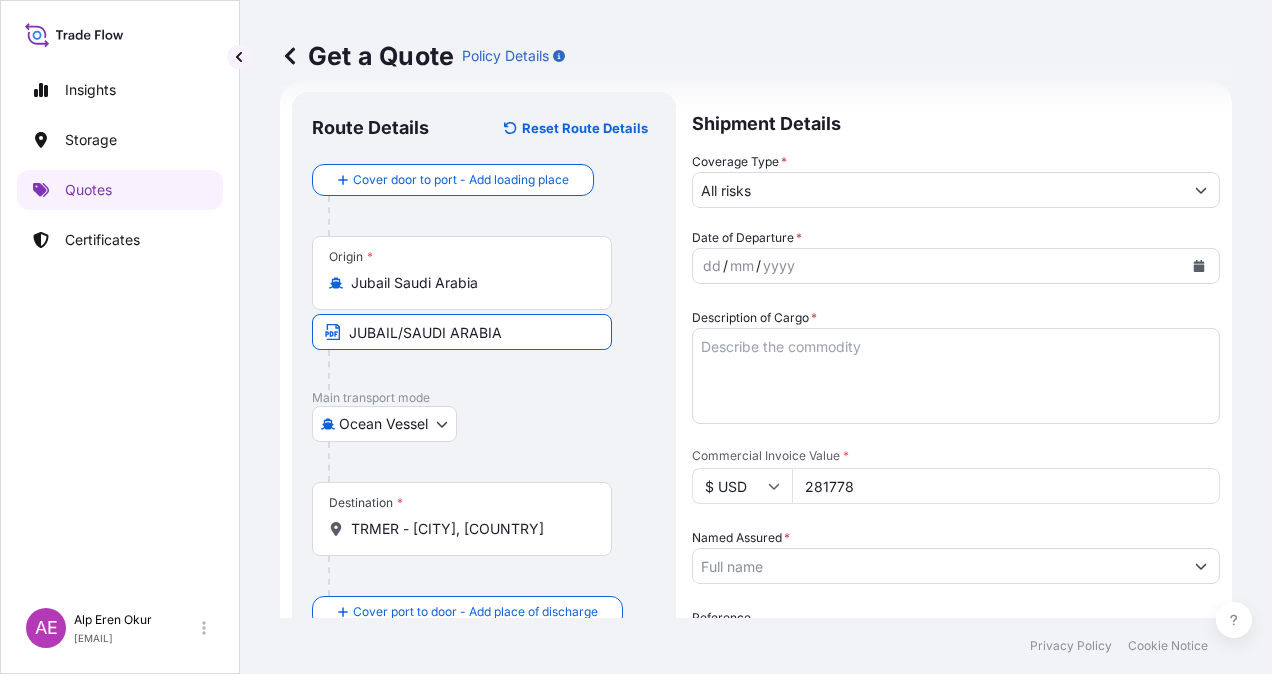 type on "BAYEGAN DMCC" 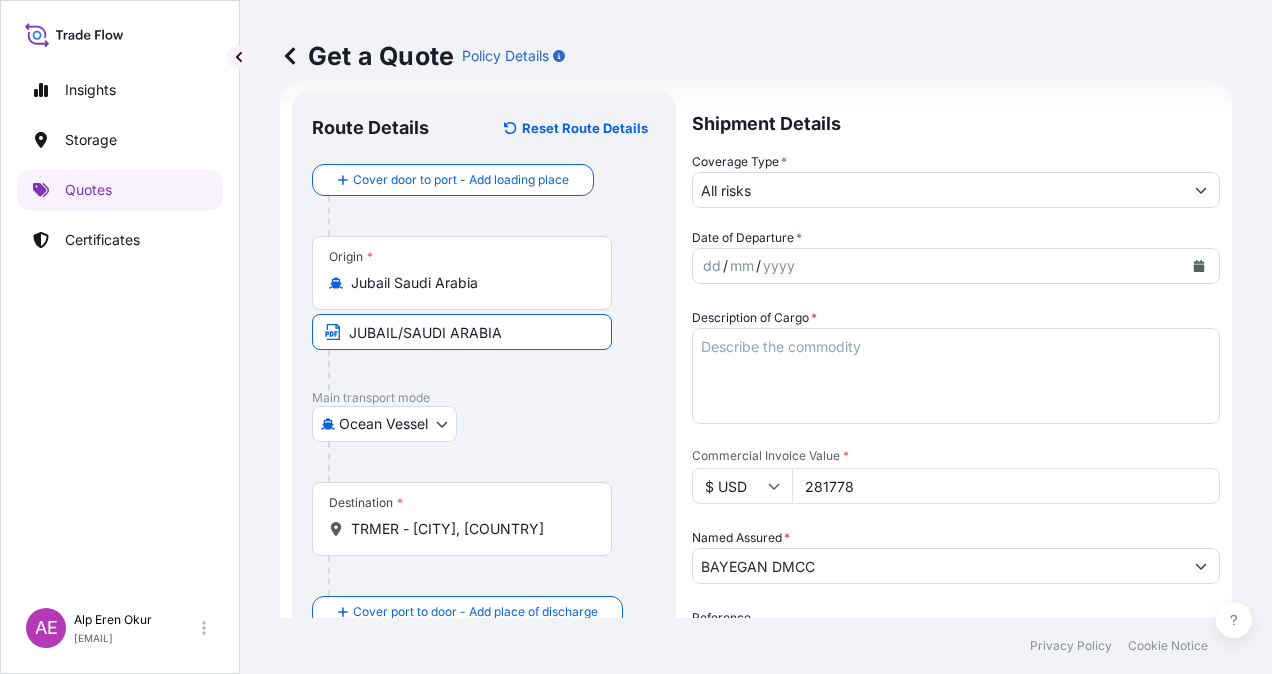 type on "CMA CGM VITORIA" 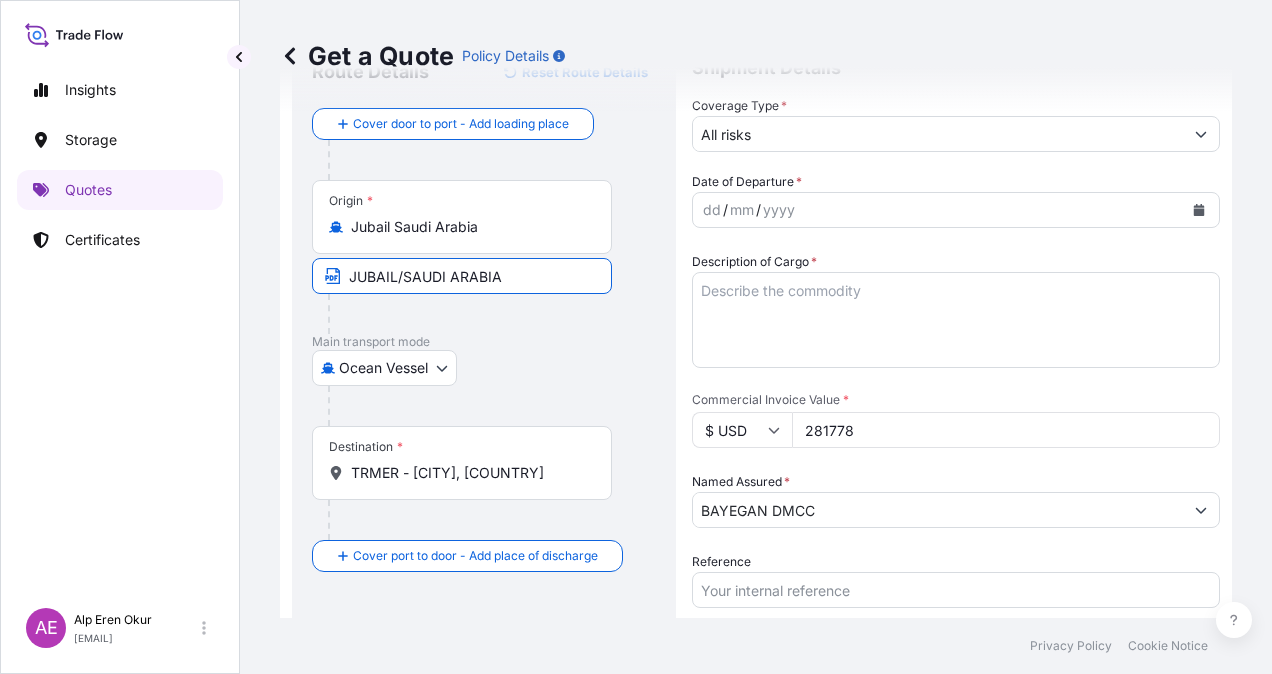 scroll, scrollTop: 132, scrollLeft: 0, axis: vertical 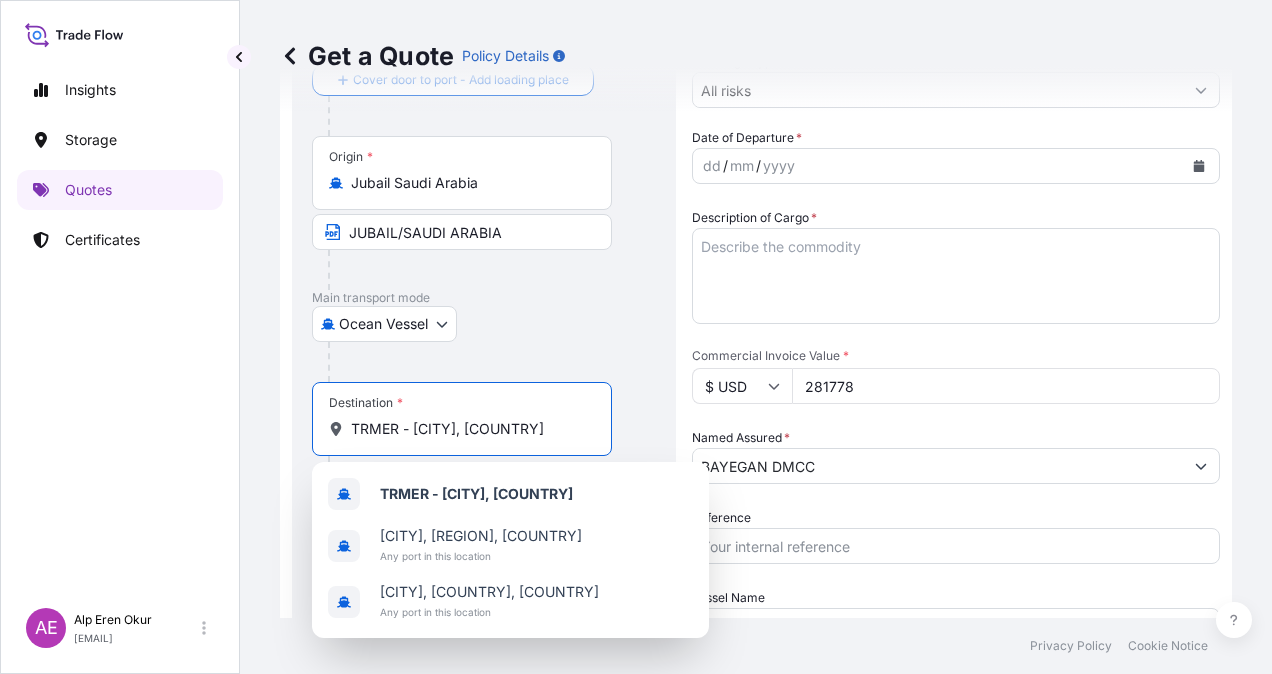 click on "[PORT] - [CITY], [COUNTRY]" at bounding box center (469, 429) 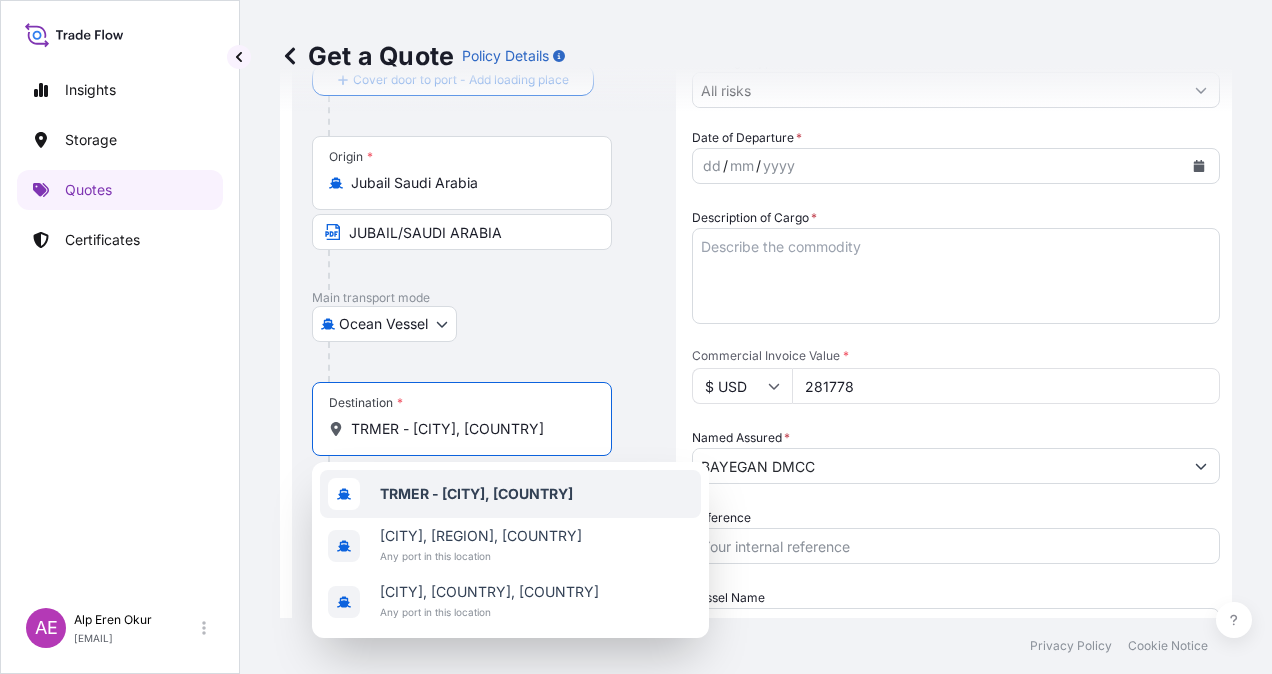 click on "[PORT] - [CITY], [COUNTRY]" at bounding box center (476, 494) 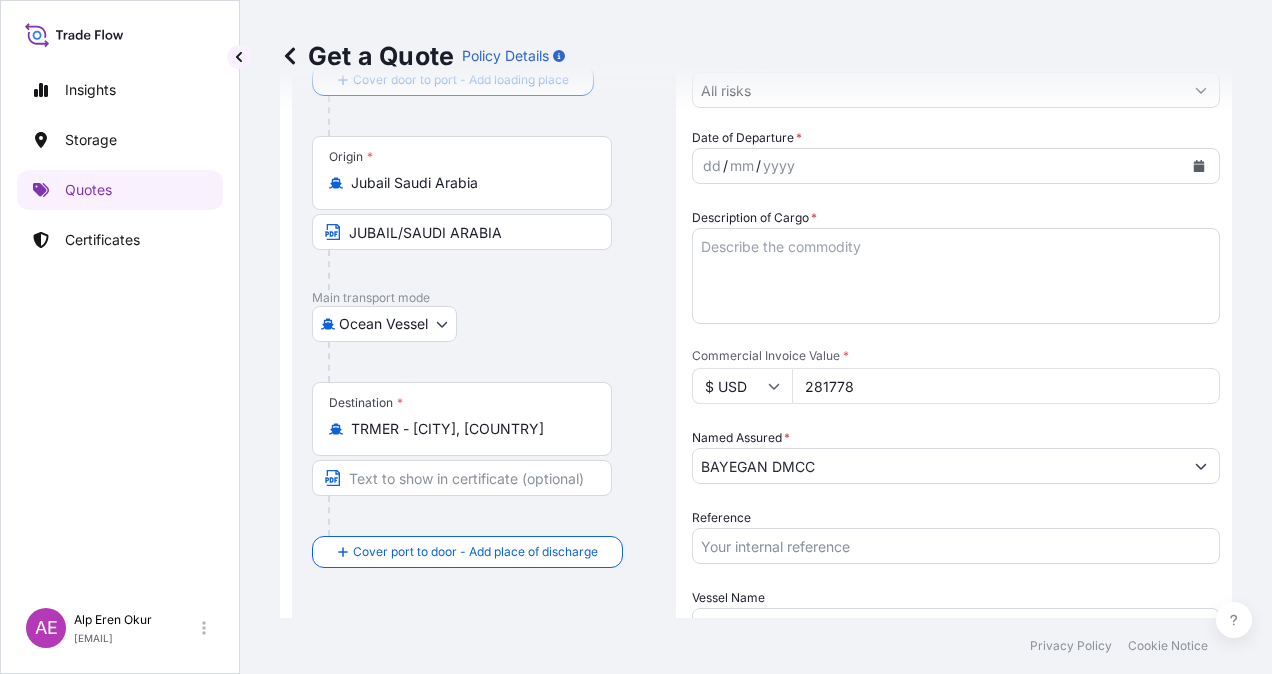 click on "Destination * TRMER - Mersin, Turkey" at bounding box center [484, 459] 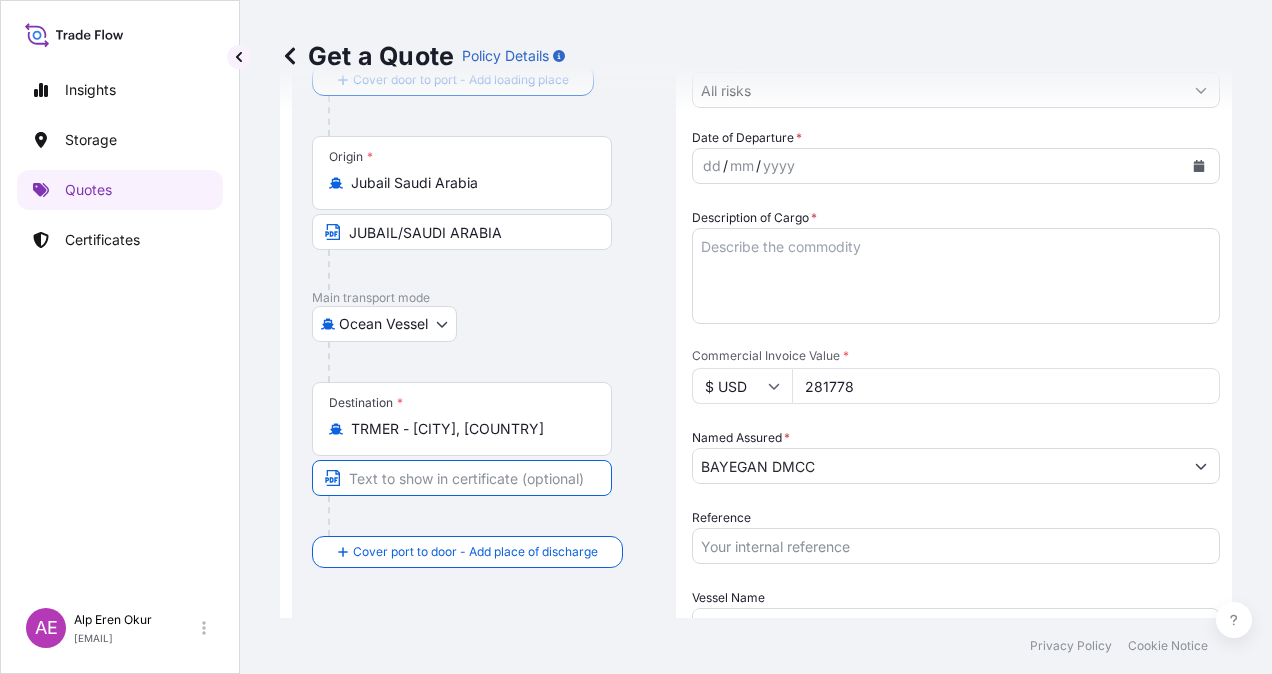 click at bounding box center (462, 478) 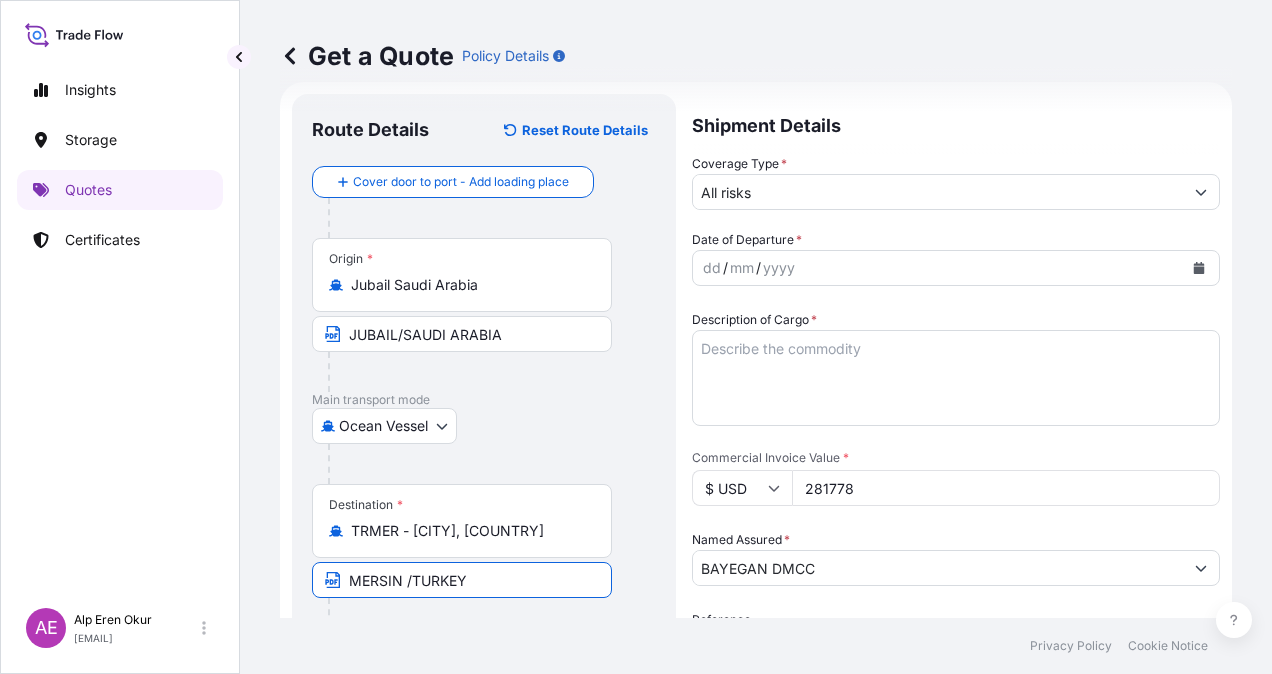 scroll, scrollTop: 0, scrollLeft: 0, axis: both 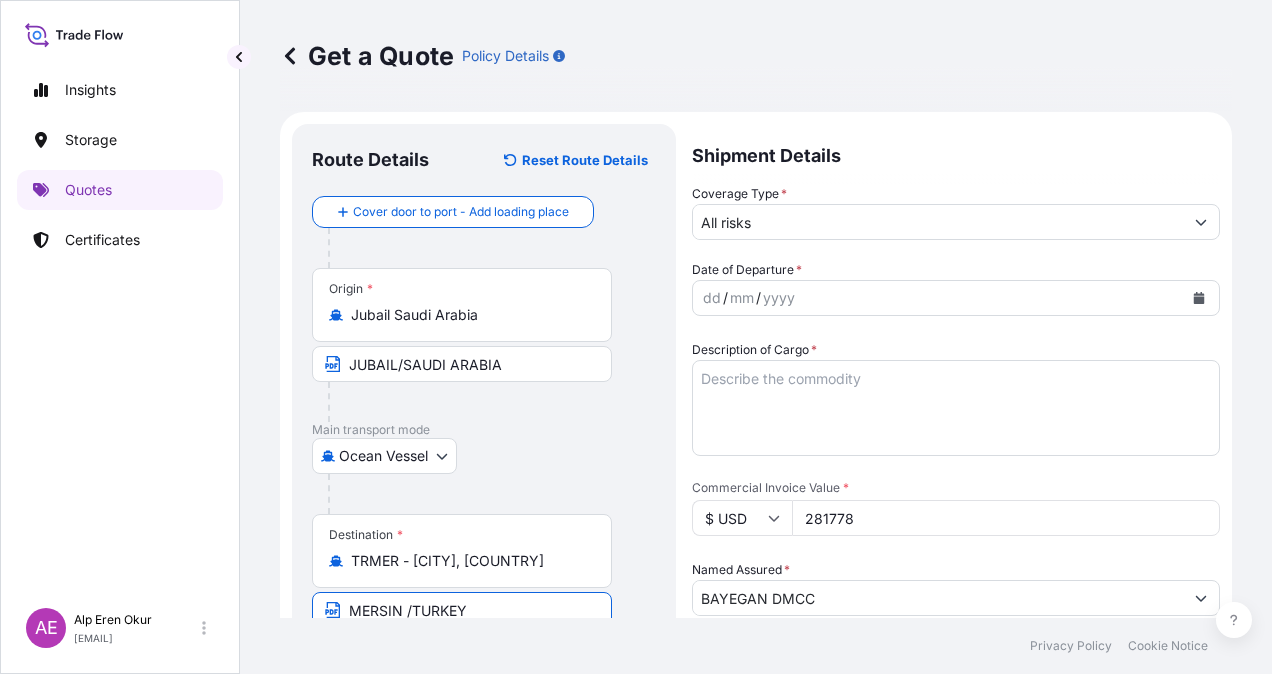 click on "dd" at bounding box center [712, 298] 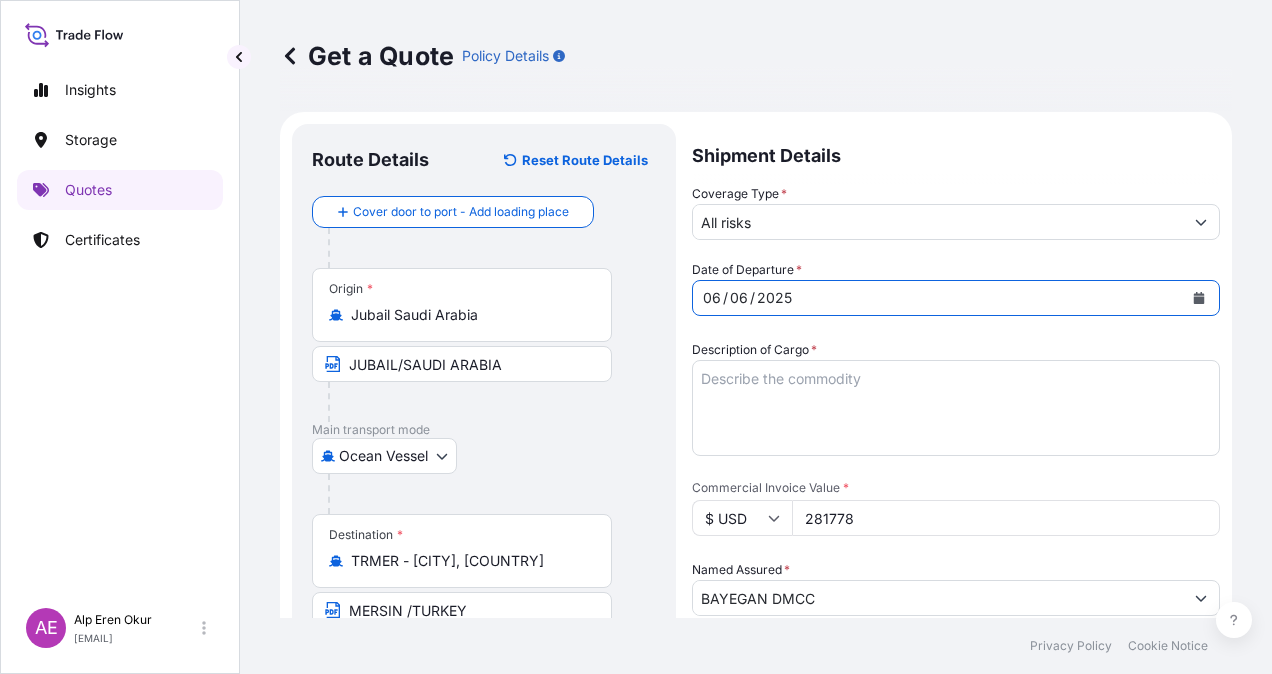 click on "Description of Cargo *" at bounding box center (956, 408) 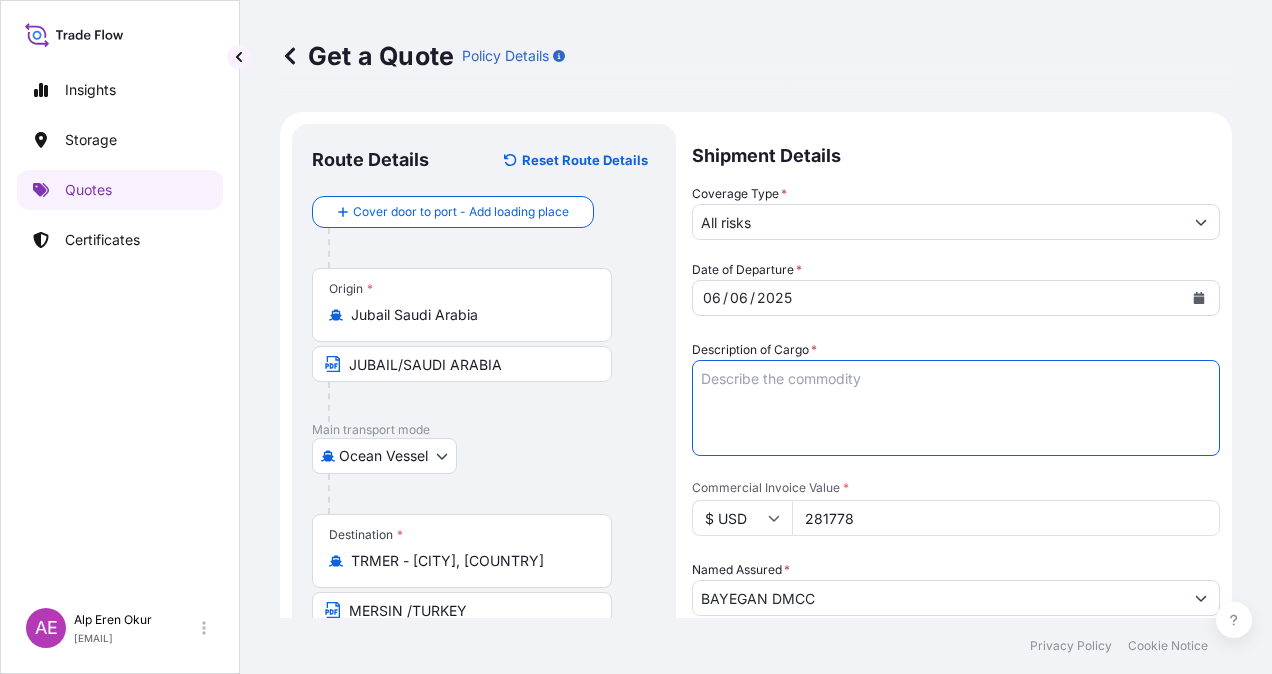 paste on "POLYPROPYLENE HOMOPOLYMER (H1030)" 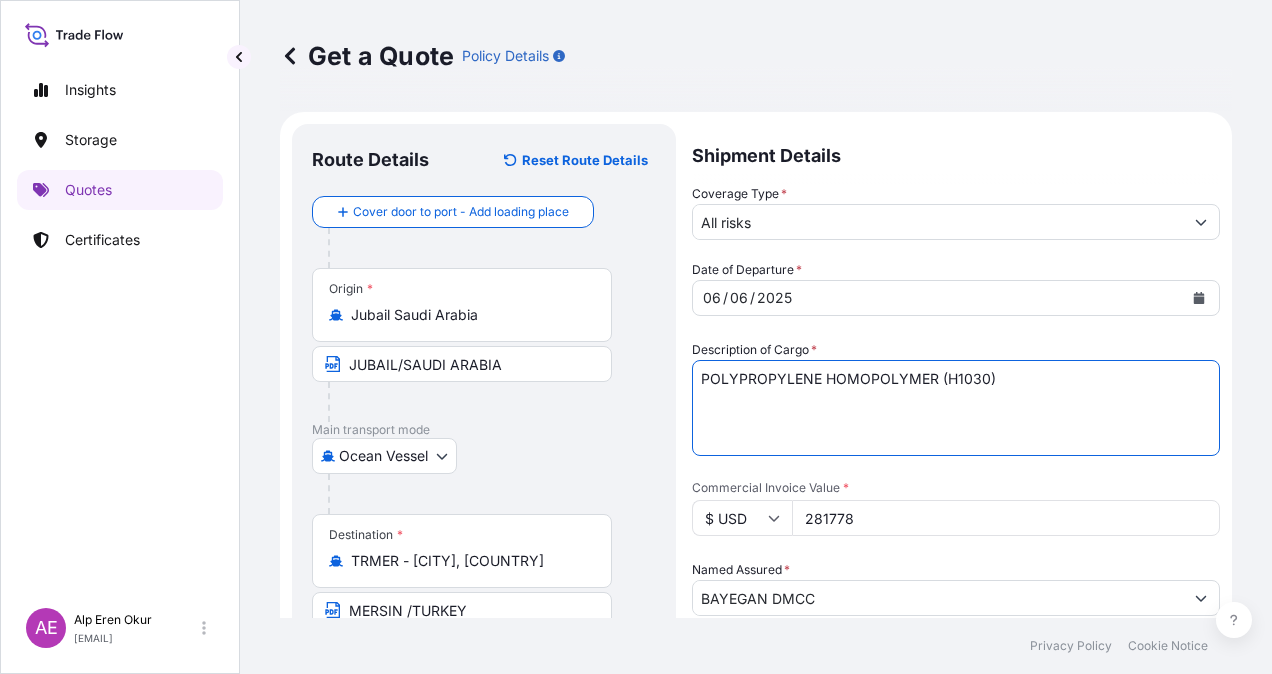 type on "POLYPROPYLENE HOMOPOLYMER (H1030)" 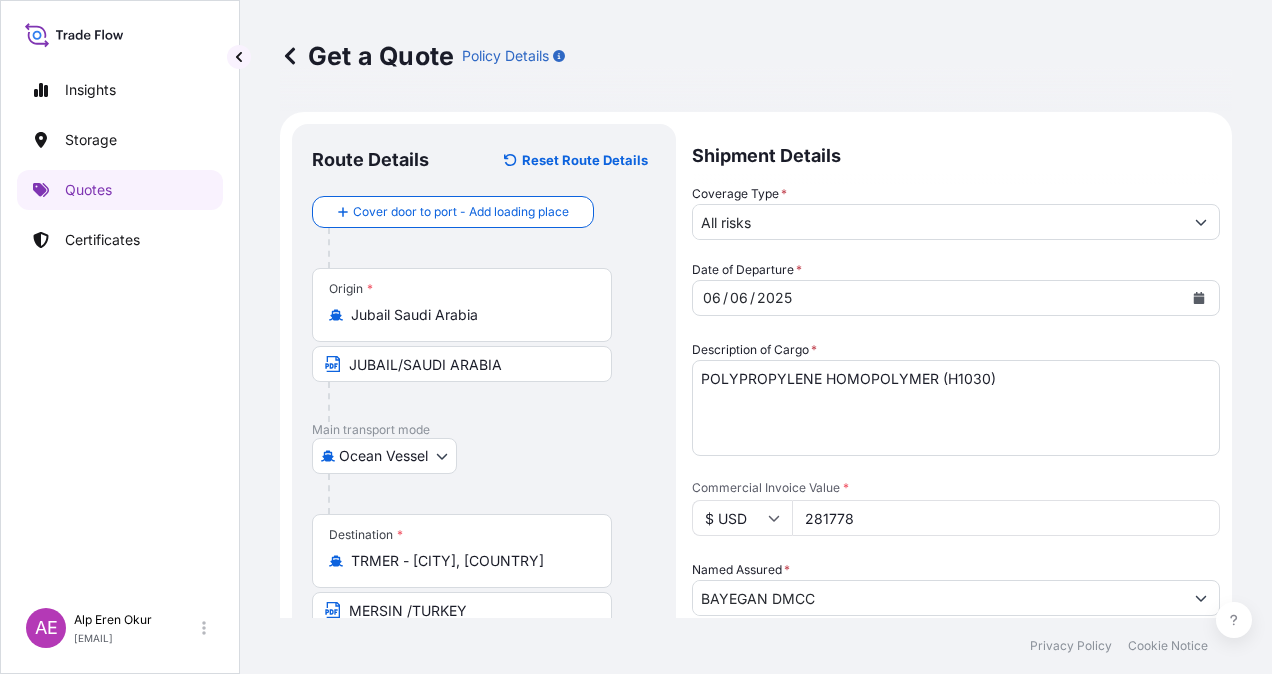 drag, startPoint x: 887, startPoint y: 508, endPoint x: 677, endPoint y: 507, distance: 210.00238 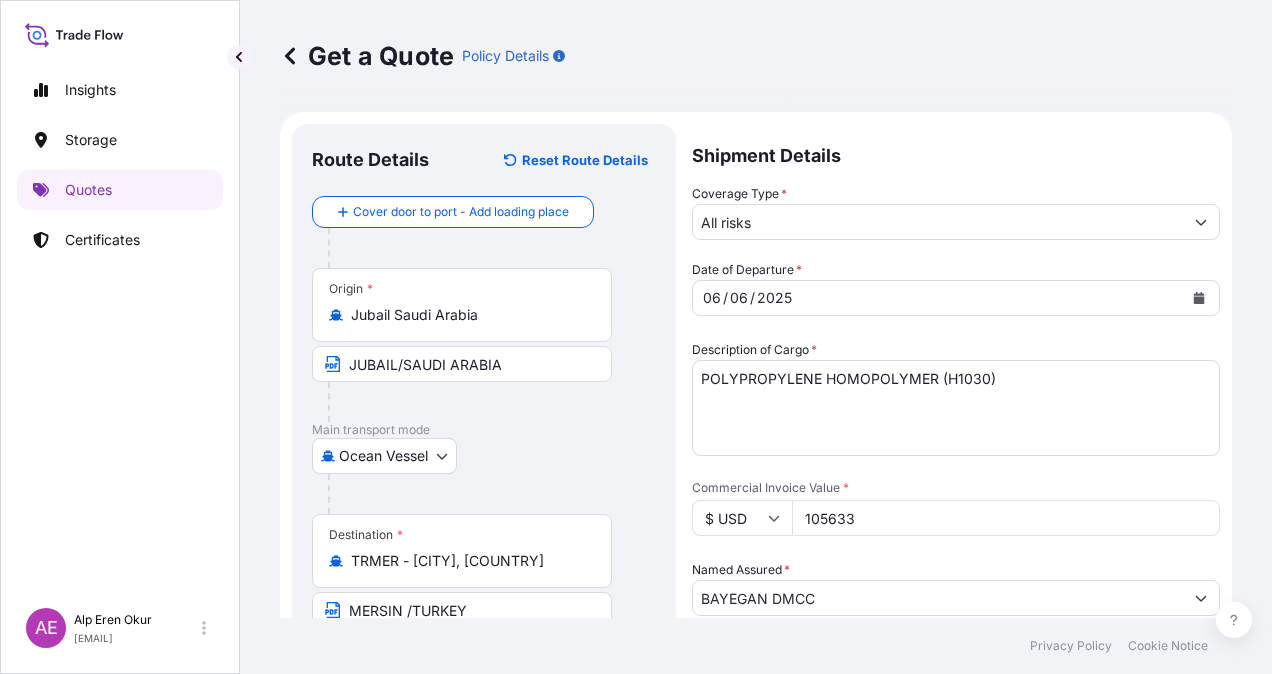 type on "105633" 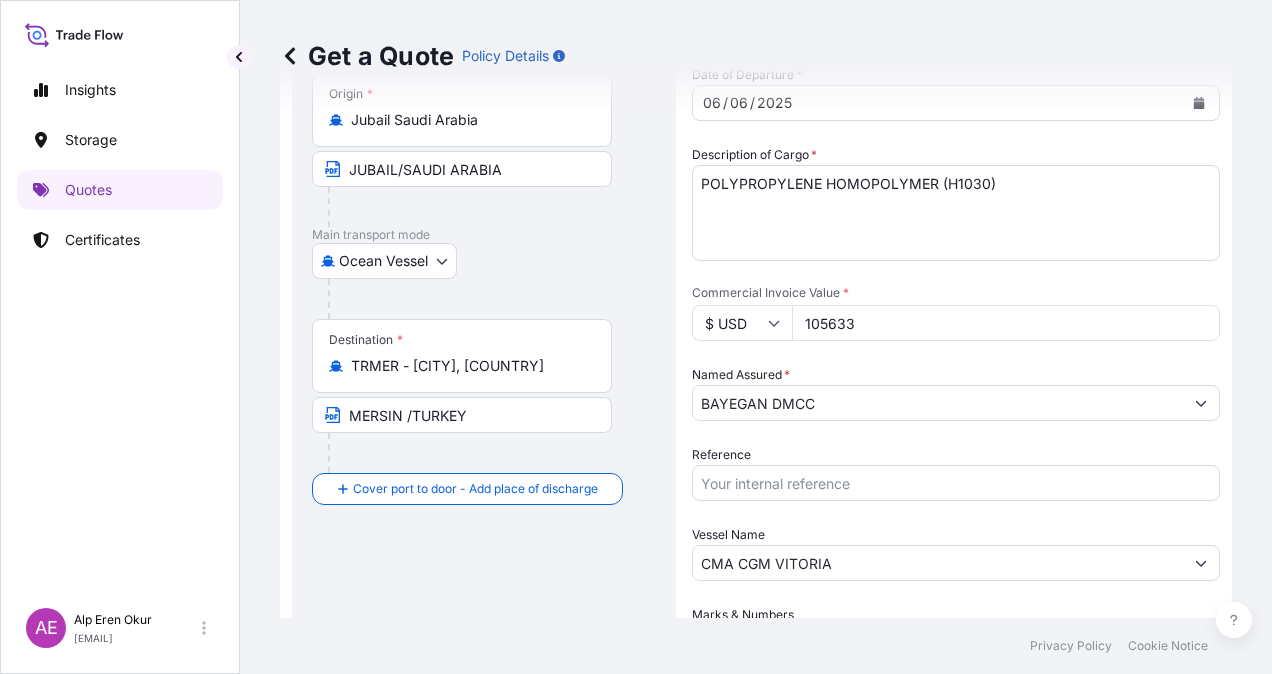 scroll, scrollTop: 398, scrollLeft: 0, axis: vertical 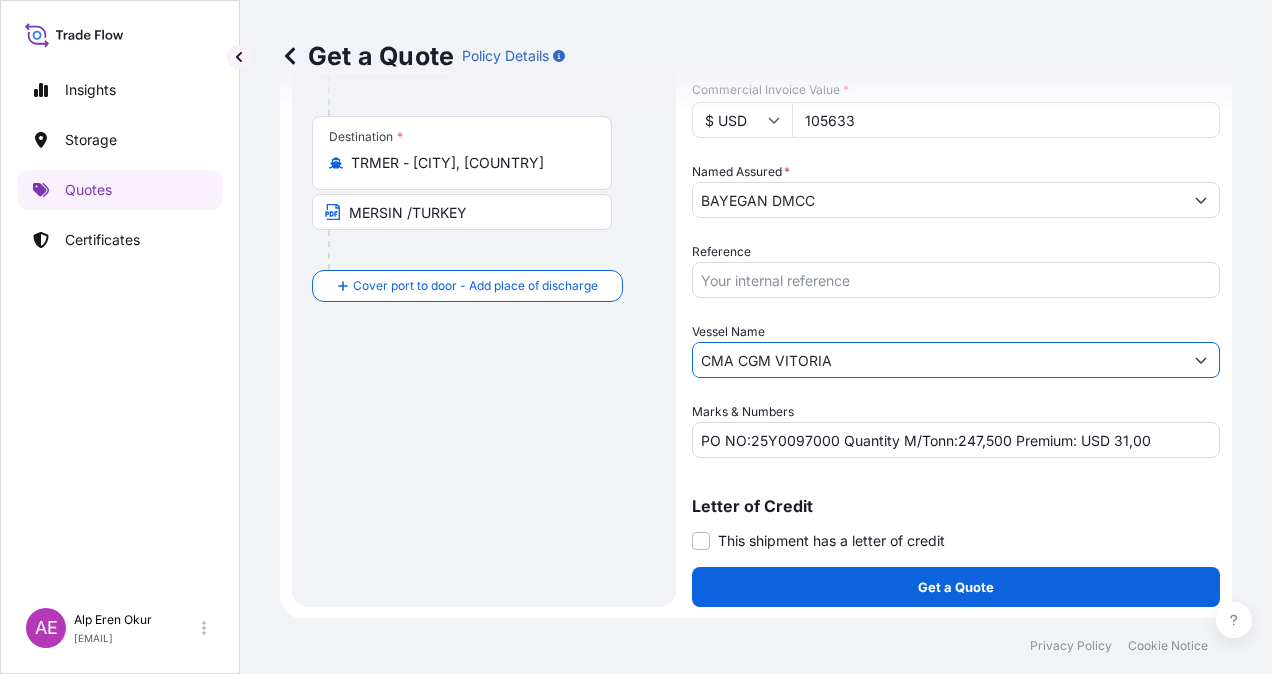 drag, startPoint x: 911, startPoint y: 358, endPoint x: 408, endPoint y: 367, distance: 503.0805 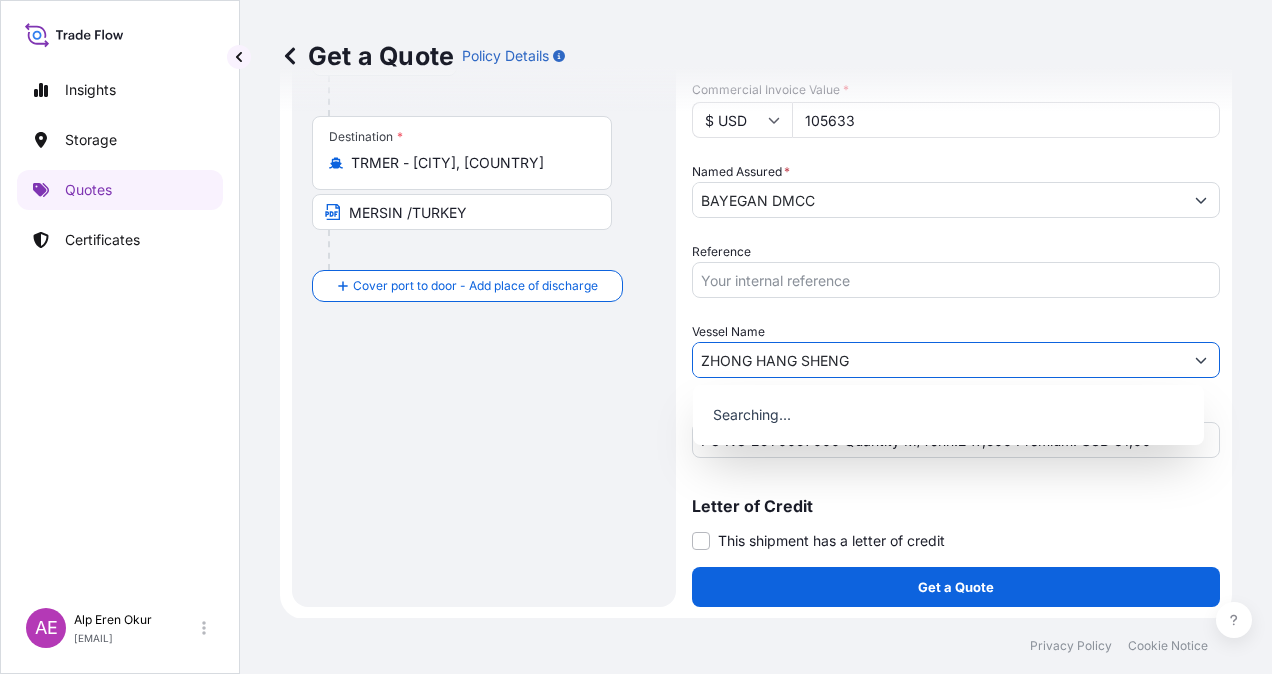 type on "ZHONG HANG SHENG" 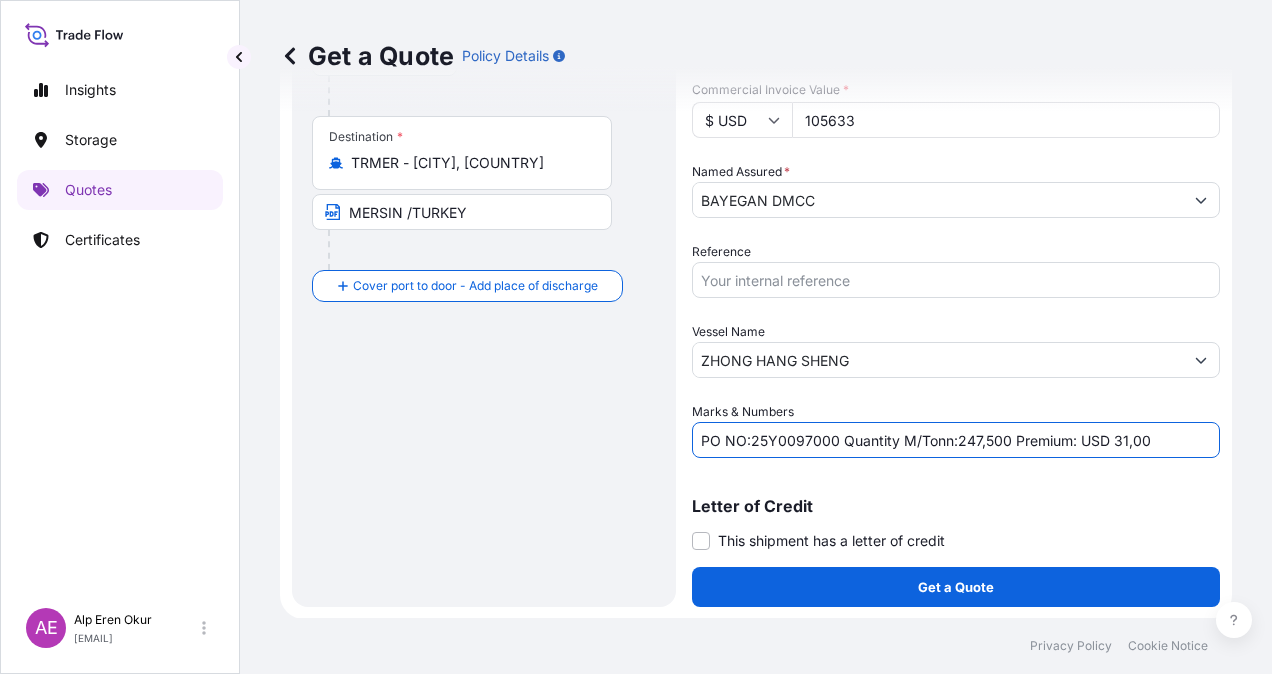 drag, startPoint x: 758, startPoint y: 435, endPoint x: 768, endPoint y: 440, distance: 11.18034 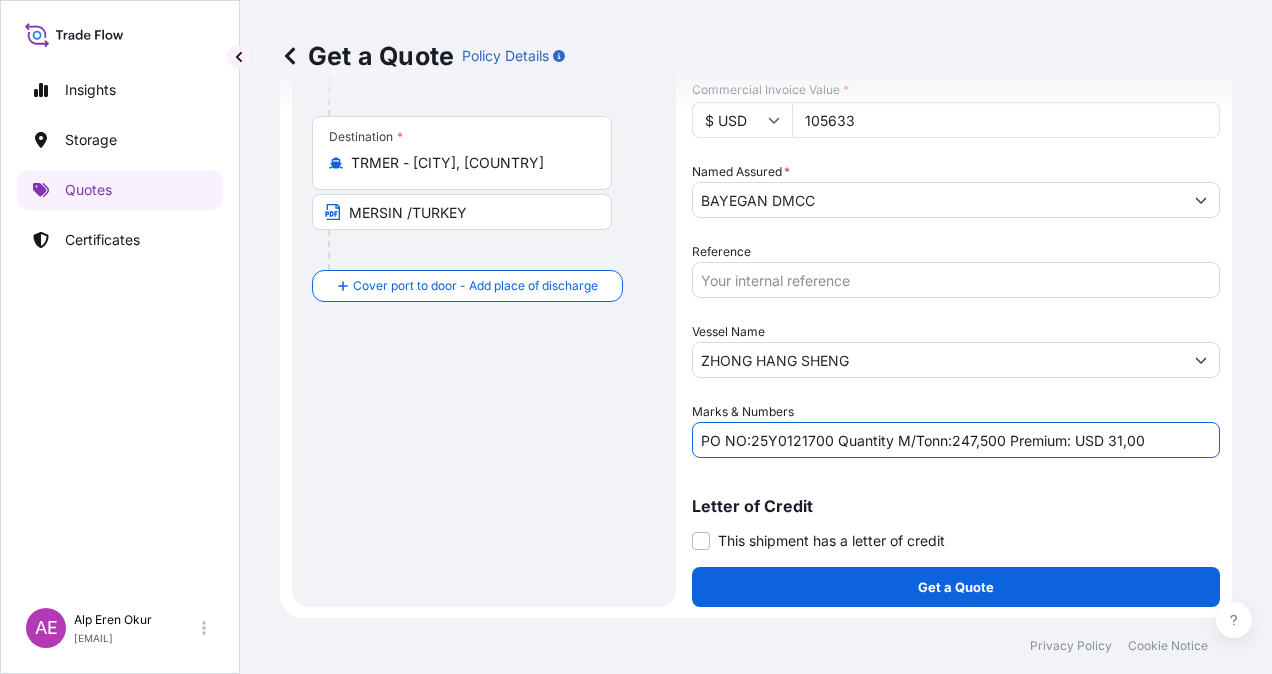 drag, startPoint x: 952, startPoint y: 439, endPoint x: 998, endPoint y: 438, distance: 46.010868 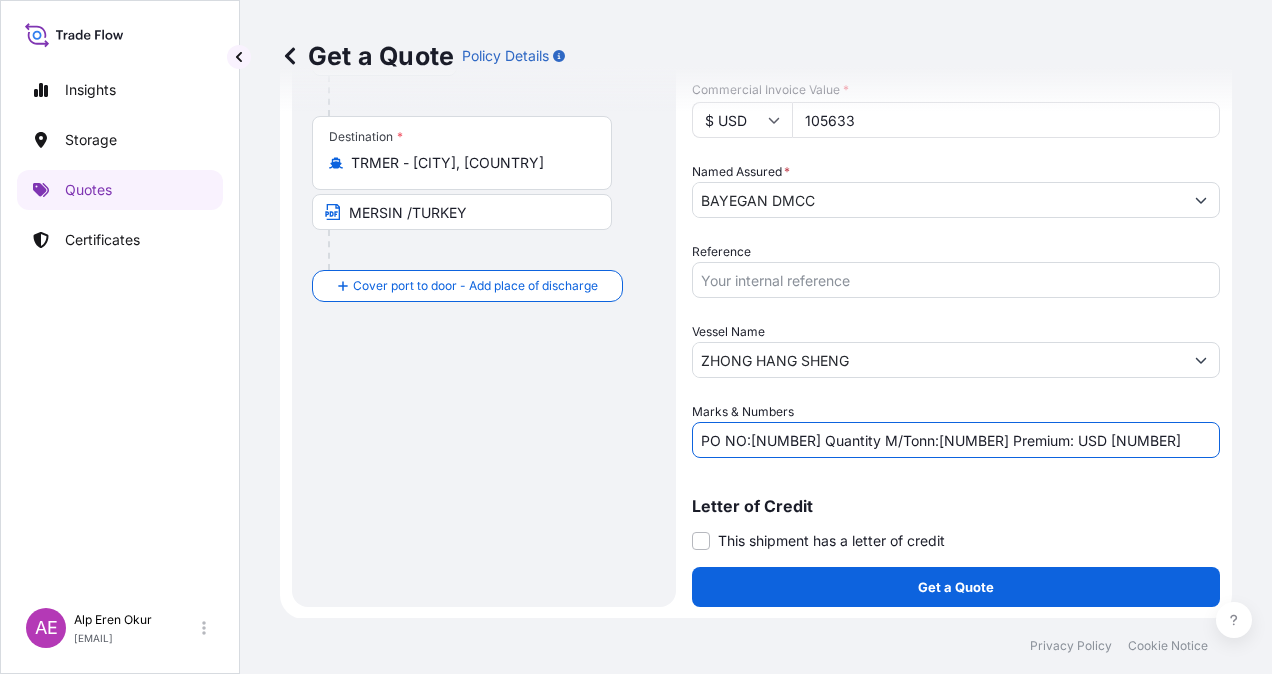 drag, startPoint x: 1138, startPoint y: 450, endPoint x: 1100, endPoint y: 445, distance: 38.327538 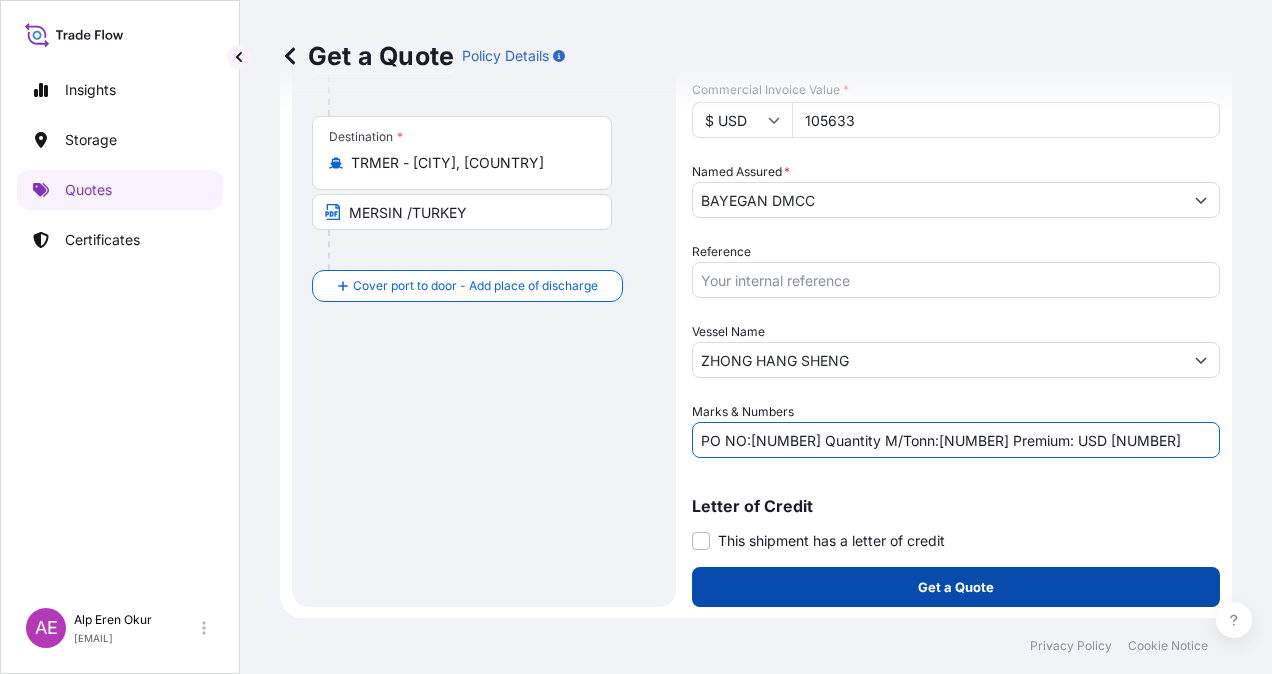 type on "PO NO:25Y0121700 Quantity M/Tonn:99,000 Premium: USD 11,62" 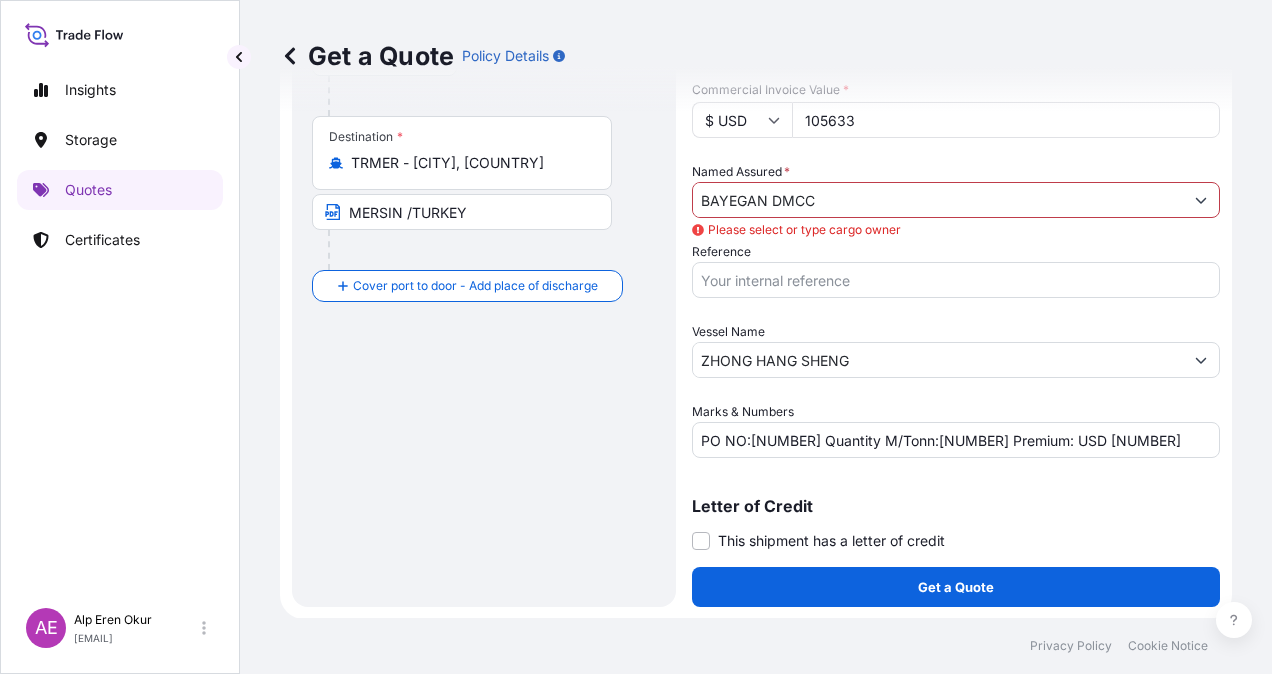 click on "BAYEGAN DMCC" at bounding box center (938, 200) 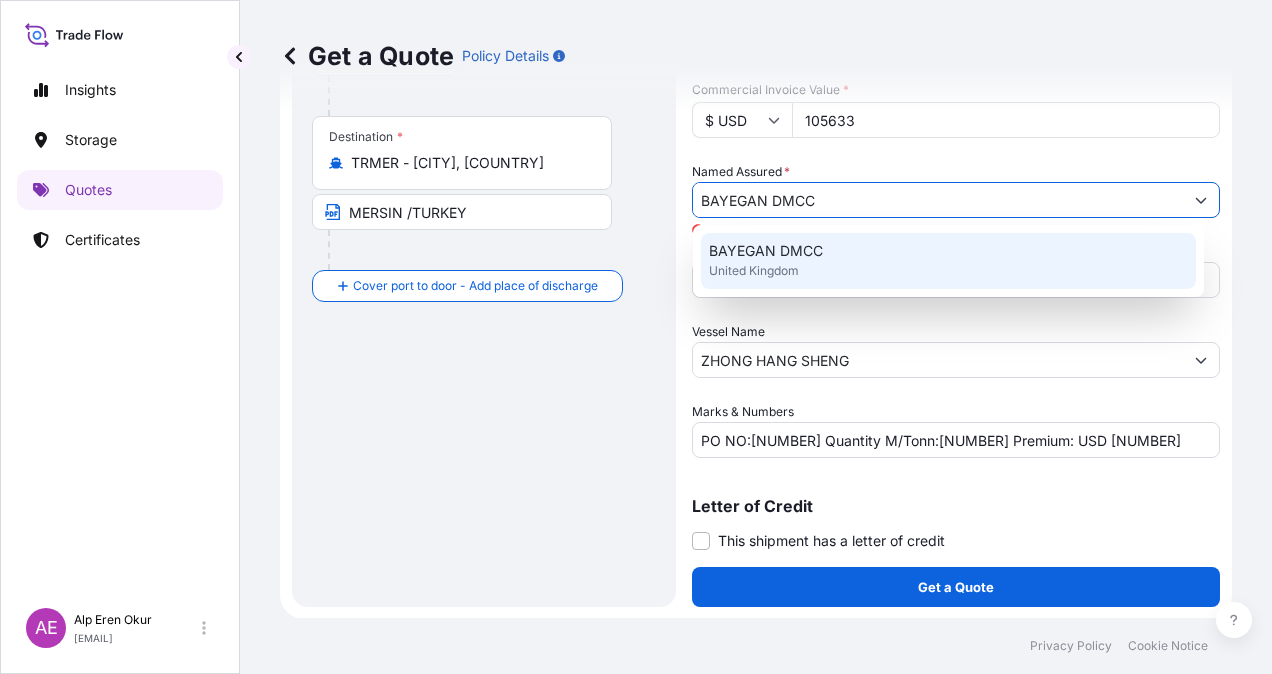 click on "United Kingdom" at bounding box center (754, 271) 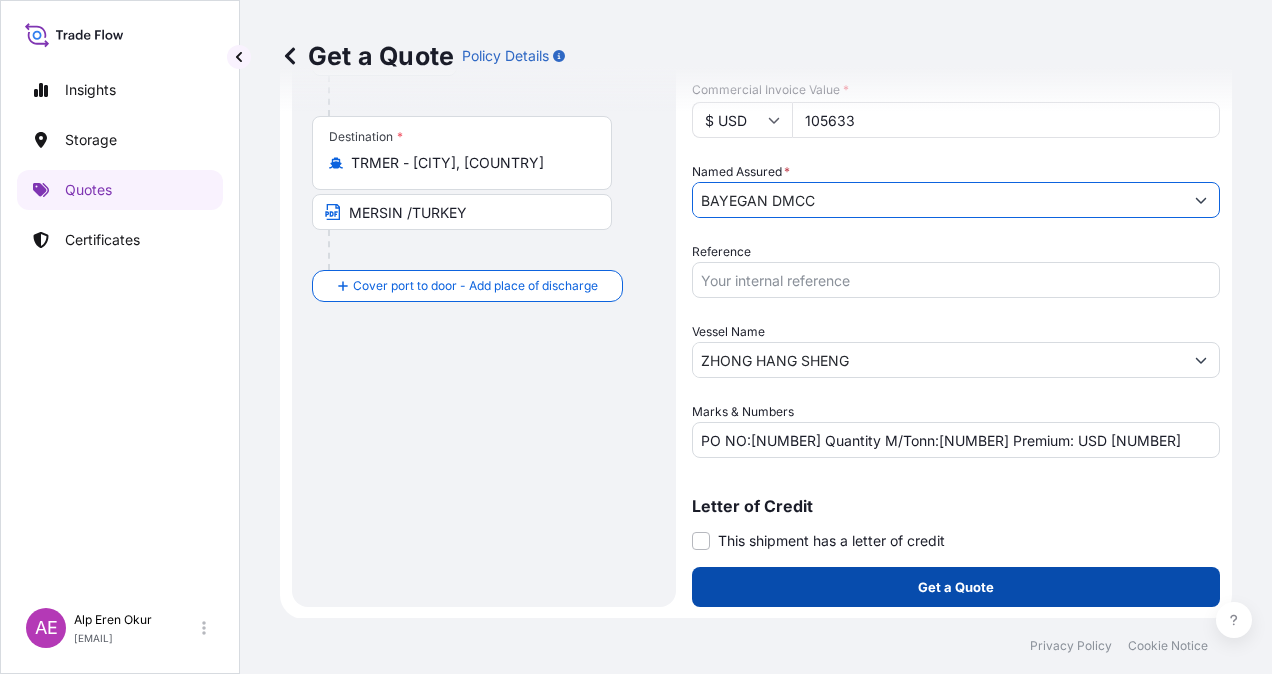 click on "Get a Quote" at bounding box center [956, 587] 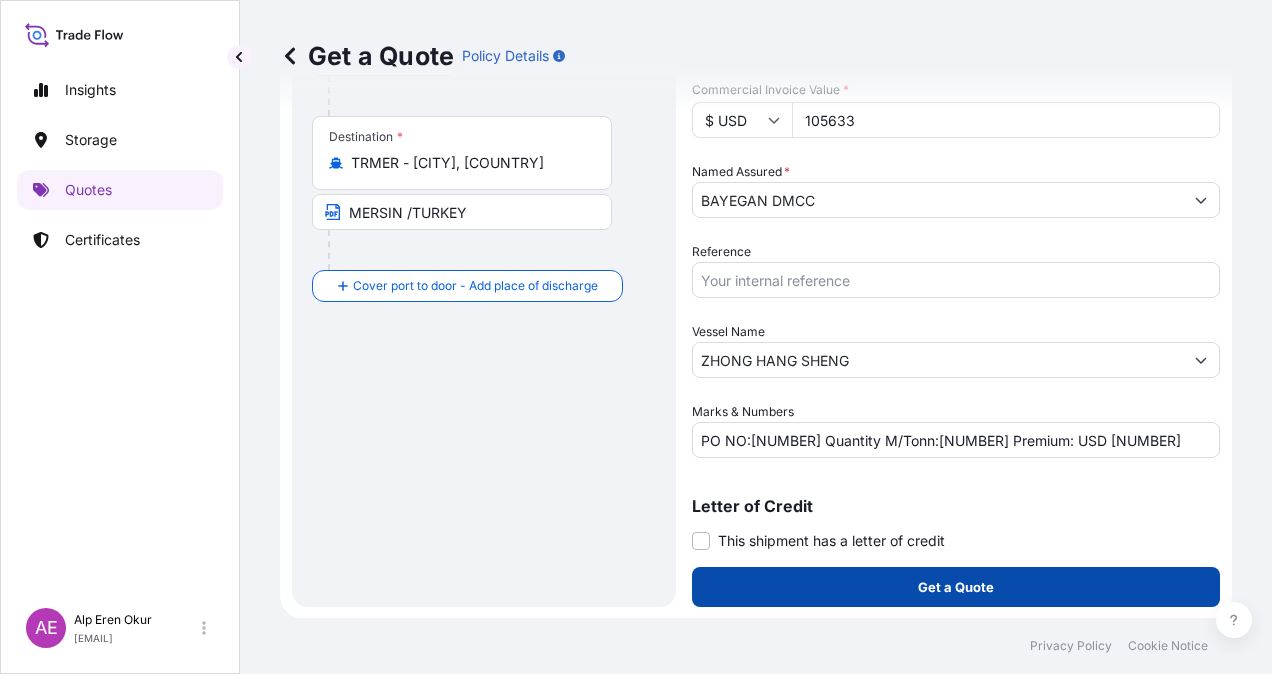 click on "Get a Quote" at bounding box center (956, 587) 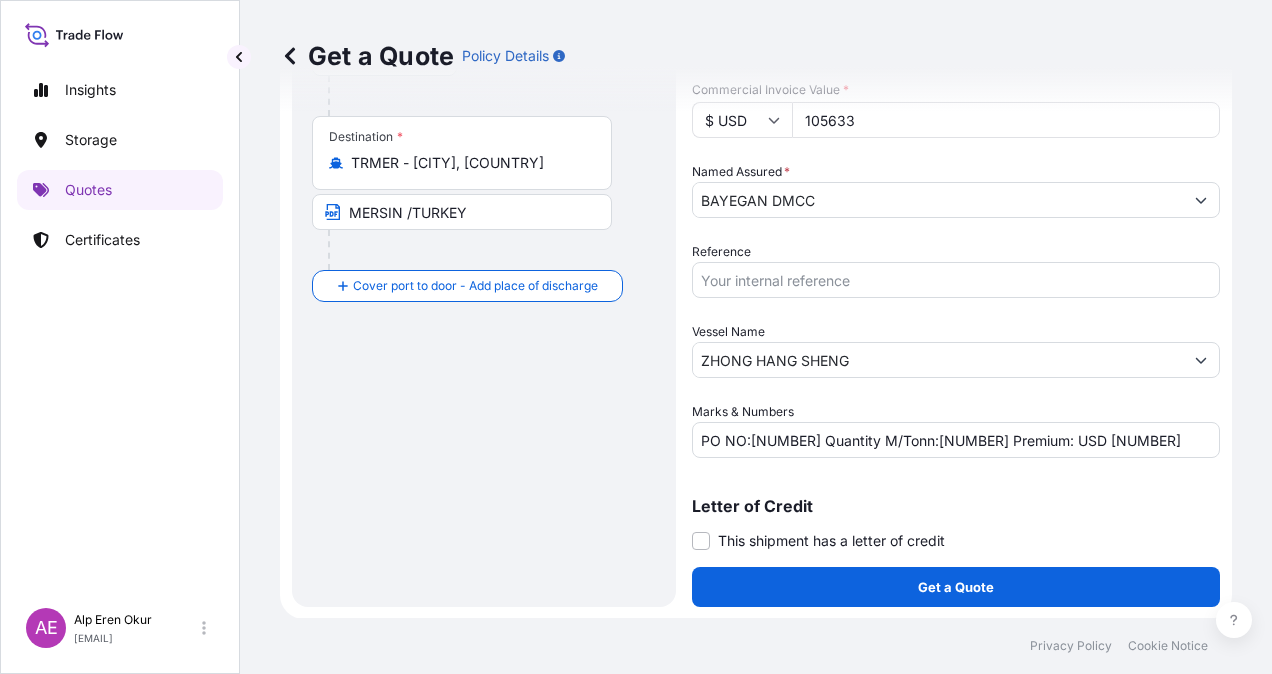 scroll, scrollTop: 98, scrollLeft: 0, axis: vertical 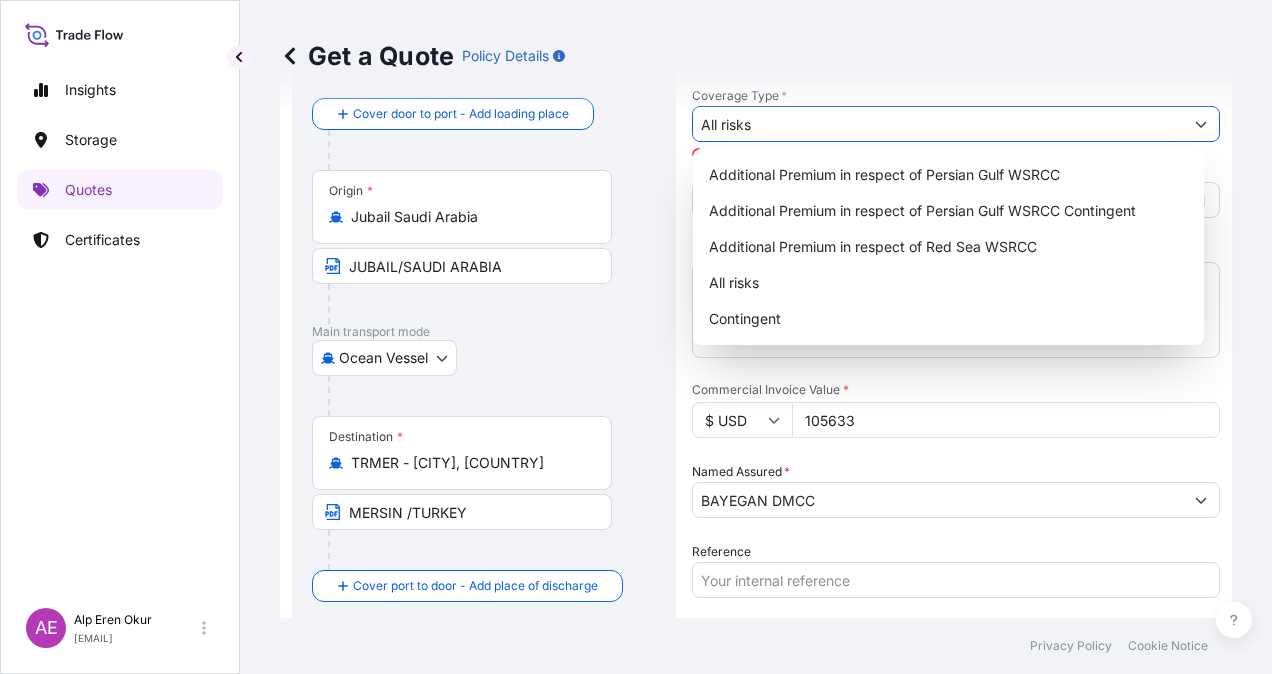 click on "All risks" at bounding box center [938, 124] 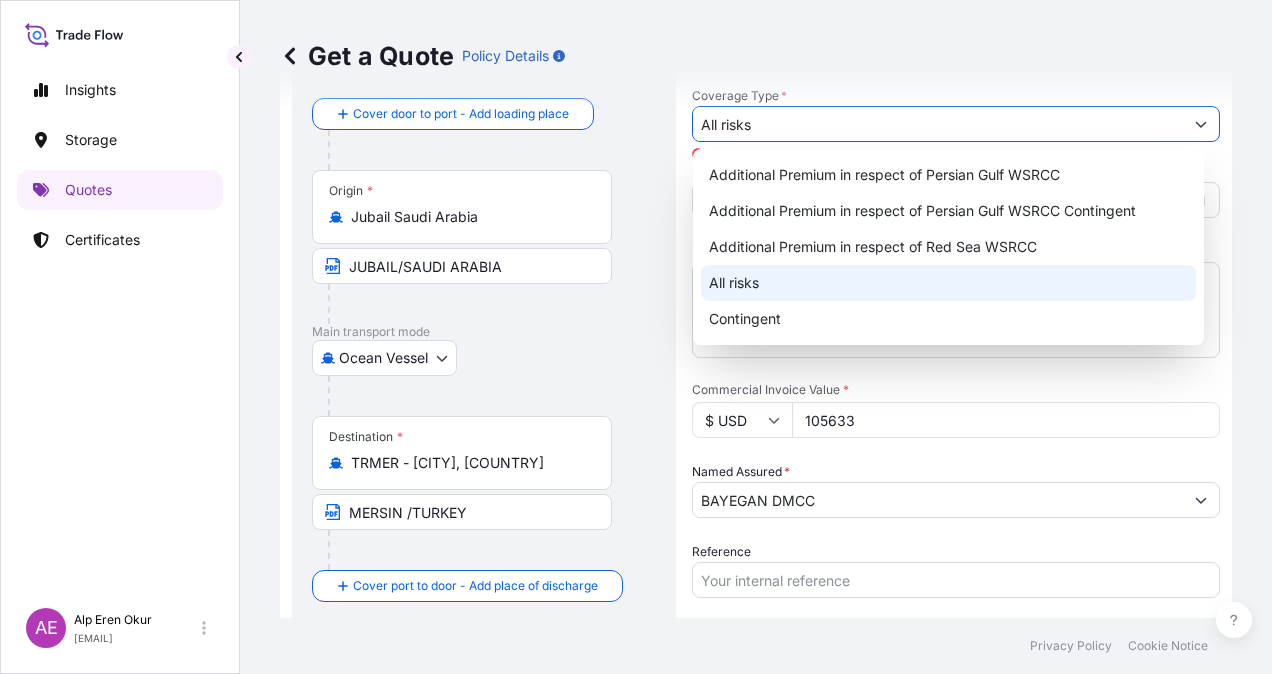 click on "All risks" at bounding box center [948, 283] 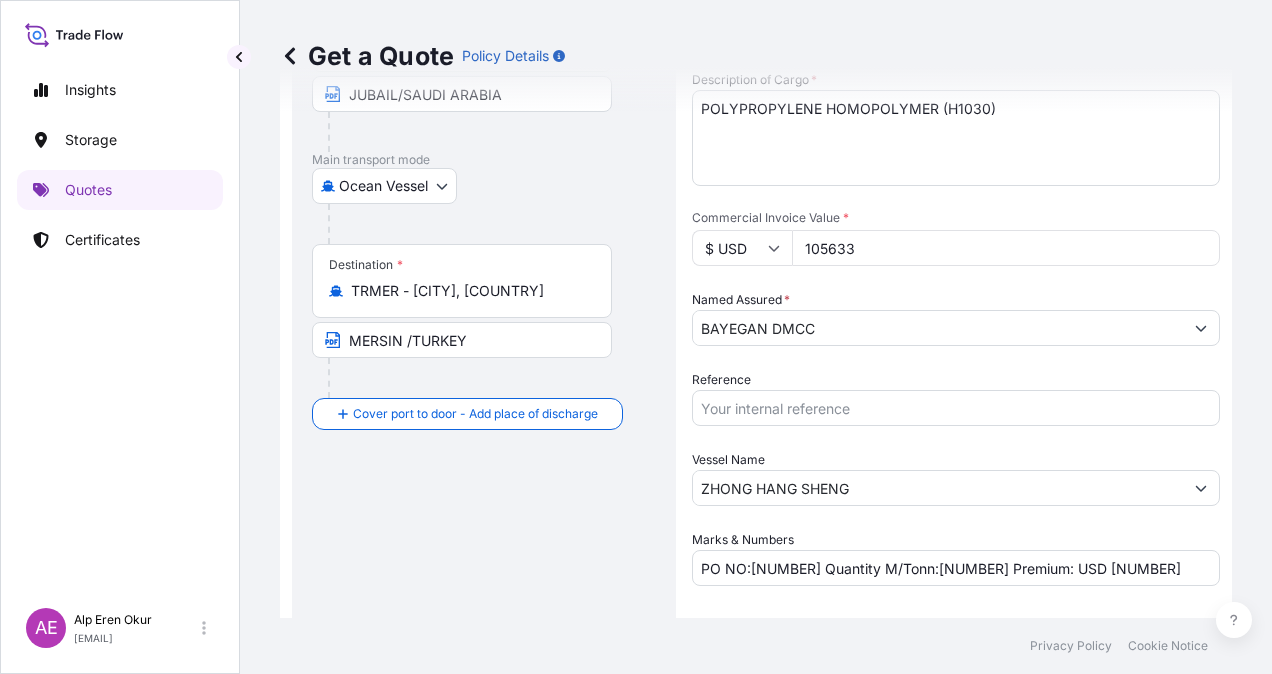 scroll, scrollTop: 398, scrollLeft: 0, axis: vertical 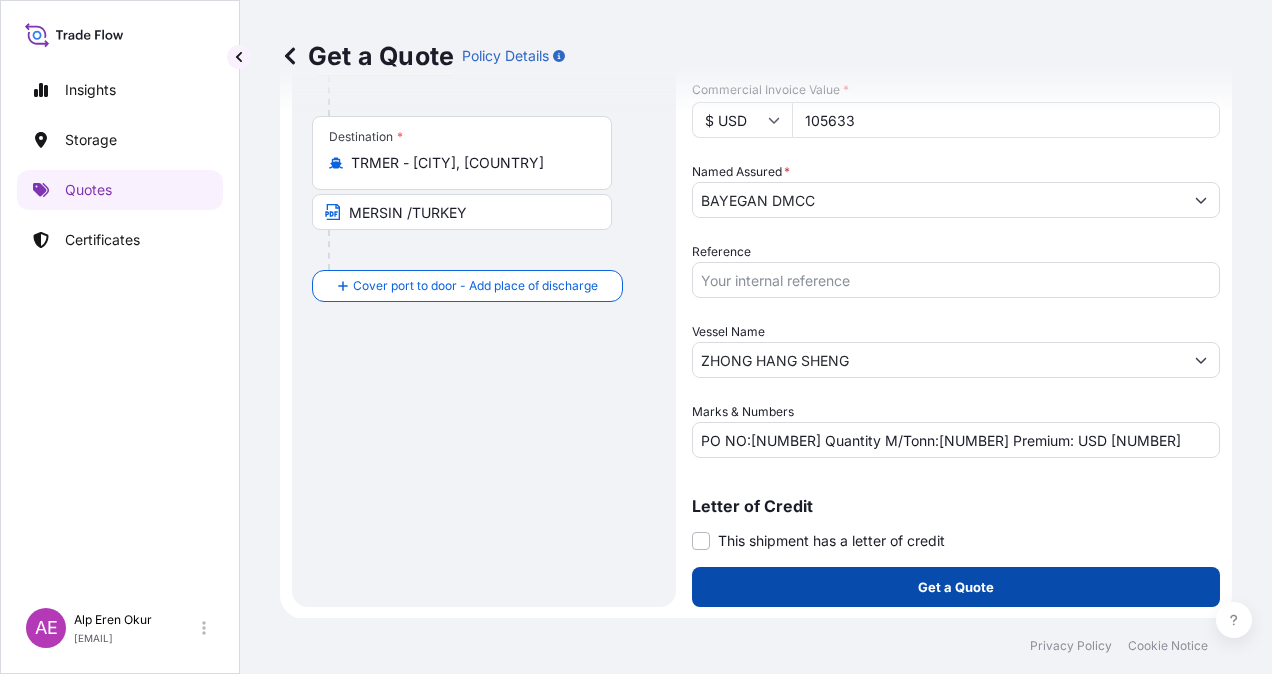 click on "Get a Quote" at bounding box center (956, 587) 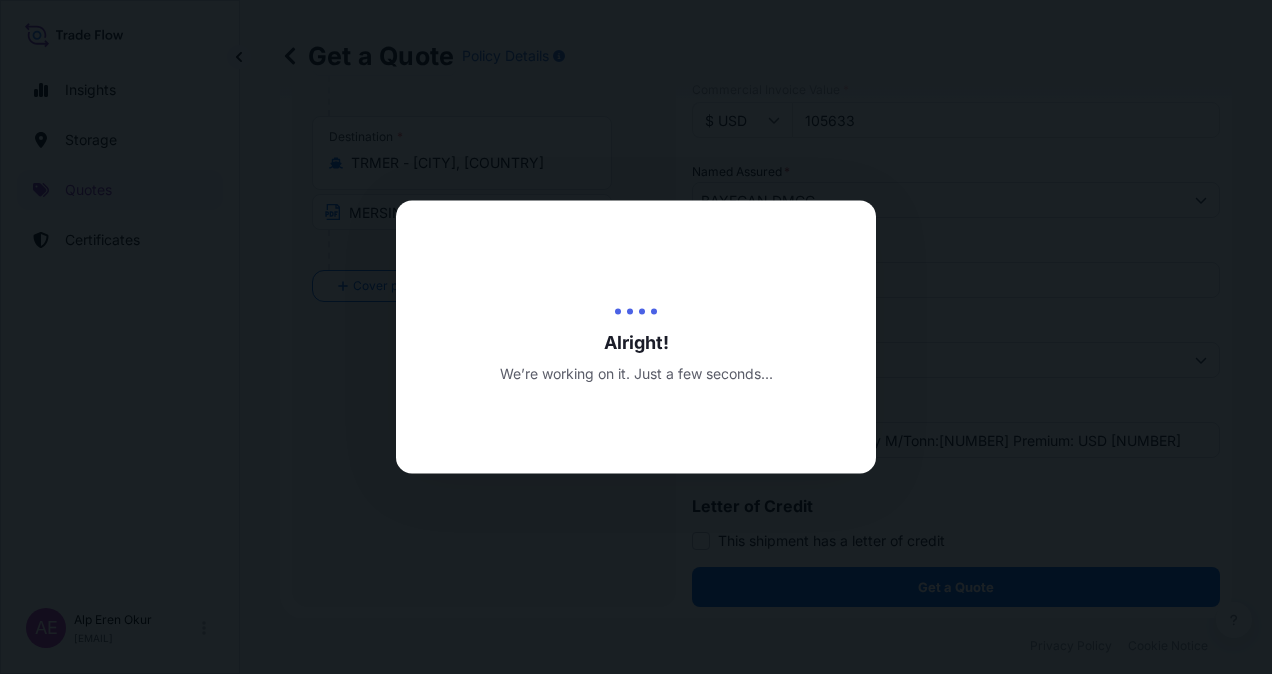 scroll, scrollTop: 0, scrollLeft: 0, axis: both 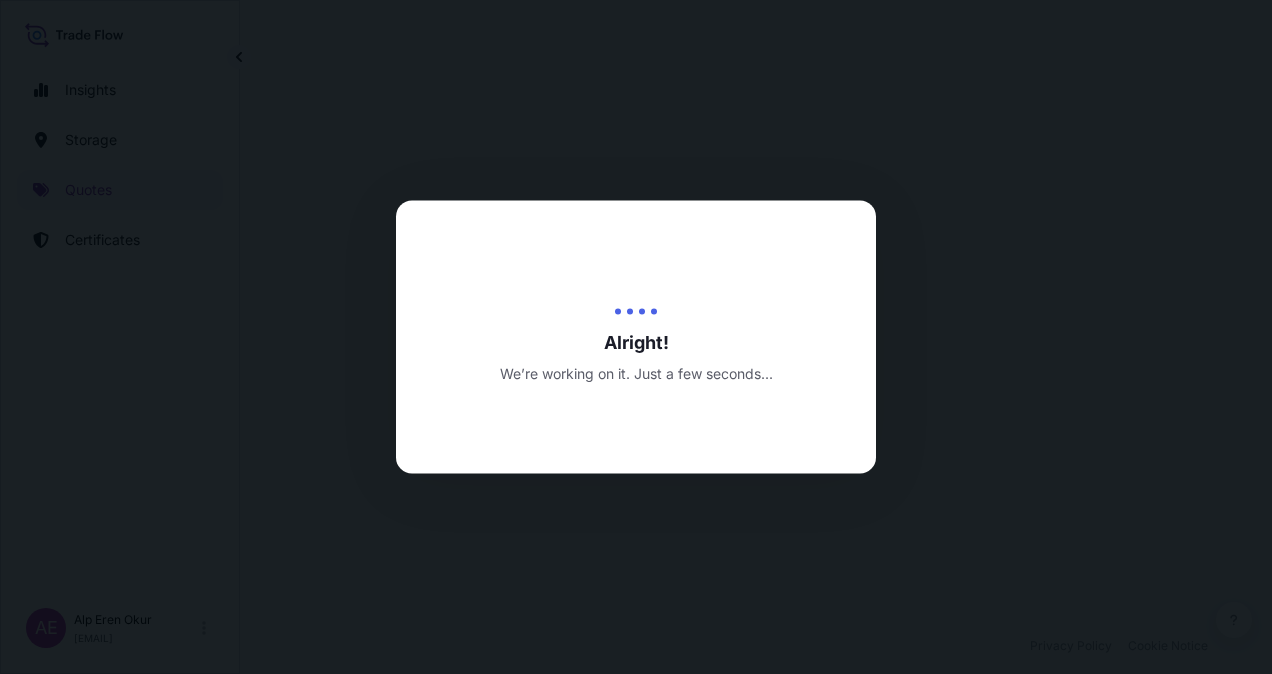 select on "Ocean Vessel" 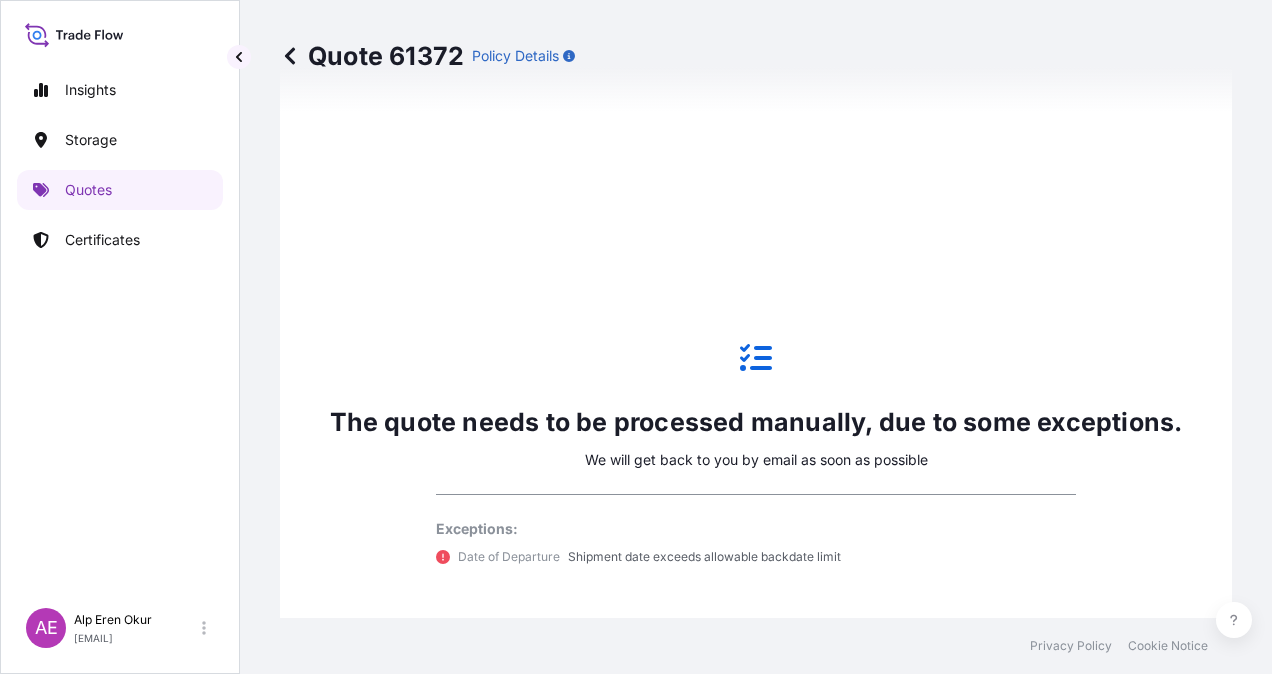 scroll, scrollTop: 1336, scrollLeft: 0, axis: vertical 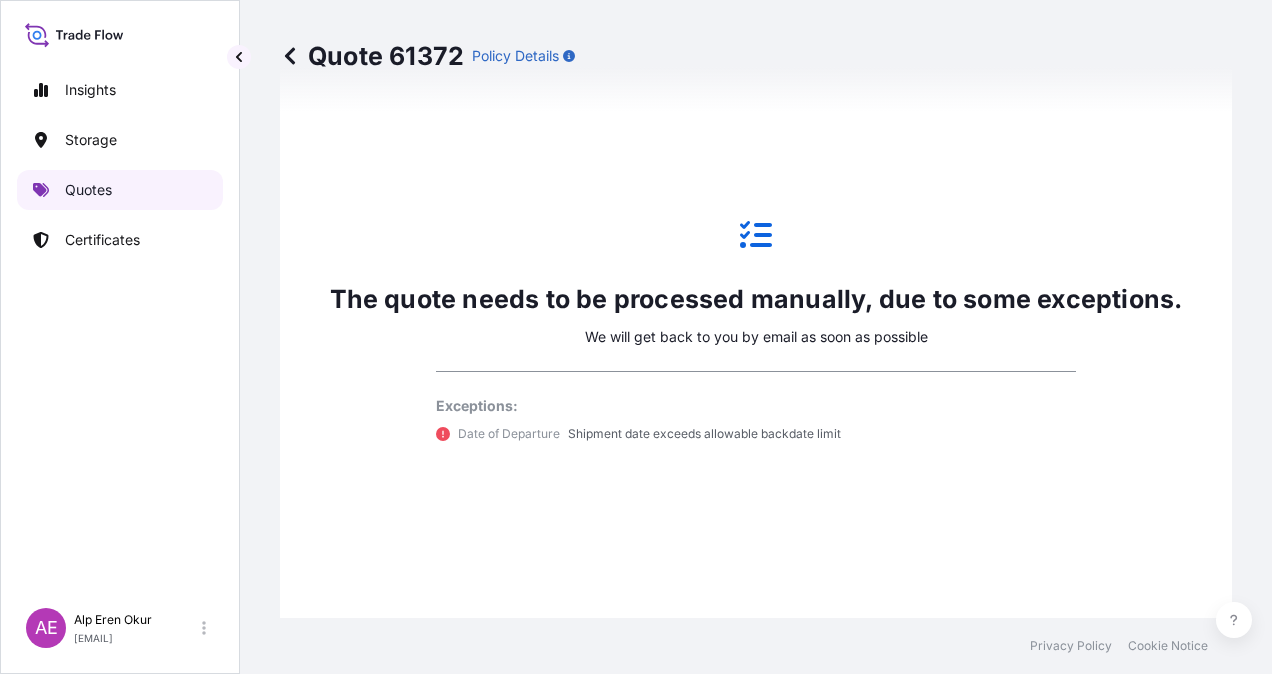click on "Quotes" at bounding box center (120, 190) 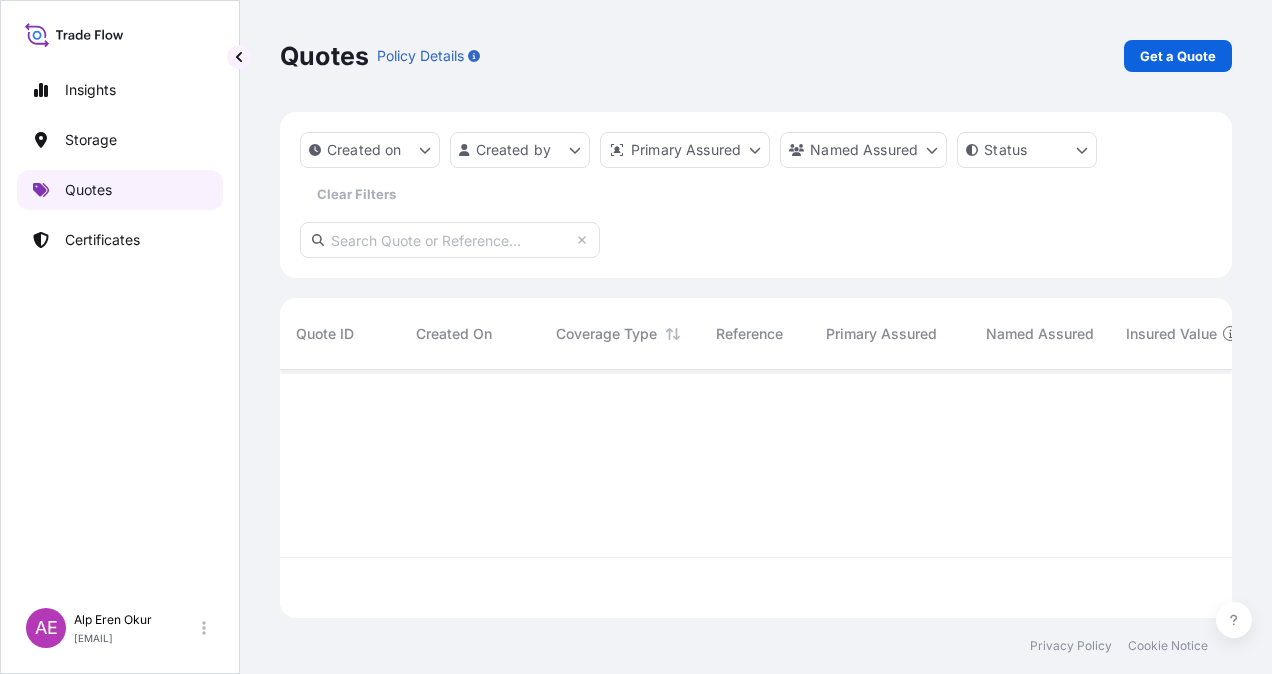 scroll, scrollTop: 0, scrollLeft: 0, axis: both 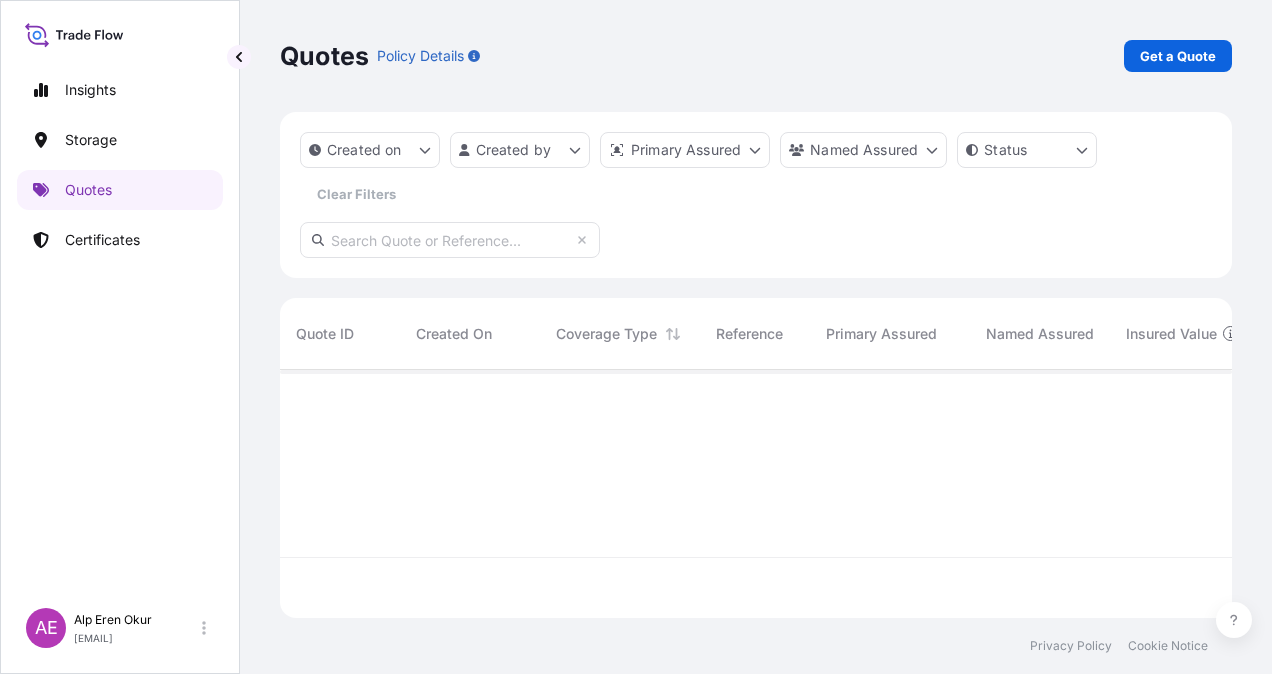 click on "Get a Quote" at bounding box center [1178, 56] 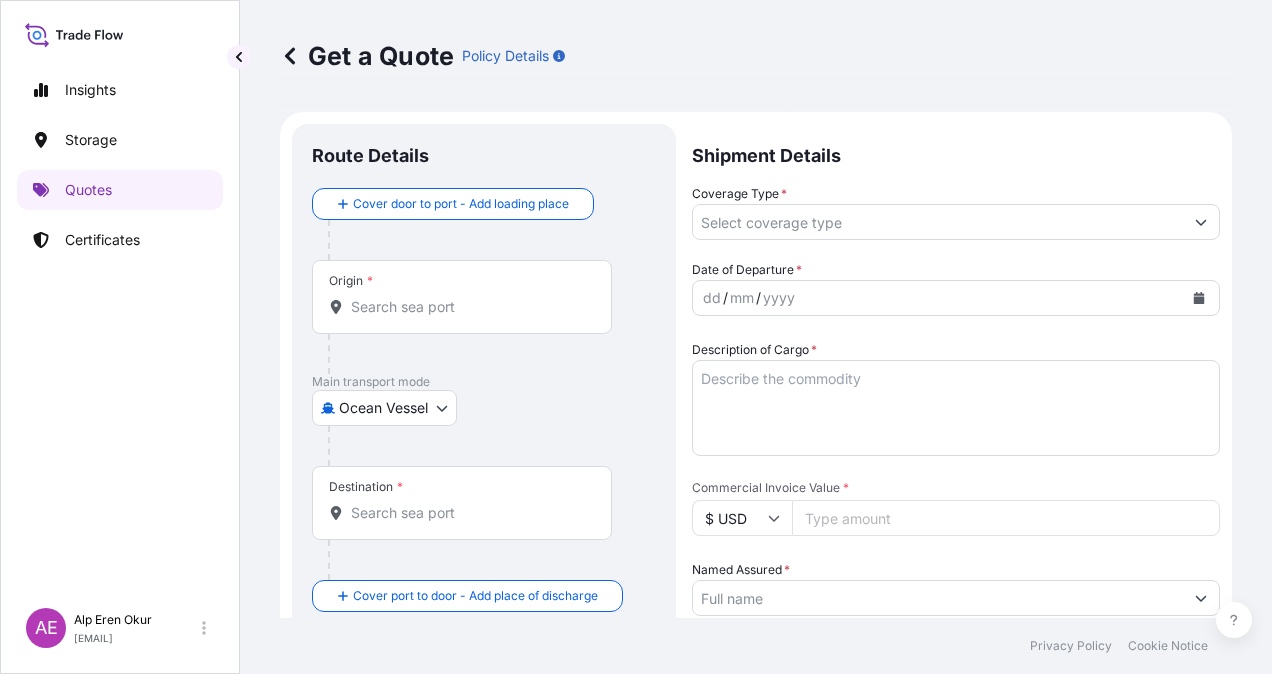 scroll, scrollTop: 32, scrollLeft: 0, axis: vertical 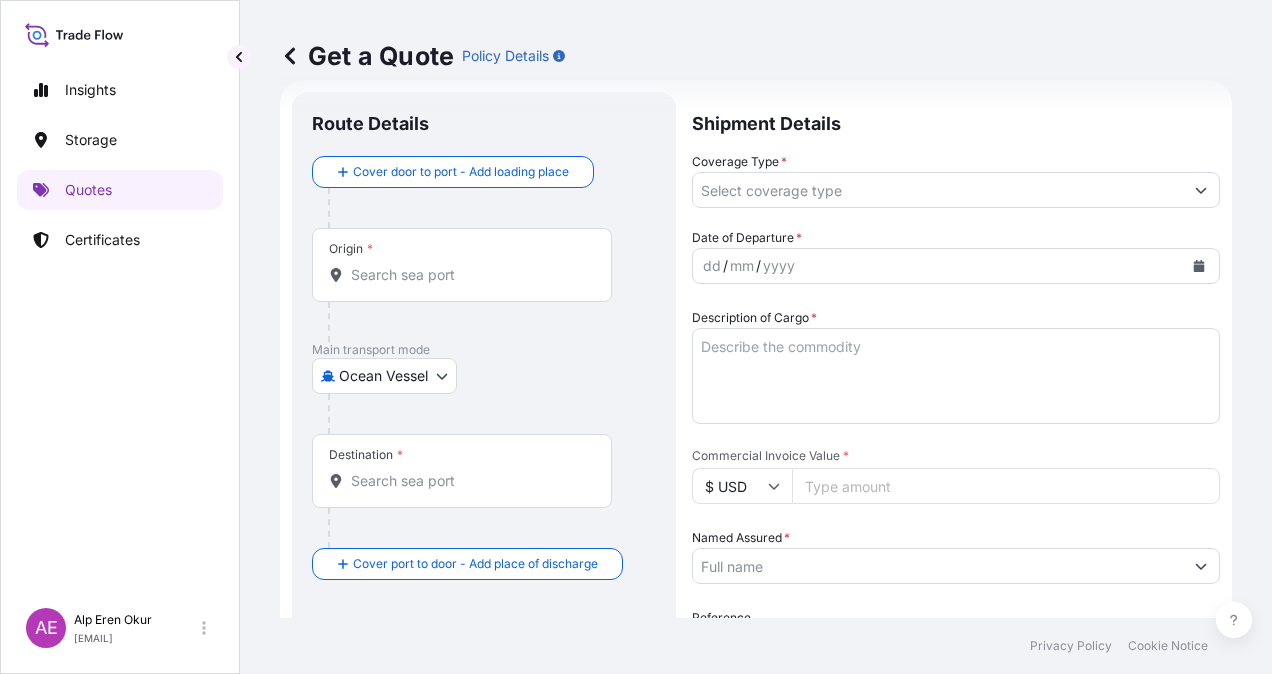 click on "Origin *" at bounding box center (469, 275) 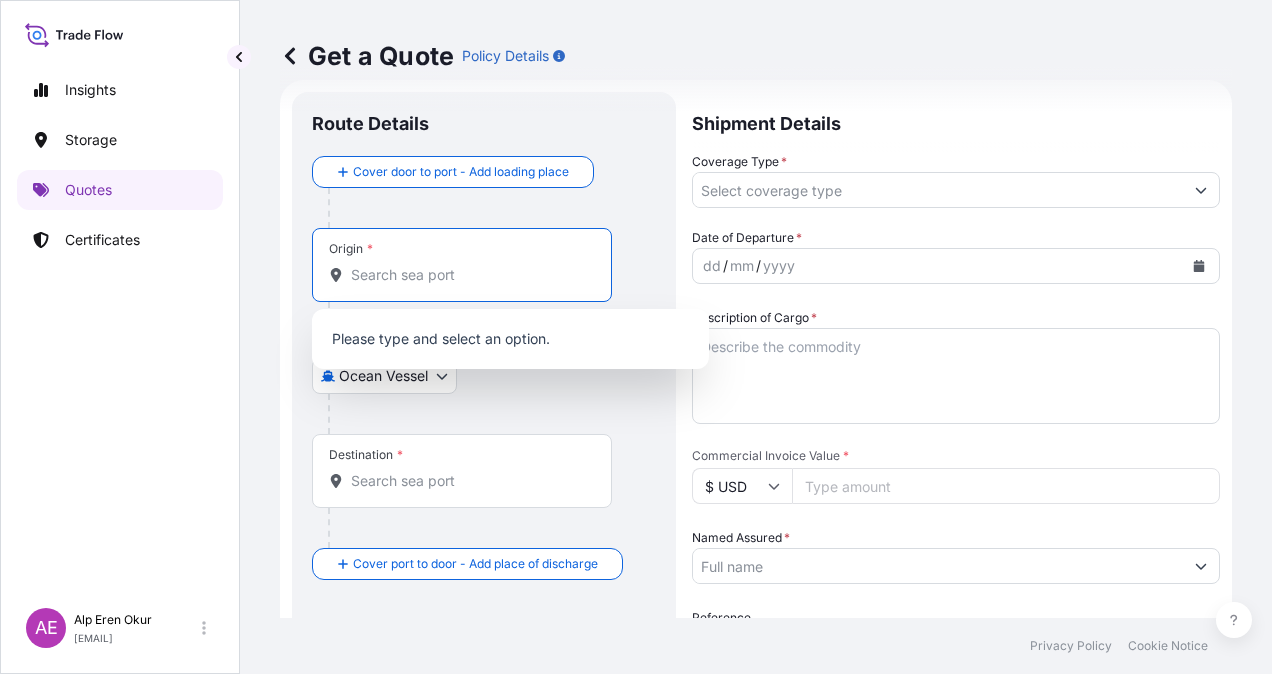 paste on "DORTMUND" 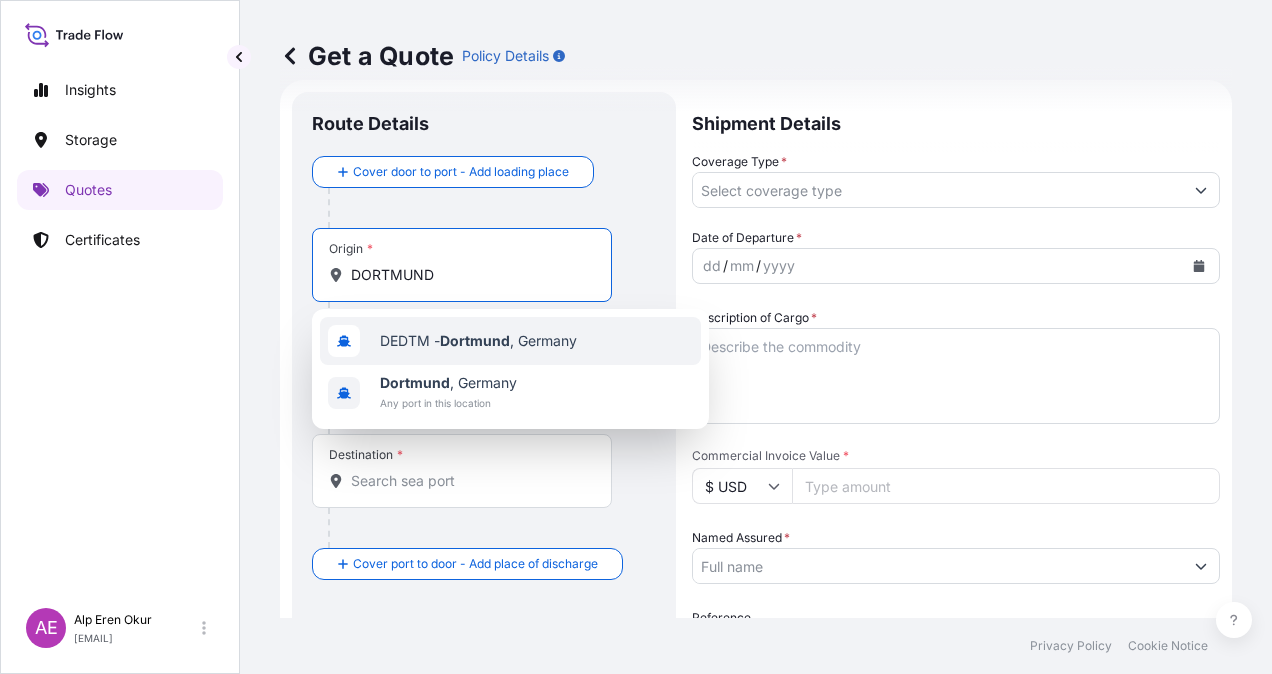 click on "Dortmund , Germany" at bounding box center [448, 383] 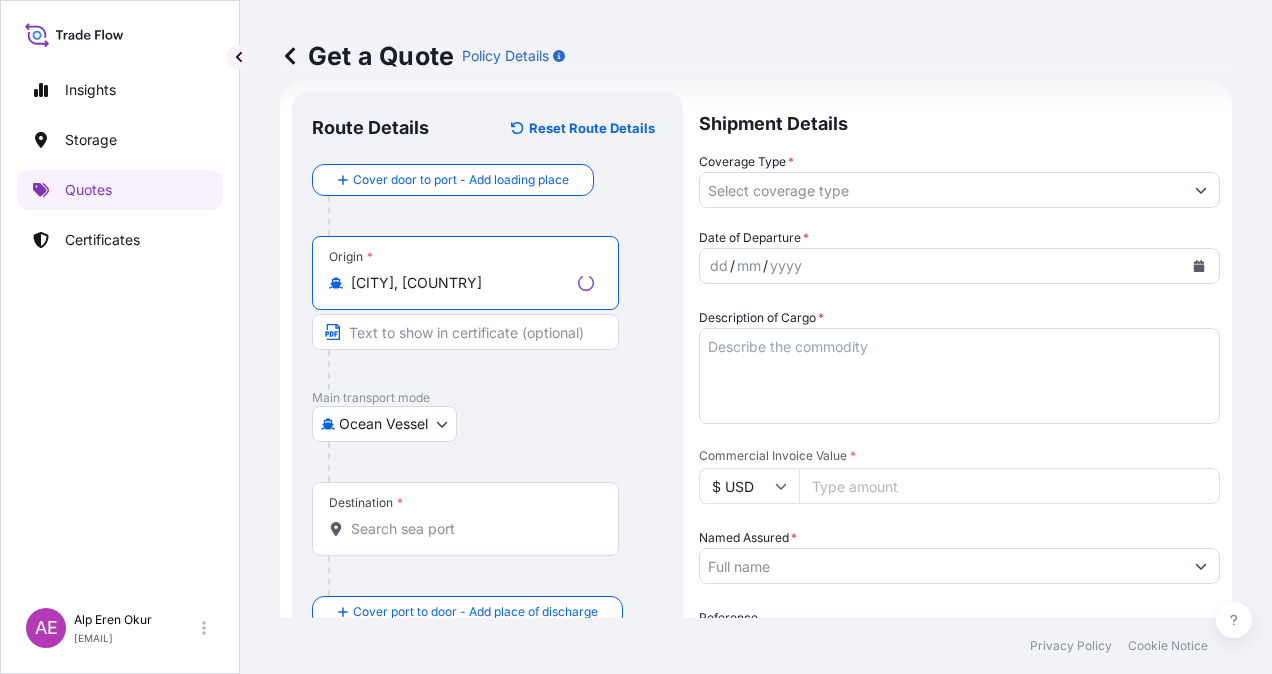 type on "Dortmund, Germany" 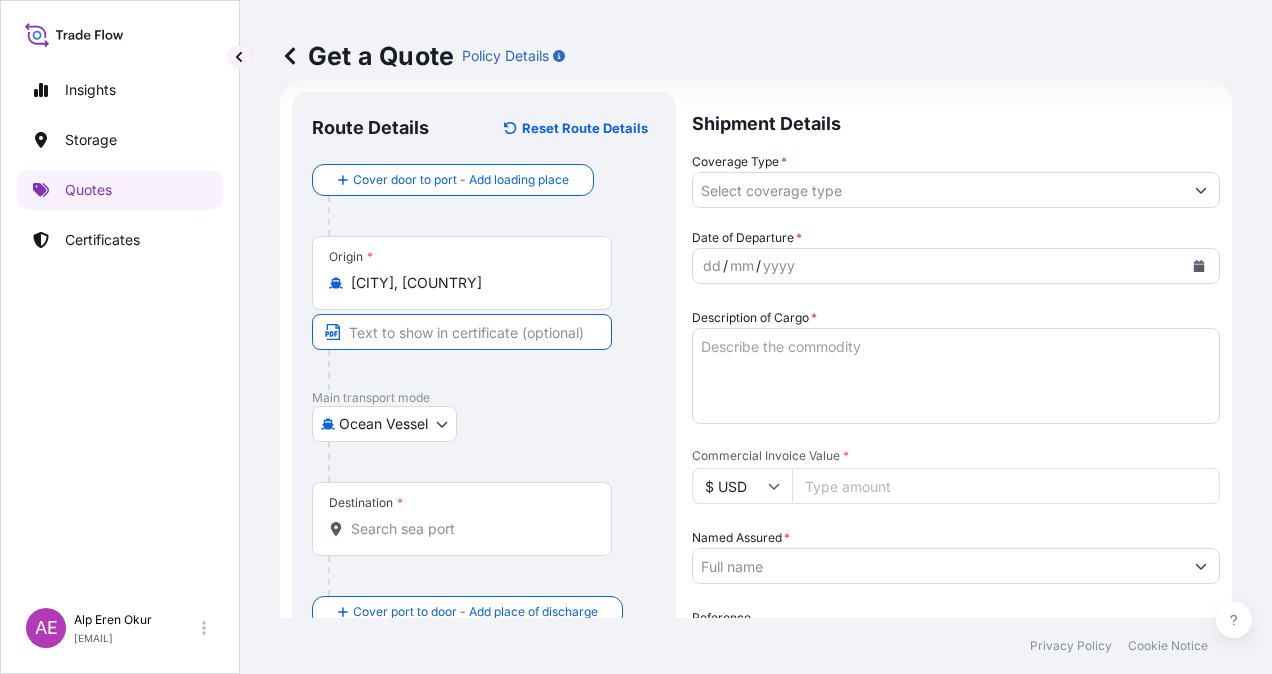 paste on "DORTMUND" 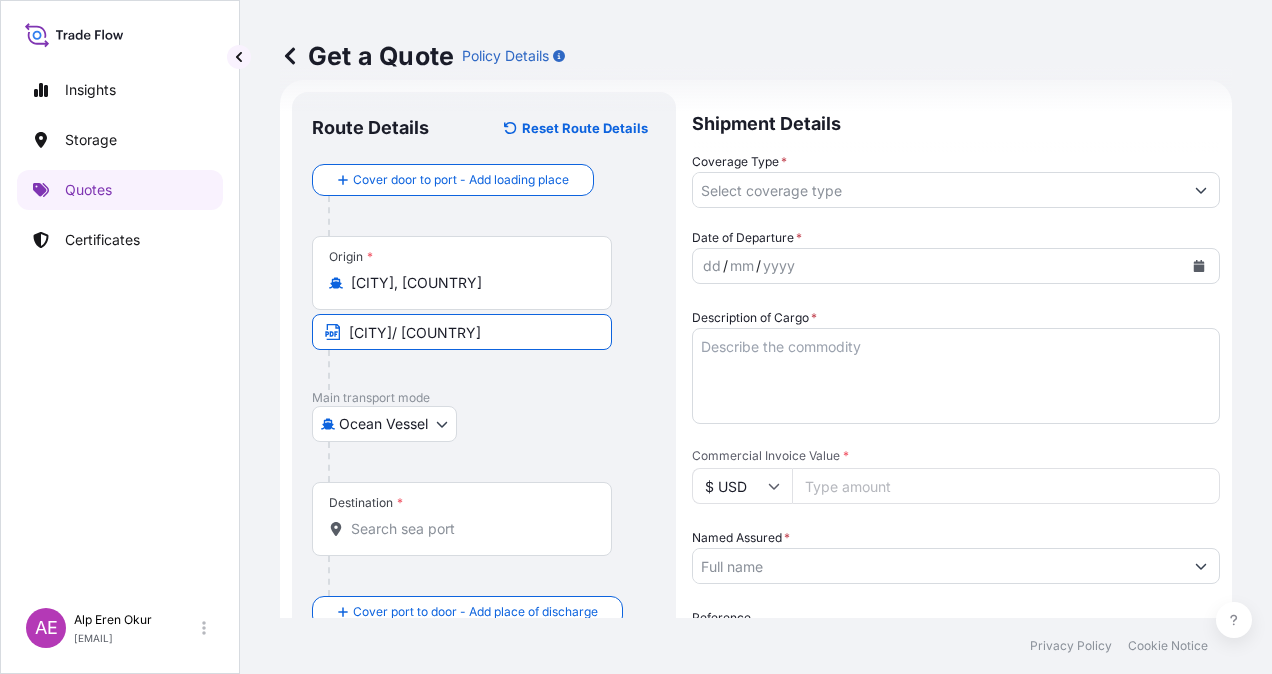 type on "DORTMUND/ GERMANY" 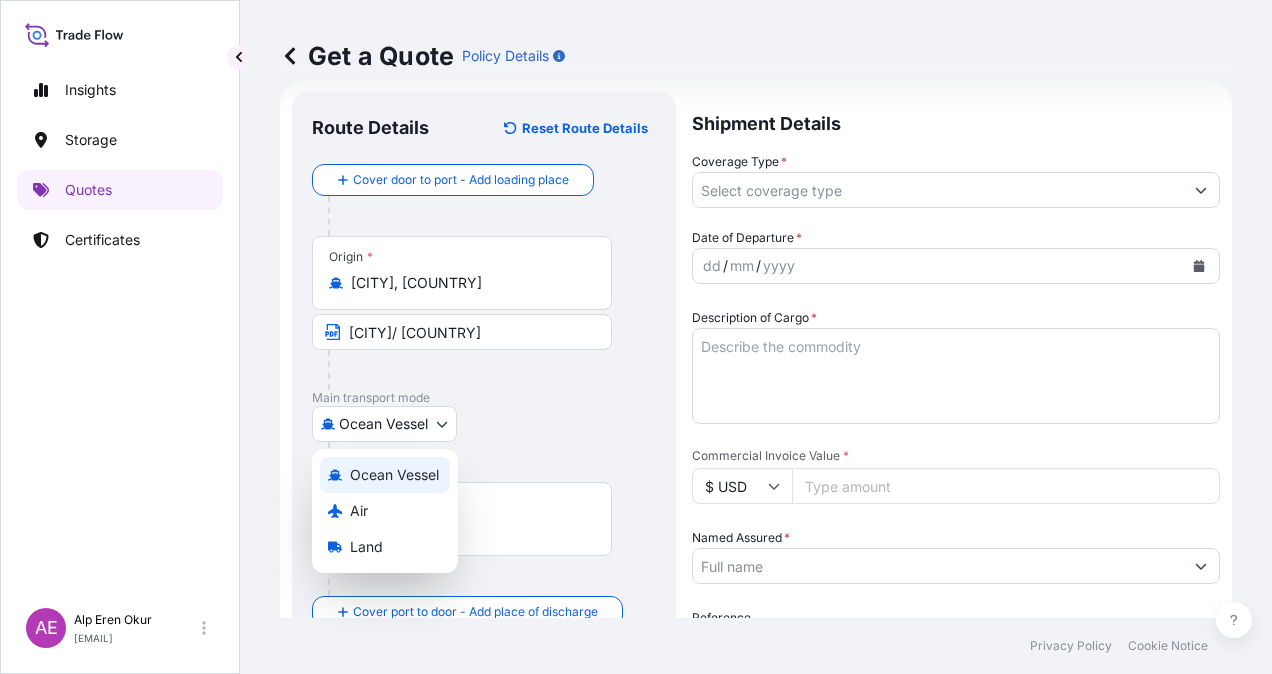 click on "Insights Storage Quotes Certificates AE Alp Eren   Okur alperen.okur@polarisbroker.com Get a Quote Policy Details Route Details Reset Route Details   Cover door to port - Add loading place Place of loading Road / Inland Road / Inland Origin * Dortmund, Germany DORTMUND/ GERMANY Main transport mode Ocean Vessel Ocean Vessel Air Land Destination * Cover port to door - Add place of discharge Road / Inland Road / Inland Place of Discharge Shipment Details Coverage Type * Date of Departure * dd / mm / yyyy Cargo Category * LPG, Crude Oil, Utility Fuel, Mid Distillates and Specialities, Fertilisers Description of Cargo * Commercial Invoice Value   * $ USD Named Assured * Packing Category Type to search a container mode Please select a primary mode of transportation first. Reference Vessel Name Marks & Numbers Letter of Credit This shipment has a letter of credit Letter of credit * Letter of credit may not exceed 12000 characters Get a Quote Privacy Policy Cookie Notice
0 Ocean Vessel Air Land" at bounding box center (636, 337) 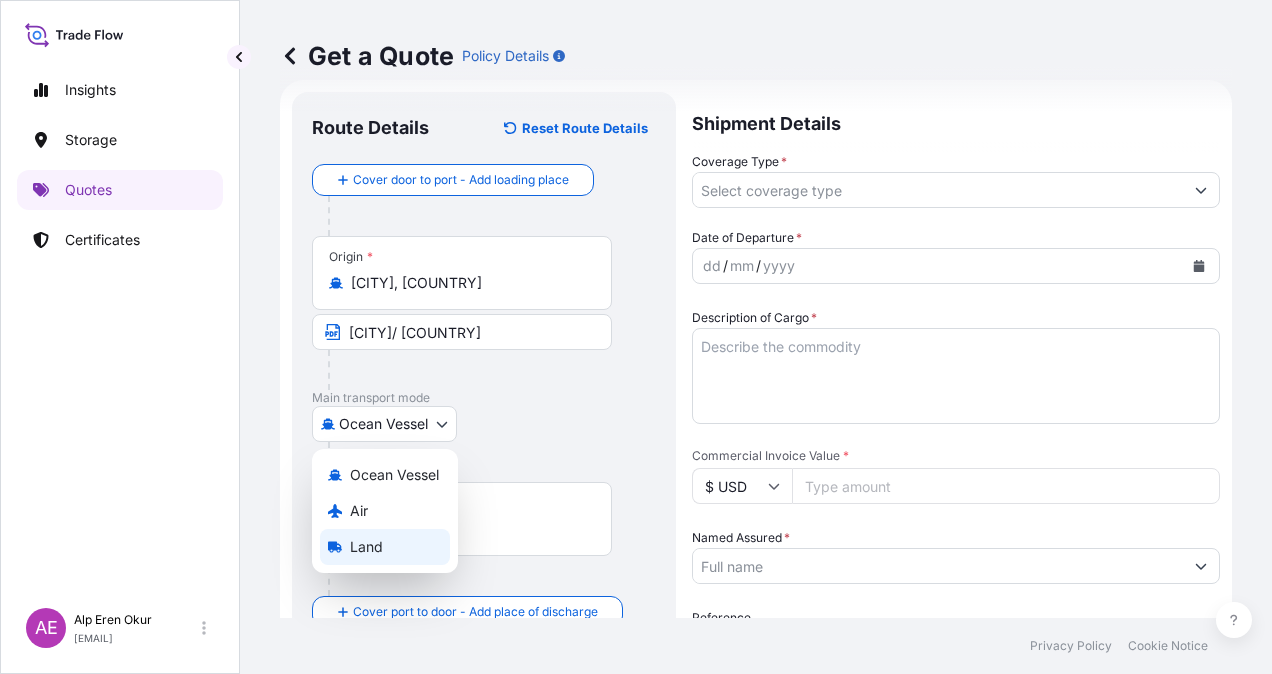 click on "Land" at bounding box center [366, 547] 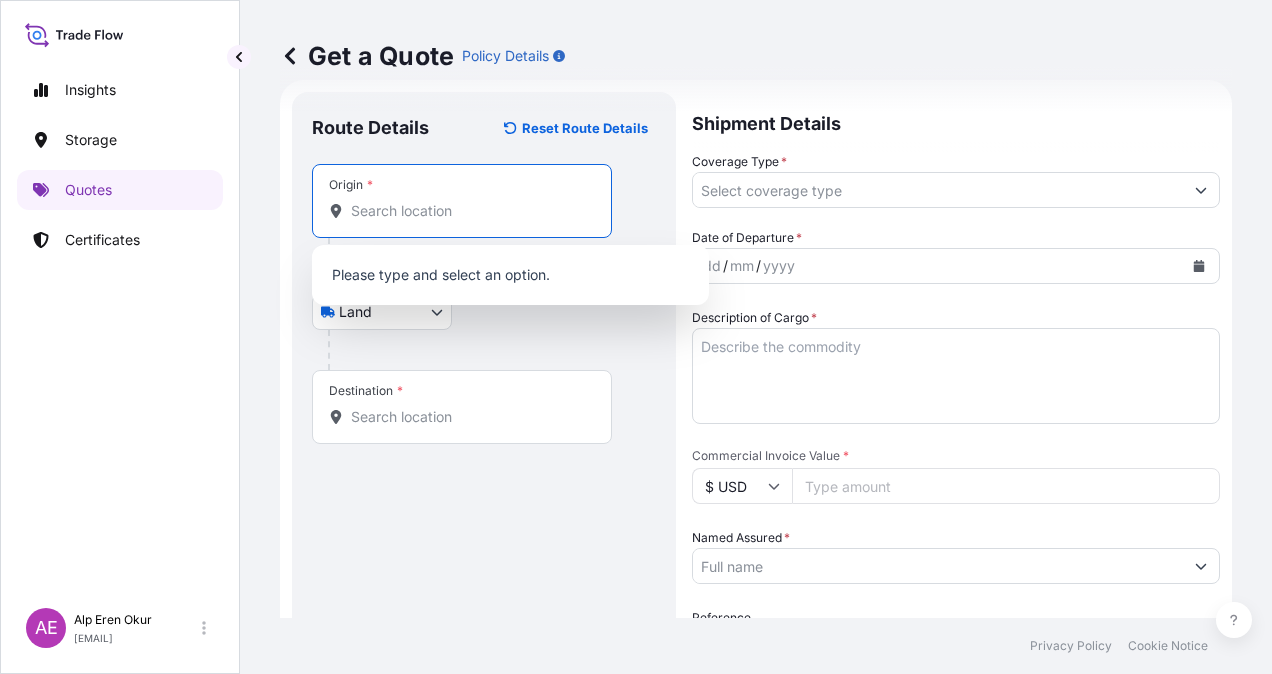 click on "Origin *" at bounding box center (469, 211) 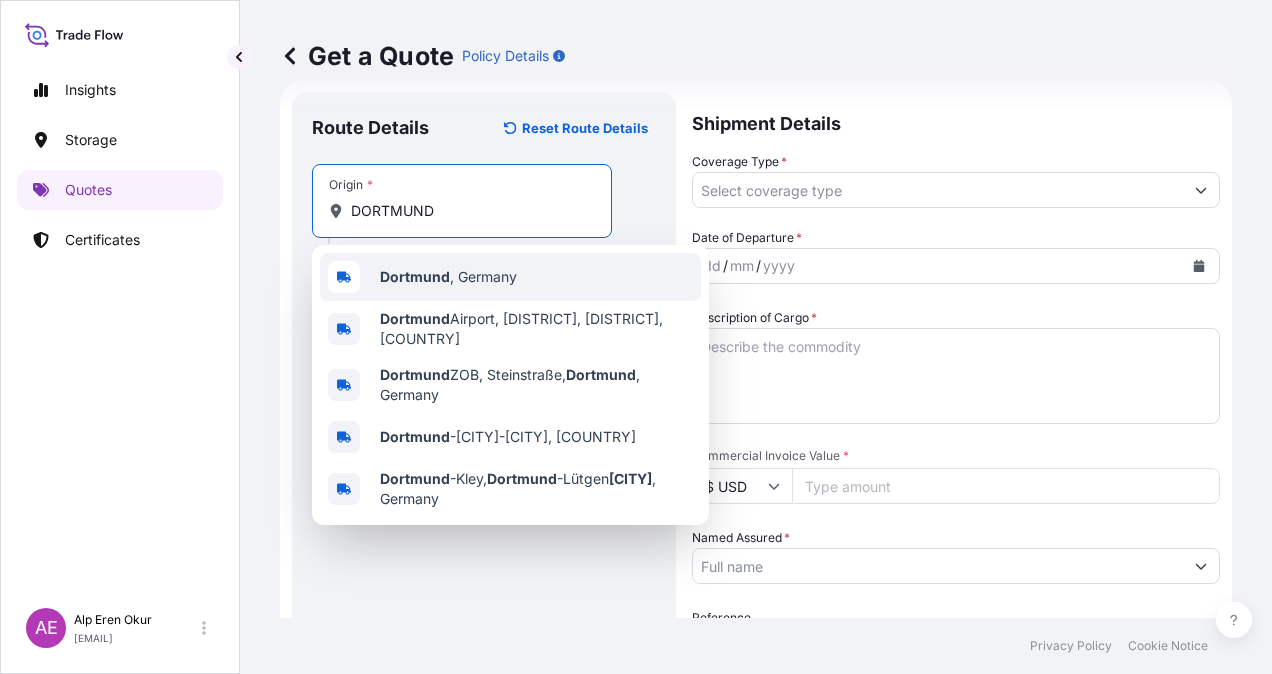 click on "Dortmund , Germany" at bounding box center (448, 277) 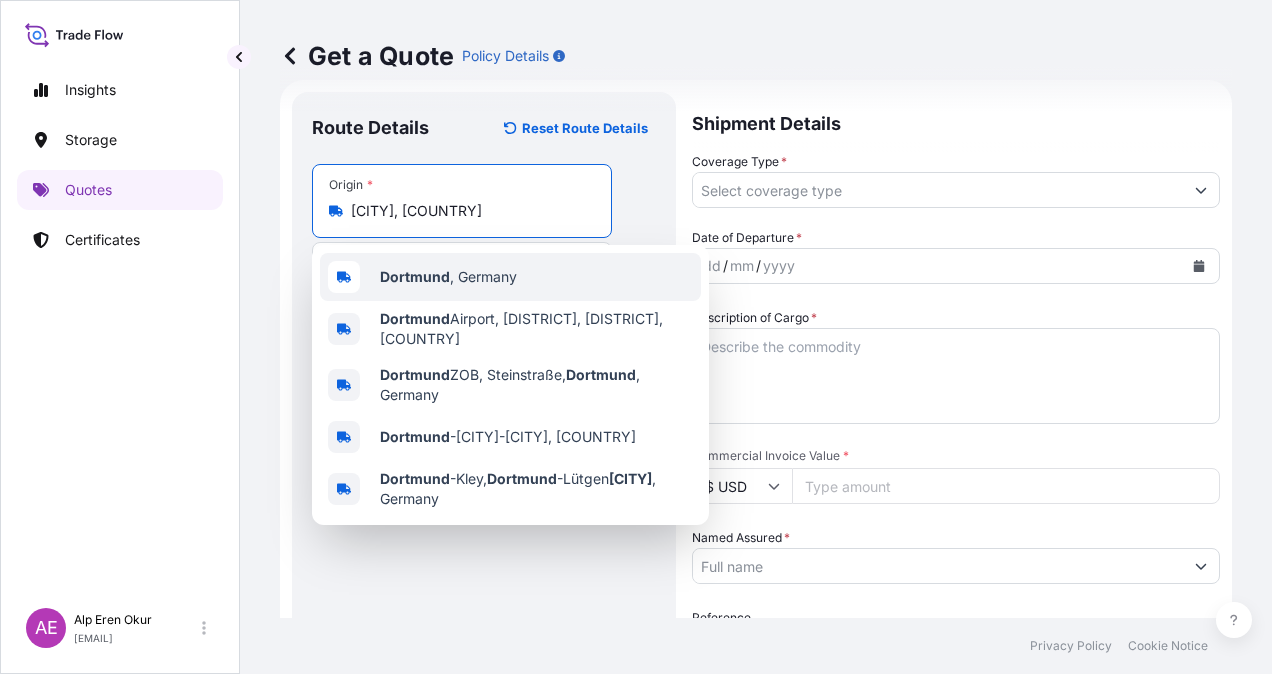 type on "Dortmund, Germany" 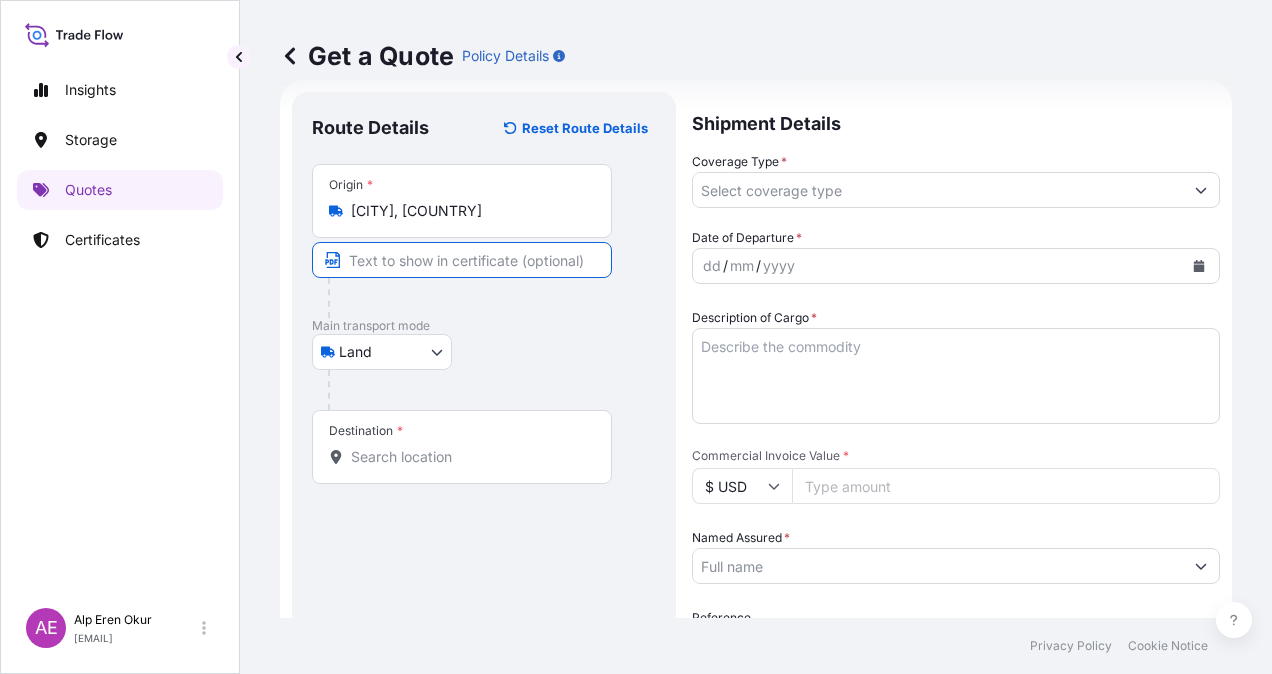 click at bounding box center (462, 260) 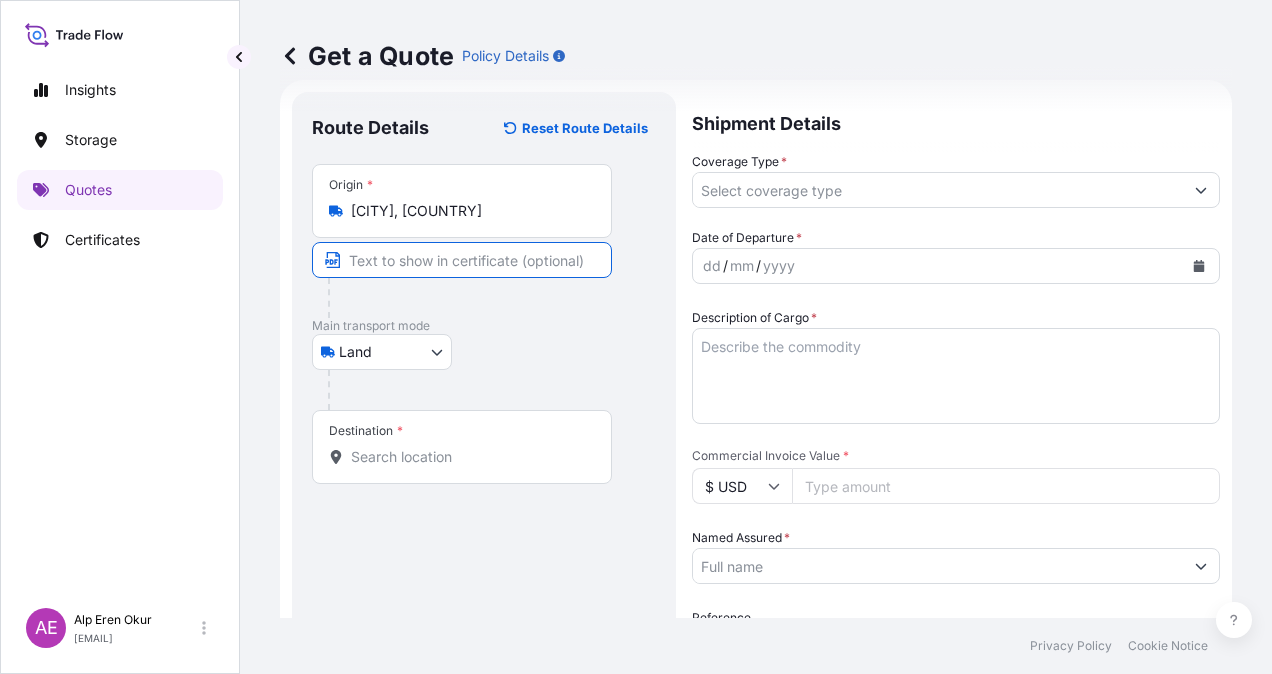 paste on "DORTMUND" 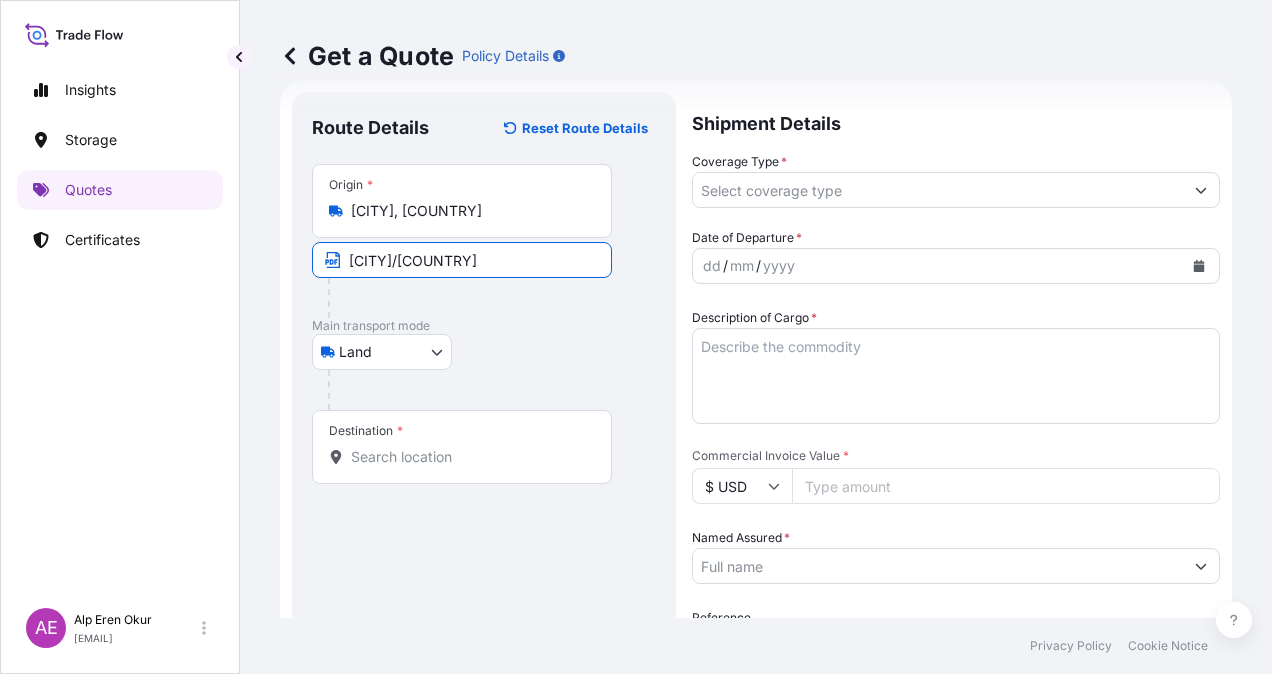 type on "DORTMUND/GERMANY" 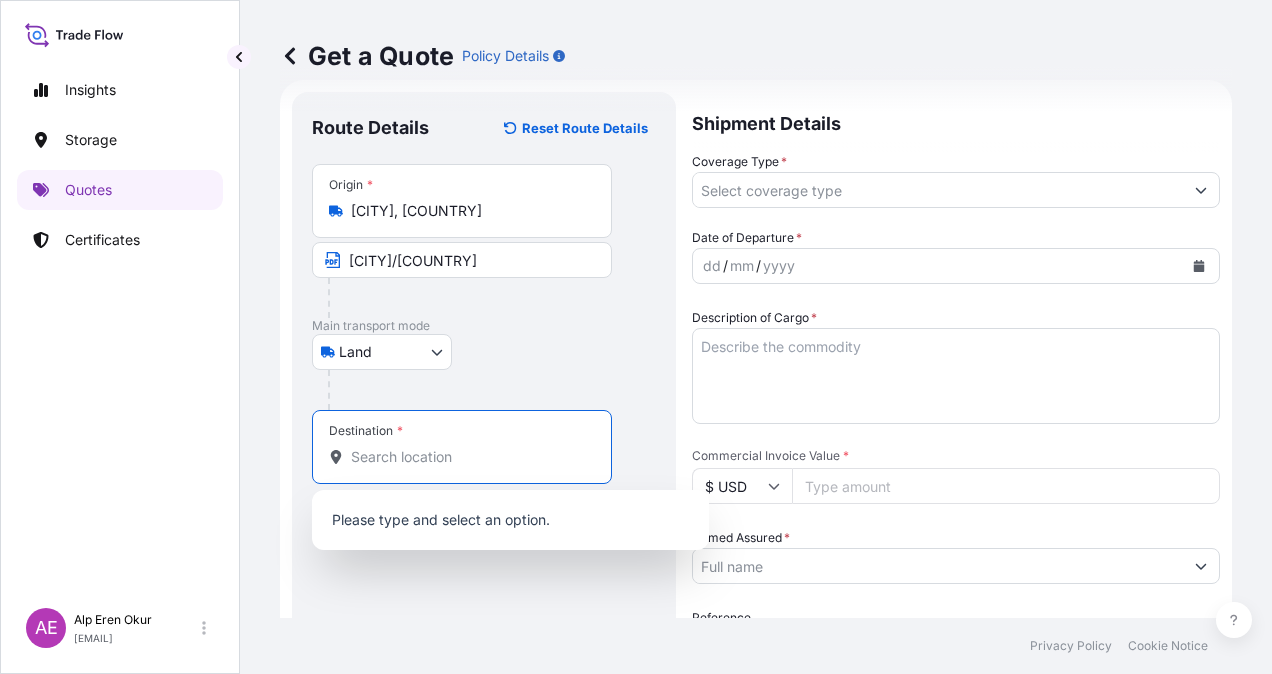 paste on "KOCAELI" 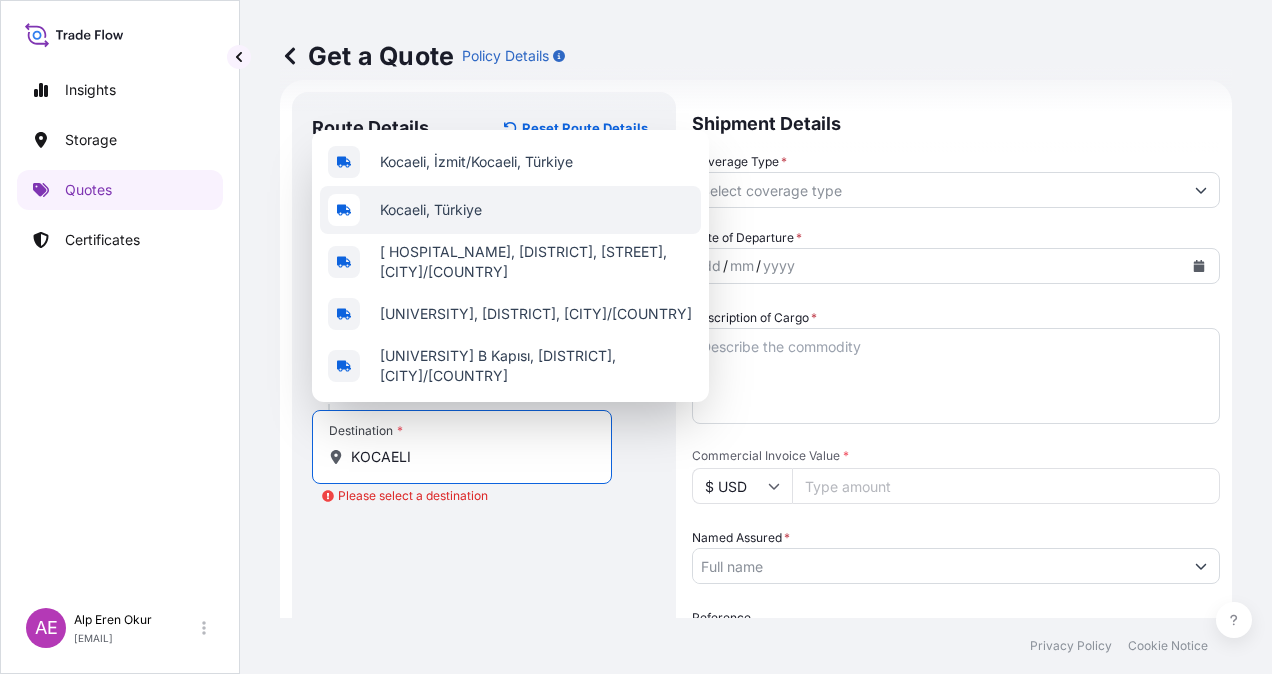 click on "Kocaeli, Türkiye" at bounding box center (431, 210) 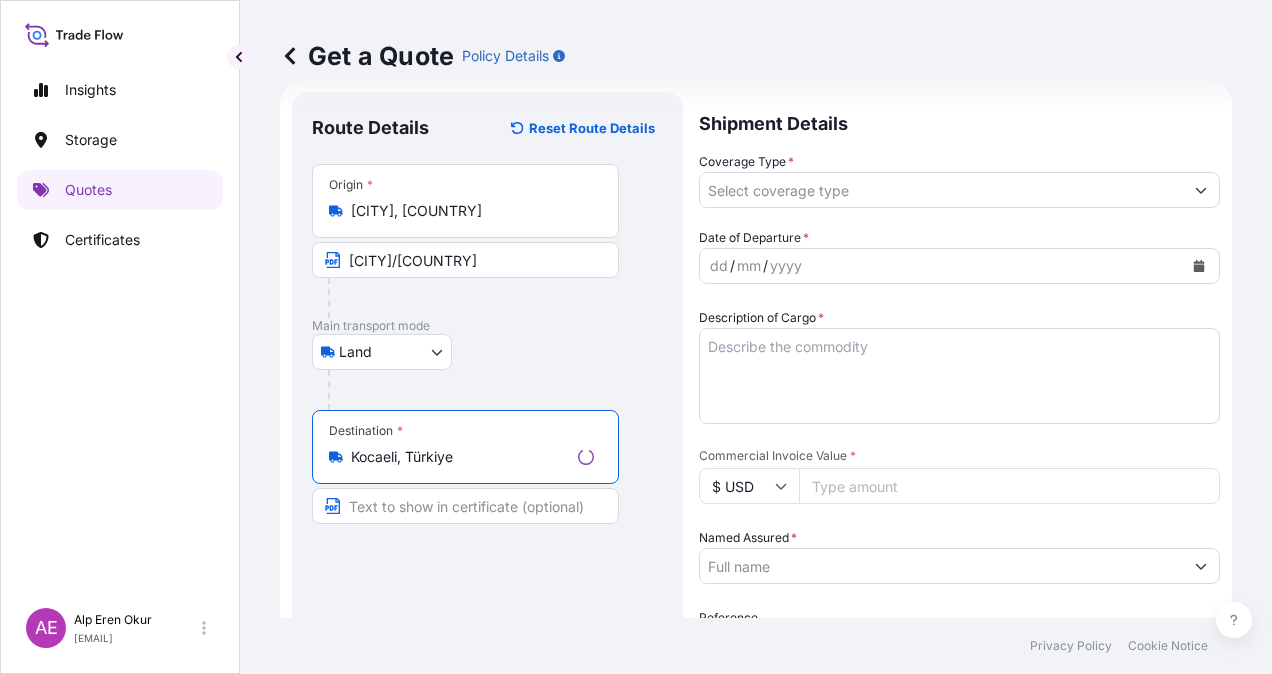 type on "Kocaeli, Türkiye" 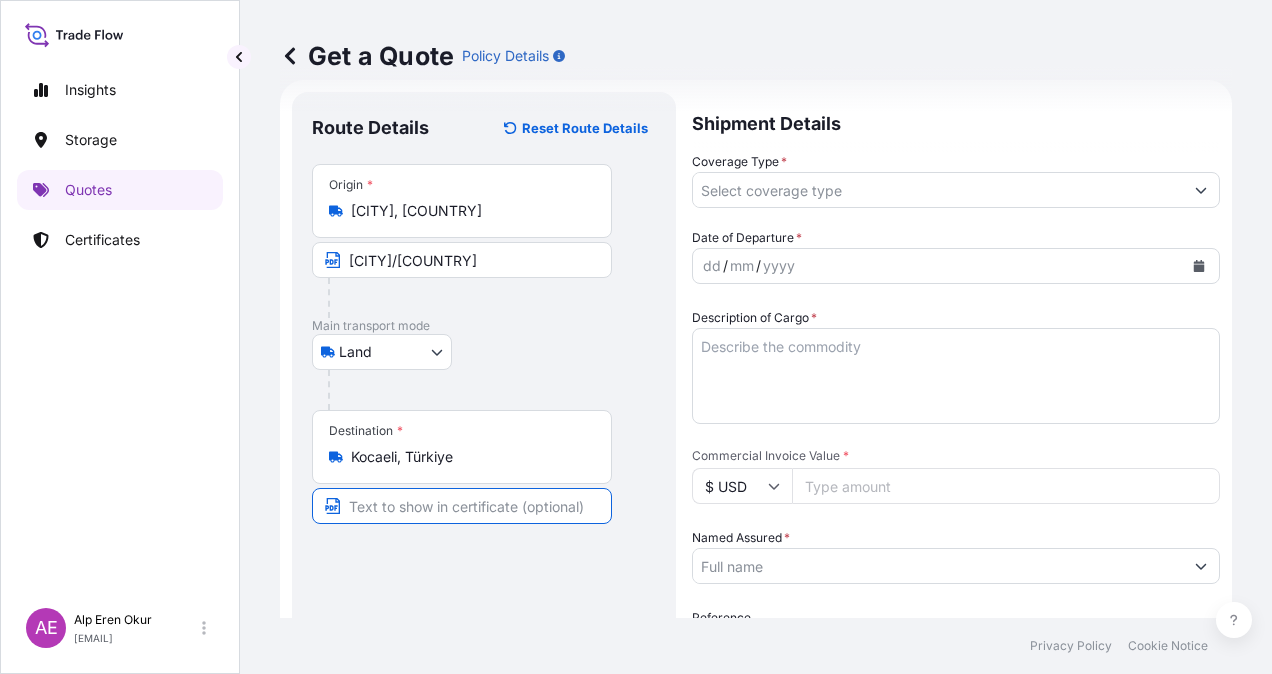 paste on "KOCAELI" 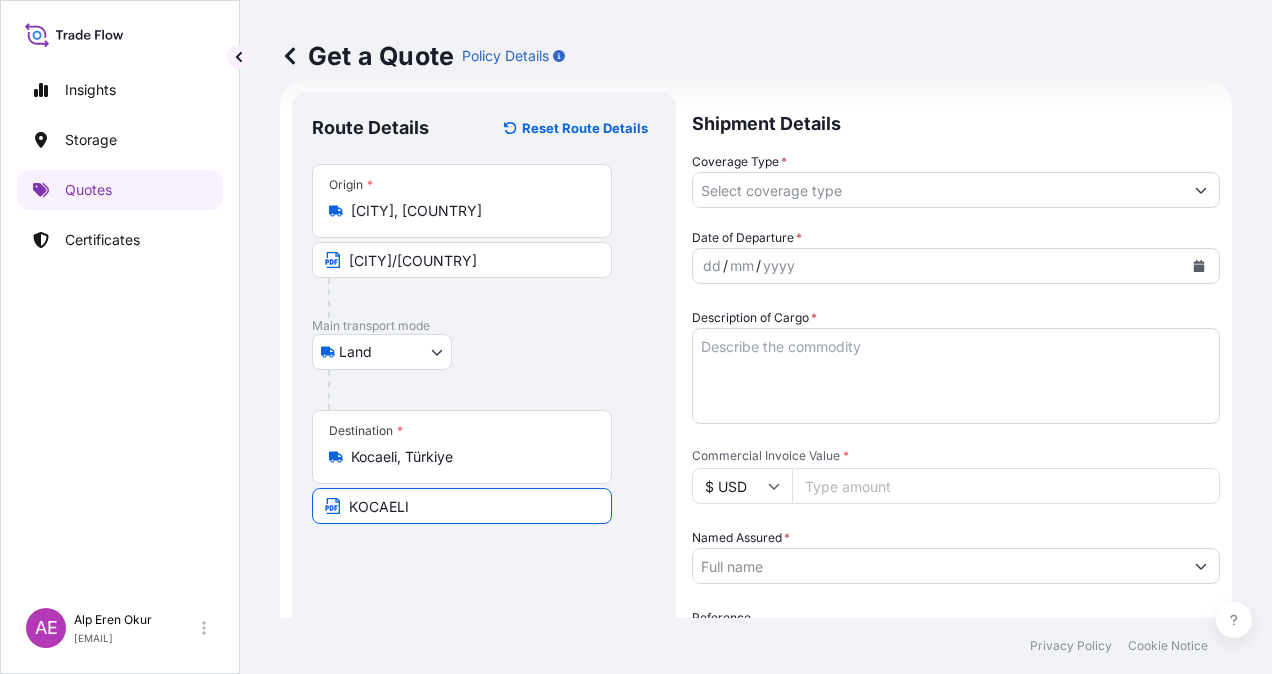 type on "KOCAELI /TURKEY" 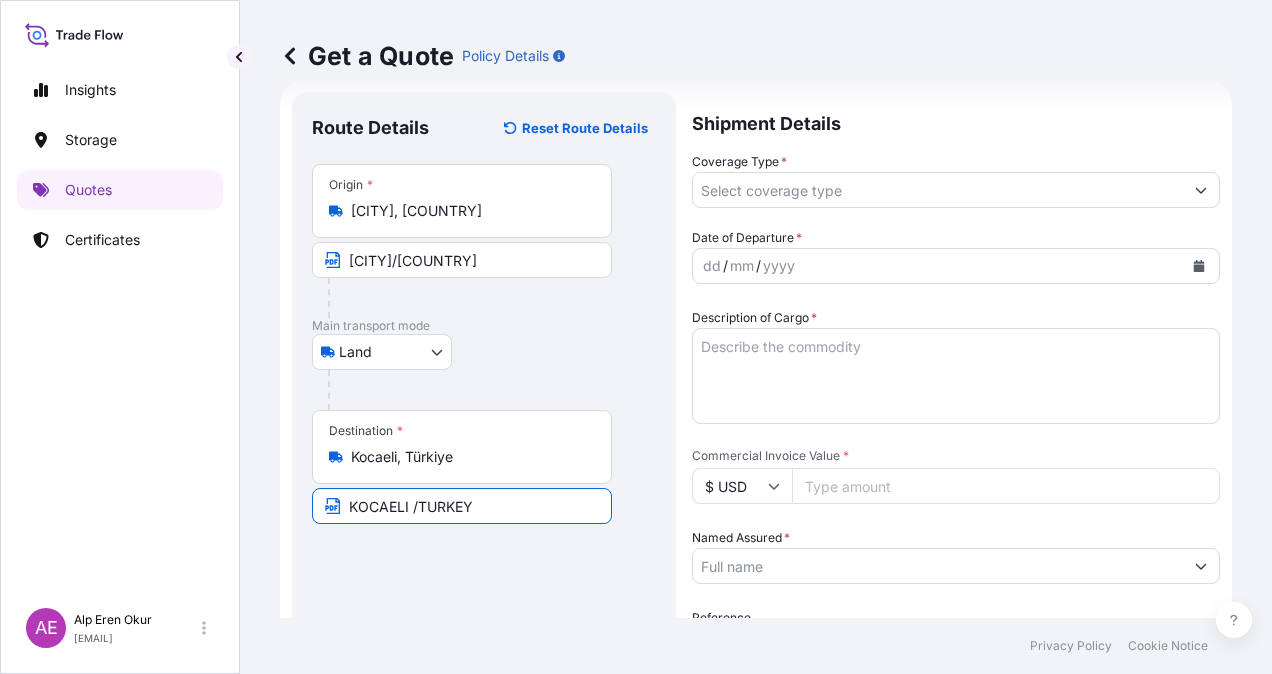 type on "All risks" 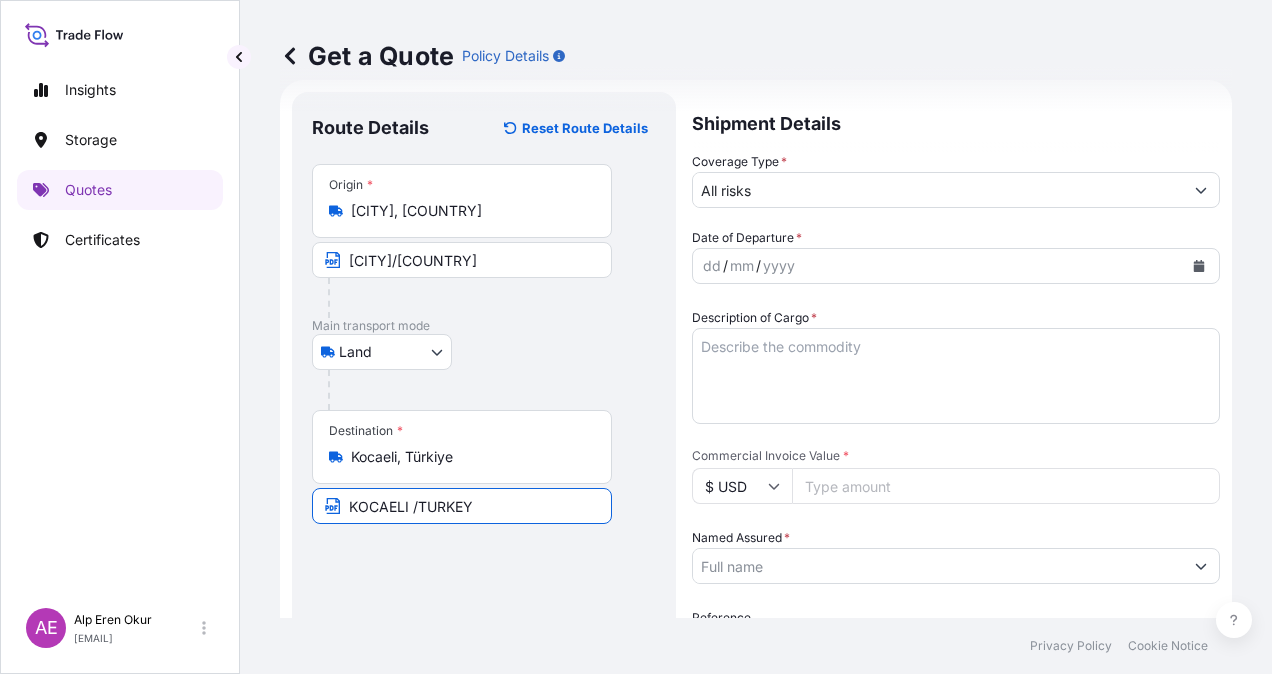 type on "8448" 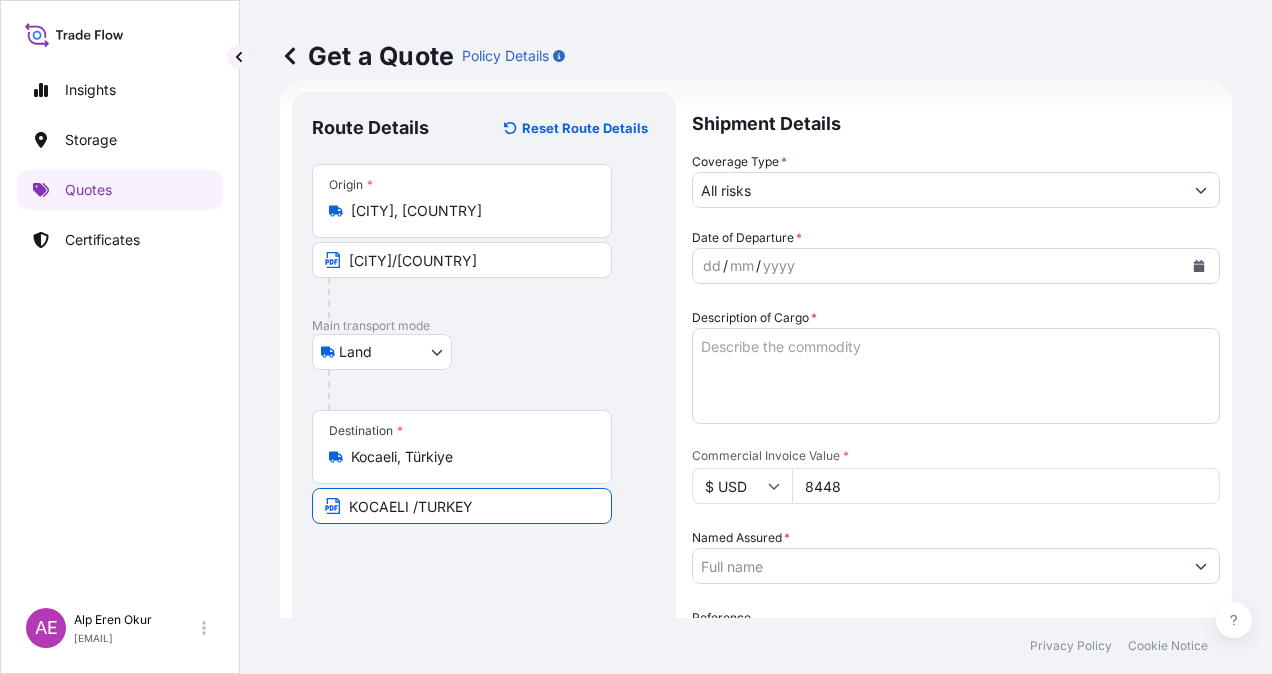 type on "BAYEGAN DIS TIC. A.S" 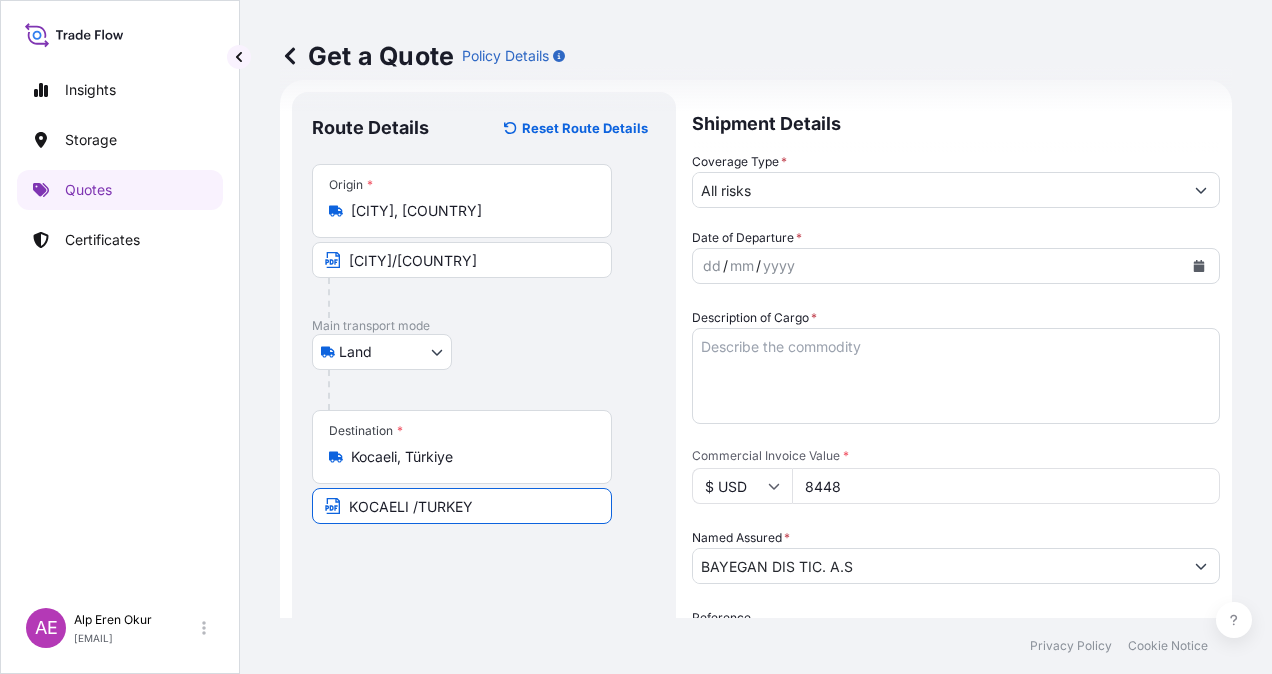 type on "PO NO:25B0120700 Quantity M/Tonn:3,200 Premium: EUR 0,93" 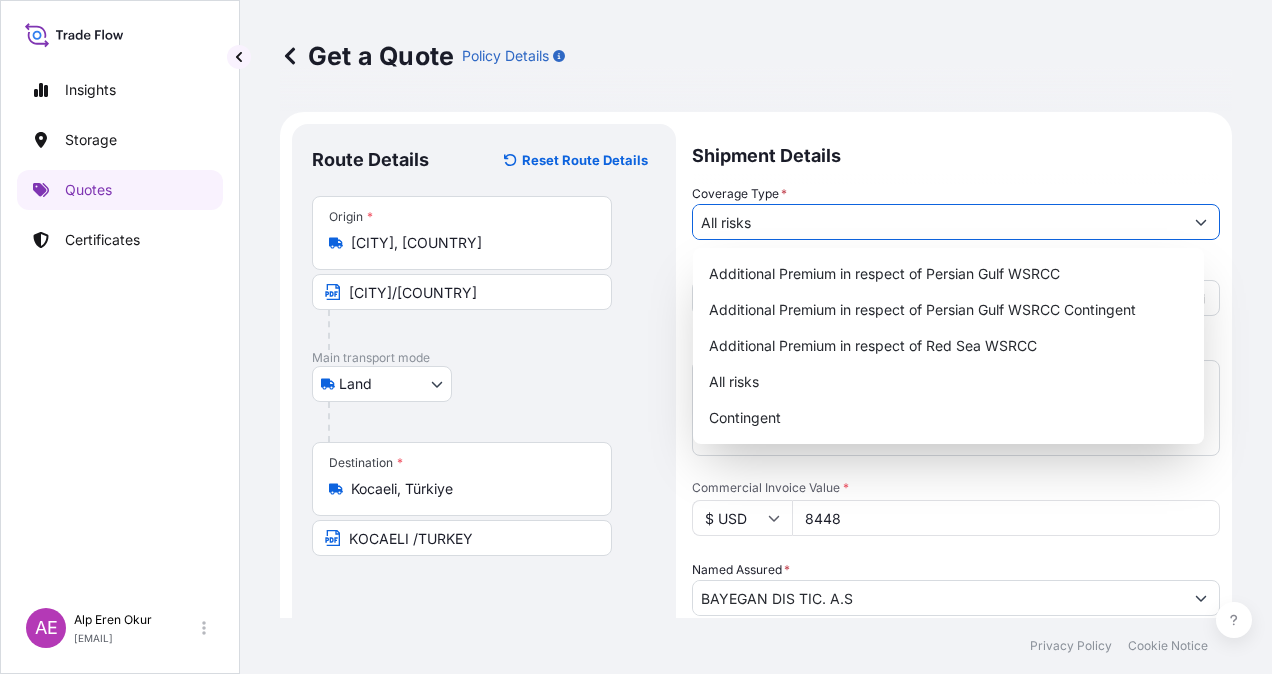 click on "All risks" at bounding box center (938, 222) 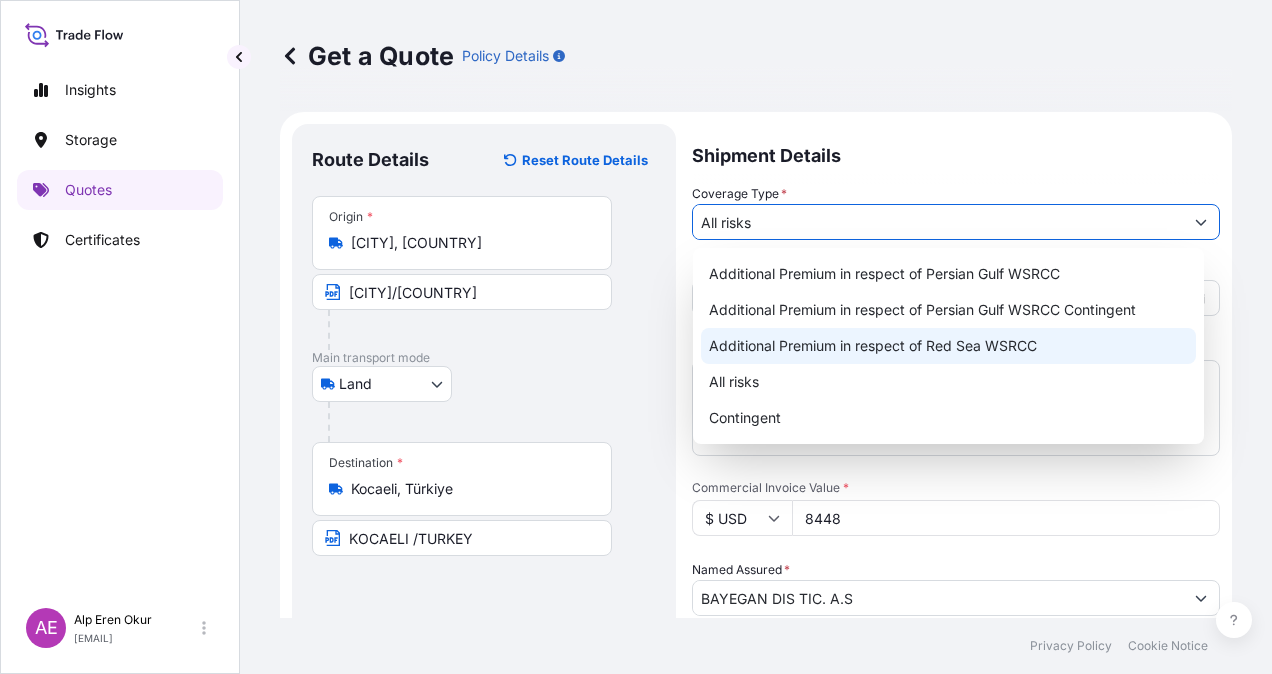 click on "All risks" at bounding box center (948, 382) 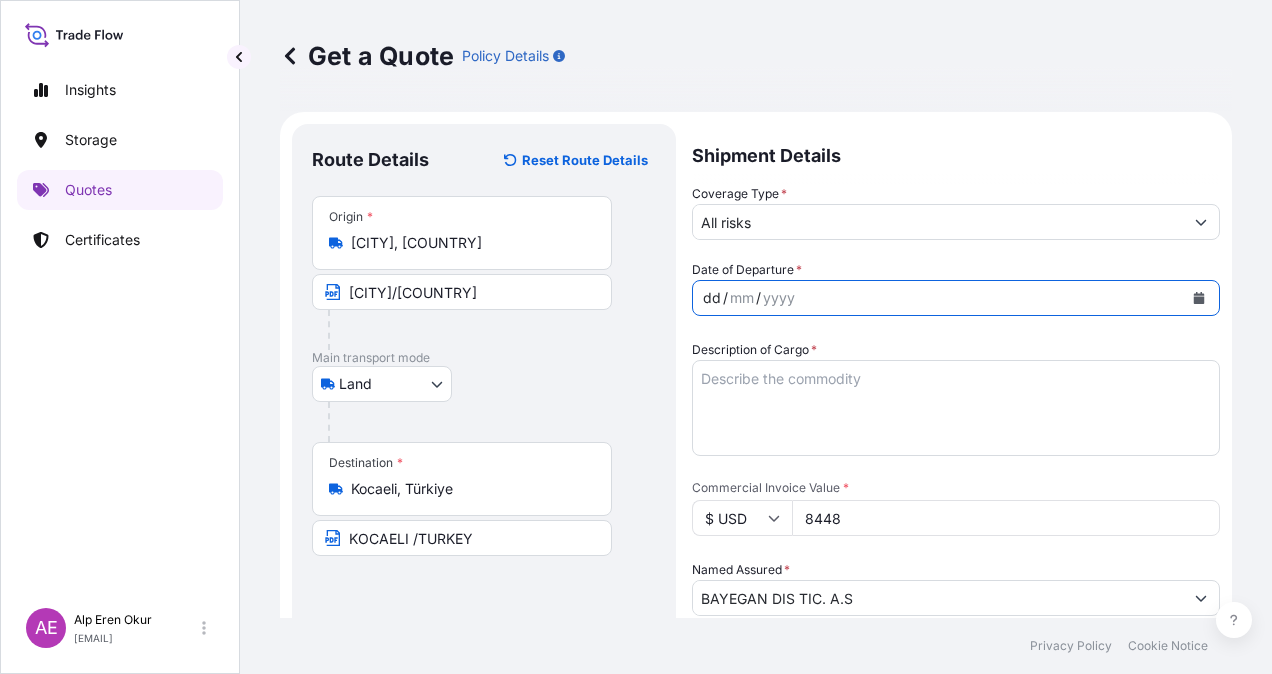 click on "dd" at bounding box center (712, 298) 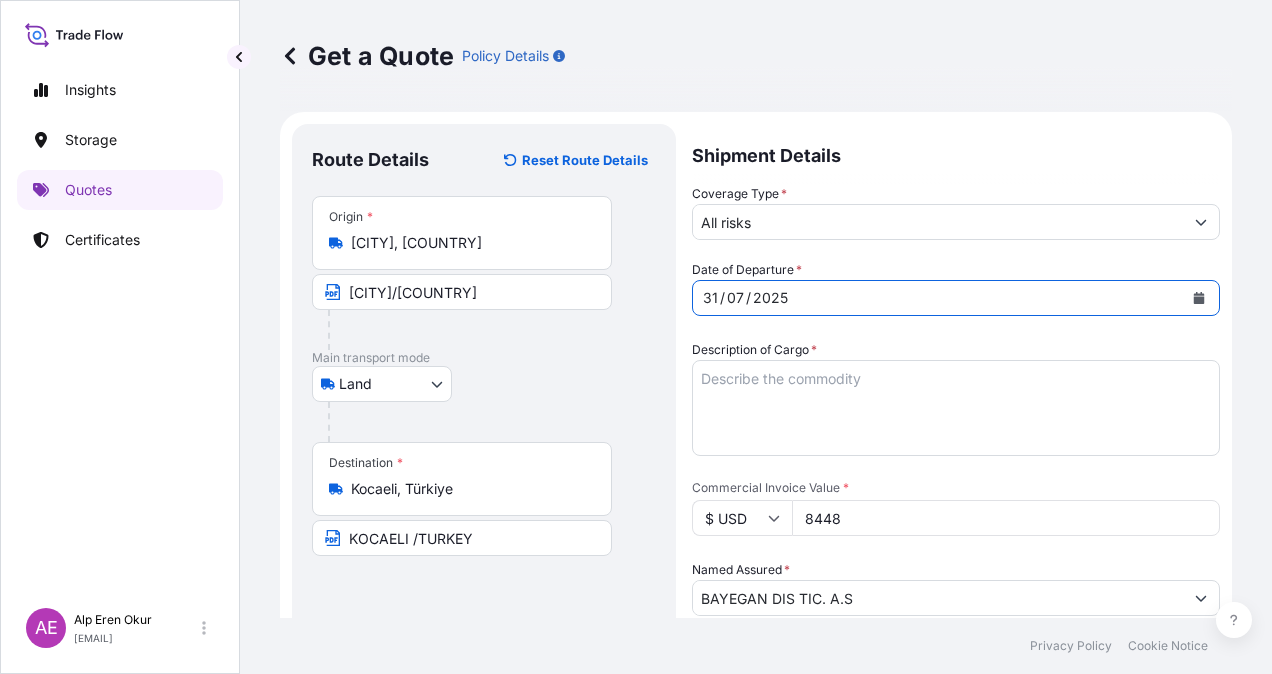 click on "Description of Cargo *" at bounding box center [956, 408] 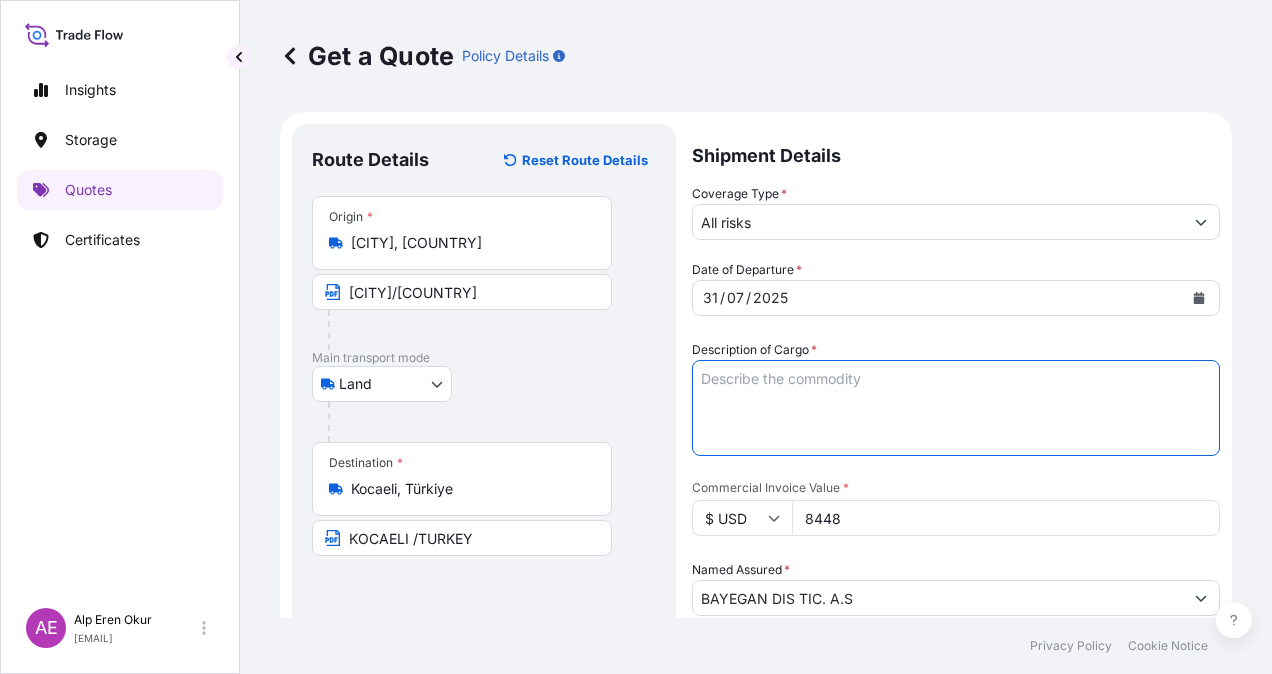 paste on "PRINTEX 140 U (POWDER)" 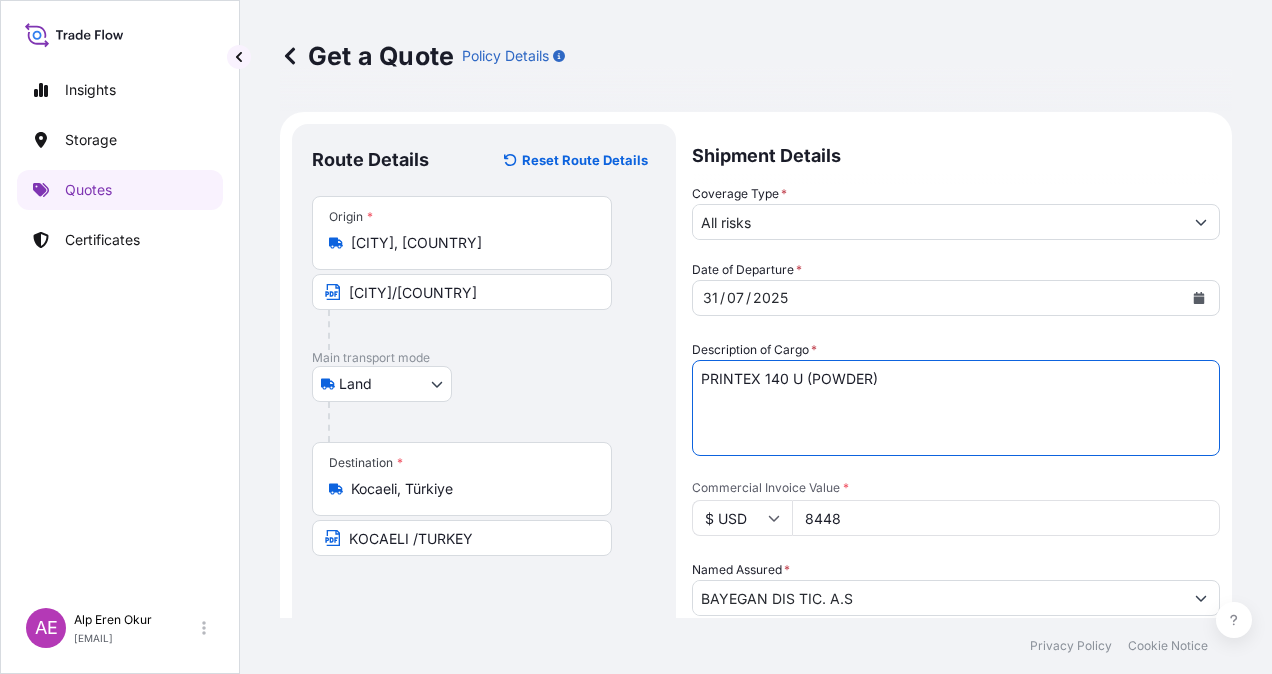 type on "PRINTEX 140 U (POWDER)" 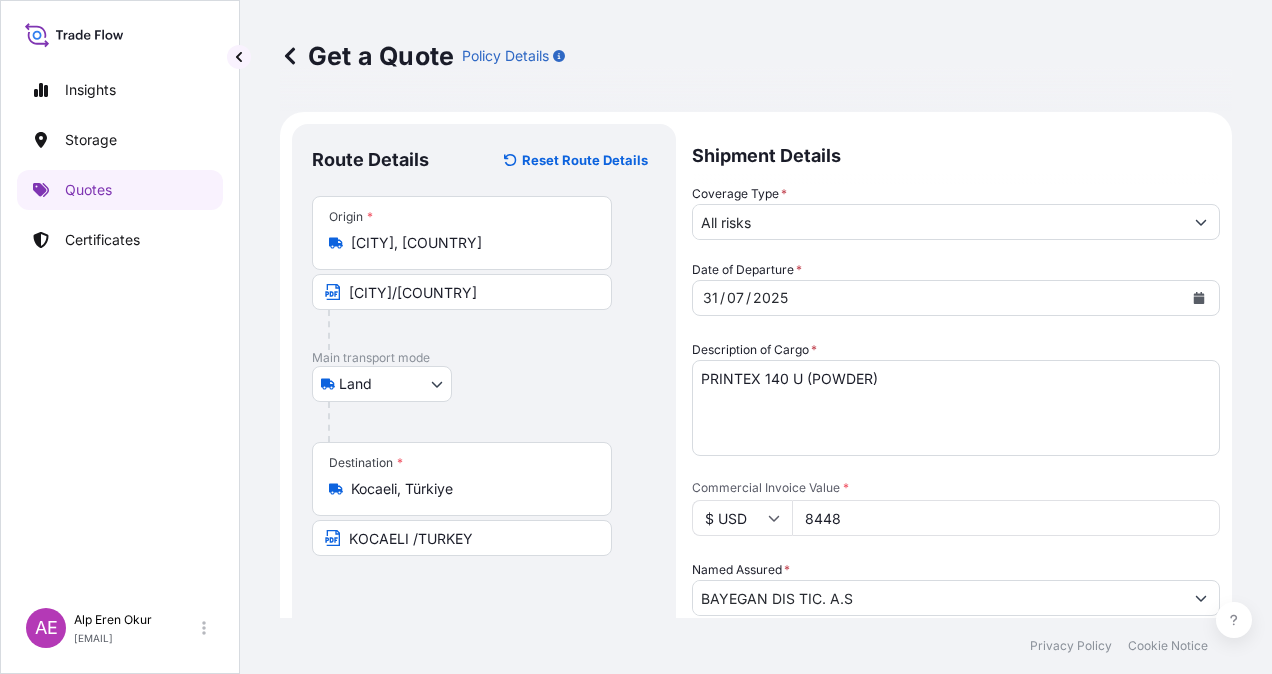 drag, startPoint x: 974, startPoint y: 508, endPoint x: 733, endPoint y: 524, distance: 241.53053 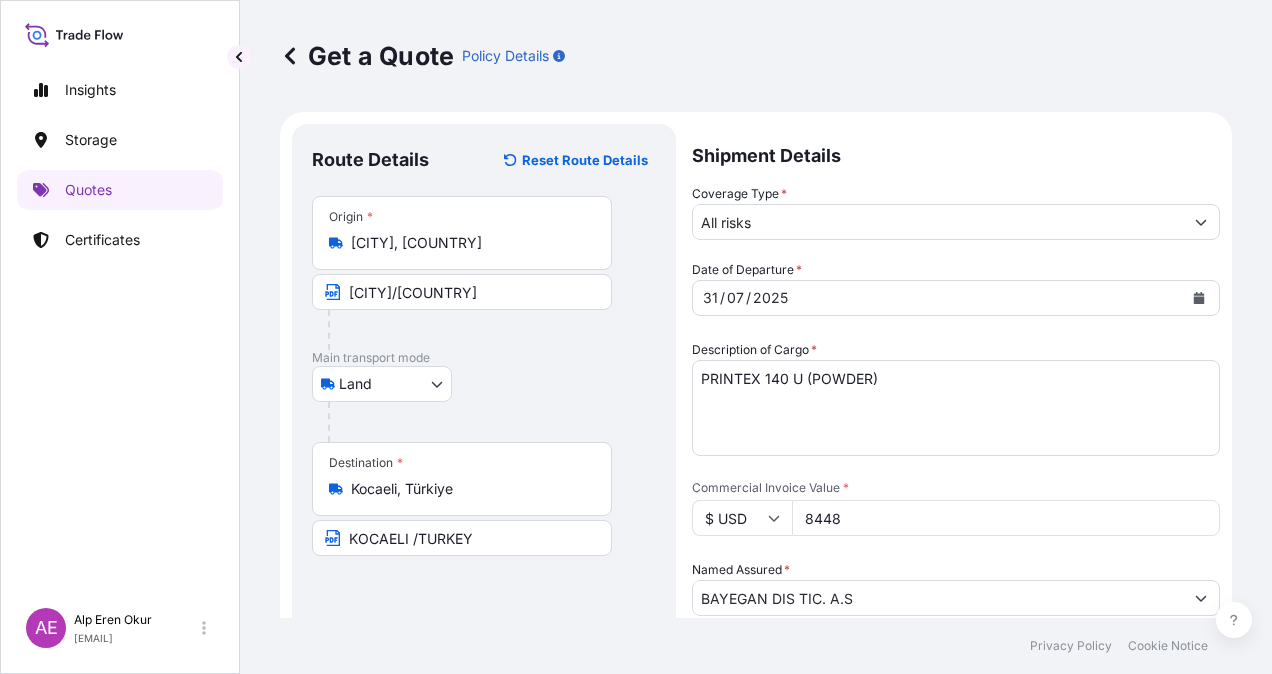 click on "Route Details Reset Route Details Place of loading Road / Inland Road / Inland Origin * Dortmund, Germany DORTMUND/GERMANY Main transport mode Land Ocean Vessel Air Land Destination * Kocaeli, Türkiye KOCAELI /TURKEY Road / Inland Road / Inland Place of Discharge Shipment Details Coverage Type * All risks Date of Departure * 31 / 07 / 2025 Cargo Category * LPG, Crude Oil, Utility Fuel, Mid Distillates and Specialities, Fertilisers Description of Cargo * PRINTEX 140 U (POWDER) Commercial Invoice Value   * $ USD 8448 Named Assured * BAYEGAN DIS TIC. A.S Packing Category Type to search a container mode Please select a primary mode of transportation first. Reference Carrier Name Marks & Numbers PO NO:25B0120700 Quantity M/Tonn:3,200 Premium: EUR 0,93 Letter of Credit This shipment has a letter of credit Letter of credit * Letter of credit may not exceed 12000 characters Get a Quote" at bounding box center [756, 564] 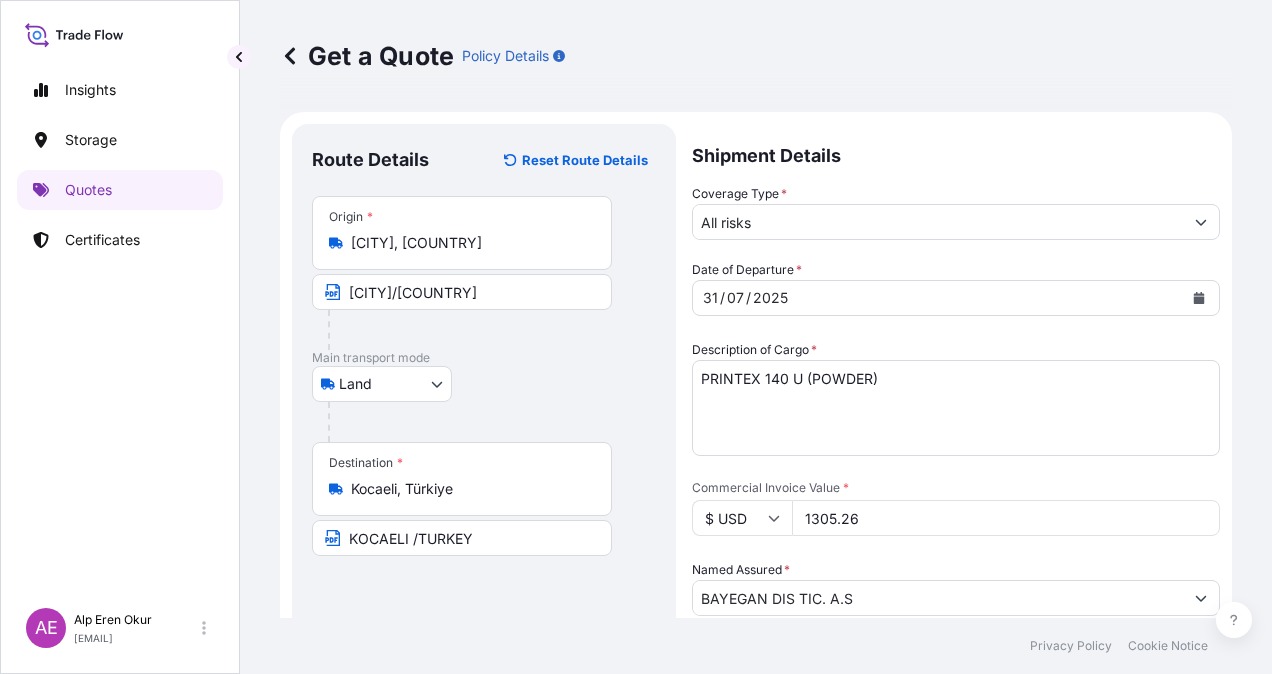 type on "1305.26" 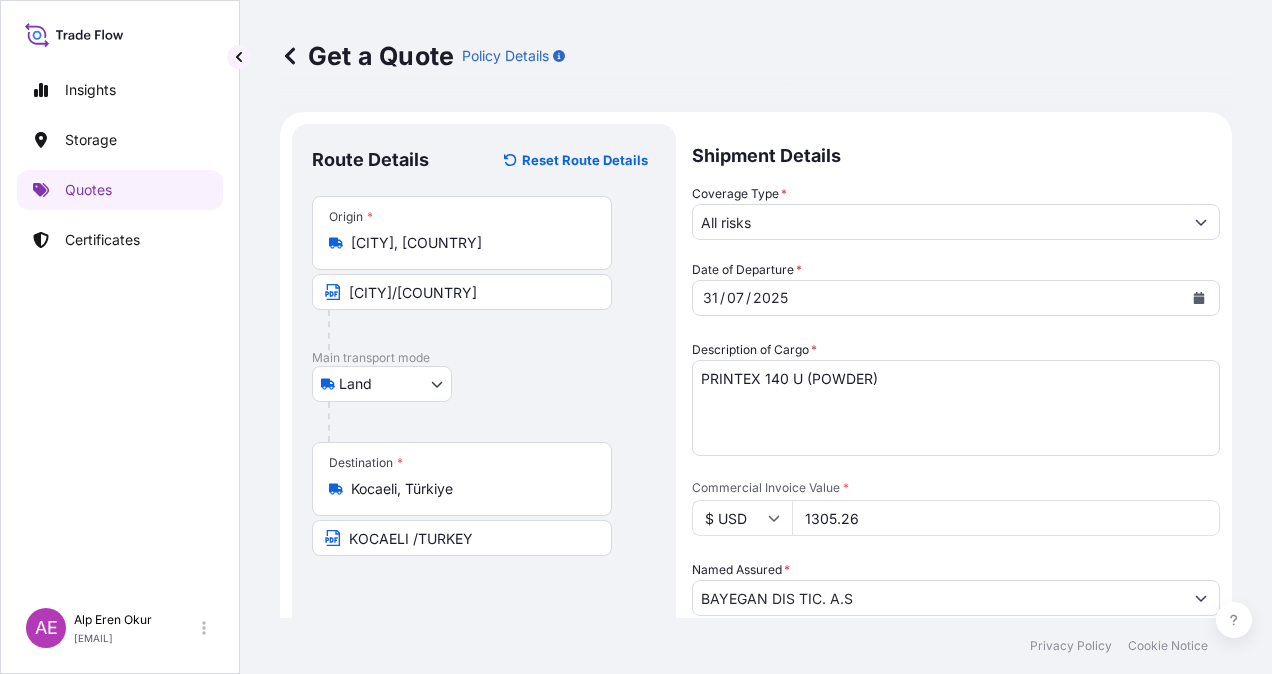 scroll, scrollTop: 300, scrollLeft: 0, axis: vertical 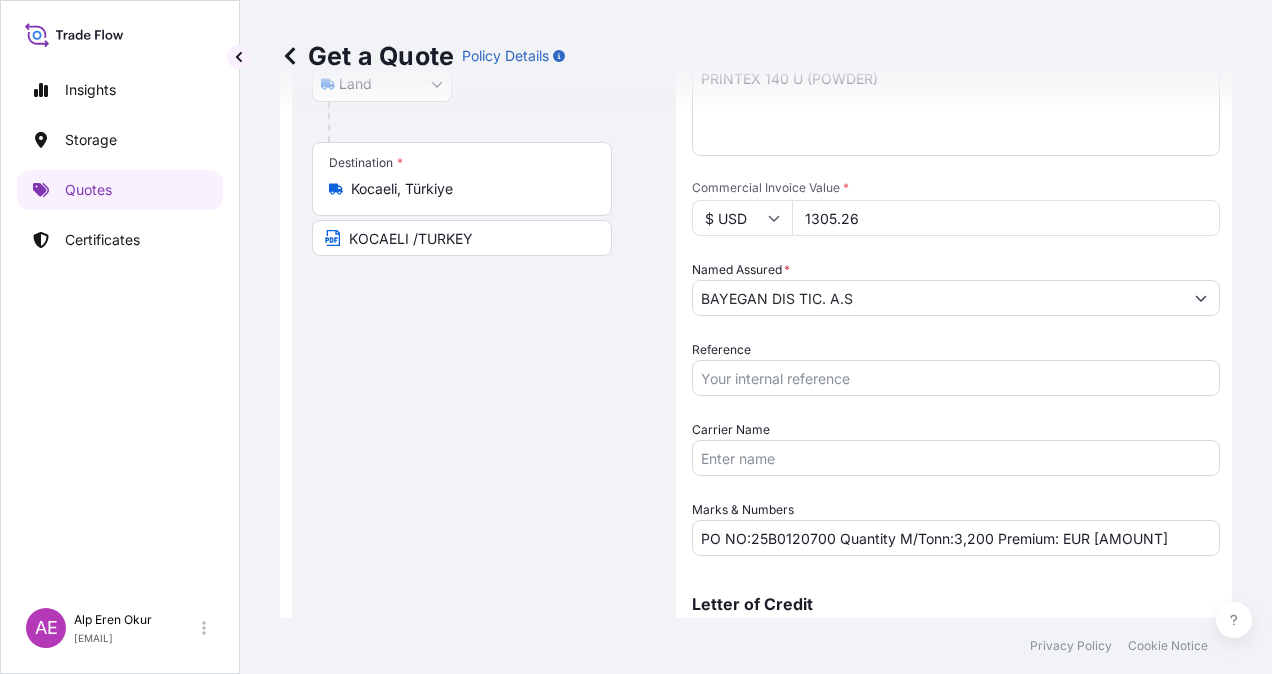 click on "BAYEGAN DIS TIC. A.S" at bounding box center (938, 298) 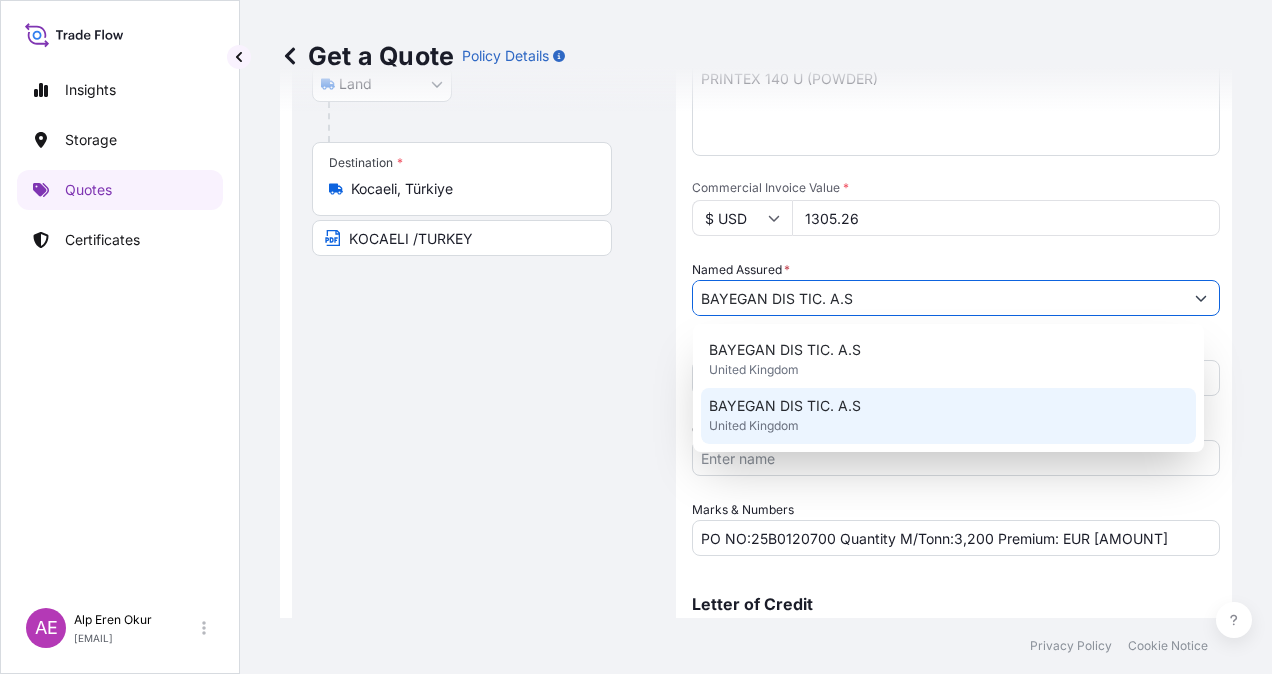 click on "BAYEGAN DIS TIC. A.S" at bounding box center (785, 406) 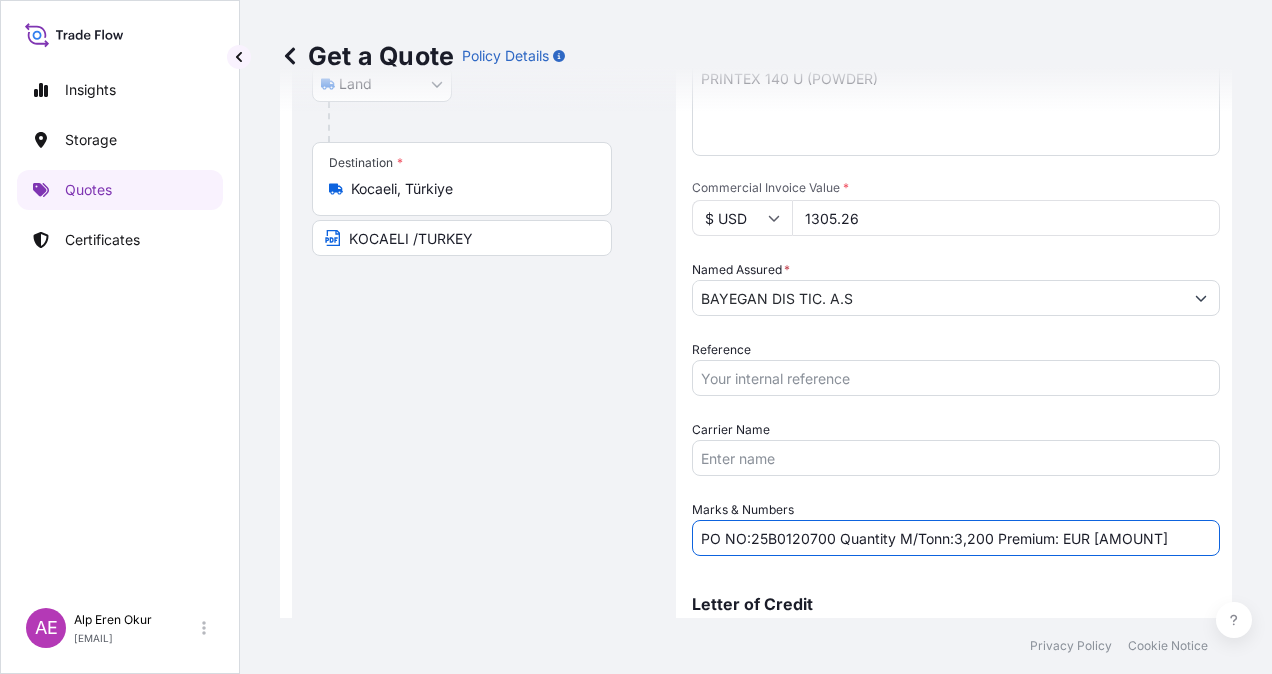 drag, startPoint x: 750, startPoint y: 535, endPoint x: 832, endPoint y: 538, distance: 82.05486 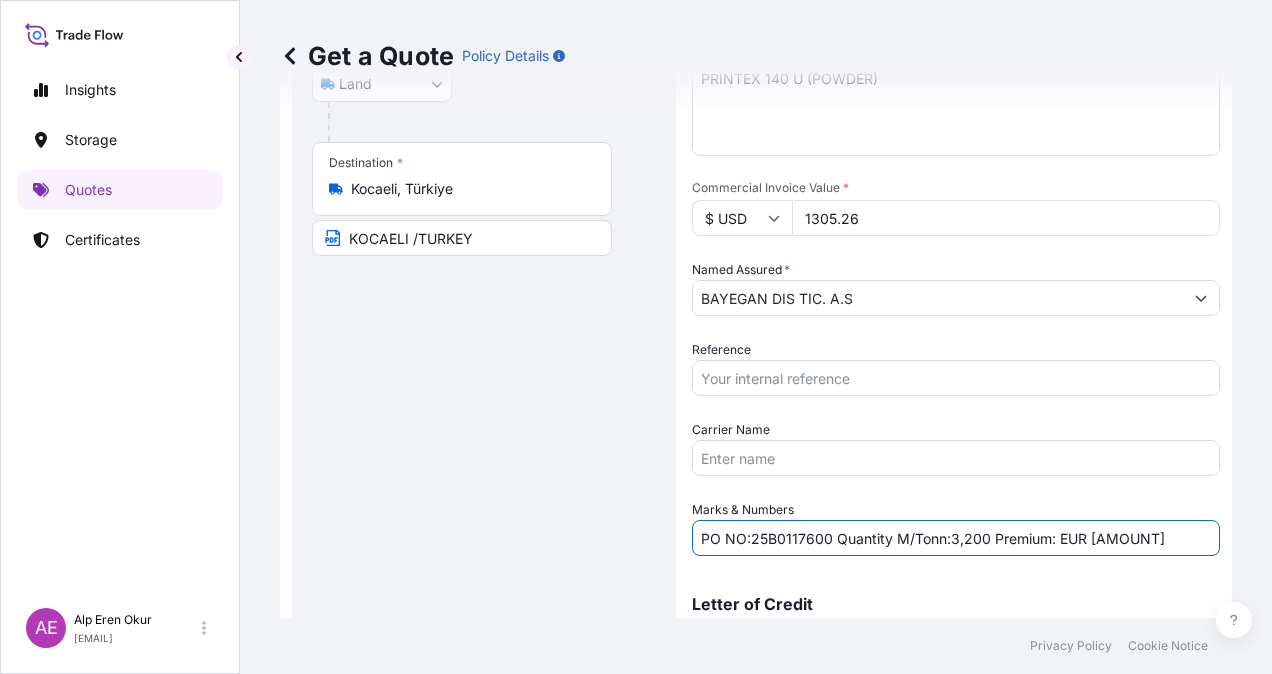 drag, startPoint x: 949, startPoint y: 539, endPoint x: 988, endPoint y: 540, distance: 39.012817 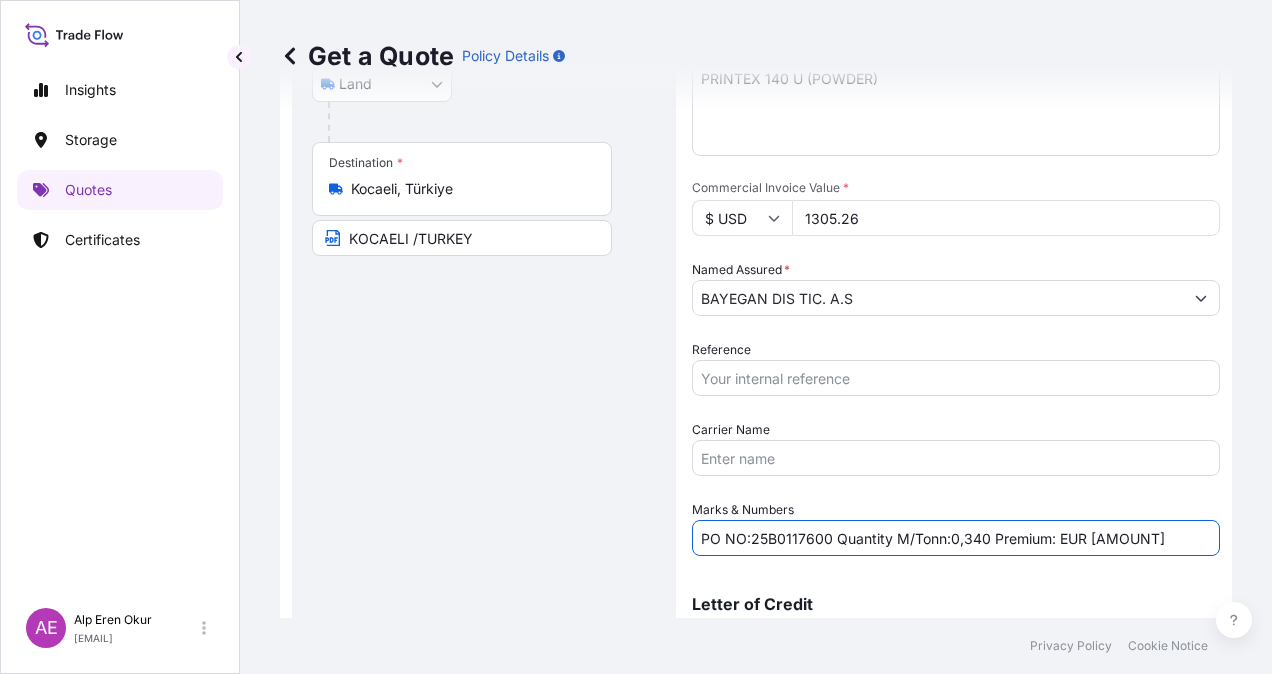 drag, startPoint x: 1123, startPoint y: 542, endPoint x: 1088, endPoint y: 542, distance: 35 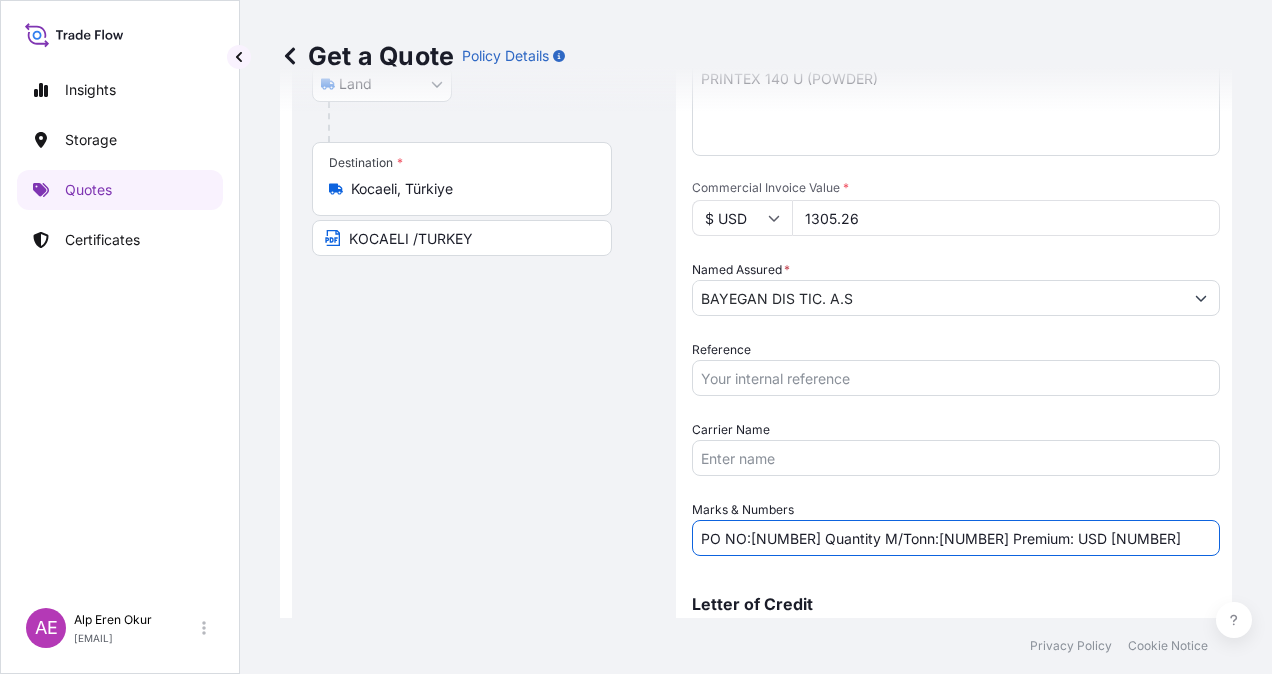type on "PO NO:25B0117600 Quantity M/Tonn:0,340 Premium: USD 0,14" 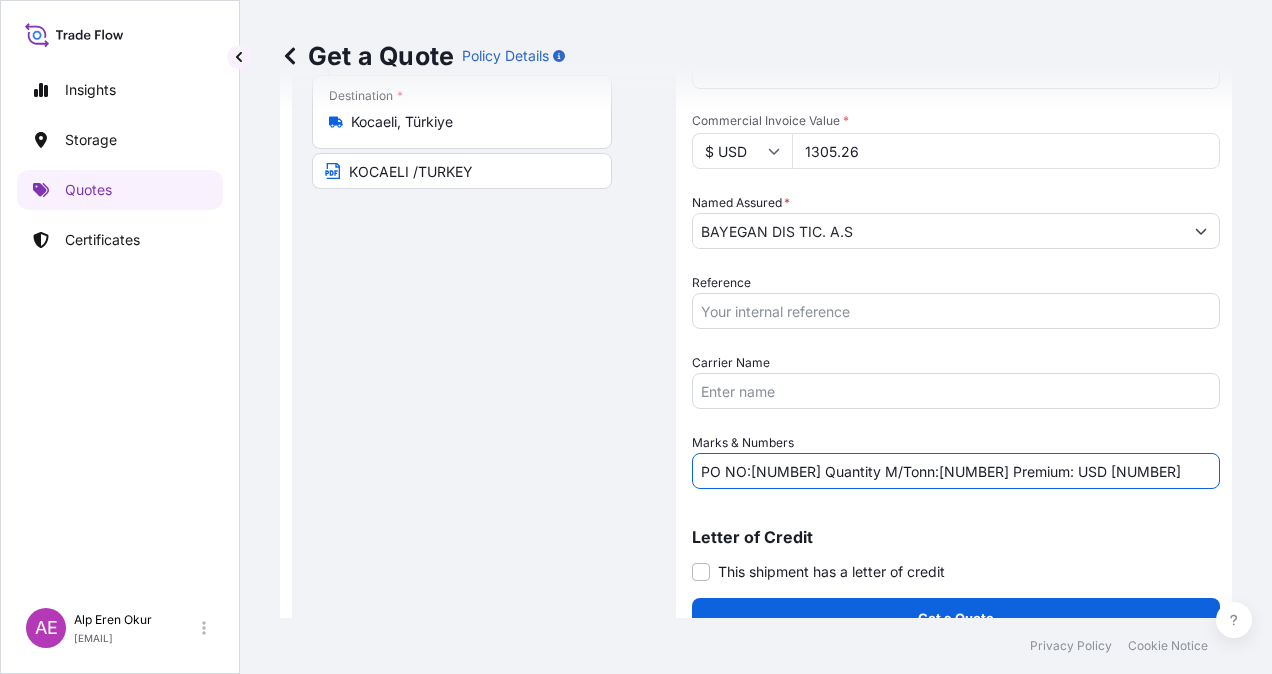scroll, scrollTop: 398, scrollLeft: 0, axis: vertical 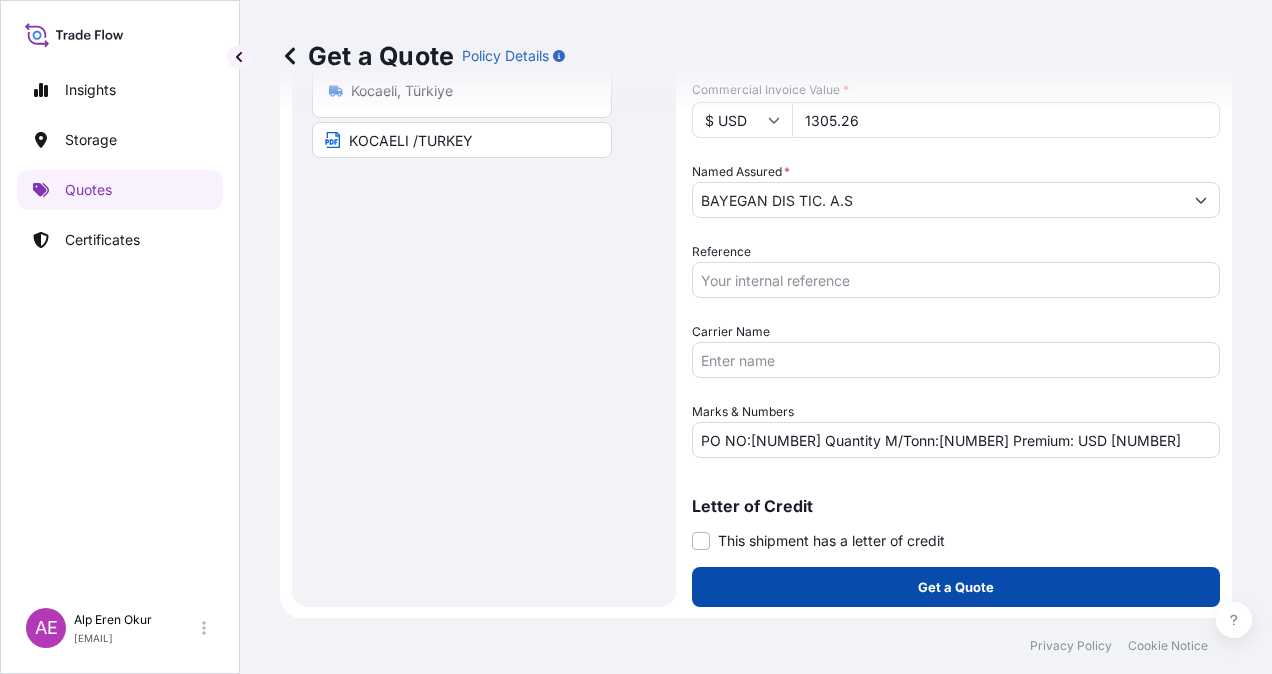 click on "Get a Quote" at bounding box center (956, 587) 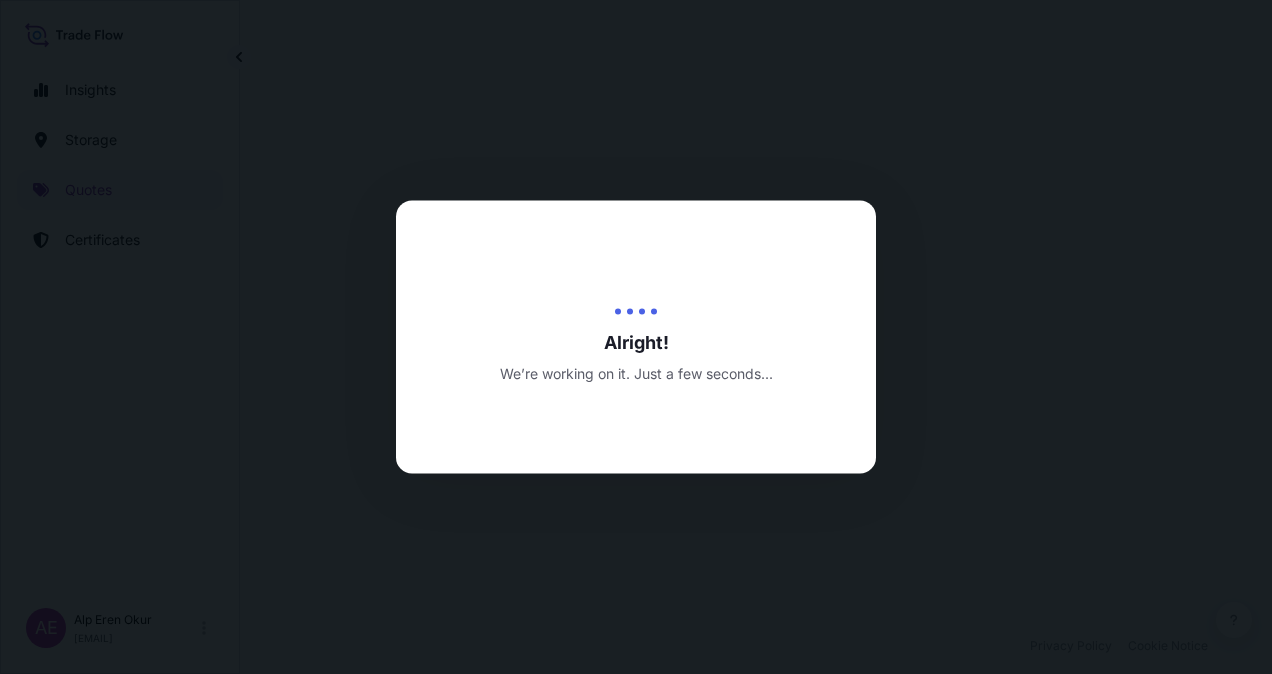 scroll, scrollTop: 0, scrollLeft: 0, axis: both 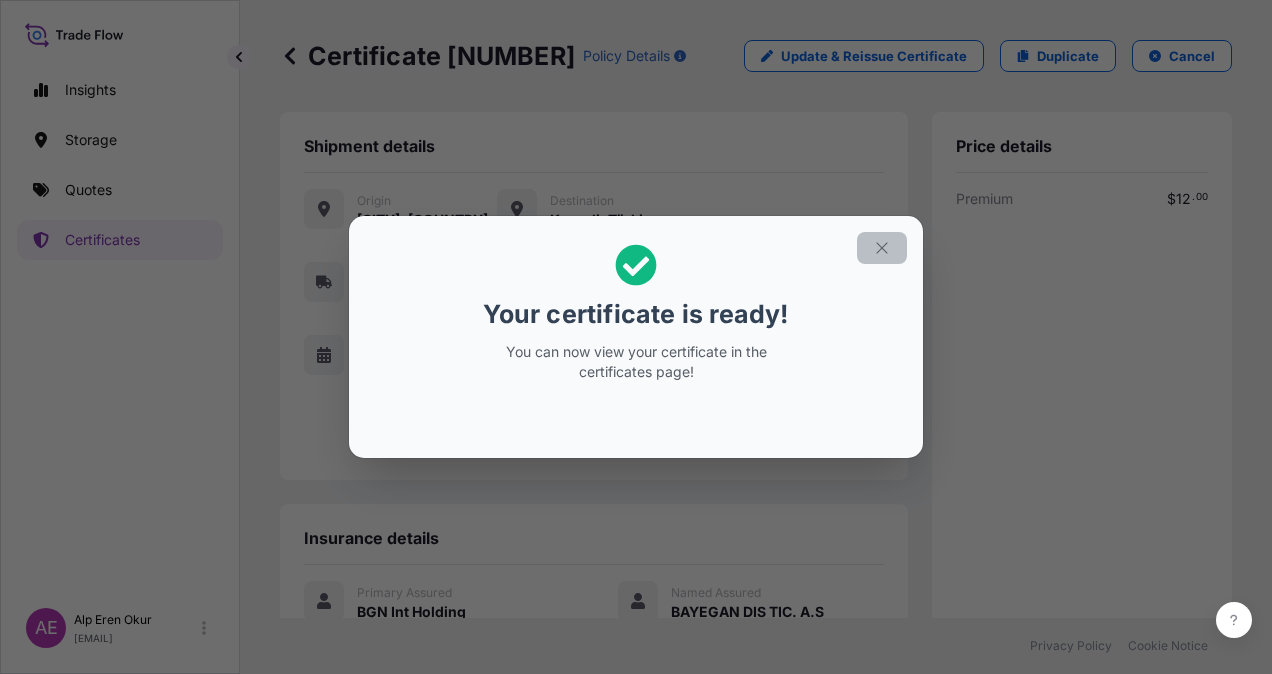 click 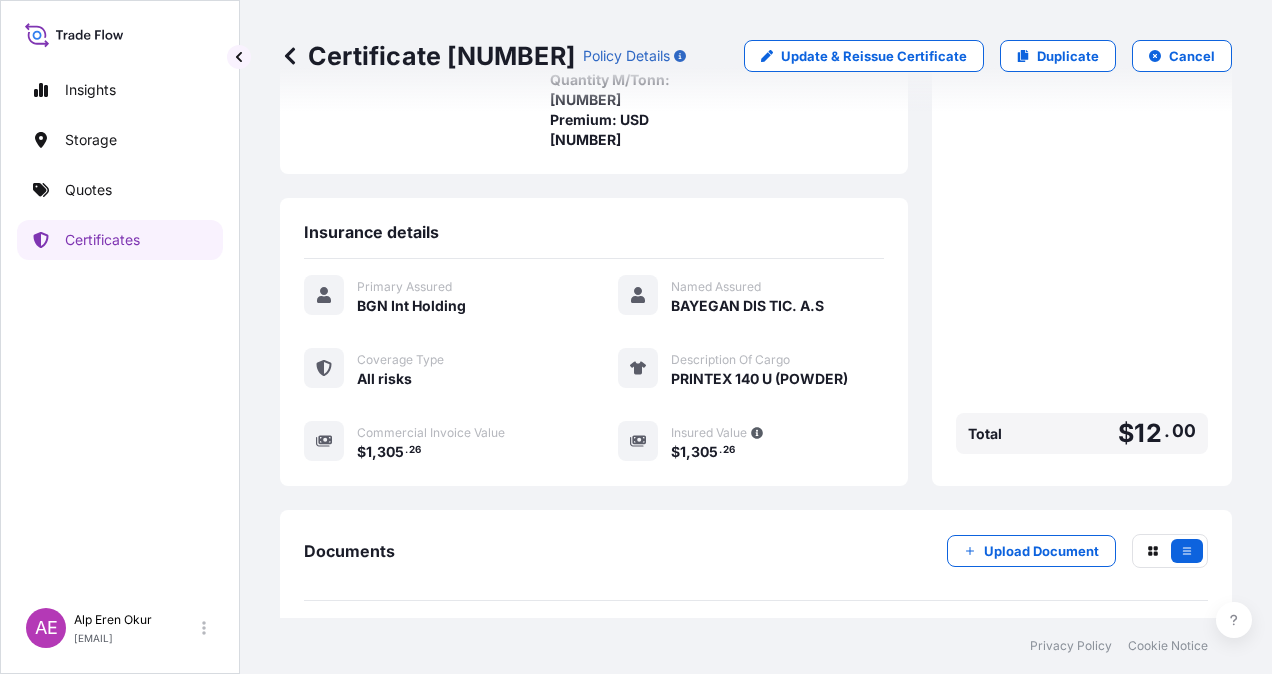 scroll, scrollTop: 381, scrollLeft: 0, axis: vertical 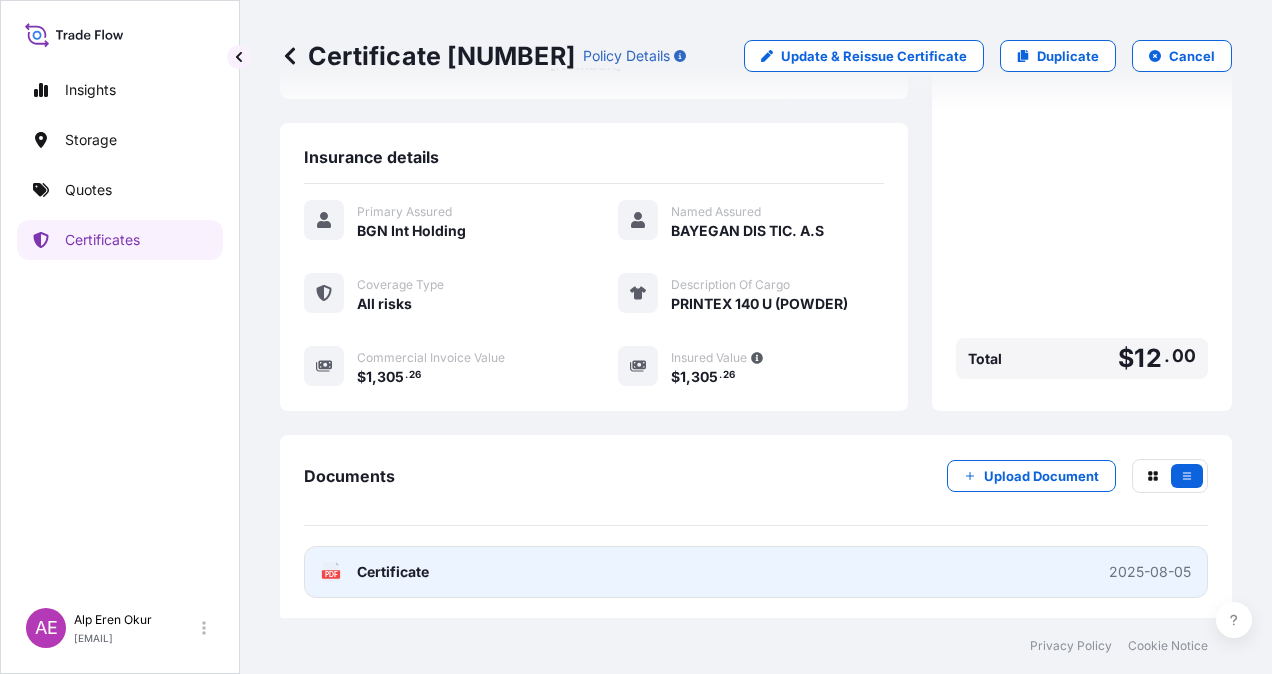 click on "PDF Certificate 2025-08-05" at bounding box center [756, 572] 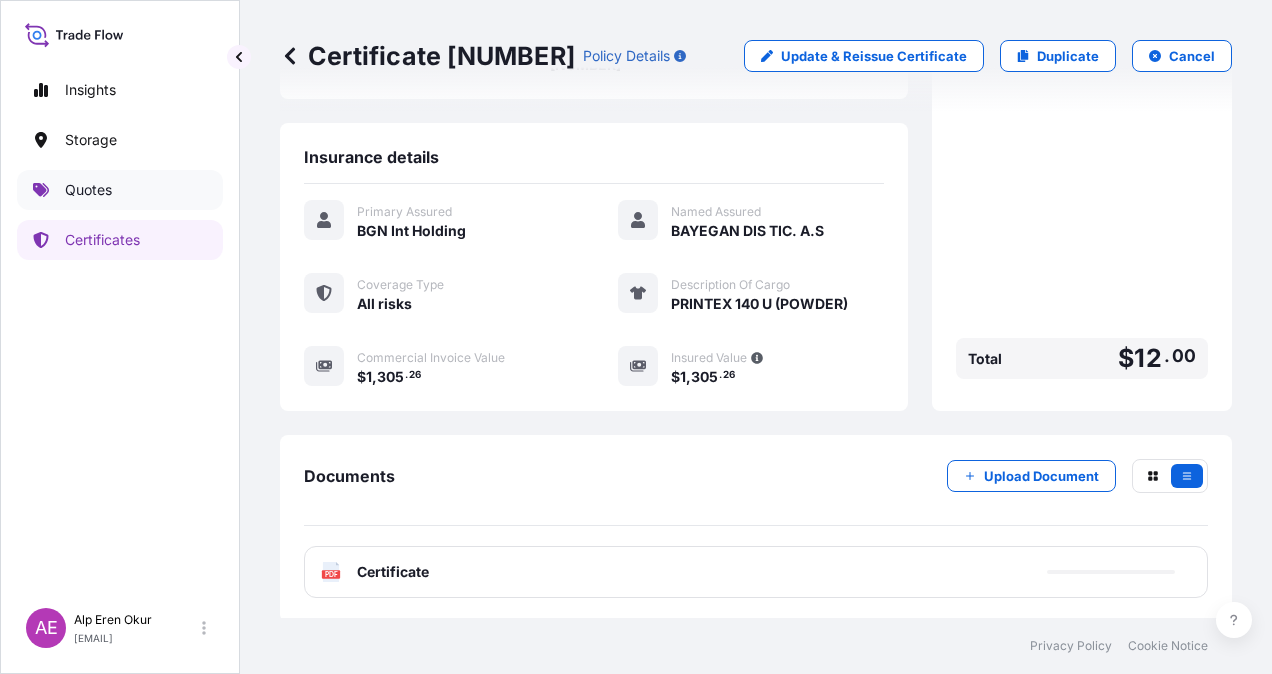 click on "Quotes" at bounding box center [120, 190] 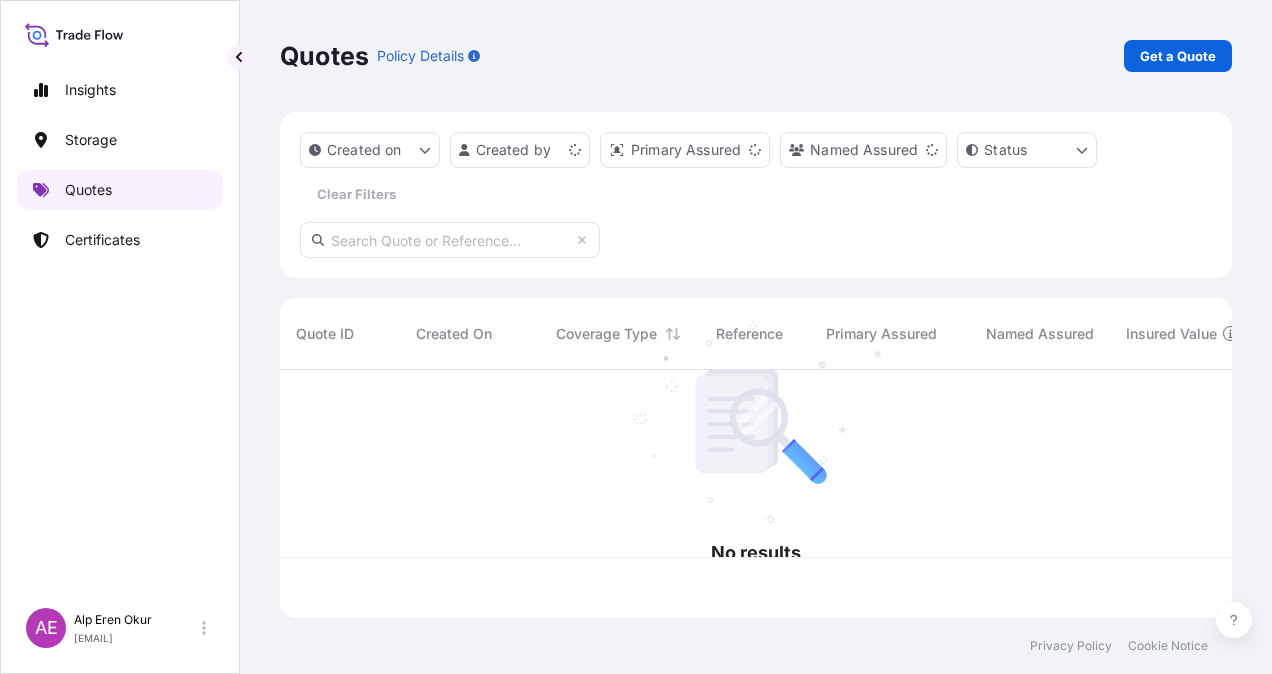 scroll, scrollTop: 0, scrollLeft: 0, axis: both 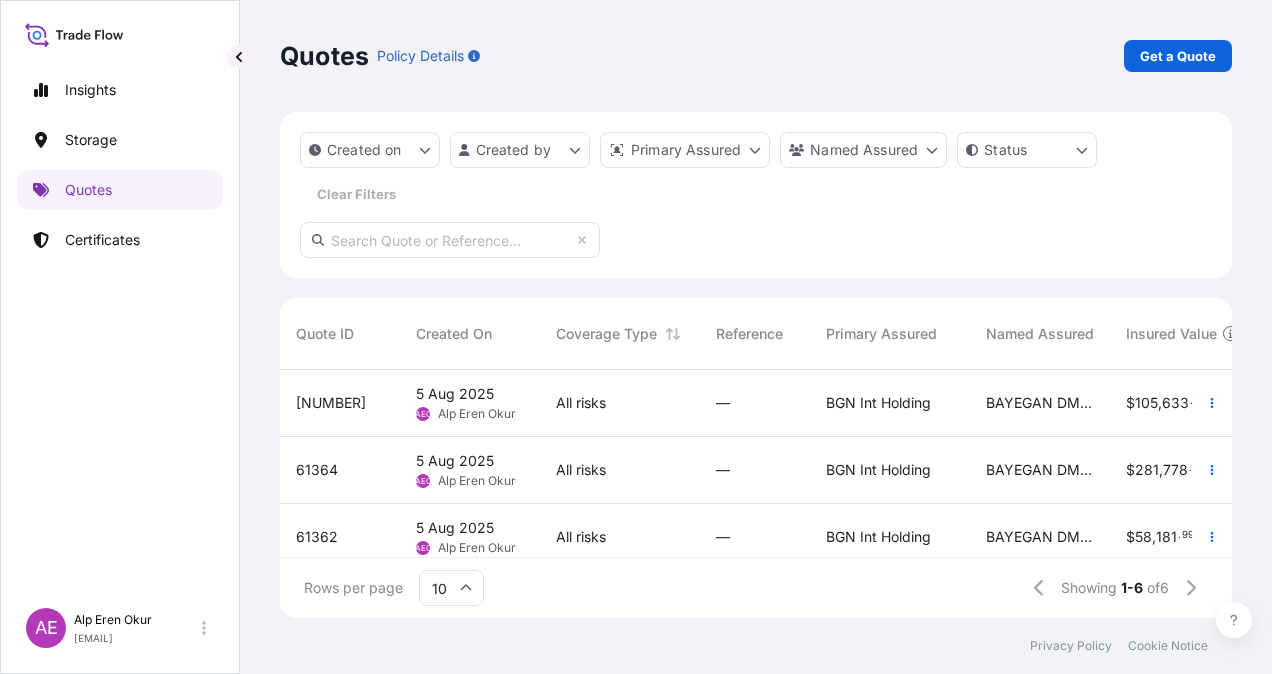 click on "[DATE] AEO [FIRST] [LAST]" at bounding box center [470, 403] 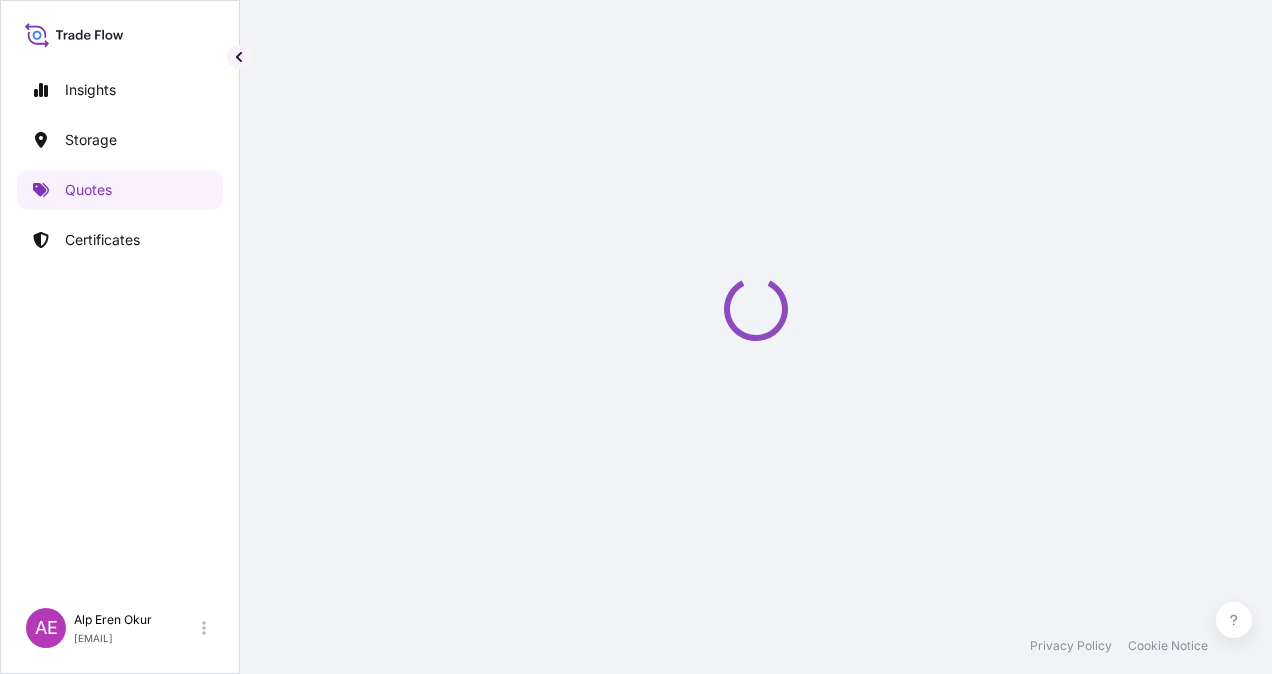 select on "Ocean Vessel" 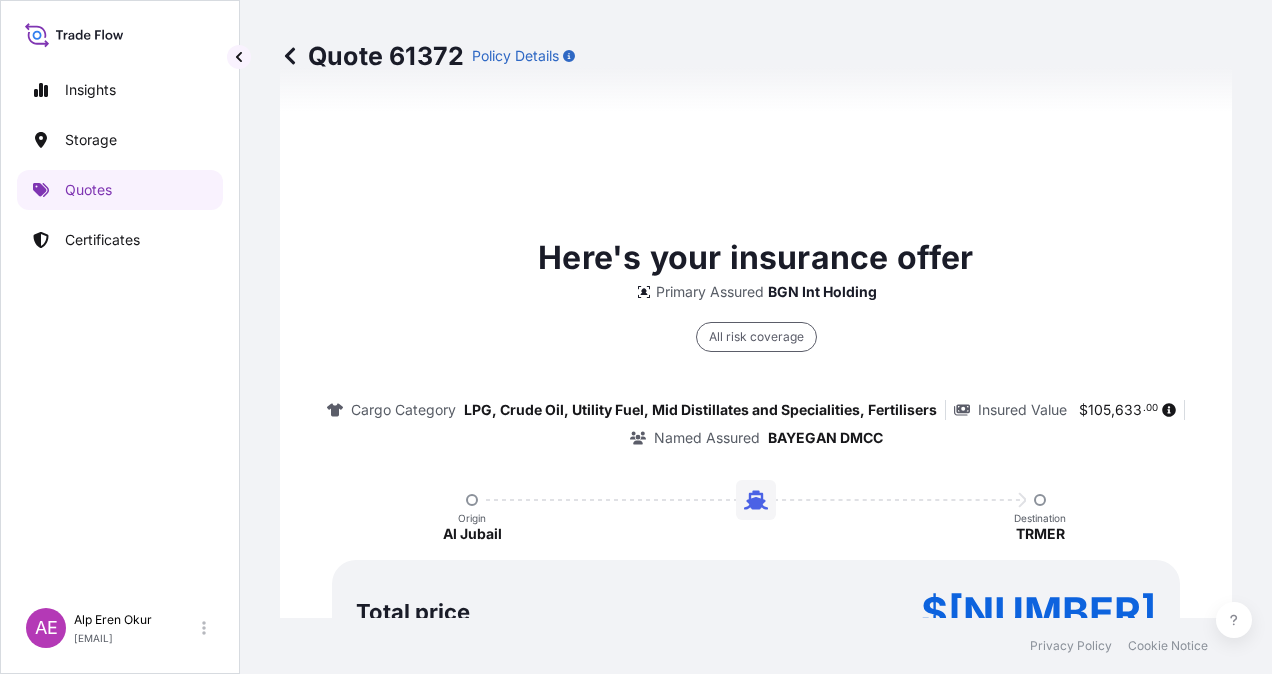 scroll, scrollTop: 1636, scrollLeft: 0, axis: vertical 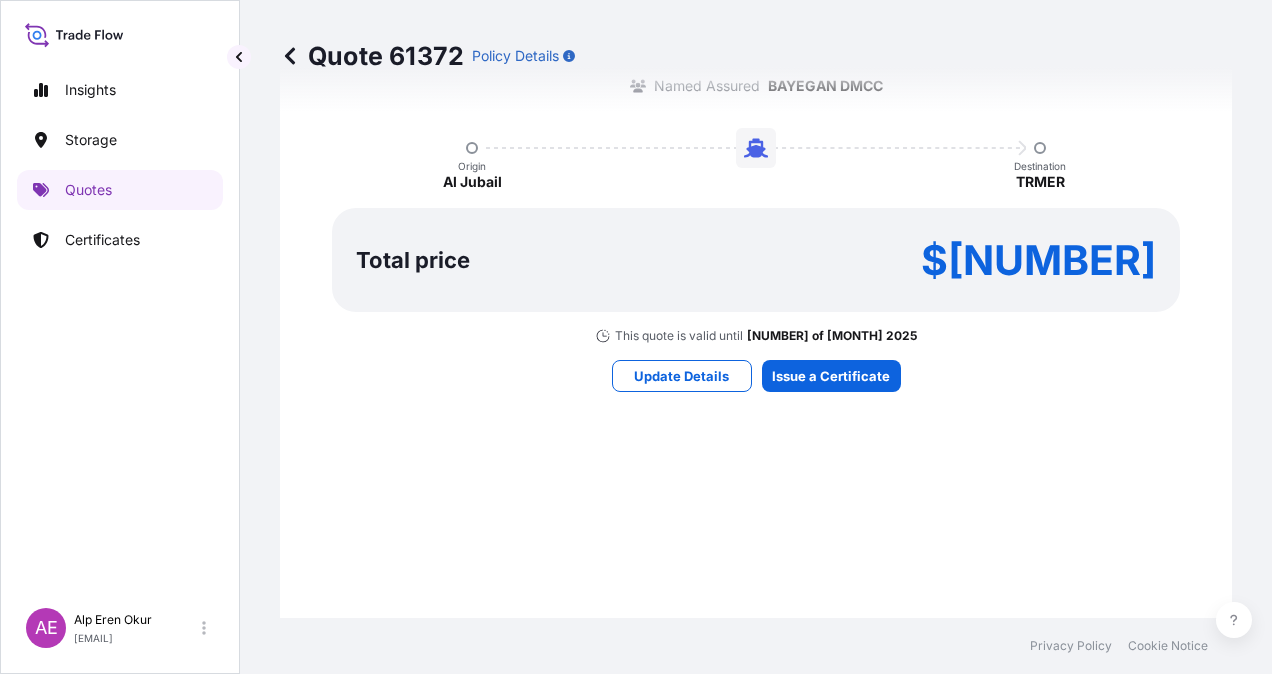 click on "Here's your insurance offer Primary Assured BGN Int Holding All risk coverage Cargo Category LPG, Crude Oil, Utility Fuel, Mid Distillates and Specialities, Fertilisers Insured Value $ 105 , 633 . 00 Named Assured BAYEGAN DMCC Origin Al Jubail Destination TRMER Total price $970.87 This quote is valid until 4th of Eylül 2025 Update Details Issue a Certificate" at bounding box center (756, 136) 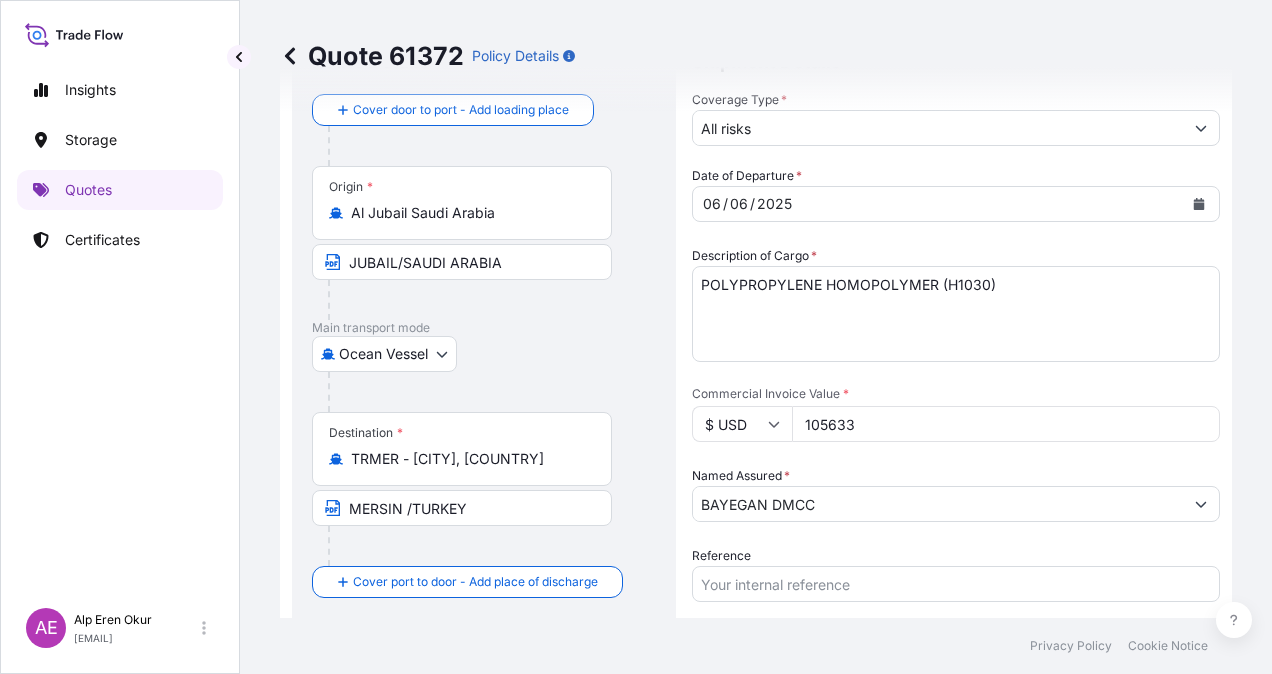 scroll, scrollTop: 0, scrollLeft: 0, axis: both 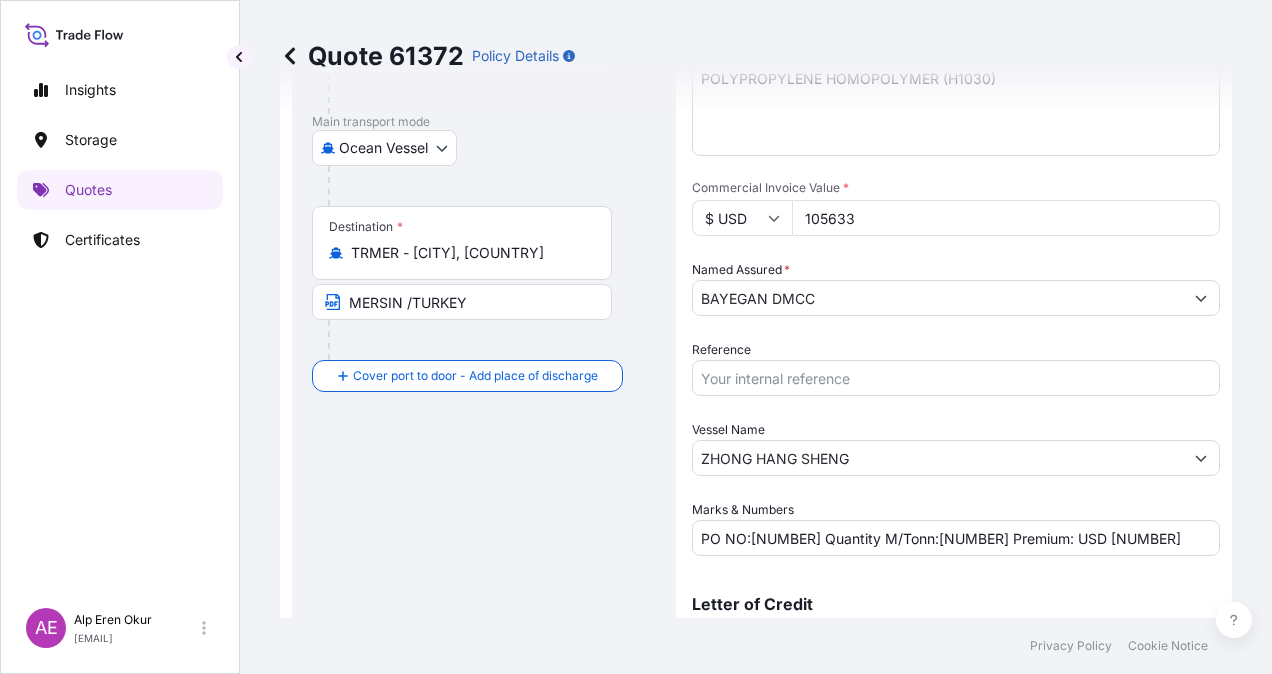 type 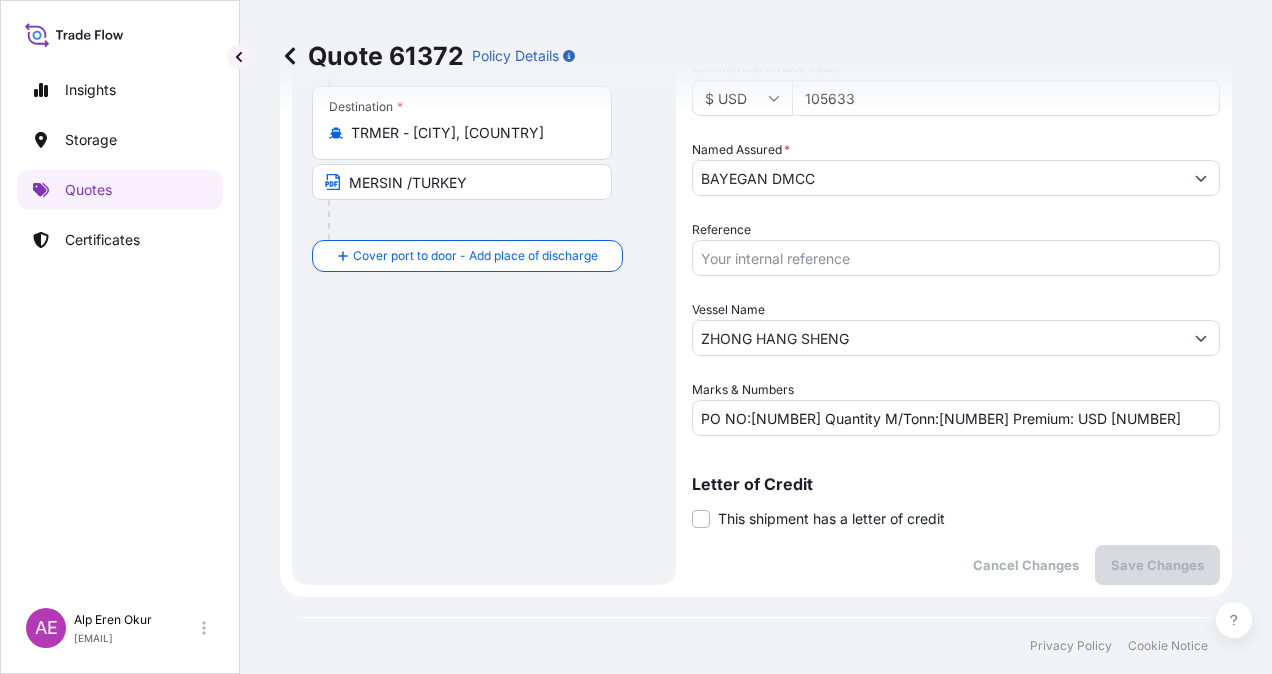 scroll, scrollTop: 600, scrollLeft: 0, axis: vertical 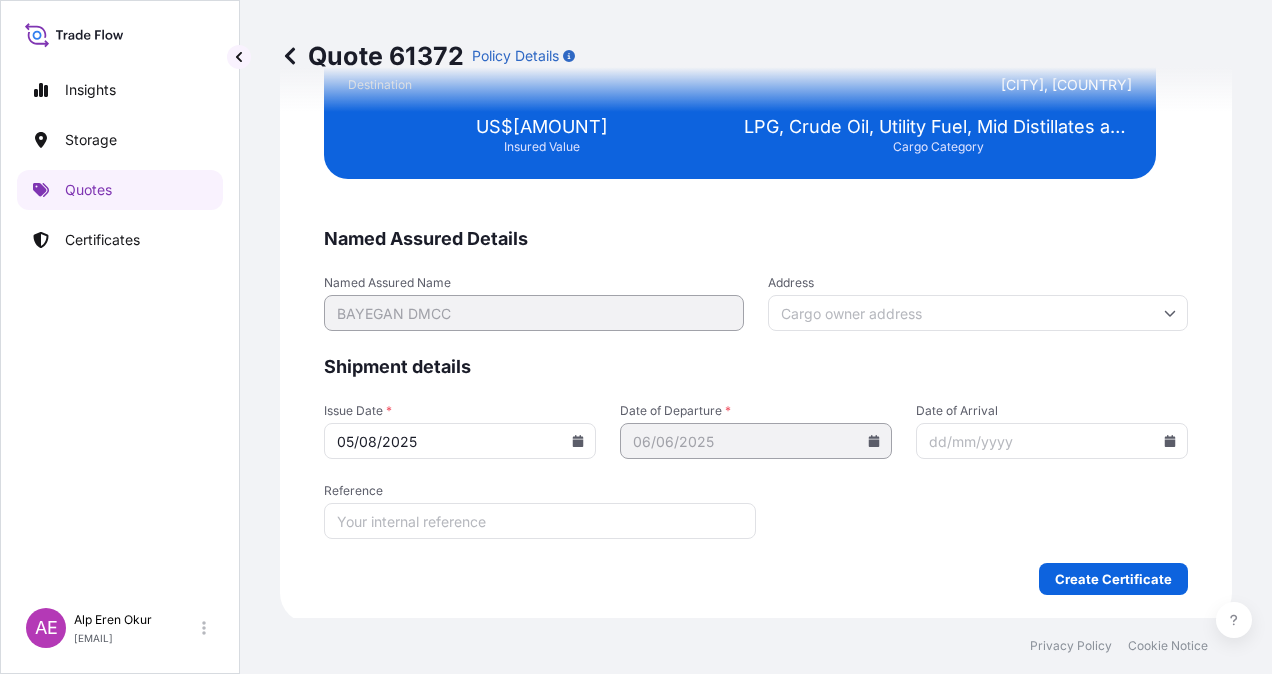 click on "We just need a few more details before we issue the certificate   Named Assured Details Named Assured Name   BAYEGAN DMCC Address   Shipment details Issue Date   * 05/08/2025 Date of Departure   * 06/06/2025 Date of Arrival   Reference   Create Certificate Summary Premium $970,87 Total $970,87 All risk coverage Origin Al Jubail, Saudi Arabia Destination Mersin, Turkey US$105,633.00 Insured Value LPG, Crude Oil, Utility Fuel, Mid Distillates and Specialities, Fertilisers Cargo Category" at bounding box center [756, 143] 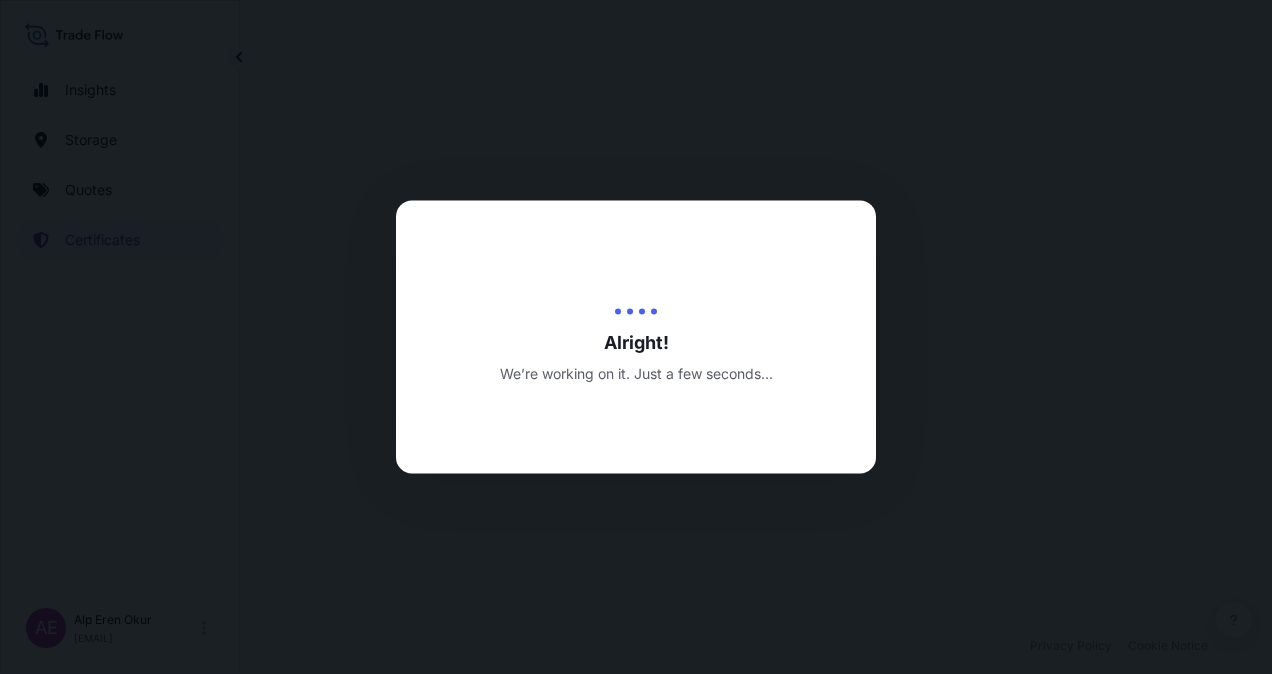 scroll, scrollTop: 0, scrollLeft: 0, axis: both 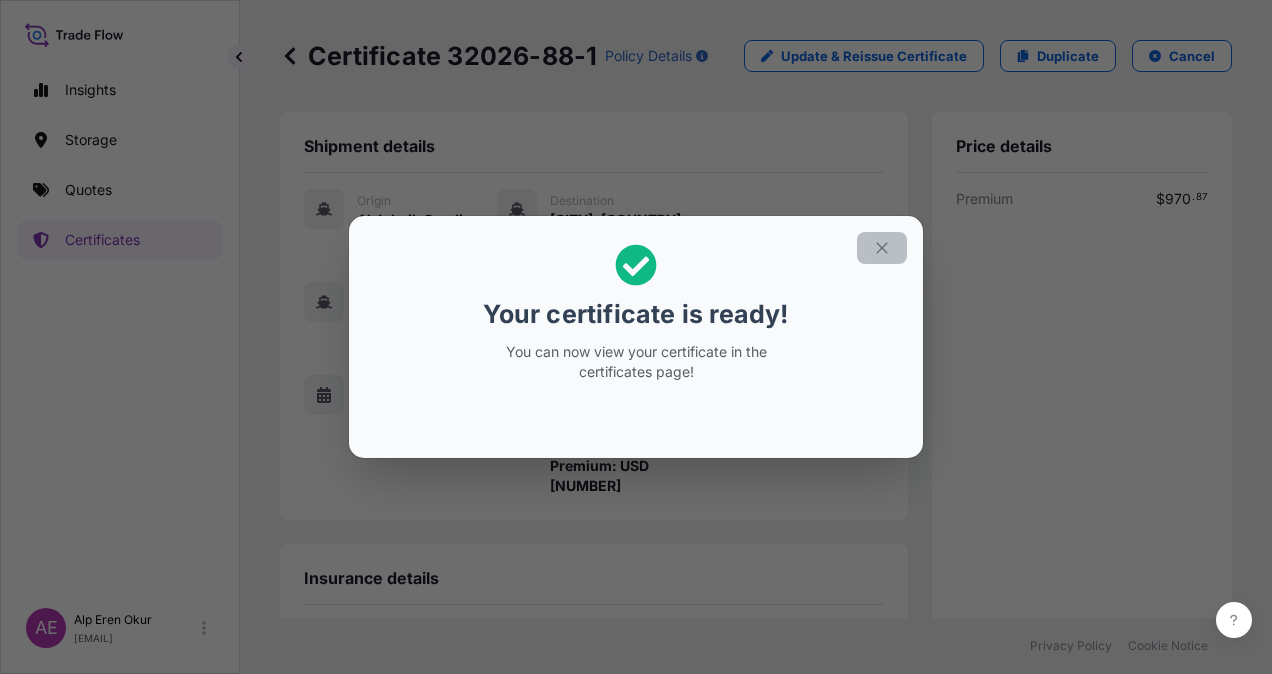 click 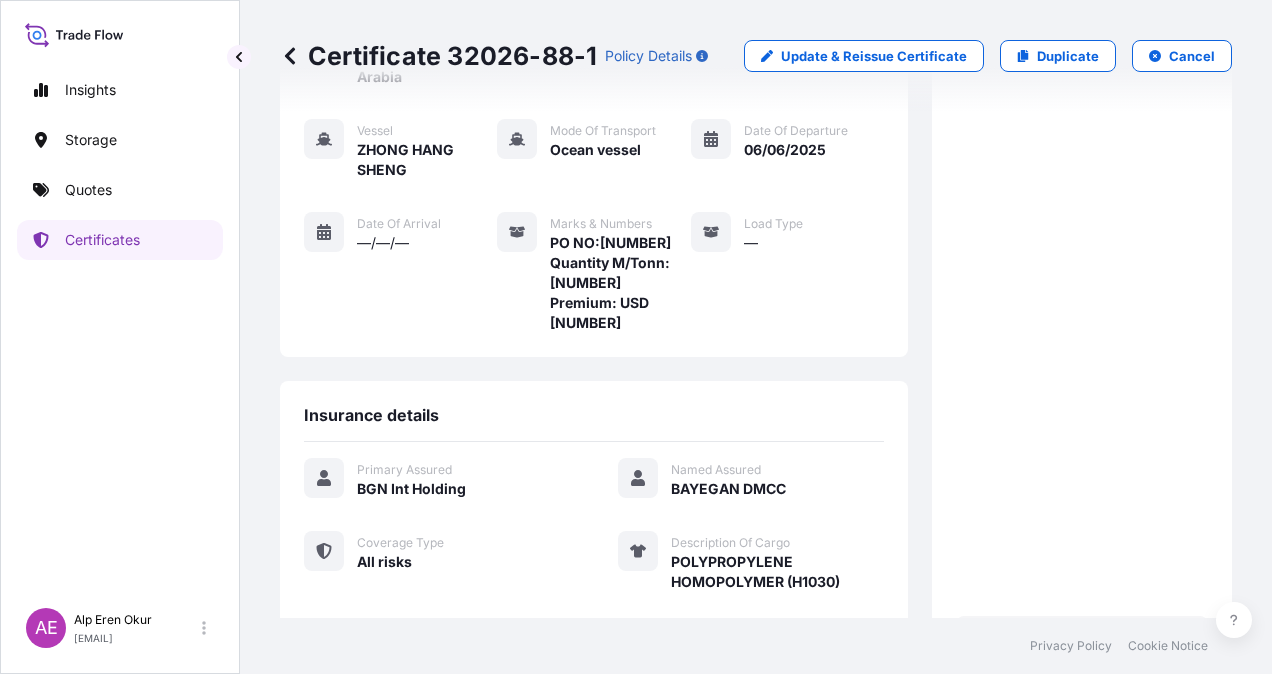 scroll, scrollTop: 441, scrollLeft: 0, axis: vertical 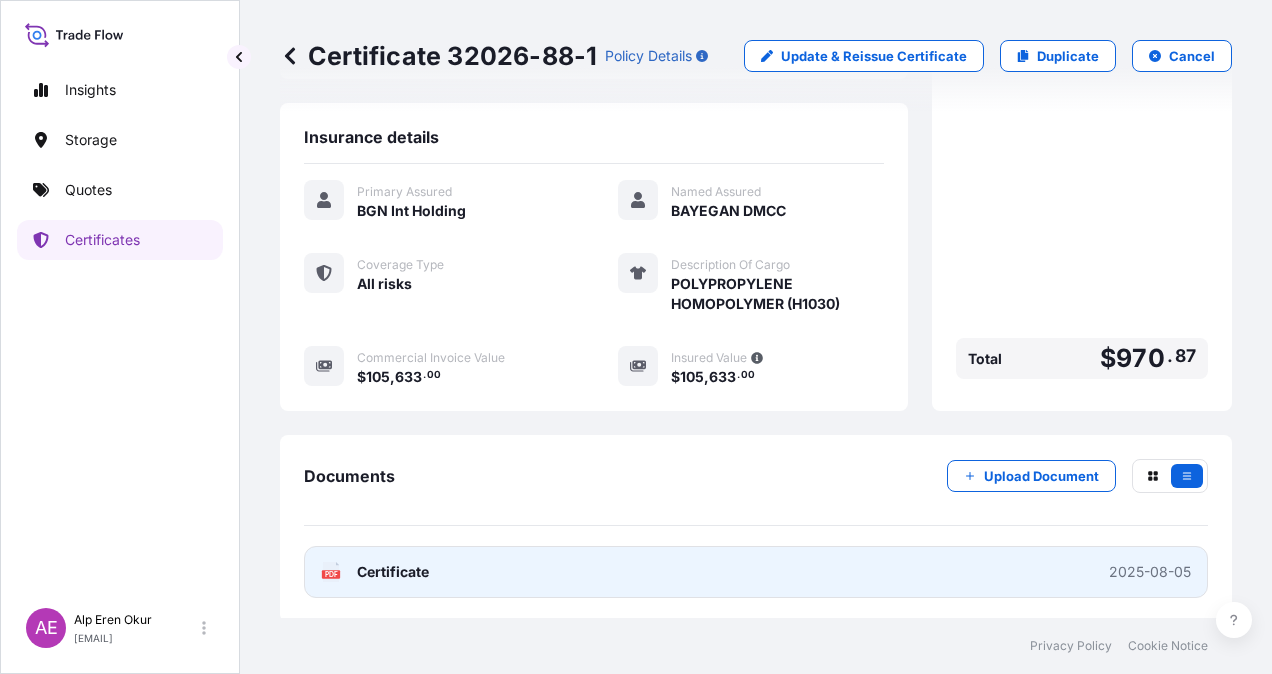 click on "Certificate" at bounding box center [393, 572] 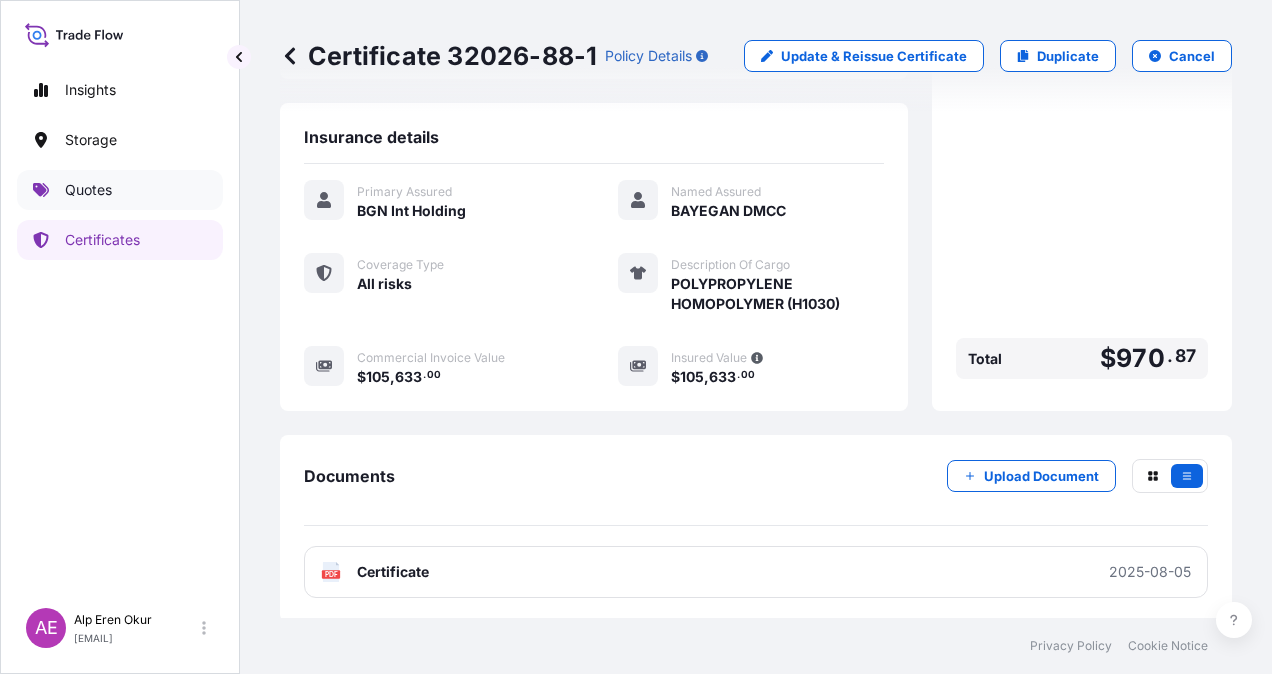 click on "Quotes" at bounding box center (120, 190) 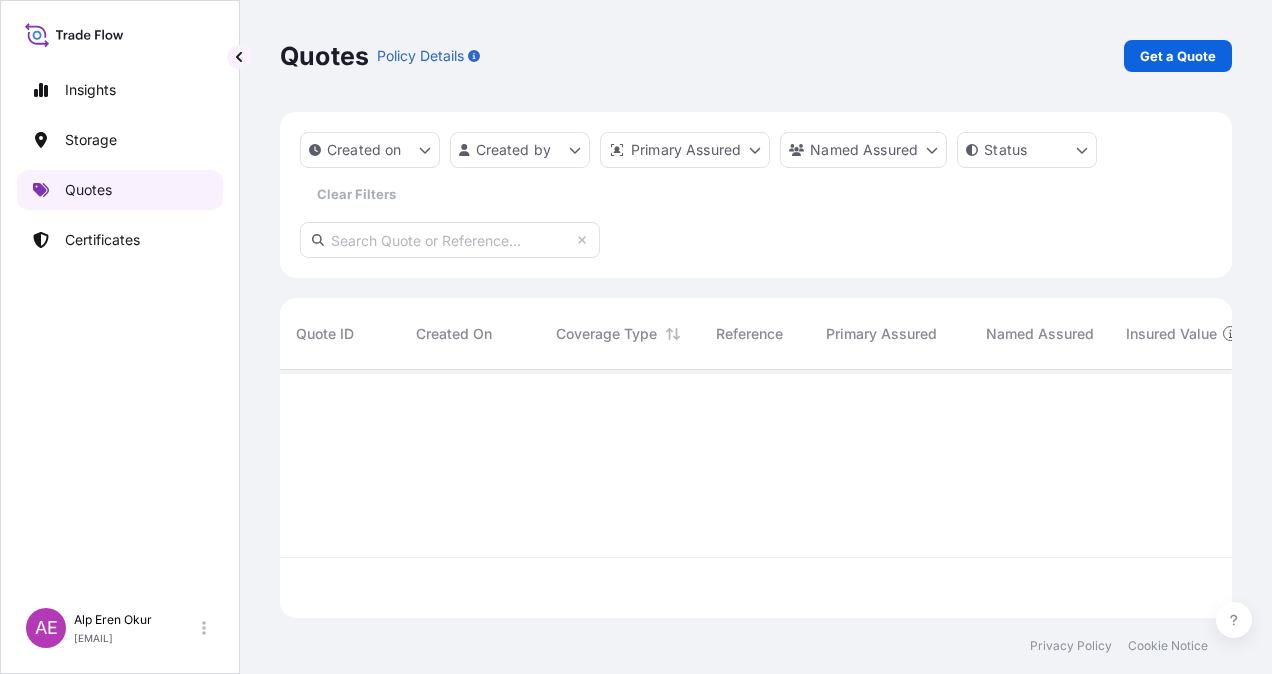 scroll, scrollTop: 0, scrollLeft: 0, axis: both 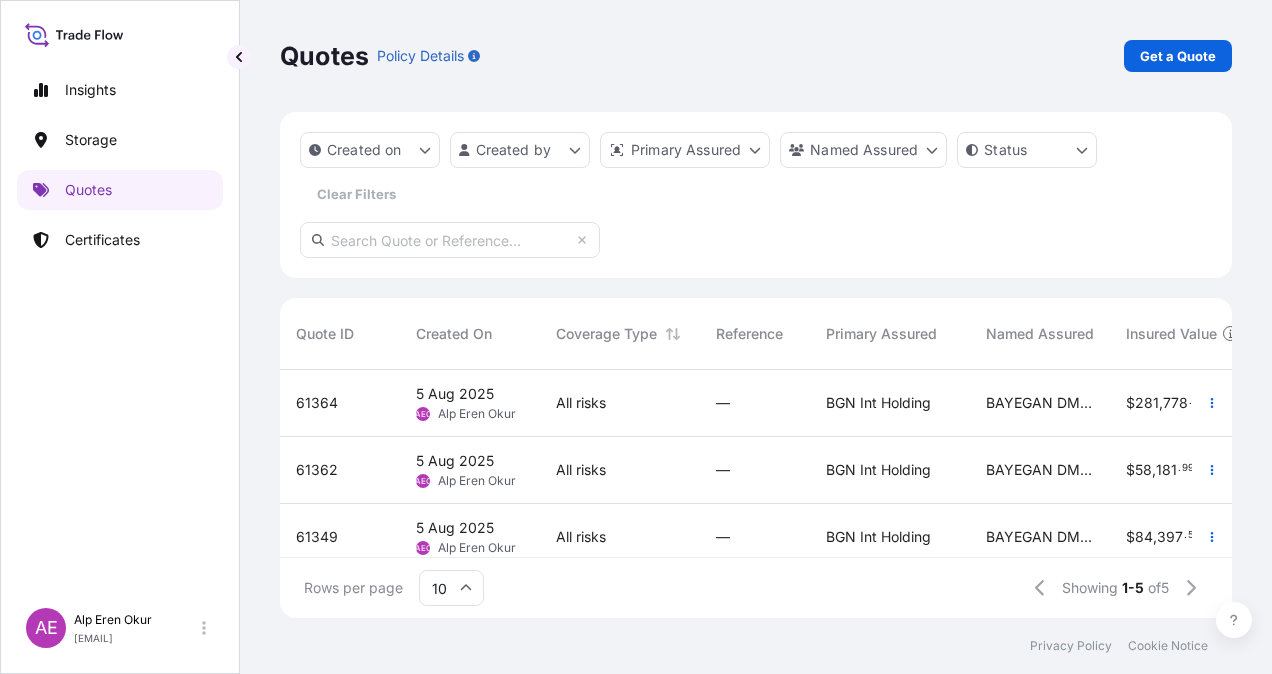 click on "5 Aug 2025" at bounding box center (455, 394) 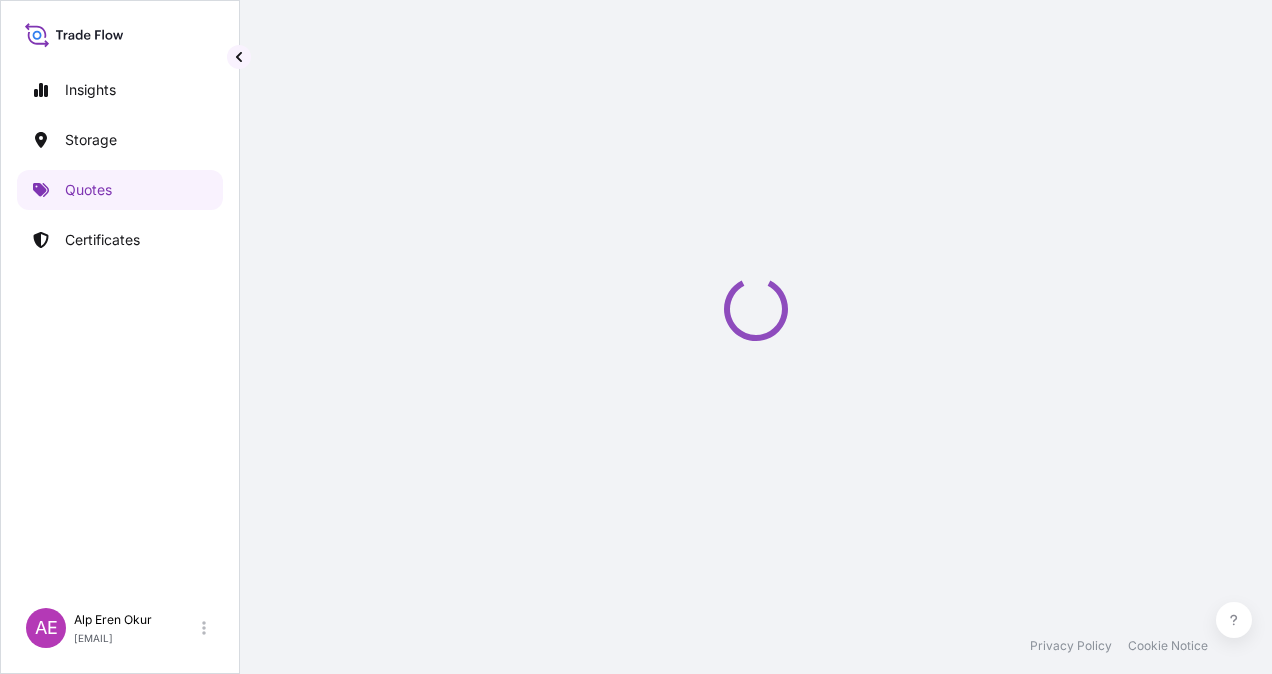 select on "Ocean Vessel" 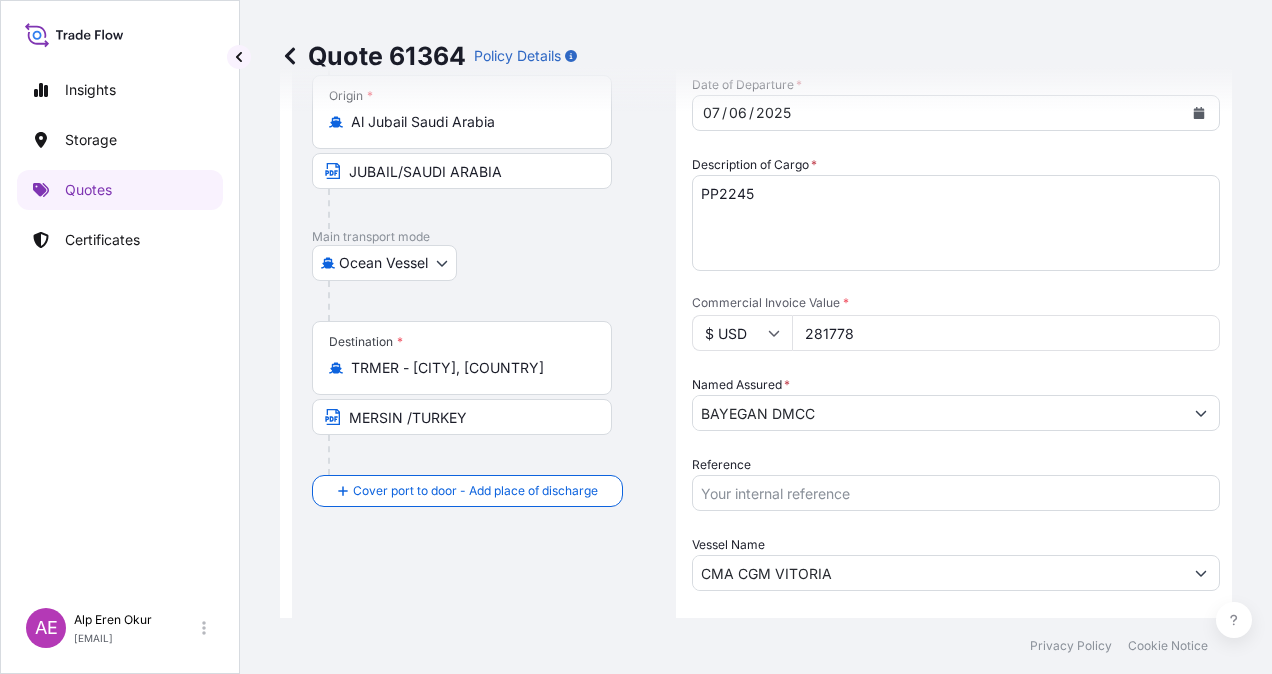 scroll, scrollTop: 336, scrollLeft: 0, axis: vertical 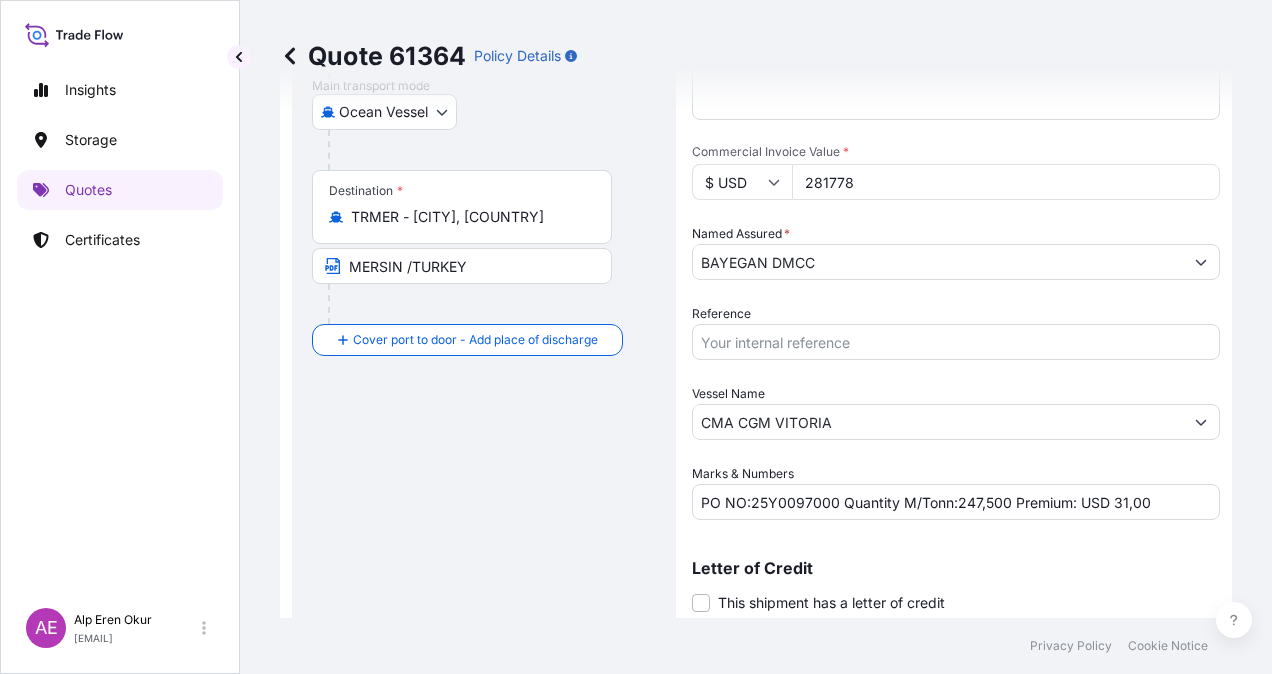 click on "281778" at bounding box center (1006, 182) 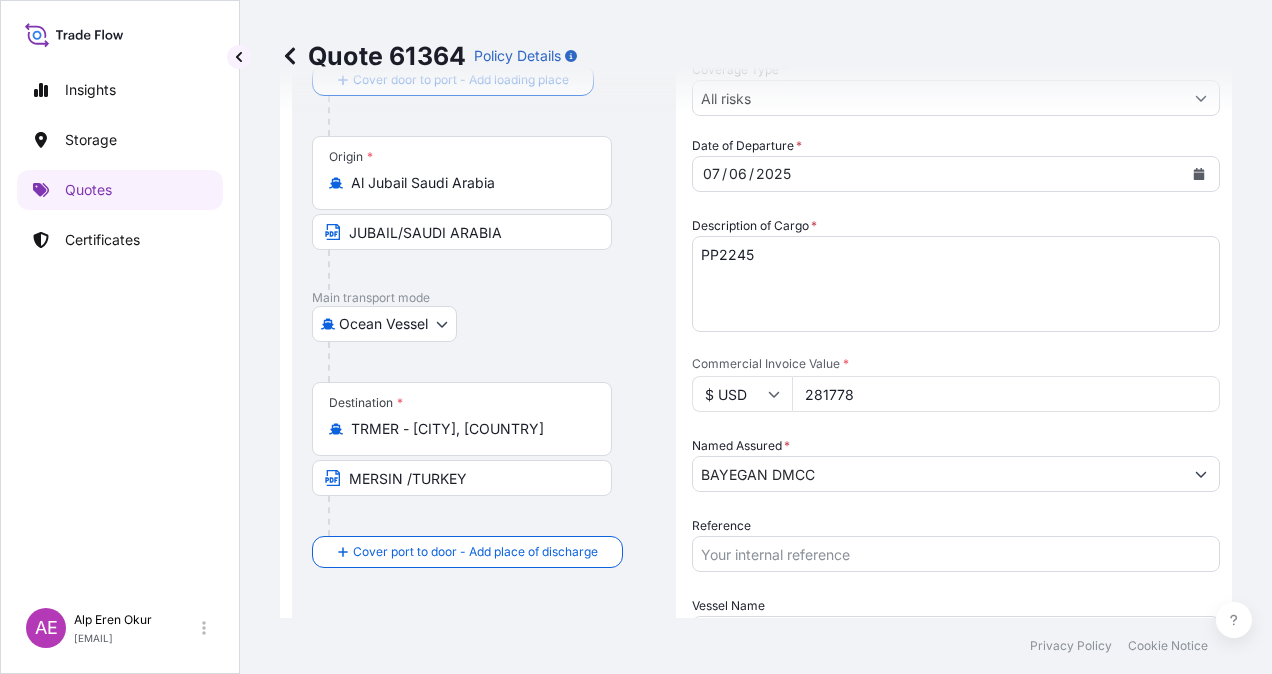 scroll, scrollTop: 36, scrollLeft: 0, axis: vertical 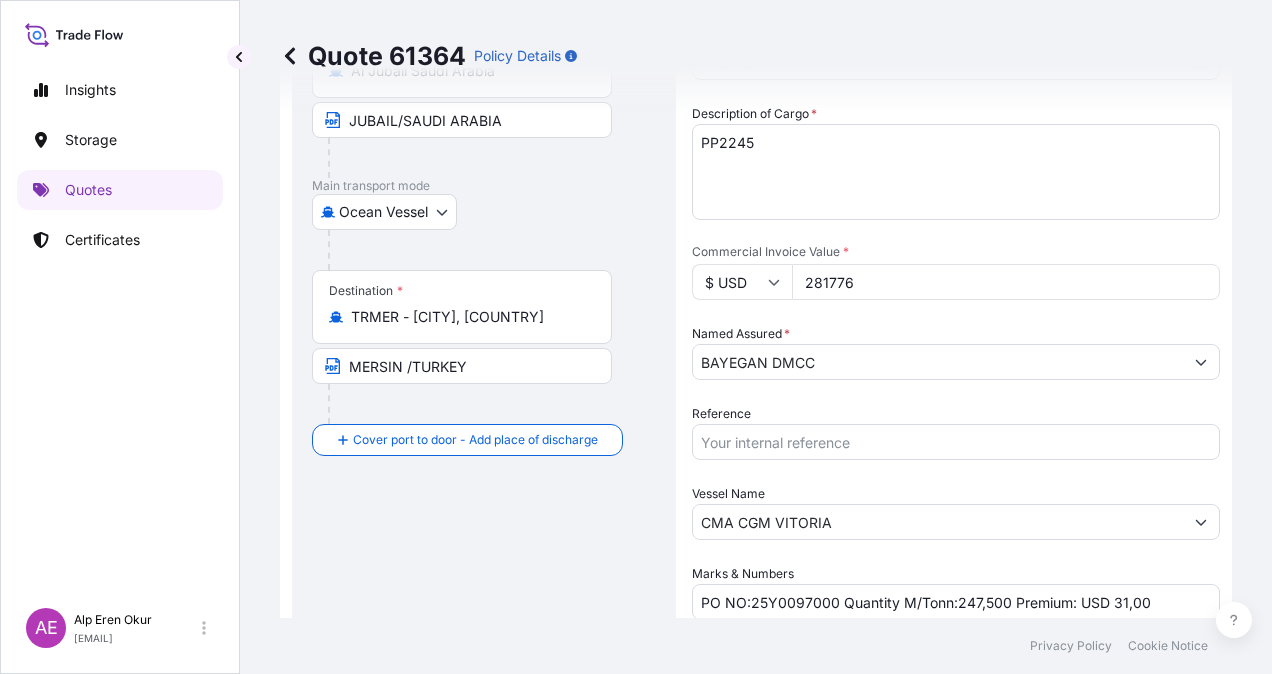 drag, startPoint x: 803, startPoint y: 278, endPoint x: 630, endPoint y: 270, distance: 173.18488 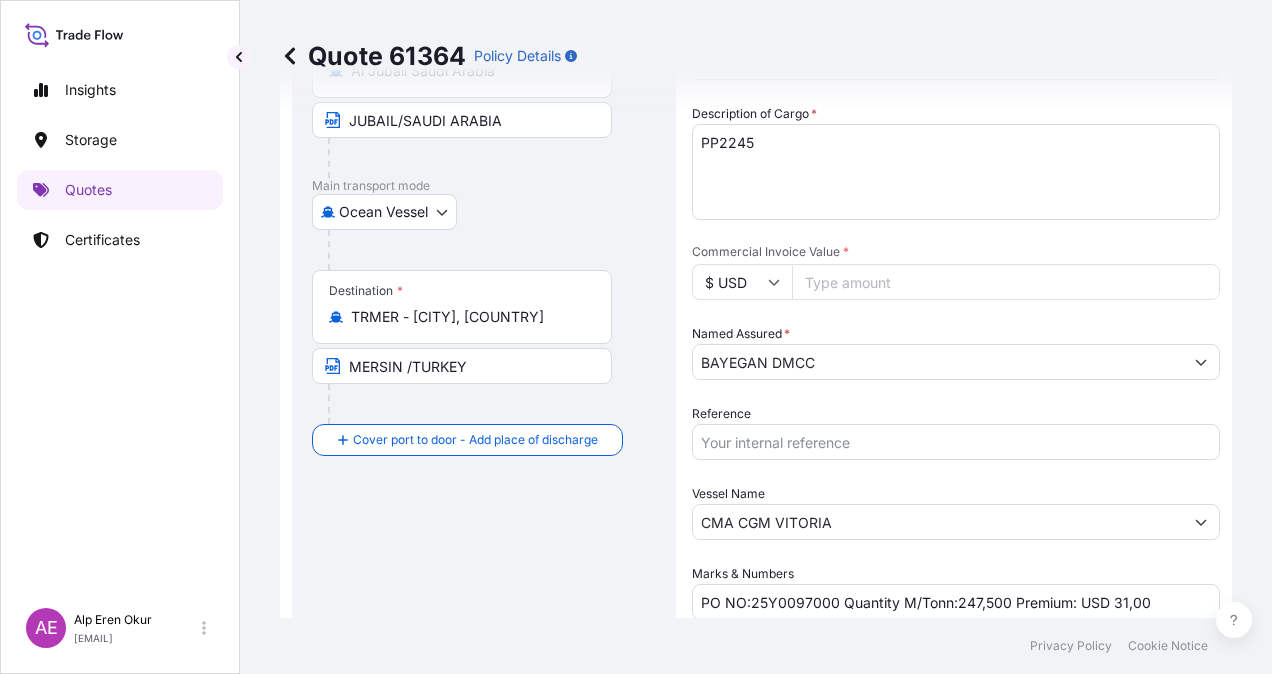 paste on "281778.75" 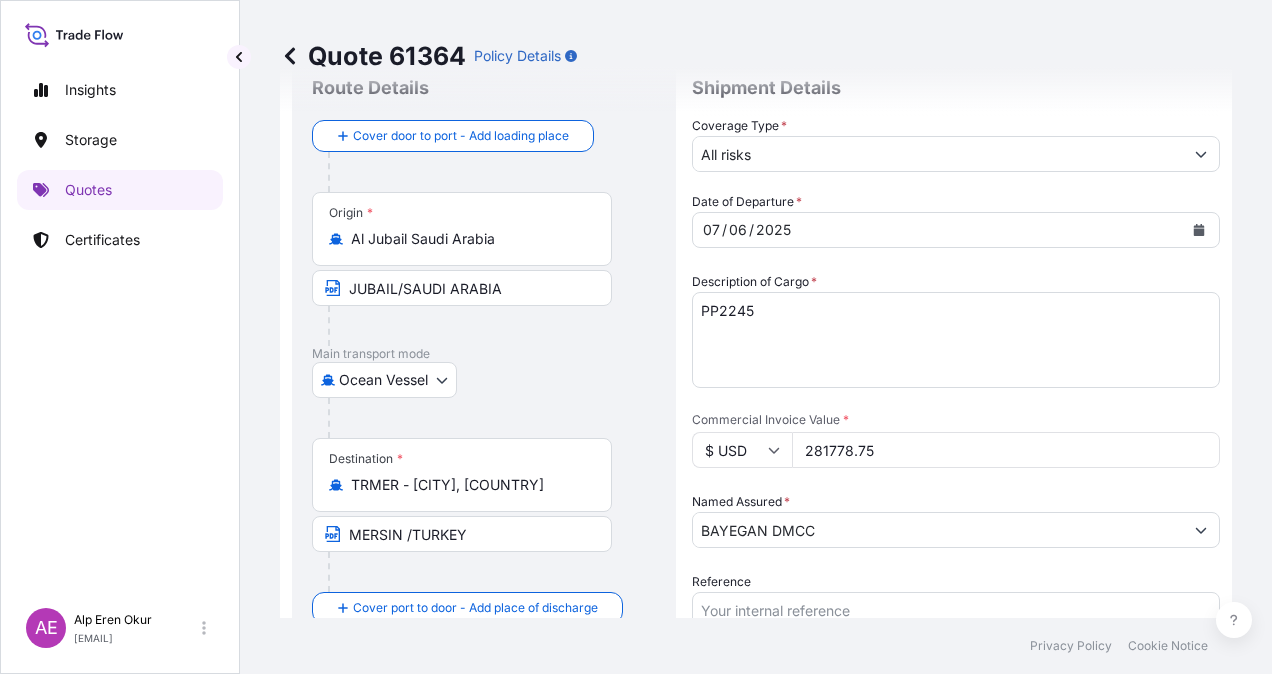 scroll, scrollTop: 100, scrollLeft: 0, axis: vertical 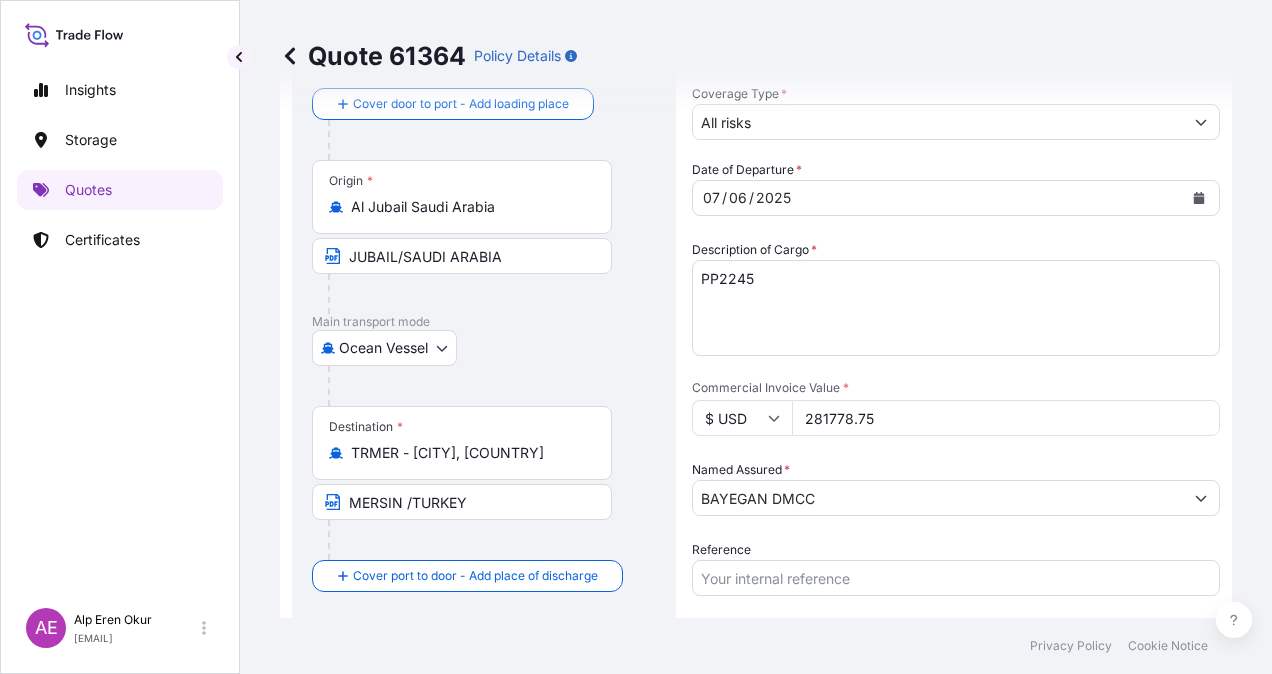 type on "281778.75" 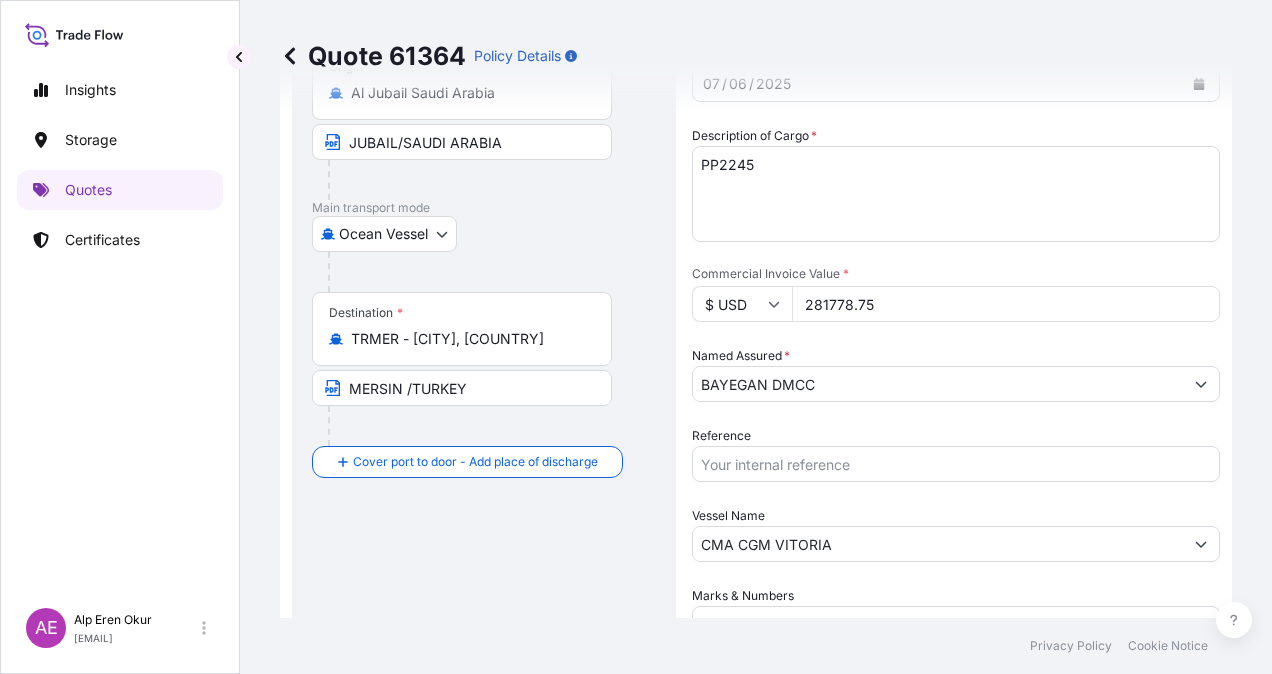 scroll, scrollTop: 500, scrollLeft: 0, axis: vertical 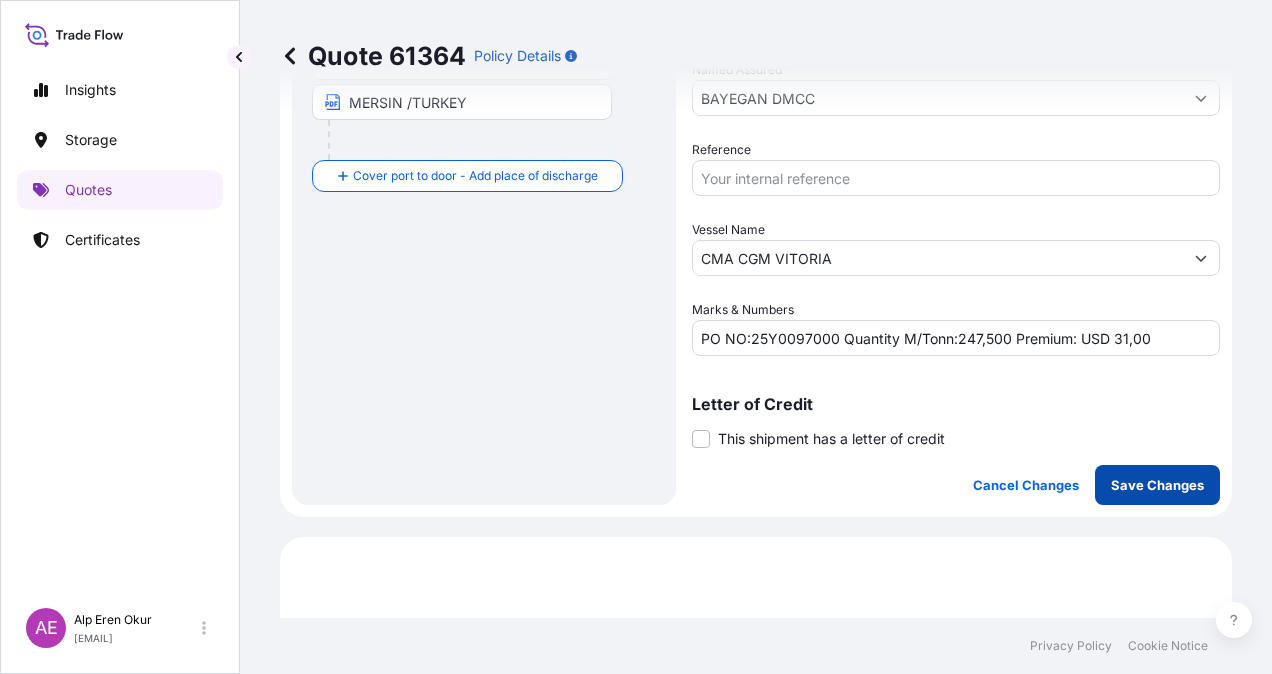 click on "Save Changes" at bounding box center [1157, 485] 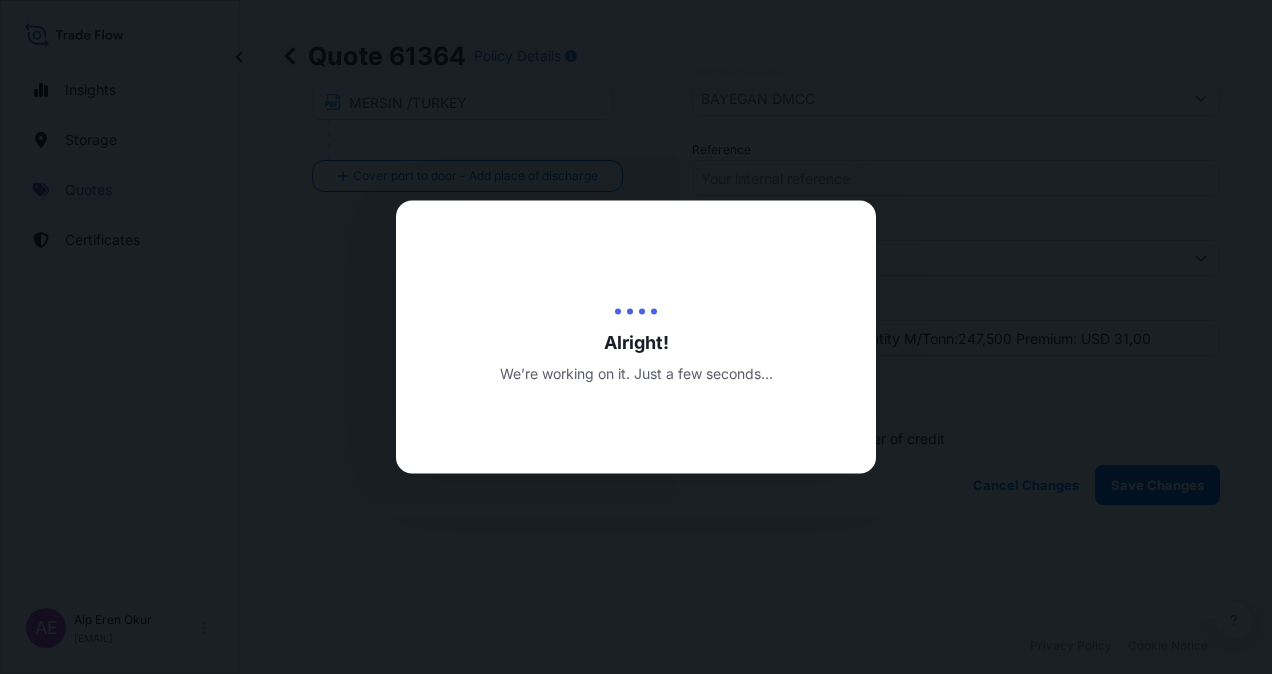 type on "05/08/2025" 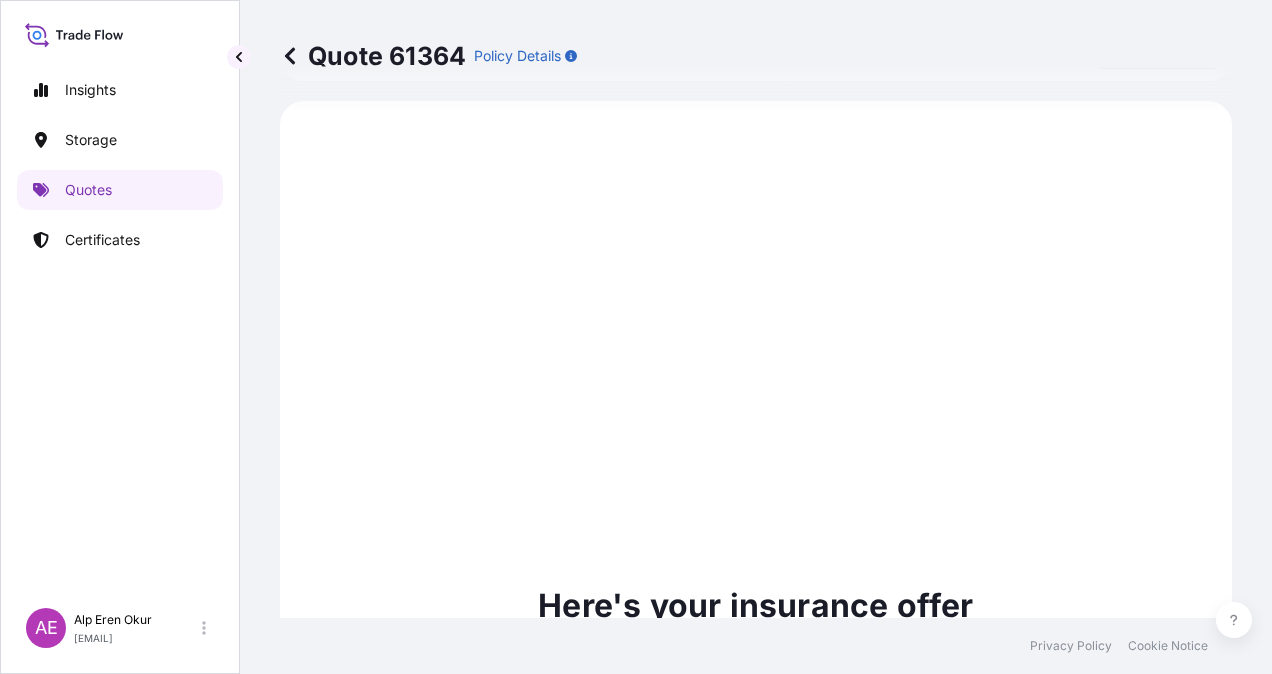 select on "Ocean Vessel" 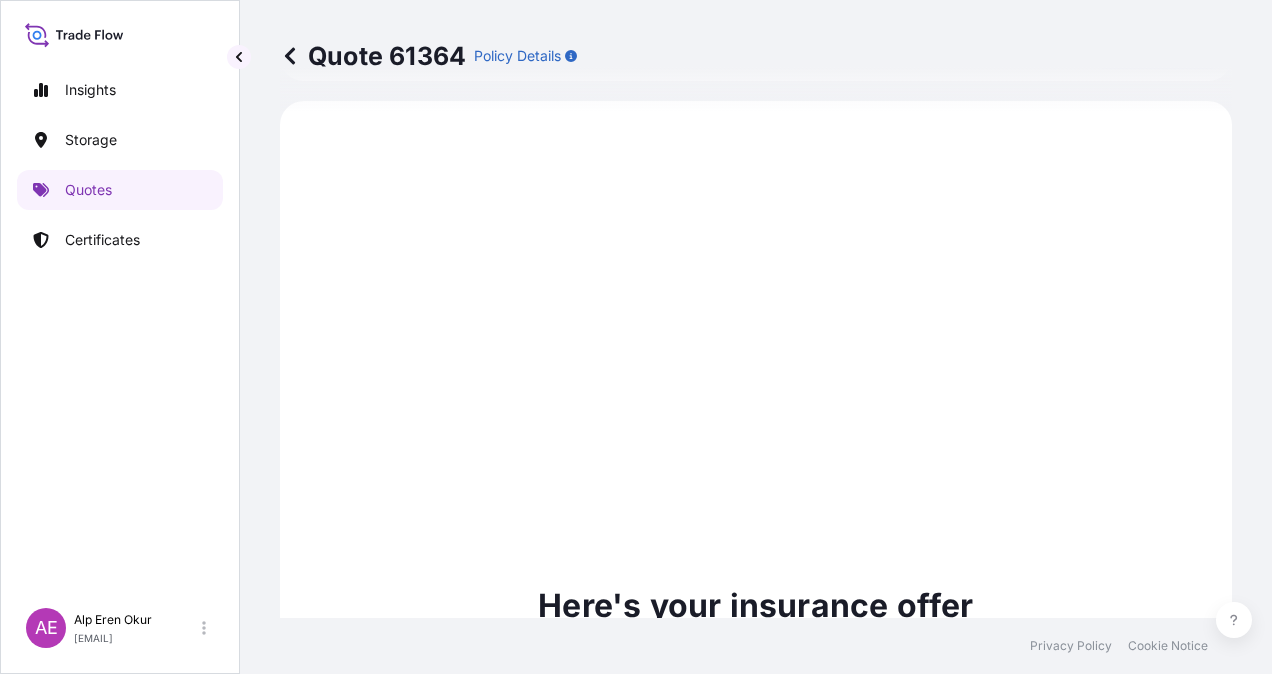 scroll, scrollTop: 1436, scrollLeft: 0, axis: vertical 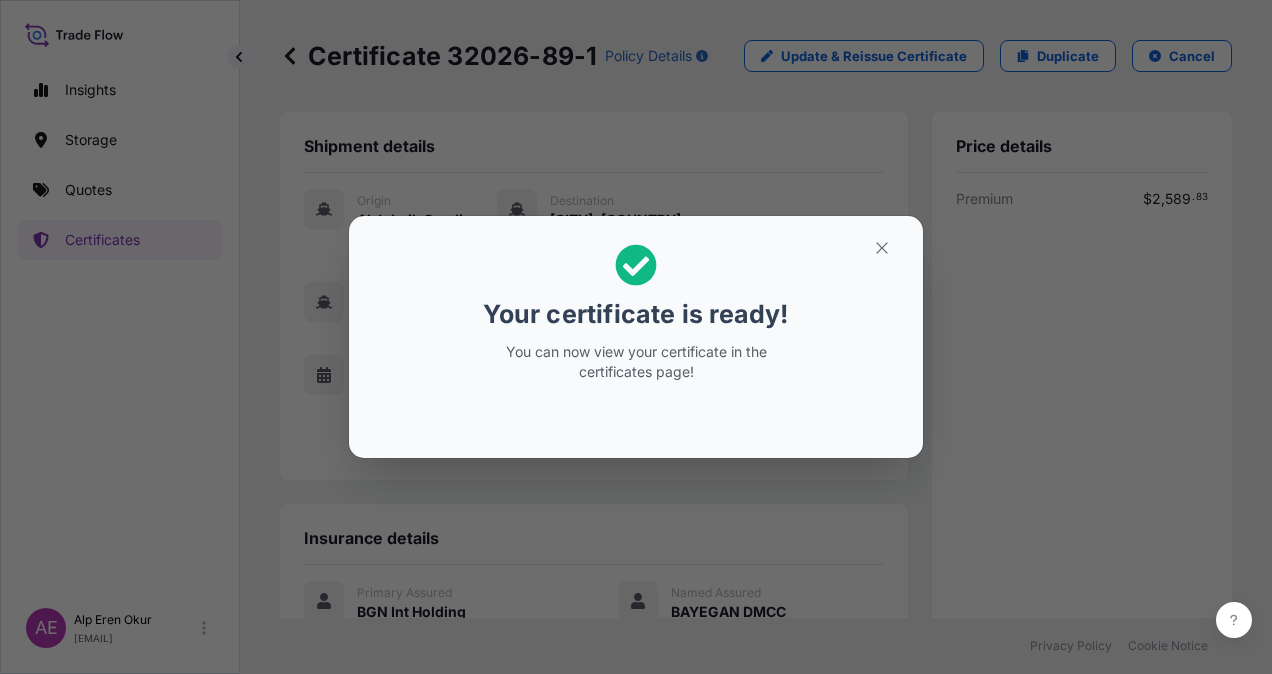 click at bounding box center (882, 248) 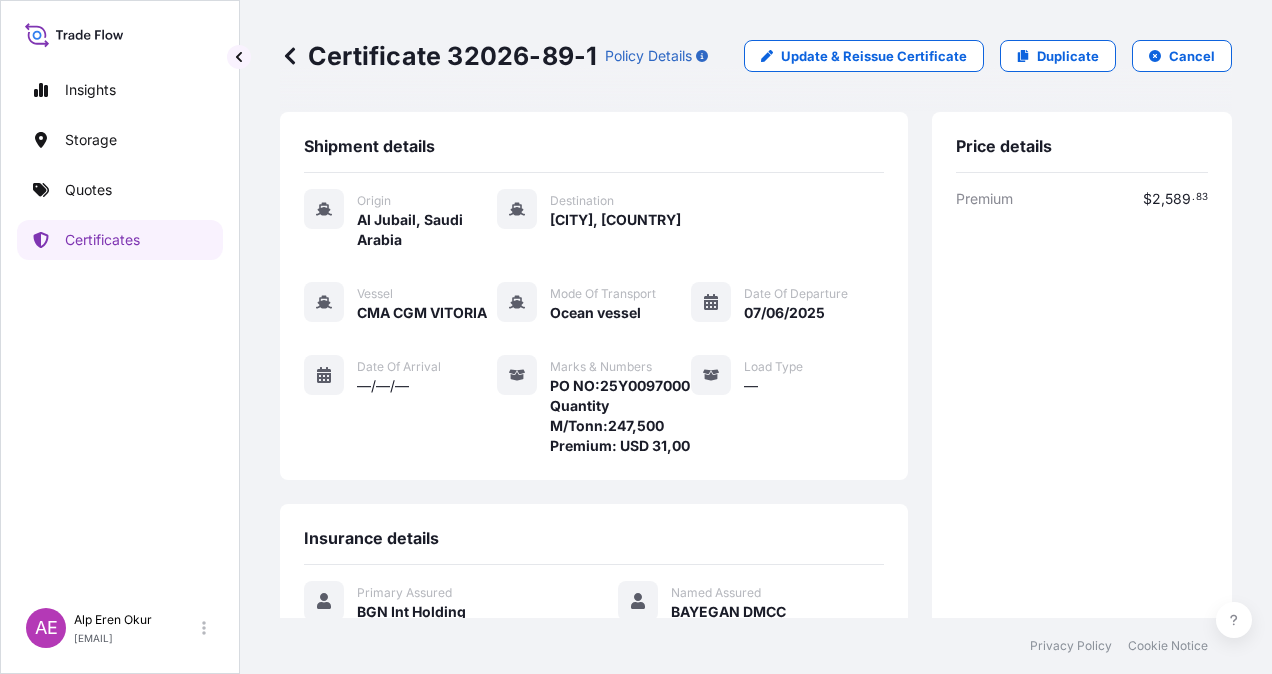 scroll, scrollTop: 400, scrollLeft: 0, axis: vertical 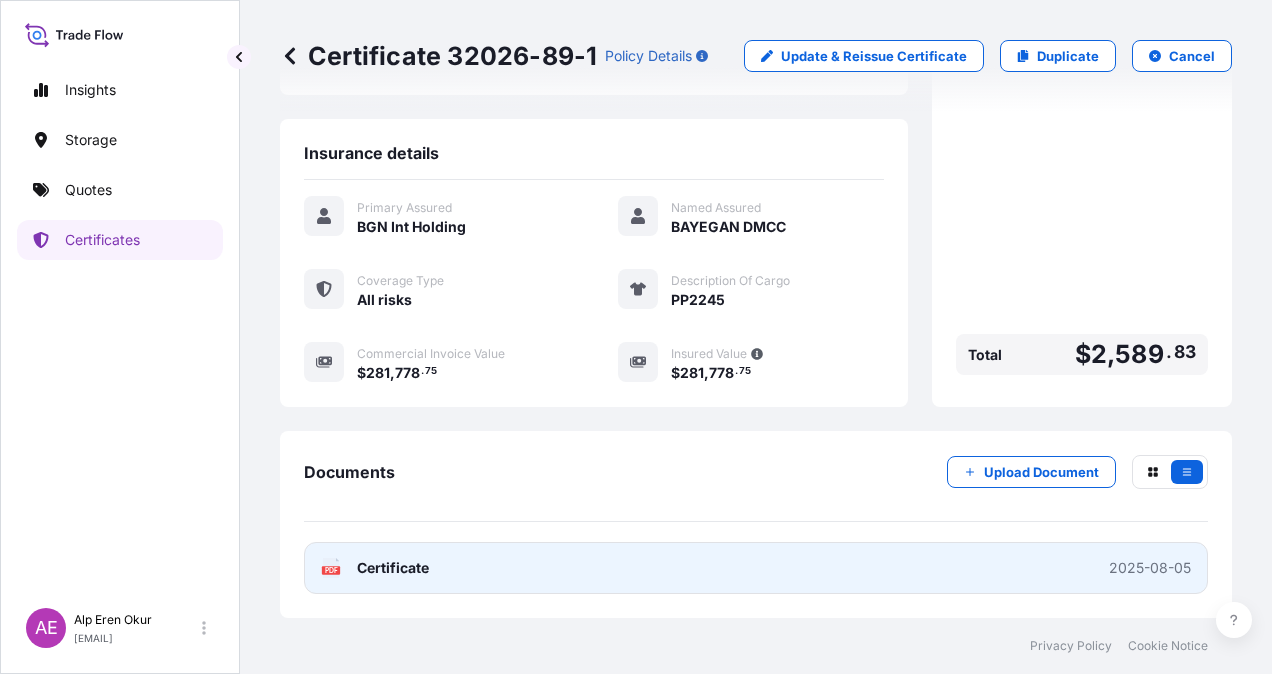 click on "PDF Certificate 2025-08-05" at bounding box center (756, 568) 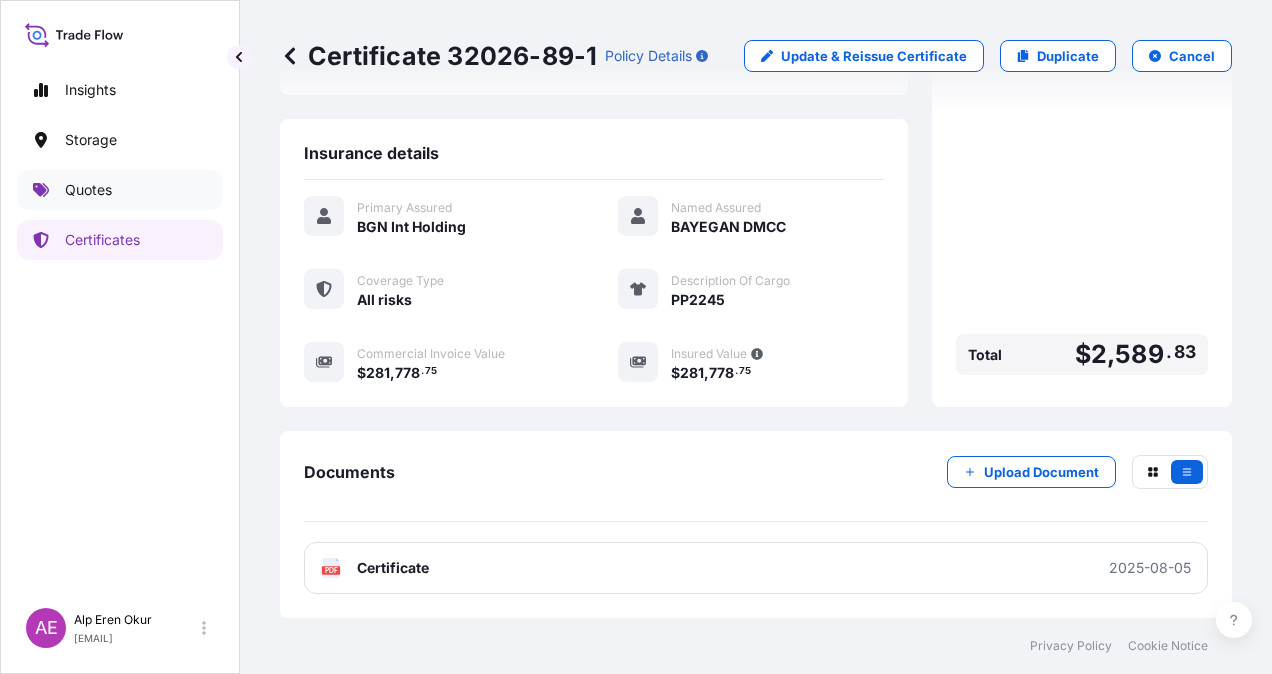 click on "Quotes" at bounding box center [120, 190] 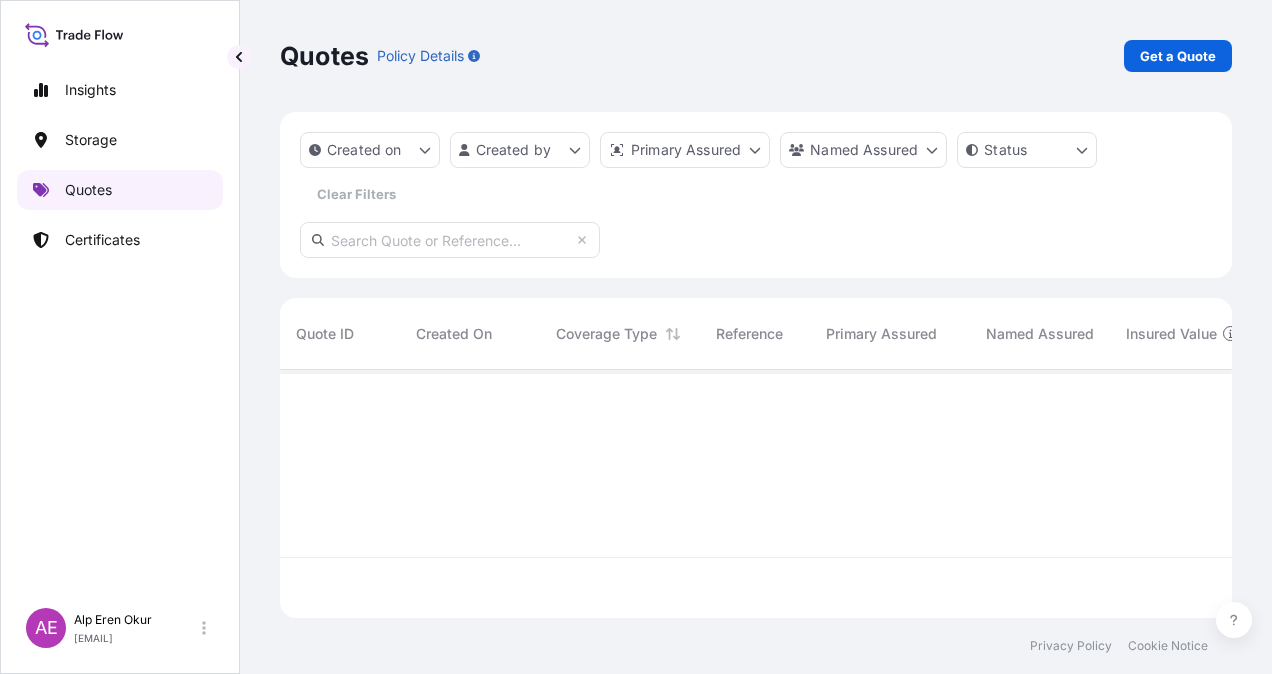 scroll, scrollTop: 0, scrollLeft: 0, axis: both 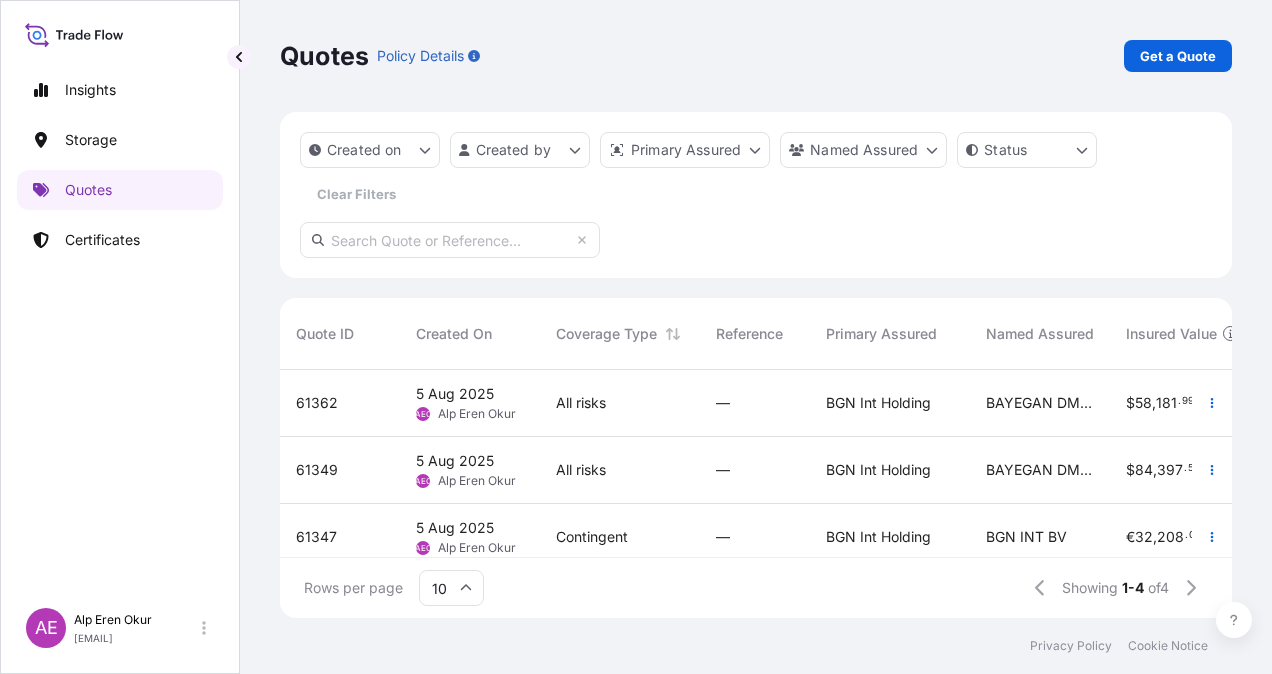 click on "All risks" at bounding box center (620, 403) 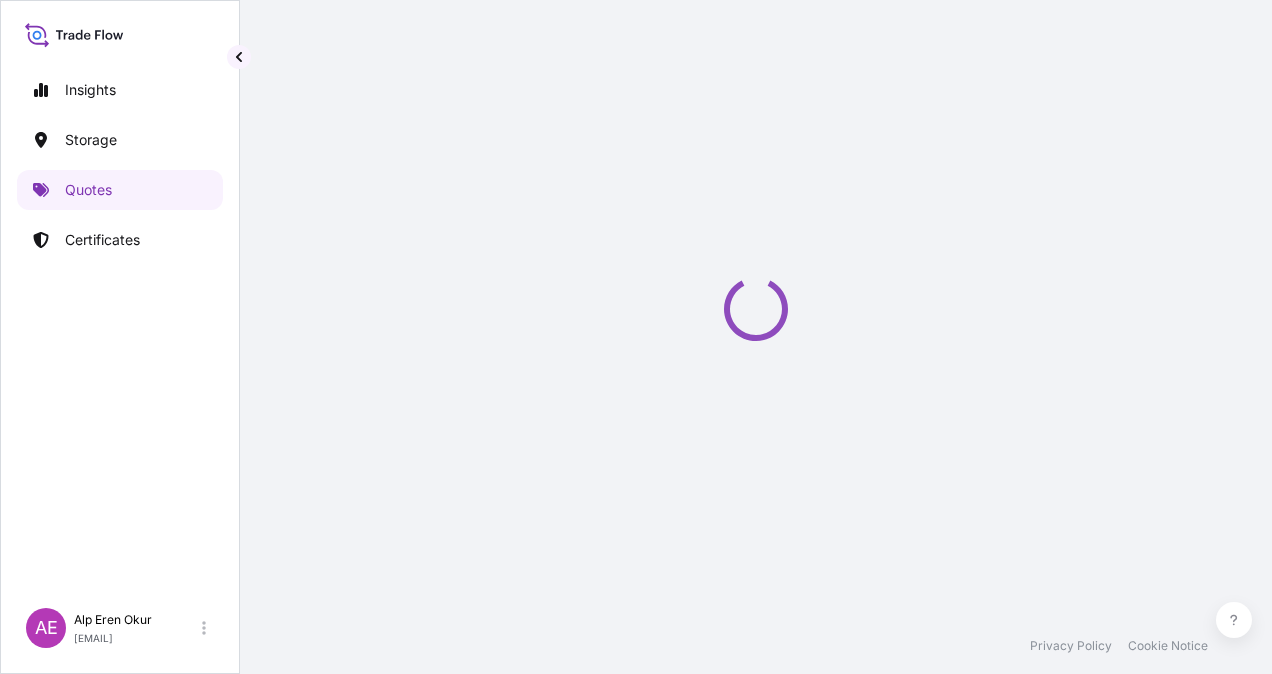 select on "Ocean Vessel" 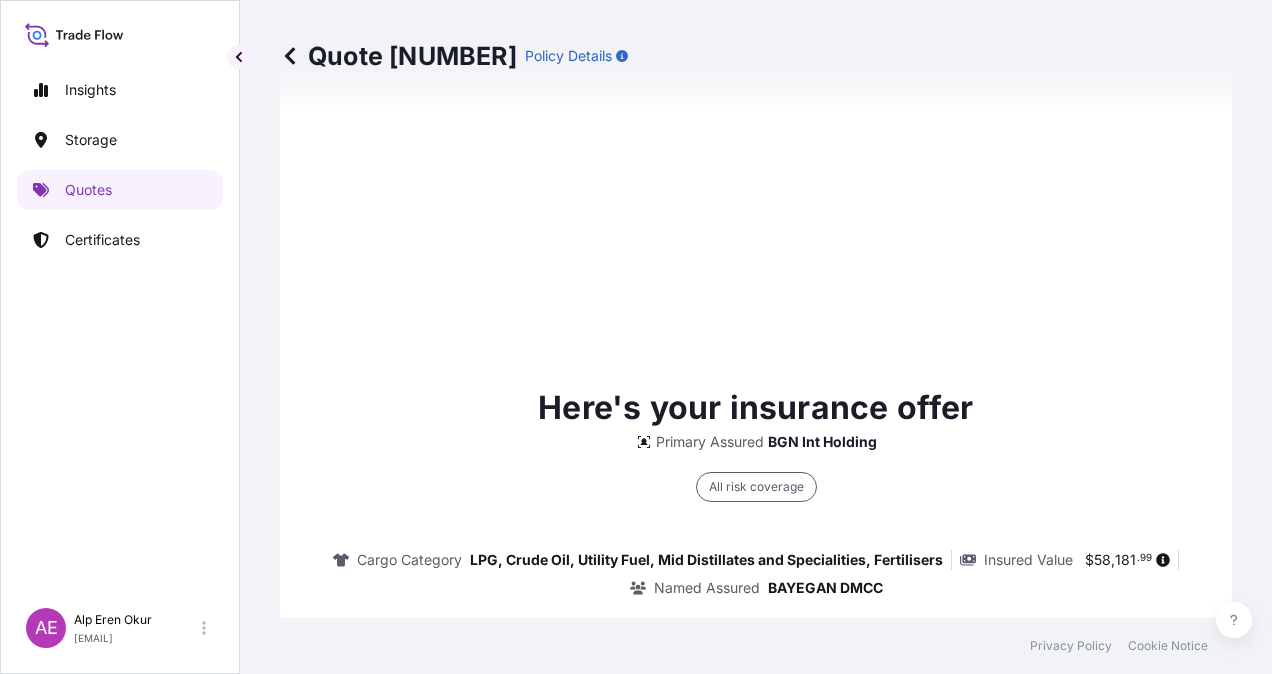 scroll, scrollTop: 1436, scrollLeft: 0, axis: vertical 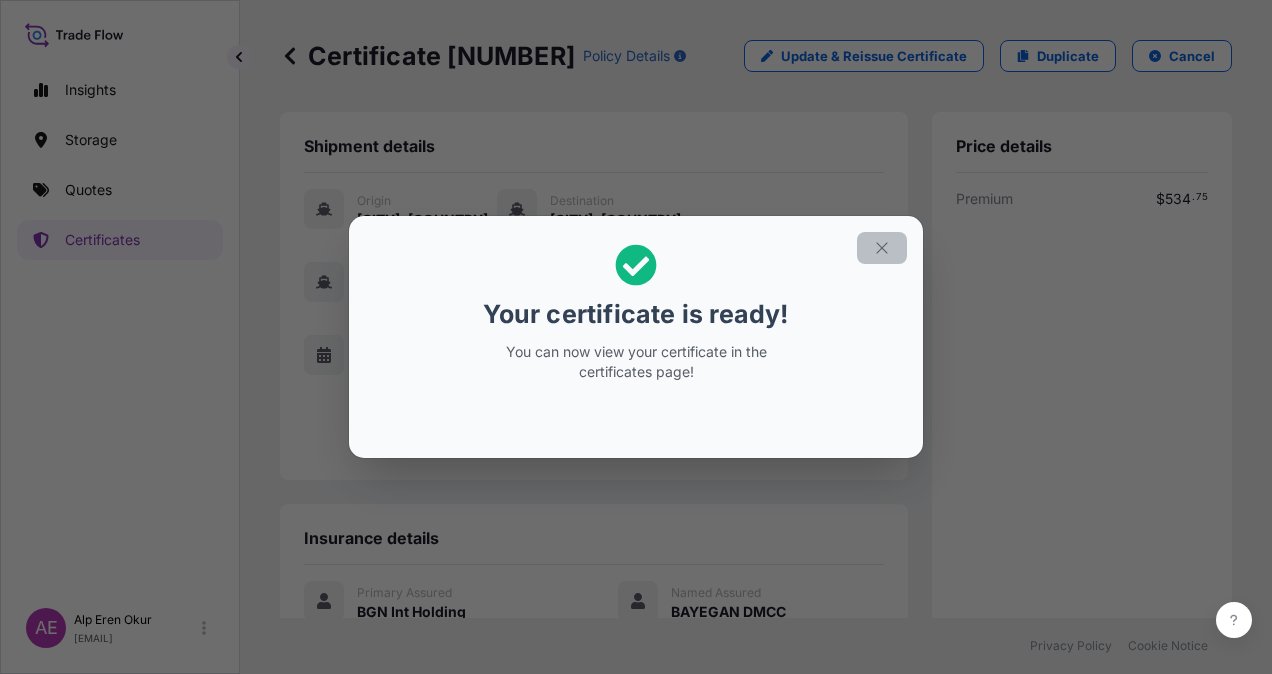 click 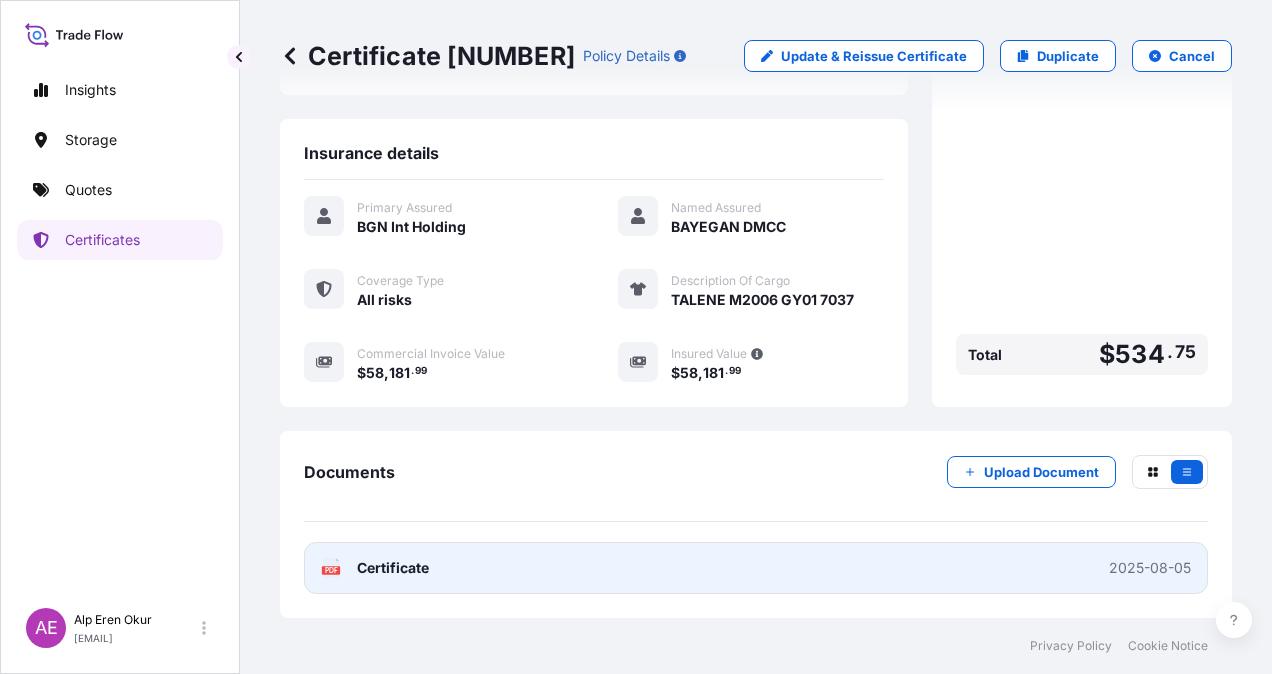 click on "Certificate" at bounding box center [393, 568] 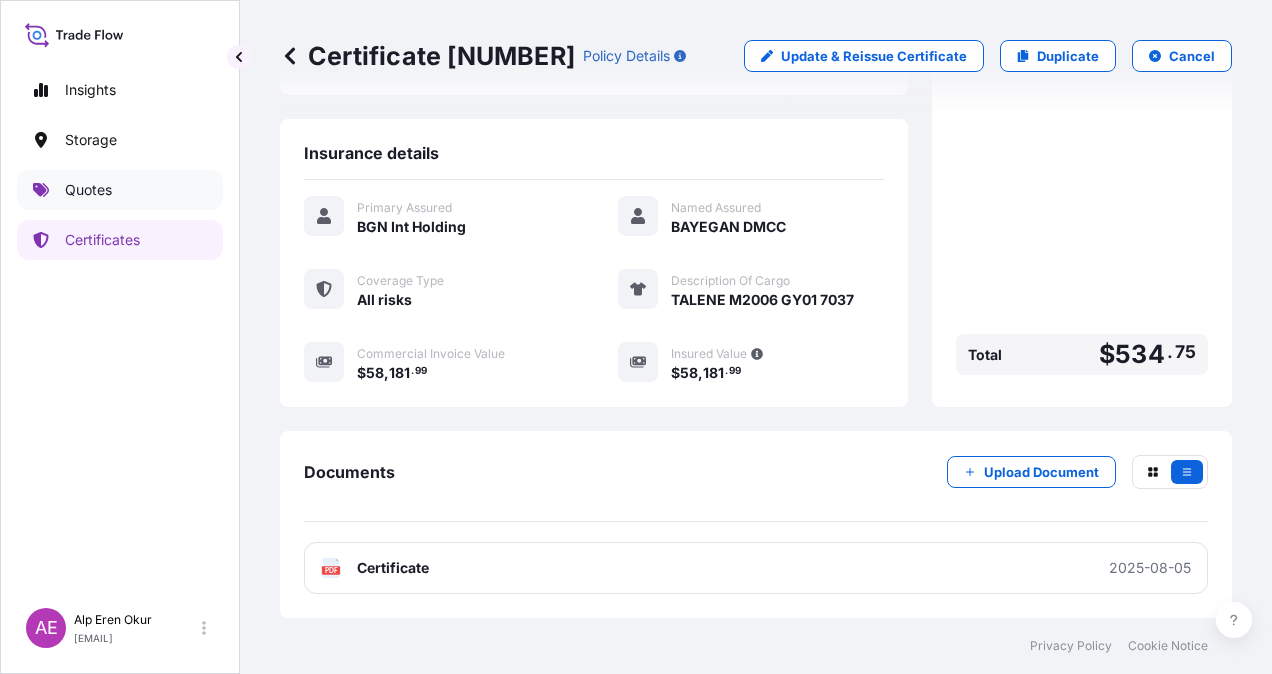 click on "Quotes" at bounding box center [88, 190] 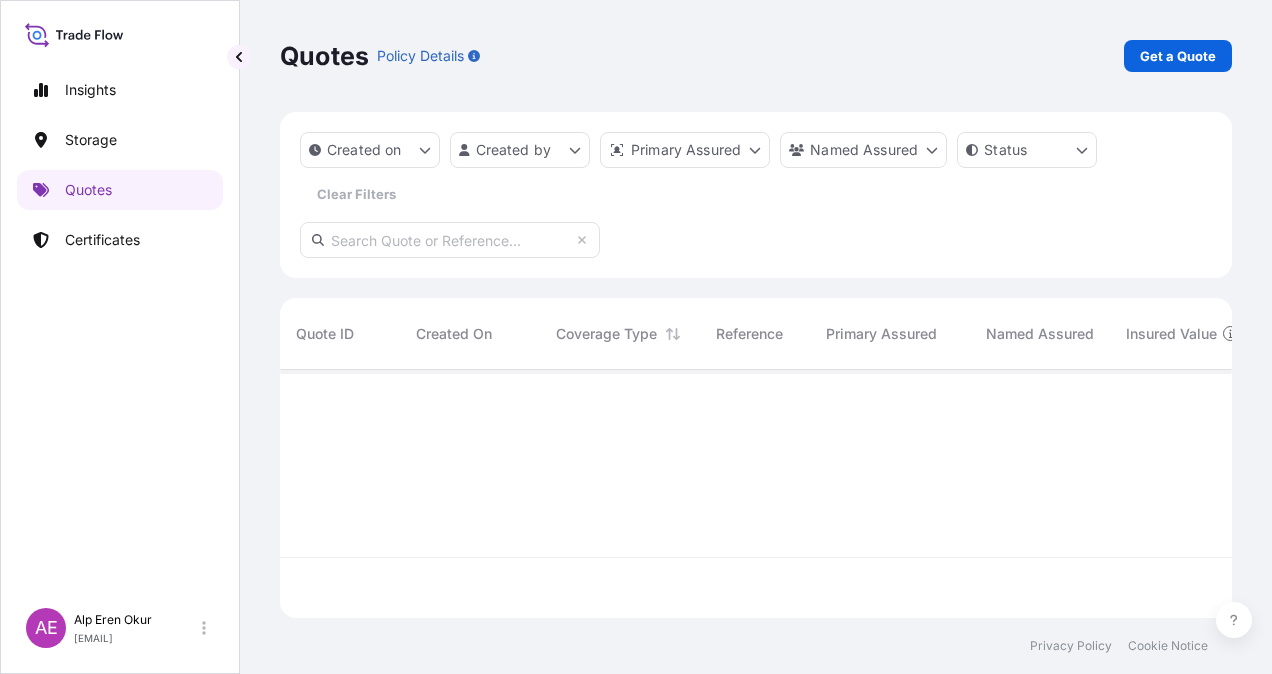 scroll, scrollTop: 16, scrollLeft: 16, axis: both 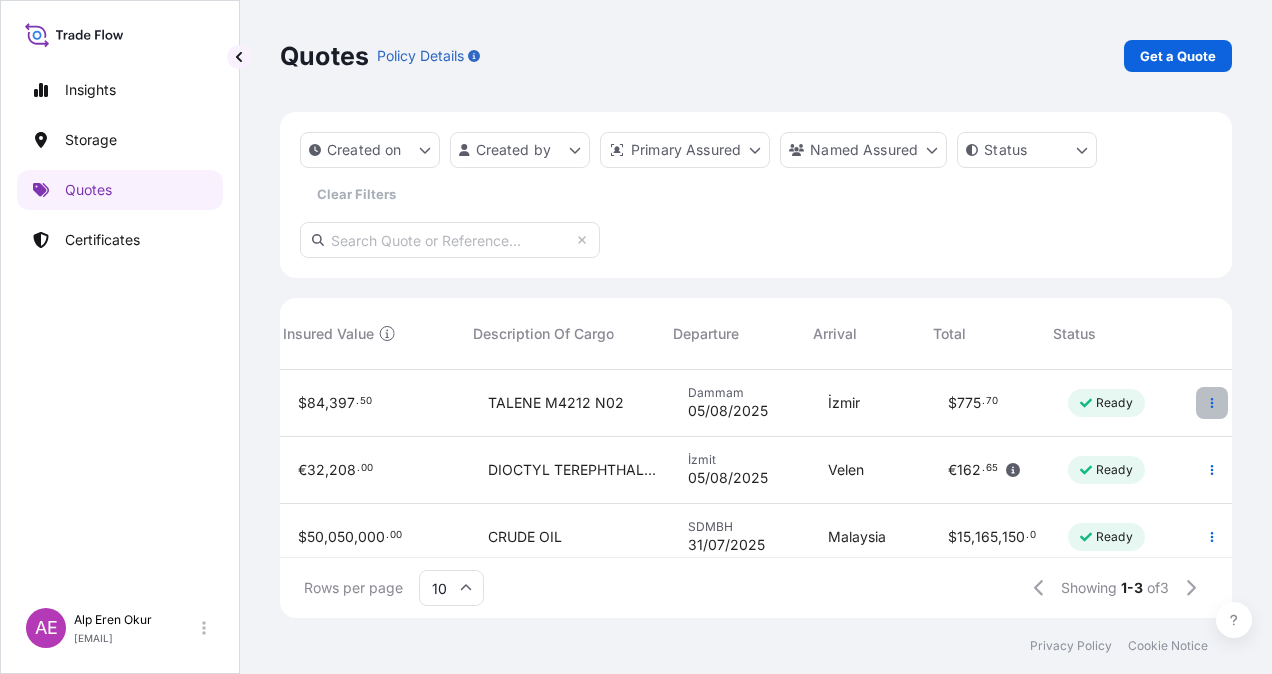 click at bounding box center (1212, 403) 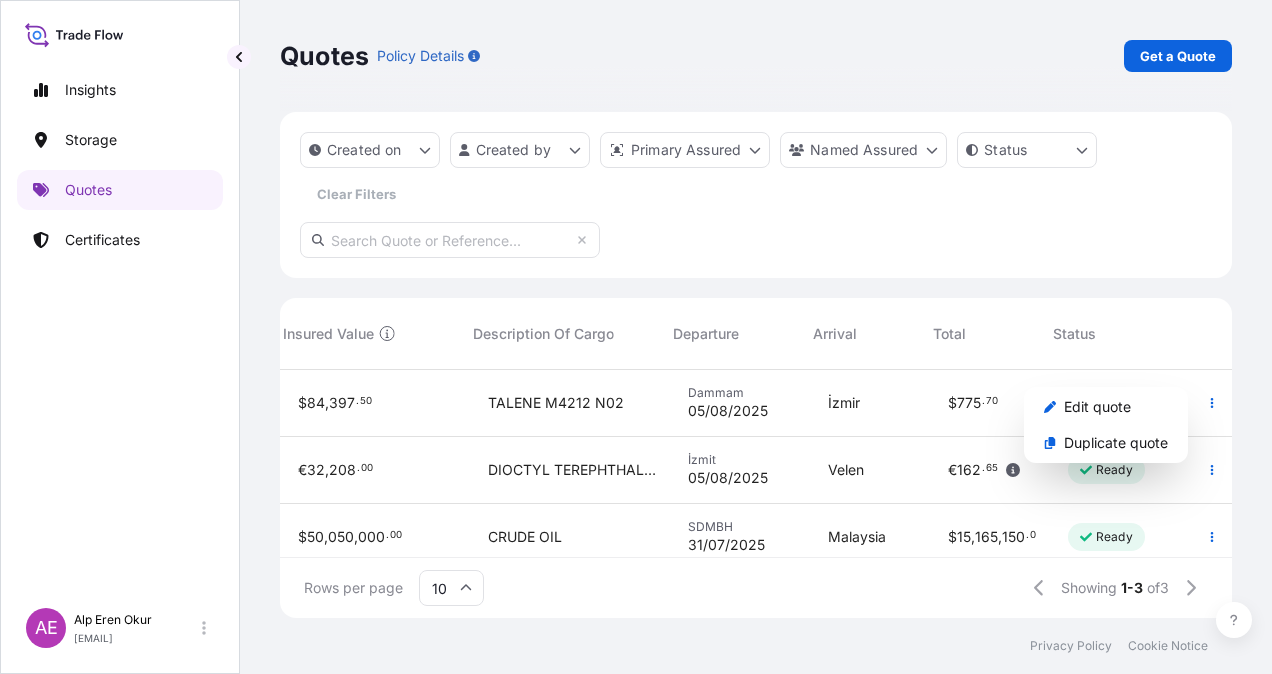 click at bounding box center [1212, 403] 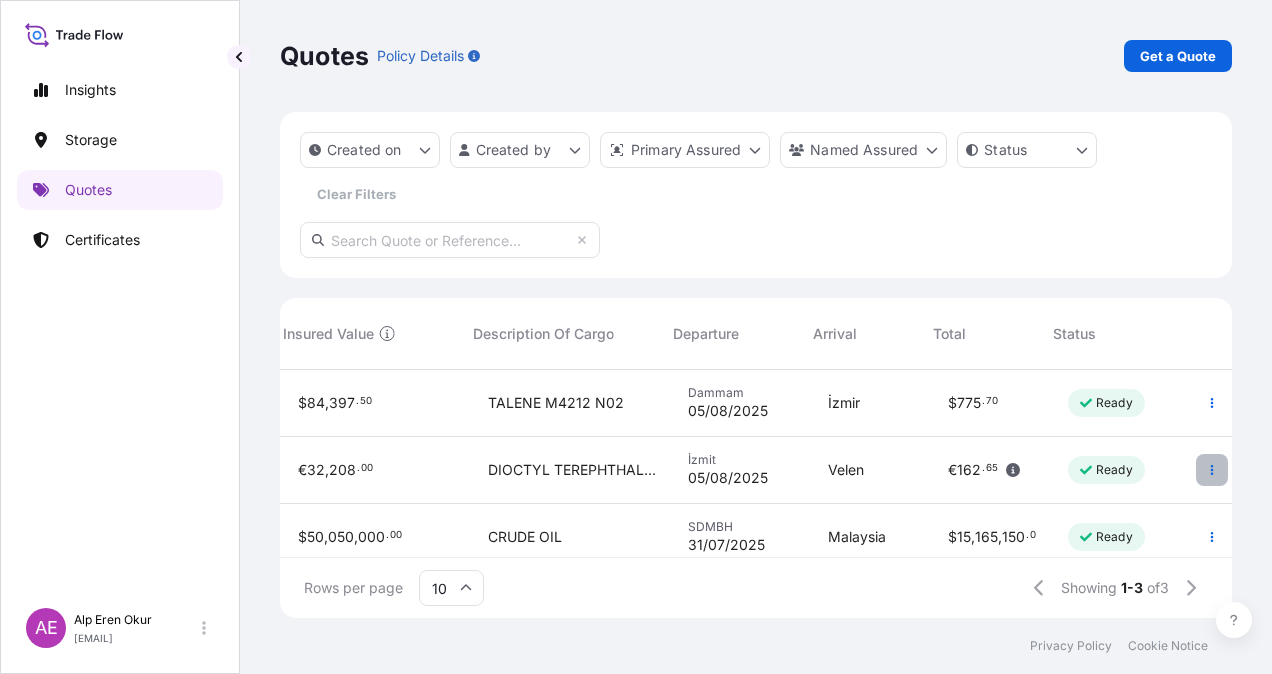 click at bounding box center (1212, 470) 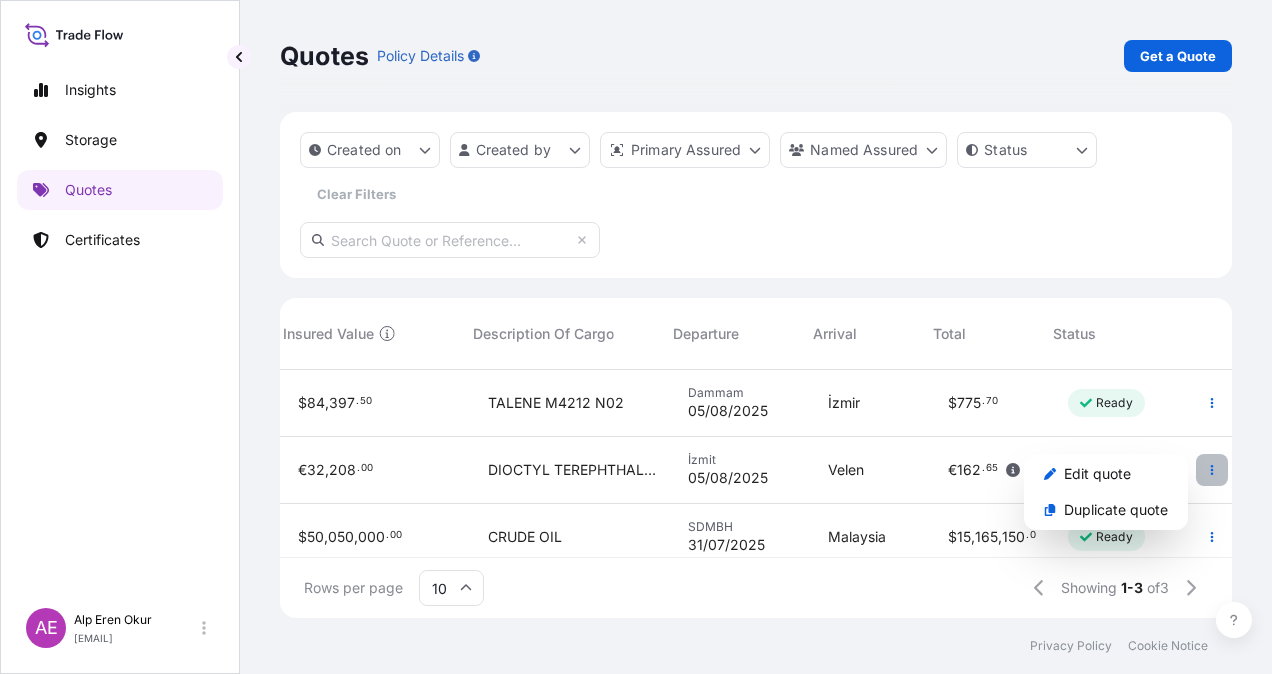 click at bounding box center [1212, 470] 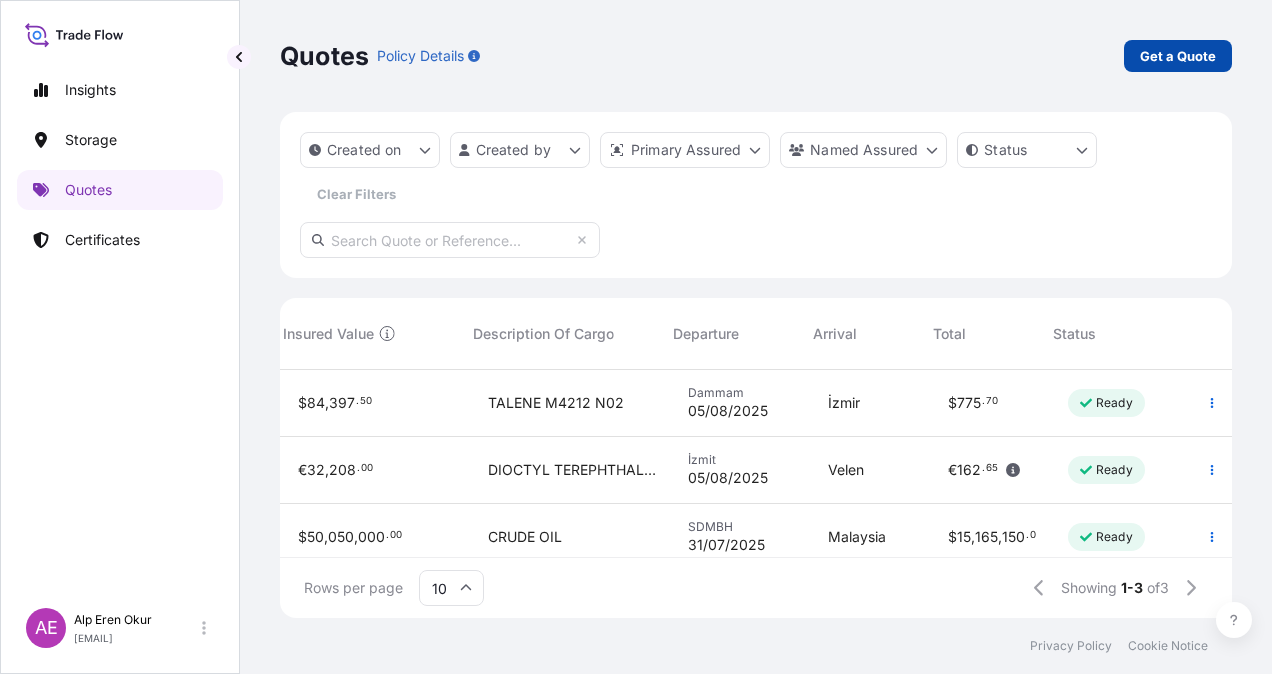 click on "Get a Quote" at bounding box center (1178, 56) 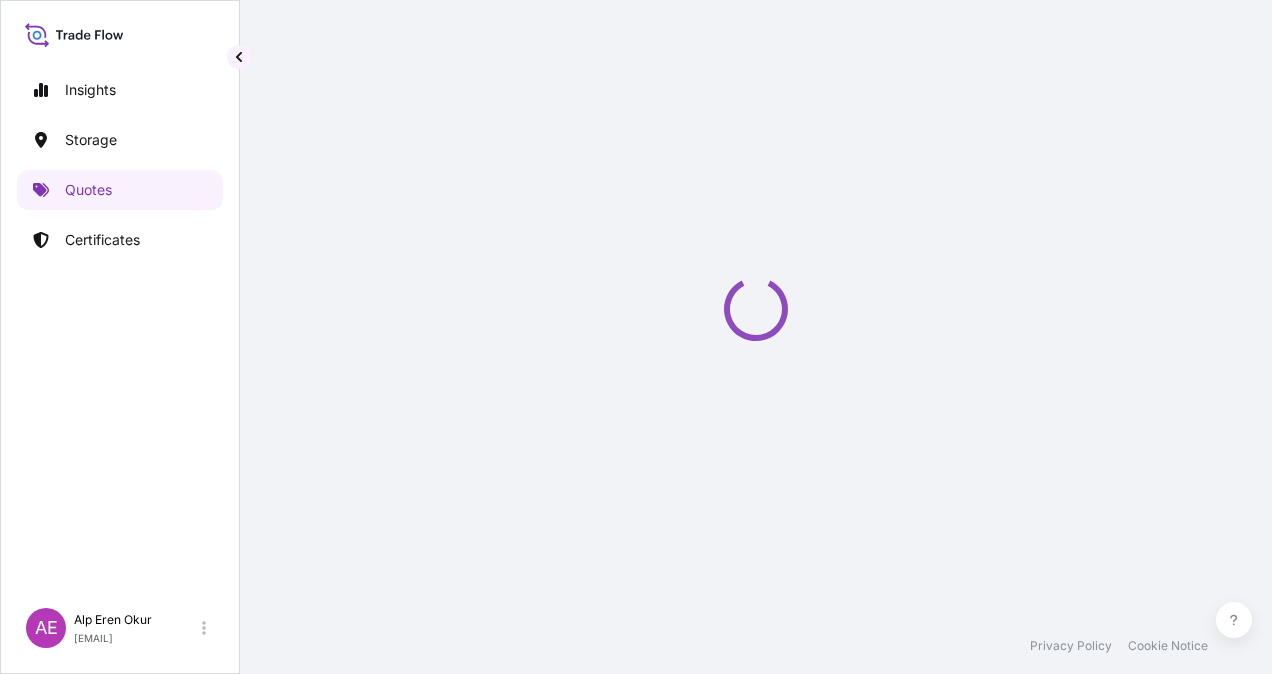select on "Ocean Vessel" 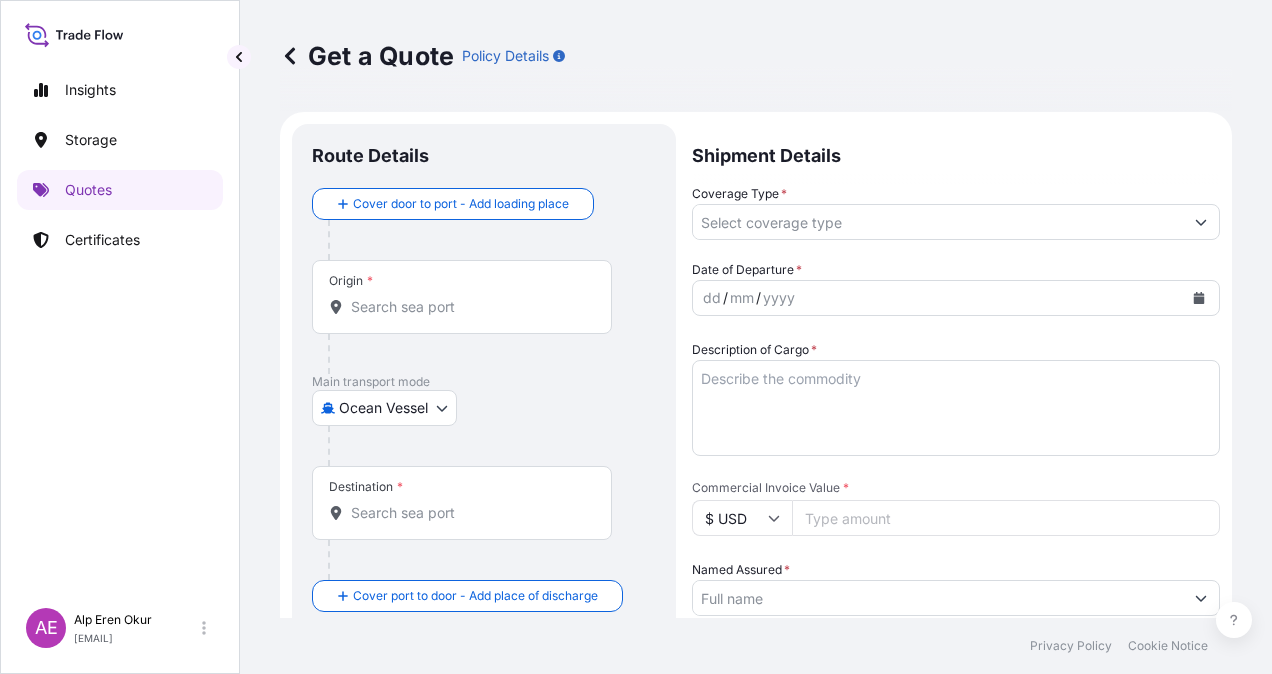 scroll, scrollTop: 32, scrollLeft: 0, axis: vertical 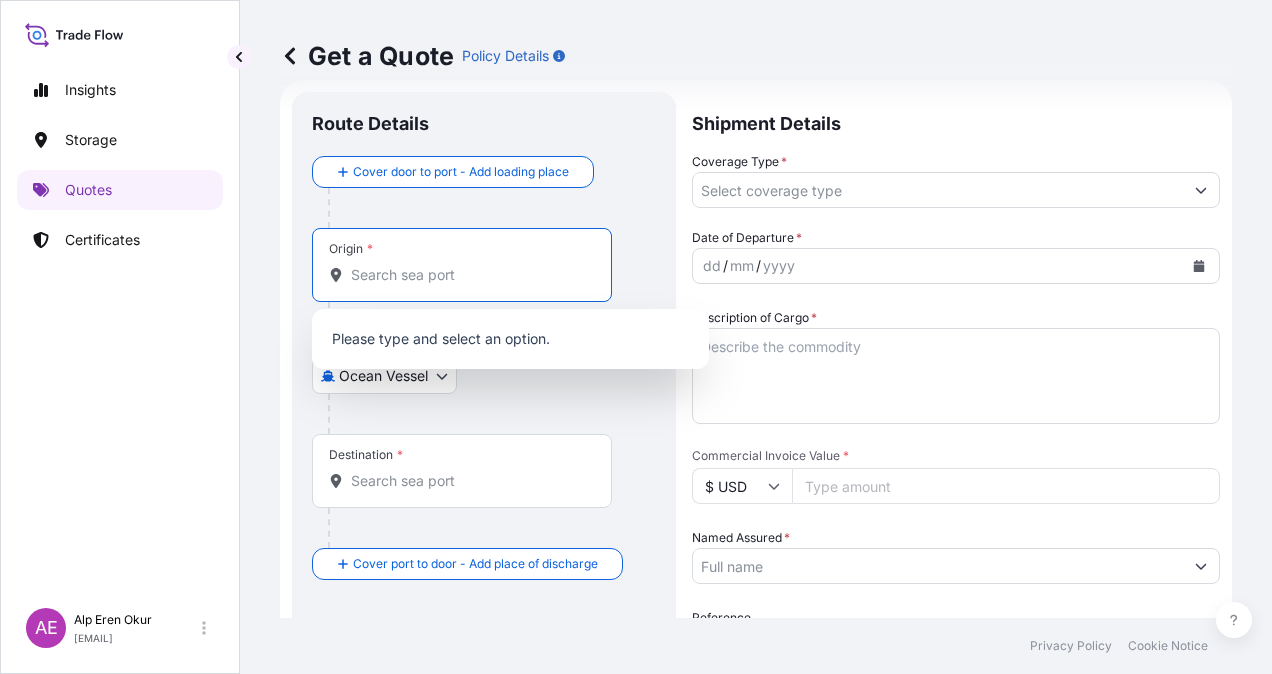 click on "Origin *" at bounding box center [469, 275] 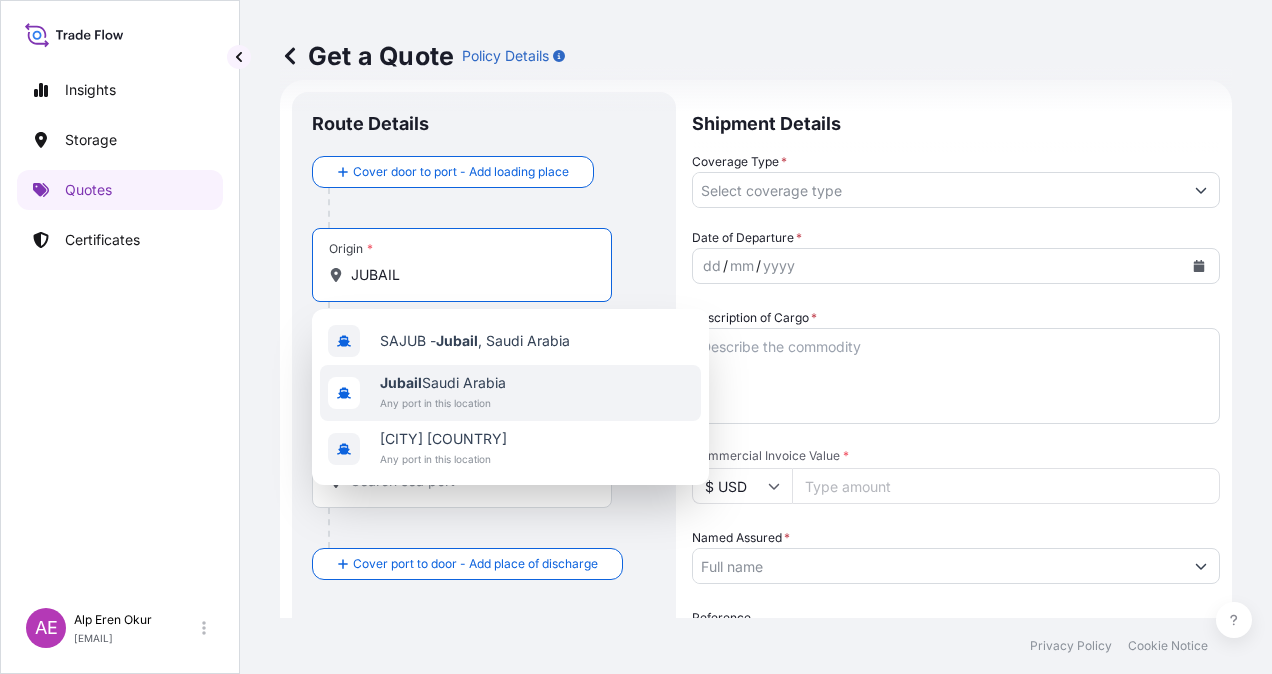 click on "Jubail  Saudi Arabia" at bounding box center [443, 383] 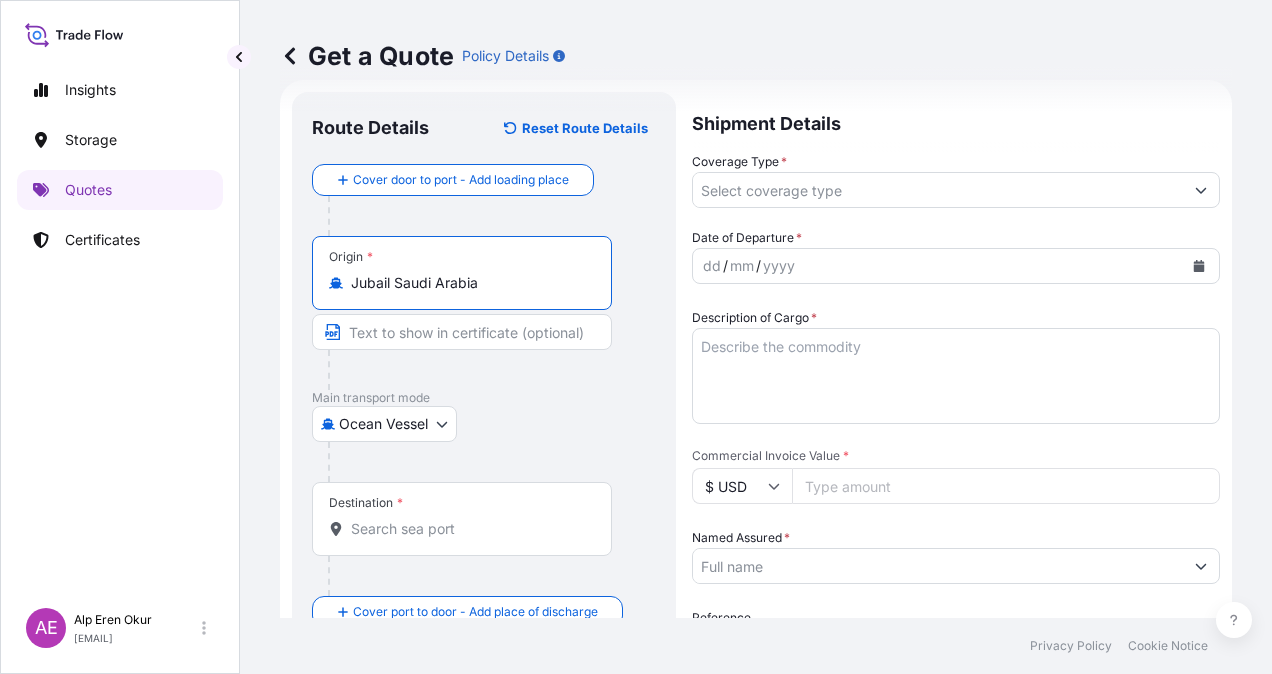 type on "Jubail Saudi Arabia" 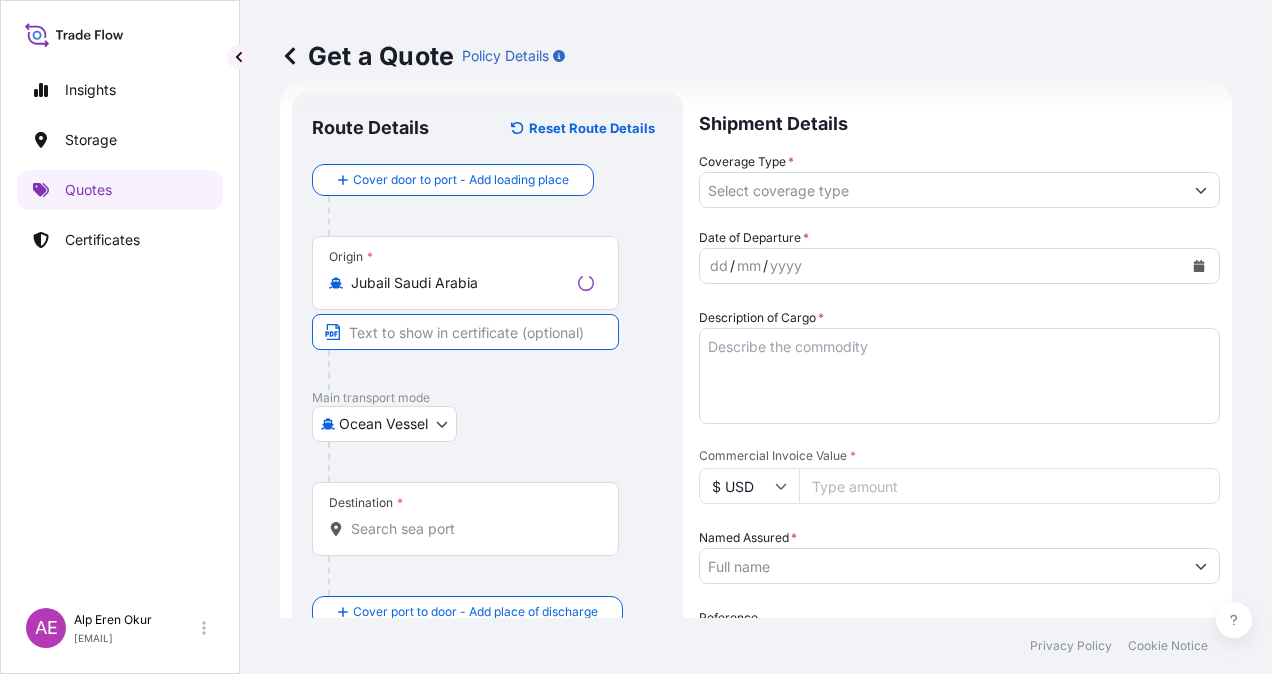 paste on "JUBAIL" 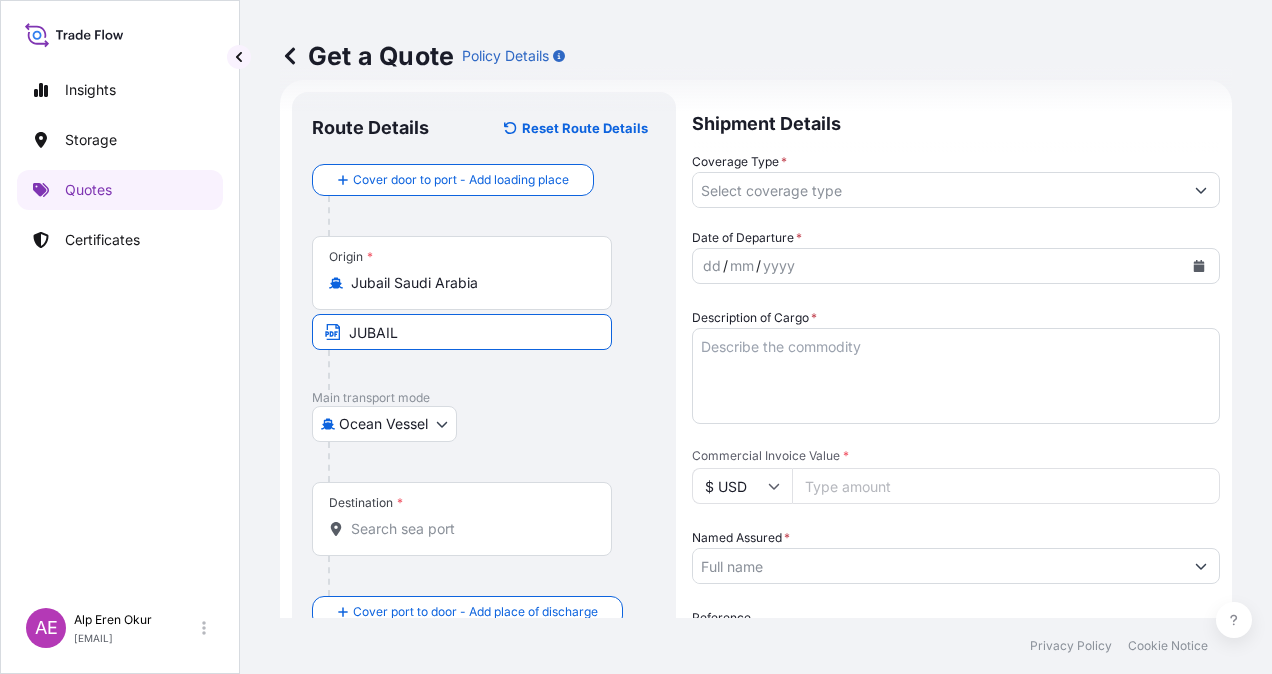 type on "JUBAIL/SAUDI ARABIA" 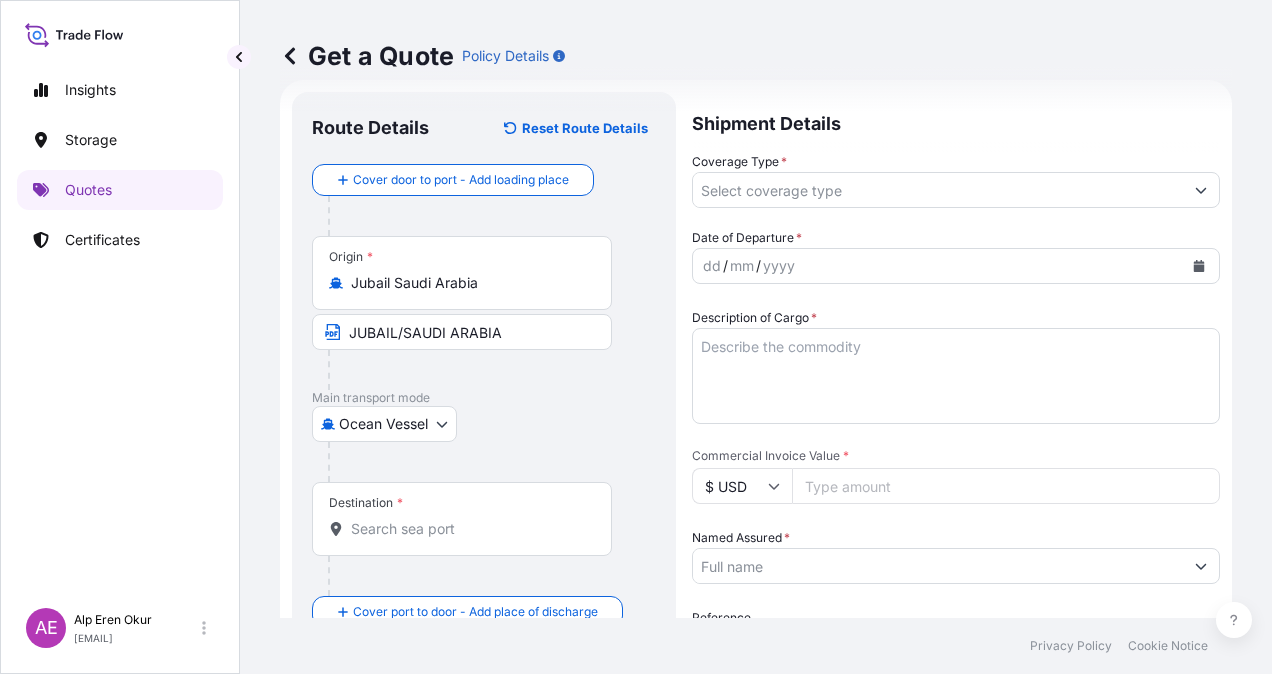 click on "Destination *" at bounding box center [462, 519] 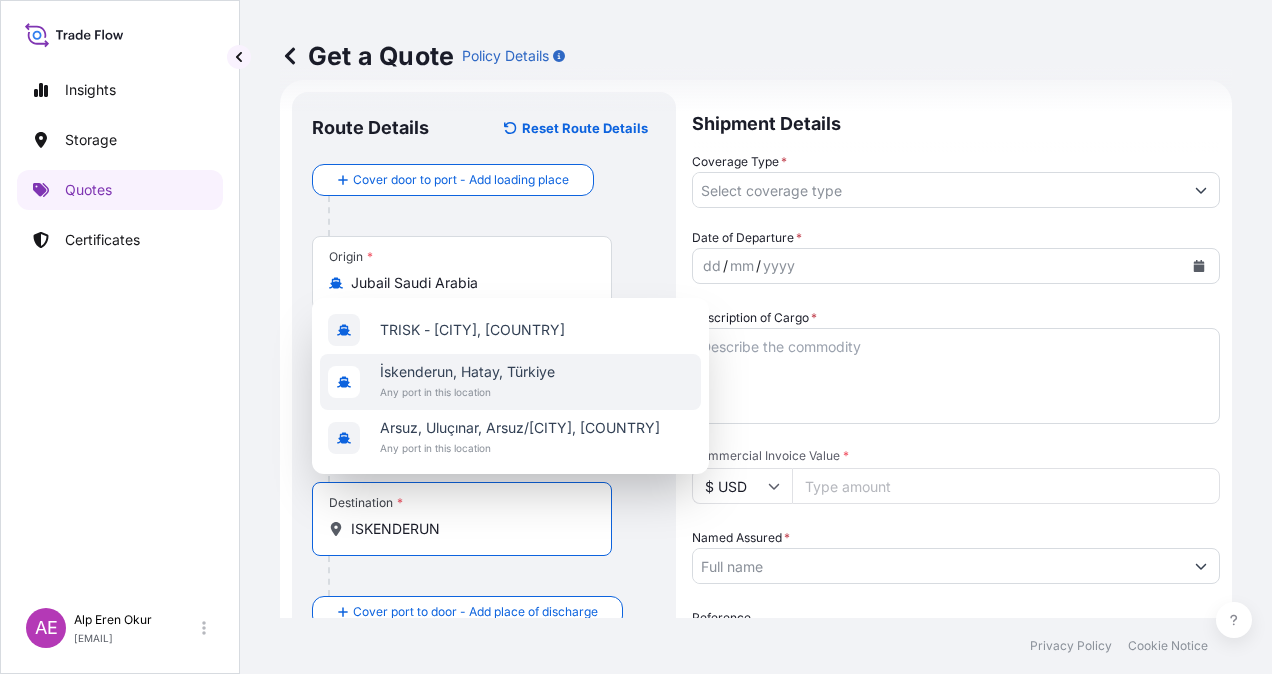 click on "İskenderun, Hatay, Türkiye" at bounding box center [467, 372] 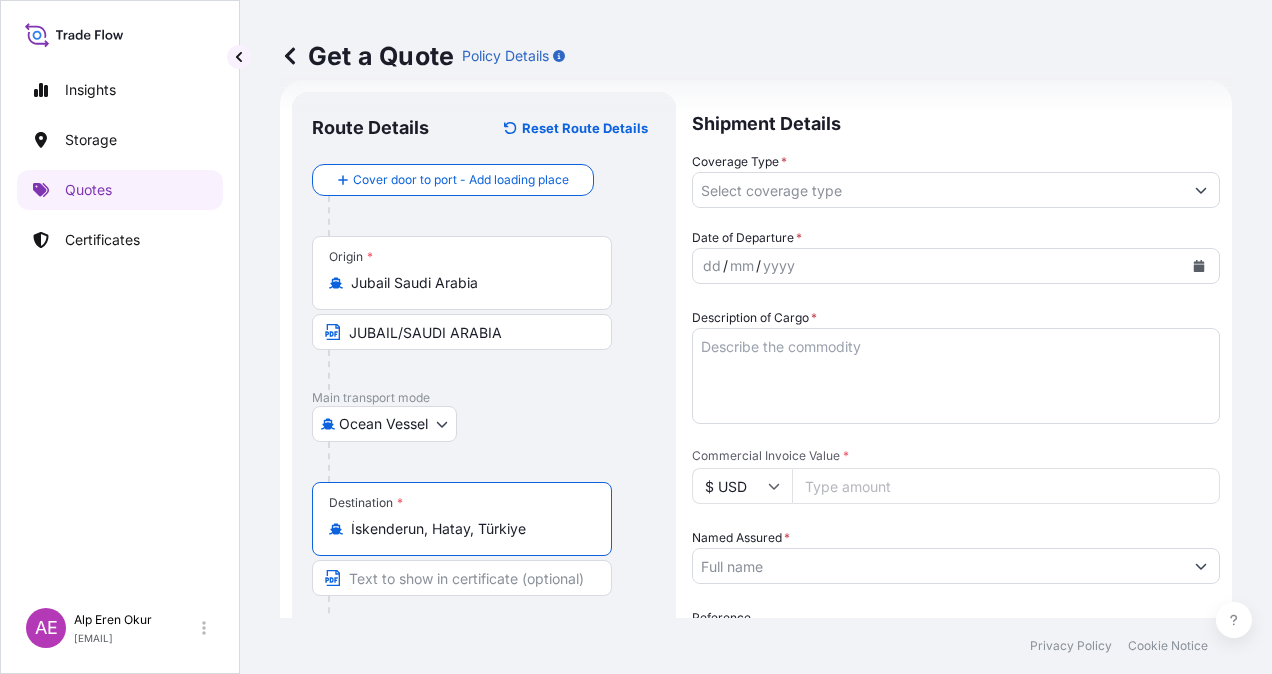 type on "İskenderun, Hatay, Türkiye" 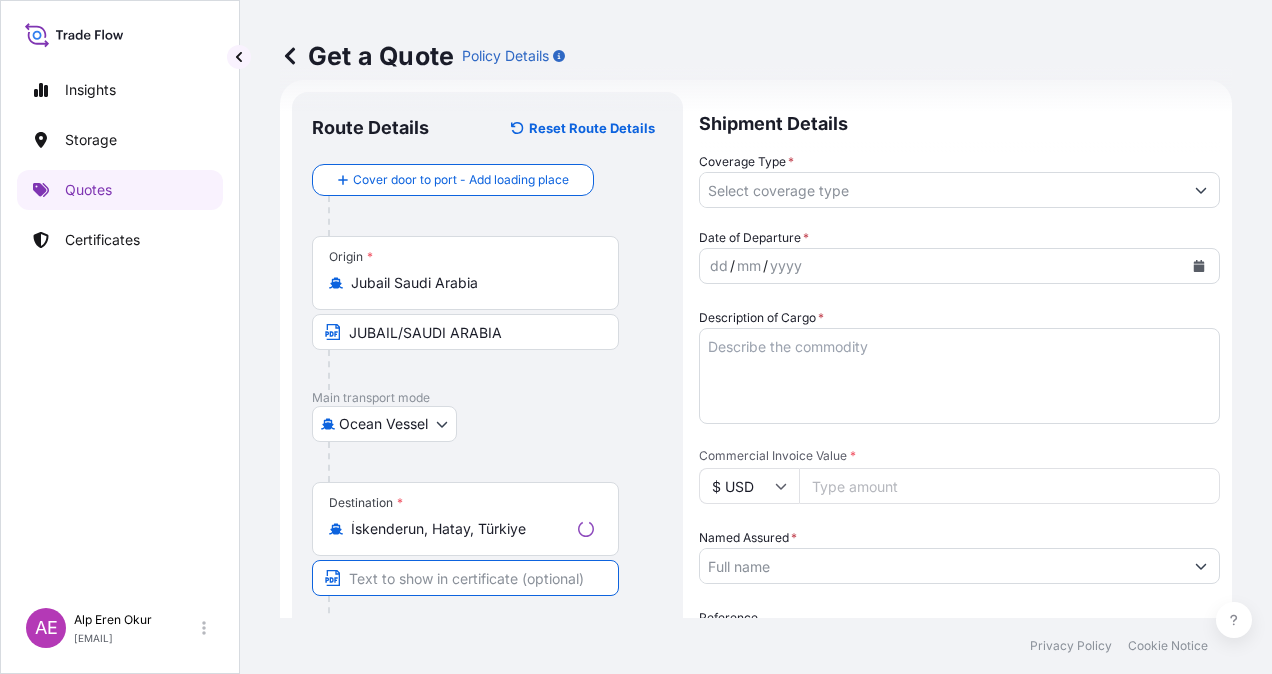 click at bounding box center [465, 578] 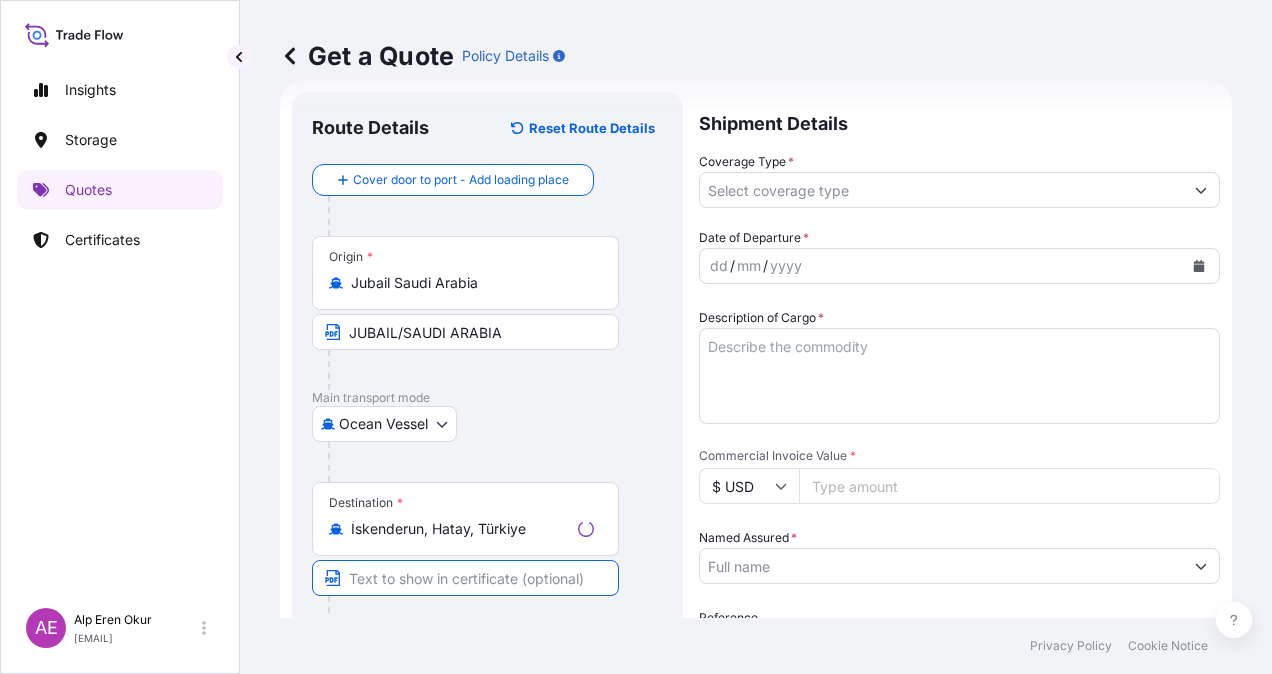 paste on "ISKENDERUN" 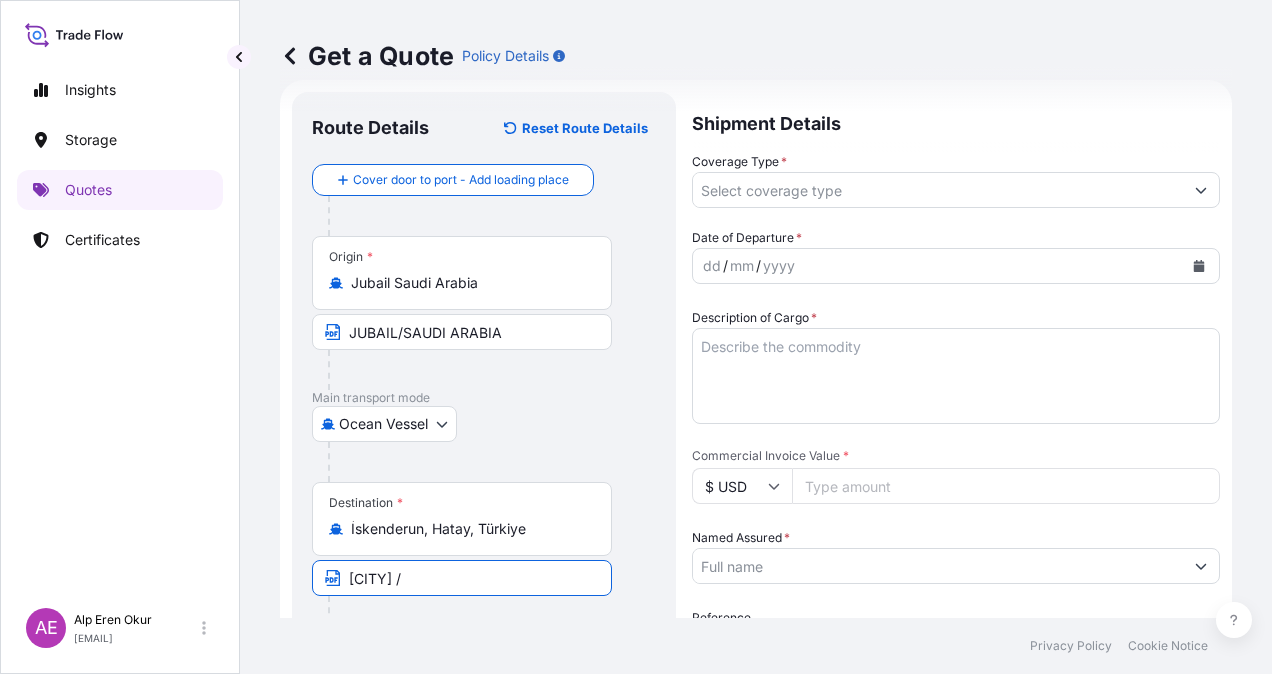 paste on "TURKEY" 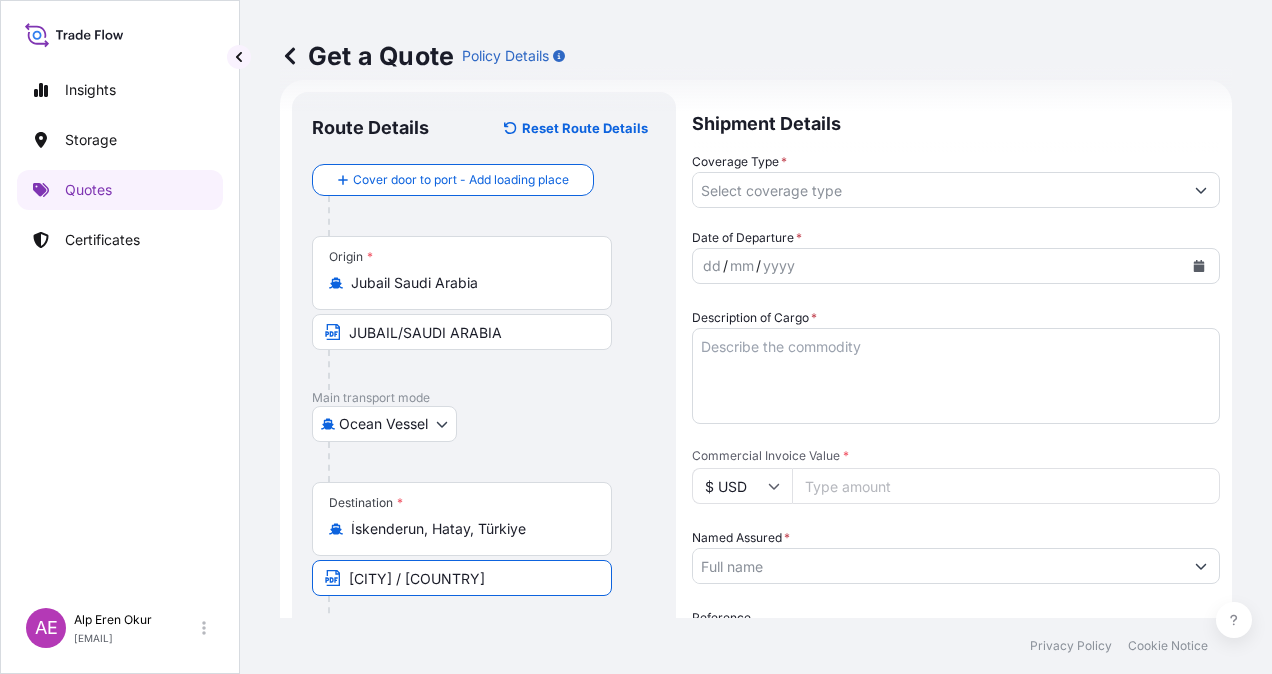 type on "[CITY] / [COUNTRY]" 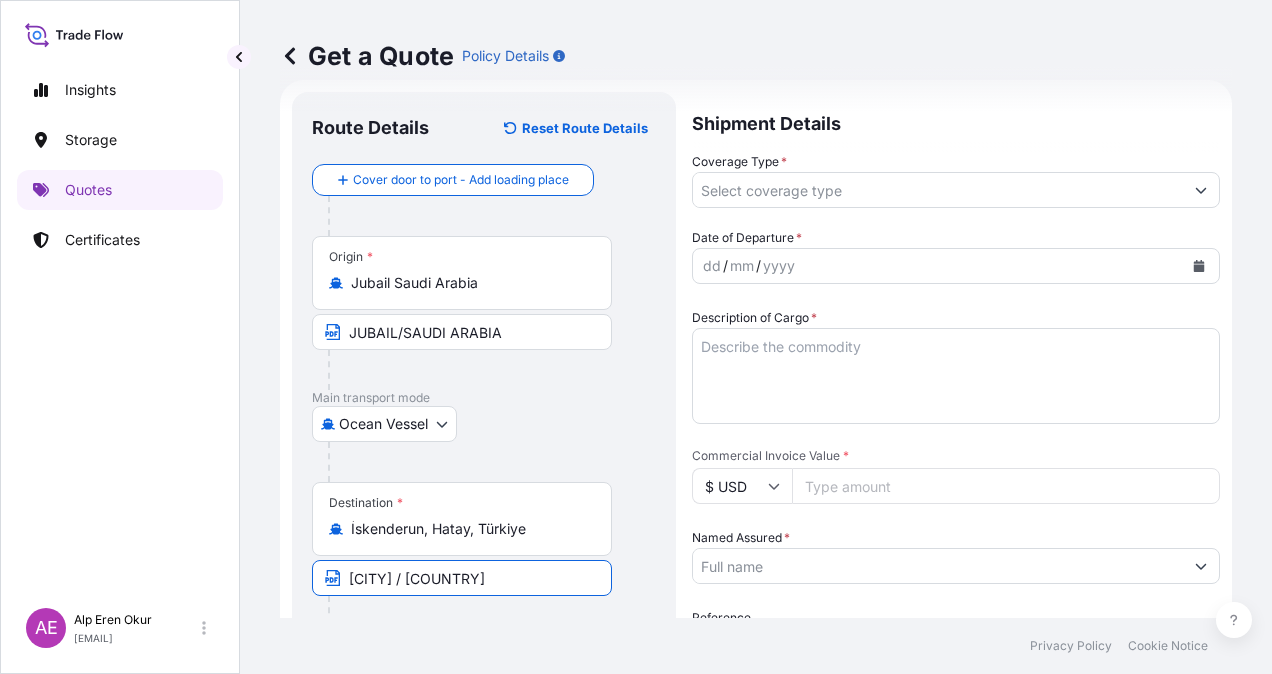 click on "dd" at bounding box center (712, 266) 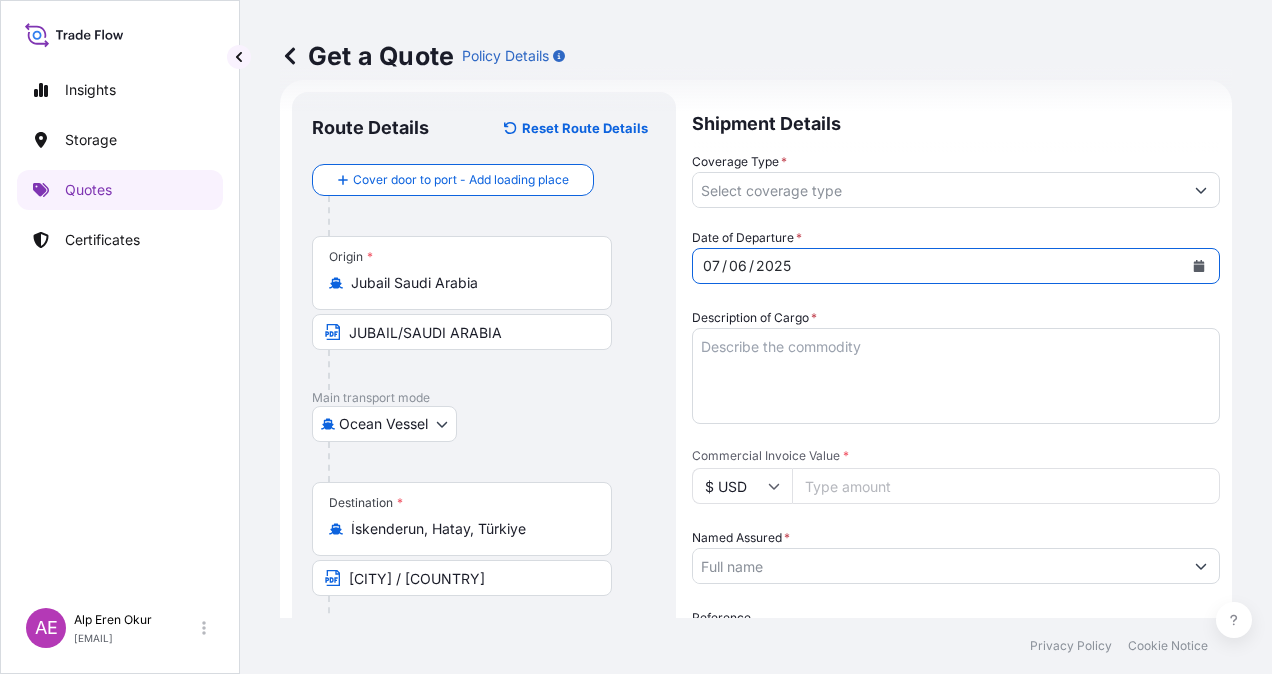 click on "Description of Cargo *" at bounding box center (956, 376) 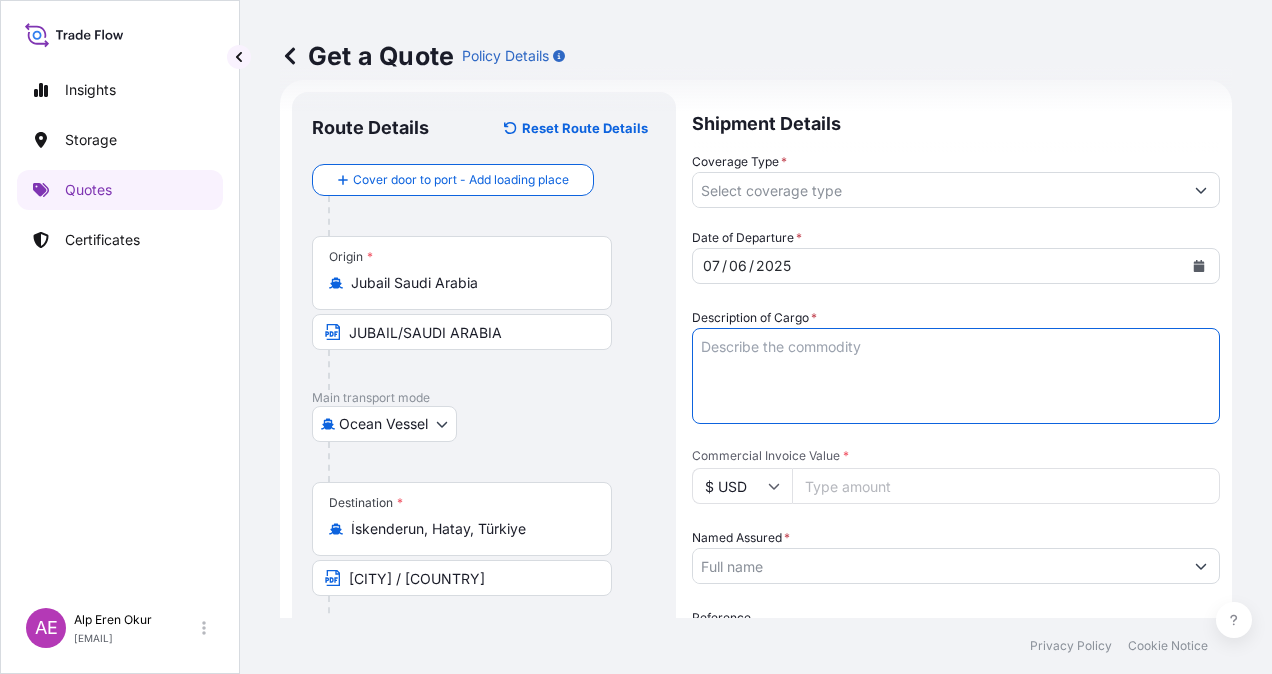 click on "Commercial Invoice Value   *" at bounding box center (1006, 486) 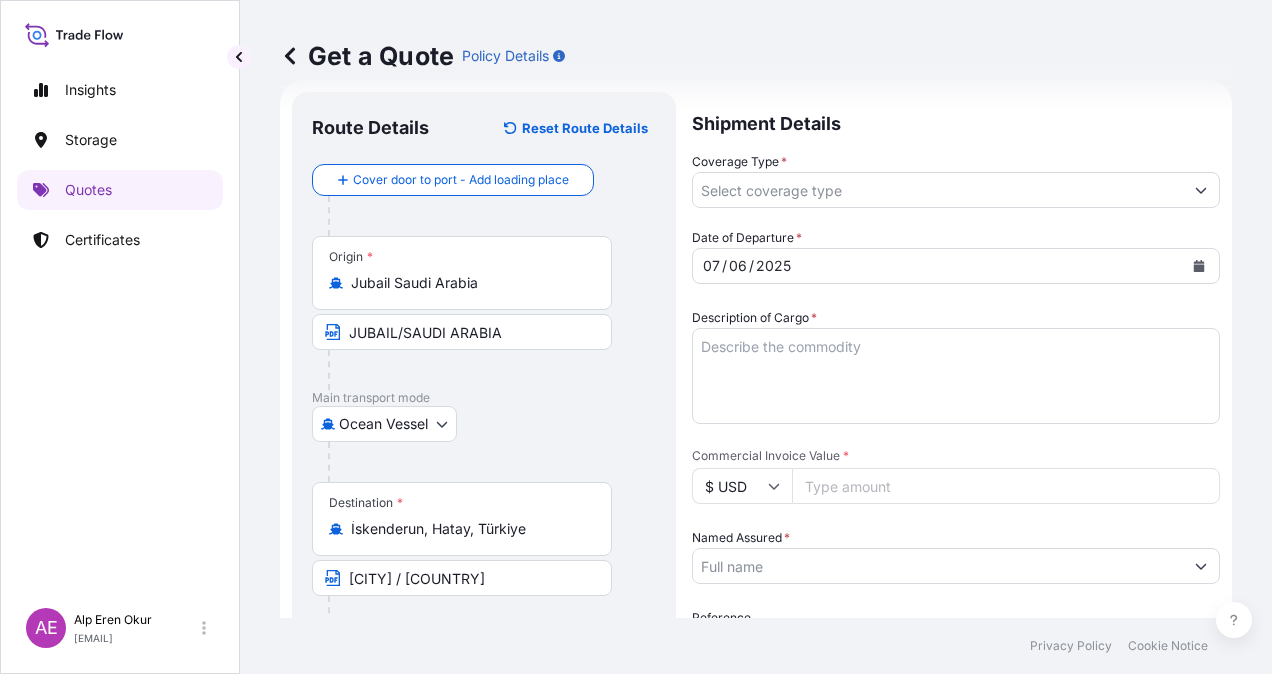 paste on "478023.88" 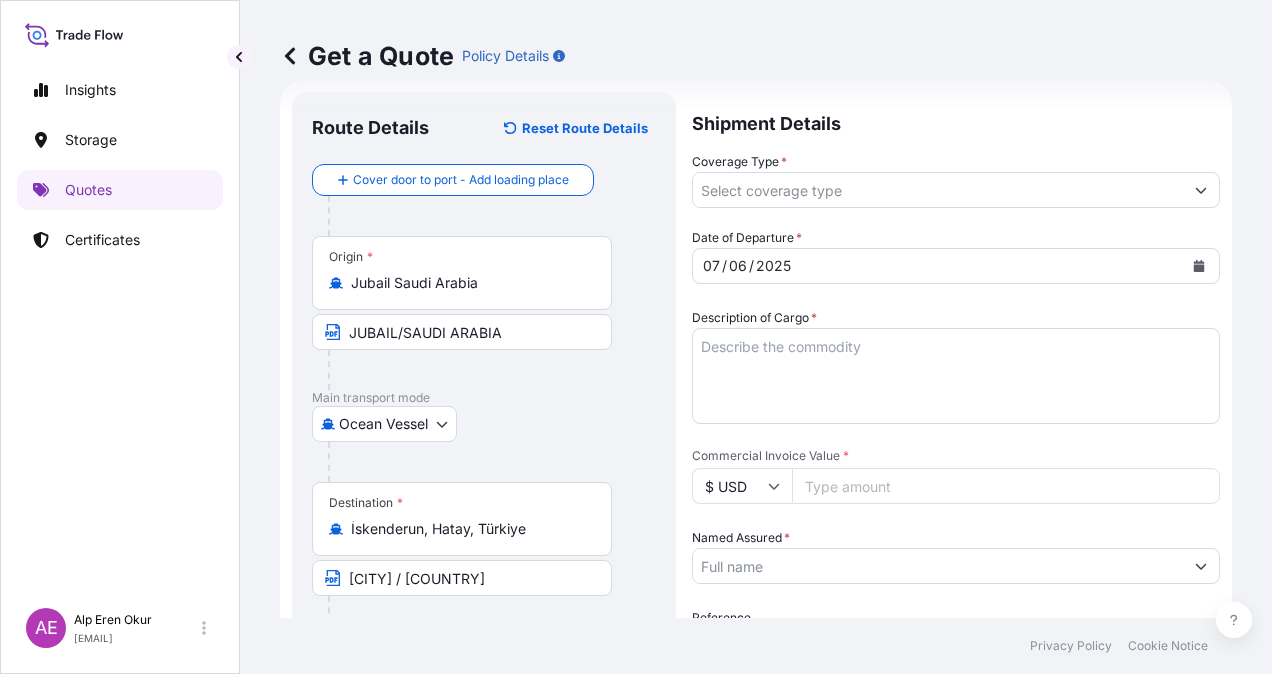 click on "Description of Cargo *" at bounding box center (956, 376) 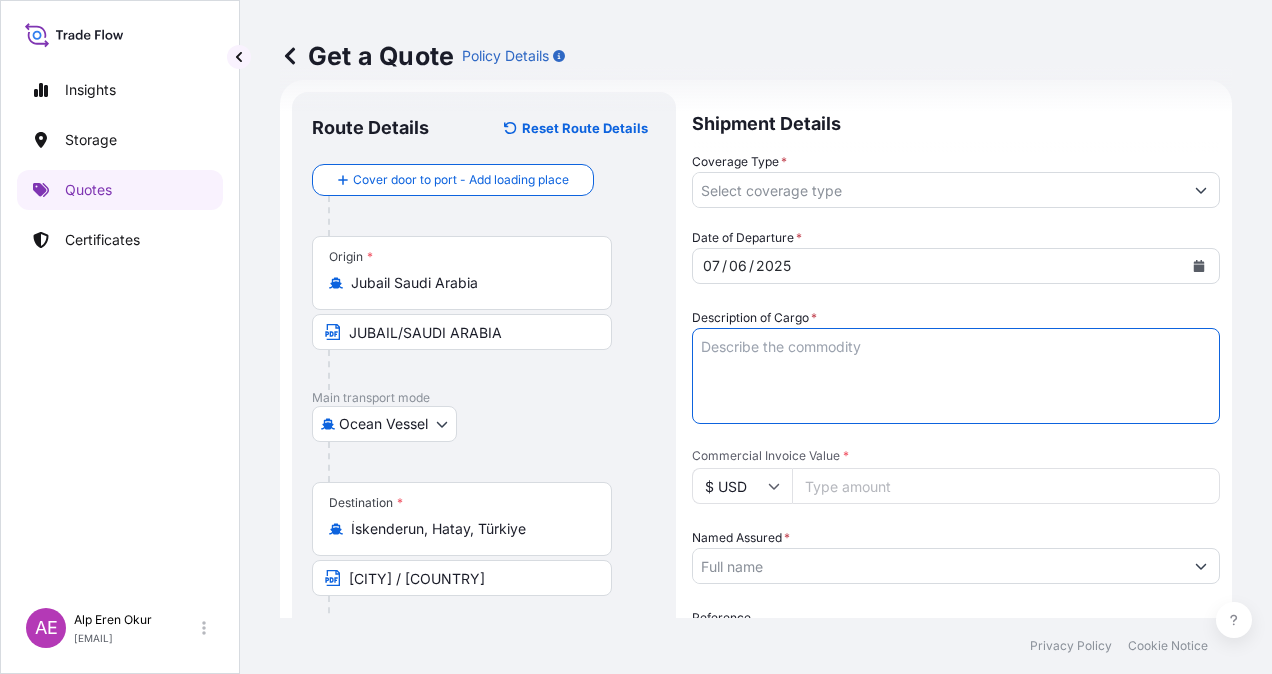 paste on "PP2245" 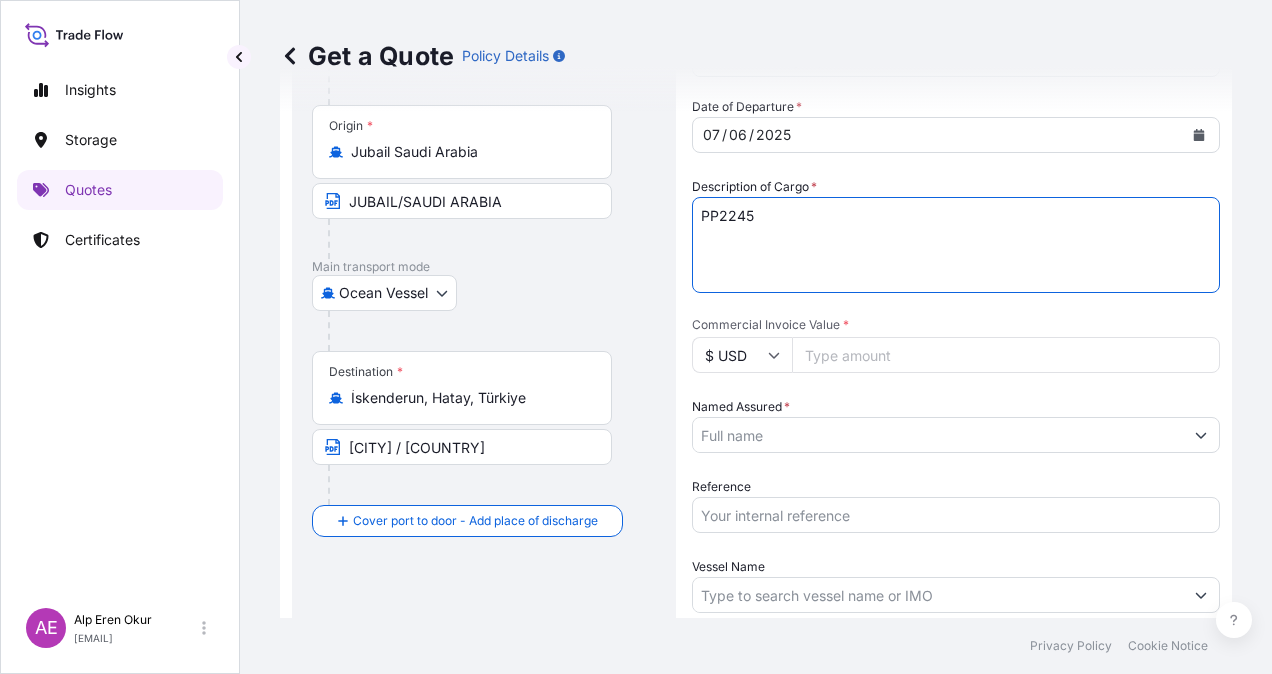 scroll, scrollTop: 332, scrollLeft: 0, axis: vertical 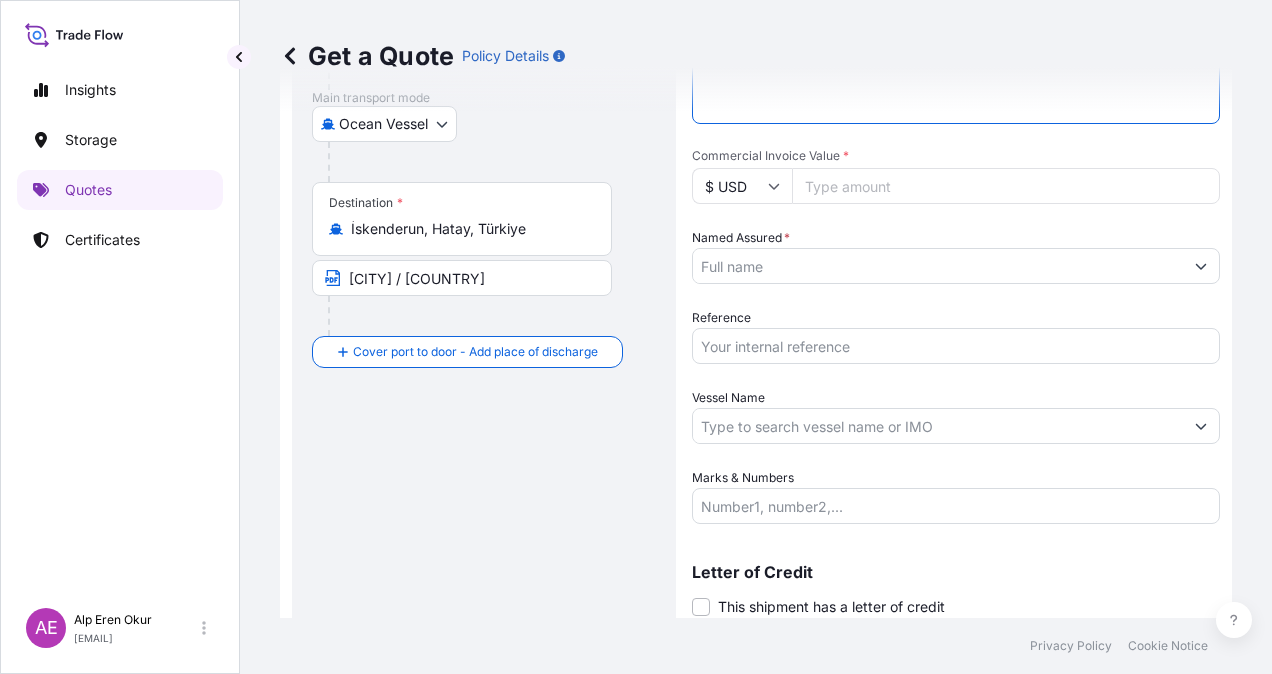 type on "PP2245" 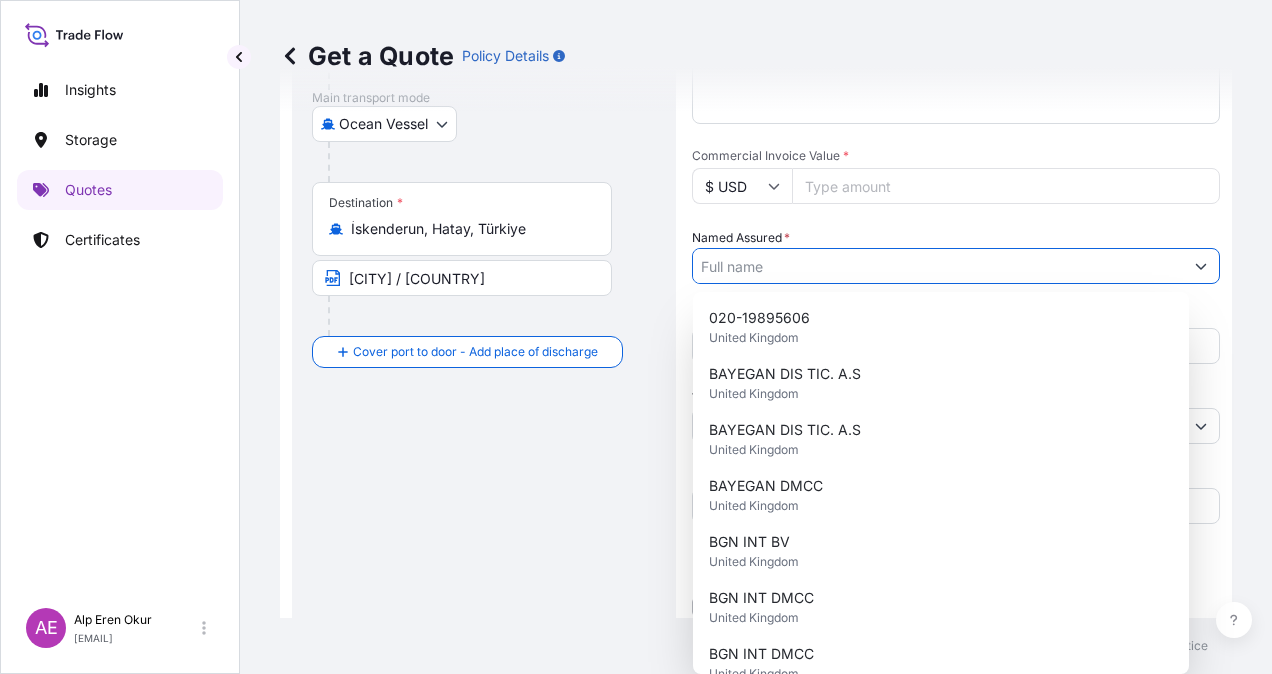 click on "Named Assured *" at bounding box center [938, 266] 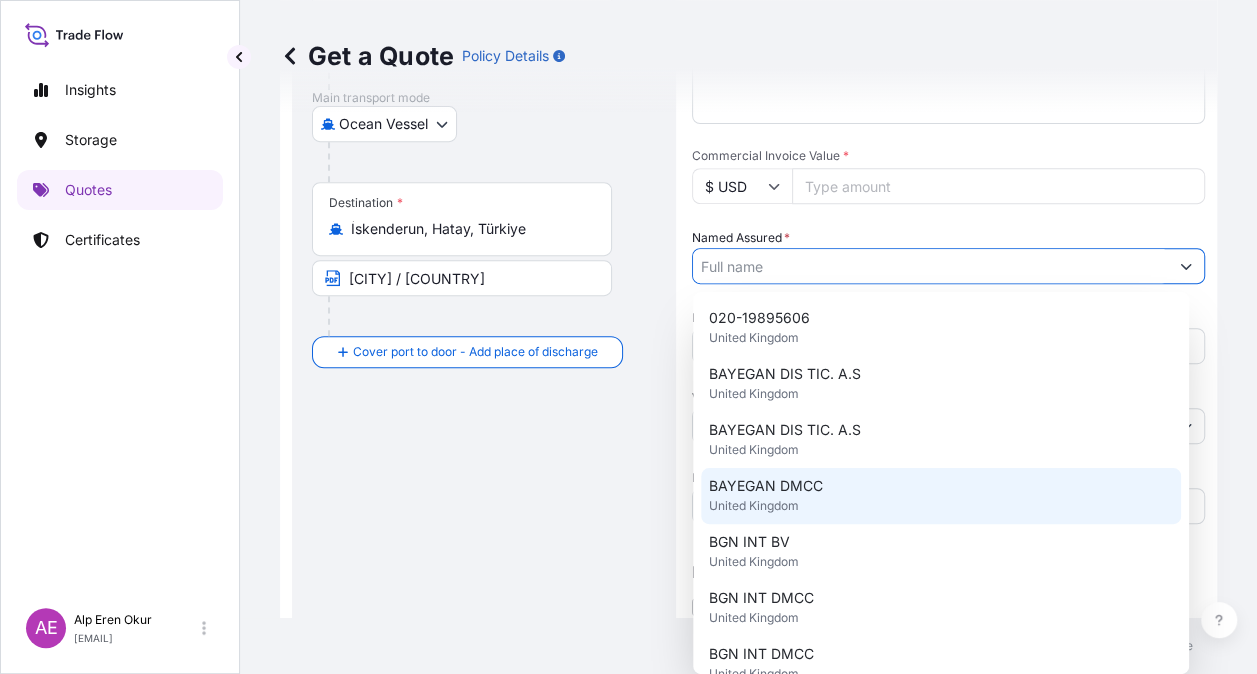 click on "BAYEGAN DMCC United Kingdom" at bounding box center (941, 496) 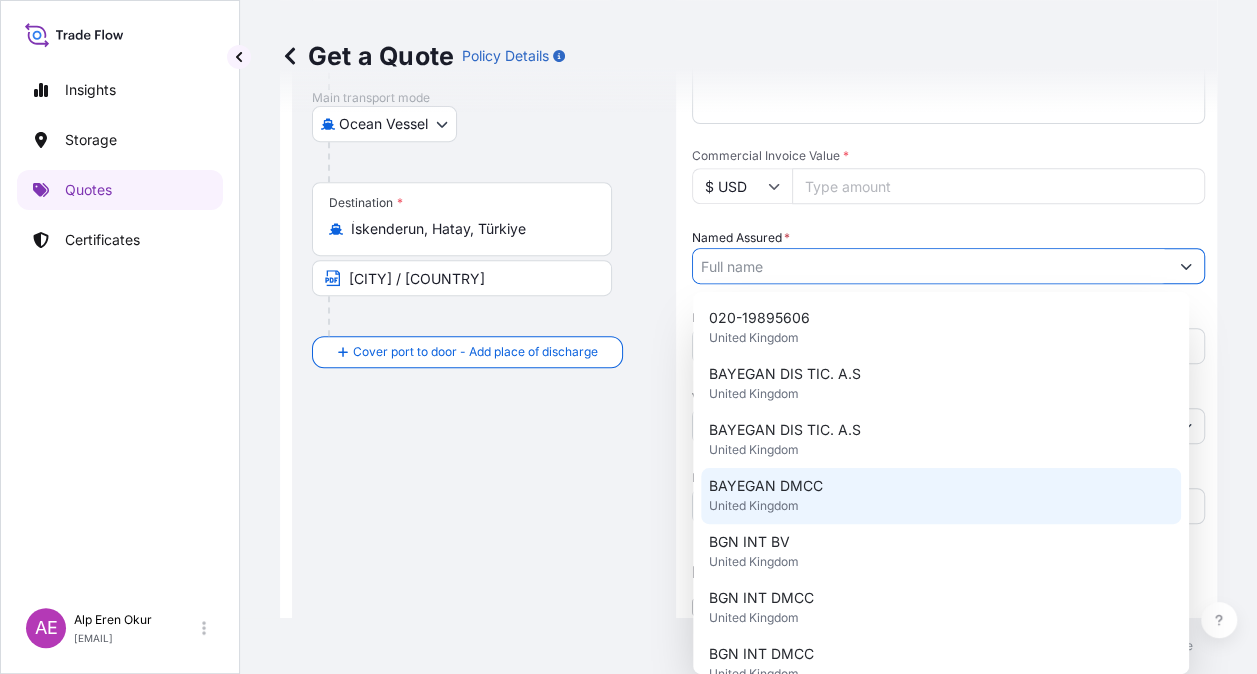 type on "BAYEGAN DMCC" 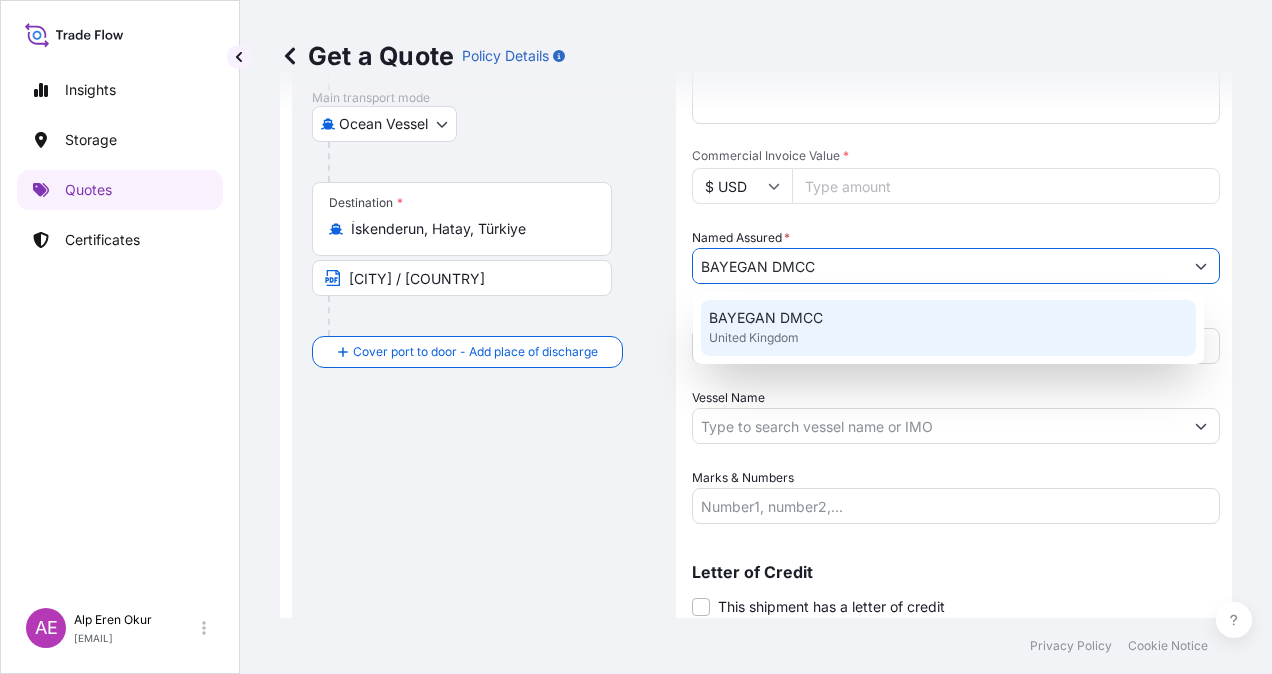 click on "Marks & Numbers" at bounding box center [743, 478] 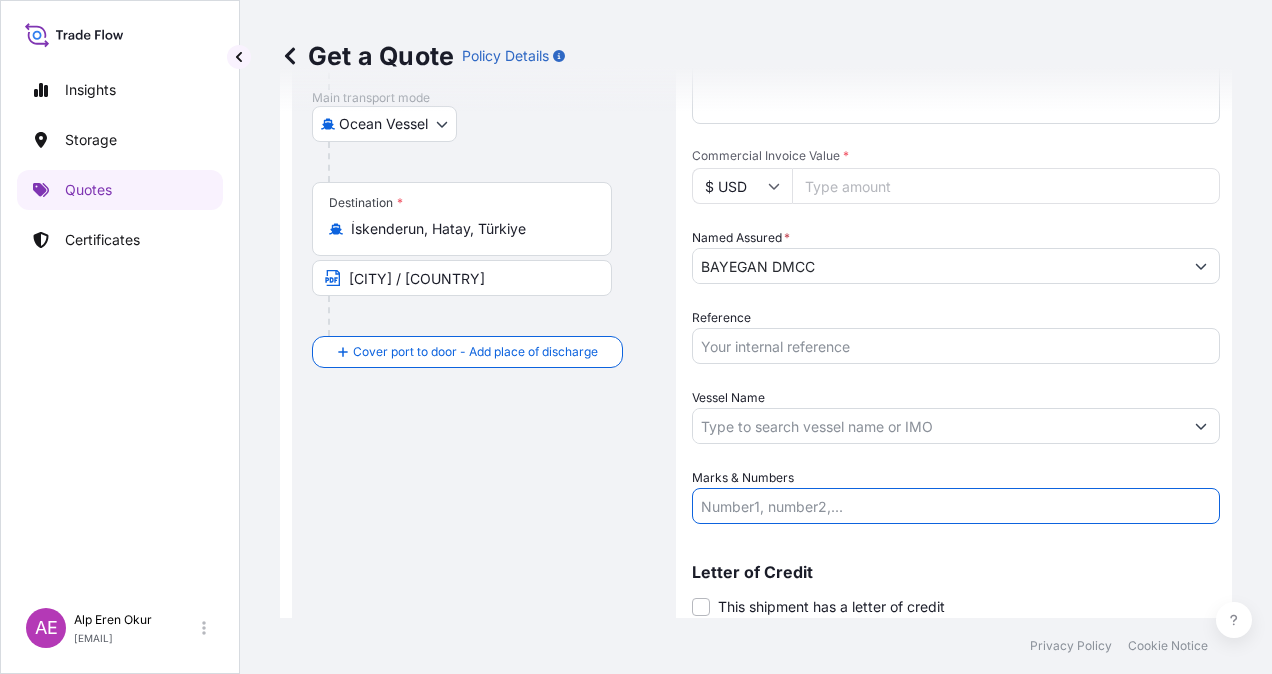 click on "Vessel Name" at bounding box center [938, 426] 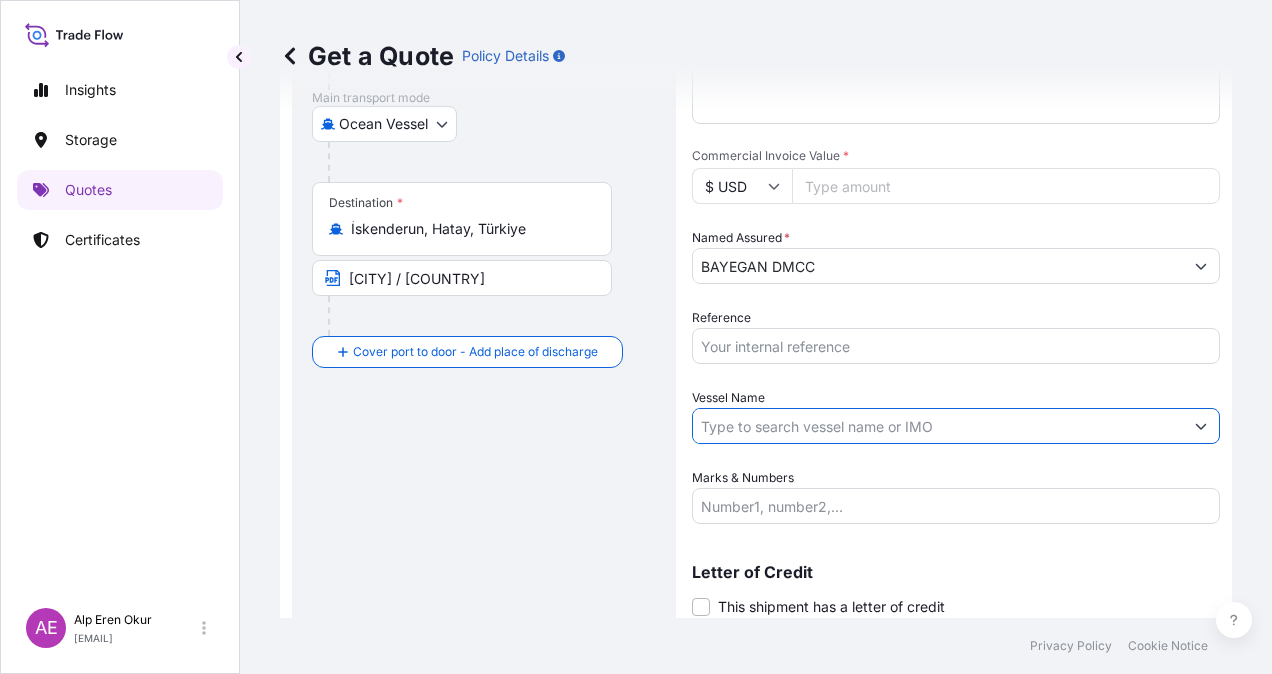 paste on "BAYEGAN DMCC		Ordinary Risk	25Y0095900	USD	478023,88	PP2245	420,750	Container	CMA CGM VITORIA		JUBAIL	SAUDI ARABIA	 ISKENDERUN 	TURKEY	07.06.2025	05.08.2025	All Risks	YES		52,58	0,00		52,58" 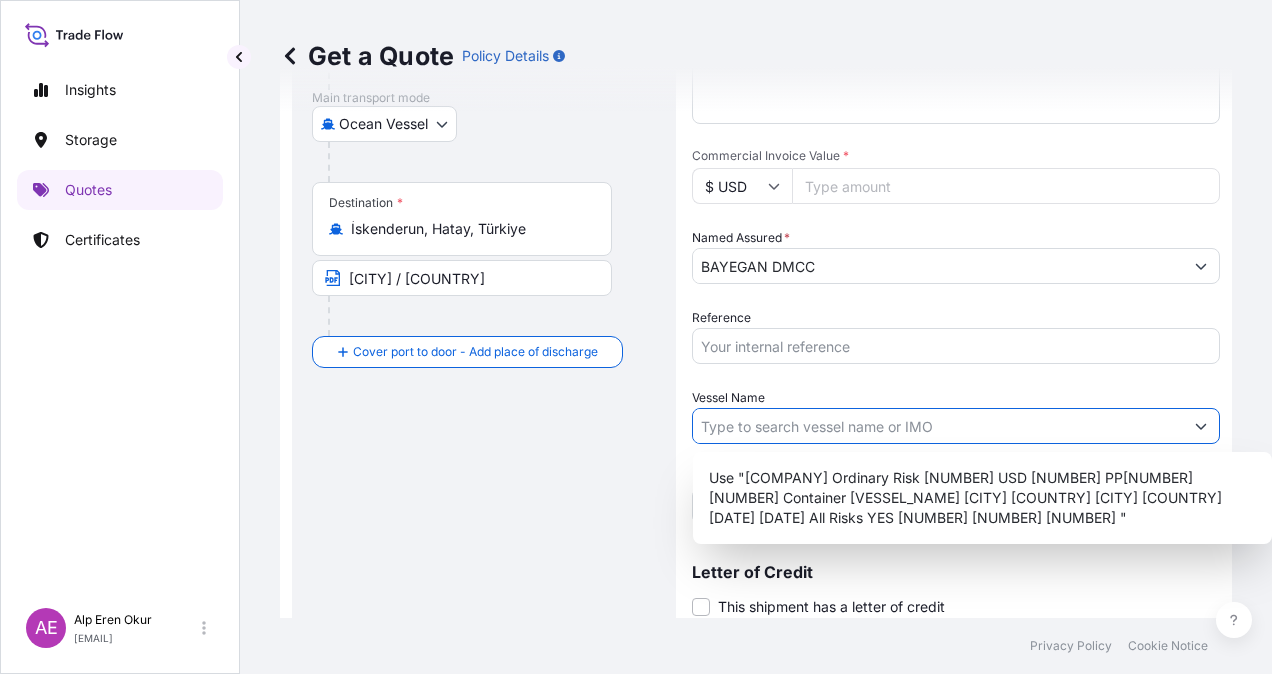 scroll, scrollTop: 0, scrollLeft: 0, axis: both 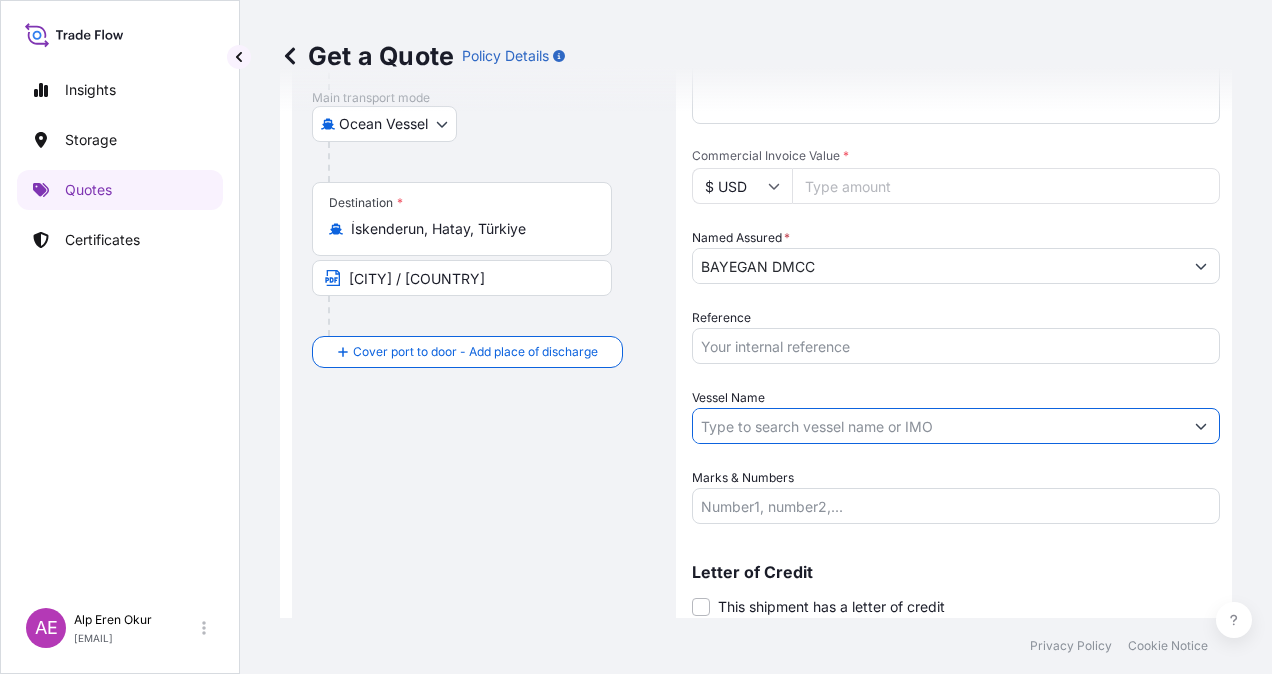 paste on "CMA CGM VITORIA" 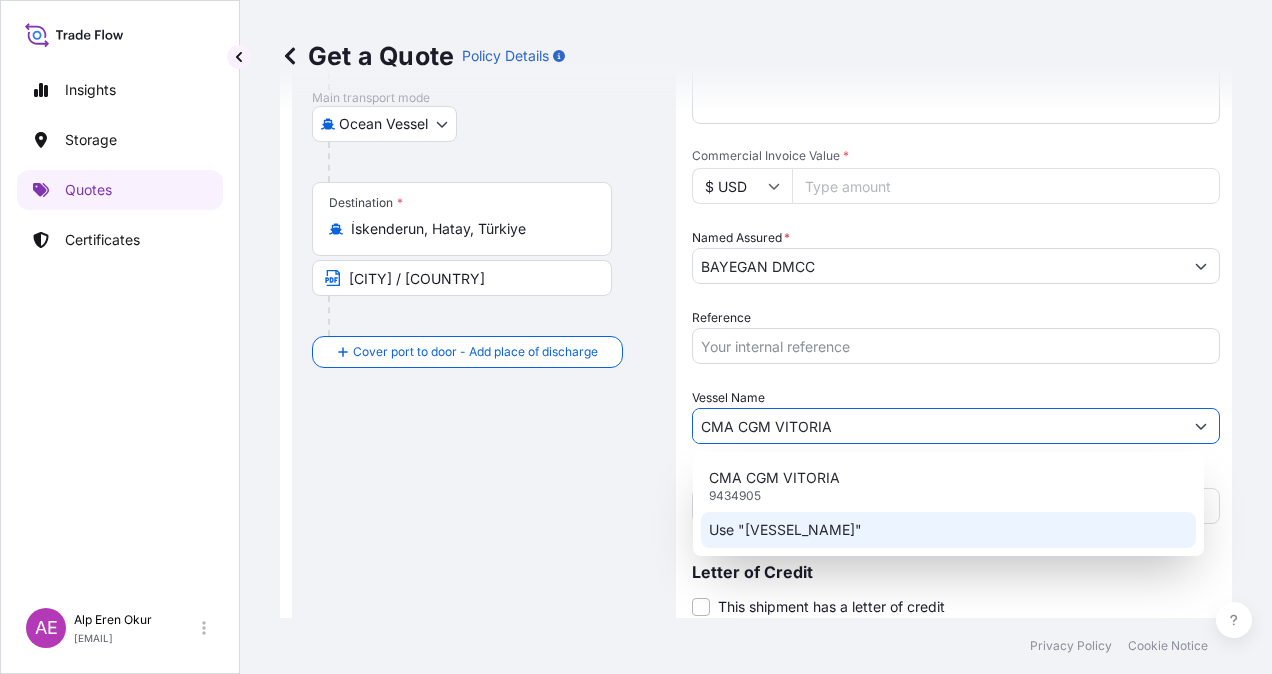 click on "CMA CGM VITORIA 9434905 Use "CMA CGM VITORIA"" at bounding box center [948, 504] 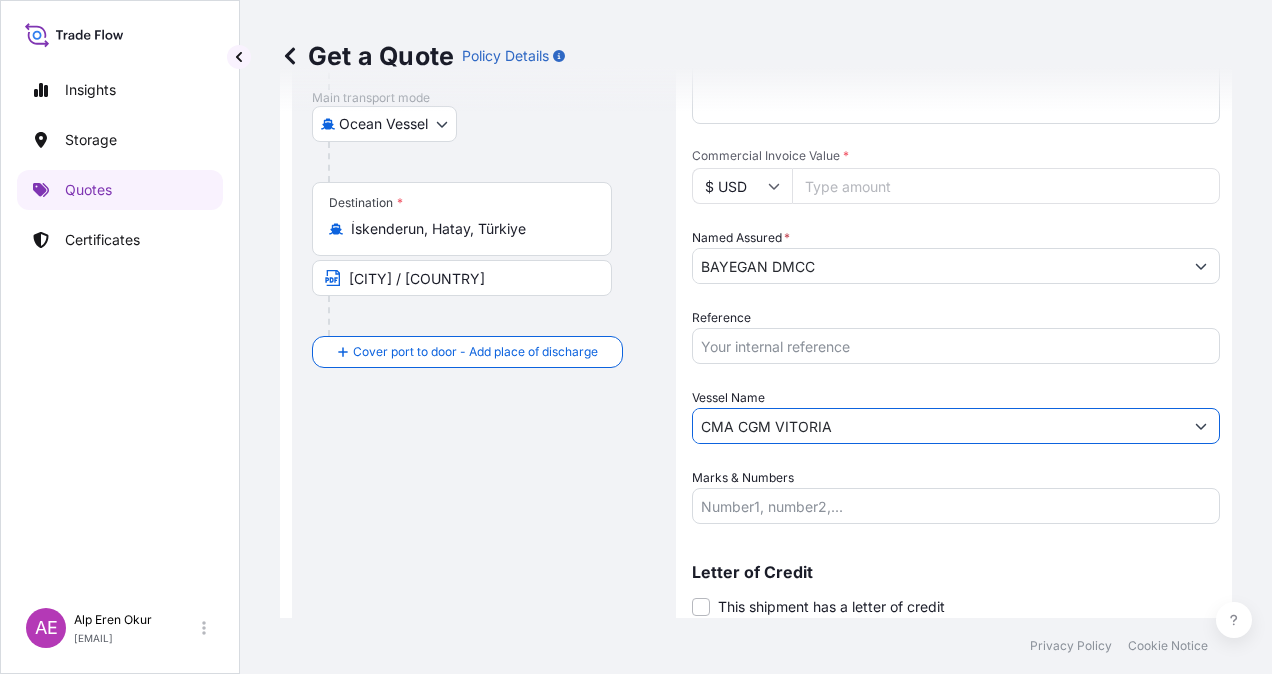 type on "CMA CGM VITORIA" 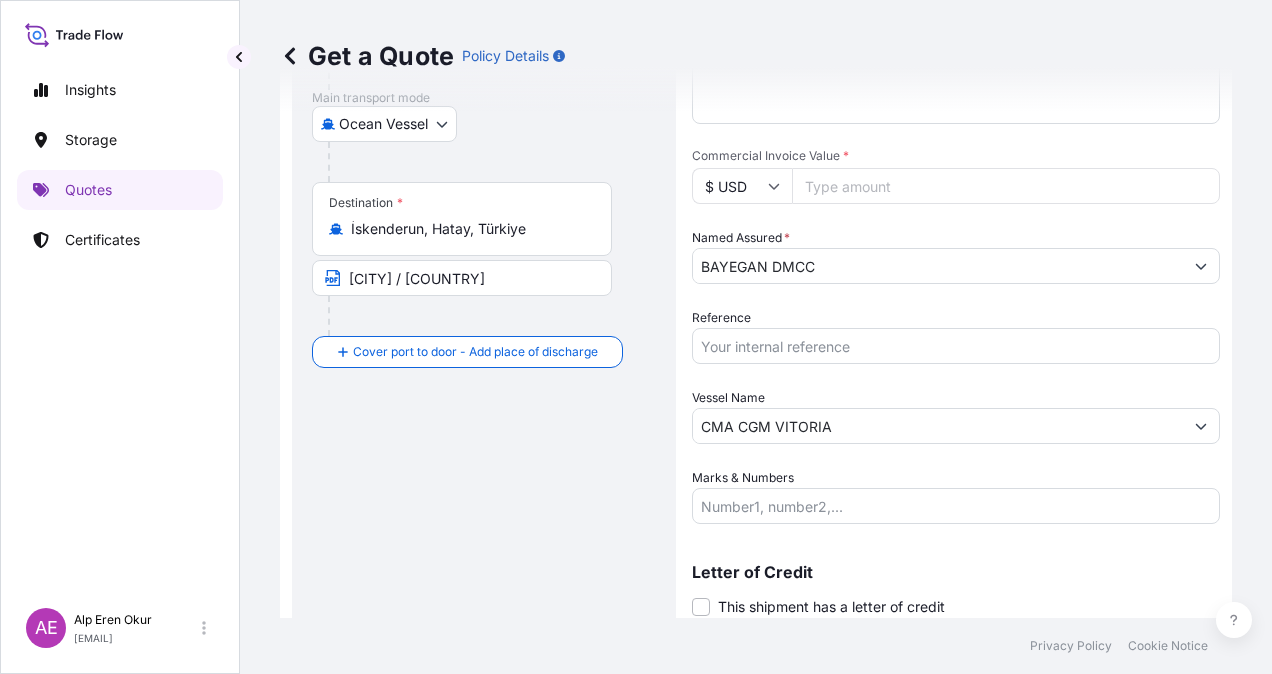 click on "Marks & Numbers" at bounding box center [956, 506] 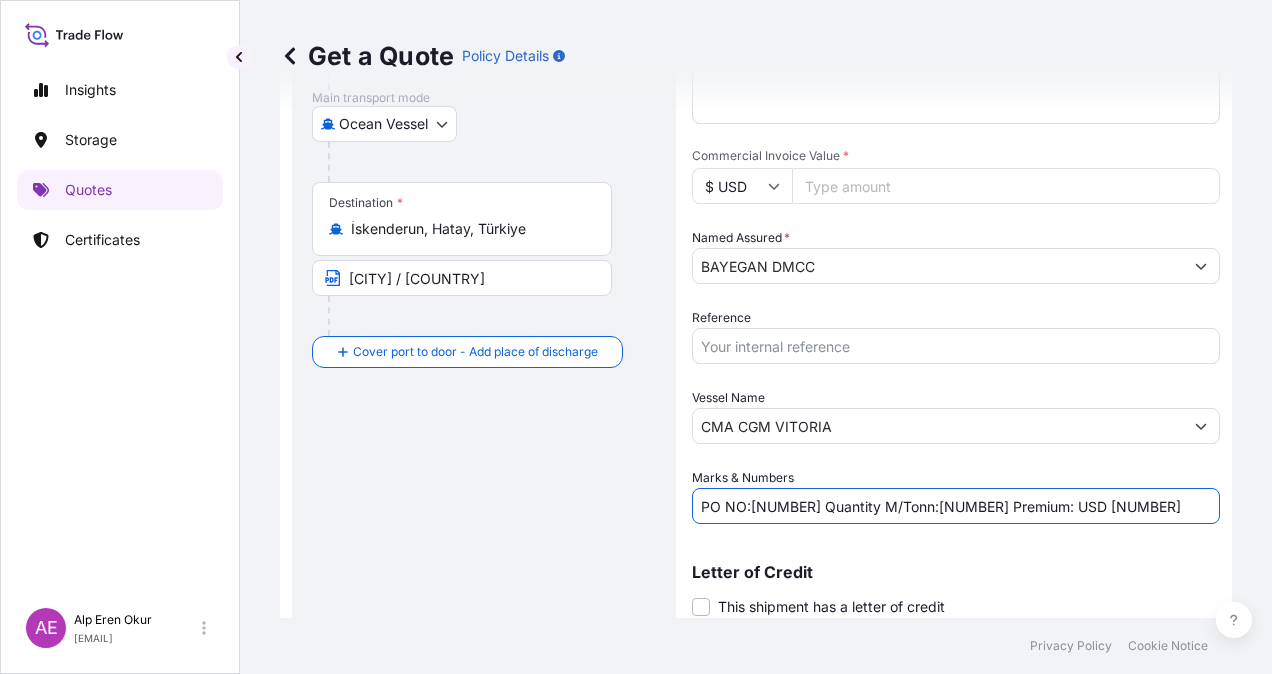 drag, startPoint x: 755, startPoint y: 506, endPoint x: 827, endPoint y: 507, distance: 72.00694 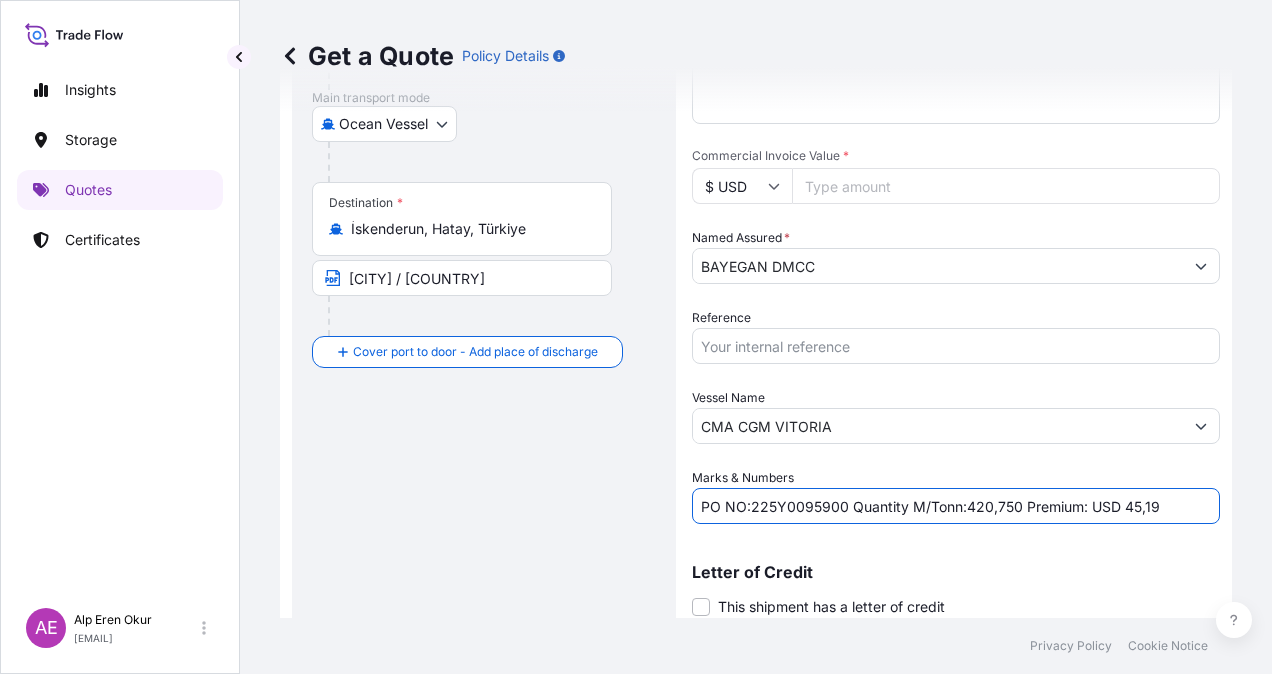 drag, startPoint x: 1125, startPoint y: 503, endPoint x: 1217, endPoint y: 507, distance: 92.086914 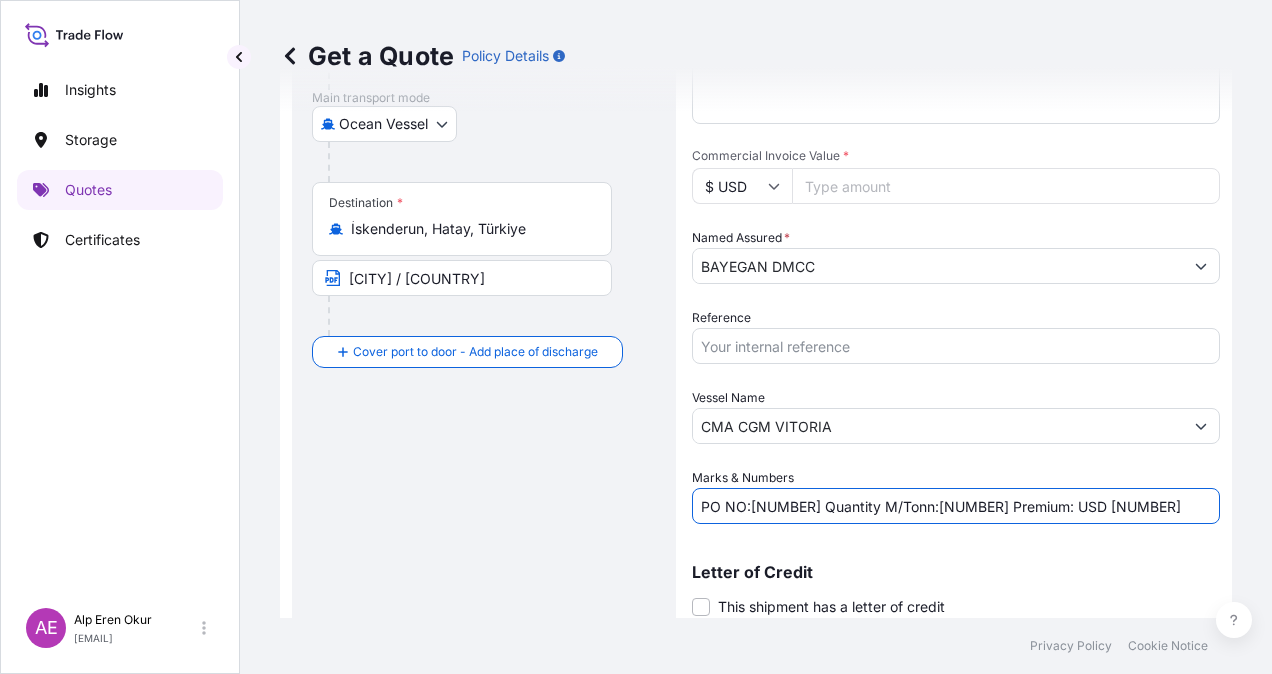 type on "PO NO:225Y0095900 Quantity M/Tonn:420,750 Premium: USD 52,58" 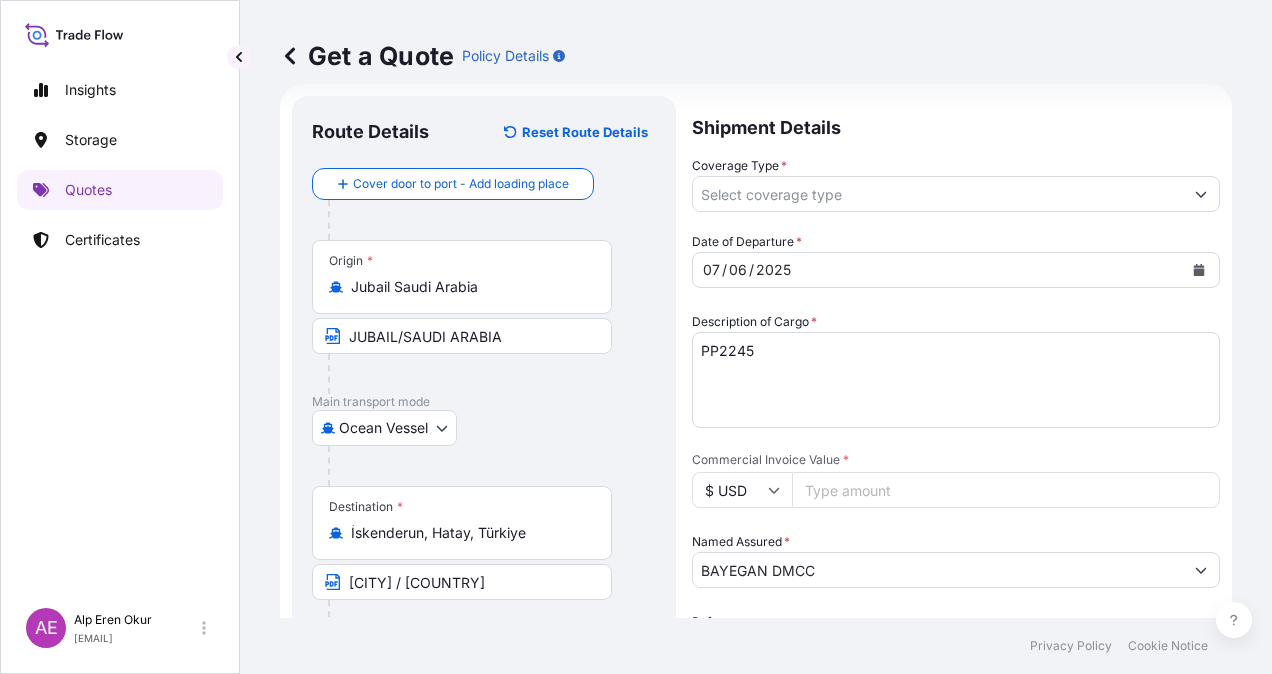 scroll, scrollTop: 0, scrollLeft: 0, axis: both 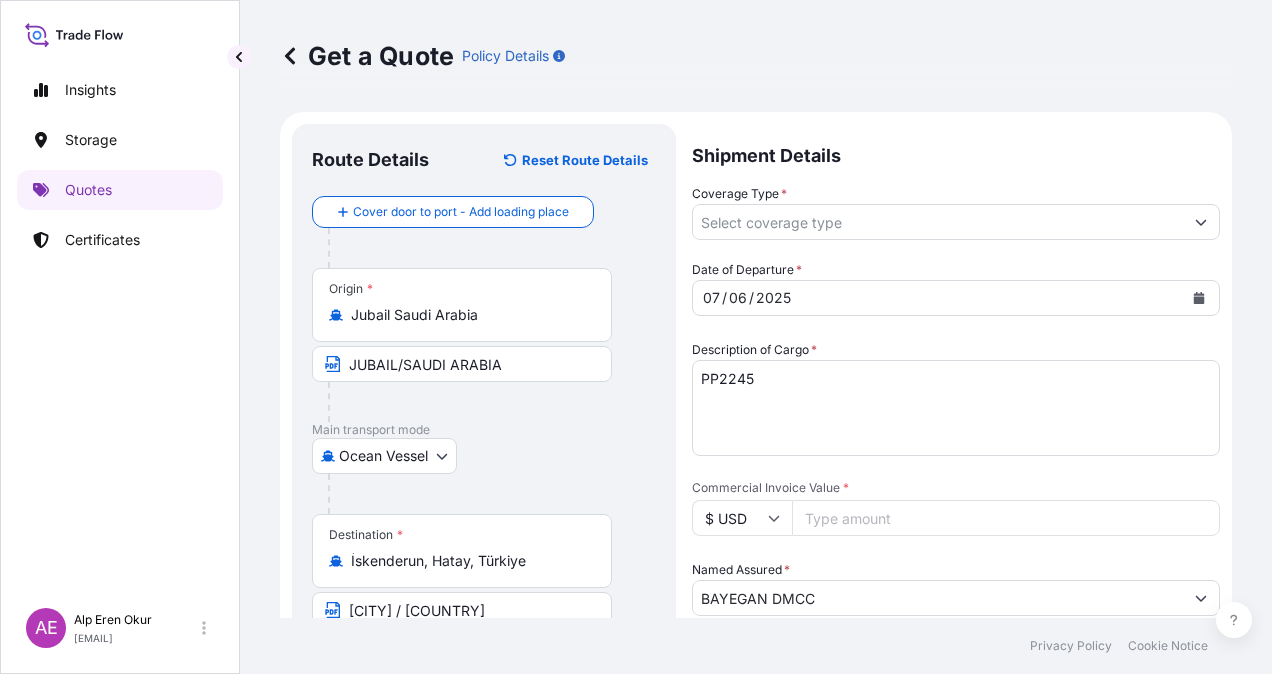 click on "Coverage Type *" at bounding box center (938, 222) 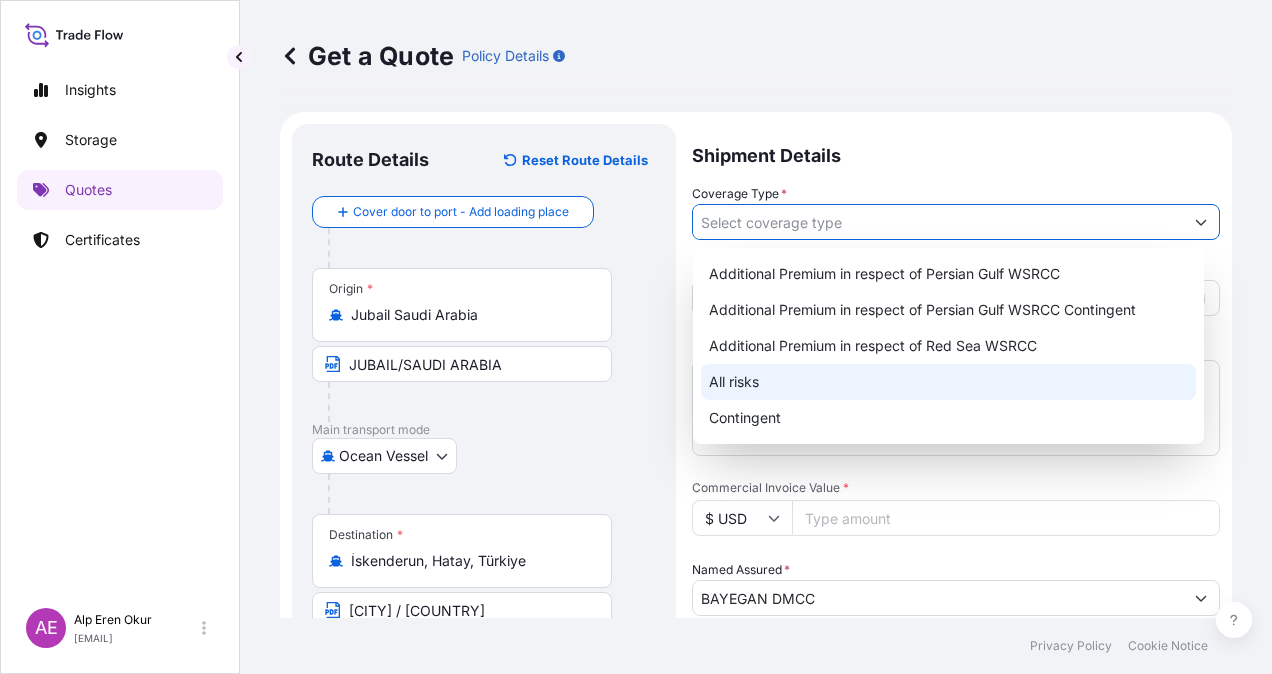 click on "All risks" at bounding box center (948, 382) 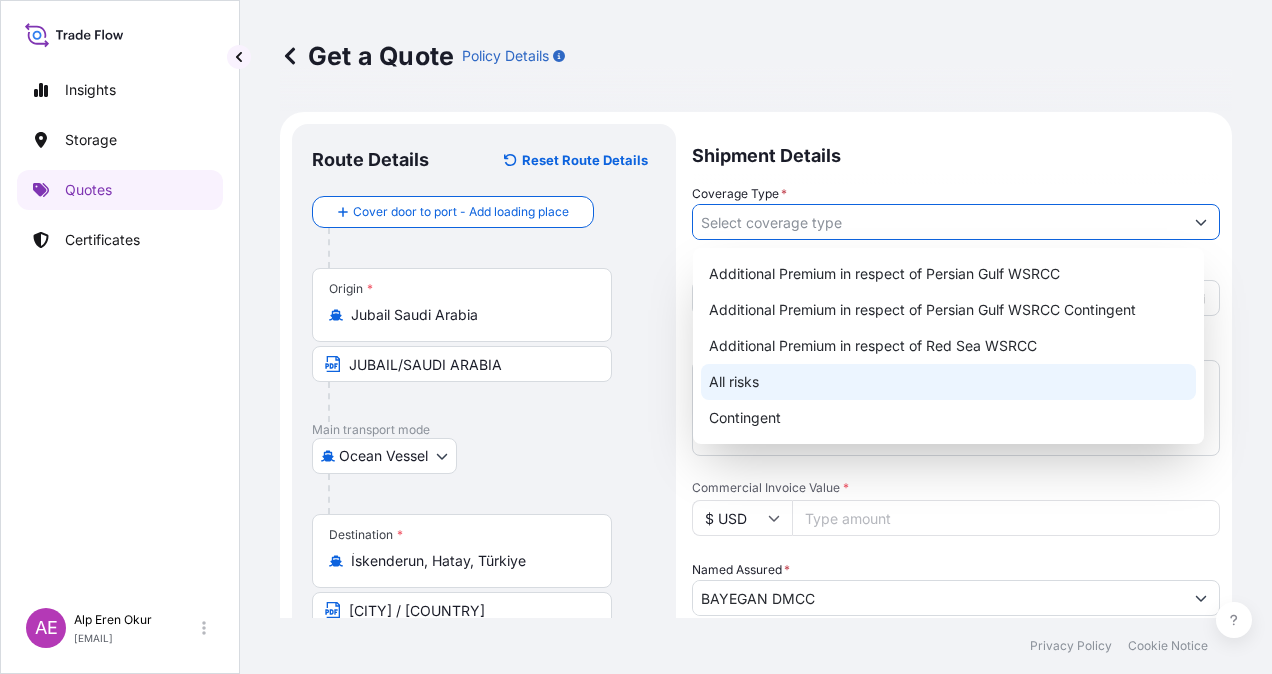 type on "All risks" 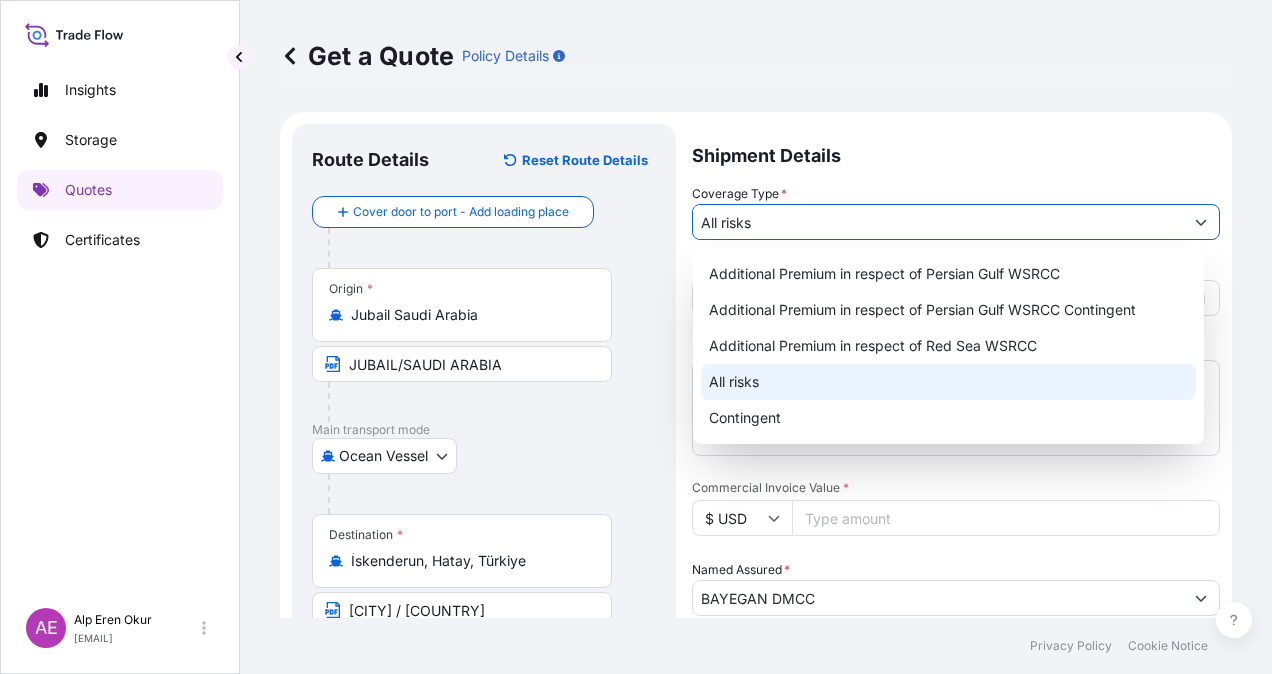 click on "All risks" at bounding box center (948, 382) 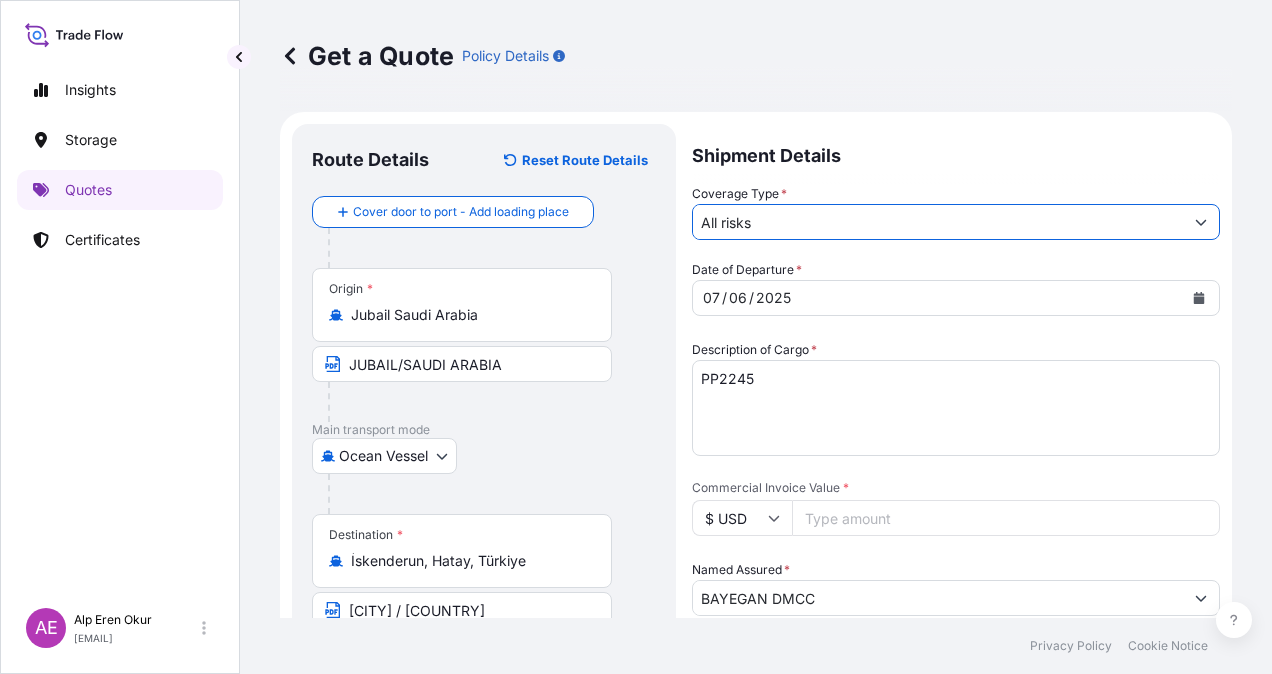 scroll, scrollTop: 398, scrollLeft: 0, axis: vertical 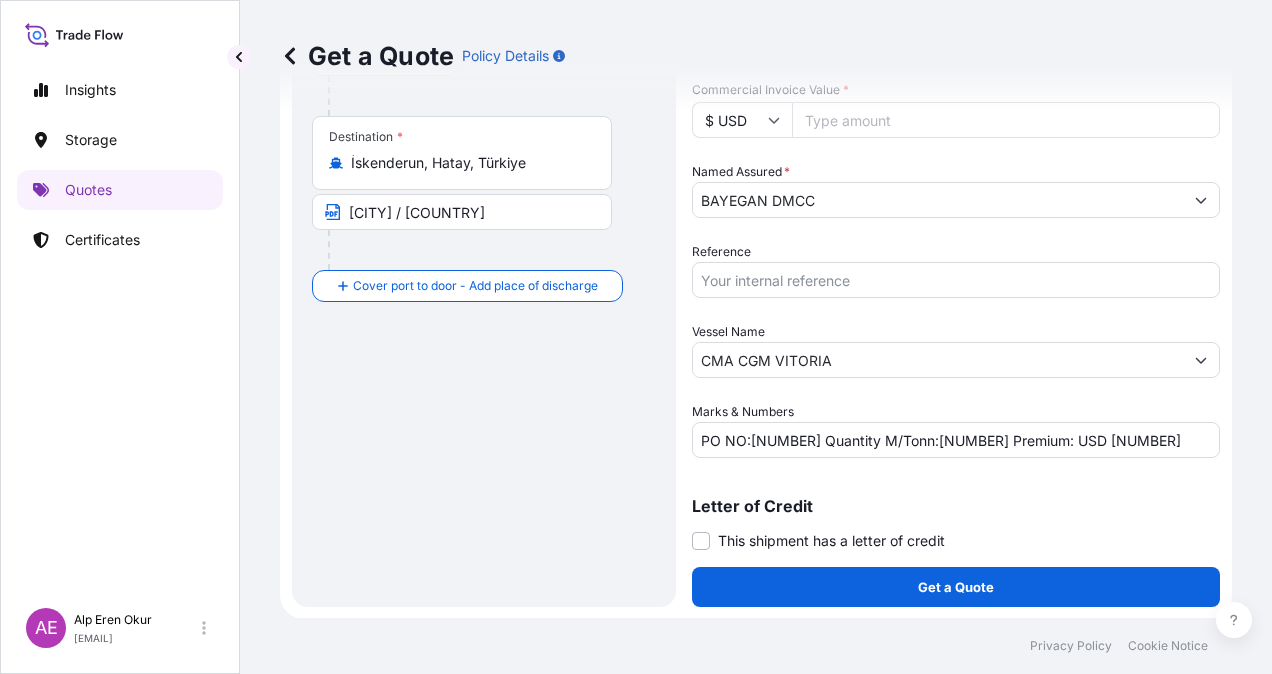 click on "Get a Quote" at bounding box center [956, 587] 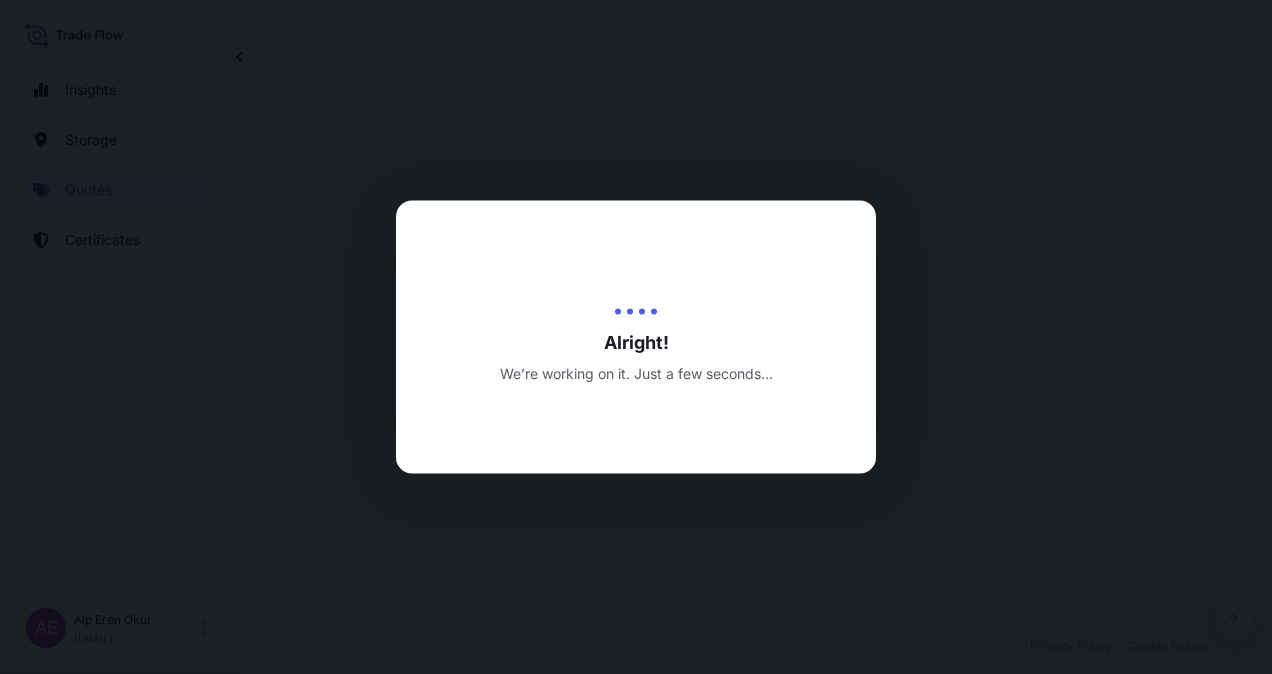 scroll, scrollTop: 0, scrollLeft: 0, axis: both 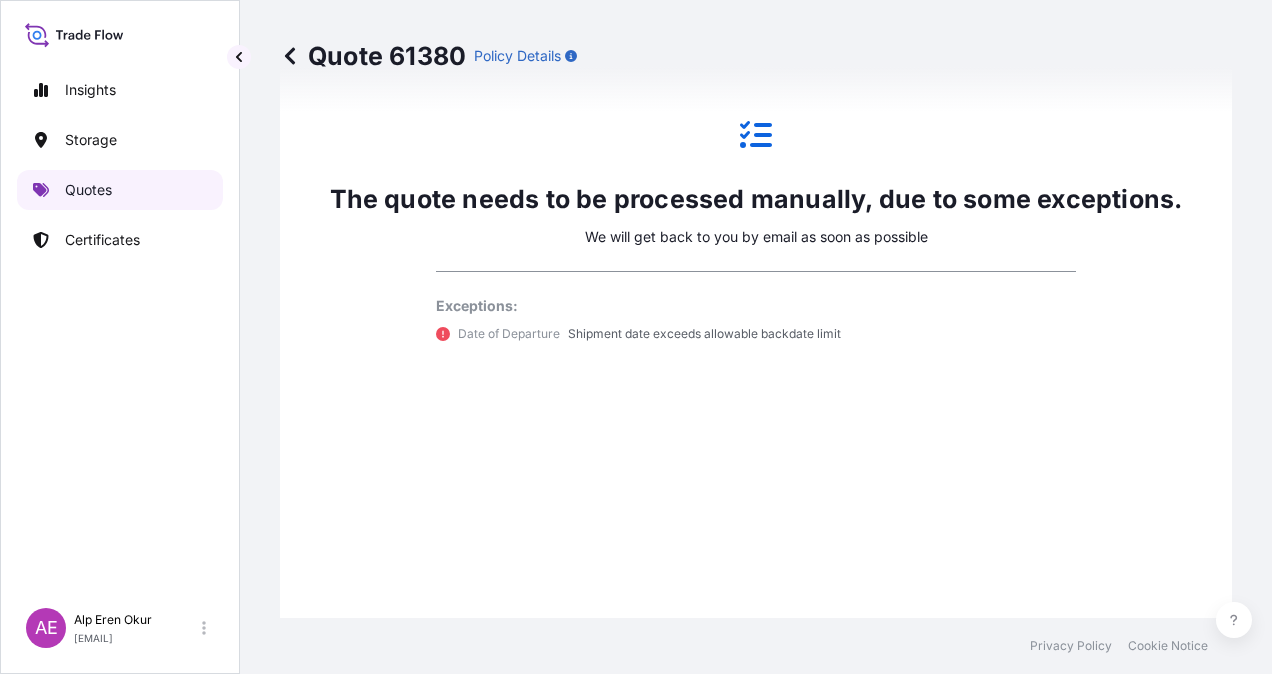 click on "Quotes" at bounding box center (120, 190) 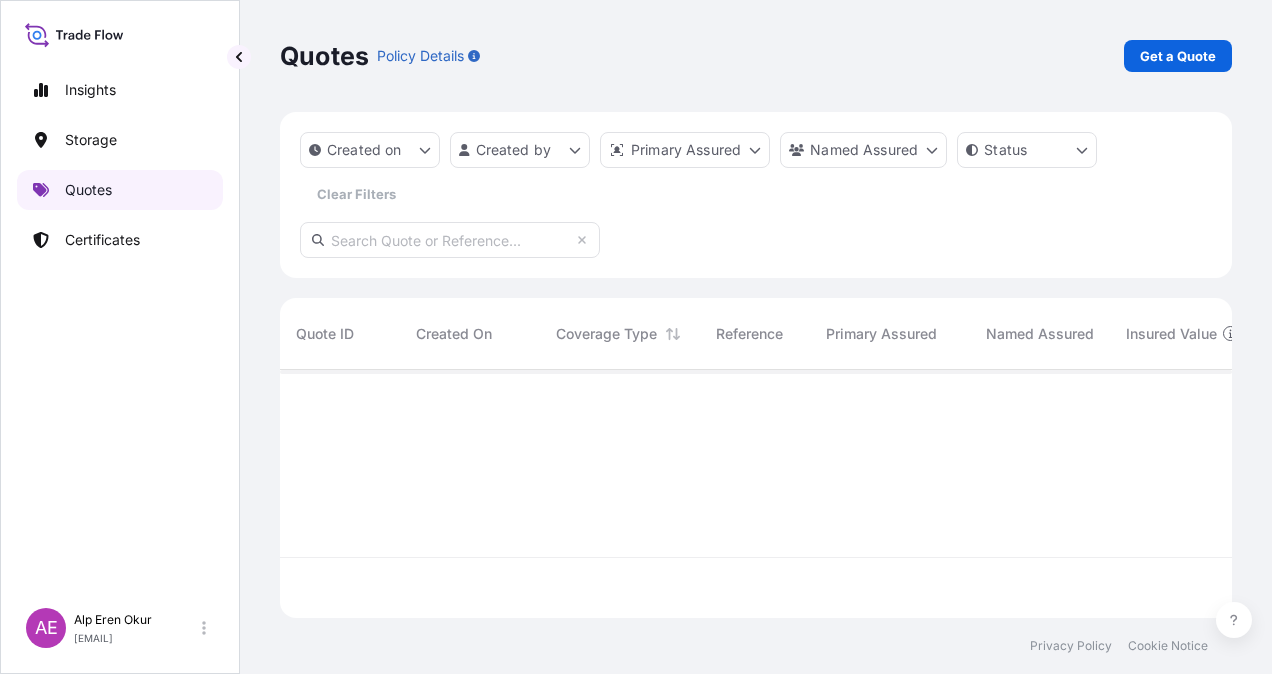 scroll, scrollTop: 0, scrollLeft: 0, axis: both 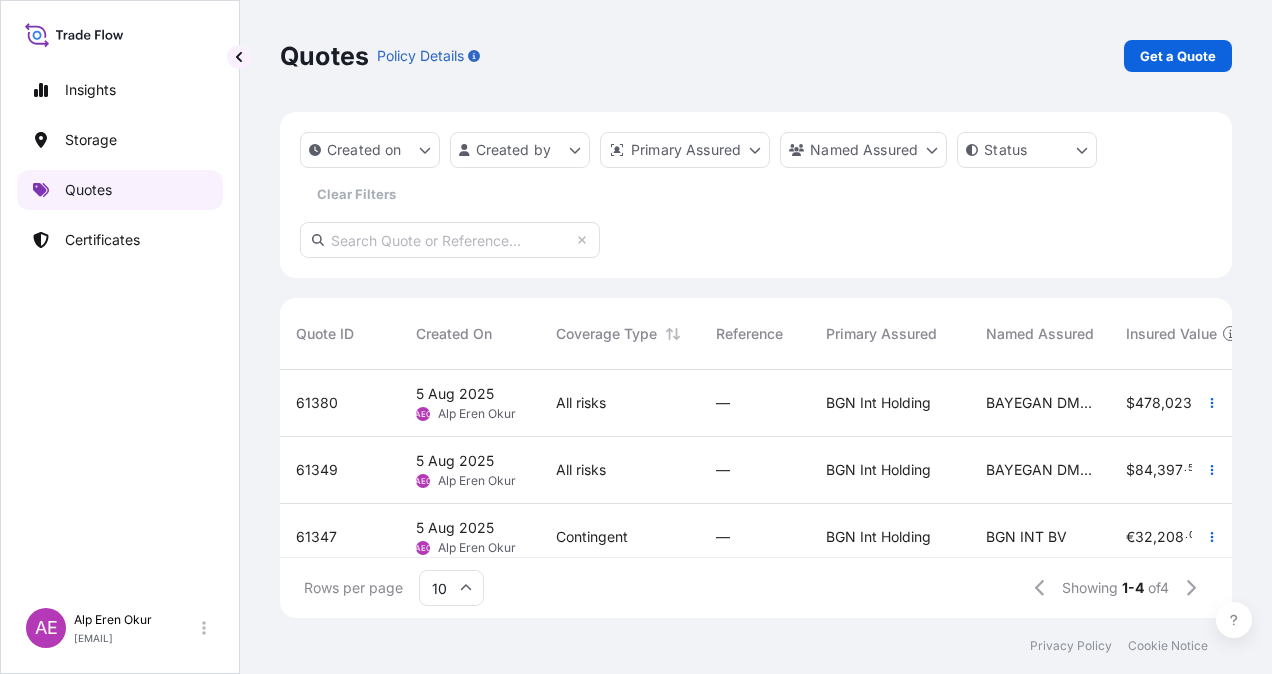 click on "Quotes" at bounding box center (88, 190) 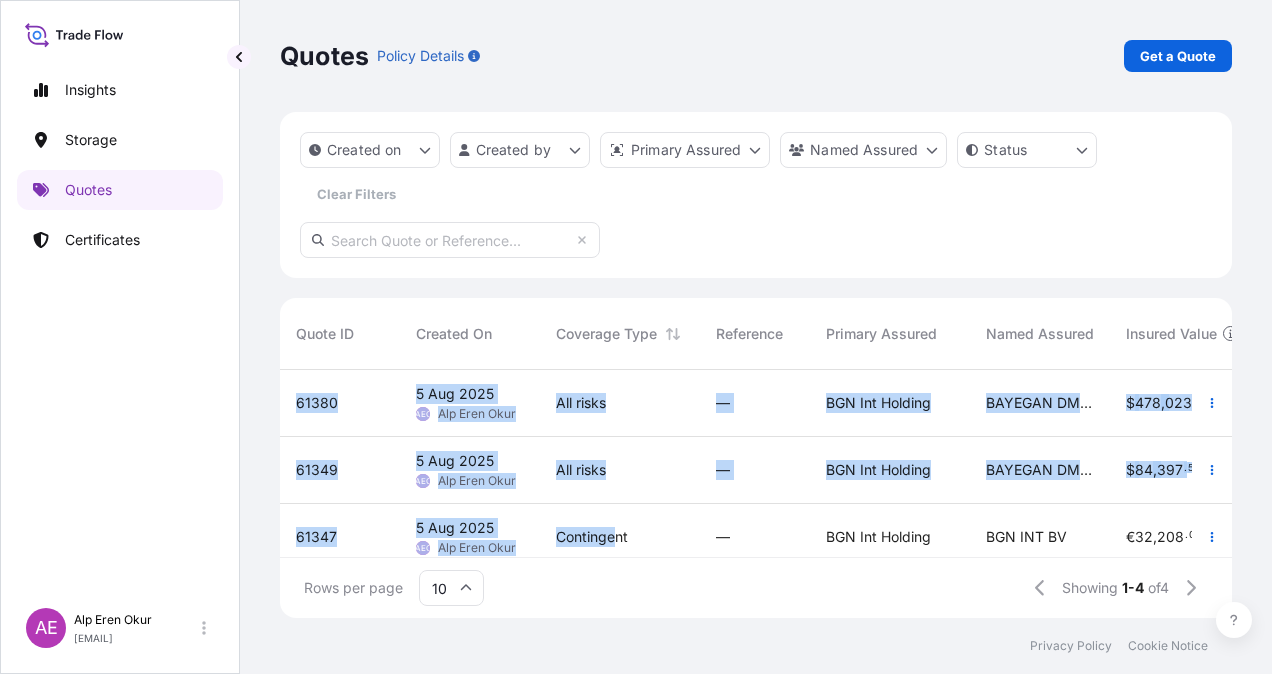 scroll, scrollTop: 96, scrollLeft: 0, axis: vertical 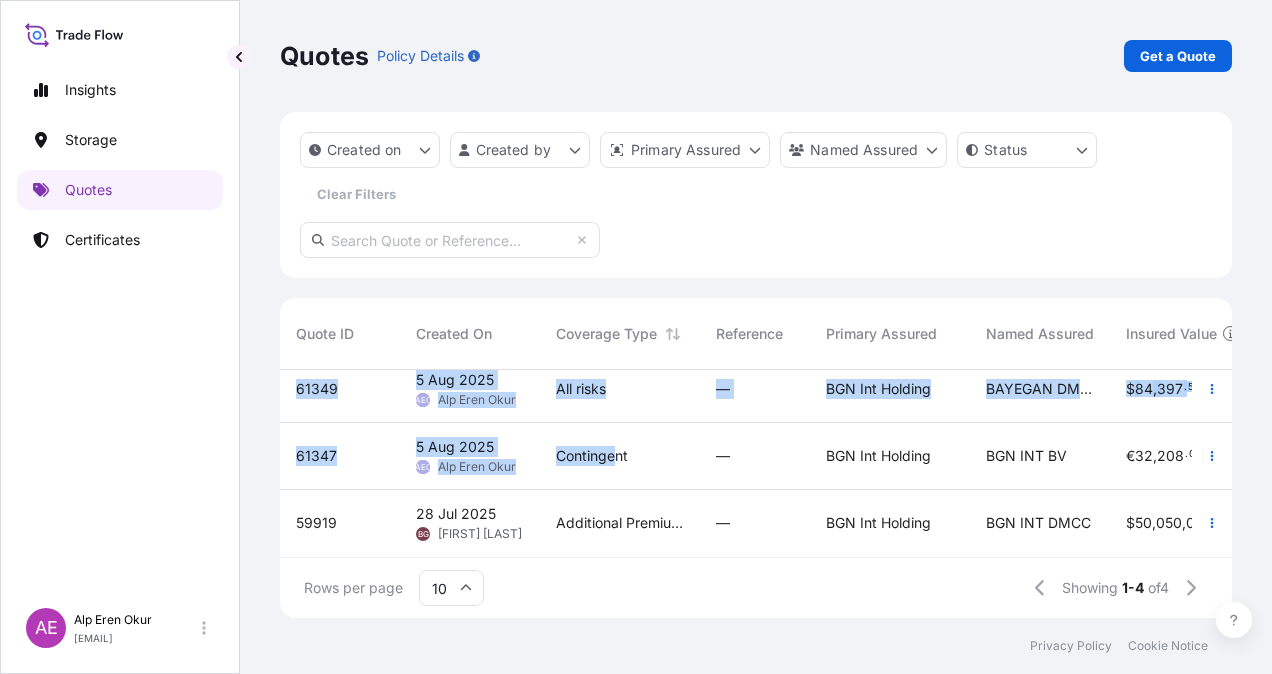 click on "61380 5 Aug 2025 AEO Alp Eren Okur All risks — BGN Int Holding BAYEGAN DMCC $ 478 , 023 . 88 PP2245
Al Jubail 07/06/2025 İskenderun — In Review 61349 5 Aug 2025 AEO Alp Eren Okur All risks — BGN Int Holding BAYEGAN DMCC $ 84 , 397 . 50 TALENE M4212 N02
Dammam 05/08/2025 İzmir $ 775 . 70 Ready 61347 5 Aug 2025 AEO Alp Eren Okur Contingent — BGN Int Holding BGN INT BV € 32 , 208 . 00 DIOCTYL TEREPHTHALATE
İzmit 05/08/2025 Velen € 162 . 65 Ready 59919 28 Jul 2025 BG Berkay Gorucu Additional Premium in respect of Red Sea WSRCC — BGN Int Holding BGN INT DMCC $ 50 , 050 , 000 . 00 CRUDE OIL
SDMBH 31/07/2025 Malaysia $ 15 , 165 , 150 . 00 Ready" at bounding box center [756, 463] 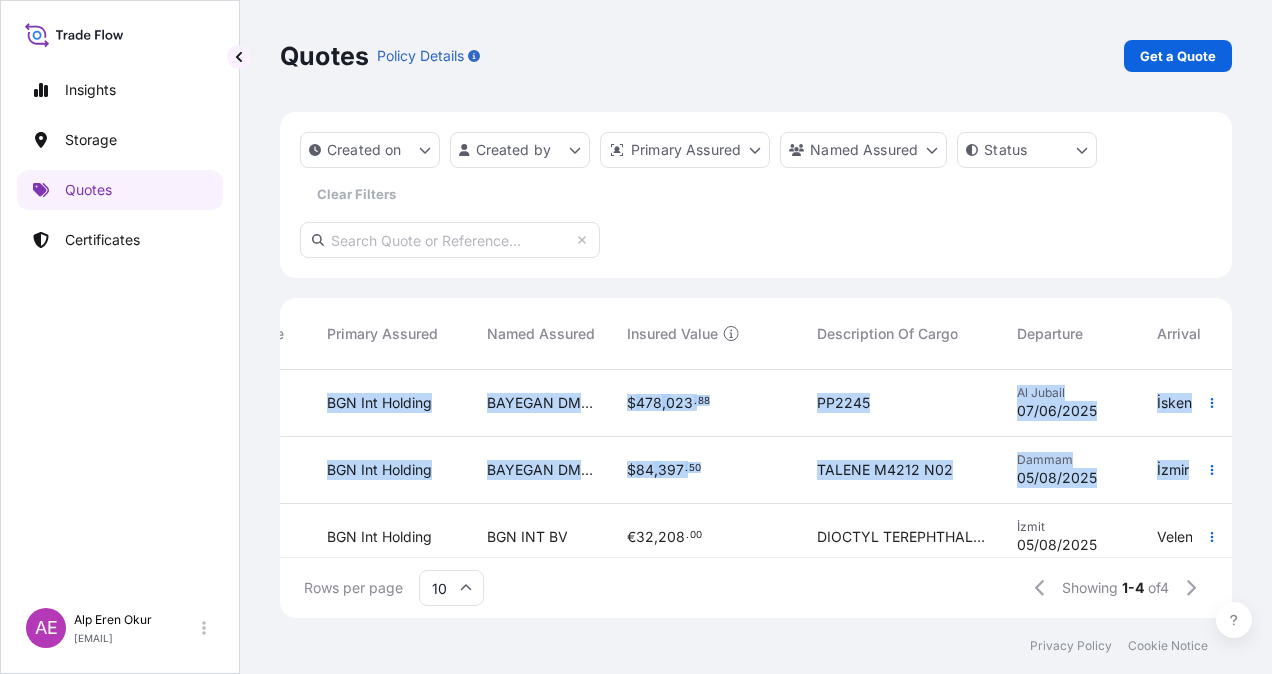 scroll, scrollTop: 0, scrollLeft: 499, axis: horizontal 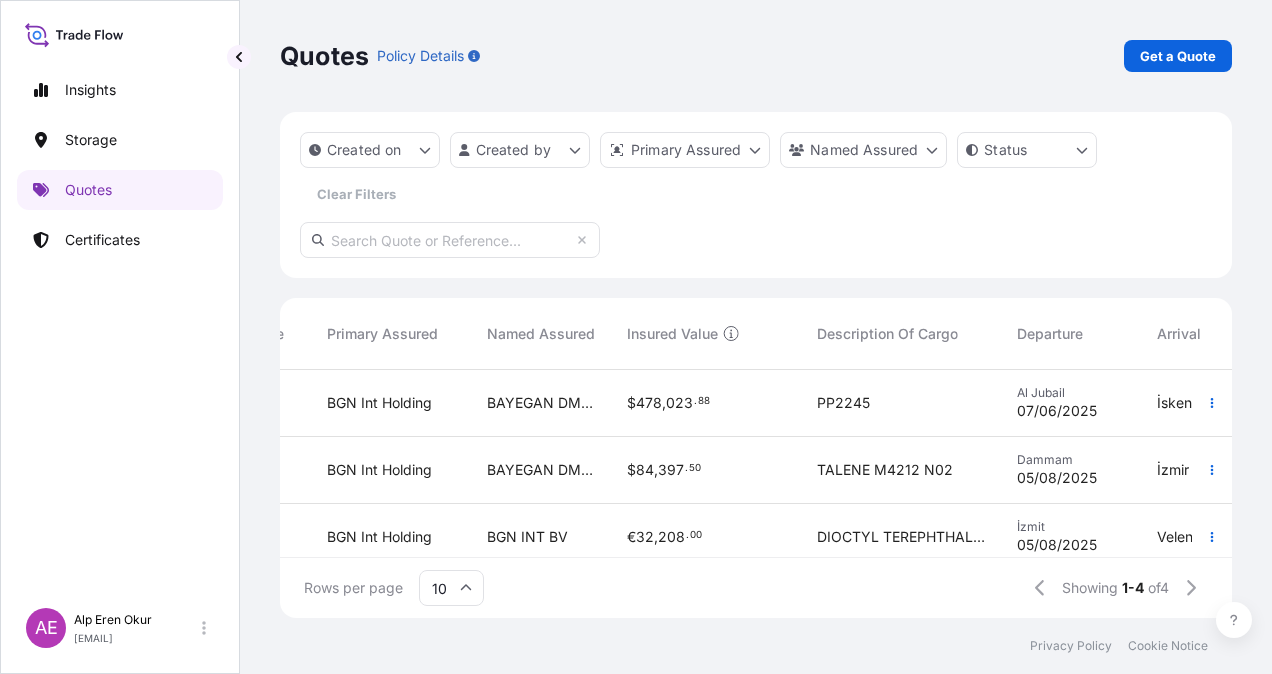 click on "Privacy Policy Cookie Notice" at bounding box center (756, 646) 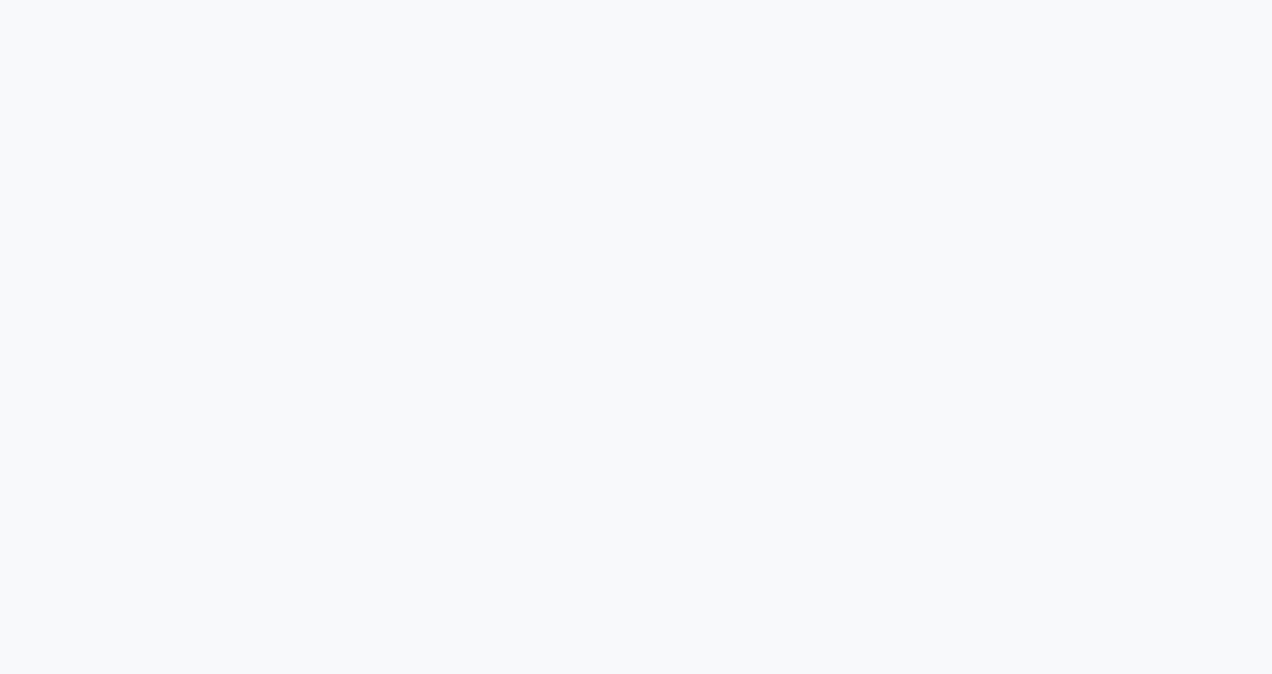 scroll, scrollTop: 0, scrollLeft: 0, axis: both 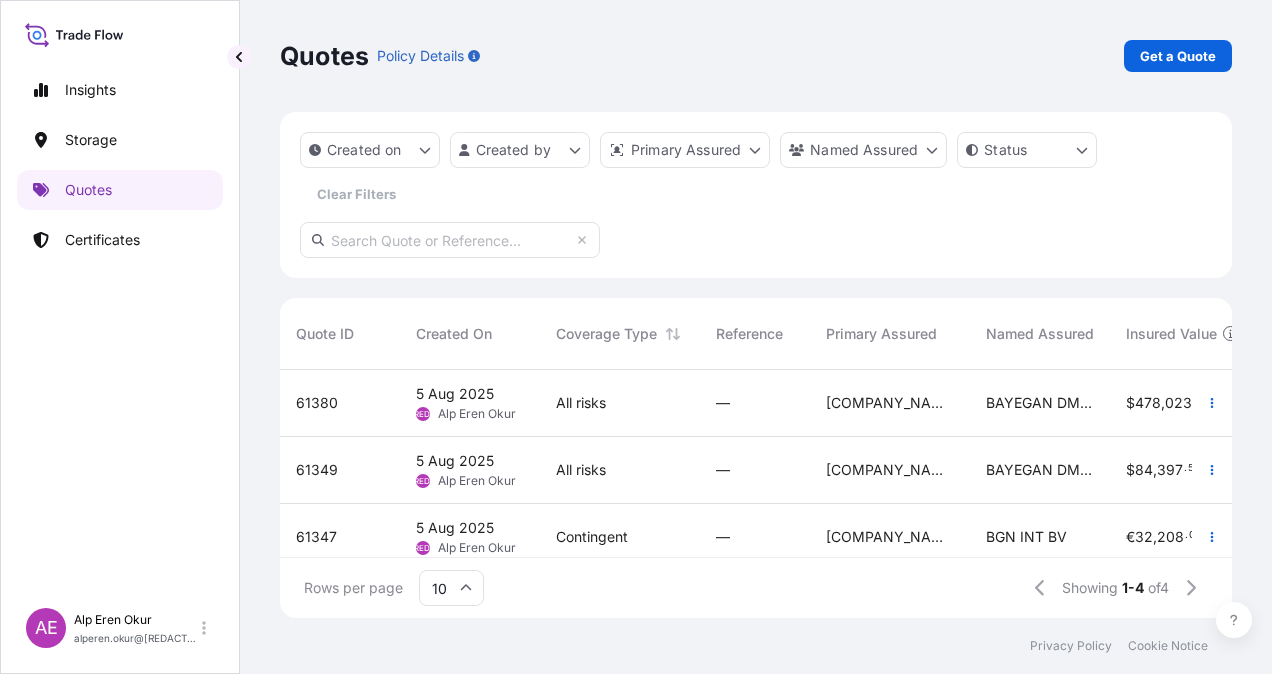 drag, startPoint x: 696, startPoint y: 567, endPoint x: 695, endPoint y: 557, distance: 10.049875 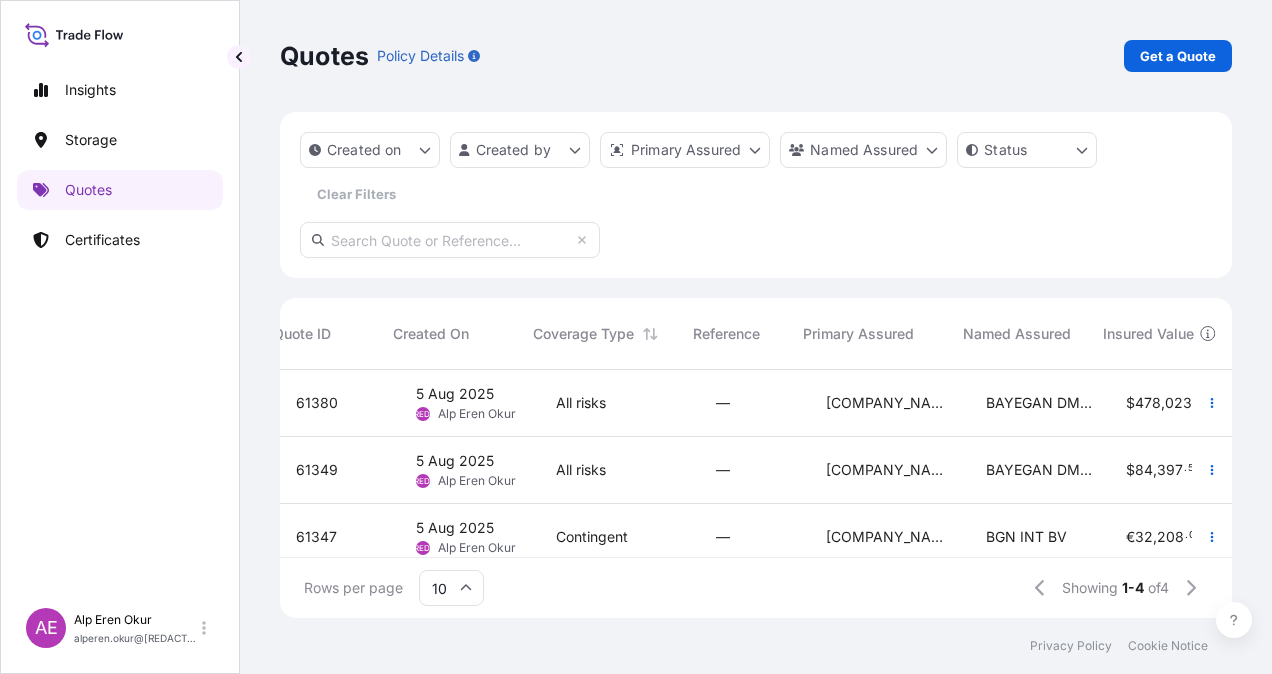 scroll, scrollTop: 0, scrollLeft: 843, axis: horizontal 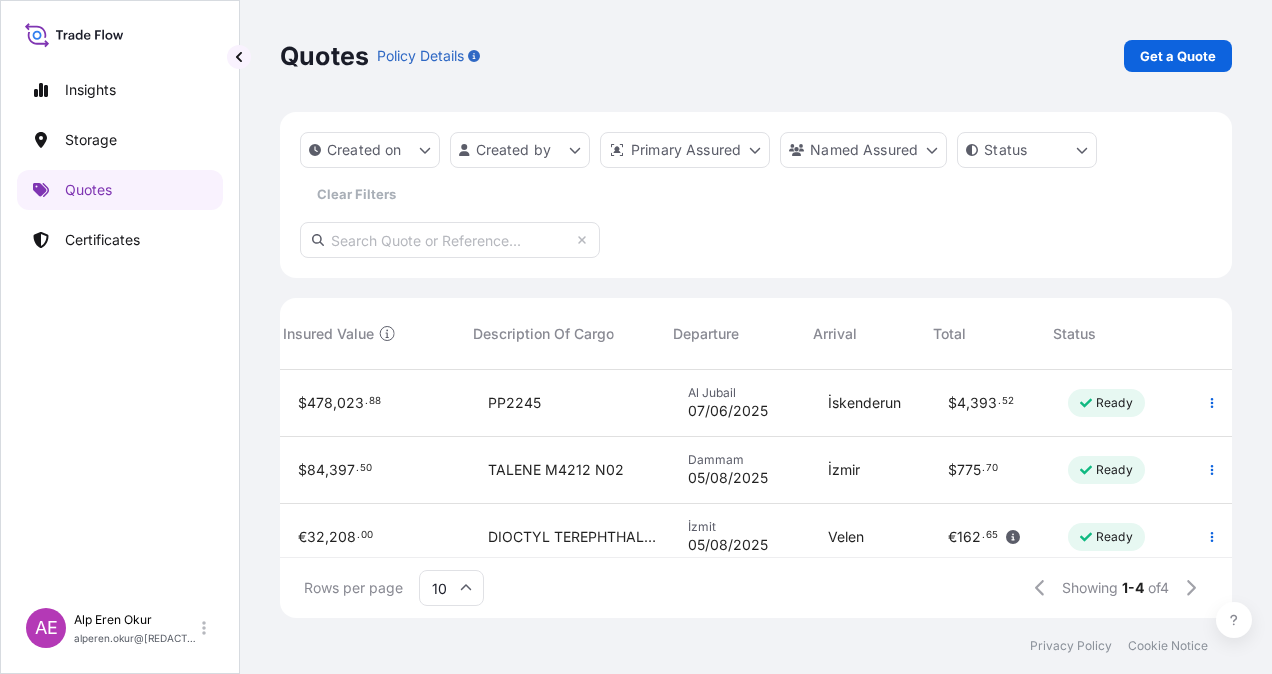 click on "Ready" at bounding box center (1114, 403) 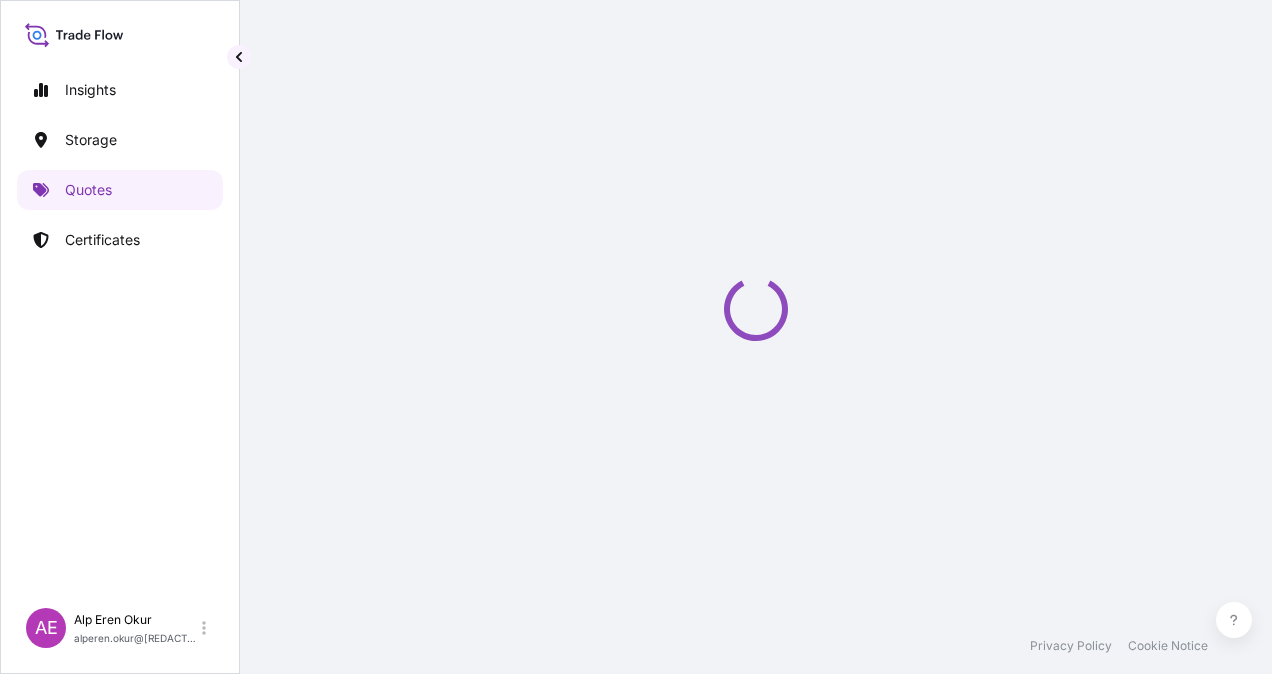 select on "Ocean Vessel" 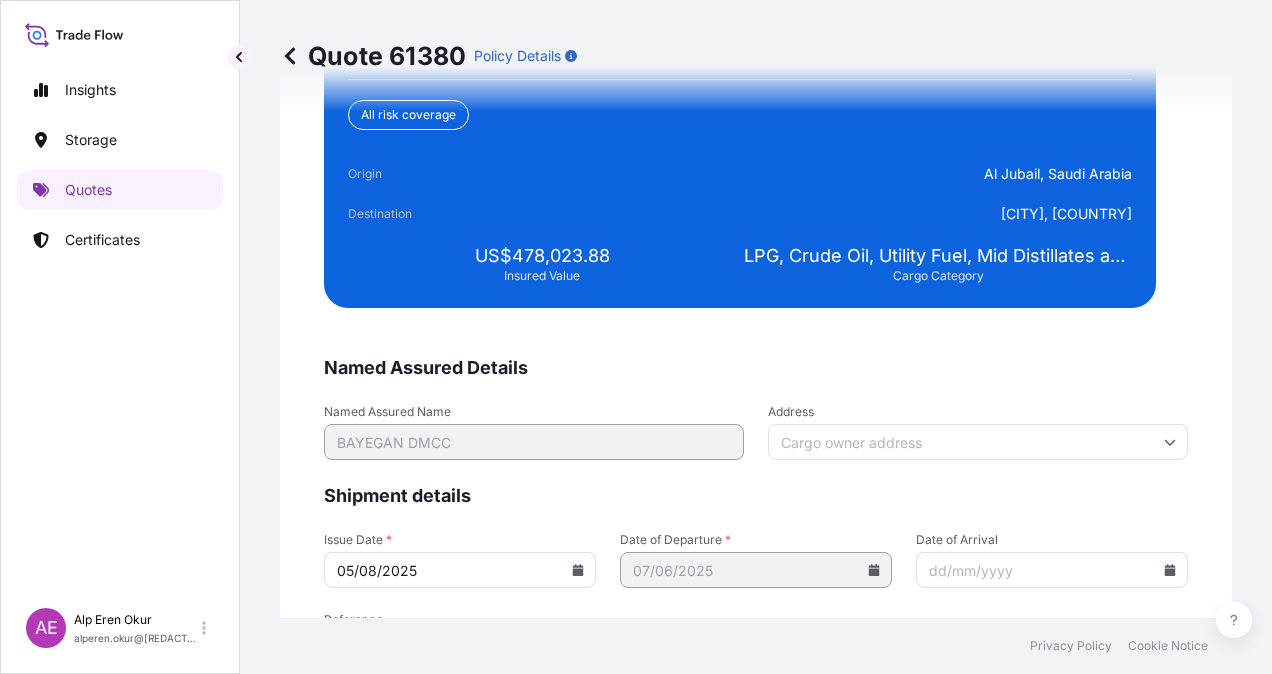 scroll, scrollTop: 3843, scrollLeft: 0, axis: vertical 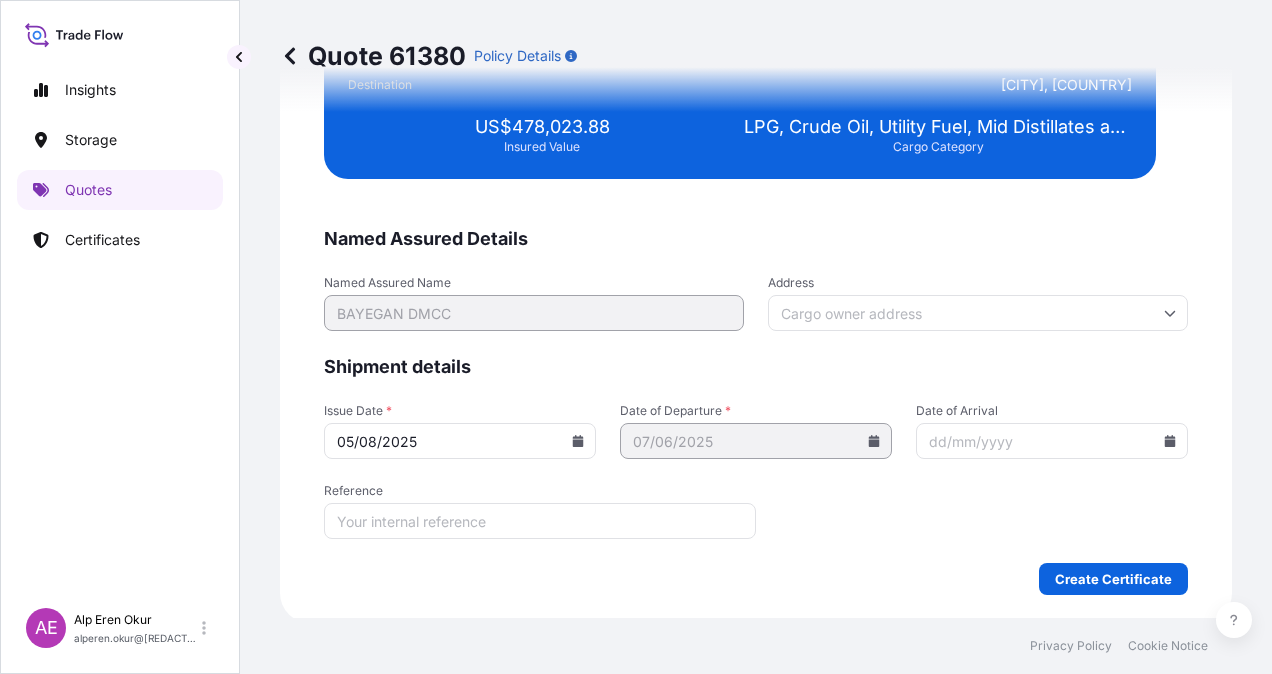 click on "Create Certificate" at bounding box center [756, 579] 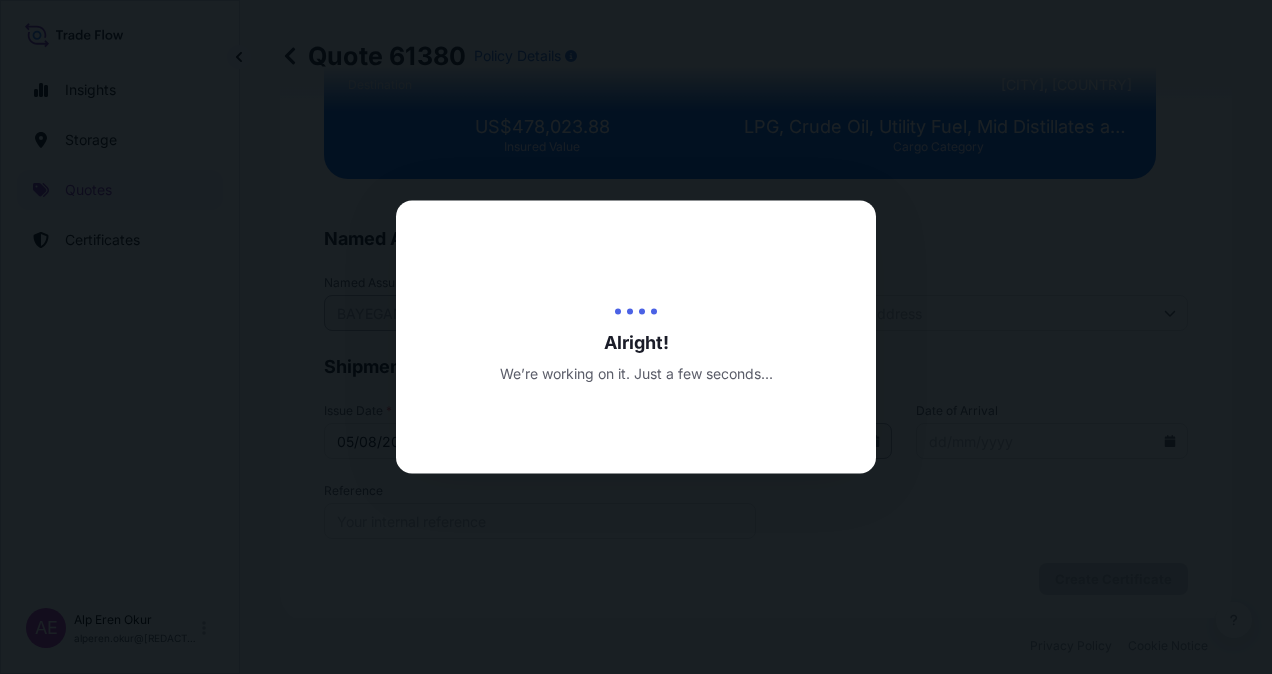 scroll, scrollTop: 0, scrollLeft: 0, axis: both 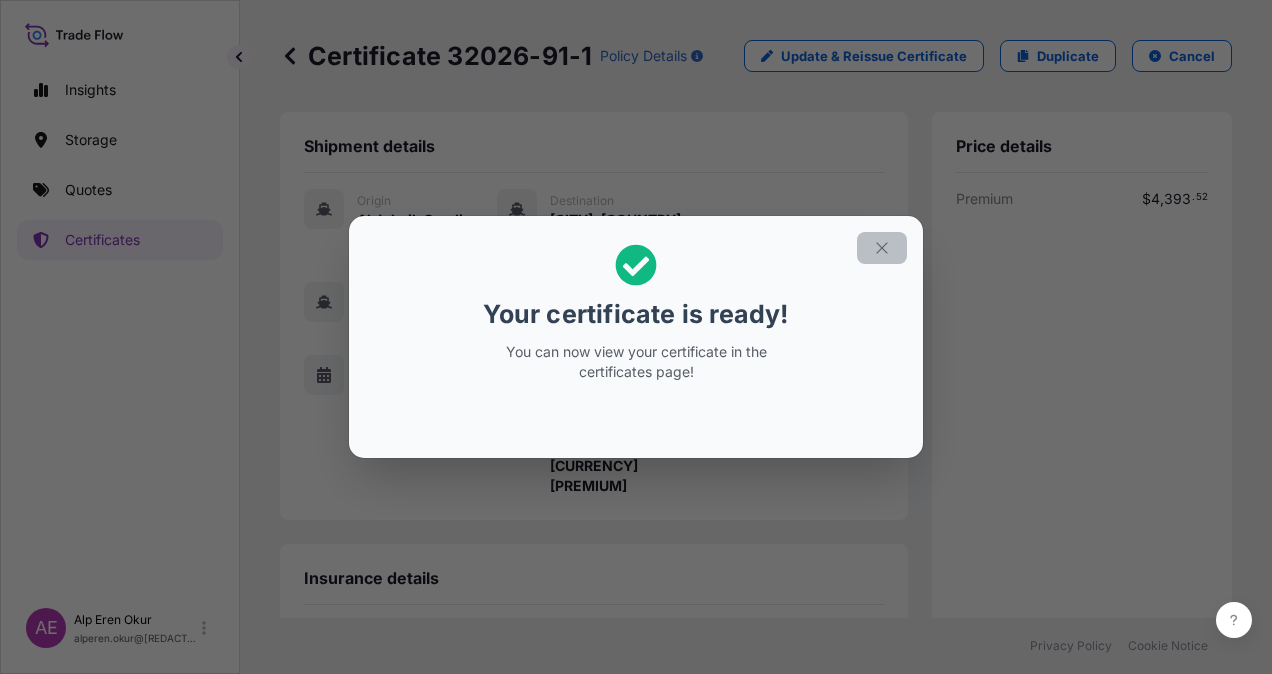 click at bounding box center [882, 248] 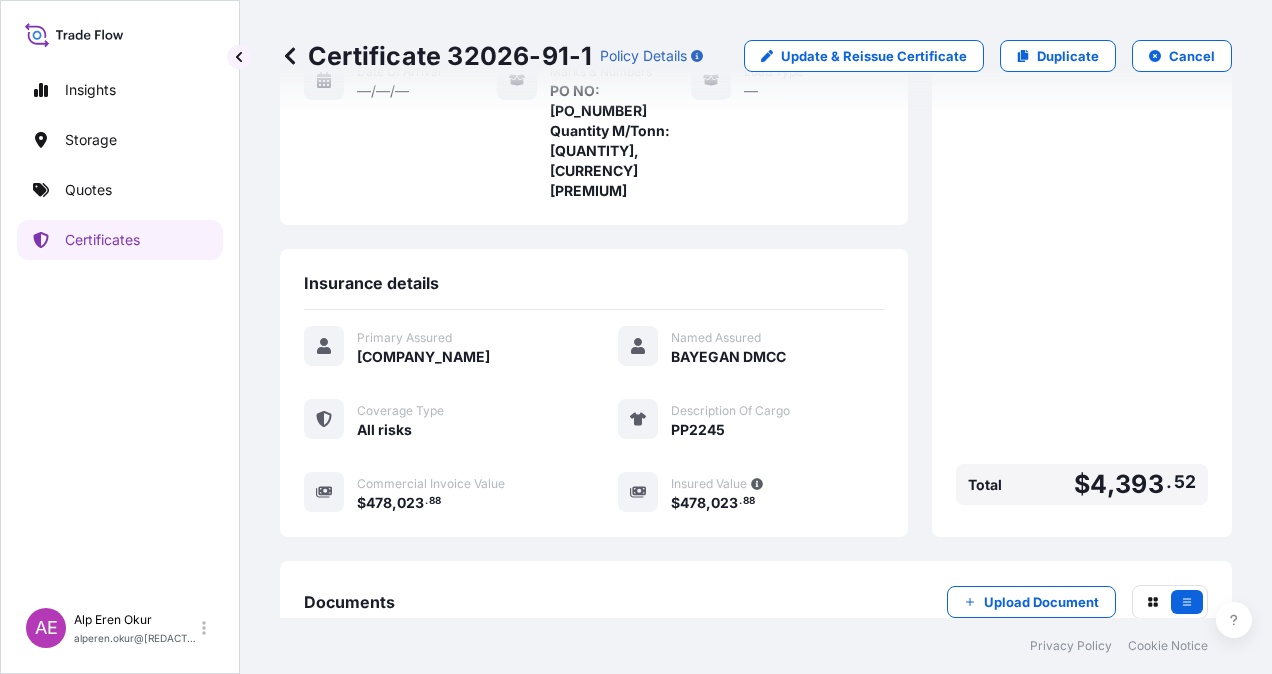 scroll, scrollTop: 421, scrollLeft: 0, axis: vertical 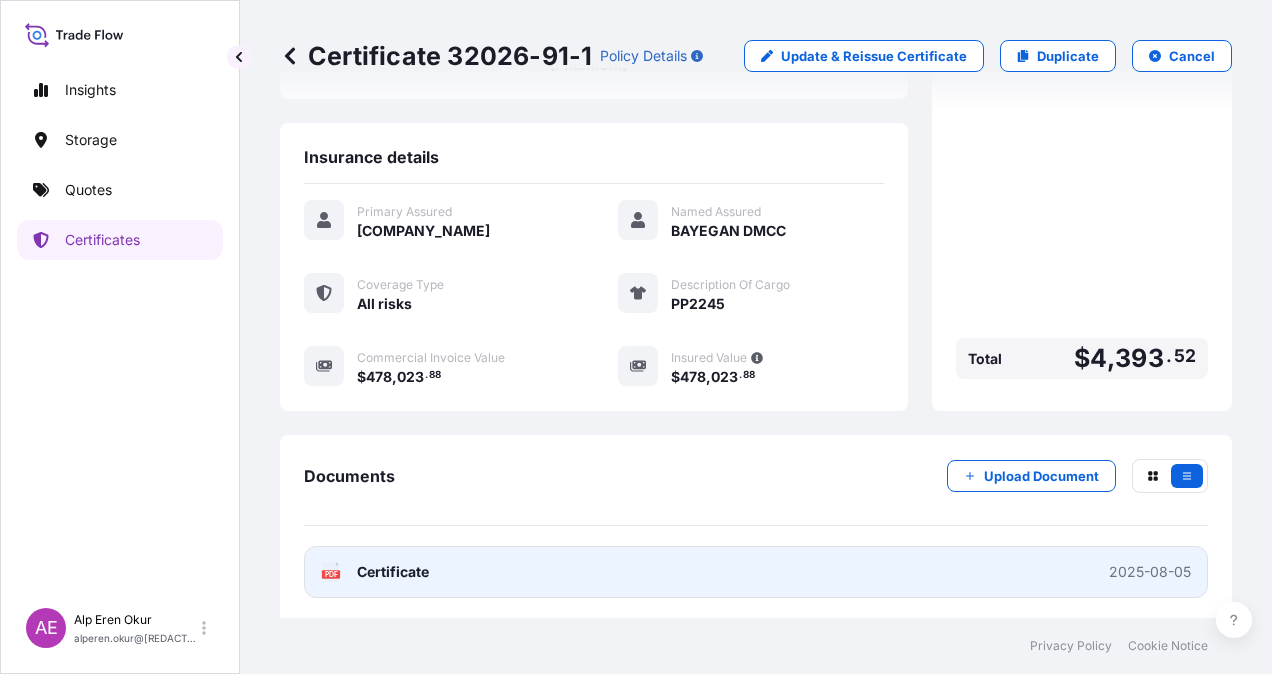 click on "Certificate" at bounding box center [393, 572] 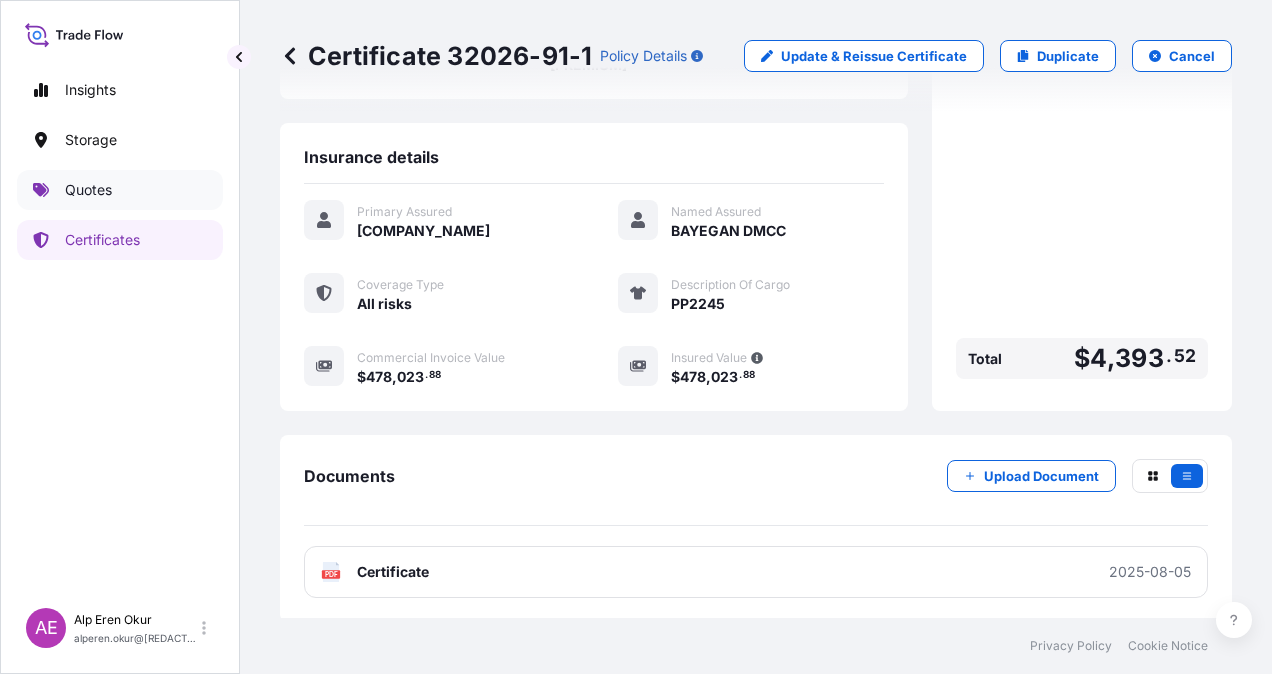 click on "Quotes" at bounding box center [120, 190] 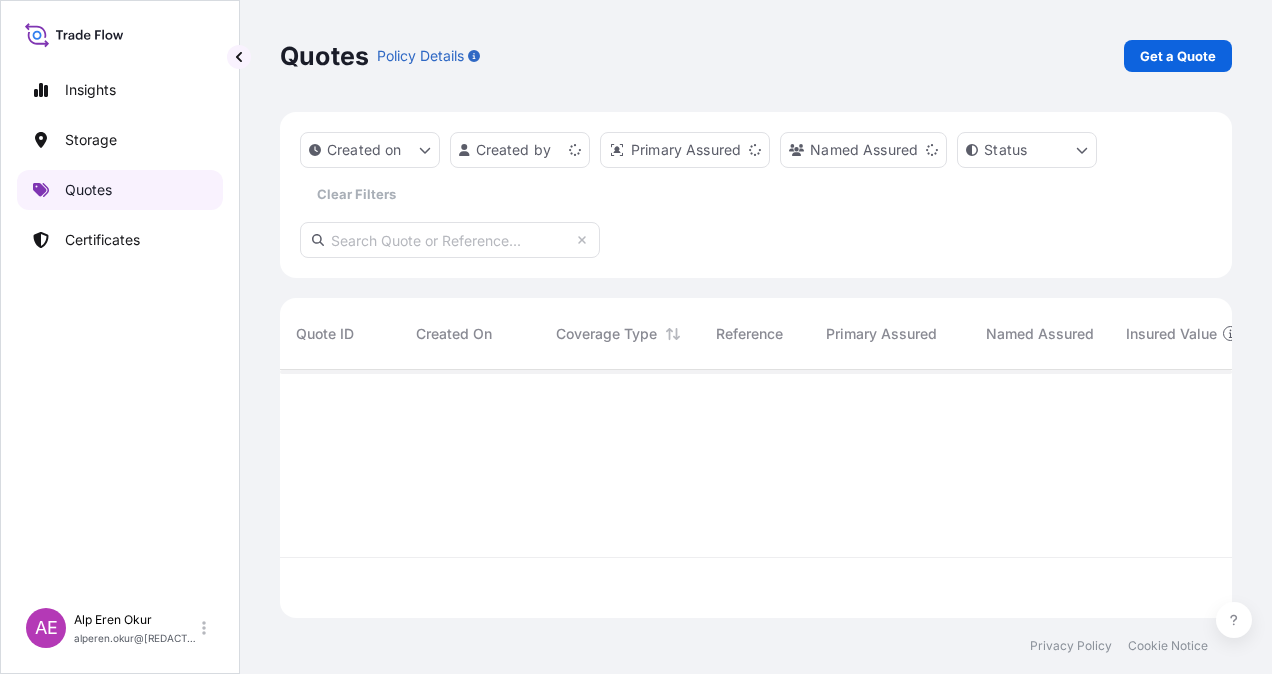 scroll, scrollTop: 16, scrollLeft: 16, axis: both 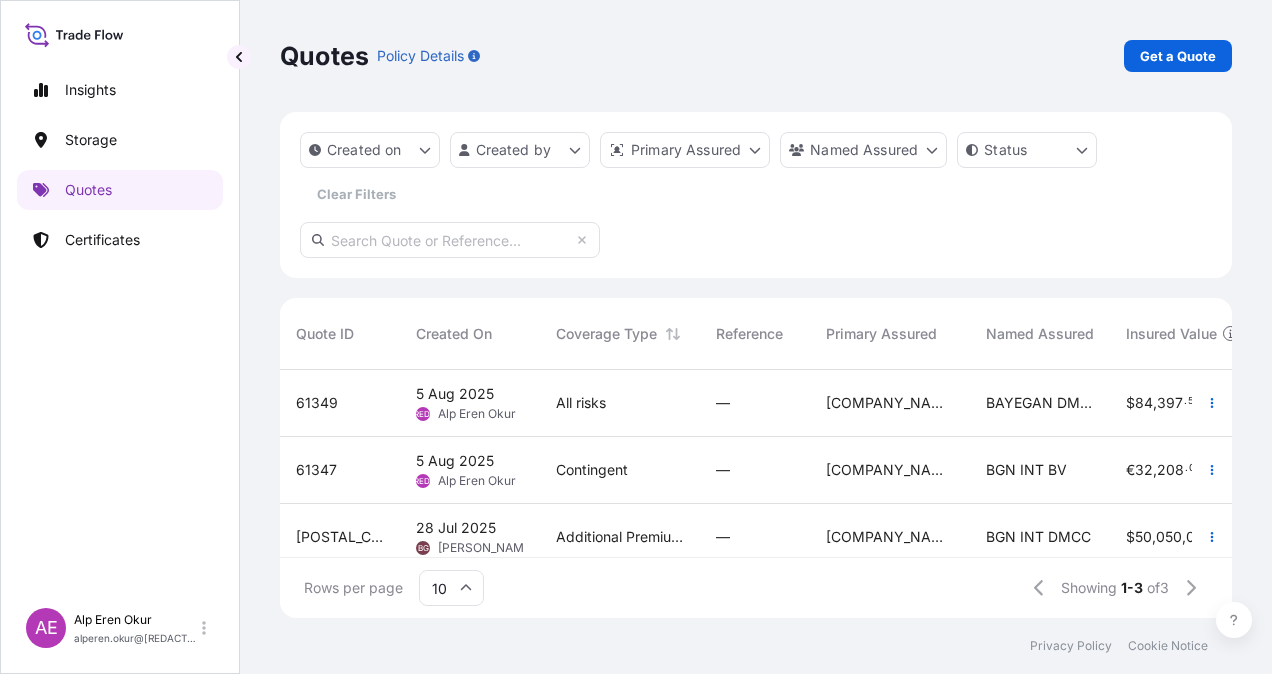 click on "Get a Quote" at bounding box center [1178, 56] 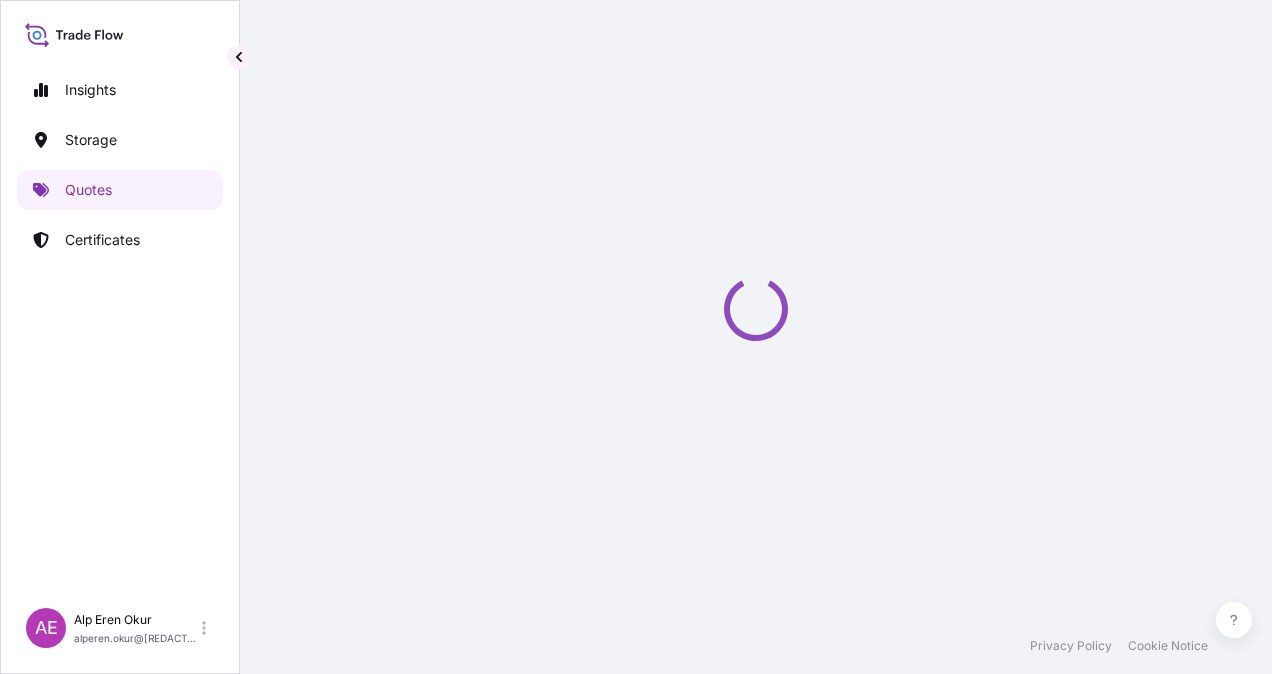 select on "Ocean Vessel" 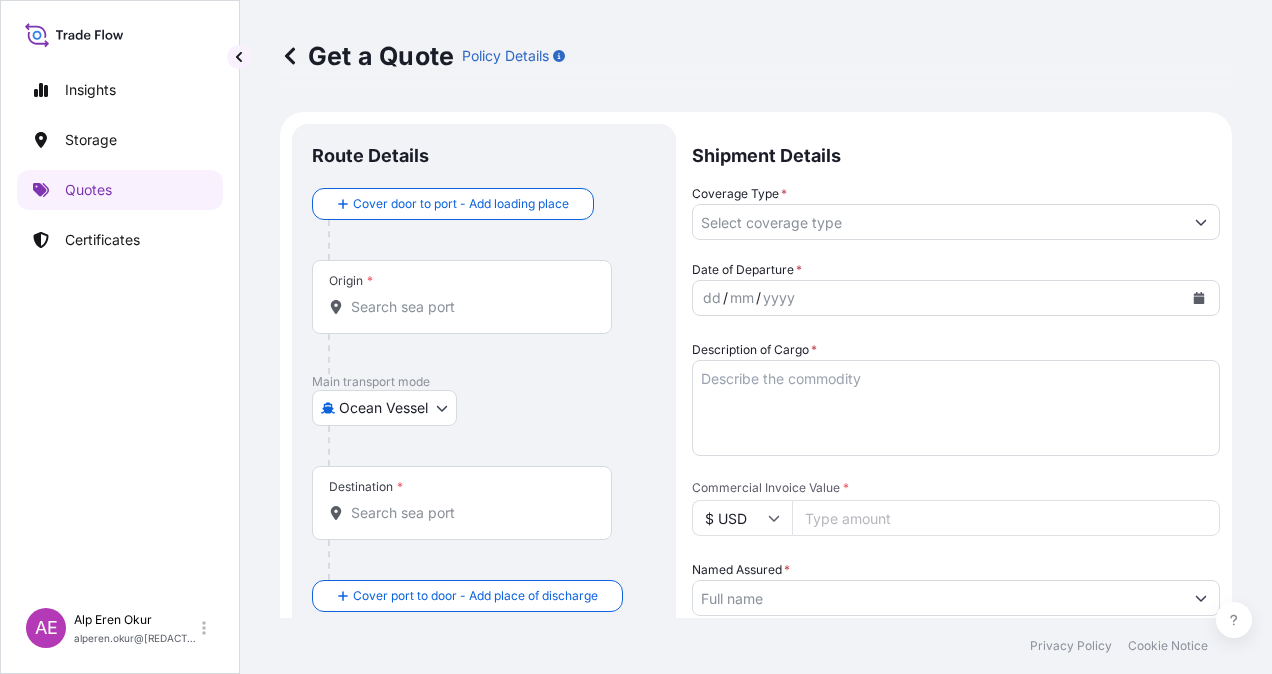 scroll, scrollTop: 32, scrollLeft: 0, axis: vertical 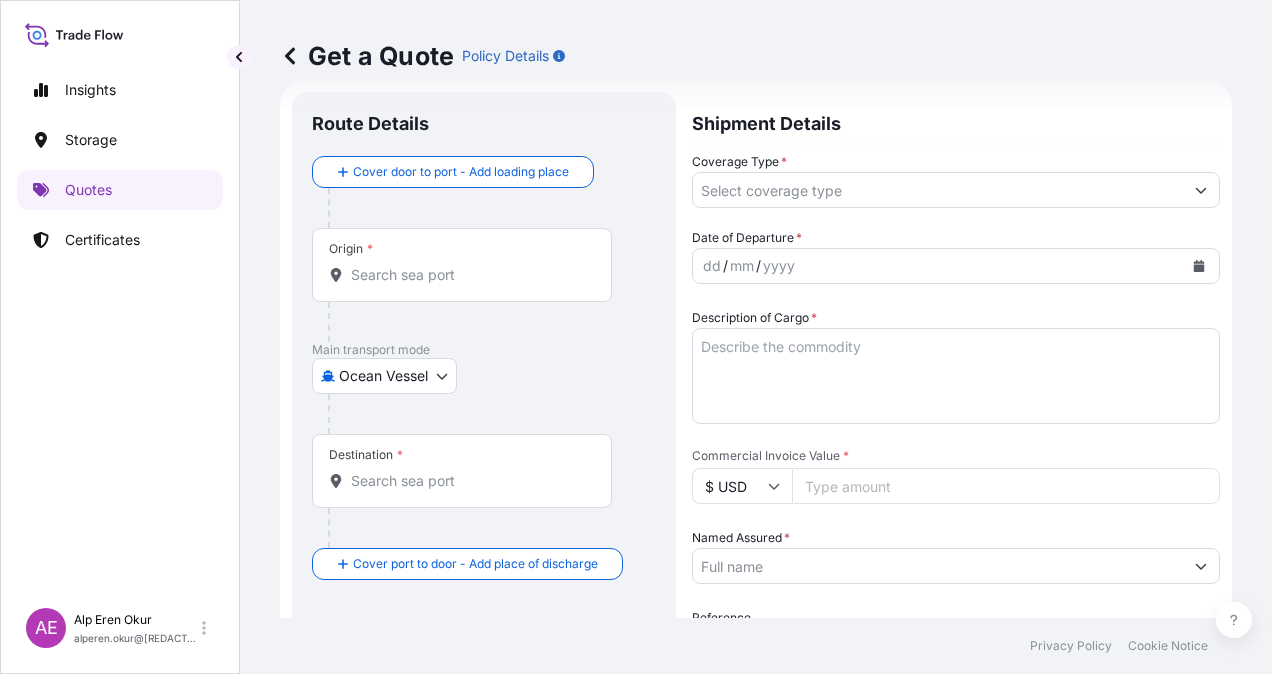 click on "Origin *" at bounding box center [462, 265] 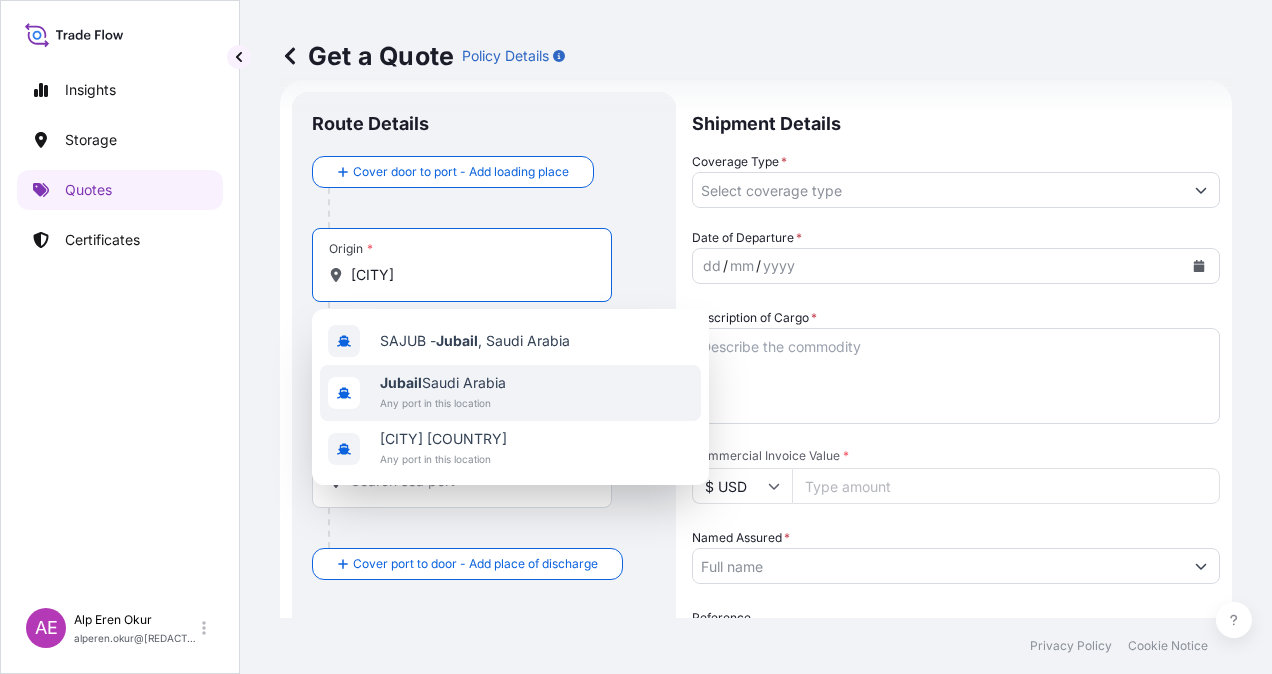 click on "Jubail  Saudi Arabia" at bounding box center (443, 383) 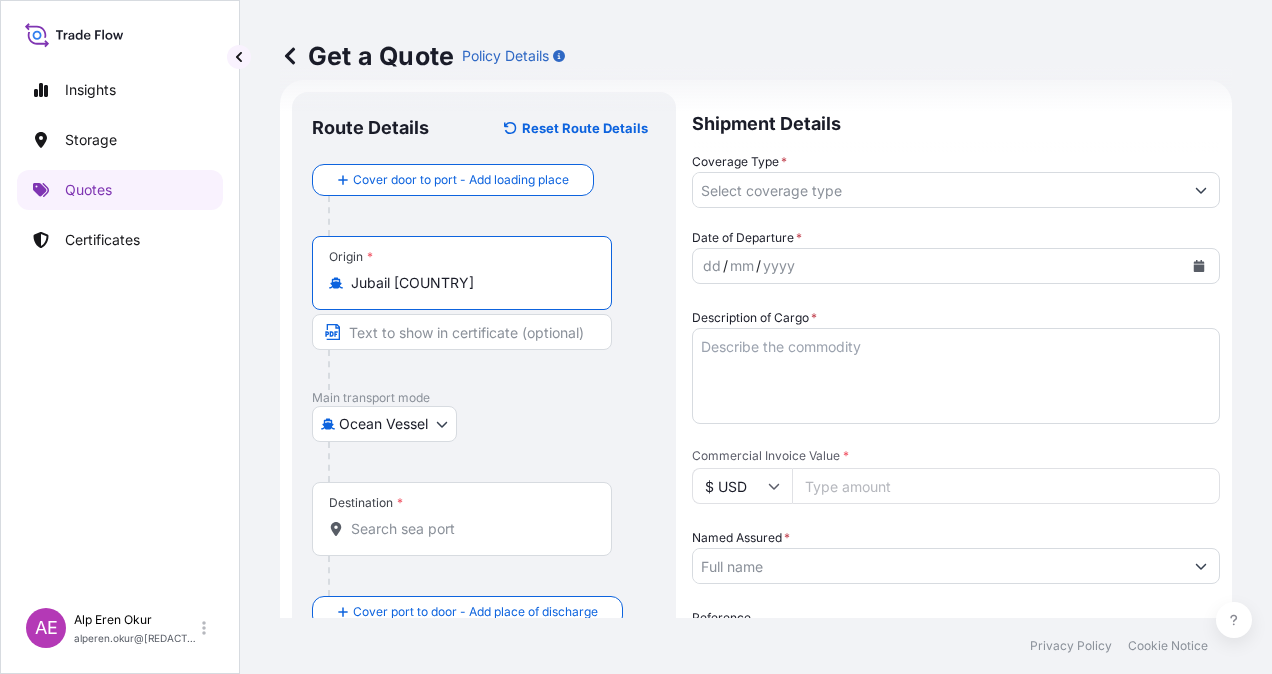 type on "Jubail Saudi Arabia" 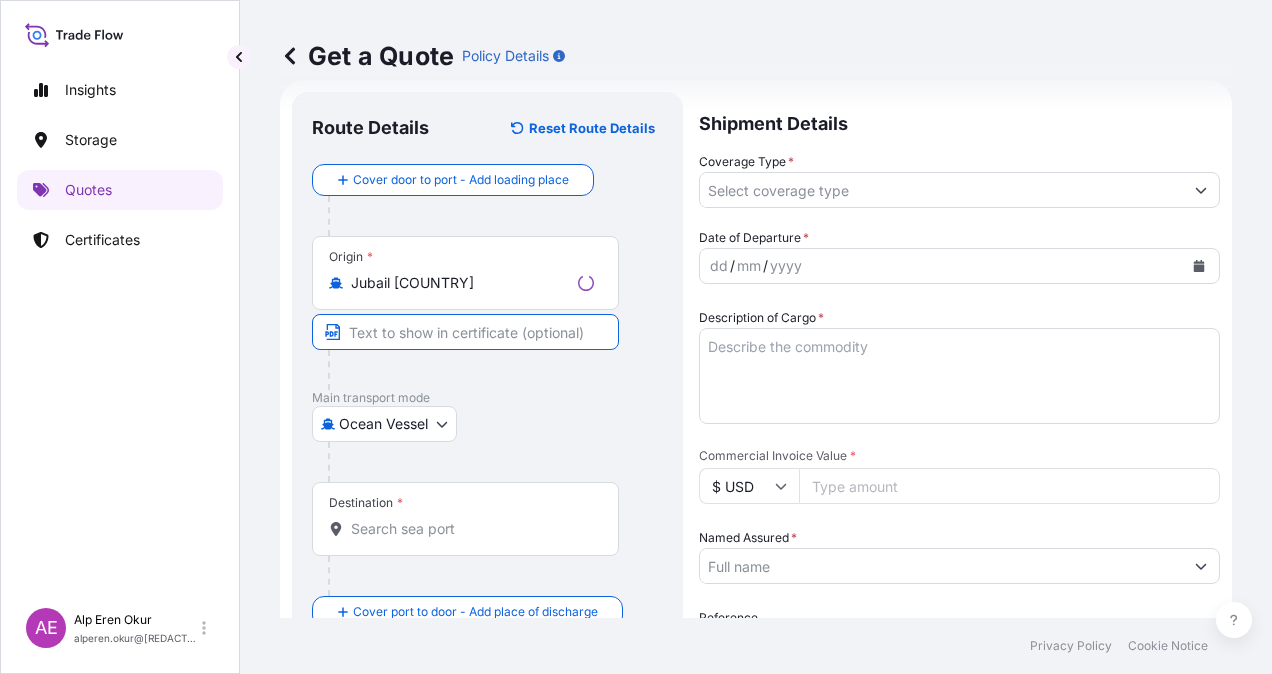 paste on "JUBAIL" 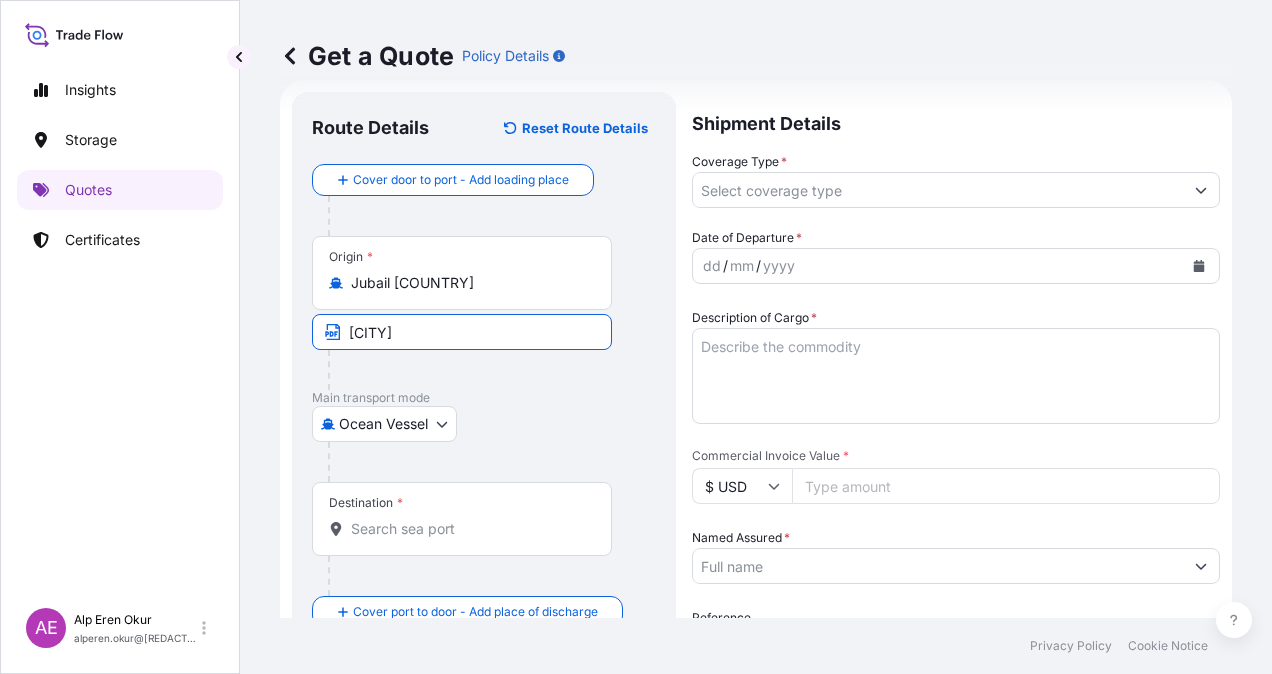 type on "JUBAIL/SAUDI ARABIA" 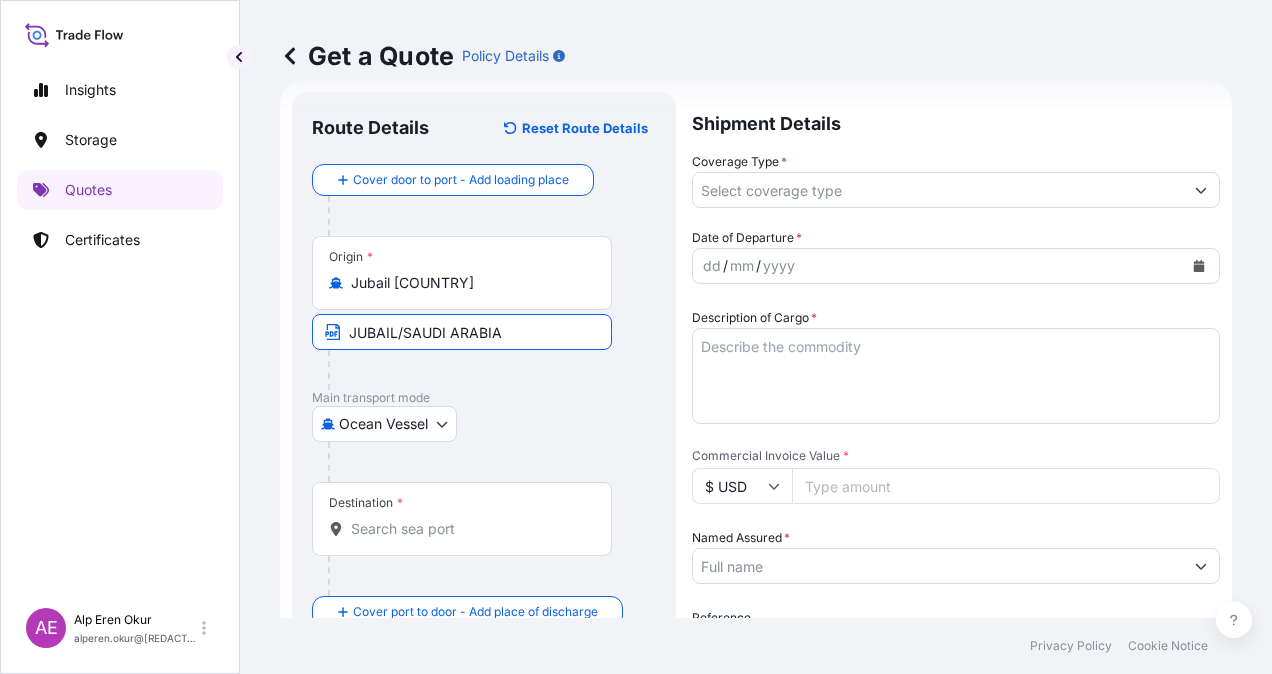 type on "İskenderun, Hatay, Türkiye" 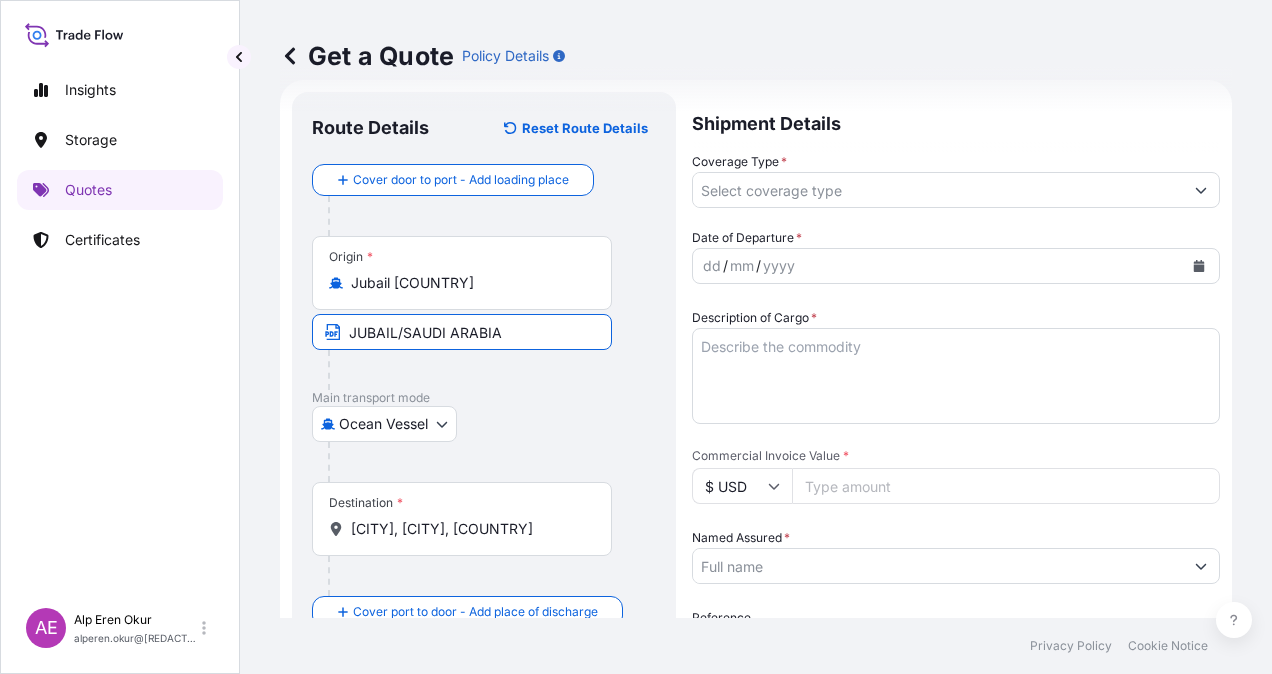 type on "All risks" 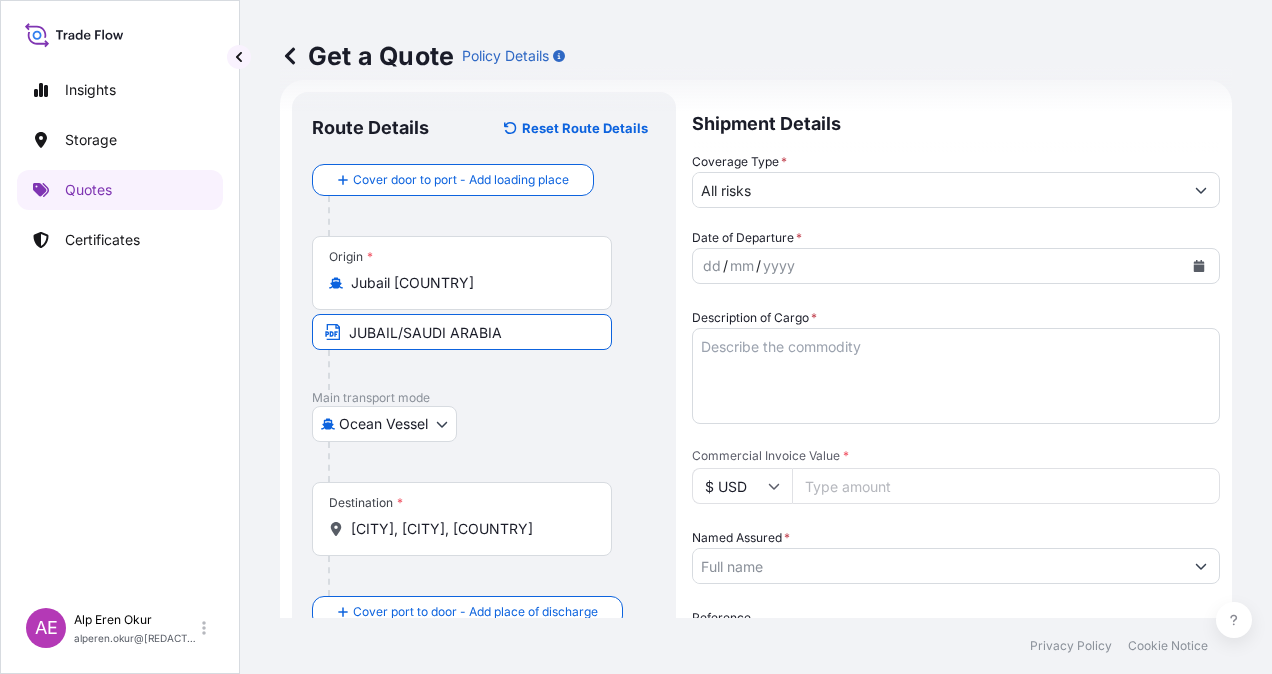 type on "478023.88" 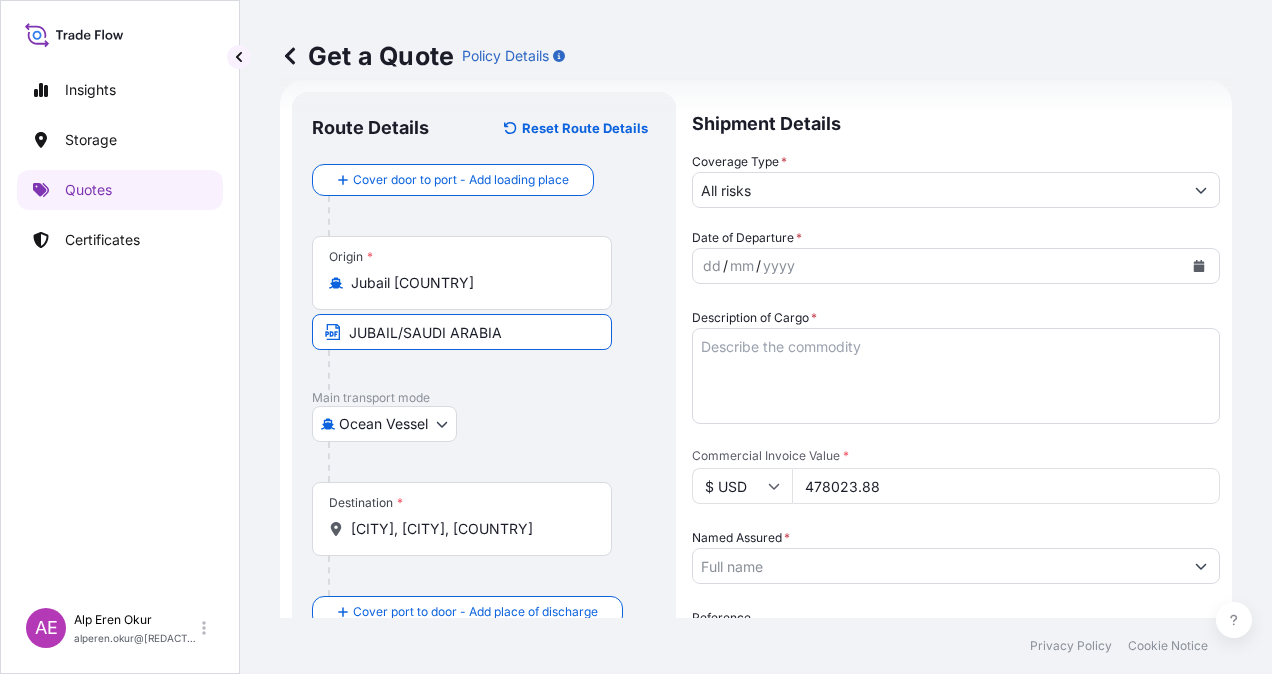type on "BAYEGAN DMCC" 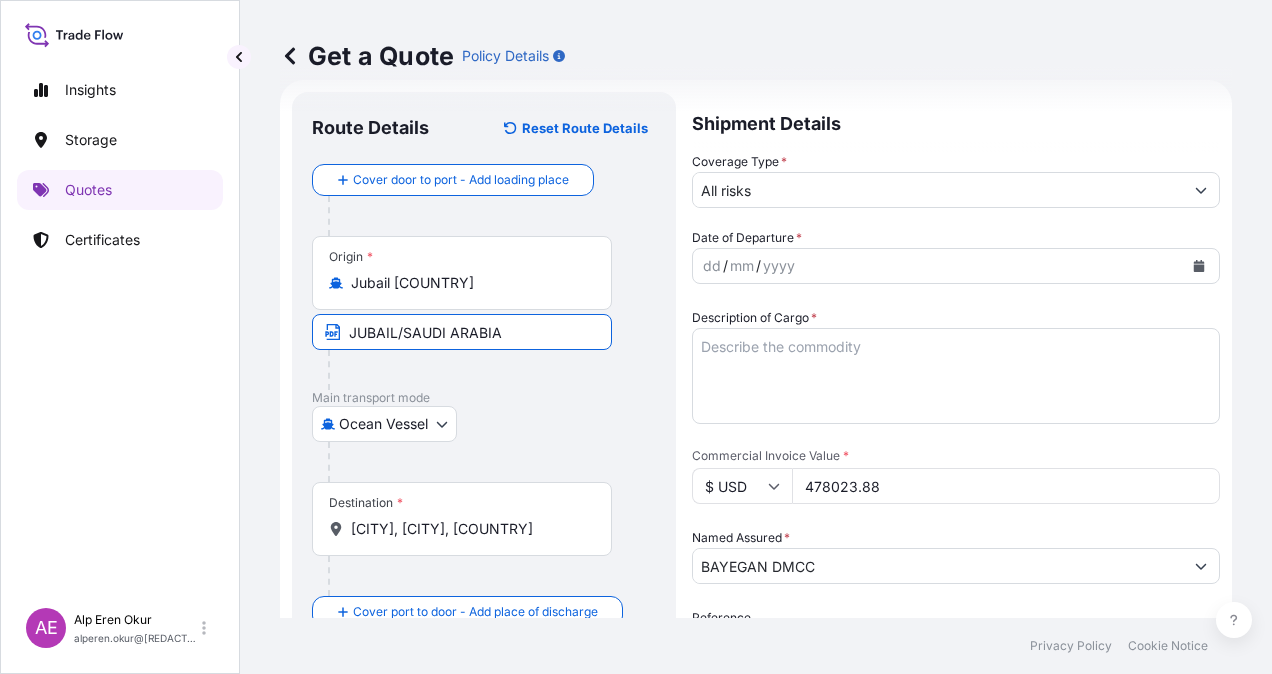 type on "CMA CGM VITORIA" 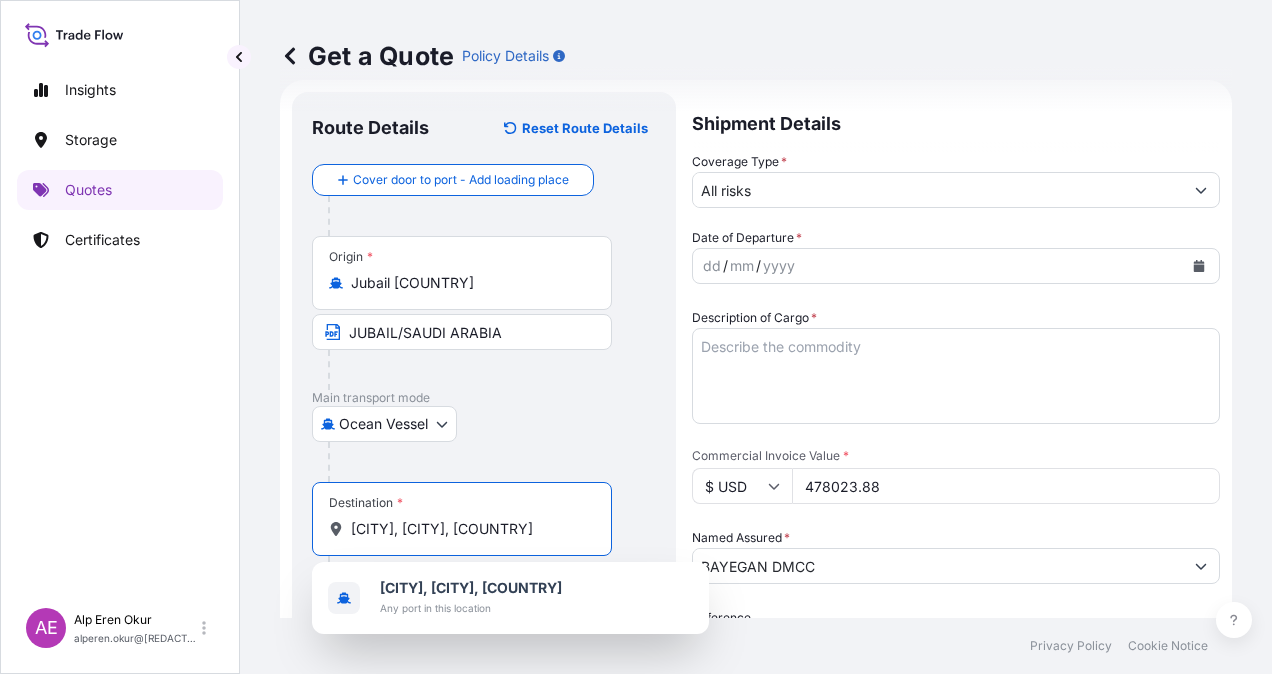 drag, startPoint x: 570, startPoint y: 532, endPoint x: 163, endPoint y: 529, distance: 407.01105 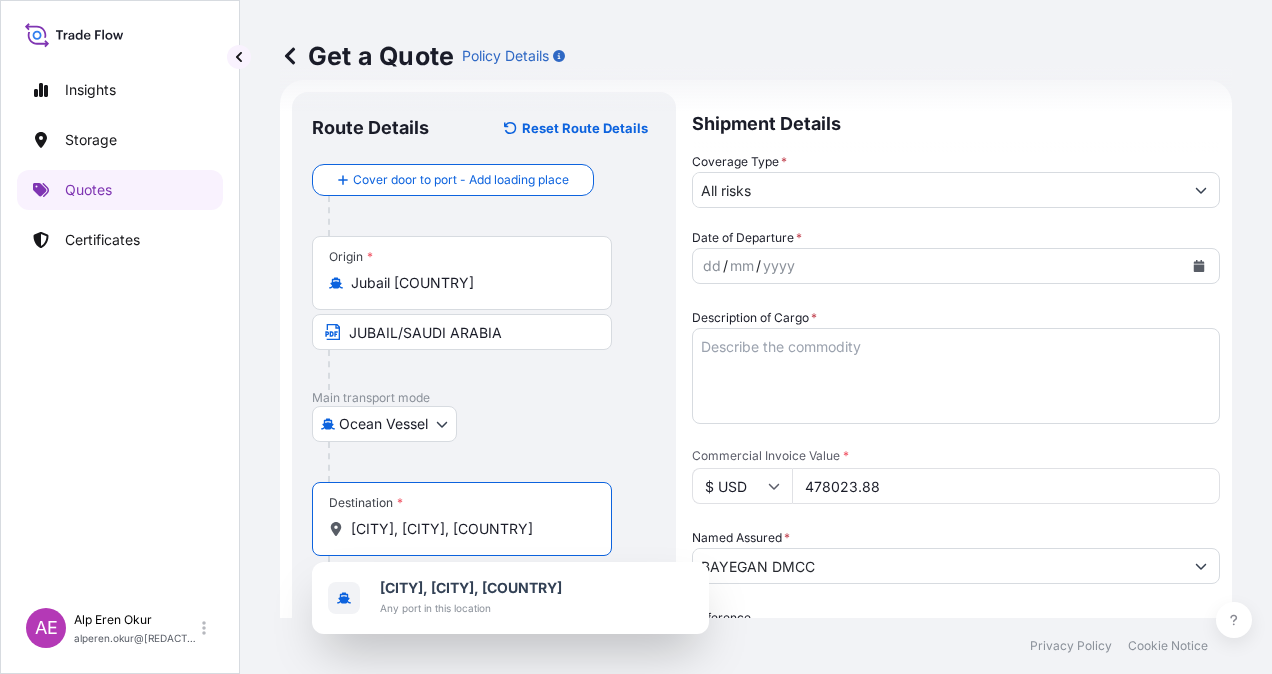click on "Insights Storage Quotes Certificates AE Alp Eren   Okur alperen.okur@polarisbroker.com Get a Quote Policy Details Route Details Reset Route Details   Cover door to port - Add loading place Place of loading Road / Inland Road / Inland Origin * Jubail Saudi Arabia JUBAIL/SAUDI ARABIA Main transport mode Ocean Vessel Ocean Vessel Air Land Destination * İskenderun, Hatay, Türkiye Cover port to door - Add place of discharge Road / Inland Road / Inland Place of Discharge Shipment Details Coverage Type * All risks Date of Departure * dd / mm / yyyy Cargo Category * LPG, Crude Oil, Utility Fuel, Mid Distillates and Specialities, Fertilisers Description of Cargo * Commercial Invoice Value   * $ USD 478023.88 Named Assured * BAYEGAN DMCC Packing Category Type to search a container mode Please select a primary mode of transportation first. Reference Vessel Name CMA CGM VITORIA Marks & Numbers PO NO:225Y0095900 Quantity M/Tonn:420,750 Premium: USD 52,58 Letter of Credit This shipment has a letter of credit *" at bounding box center [636, 337] 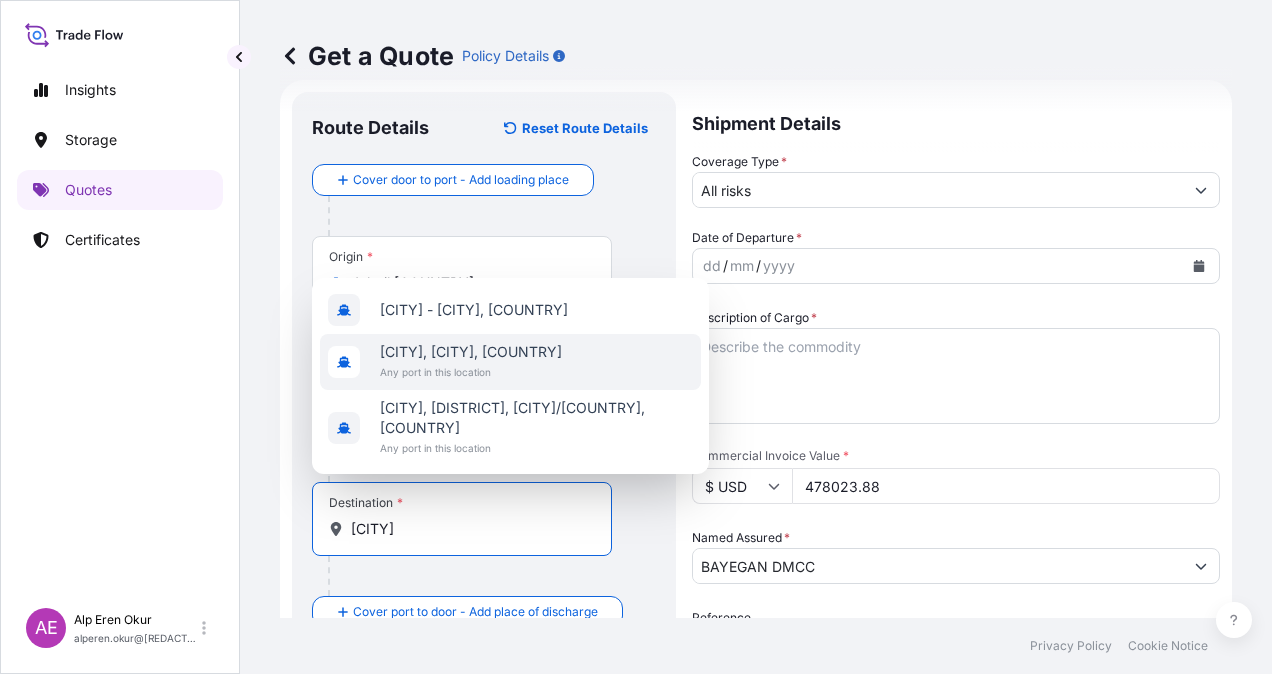click on "İskenderun, Hatay, Türkiye" at bounding box center [471, 352] 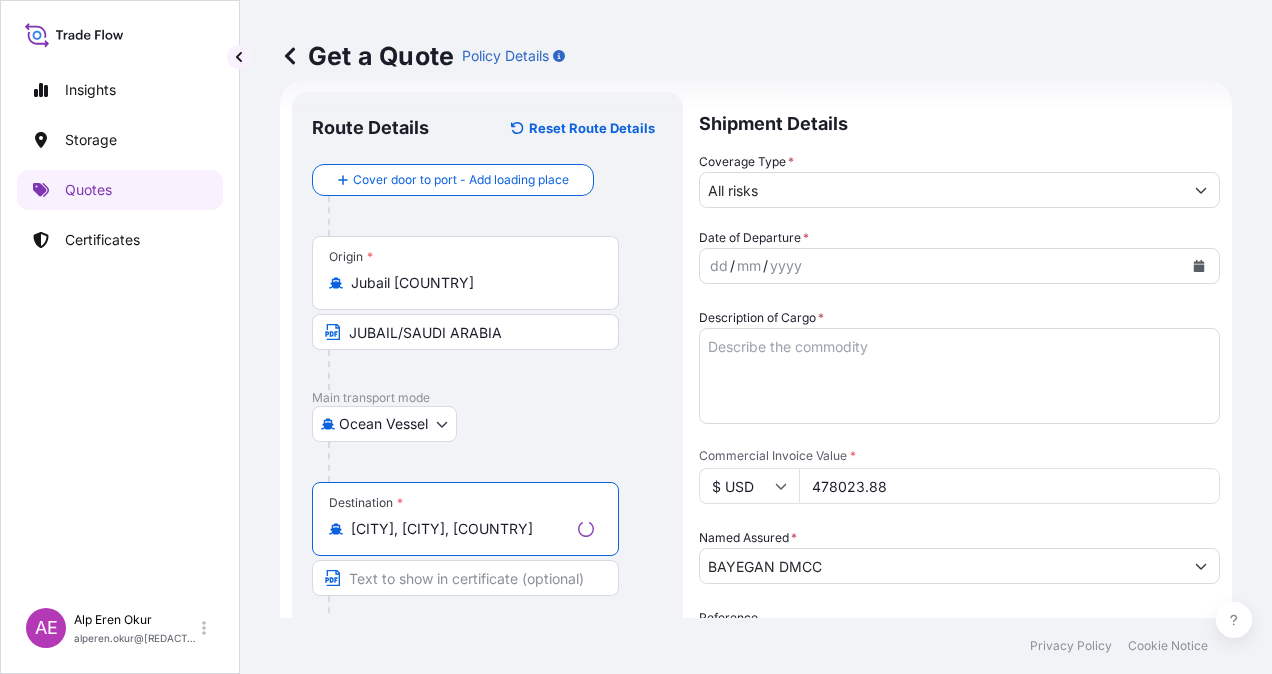 scroll, scrollTop: 132, scrollLeft: 0, axis: vertical 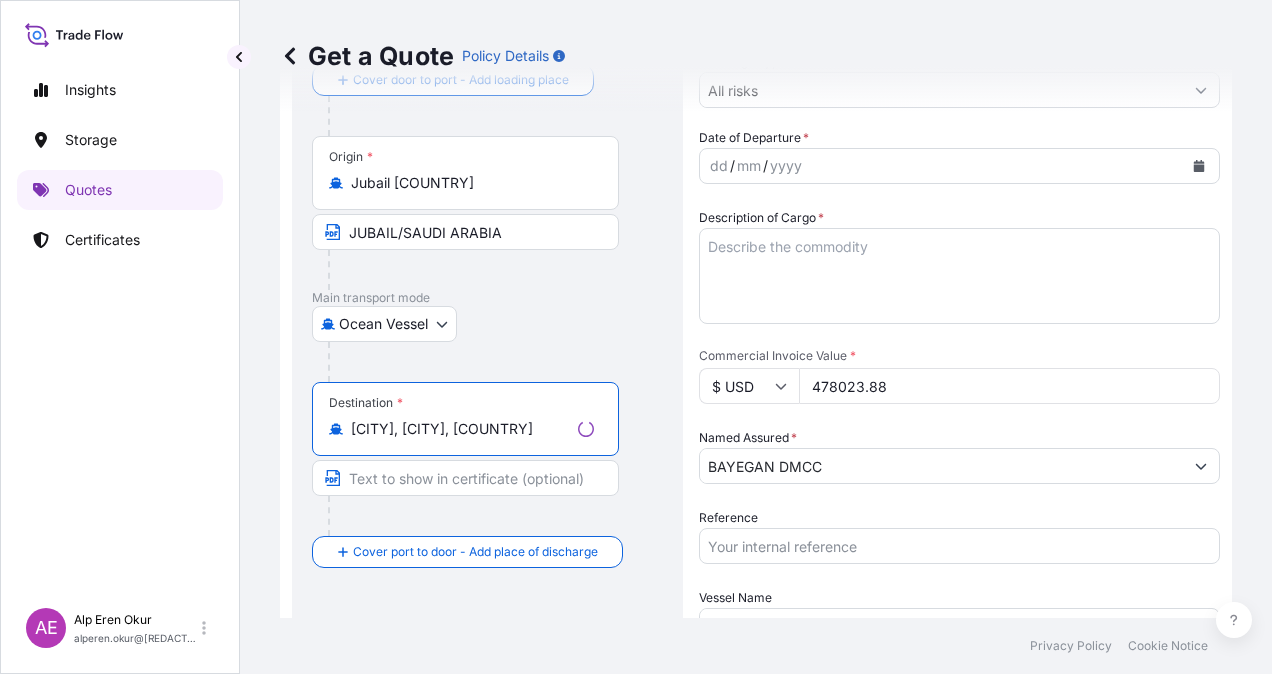click at bounding box center (465, 478) 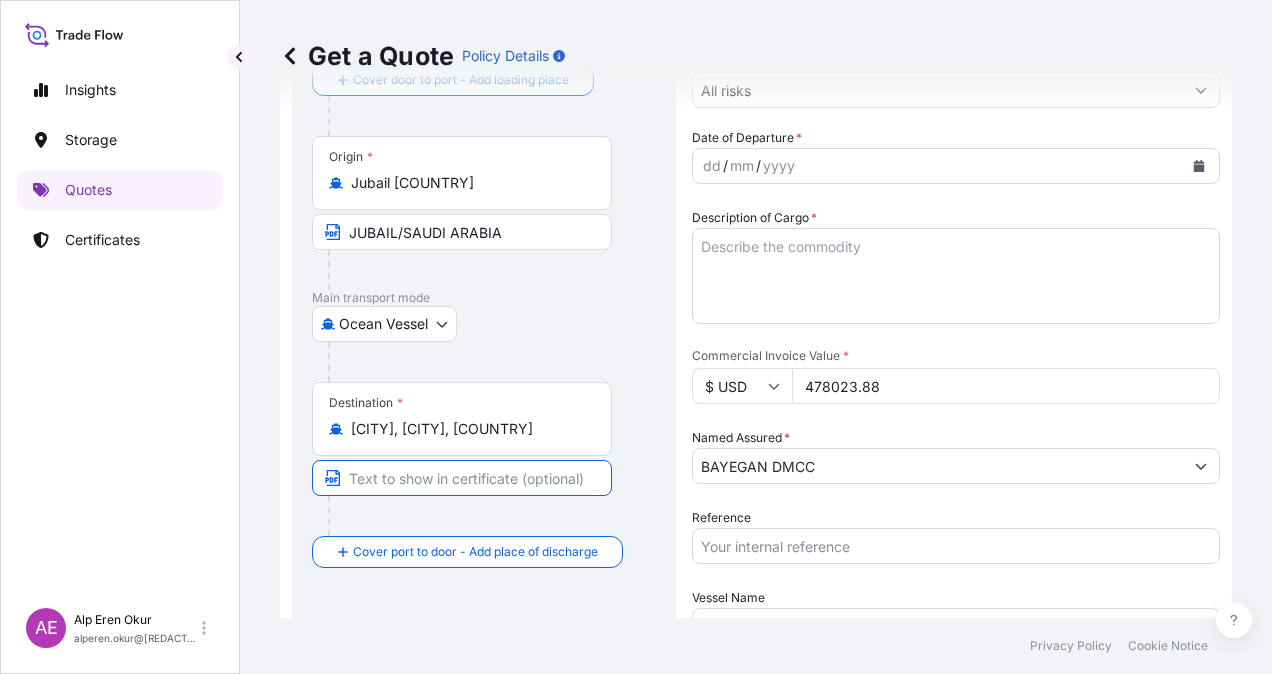 paste on "ISKENDERUN" 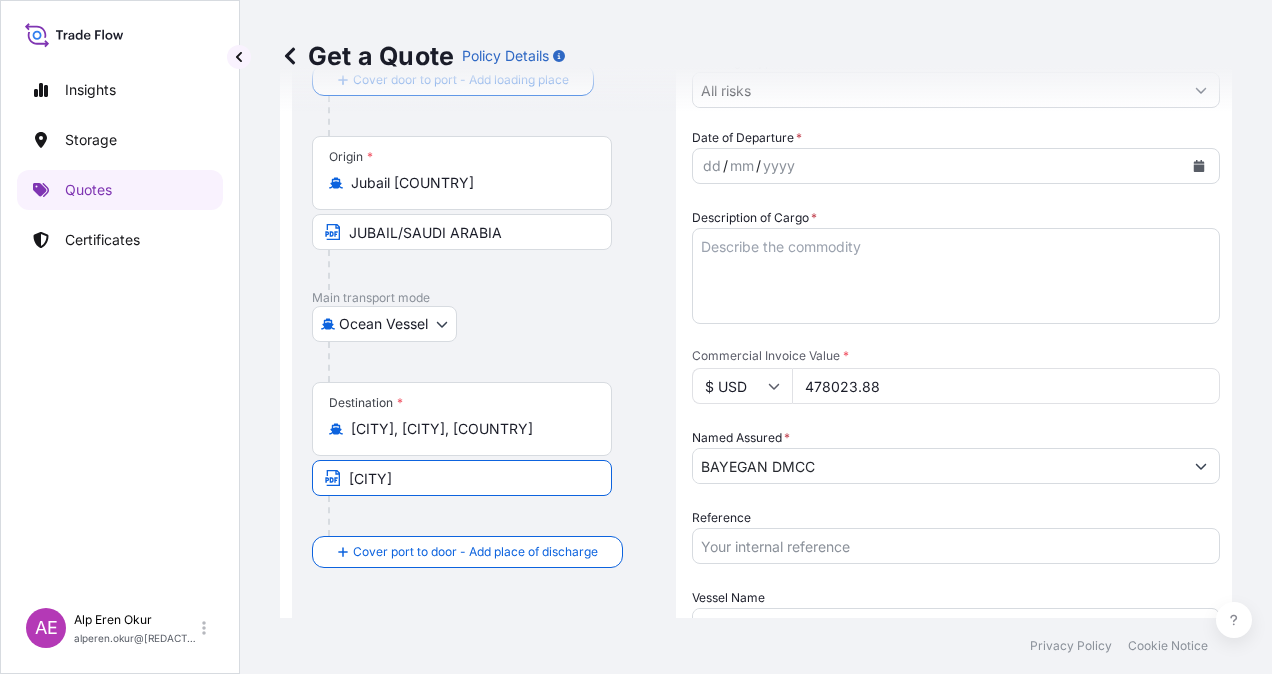 type on "ISKENDERUN /TURKEY" 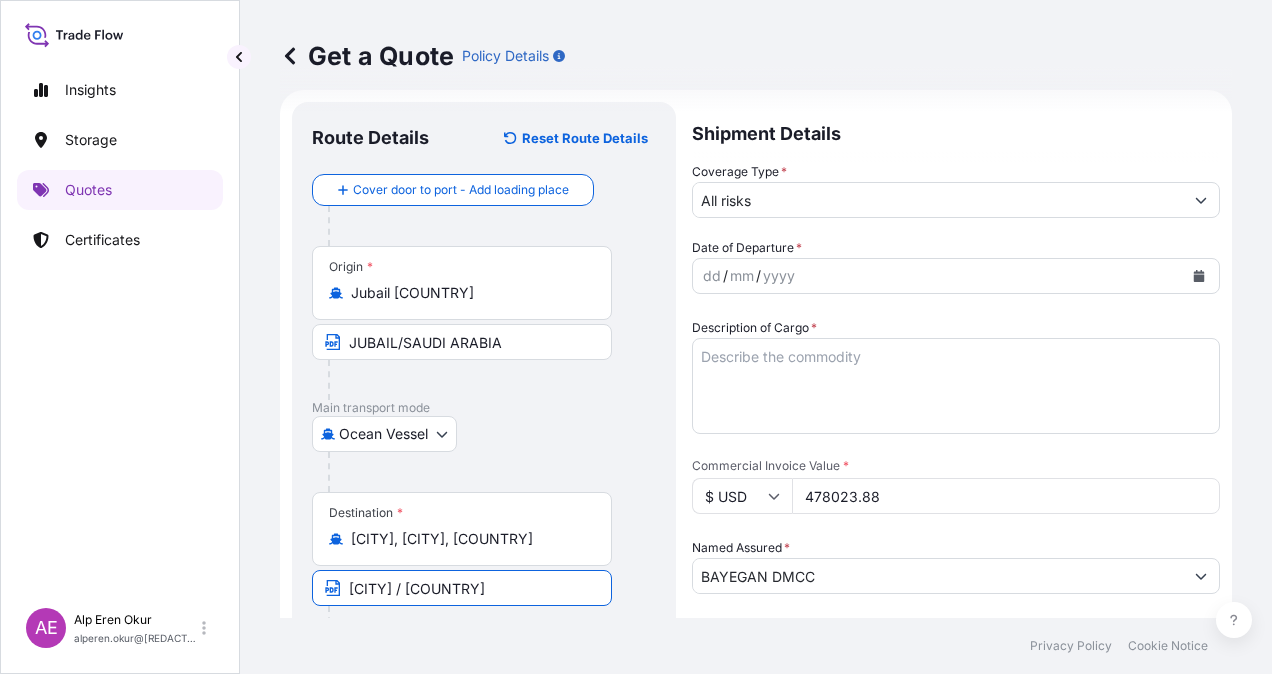 scroll, scrollTop: 0, scrollLeft: 0, axis: both 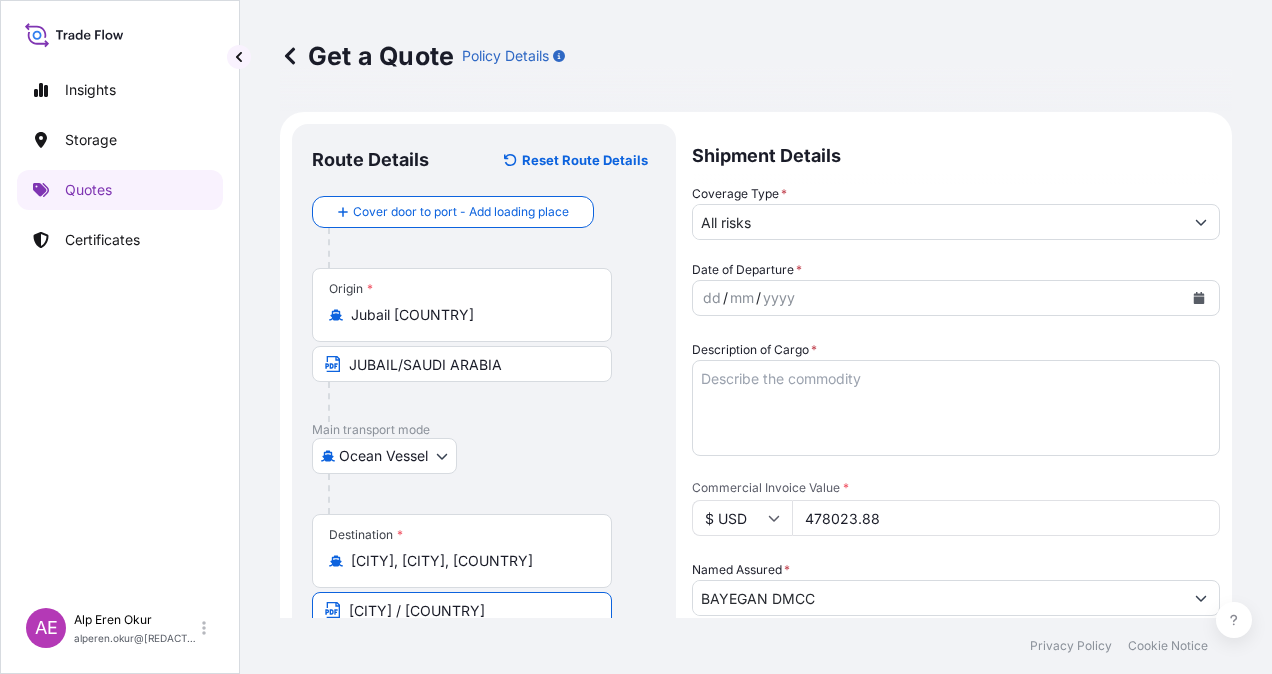 click on "All risks" at bounding box center [938, 222] 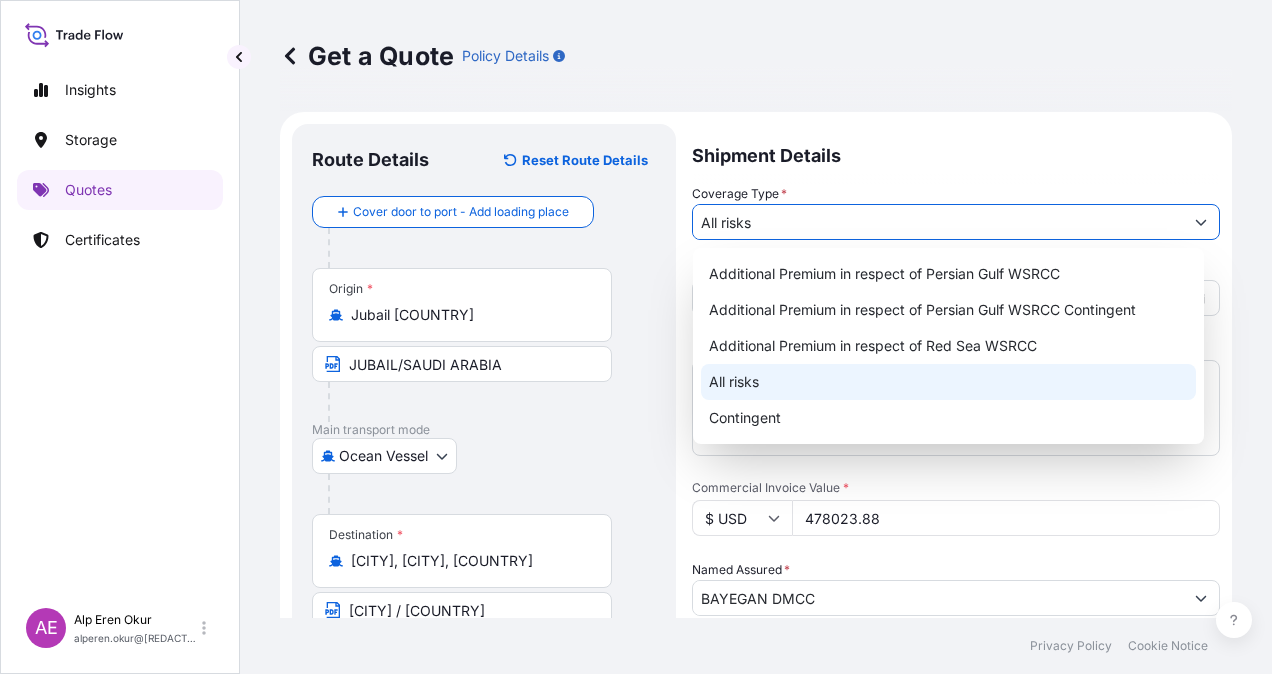 click on "All risks" at bounding box center (948, 382) 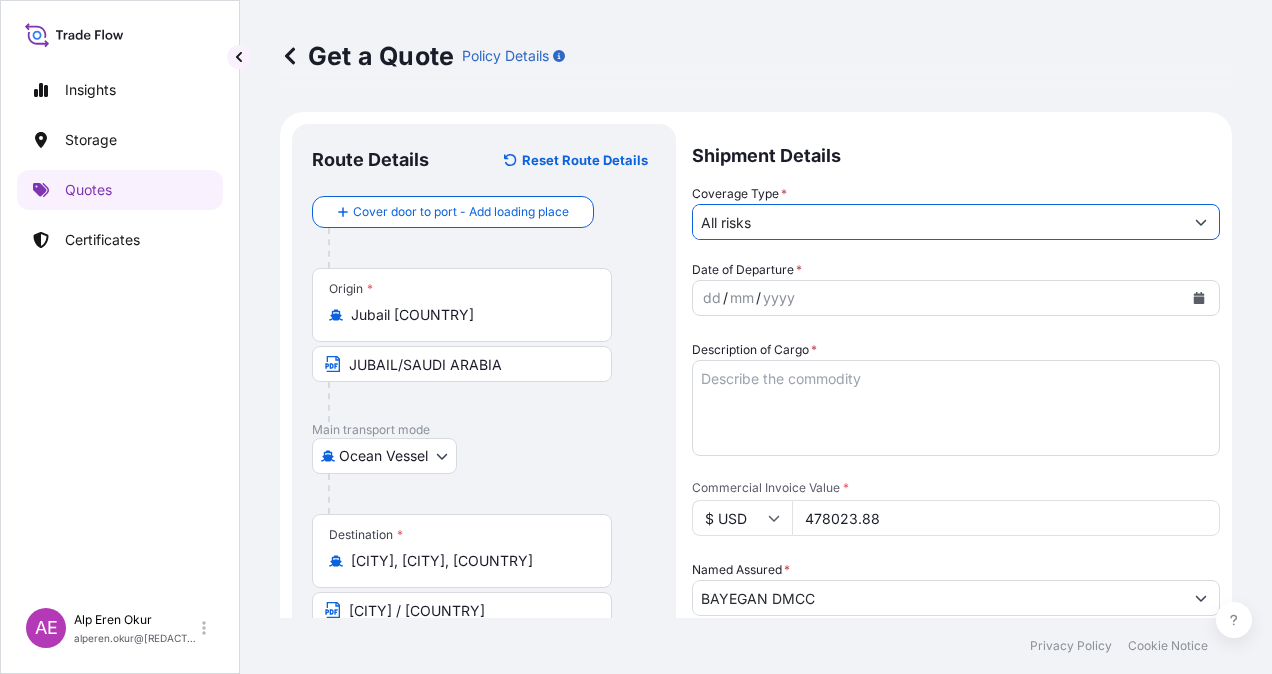click on "dd" at bounding box center [712, 298] 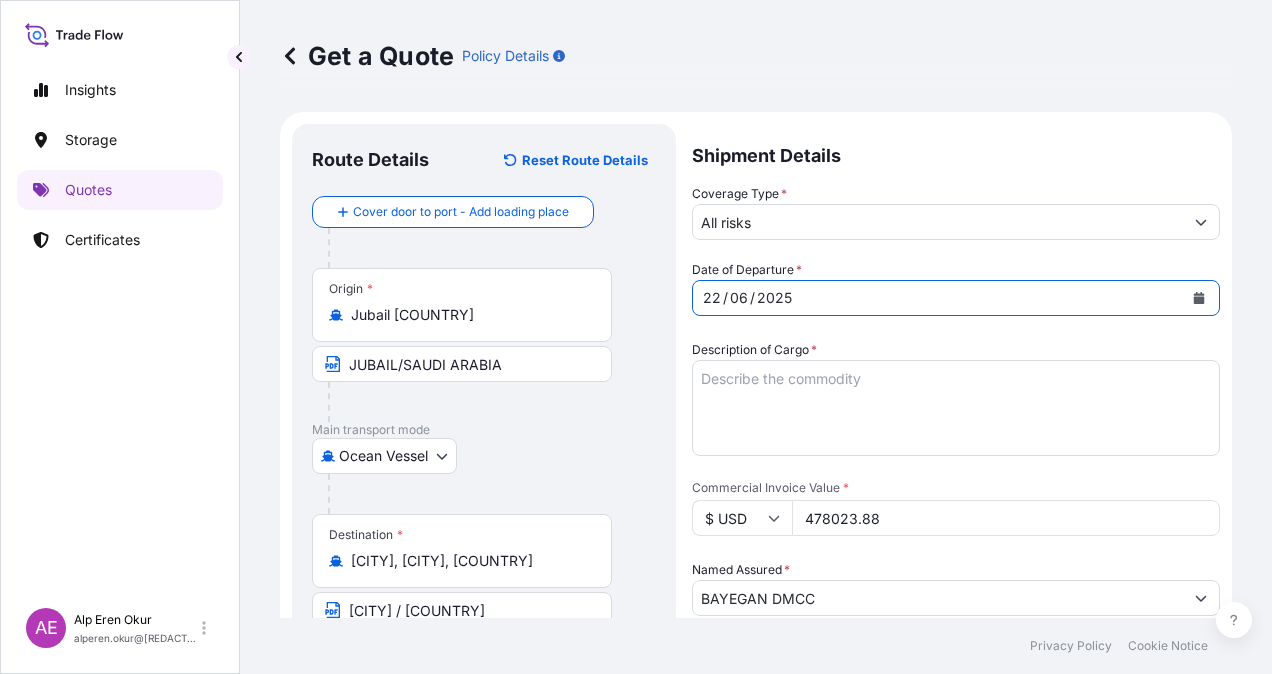 click on "Description of Cargo *" at bounding box center (956, 408) 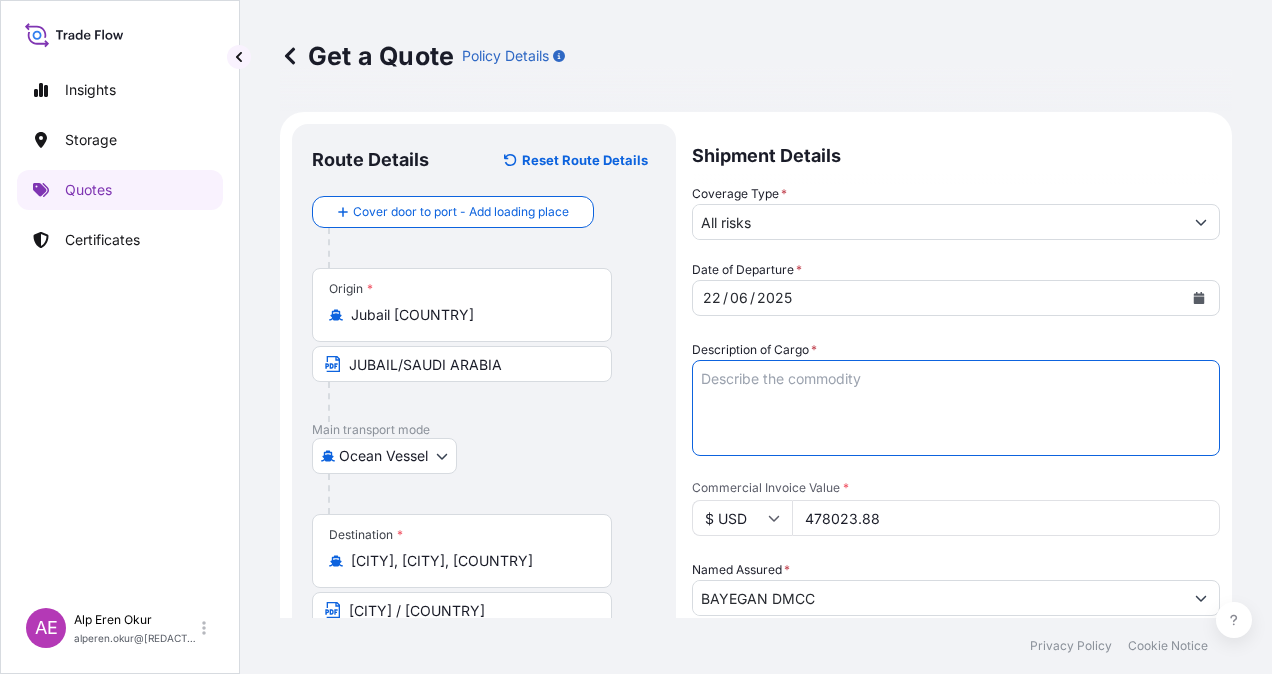 paste on "PP2245" 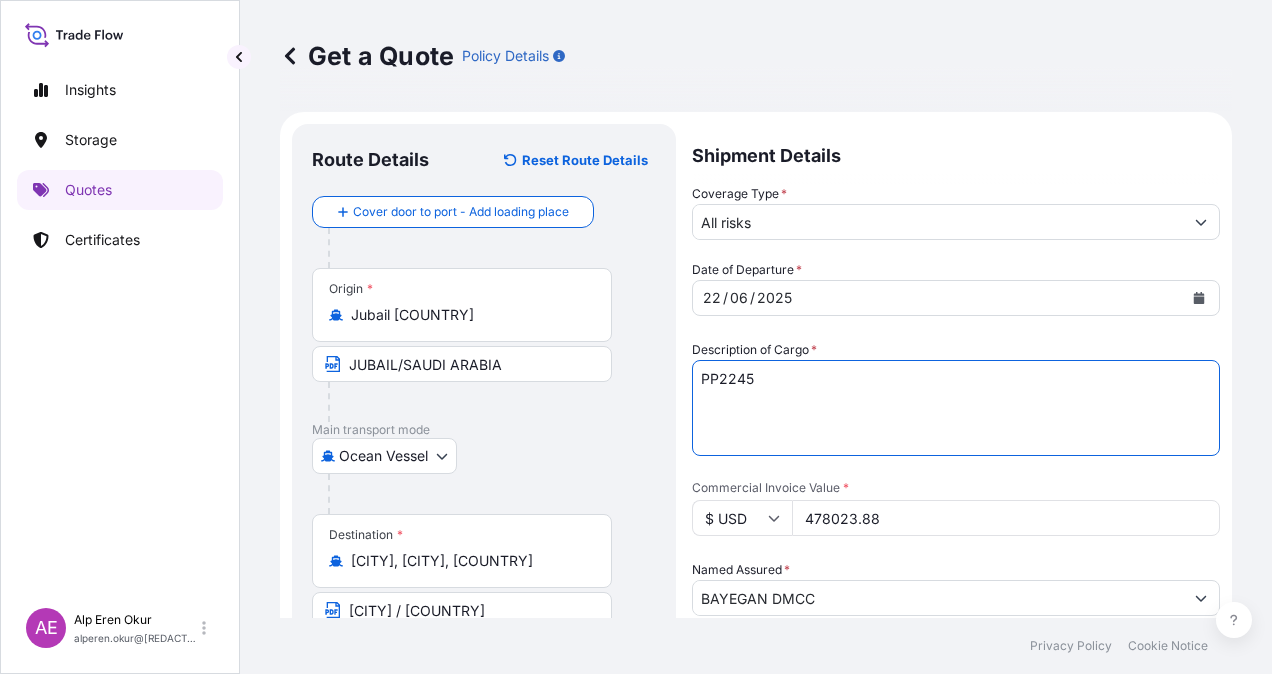 type on "PP2245" 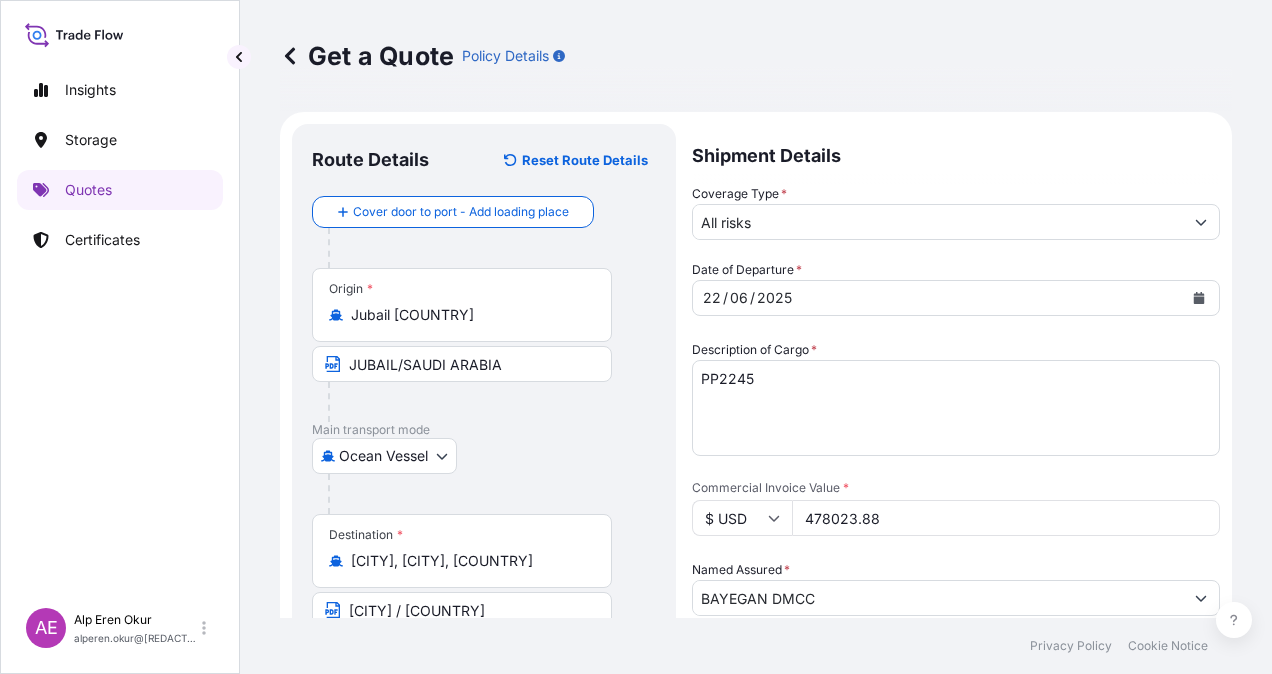 drag, startPoint x: 903, startPoint y: 518, endPoint x: 631, endPoint y: 514, distance: 272.02942 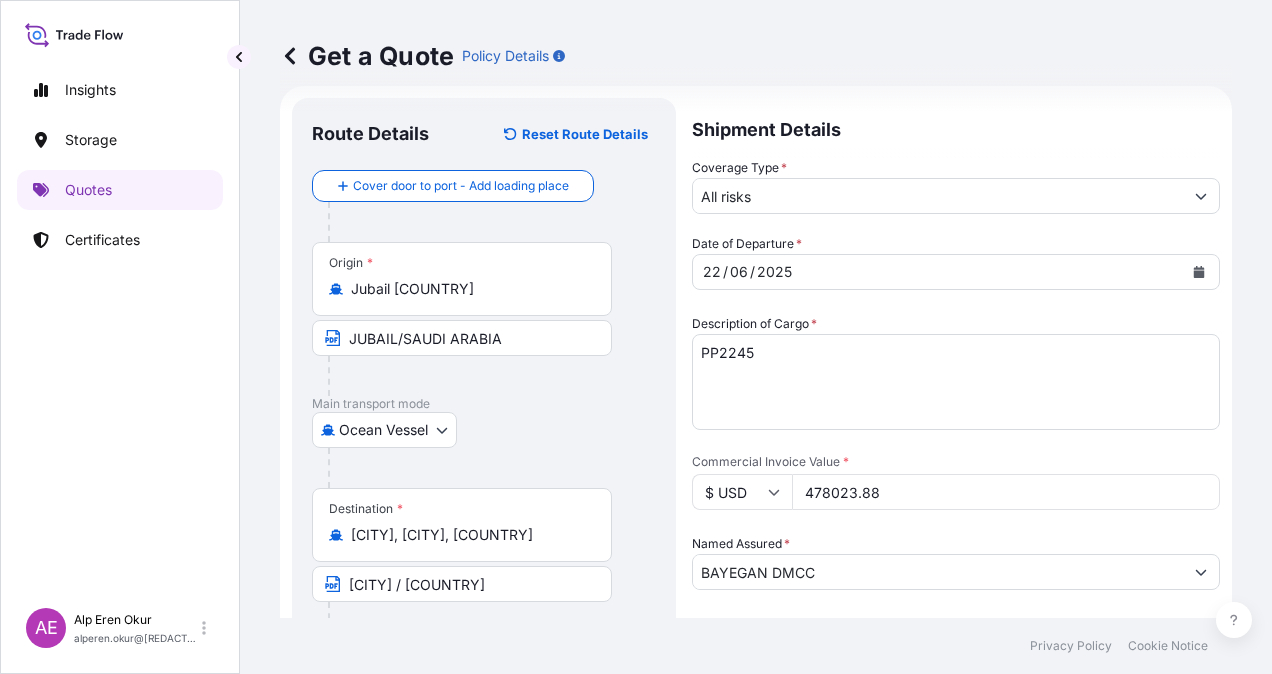 scroll, scrollTop: 100, scrollLeft: 0, axis: vertical 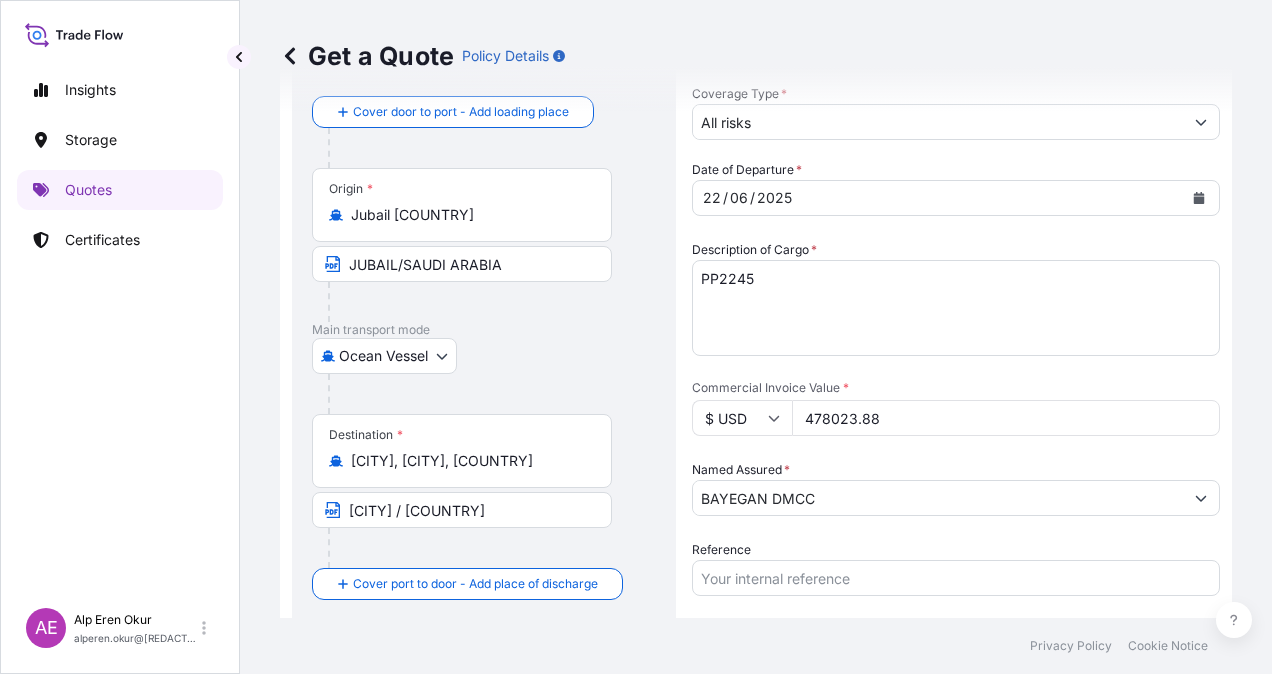 drag, startPoint x: 758, startPoint y: 438, endPoint x: 574, endPoint y: 438, distance: 184 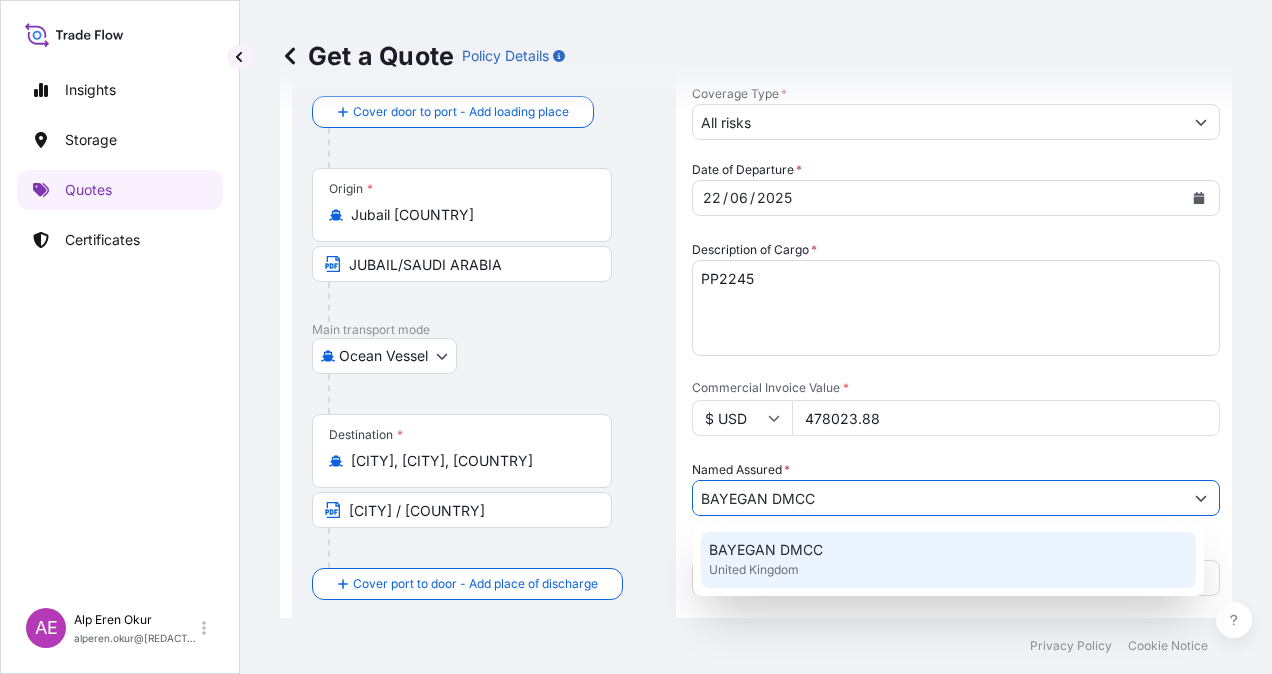 click on "BAYEGAN DMCC" at bounding box center [766, 550] 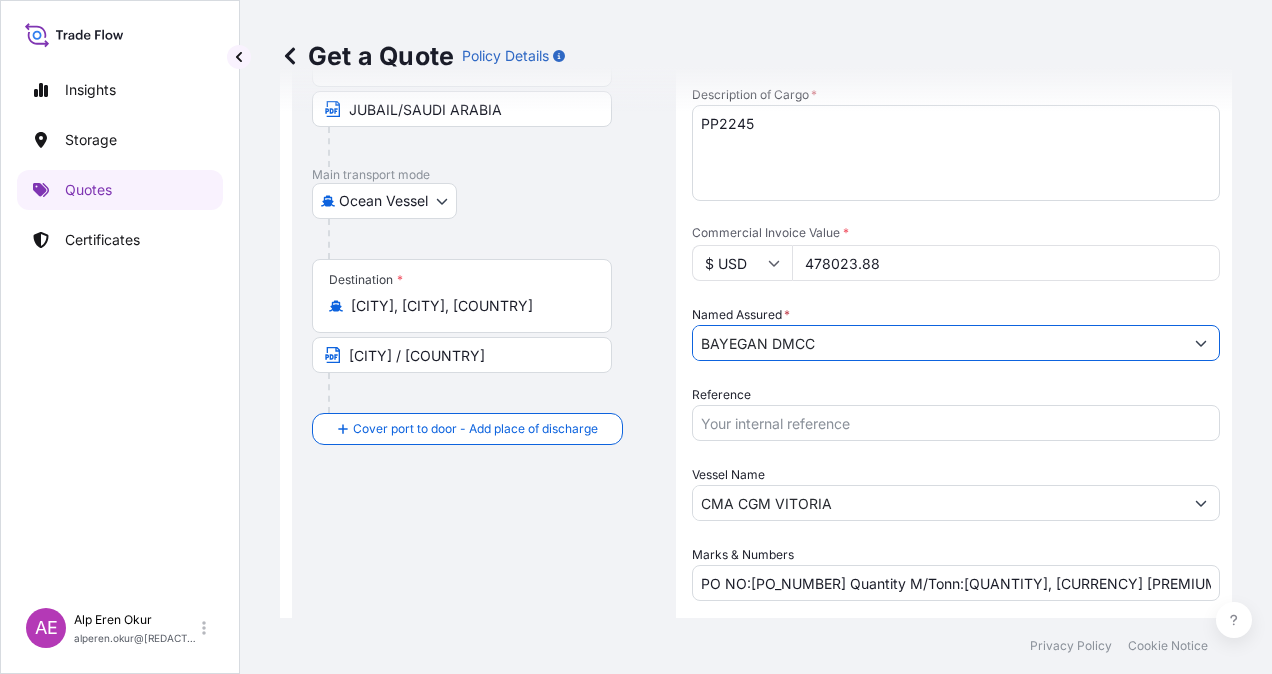 scroll, scrollTop: 398, scrollLeft: 0, axis: vertical 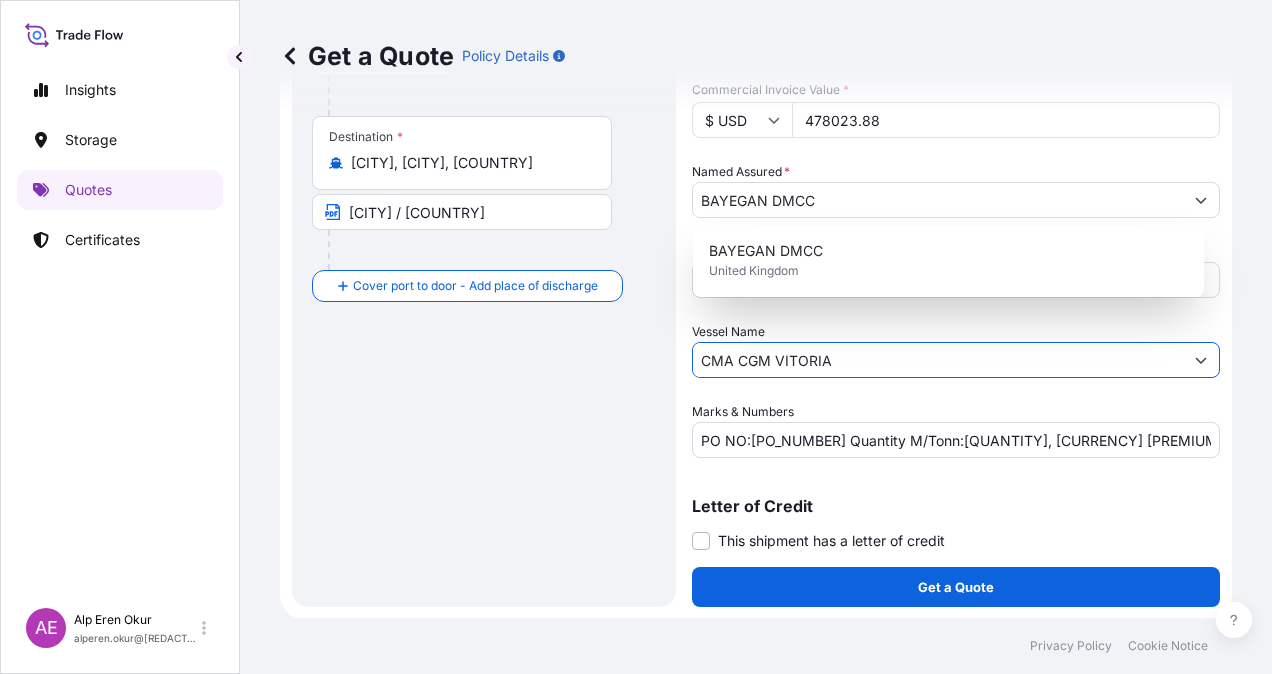 drag, startPoint x: 850, startPoint y: 353, endPoint x: 348, endPoint y: 360, distance: 502.0488 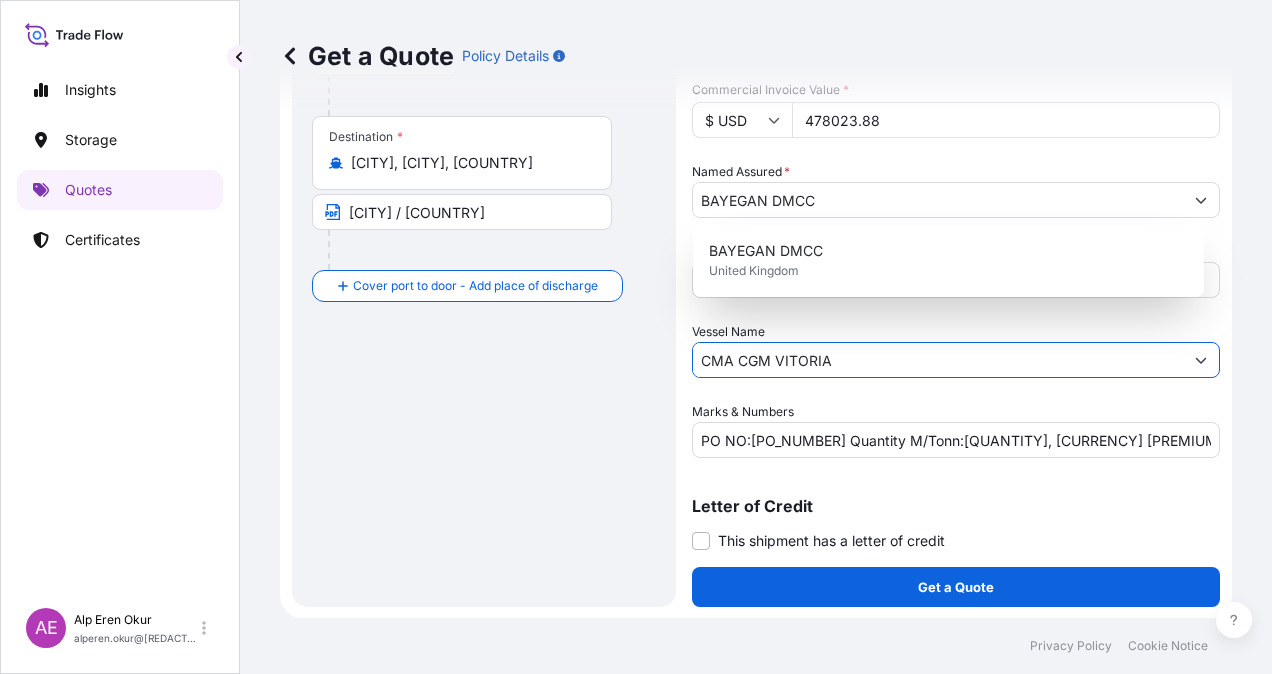 click on "Route Details Reset Route Details   Cover door to port - Add loading place Place of loading Road / Inland Road / Inland Origin * Jubail Saudi Arabia JUBAIL/SAUDI ARABIA Main transport mode Ocean Vessel Ocean Vessel Air Land Destination * İskenderun, Hatay, Türkiye ISKENDERUN /TURKEY Cover port to door - Add place of discharge Road / Inland Road / Inland Place of Discharge Shipment Details Coverage Type * All risks Date of Departure * 22 / 06 / 2025 Cargo Category * LPG, Crude Oil, Utility Fuel, Mid Distillates and Specialities, Fertilisers Description of Cargo * PP2245 Commercial Invoice Value   * $ USD 478023.88 Named Assured * BAYEGAN DMCC Packing Category Type to search a container mode Please select a primary mode of transportation first. Reference Vessel Name CMA CGM VITORIA Marks & Numbers PO NO:225Y0095900 Quantity M/Tonn:420,750 Premium: USD 52,58 Letter of Credit This shipment has a letter of credit Letter of credit * Letter of credit may not exceed 12000 characters Get a Quote" at bounding box center (756, 166) 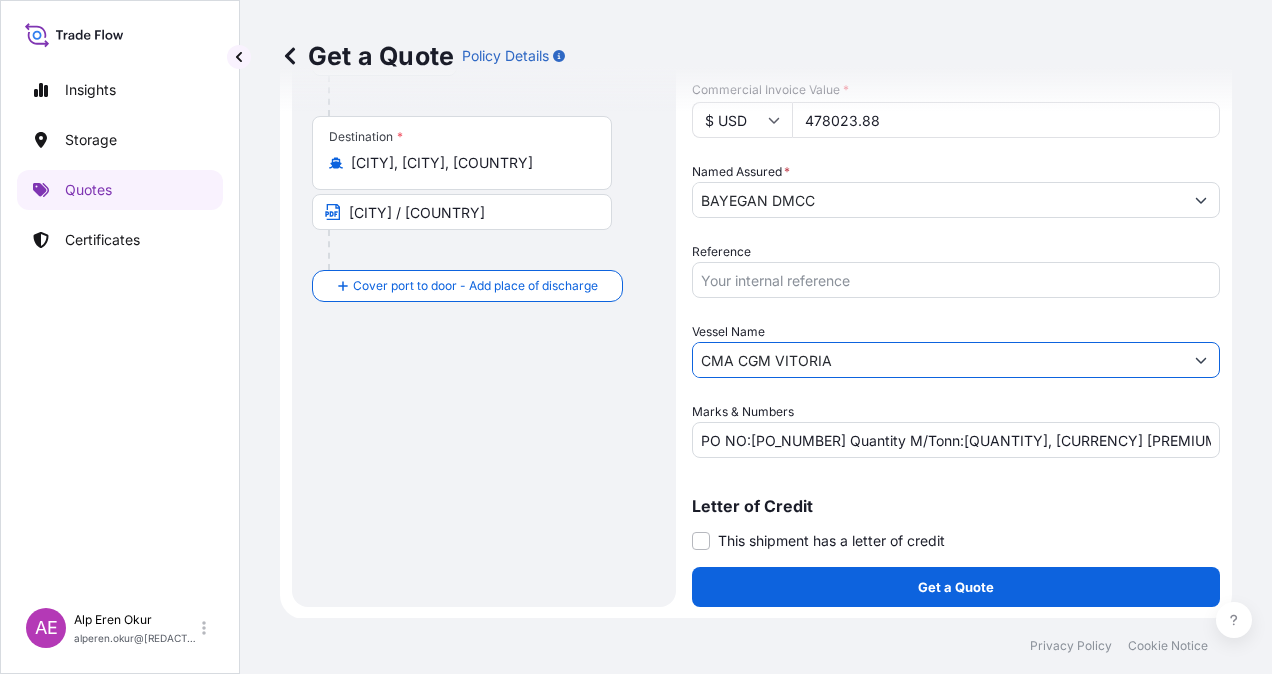 paste on "SPIL CITR" 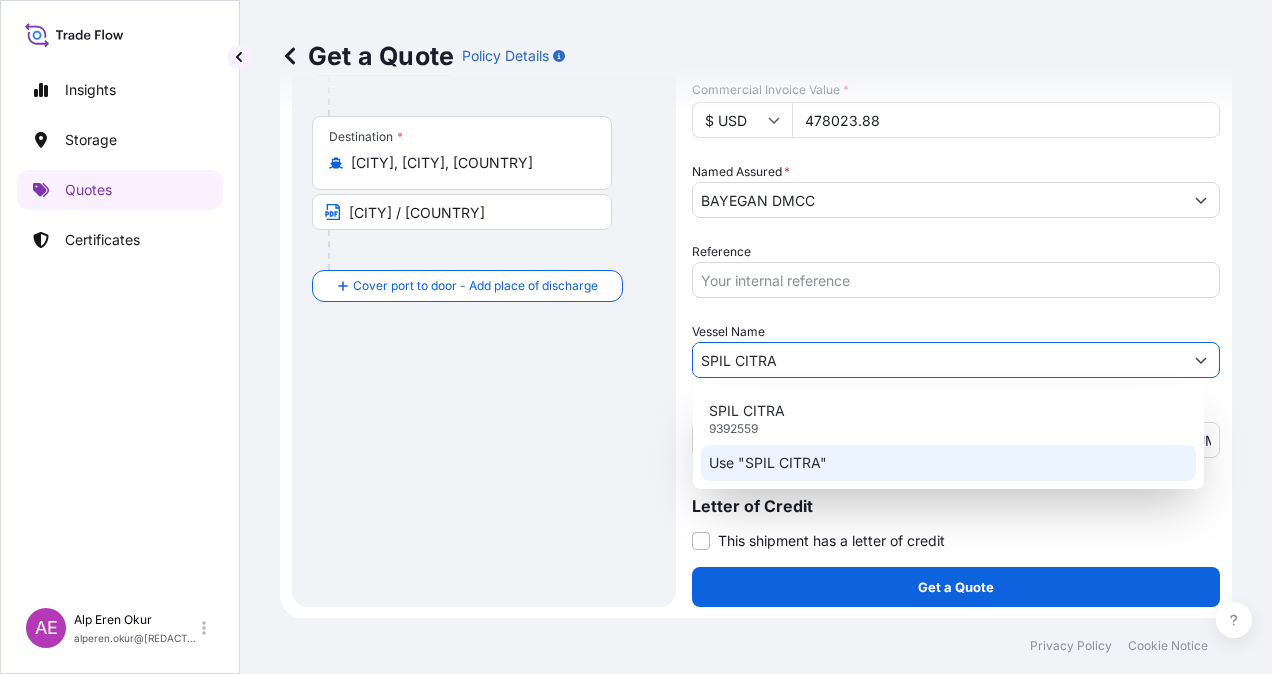 click on "Use "SPIL CITRA"" 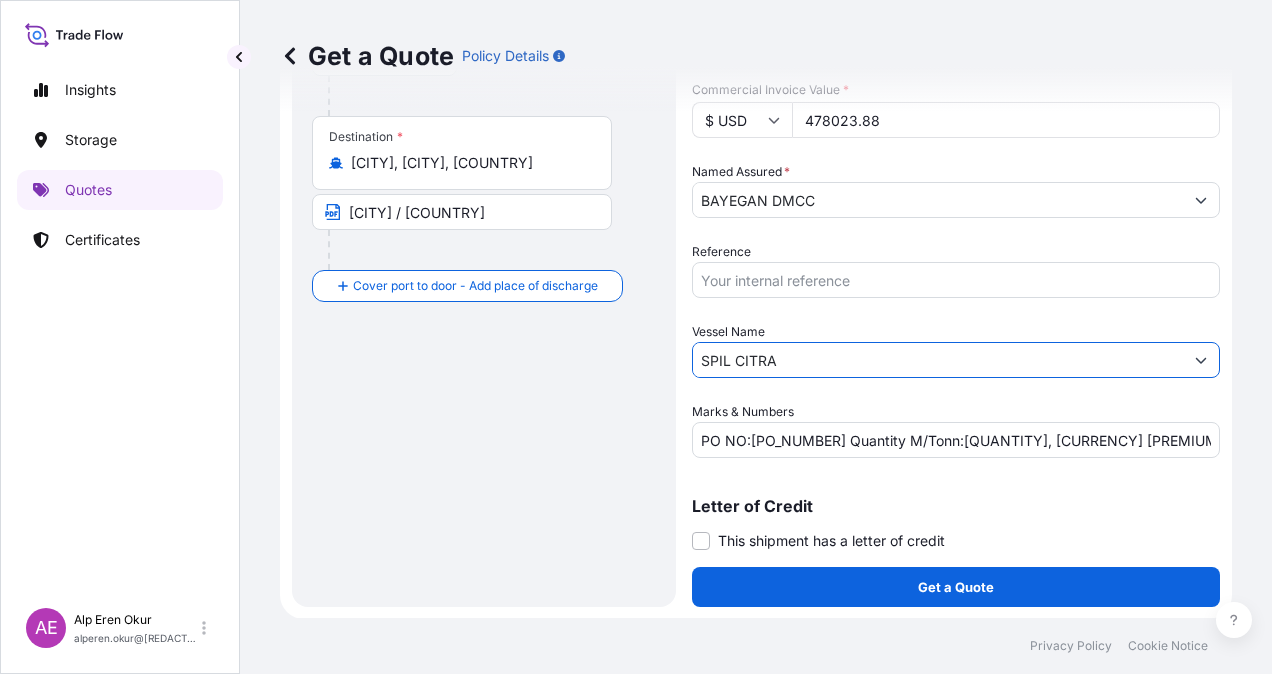 type on "SPIL CITRA" 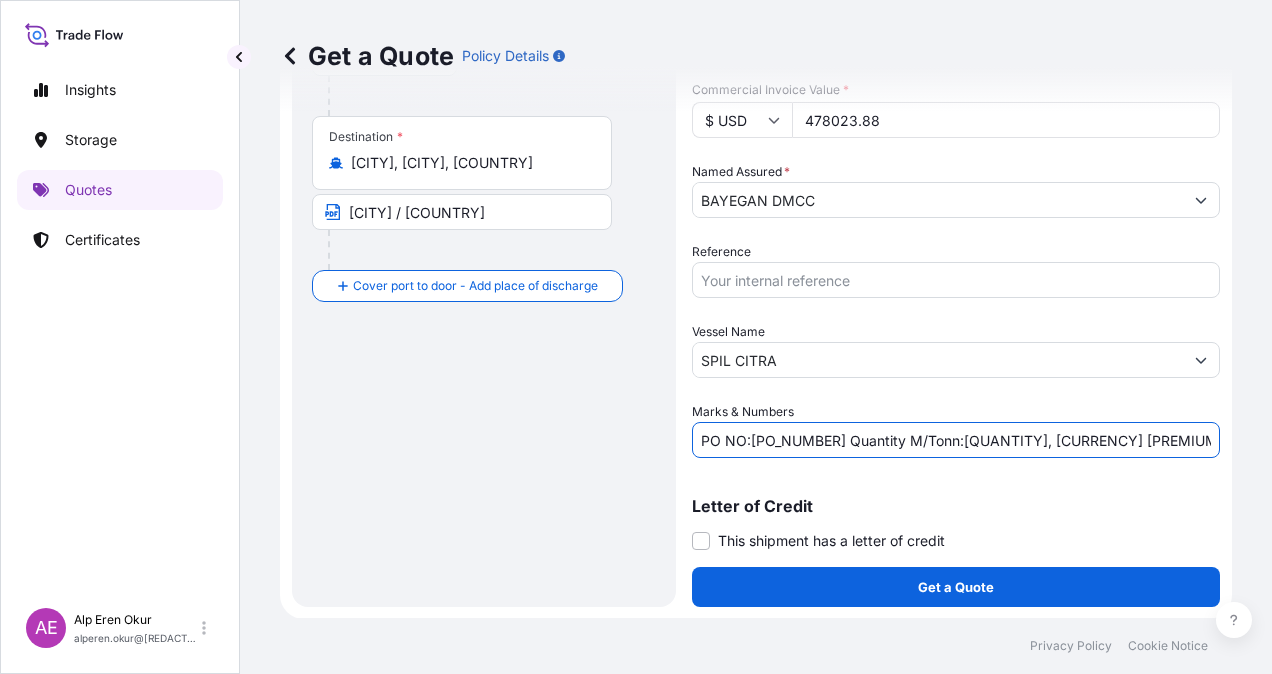 drag, startPoint x: 750, startPoint y: 438, endPoint x: 841, endPoint y: 440, distance: 91.02197 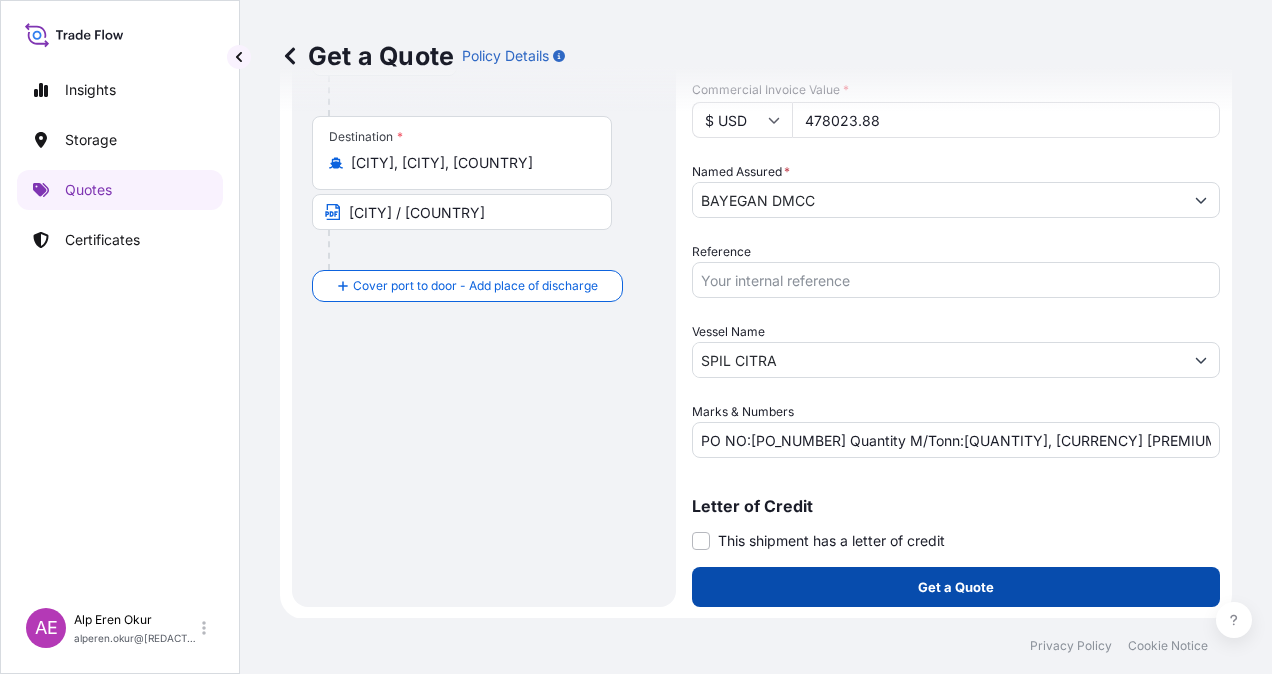 click on "Get a Quote" at bounding box center [956, 587] 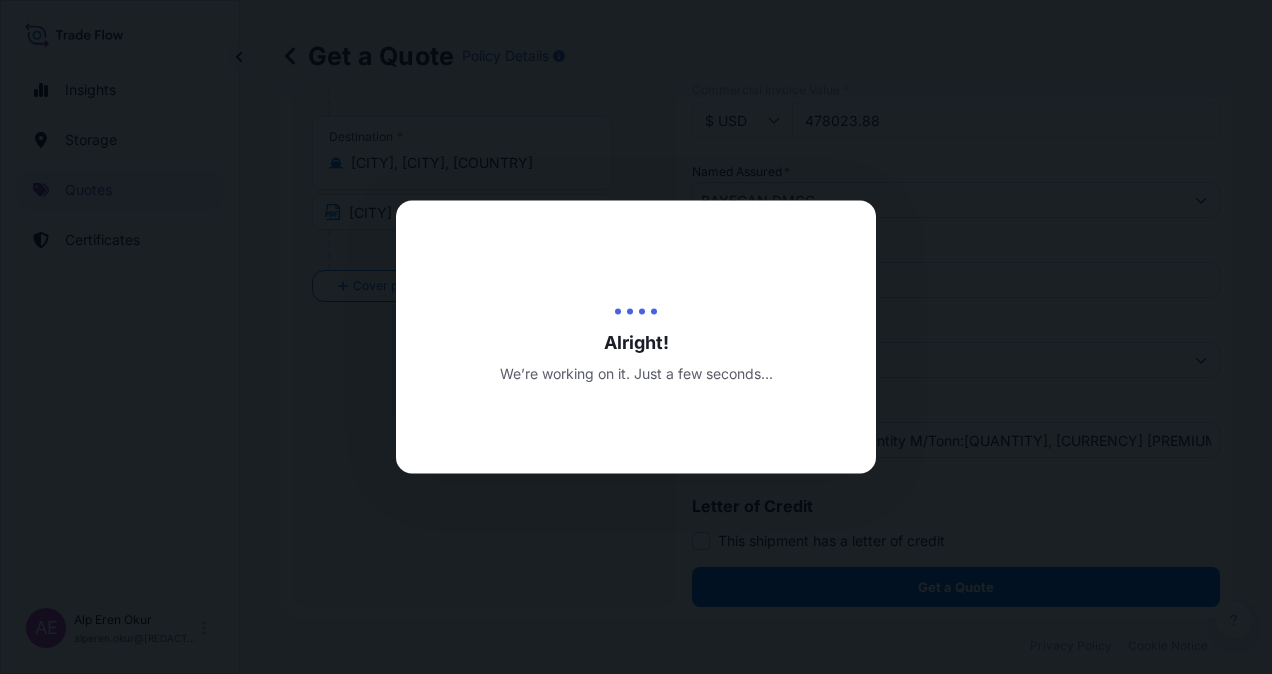 scroll, scrollTop: 0, scrollLeft: 0, axis: both 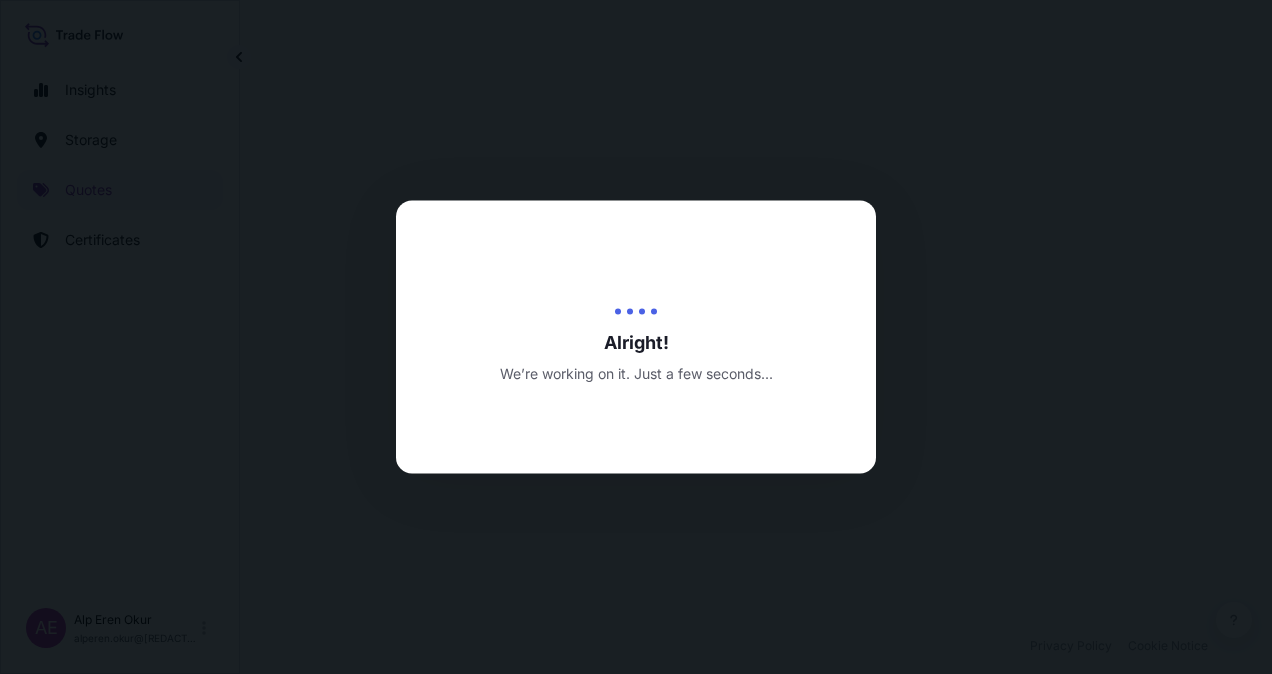 select on "Ocean Vessel" 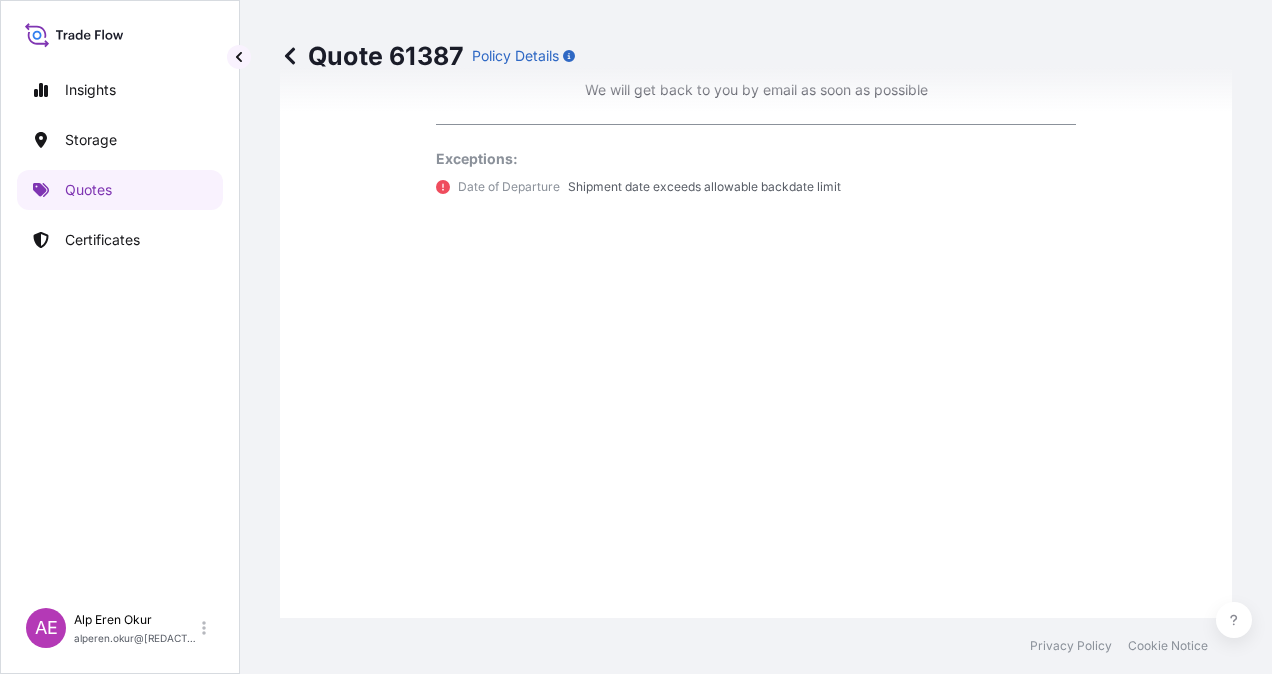 scroll, scrollTop: 1679, scrollLeft: 0, axis: vertical 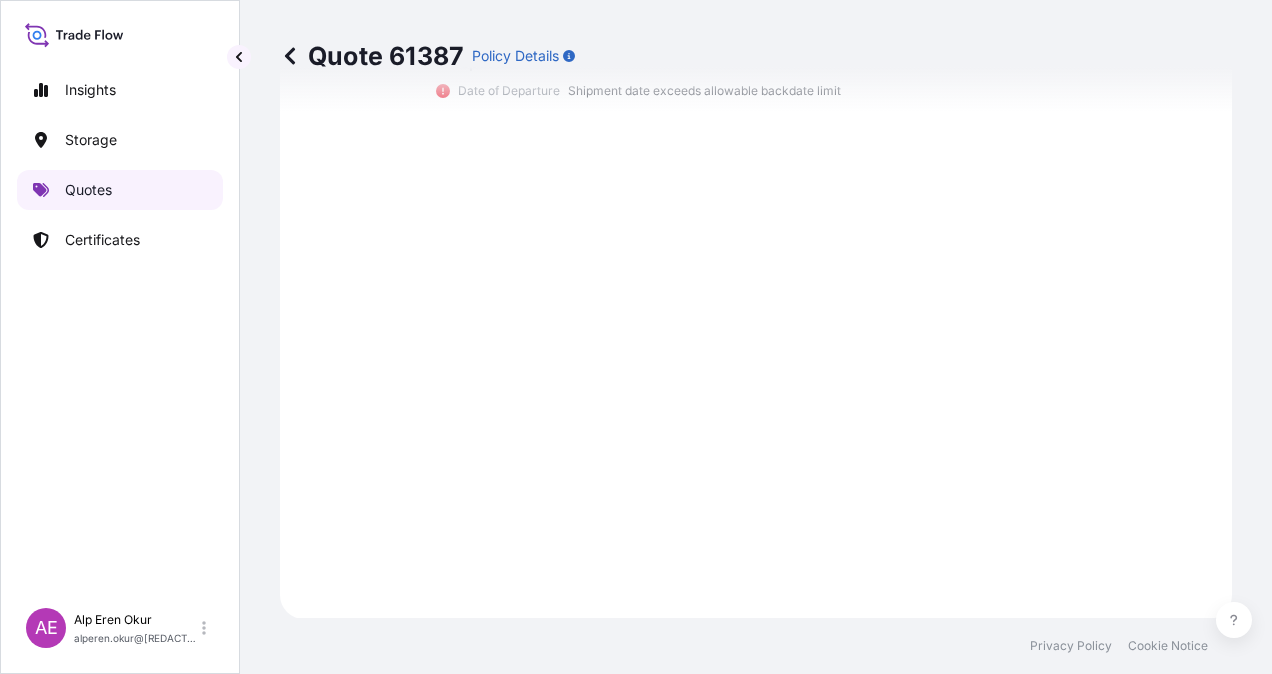 click on "Quotes" at bounding box center (120, 190) 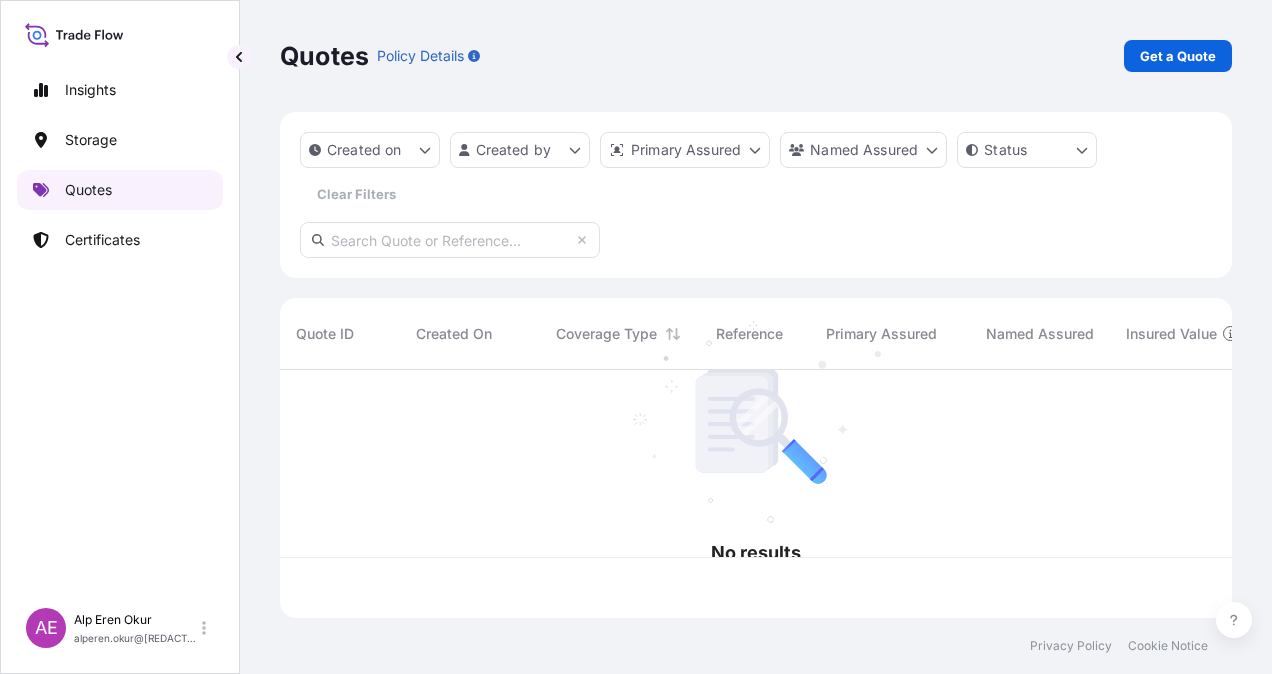 scroll, scrollTop: 0, scrollLeft: 0, axis: both 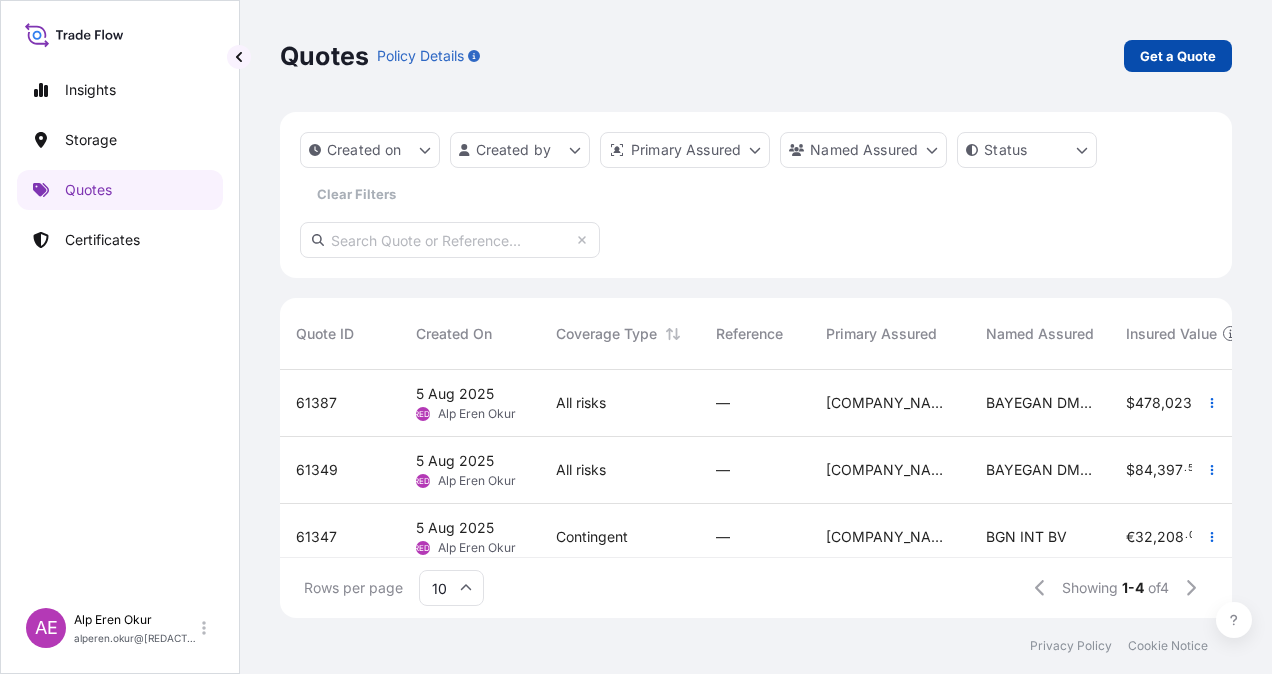 click on "Get a Quote" at bounding box center (1178, 56) 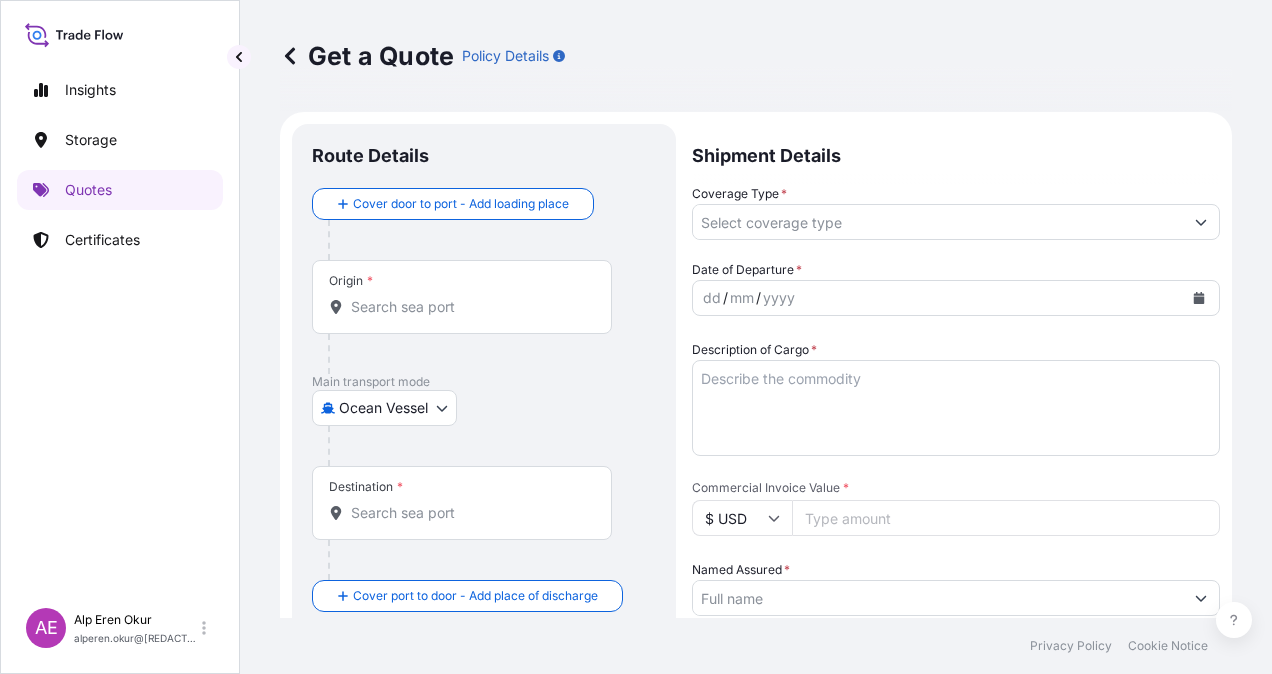 scroll, scrollTop: 32, scrollLeft: 0, axis: vertical 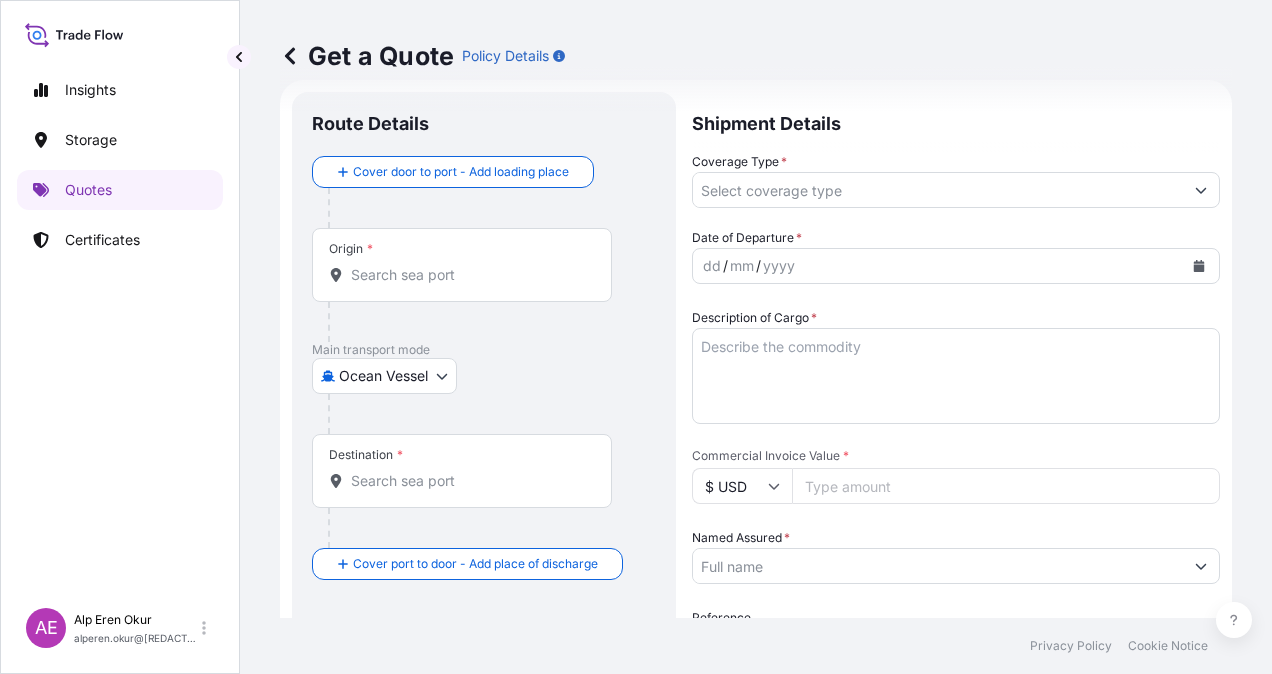 click on "Origin *" at bounding box center [462, 265] 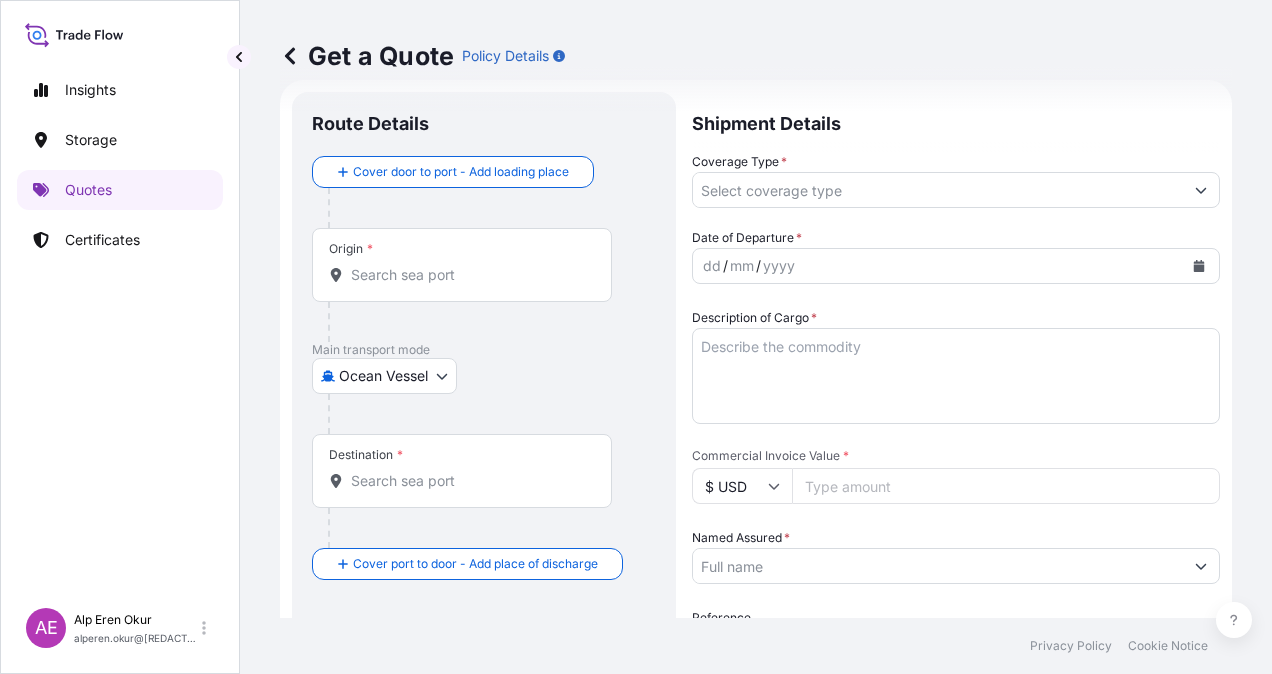 paste on "JUBAIL" 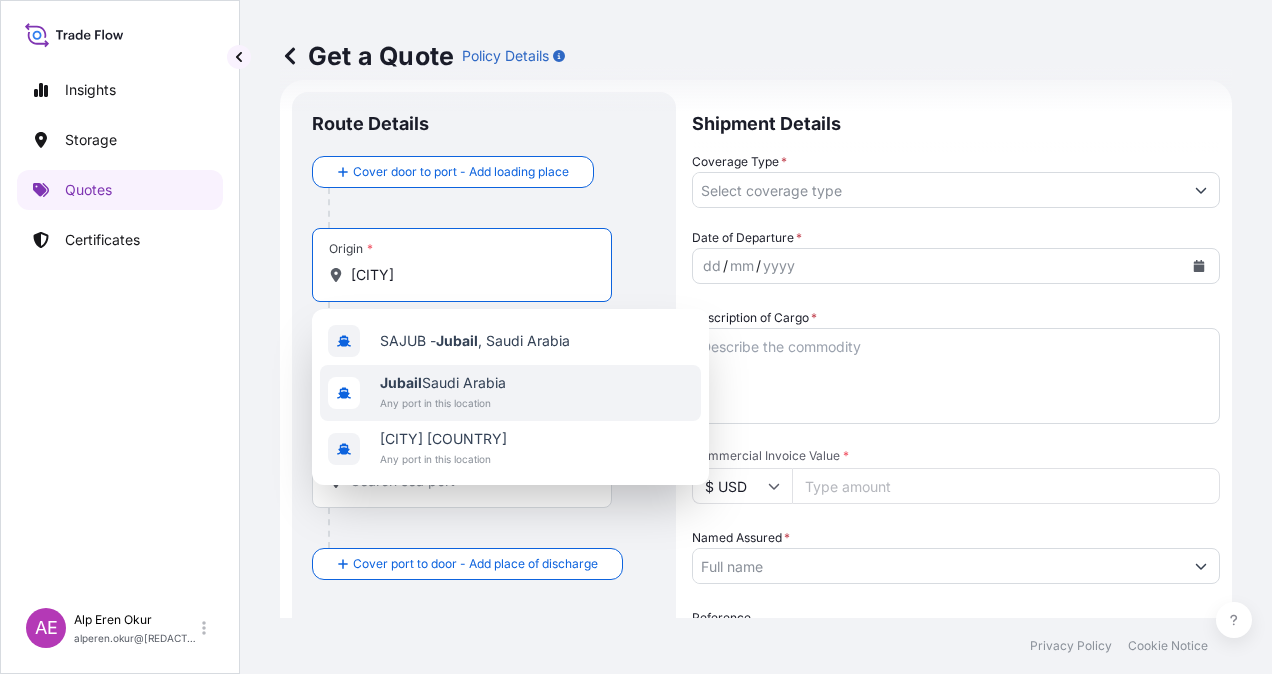 click on "Jubail  Saudi Arabia" at bounding box center (443, 383) 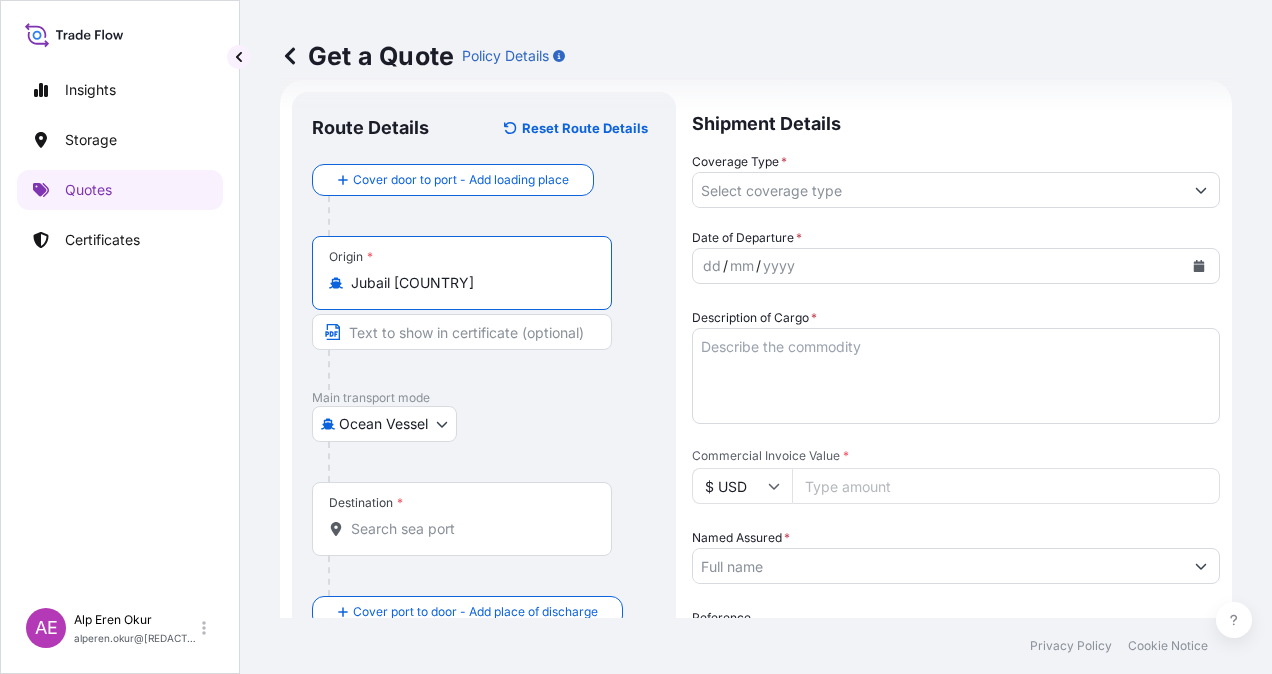 type on "Jubail Saudi Arabia" 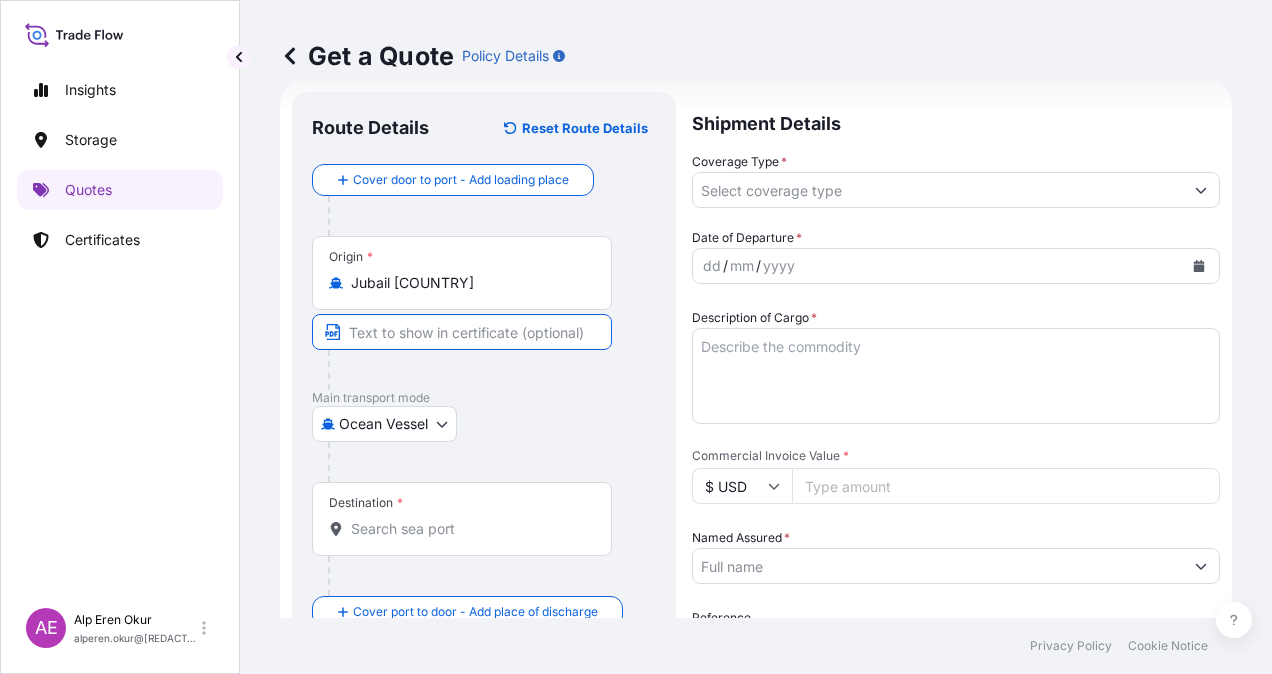 type on "JUBAIL/SAUDI ARABIA" 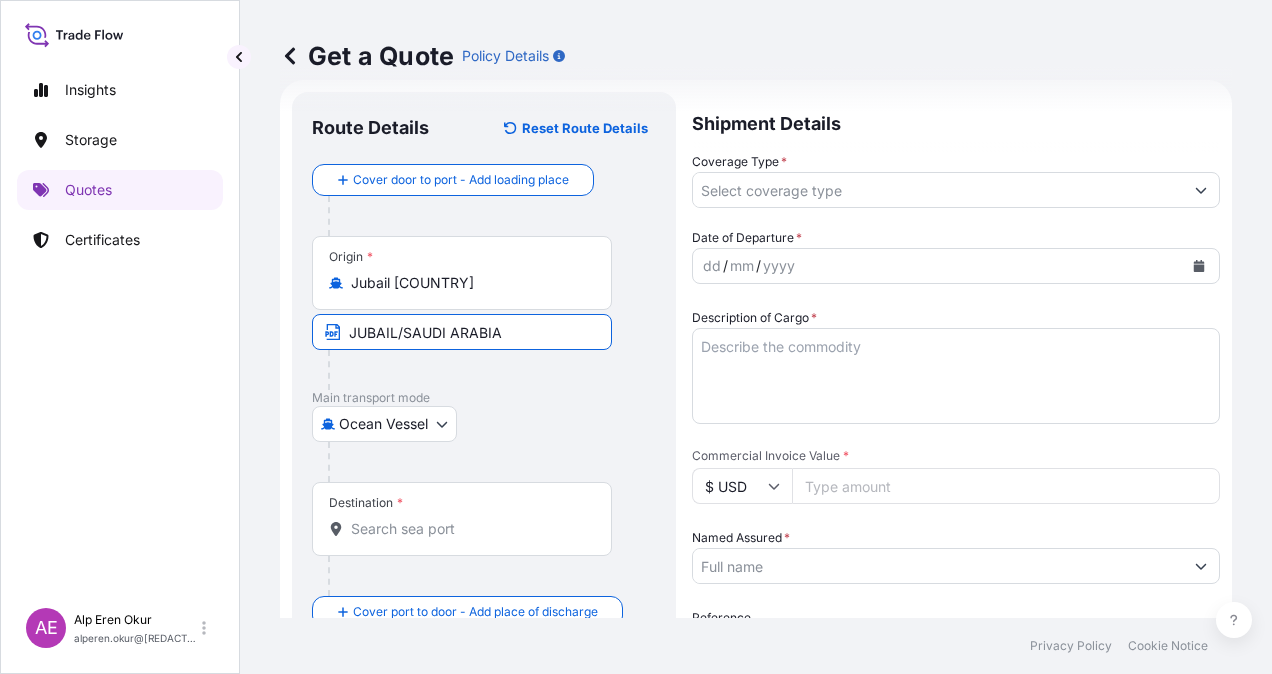 type on "İskenderun, Hatay, Türkiye" 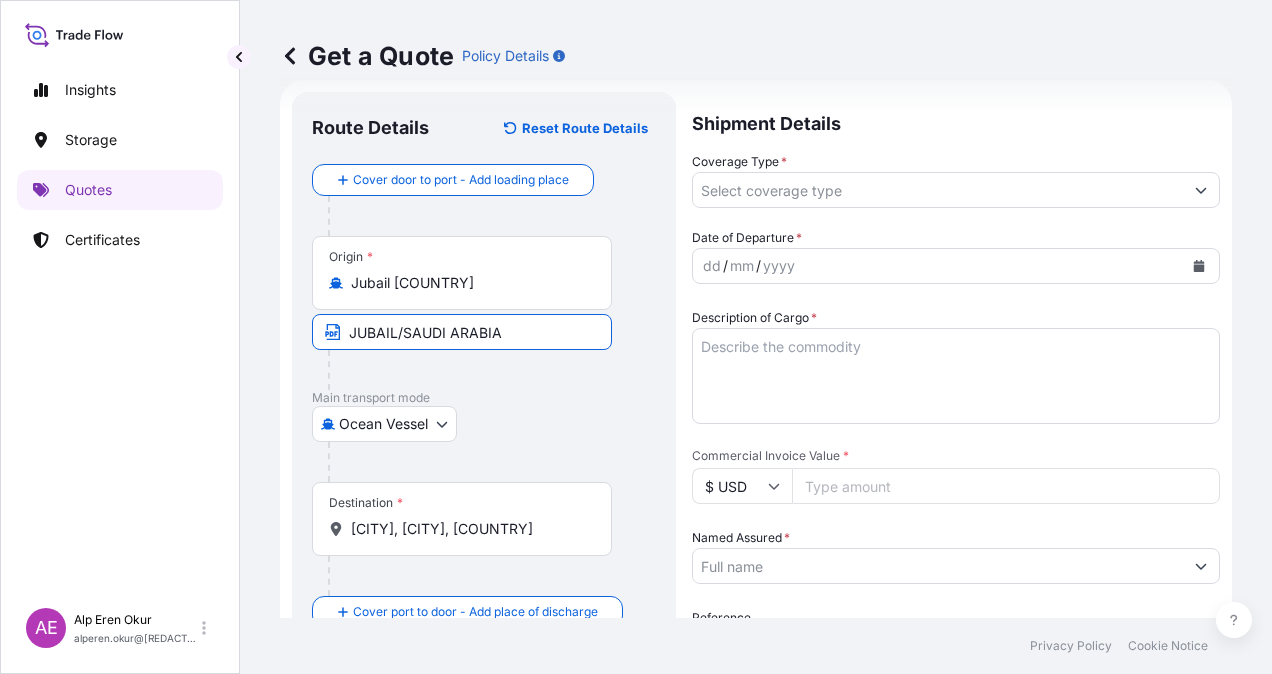 type on "All risks" 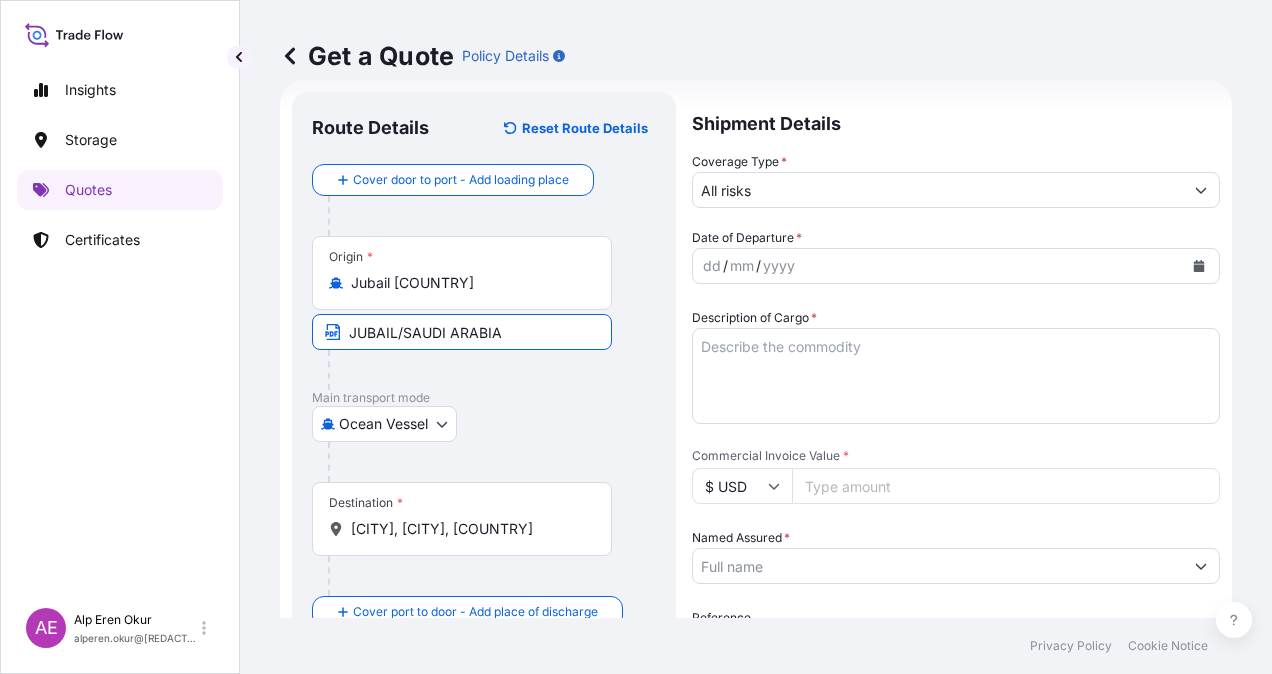 type on "478023.88" 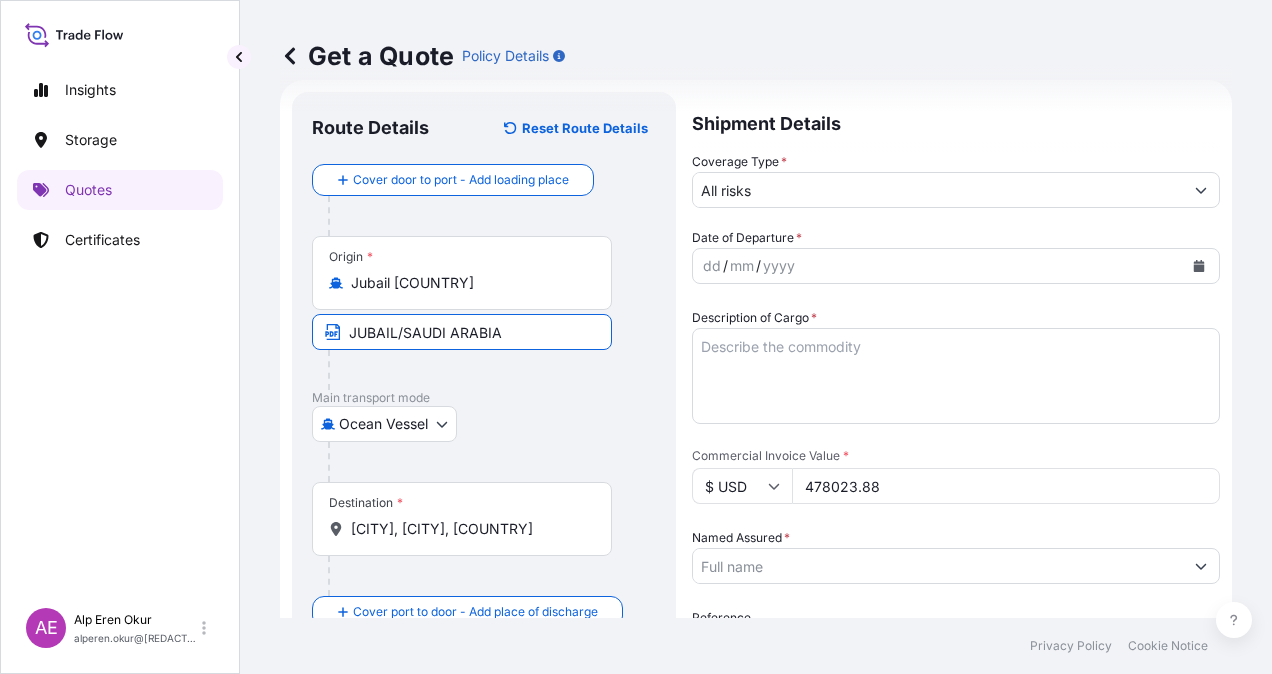 type on "BAYEGAN DMCC" 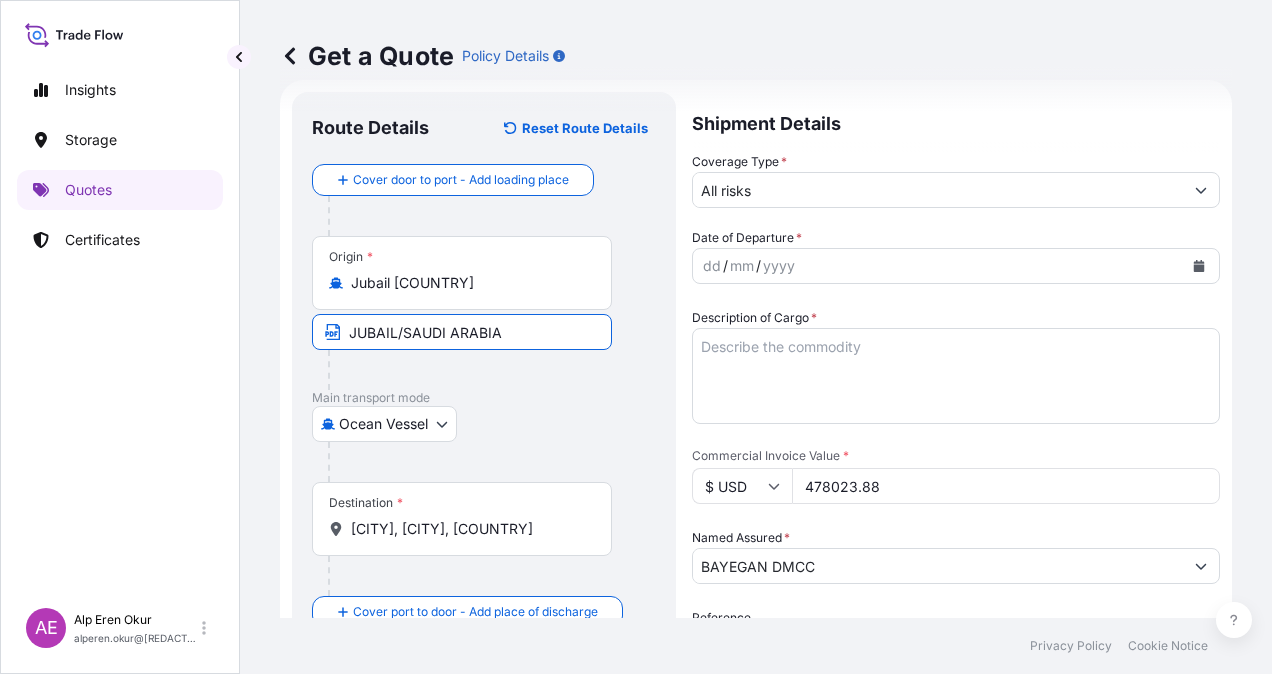 type on "SPIL CITRA" 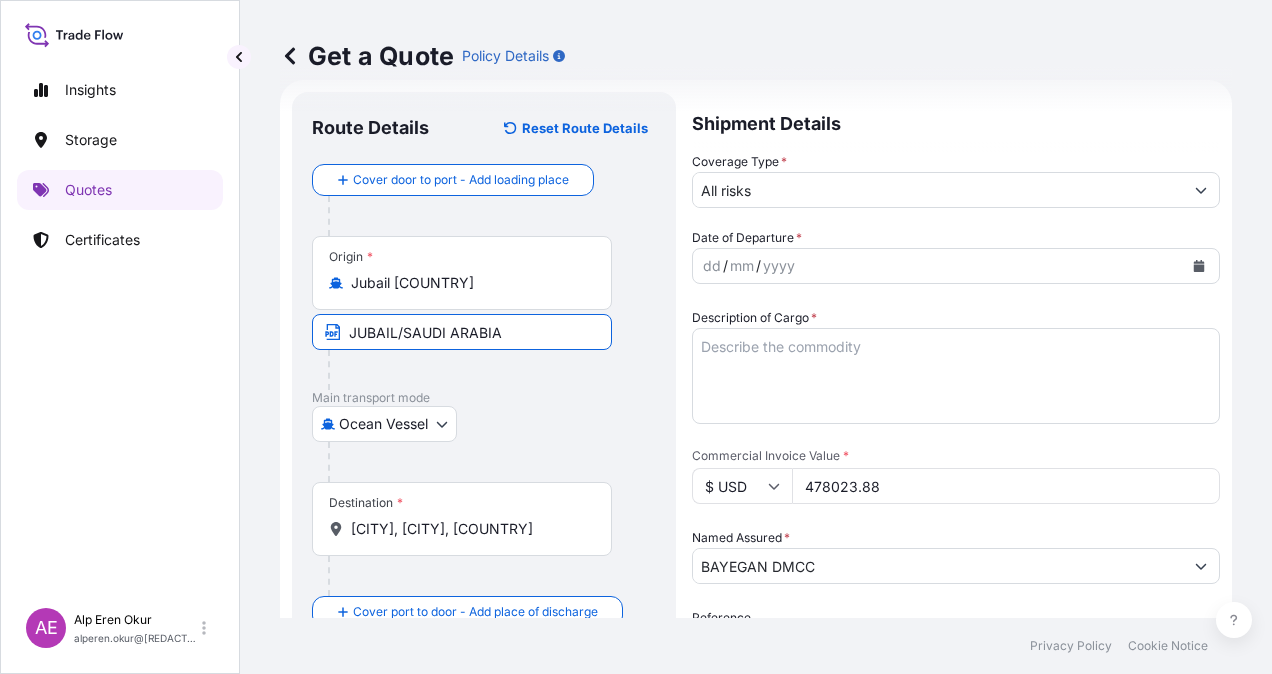 click on "İskenderun, Hatay, Türkiye" at bounding box center (469, 529) 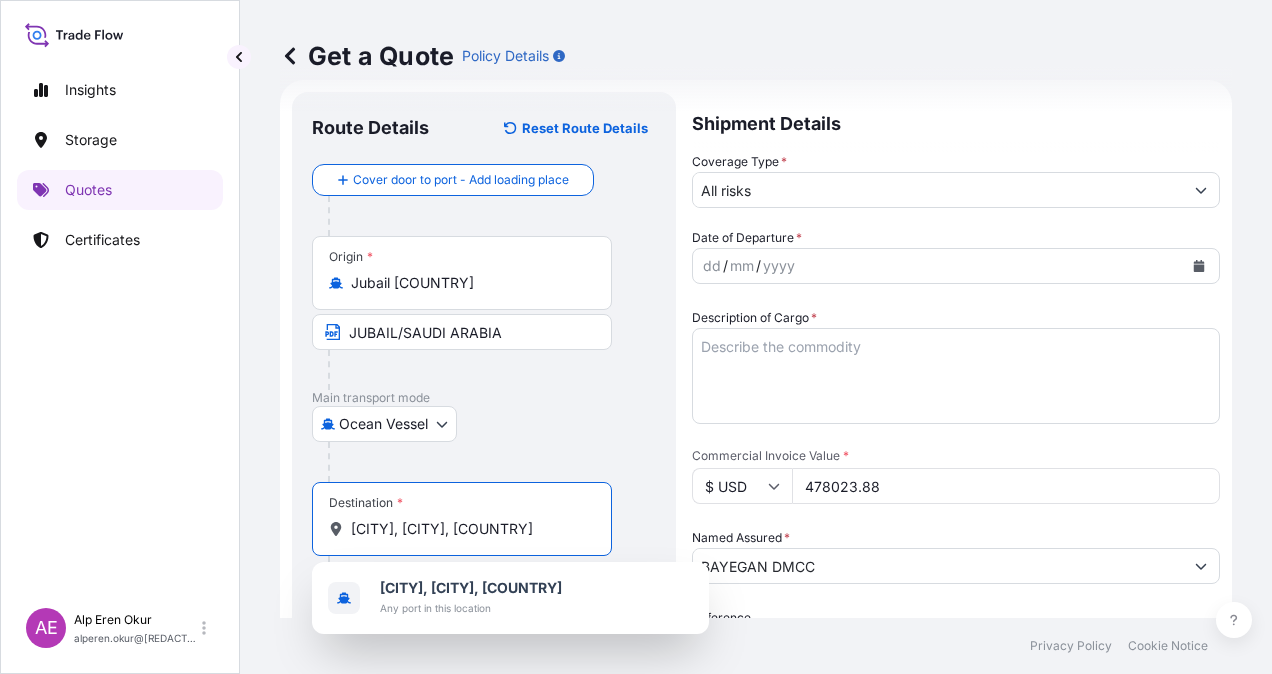 drag, startPoint x: 577, startPoint y: 523, endPoint x: 260, endPoint y: 520, distance: 317.0142 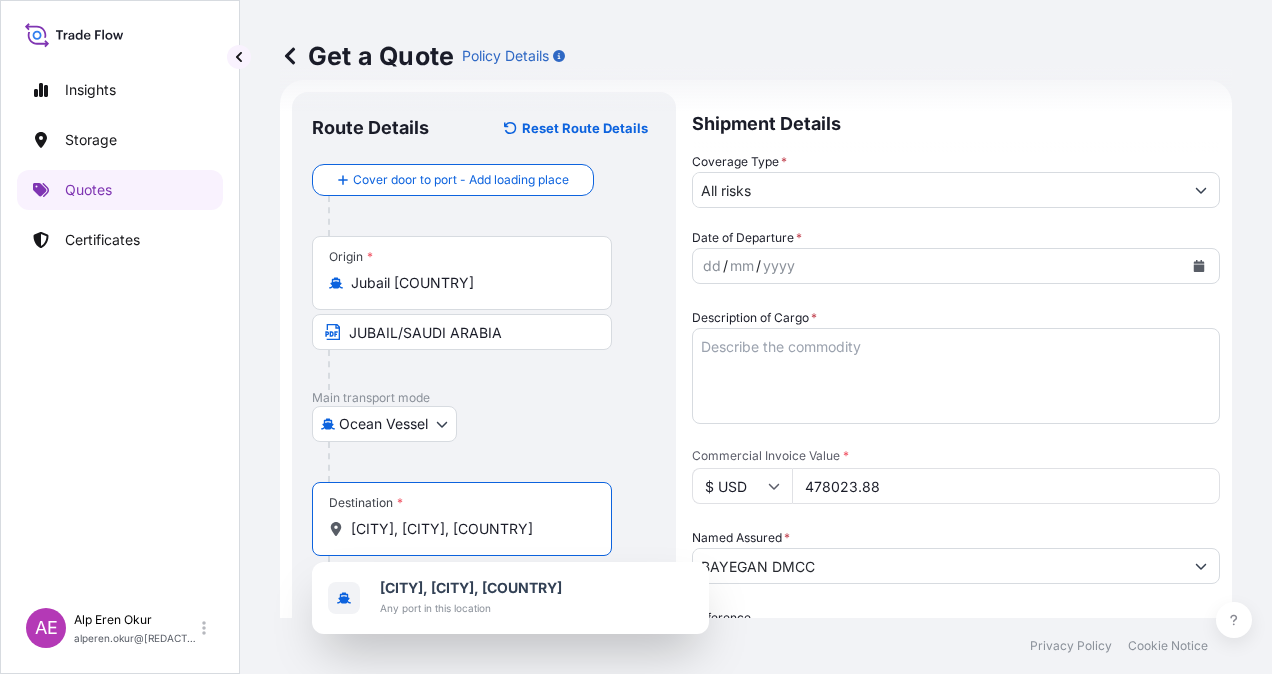 paste on "EVYAP" 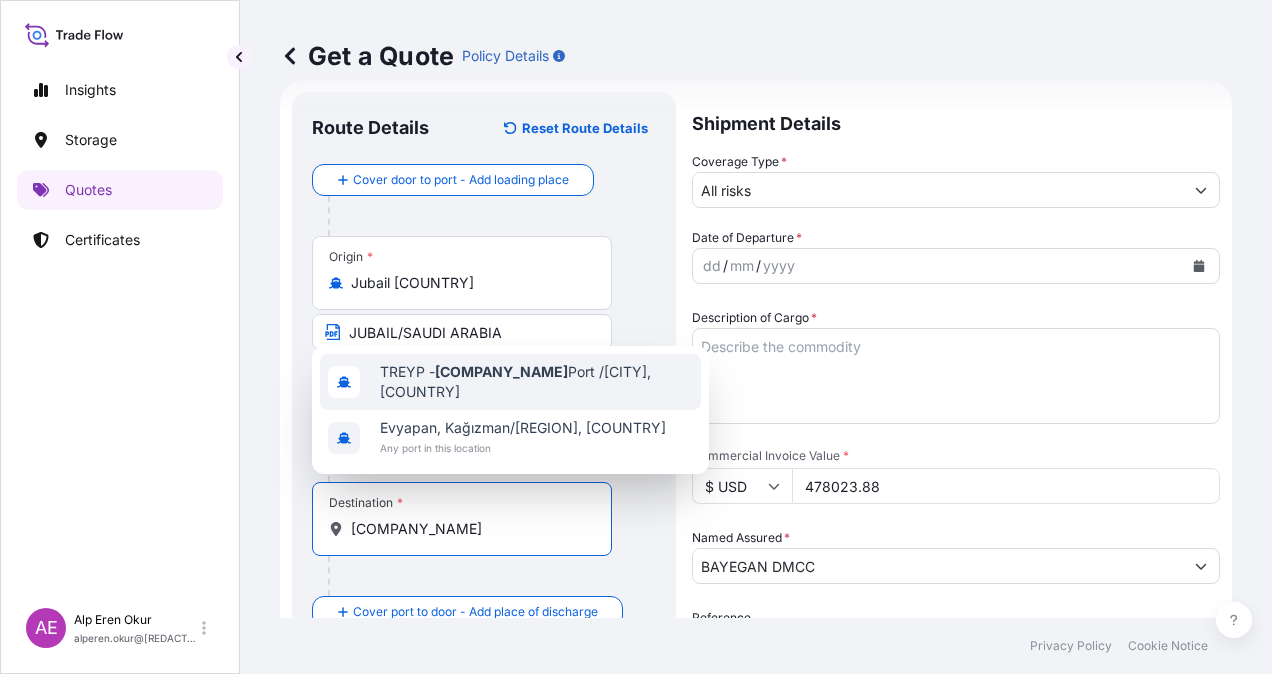 click on "TREYP -  Evyap  Port /Kocaeli, Turkey" at bounding box center (536, 382) 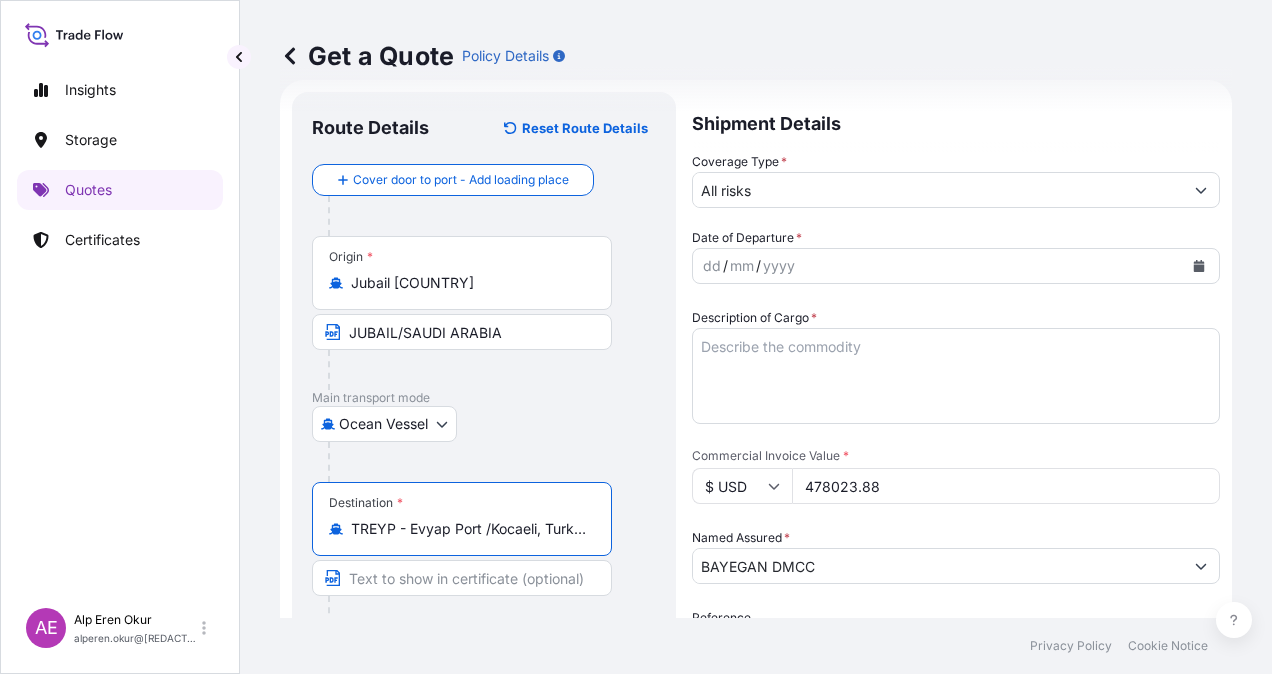 type on "TREYP - Evyap Port /Kocaeli, Turkey" 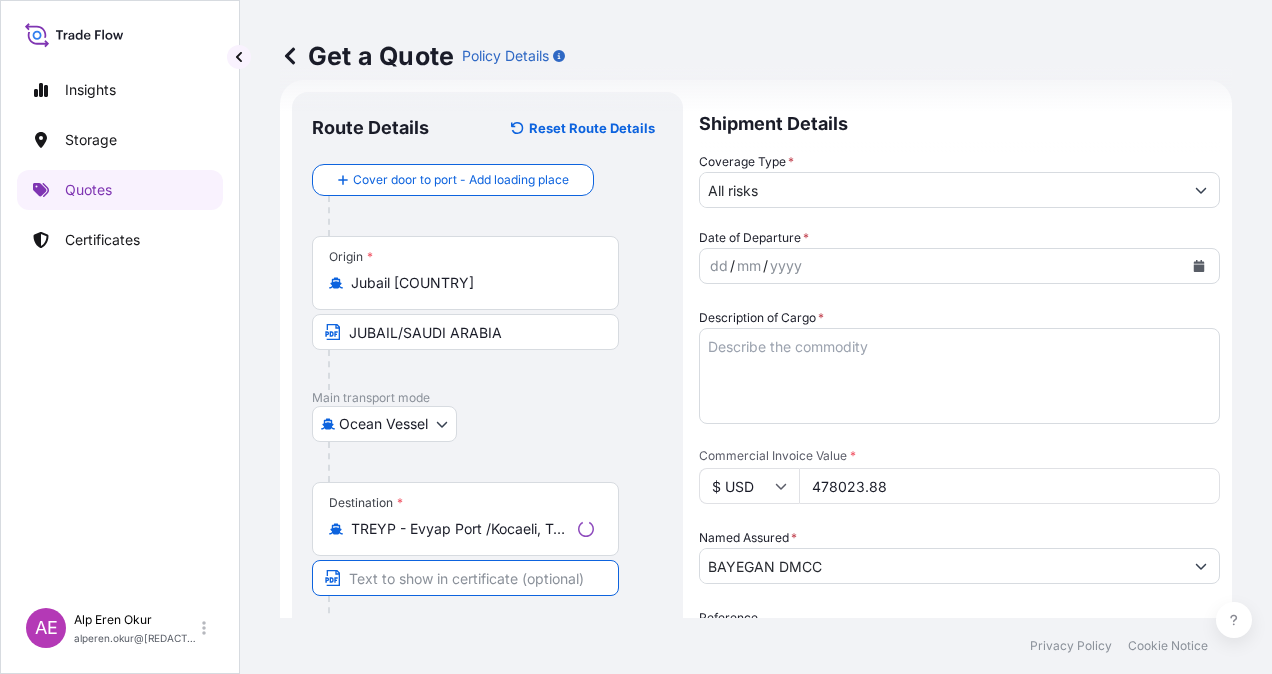 click at bounding box center [465, 578] 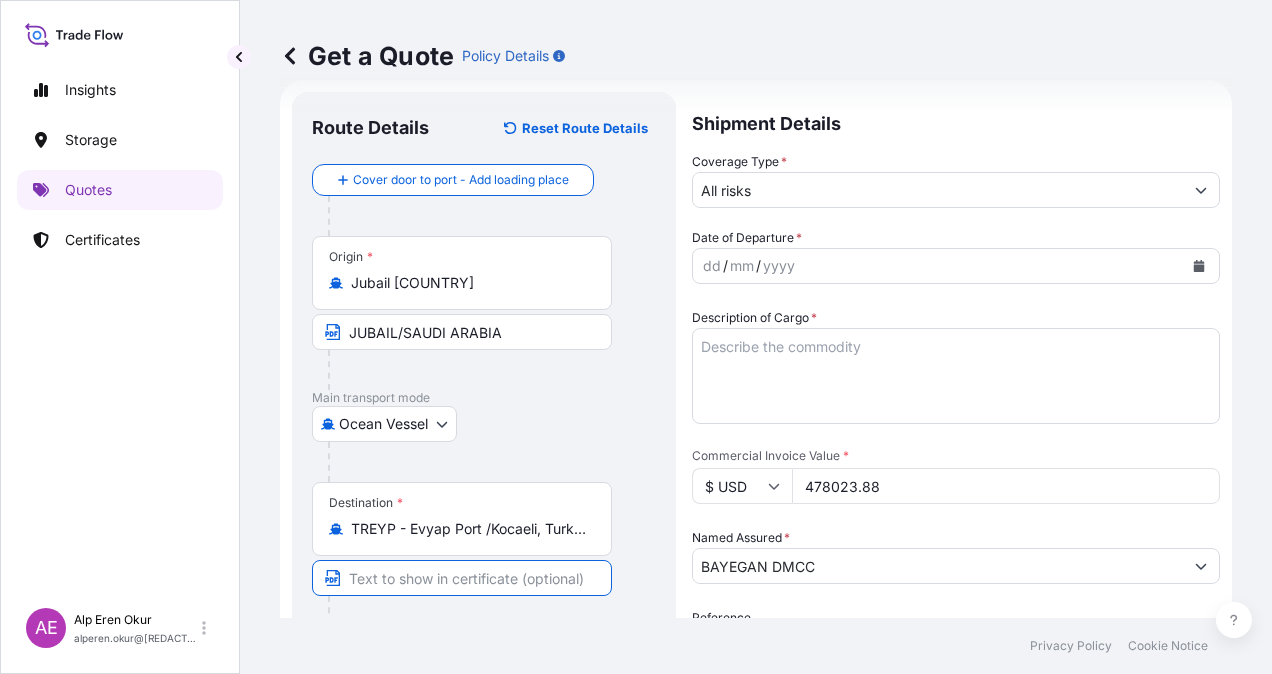paste on "EVYAP" 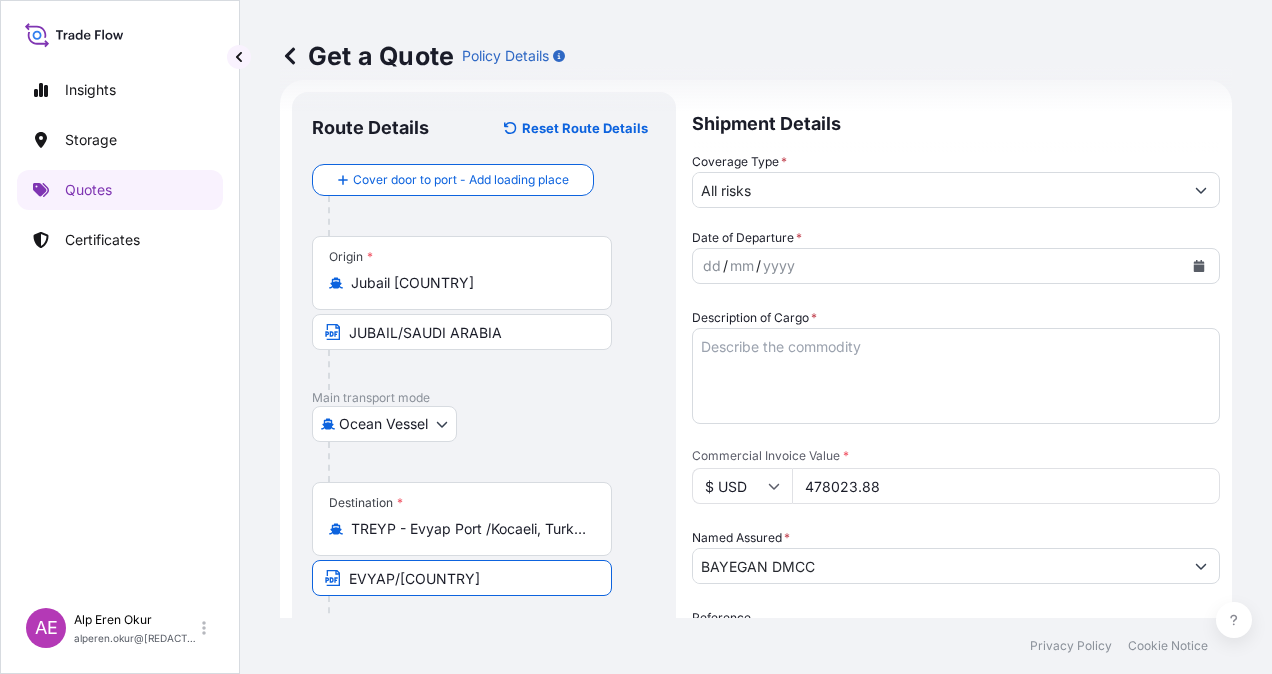 drag, startPoint x: 542, startPoint y: 568, endPoint x: 404, endPoint y: 573, distance: 138.09055 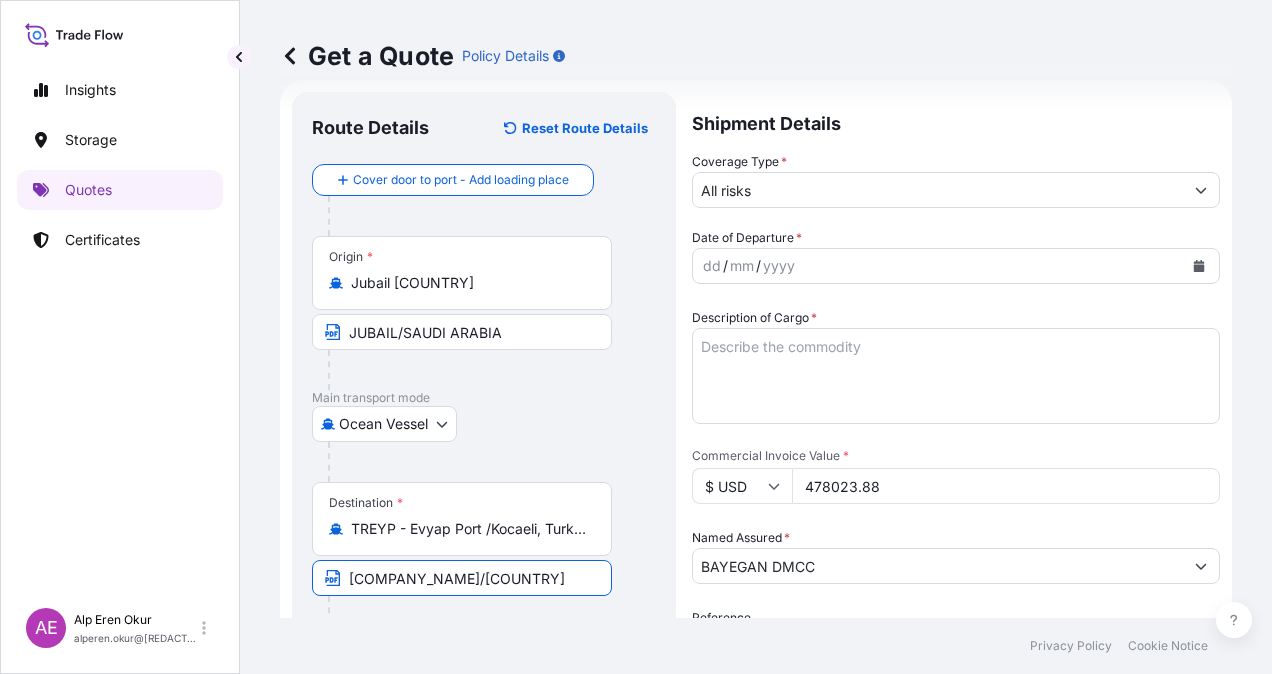 scroll, scrollTop: 11, scrollLeft: 0, axis: vertical 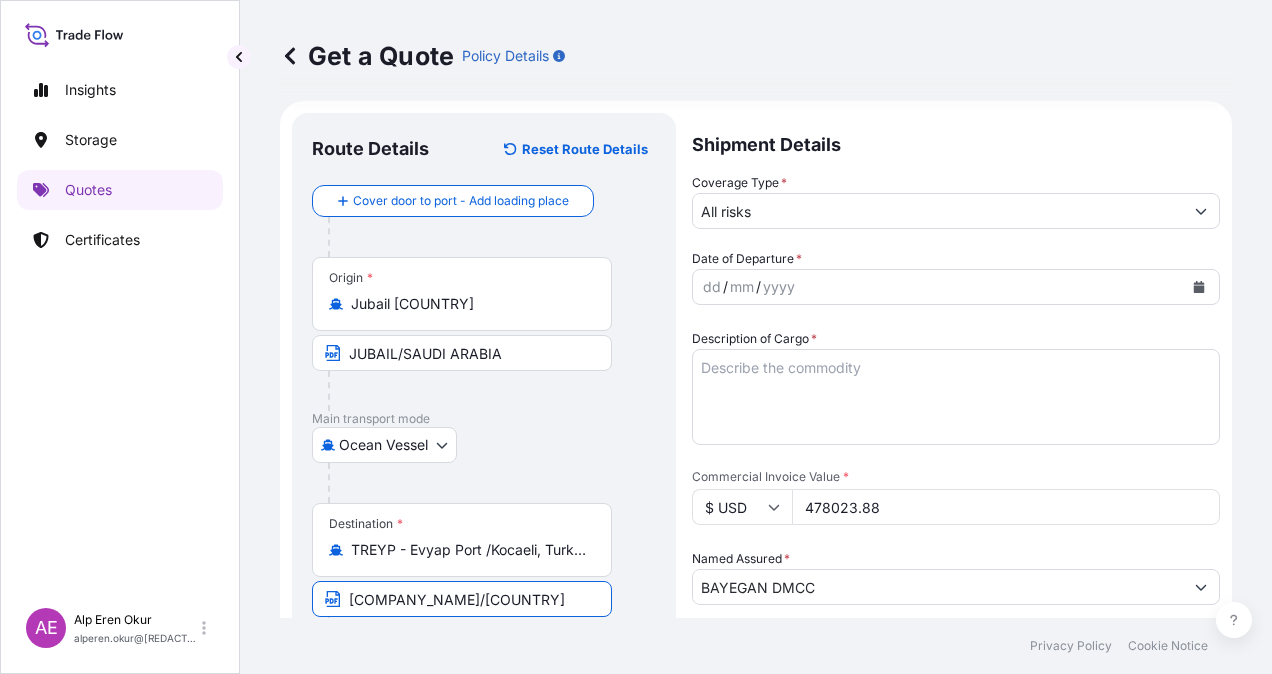 type on "[PORT]/[COUNTRY]" 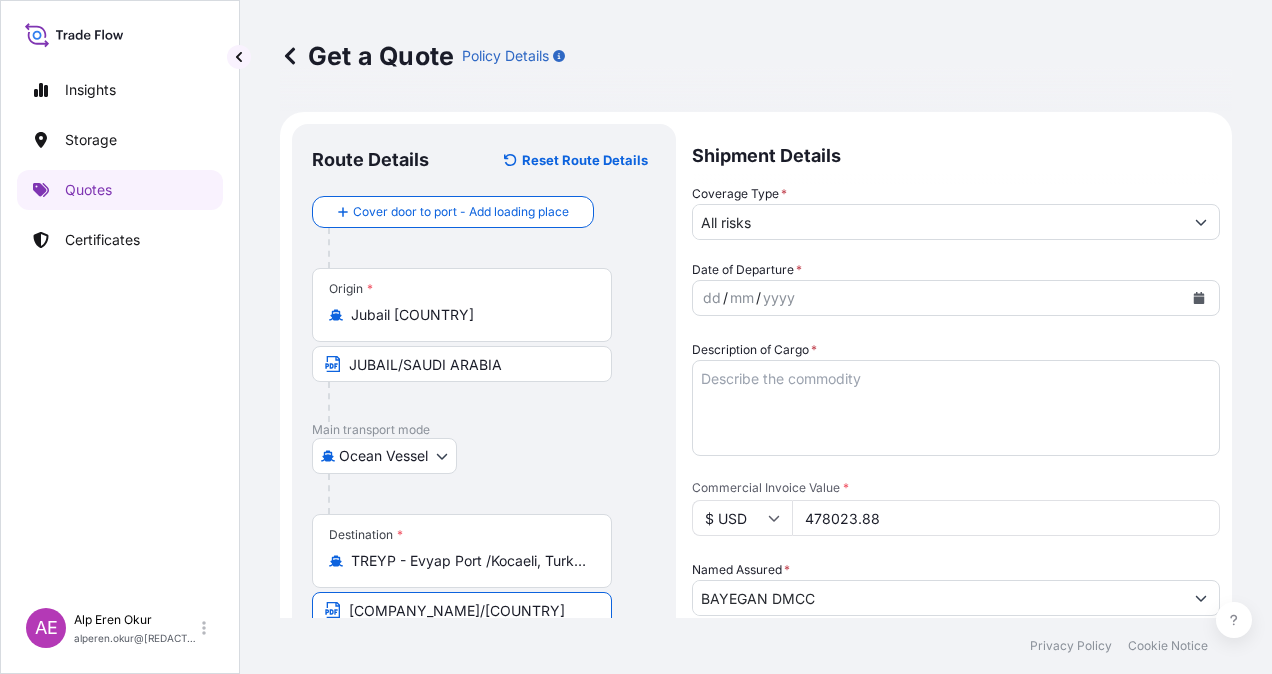 click on "All risks" at bounding box center (938, 222) 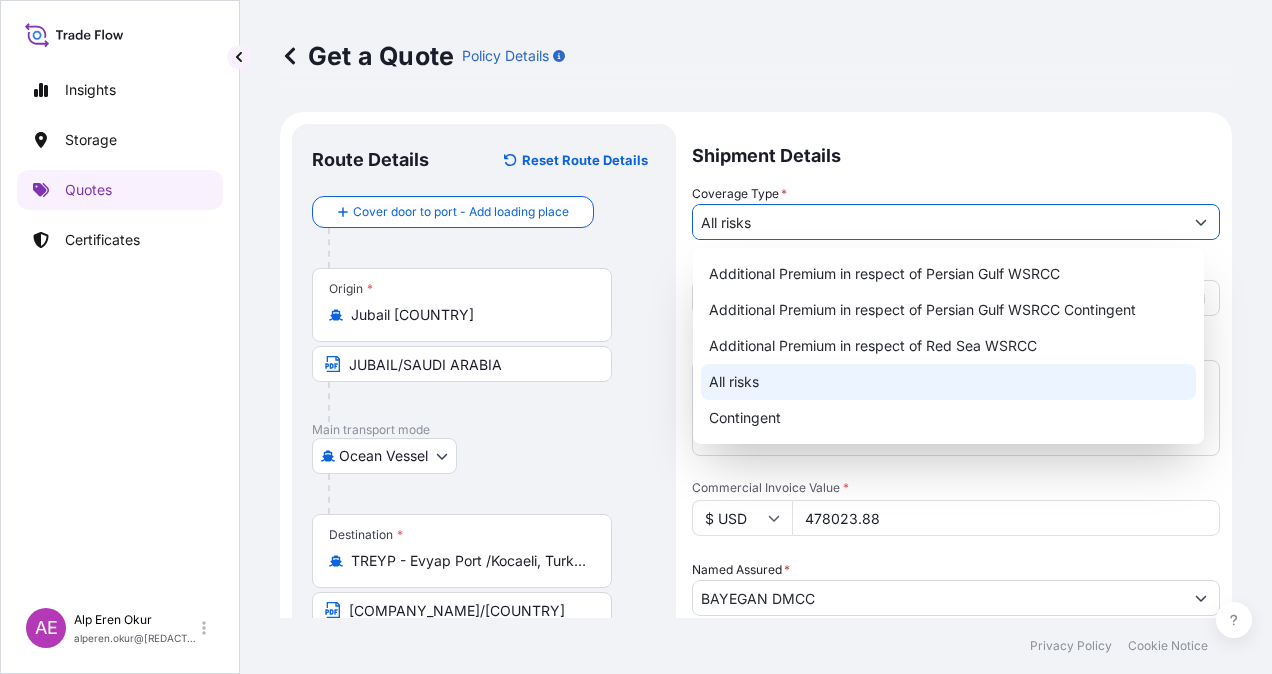 click on "All risks" at bounding box center (948, 382) 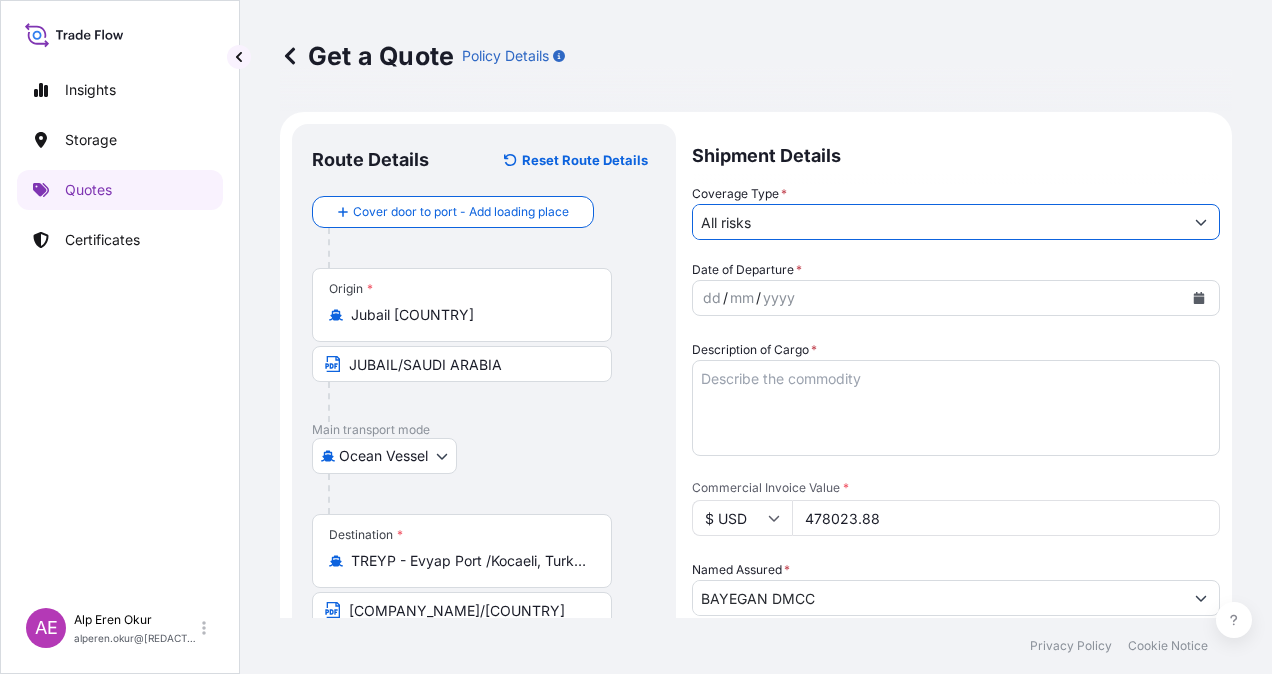 click on "dd" at bounding box center (712, 298) 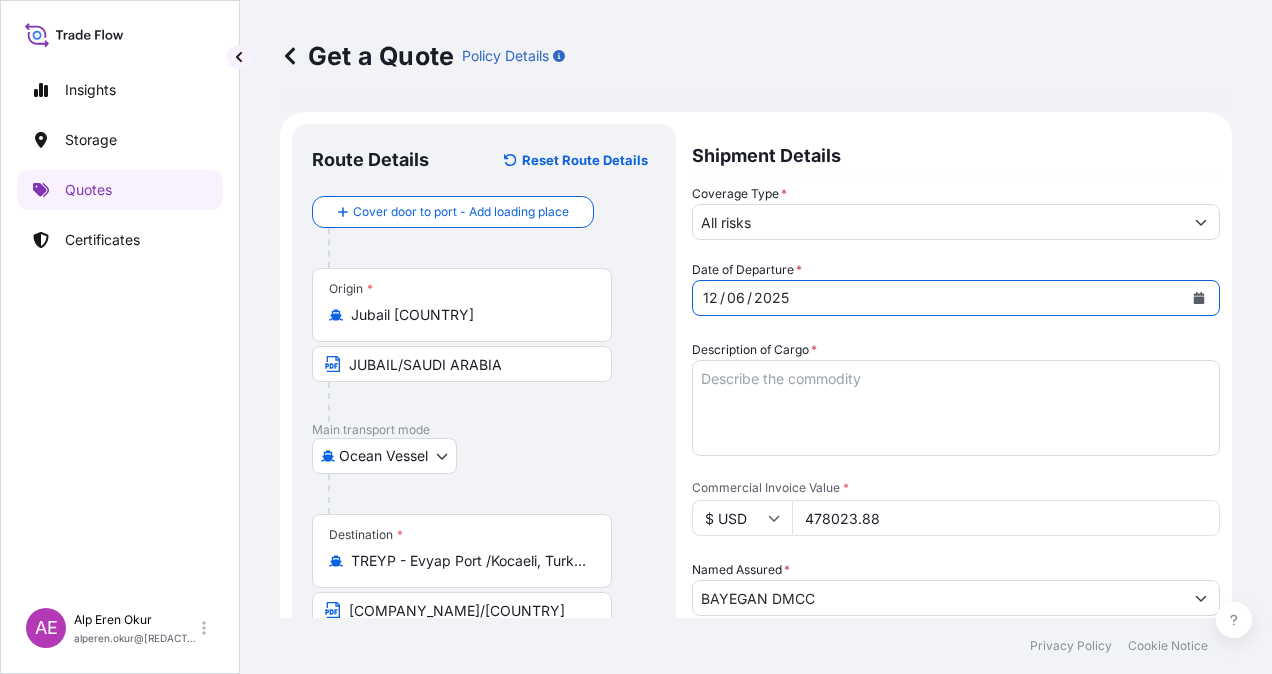 click on "Description of Cargo *" at bounding box center [956, 408] 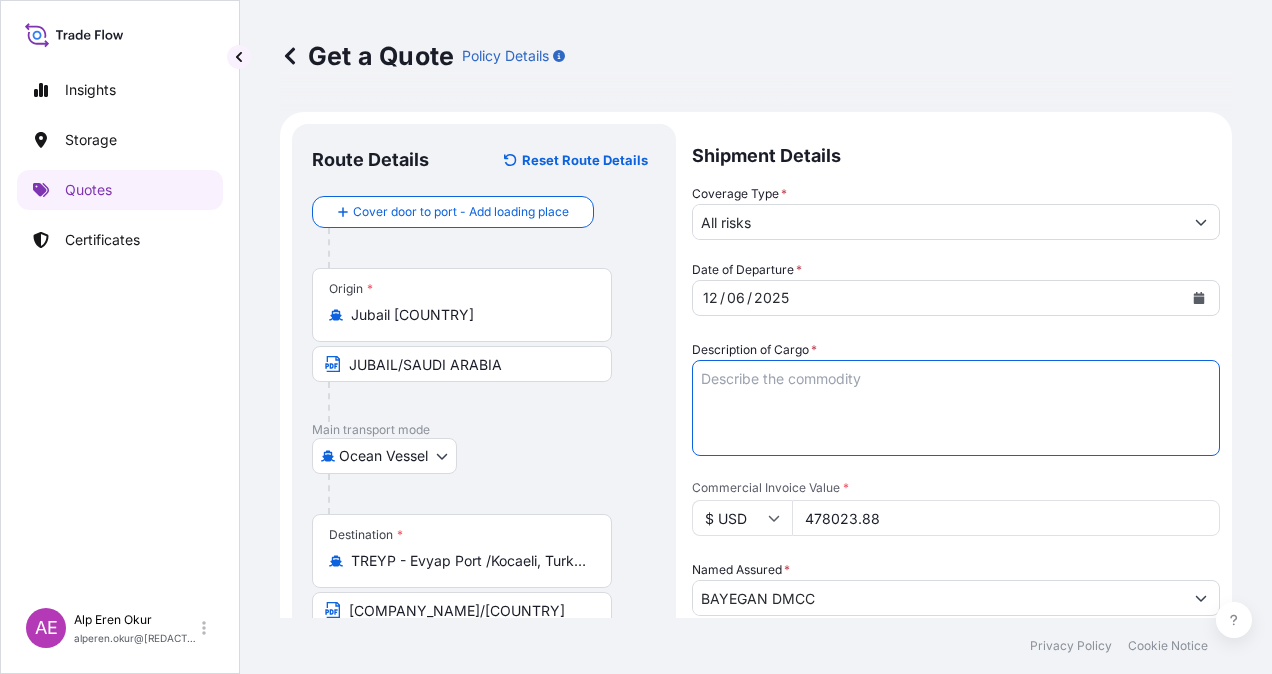paste on "898973,9" 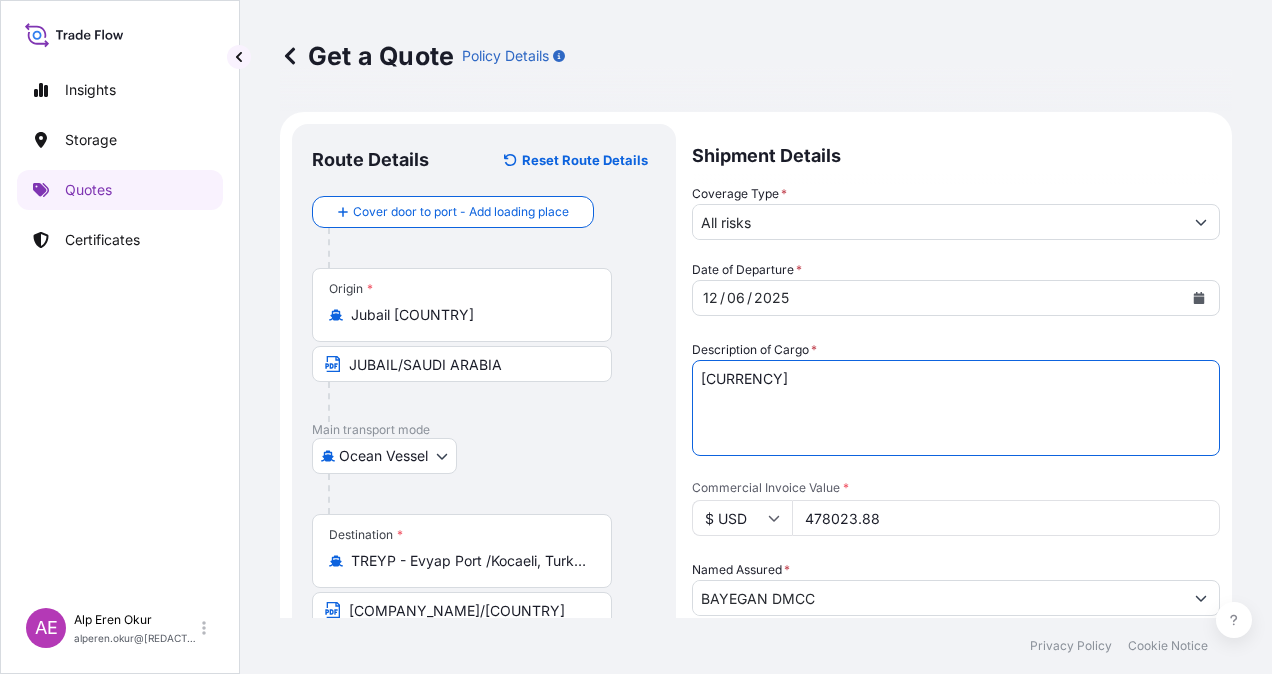 type 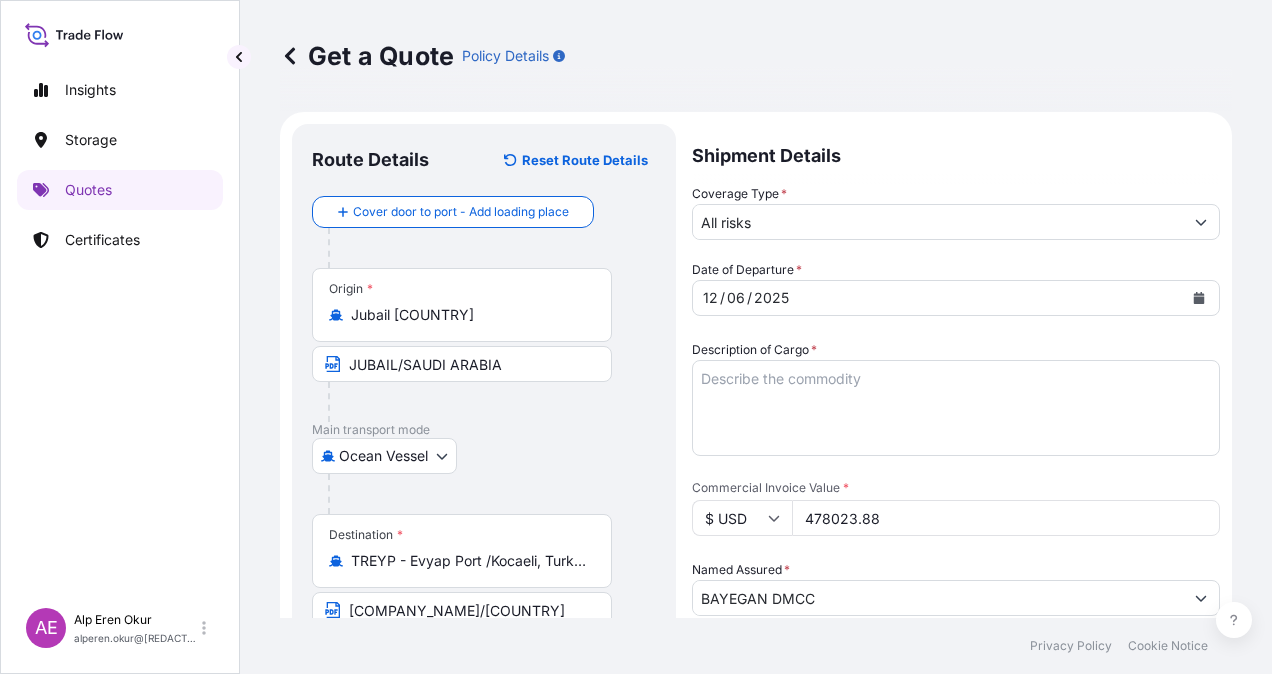 drag, startPoint x: 896, startPoint y: 514, endPoint x: 693, endPoint y: 516, distance: 203.00986 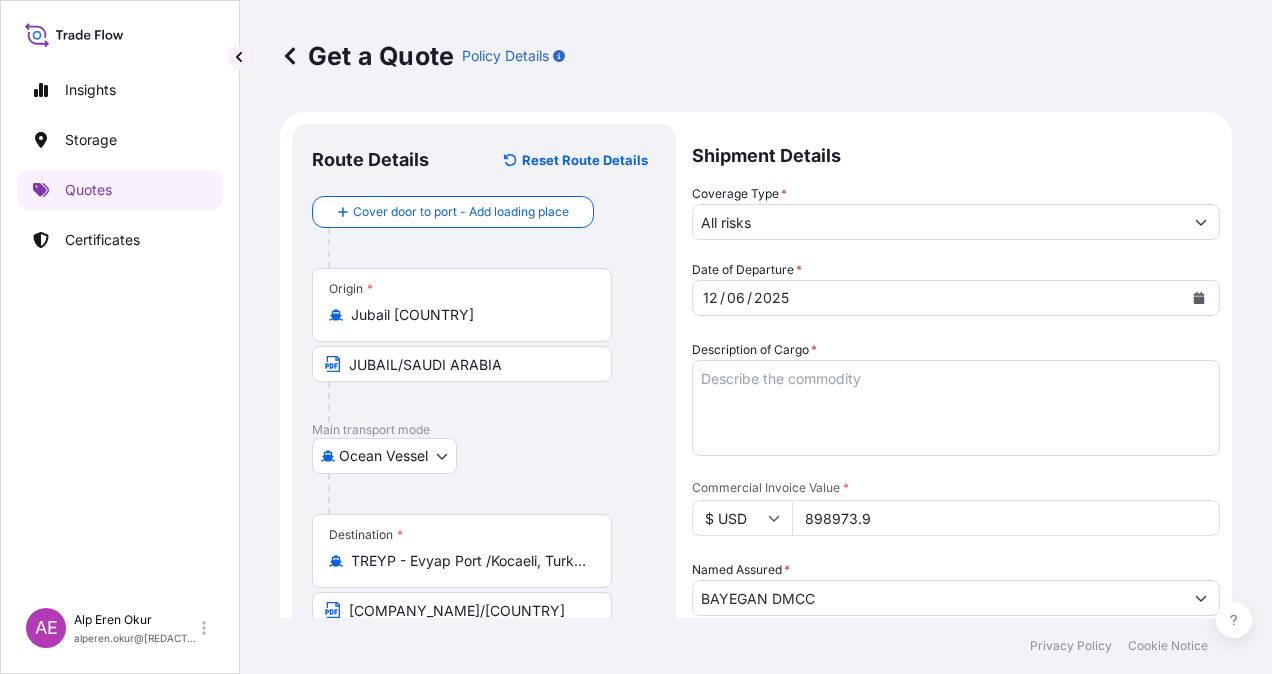 type on "898973.9" 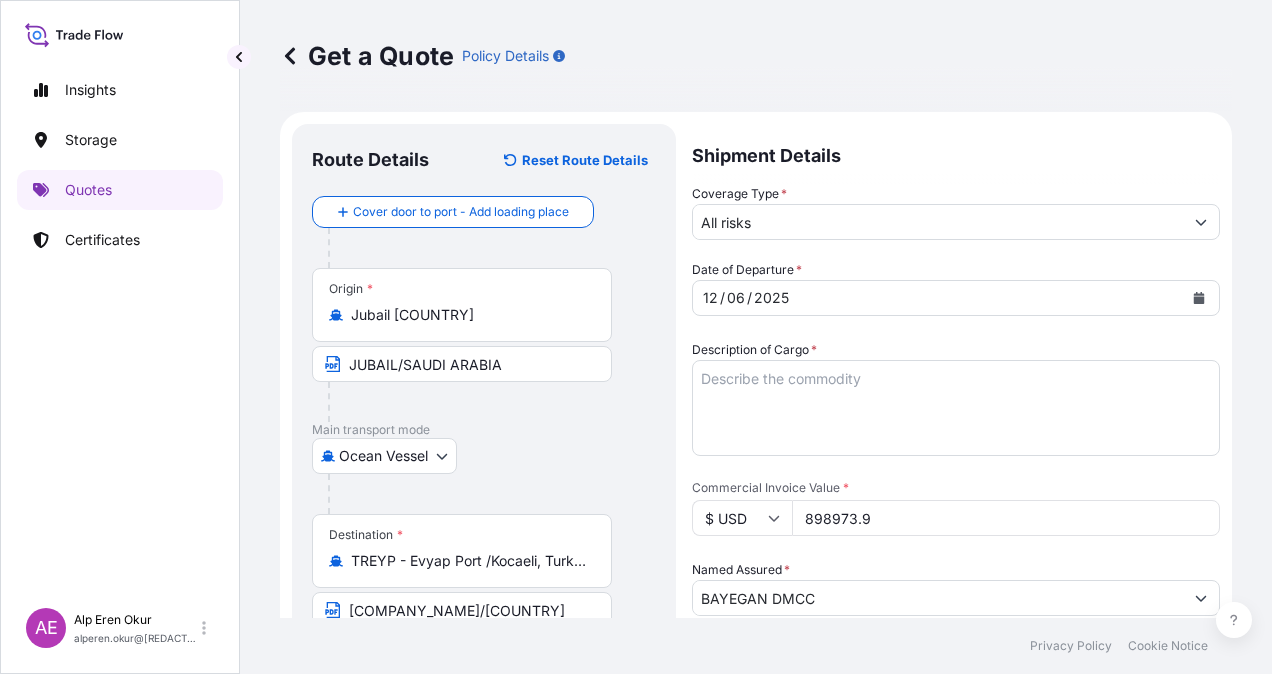click on "Description of Cargo *" at bounding box center (956, 408) 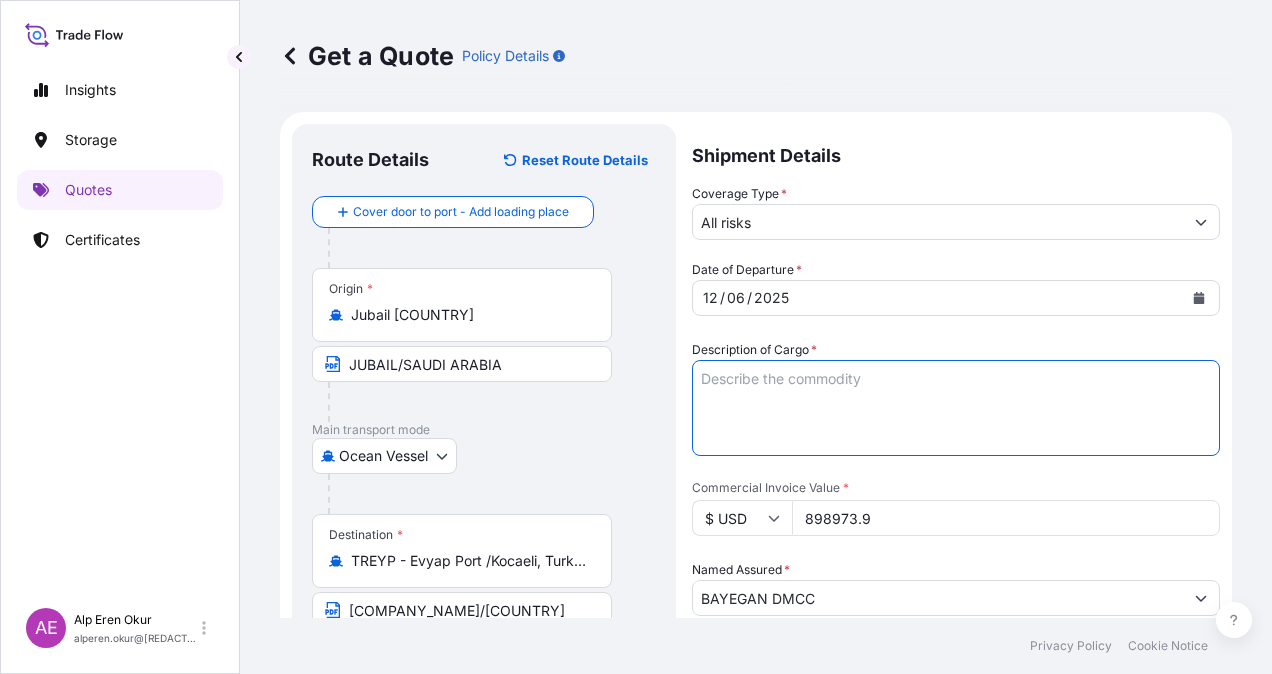 paste on "PPH2250" 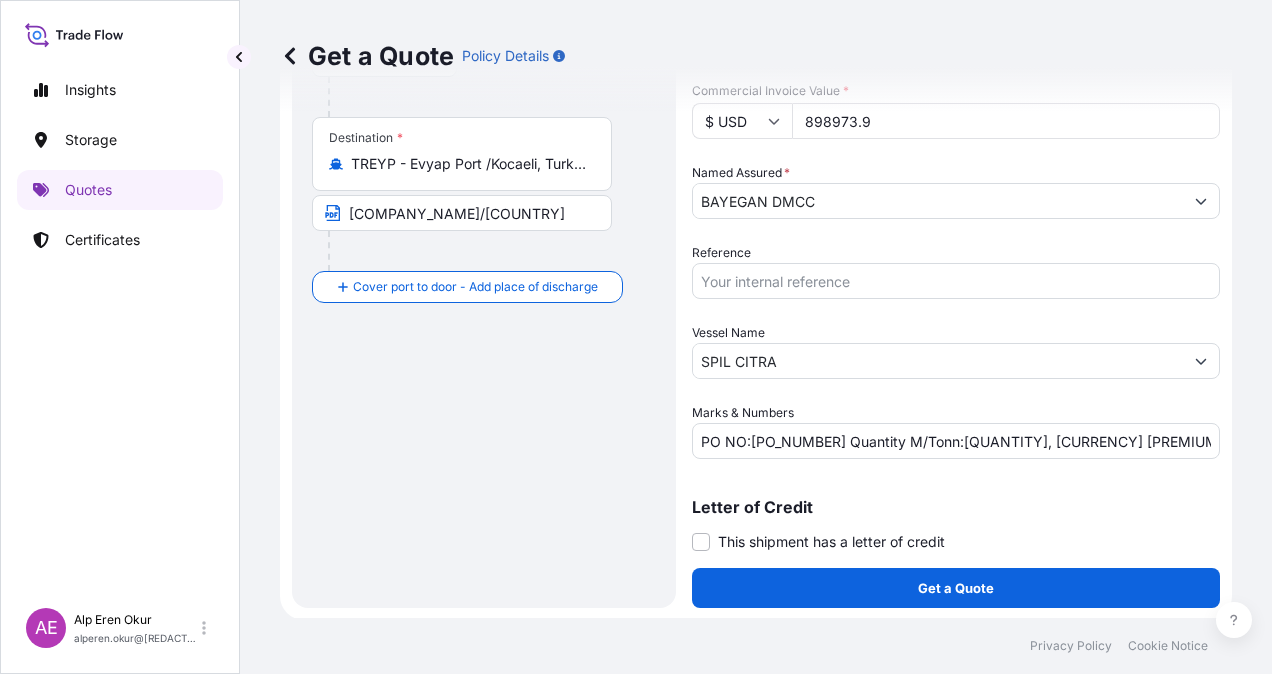 scroll, scrollTop: 398, scrollLeft: 0, axis: vertical 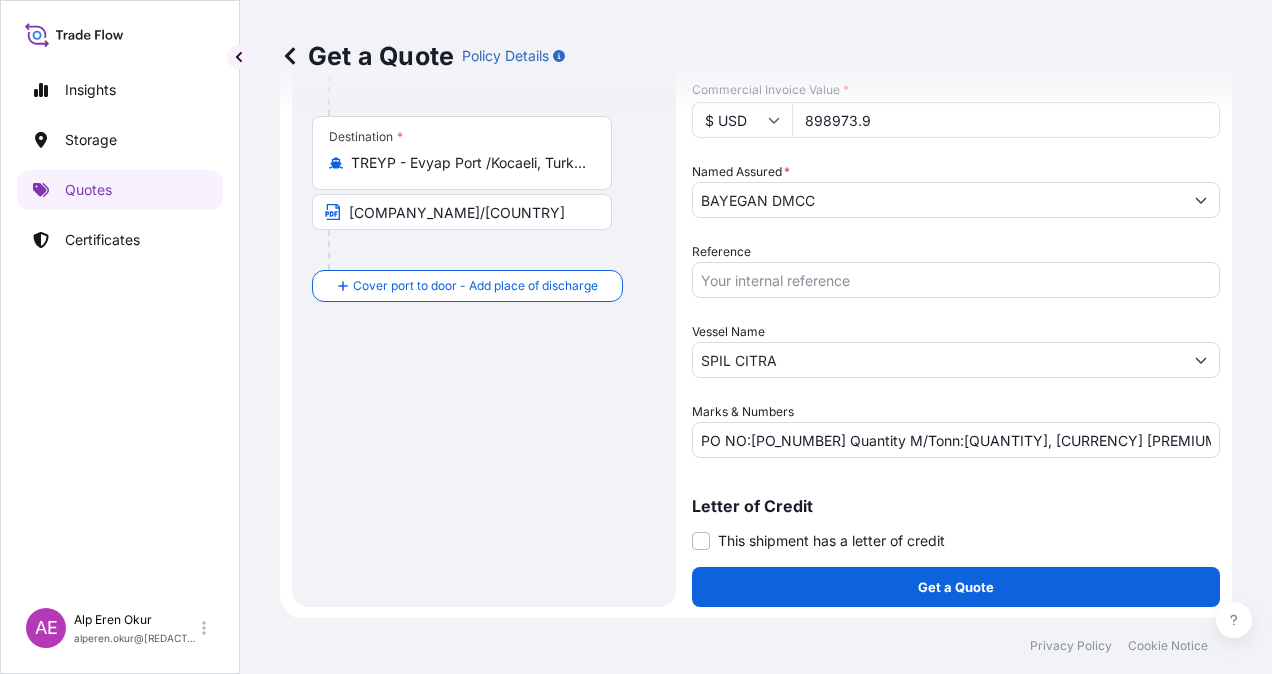type on "PPH2250" 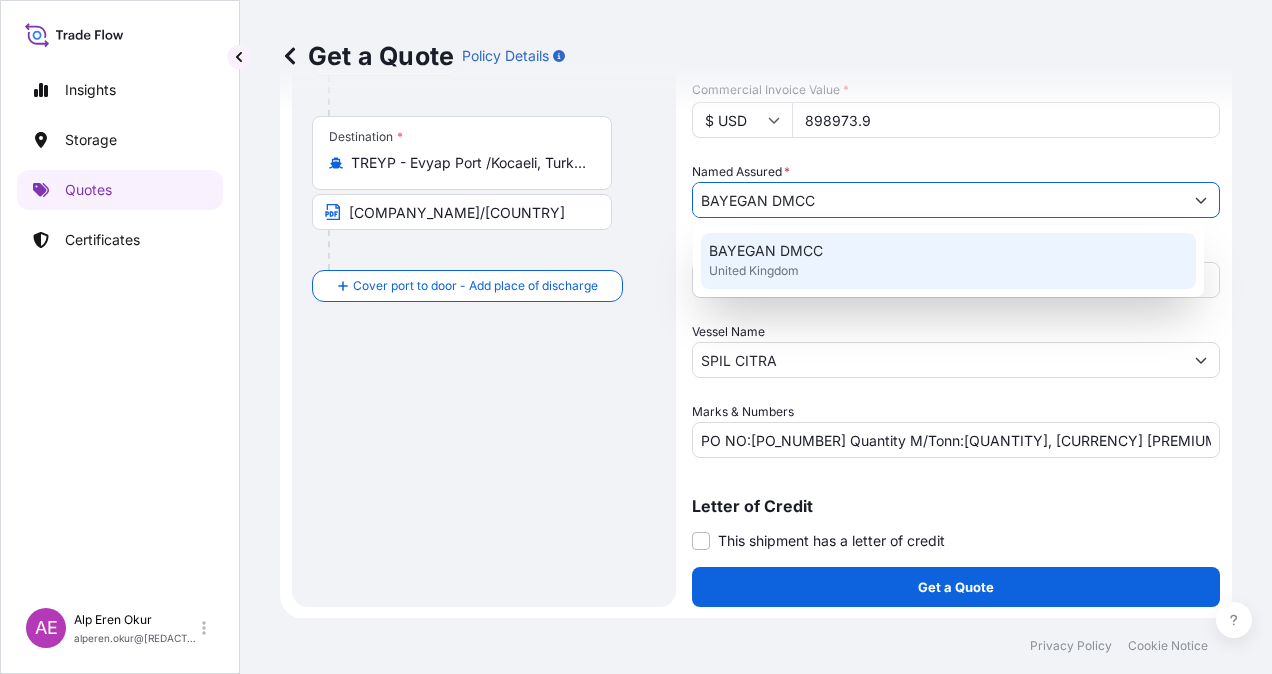 click on "United Kingdom" at bounding box center [754, 271] 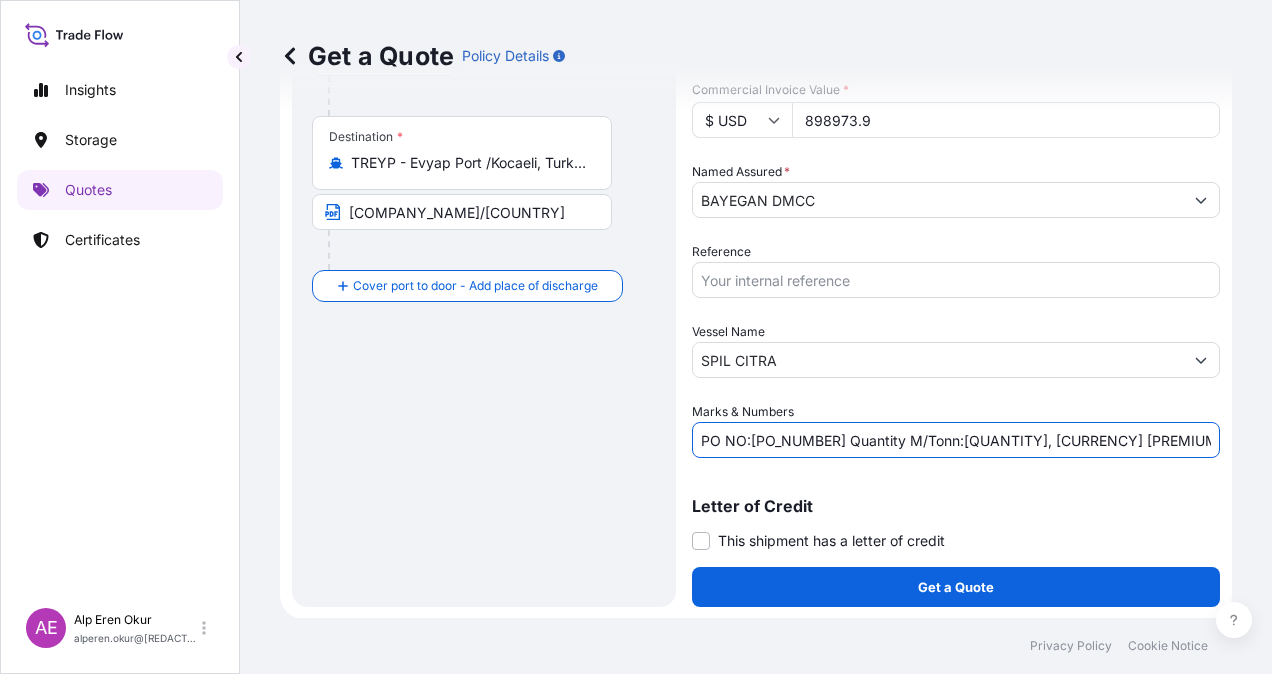 drag, startPoint x: 1177, startPoint y: 438, endPoint x: 1117, endPoint y: 437, distance: 60.00833 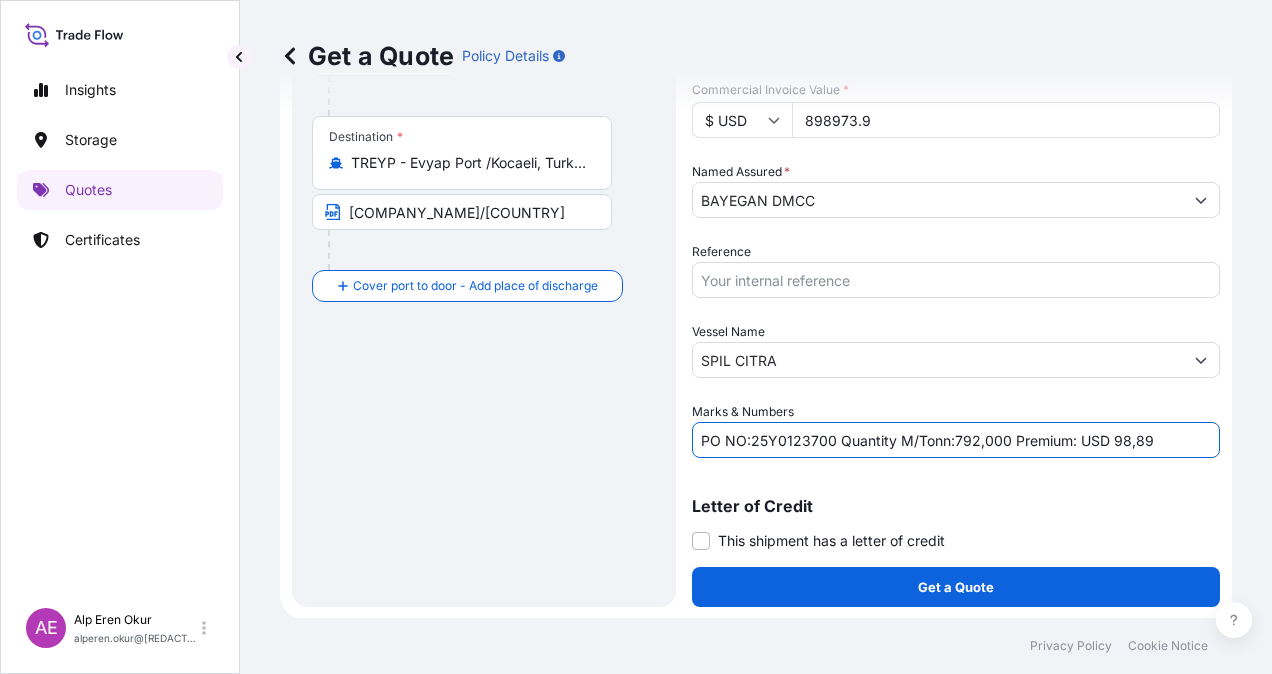 type on "PO NO:25Y0123700 Quantity M/Tonn:792,000 Premium: USD 98,89" 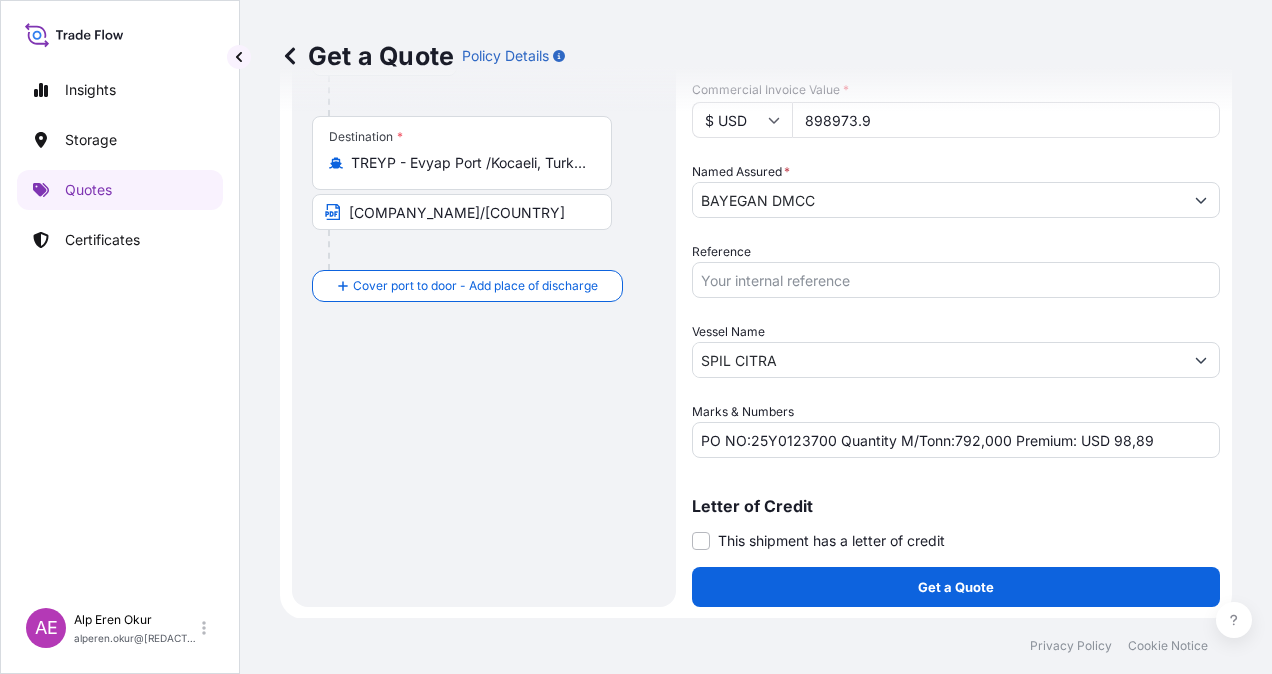 click on "Route Details Reset Route Details   Cover door to port - Add loading place Place of loading Road / Inland Road / Inland Origin * Jubail Saudi Arabia JUBAIL/SAUDI ARABIA Main transport mode Ocean Vessel Ocean Vessel Air Land Destination * TREYP - Evyap Port /Kocaeli, Turkey EVYAP/TURKEY Cover port to door - Add place of discharge Road / Inland Road / Inland Place of Discharge Shipment Details Coverage Type * All risks Date of Departure * 12 / 06 / 2025 Cargo Category * LPG, Crude Oil, Utility Fuel, Mid Distillates and Specialities, Fertilisers Description of Cargo * PPH2250 Commercial Invoice Value   * $ USD 898973.9 Named Assured * BAYEGAN DMCC Packing Category Type to search a container mode Please select a primary mode of transportation first. Reference Vessel Name SPIL CITRA Marks & Numbers PO NO:25Y0123700 Quantity M/Tonn:792,000 Premium: USD 98,89 Letter of Credit This shipment has a letter of credit Letter of credit * Letter of credit may not exceed 12000 characters Get a Quote" at bounding box center (756, 166) 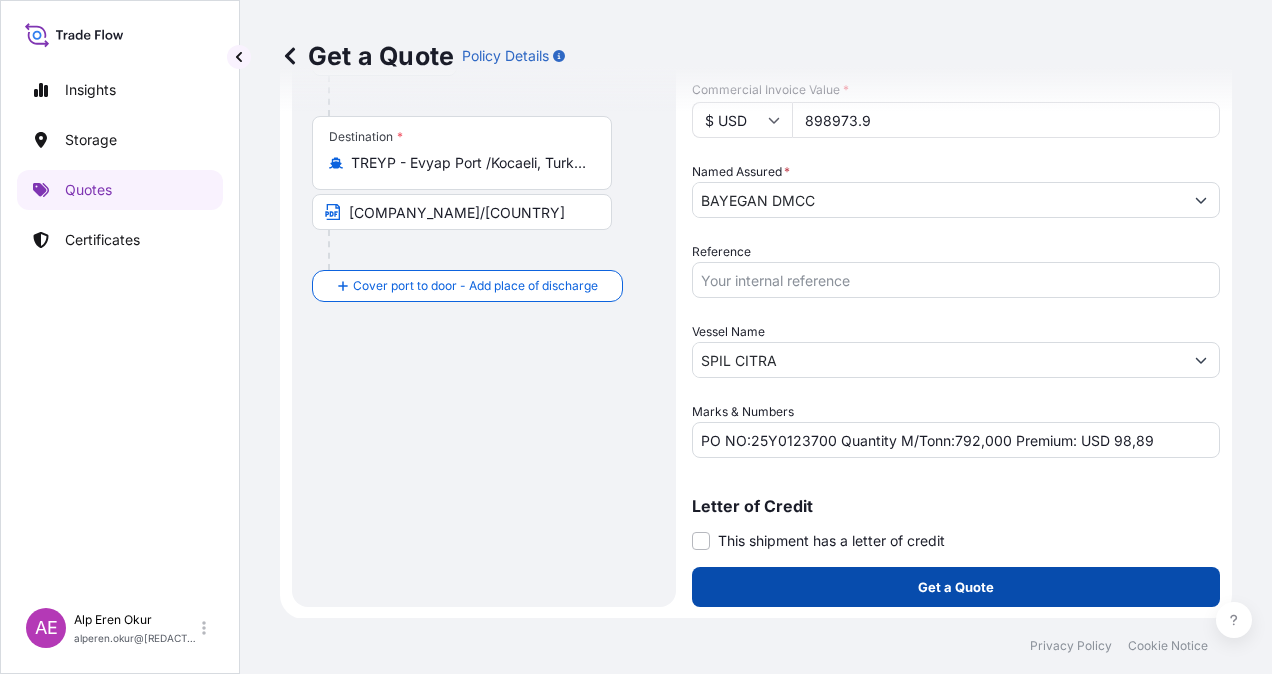 click on "Get a Quote" at bounding box center (956, 587) 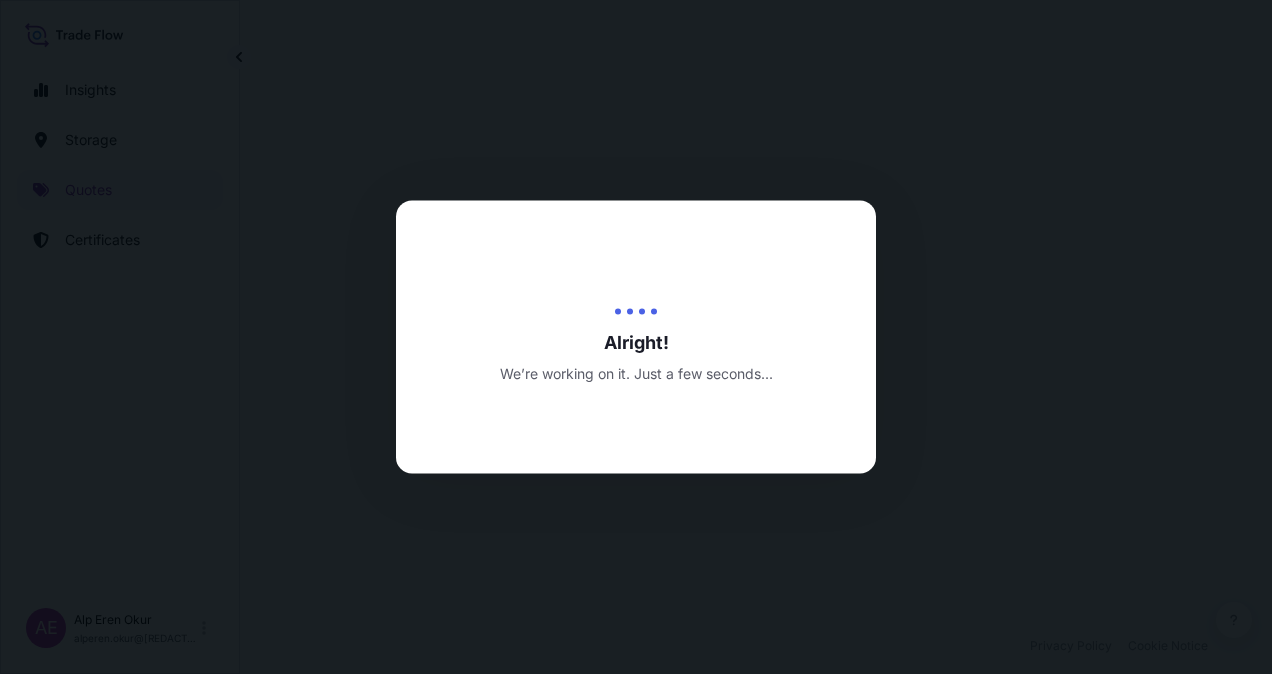 scroll, scrollTop: 0, scrollLeft: 0, axis: both 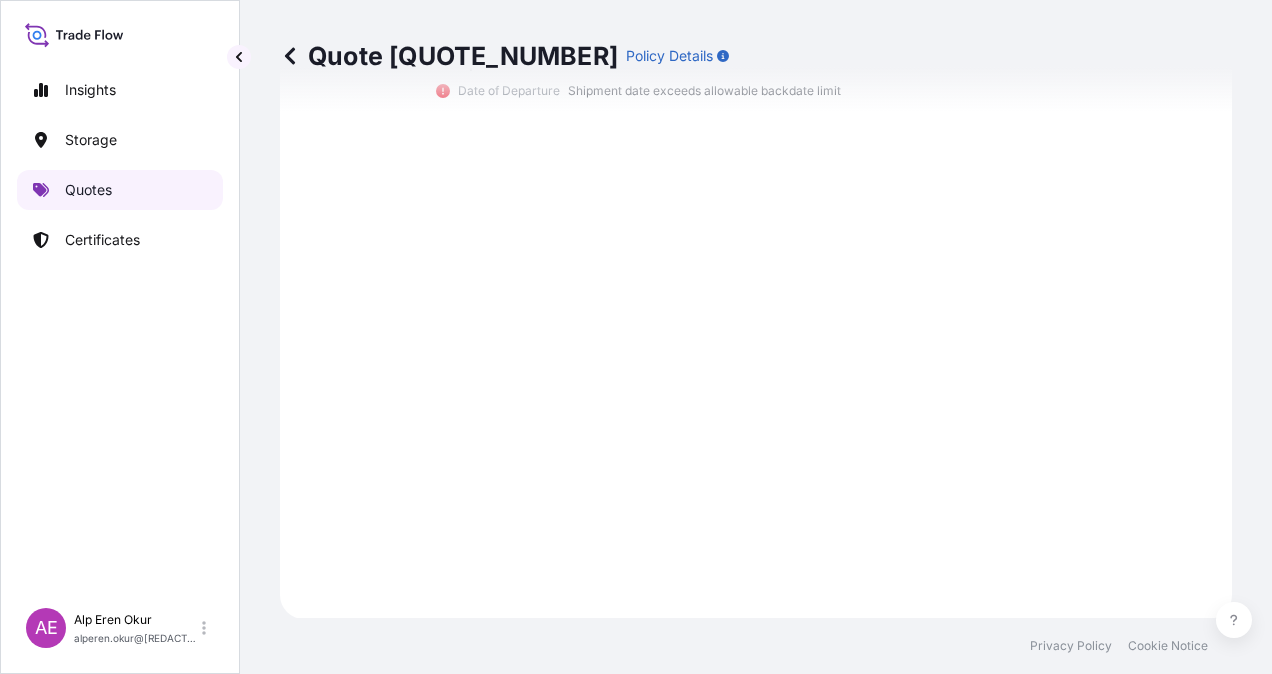 click on "Quotes" at bounding box center (120, 190) 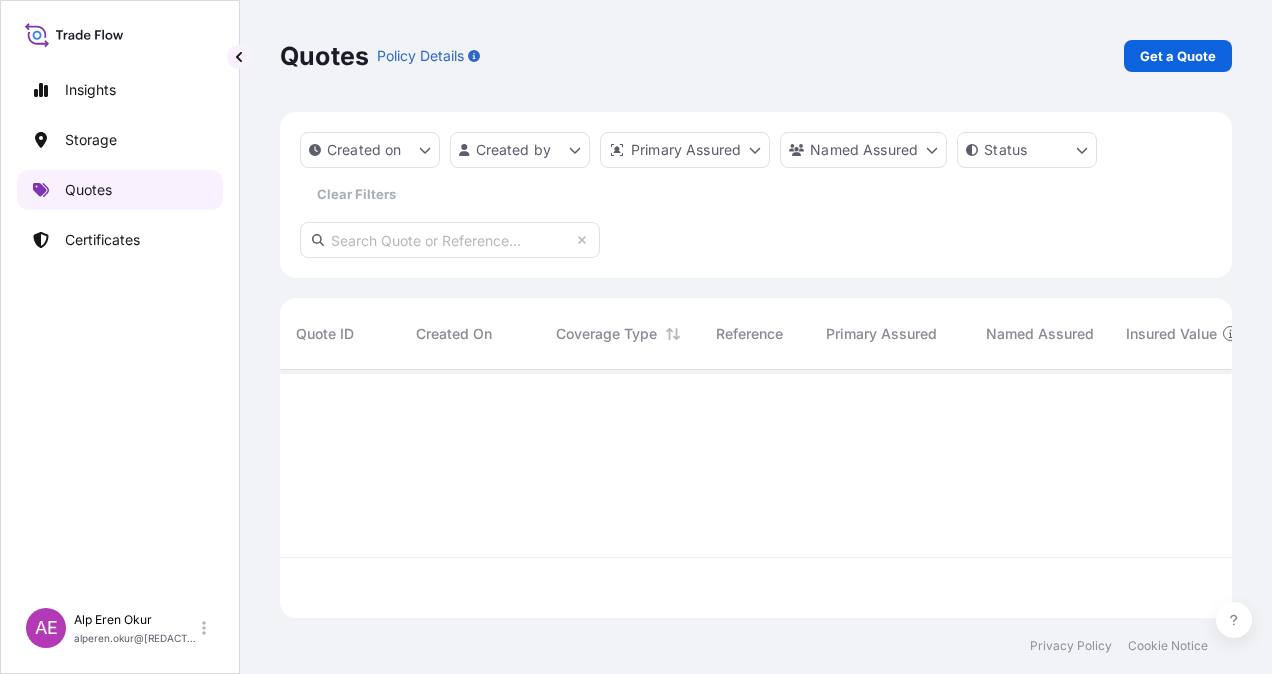 scroll, scrollTop: 16, scrollLeft: 16, axis: both 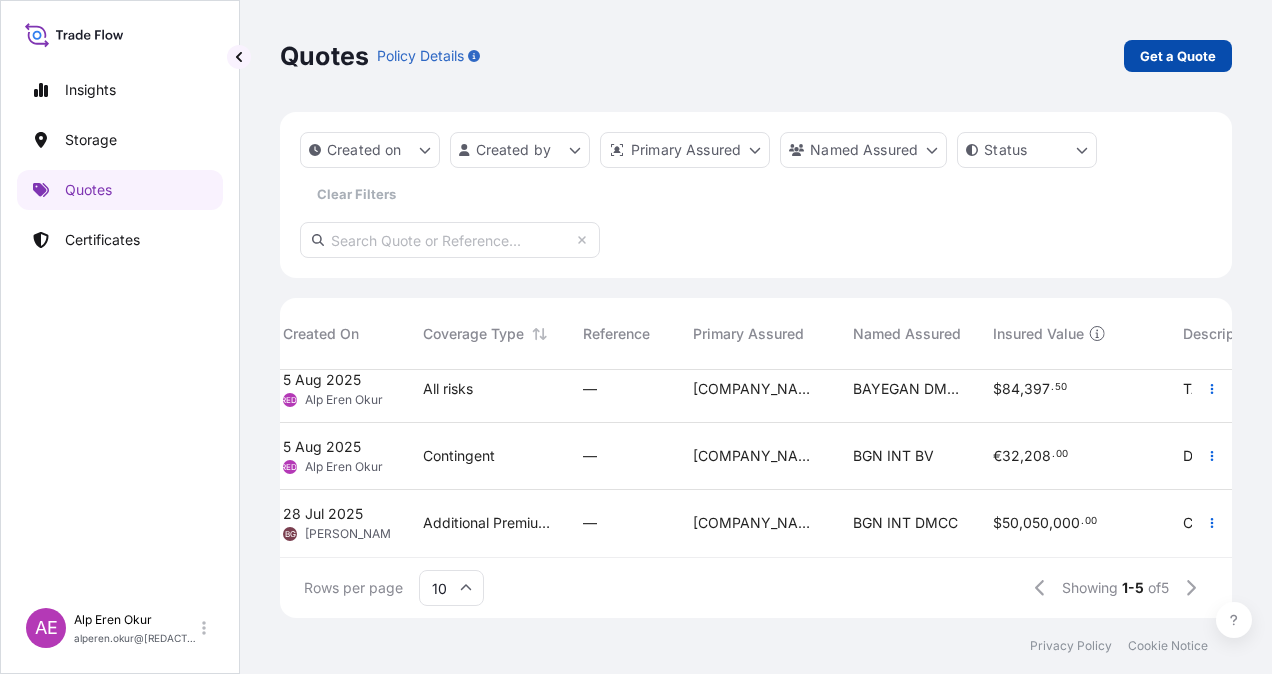 click on "Get a Quote" at bounding box center (1178, 56) 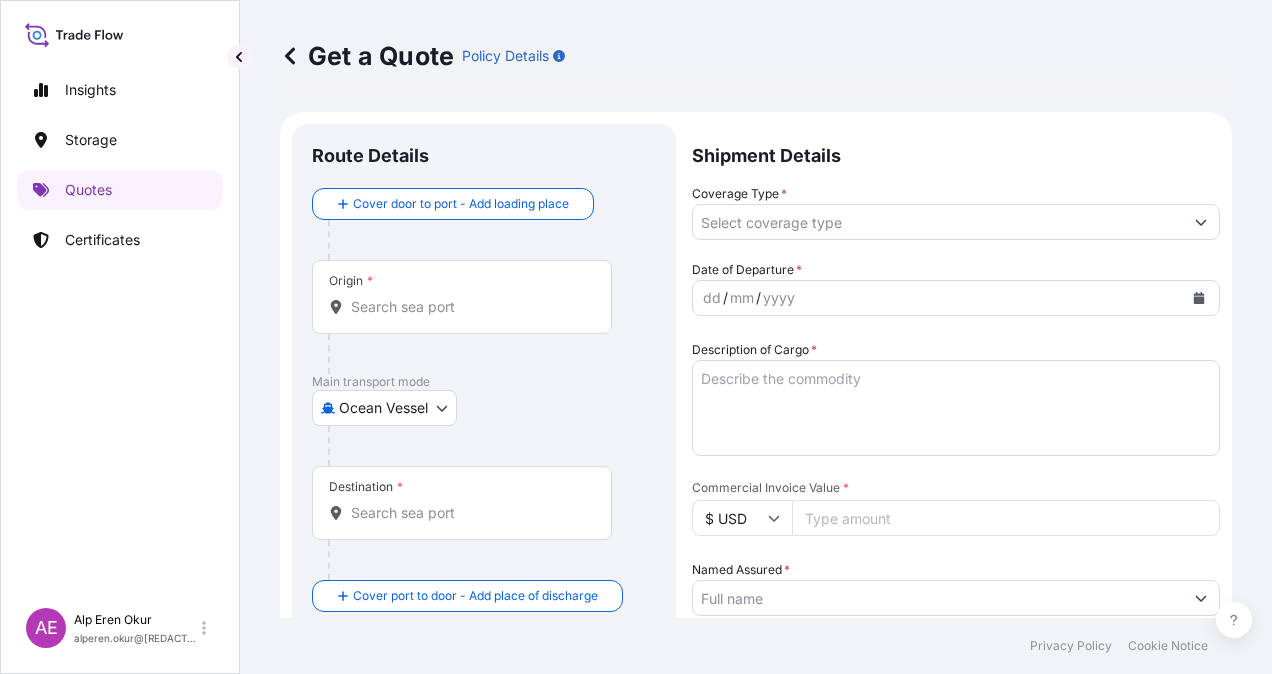 scroll, scrollTop: 32, scrollLeft: 0, axis: vertical 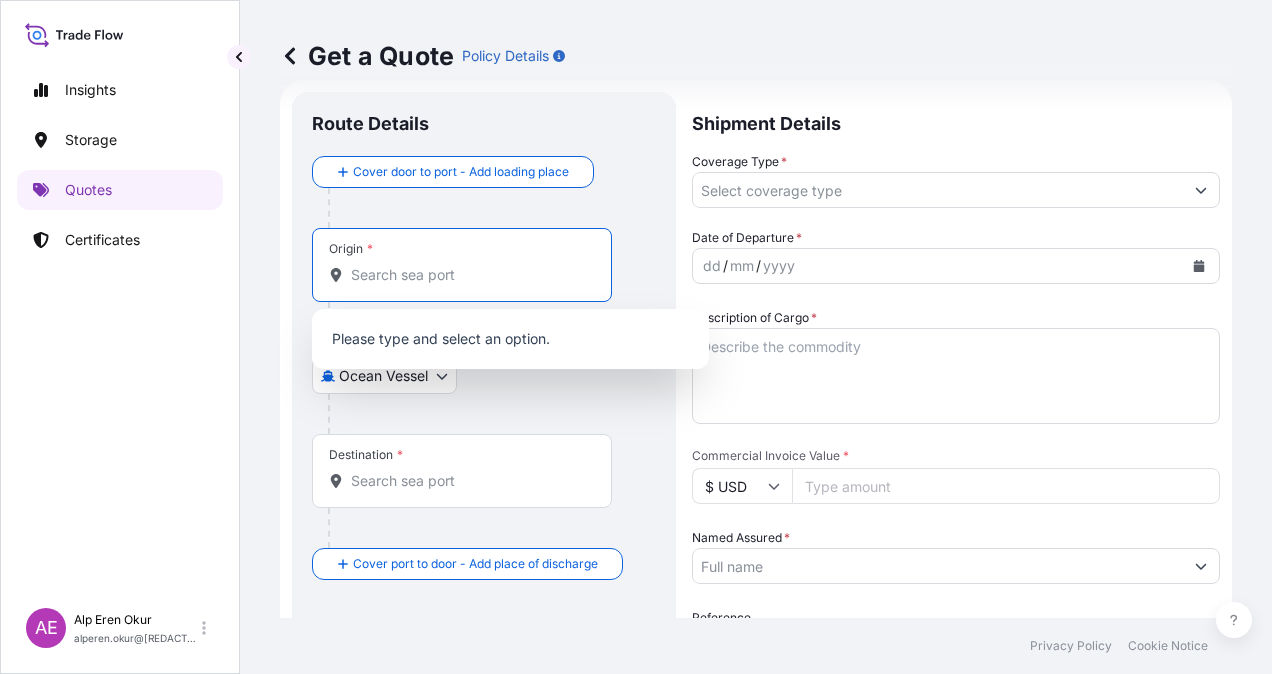 click on "Origin *" at bounding box center [469, 275] 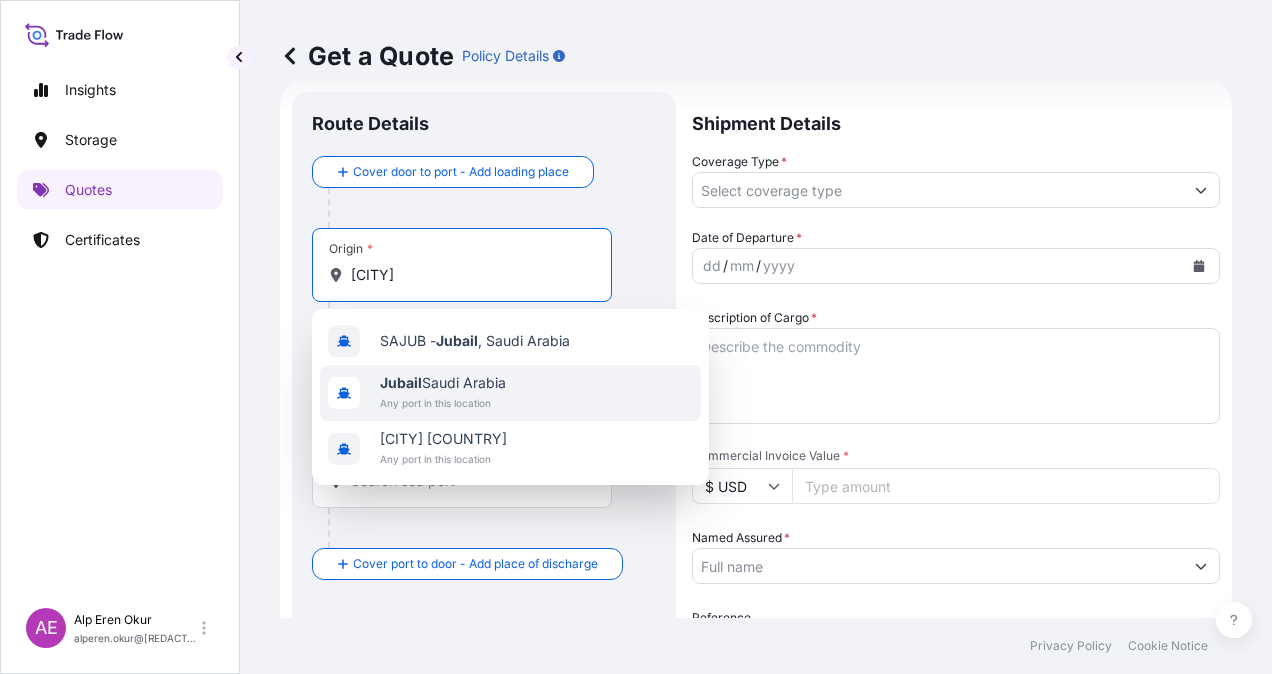 click on "Jubail  Saudi Arabia" at bounding box center [443, 383] 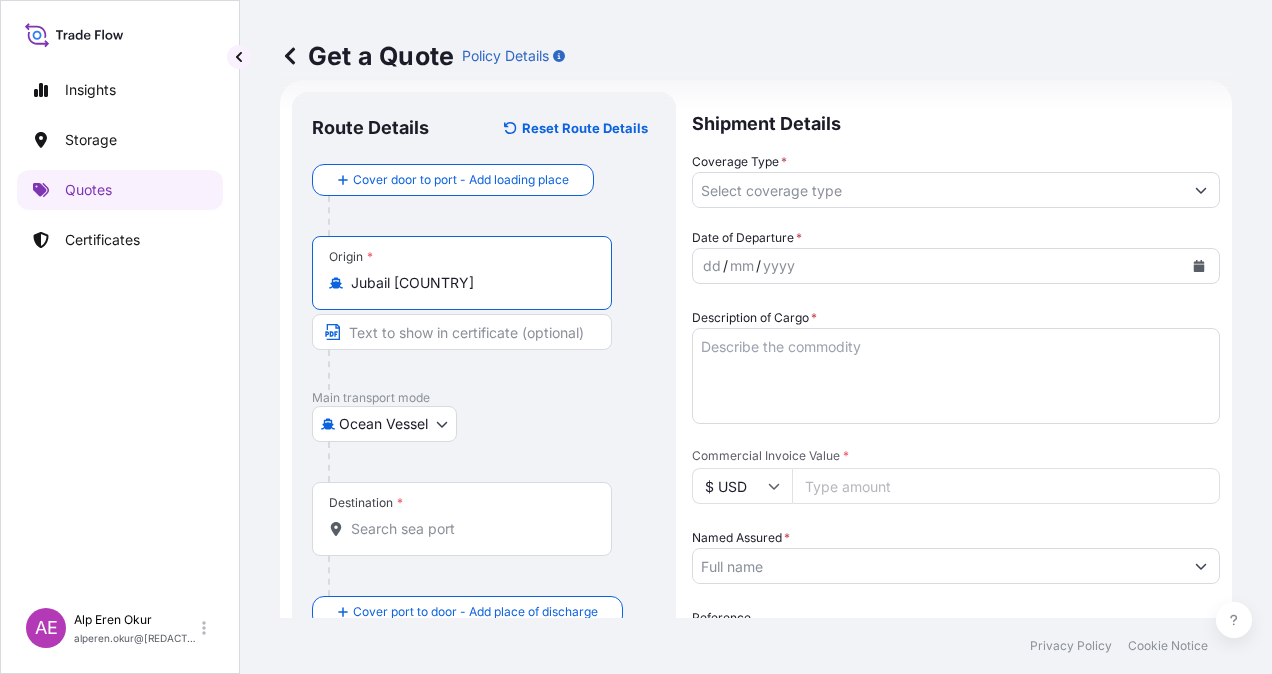 type on "Jubail Saudi Arabia" 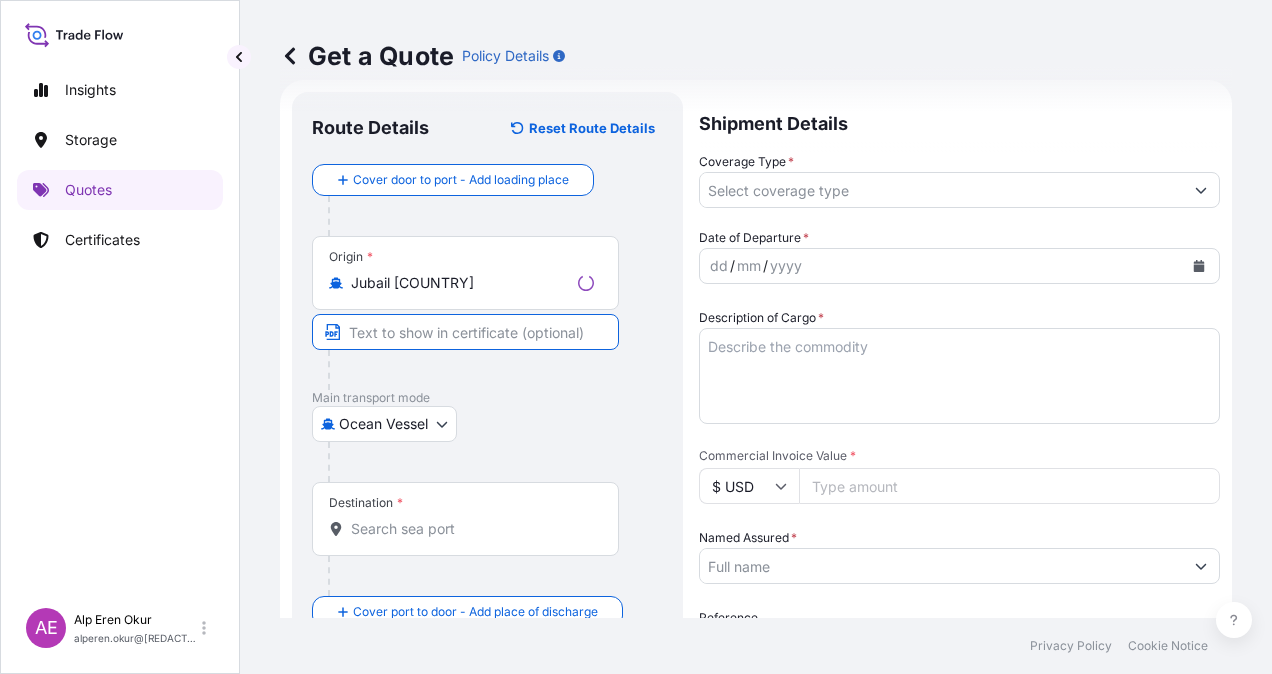 click at bounding box center (465, 332) 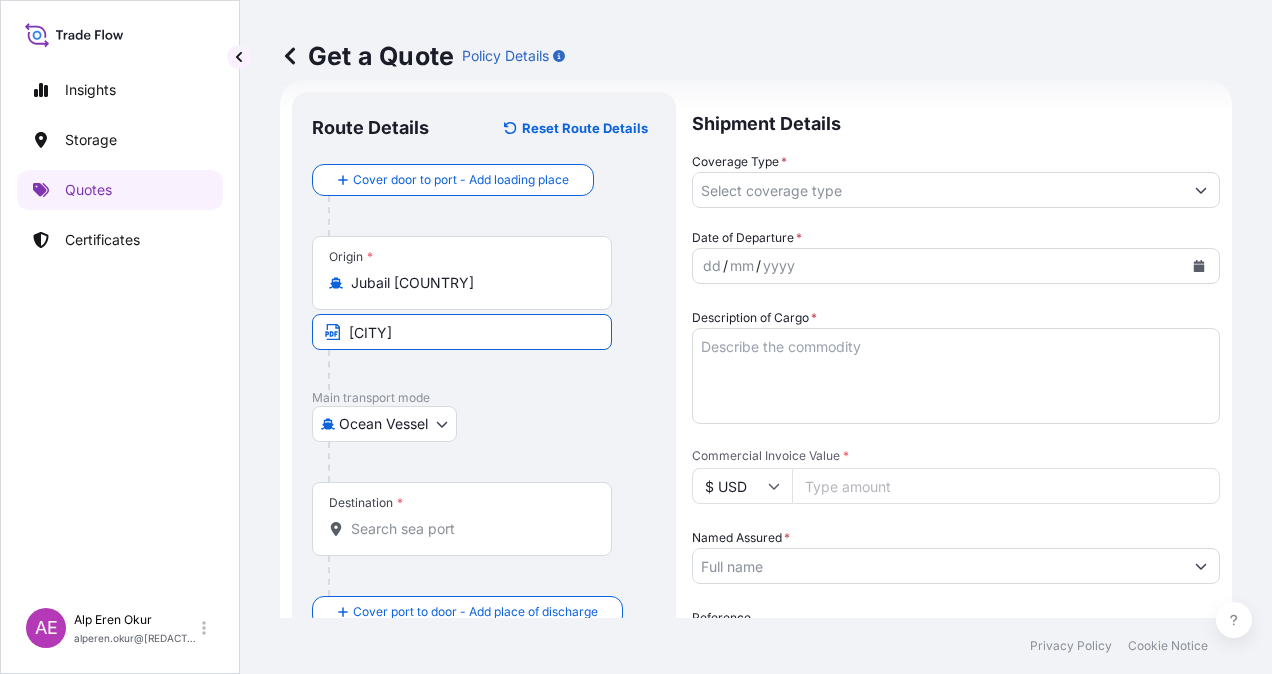 type on "JUBAIL/SAUDI ARABIA" 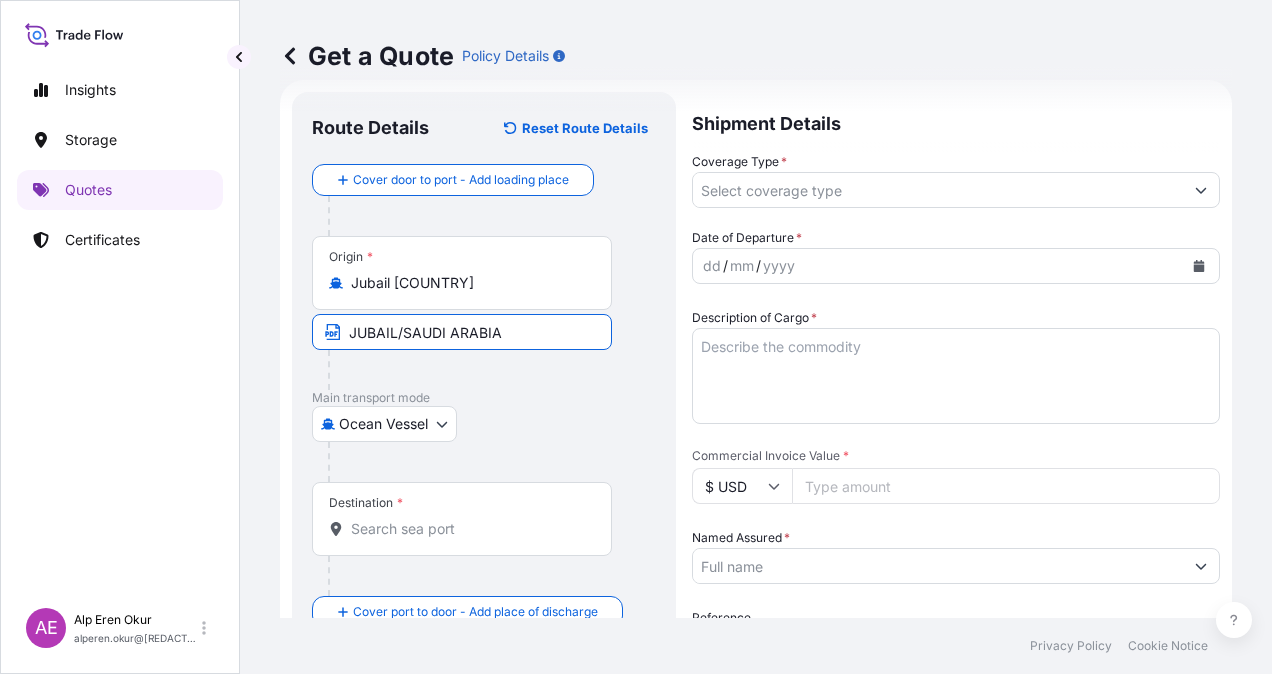 type on "TREYP - Evyap Port /Kocaeli, Turkey" 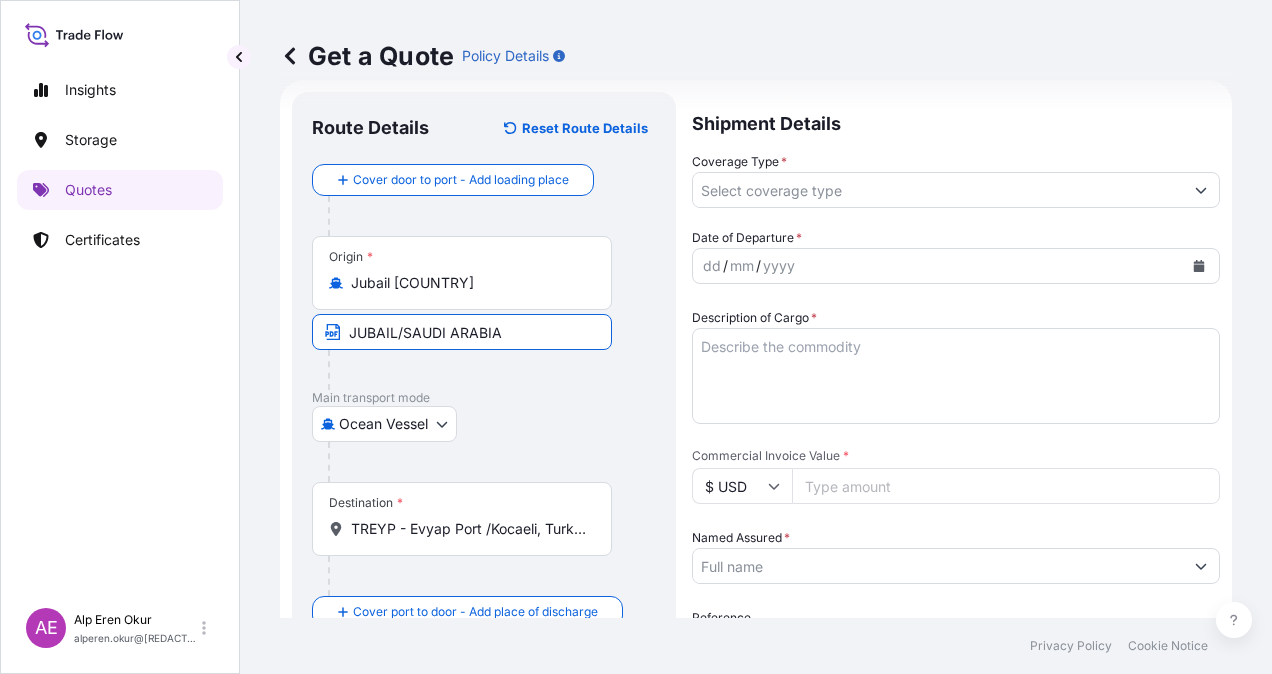 type on "All risks" 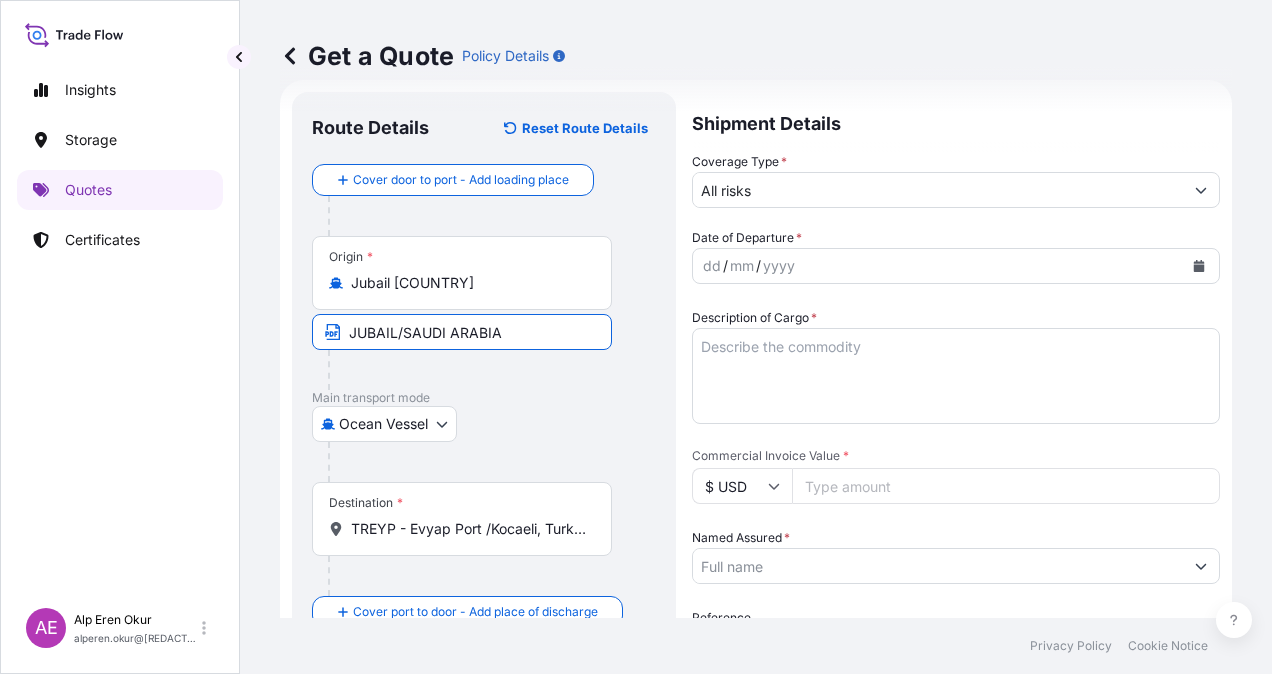 type on "898973.9" 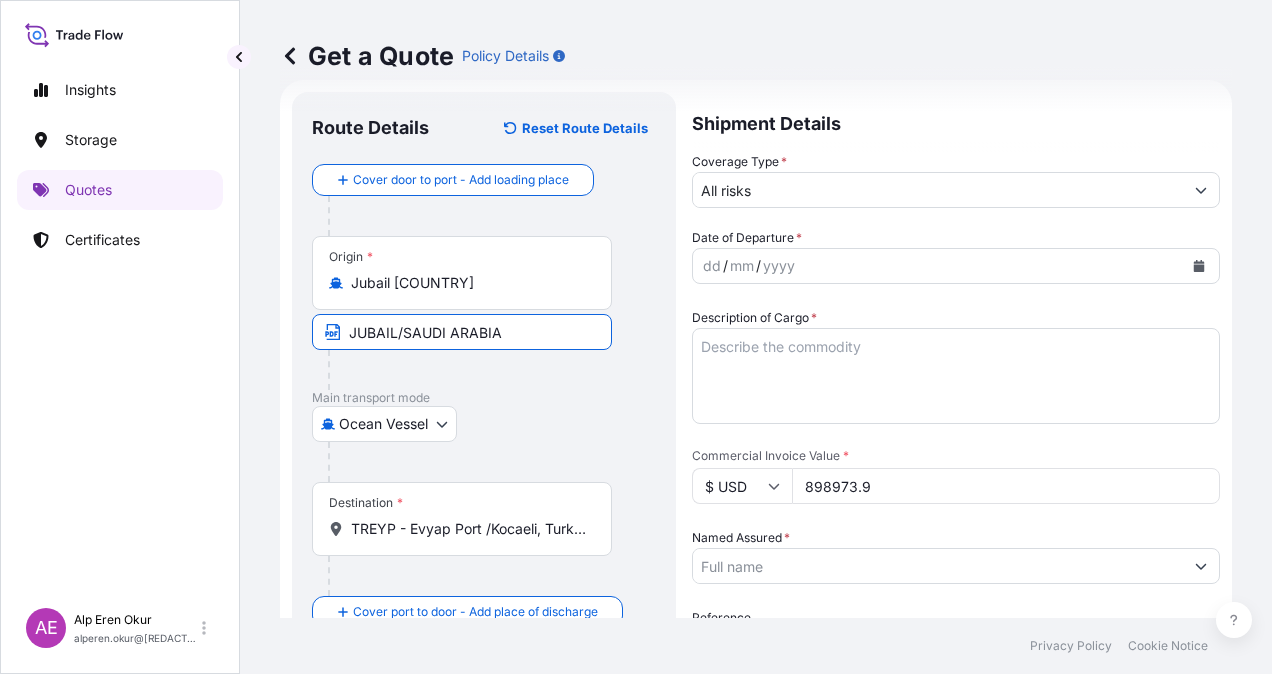 type on "BAYEGAN DMCC" 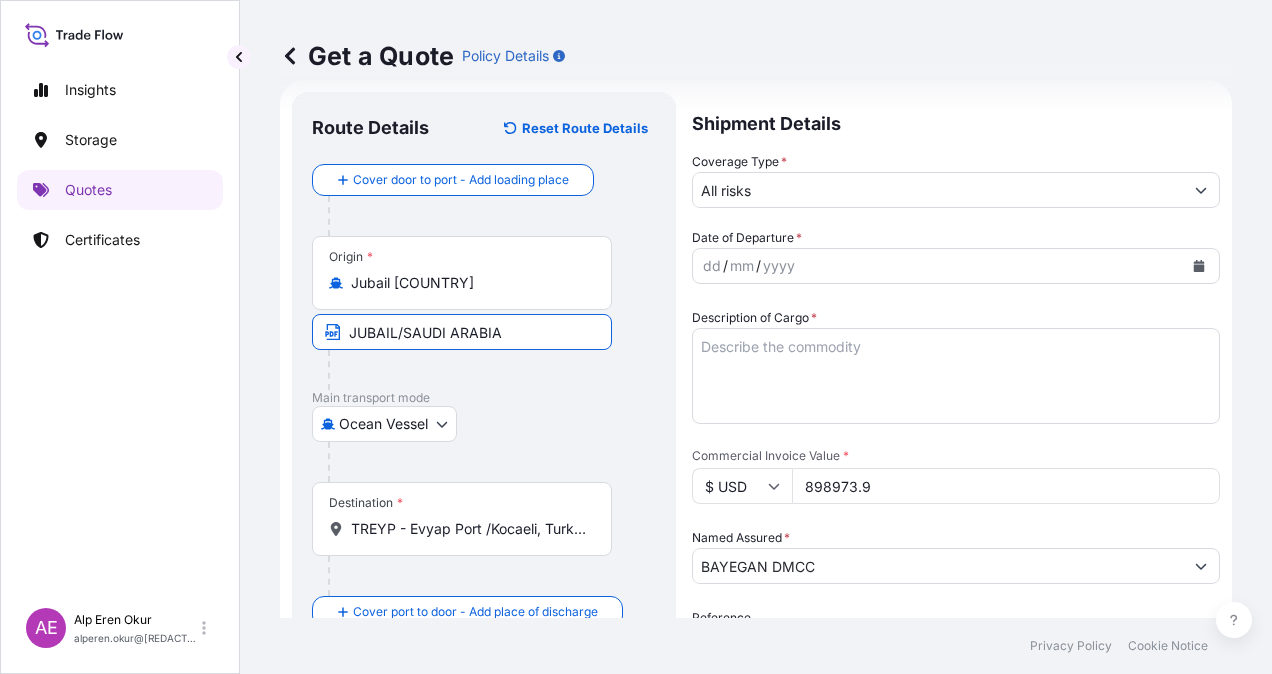 type on "SPIL CITRA" 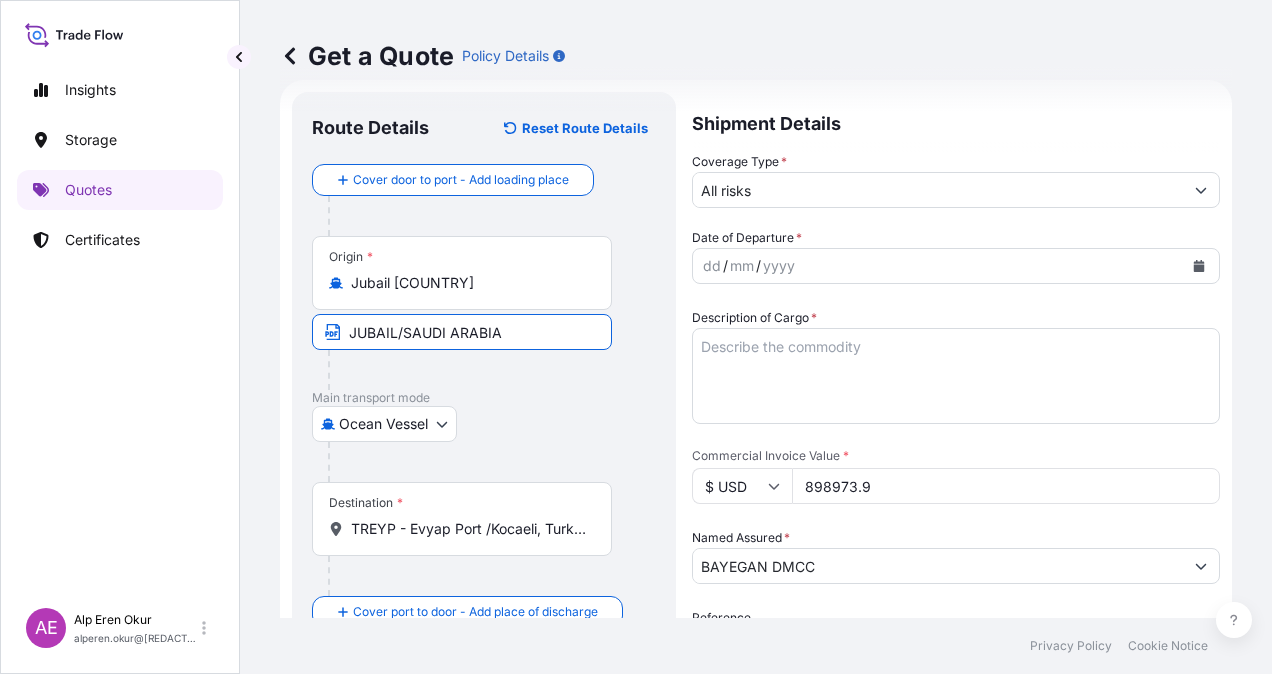 click on "TREYP - Evyap Port /Kocaeli, Turkey" at bounding box center (469, 529) 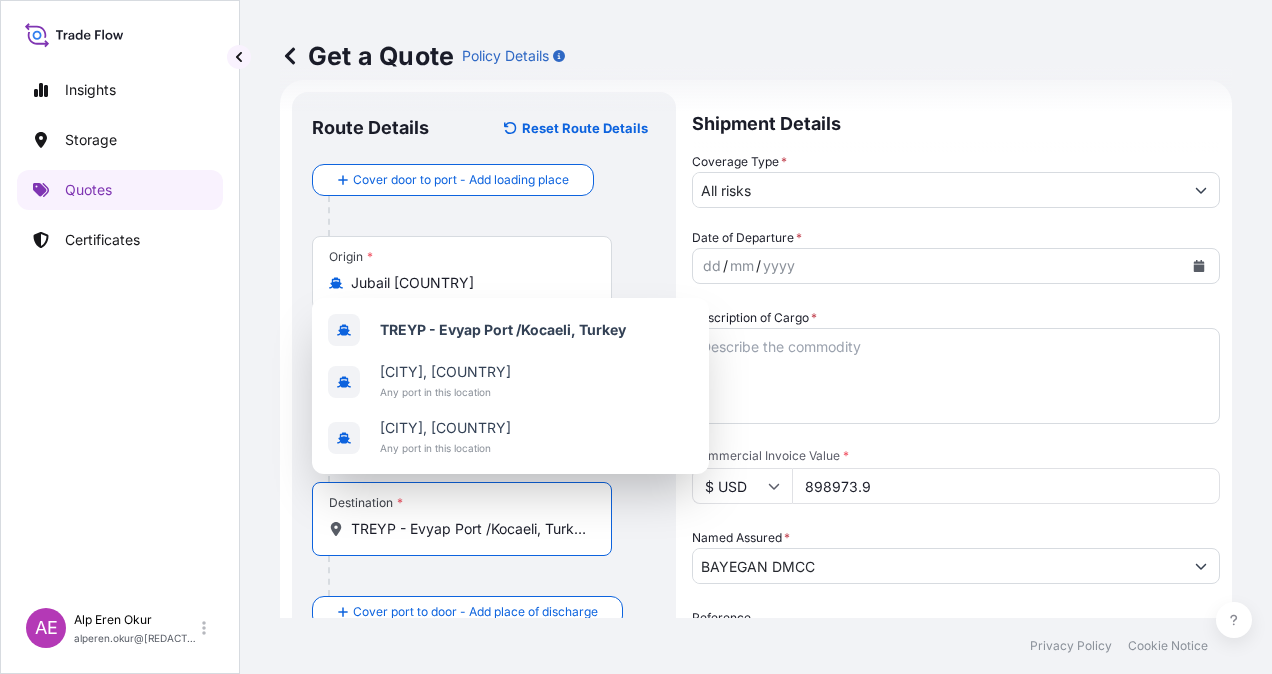 click on "TREYP - Evyap Port /Kocaeli, Turkey" at bounding box center (469, 529) 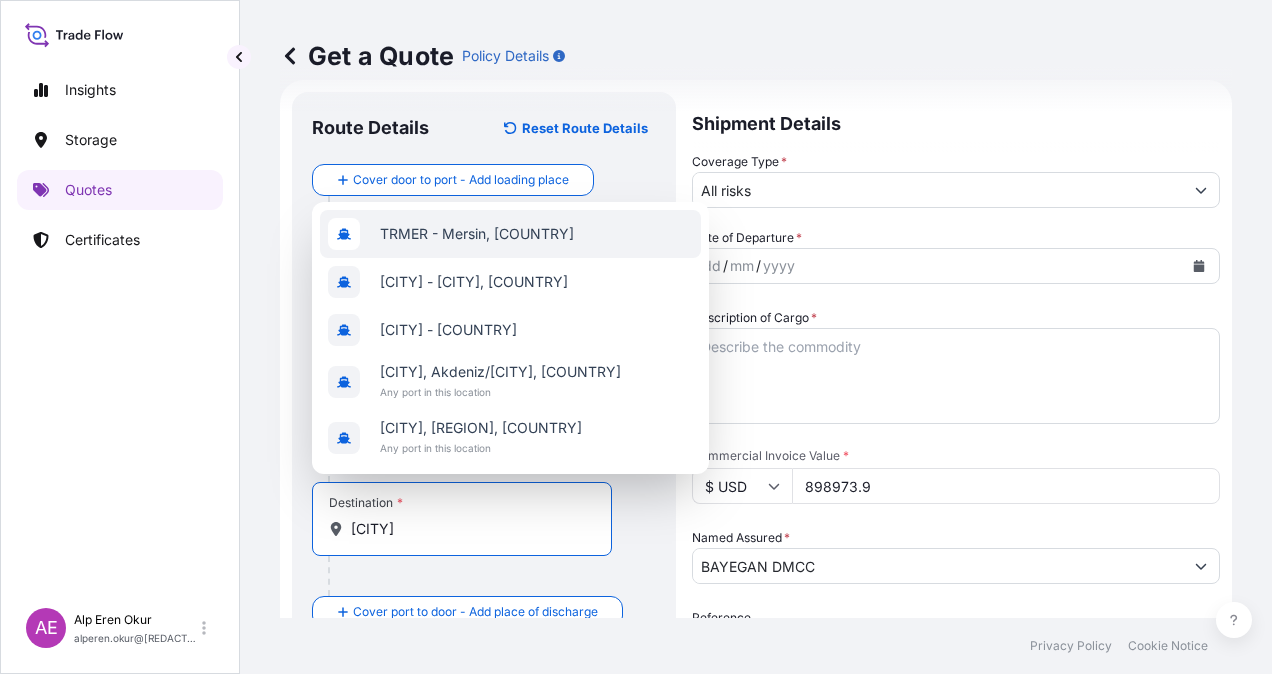click on "[PORT] - [CITY], [COUNTRY]" at bounding box center (510, 234) 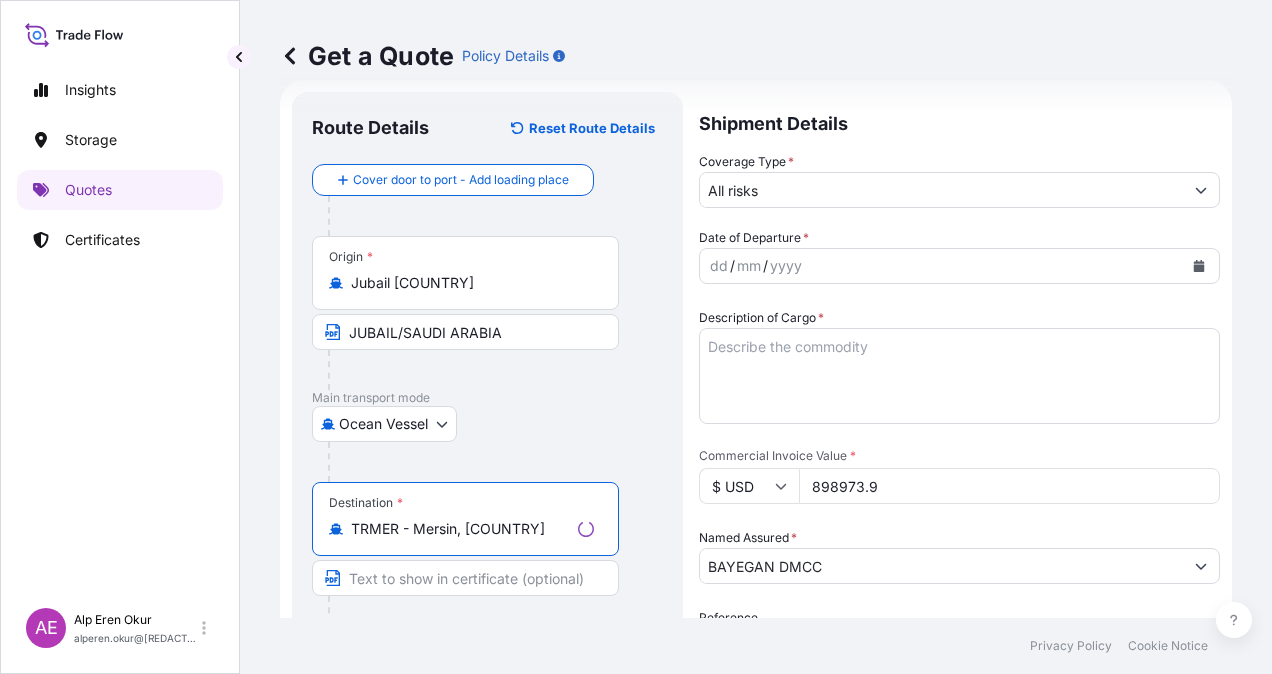 type on "[PORT] - [CITY], [COUNTRY]" 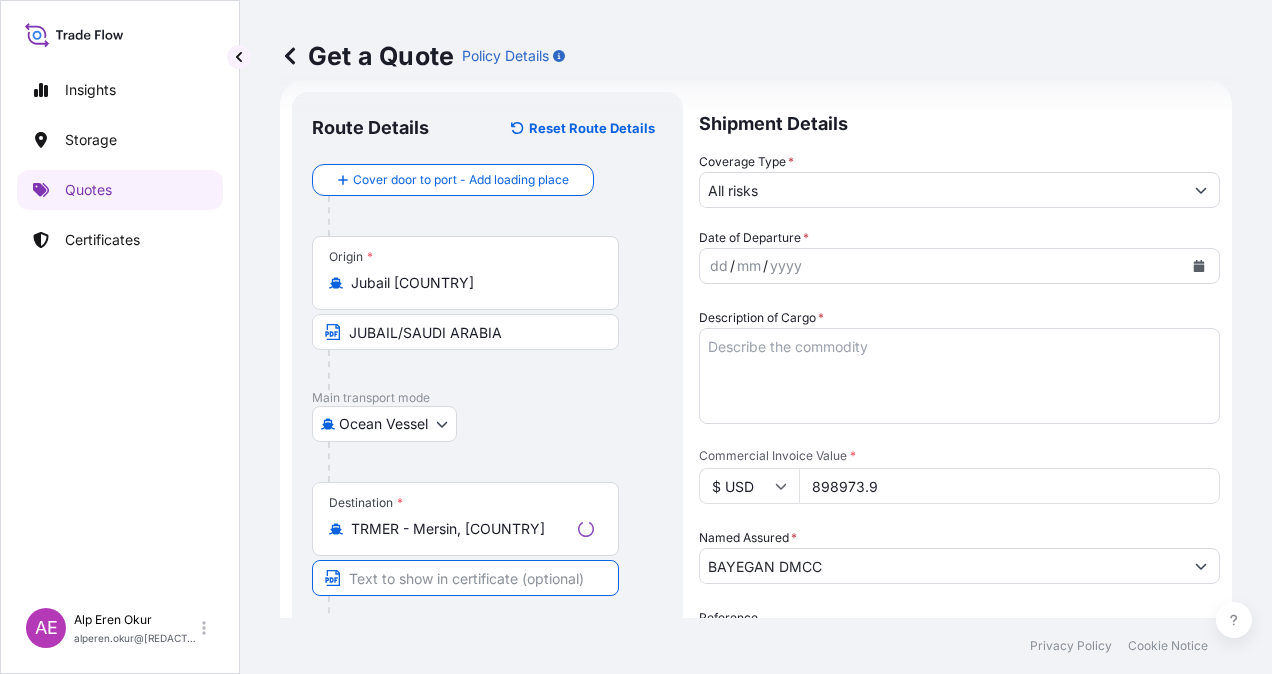 paste on "MERSIN" 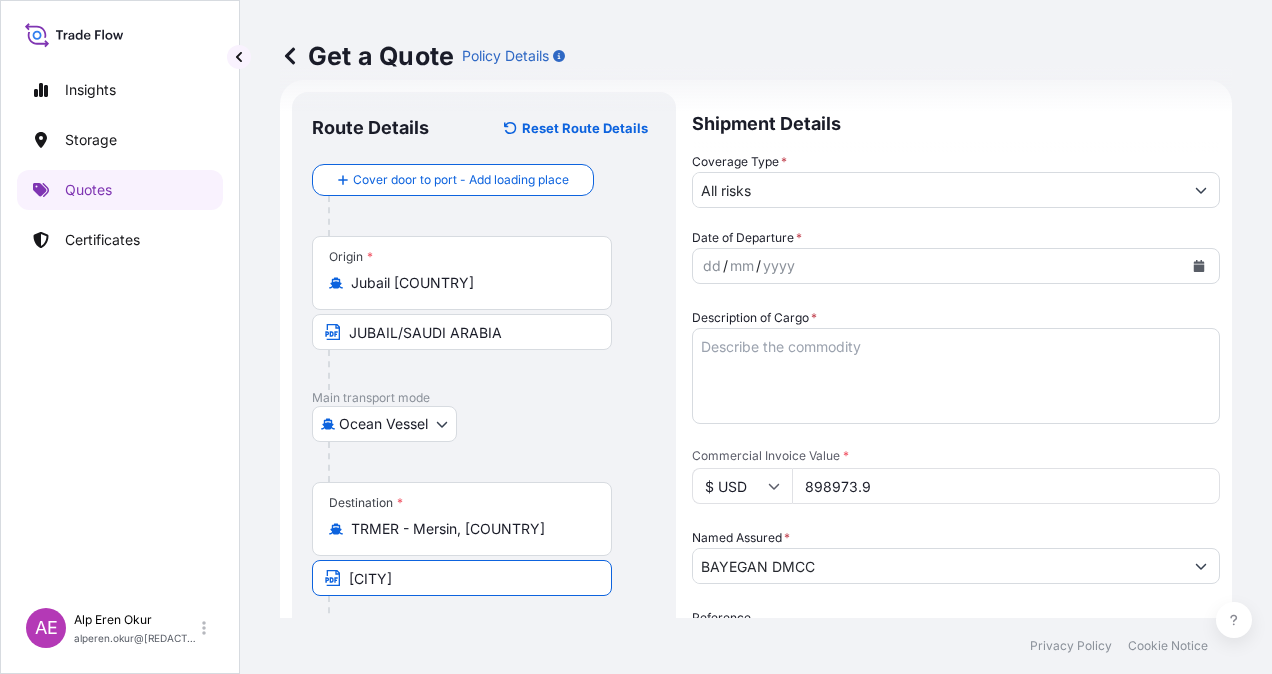 type on "MERSIN /TURKEY" 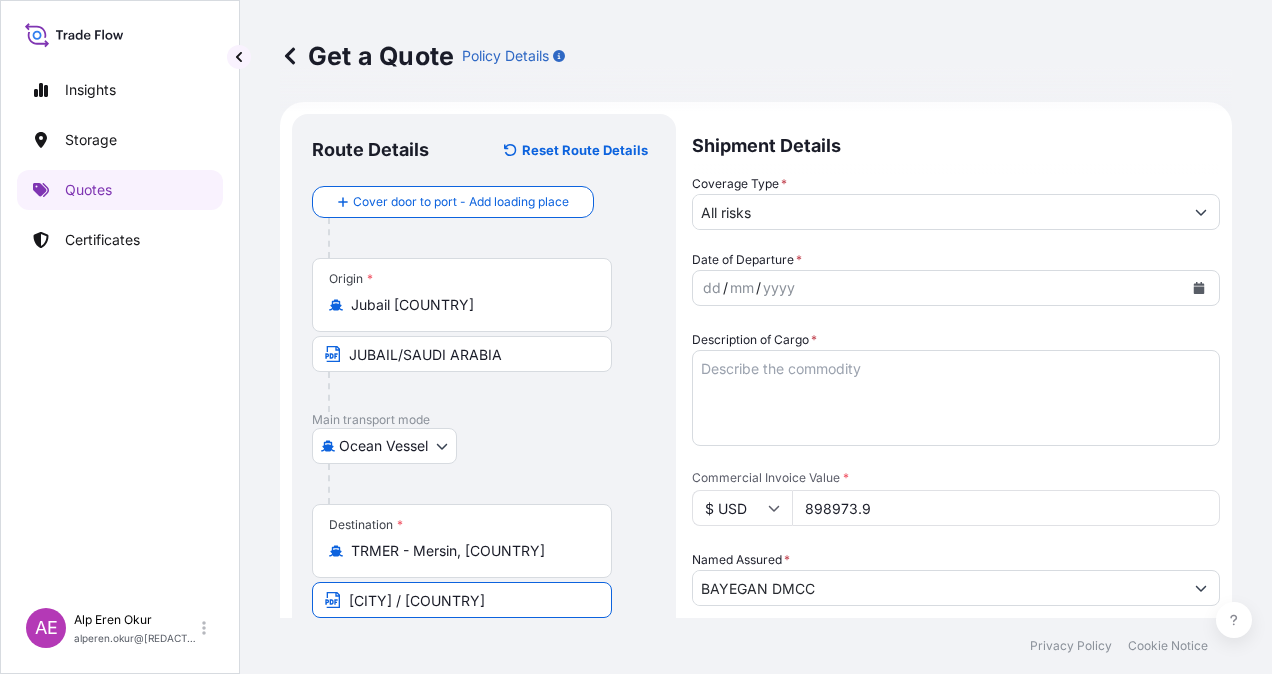 scroll, scrollTop: 0, scrollLeft: 0, axis: both 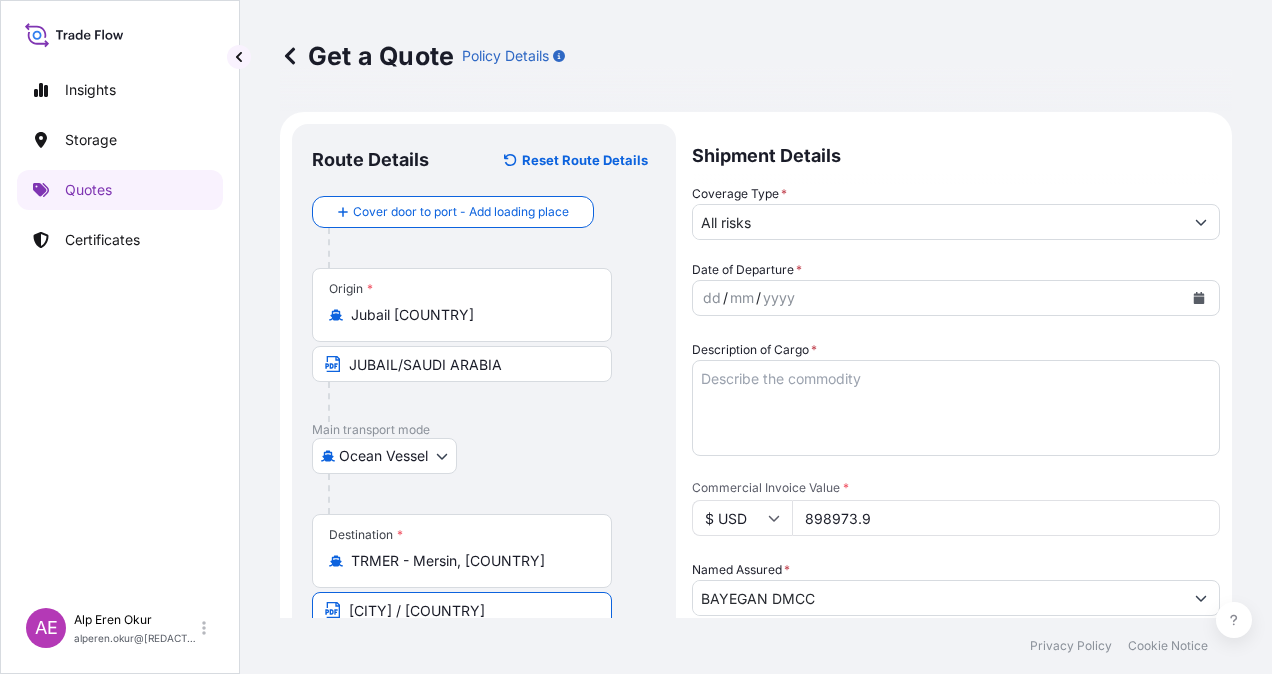 click on "All risks" at bounding box center [938, 222] 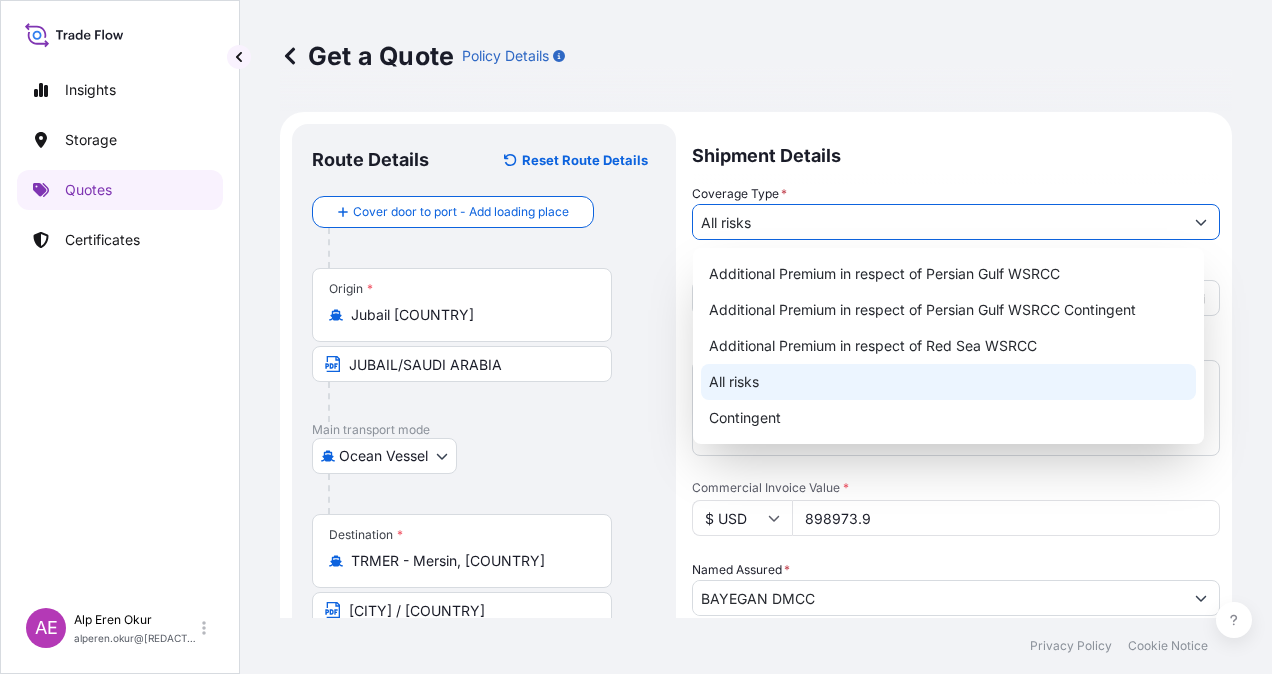 click on "All risks" at bounding box center (948, 382) 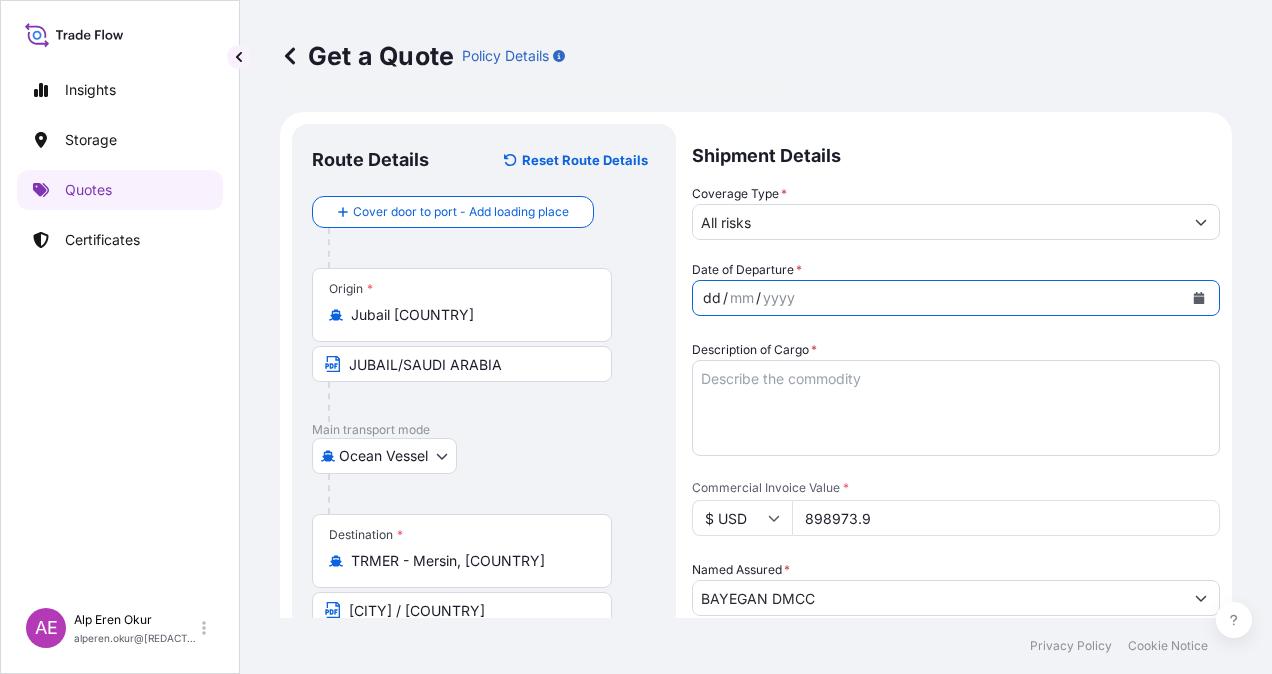 click on "dd" at bounding box center (712, 298) 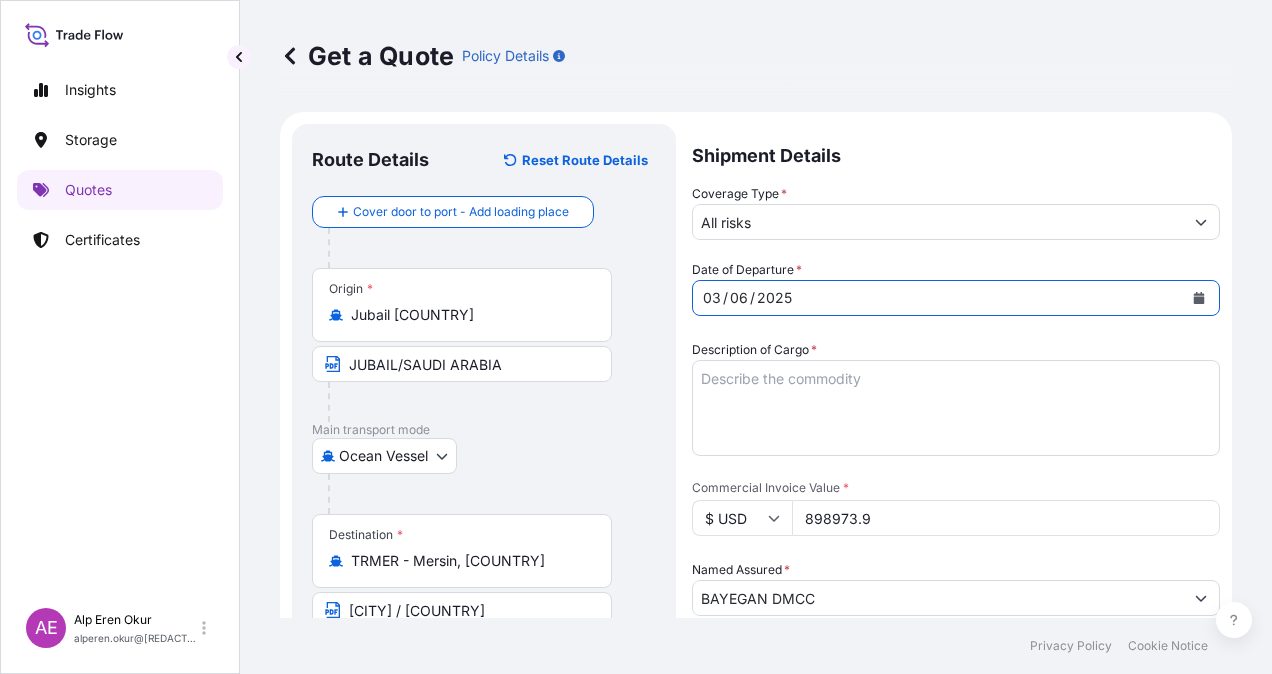 click on "Description of Cargo *" at bounding box center (956, 408) 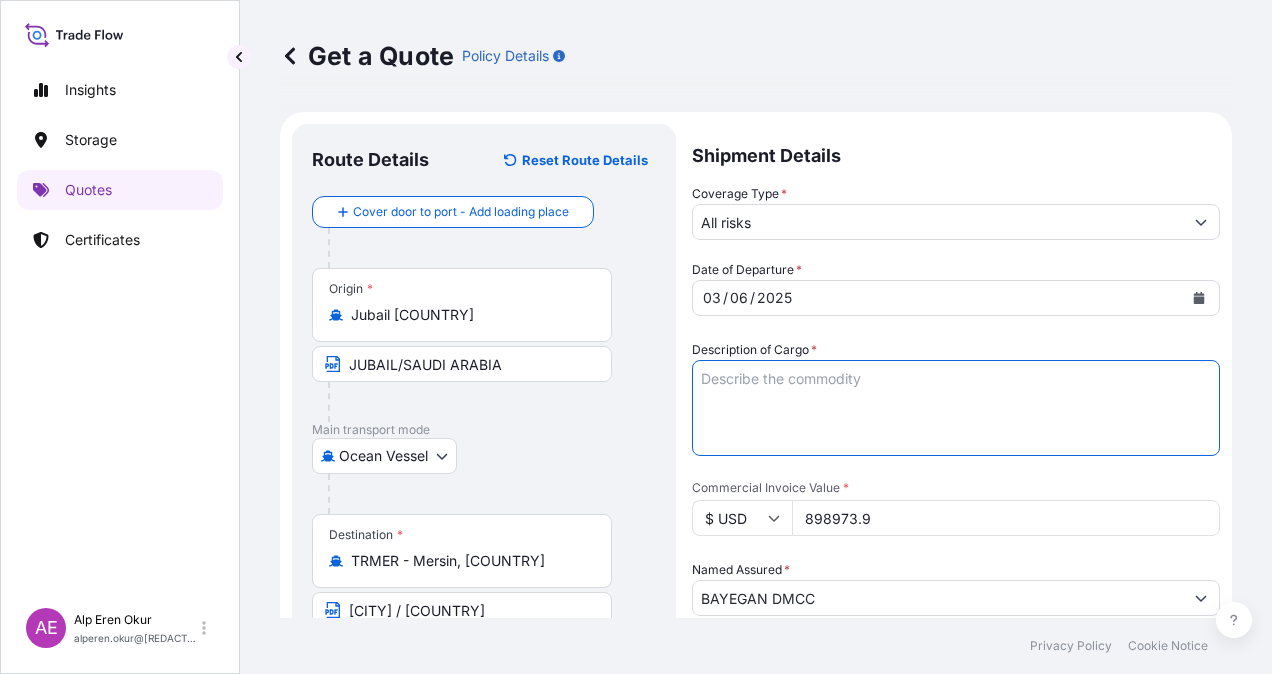 paste on "NPP" 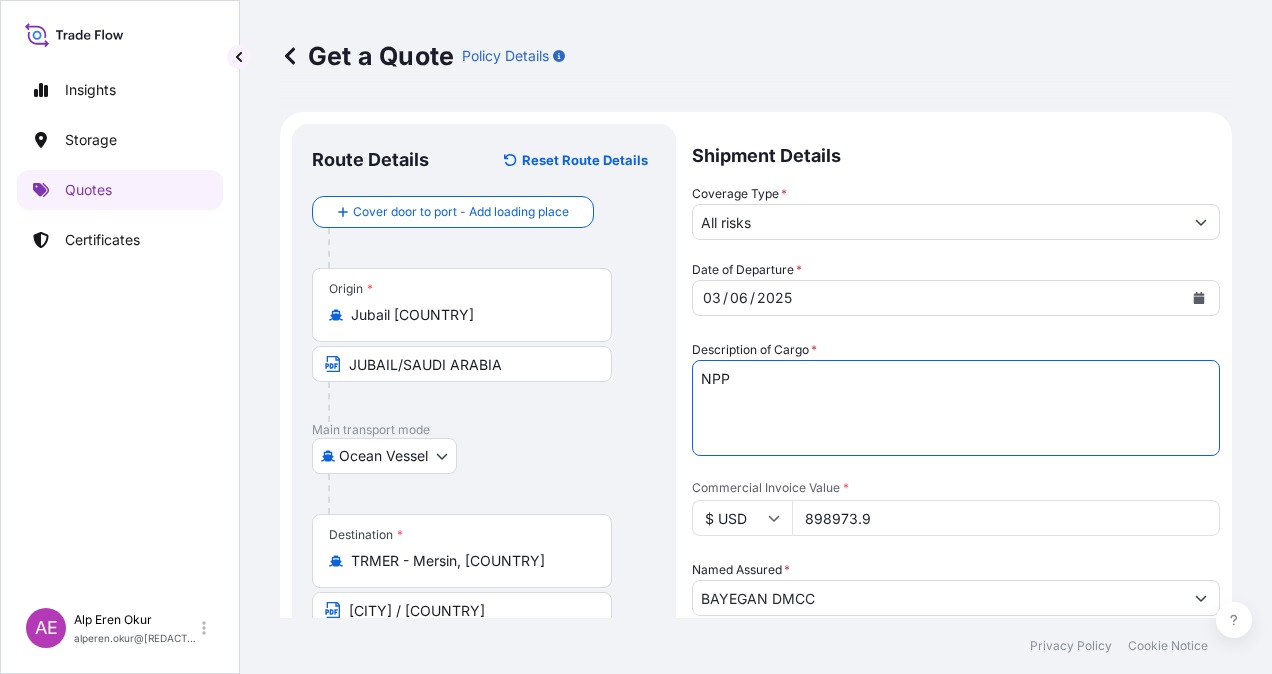 type on "NPP" 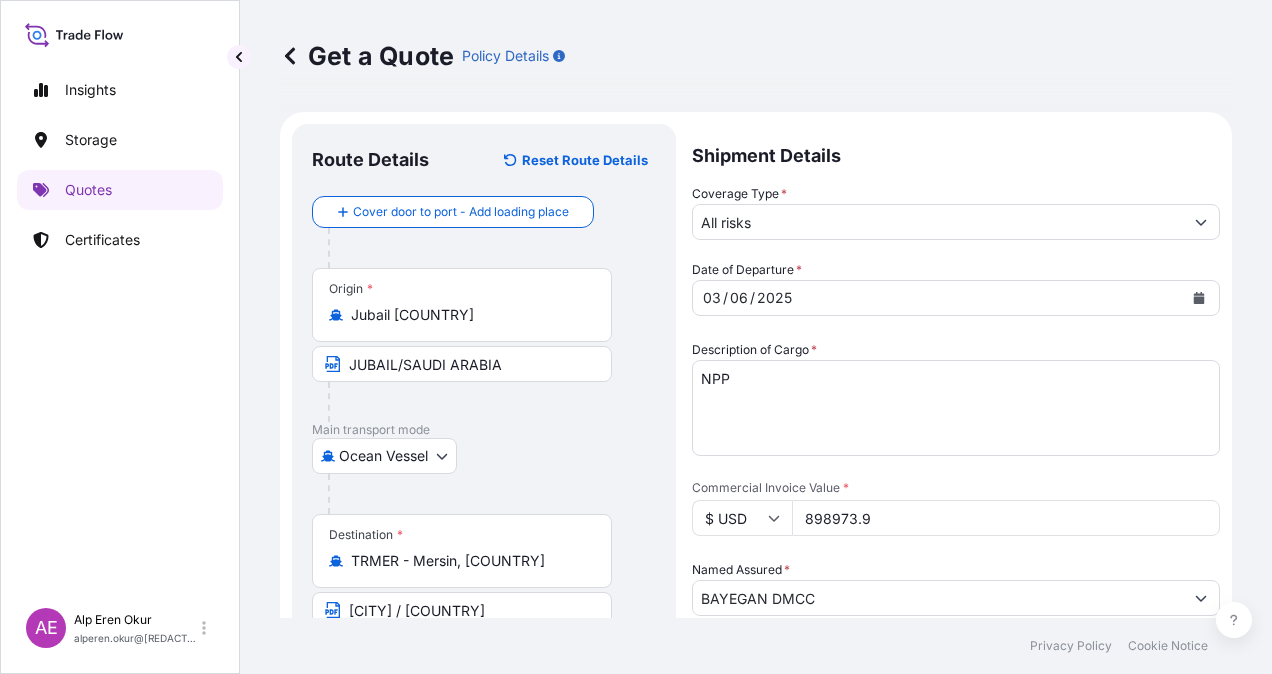 drag, startPoint x: 829, startPoint y: 508, endPoint x: 638, endPoint y: 506, distance: 191.01047 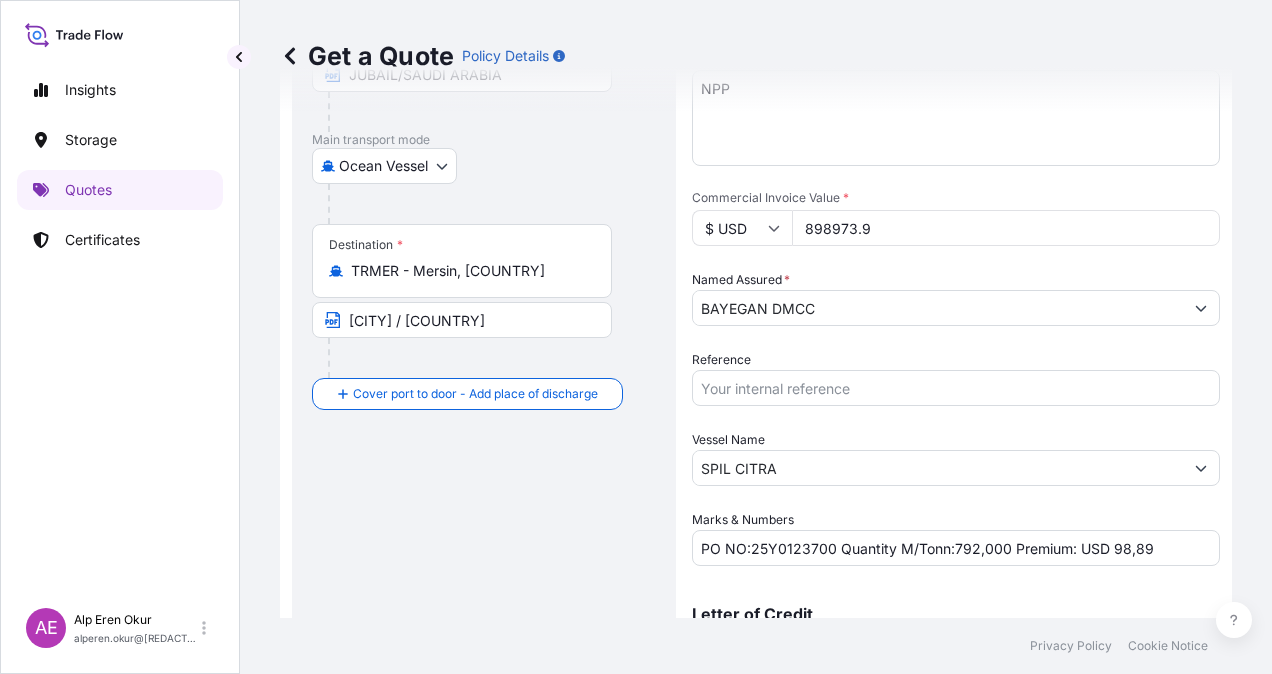 scroll, scrollTop: 300, scrollLeft: 0, axis: vertical 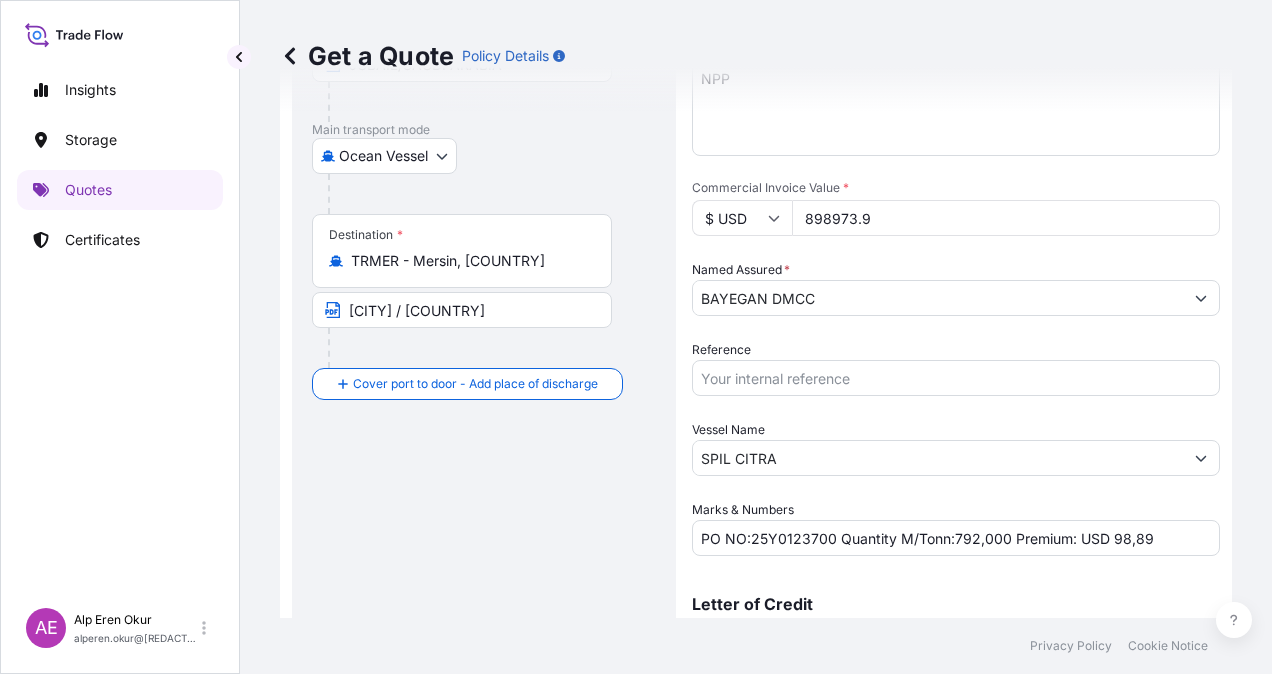 click on "BAYEGAN DMCC" at bounding box center [938, 298] 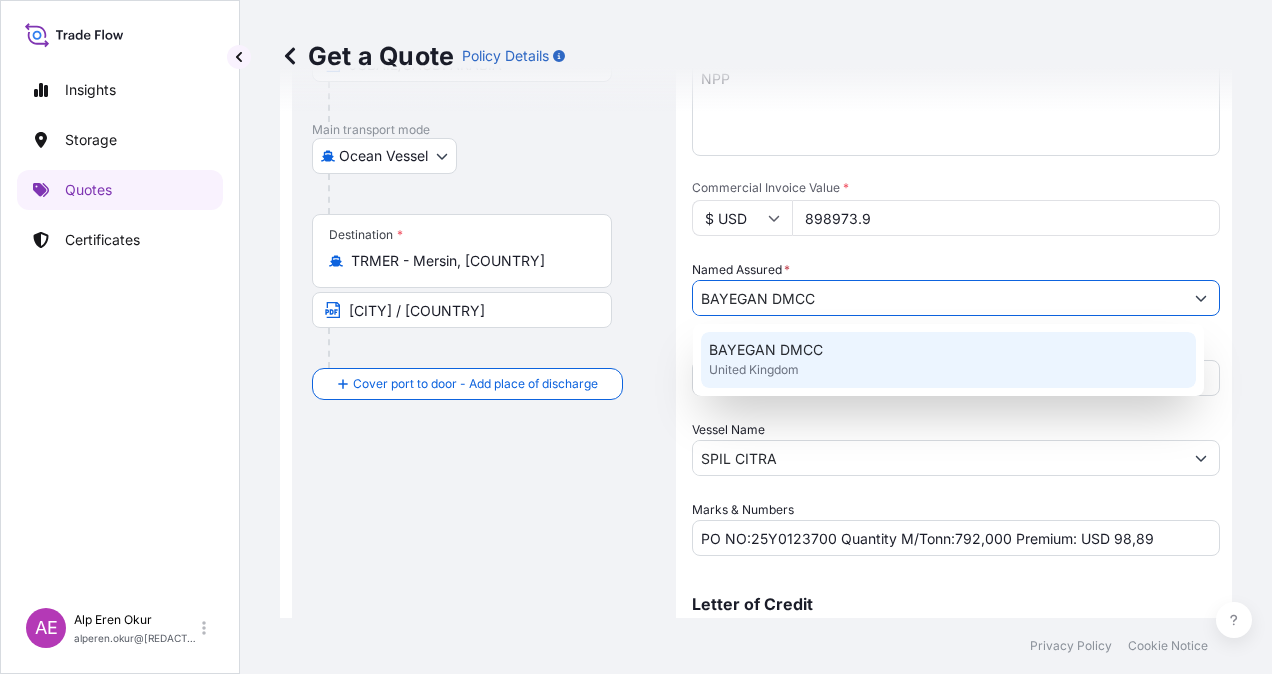 click on "United Kingdom" at bounding box center (754, 370) 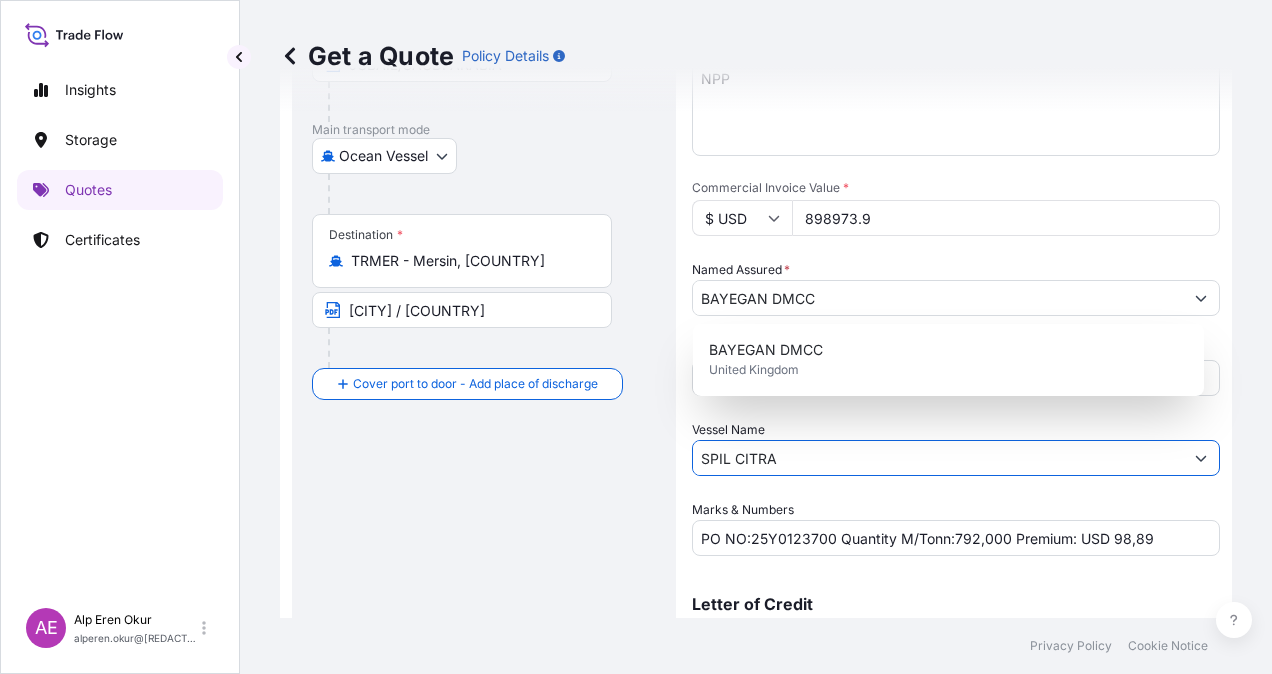 click on "SPIL CITRA" at bounding box center [938, 458] 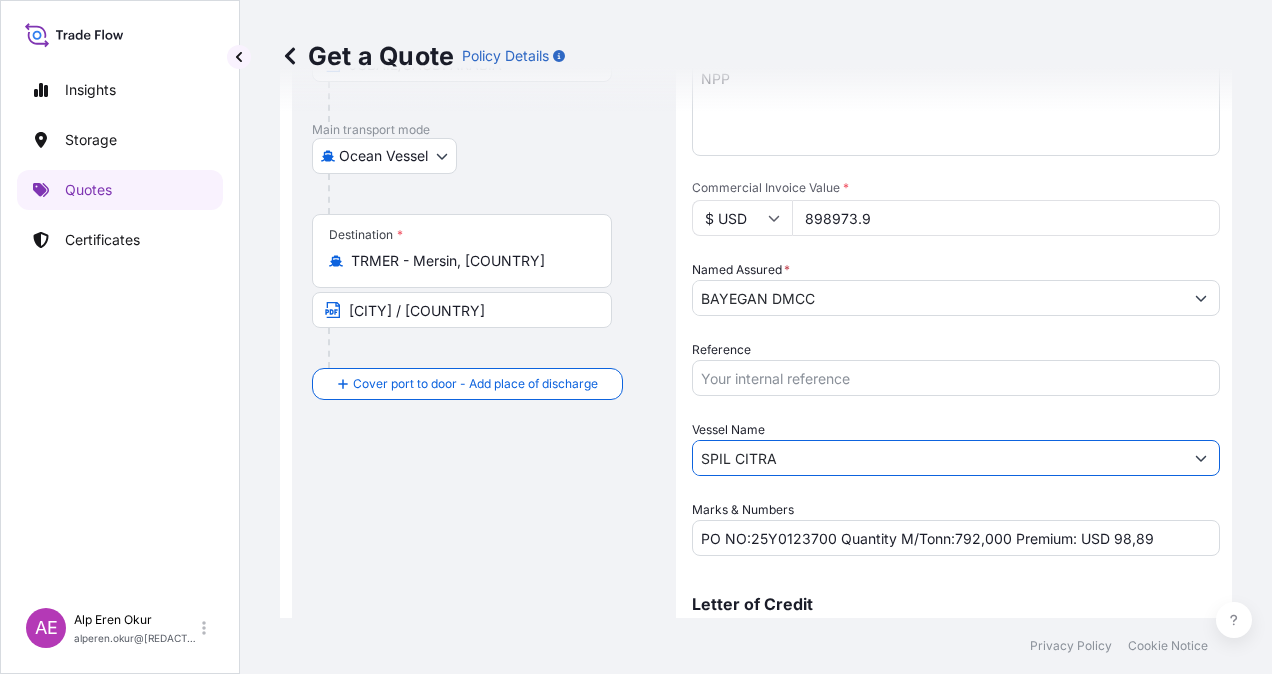 drag, startPoint x: 890, startPoint y: 462, endPoint x: 518, endPoint y: 472, distance: 372.1344 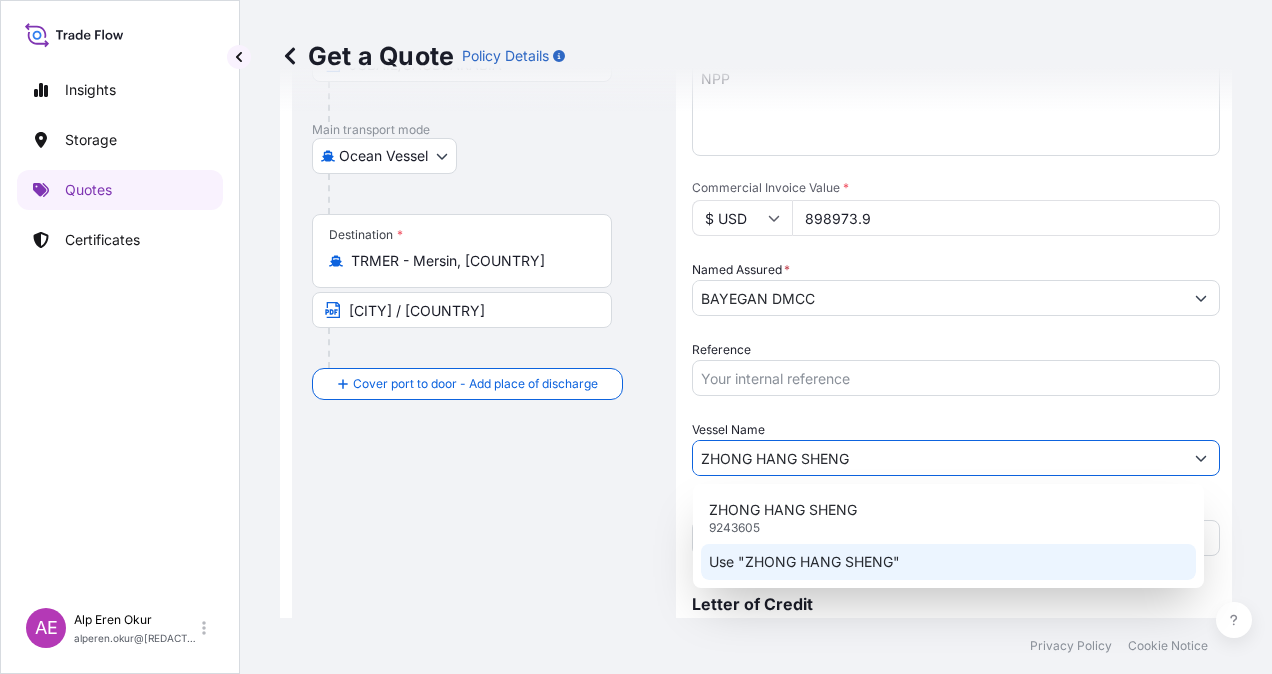 click on "Use "ZHONG HANG SHENG"" 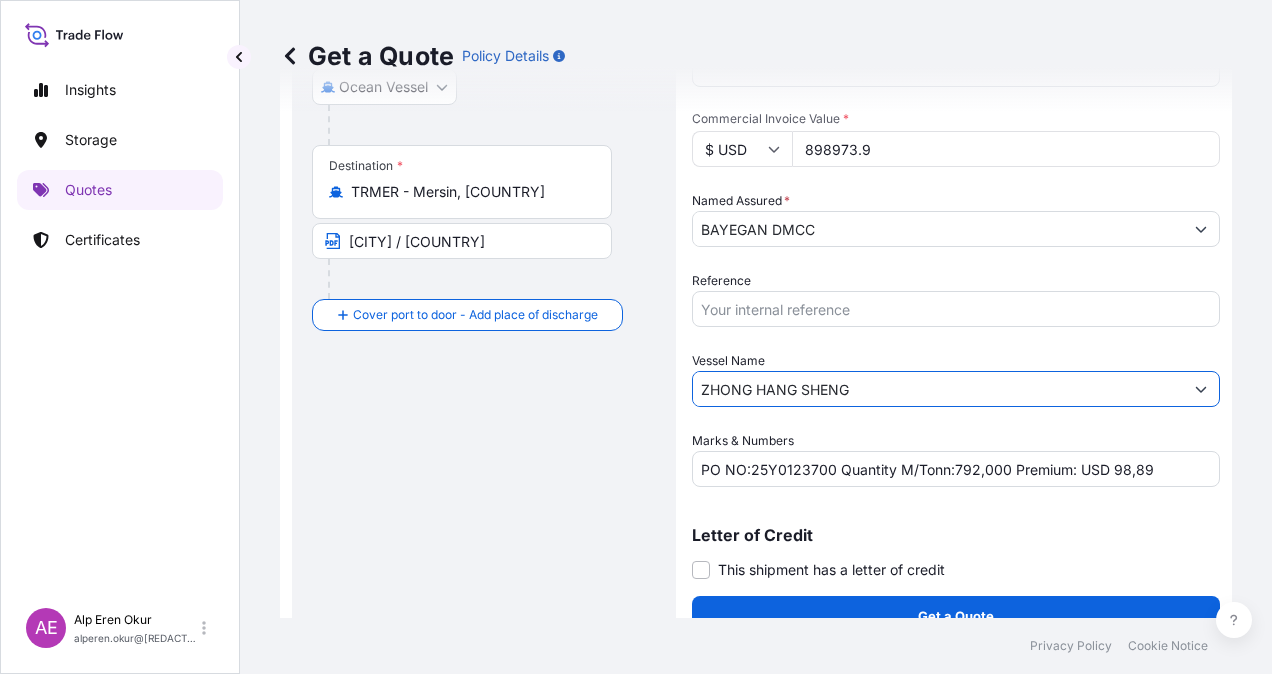 scroll, scrollTop: 398, scrollLeft: 0, axis: vertical 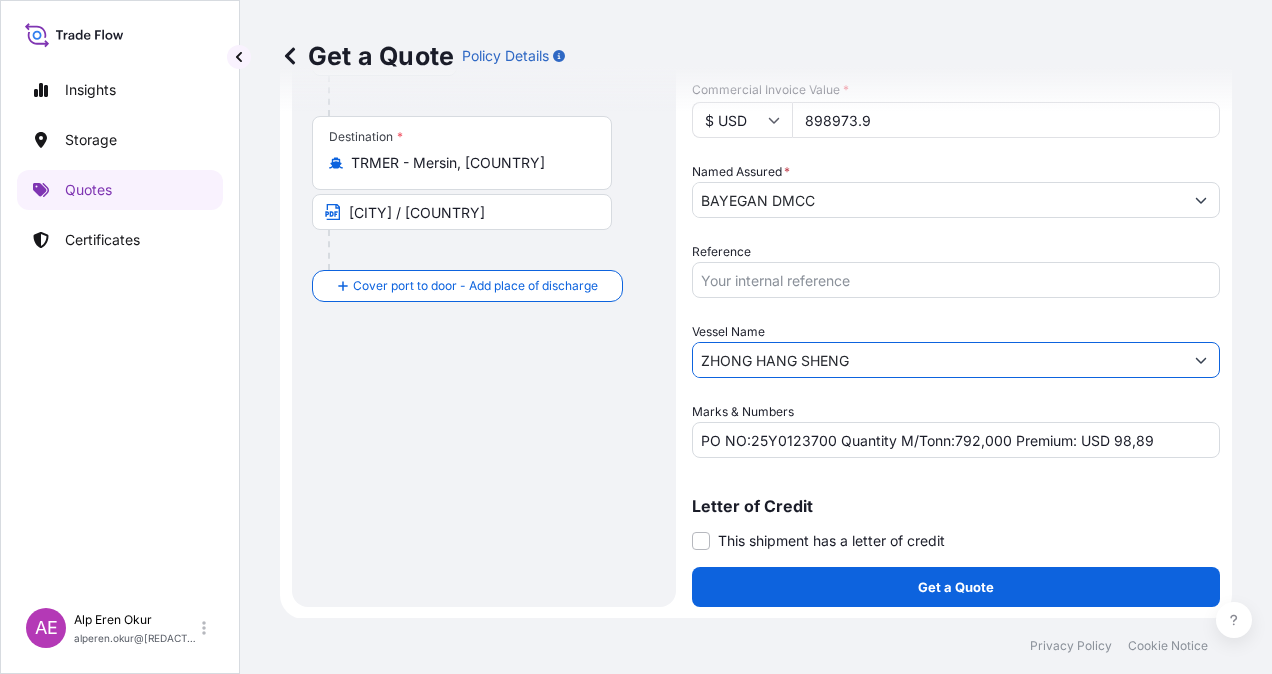 type on "ZHONG HANG SHENG" 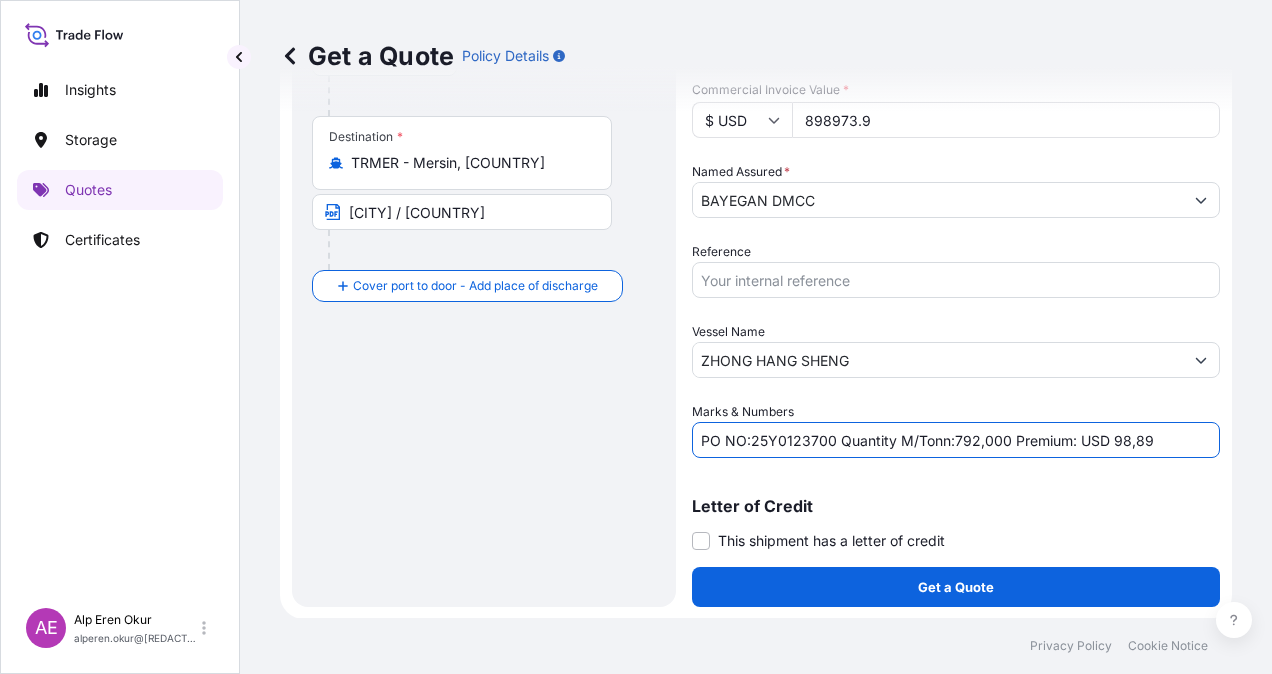 drag, startPoint x: 750, startPoint y: 442, endPoint x: 832, endPoint y: 440, distance: 82.02438 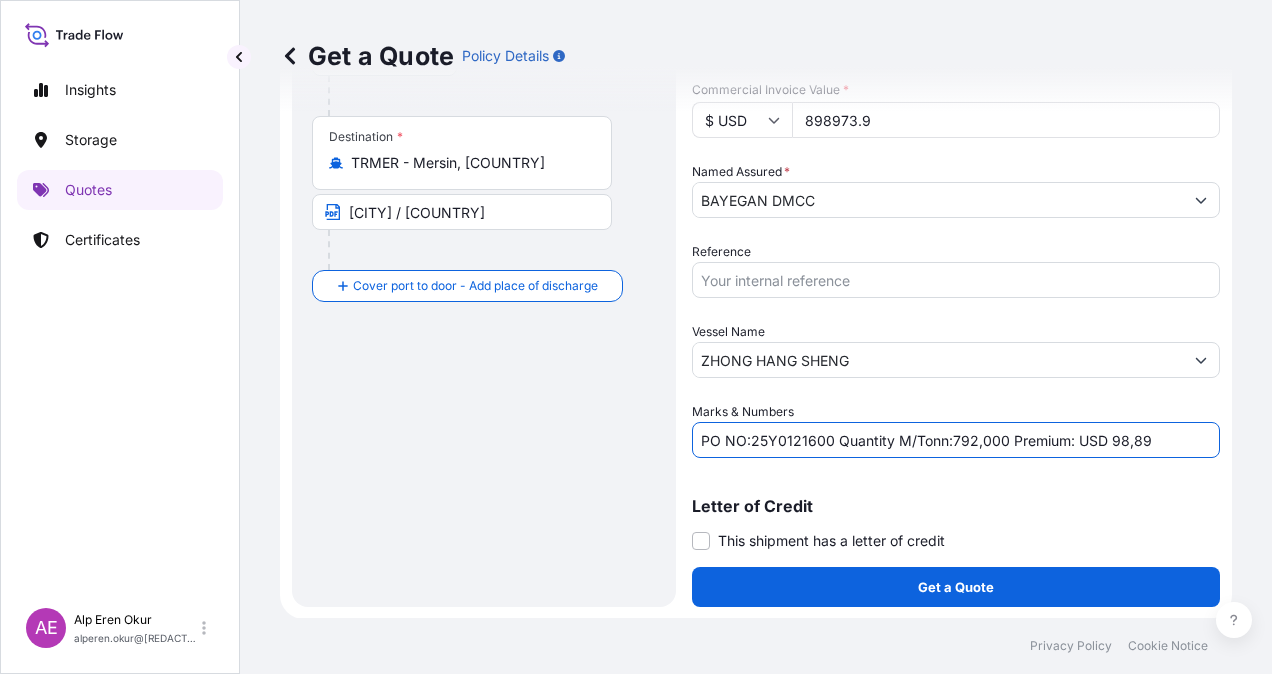 drag, startPoint x: 952, startPoint y: 440, endPoint x: 1003, endPoint y: 440, distance: 51 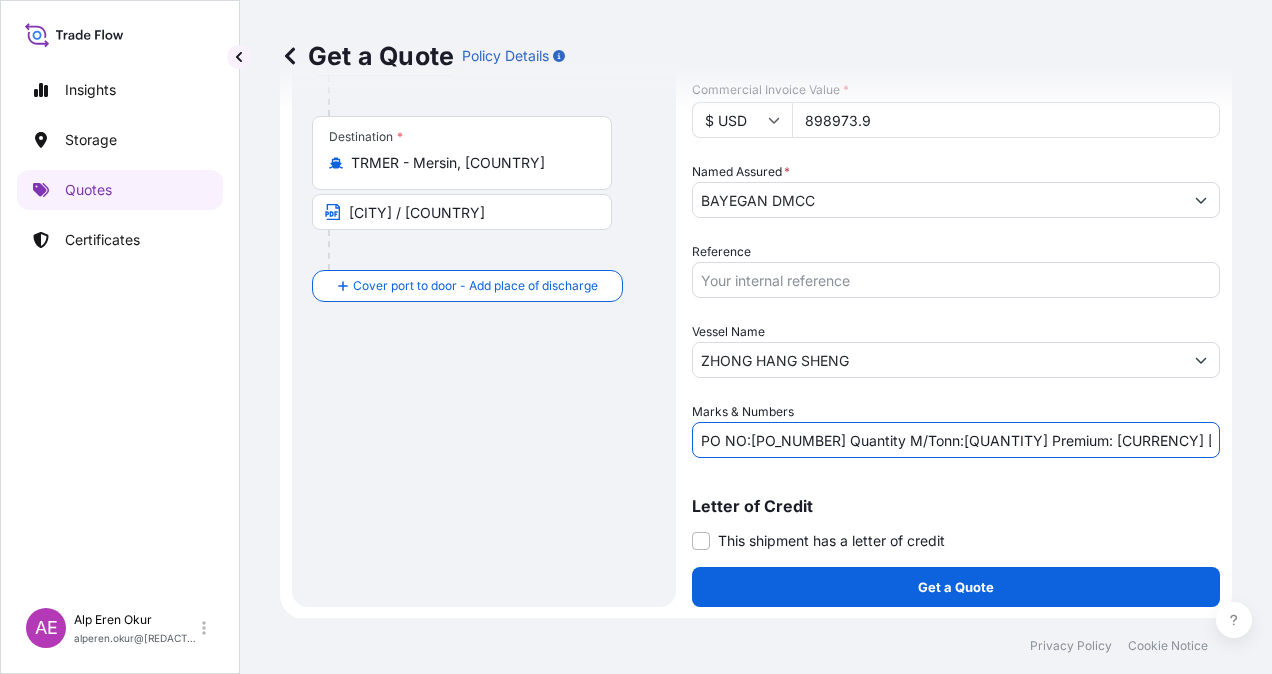drag, startPoint x: 953, startPoint y: 439, endPoint x: 996, endPoint y: 438, distance: 43.011627 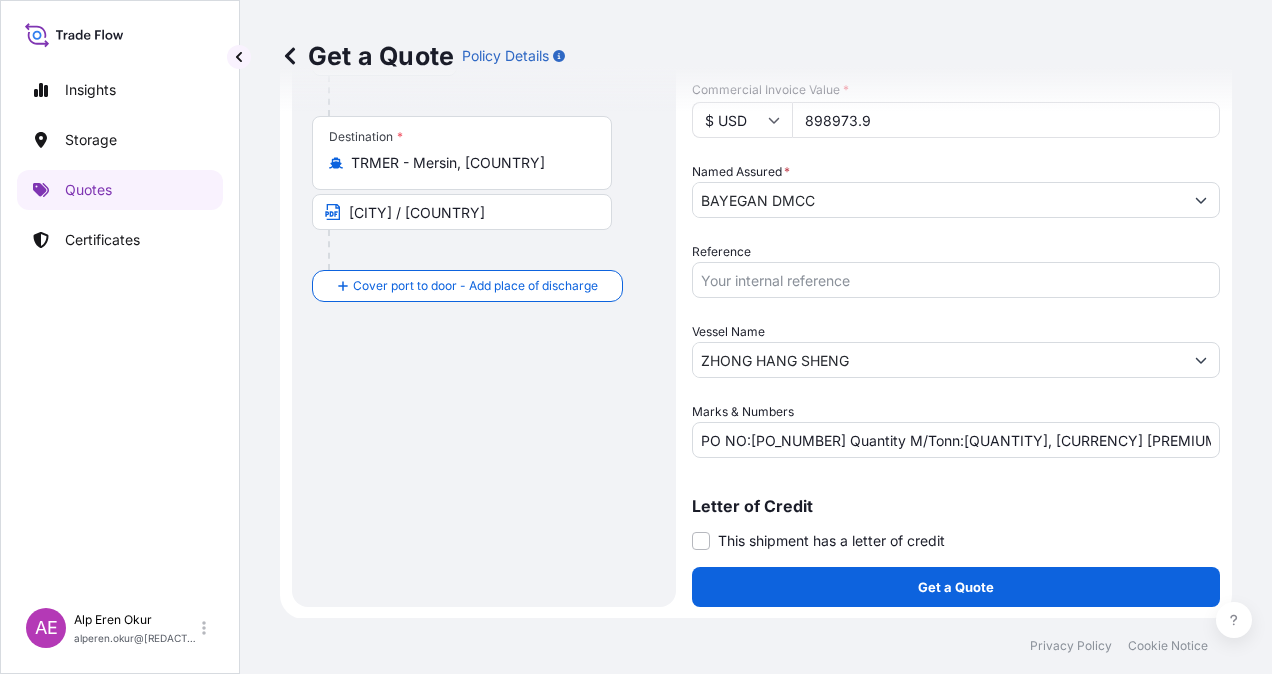 drag, startPoint x: 1048, startPoint y: 501, endPoint x: 1112, endPoint y: 437, distance: 90.50967 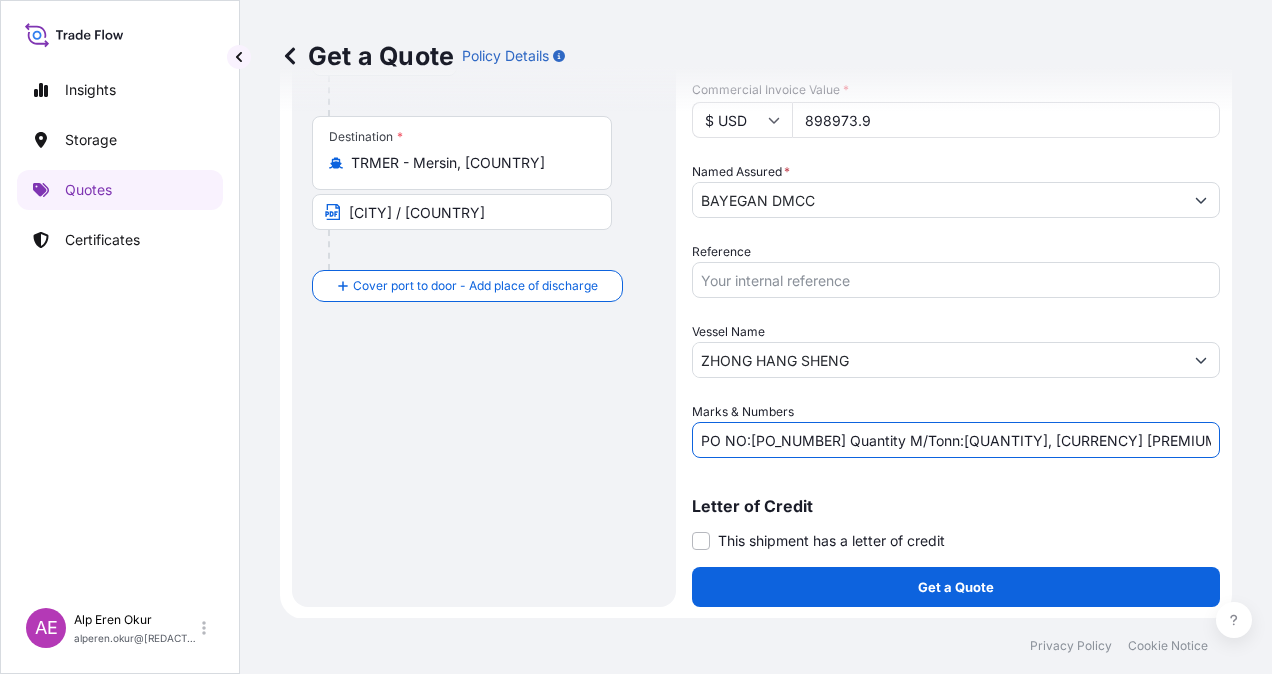 drag, startPoint x: 1108, startPoint y: 441, endPoint x: 1172, endPoint y: 447, distance: 64.28063 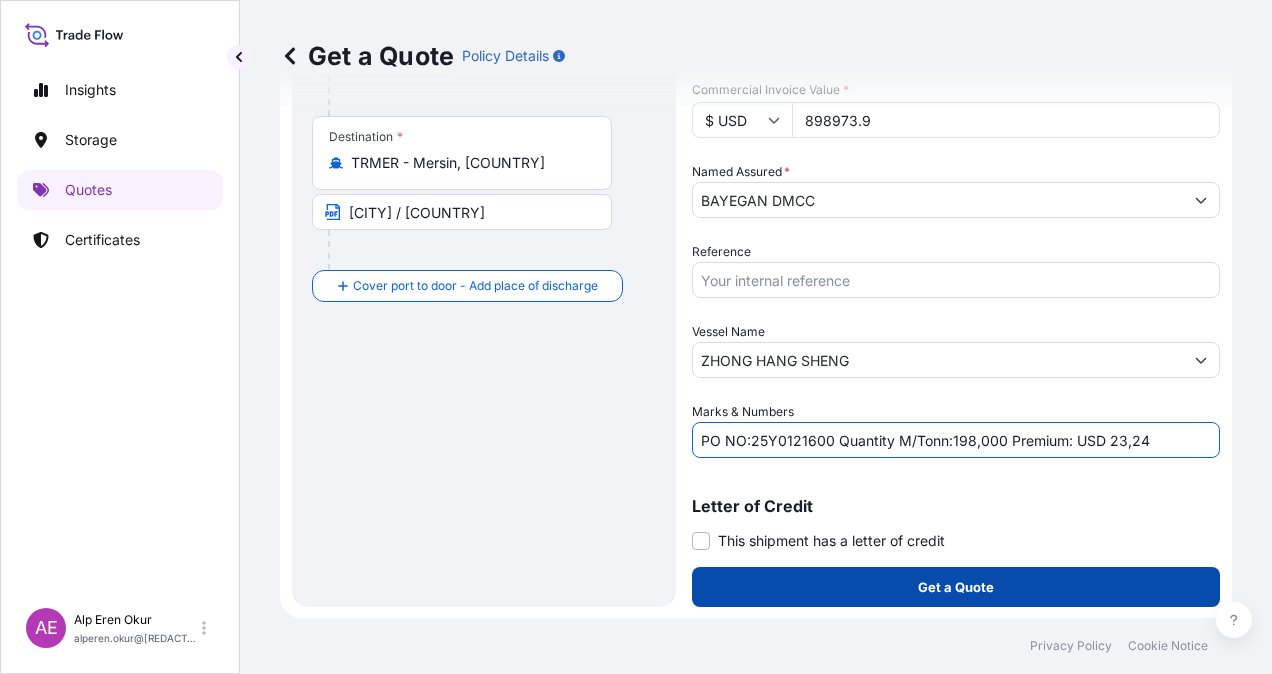 type on "PO NO:25Y0121600 Quantity M/Tonn:198,000 Premium: USD 23,24" 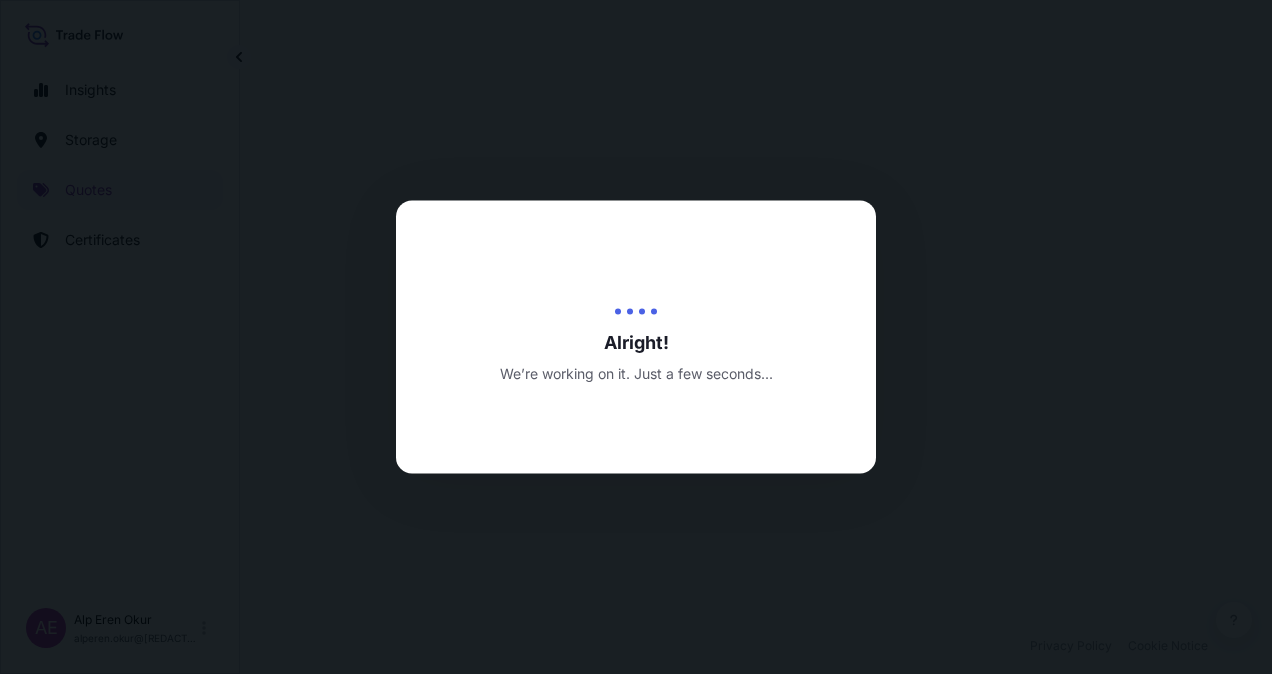 scroll, scrollTop: 0, scrollLeft: 0, axis: both 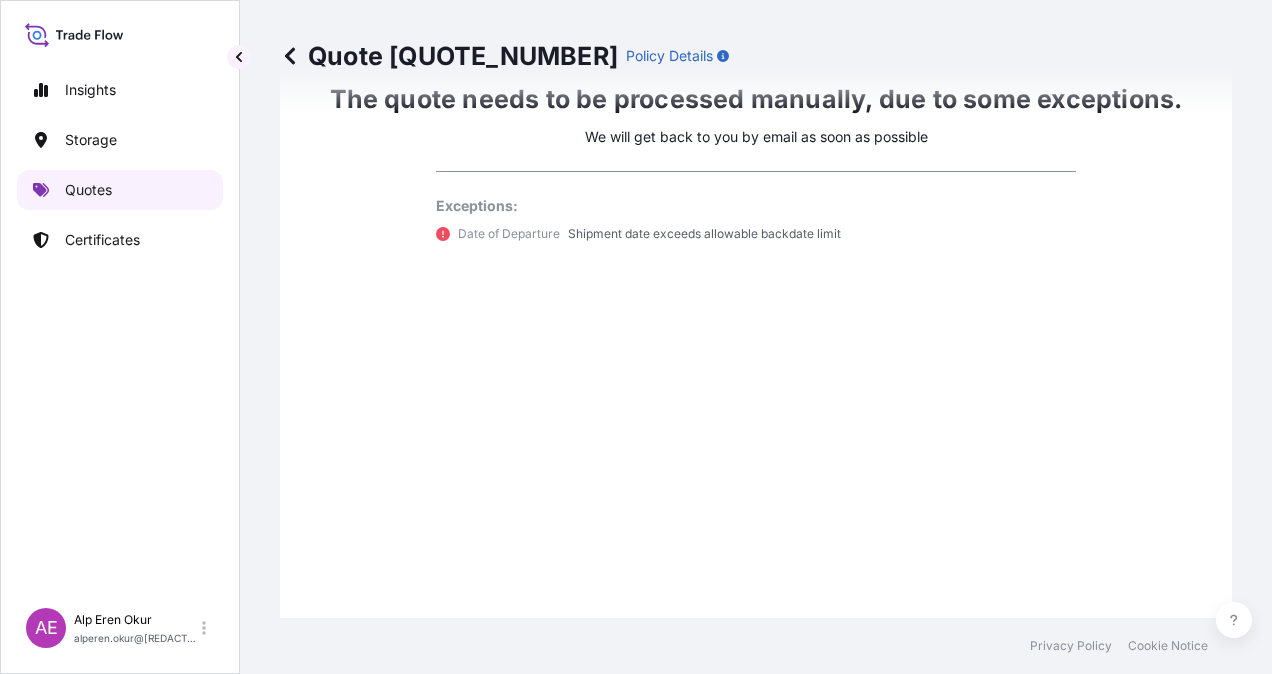 click on "Quotes" at bounding box center [88, 190] 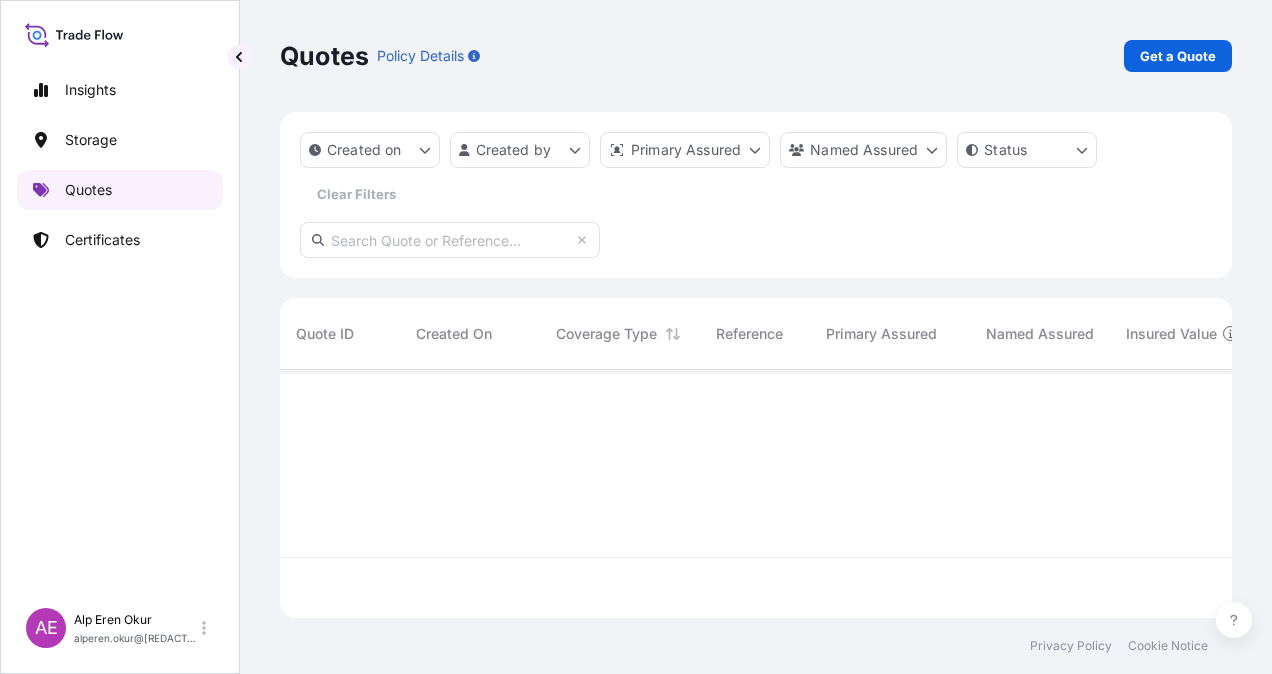 scroll, scrollTop: 0, scrollLeft: 0, axis: both 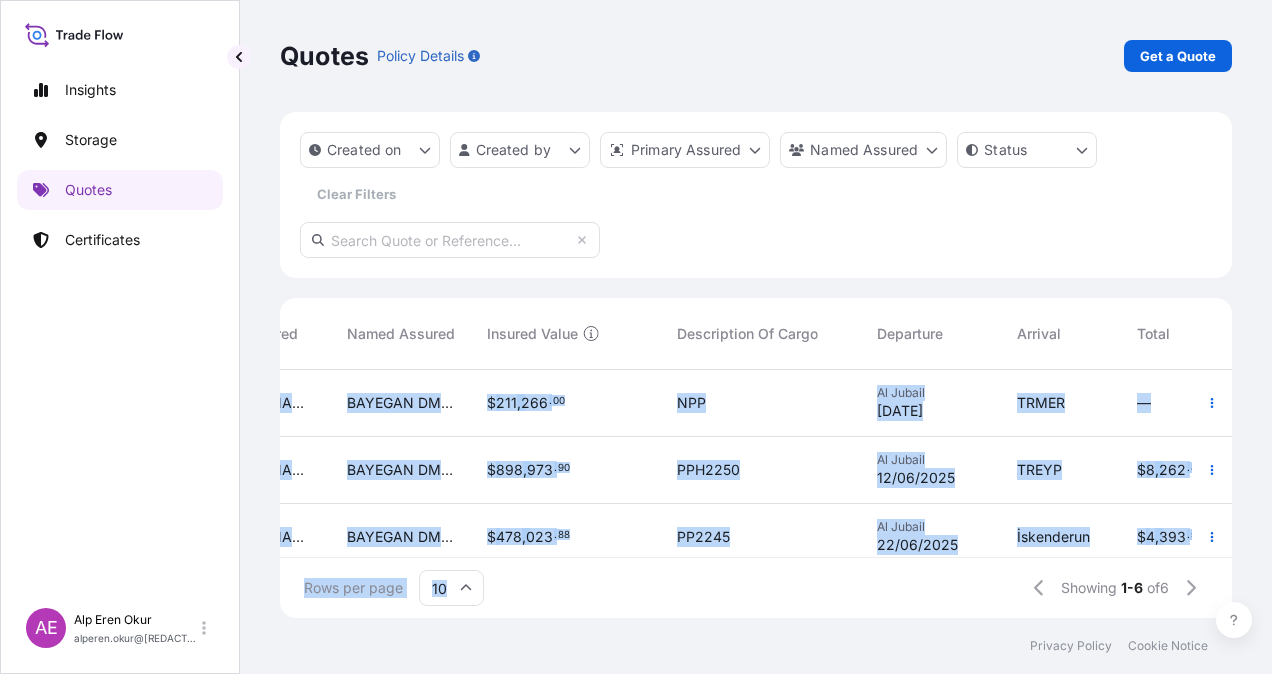 drag, startPoint x: 817, startPoint y: 558, endPoint x: 535, endPoint y: 552, distance: 282.0638 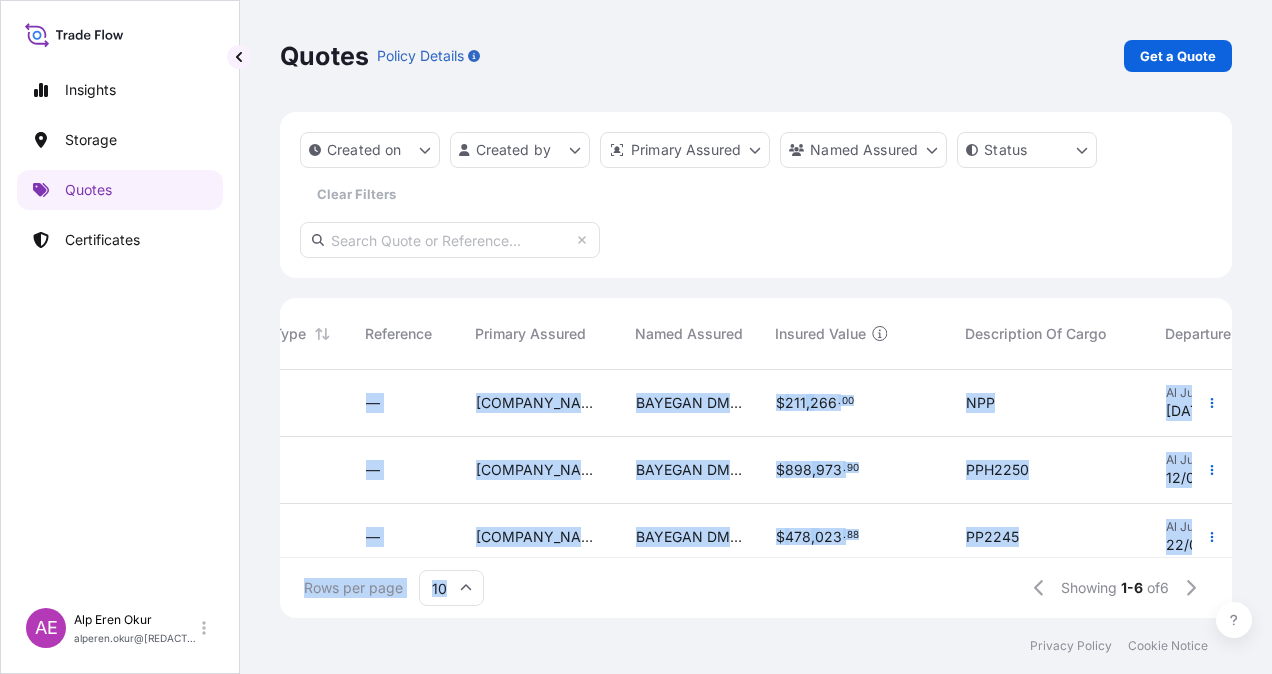 scroll, scrollTop: 0, scrollLeft: 40, axis: horizontal 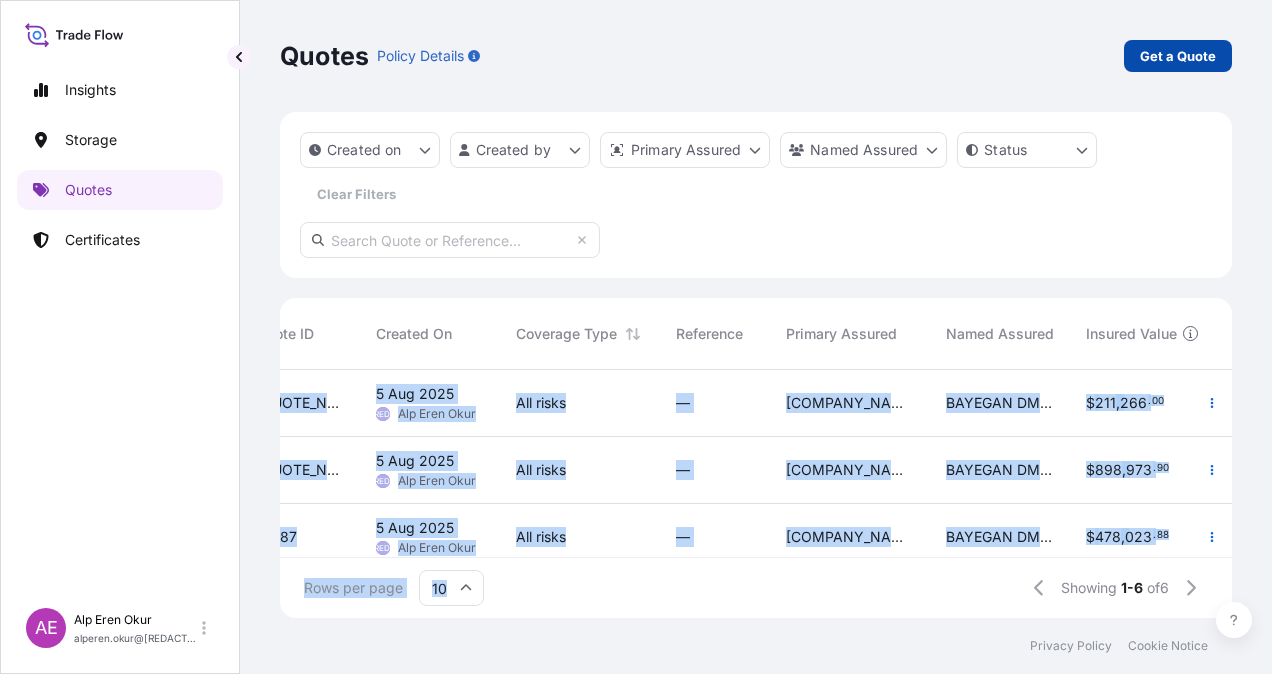 click on "Get a Quote" at bounding box center [1178, 56] 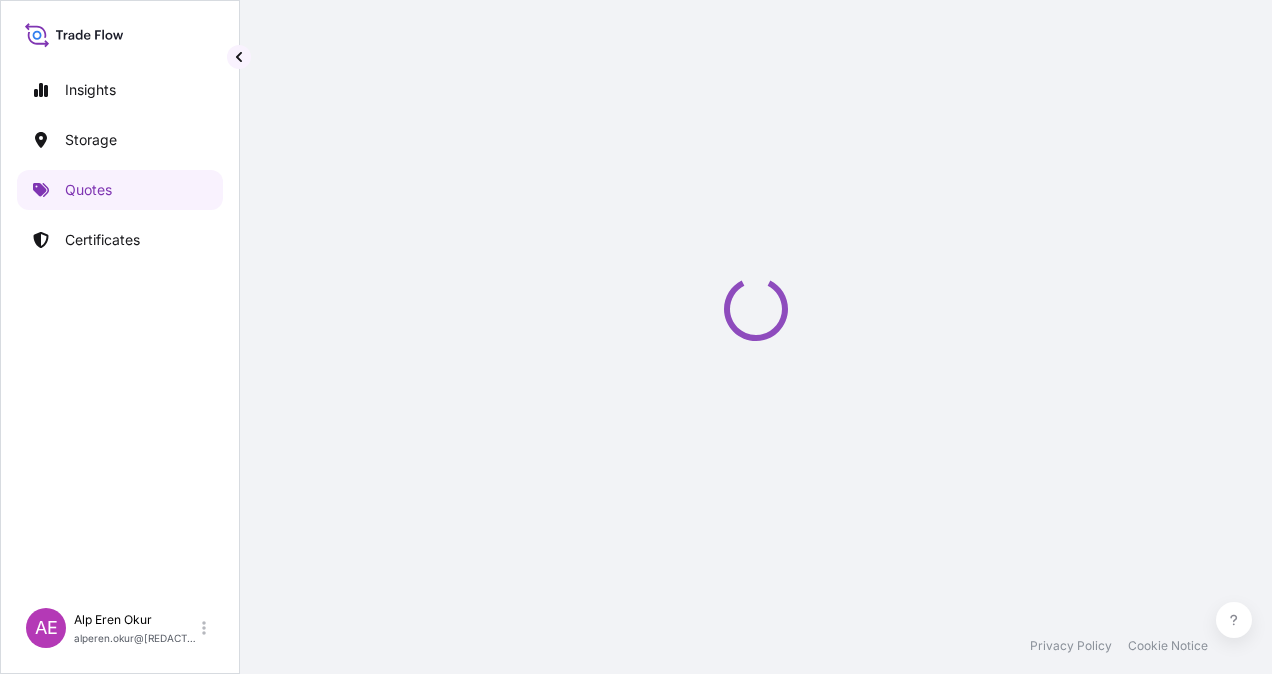 scroll, scrollTop: 32, scrollLeft: 0, axis: vertical 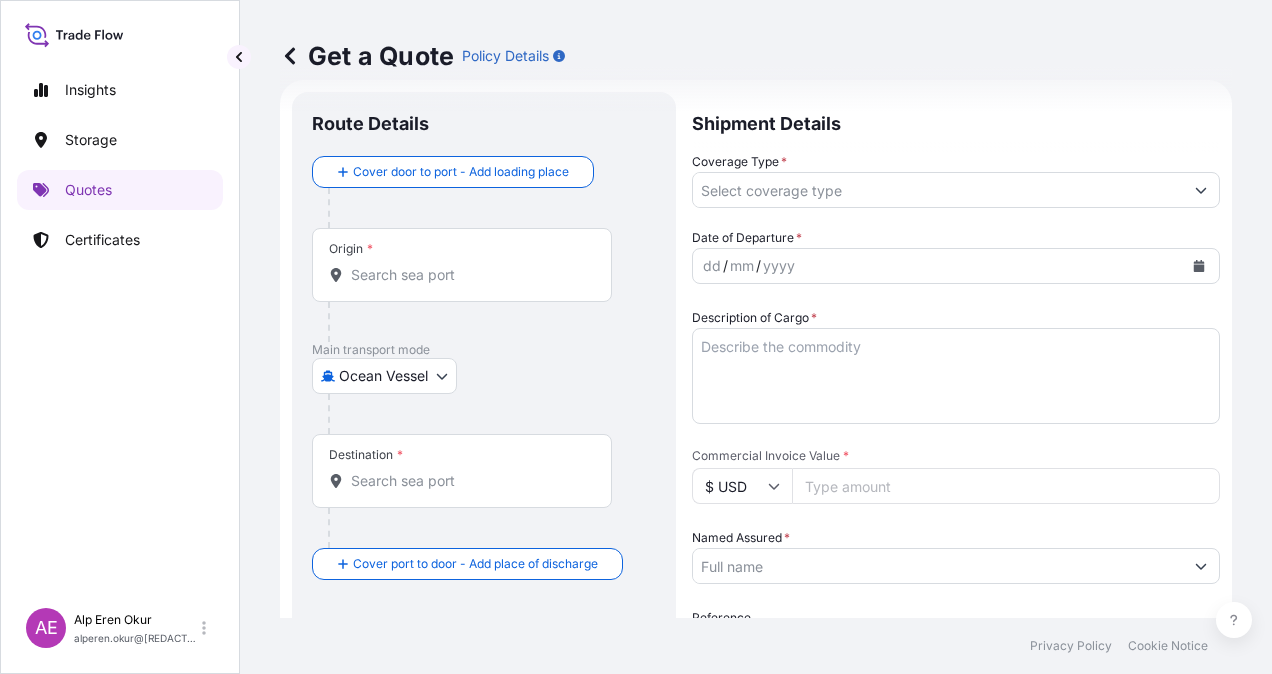 click on "Origin *" at bounding box center [469, 275] 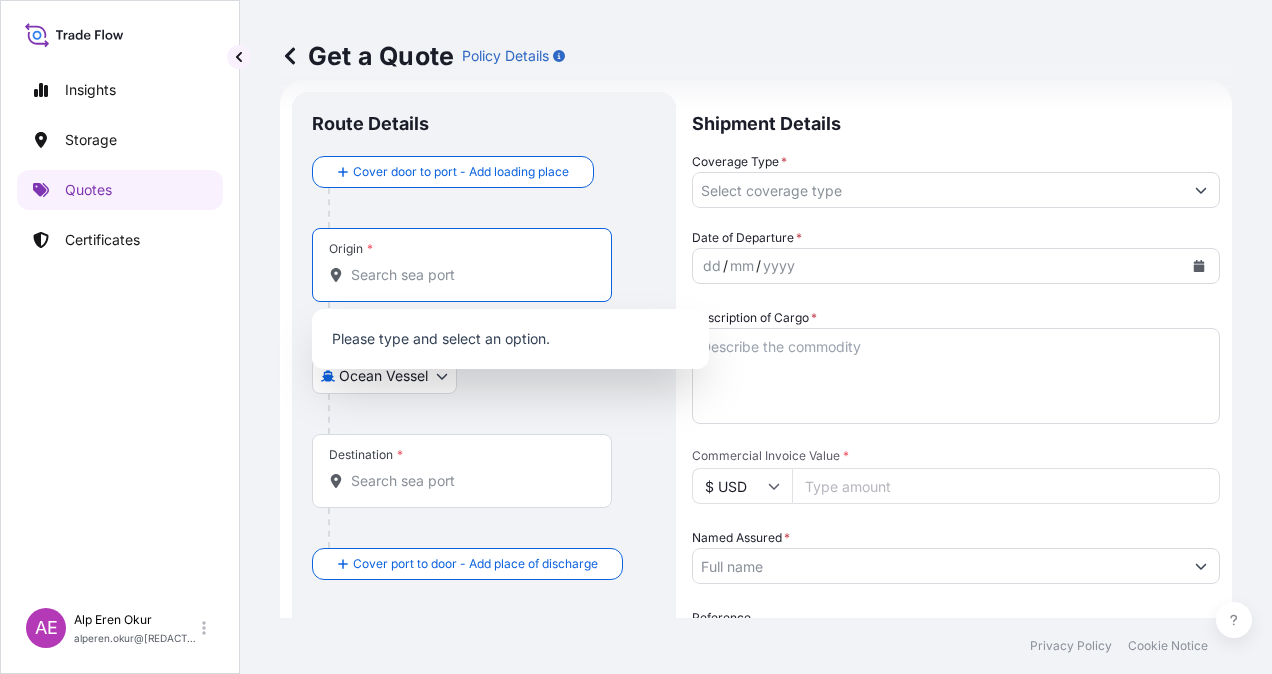 paste on "DAMMAM" 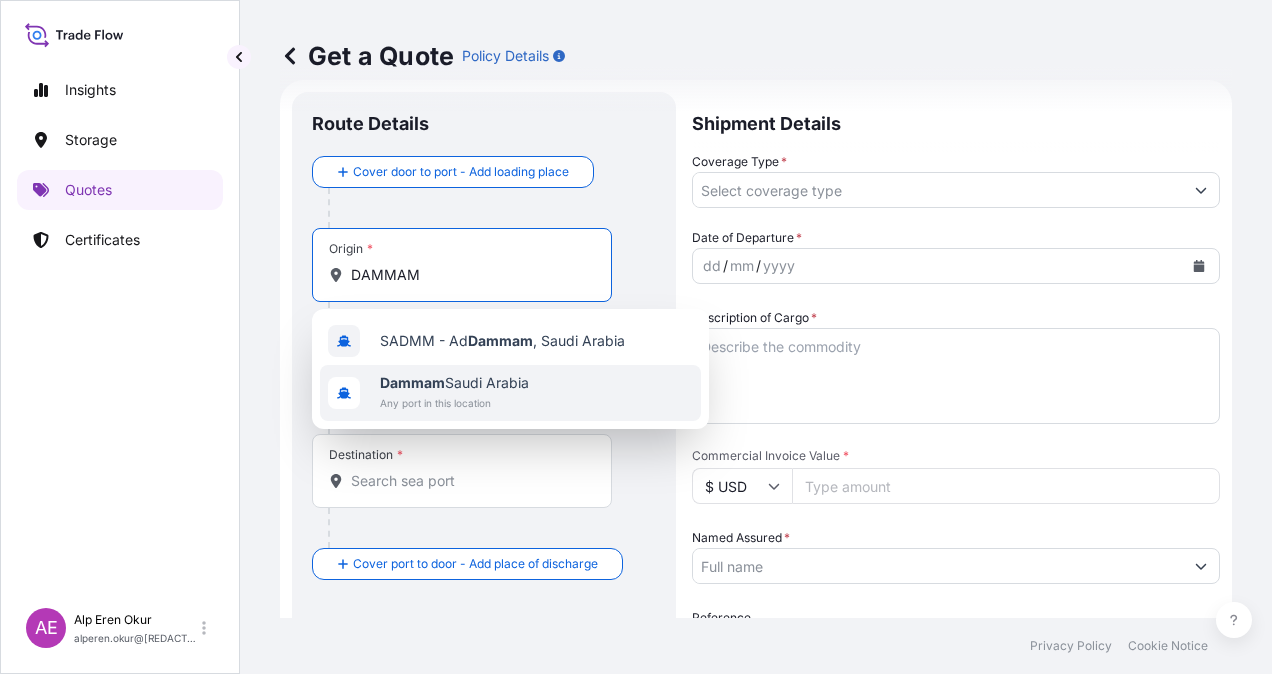 click on "Dammam  Saudi Arabia" at bounding box center [454, 383] 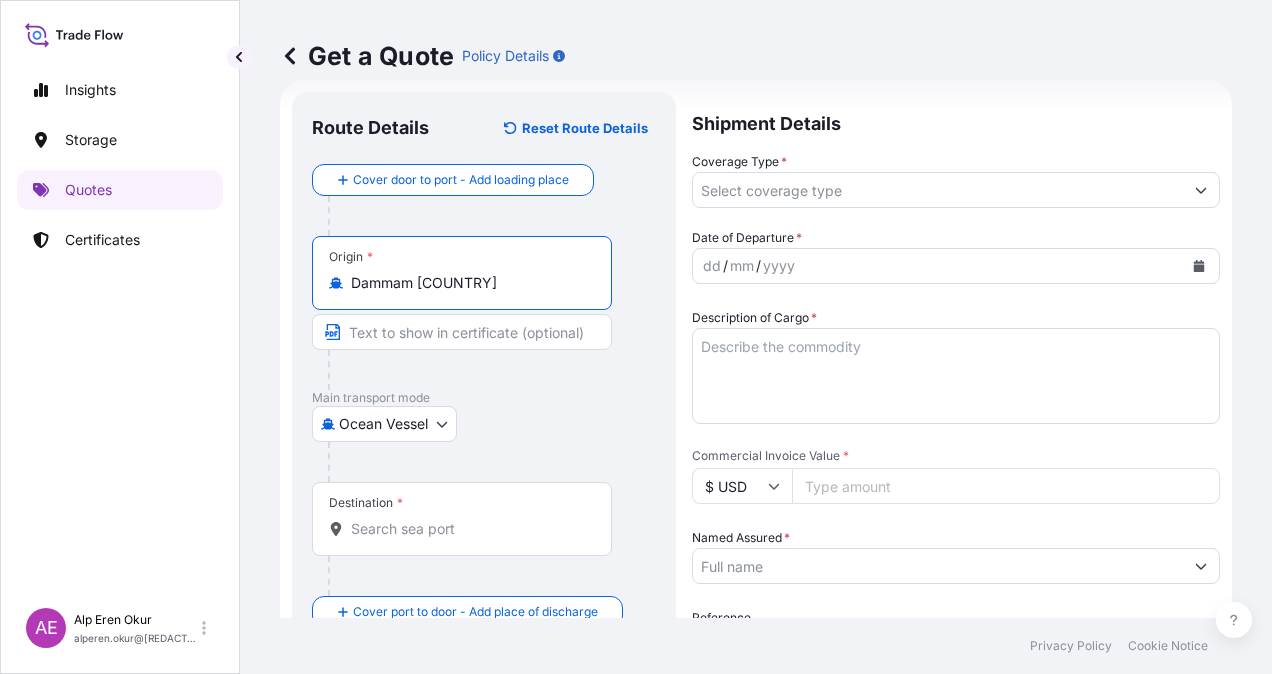 type on "[CITY] [COUNTRY]" 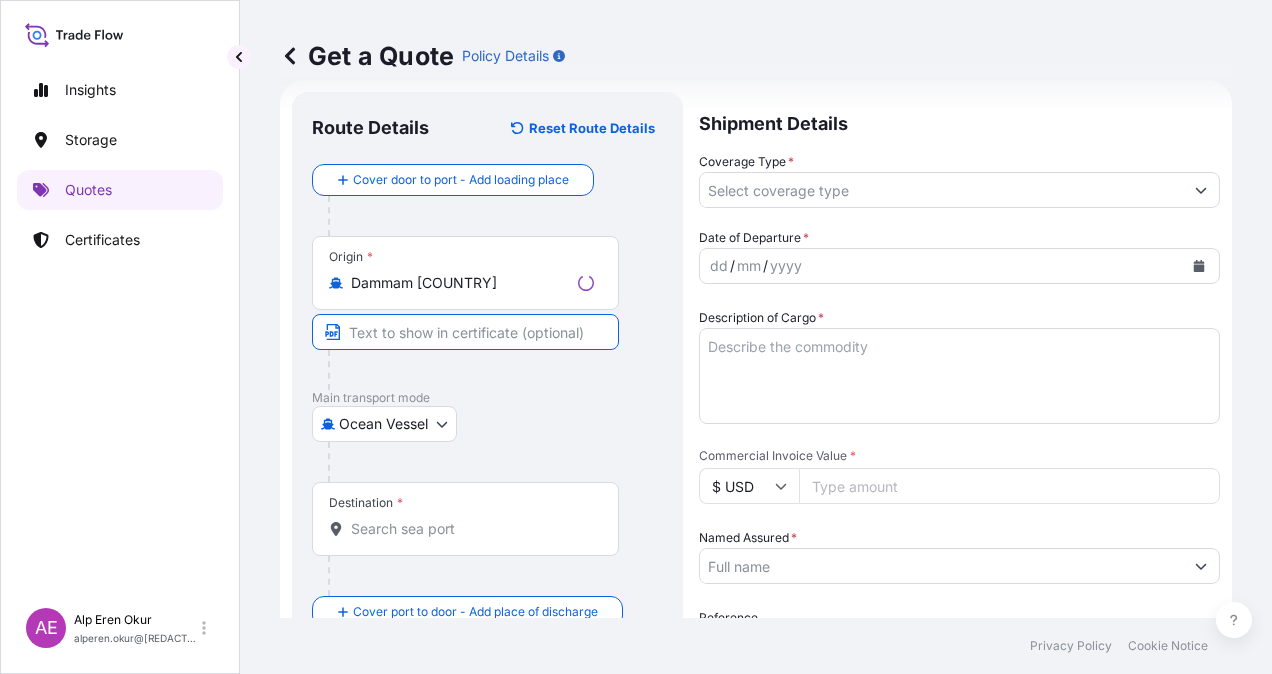 paste on "DAMMAM" 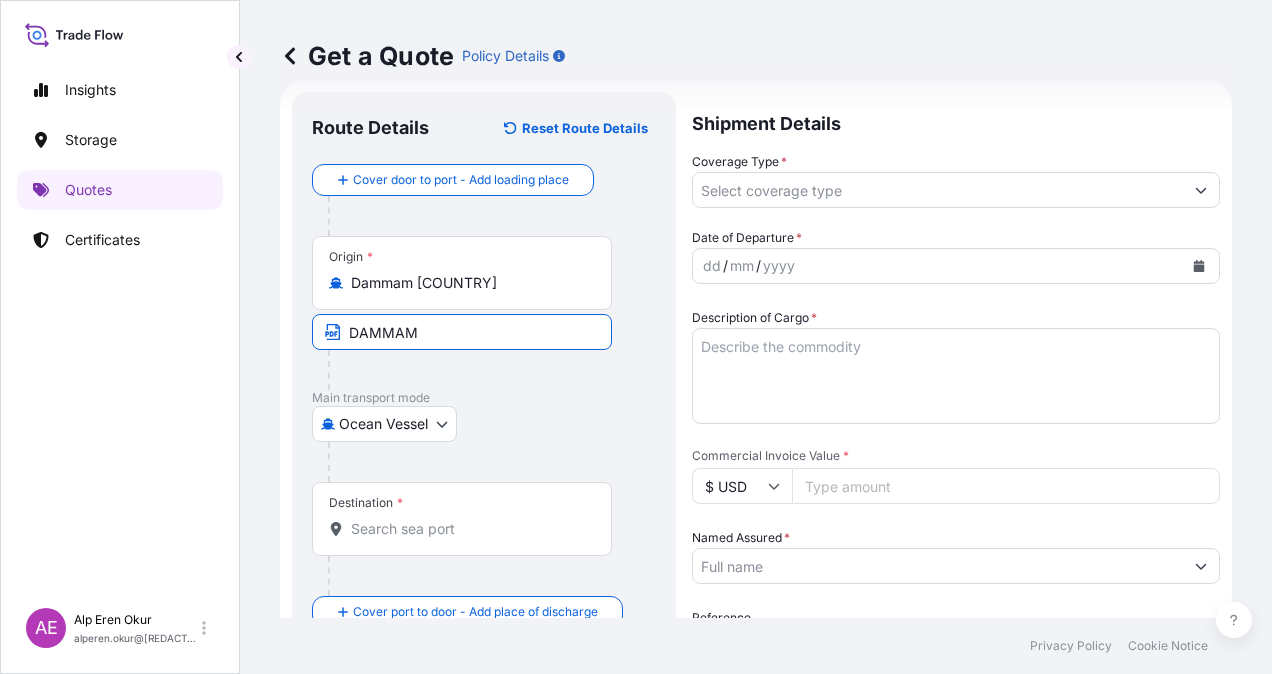 type on "DAMMAM/SAUDI ARABIA" 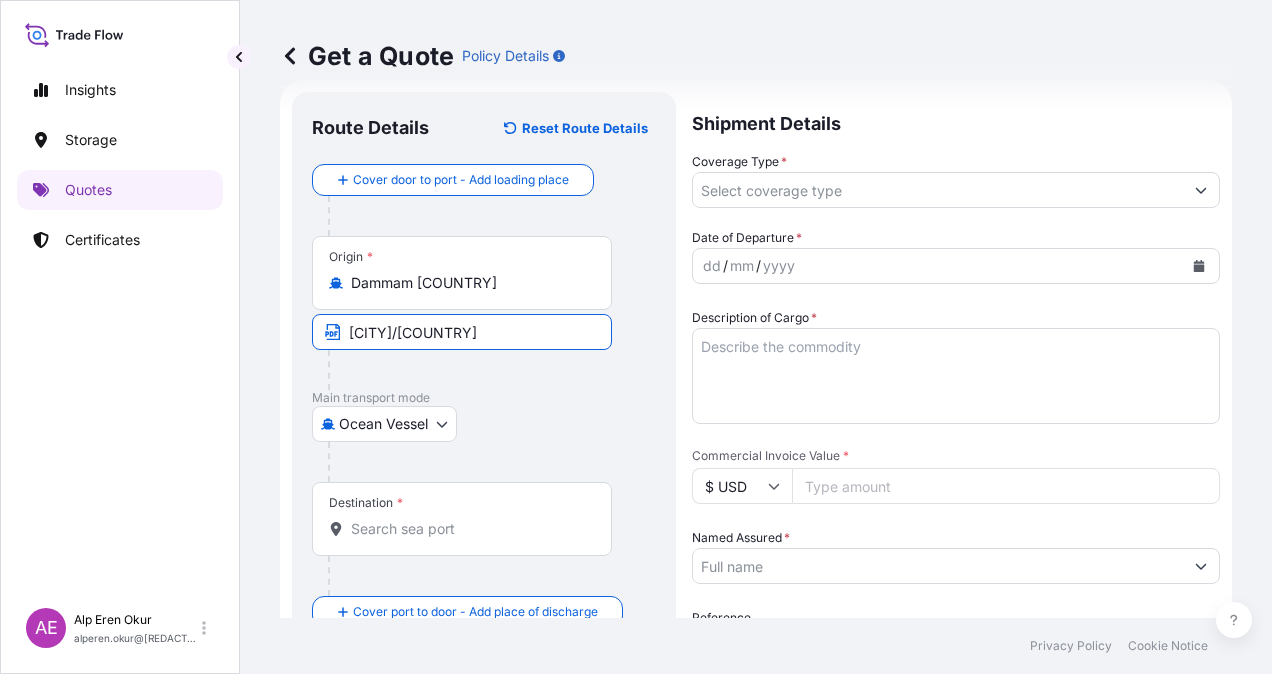 click on "Destination *" at bounding box center (462, 519) 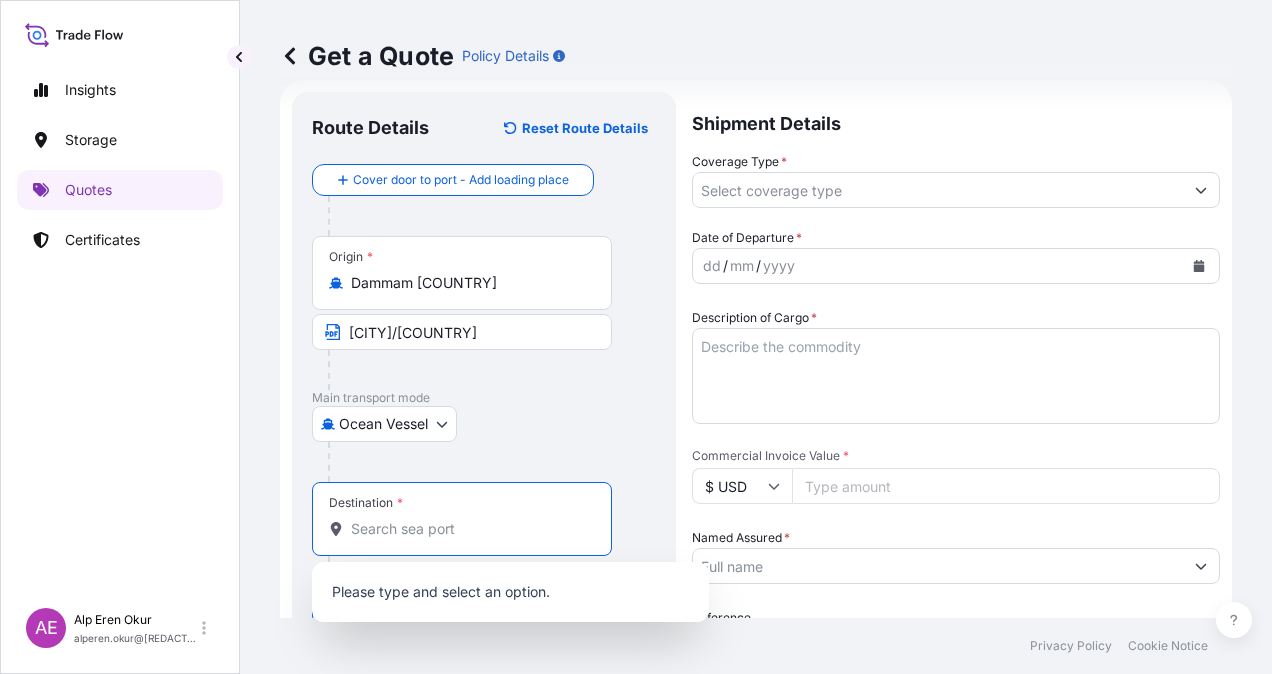 paste on "ALIAGA /IZMIR" 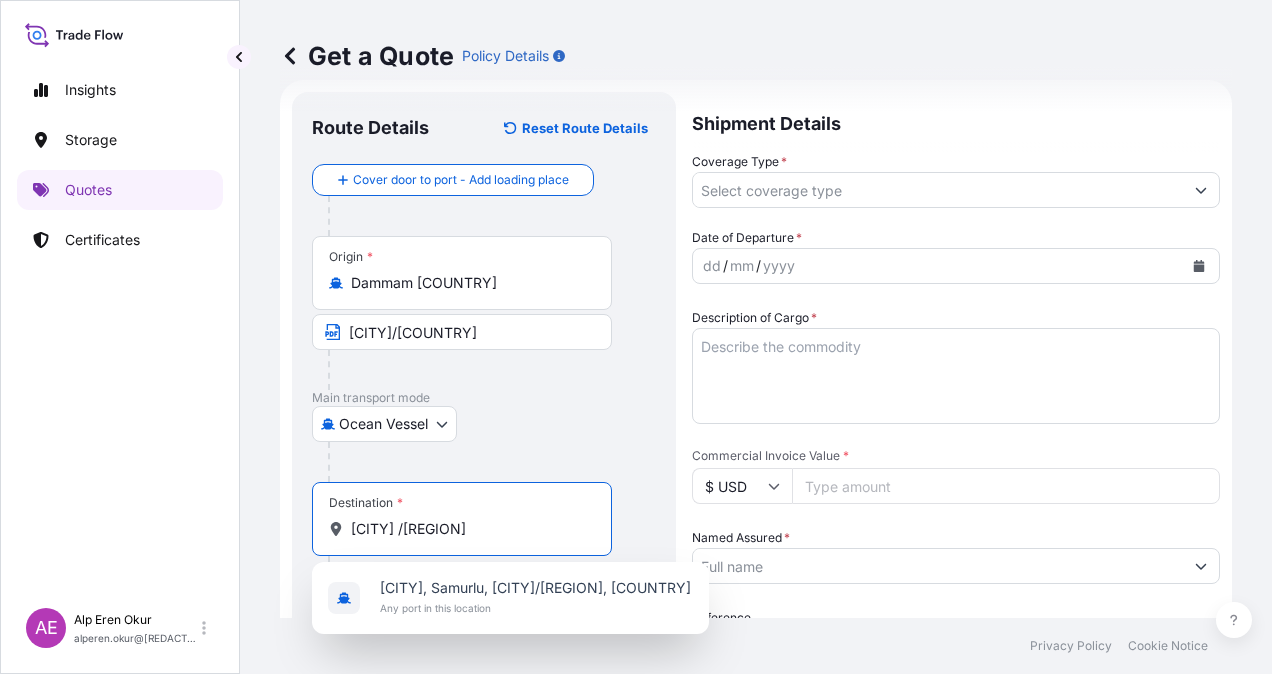 click on "[CITY], [CITY]/[CITY], [COUNTRY]" at bounding box center (535, 588) 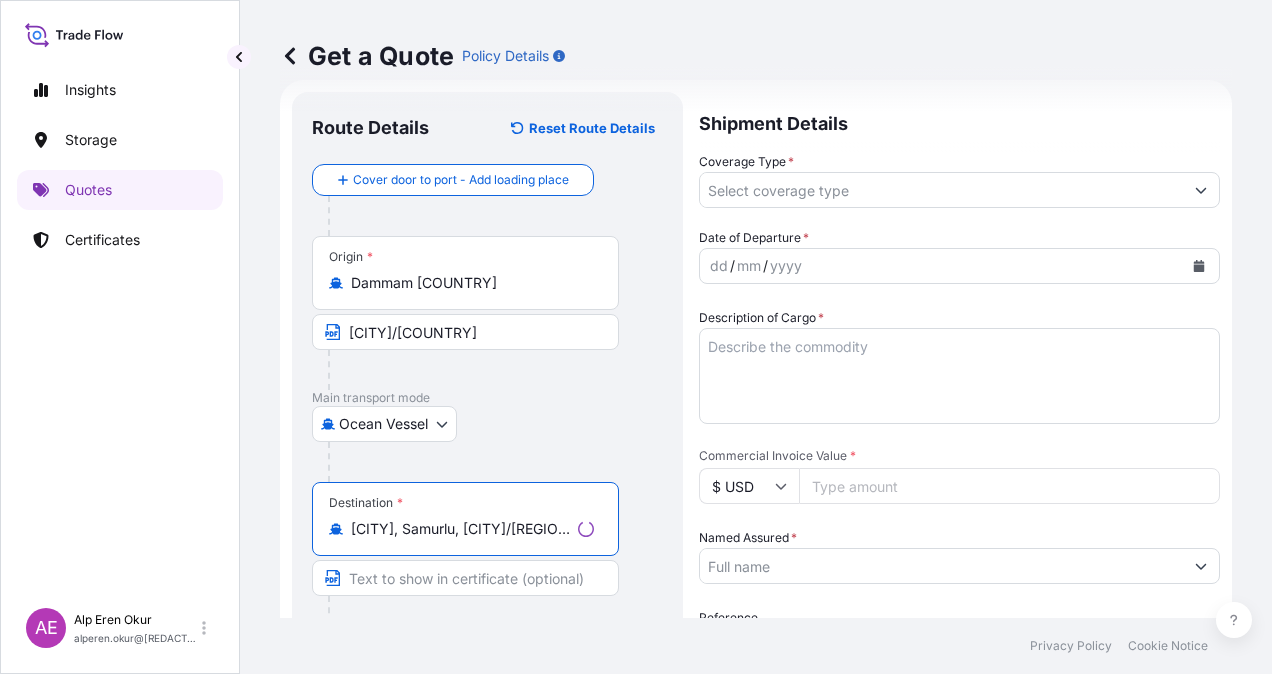 type on "[CITY], [CITY]/[CITY], [COUNTRY]" 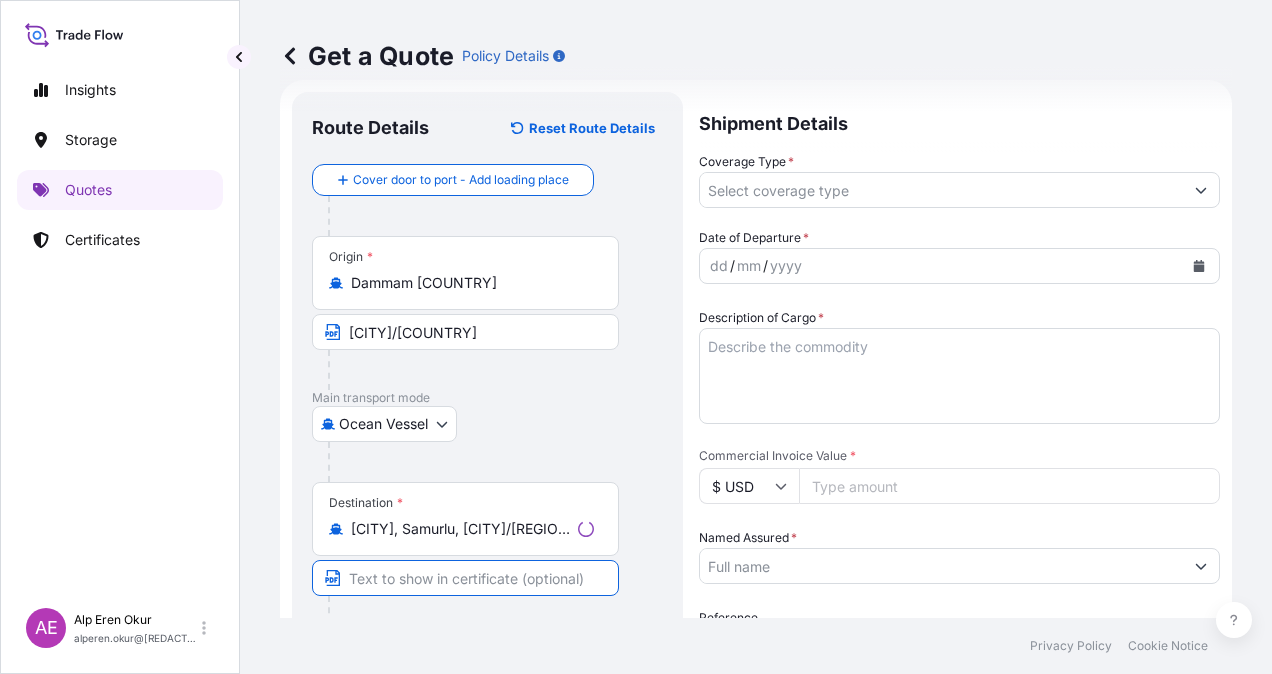 paste on "ALIAGA /IZMIR" 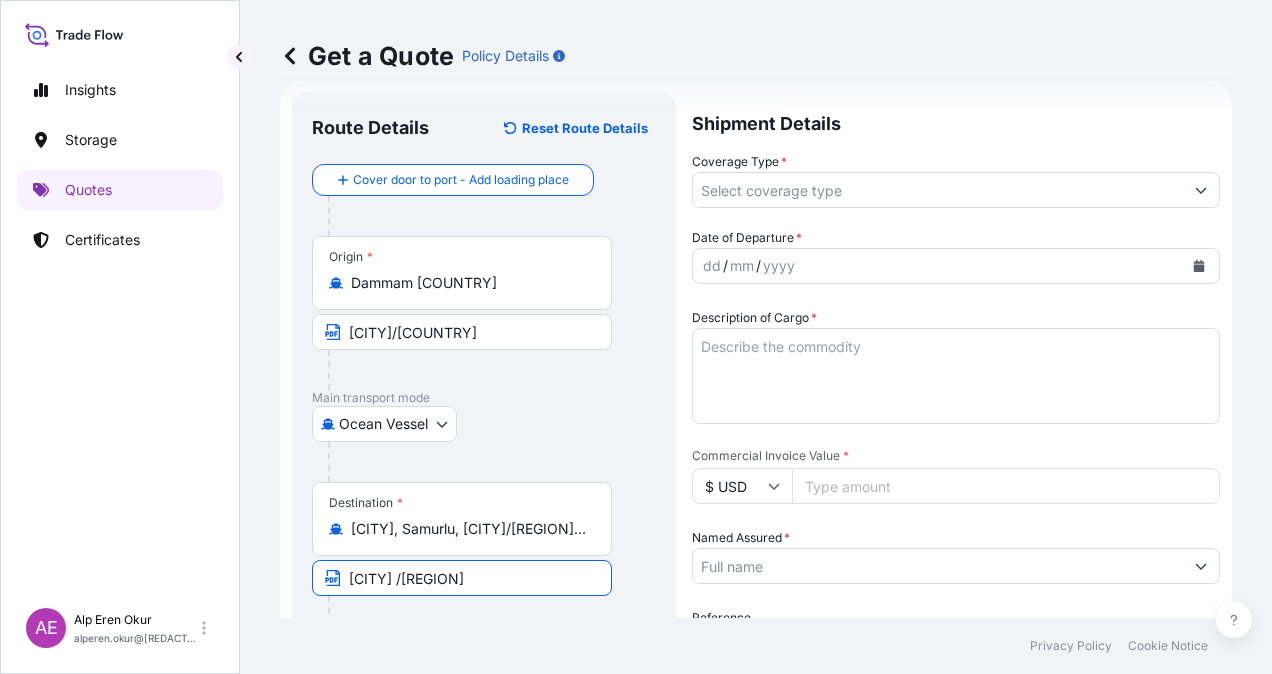 click on "ALIAGA /IZMIR" at bounding box center (462, 578) 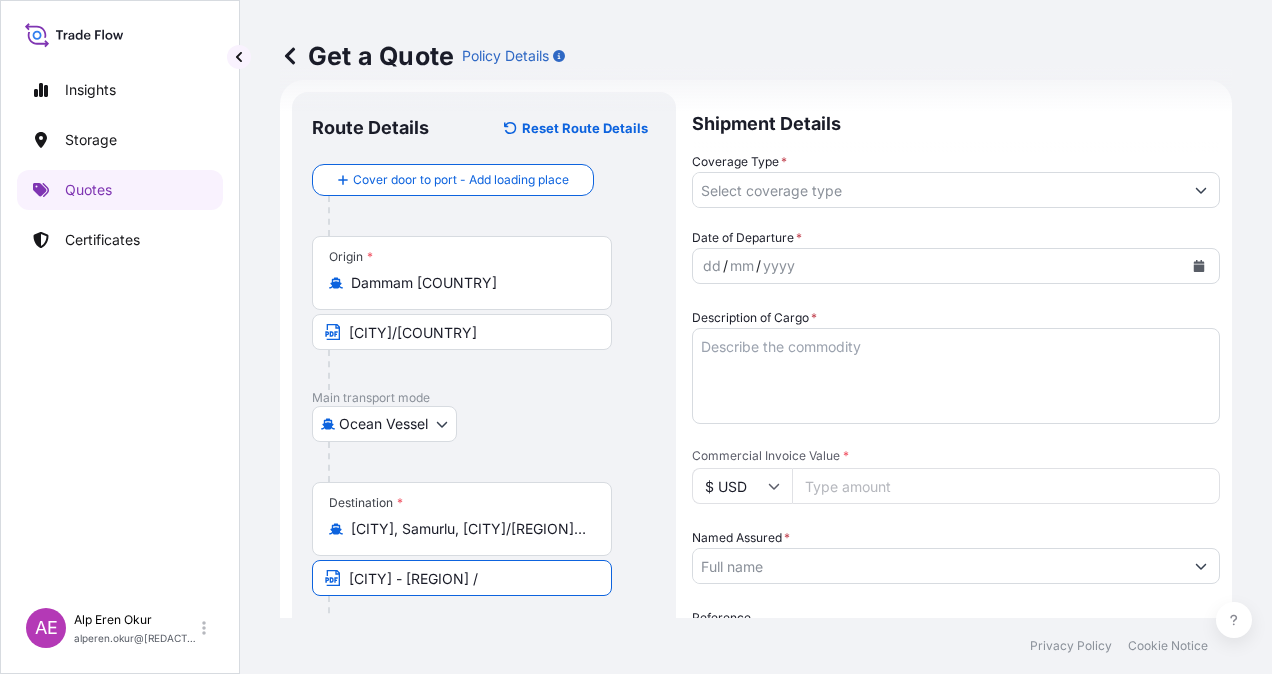 paste on "TURKEY" 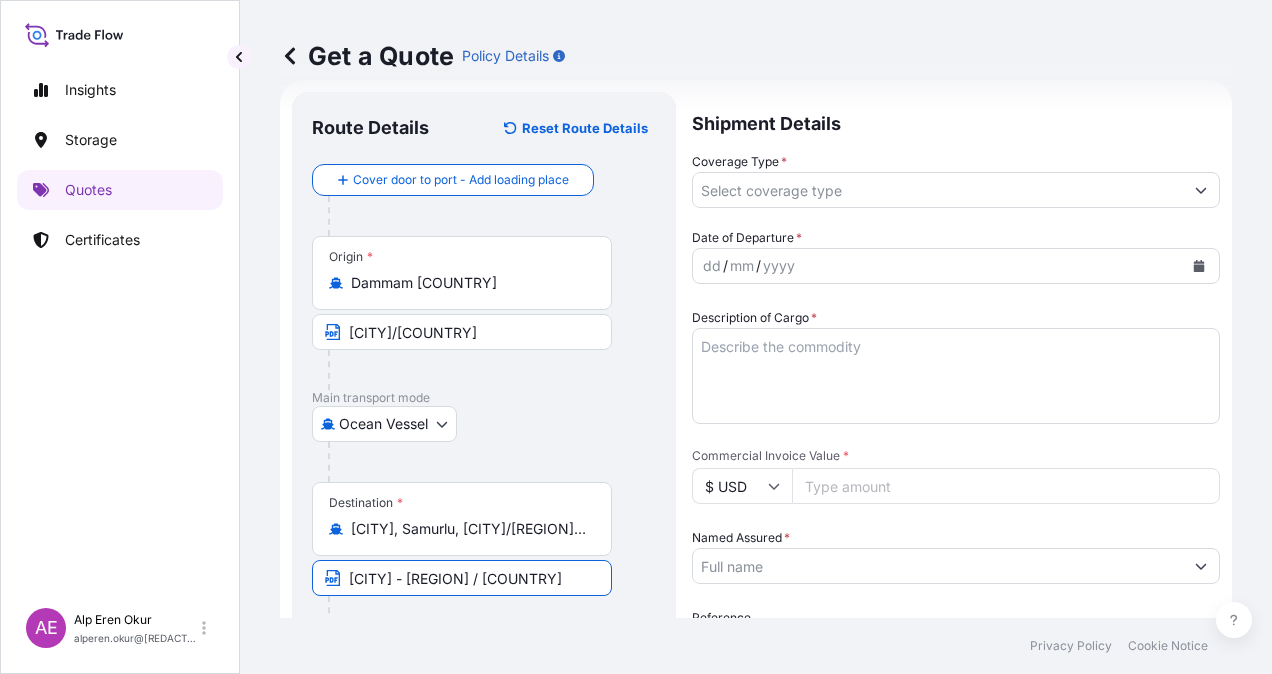 type on "[CITY] - [CITY] / [COUNTRY]" 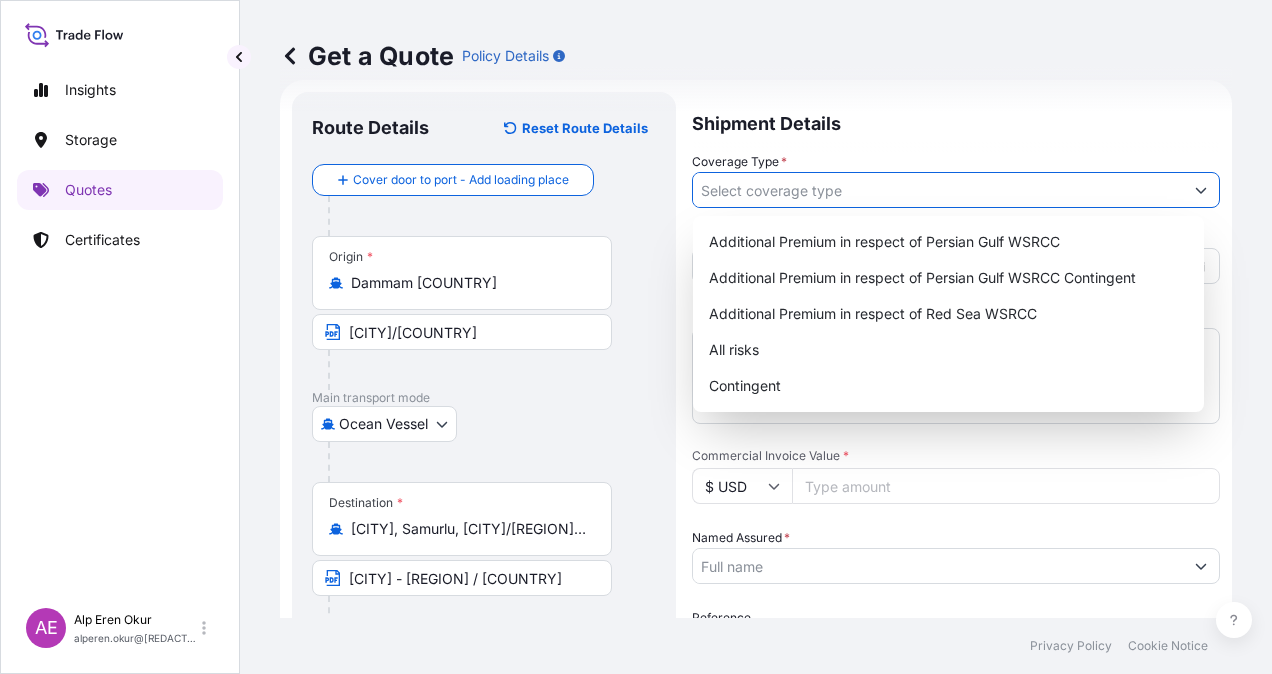 click on "Coverage Type *" at bounding box center (938, 190) 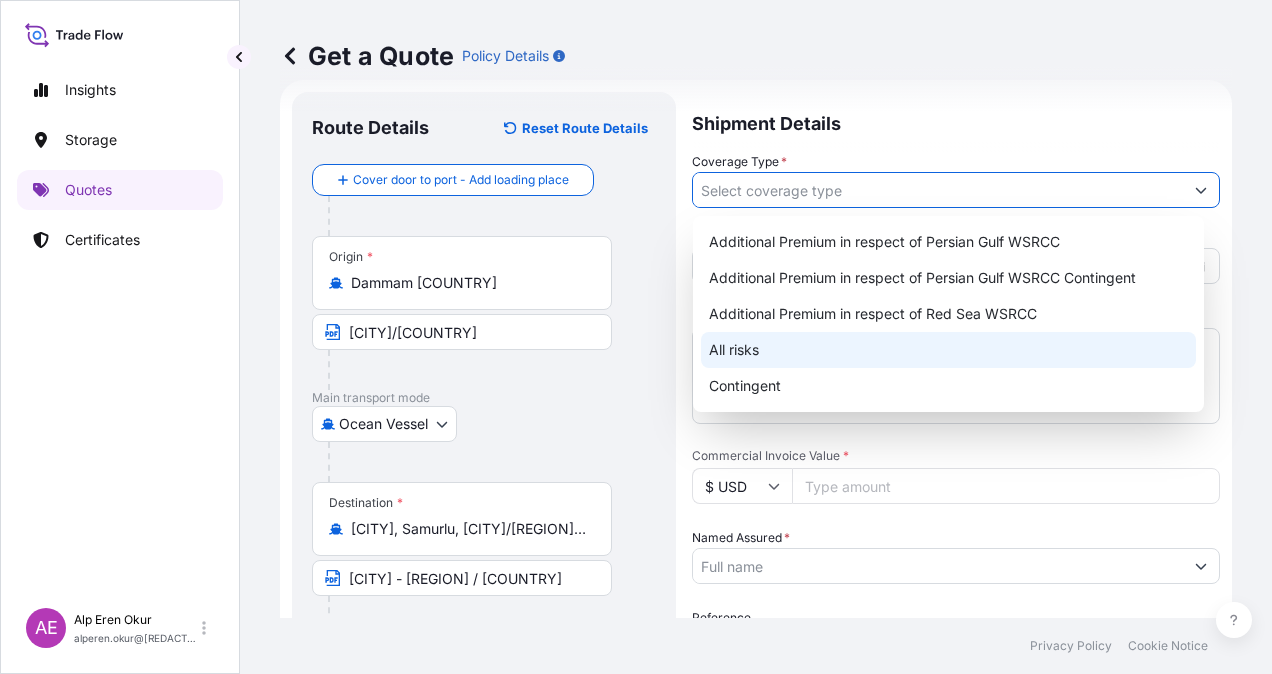 click on "All risks" at bounding box center [948, 350] 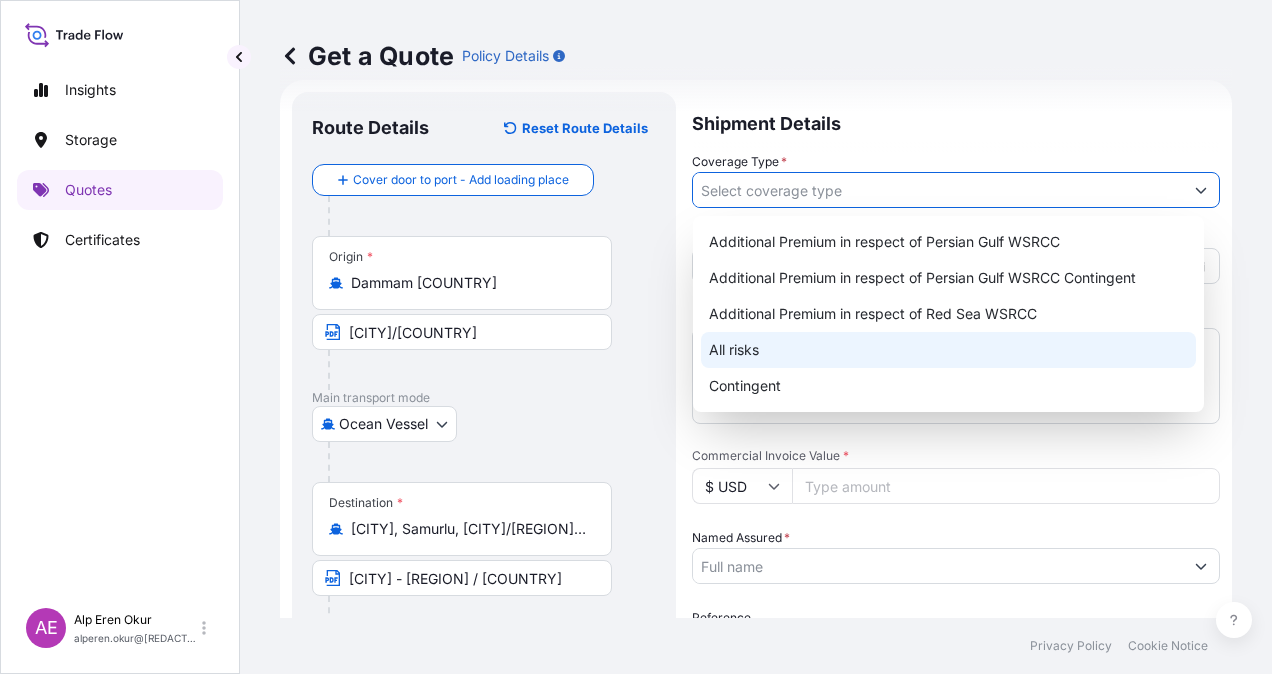 type on "All risks" 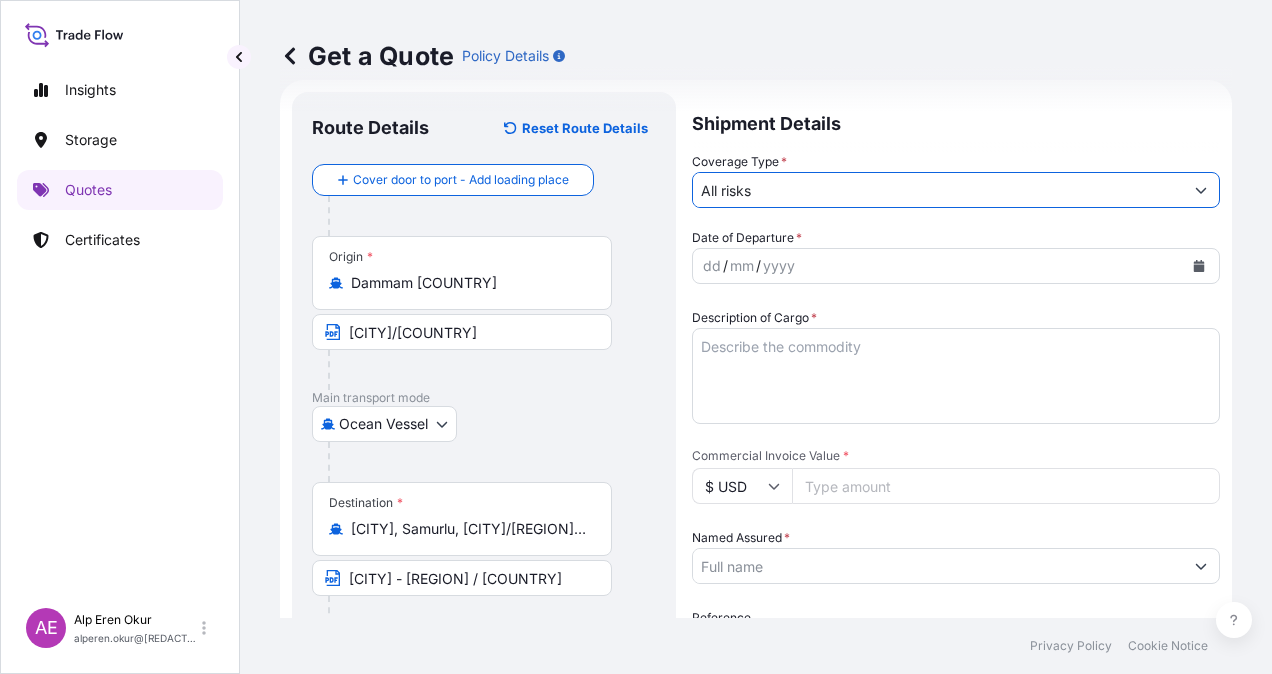 click on "dd / mm / yyyy" at bounding box center (938, 266) 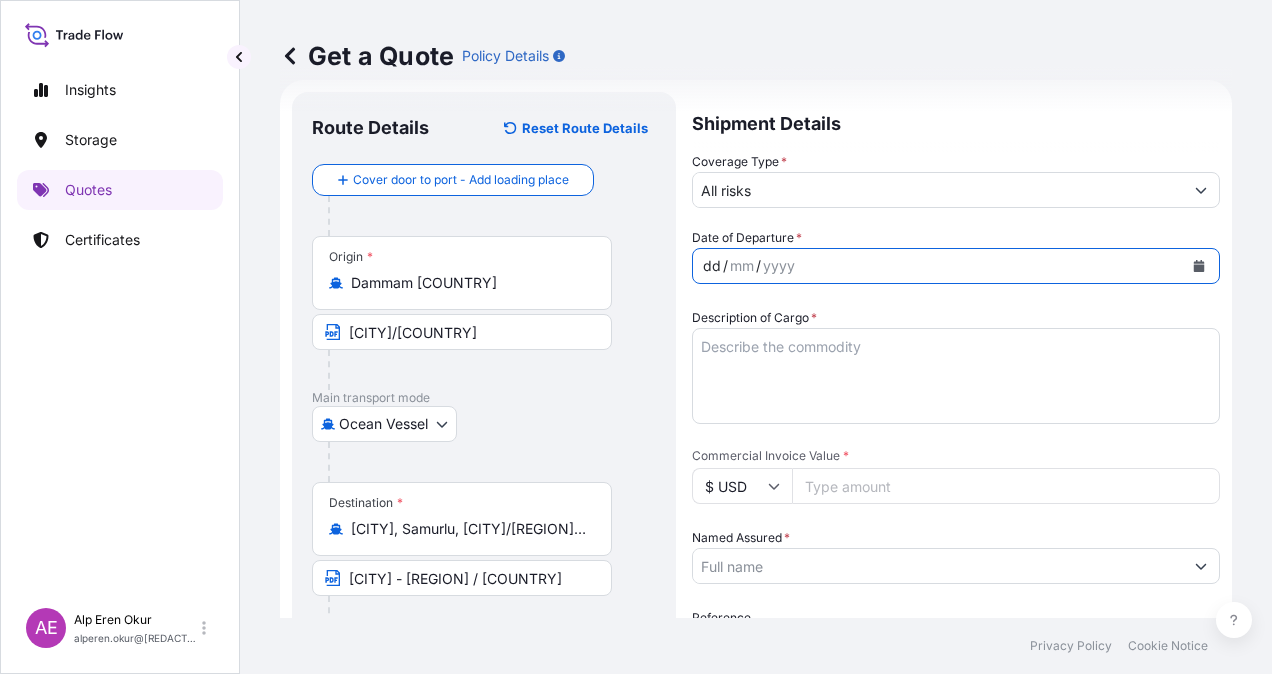 click on "dd" at bounding box center (712, 266) 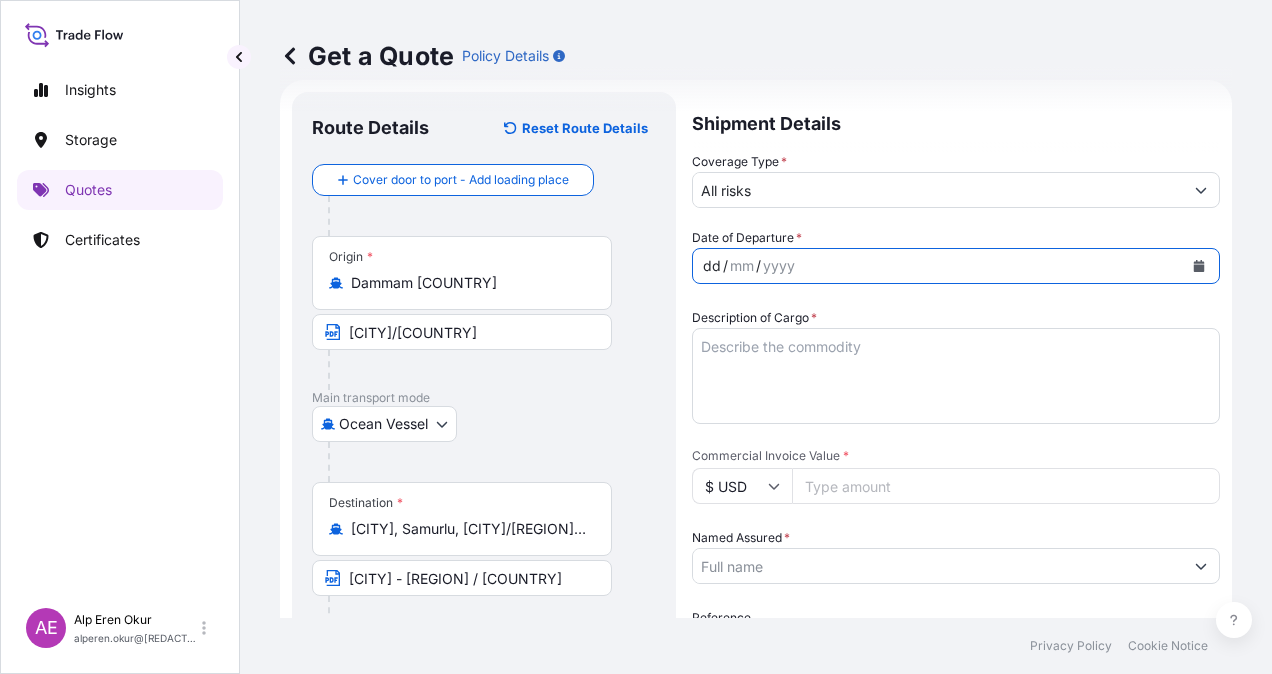 click on "dd" at bounding box center [712, 266] 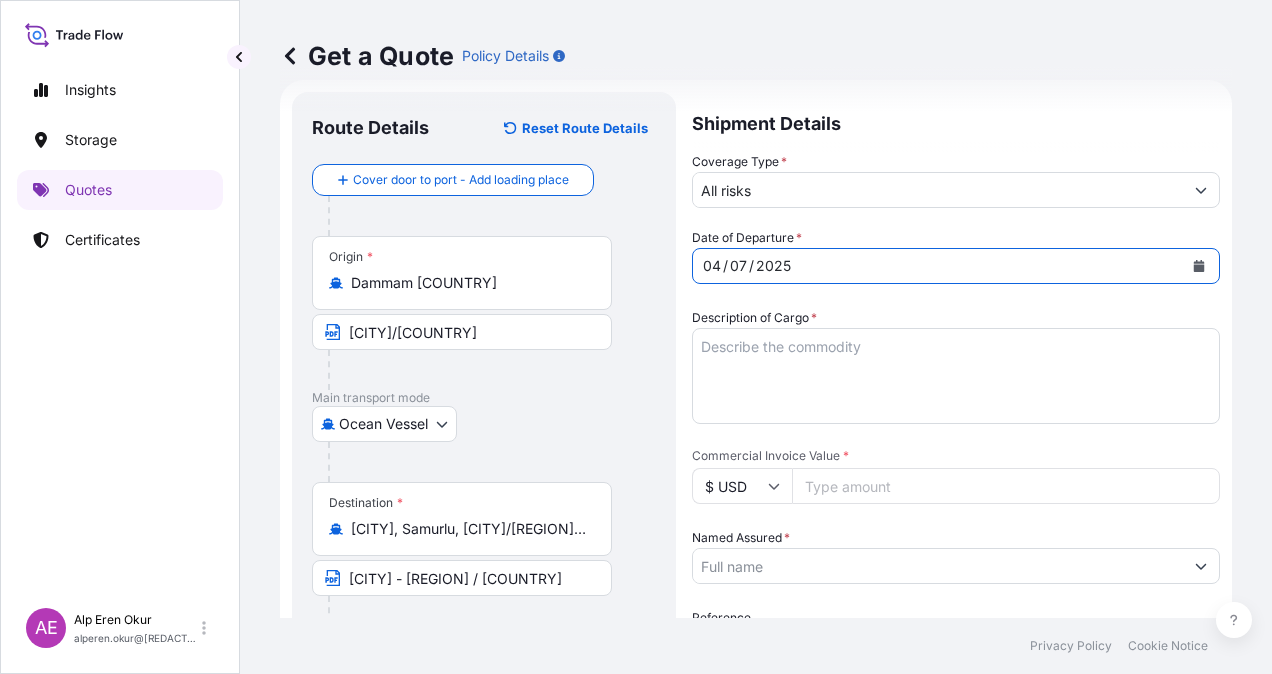 click on "Description of Cargo *" at bounding box center [956, 376] 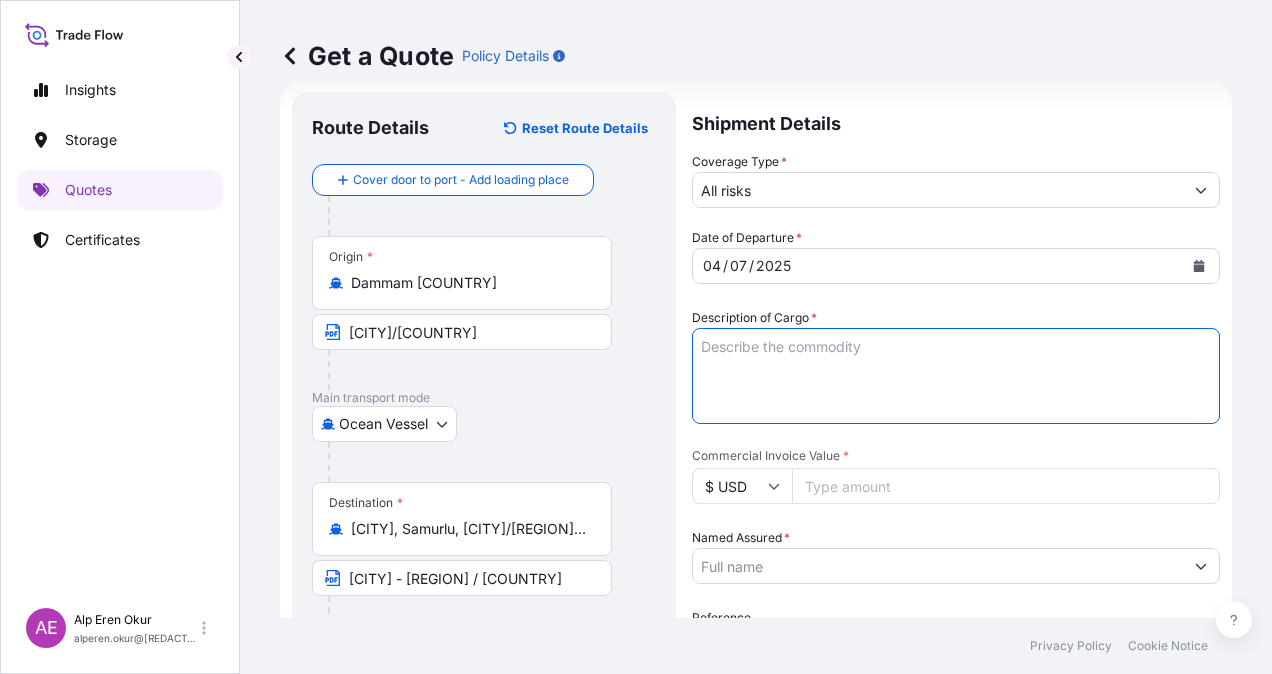 paste on "TALENE M4212 N02" 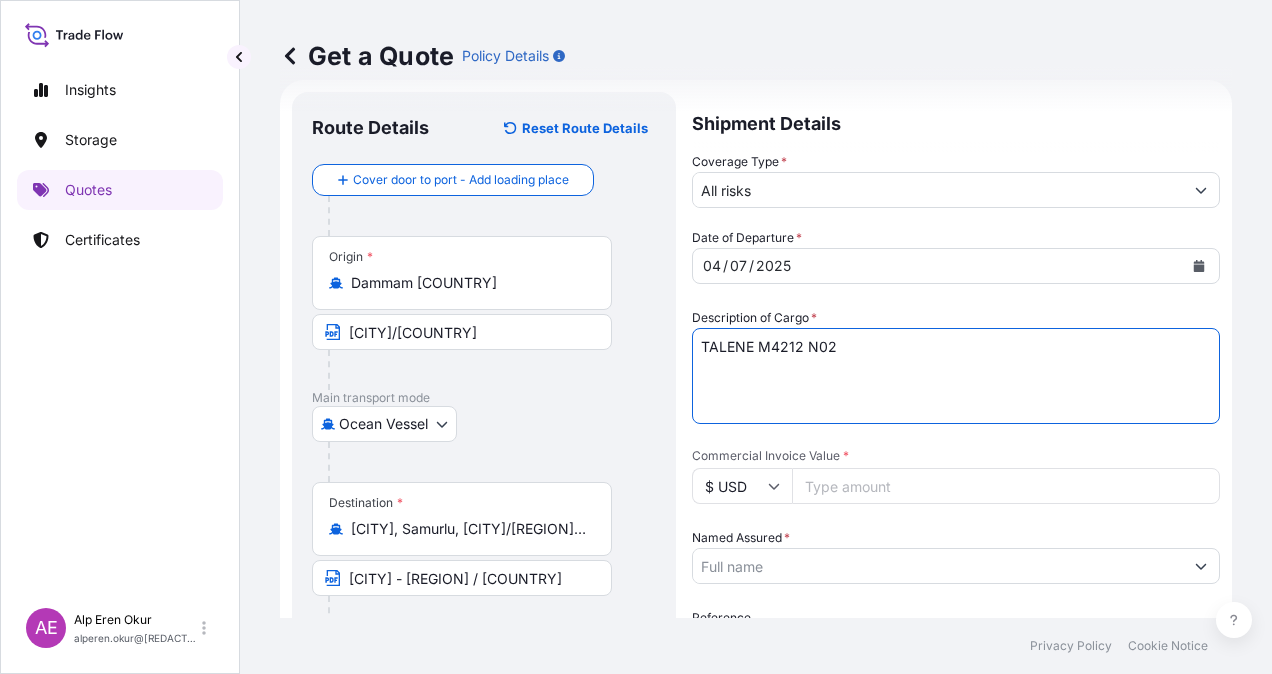 type on "TALENE M4212 N02" 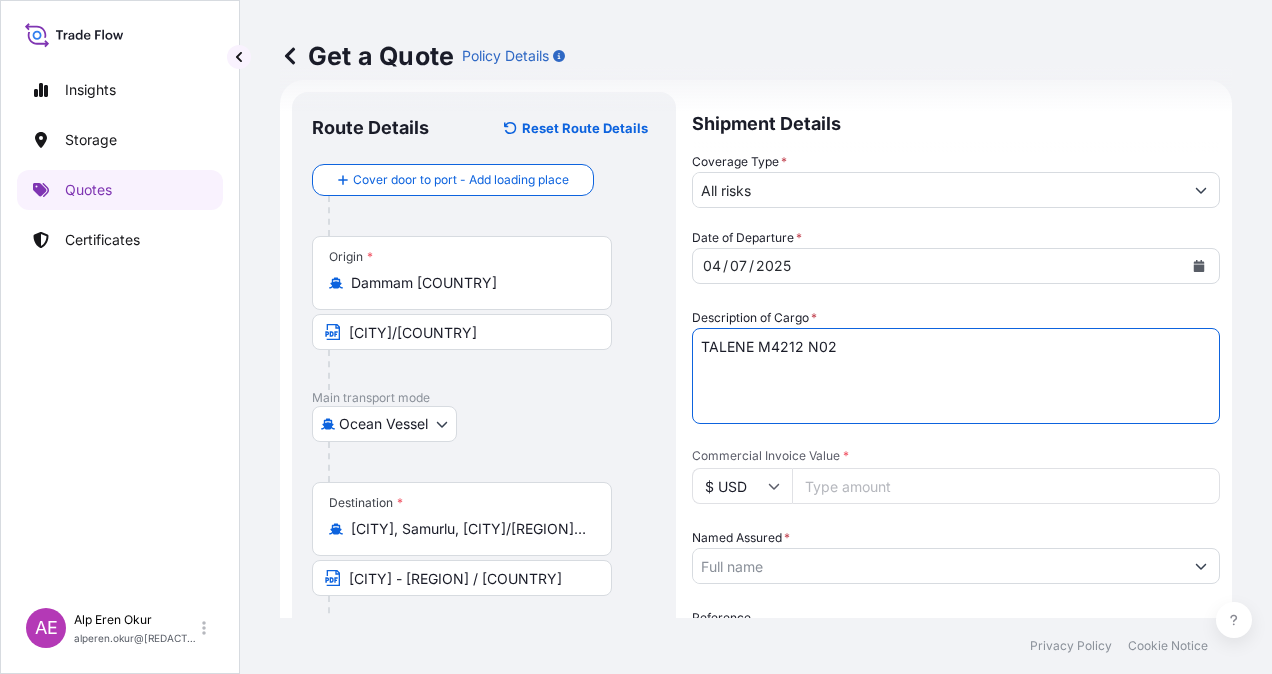 click on "Commercial Invoice Value   *" at bounding box center [1006, 486] 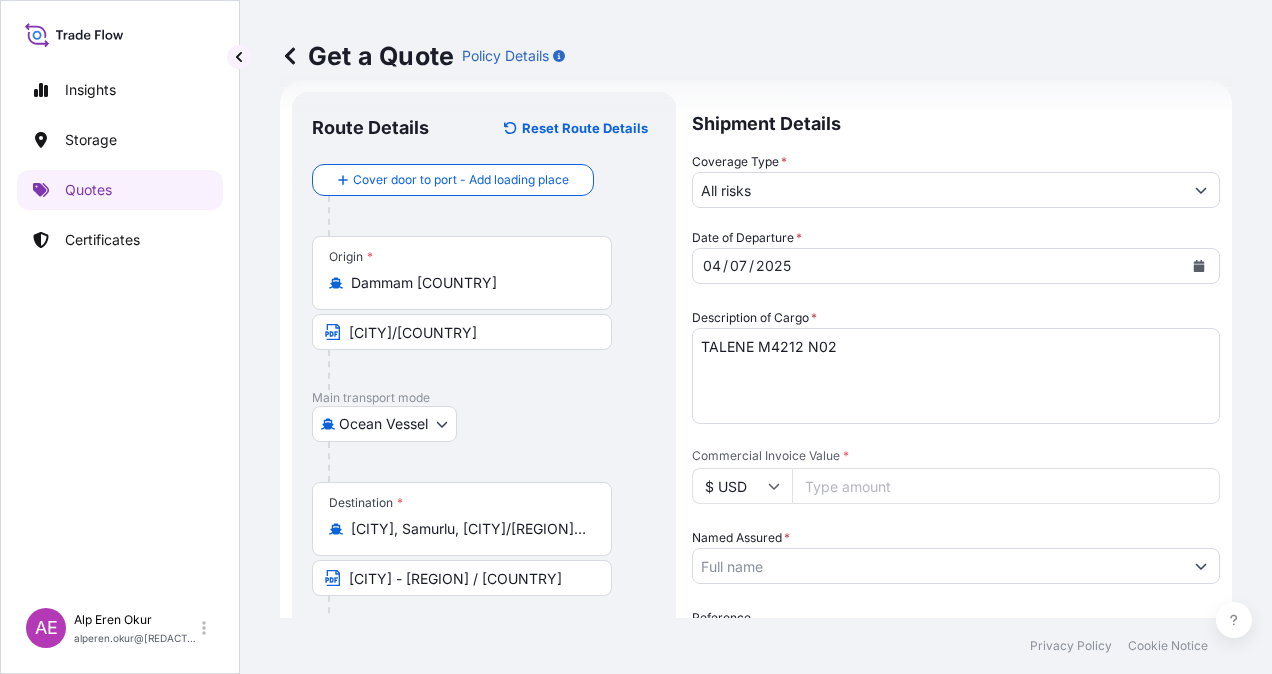 paste on "249925.5" 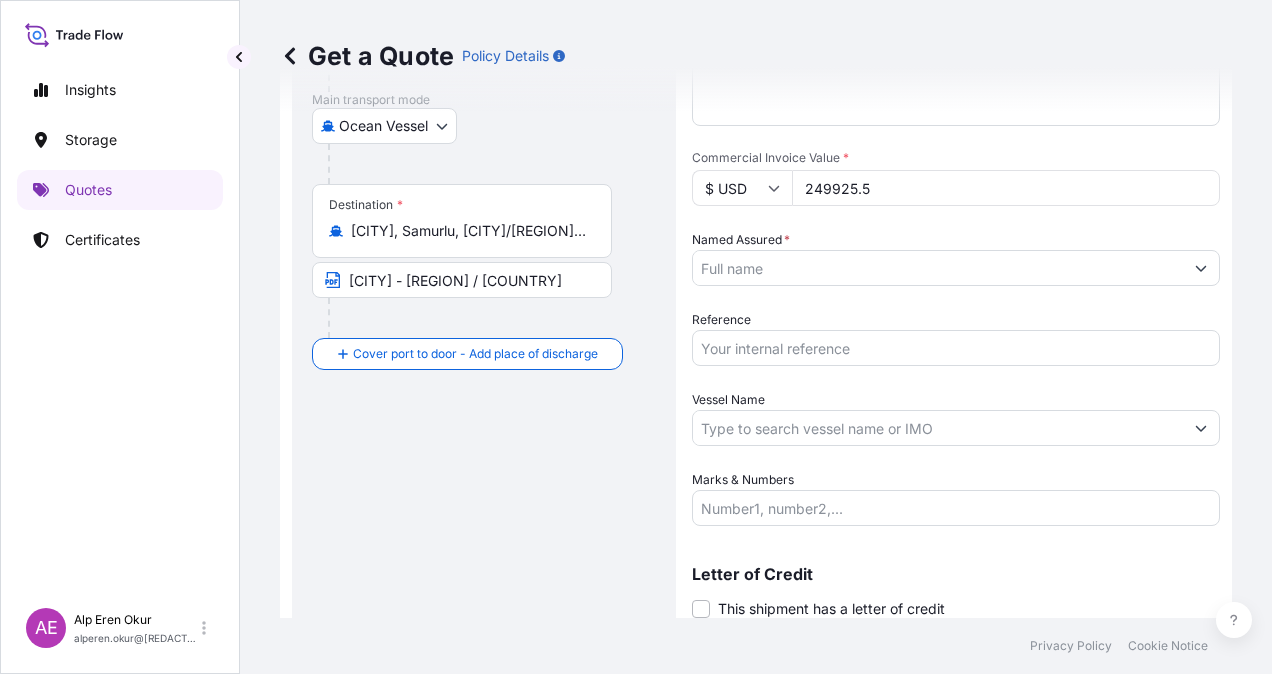 scroll, scrollTop: 332, scrollLeft: 0, axis: vertical 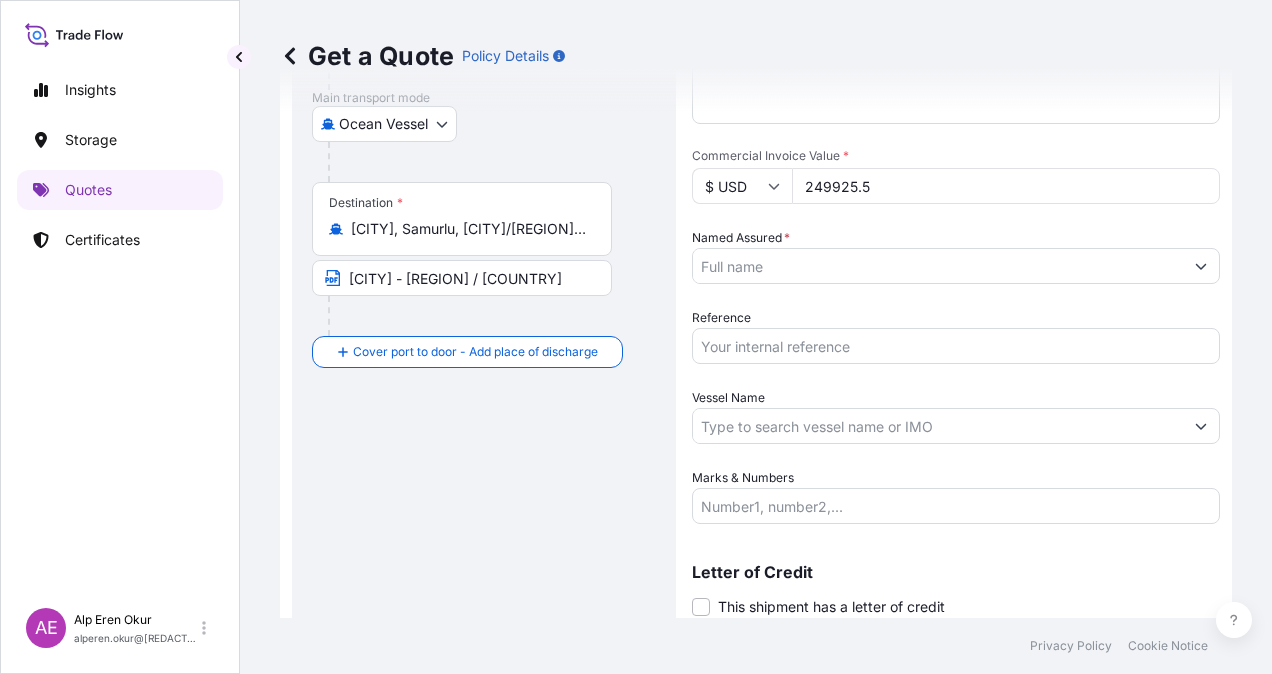 type on "249925" 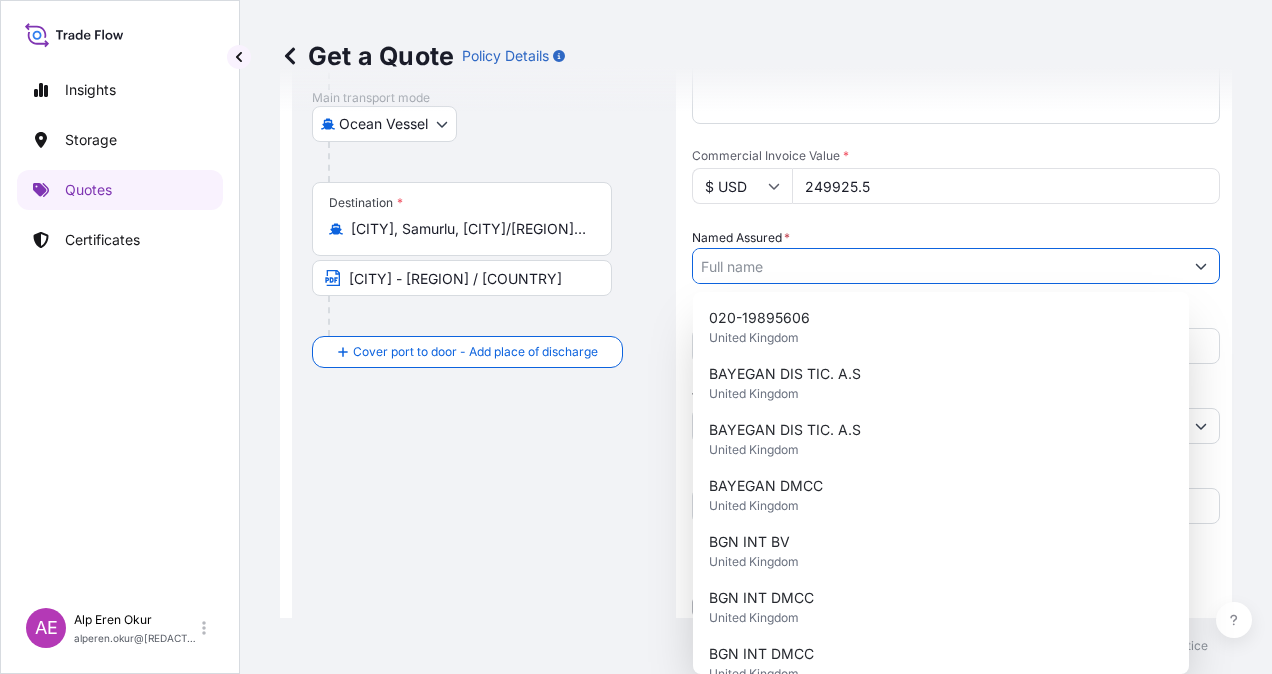 click on "Named Assured *" at bounding box center (938, 266) 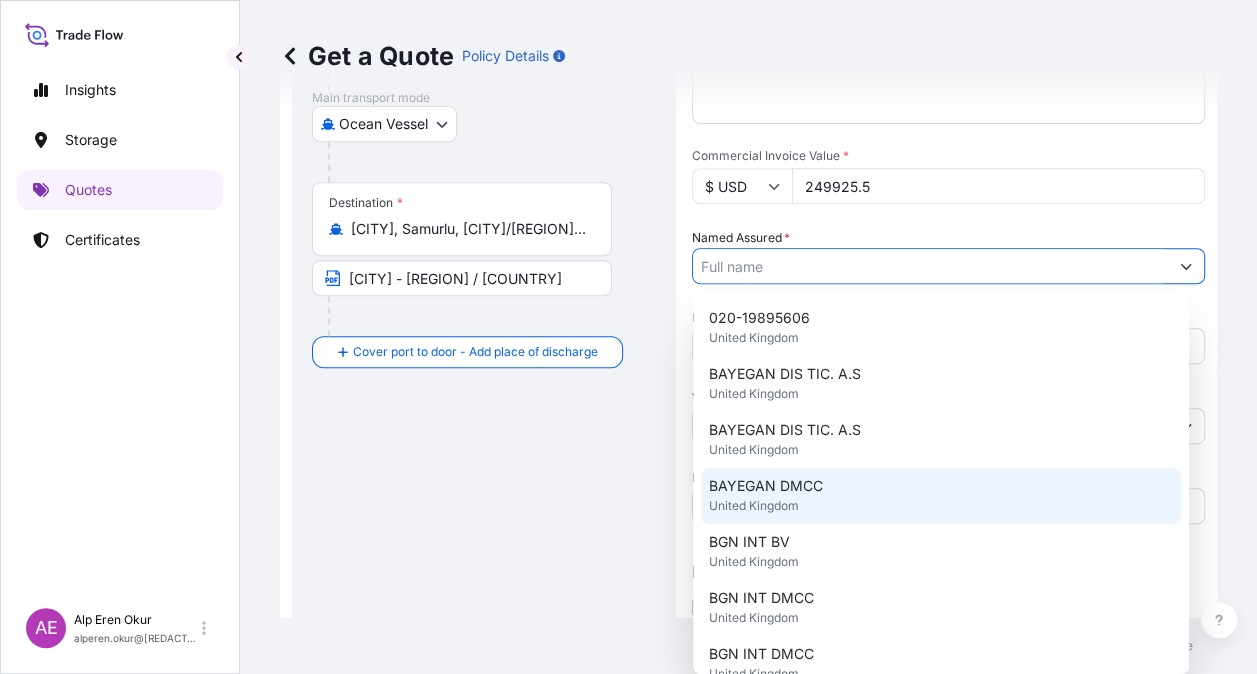 click on "BAYEGAN DMCC United Kingdom" at bounding box center [941, 496] 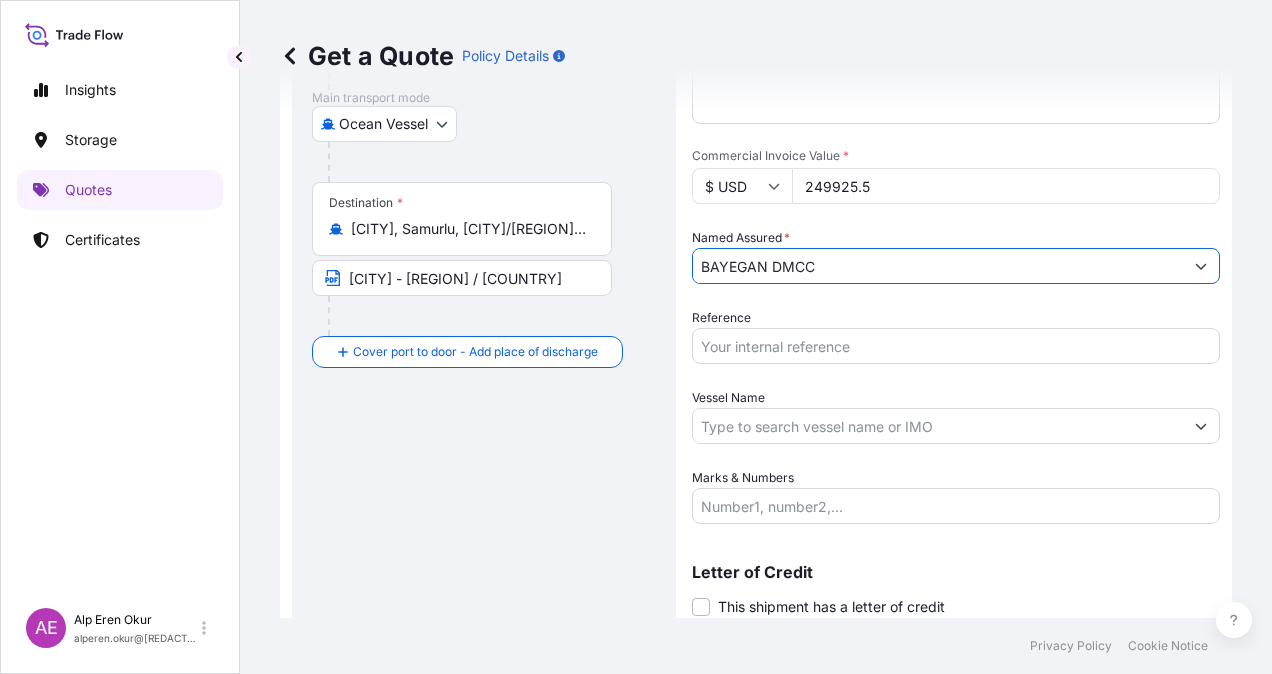 click on "Vessel Name" at bounding box center [938, 426] 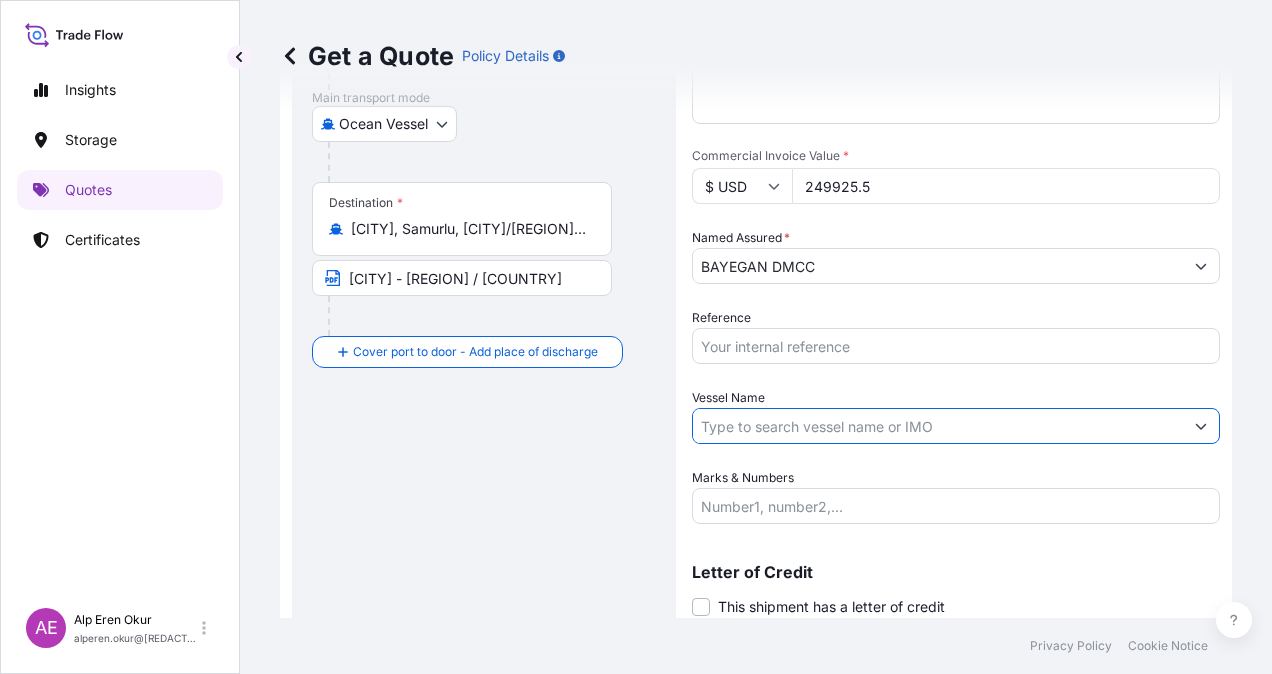 paste on "[FIRST] [LAST]" 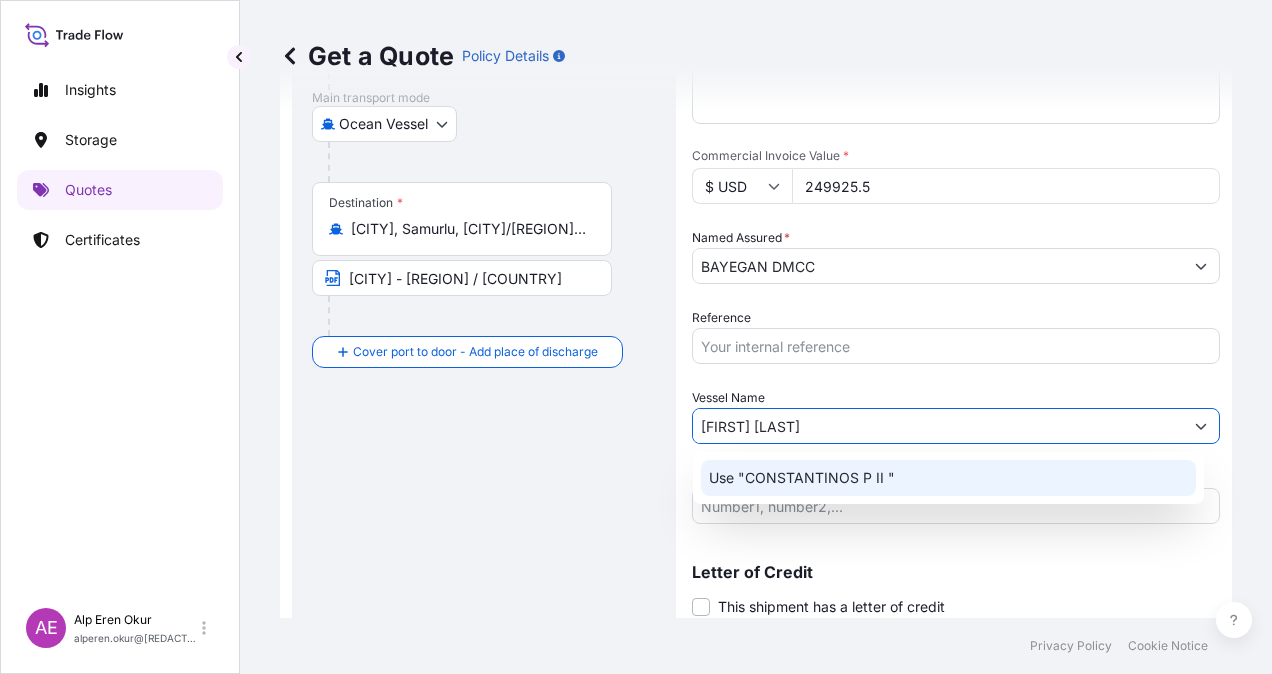 click on "Use "CONSTANTINOS P II "" 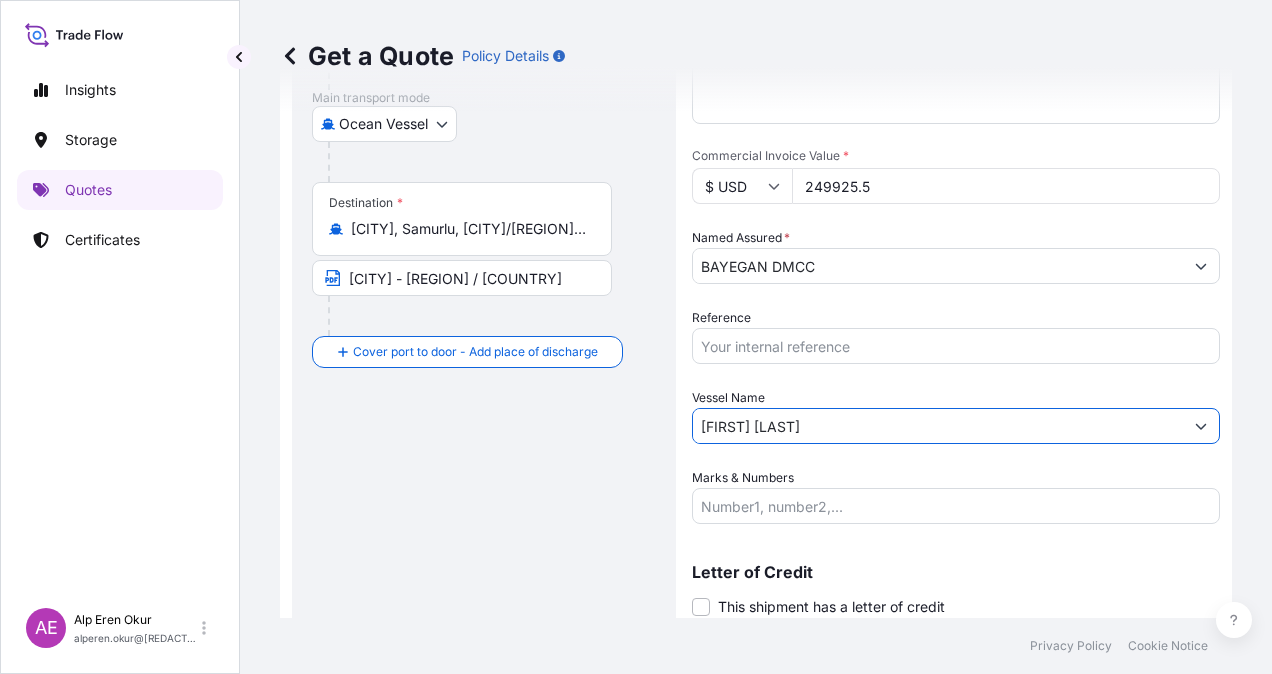 type on "[FIRST] [LAST]" 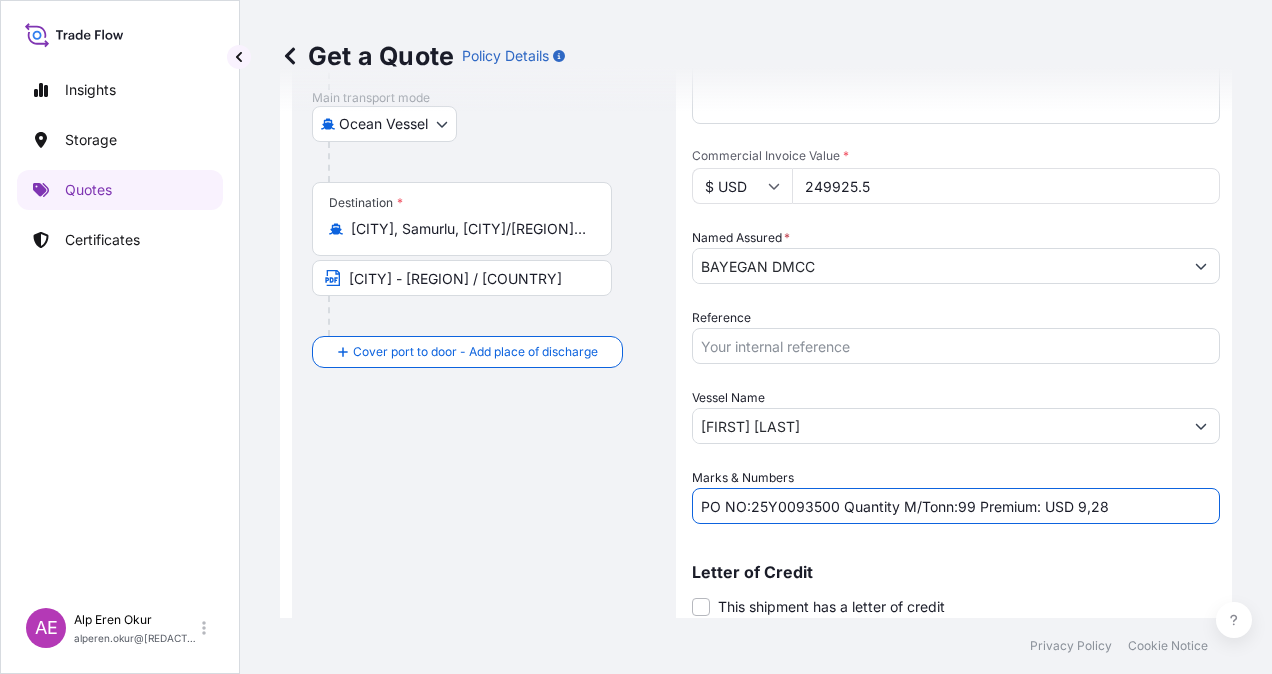 drag, startPoint x: 748, startPoint y: 502, endPoint x: 837, endPoint y: 509, distance: 89.27486 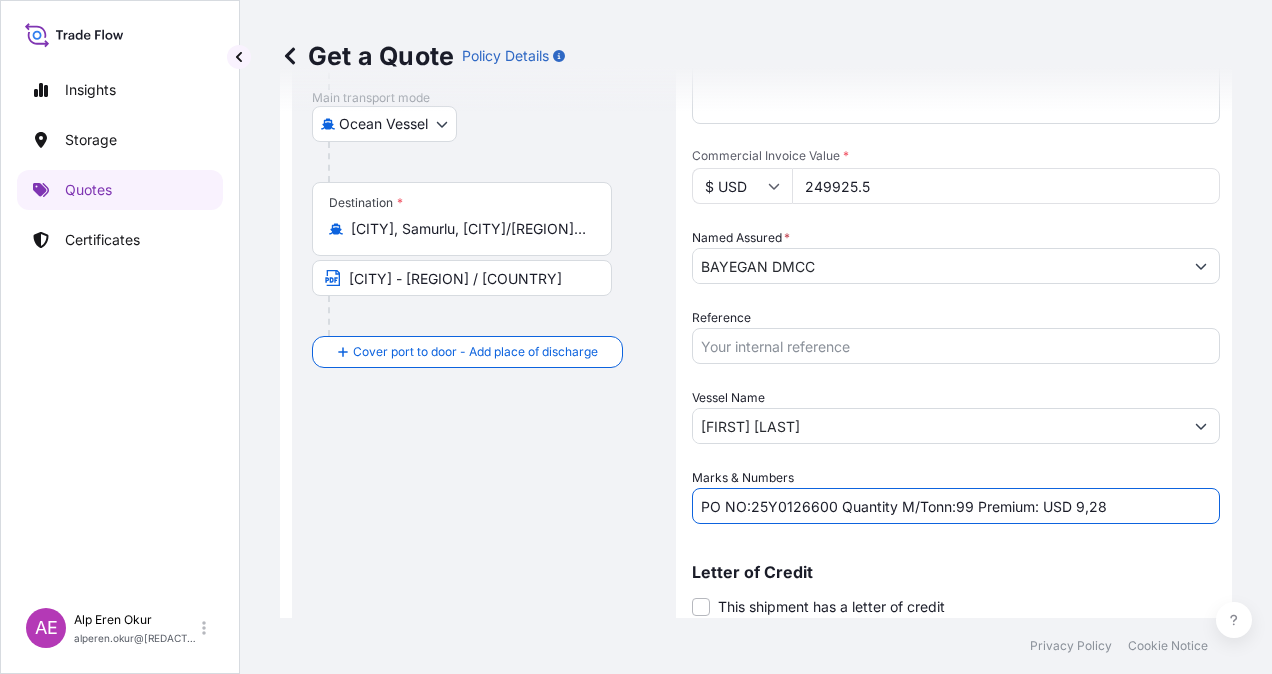 drag, startPoint x: 955, startPoint y: 502, endPoint x: 965, endPoint y: 503, distance: 10.049875 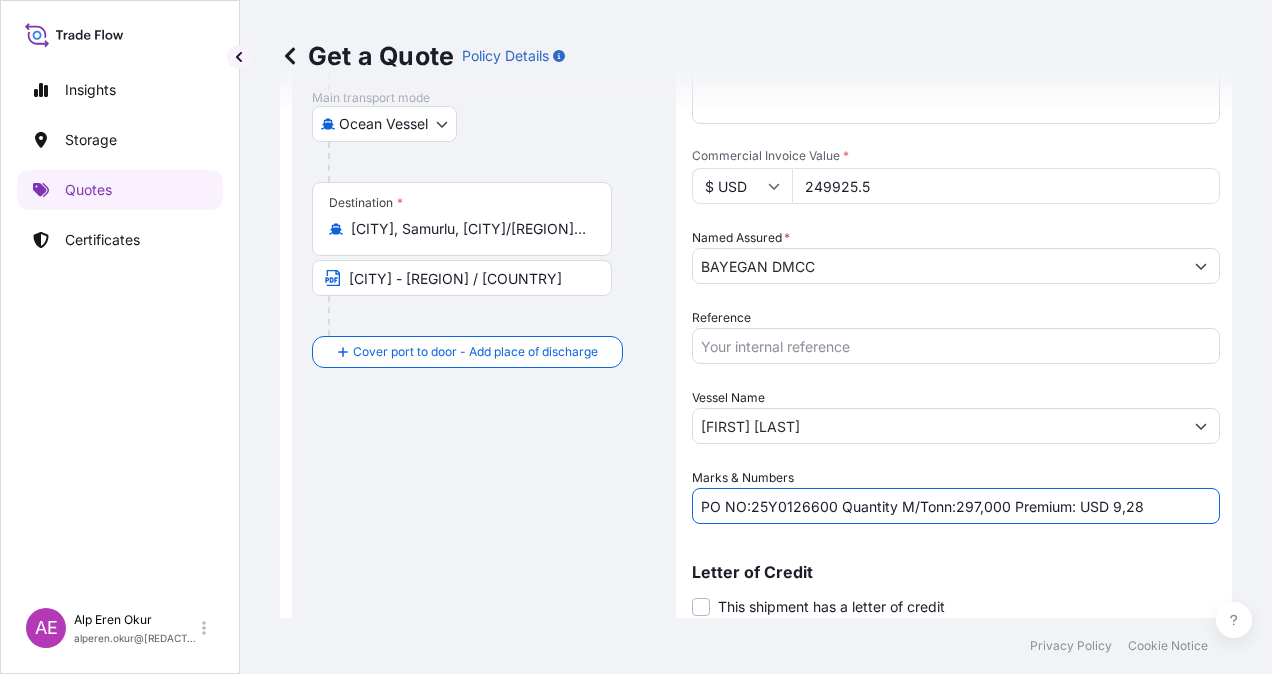 click on "PO NO:25Y0126600 Quantity M/Tonn:297,000 Premium: USD 9,28" at bounding box center [956, 506] 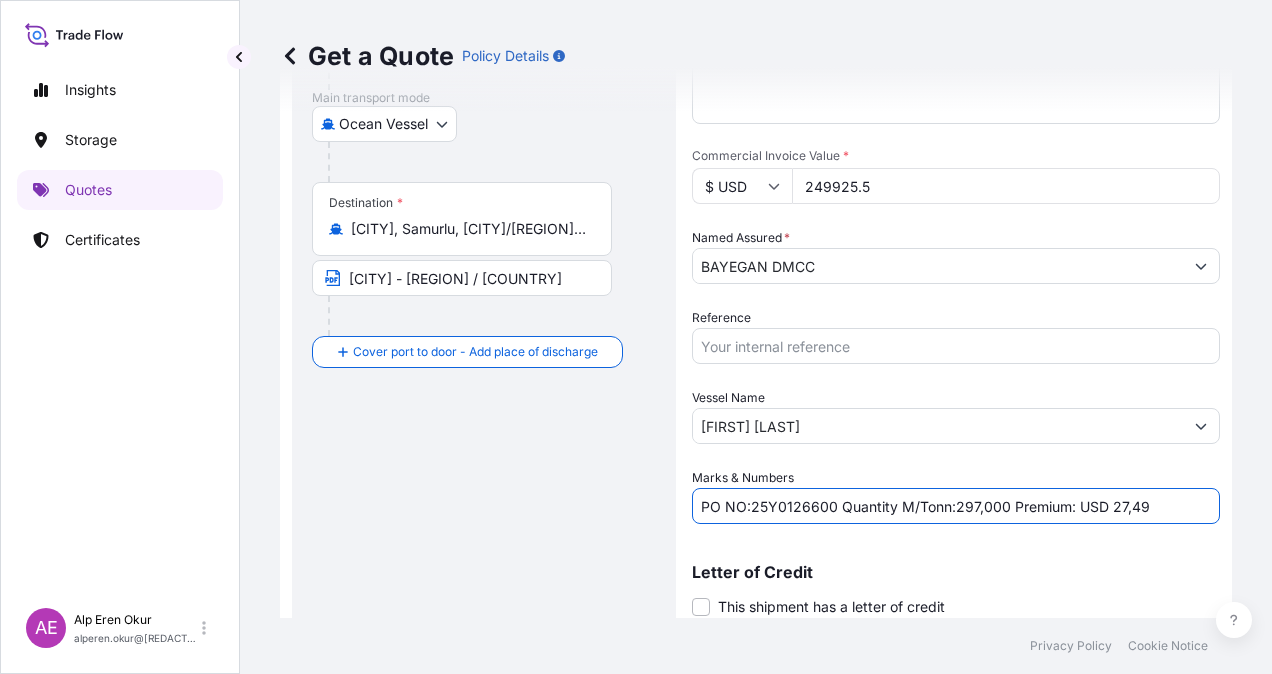 scroll, scrollTop: 0, scrollLeft: 0, axis: both 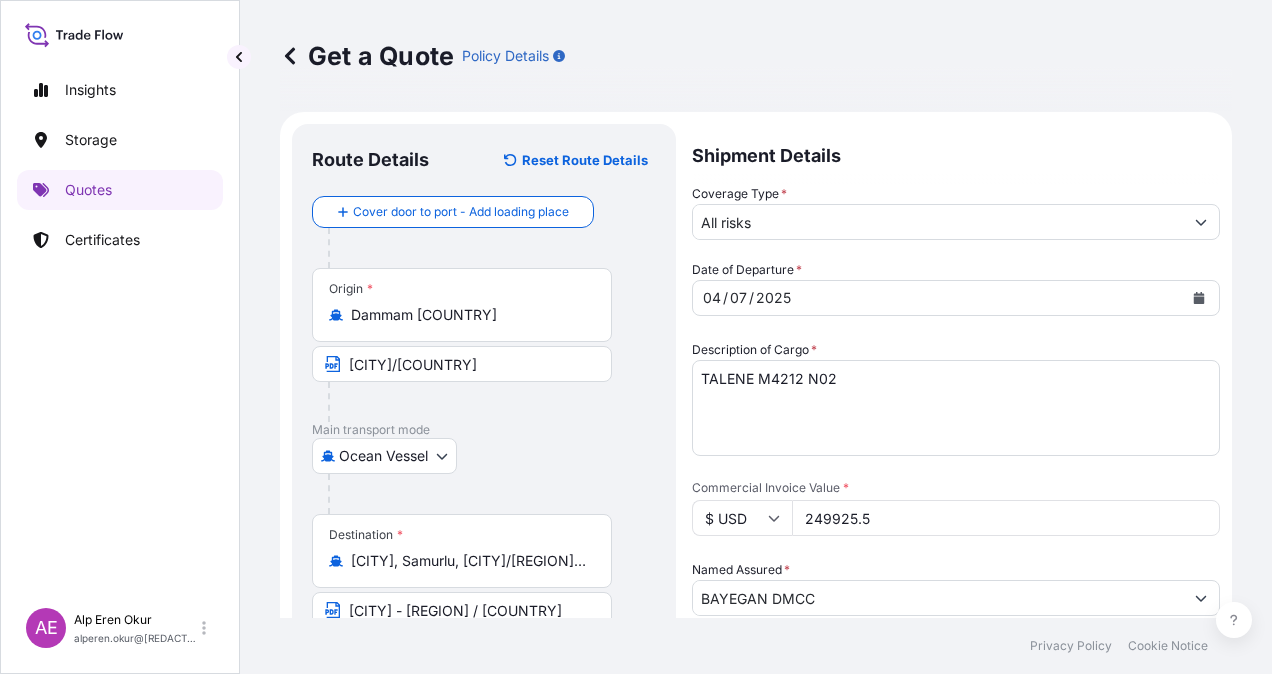 type on "PO NO:25Y0126600 Quantity M/Tonn:297,000 Premium: USD 27,49" 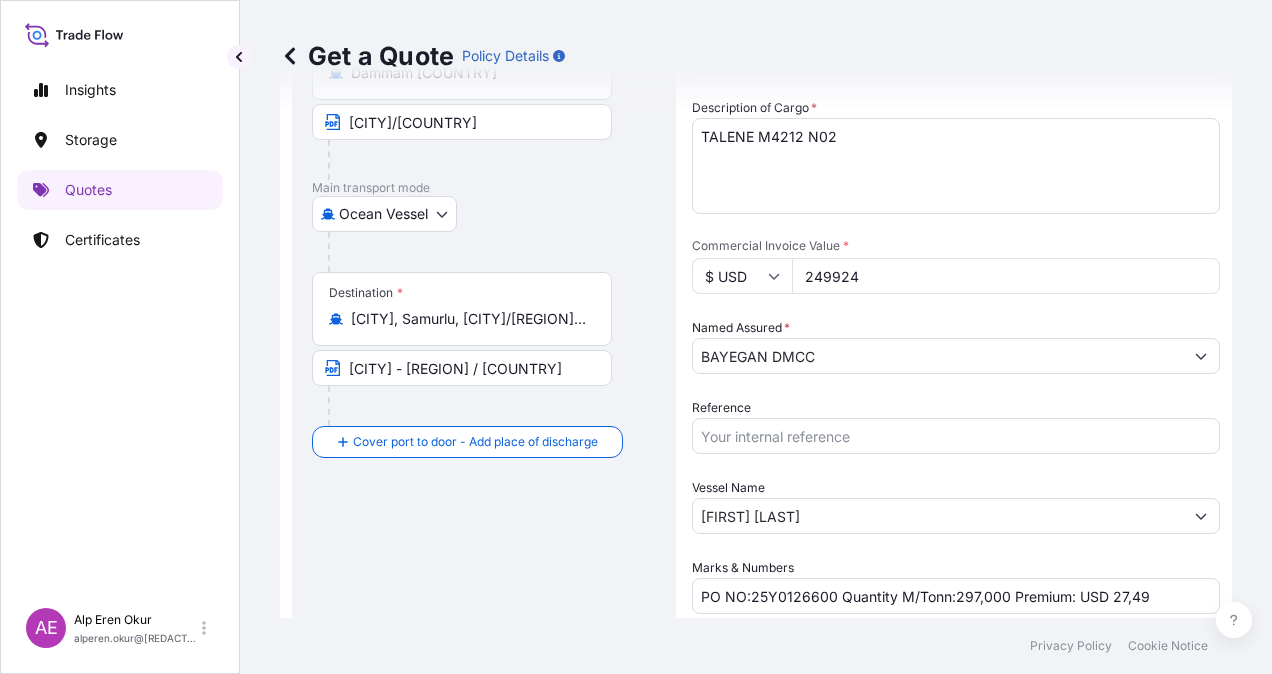 scroll, scrollTop: 198, scrollLeft: 0, axis: vertical 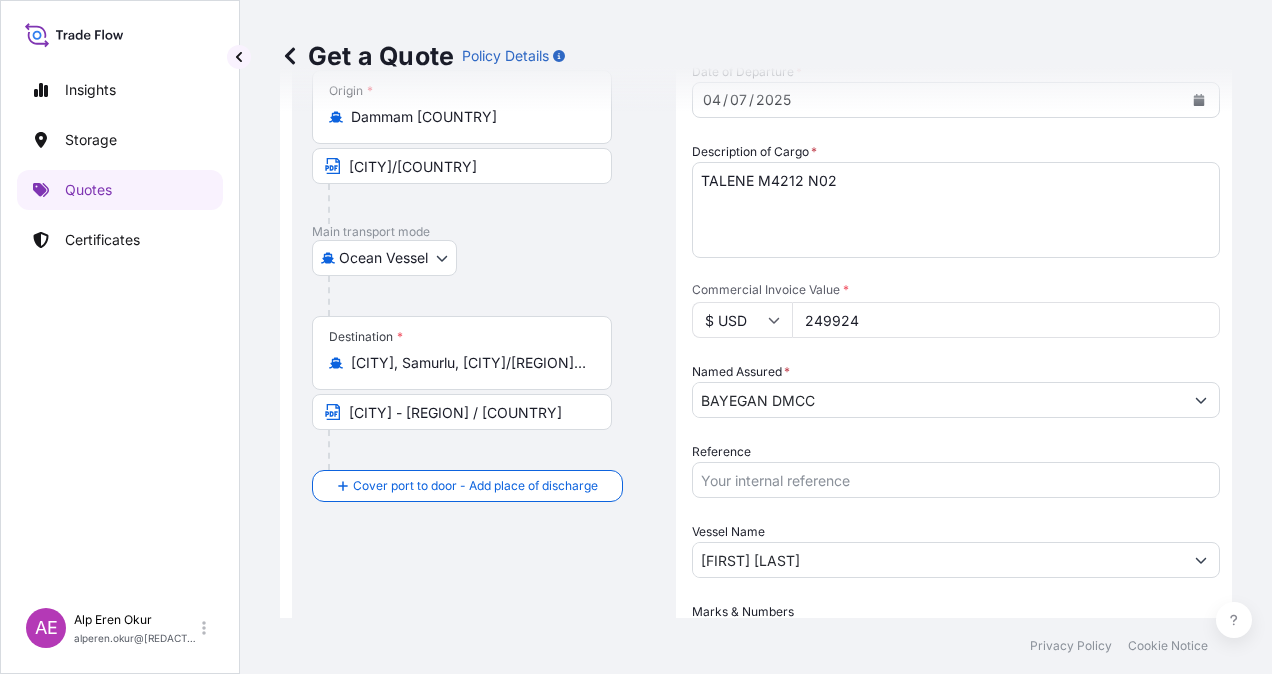 drag, startPoint x: 894, startPoint y: 322, endPoint x: 706, endPoint y: 308, distance: 188.52055 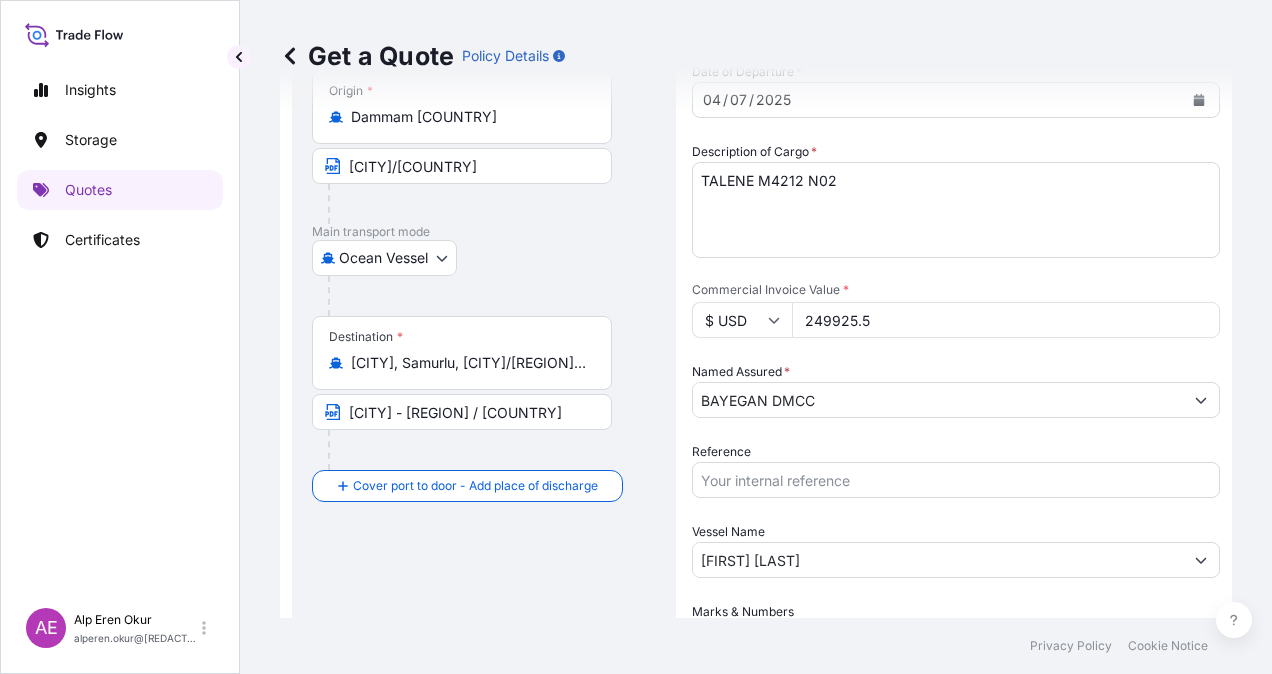 type on "249925.5" 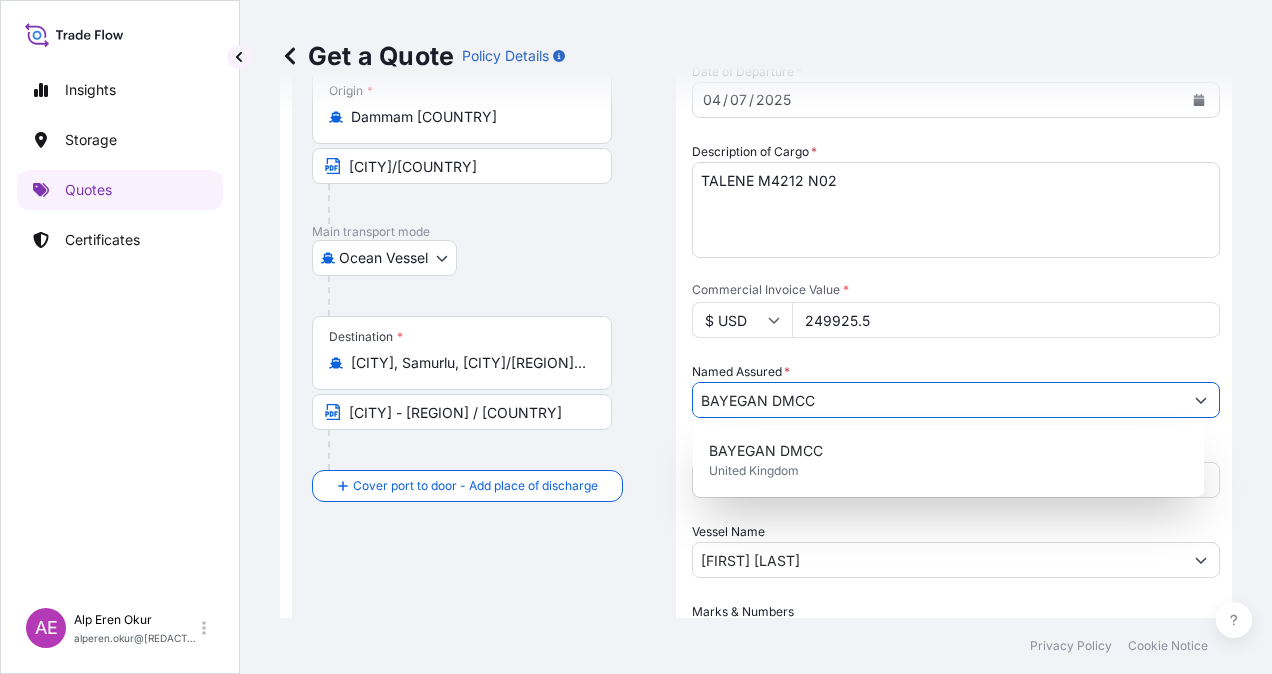 click on "BAYEGAN DMCC" at bounding box center [938, 400] 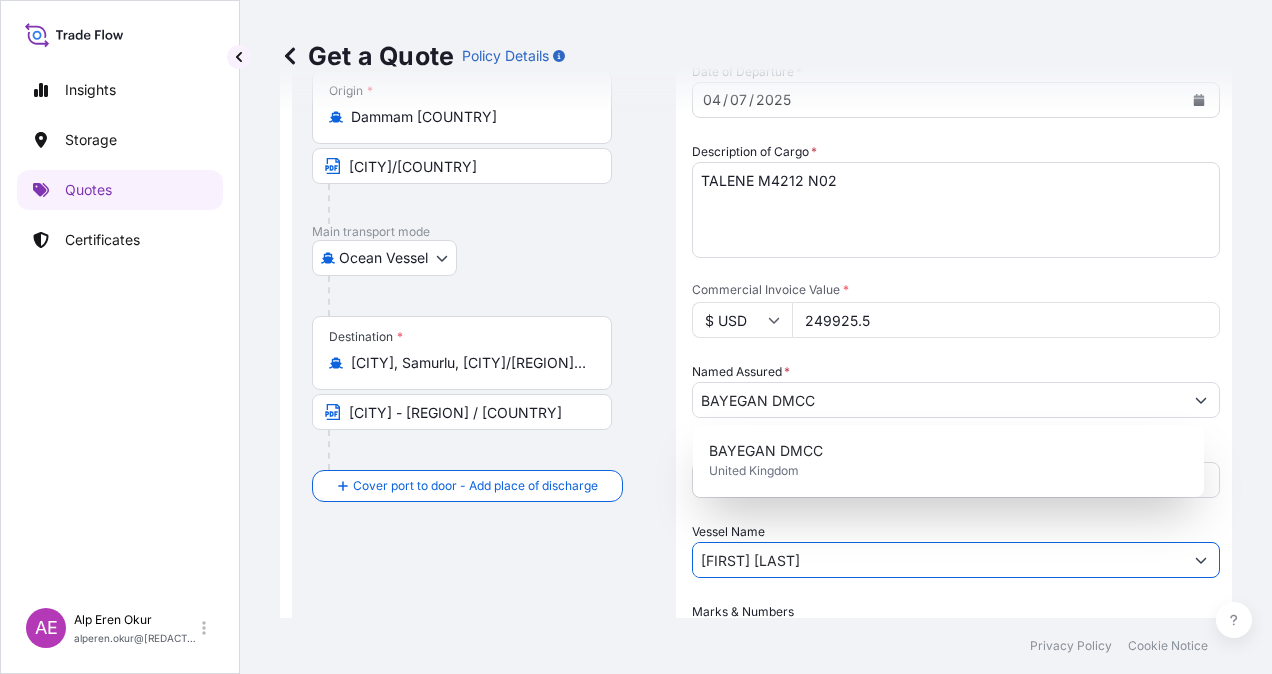 click on "[FIRST] [LAST]" at bounding box center [938, 560] 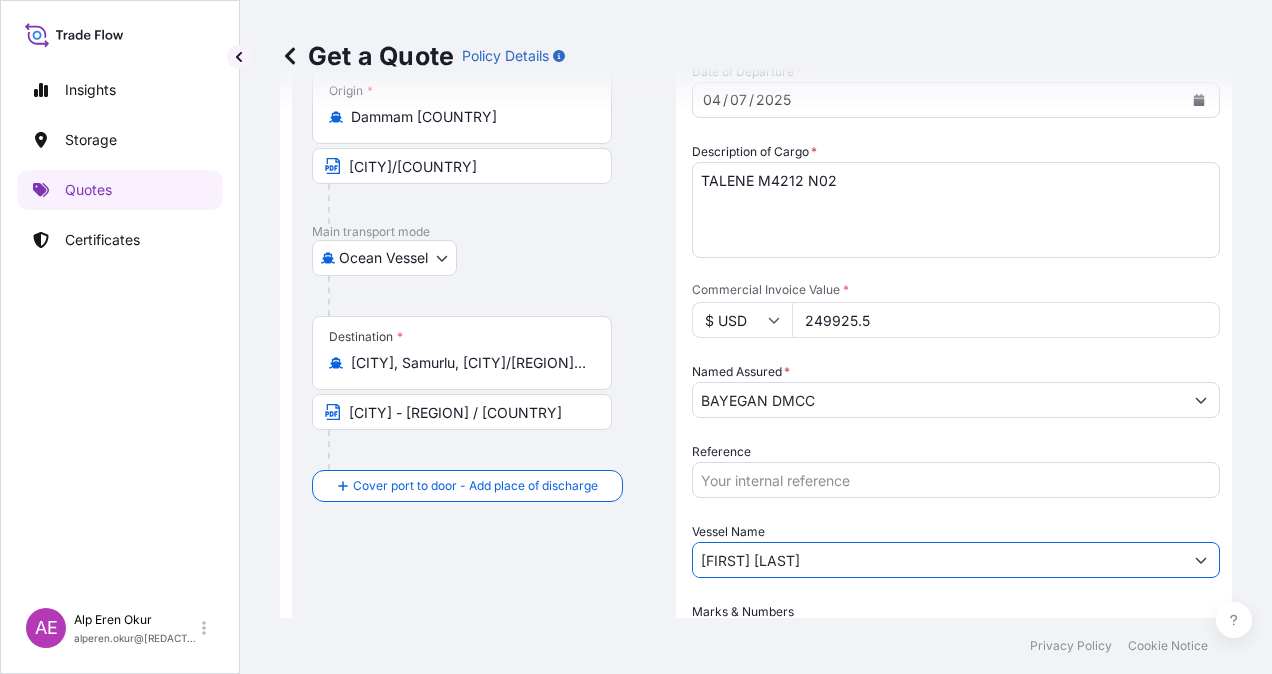 click on "Vessel Name CONSTANTINOS P II" at bounding box center (956, 550) 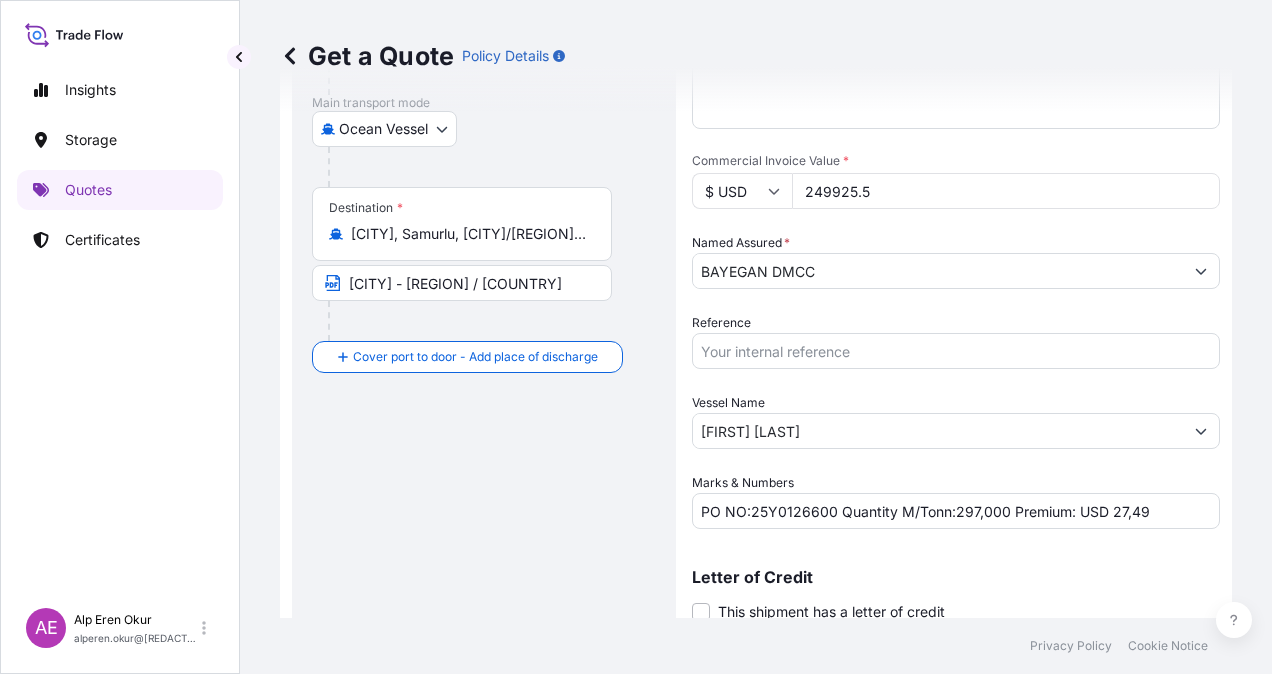 scroll, scrollTop: 398, scrollLeft: 0, axis: vertical 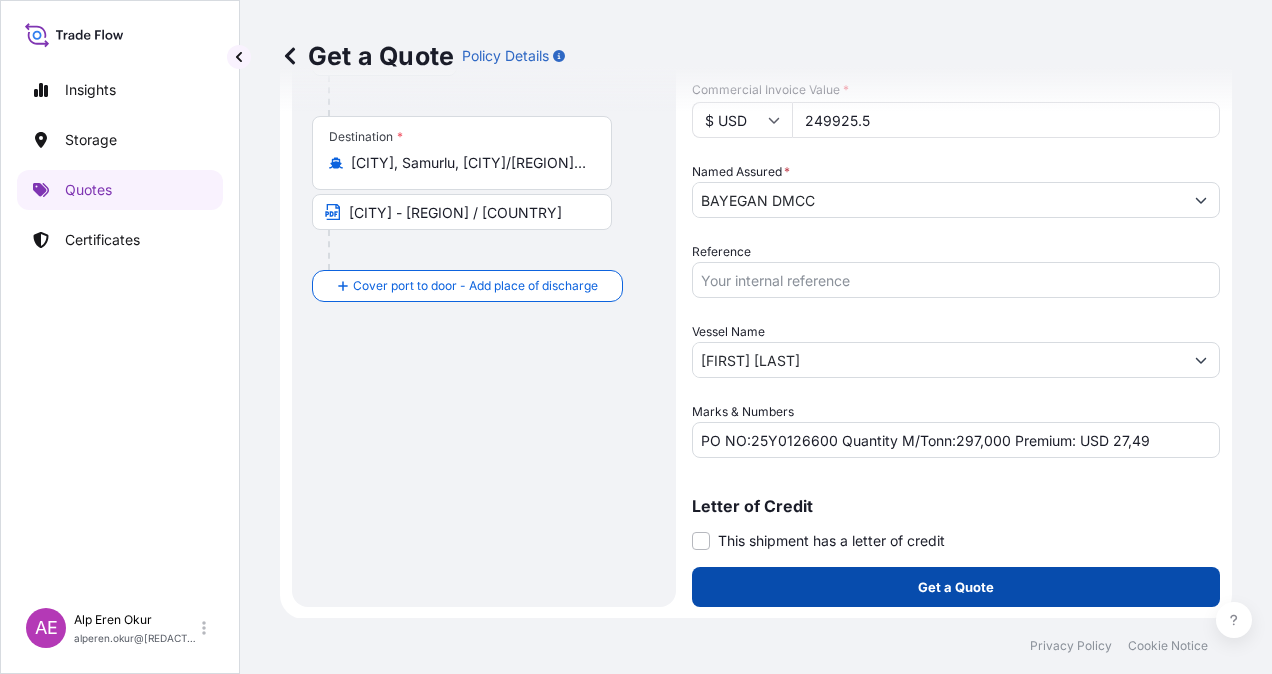 click on "Get a Quote" at bounding box center (956, 587) 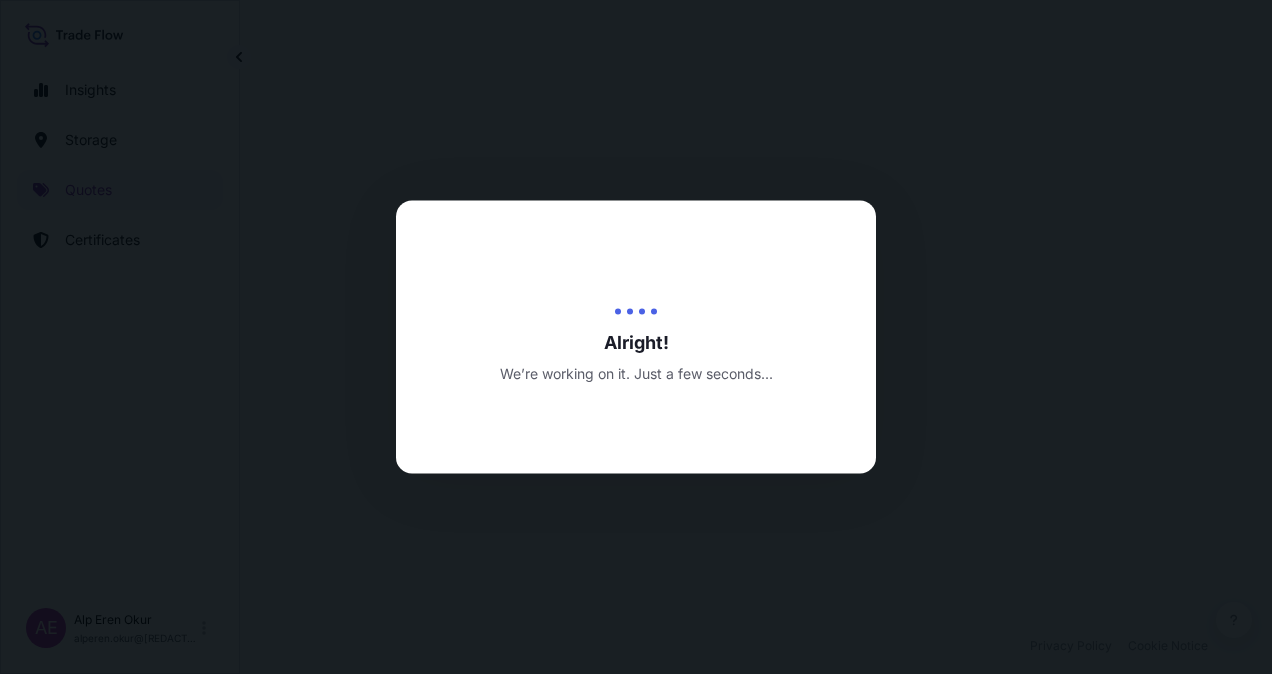 scroll, scrollTop: 0, scrollLeft: 0, axis: both 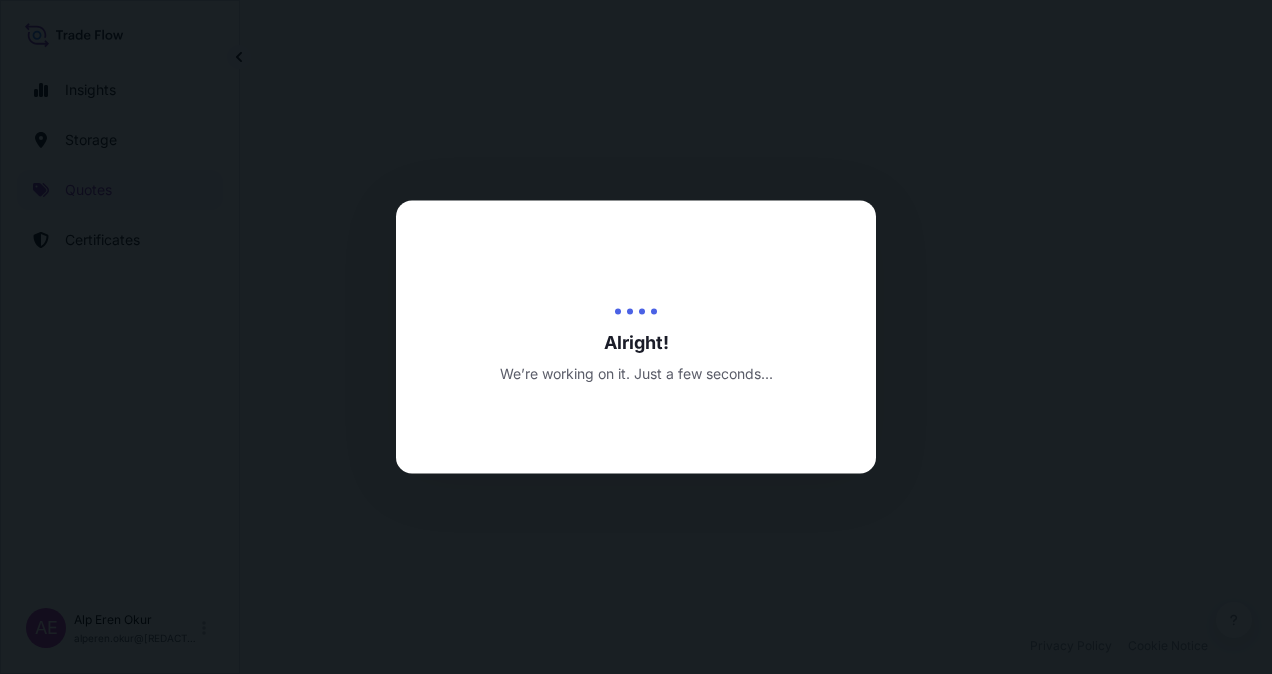 select on "Ocean Vessel" 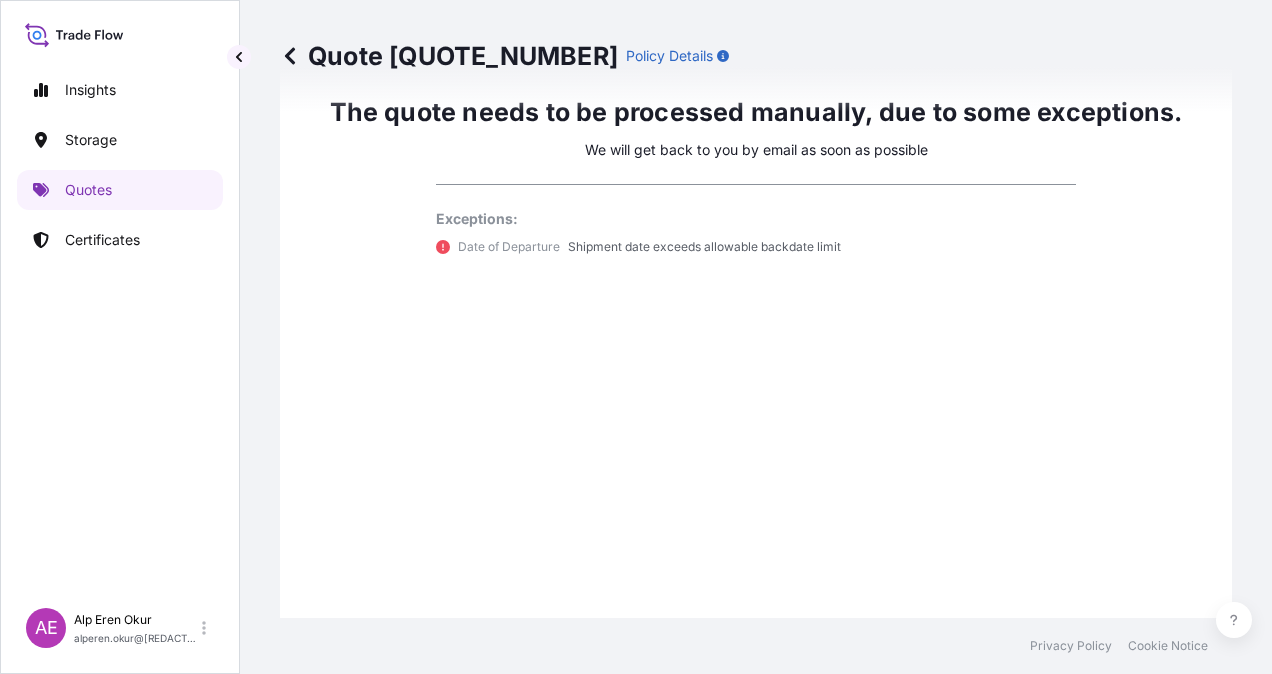 scroll, scrollTop: 1536, scrollLeft: 0, axis: vertical 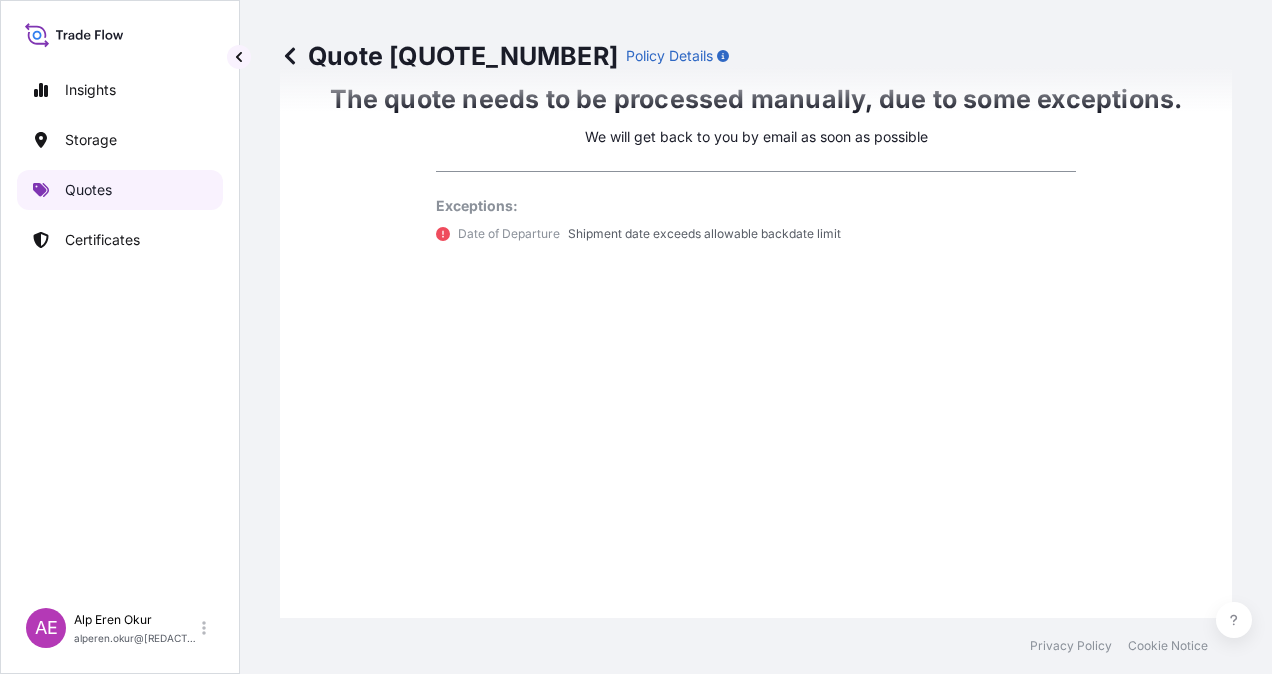 click on "Quotes" at bounding box center [88, 190] 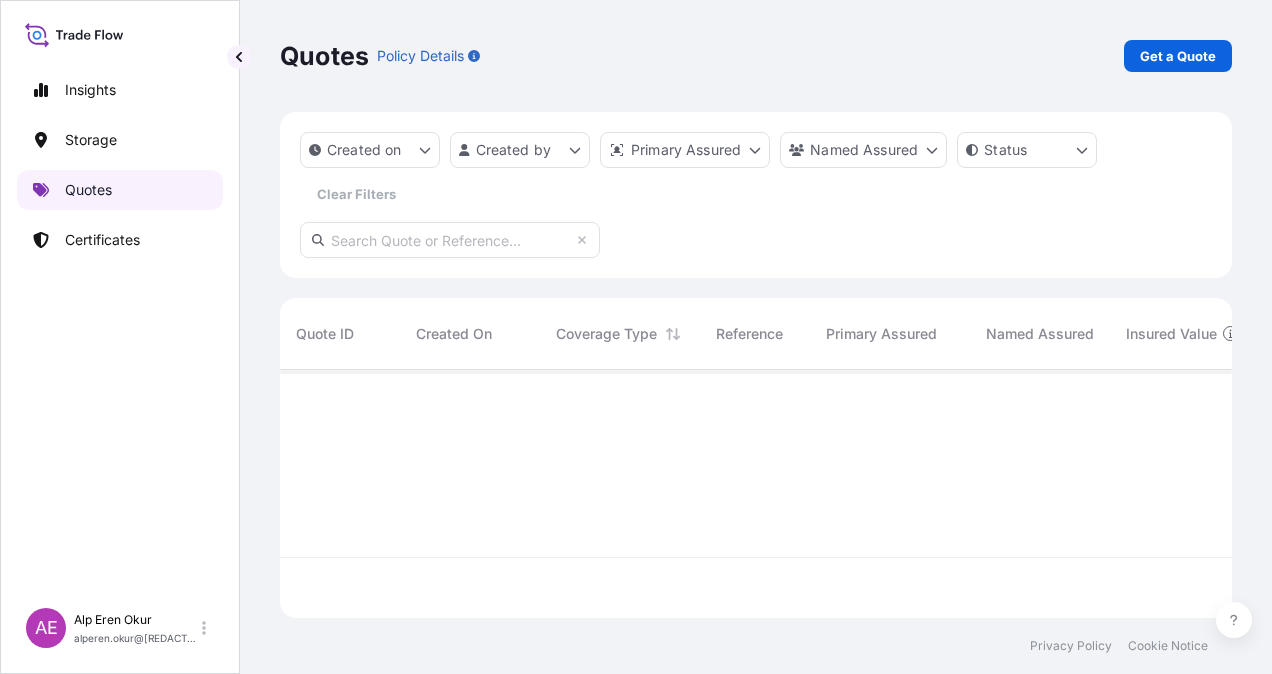 scroll, scrollTop: 16, scrollLeft: 16, axis: both 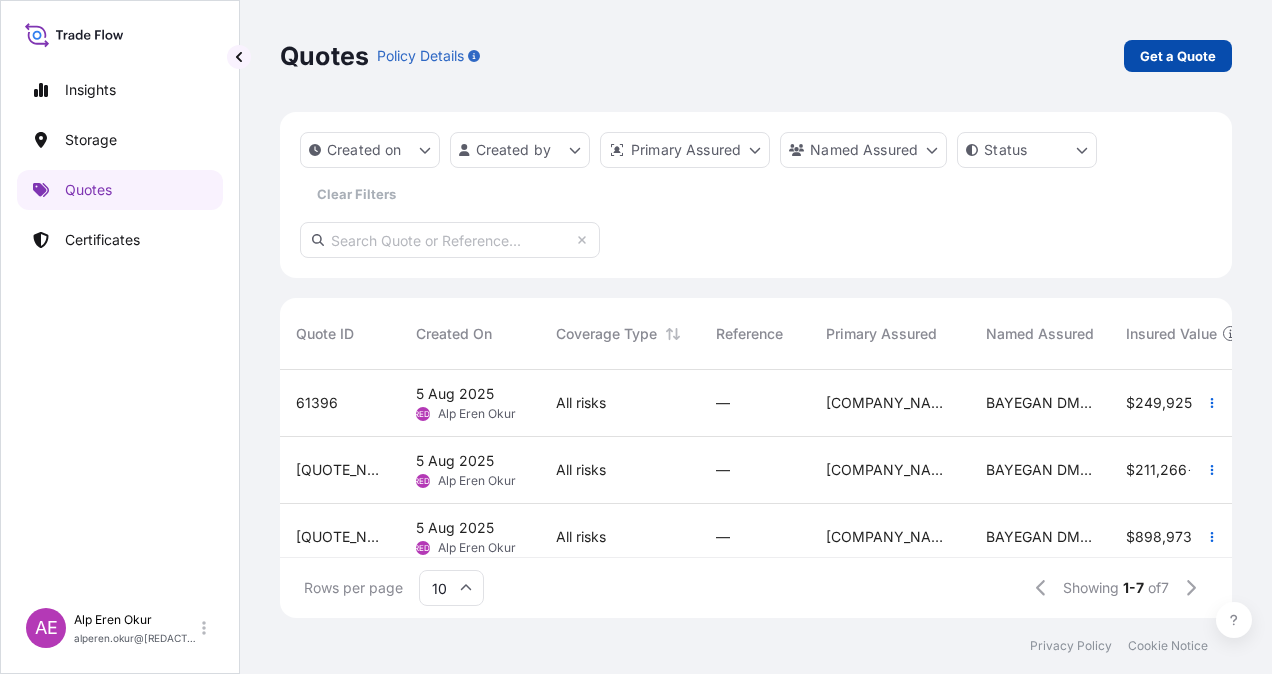 click on "Get a Quote" at bounding box center (1178, 56) 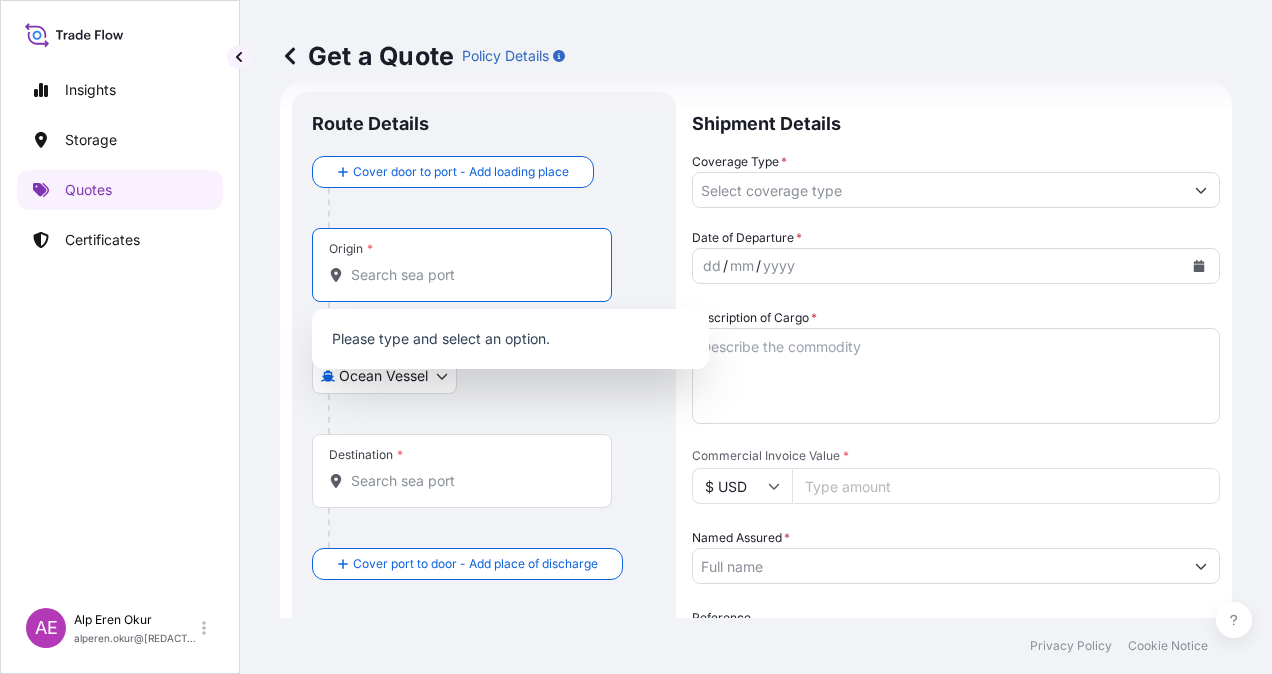 click on "Origin *" at bounding box center (469, 275) 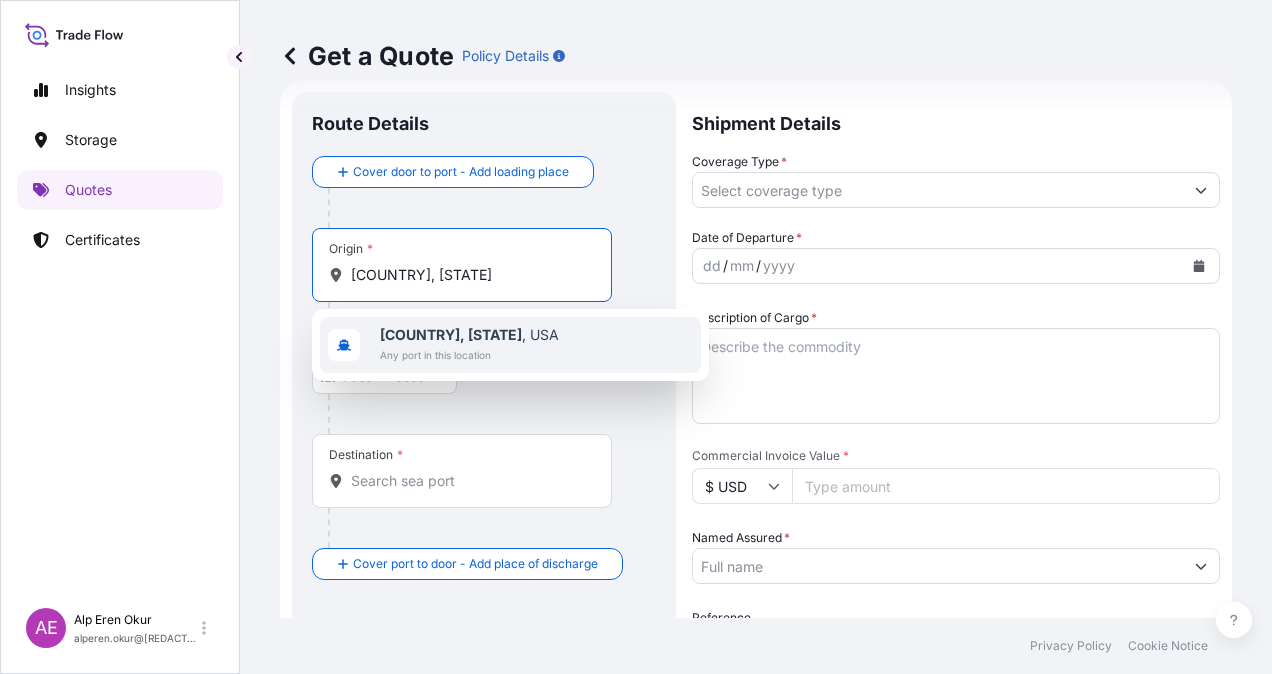 click on "Nederland, TX" at bounding box center (451, 334) 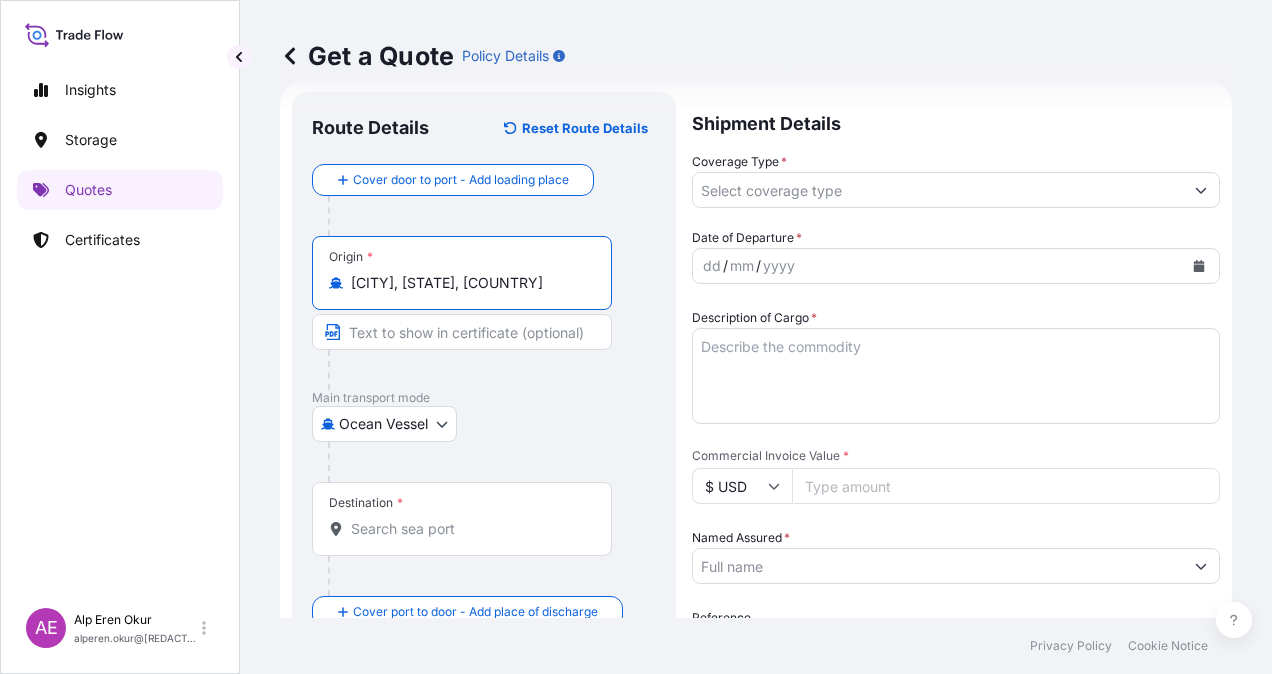 type on "[CITY], [STATE], [COUNTRY]" 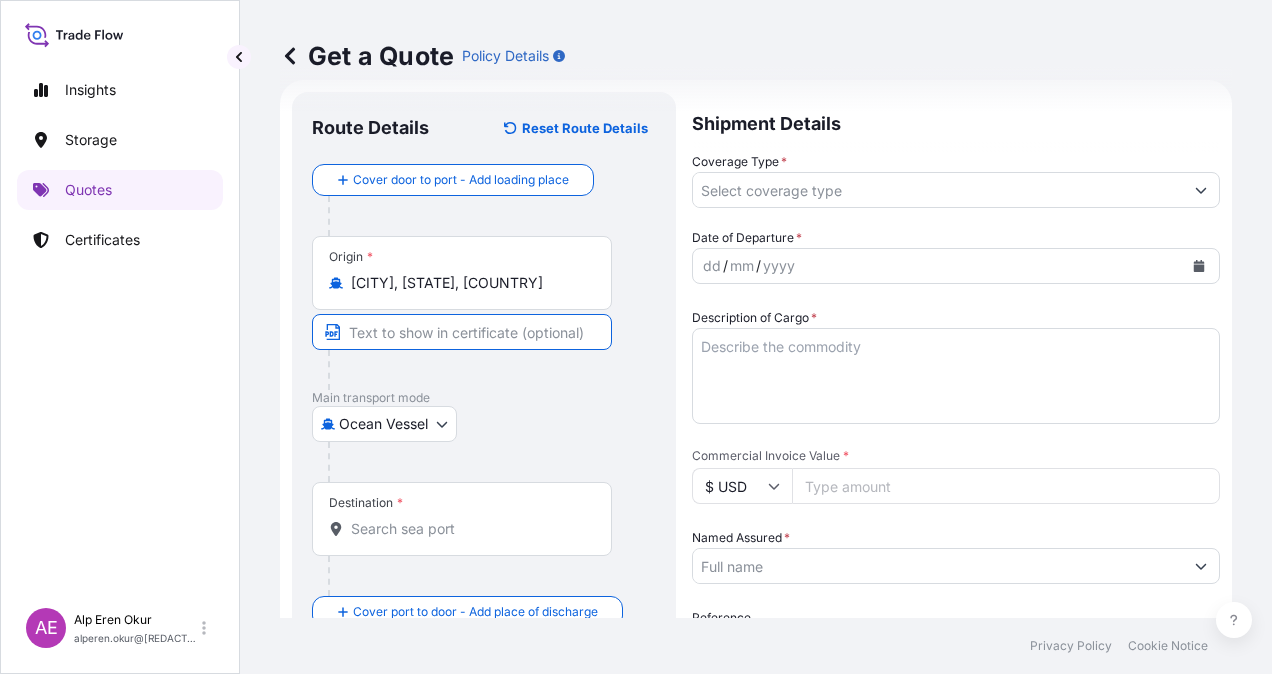 paste on "NEDERLAND, TX" 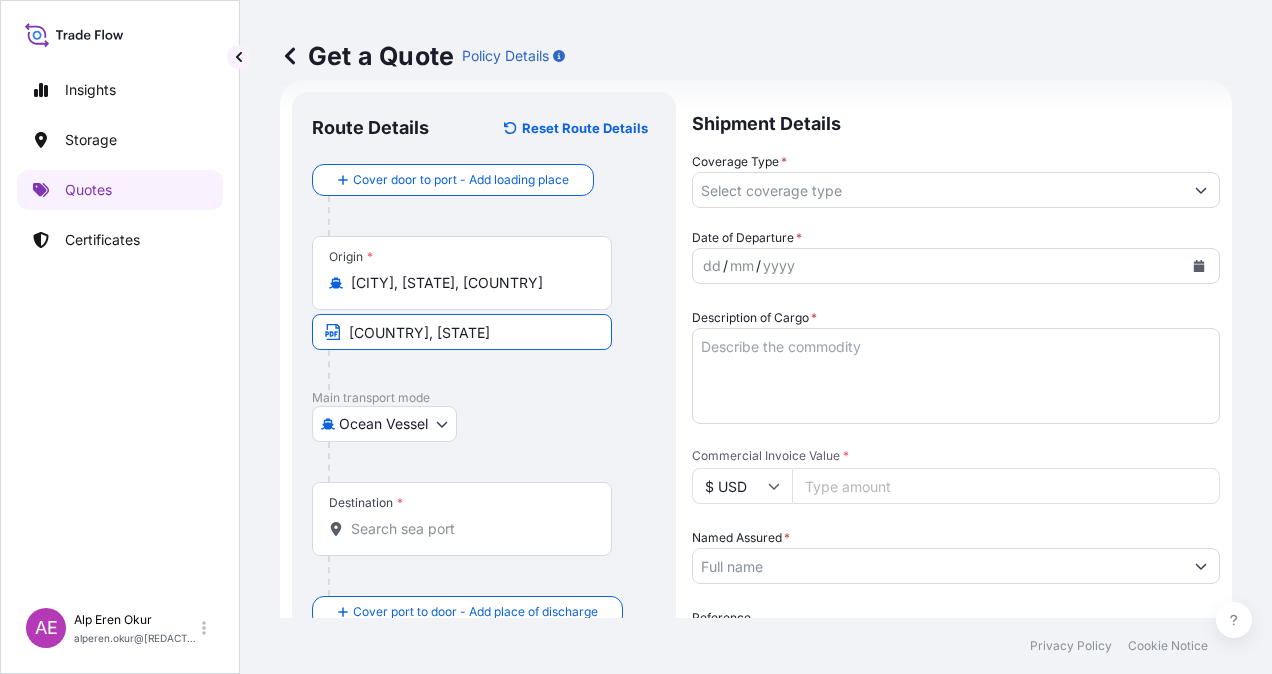 type on "[CITY], [STATE], [COUNTRY]" 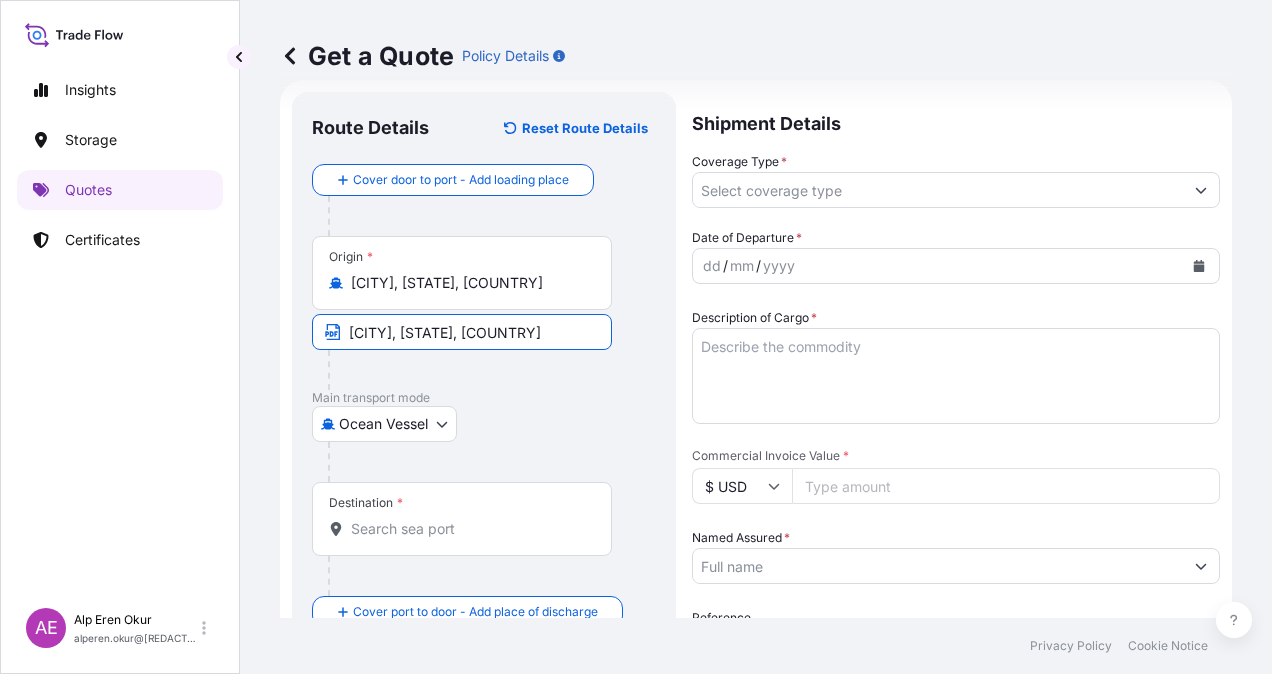 click on "Destination *" at bounding box center [462, 519] 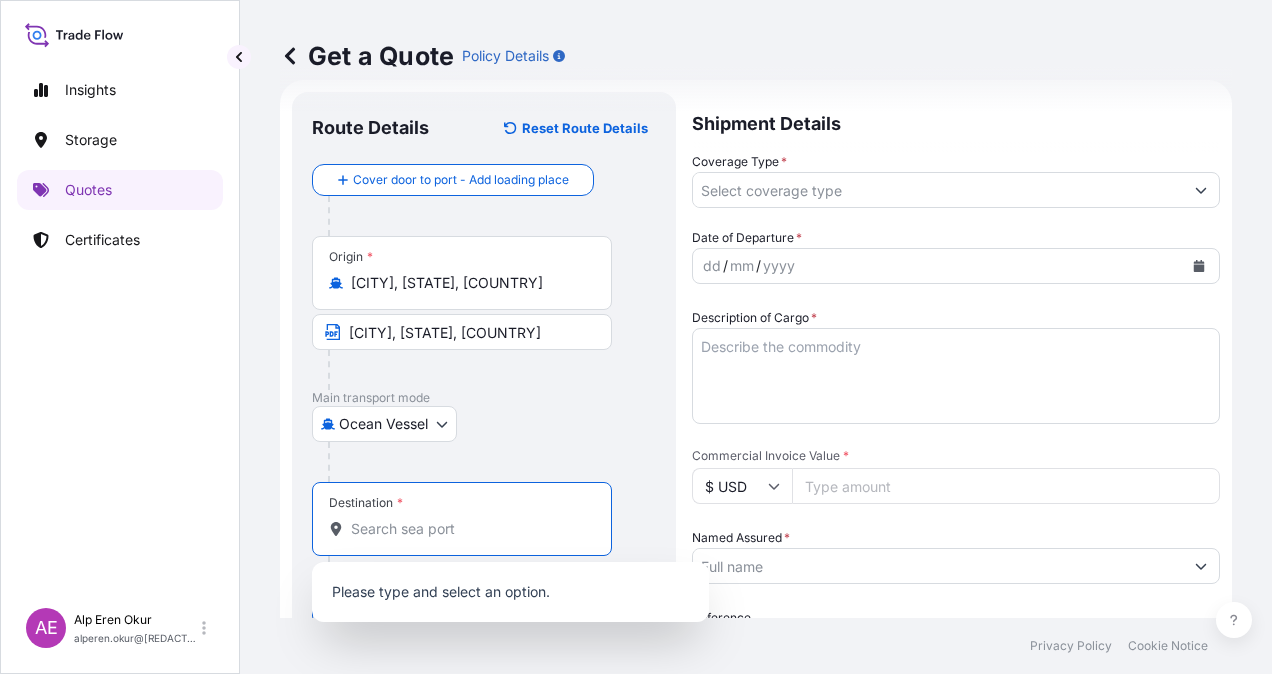paste on "AIN SOKHNA" 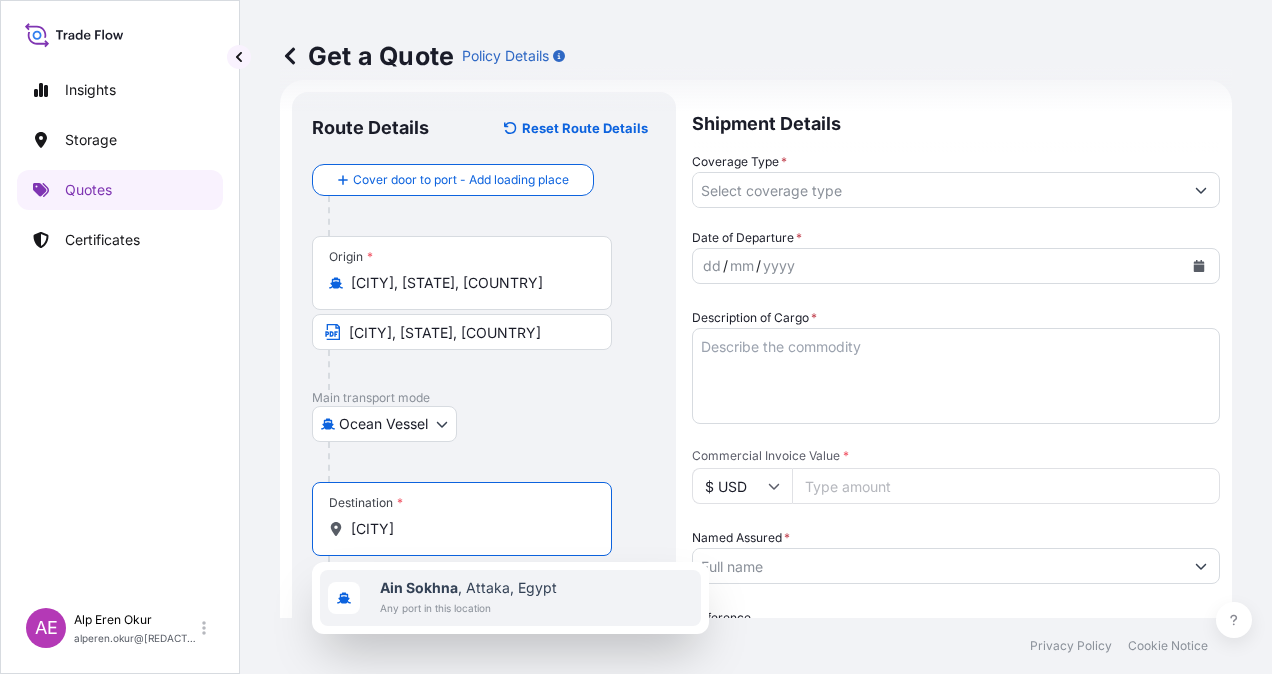 click on "Ain Sokhna , Attaka, Egypt" at bounding box center [468, 588] 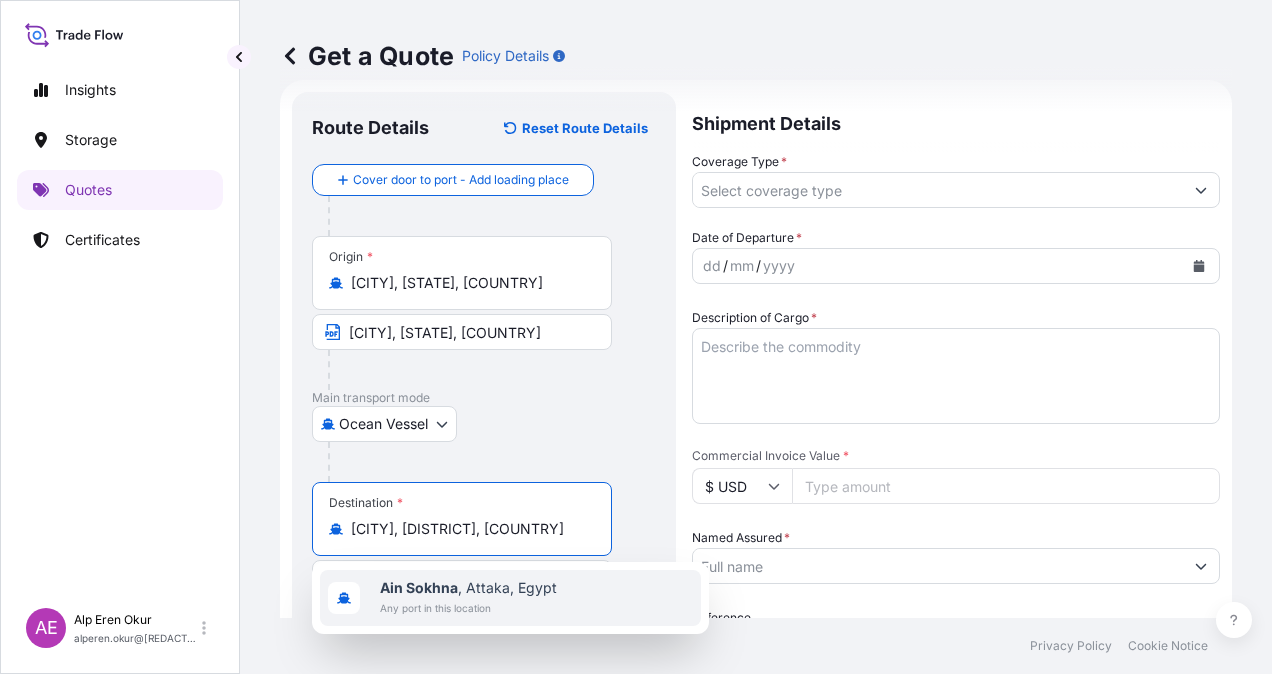 type on "Ain Sokhna, Attaka, Egypt" 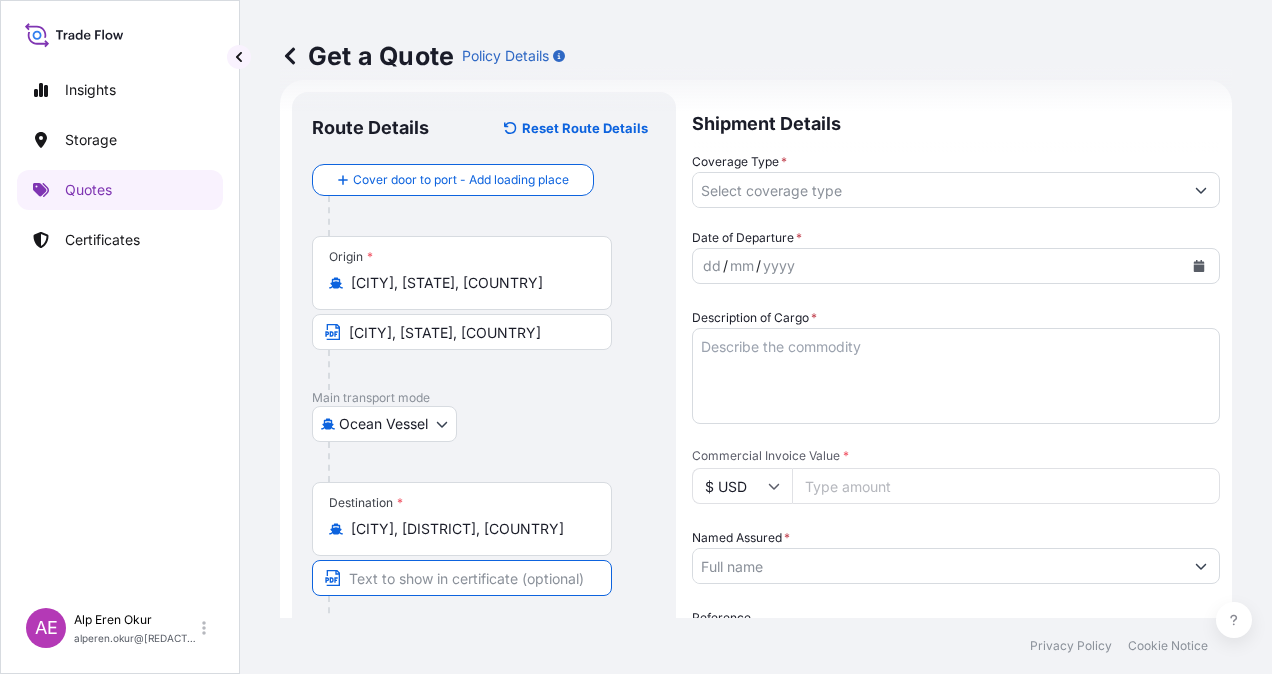 click at bounding box center (462, 578) 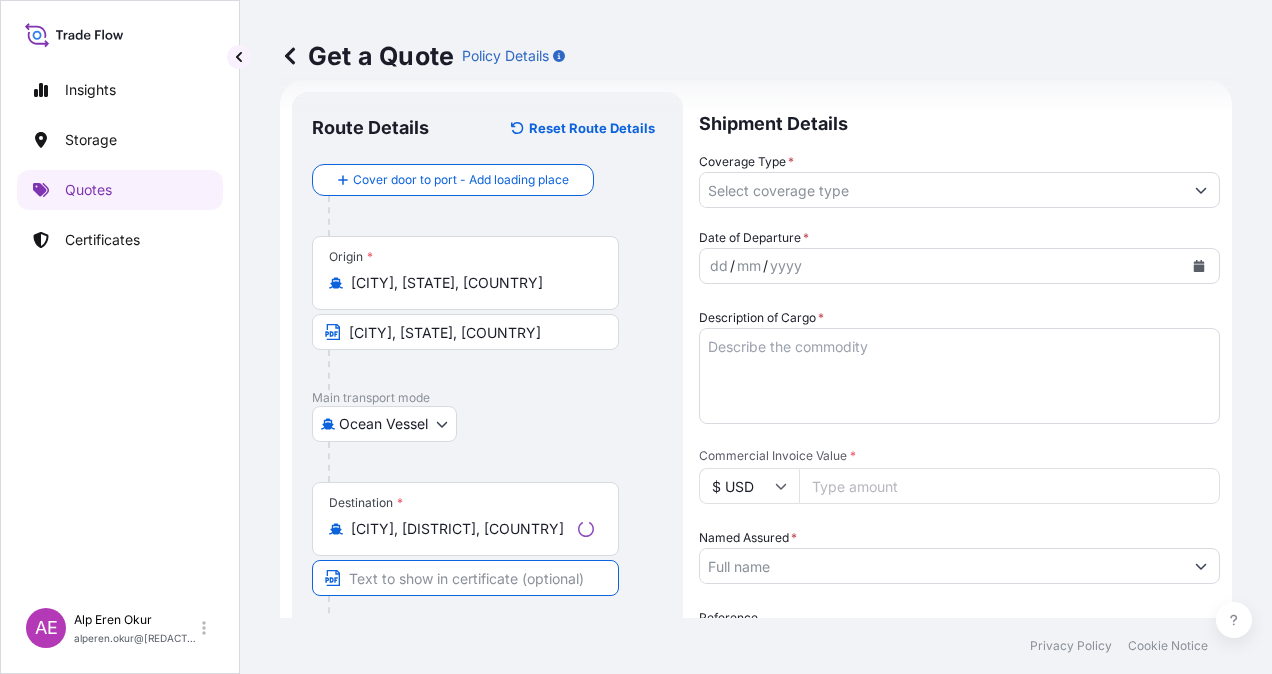 paste on "AIN SOKHNA" 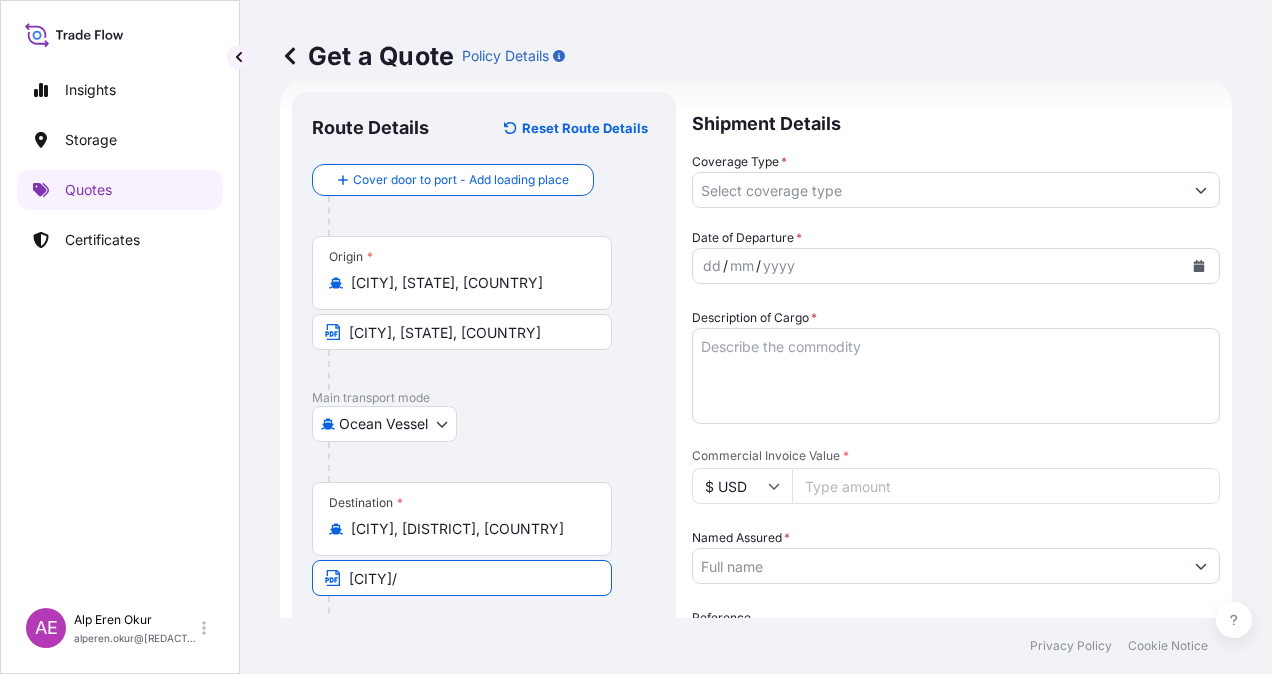paste on "EGYPT" 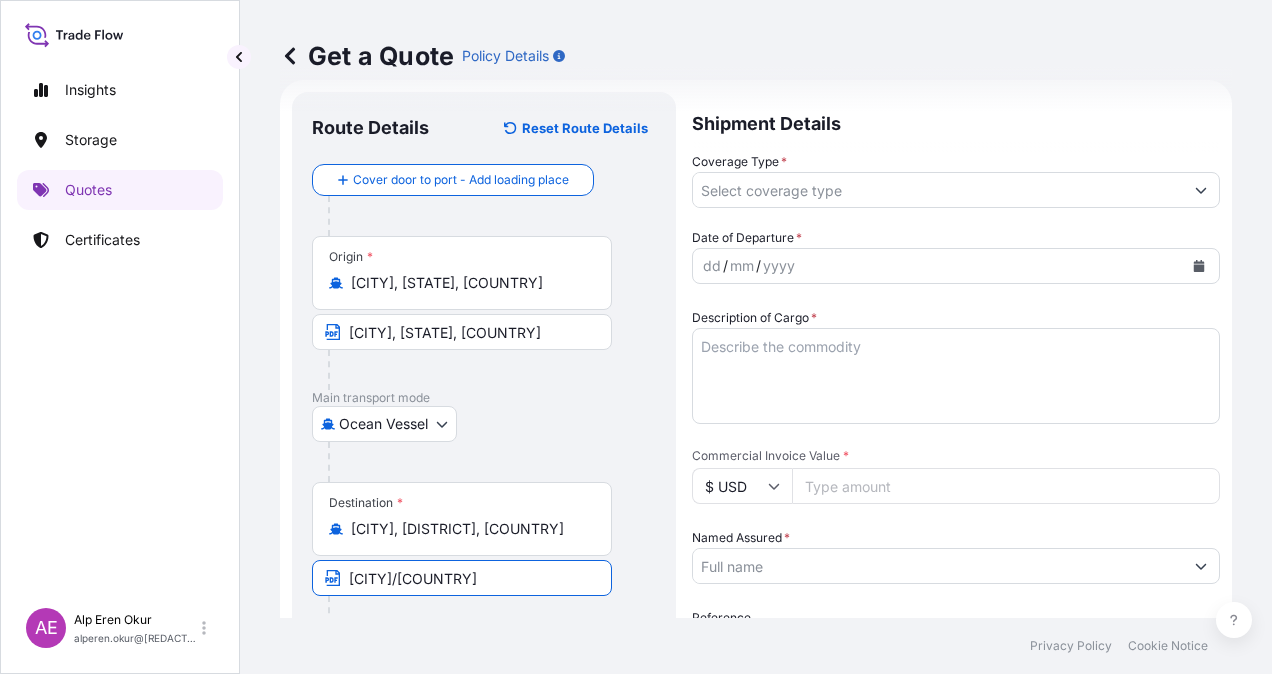 type on "[CITY]/[COUNTRY]" 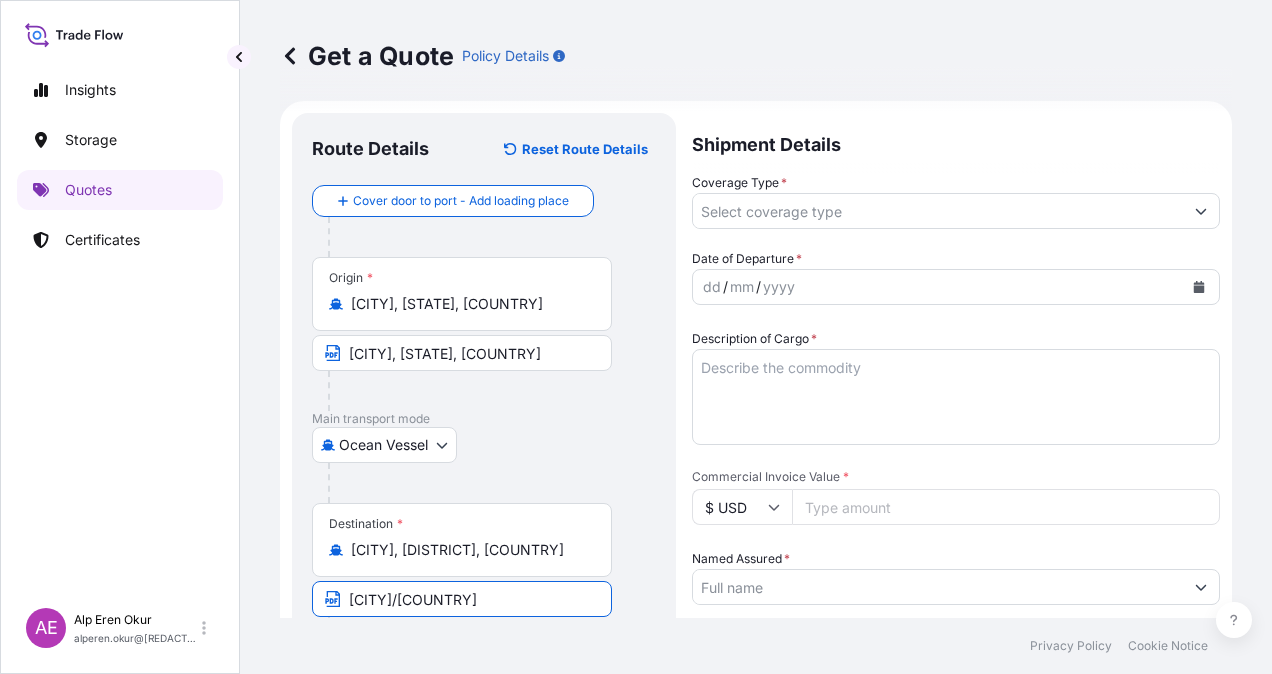scroll, scrollTop: 0, scrollLeft: 0, axis: both 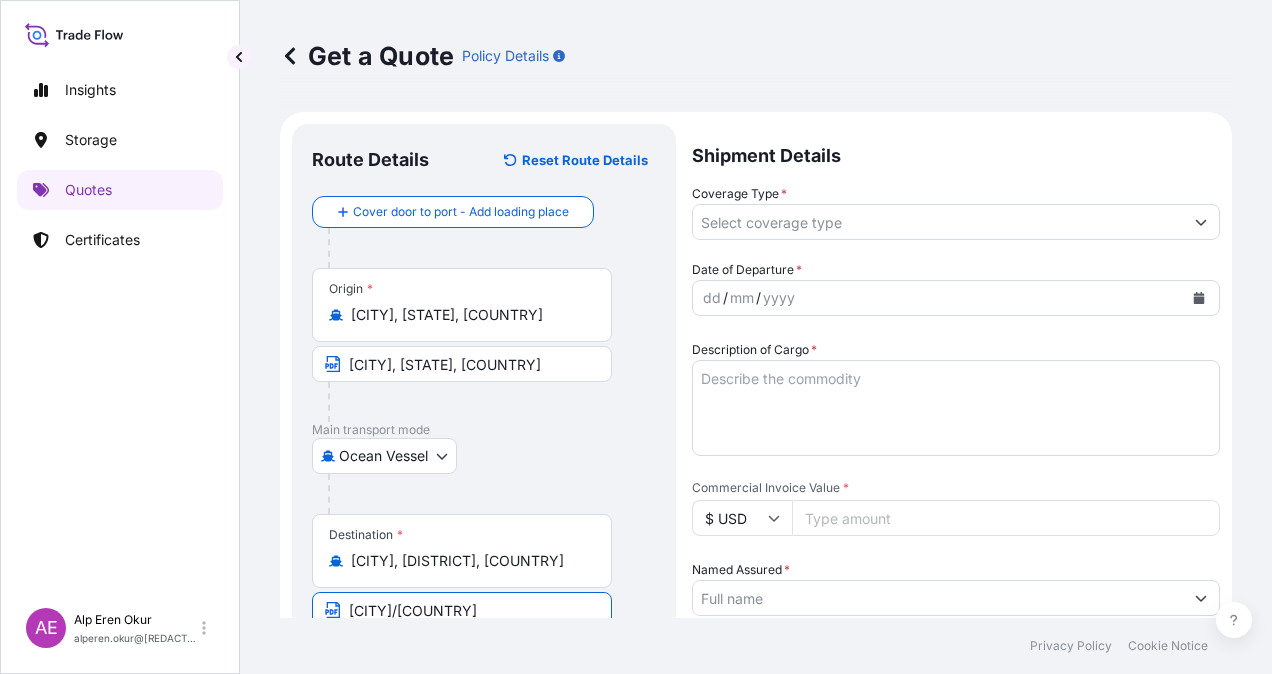 click on "Coverage Type *" at bounding box center [938, 222] 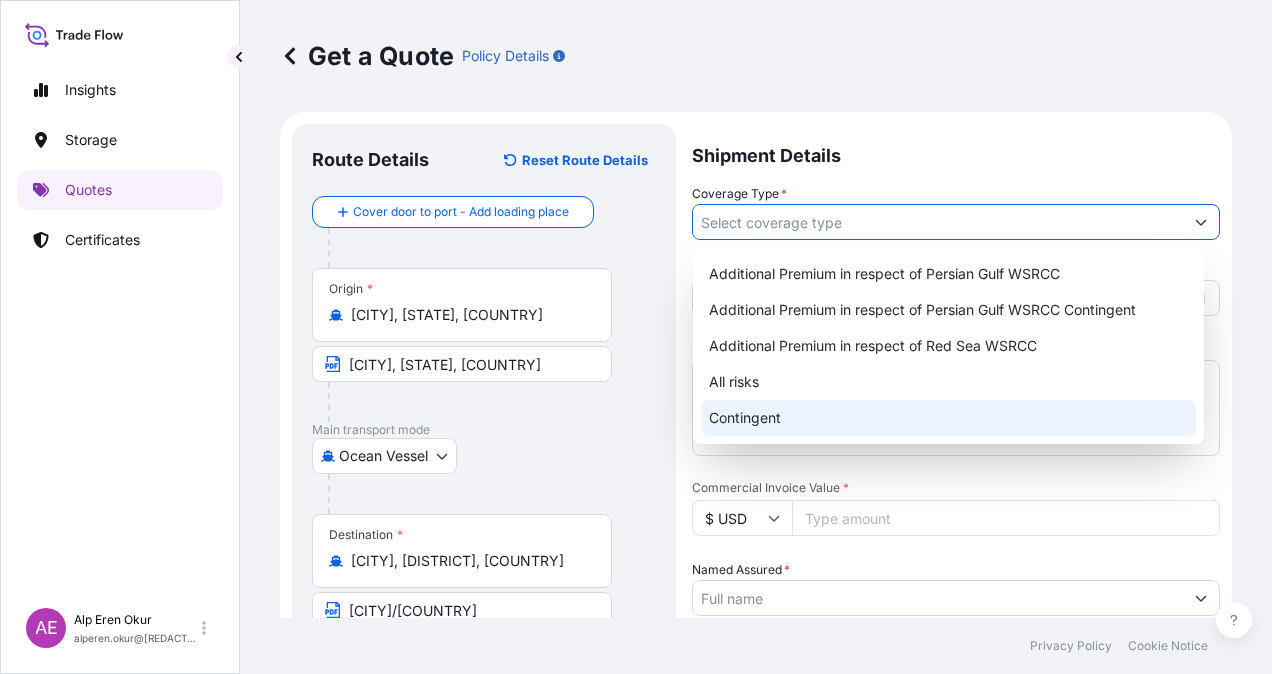 click on "All risks" at bounding box center (948, 382) 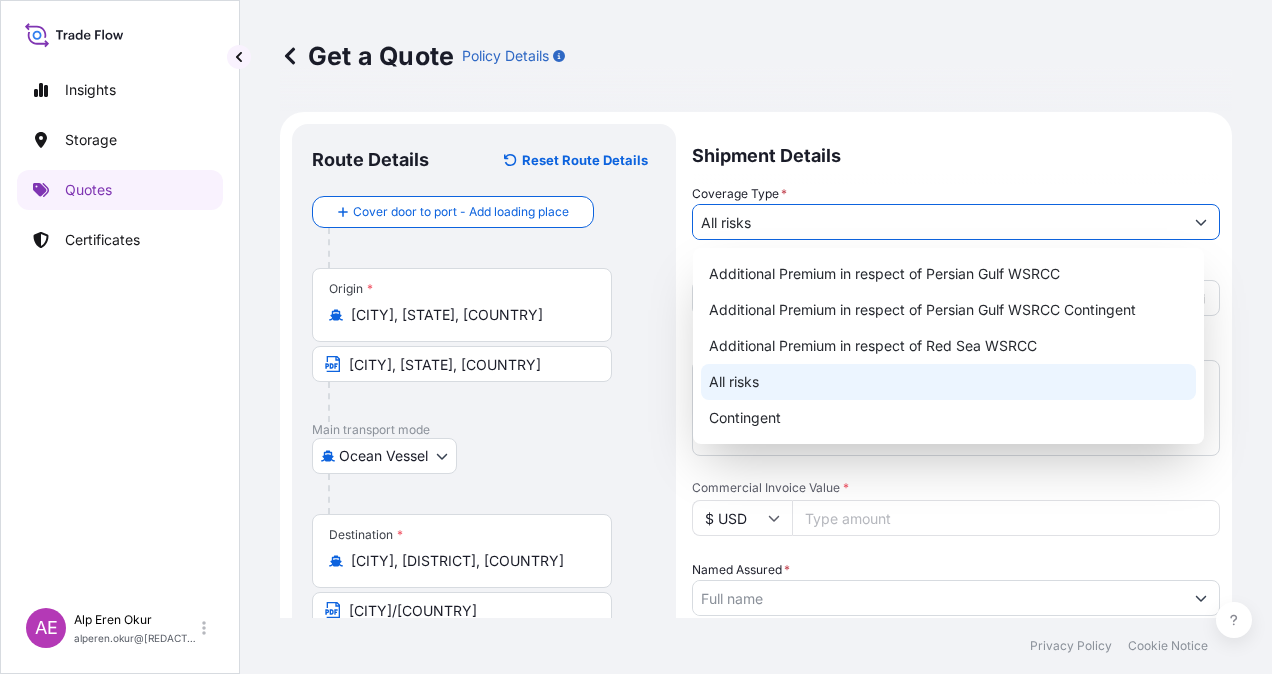 click on "All risks" at bounding box center [948, 382] 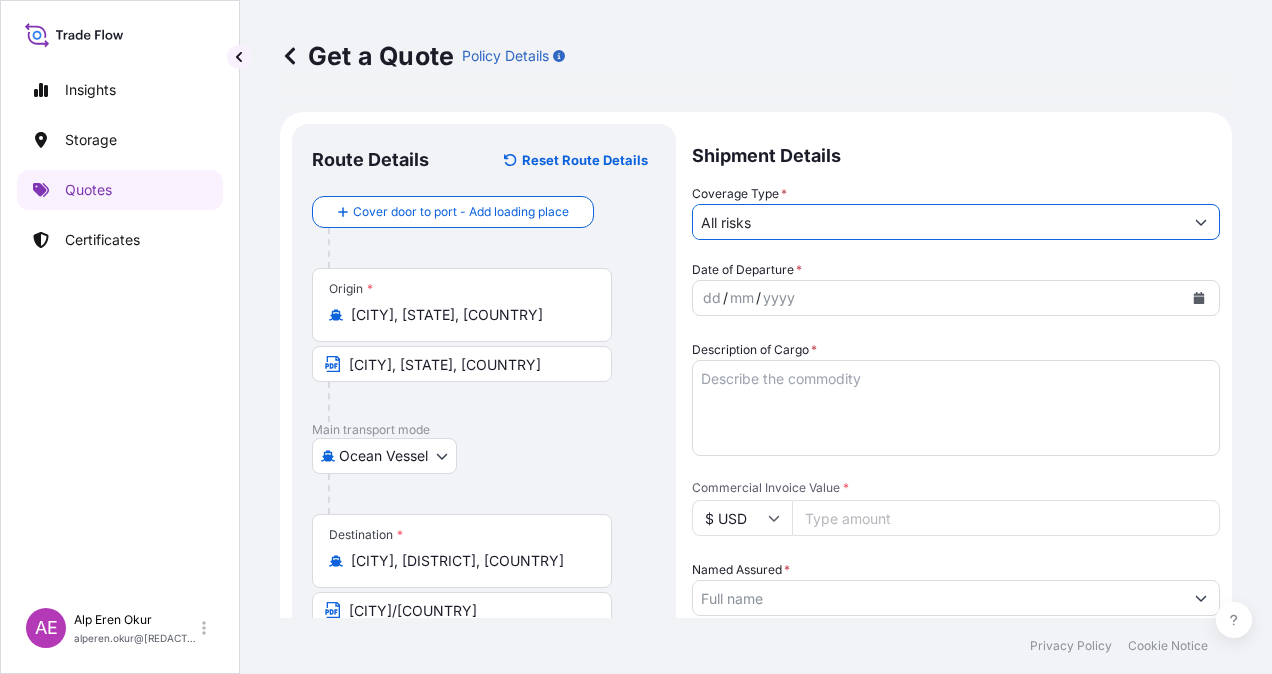 click on "dd" at bounding box center (712, 298) 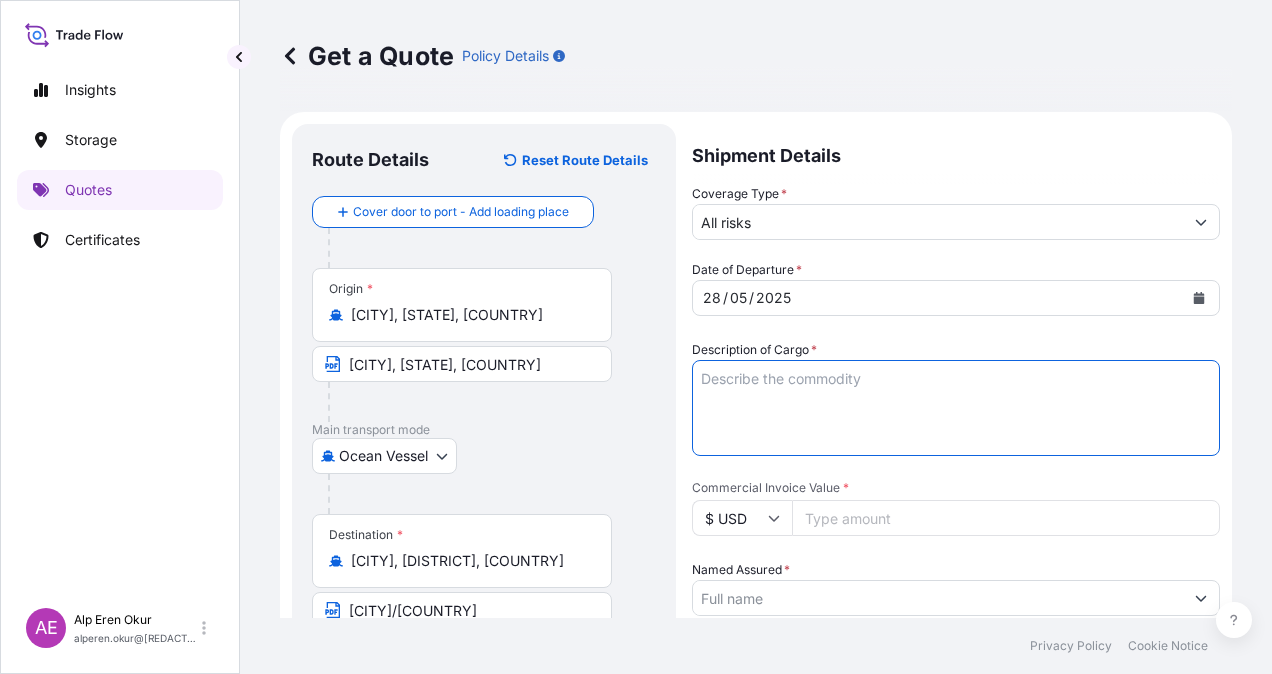 click on "Description of Cargo *" at bounding box center [956, 408] 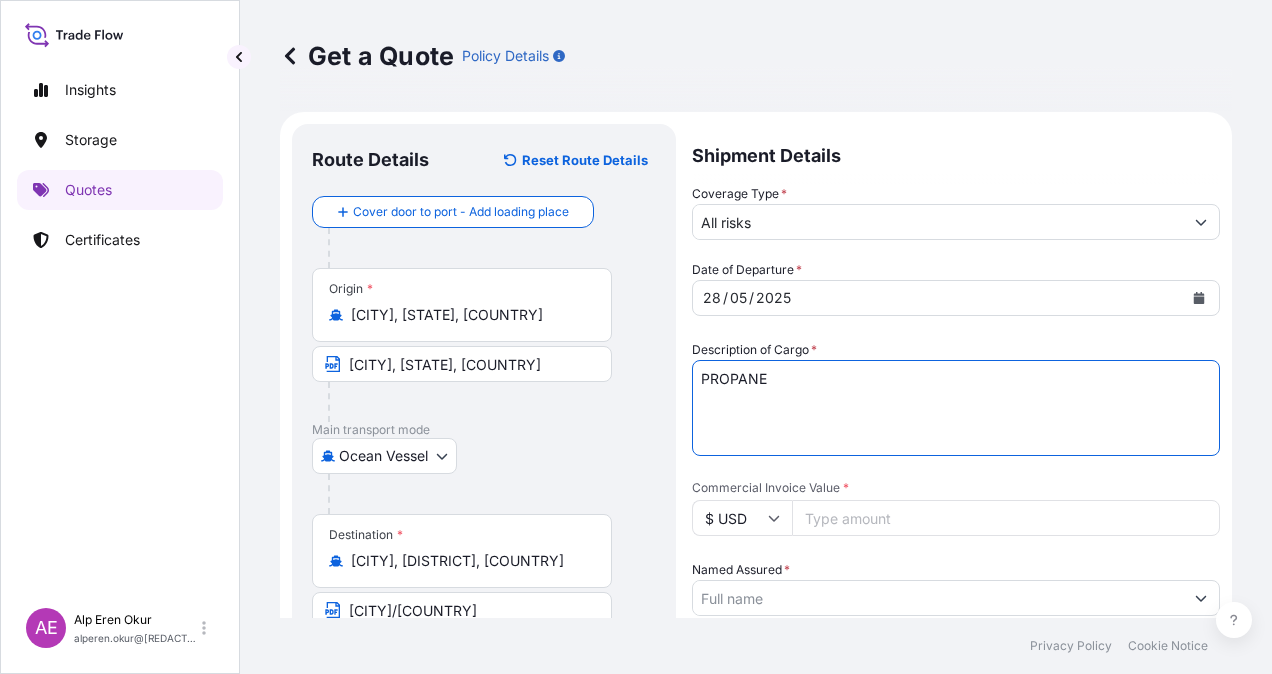 type on "PROPANE" 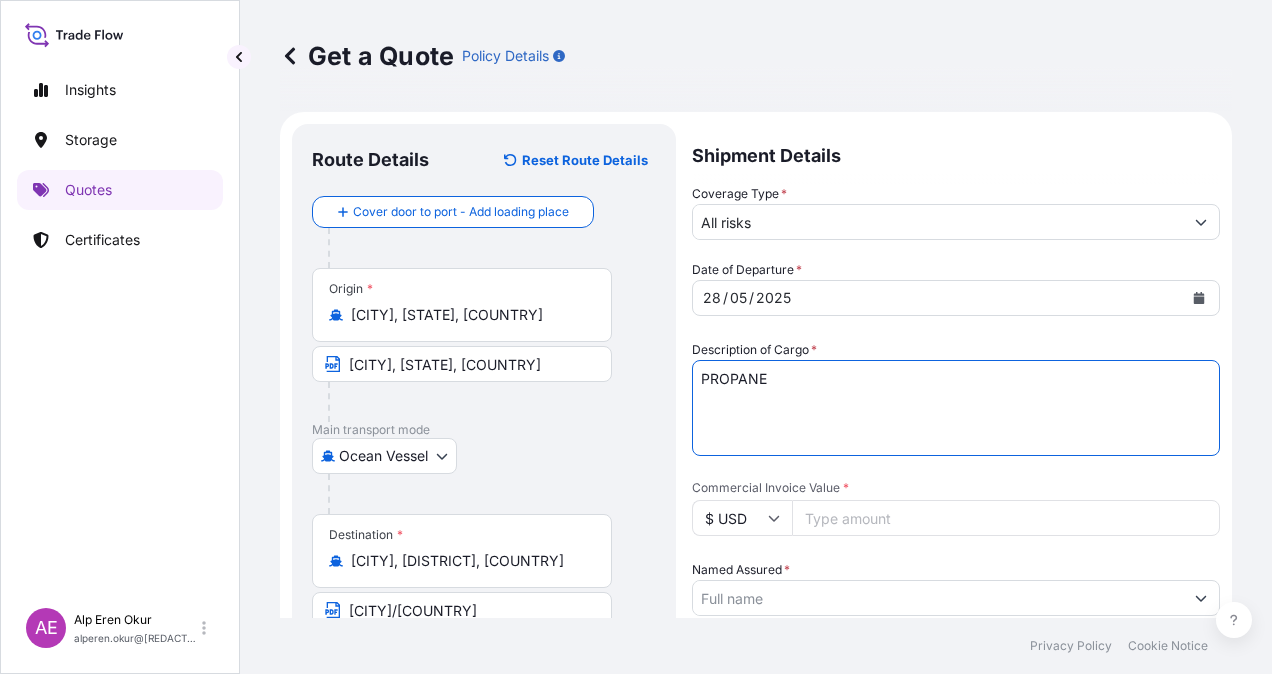 click on "Commercial Invoice Value   *" at bounding box center [1006, 518] 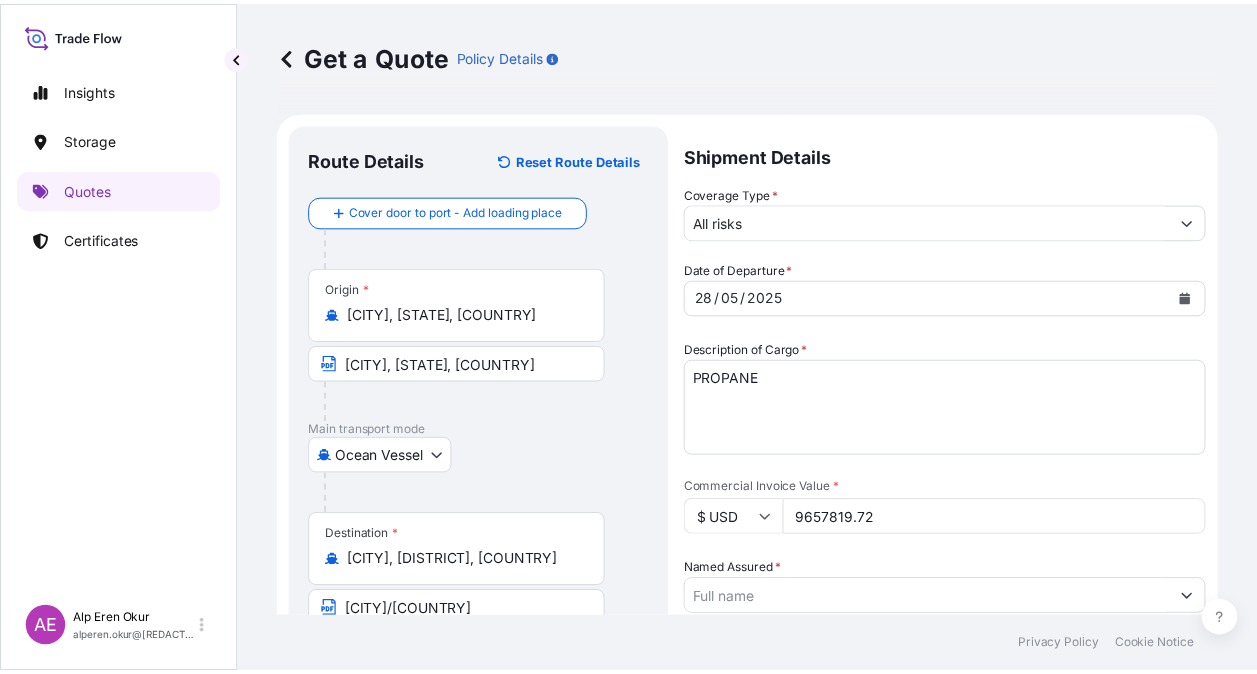 scroll, scrollTop: 200, scrollLeft: 0, axis: vertical 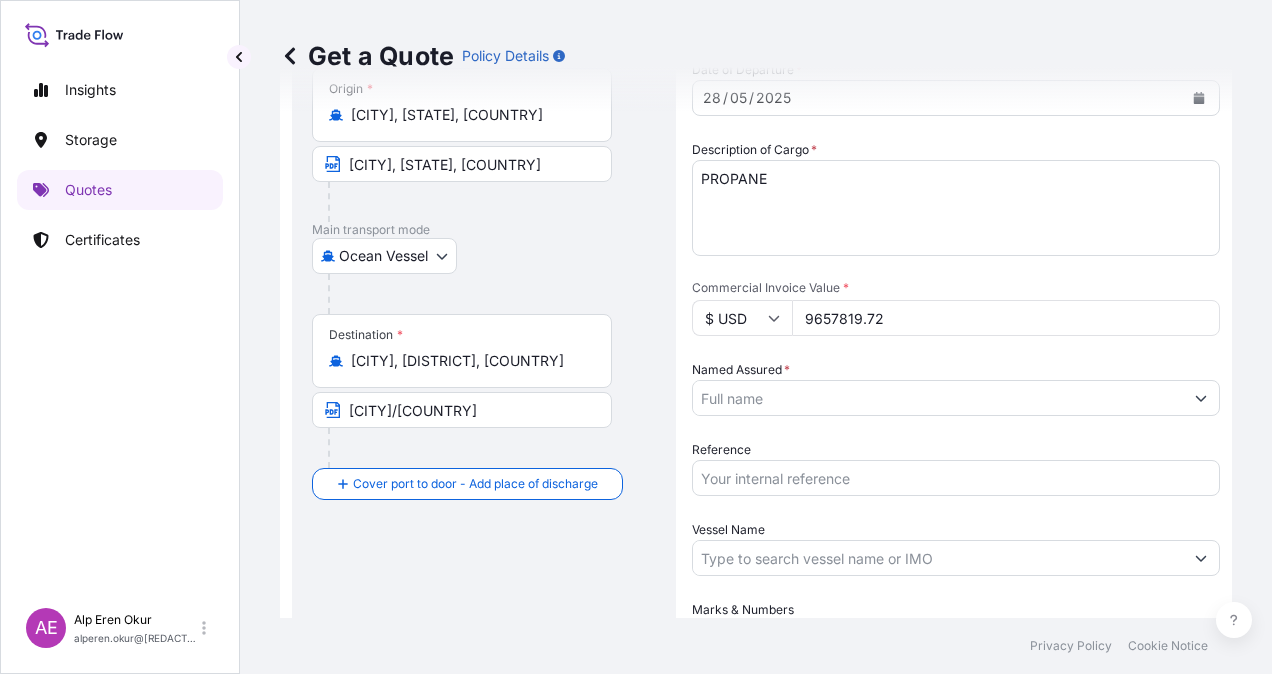 type on "9657819.72" 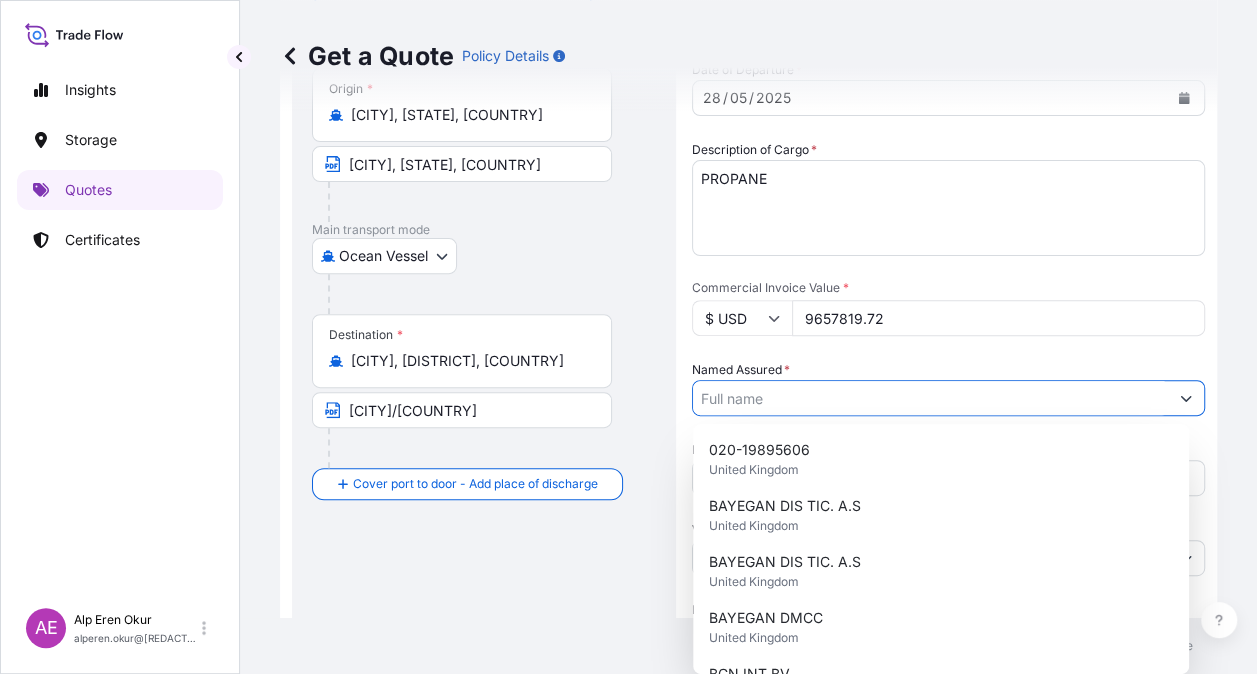 click on "Named Assured *" at bounding box center [930, 398] 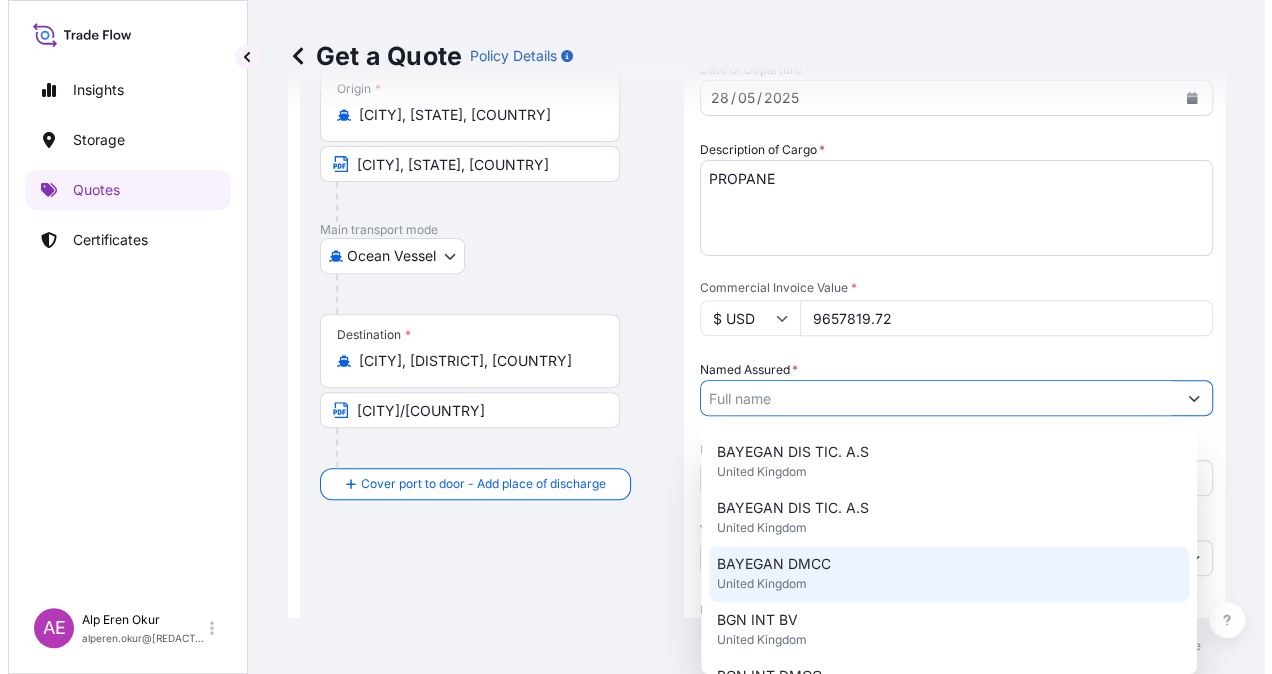 scroll, scrollTop: 200, scrollLeft: 0, axis: vertical 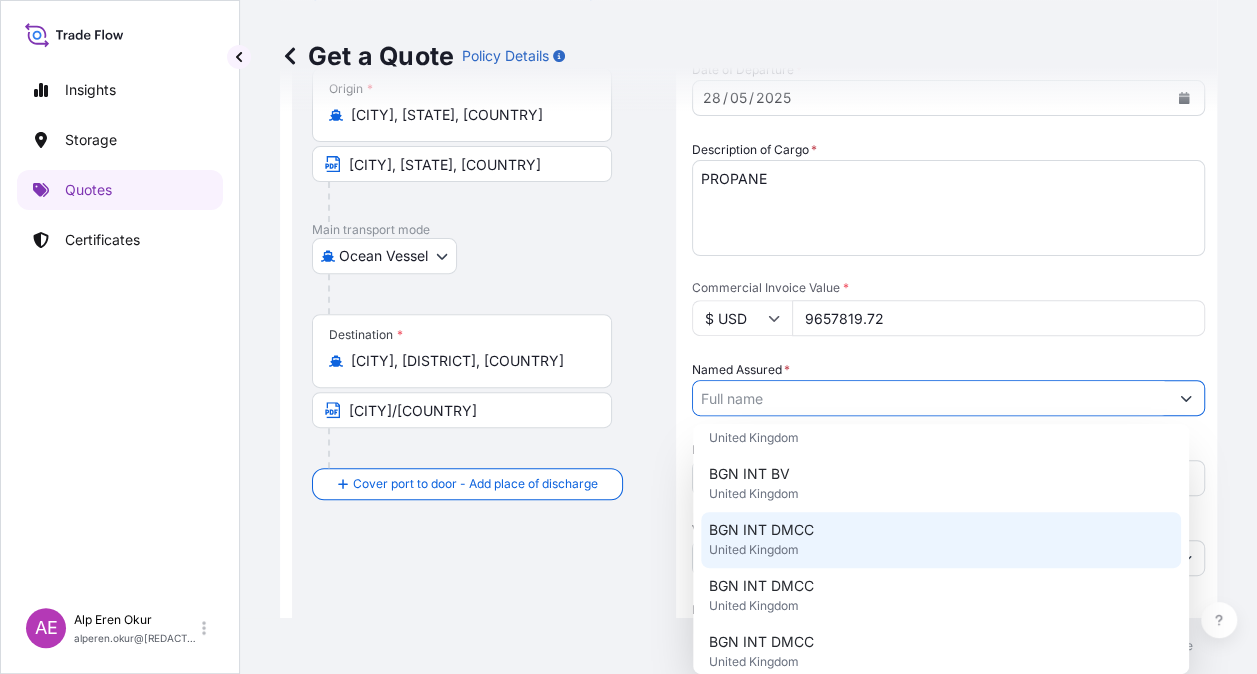 click on "BGN INT DMCC United Kingdom" at bounding box center (941, 540) 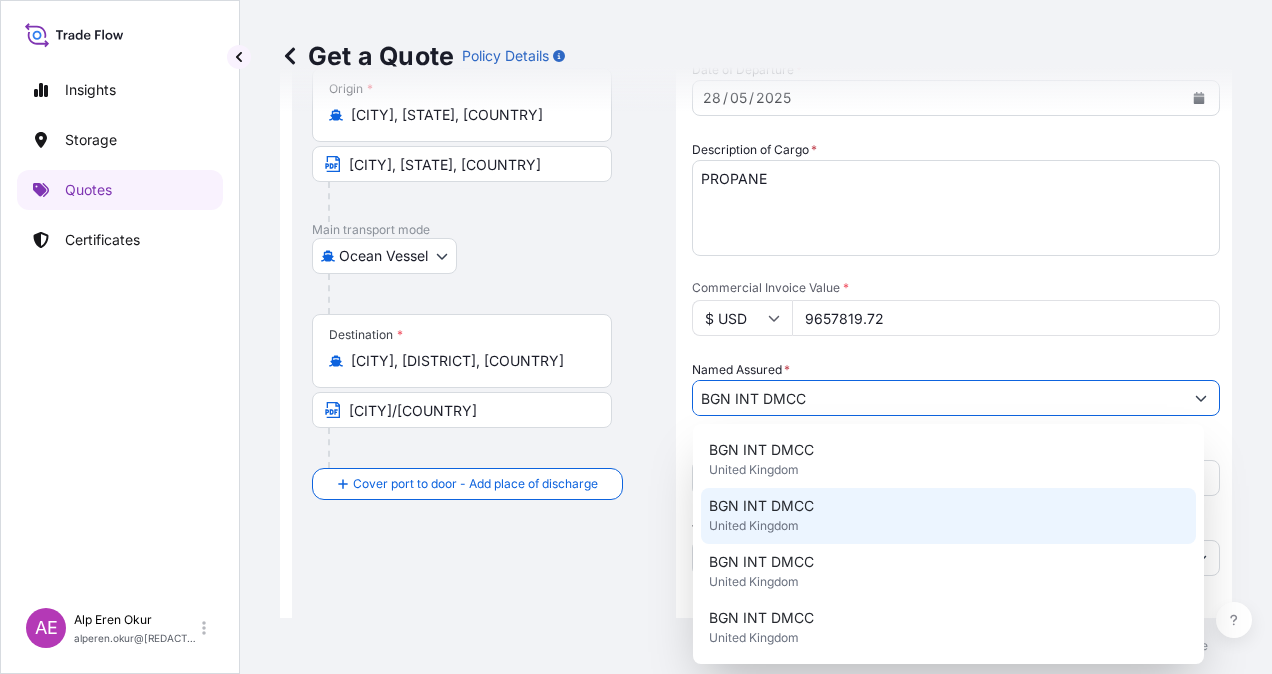 click on "BGN INT DMCC United Kingdom" at bounding box center (948, 516) 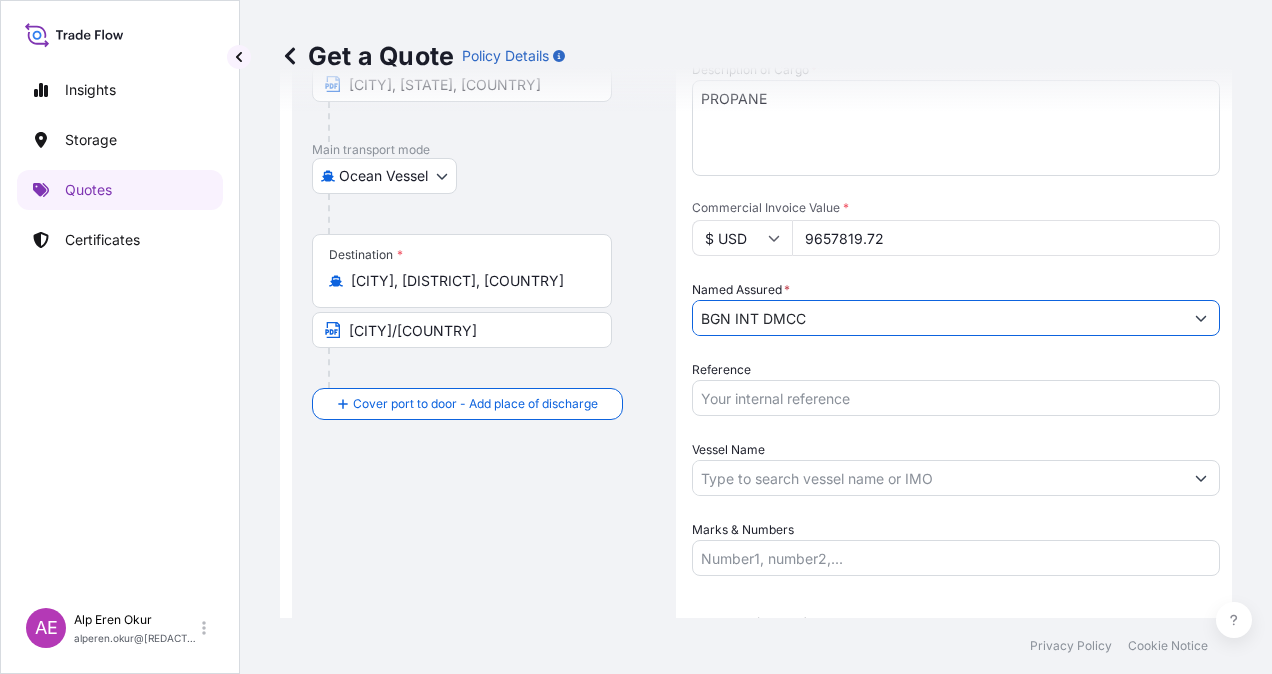 scroll, scrollTop: 398, scrollLeft: 0, axis: vertical 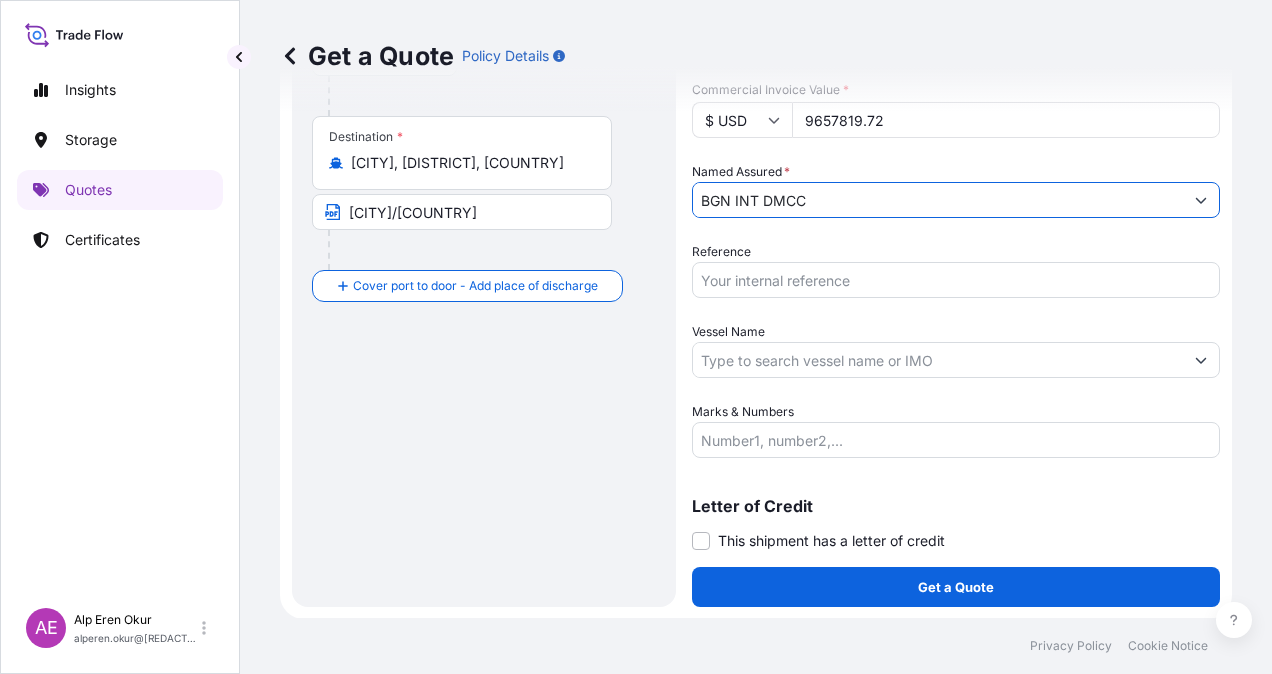 click on "Vessel Name" at bounding box center (938, 360) 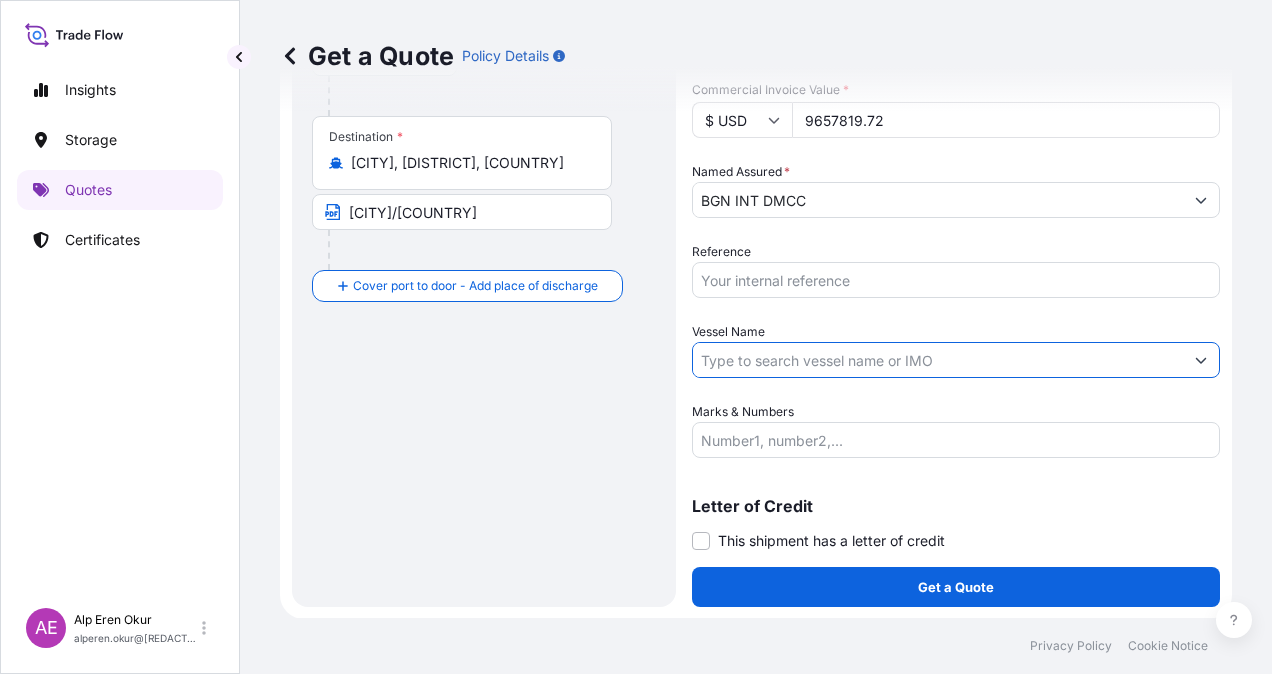 paste on "[COMPANY]" 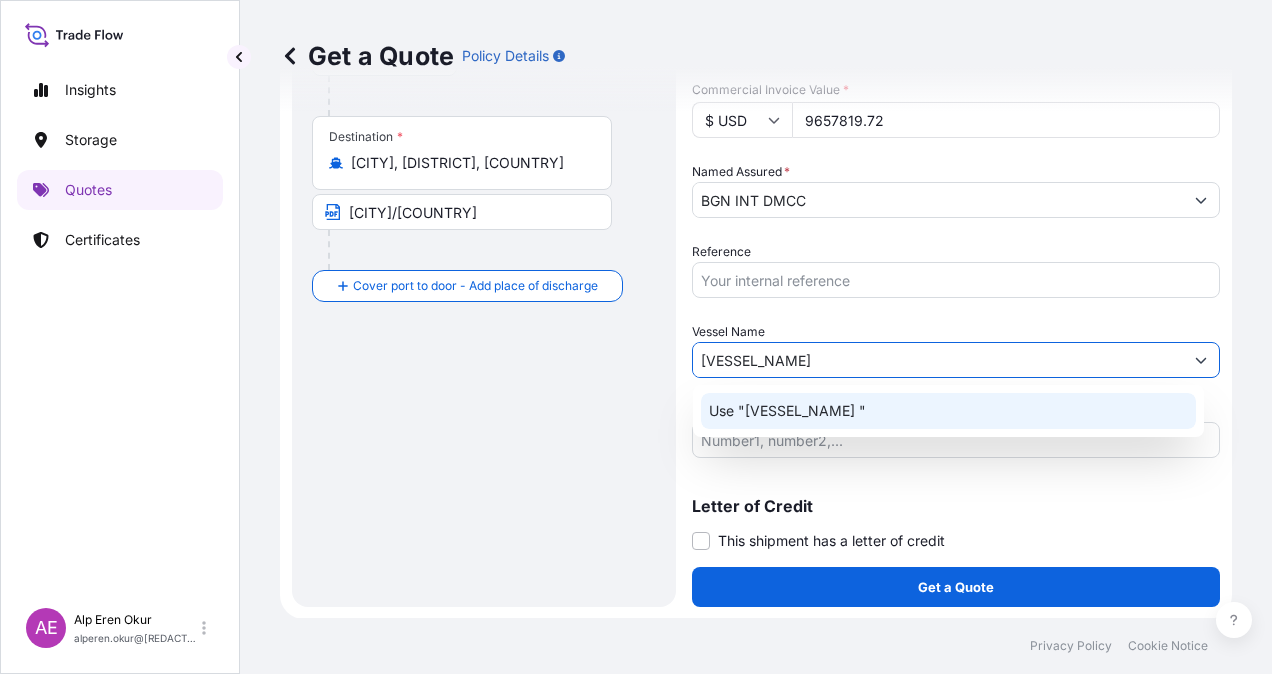 click on "Use "PERTAMINA GAS TULIP "" 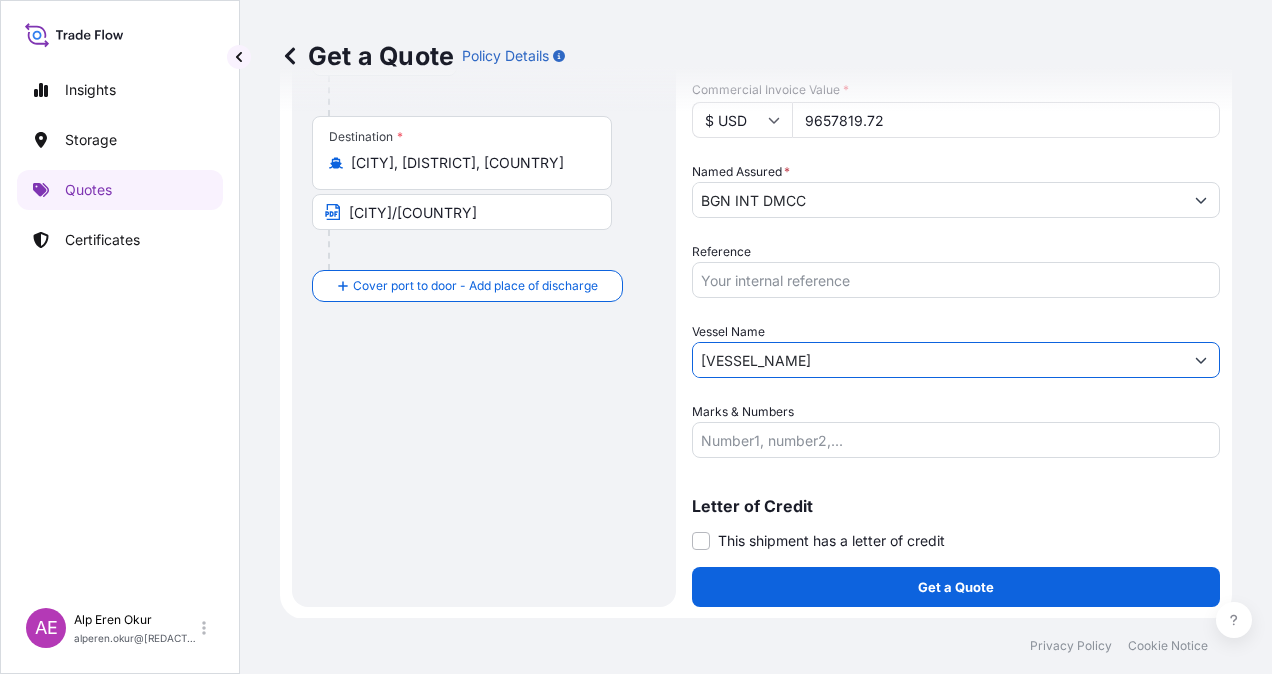 type on "[COMPANY]" 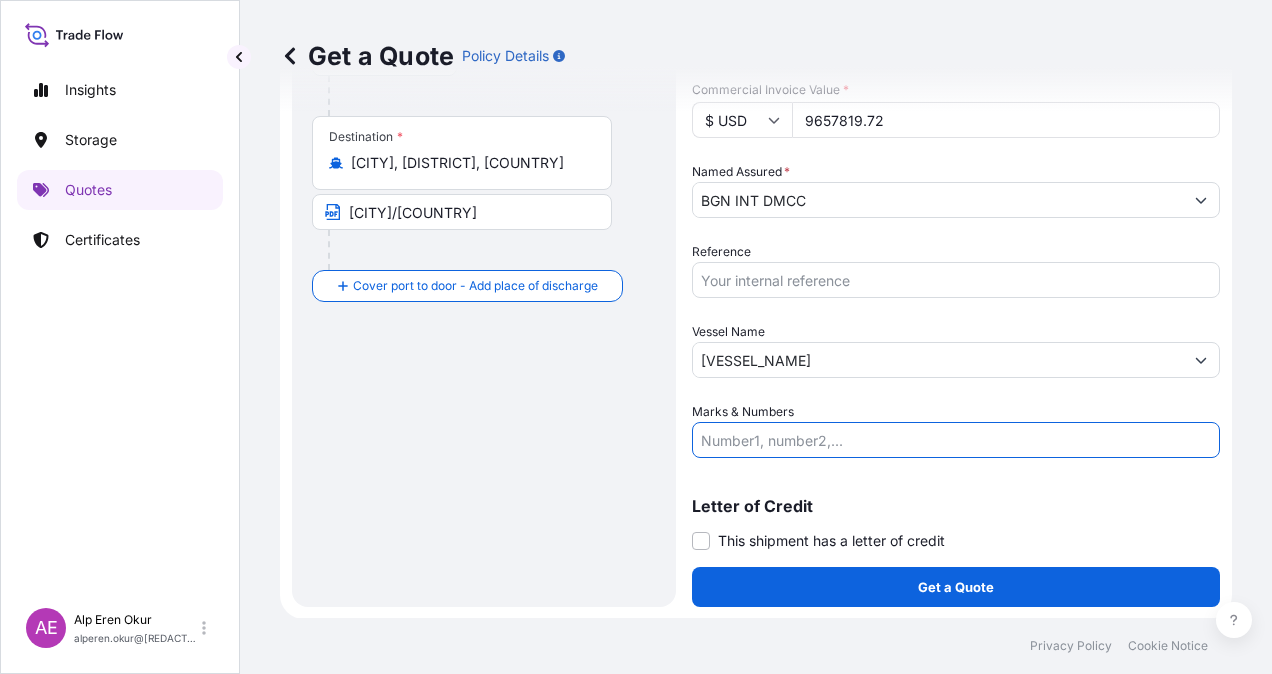 click on "Marks & Numbers" at bounding box center (956, 440) 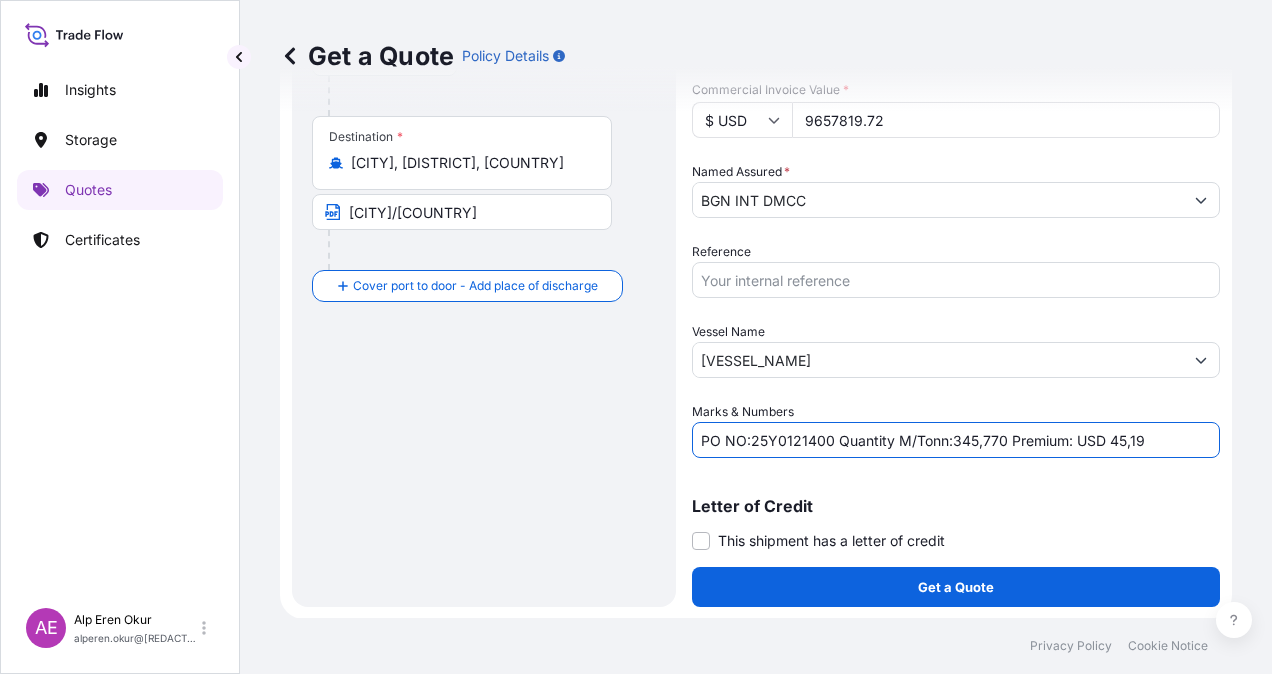 drag, startPoint x: 750, startPoint y: 438, endPoint x: 827, endPoint y: 437, distance: 77.00649 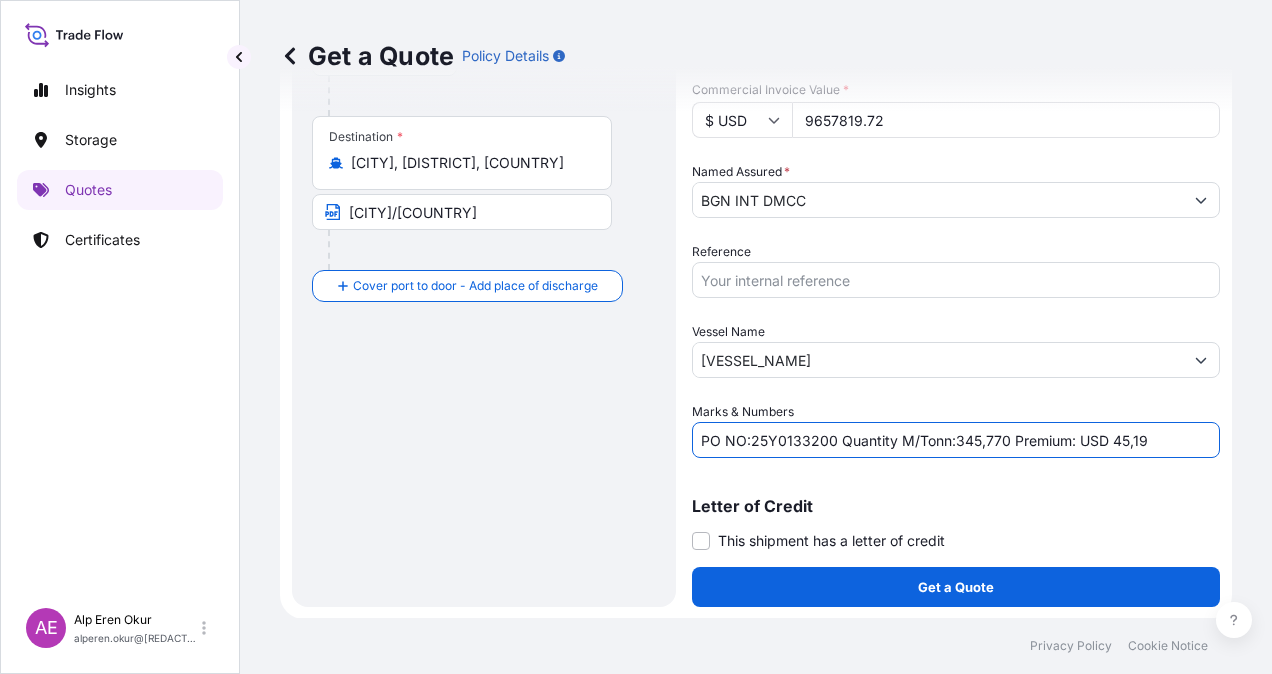 drag, startPoint x: 955, startPoint y: 438, endPoint x: 1007, endPoint y: 438, distance: 52 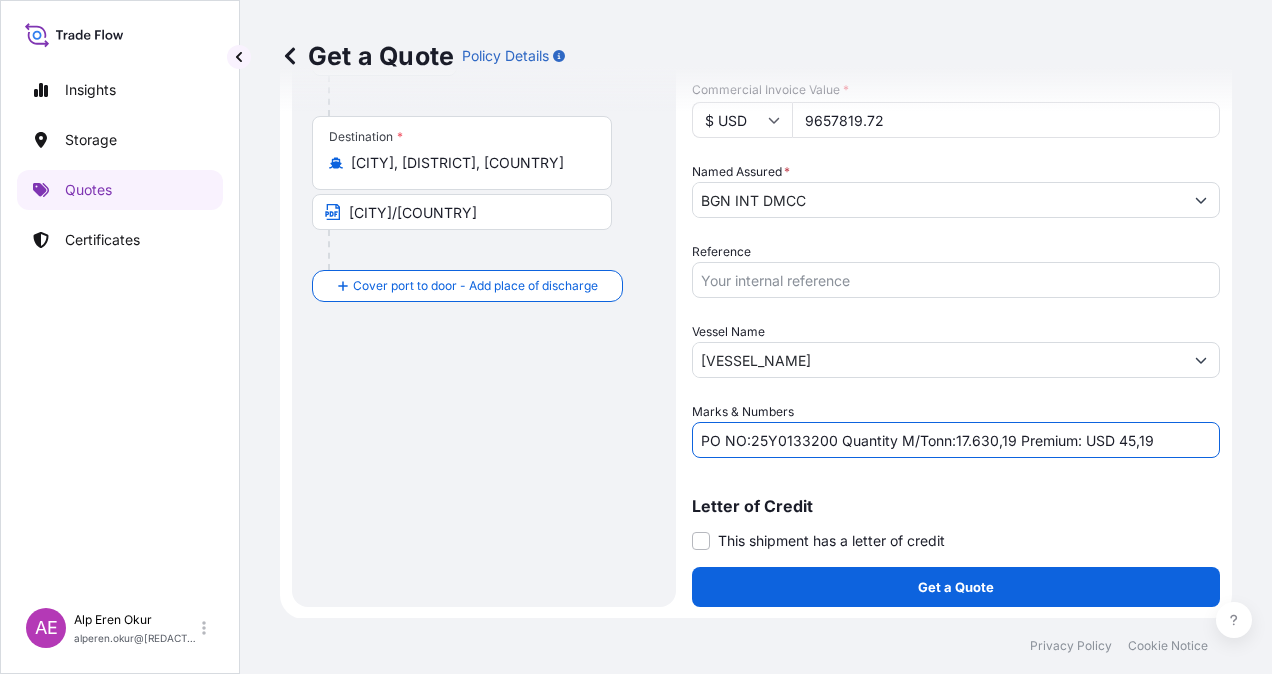 drag, startPoint x: 1120, startPoint y: 434, endPoint x: 1204, endPoint y: 436, distance: 84.0238 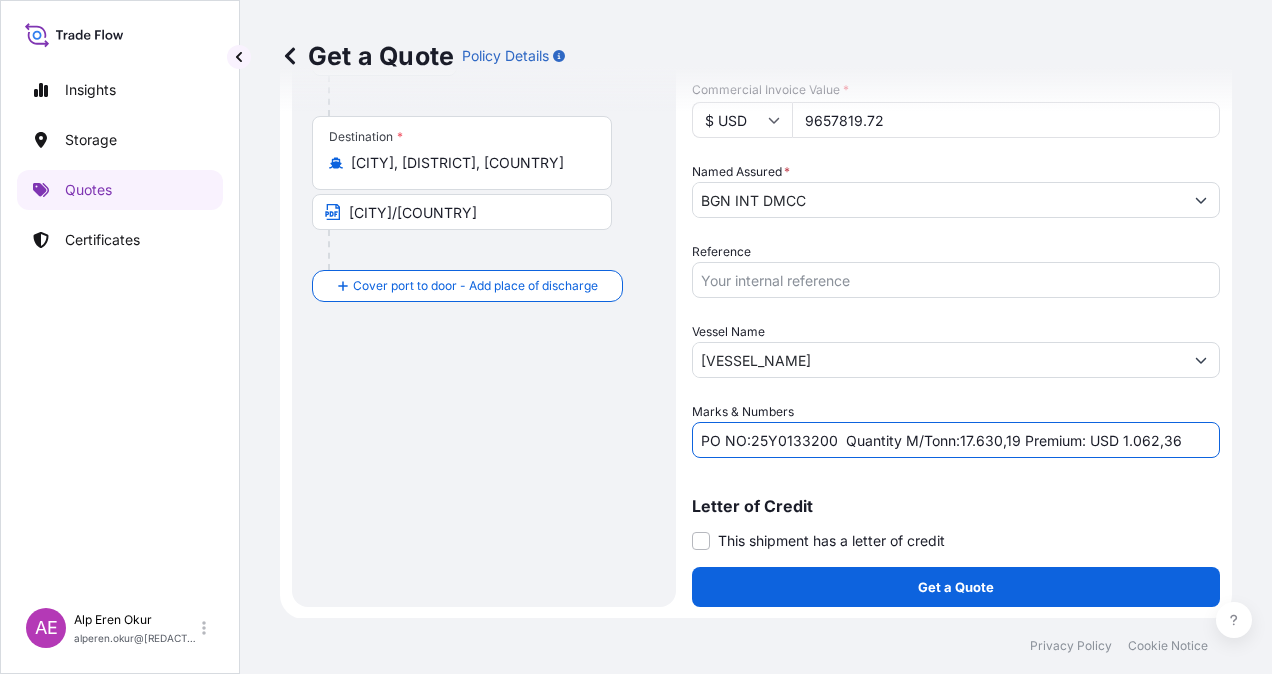 type on "PO NO:25Y0133200  Quantity M/Tonn:17.630,19 Premium: USD 1.062,36" 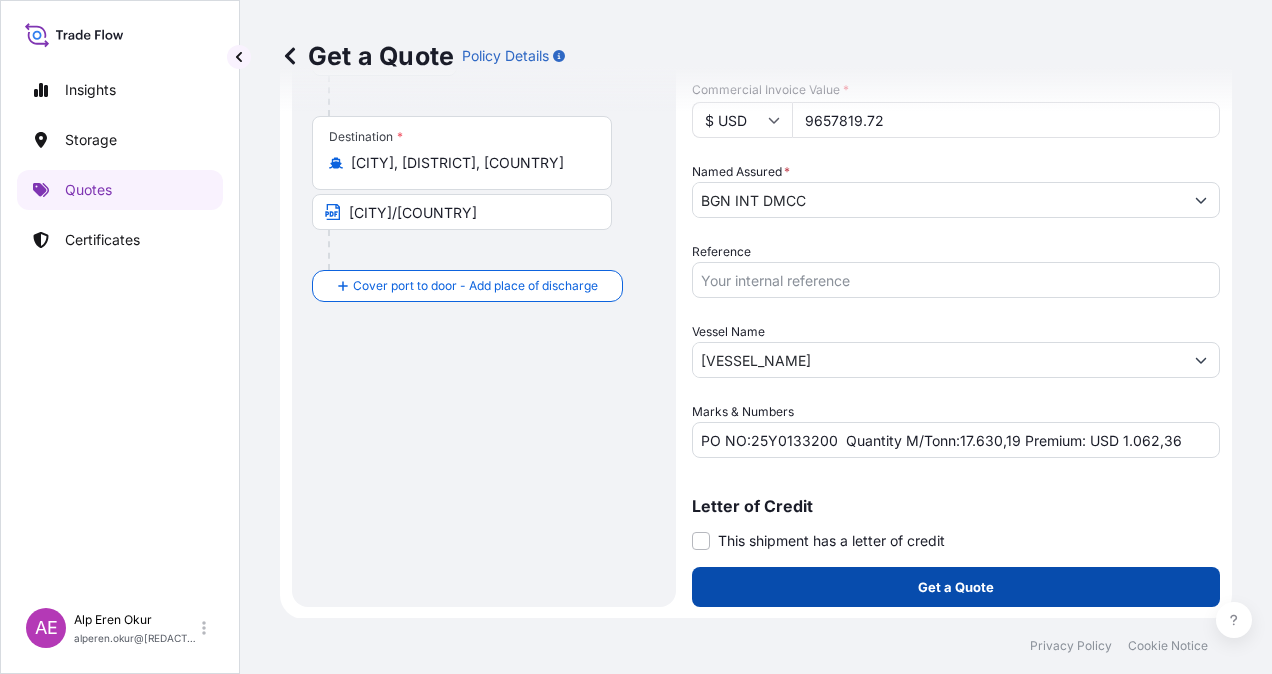click on "Get a Quote" at bounding box center (956, 587) 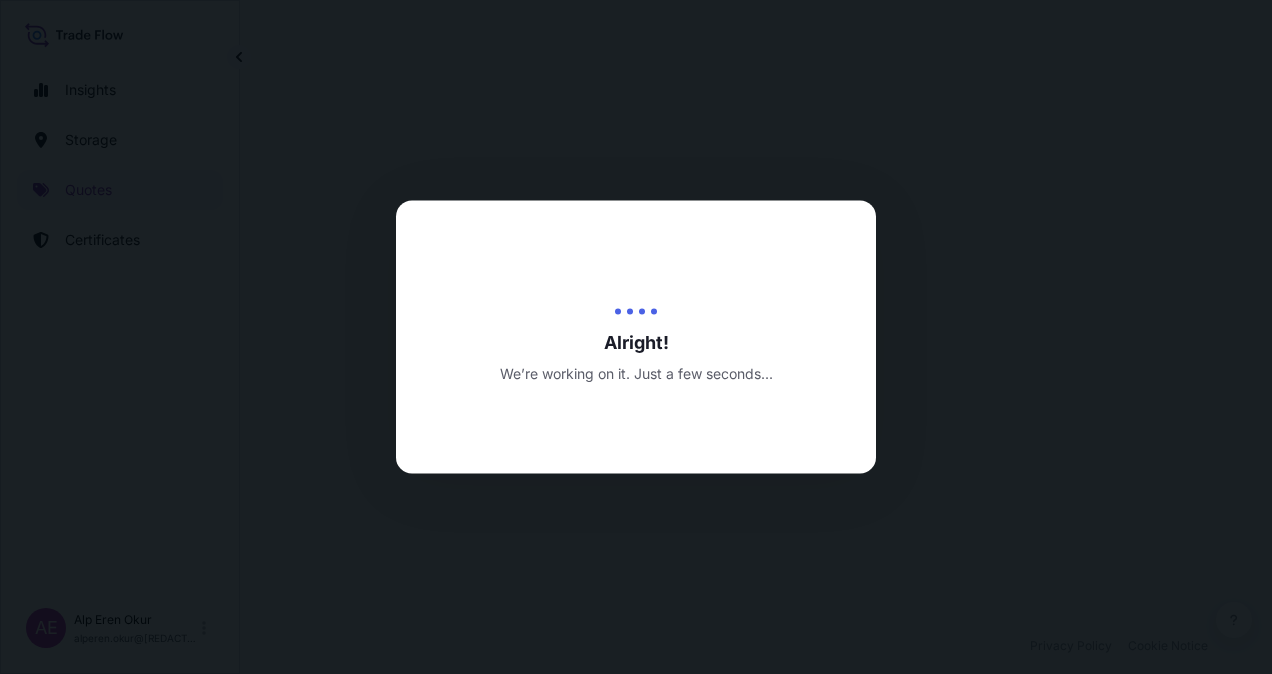 scroll, scrollTop: 0, scrollLeft: 0, axis: both 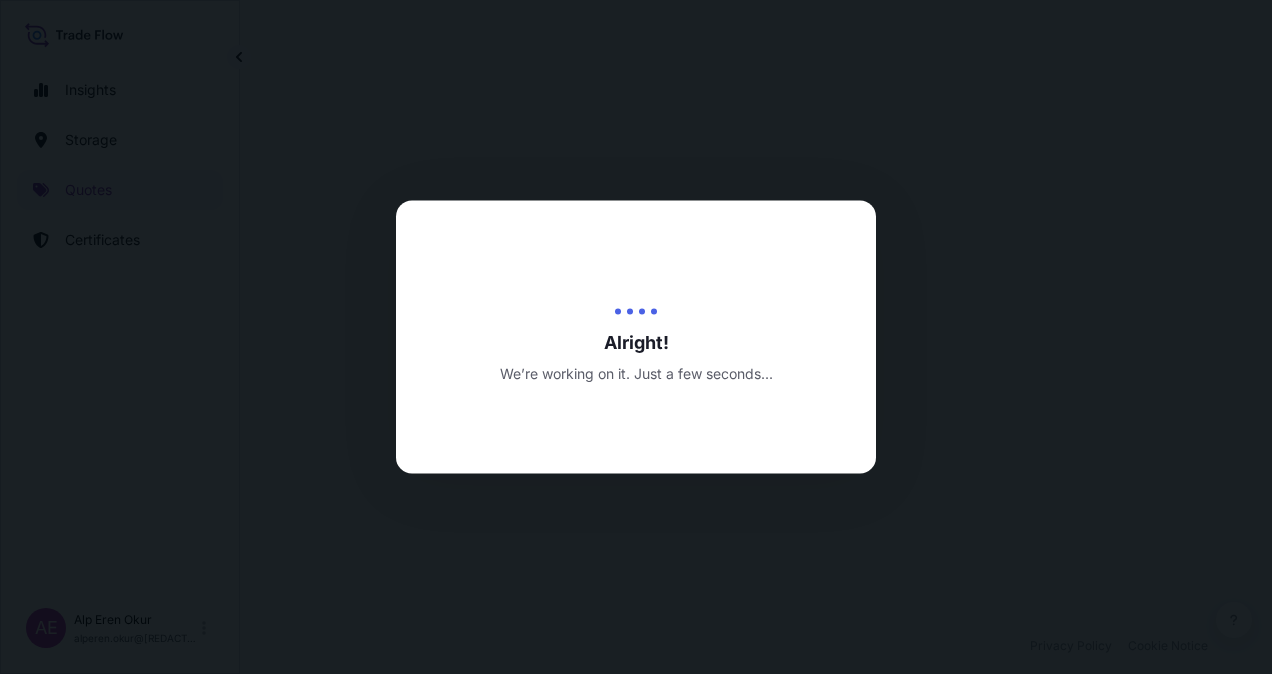 select on "Ocean Vessel" 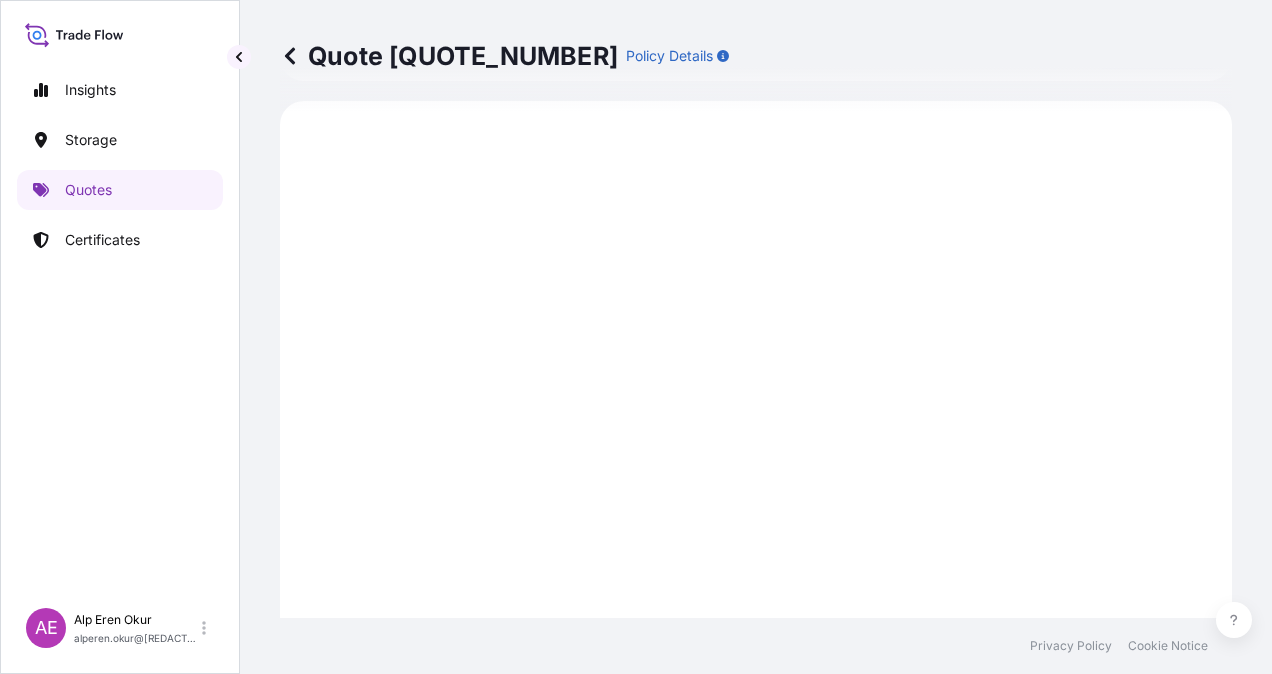 scroll, scrollTop: 1536, scrollLeft: 0, axis: vertical 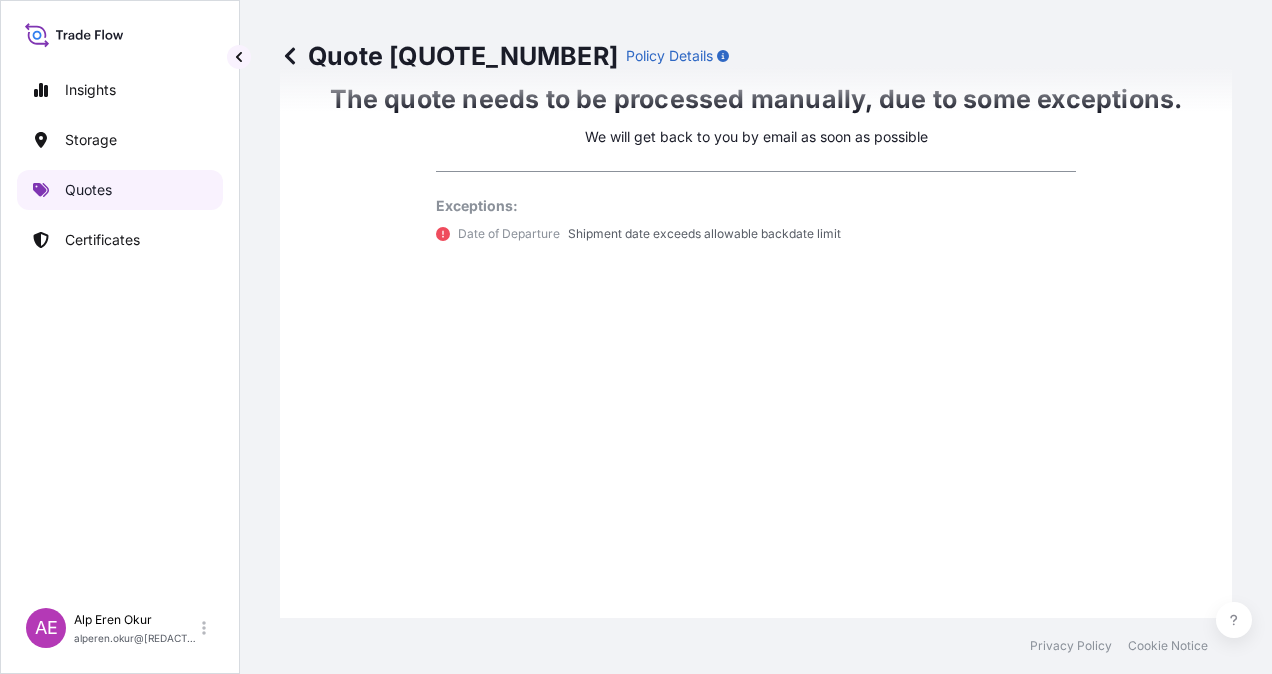 click on "Quotes" at bounding box center (88, 190) 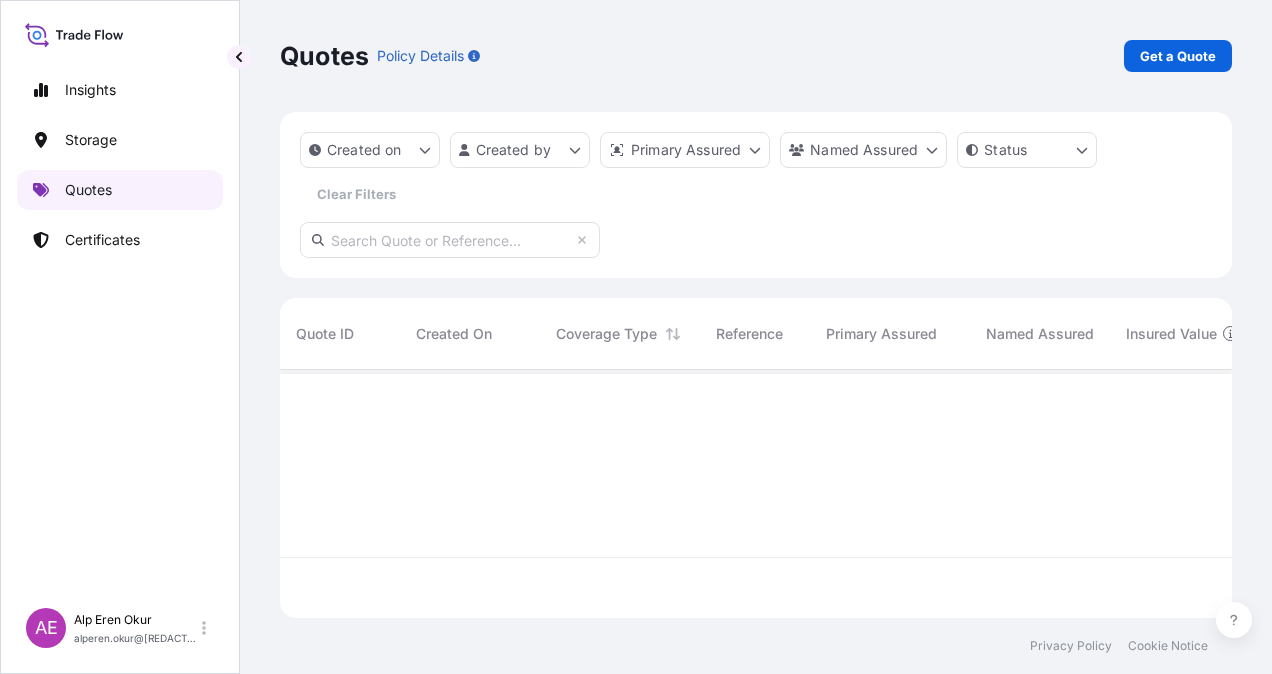 scroll, scrollTop: 16, scrollLeft: 16, axis: both 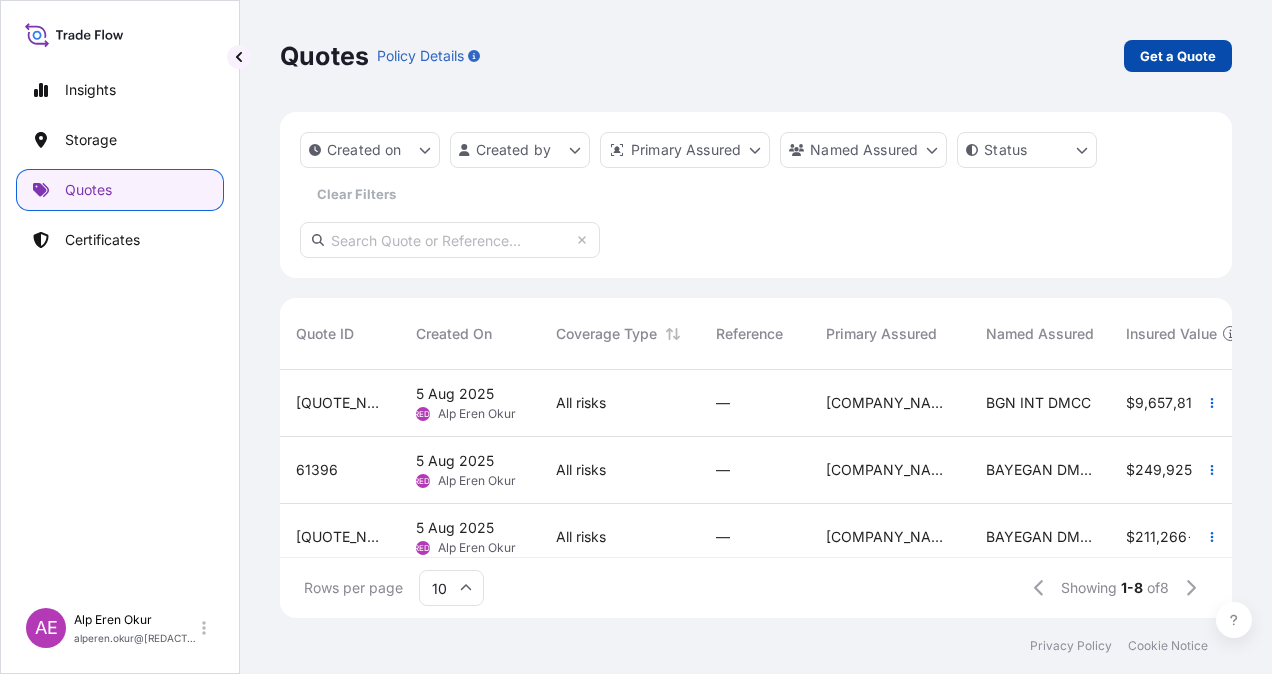 click on "Get a Quote" at bounding box center [1178, 56] 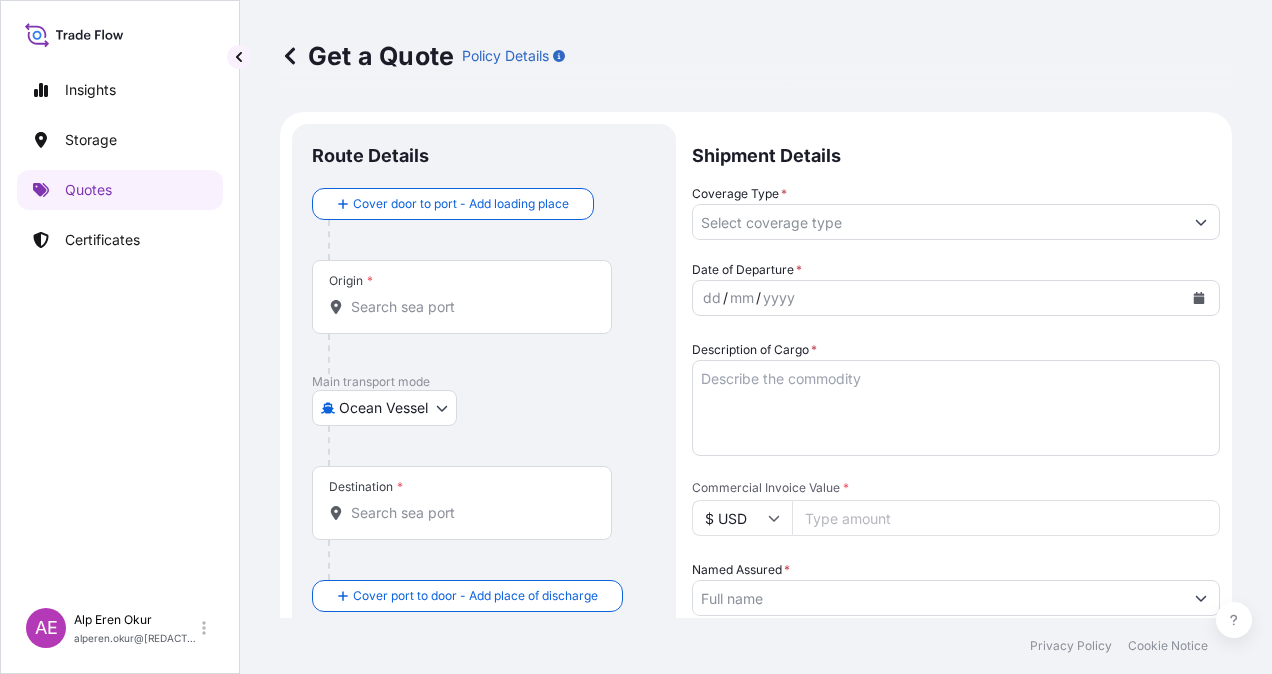scroll, scrollTop: 32, scrollLeft: 0, axis: vertical 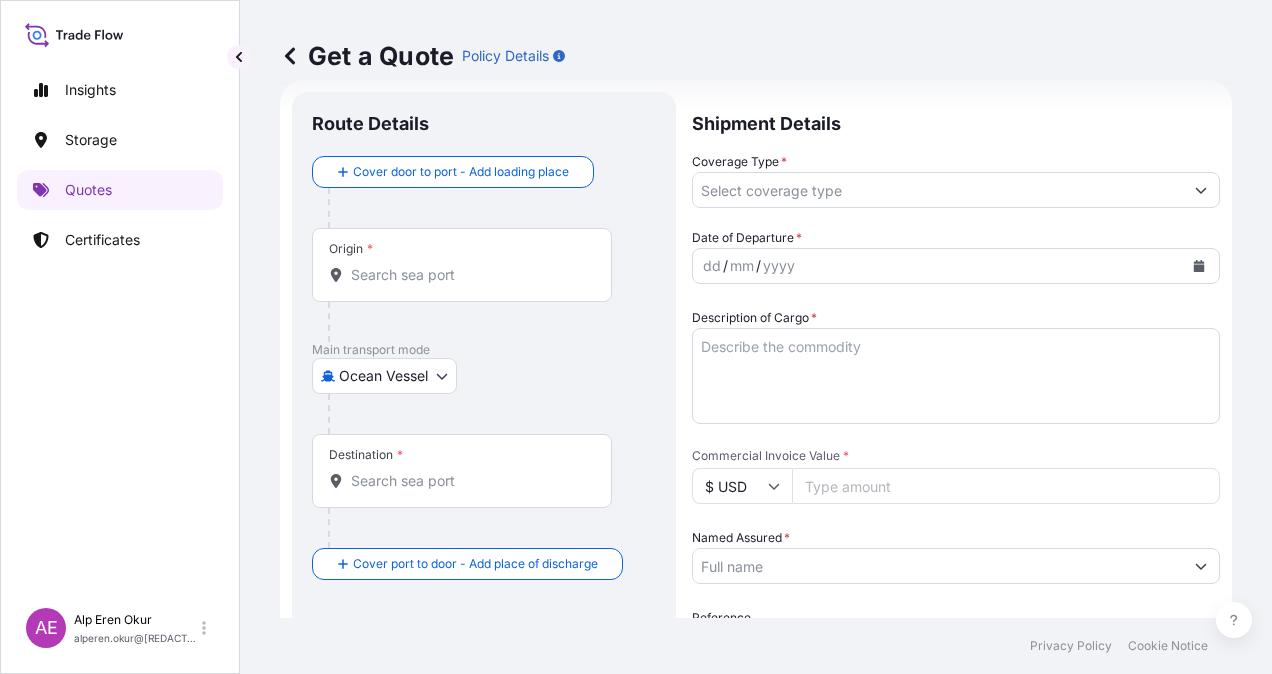 click on "Origin *" at bounding box center [469, 275] 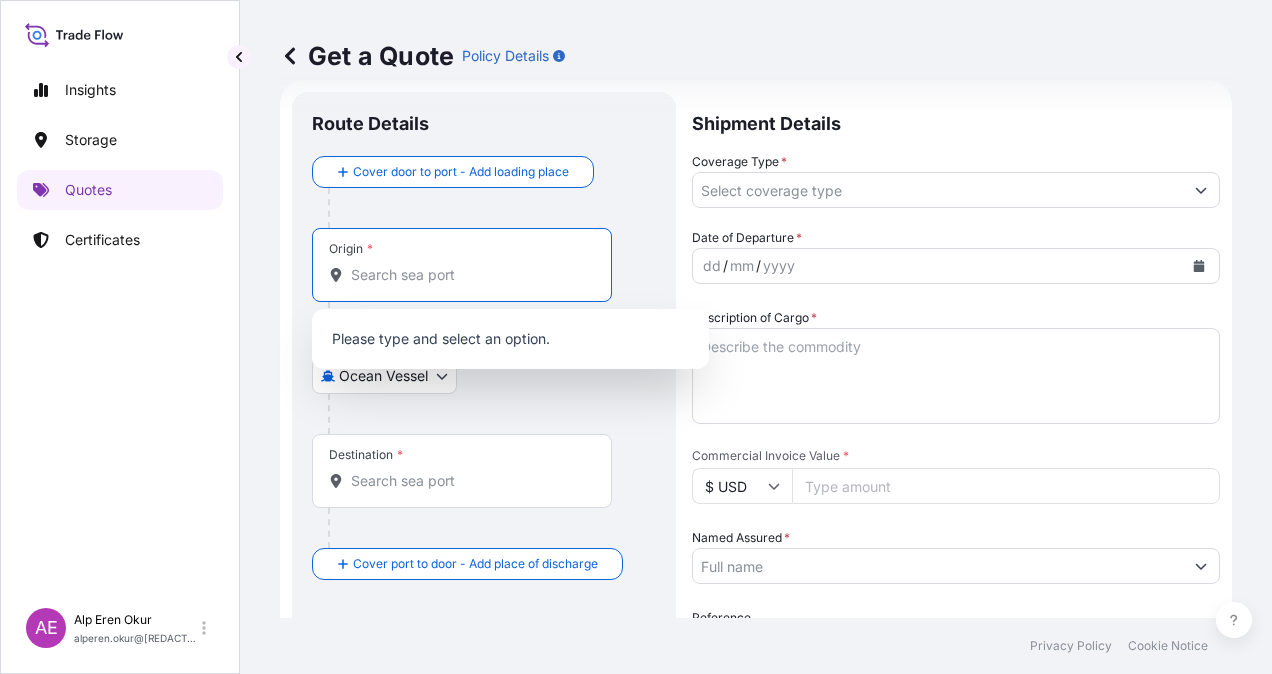 paste on "NEDERLAND, TX" 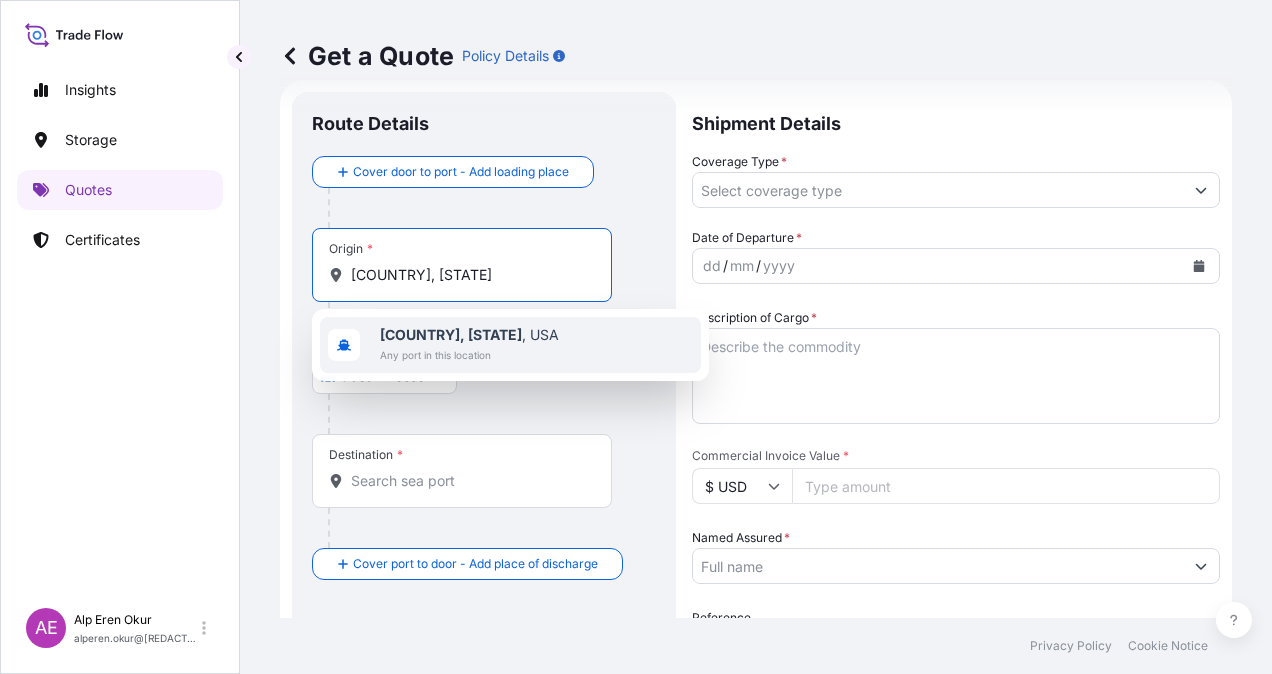 click on "Any port in this location" at bounding box center [469, 355] 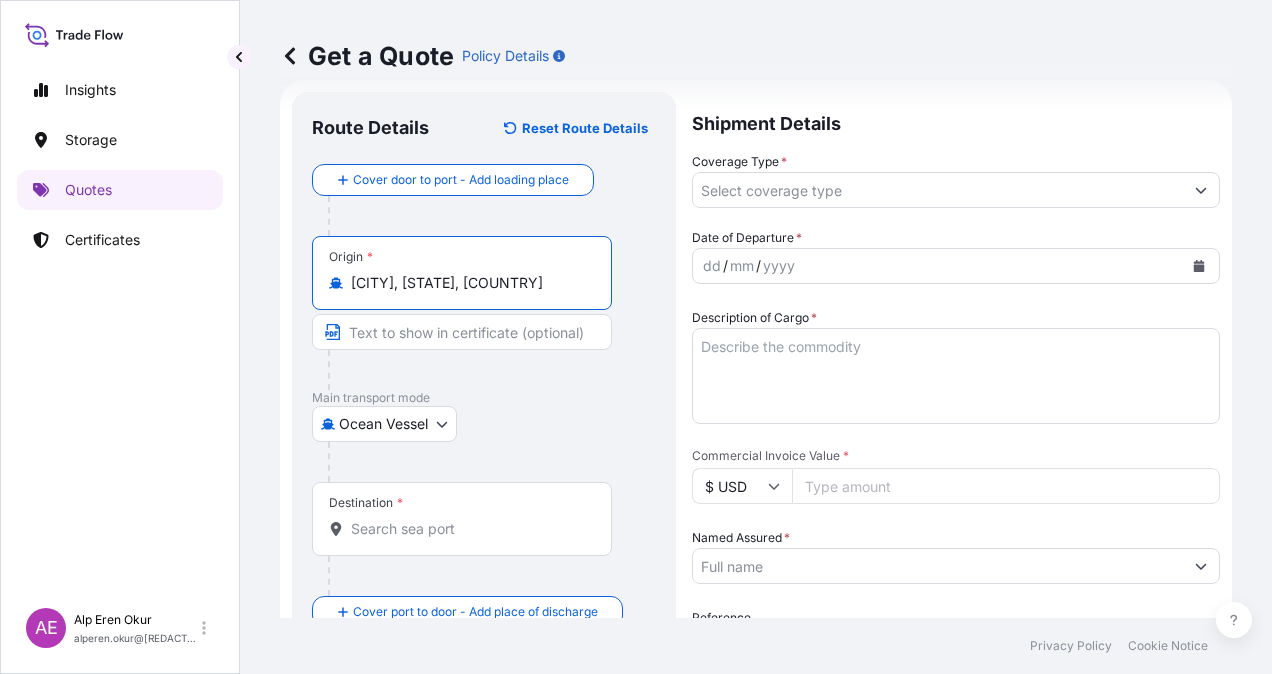 type on "[CITY], [STATE], [COUNTRY]" 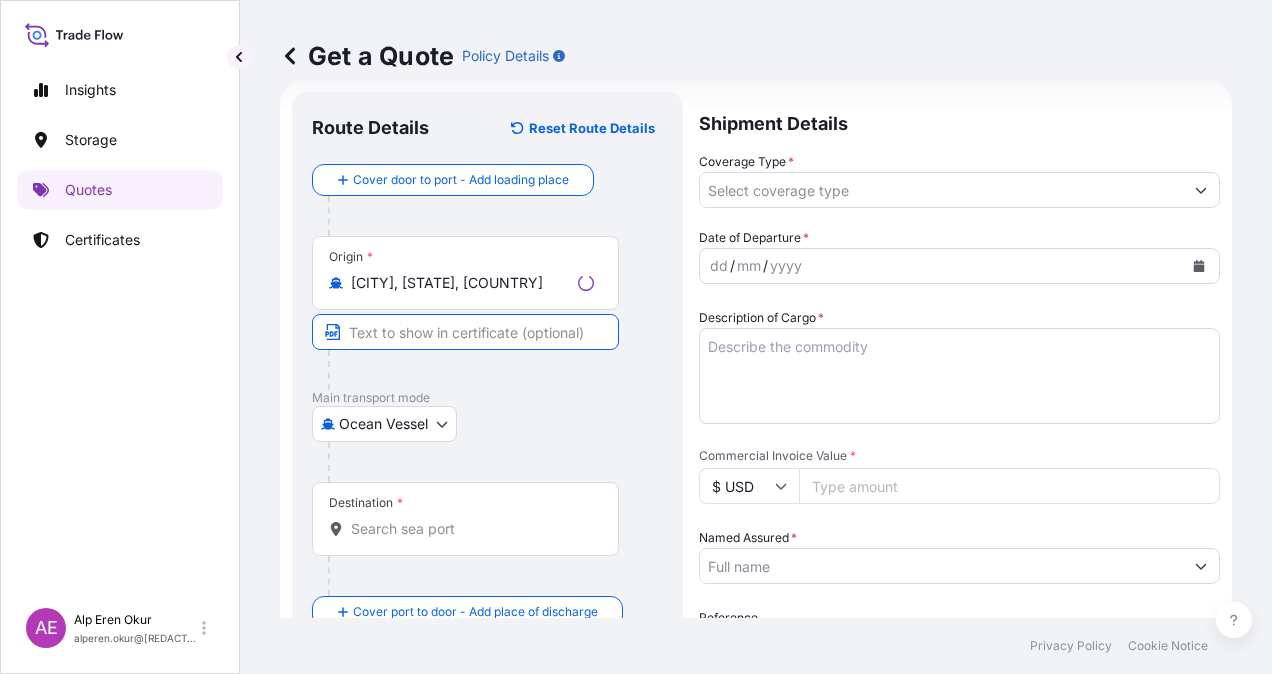 type on "[CITY], [STATE], [COUNTRY]" 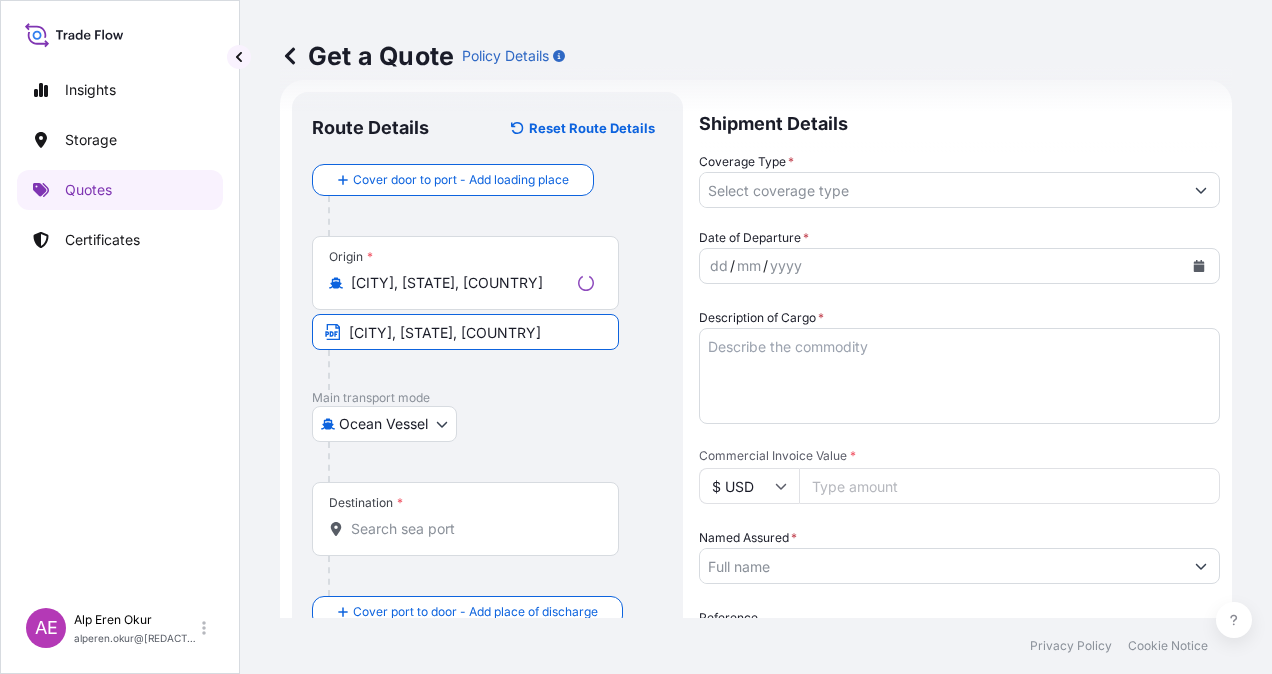 type on "Ain Sokhna, Attaka, Egypt" 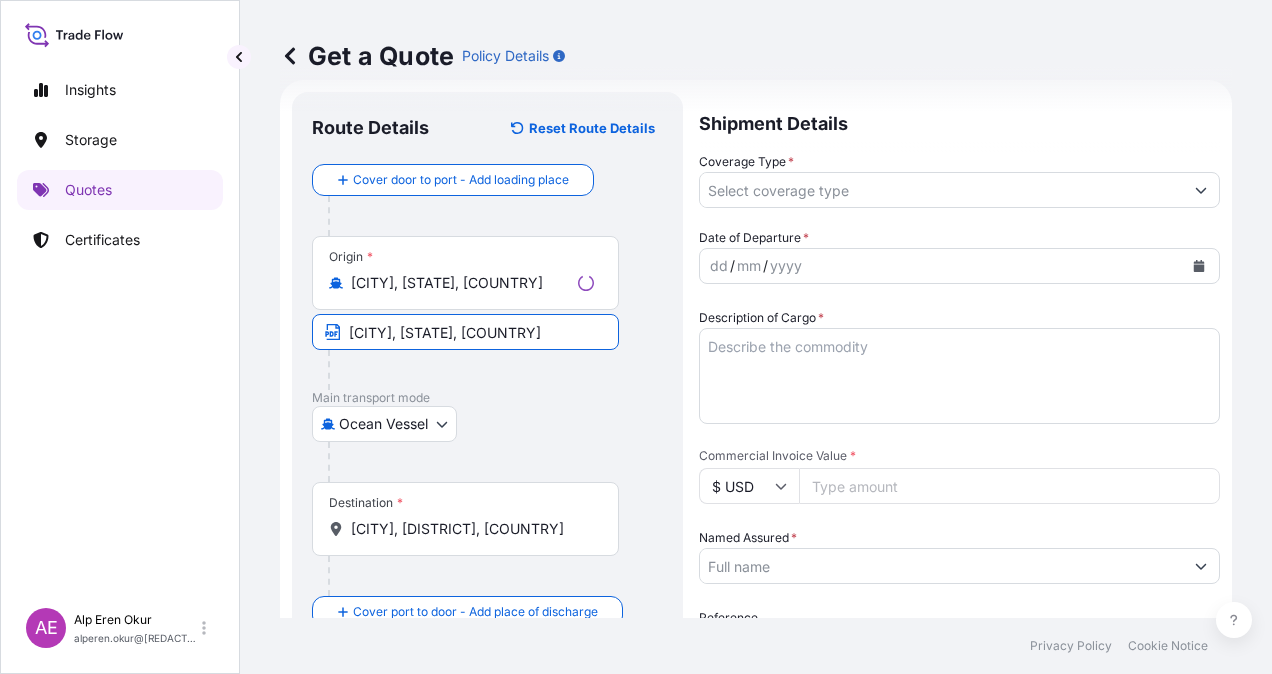 type on "All risks" 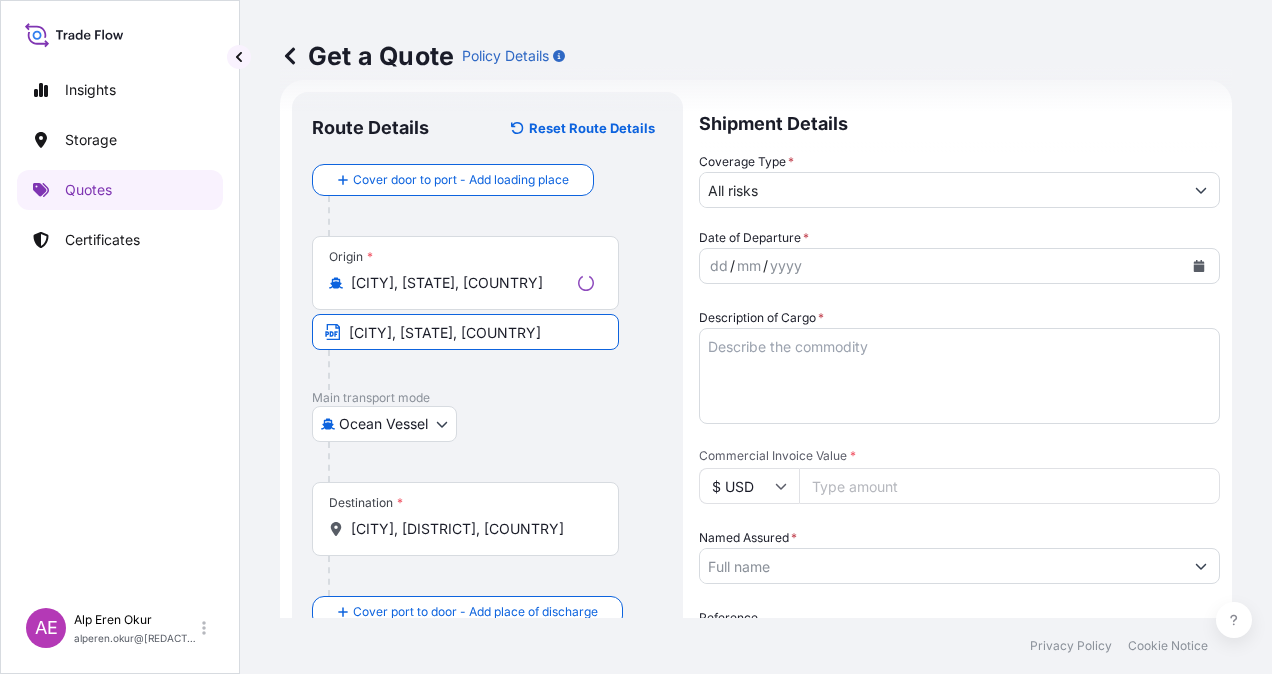 type on "9657819.72" 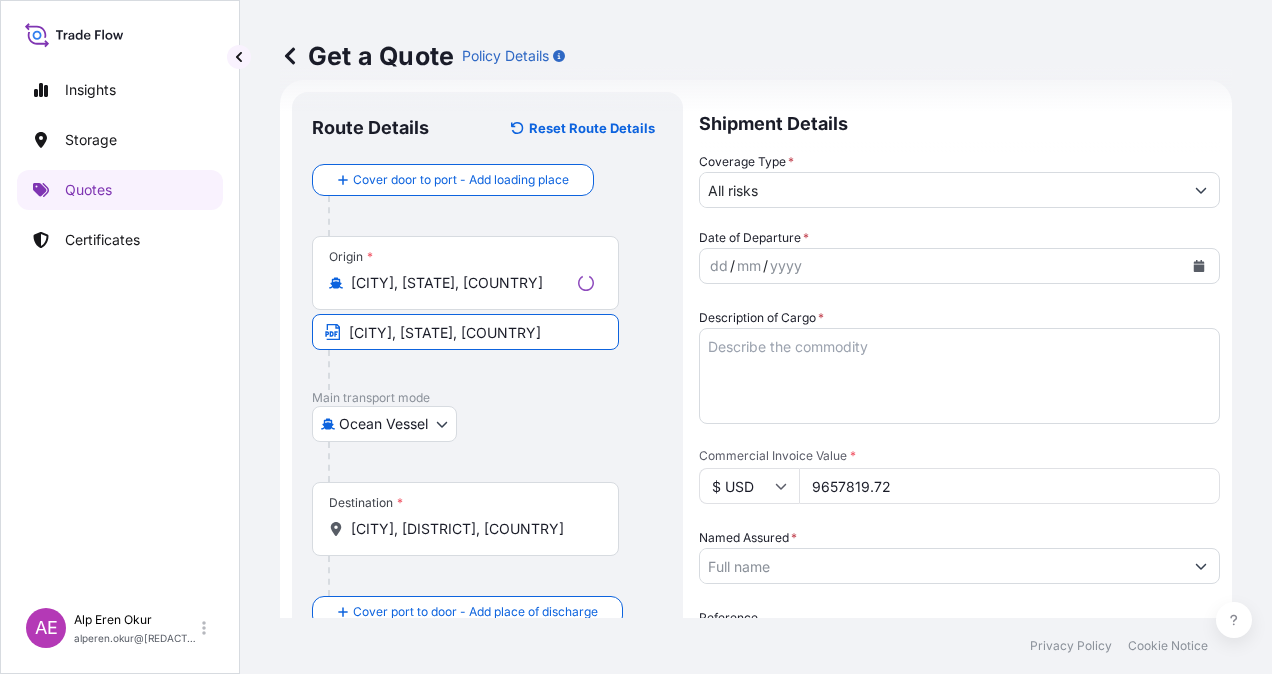 type on "BGN INT DMCC" 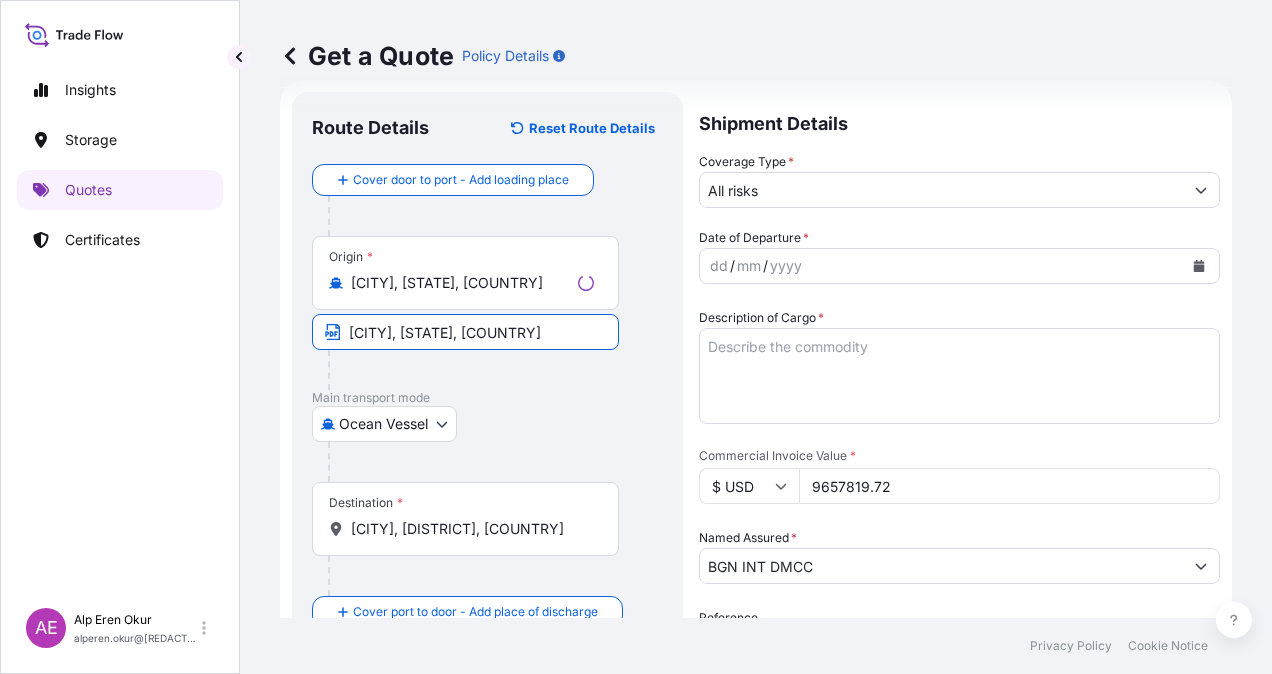 type on "[COMPANY]" 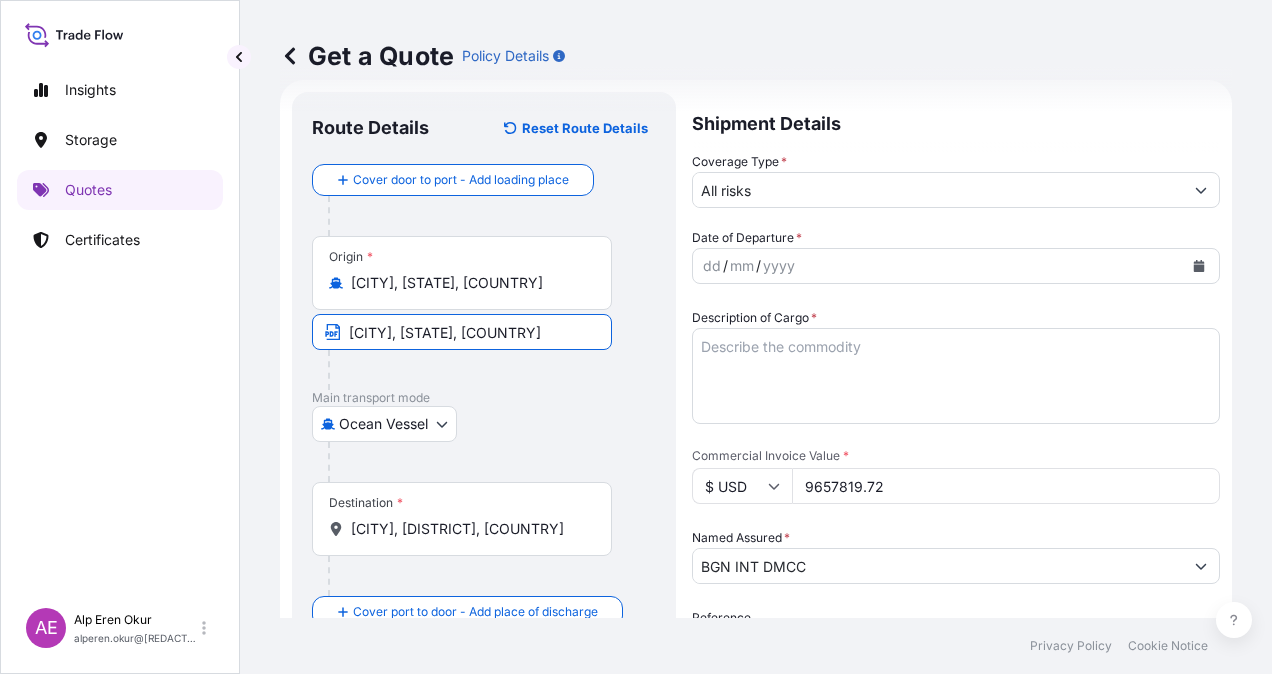 click on "Ain Sokhna, Attaka, Egypt" at bounding box center (469, 529) 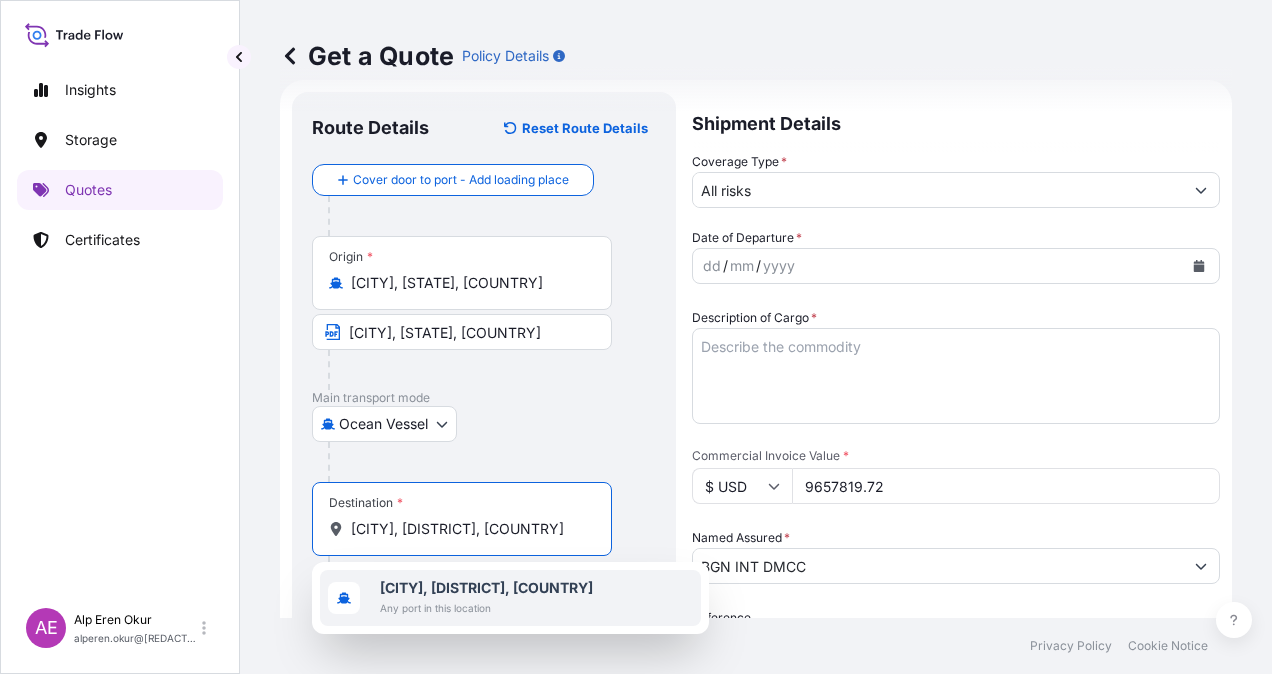 click on "Ain Sokhna, Attaka, Egypt" at bounding box center [486, 587] 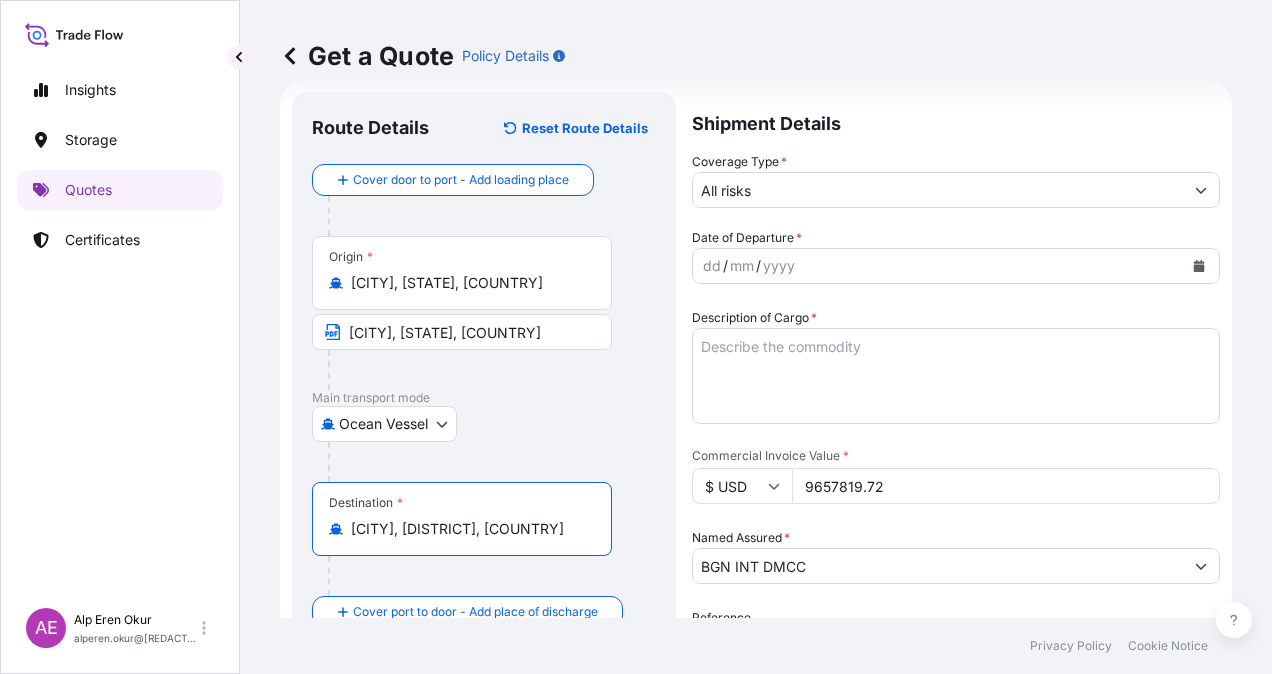 click on "Destination * Ain Sokhna, Attaka, Egypt" at bounding box center [484, 539] 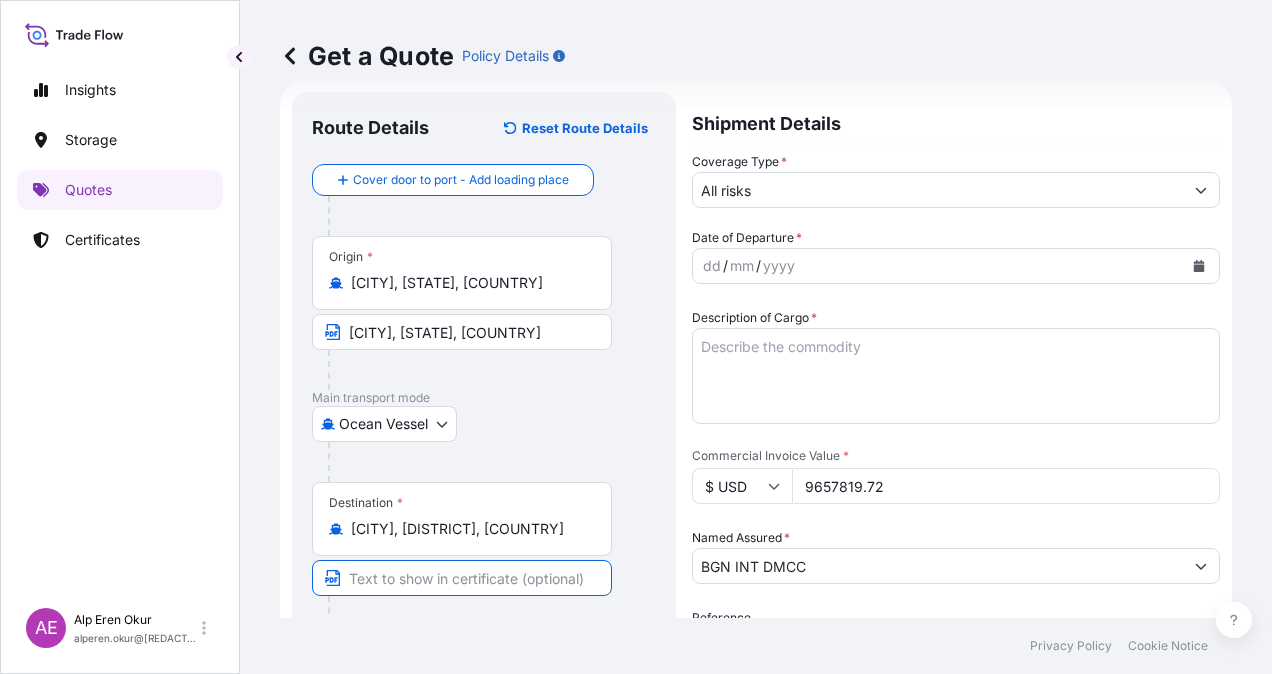click at bounding box center (462, 578) 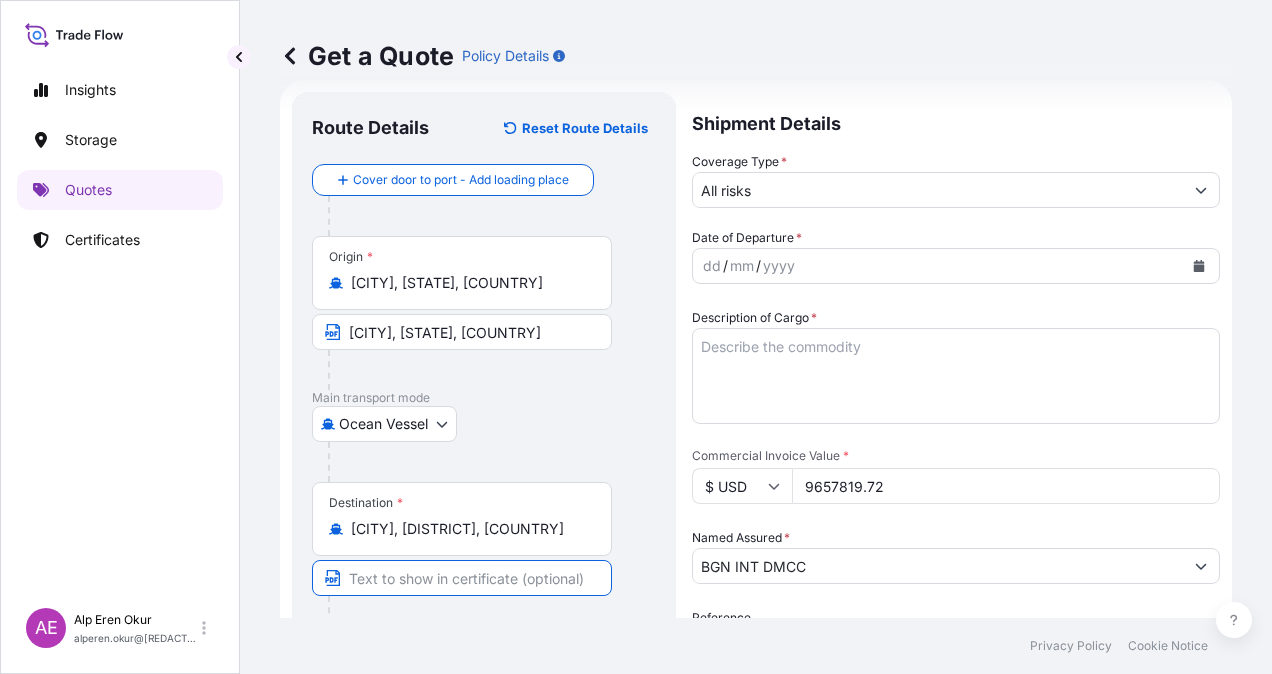 type on "[CITY]/[COUNTRY]" 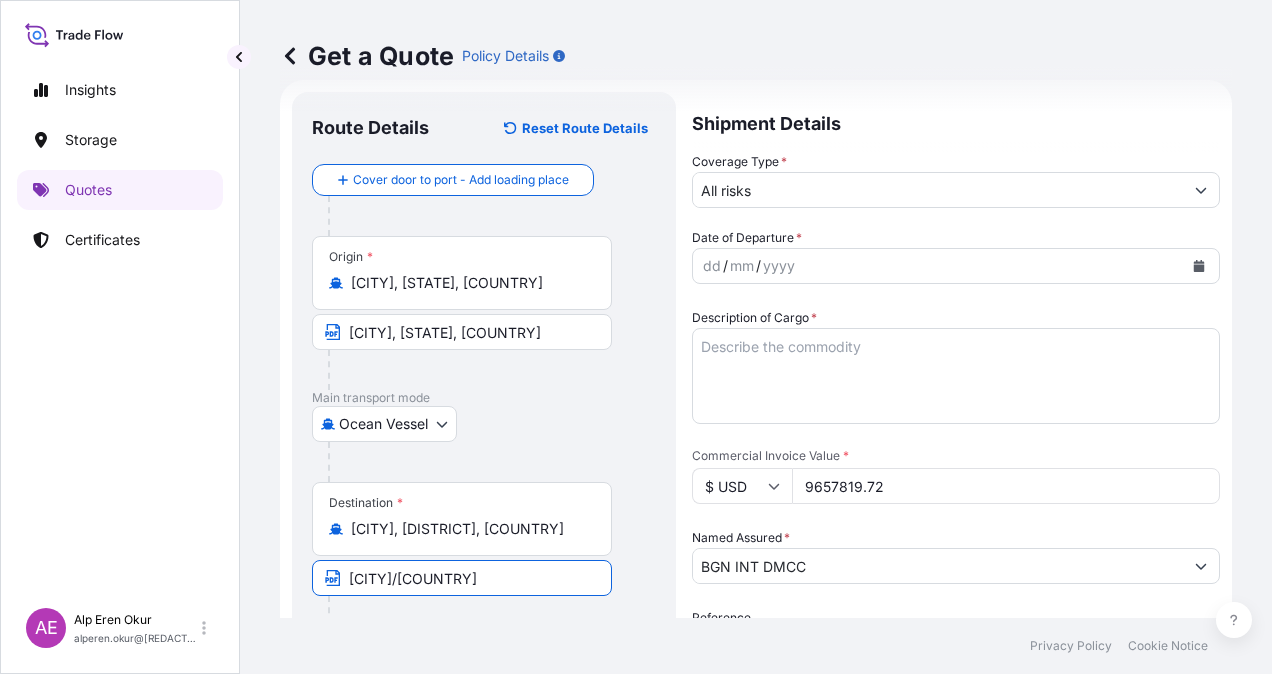 click on "All risks" at bounding box center [938, 190] 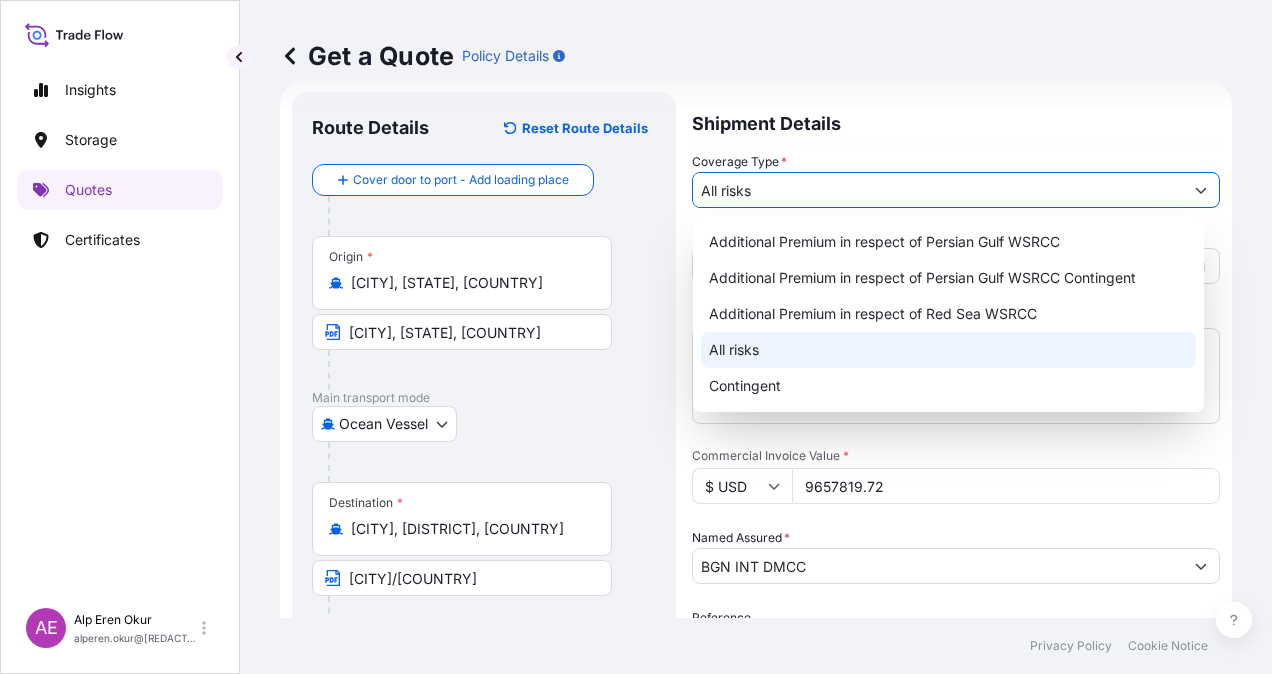 click on "All risks" at bounding box center (948, 350) 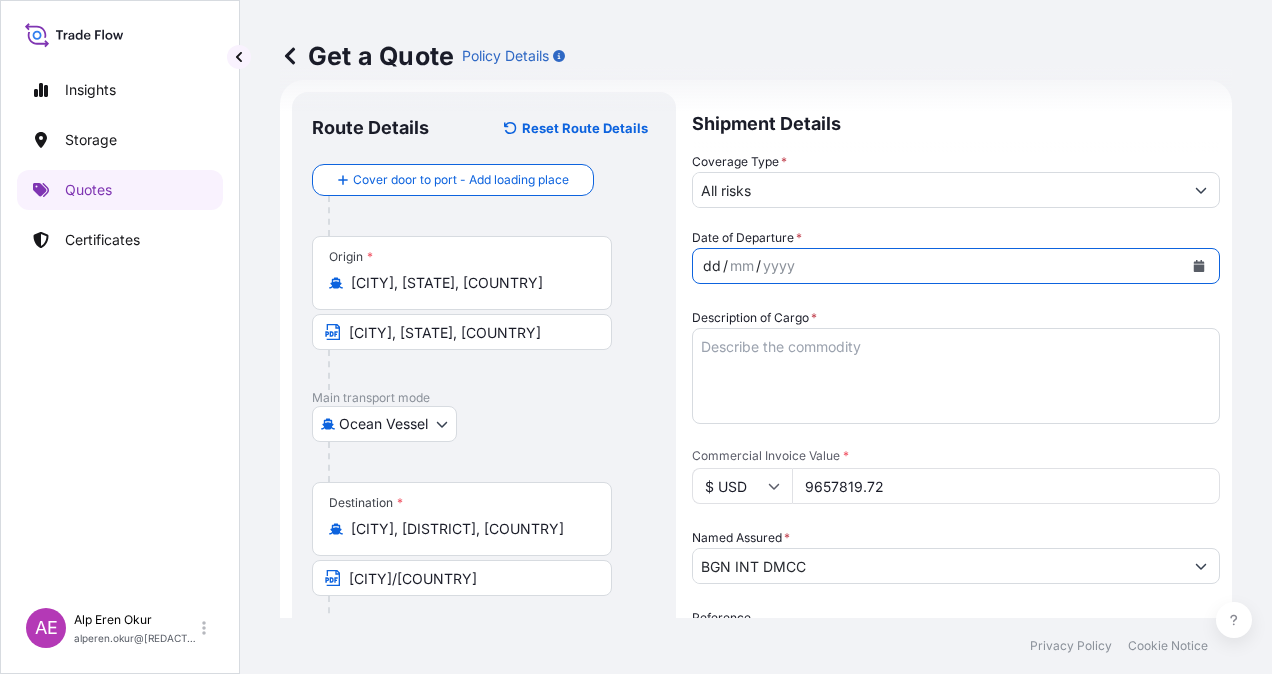 click on "dd" at bounding box center (712, 266) 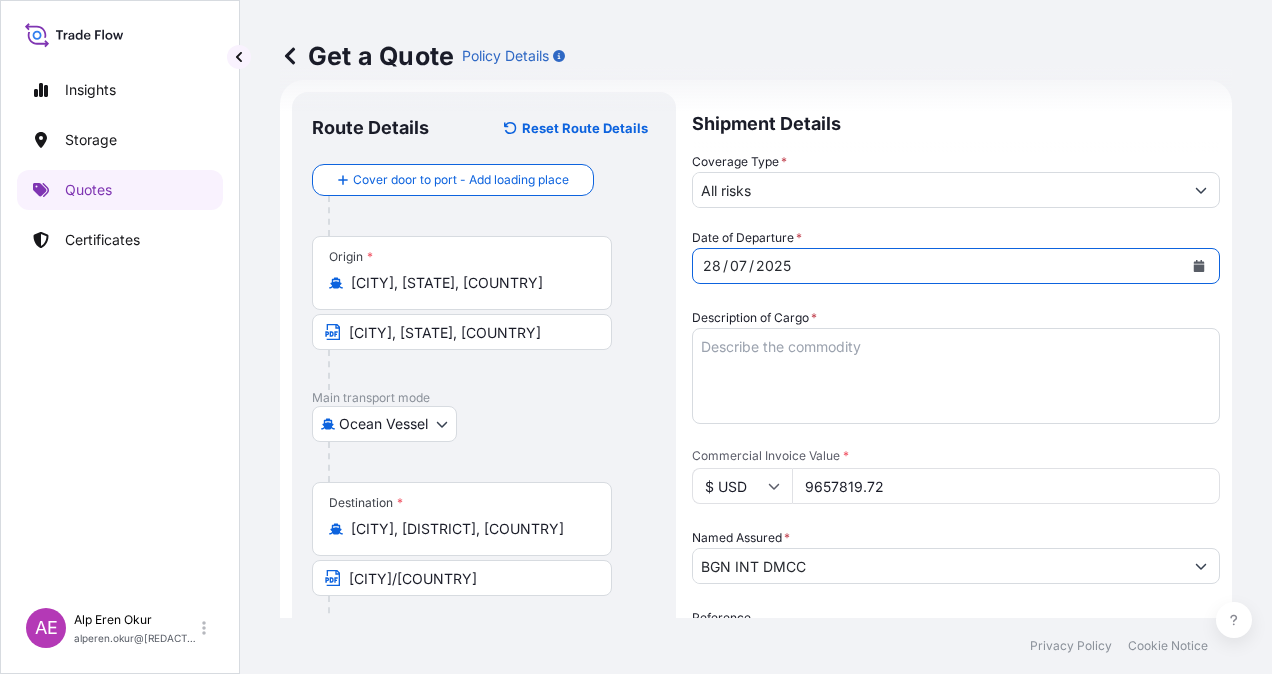 click on "Description of Cargo *" at bounding box center (956, 376) 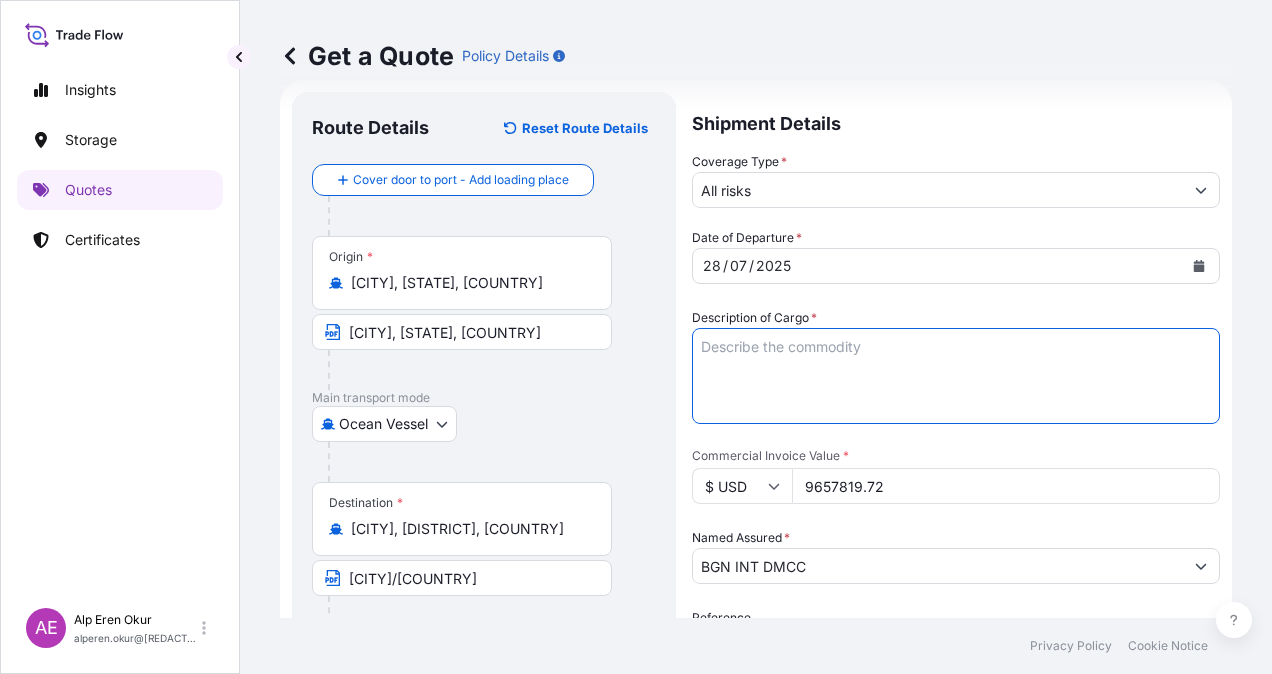 paste on "BUTANE" 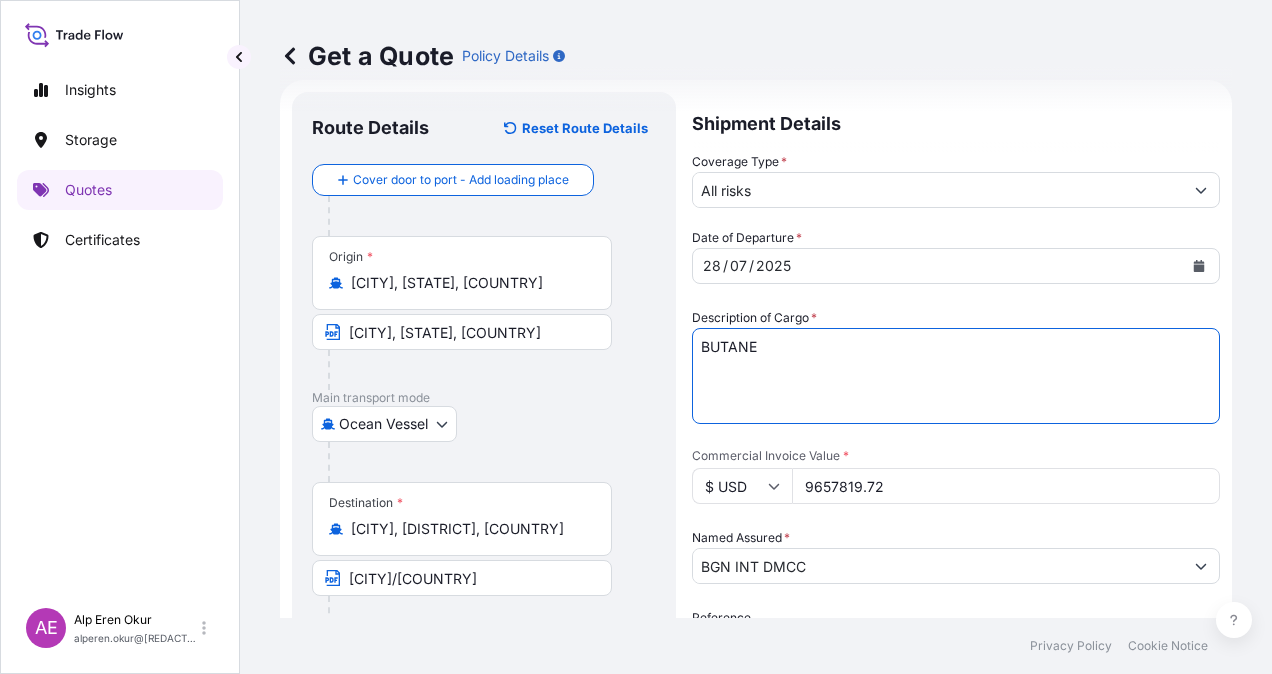 type on "BUTANE" 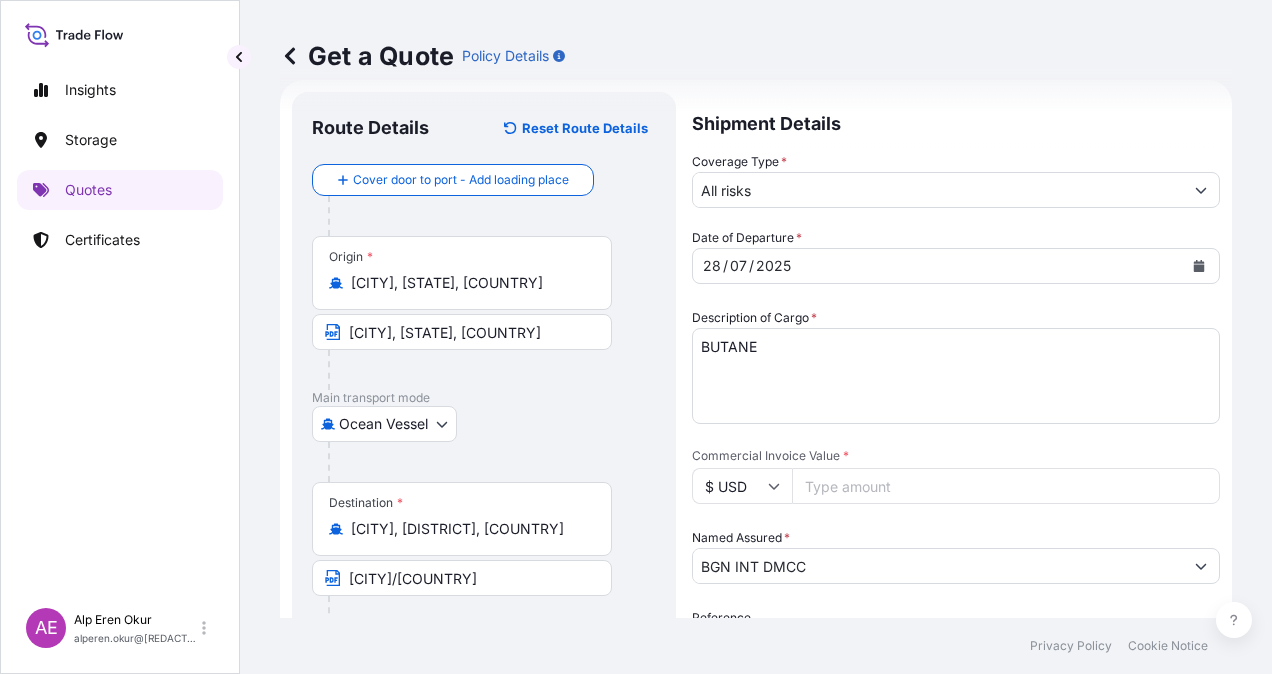 paste on "13769204.99" 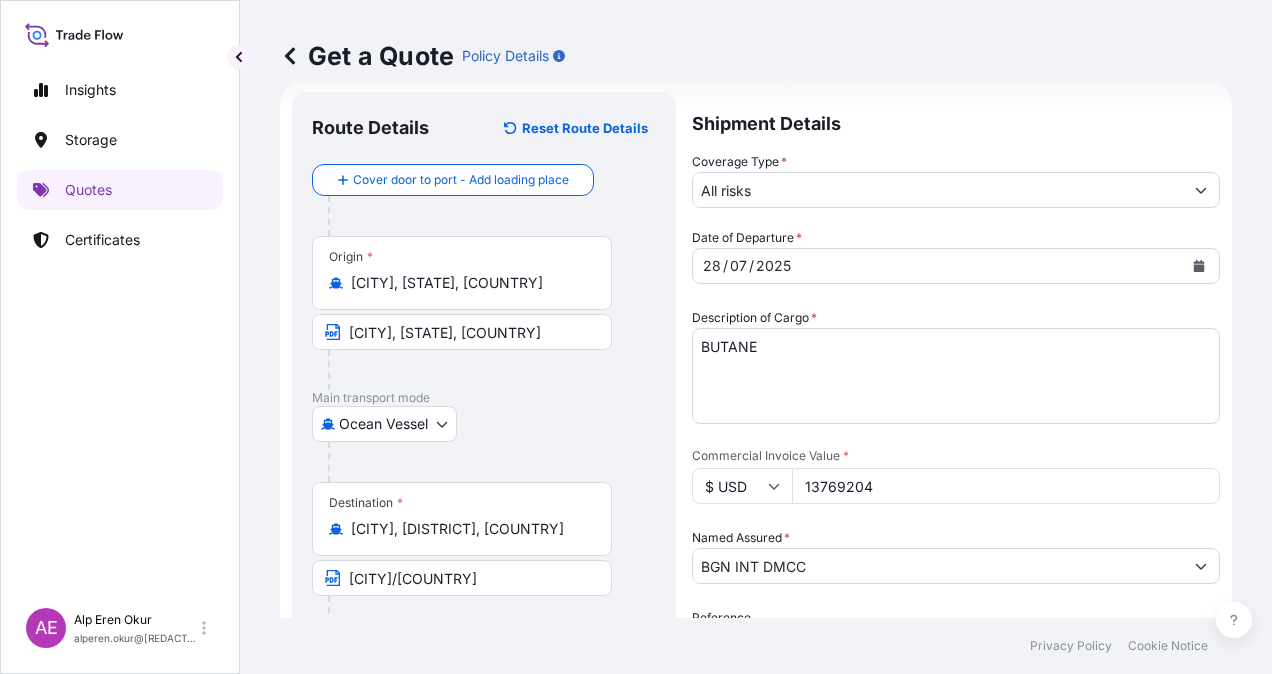 type on "13769203" 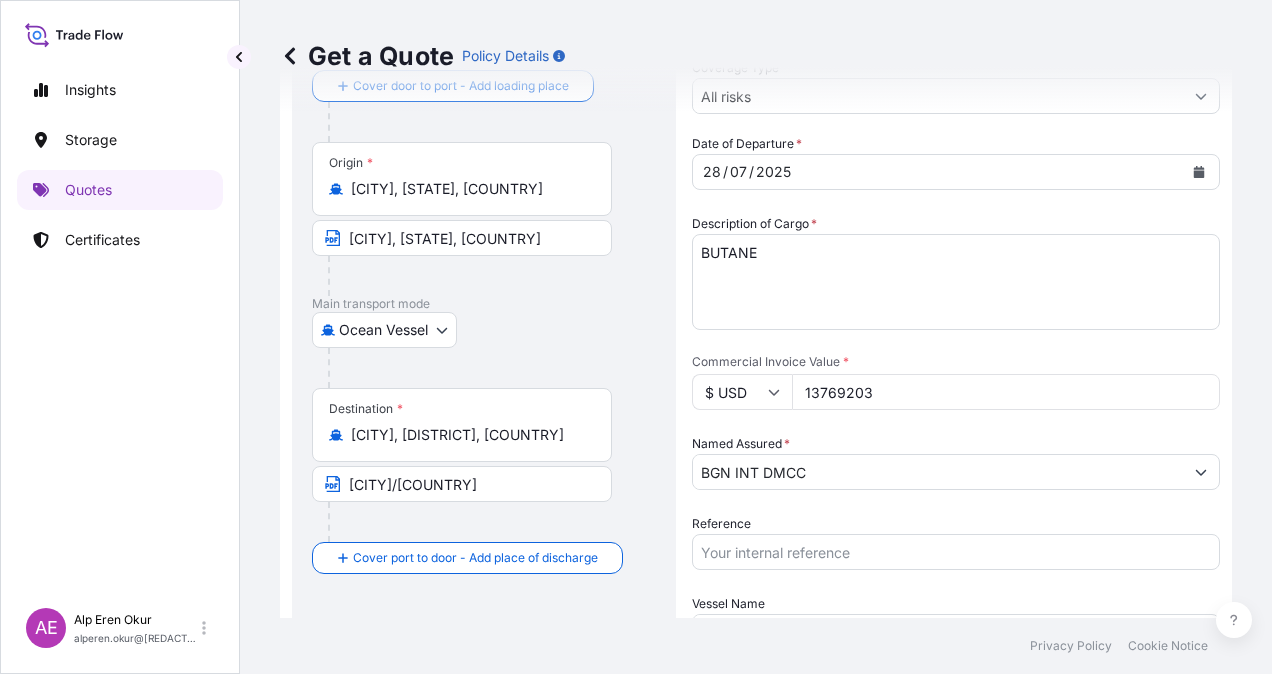 scroll, scrollTop: 232, scrollLeft: 0, axis: vertical 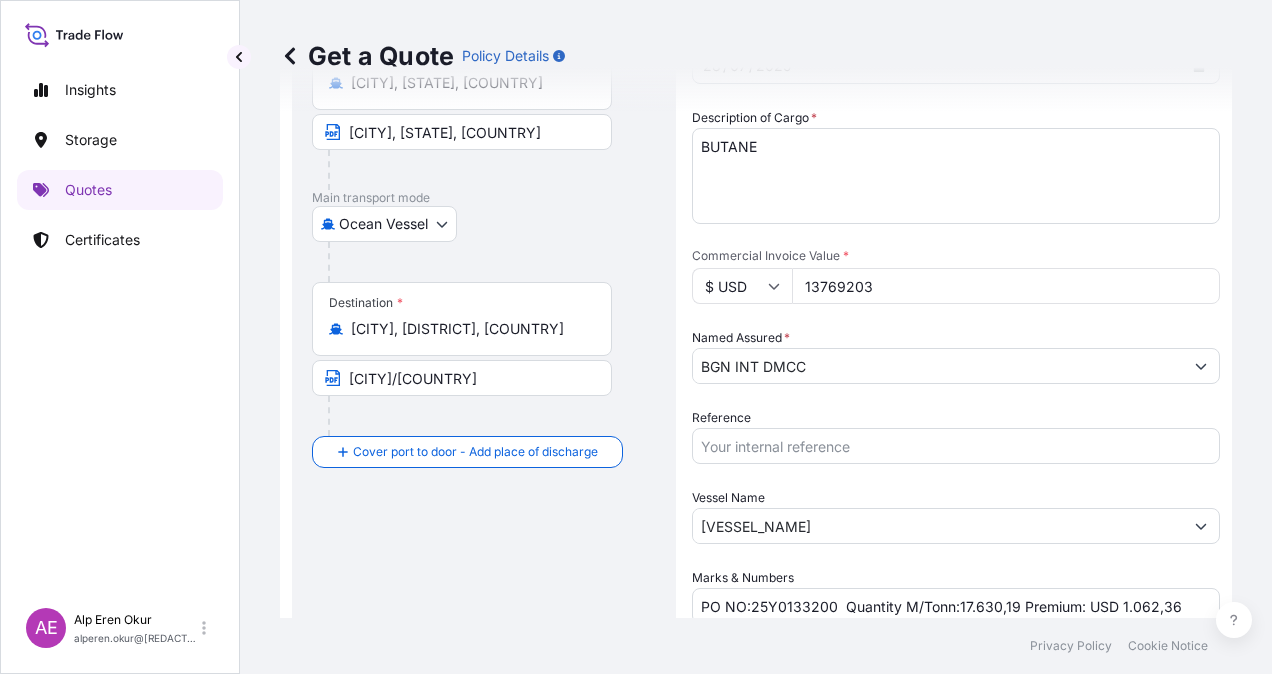 drag, startPoint x: 909, startPoint y: 290, endPoint x: 665, endPoint y: 355, distance: 252.5094 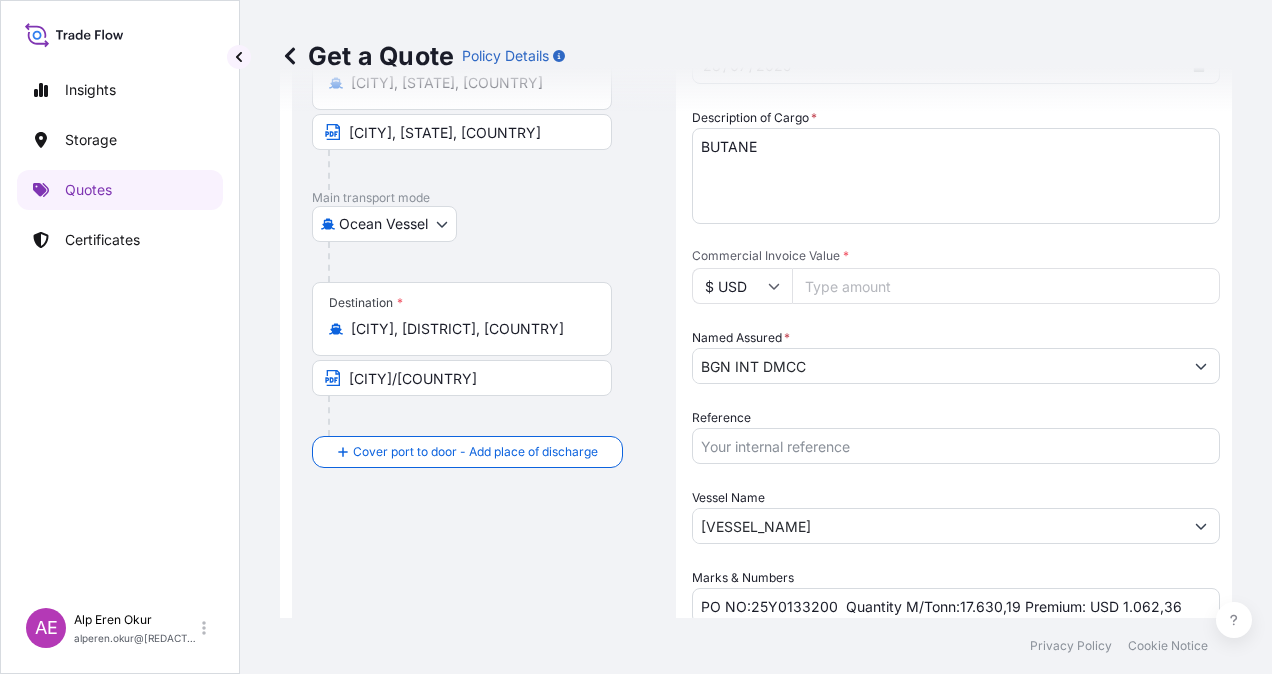 paste on "13769204.99" 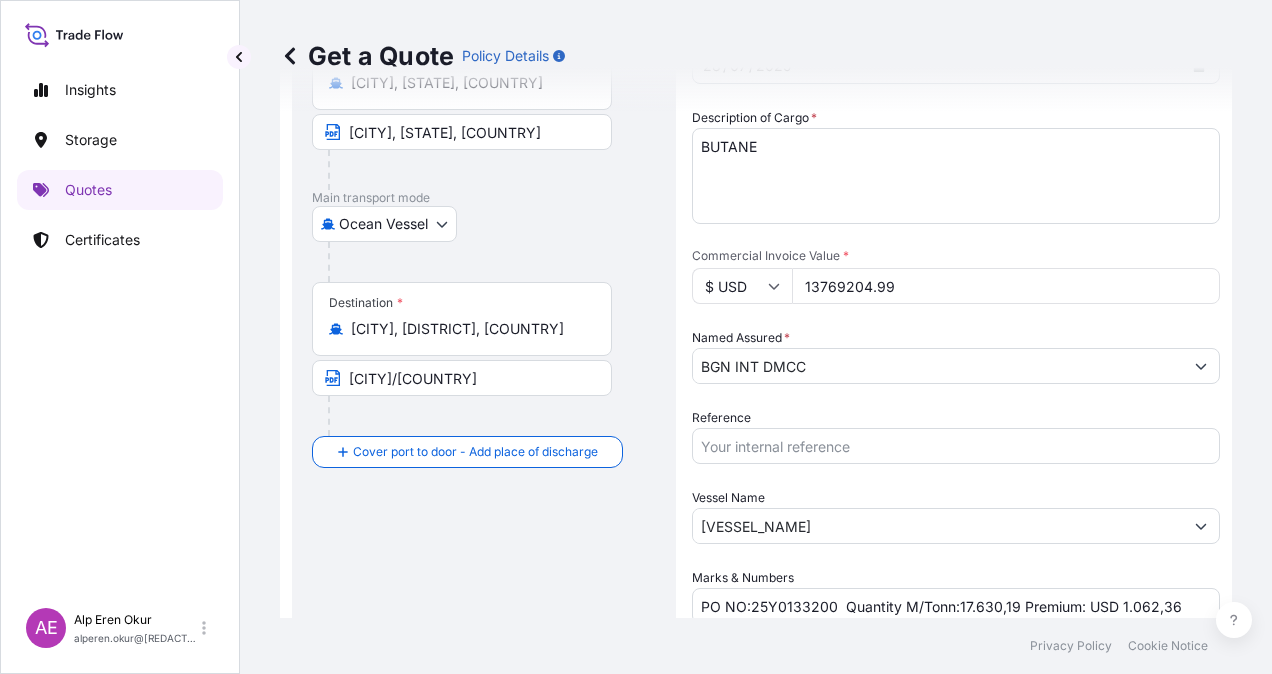 type on "13769204.99" 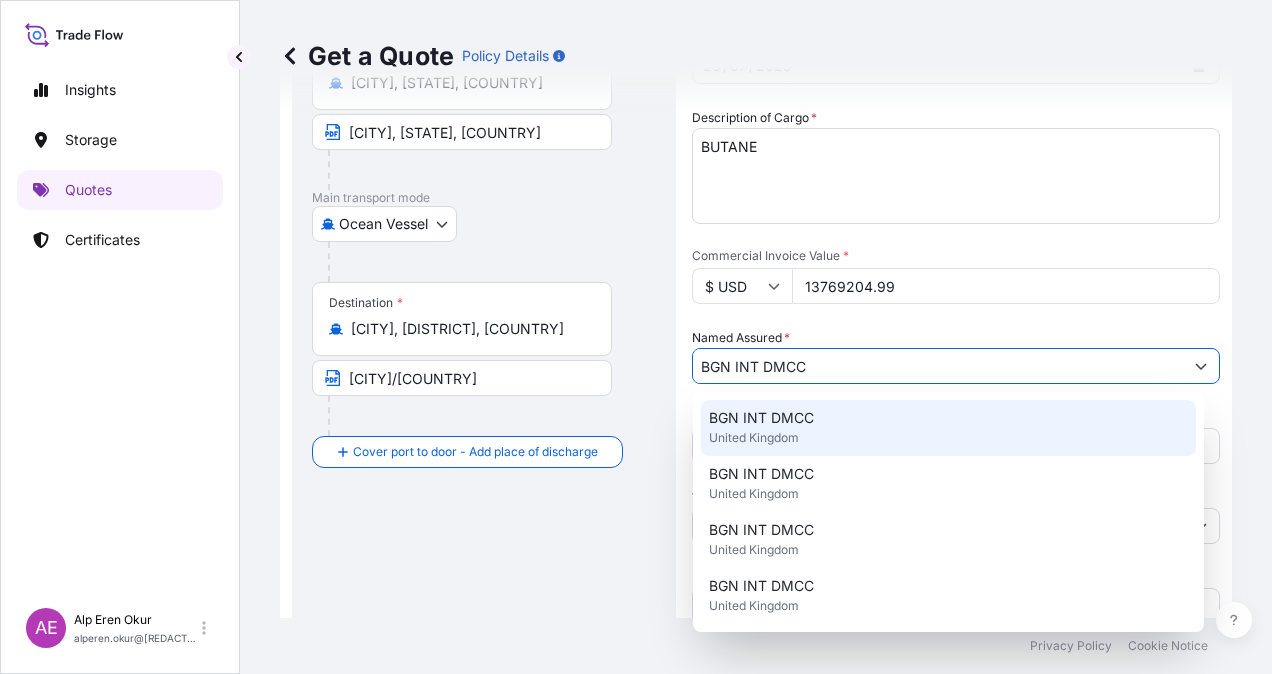 click on "BGN INT DMCC" at bounding box center (761, 418) 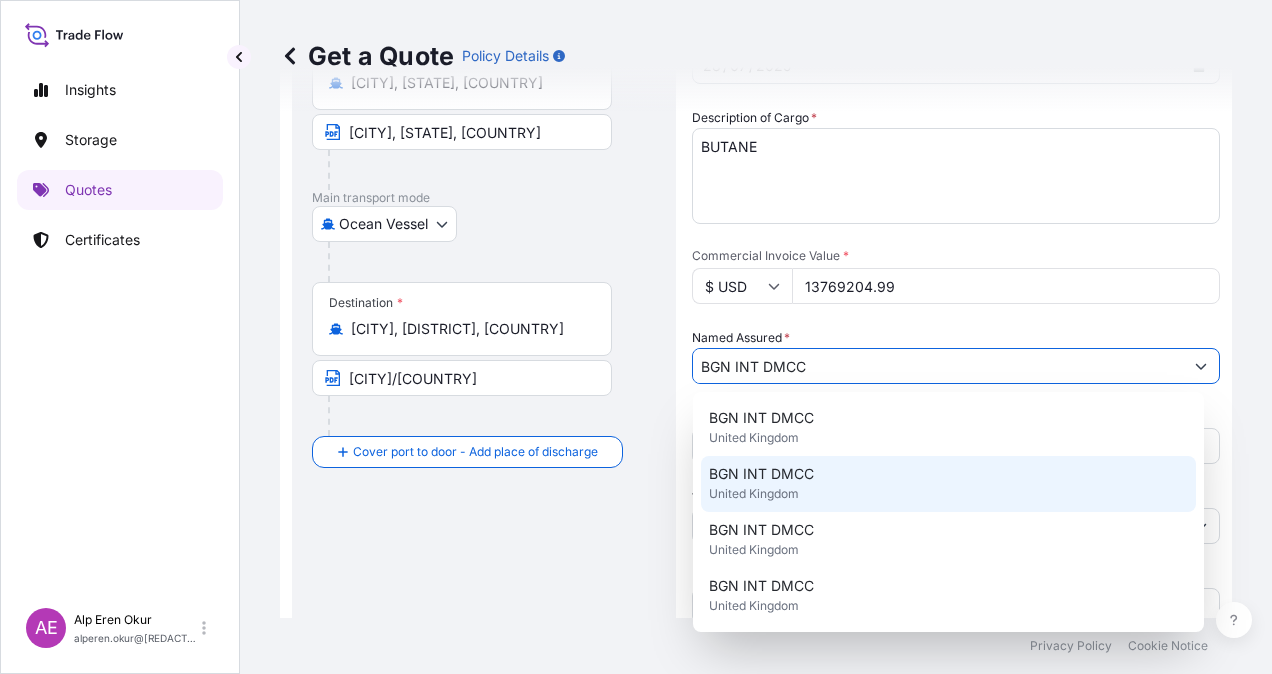 click on "BGN INT DMCC United Kingdom" at bounding box center [948, 428] 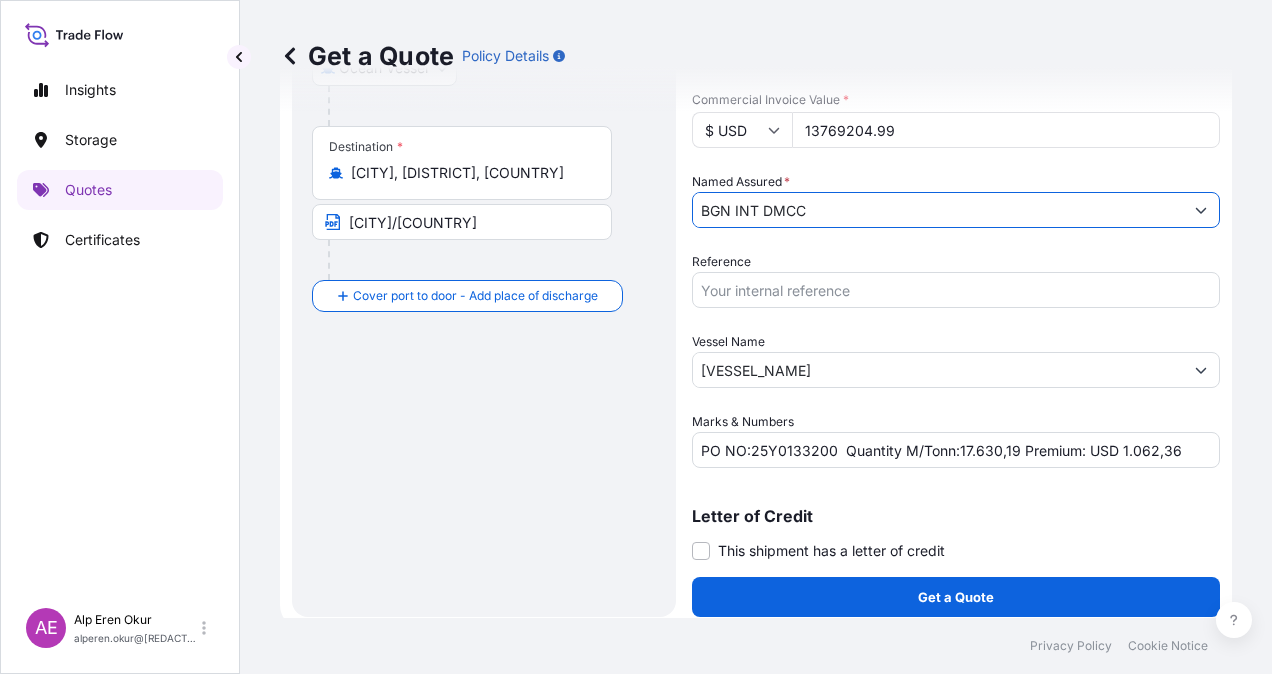 scroll, scrollTop: 398, scrollLeft: 0, axis: vertical 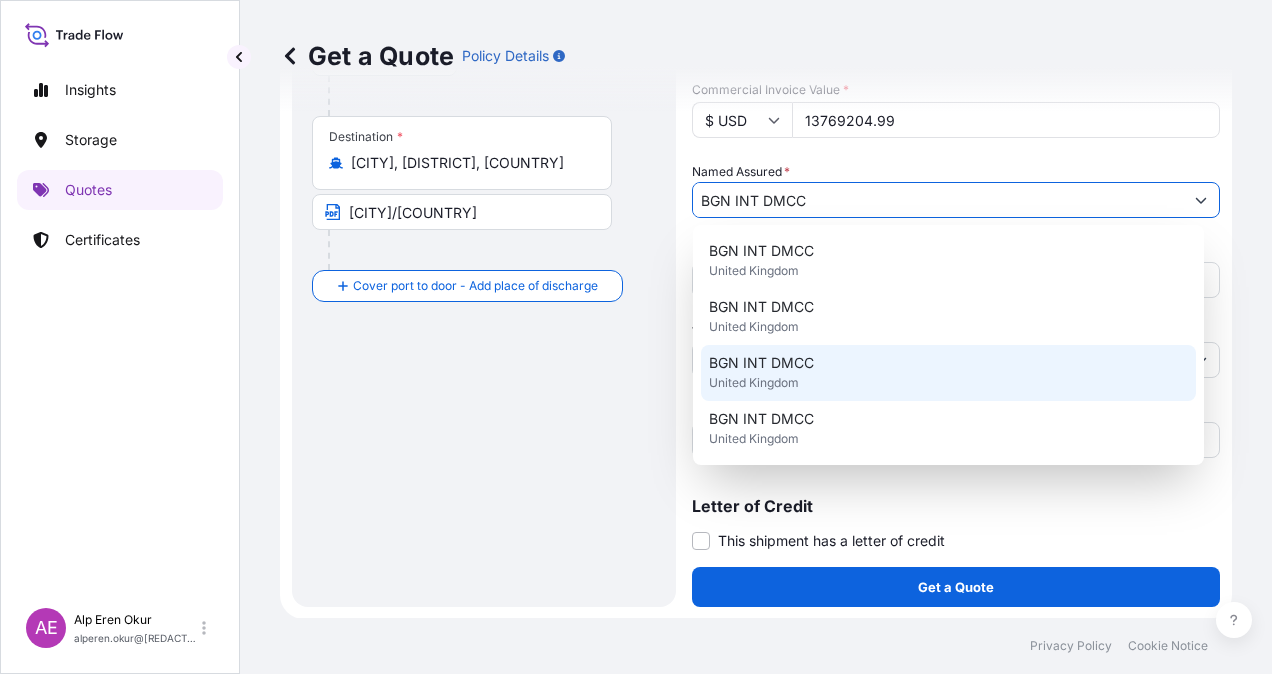 click on "United Kingdom" at bounding box center [754, 327] 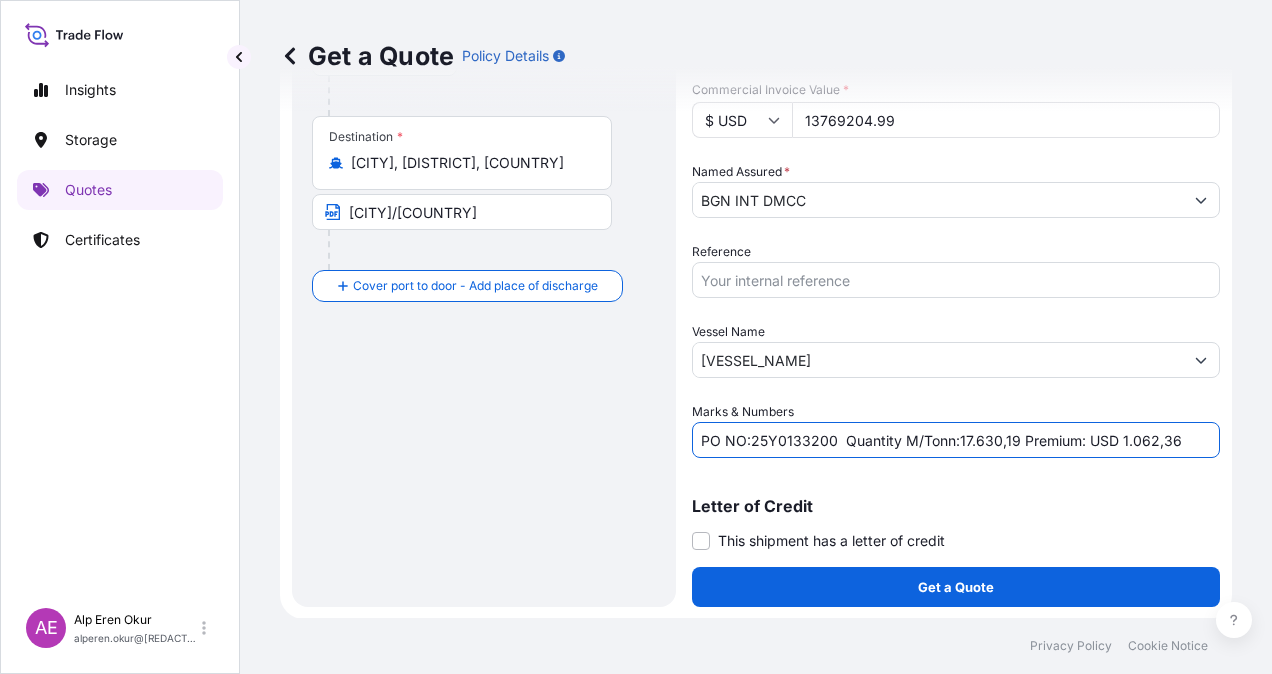 drag, startPoint x: 752, startPoint y: 437, endPoint x: 834, endPoint y: 444, distance: 82.29824 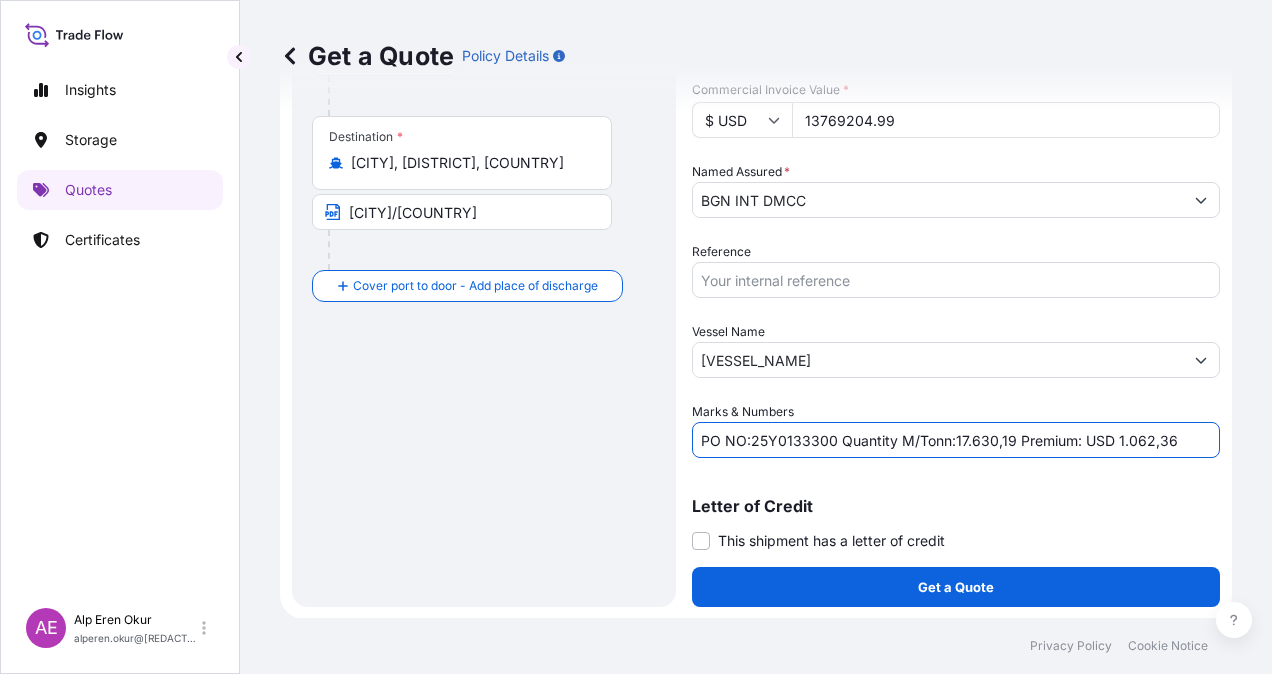 drag, startPoint x: 962, startPoint y: 438, endPoint x: 1021, endPoint y: 442, distance: 59.135437 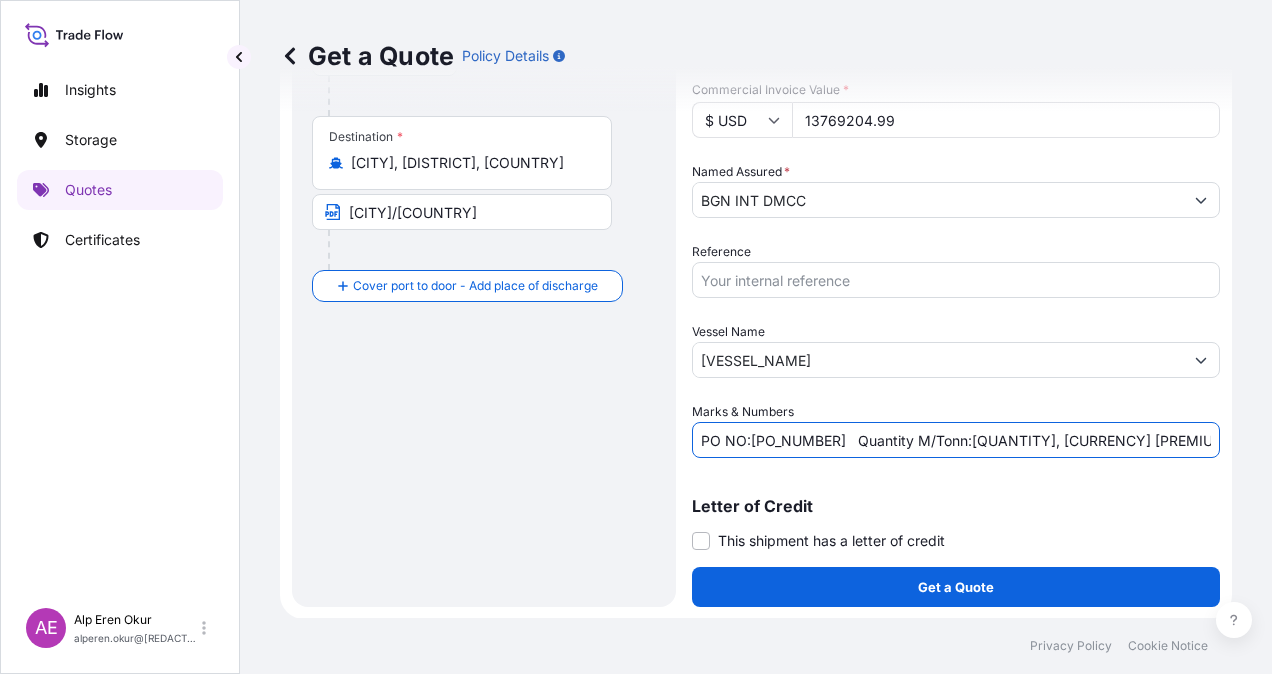 click on "PO NO:25Y0133300   Quantity M/Tonn:25.135,46 Premium: USD 1.062,36" at bounding box center [956, 440] 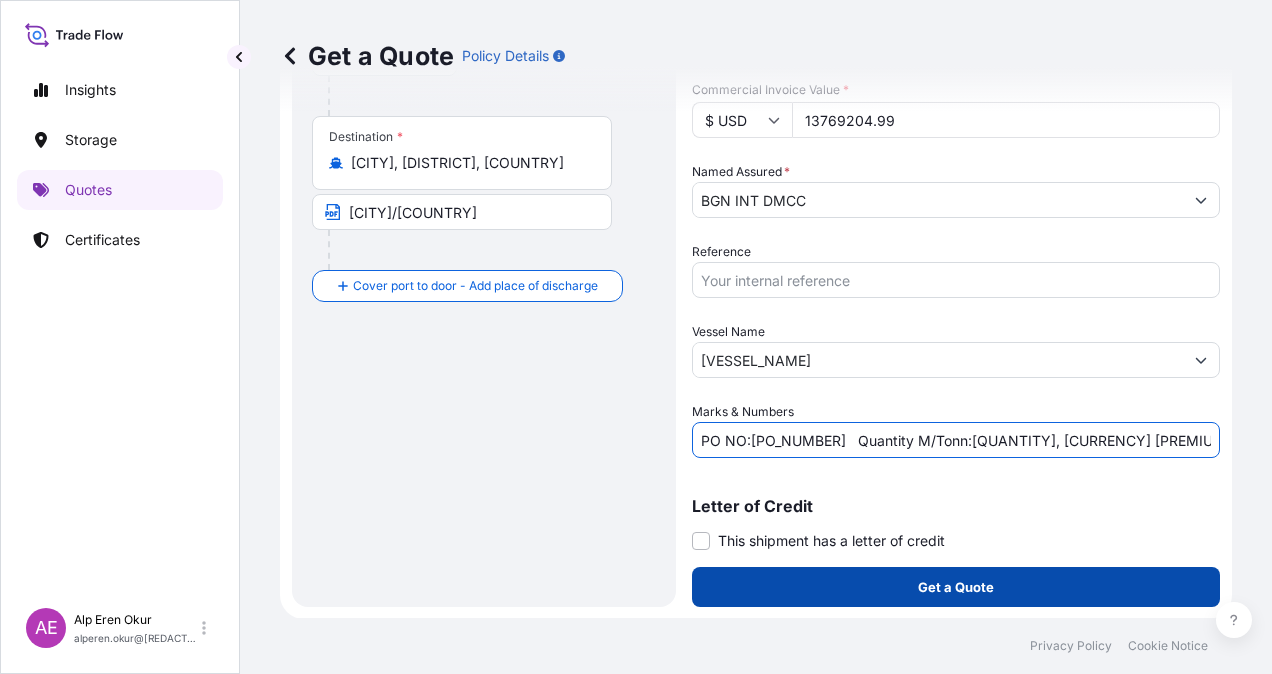 type on "PO NO:25Y0133300   Quantity M/Tonn:25.135,46 Premium: USD 1.514,61" 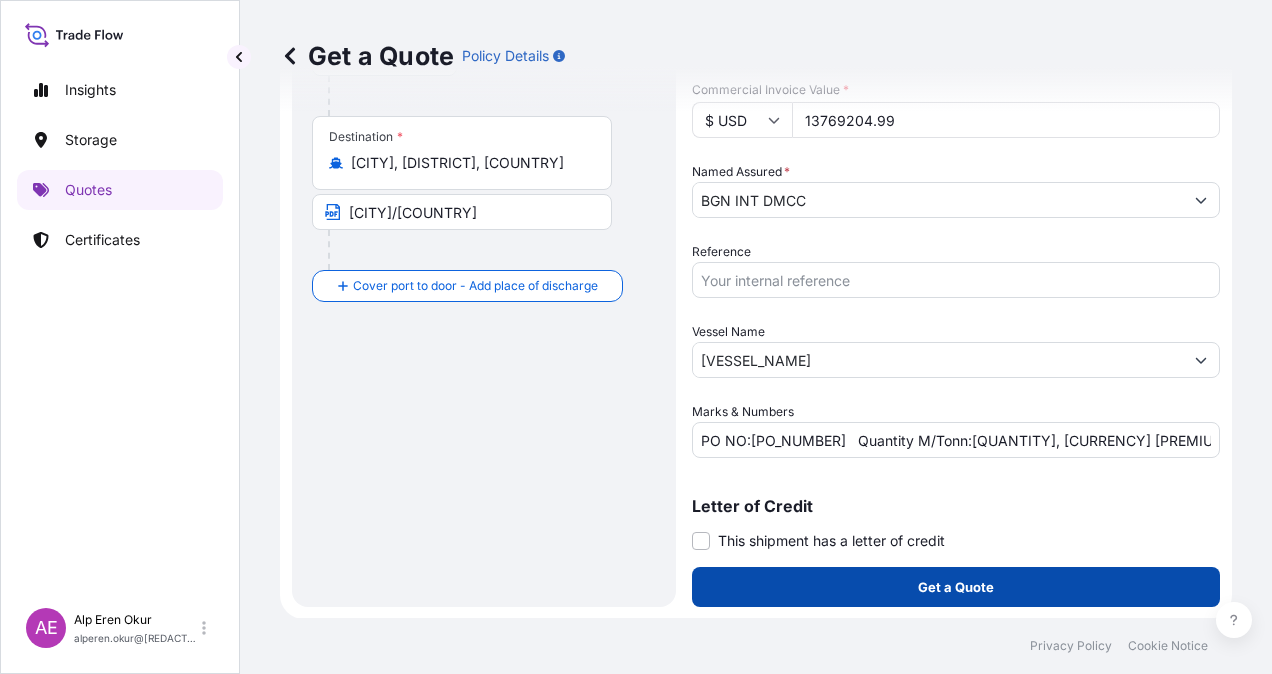 click on "Get a Quote" at bounding box center (956, 587) 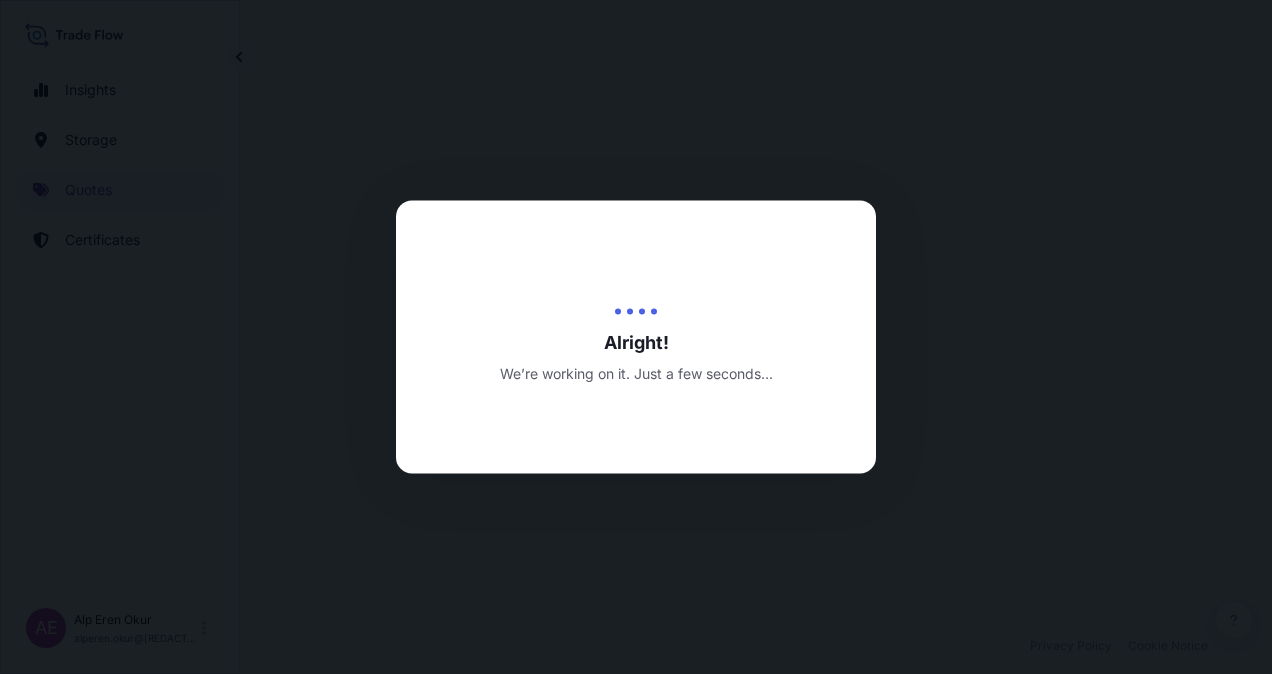 scroll, scrollTop: 0, scrollLeft: 0, axis: both 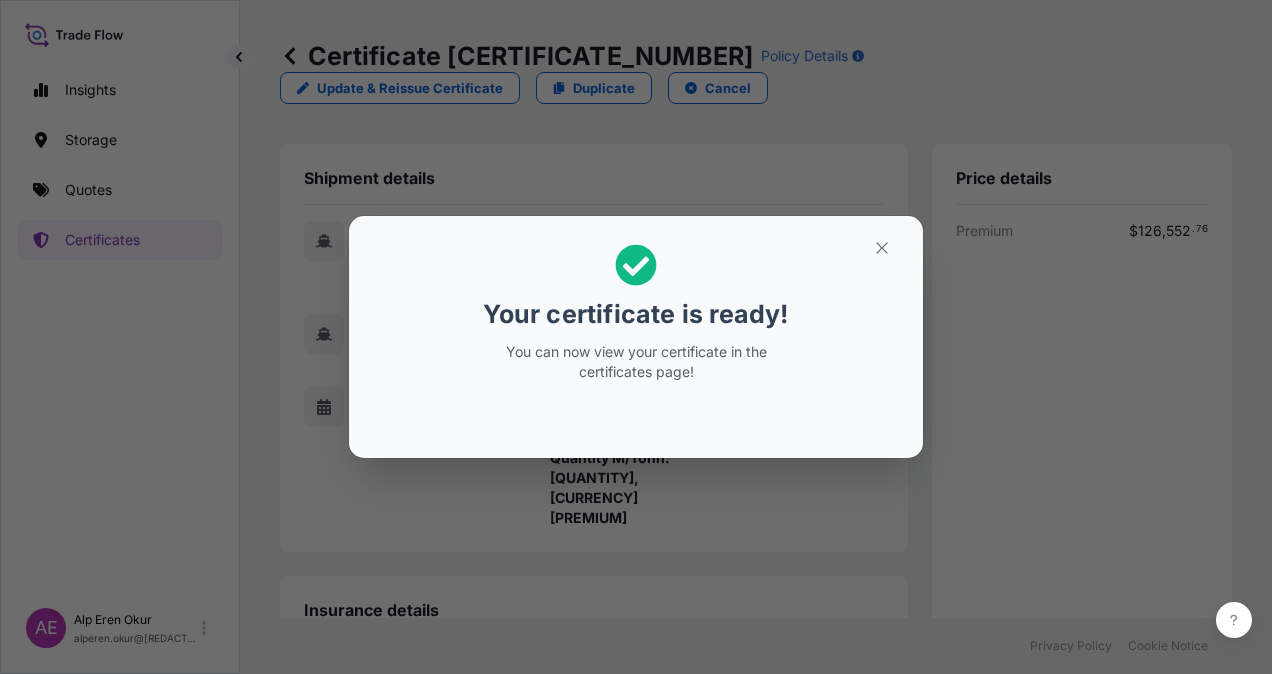 click at bounding box center [882, 248] 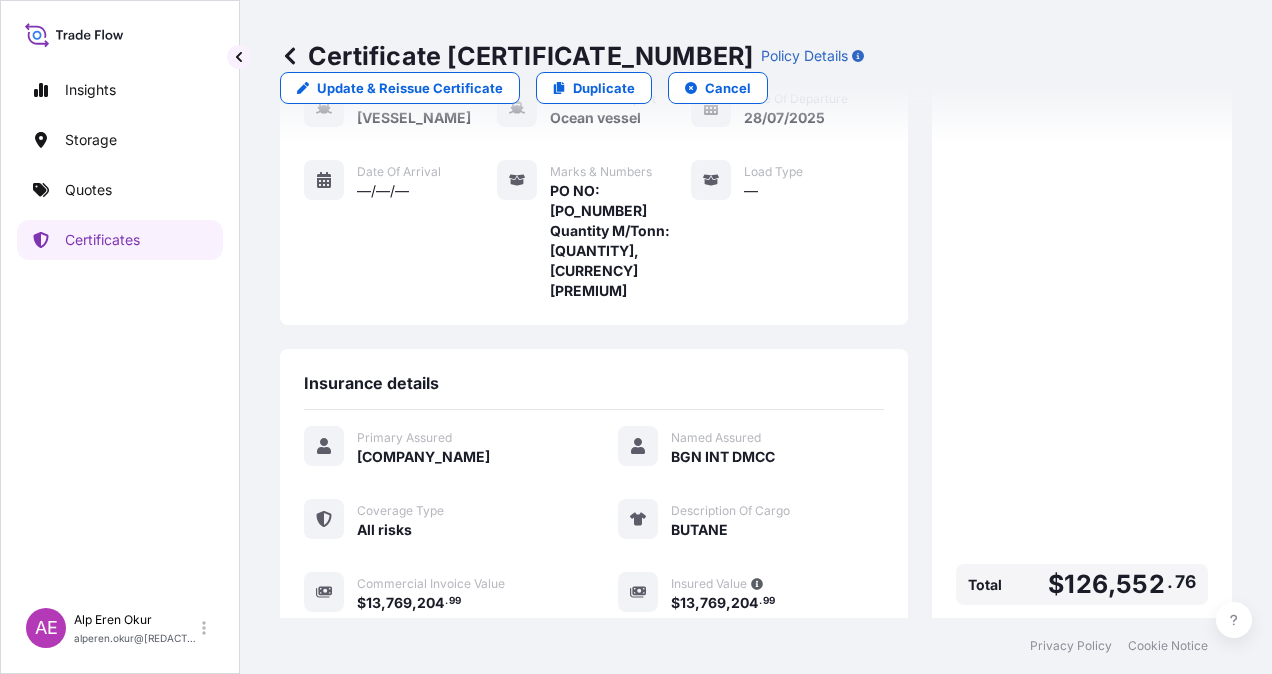 scroll, scrollTop: 441, scrollLeft: 0, axis: vertical 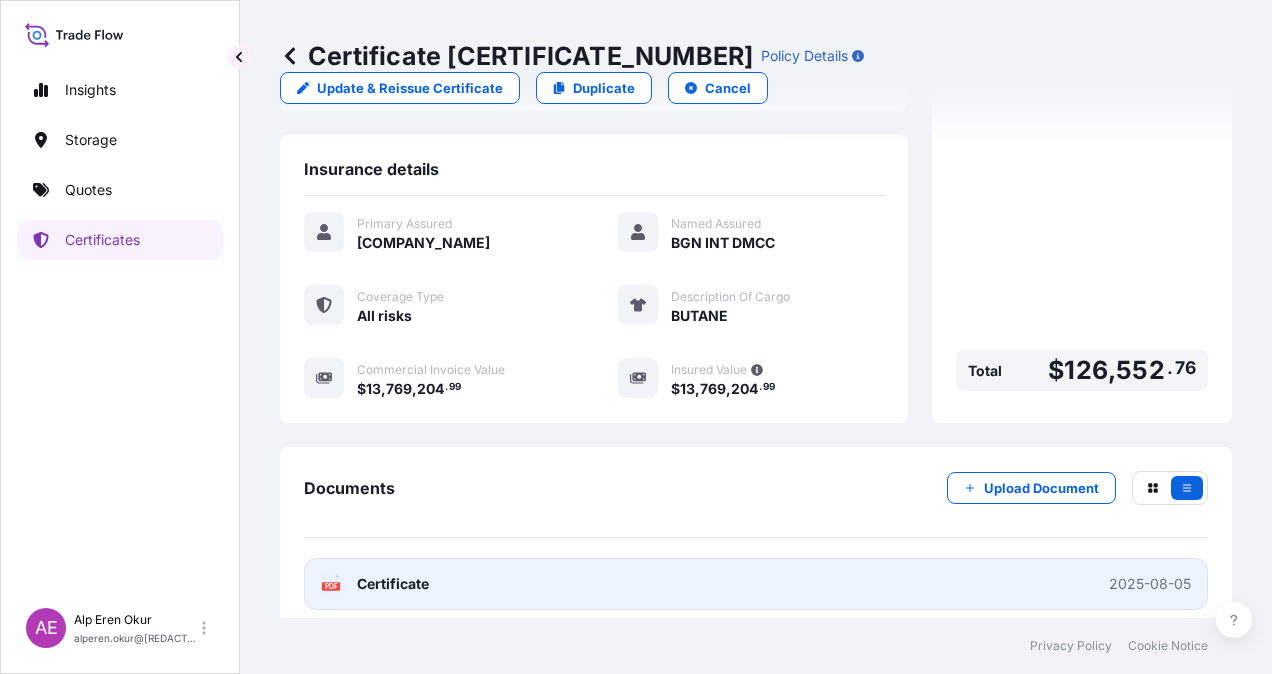click on "PDF Certificate 2025-08-05" at bounding box center [756, 584] 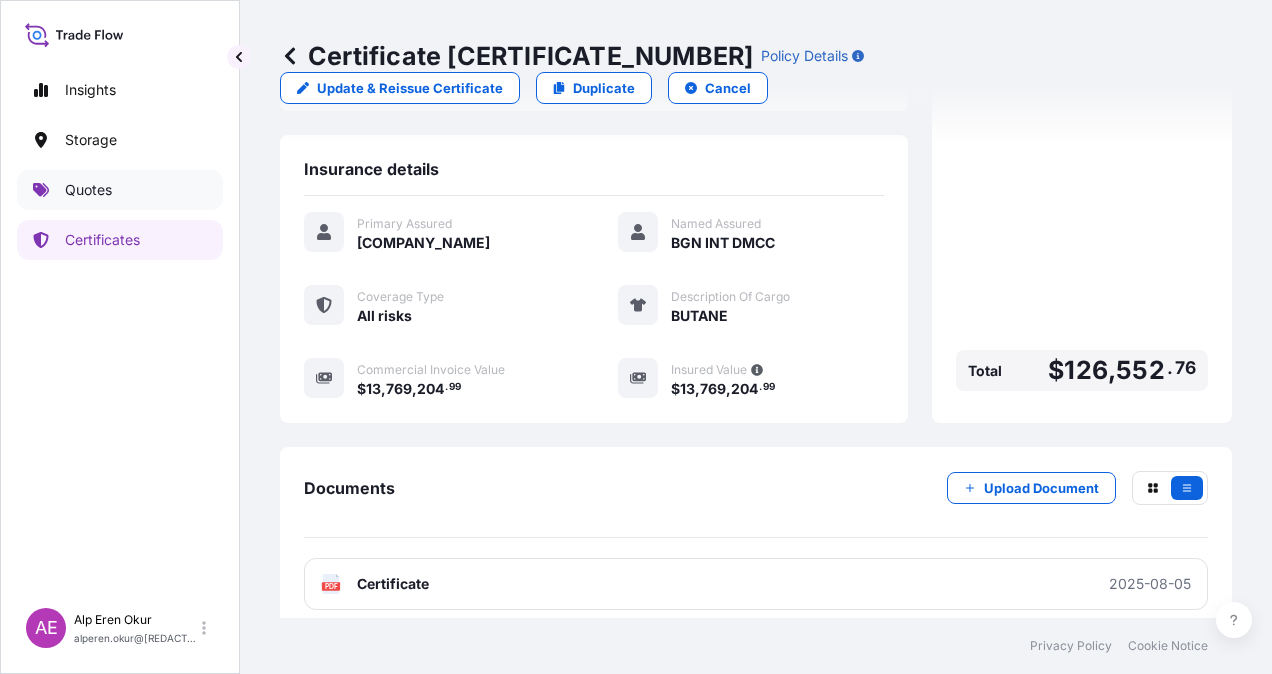 click on "Quotes" at bounding box center (120, 190) 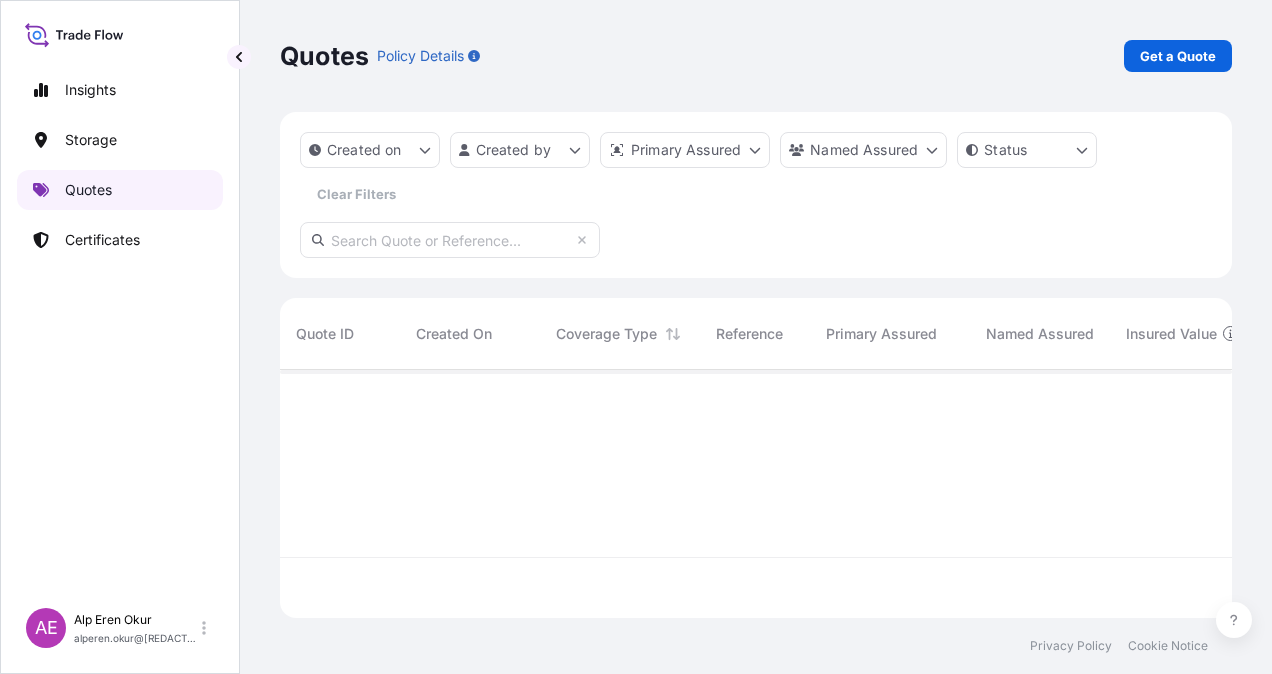 scroll, scrollTop: 0, scrollLeft: 0, axis: both 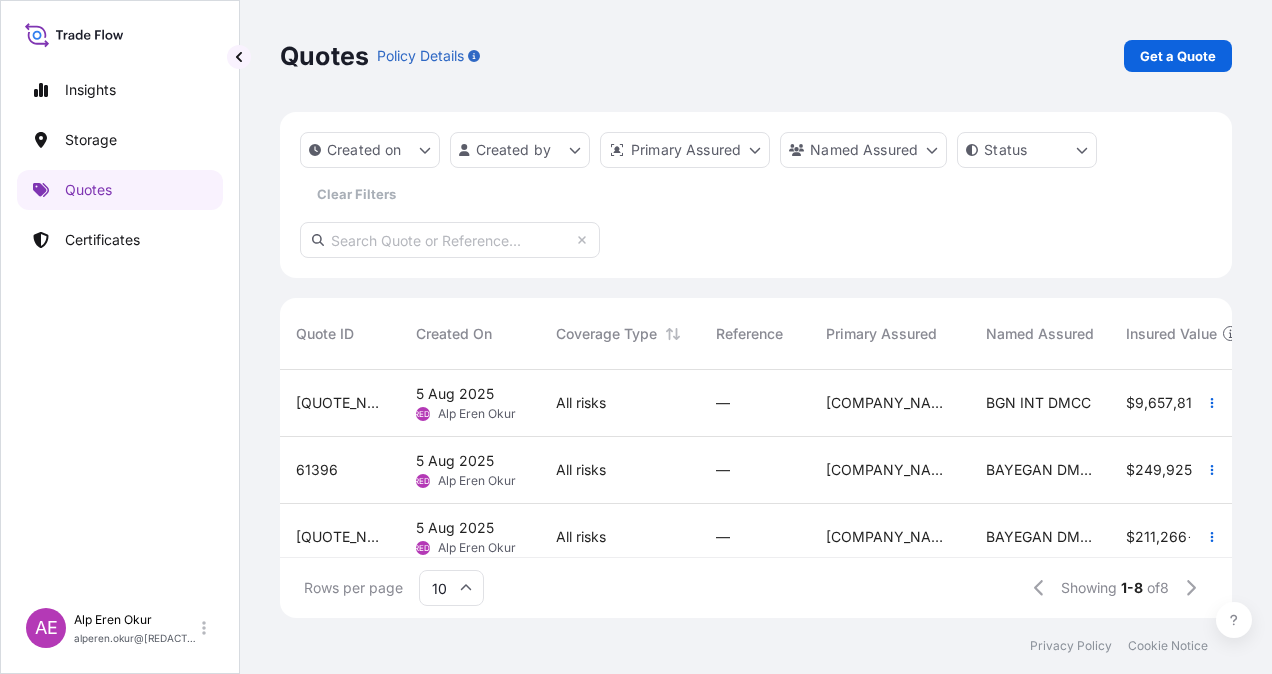 drag, startPoint x: 654, startPoint y: 560, endPoint x: 744, endPoint y: 552, distance: 90.35486 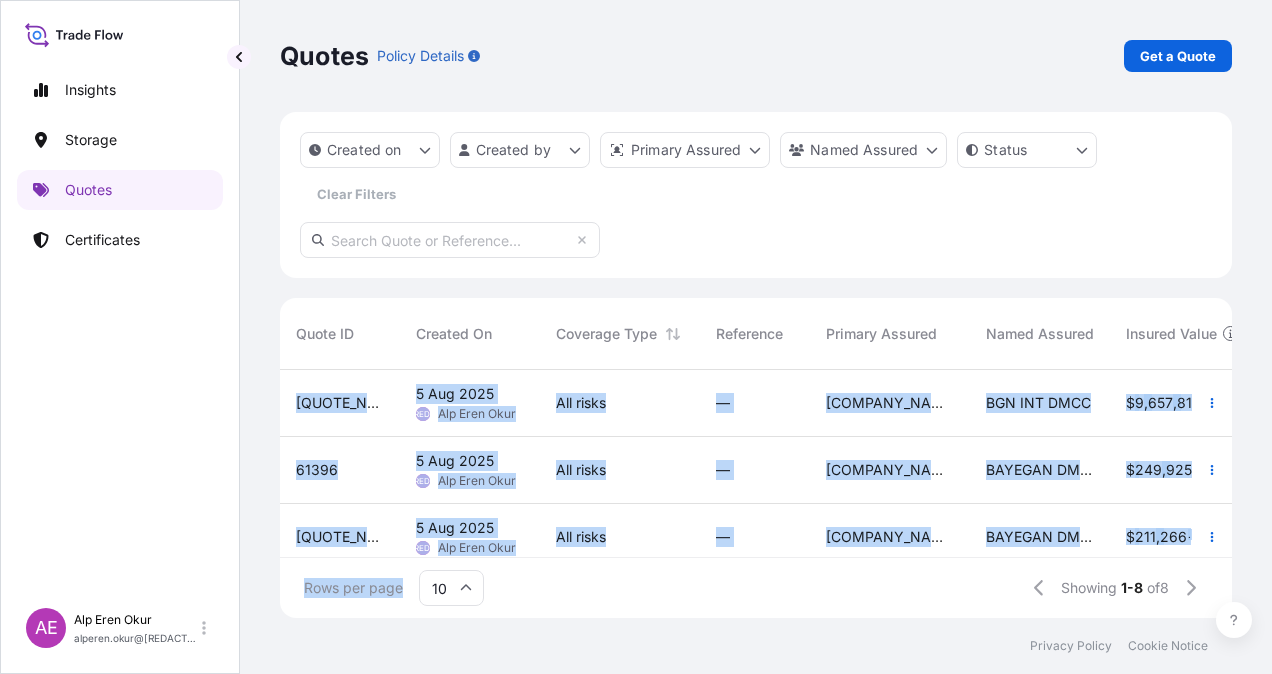 scroll, scrollTop: 28, scrollLeft: 0, axis: vertical 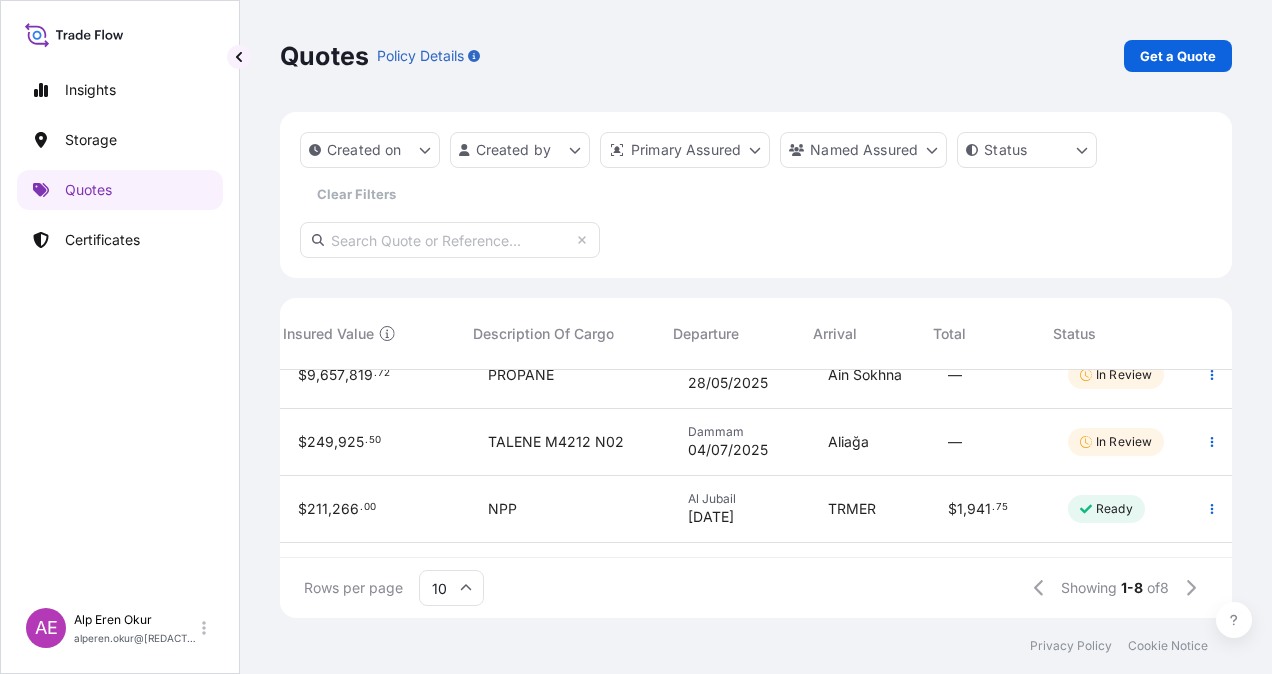 click on "Privacy Policy Cookie Notice" at bounding box center (756, 646) 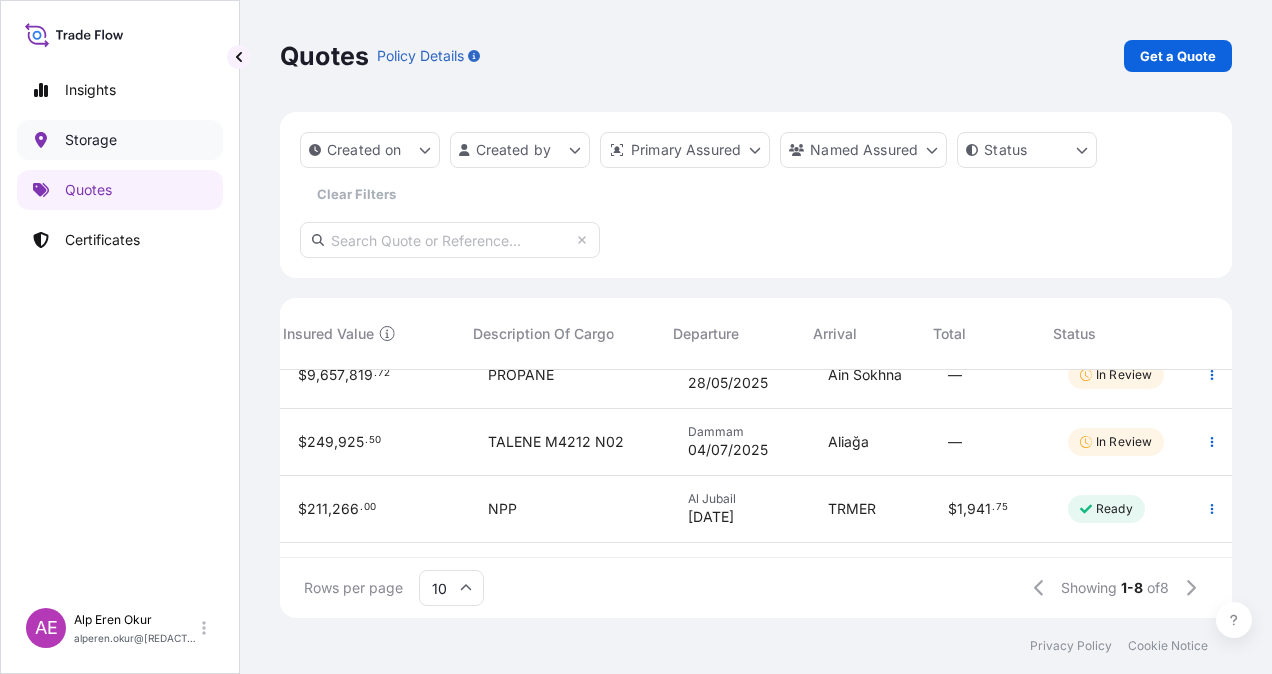 click on "Storage" at bounding box center [120, 140] 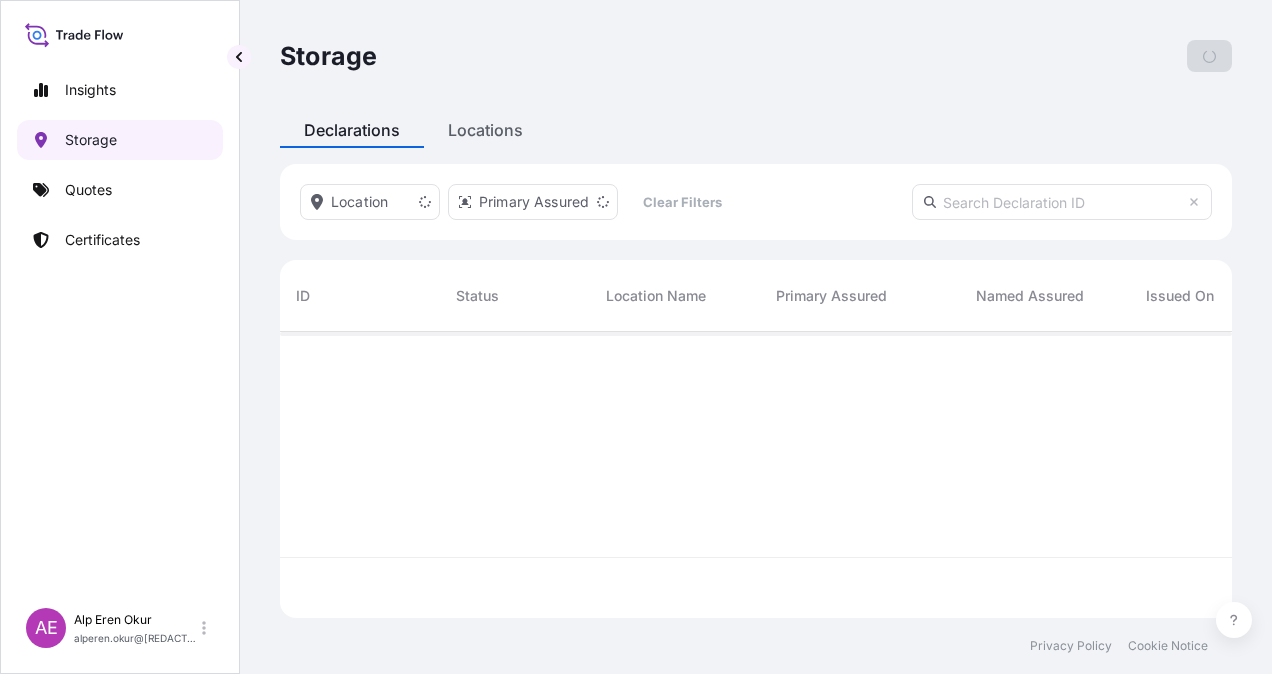 scroll, scrollTop: 16, scrollLeft: 16, axis: both 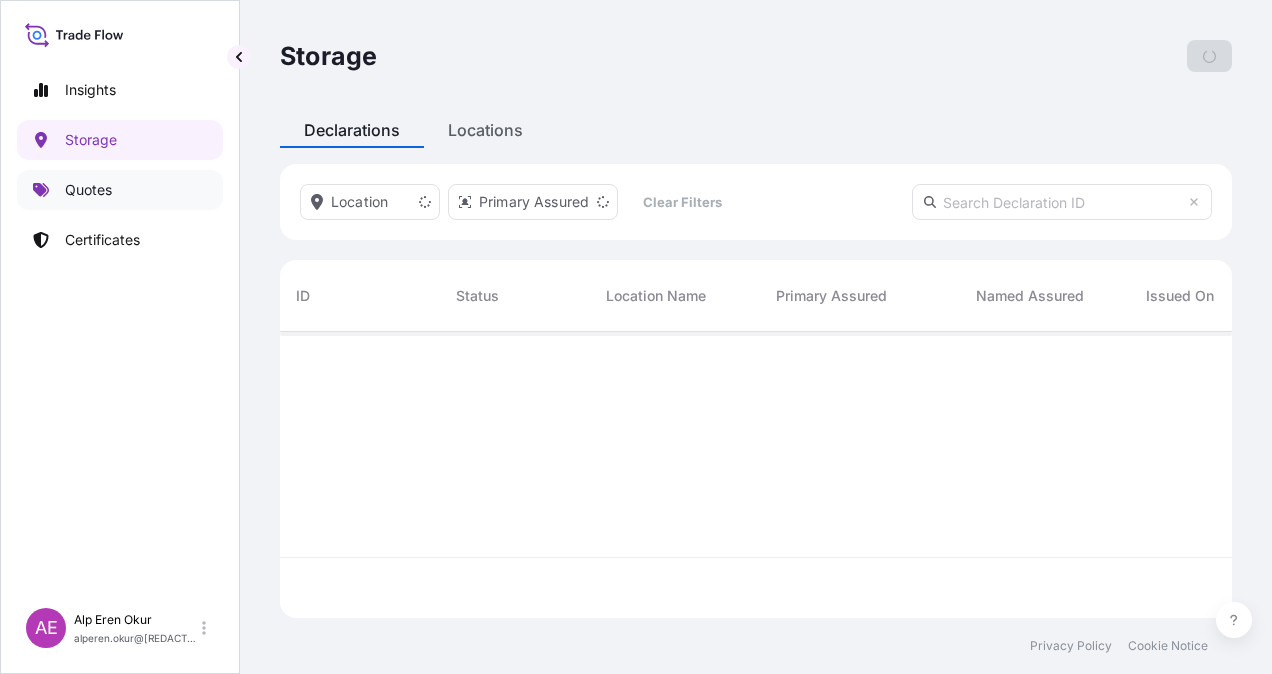 click on "Quotes" at bounding box center (88, 190) 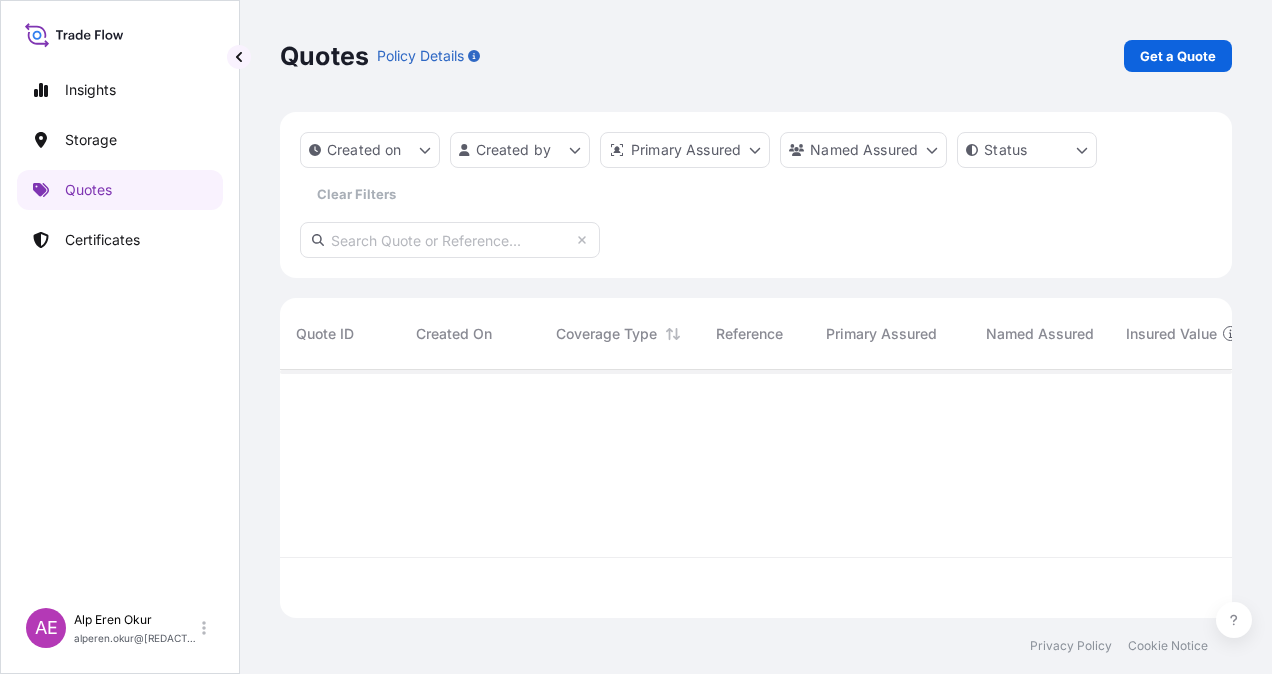 scroll, scrollTop: 16, scrollLeft: 16, axis: both 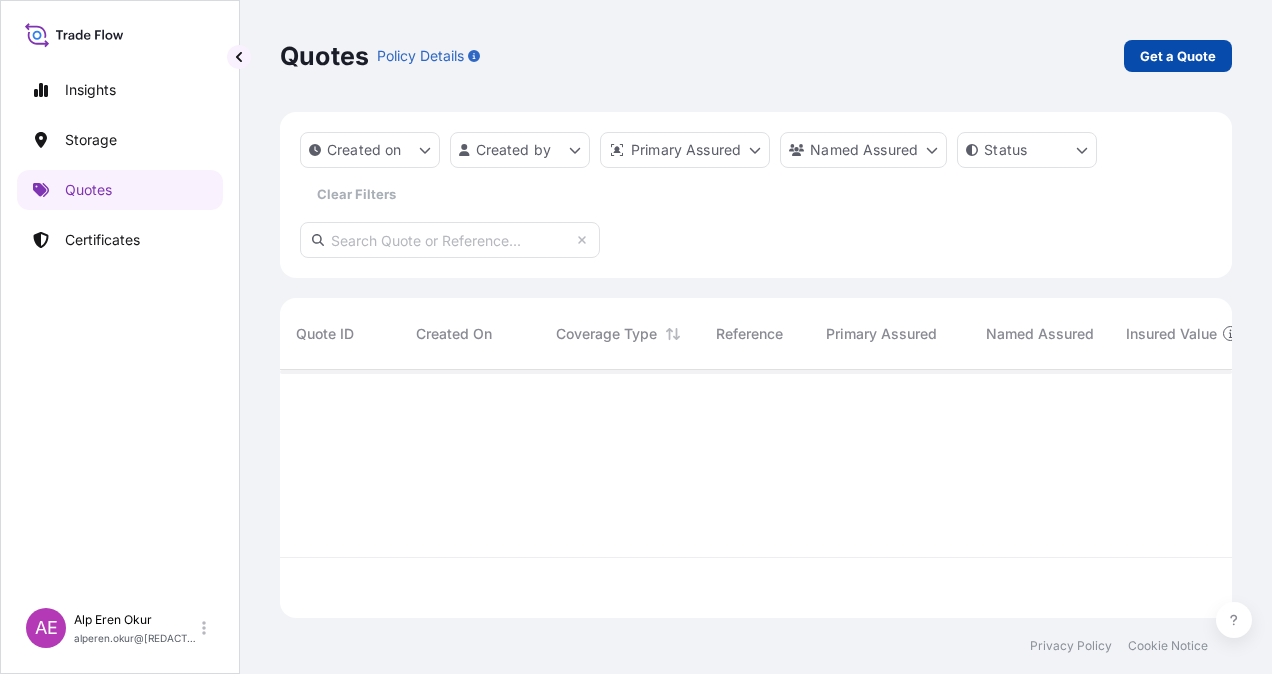 click on "Get a Quote" at bounding box center (1178, 56) 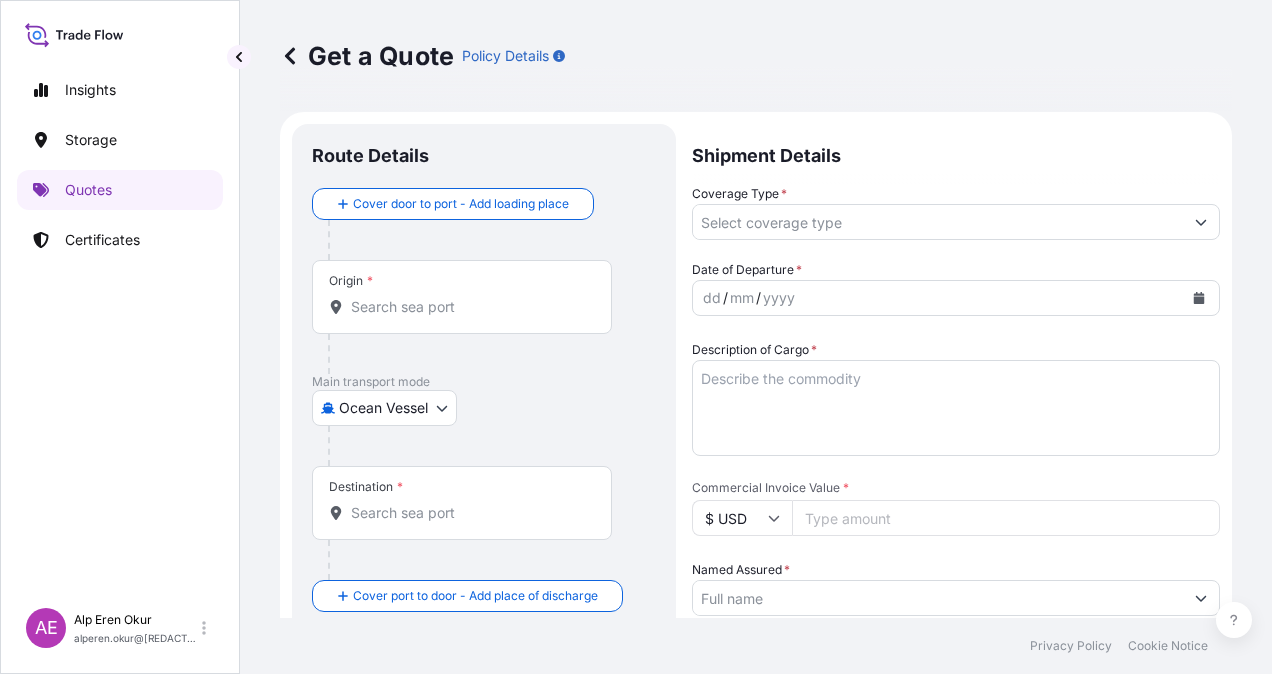 scroll, scrollTop: 32, scrollLeft: 0, axis: vertical 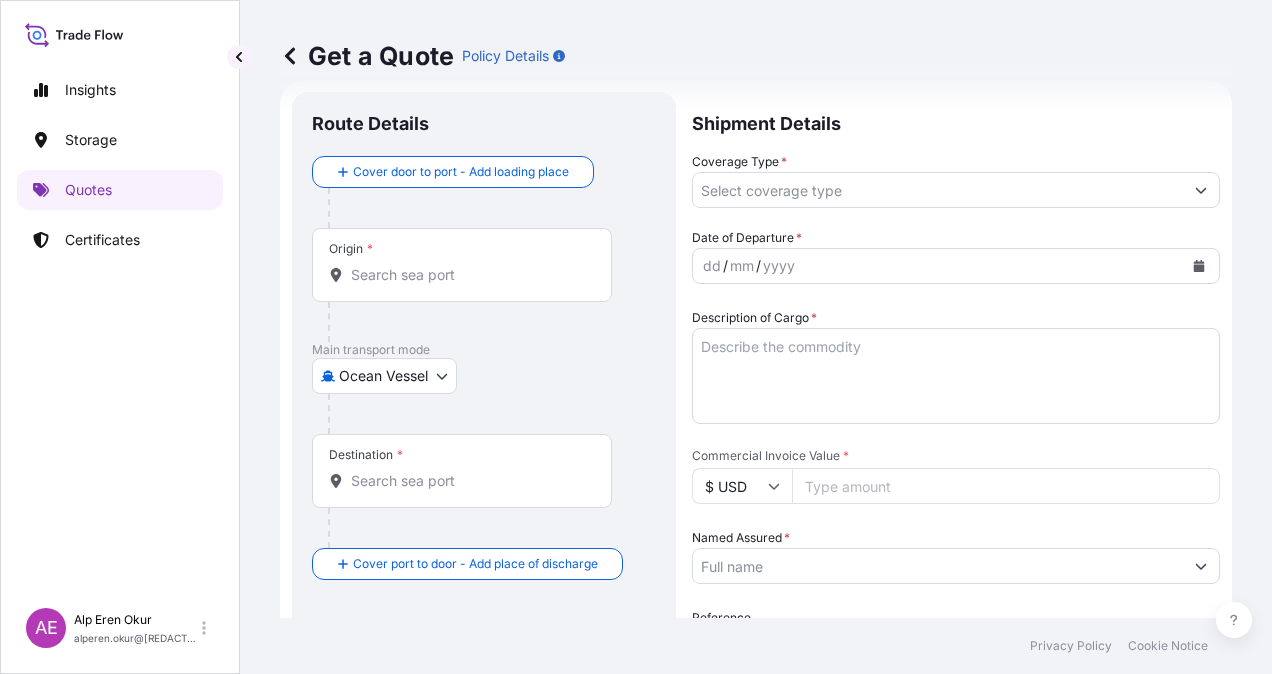 click on "Origin *" at bounding box center [469, 275] 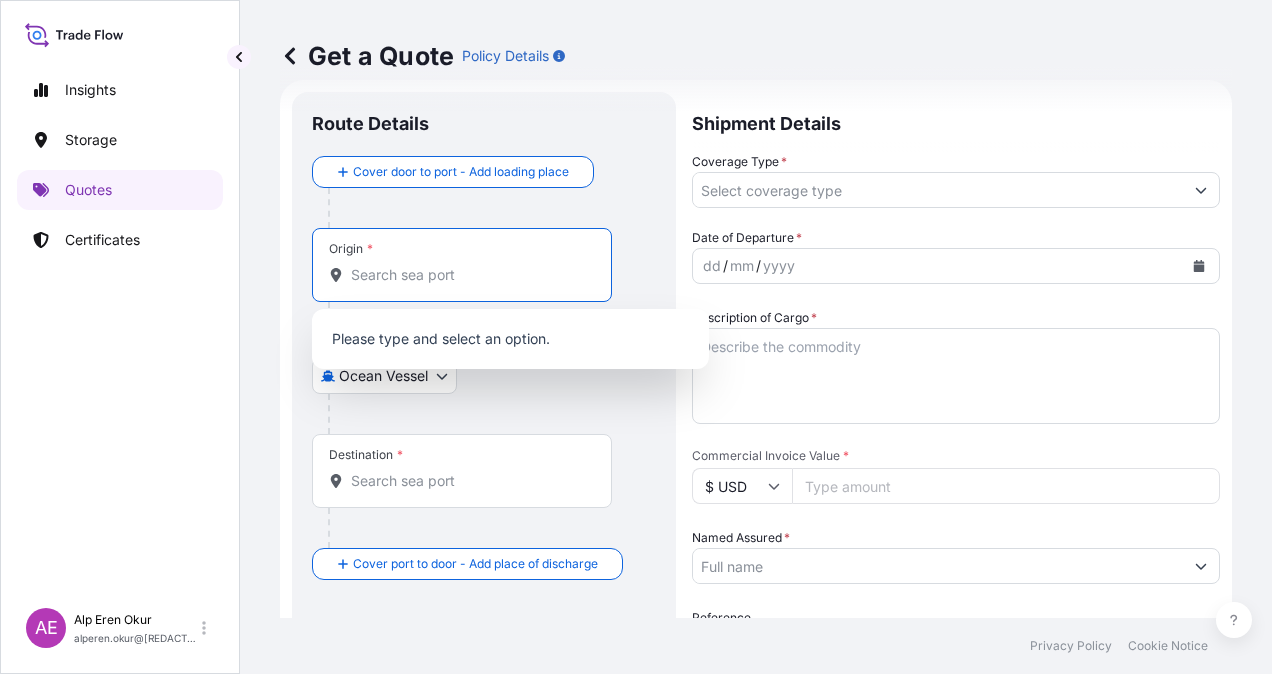 paste on "EL DEKHEILA" 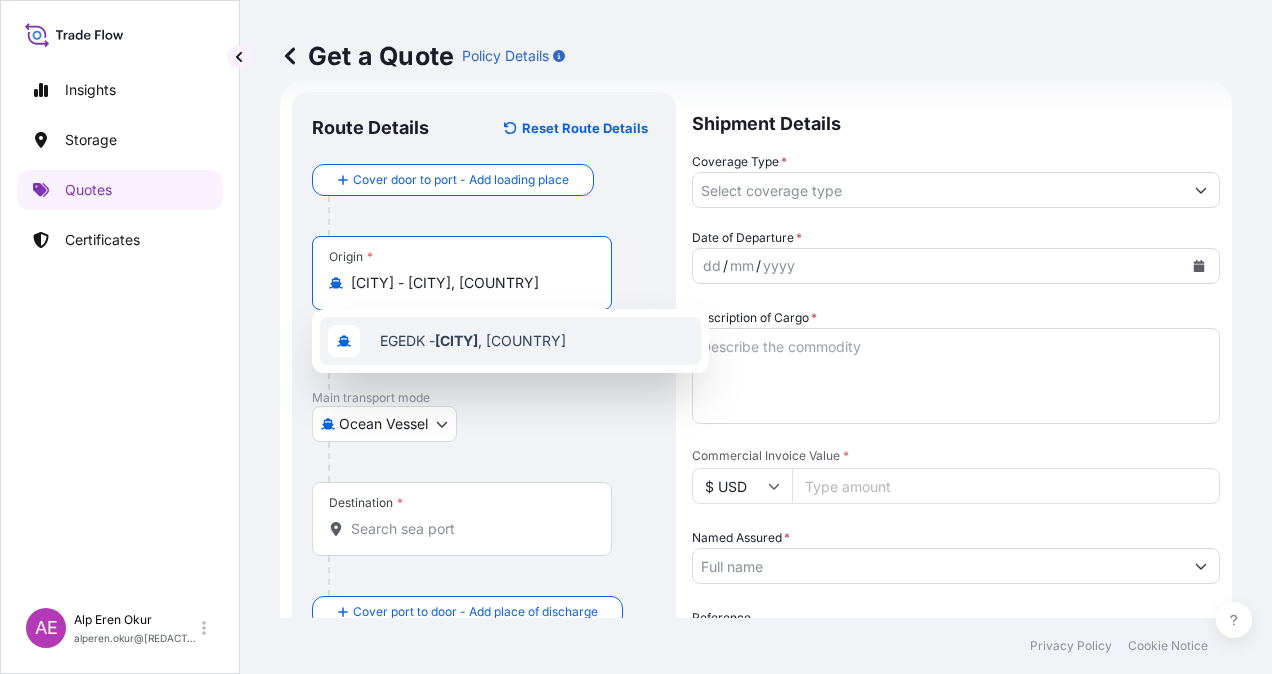 type on "EGEDK - El Dekheila, Egypt" 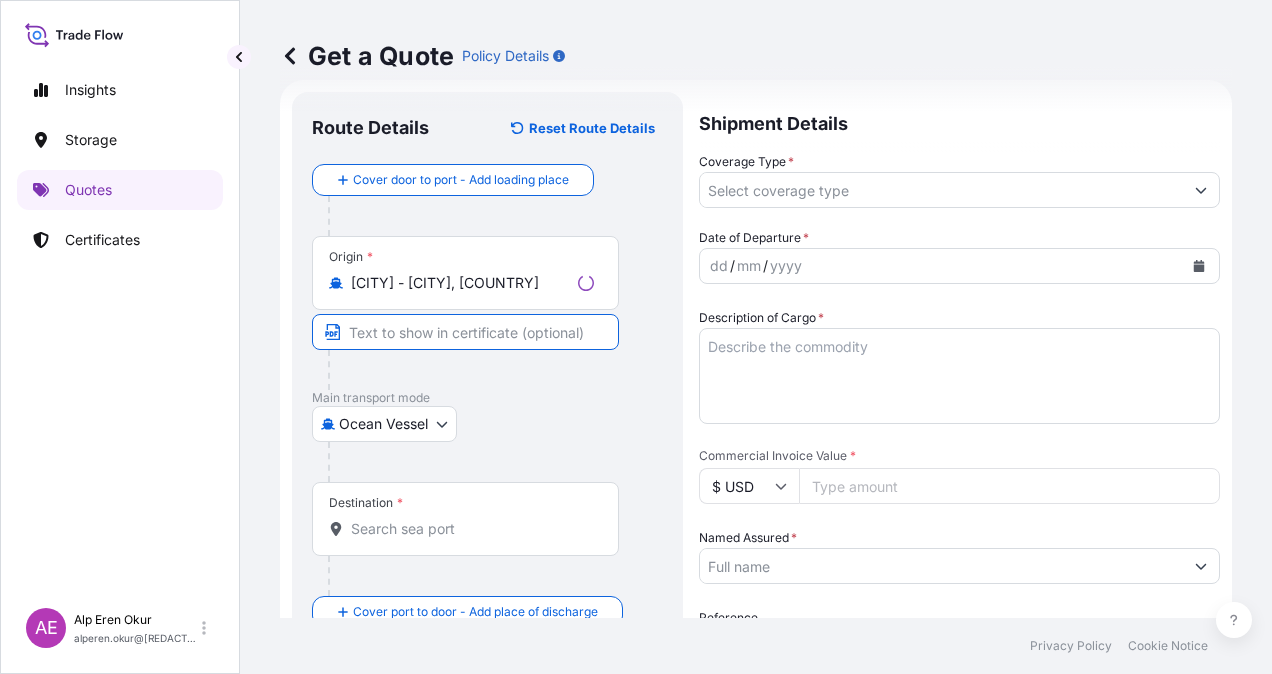 click at bounding box center [465, 332] 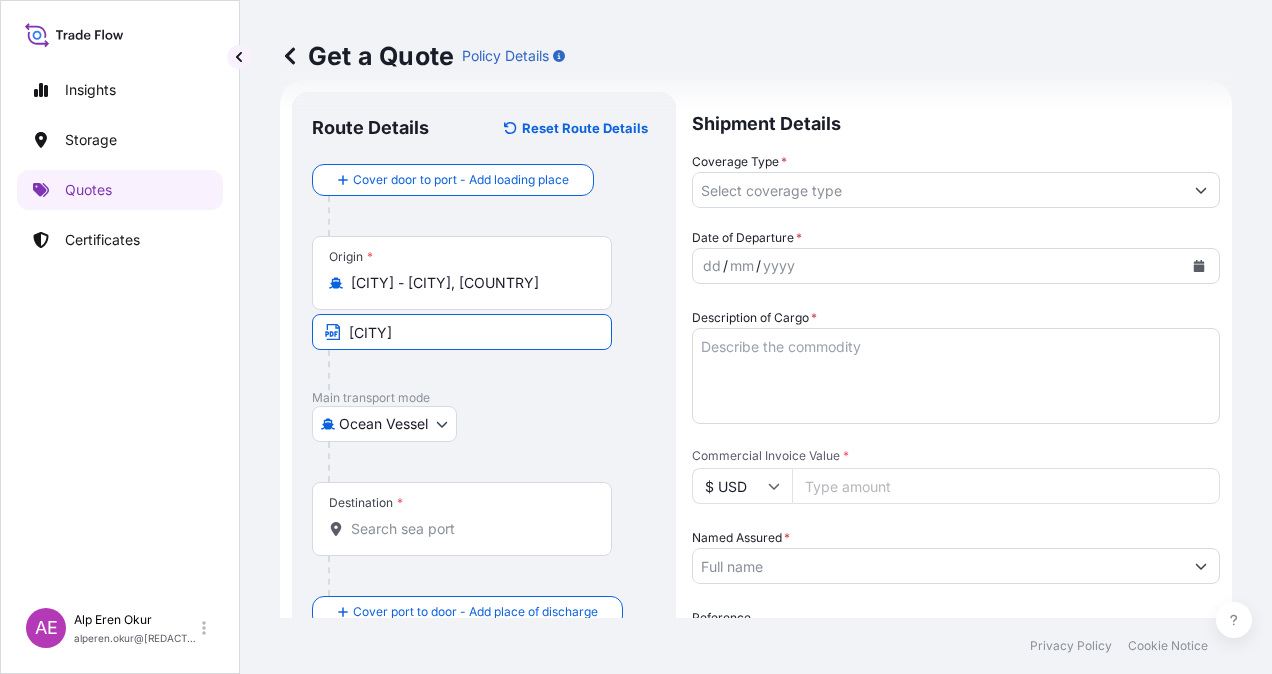 click on "EL DEKHEILA" at bounding box center [462, 332] 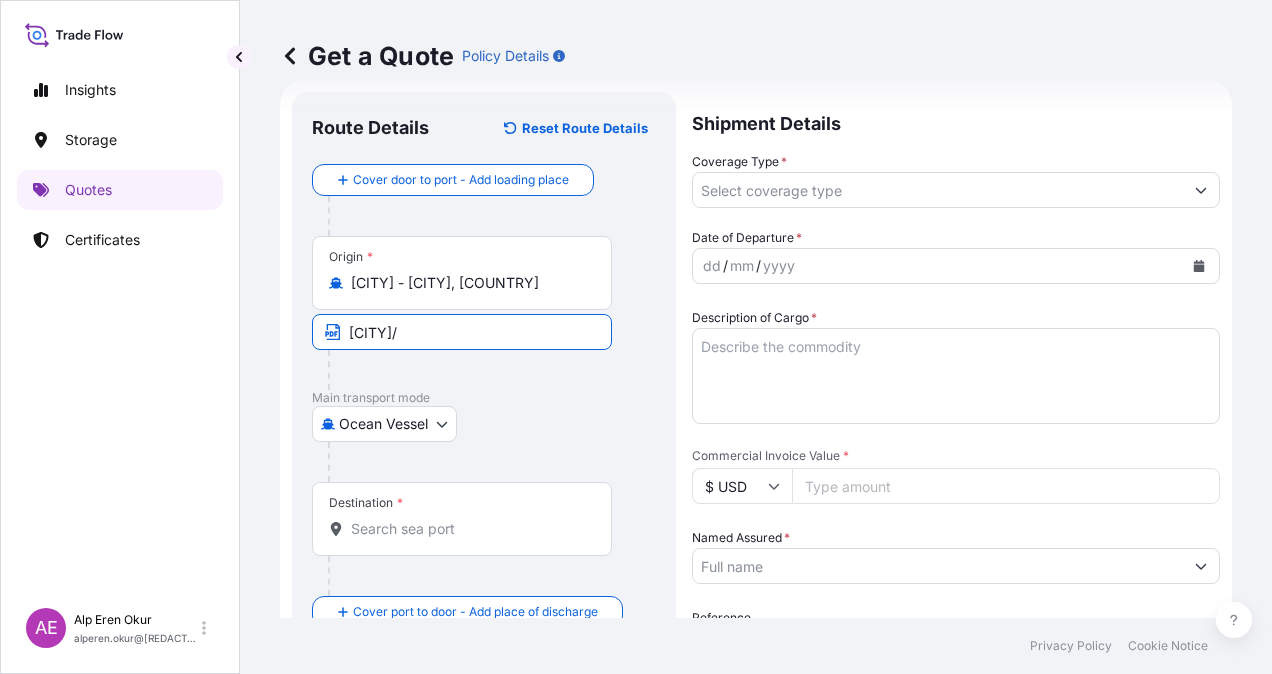 paste on "EGYPT" 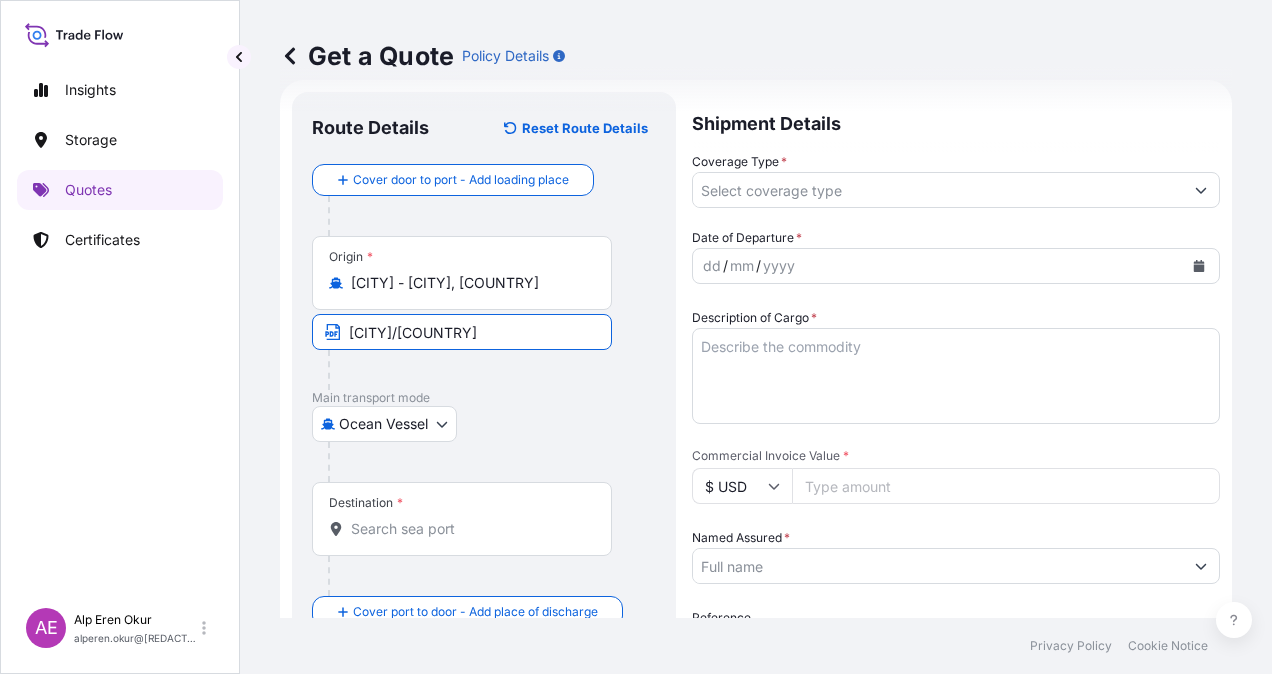type on "EL DEKHEILA/EGYPT" 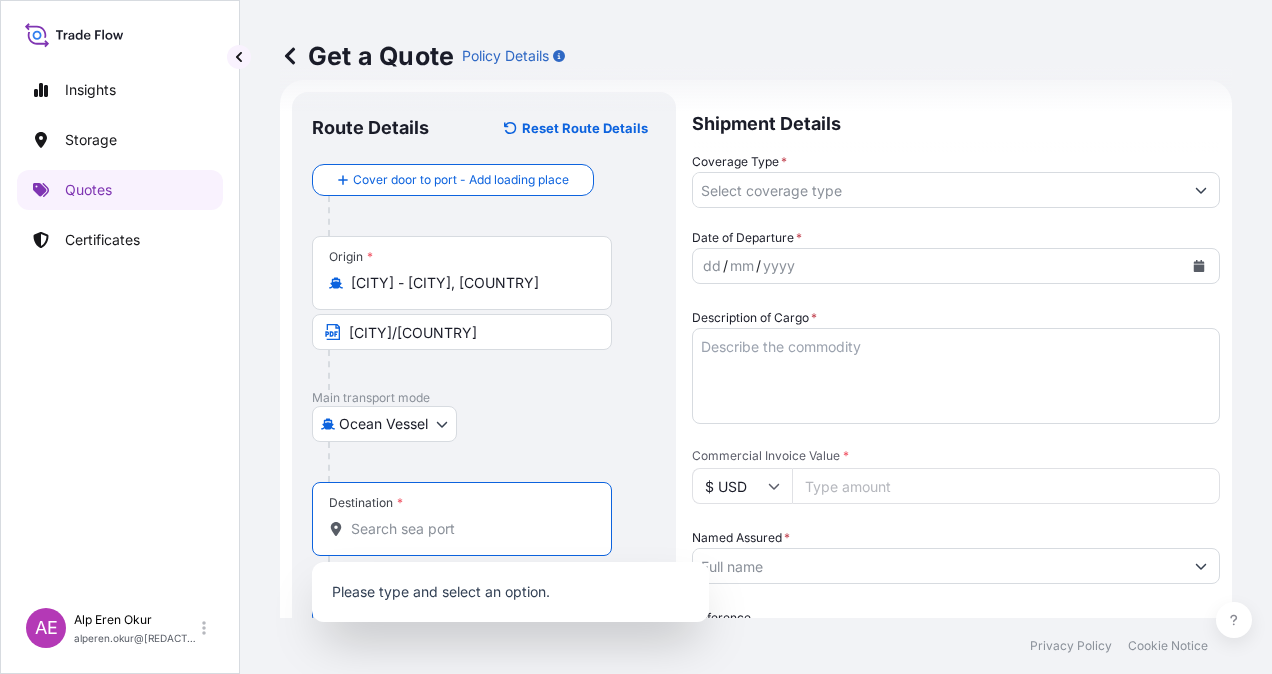paste on "ANY LIBYAN PORTS" 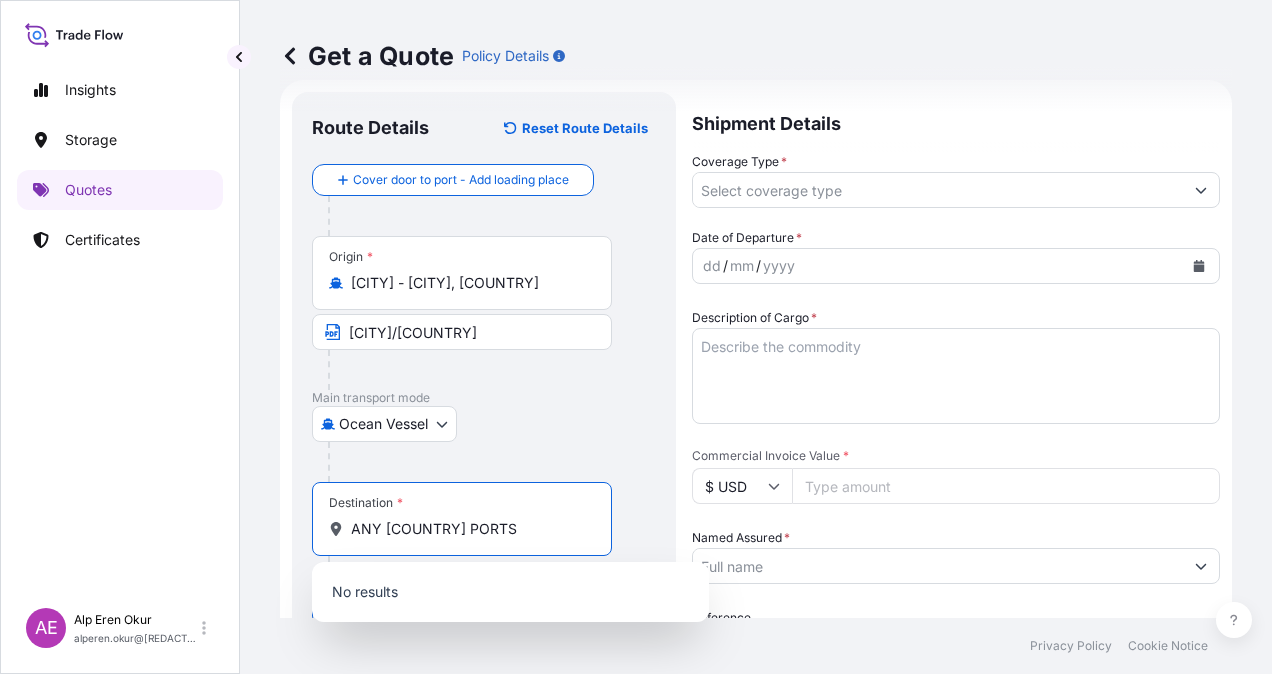 drag, startPoint x: 522, startPoint y: 520, endPoint x: 50, endPoint y: 526, distance: 472.03815 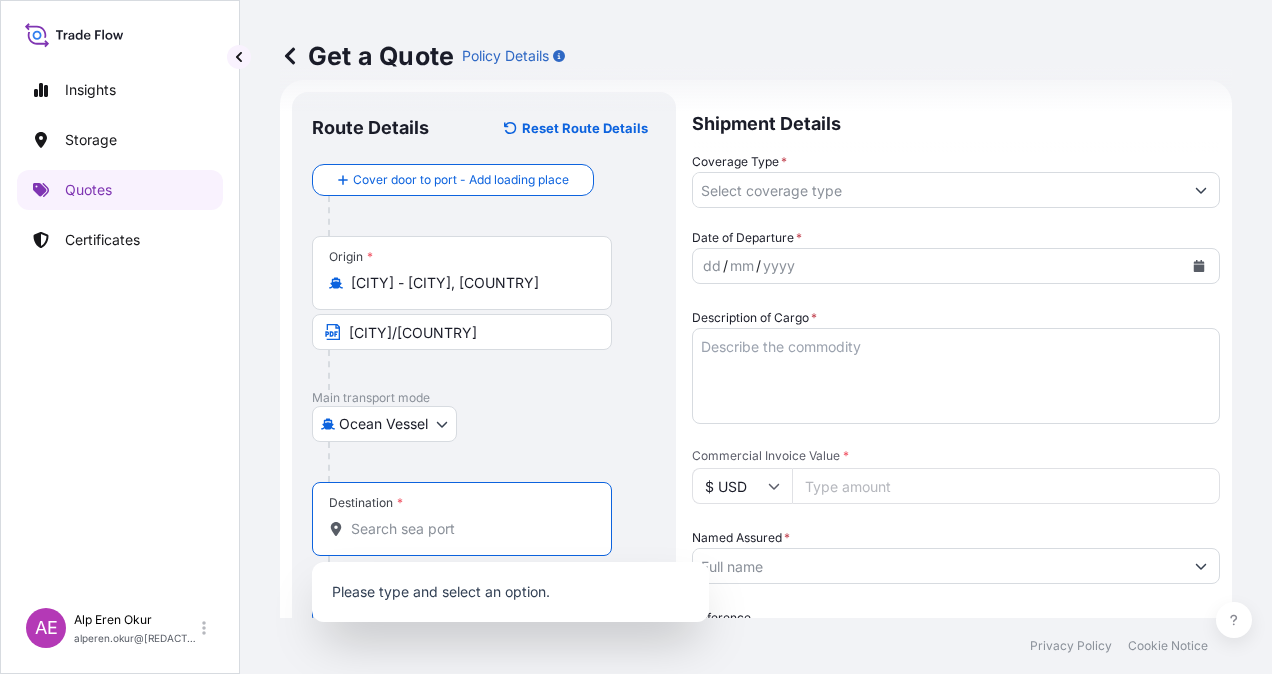 paste on "ANY LIBYAN PORTS" 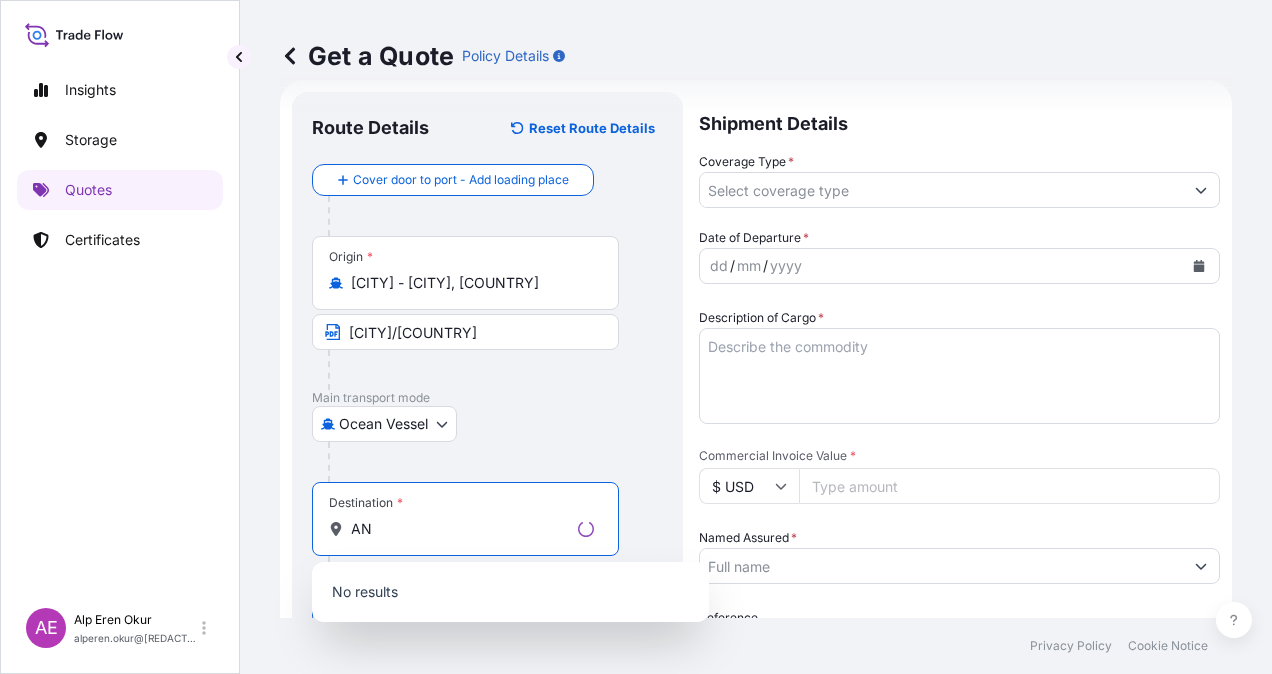 type on "A" 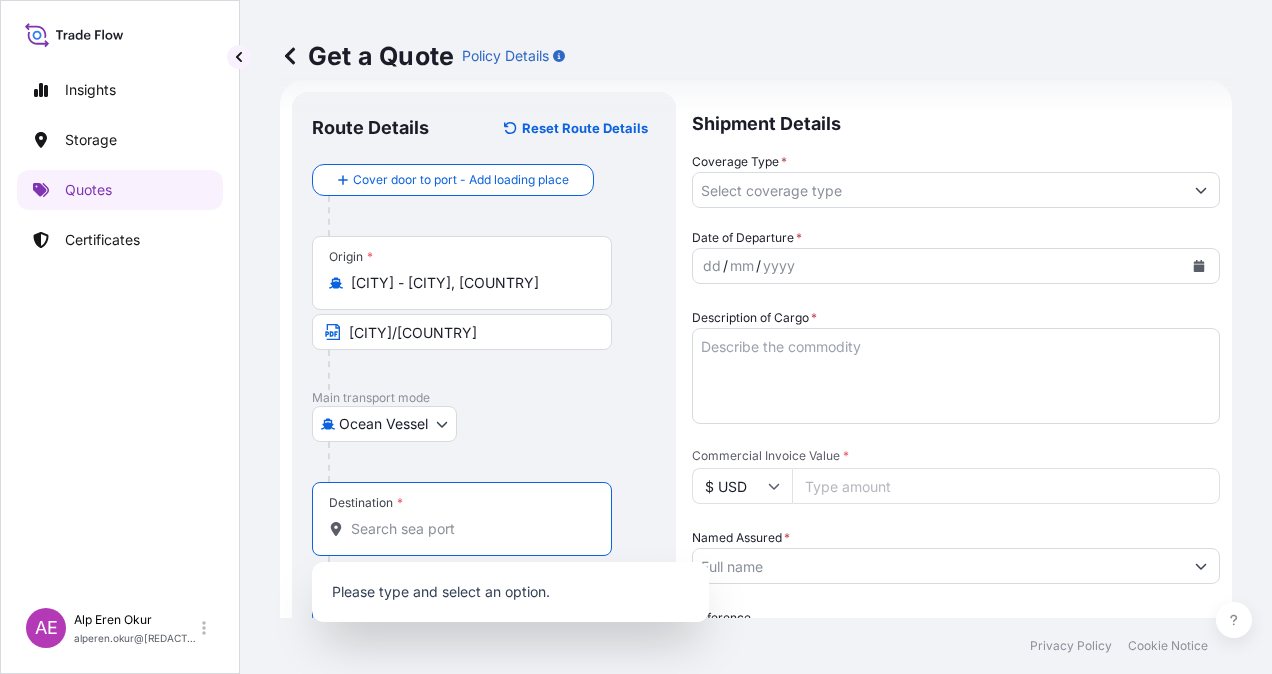 click on "Destination * Please select a destination" at bounding box center (469, 529) 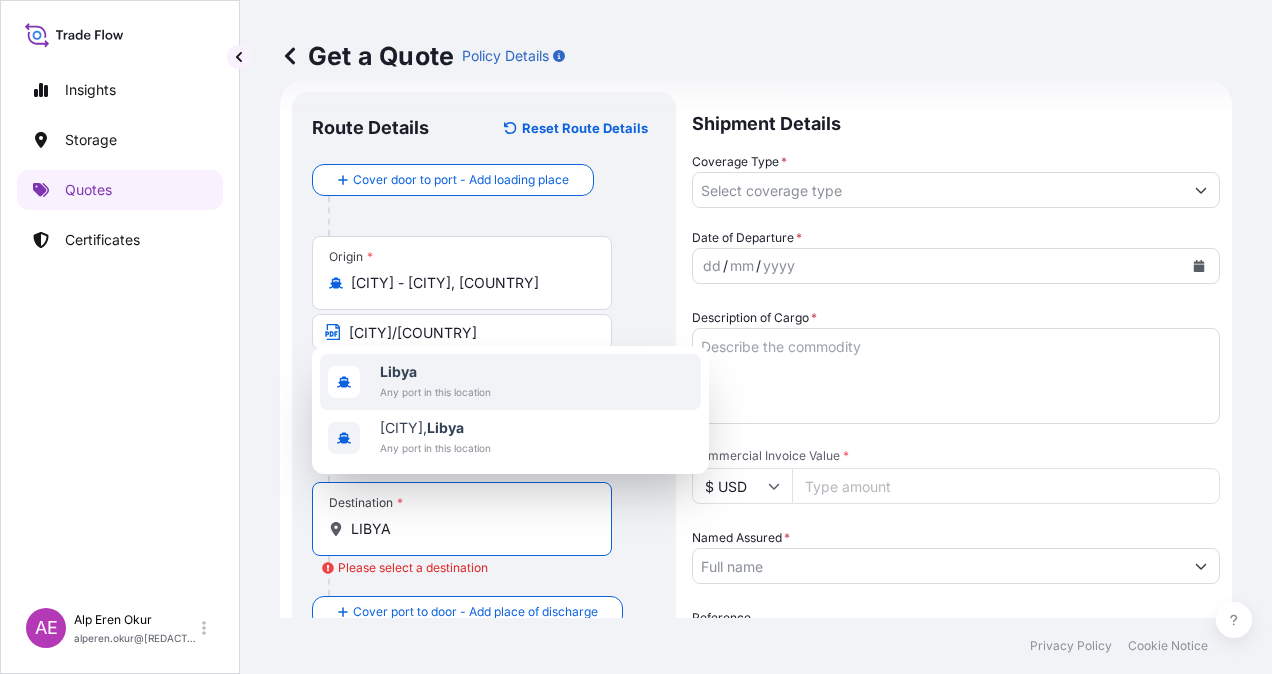 click on "Libya" at bounding box center [435, 372] 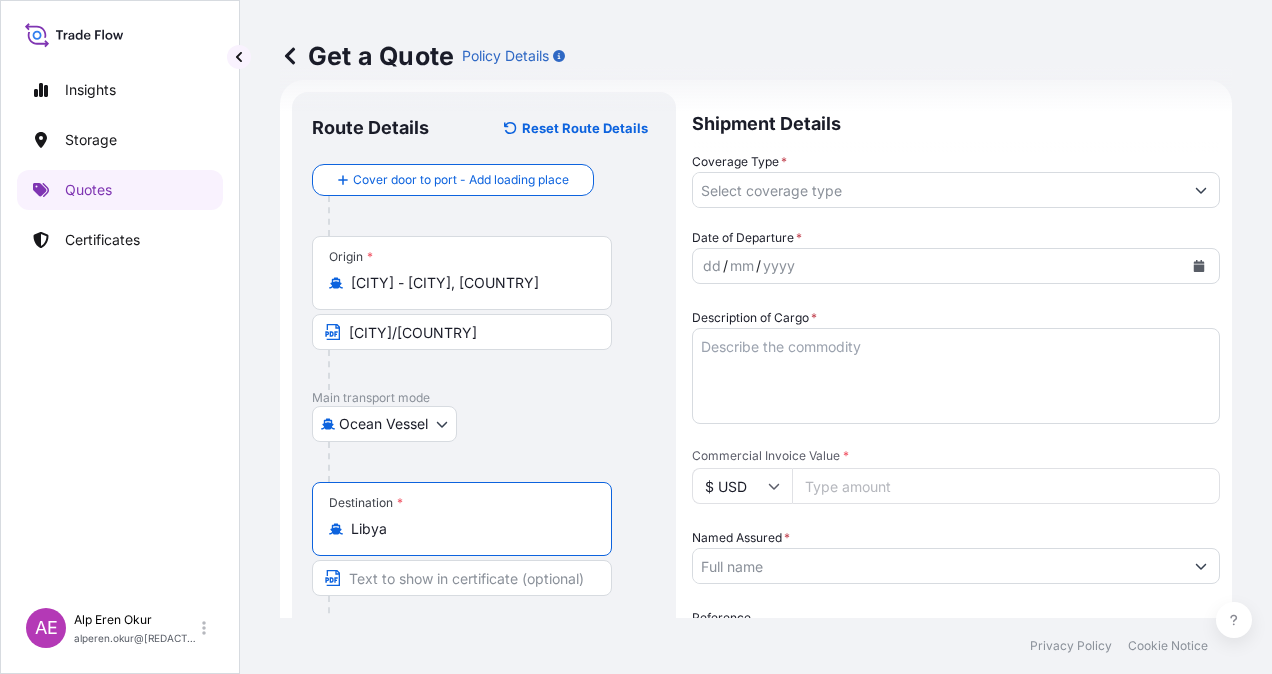 scroll, scrollTop: 332, scrollLeft: 0, axis: vertical 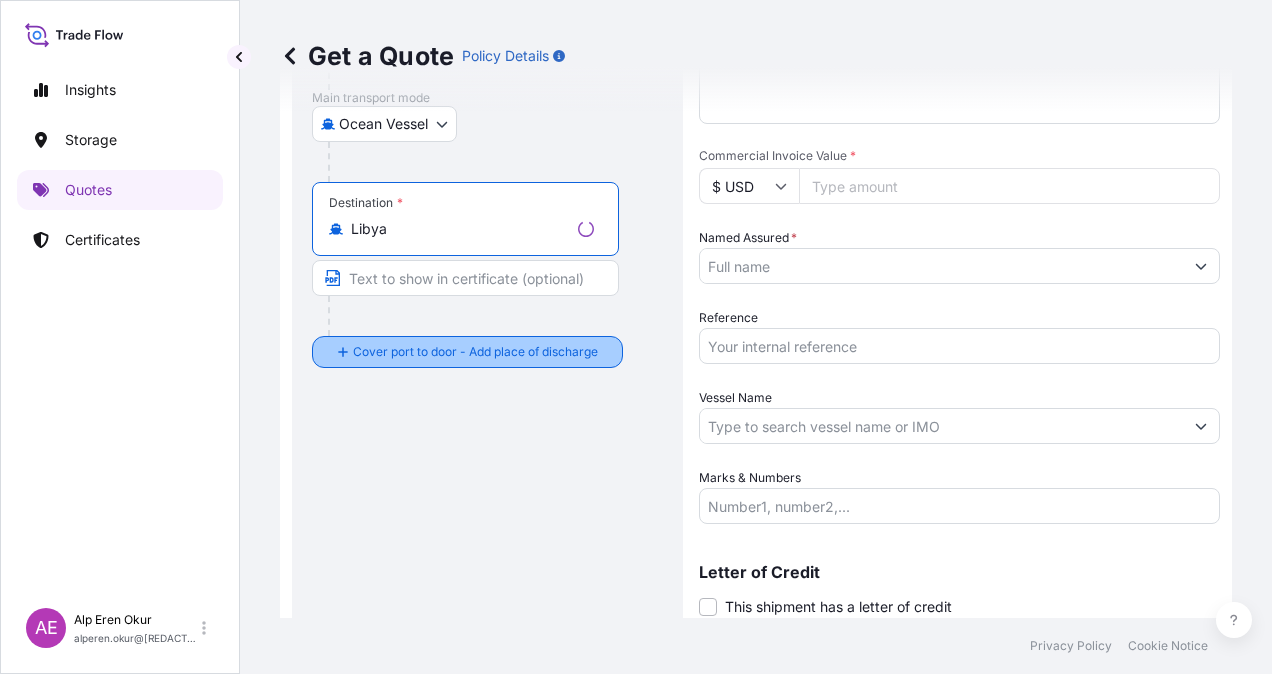 type on "Libya" 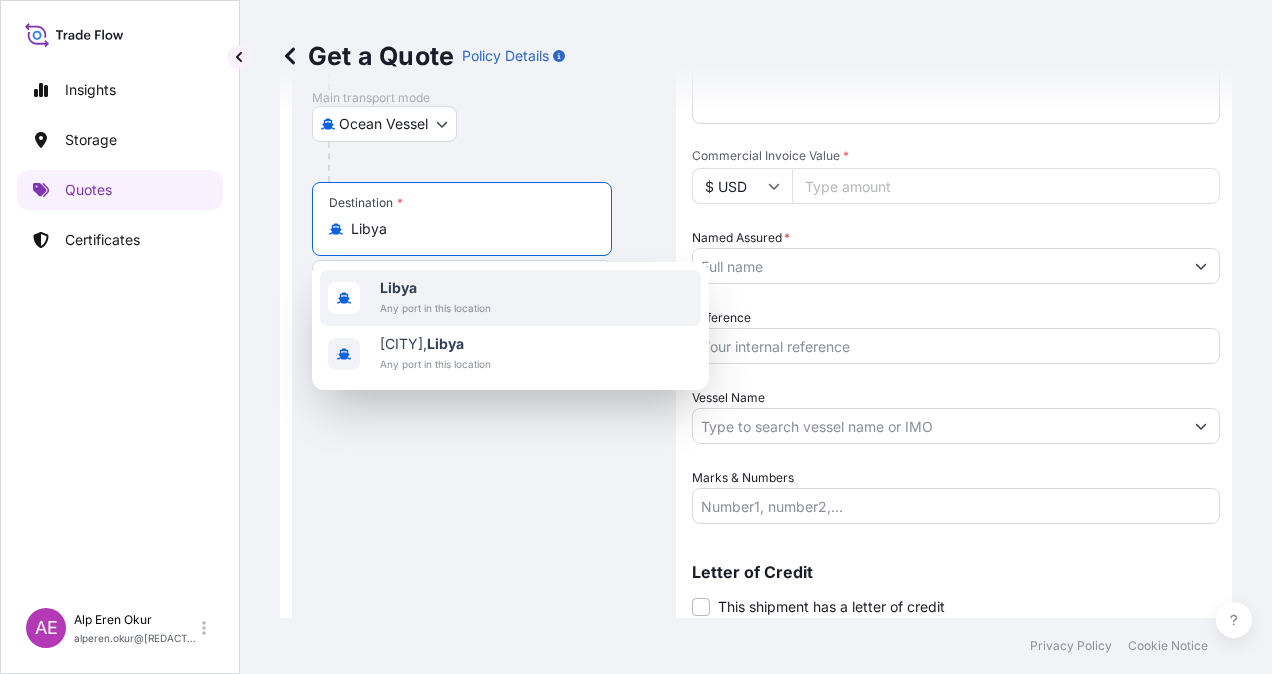 click on "Libya" at bounding box center [435, 288] 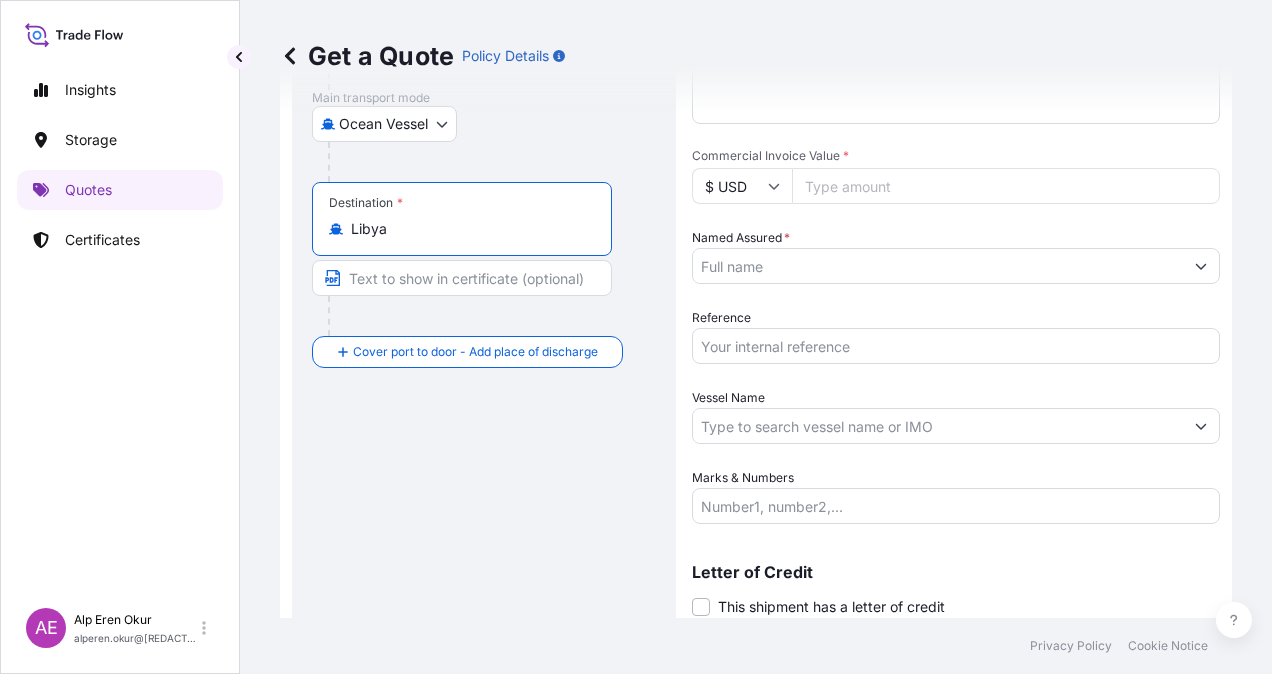 click at bounding box center (462, 278) 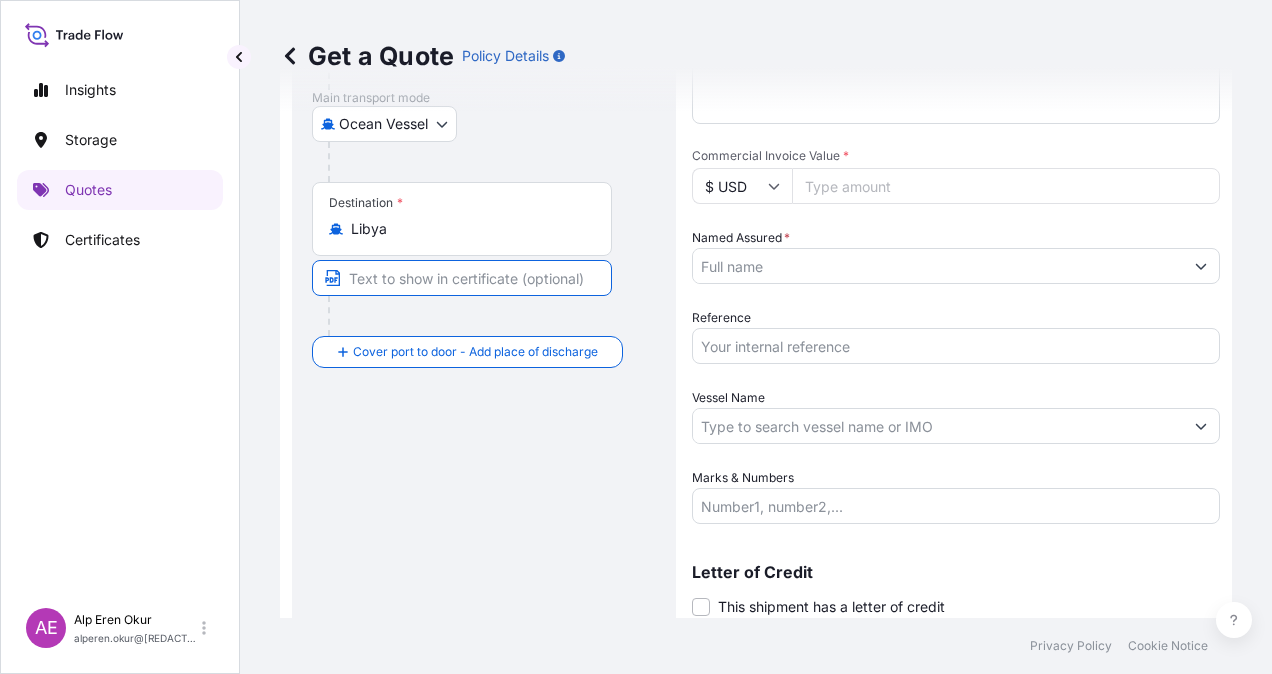 paste on "ANY LIBYAN PORTS" 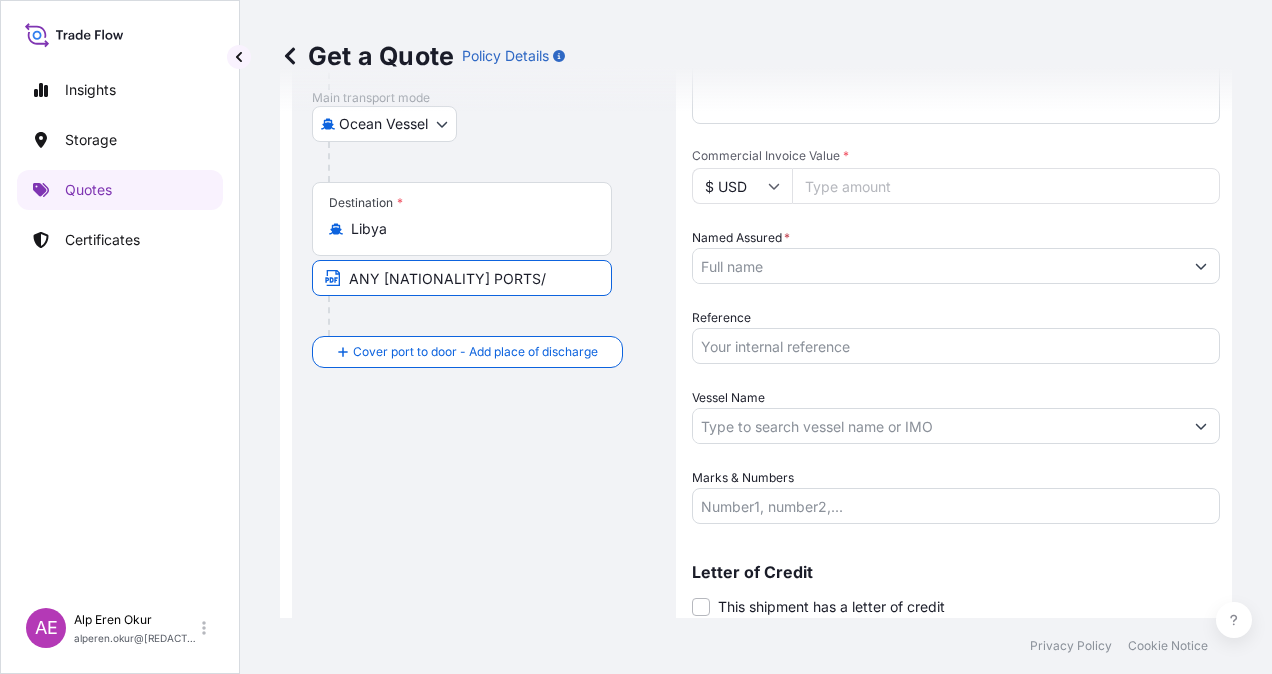 paste on "LIBYA" 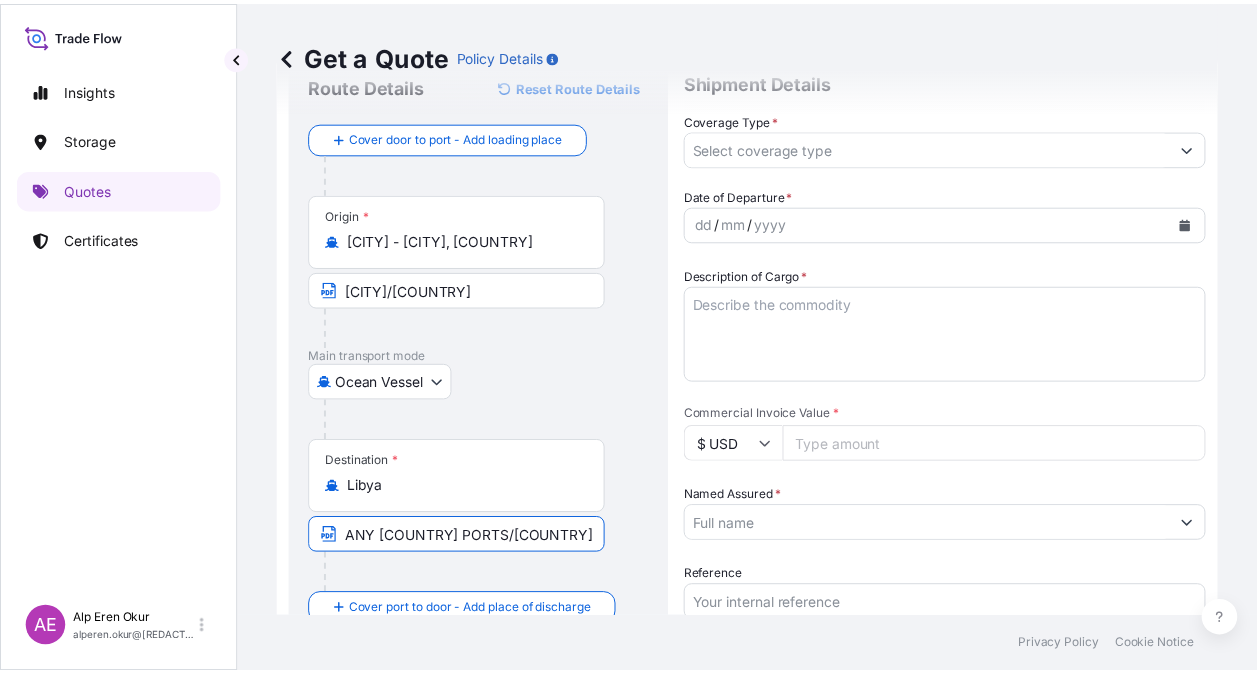 scroll, scrollTop: 32, scrollLeft: 0, axis: vertical 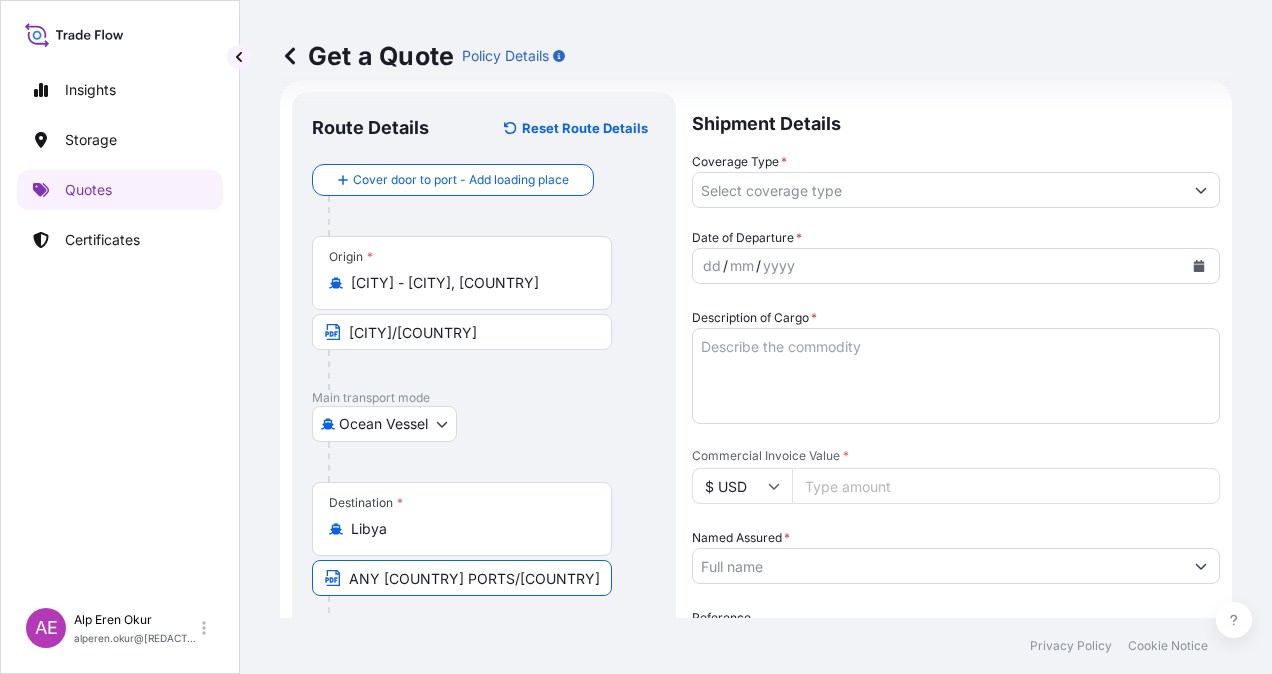 type on "ANY LIBYAN PORTS/LIBYA" 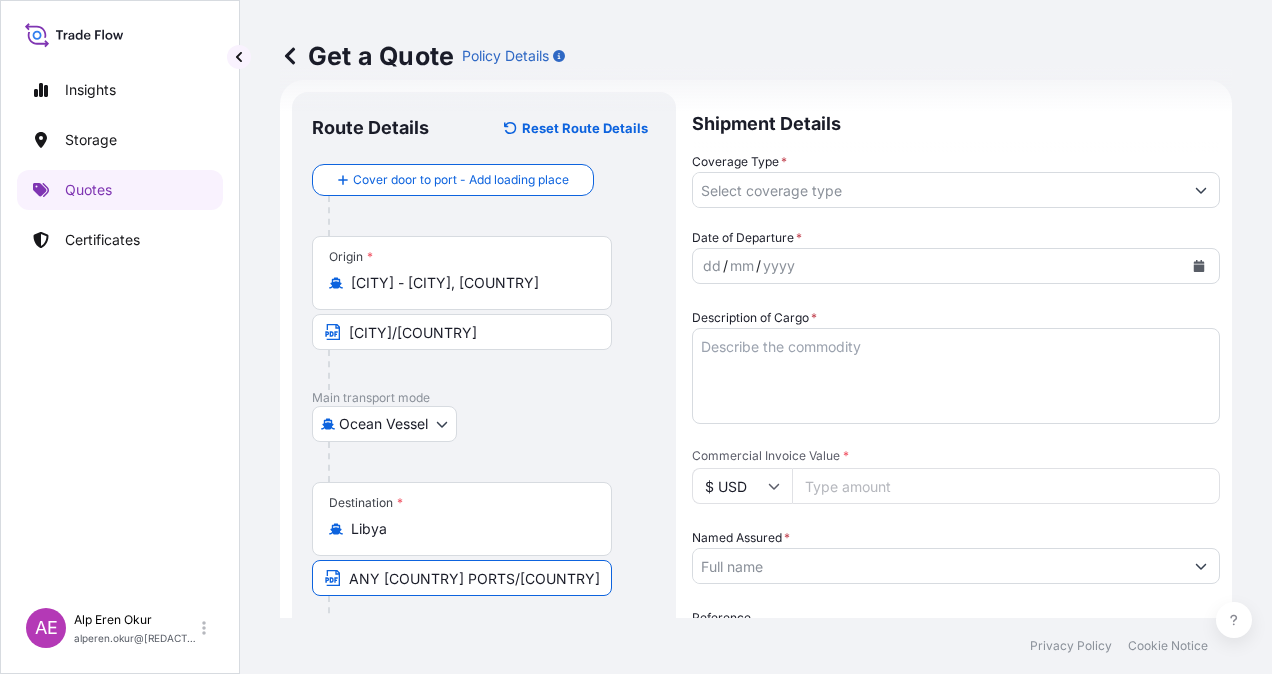 click on "Coverage Type *" at bounding box center (938, 190) 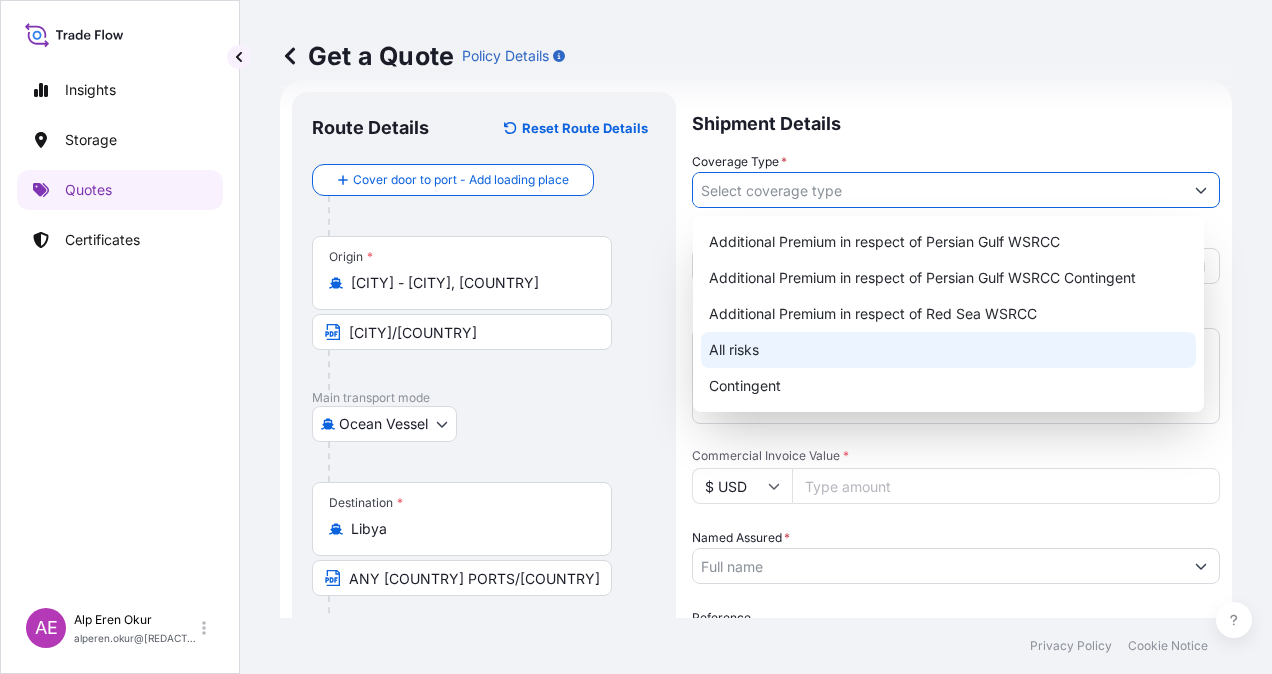 click on "All risks" at bounding box center (948, 350) 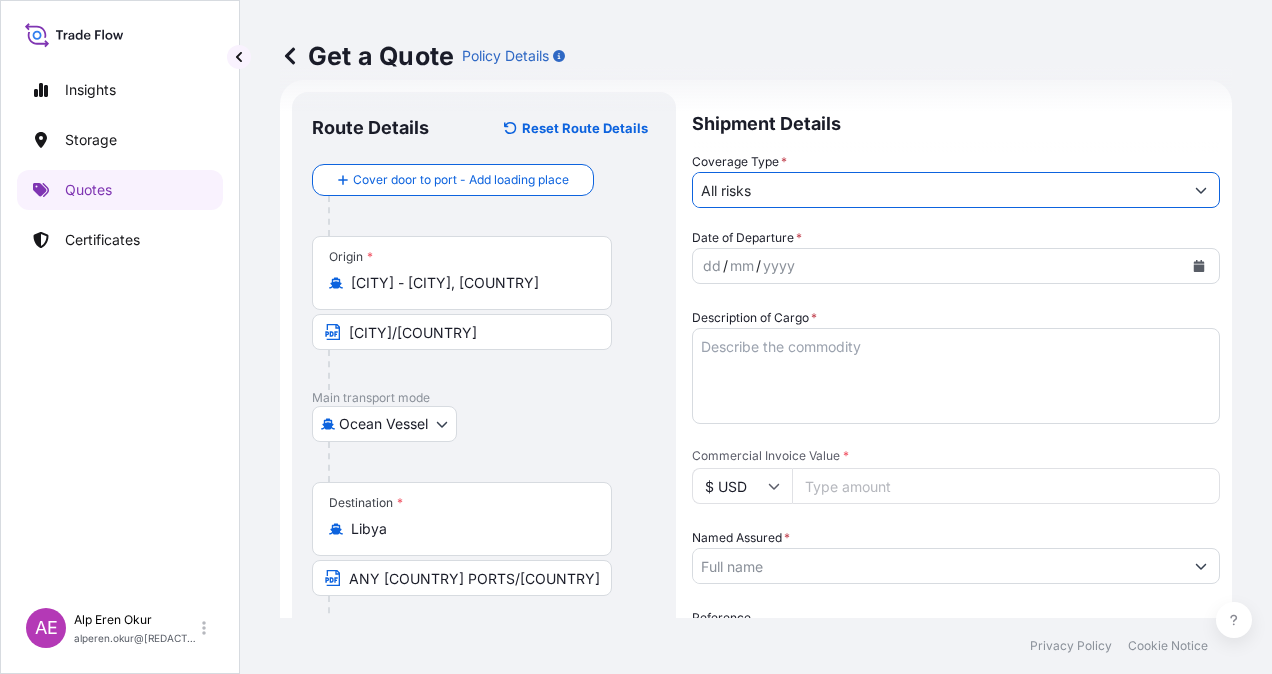 click on "dd" at bounding box center [712, 266] 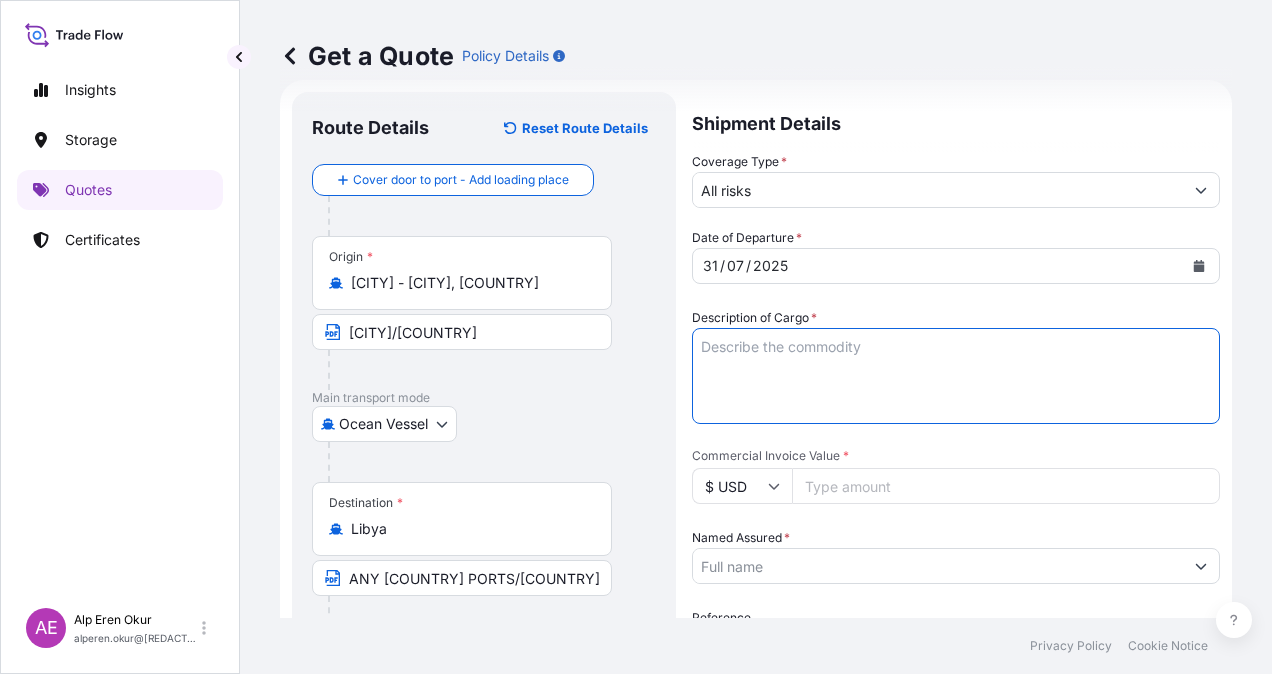 click on "Description of Cargo *" at bounding box center (956, 376) 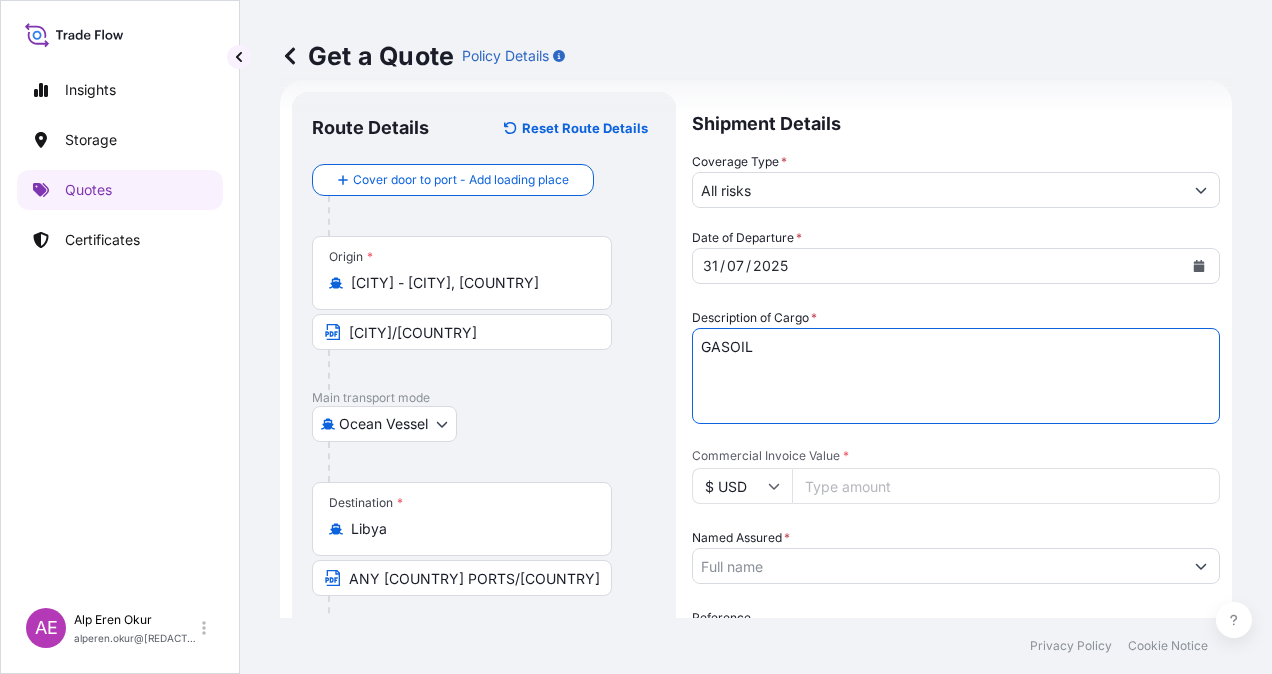 type on "GASOIL" 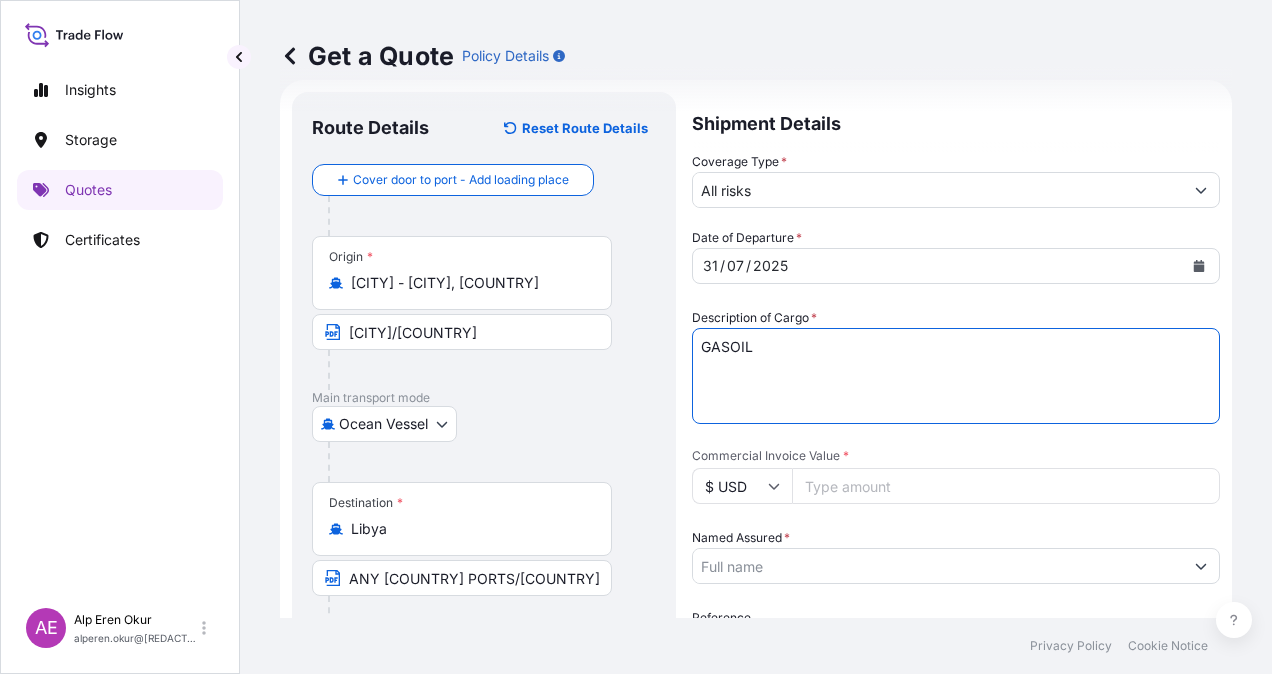 click on "Commercial Invoice Value   *" at bounding box center (1006, 486) 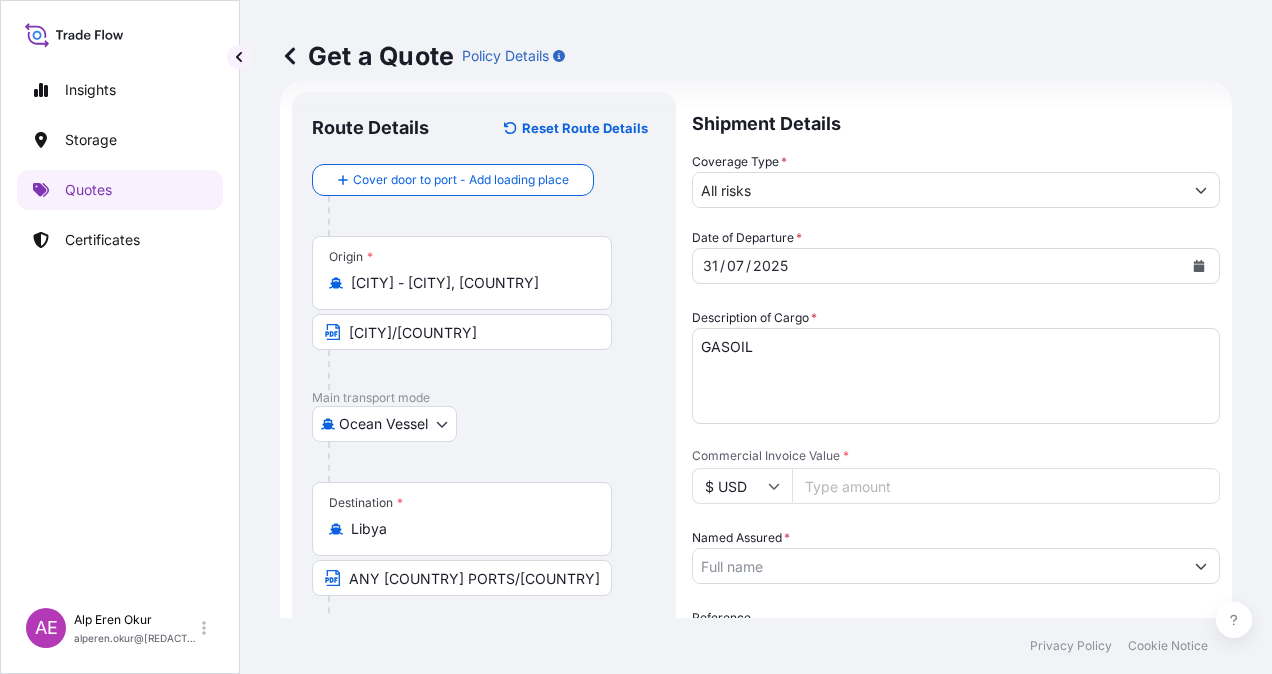 paste on "27465262.05" 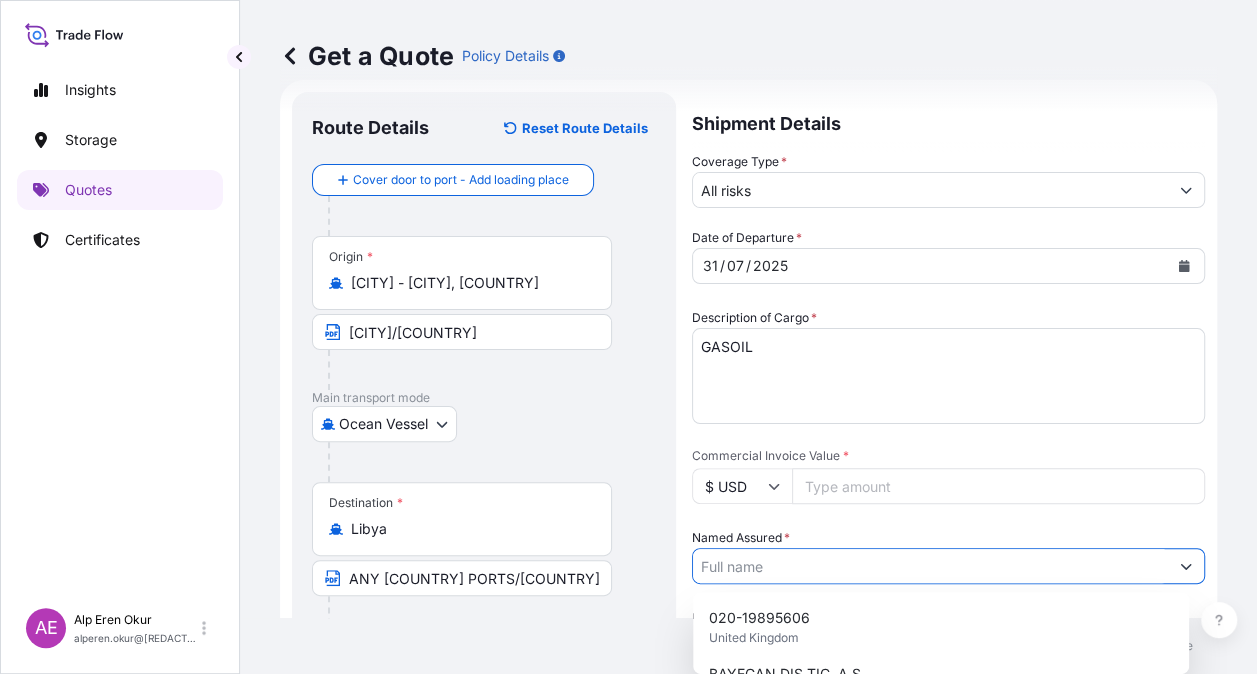 click on "Named Assured *" at bounding box center (930, 566) 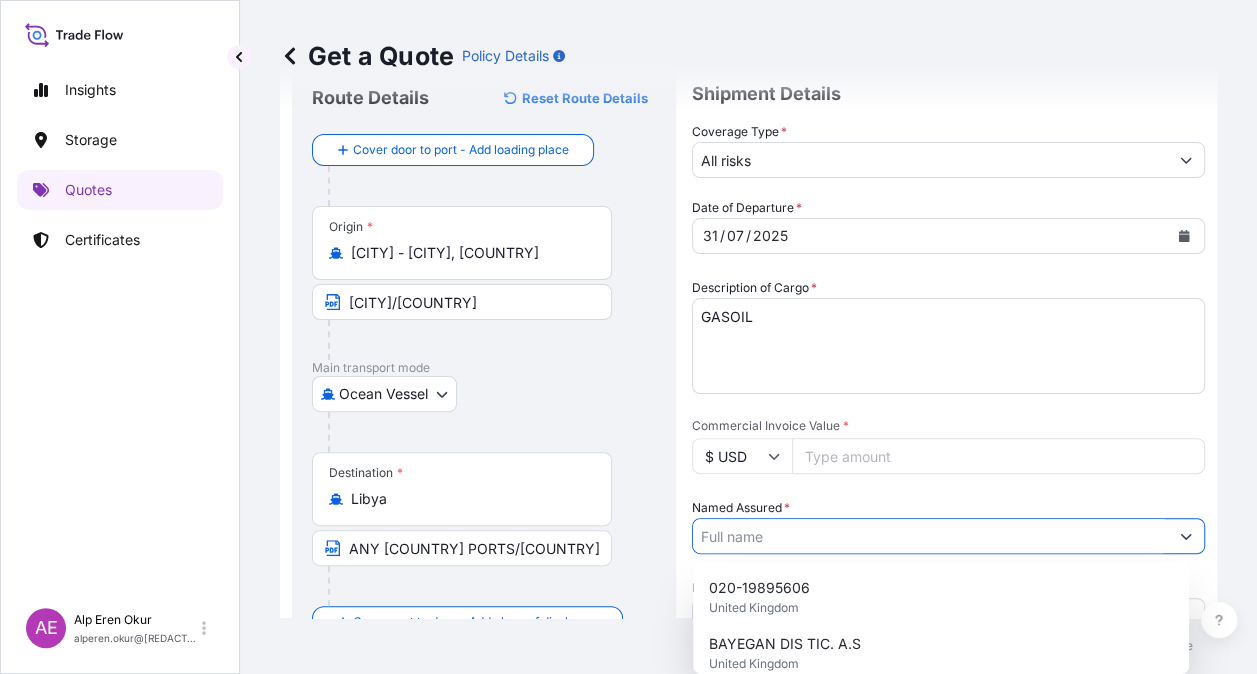 scroll, scrollTop: 232, scrollLeft: 0, axis: vertical 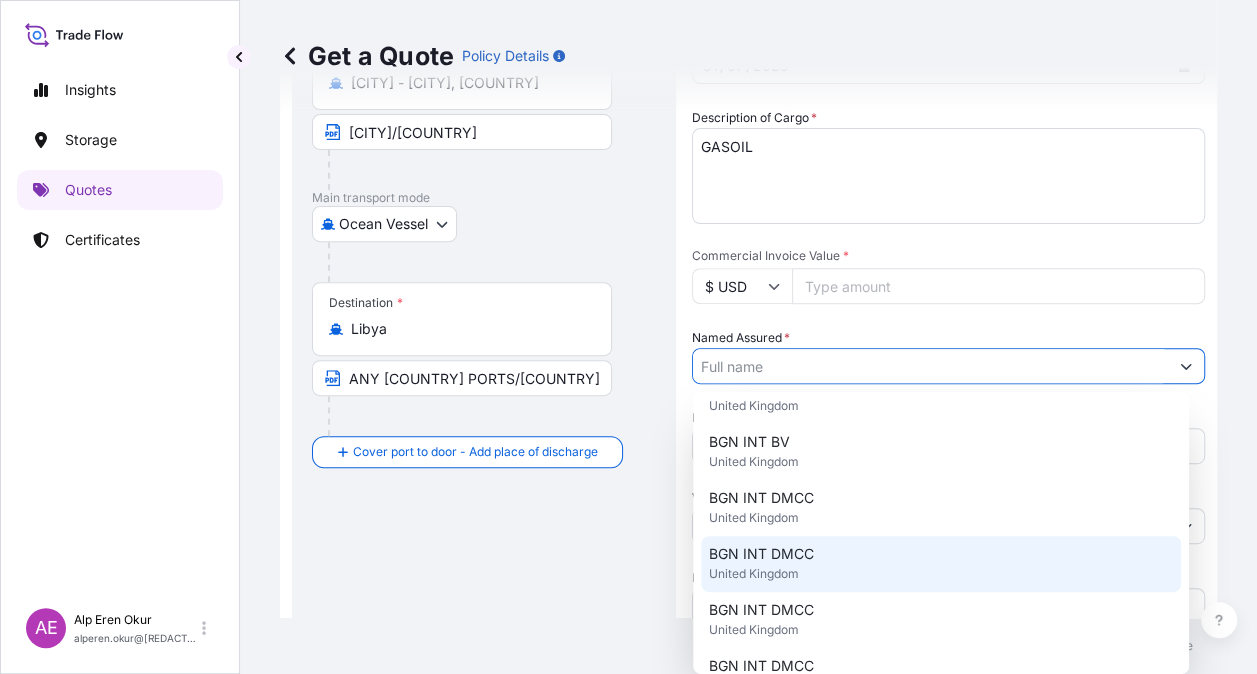 click on "BGN INT DMCC" at bounding box center (761, 554) 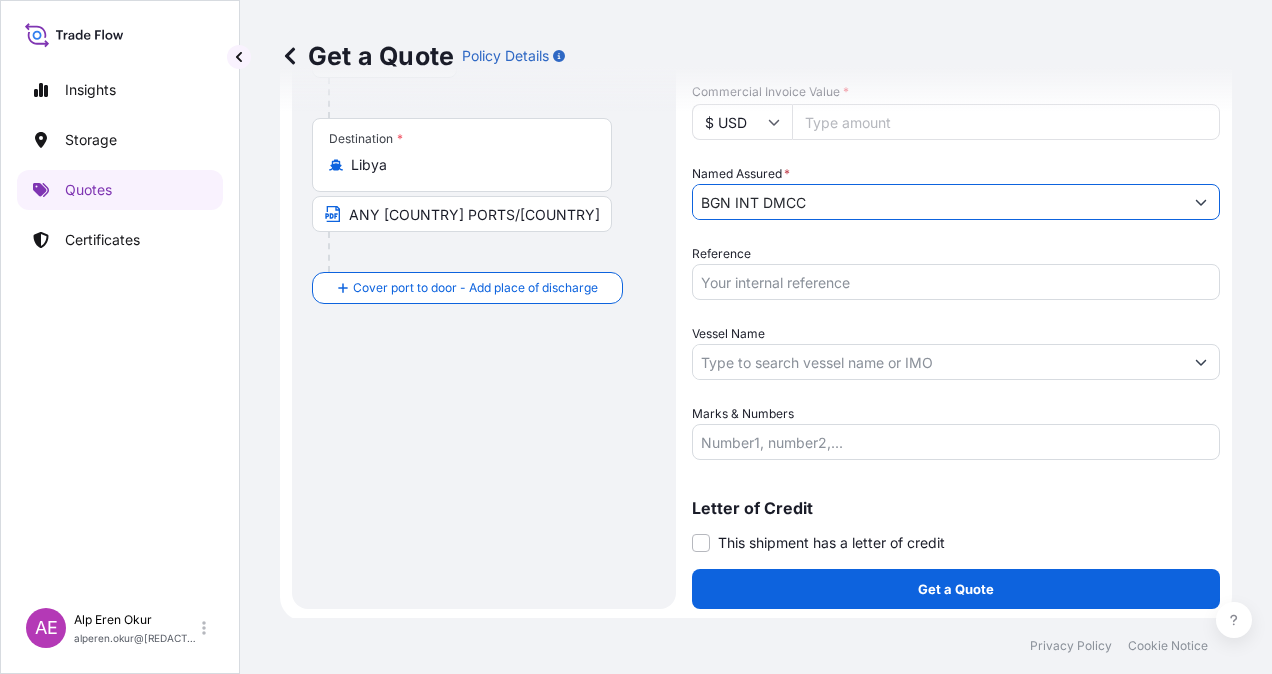 scroll, scrollTop: 398, scrollLeft: 0, axis: vertical 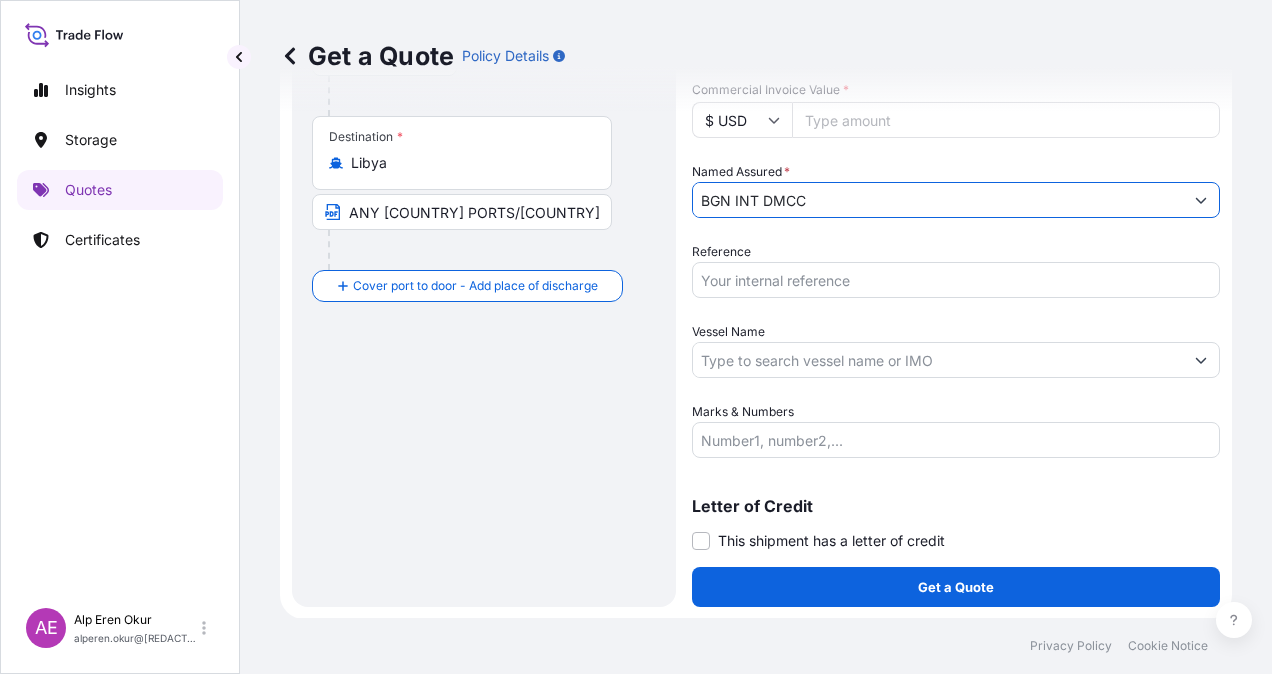 click on "Vessel Name" at bounding box center (938, 360) 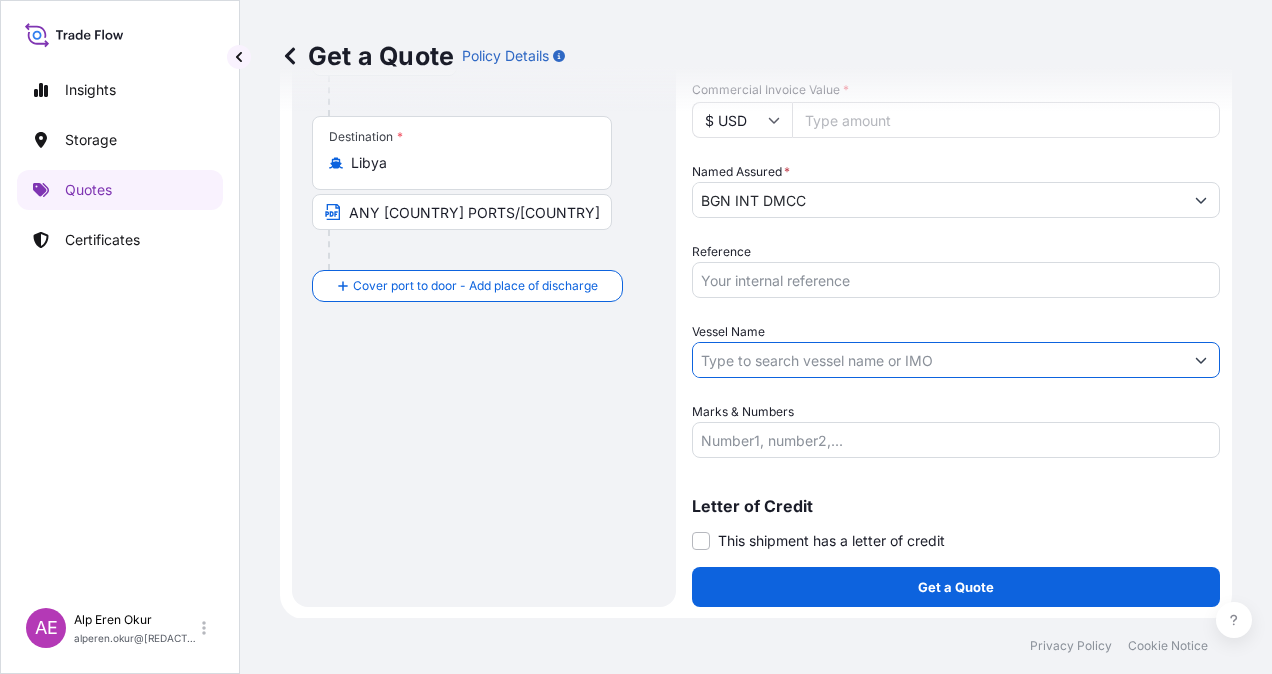 paste on "ANTARES" 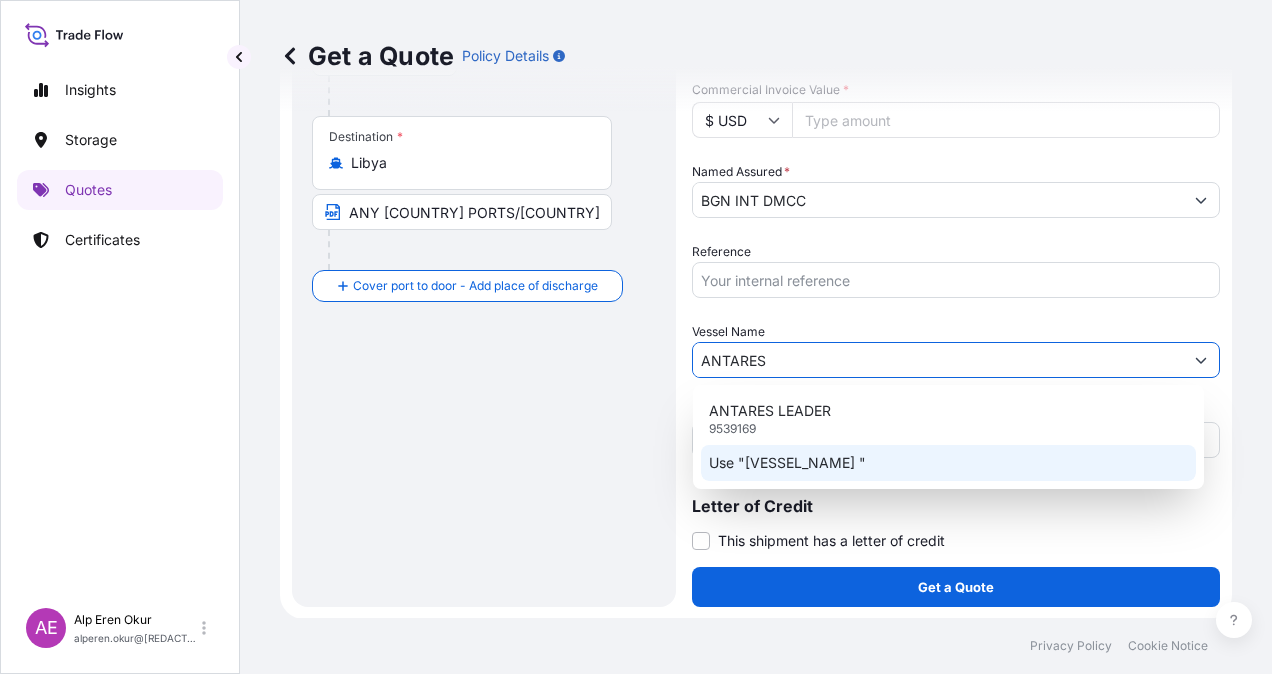 click on "Use "ANTARES "" 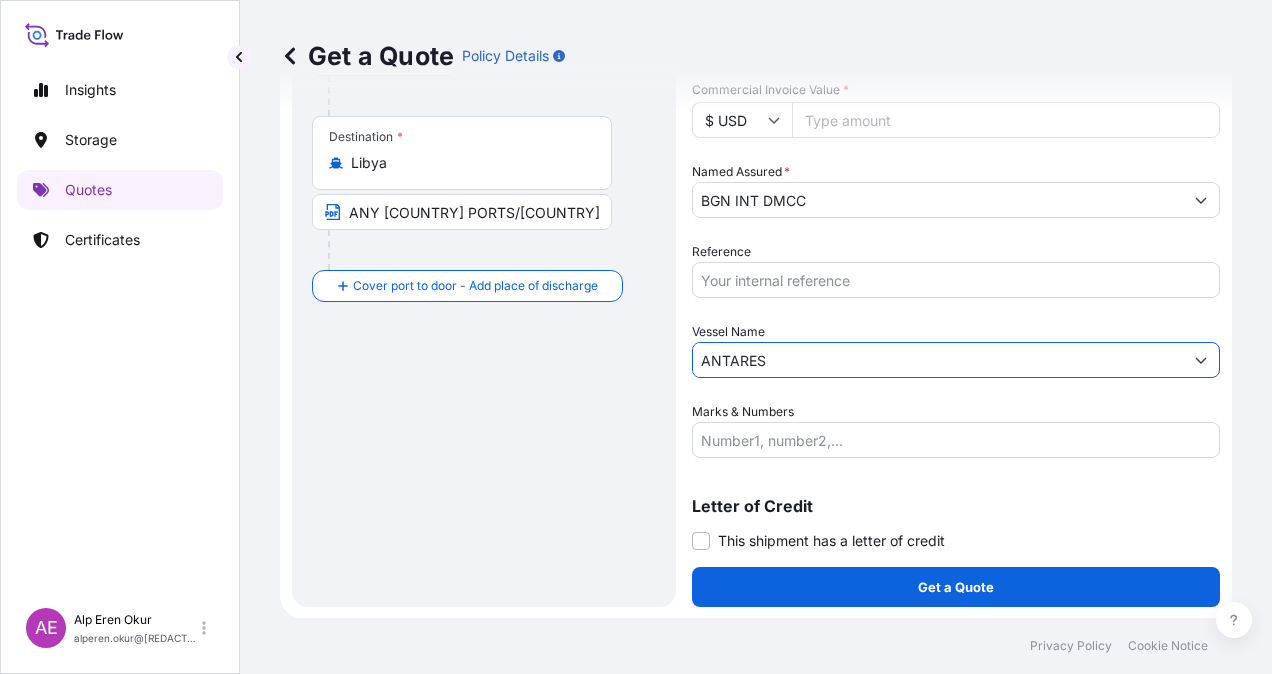 type on "ANTARES" 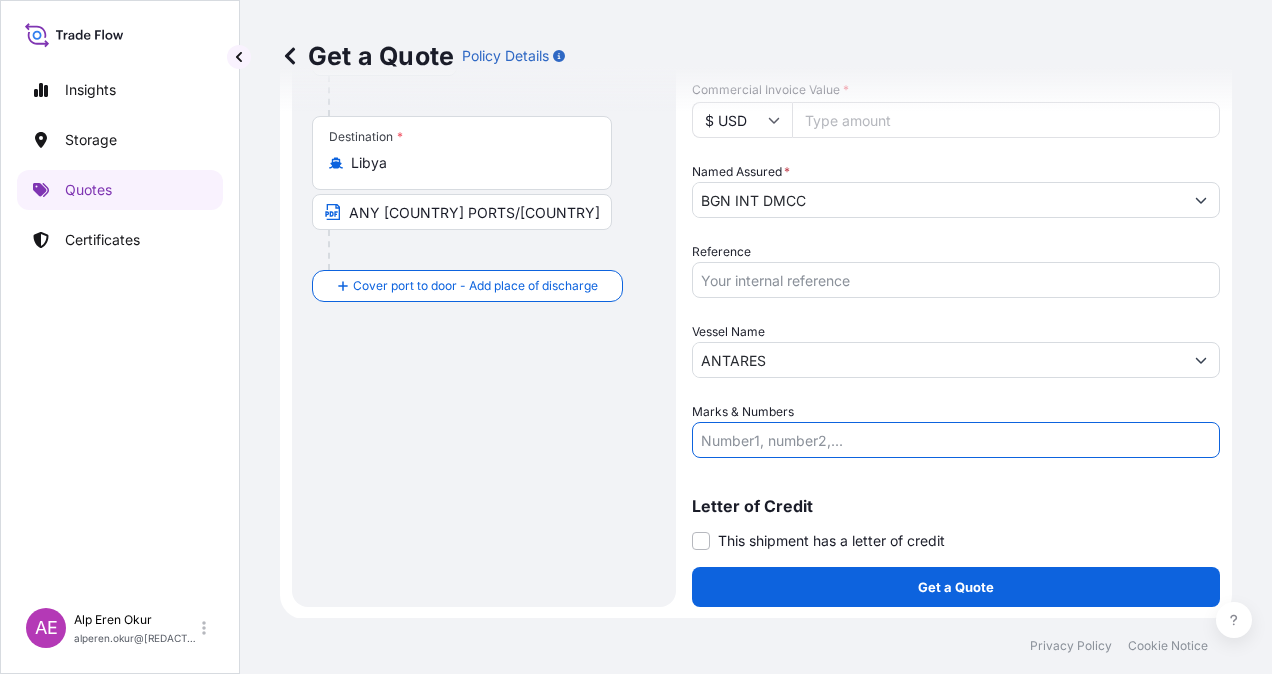 click on "Marks & Numbers" at bounding box center [956, 440] 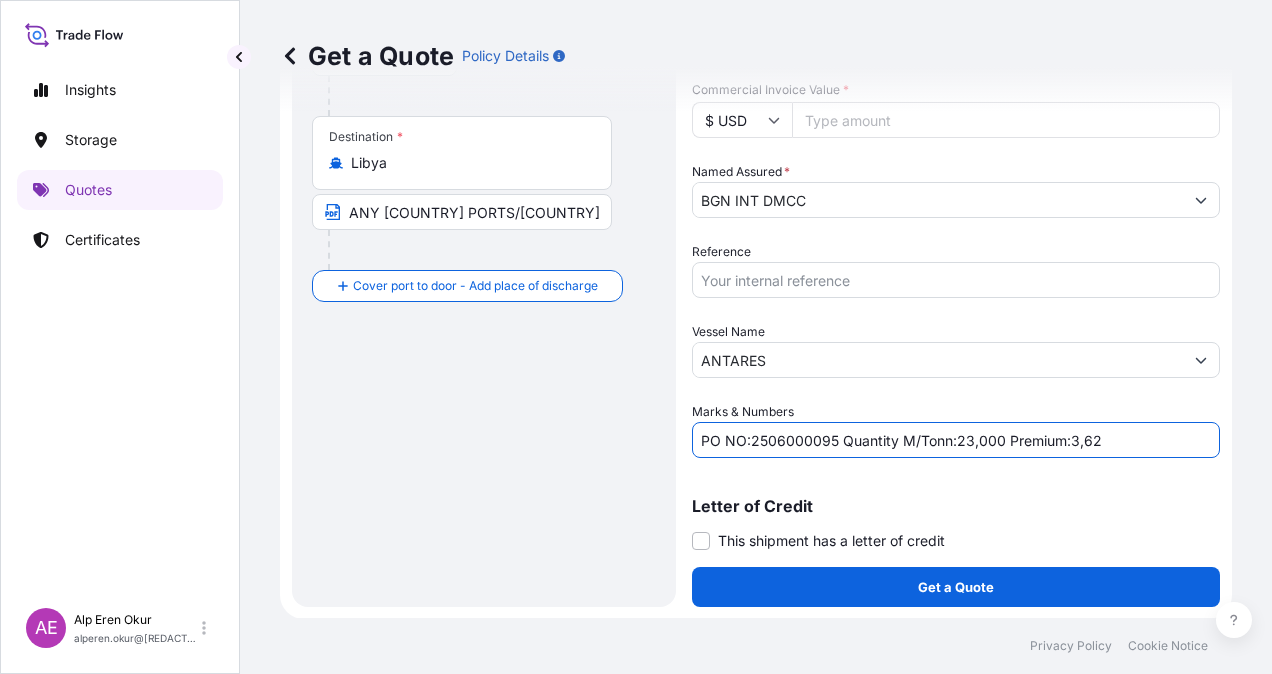 drag, startPoint x: 752, startPoint y: 442, endPoint x: 834, endPoint y: 440, distance: 82.02438 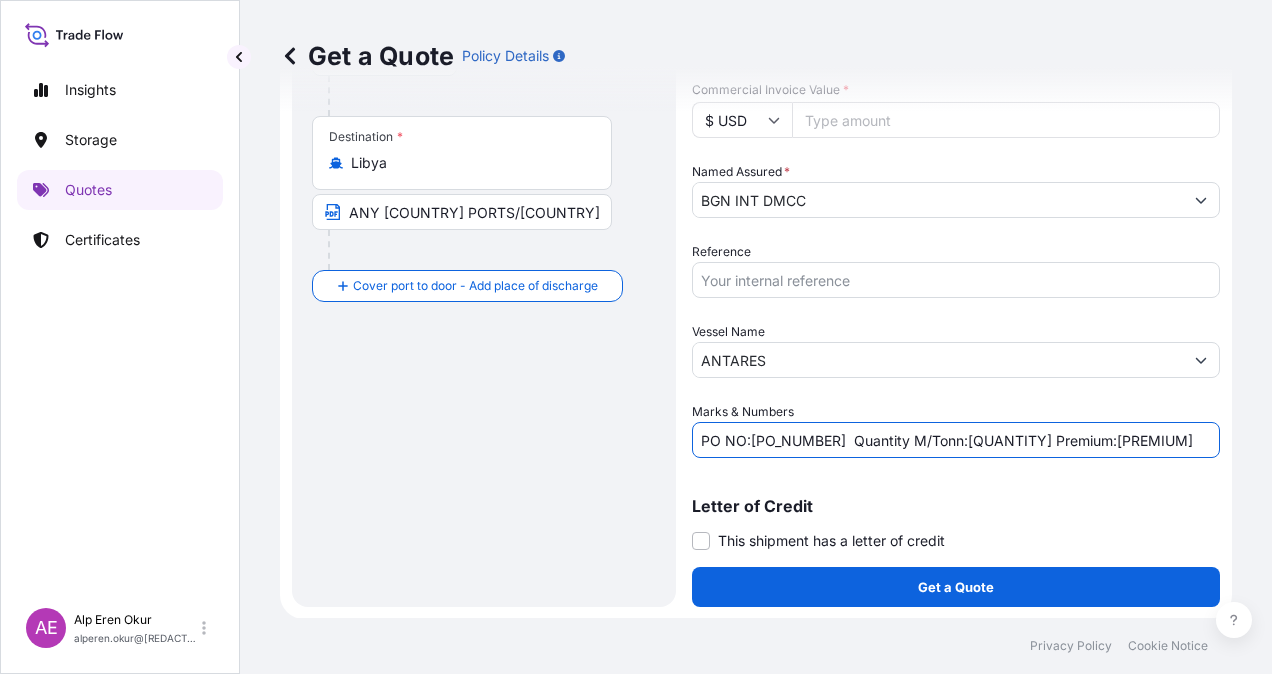 drag, startPoint x: 958, startPoint y: 438, endPoint x: 1000, endPoint y: 445, distance: 42.579338 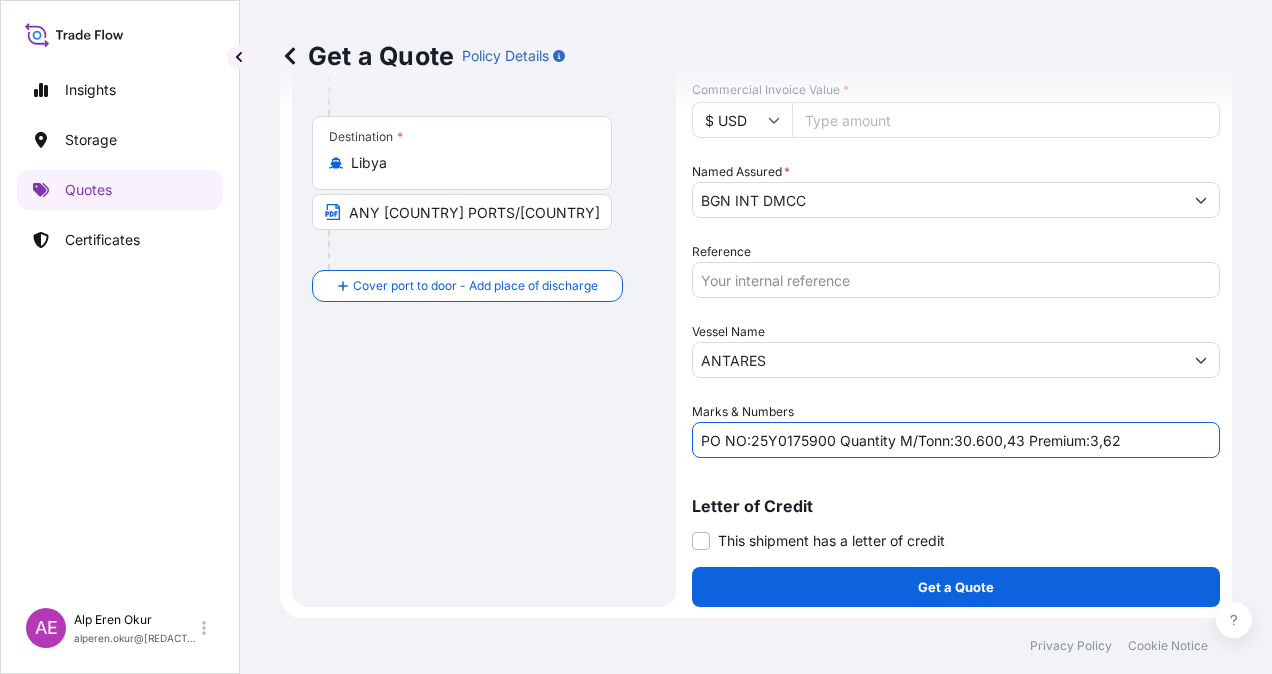 drag, startPoint x: 1092, startPoint y: 436, endPoint x: 1142, endPoint y: 441, distance: 50.24938 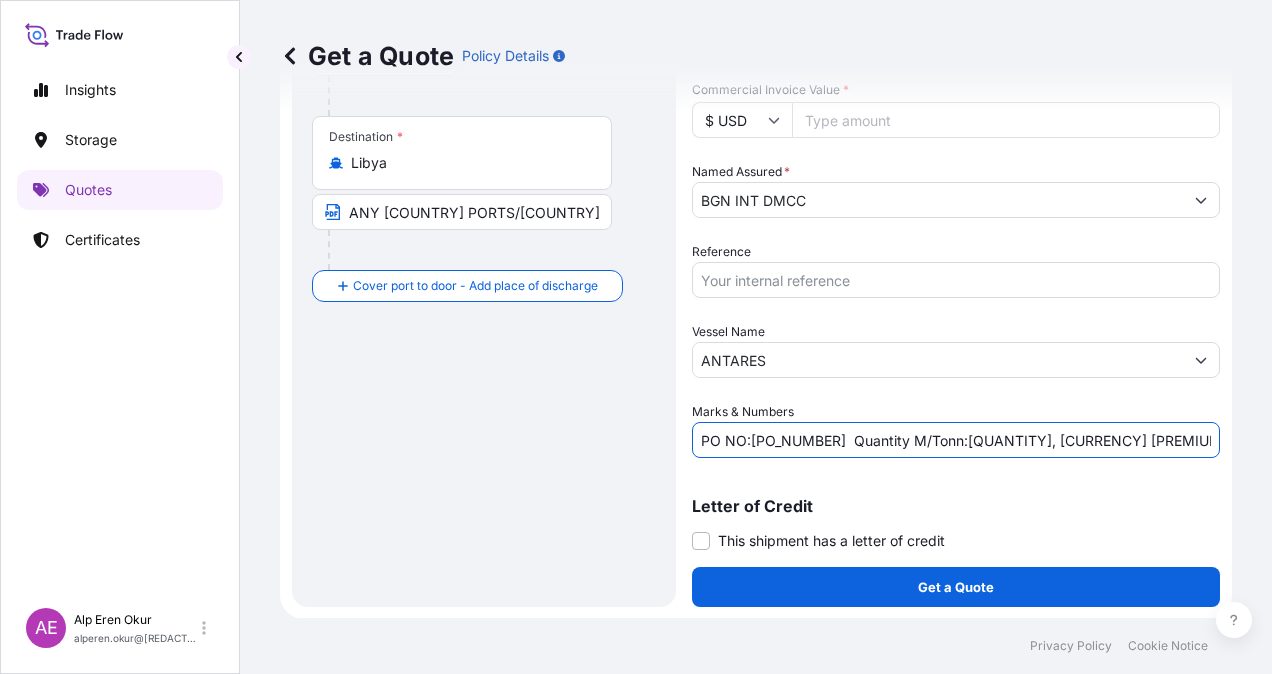 click on "PO NO:25Y0175900  Quantity M/Tonn:30.600,43 Premium:3.021,18" at bounding box center (956, 440) 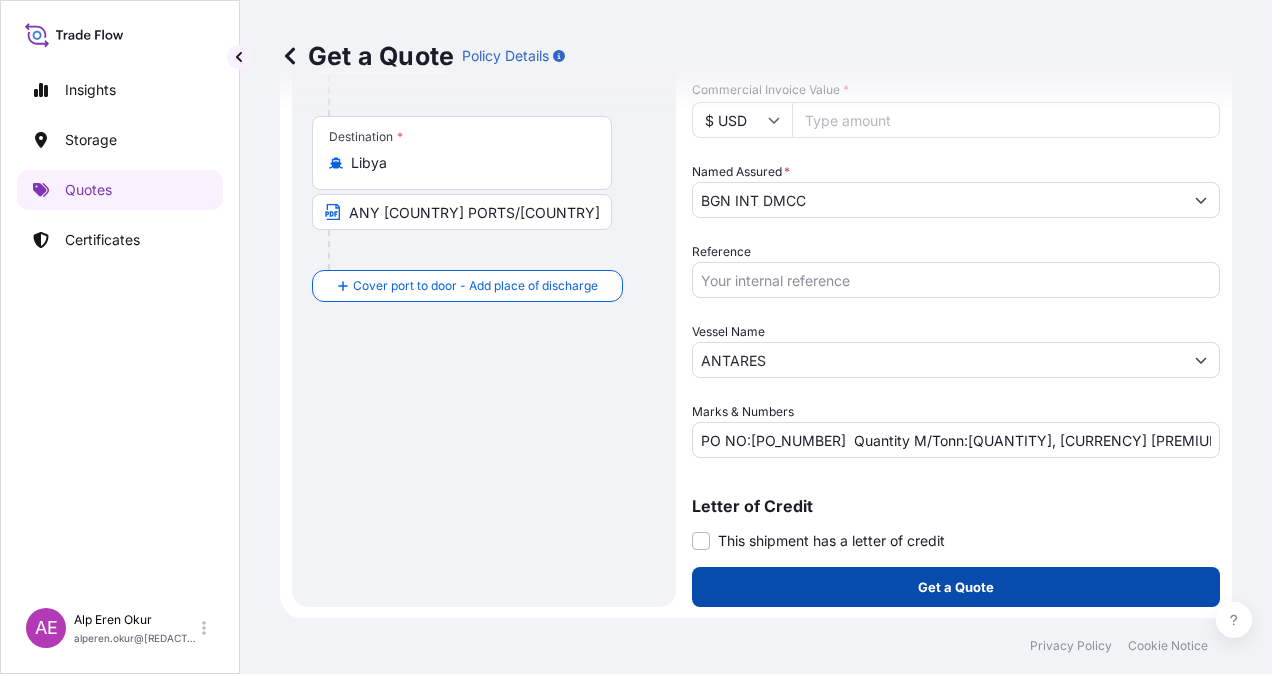 click on "Get a Quote" at bounding box center [956, 587] 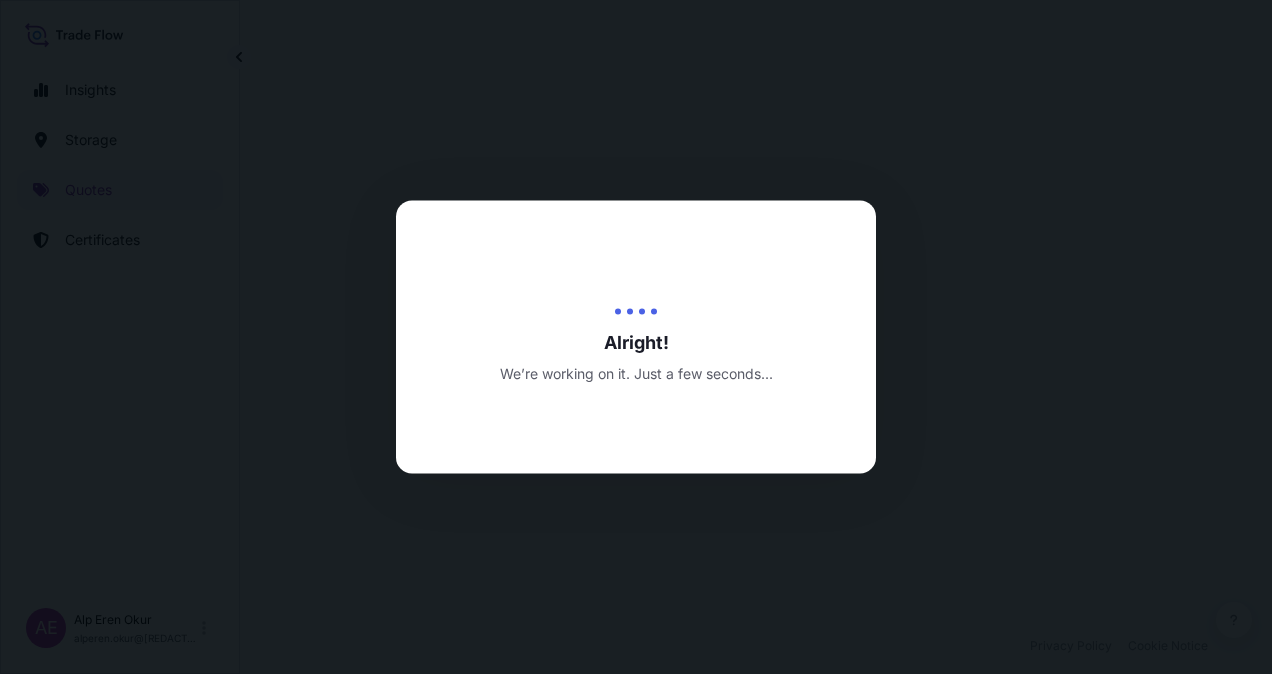 scroll, scrollTop: 0, scrollLeft: 0, axis: both 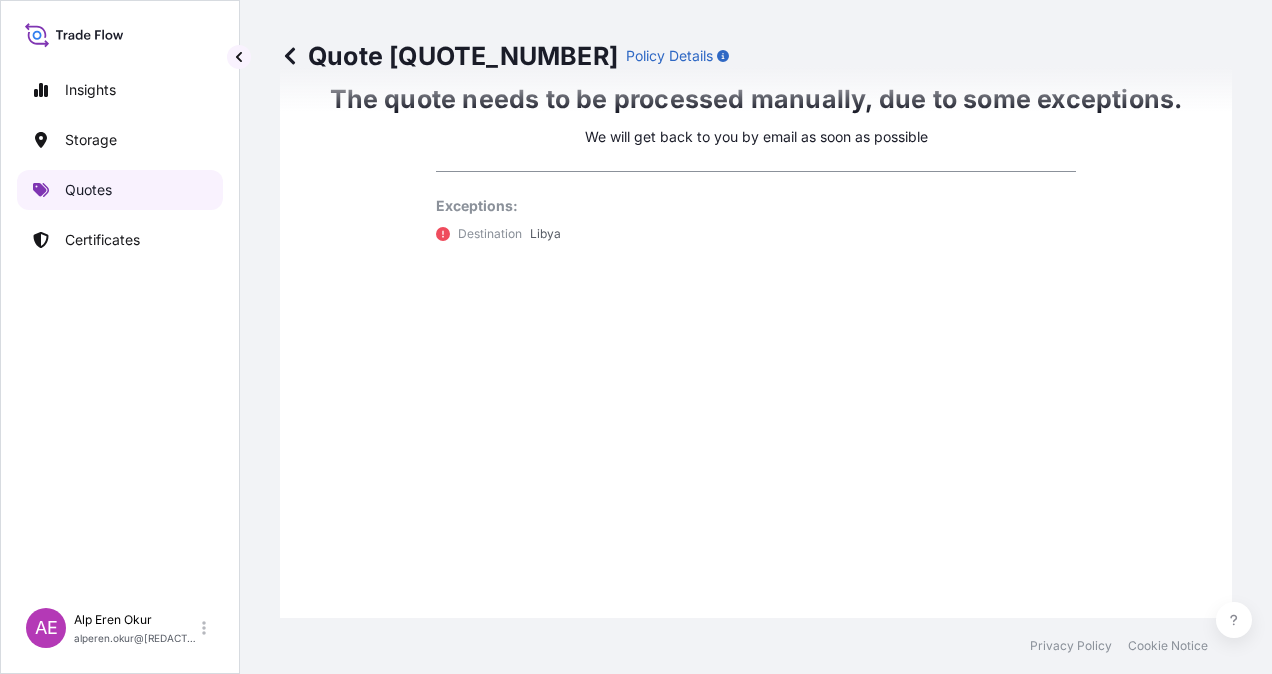 click on "Quotes" at bounding box center (120, 190) 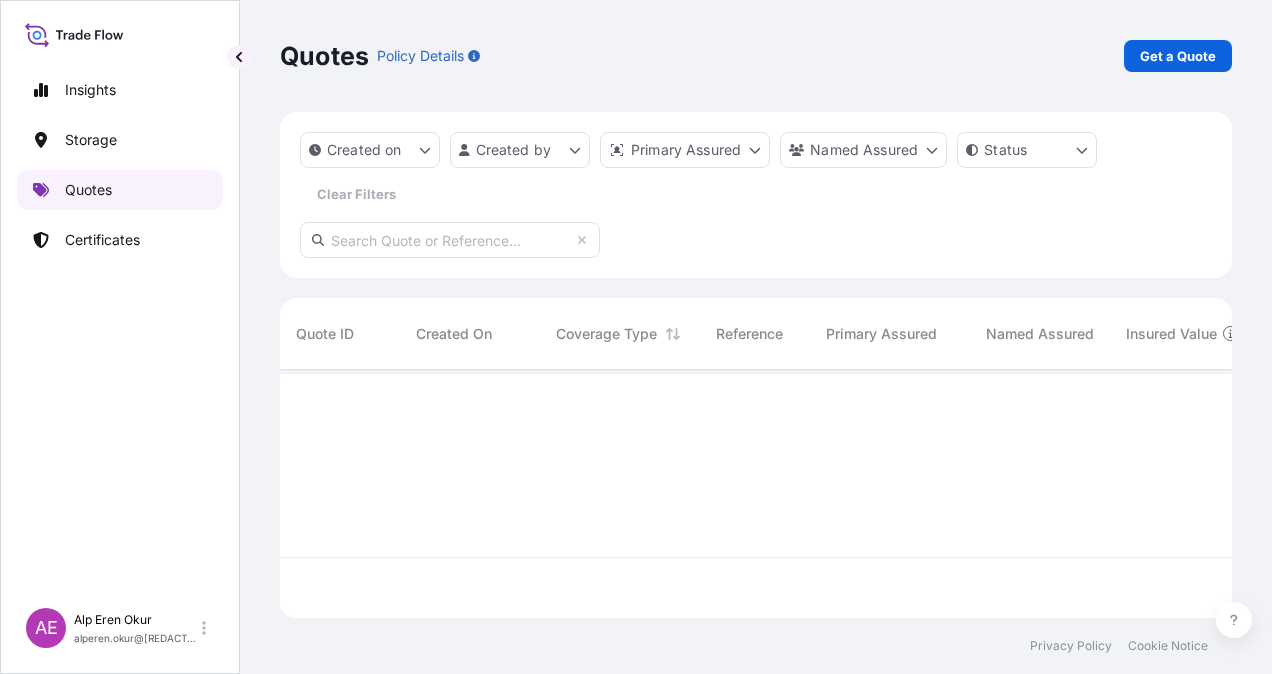 scroll, scrollTop: 16, scrollLeft: 16, axis: both 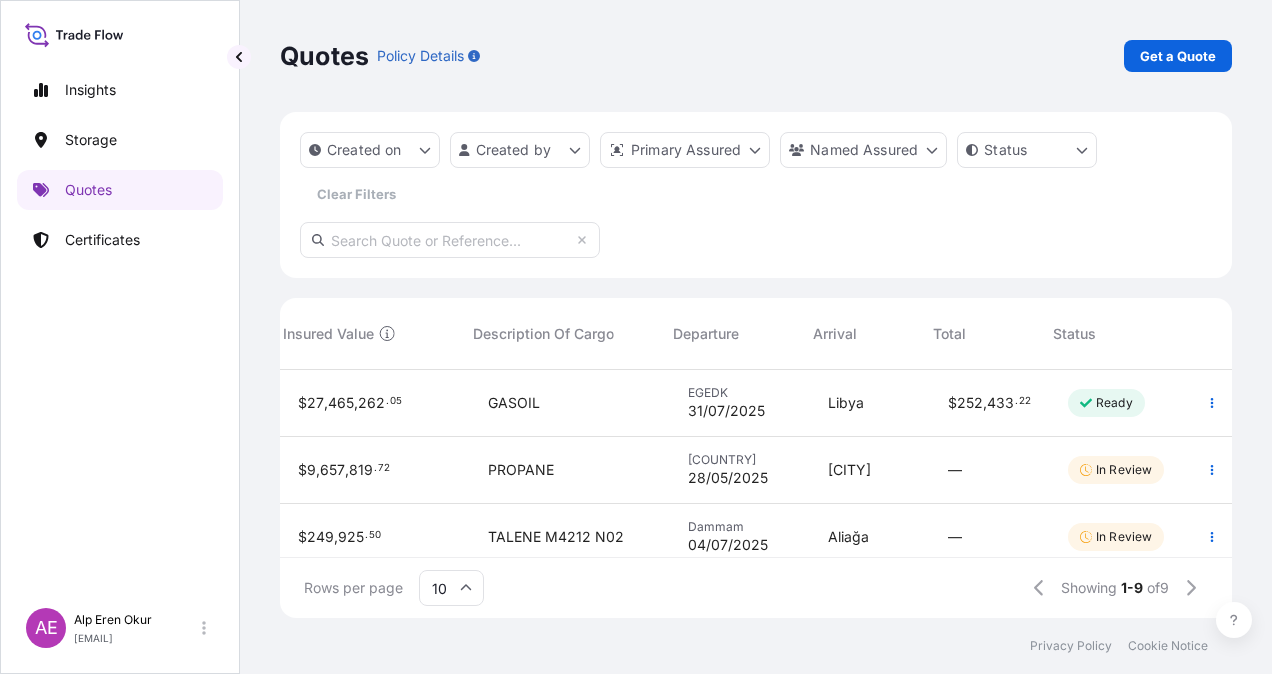 click on "GASOIL" at bounding box center [572, 403] 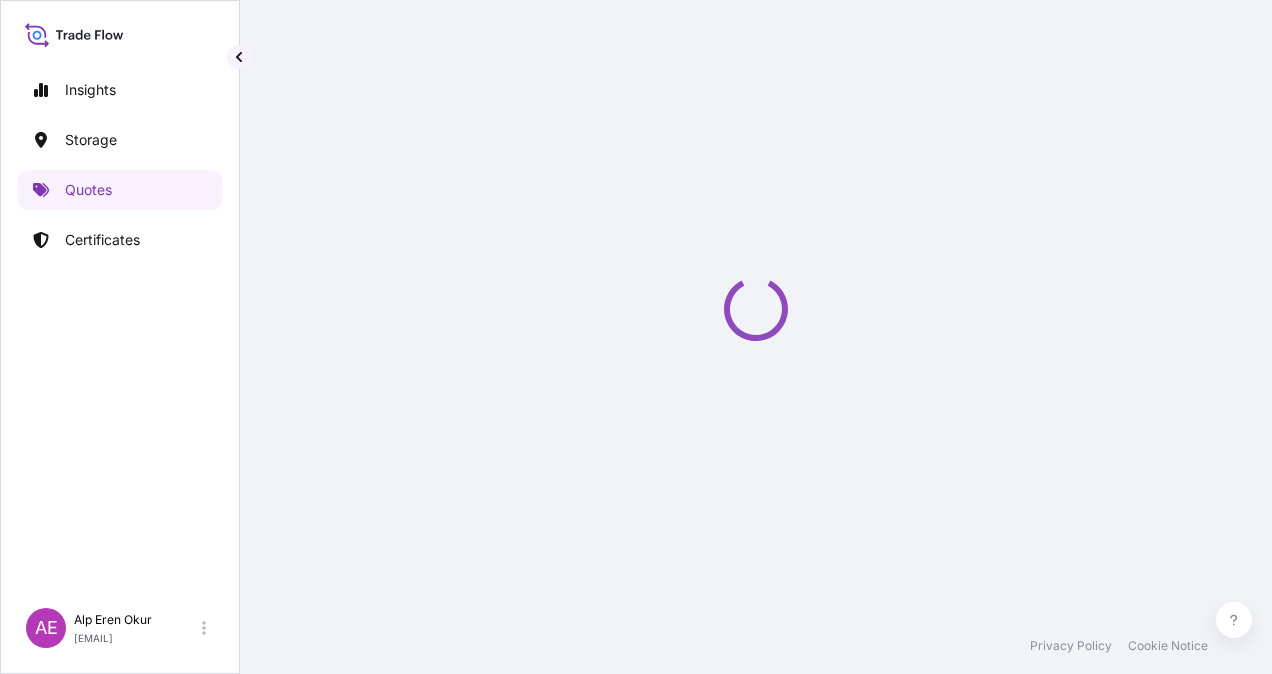 select on "Ocean Vessel" 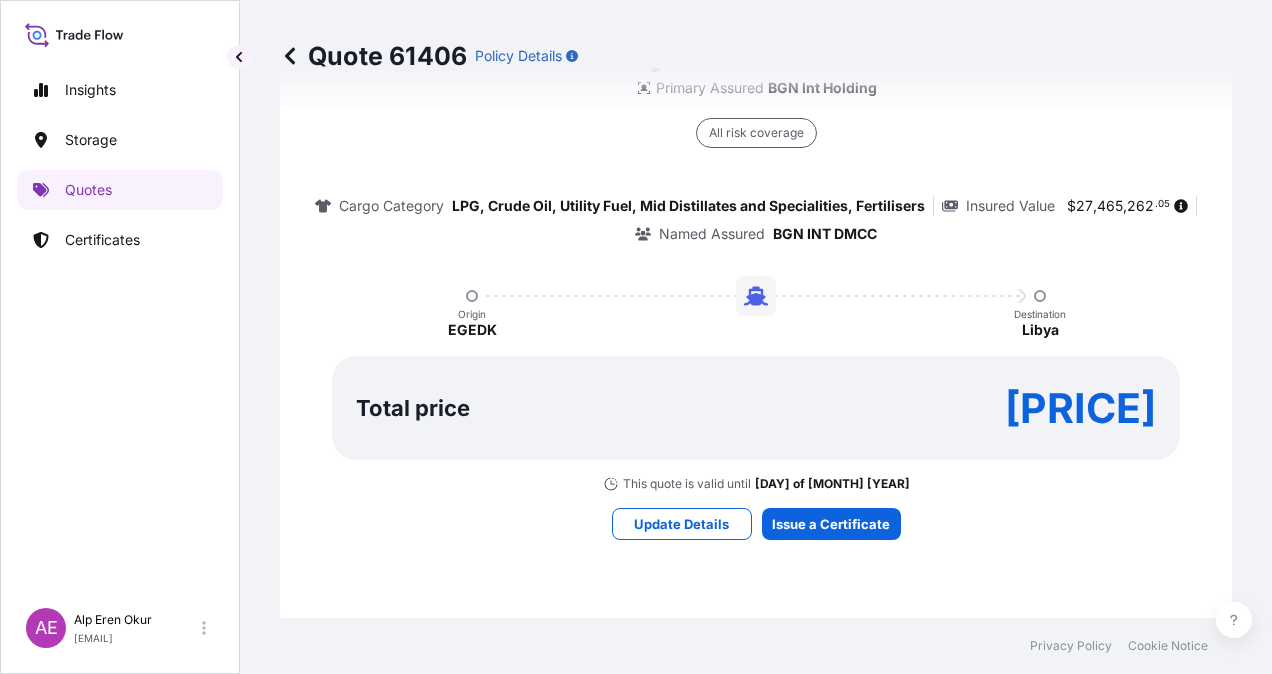 scroll, scrollTop: 1636, scrollLeft: 0, axis: vertical 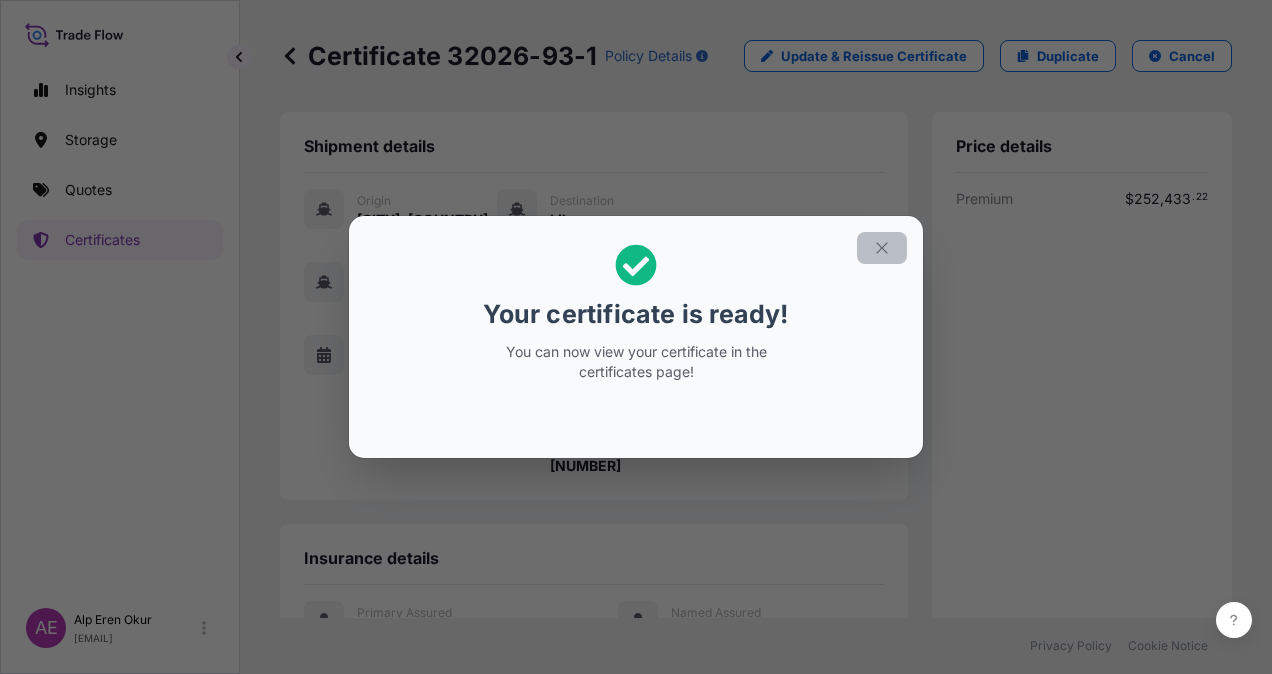click 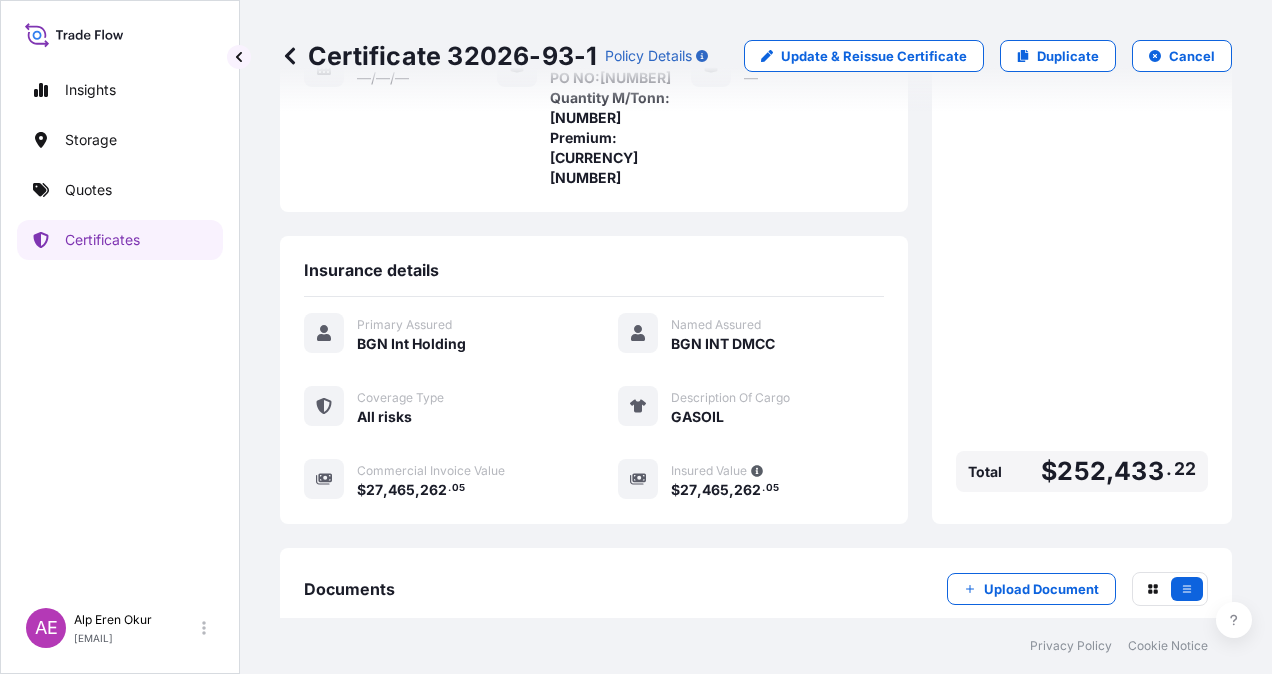scroll, scrollTop: 401, scrollLeft: 0, axis: vertical 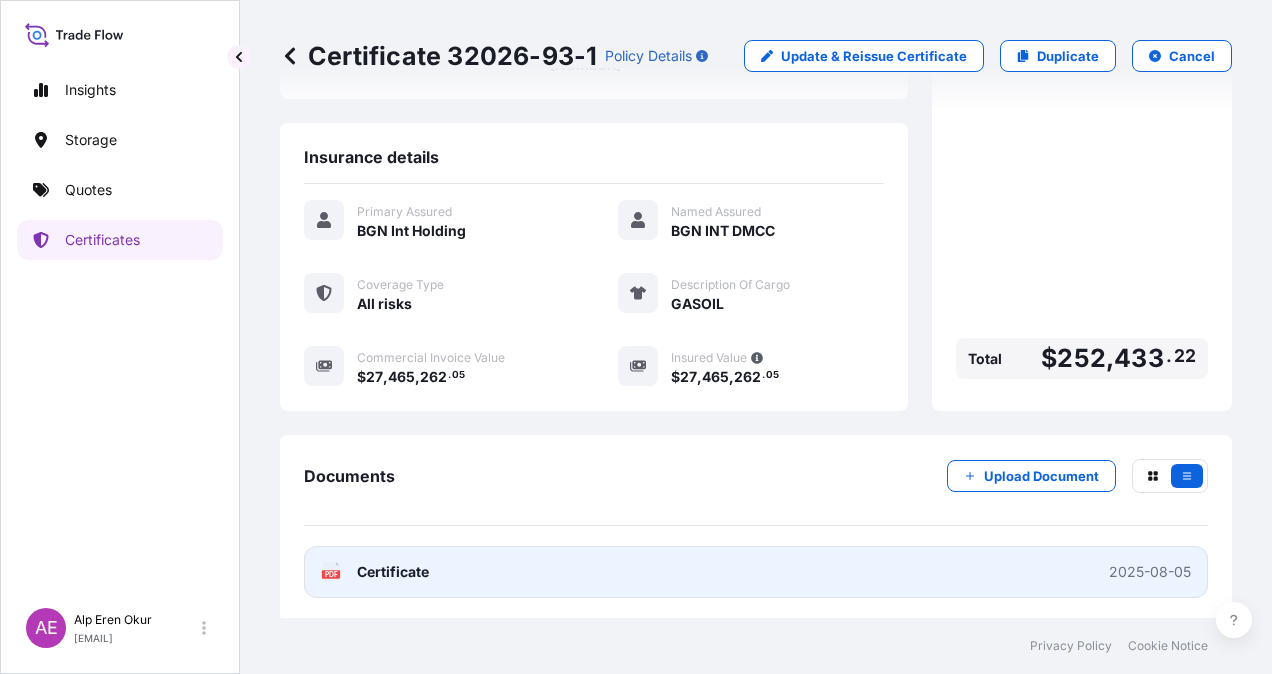 click on "Certificate" at bounding box center [393, 572] 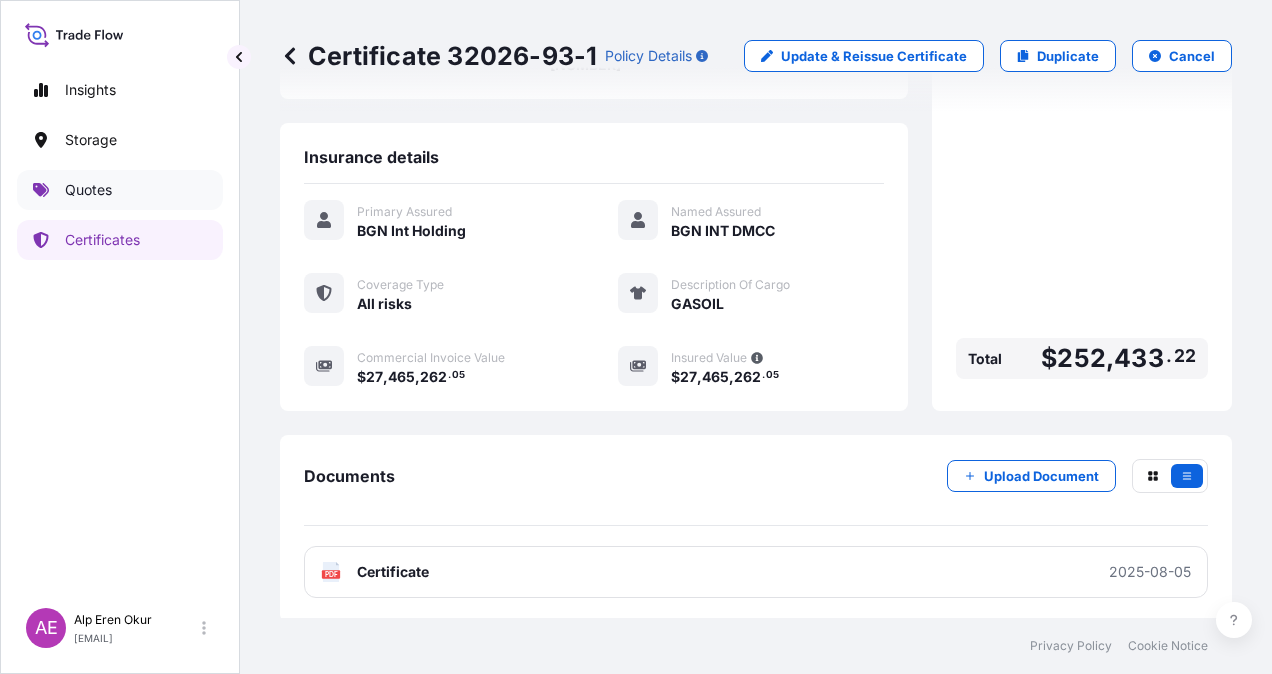 click on "Quotes" at bounding box center [88, 190] 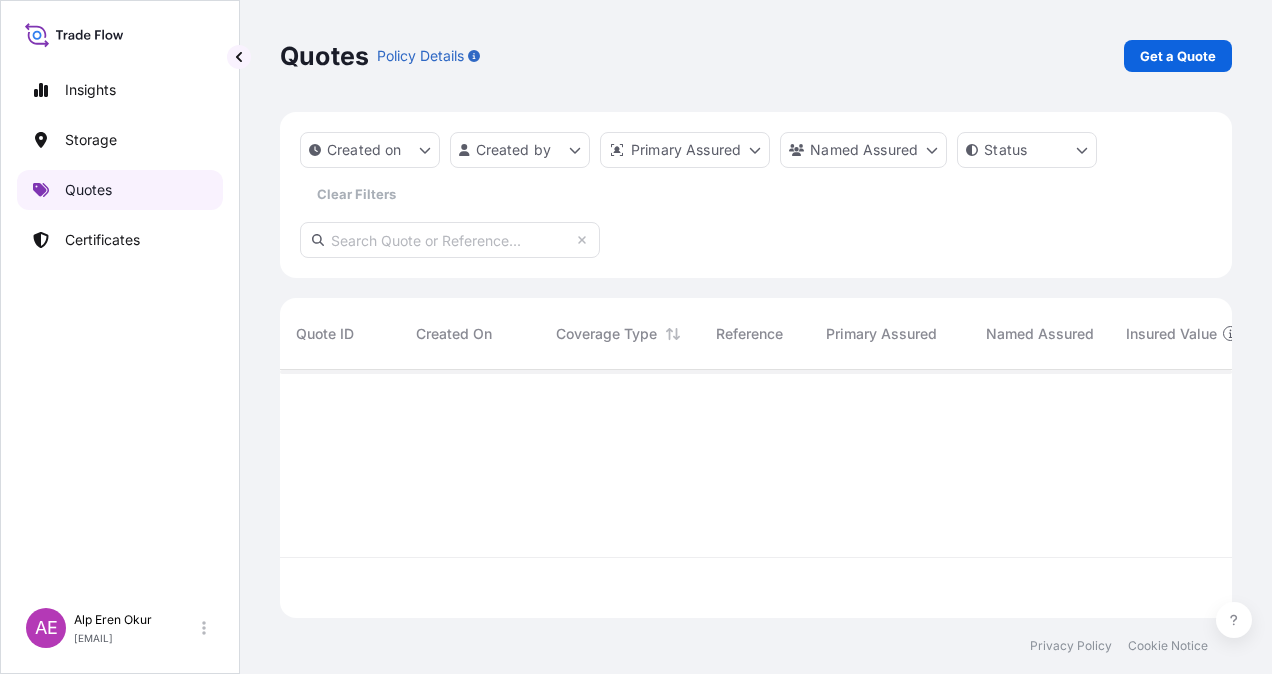 scroll, scrollTop: 16, scrollLeft: 16, axis: both 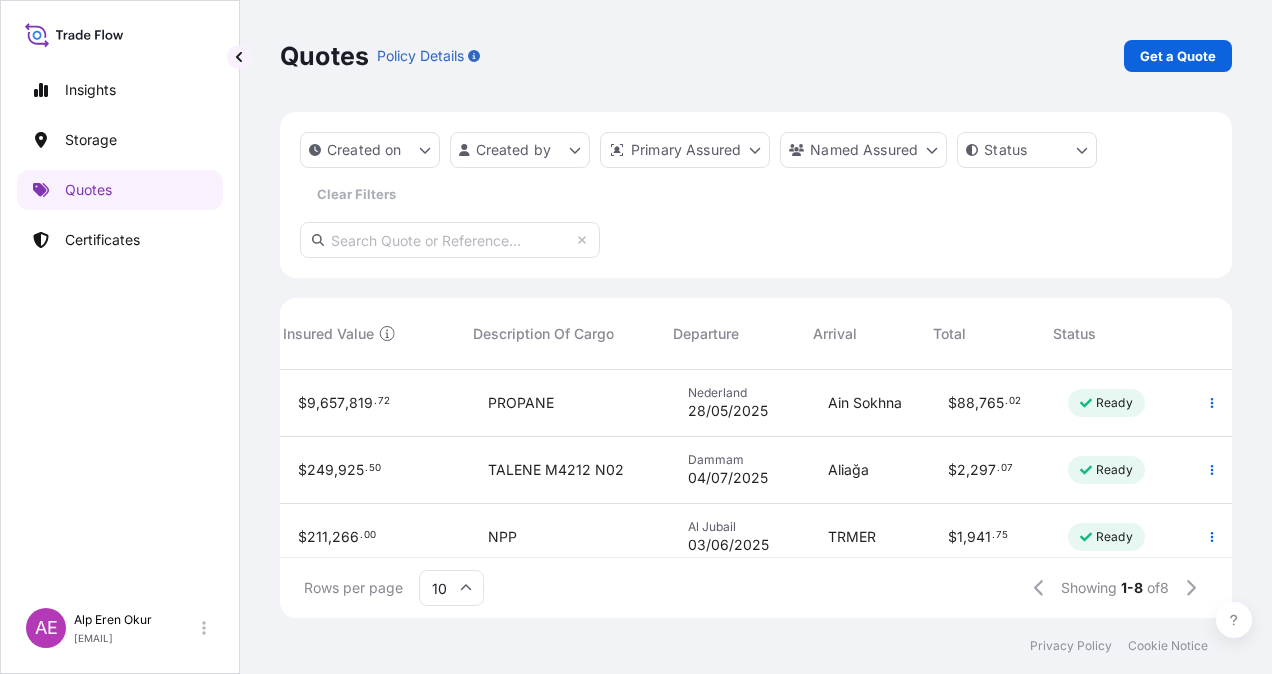 click on "02" at bounding box center (1015, 401) 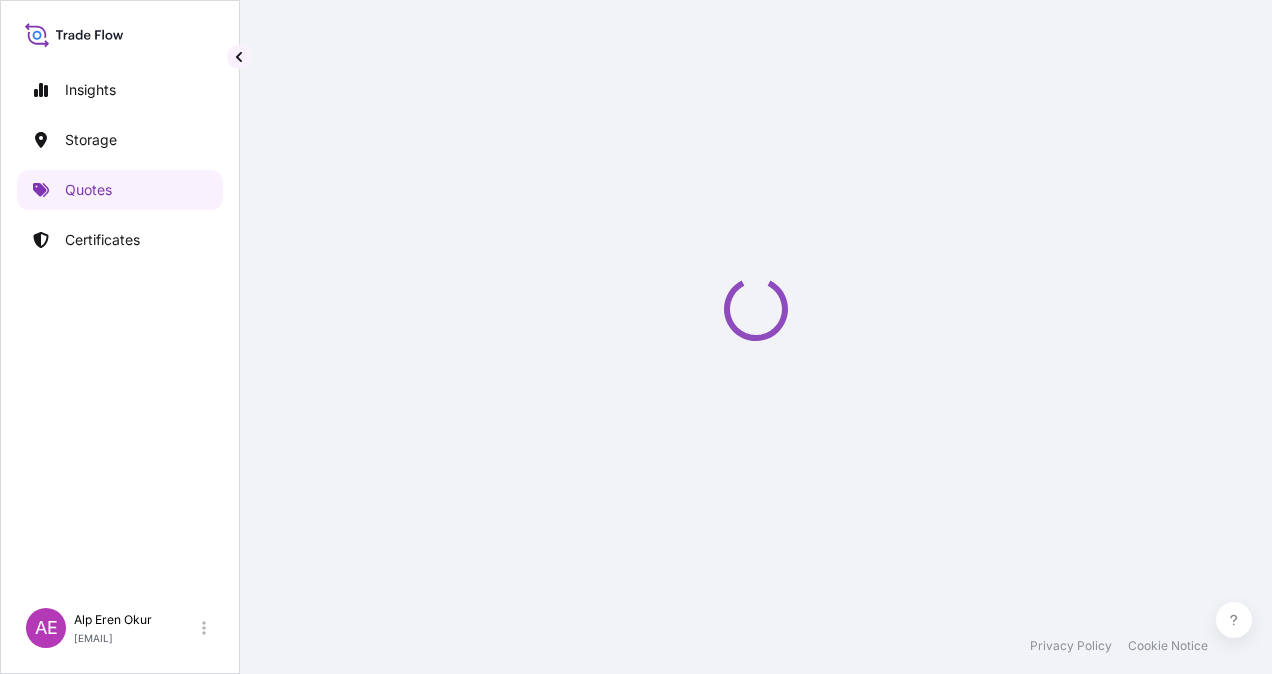 select on "Ocean Vessel" 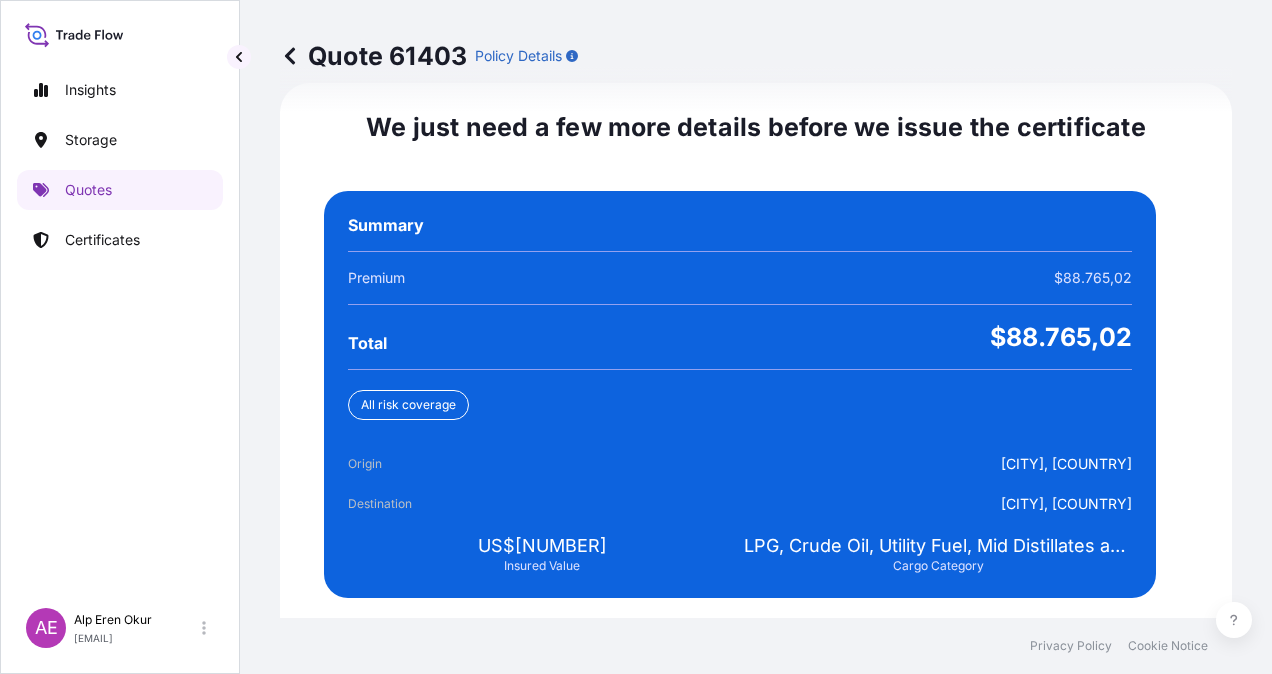 scroll, scrollTop: 3843, scrollLeft: 0, axis: vertical 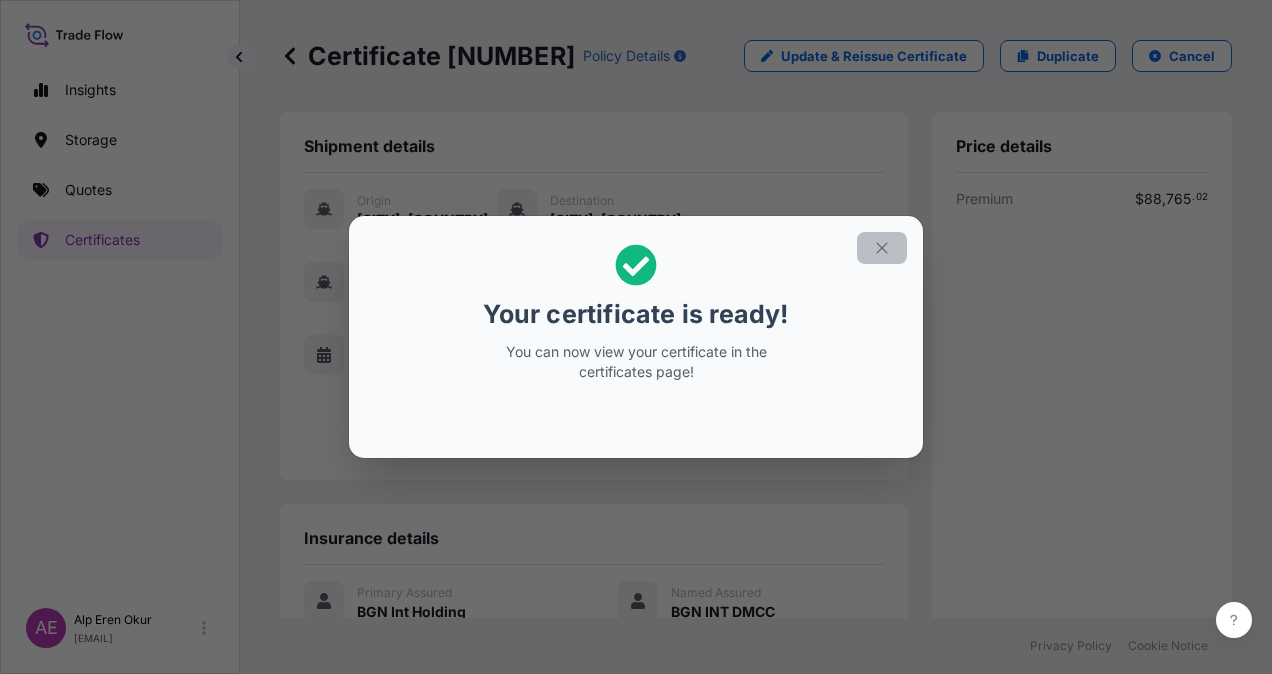 click at bounding box center (882, 248) 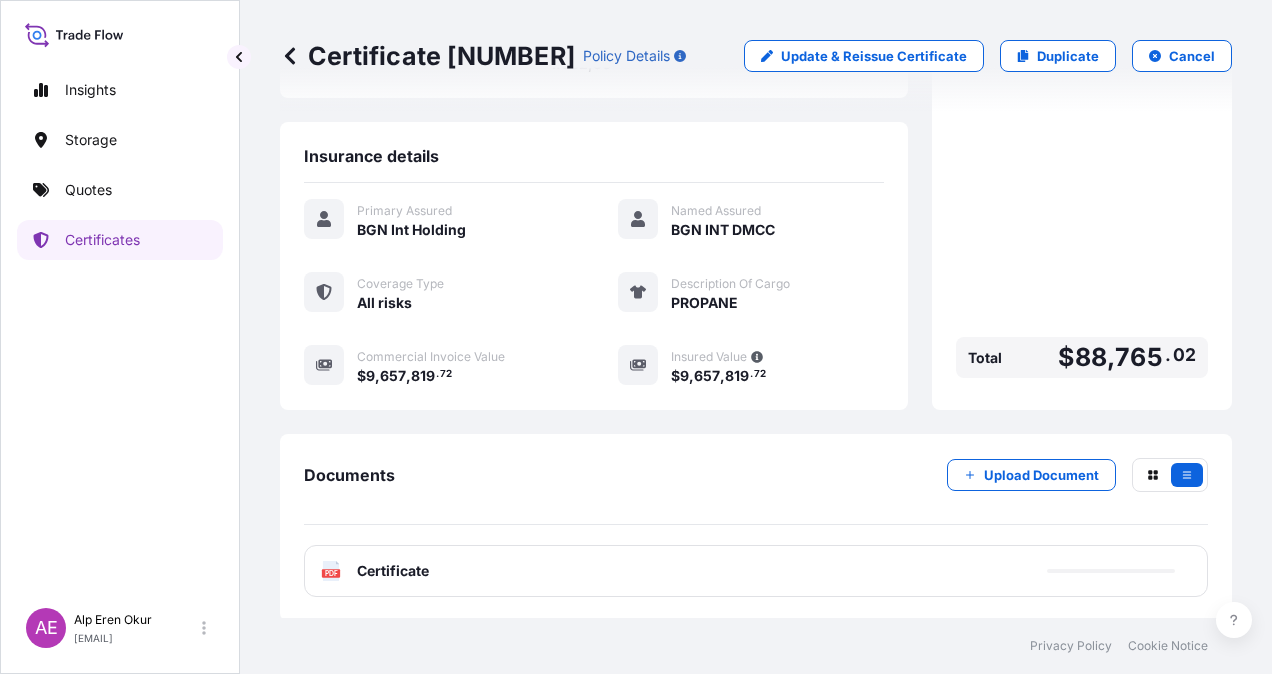 scroll, scrollTop: 441, scrollLeft: 0, axis: vertical 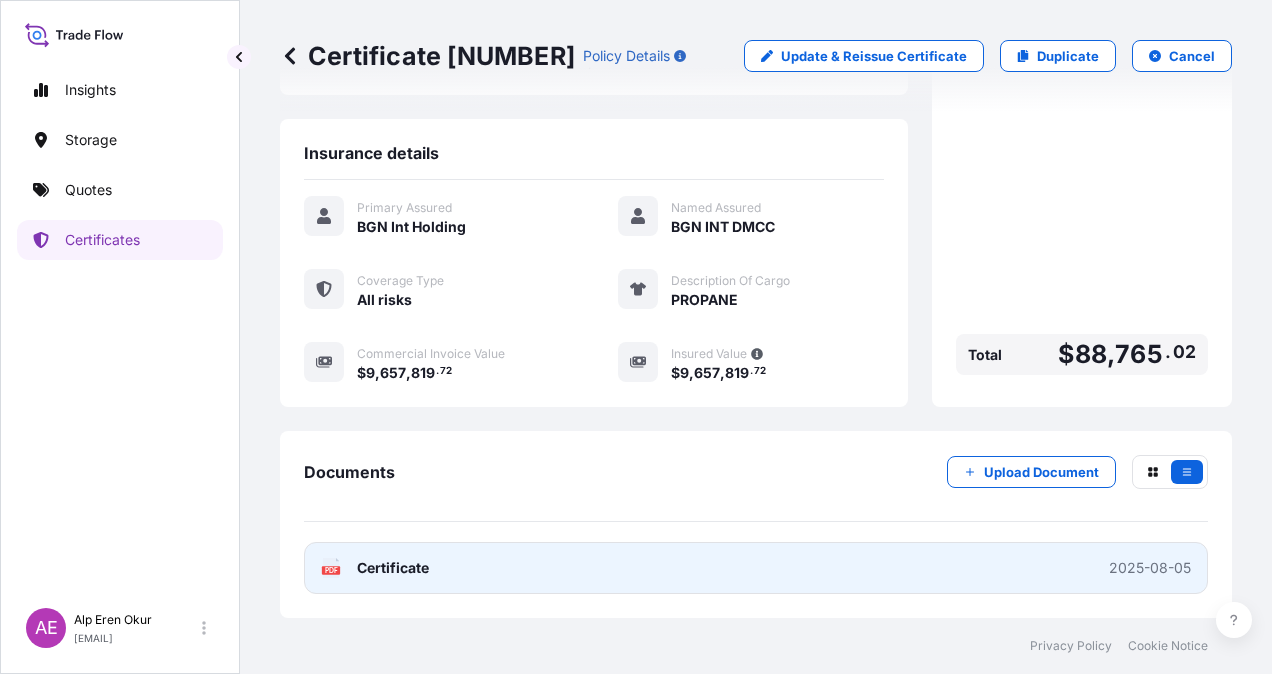 click on "Certificate" at bounding box center (393, 568) 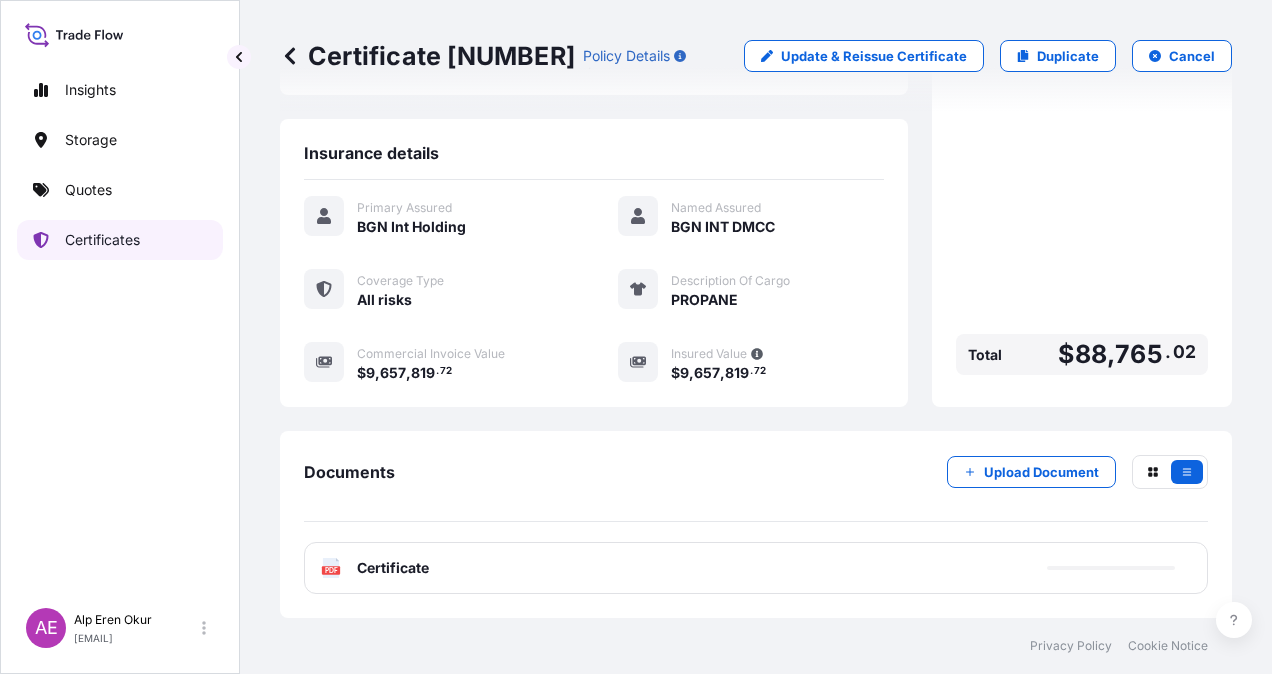 click on "Quotes" at bounding box center [120, 190] 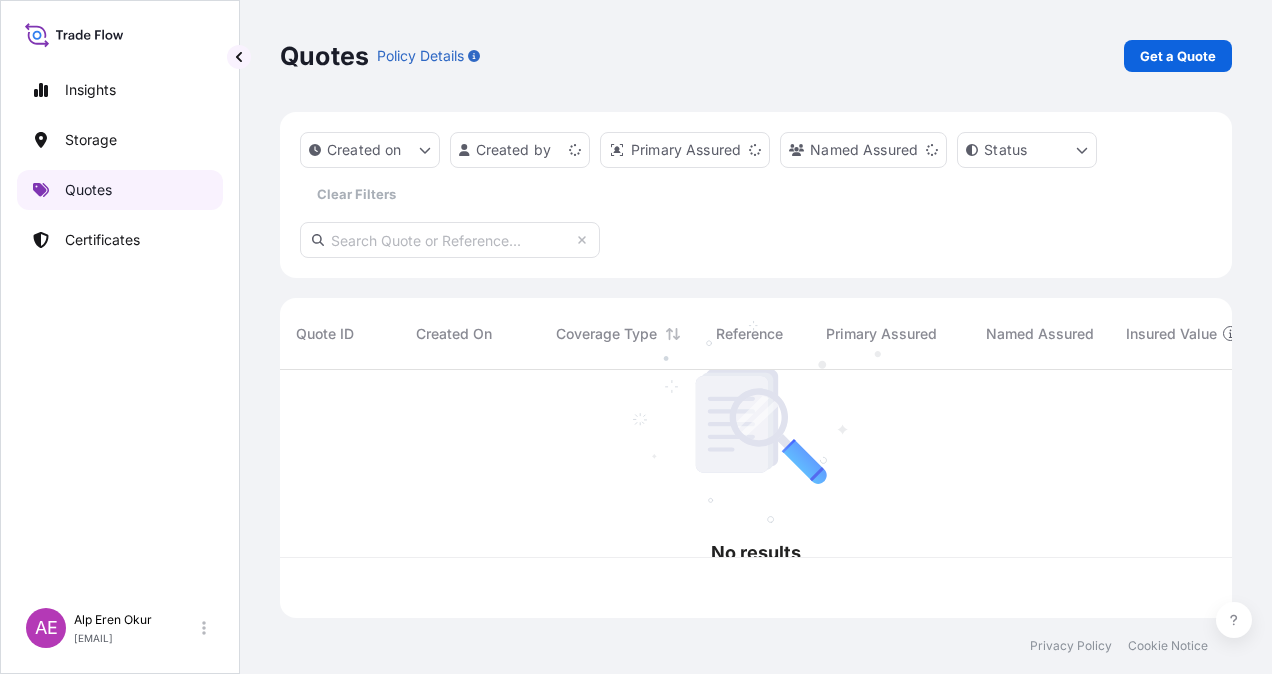 scroll, scrollTop: 0, scrollLeft: 0, axis: both 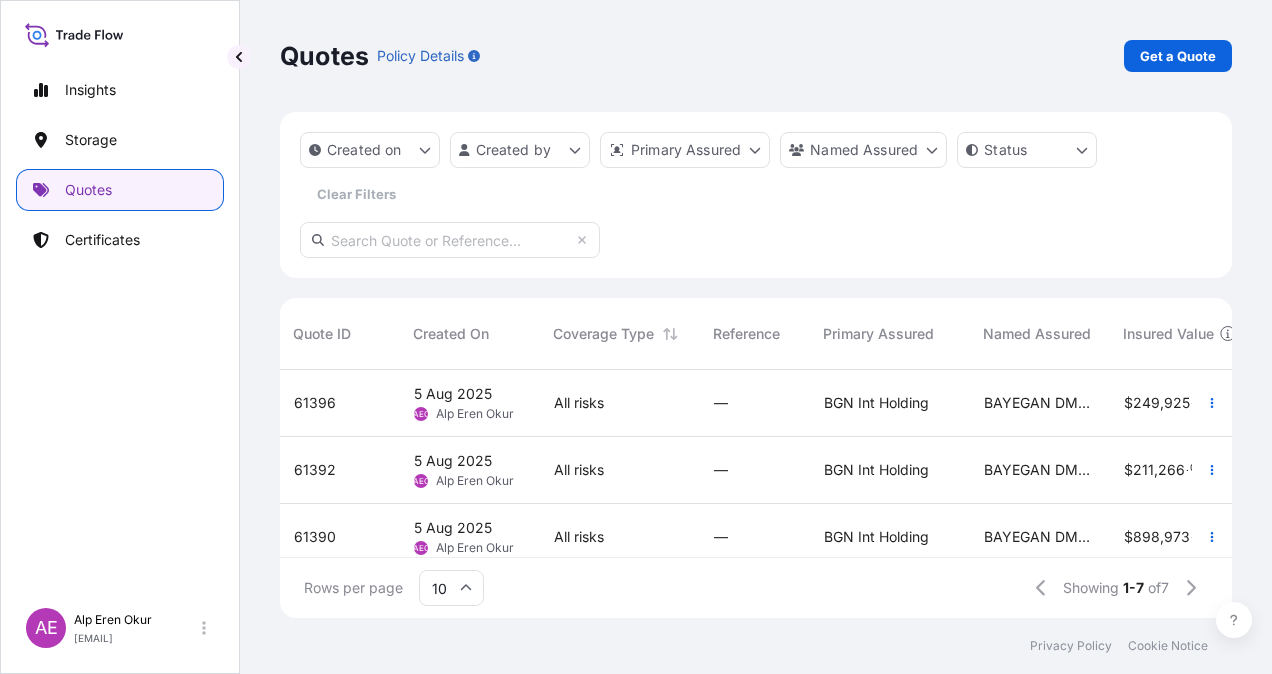 click on "—" at bounding box center (753, 403) 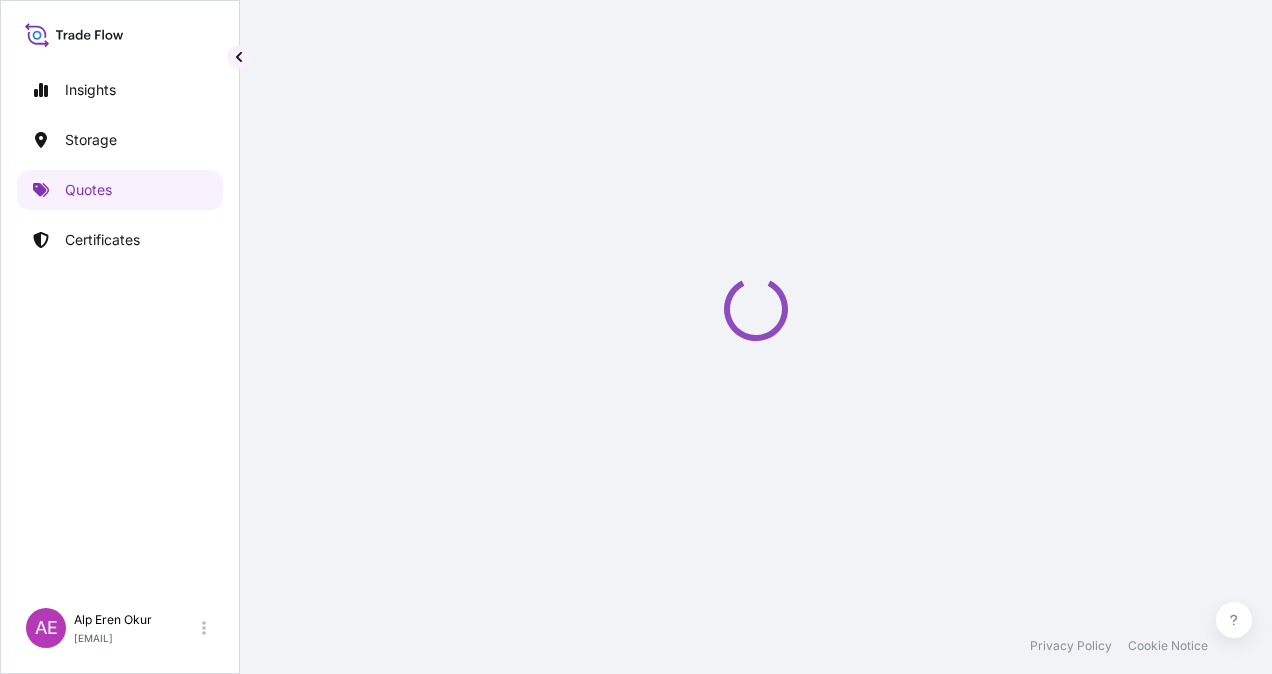 select on "Ocean Vessel" 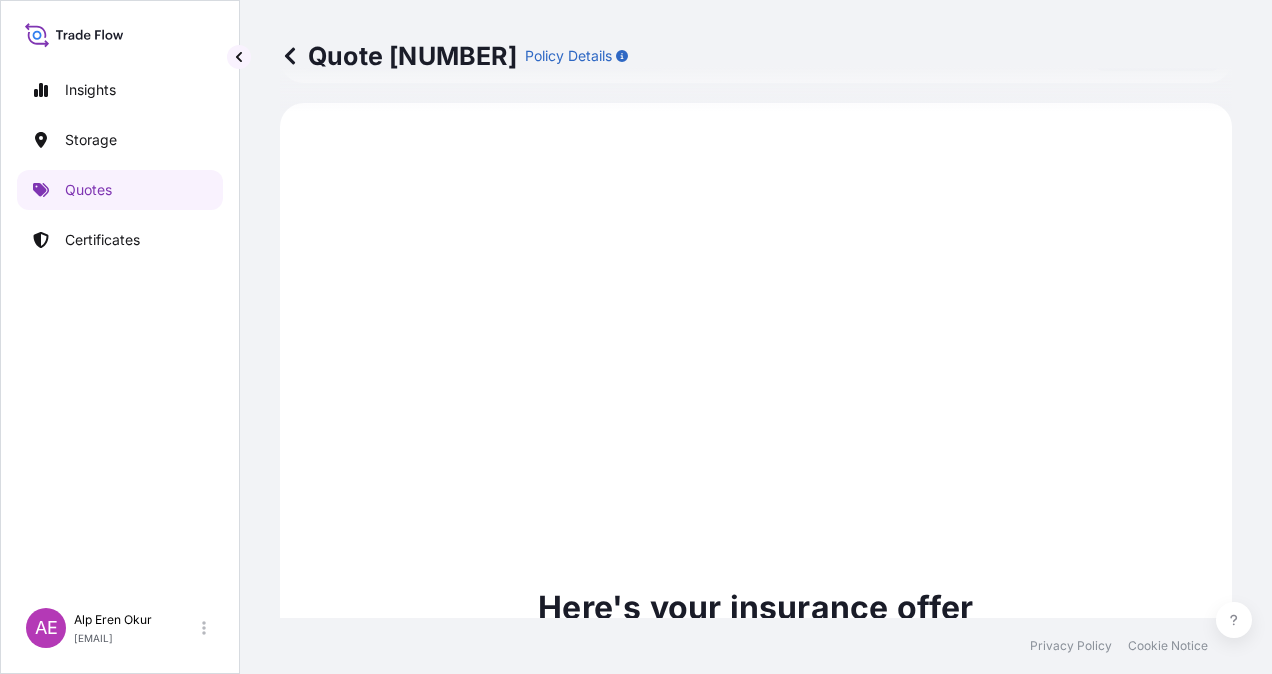 scroll, scrollTop: 936, scrollLeft: 0, axis: vertical 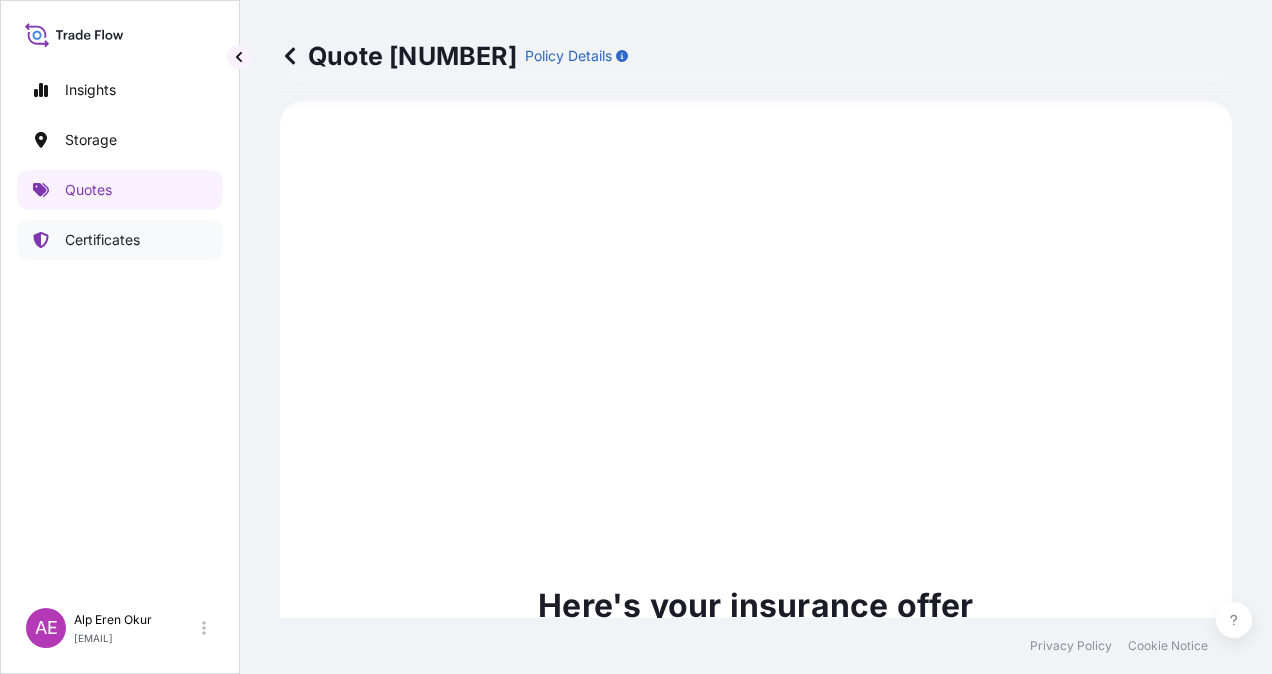 click on "Certificates" at bounding box center (102, 240) 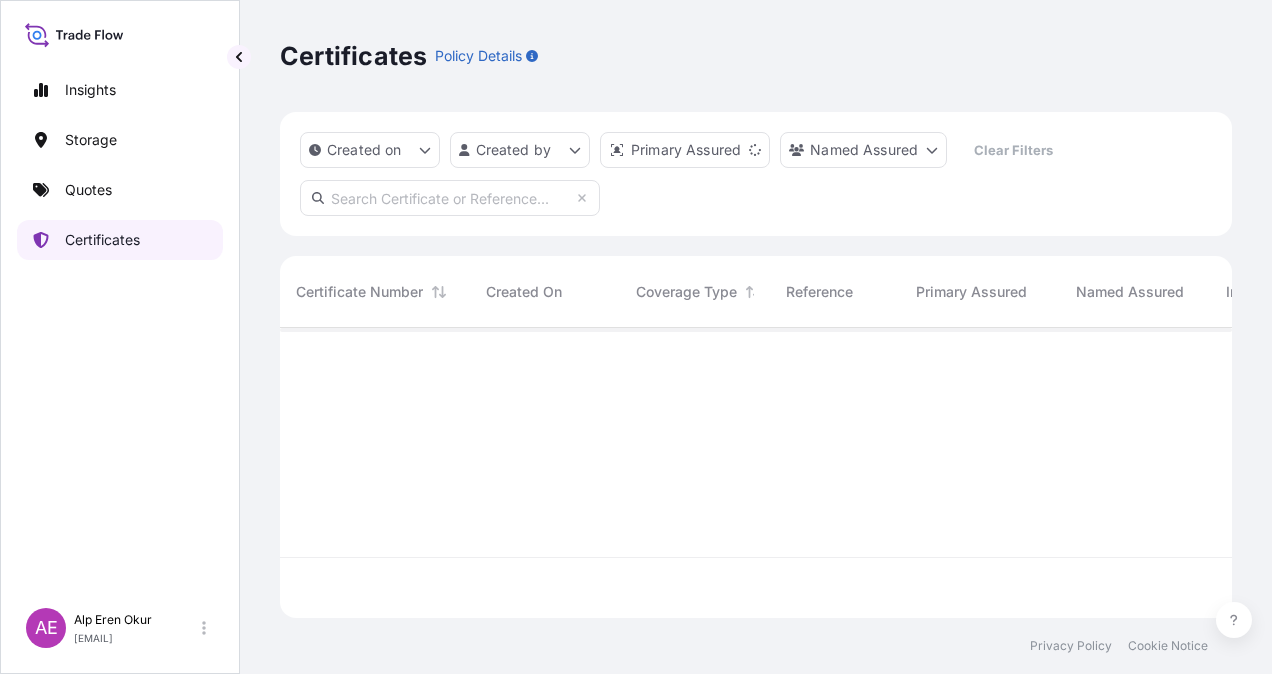scroll, scrollTop: 16, scrollLeft: 16, axis: both 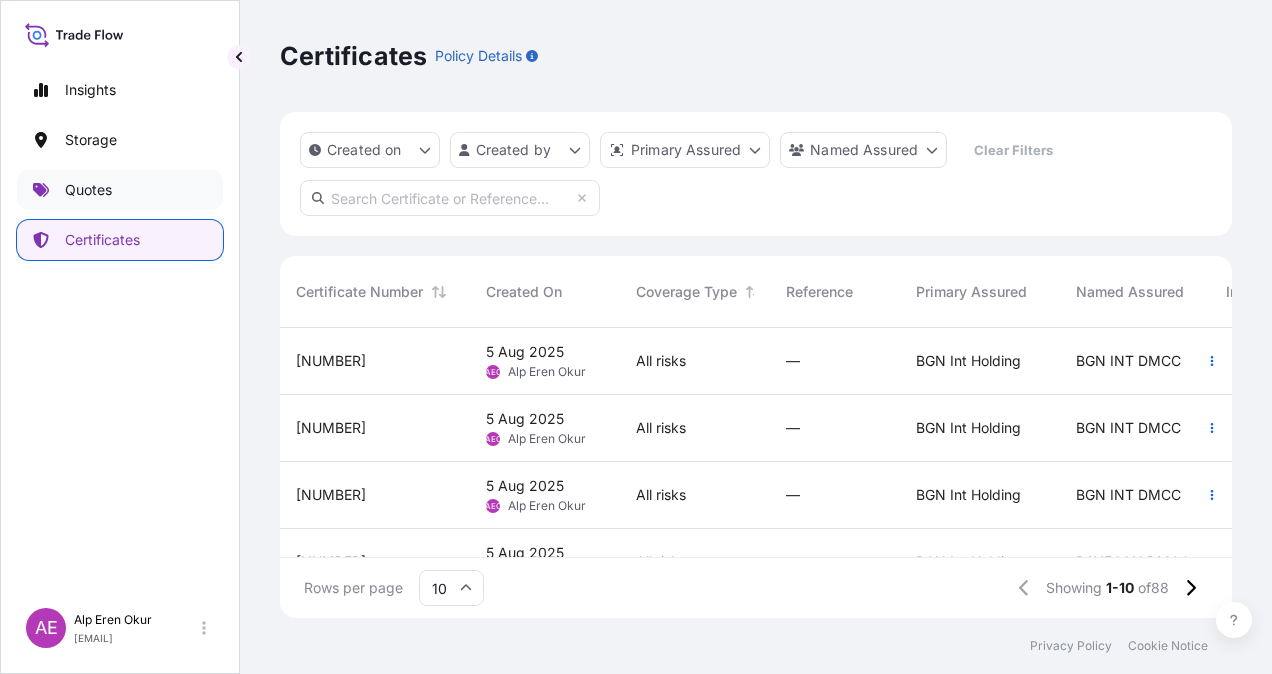 click on "Quotes" at bounding box center (120, 190) 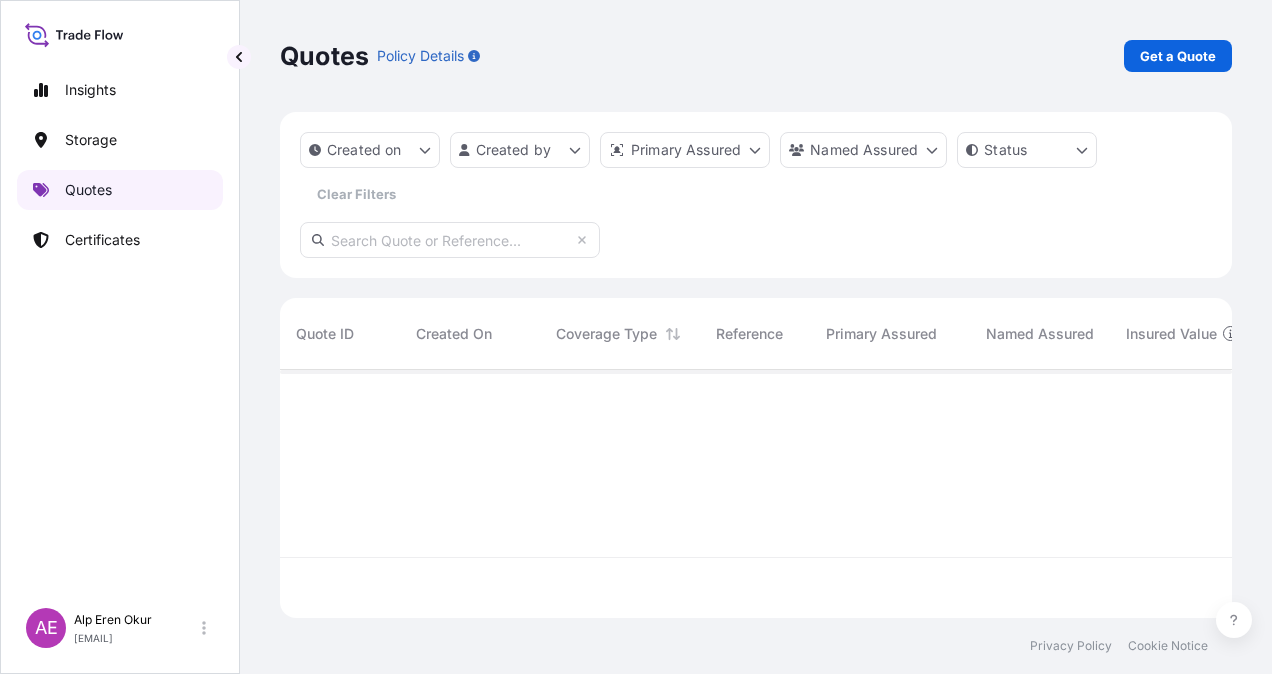 scroll, scrollTop: 16, scrollLeft: 16, axis: both 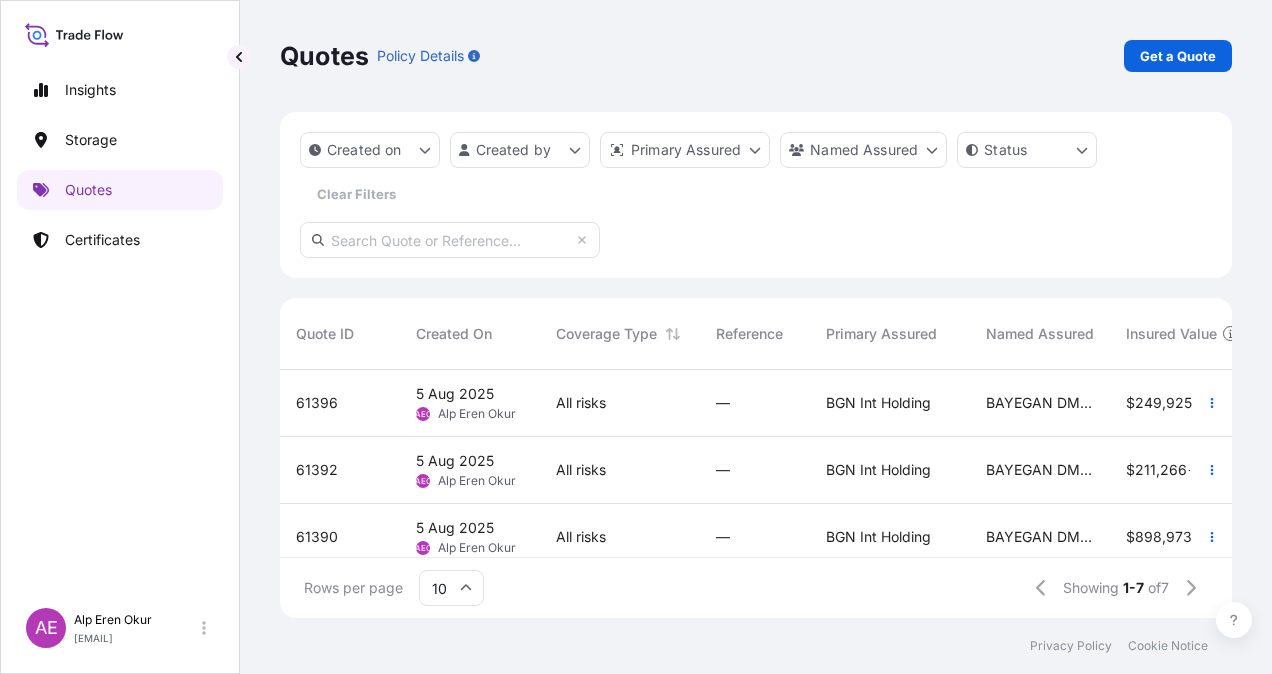 click on "All risks" at bounding box center [620, 403] 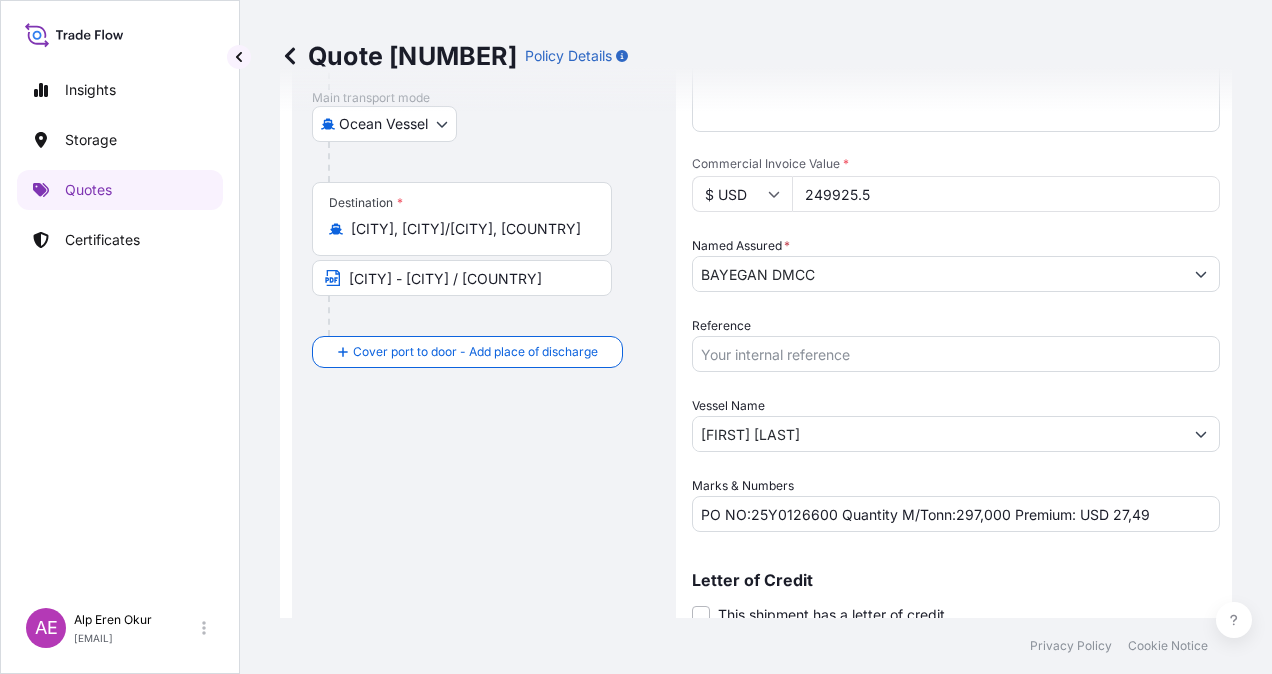 scroll, scrollTop: 800, scrollLeft: 0, axis: vertical 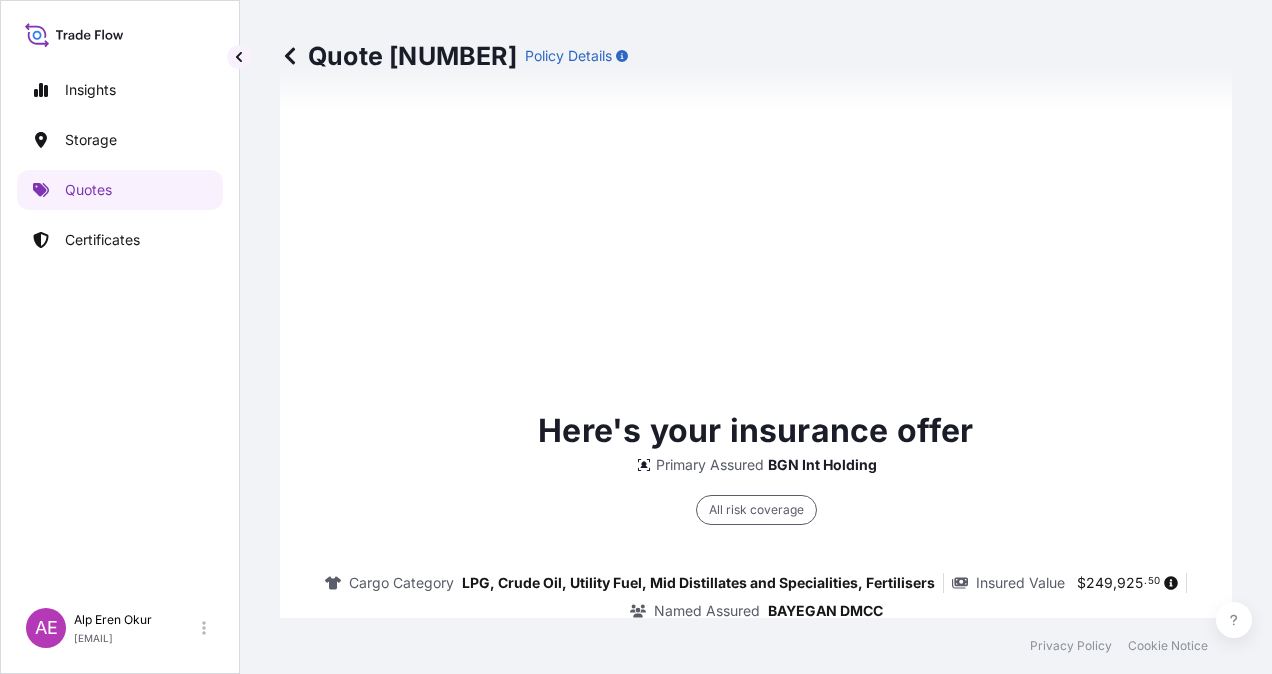 type on "05/08/2025" 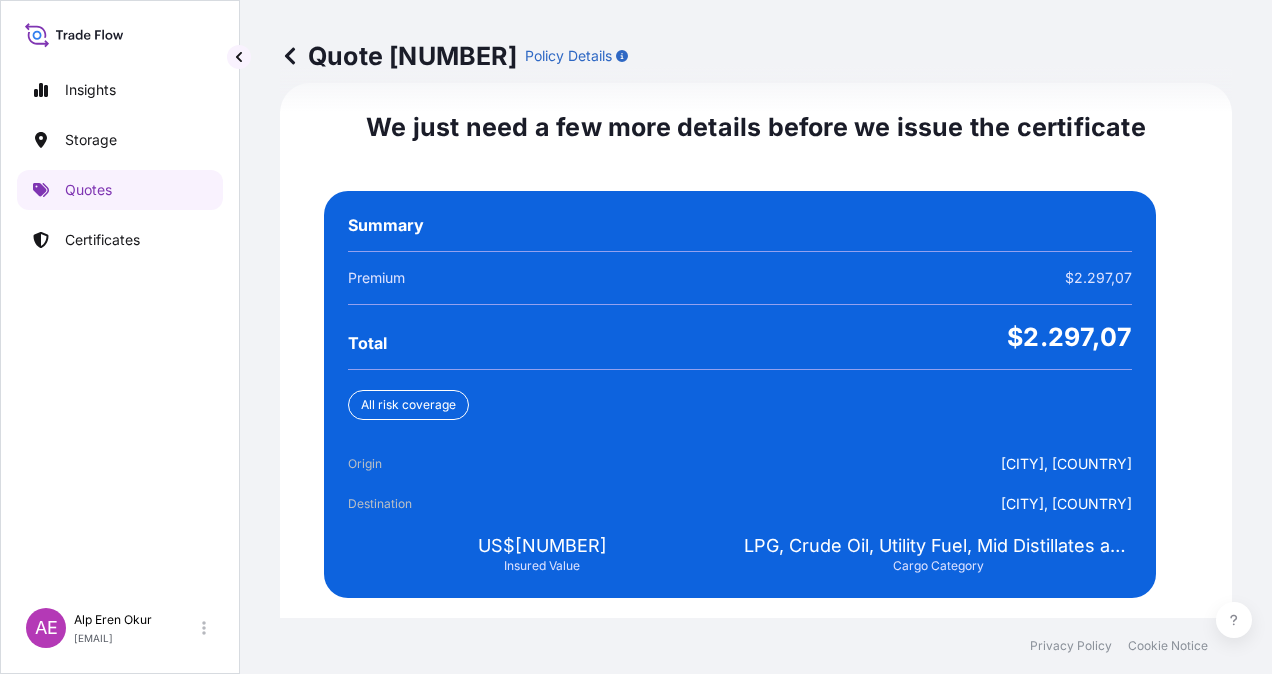 scroll, scrollTop: 3843, scrollLeft: 0, axis: vertical 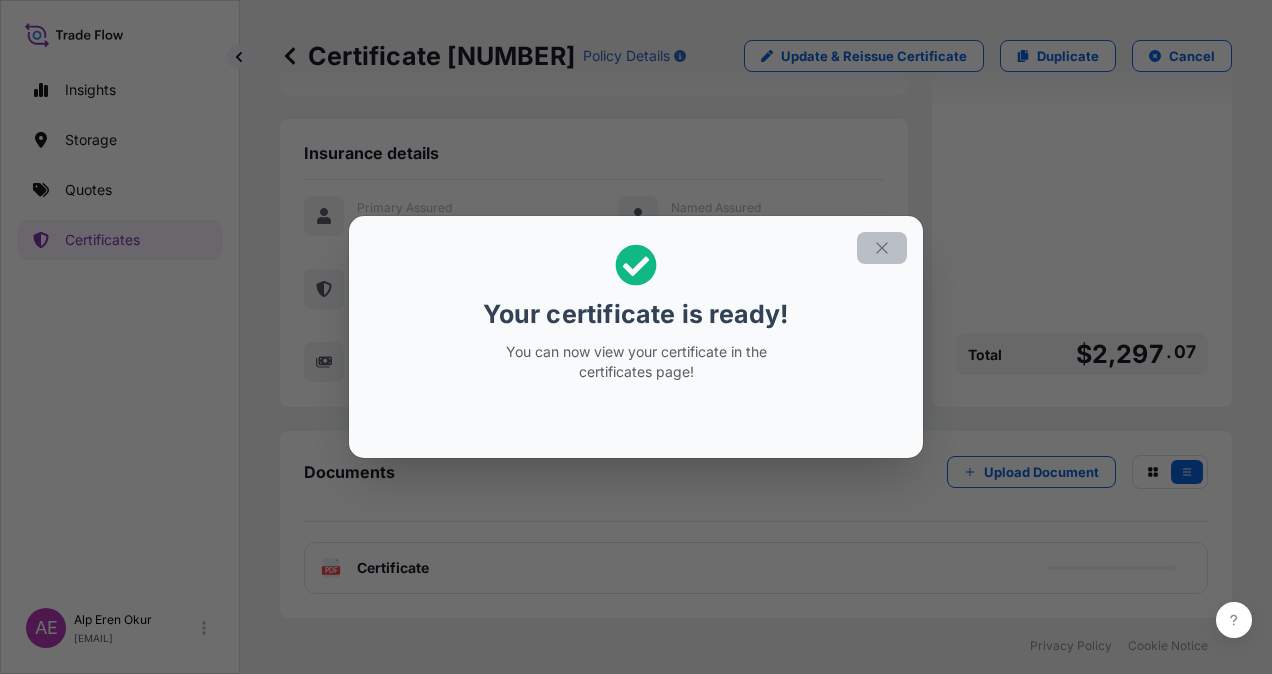 click at bounding box center (882, 248) 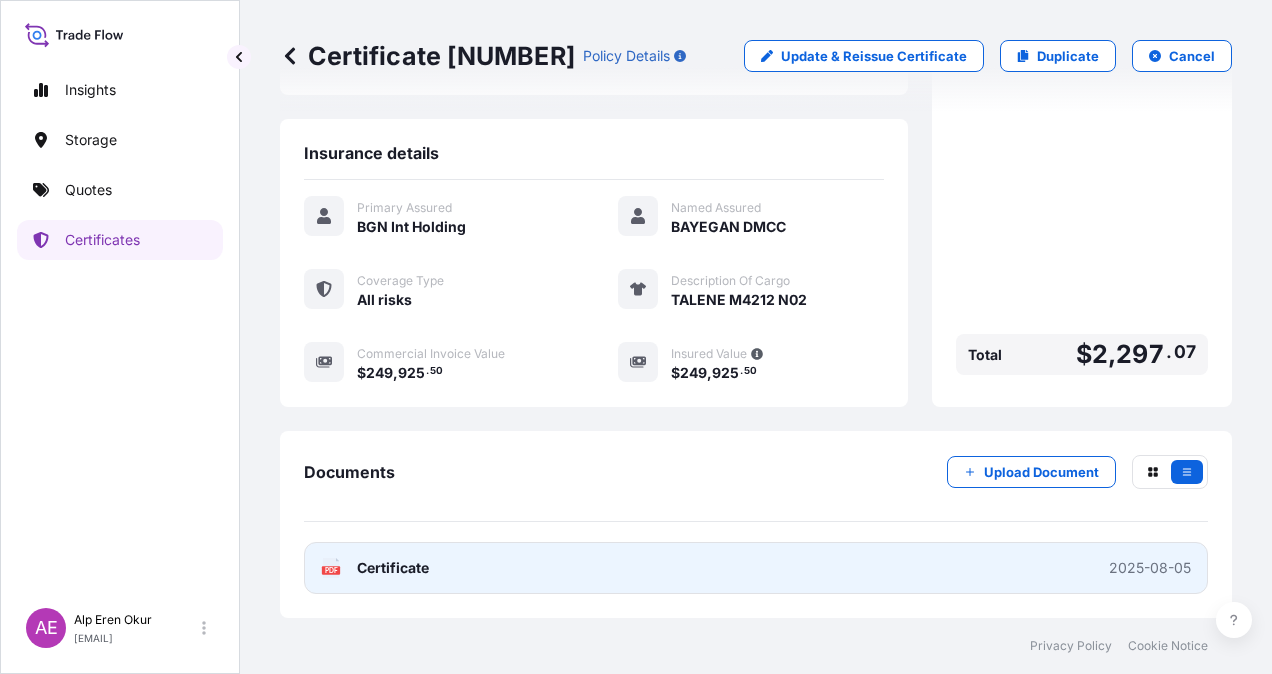 click on "Certificate" at bounding box center (393, 568) 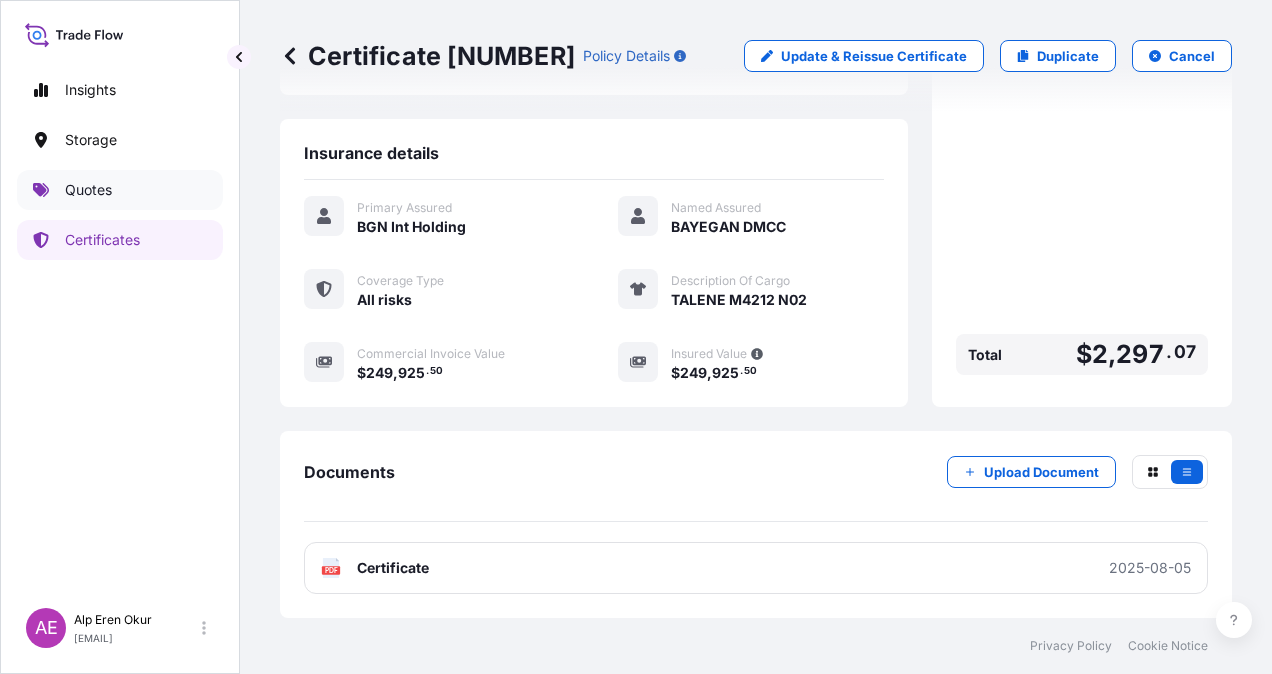 click on "Quotes" at bounding box center (120, 190) 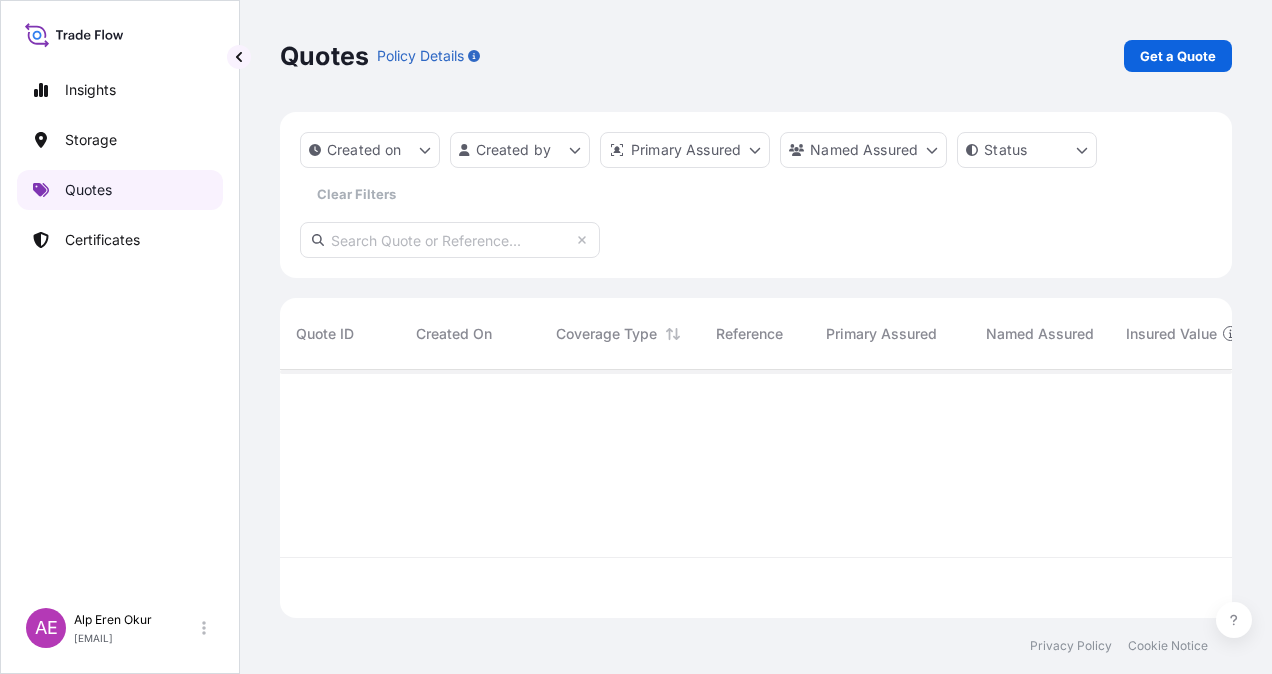 scroll, scrollTop: 0, scrollLeft: 0, axis: both 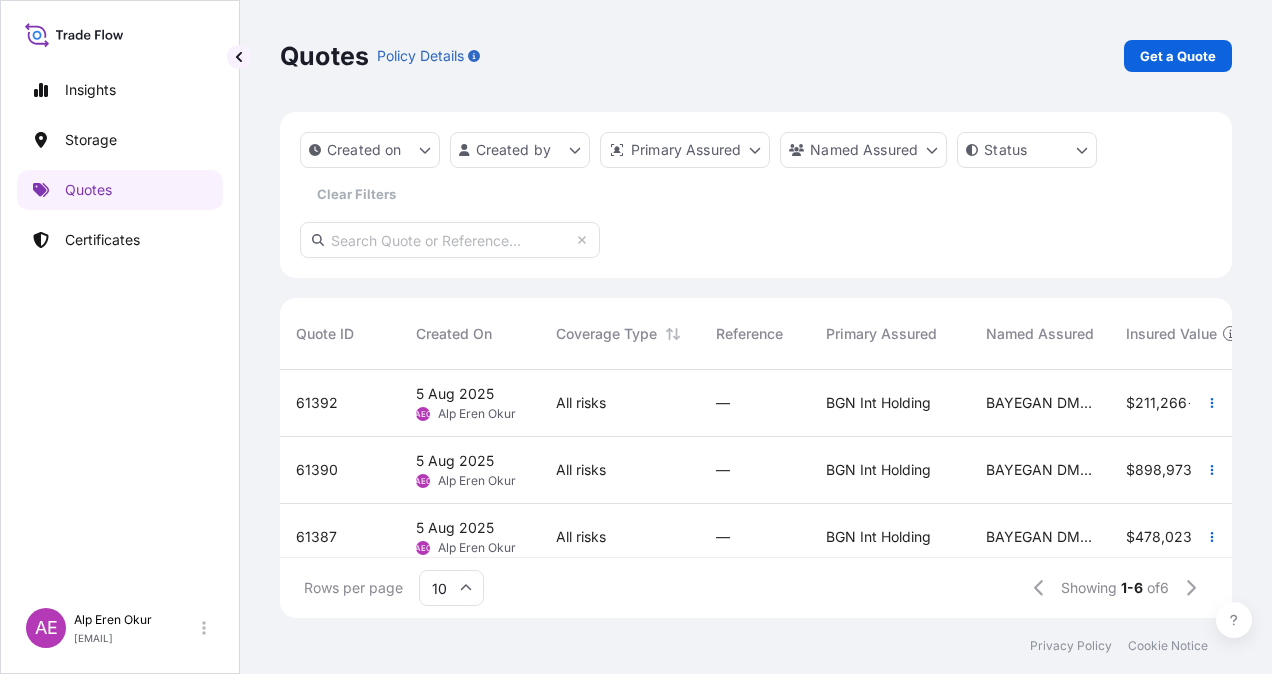 click on "[DATE] AEO [FIRST] [LAST]" at bounding box center [470, 403] 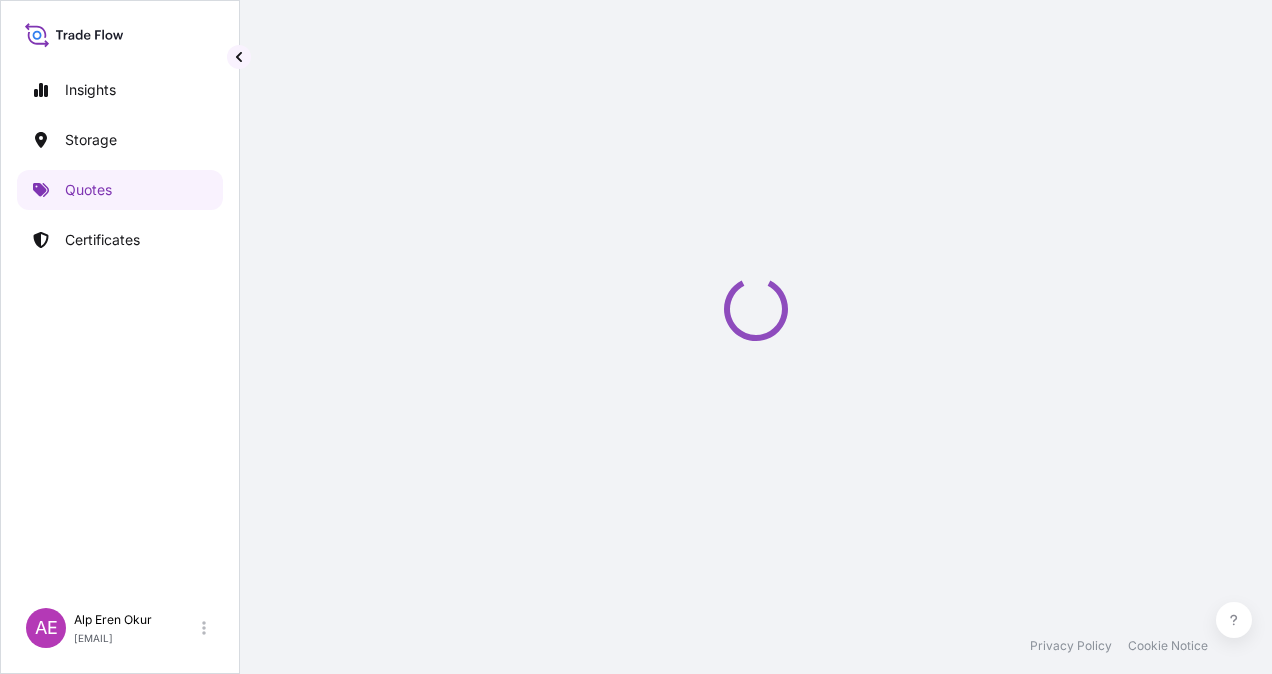 select on "Ocean Vessel" 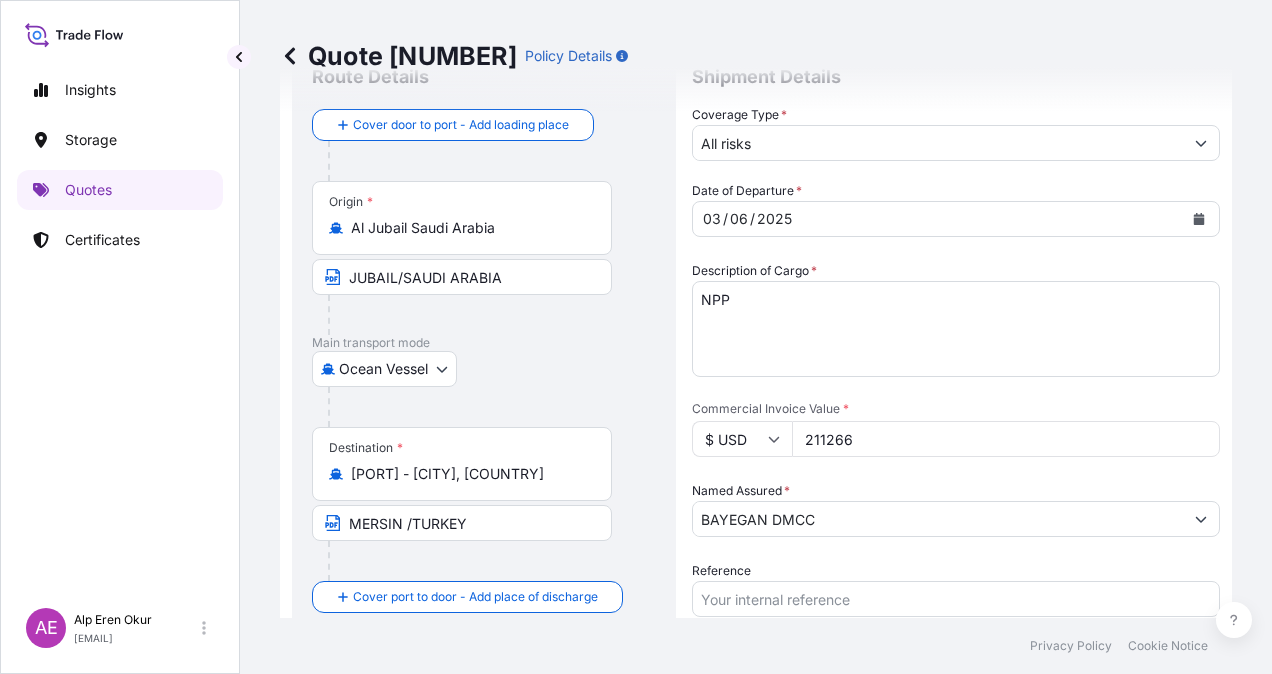 scroll, scrollTop: 36, scrollLeft: 0, axis: vertical 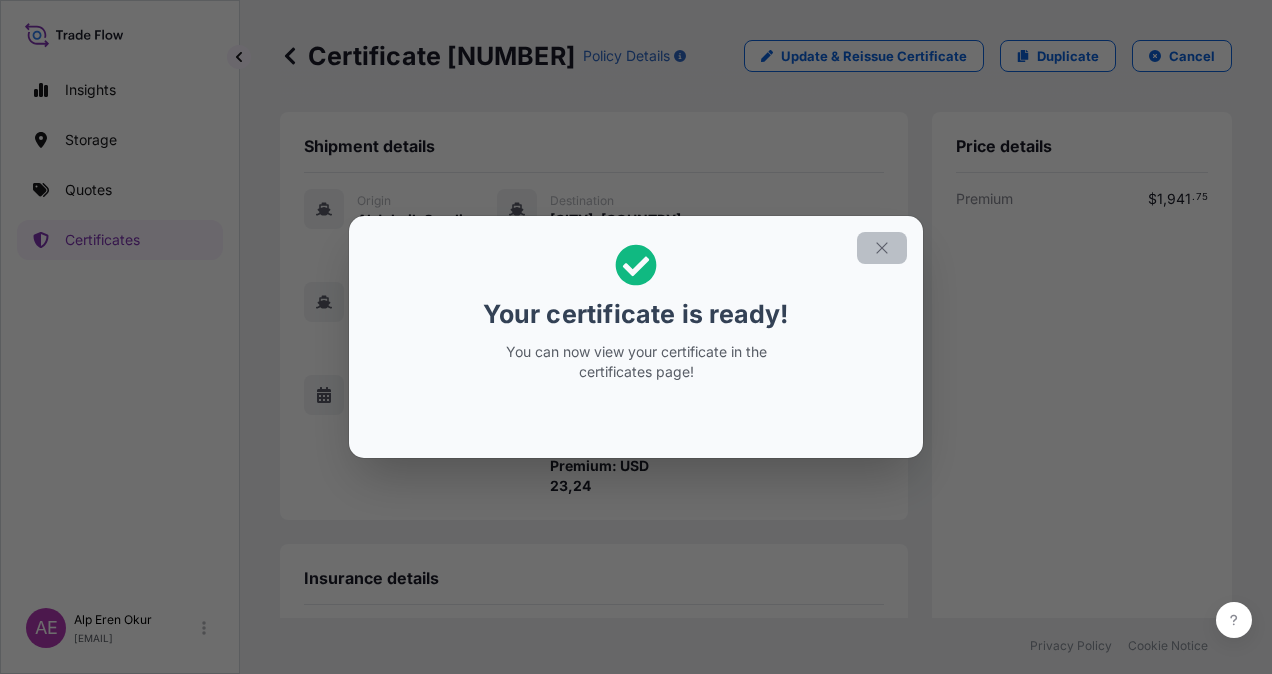 click at bounding box center (882, 248) 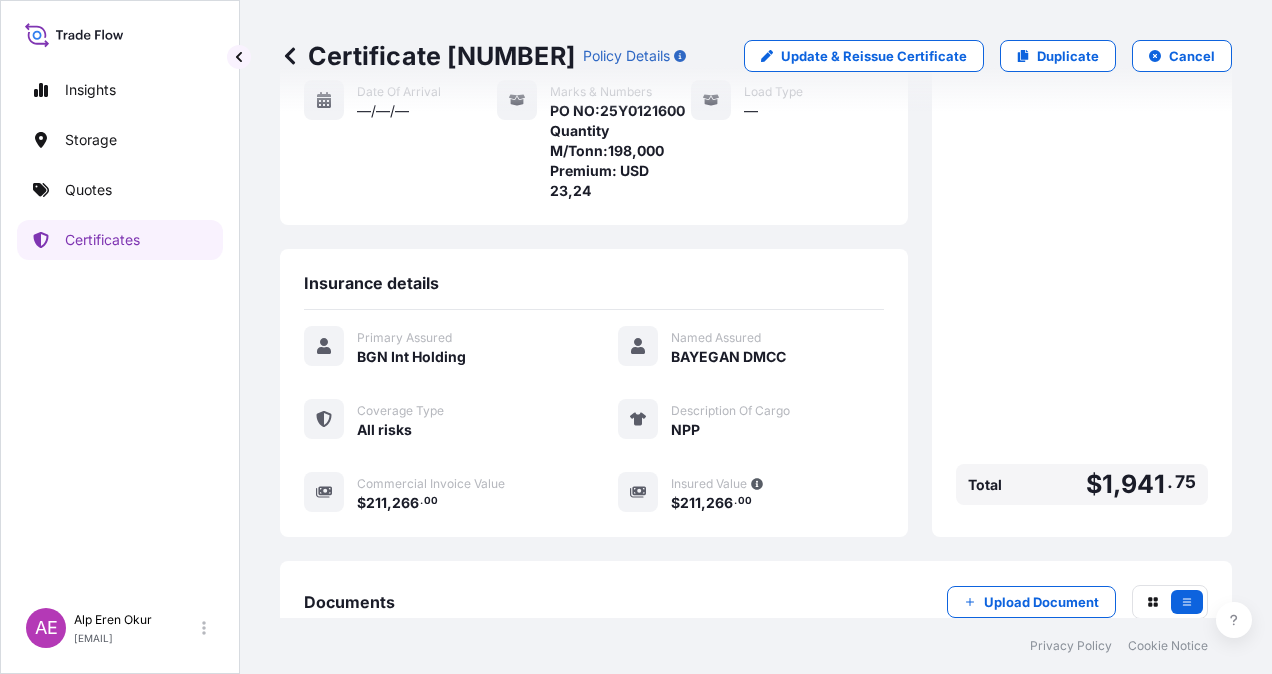 scroll, scrollTop: 441, scrollLeft: 0, axis: vertical 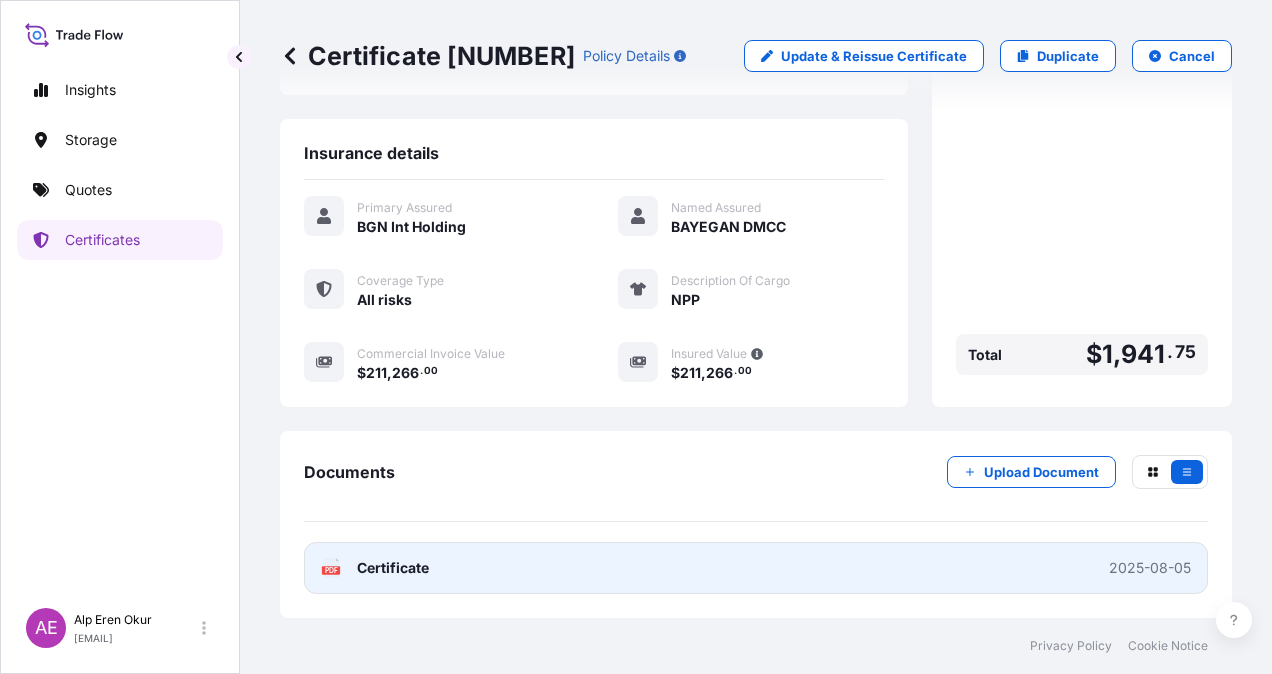 click on "Certificate" at bounding box center [393, 568] 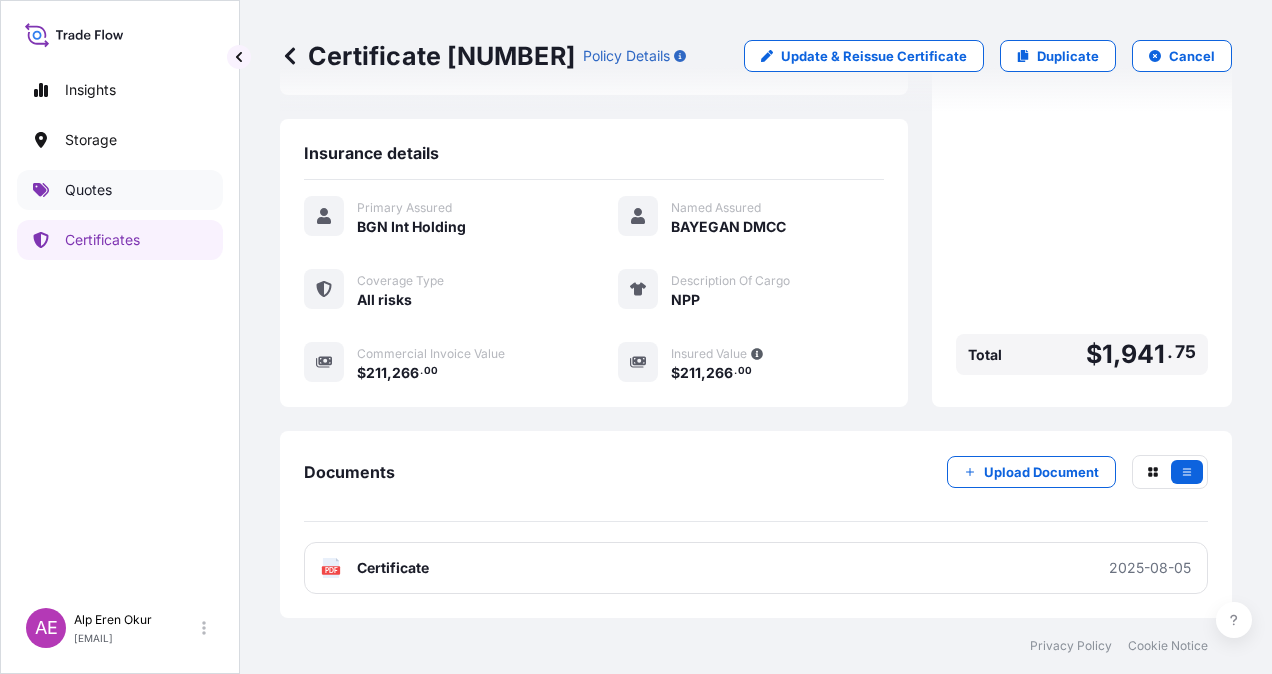 click on "Quotes" at bounding box center (120, 190) 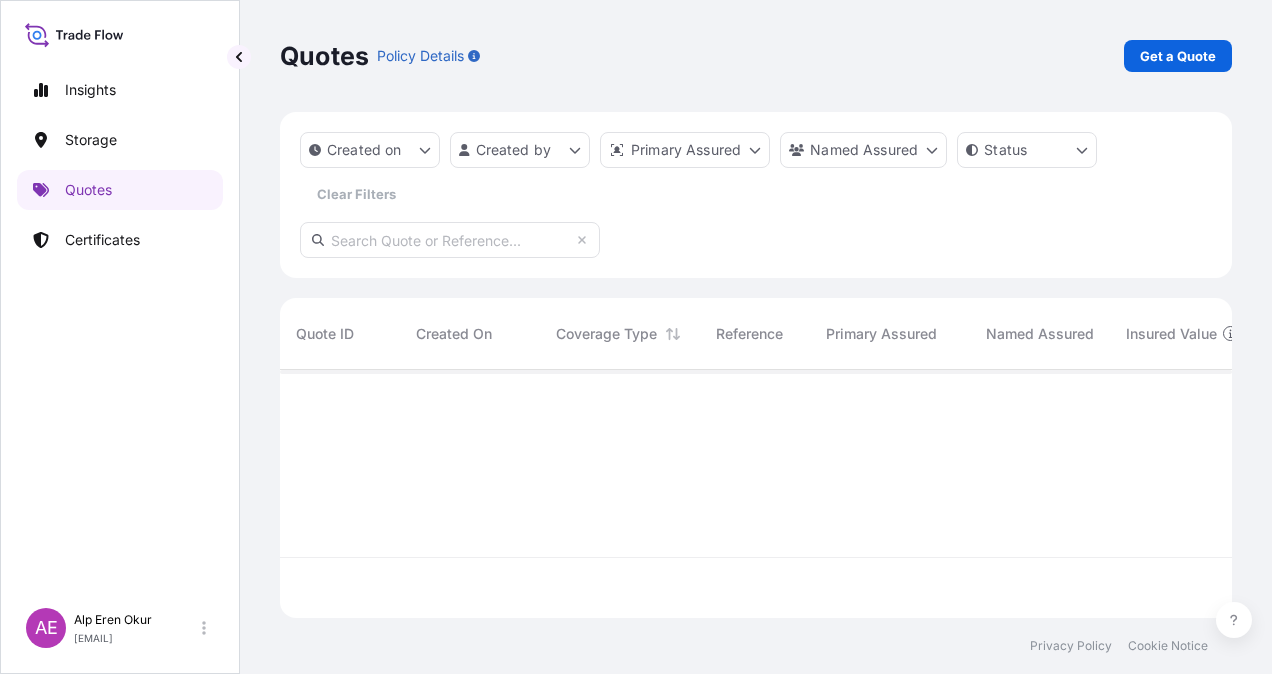 scroll, scrollTop: 16, scrollLeft: 16, axis: both 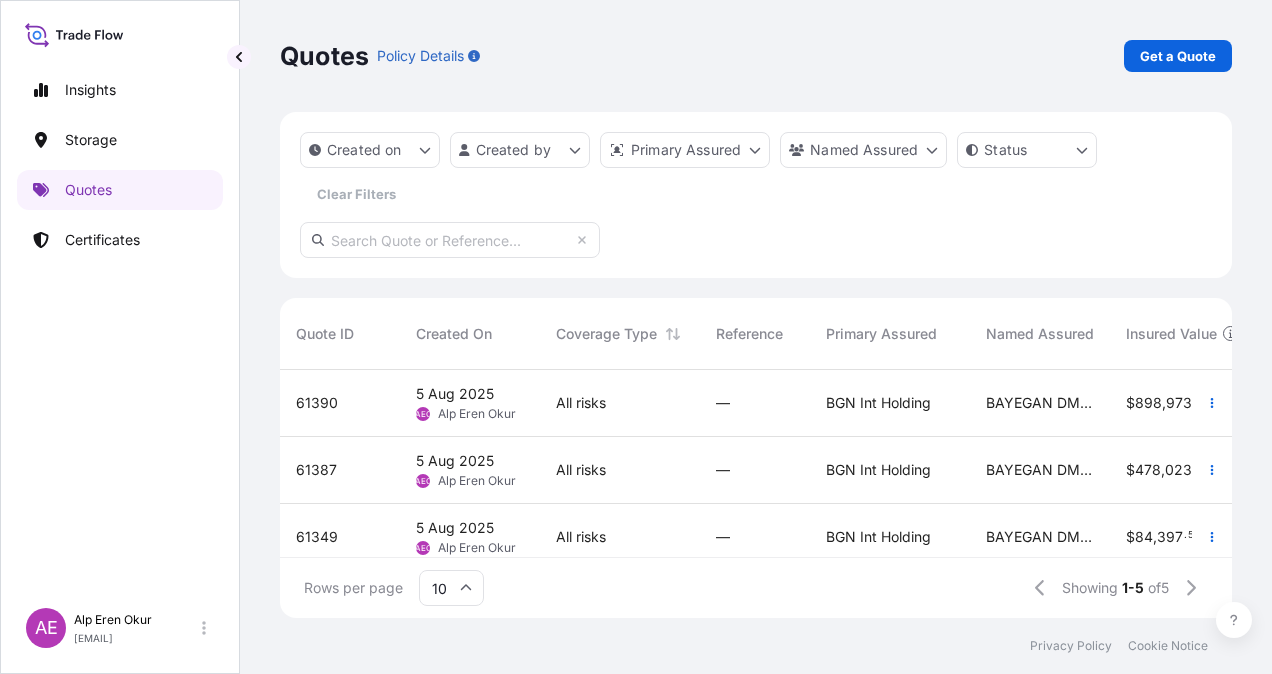click on "All risks" at bounding box center (620, 403) 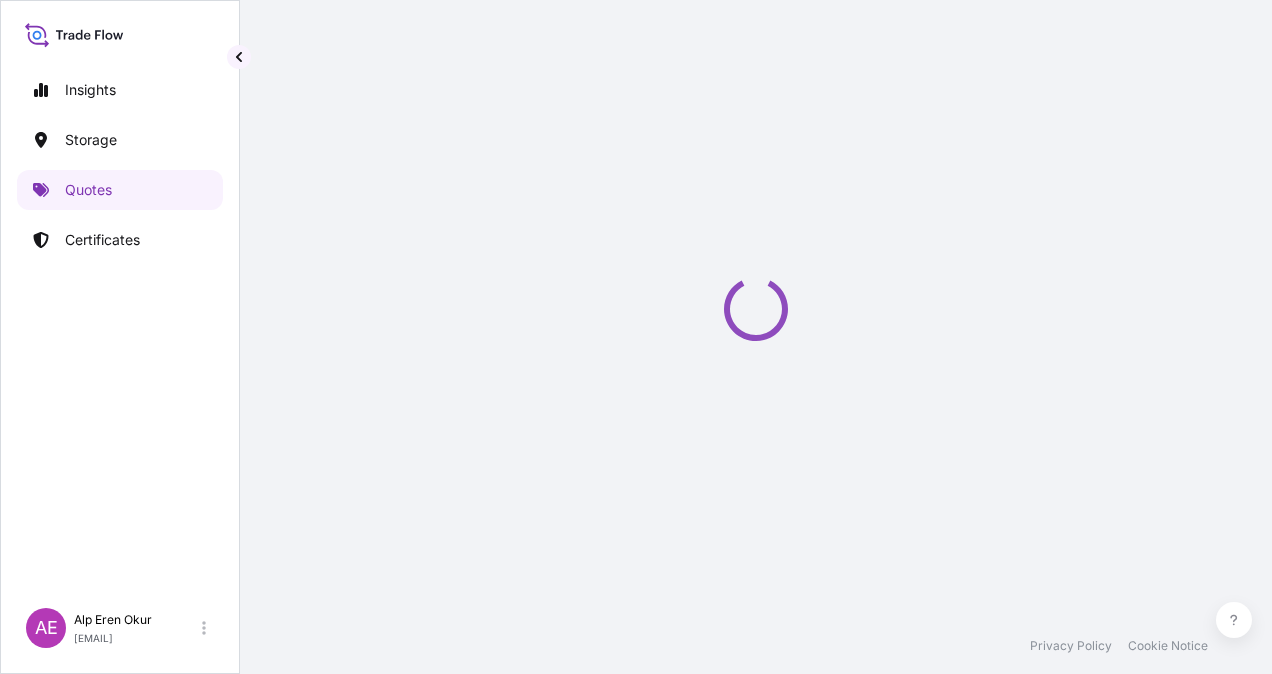 select on "Ocean Vessel" 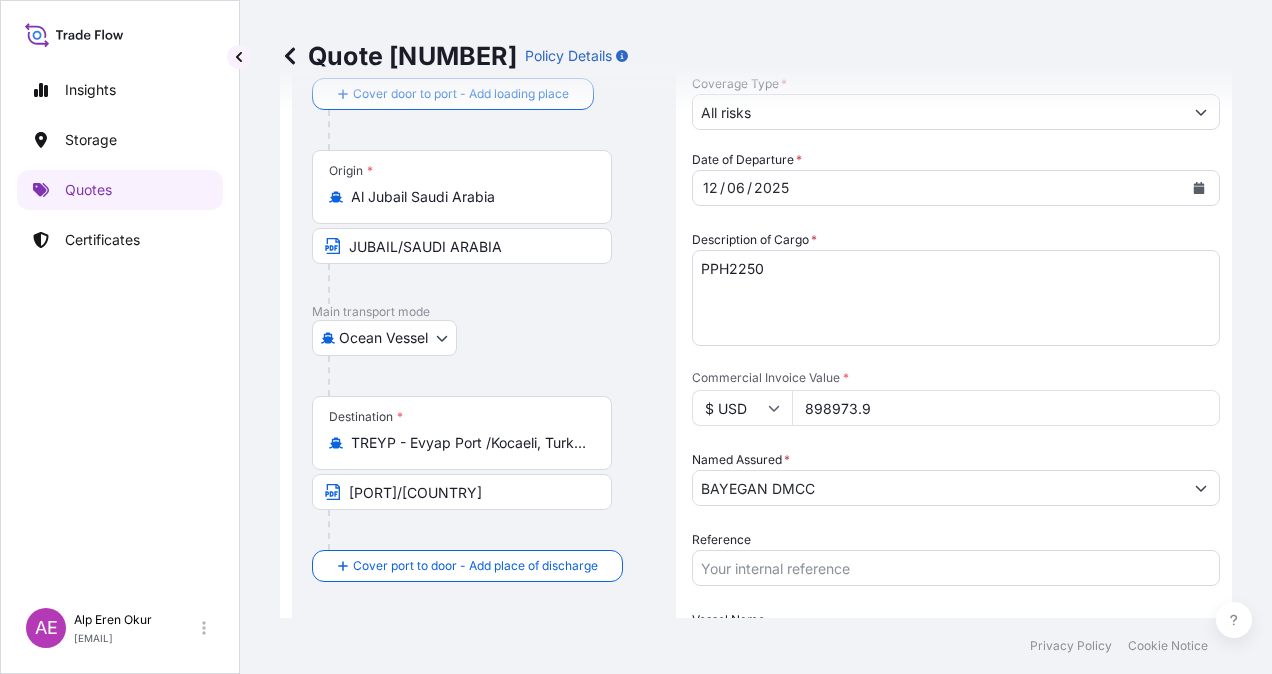 scroll, scrollTop: 36, scrollLeft: 0, axis: vertical 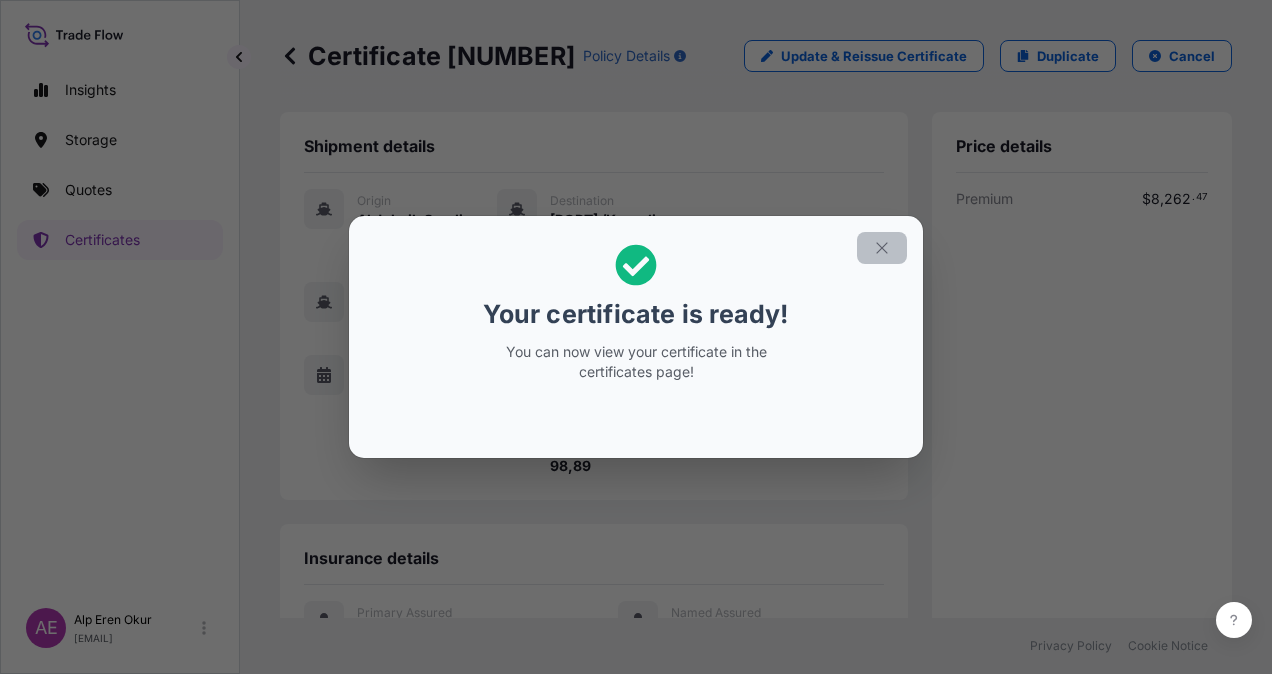 click 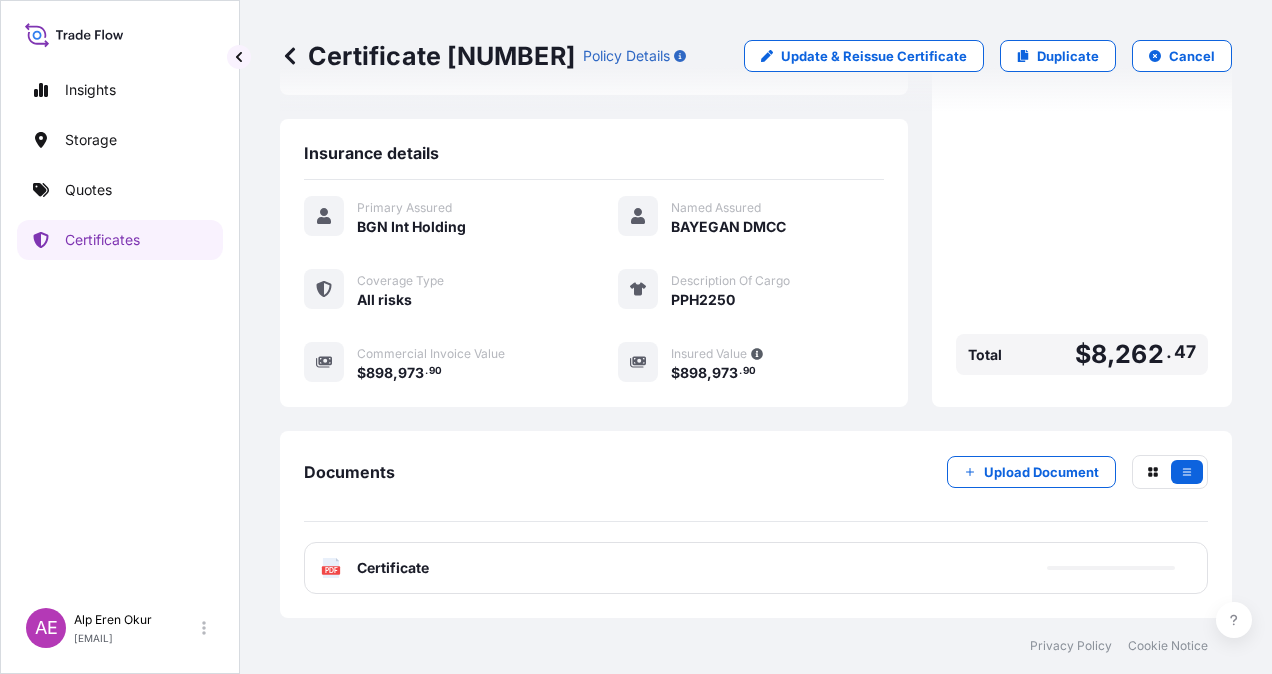 scroll, scrollTop: 421, scrollLeft: 0, axis: vertical 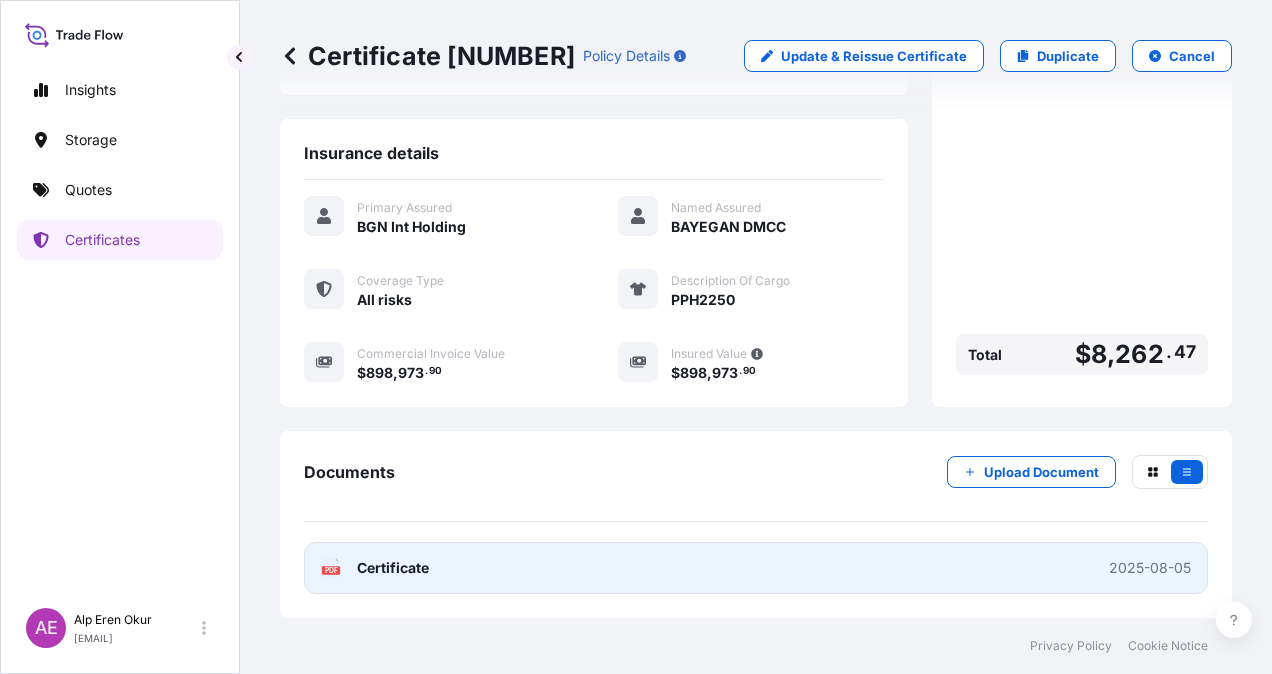 click on "Certificate" at bounding box center [393, 568] 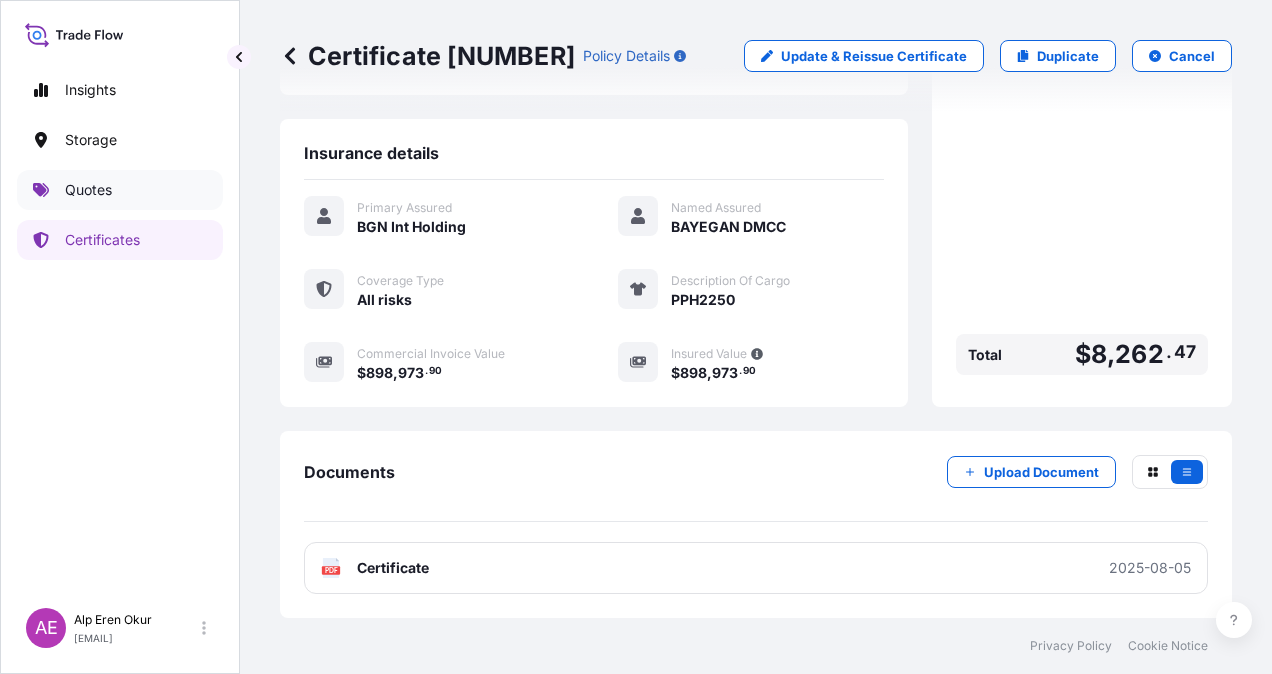 click on "Quotes" at bounding box center [120, 190] 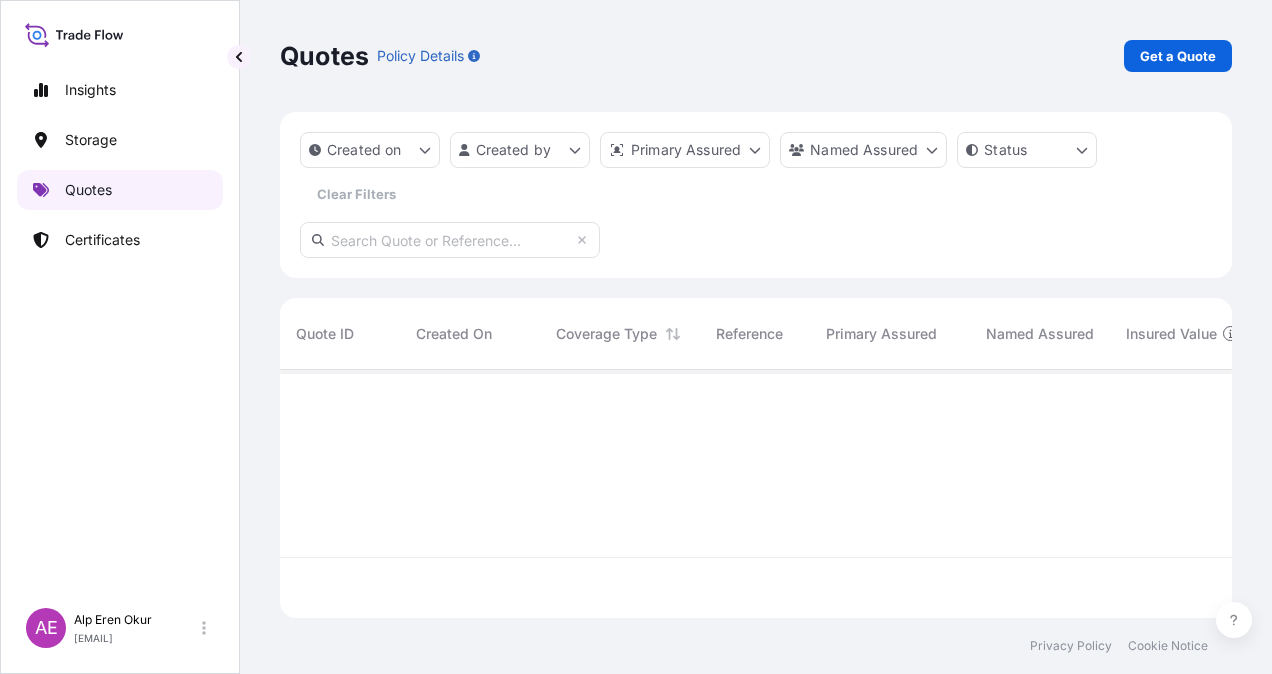 scroll, scrollTop: 16, scrollLeft: 16, axis: both 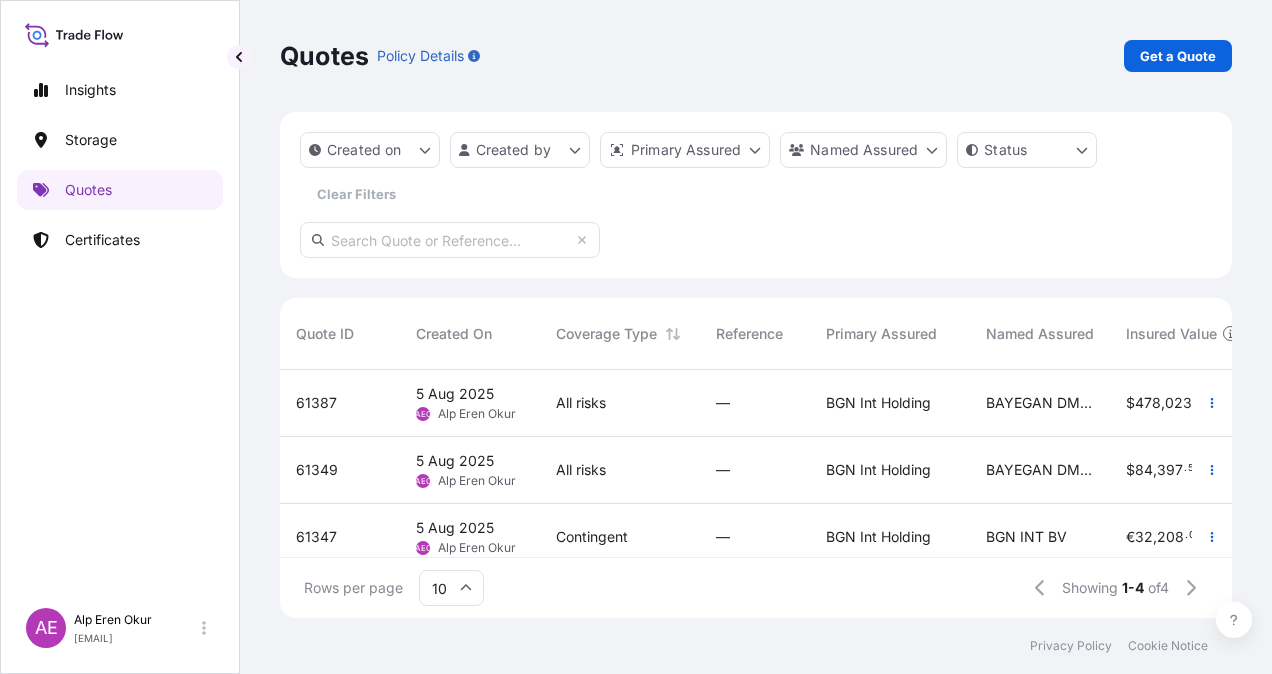 click on "[DATE] AEO [FIRST] [LAST]" at bounding box center [470, 403] 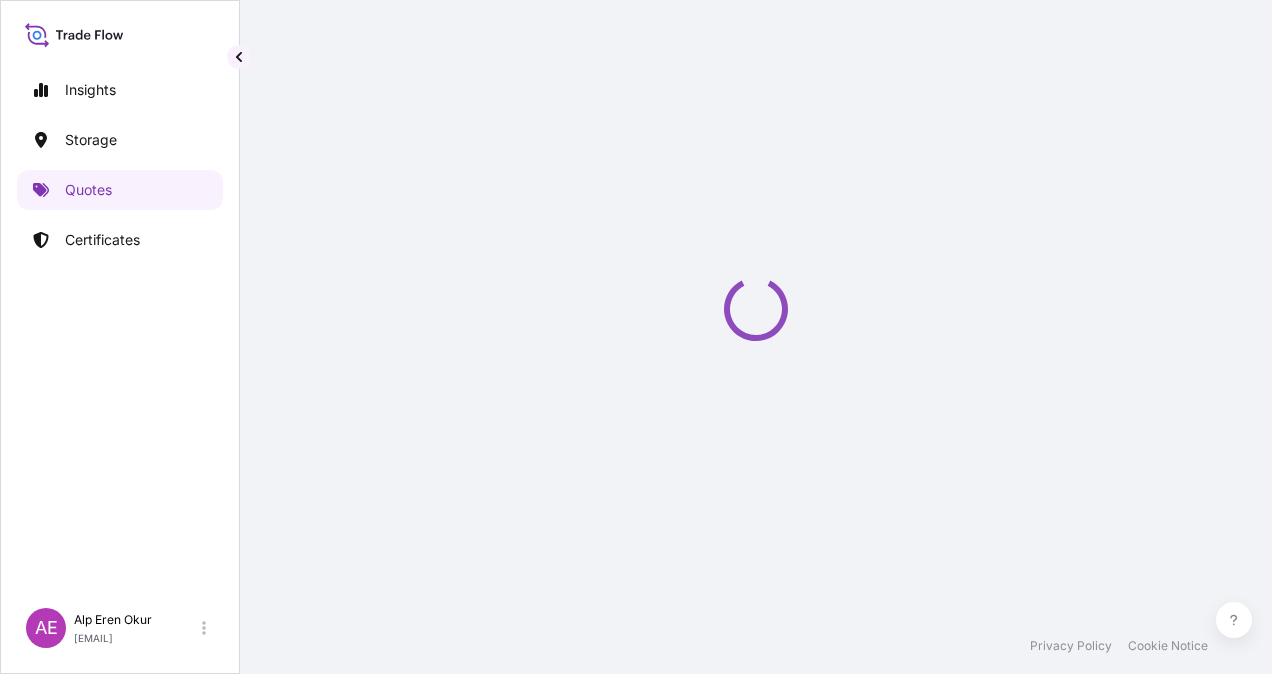 select on "Ocean Vessel" 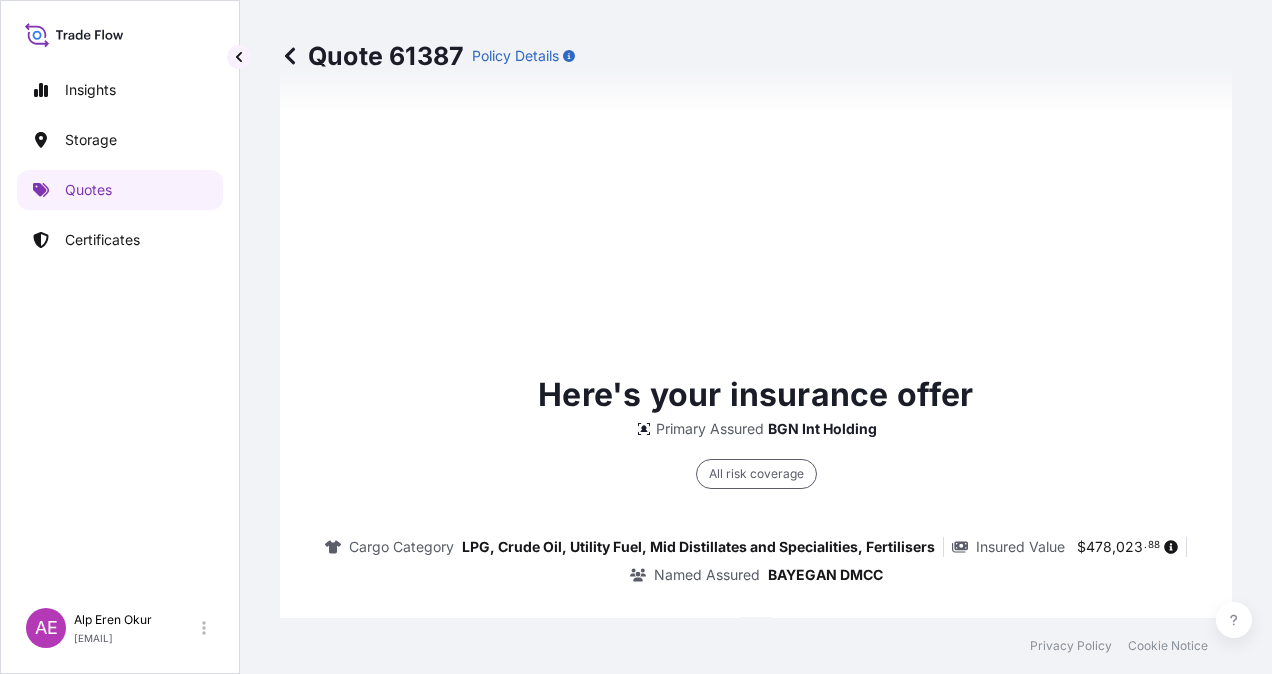 scroll, scrollTop: 1400, scrollLeft: 0, axis: vertical 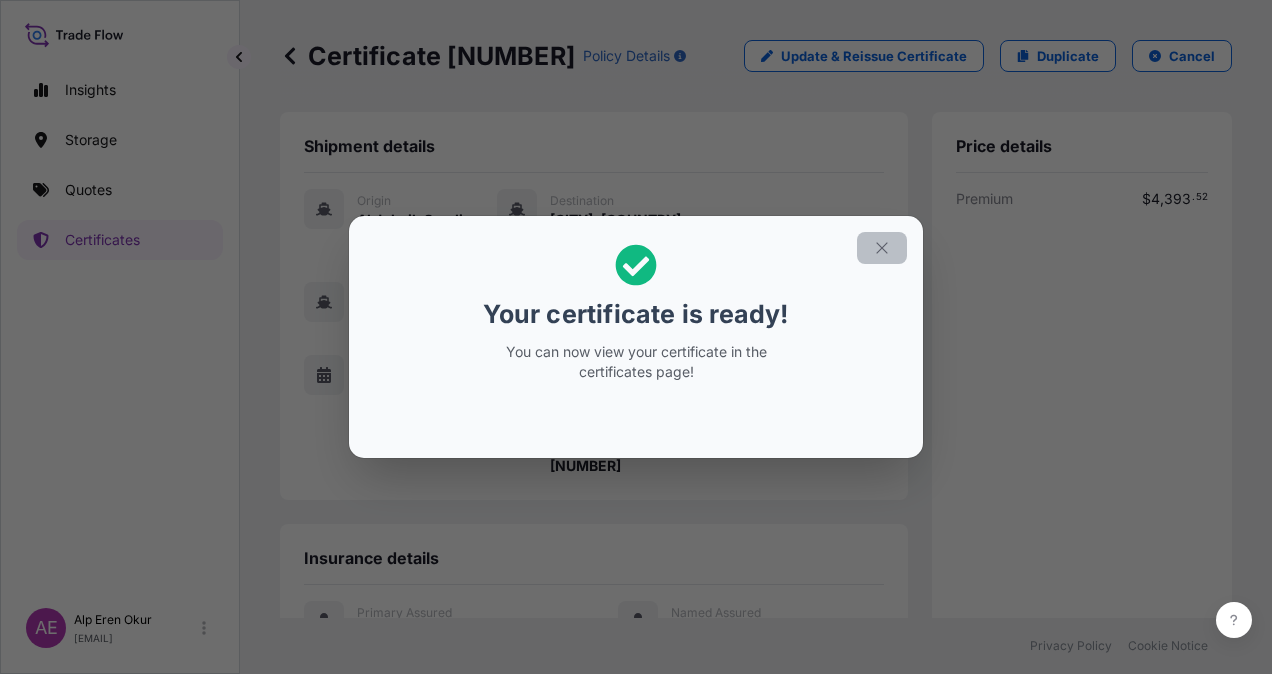 click 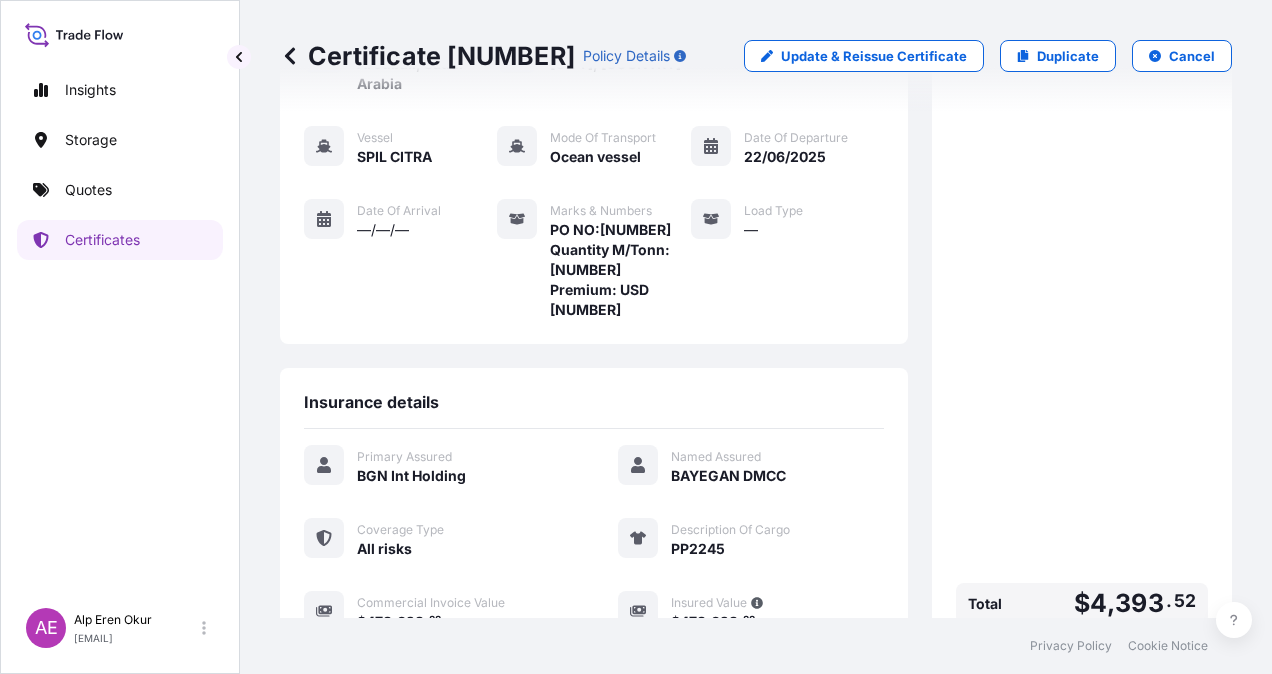 scroll, scrollTop: 421, scrollLeft: 0, axis: vertical 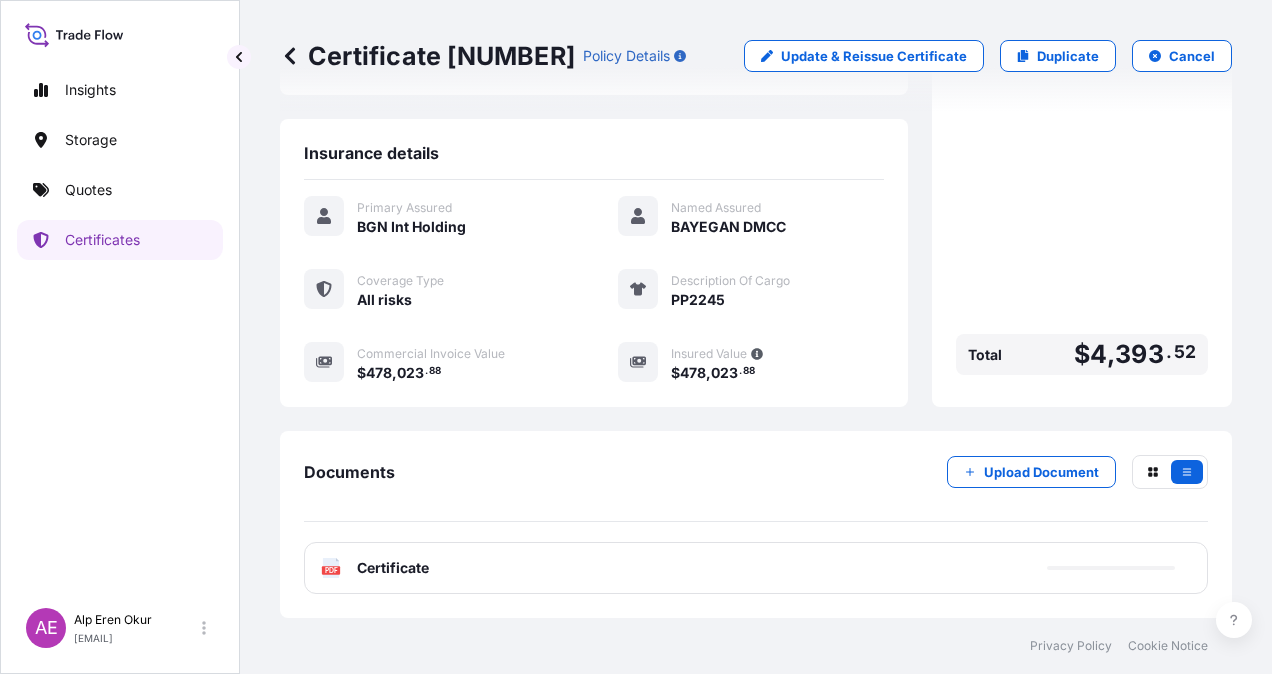 click on "PDF Certificate" at bounding box center [756, 568] 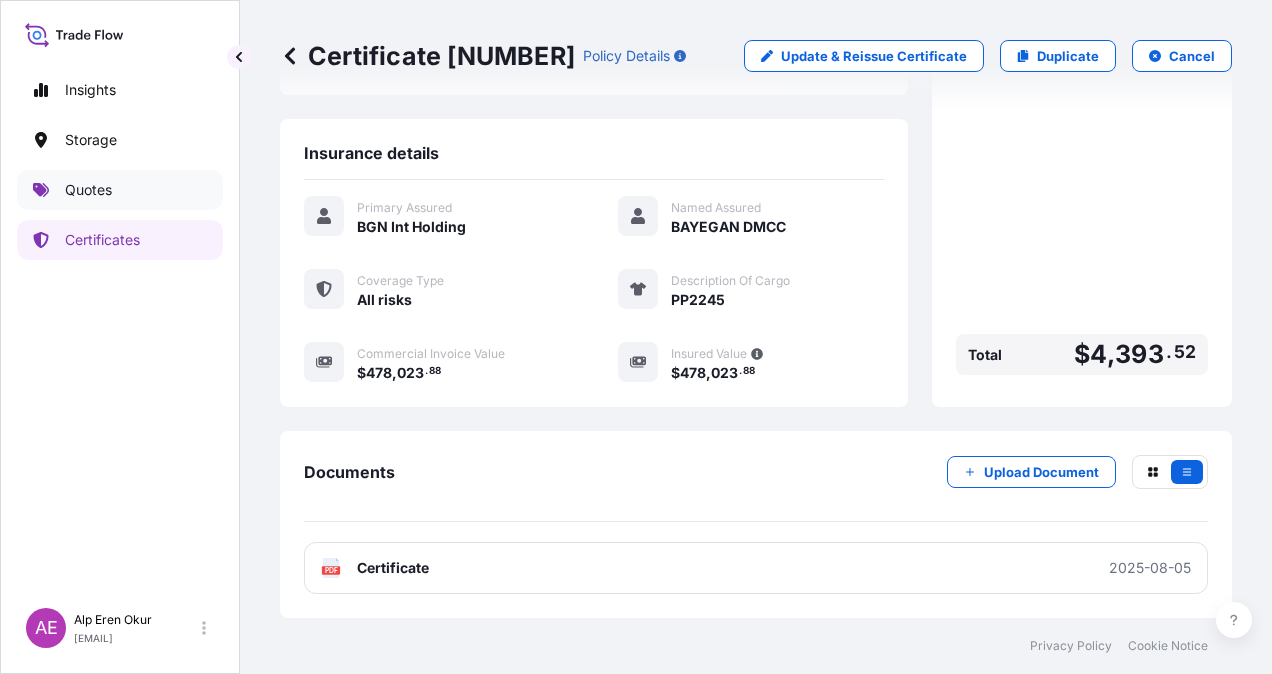 click on "Quotes" at bounding box center [120, 190] 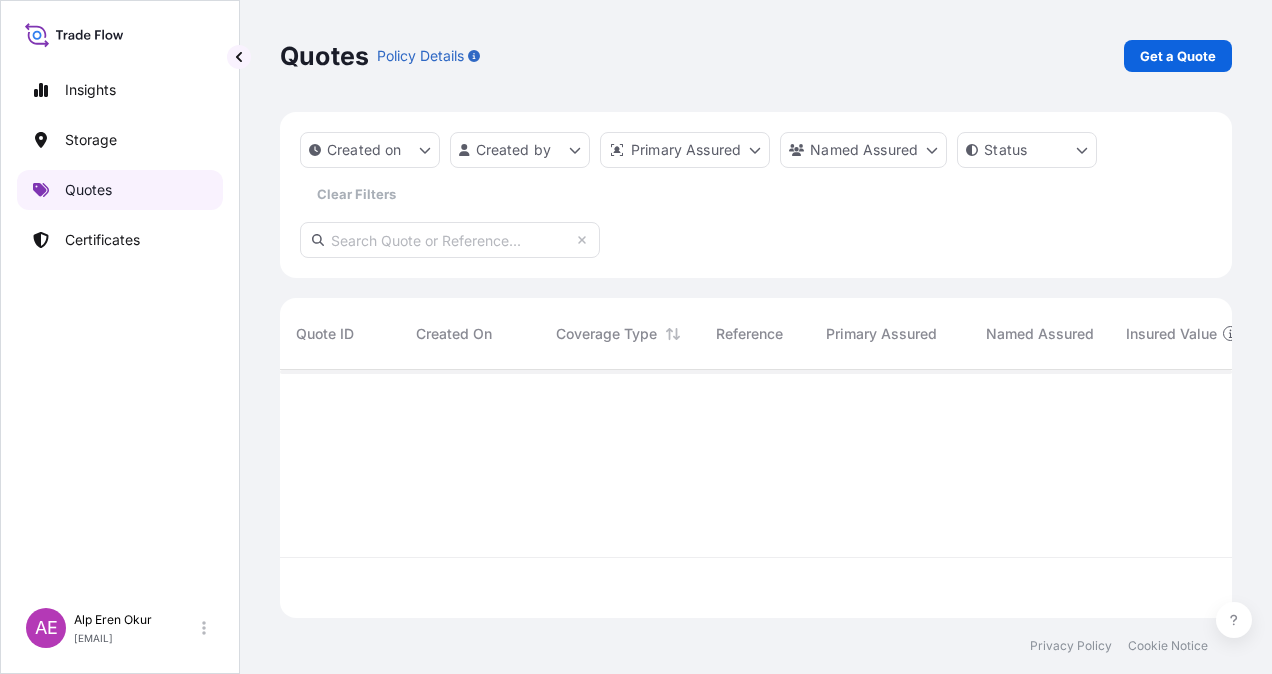 scroll, scrollTop: 0, scrollLeft: 0, axis: both 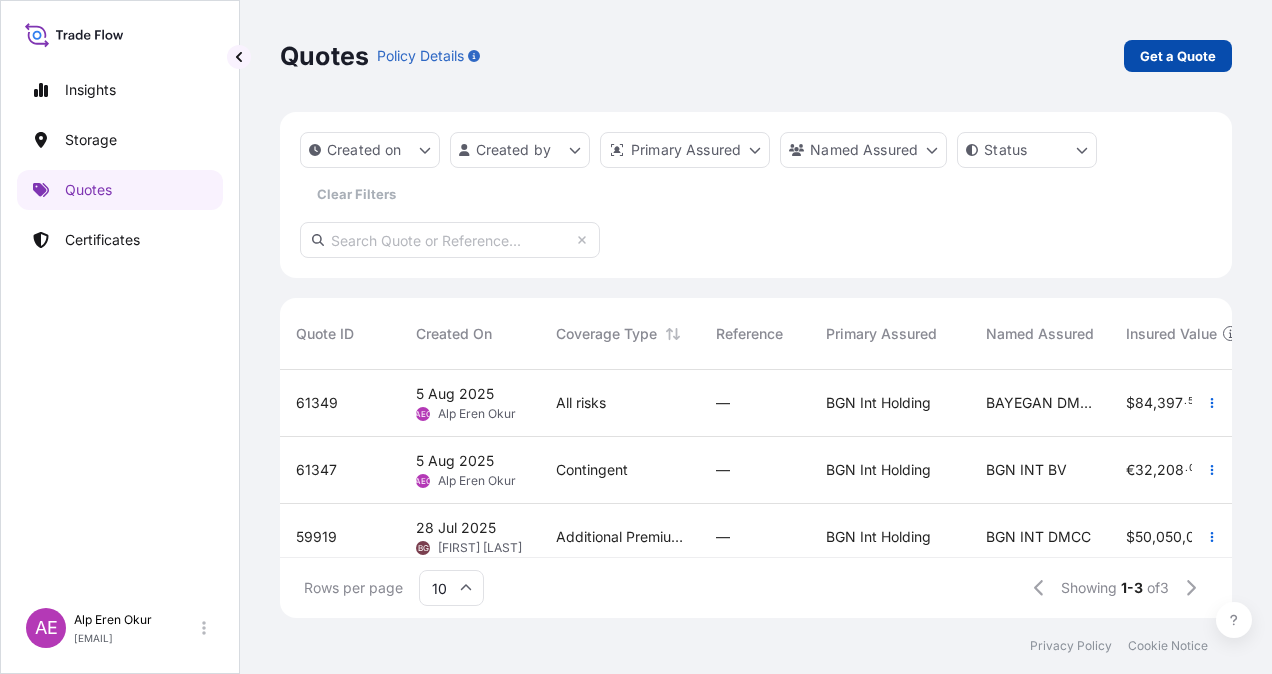 click on "Get a Quote" at bounding box center [1178, 56] 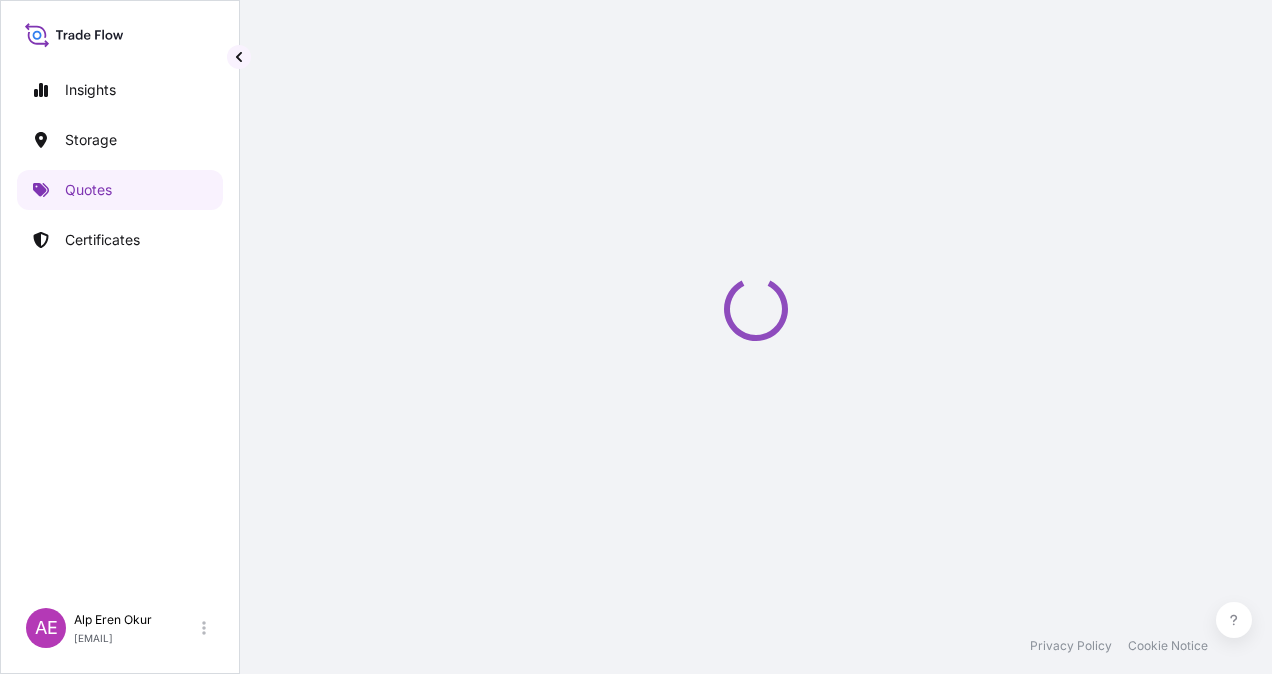 scroll, scrollTop: 32, scrollLeft: 0, axis: vertical 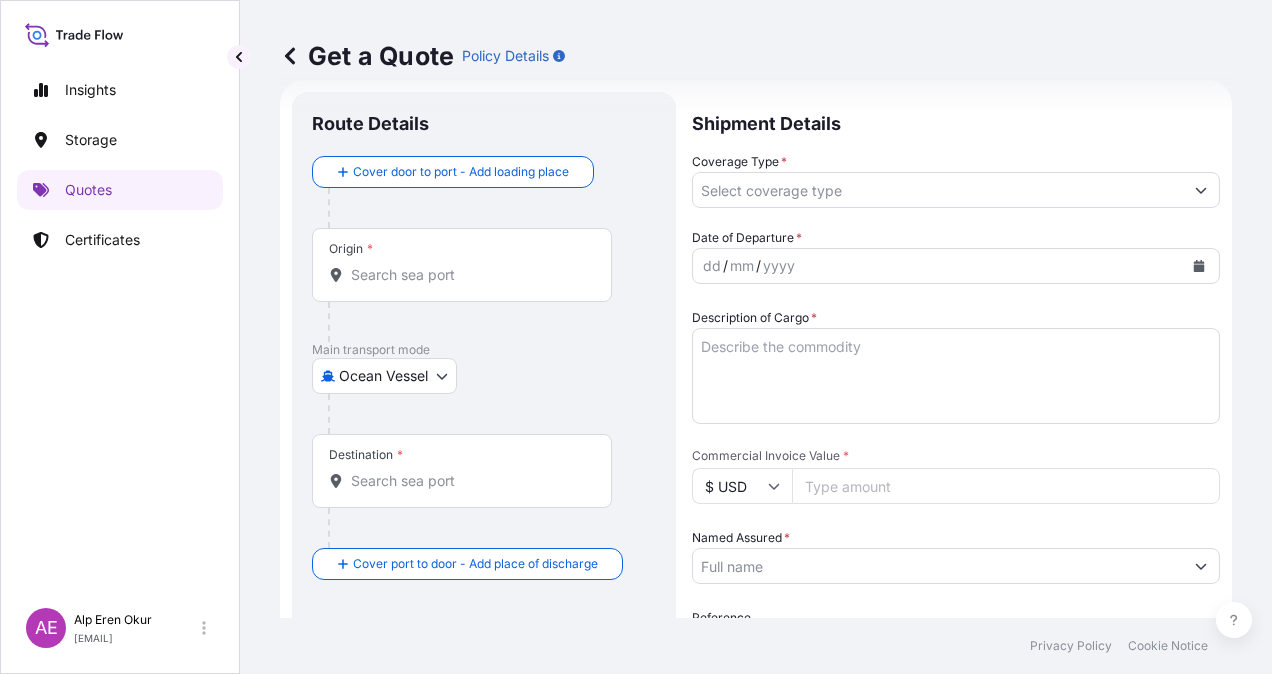 click on "Origin *" at bounding box center (469, 275) 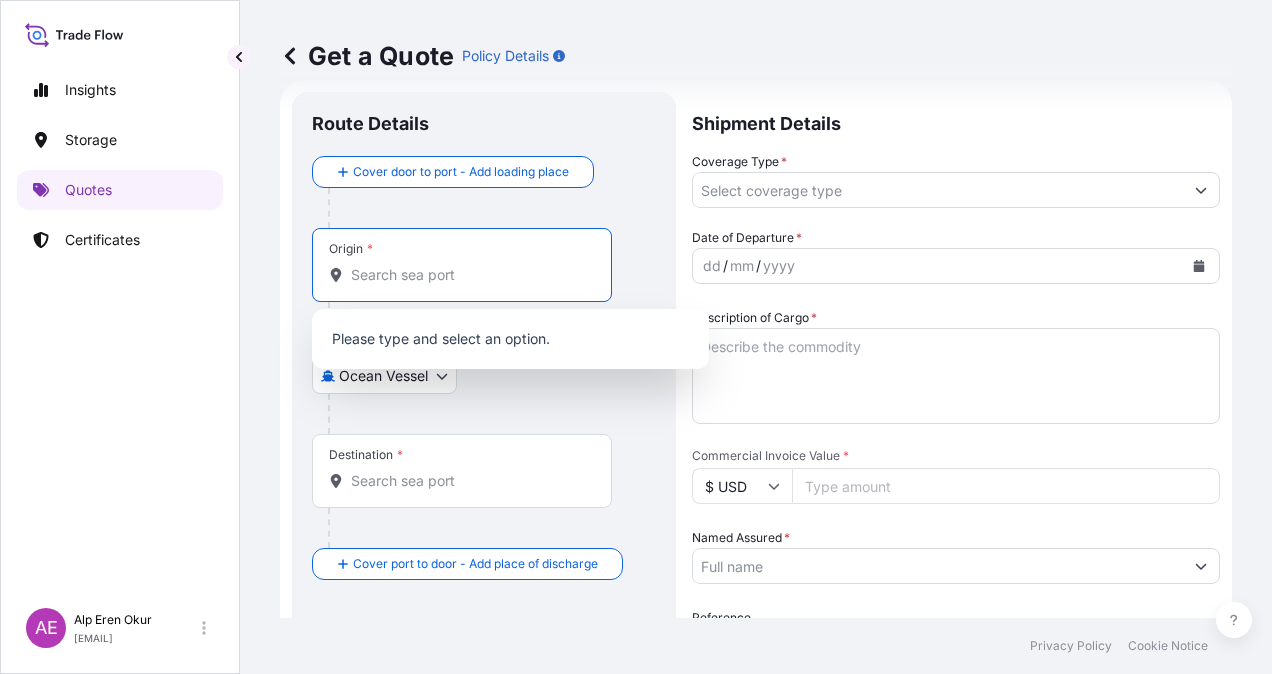 paste on "DAMMAM" 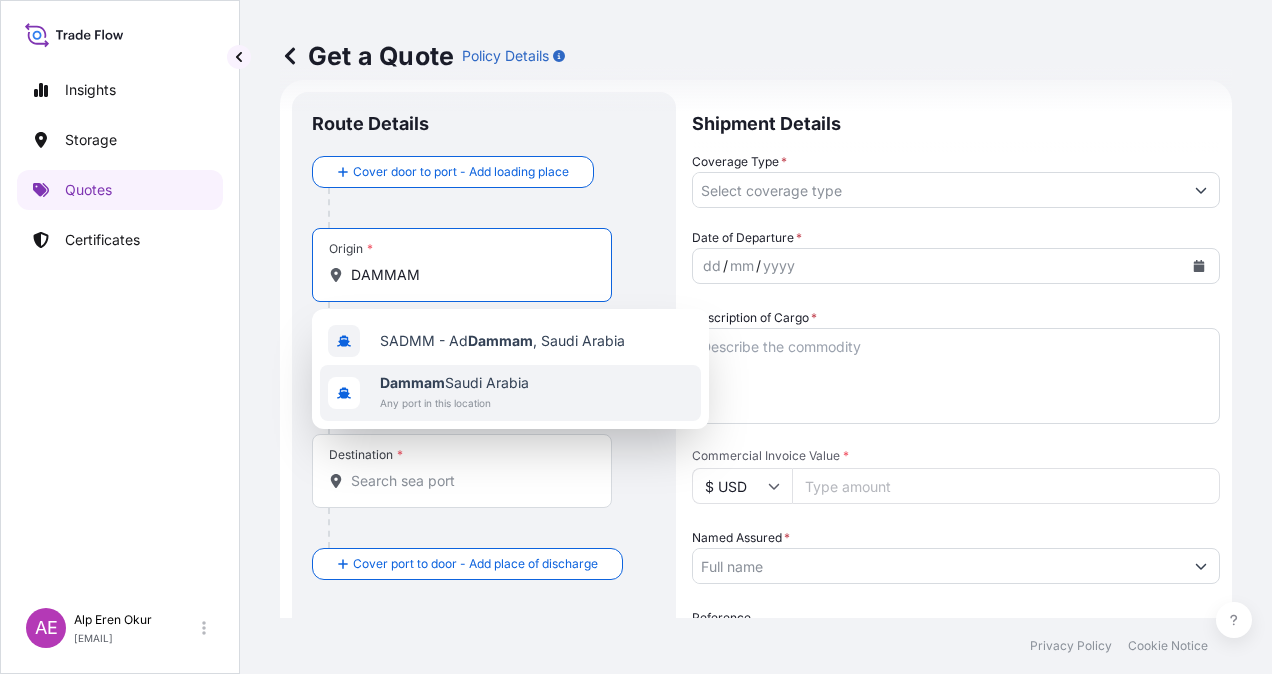 click on "Dammam  Saudi Arabia" at bounding box center (454, 383) 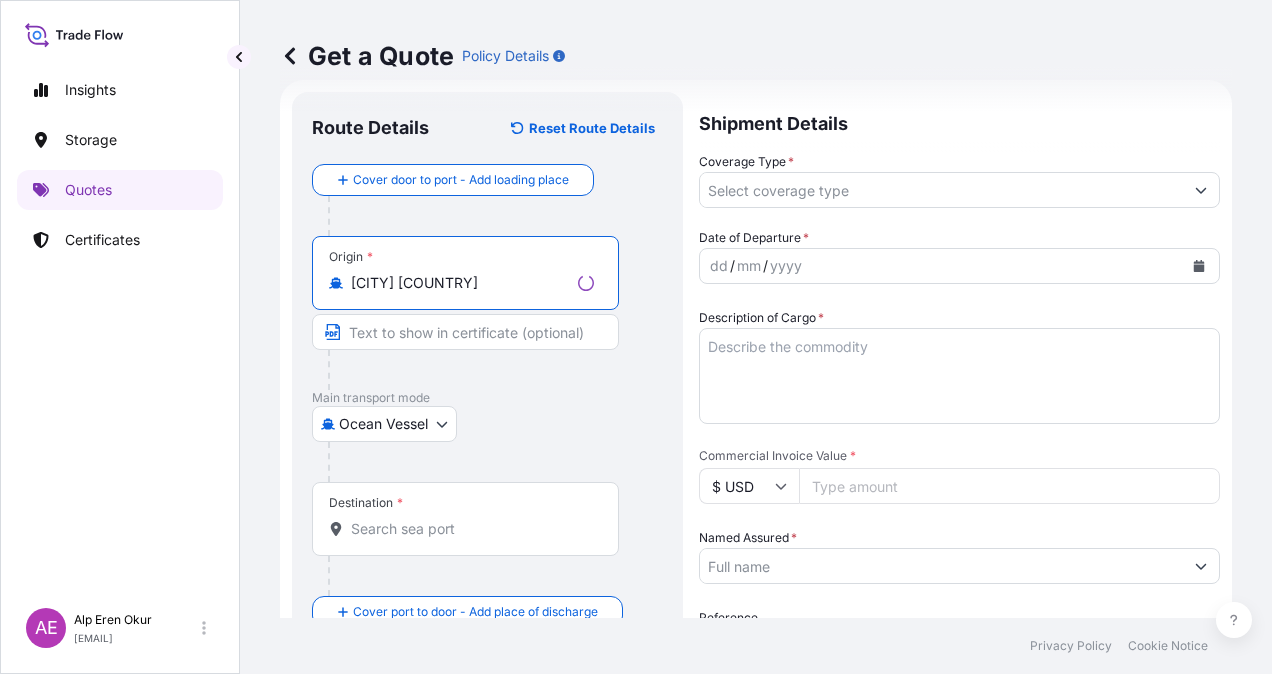 type on "[CITY] [COUNTRY]" 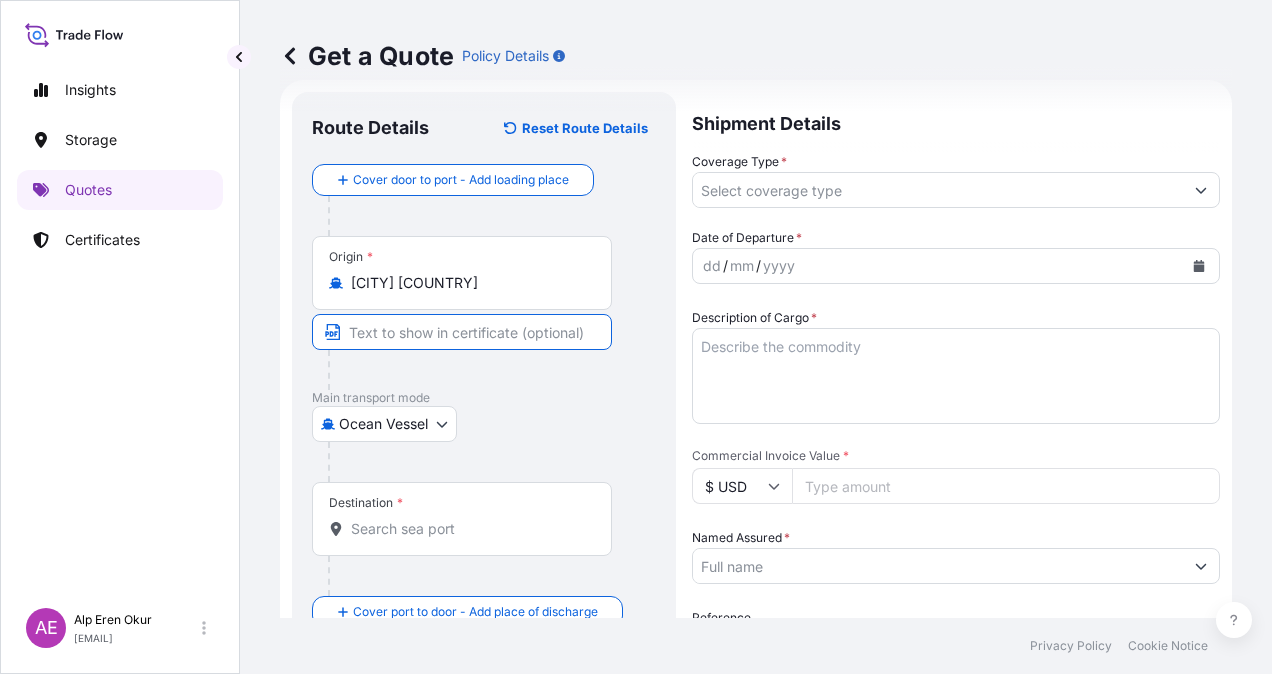paste on "DAMMAM" 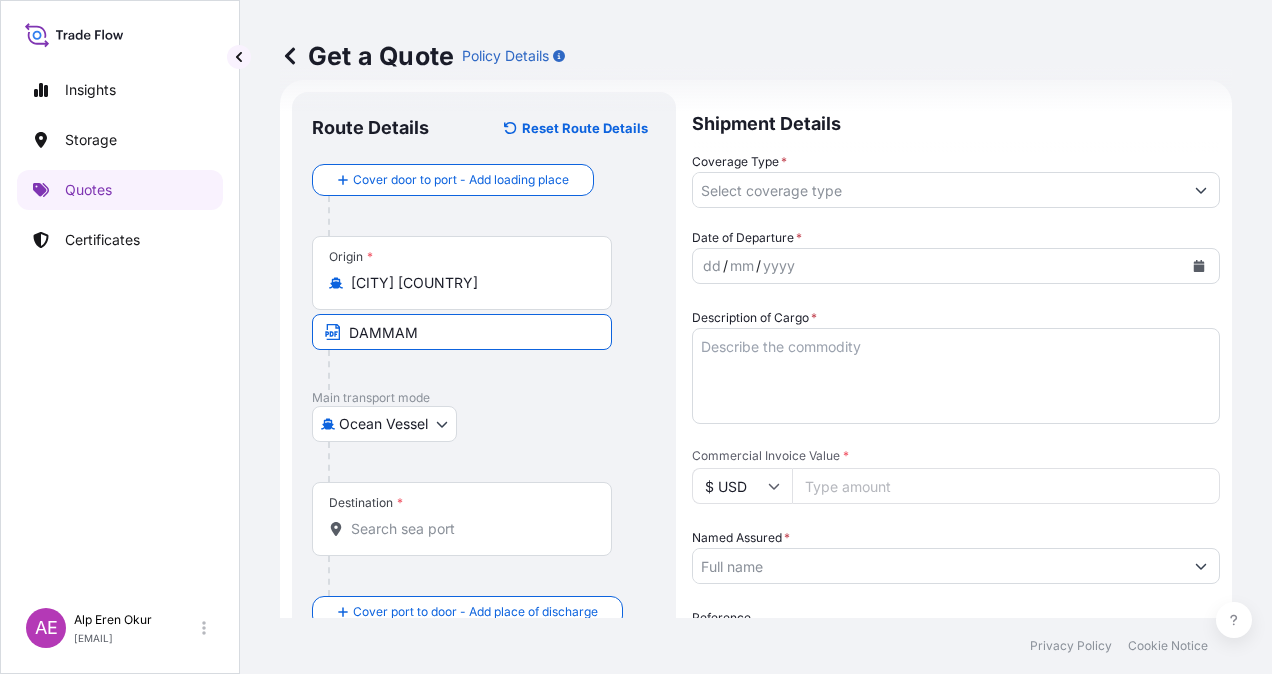 type on "DAMMAM/SAUDI ARABIA" 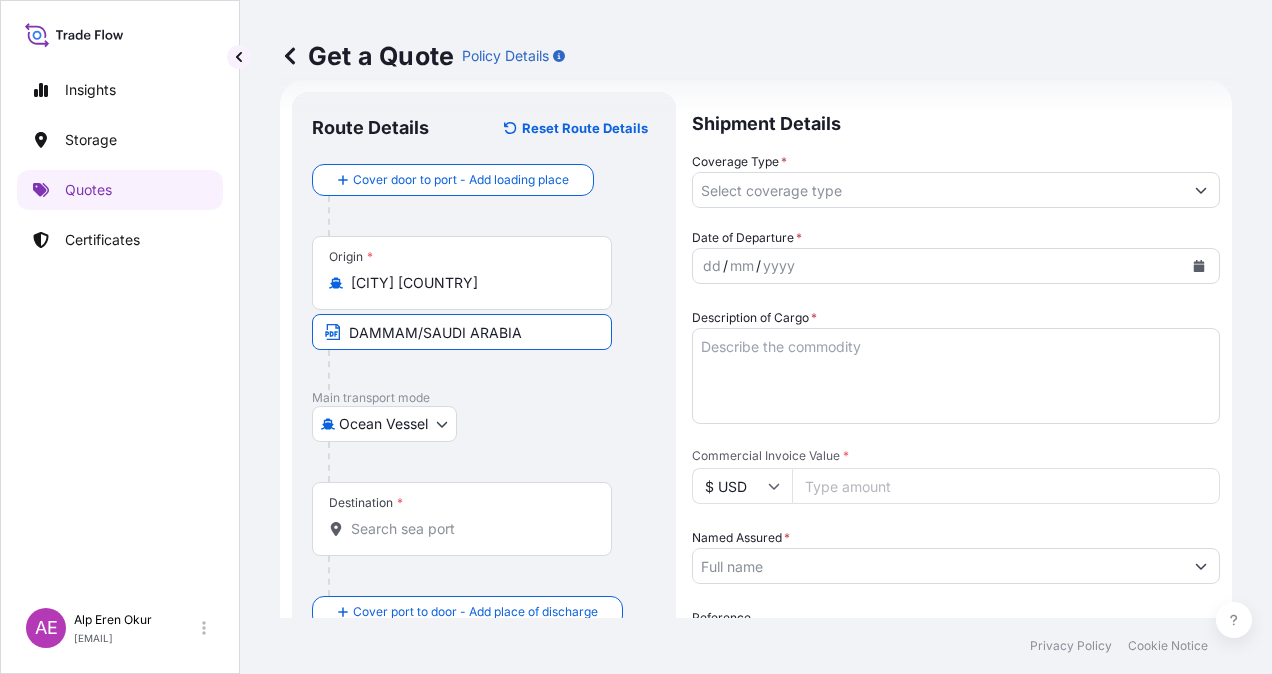 click on "Destination *" at bounding box center (462, 519) 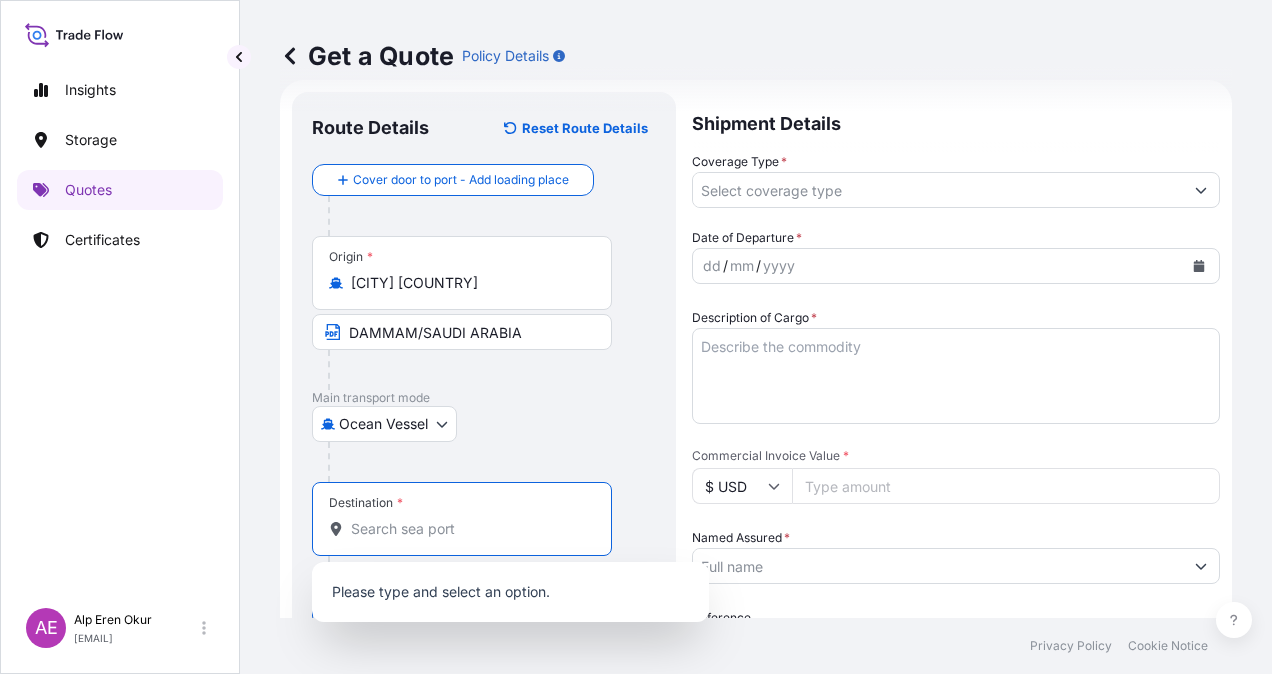paste on "ALIAGA /IZMIR" 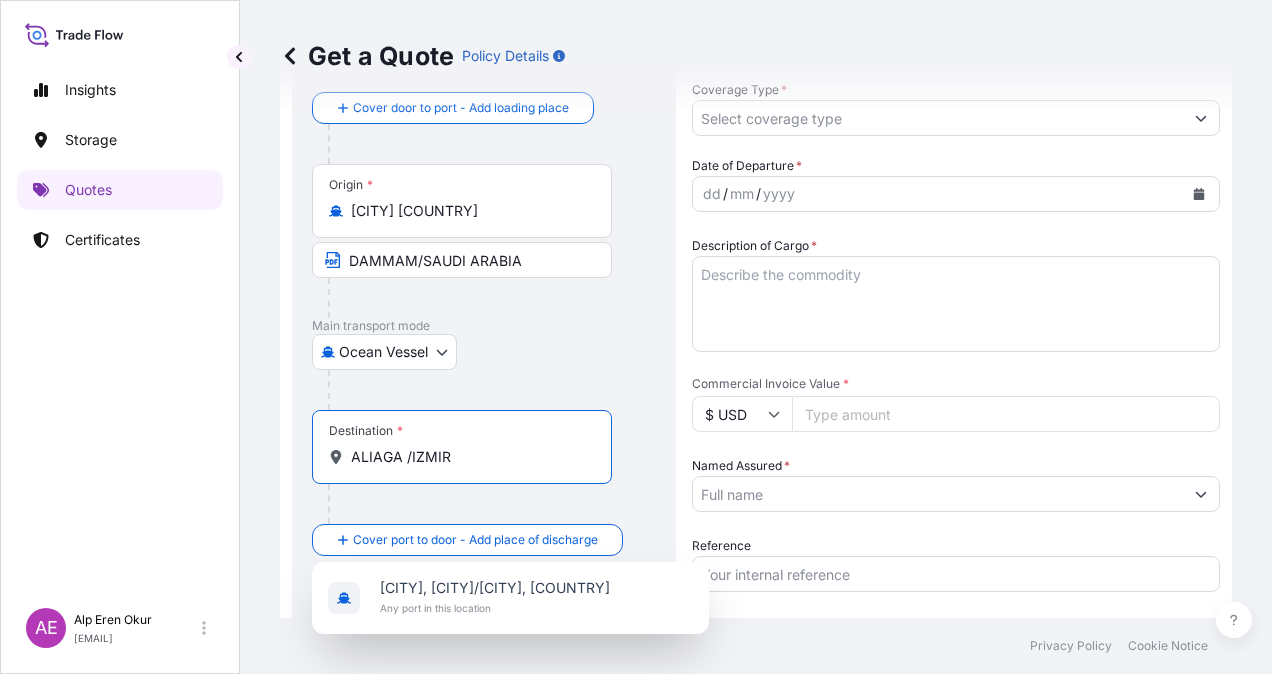 scroll, scrollTop: 132, scrollLeft: 0, axis: vertical 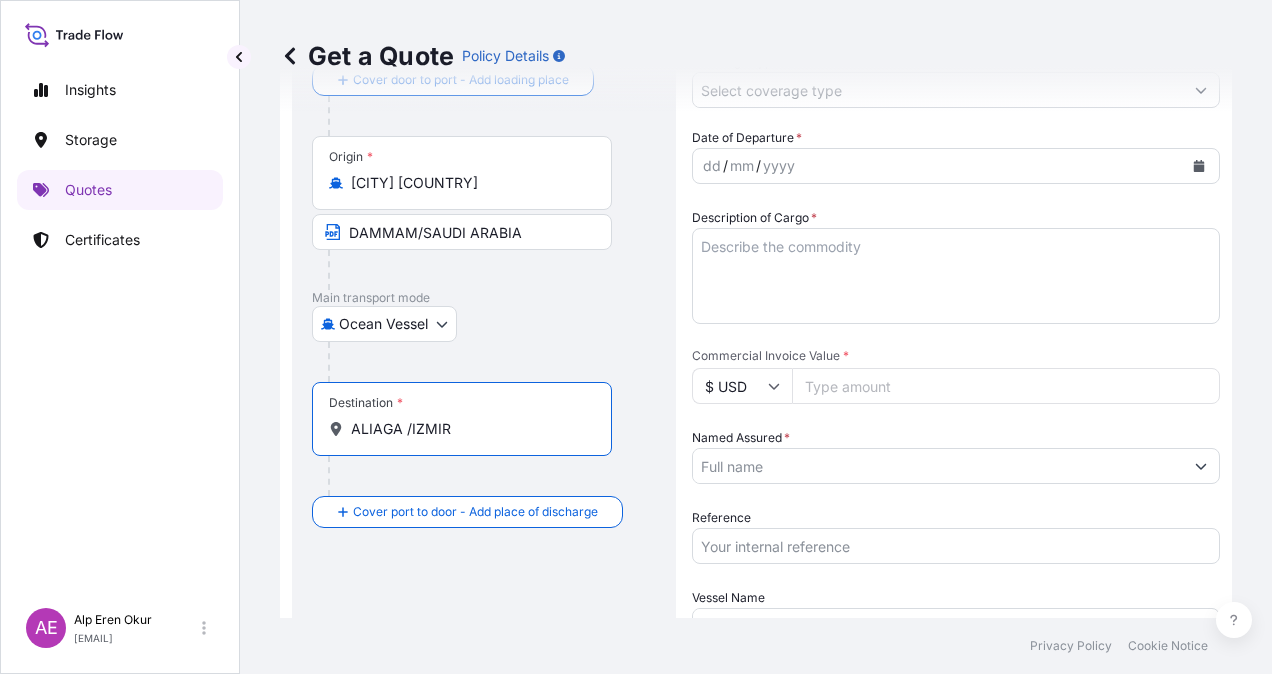 click on "ALIAGA /IZMIR" at bounding box center [469, 429] 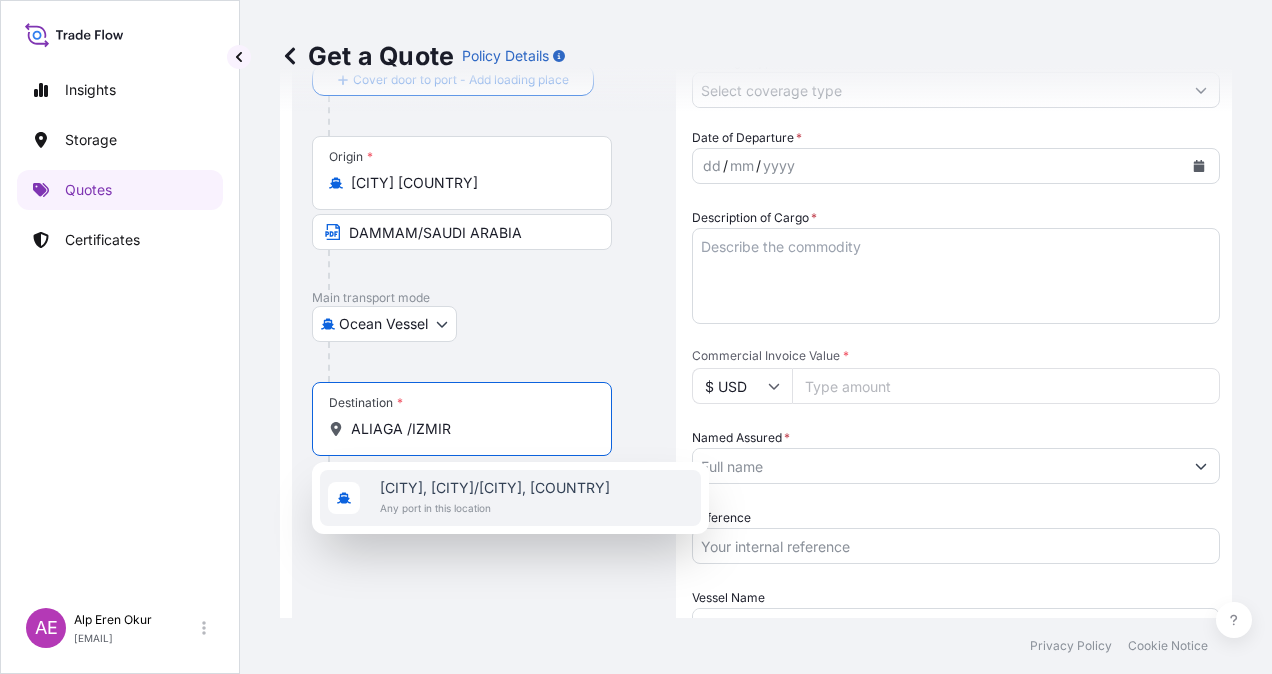 click on "[CITY], [CITY]/[CITY], [COUNTRY]" at bounding box center [495, 488] 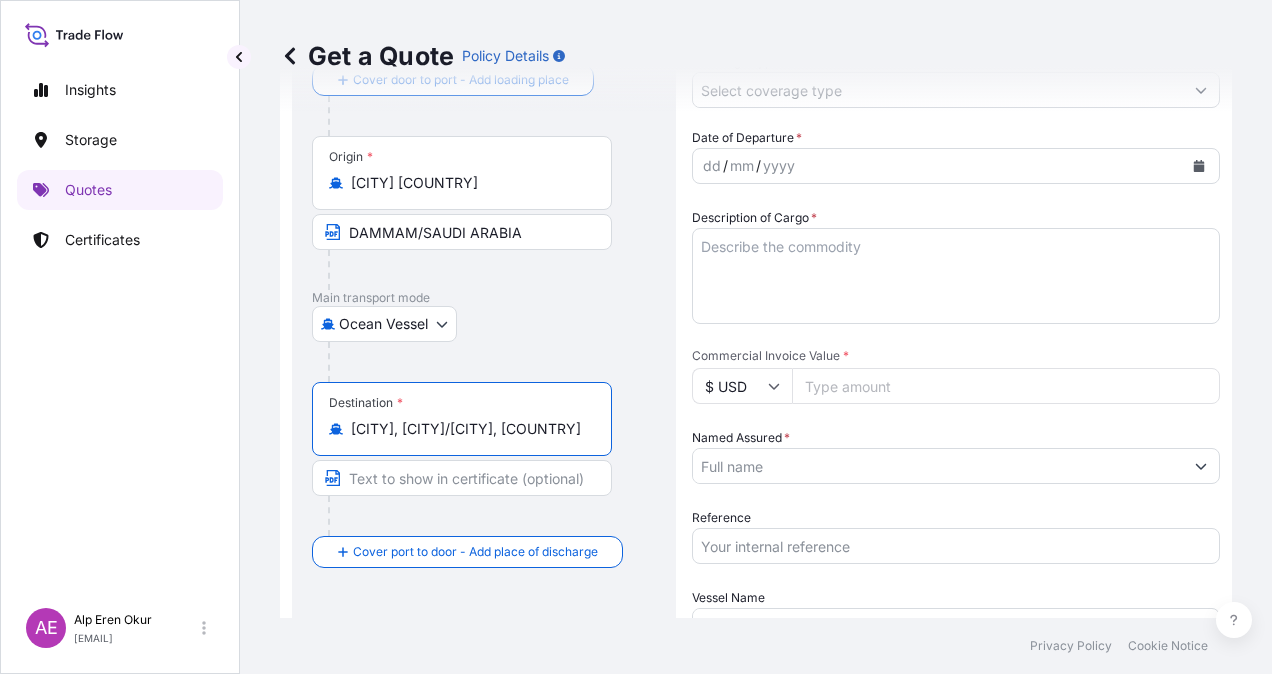 type on "[CITY], [CITY]/[CITY], [COUNTRY]" 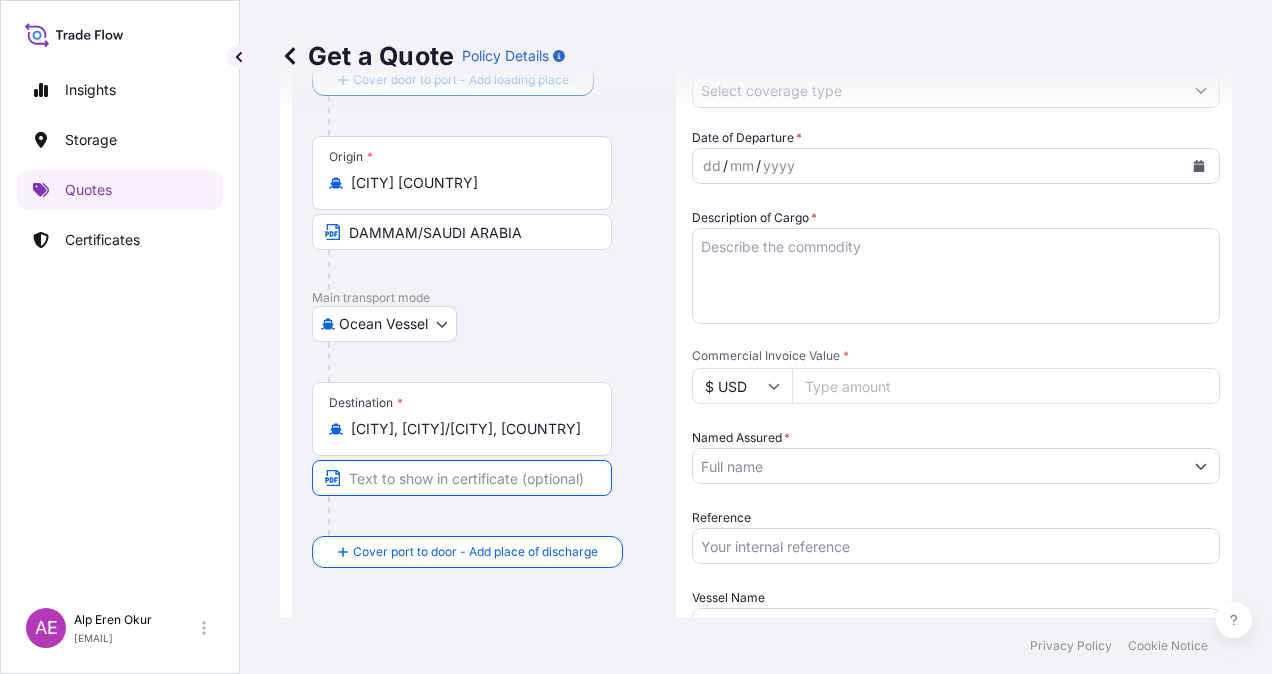 paste on "ALIAGA /IZMIR" 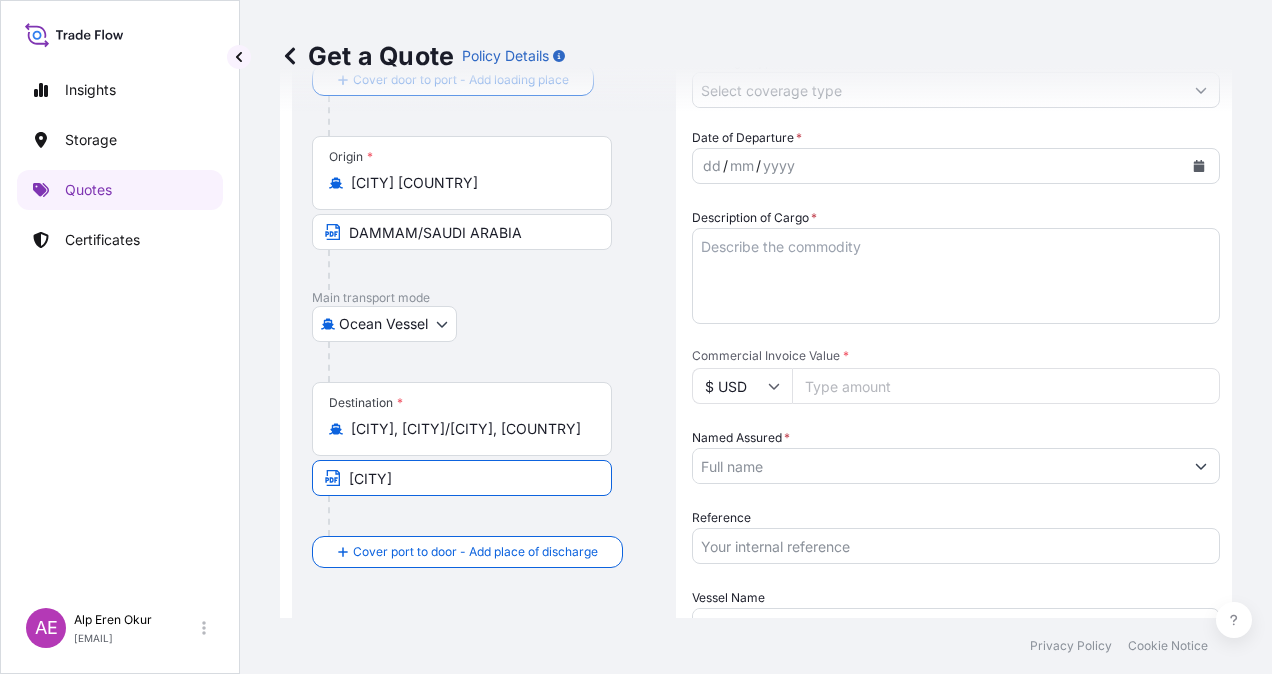 type on "[CITY] - [CITY]/[COUNTRY]" 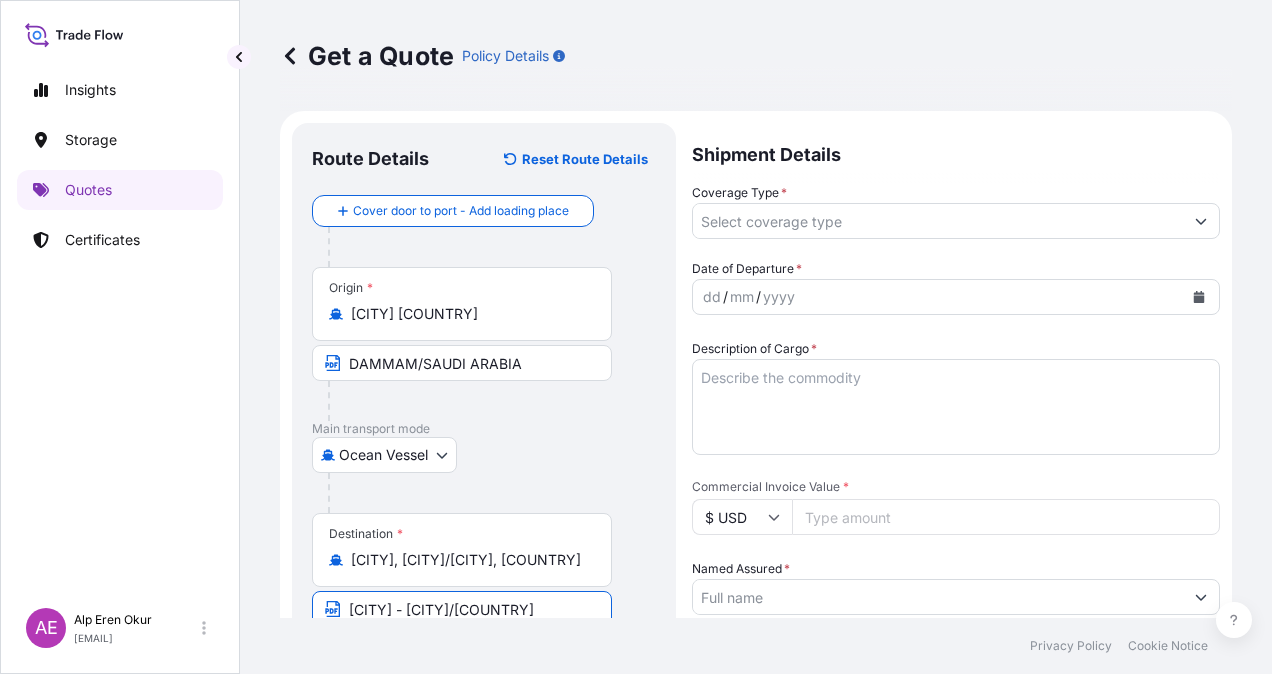 scroll, scrollTop: 0, scrollLeft: 0, axis: both 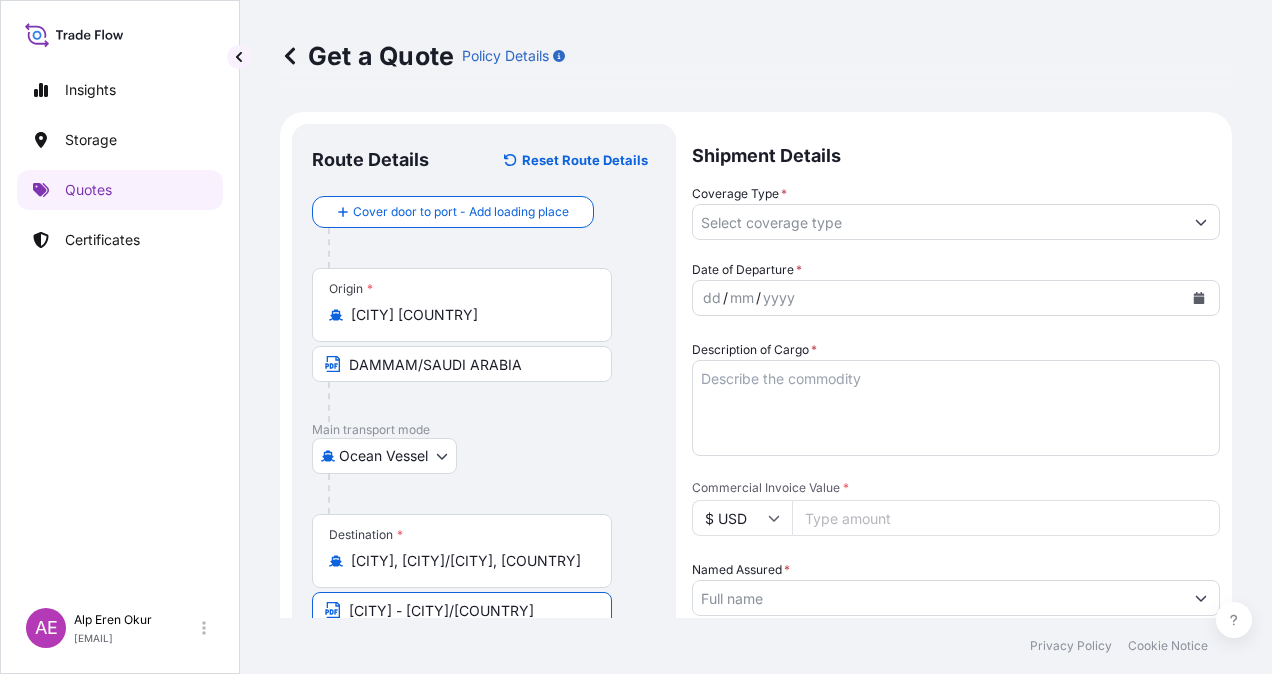 click on "Coverage Type *" at bounding box center [938, 222] 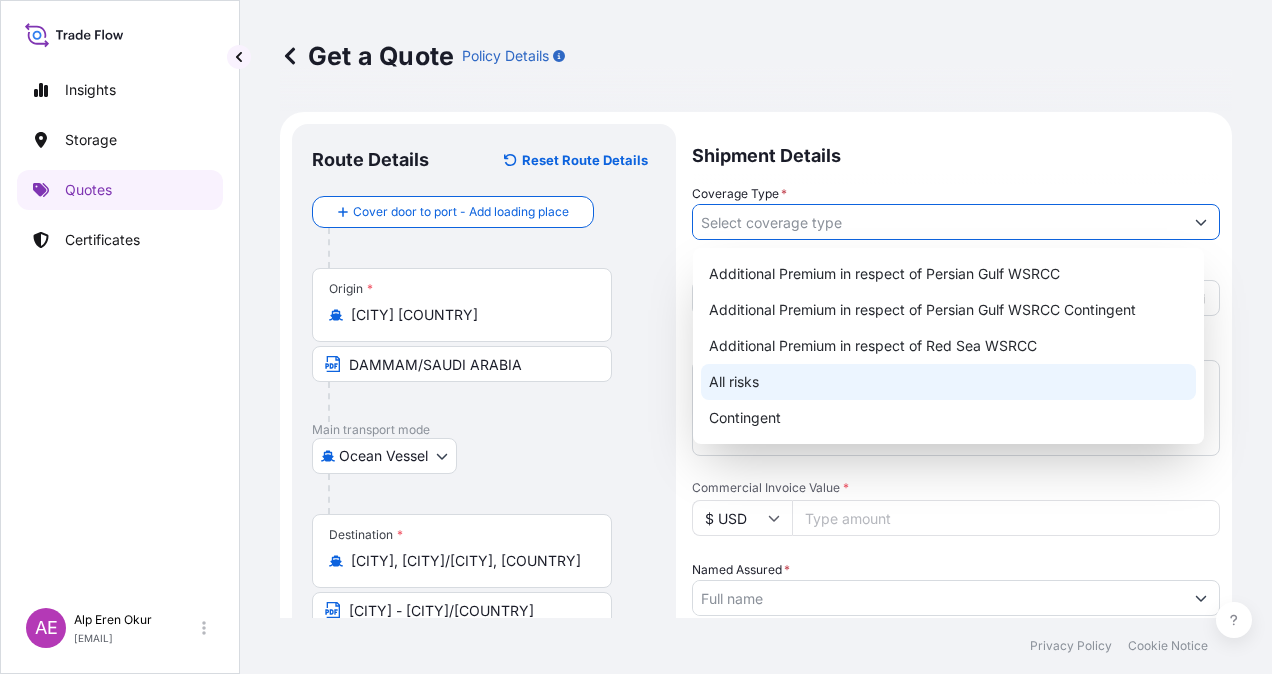 click on "All risks" at bounding box center (948, 382) 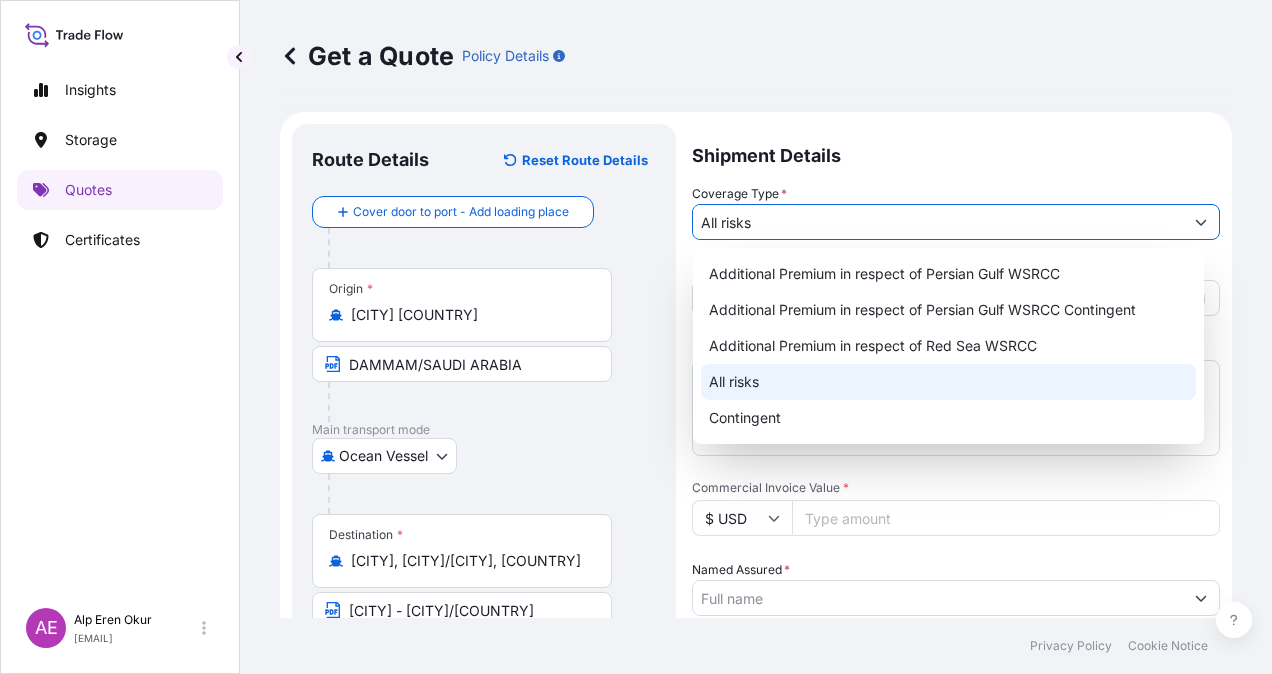click on "All risks" at bounding box center [948, 382] 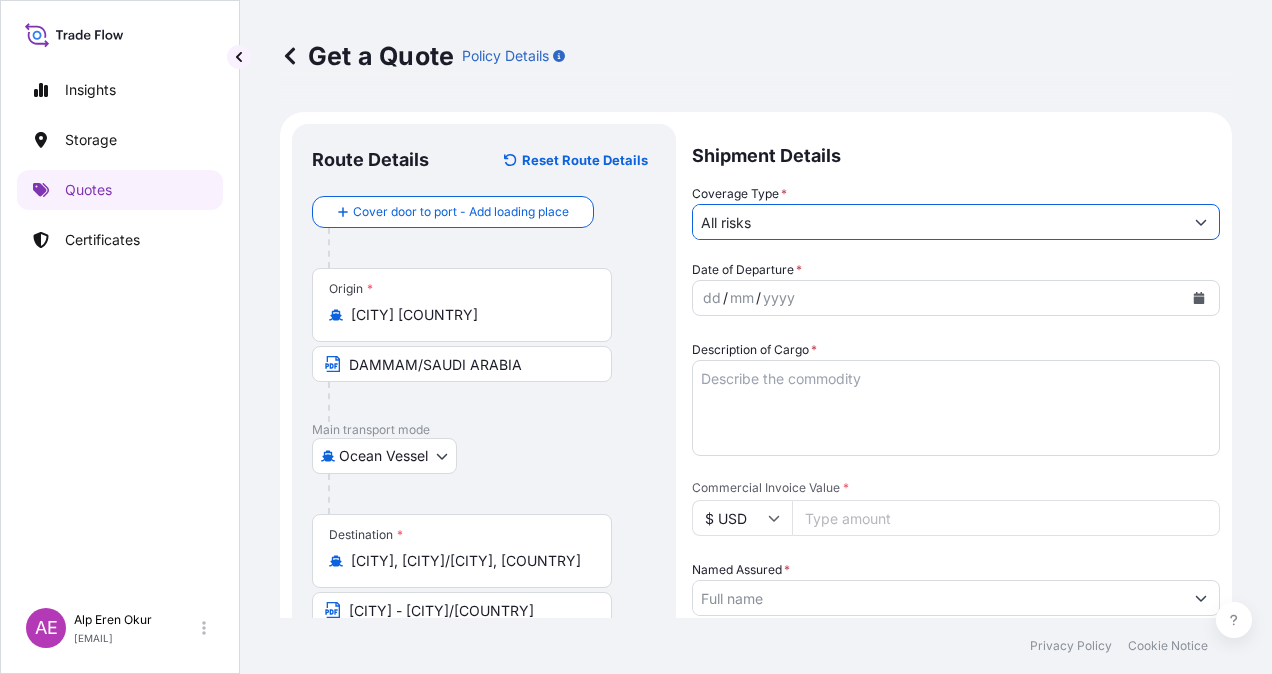 click on "dd" at bounding box center [712, 298] 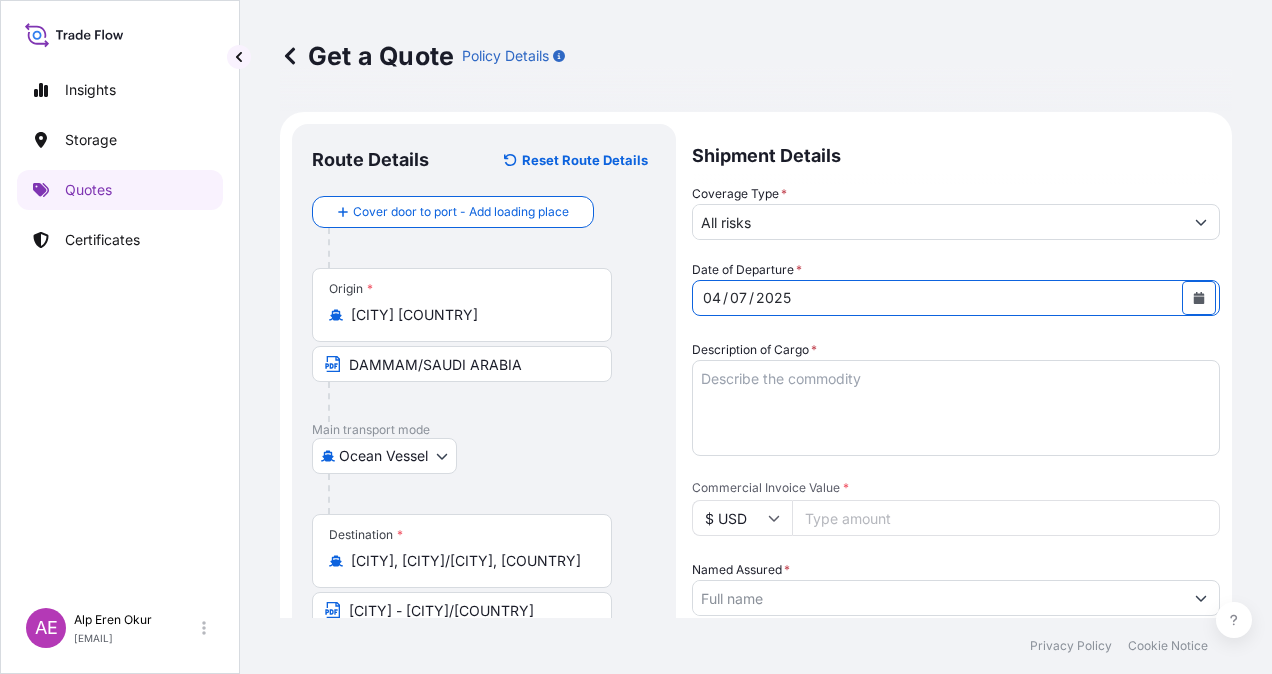 type 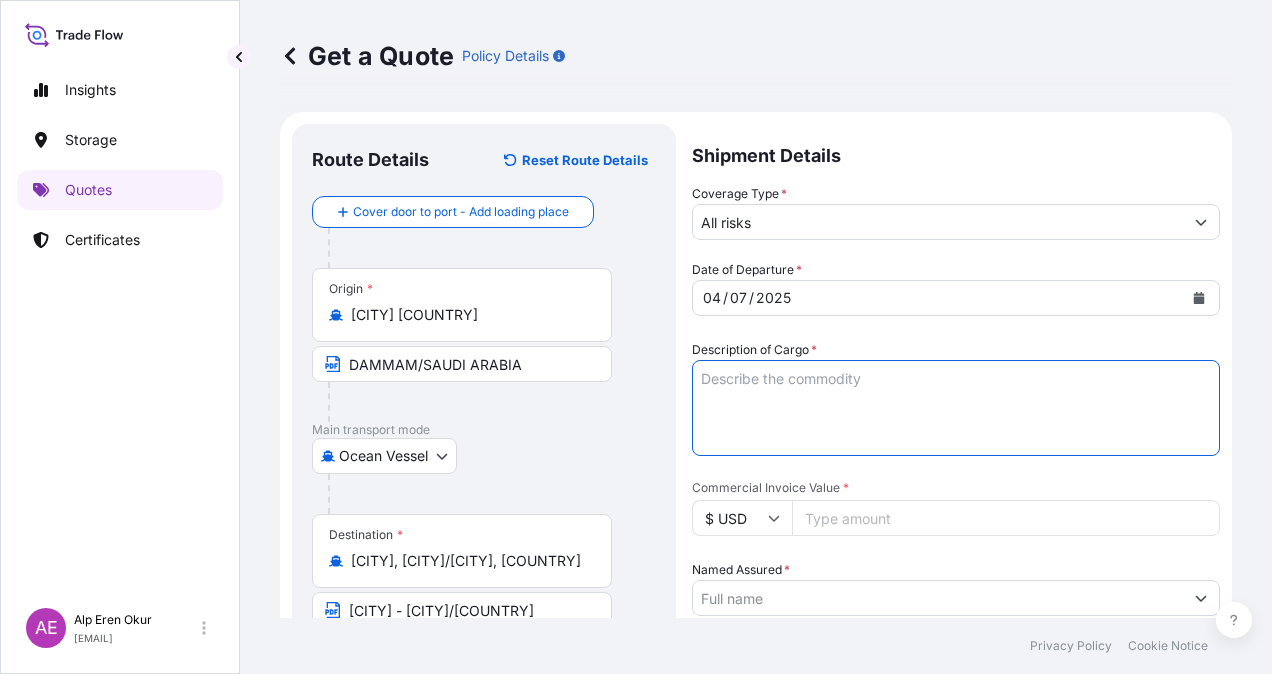 click on "Description of Cargo *" at bounding box center [956, 408] 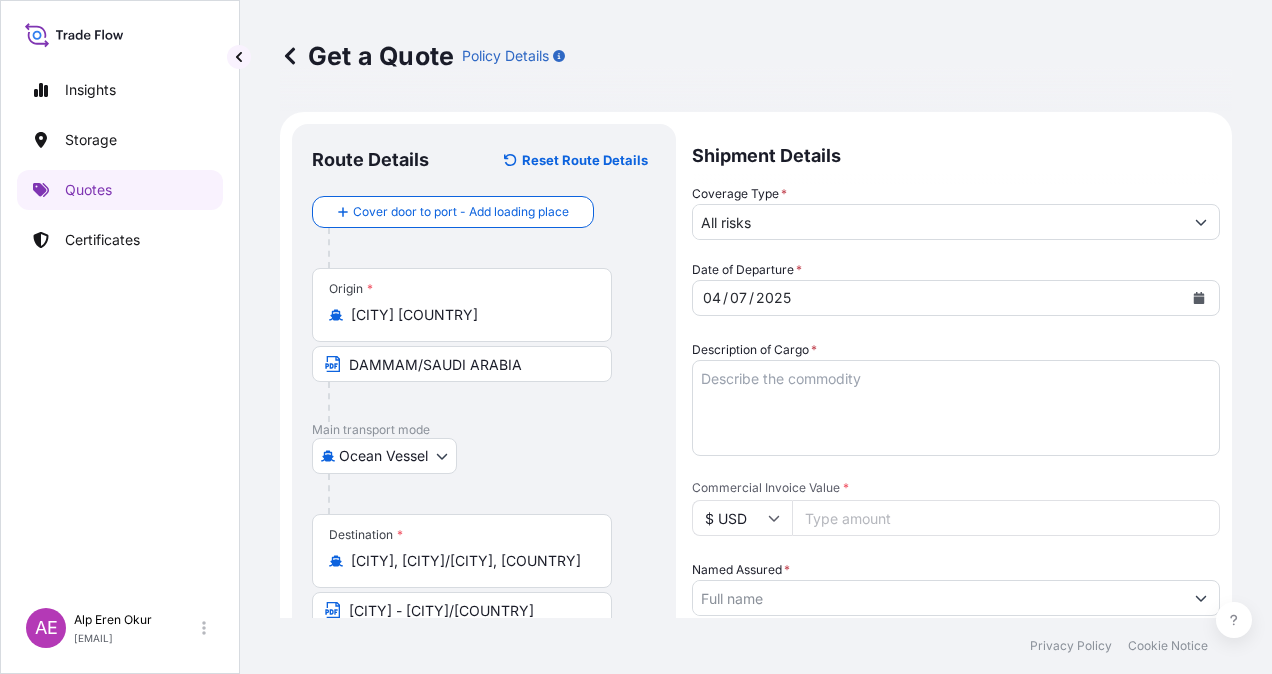 paste on "312406.93" 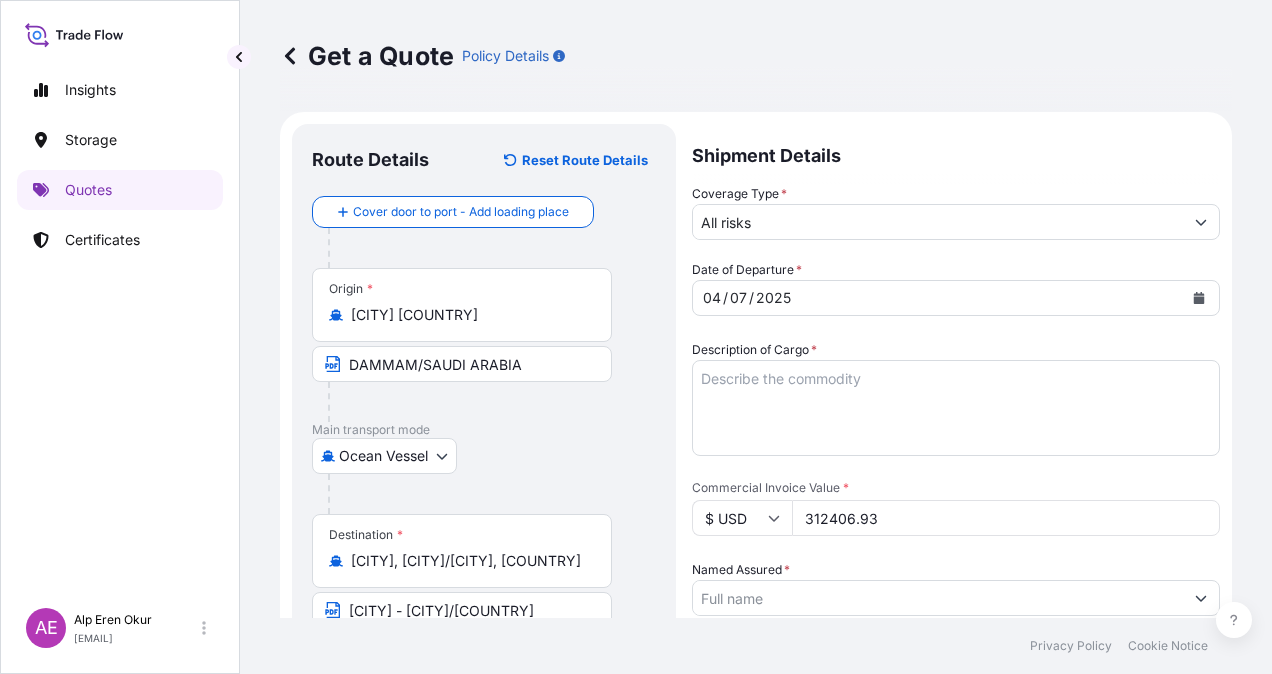 type on "312406.93" 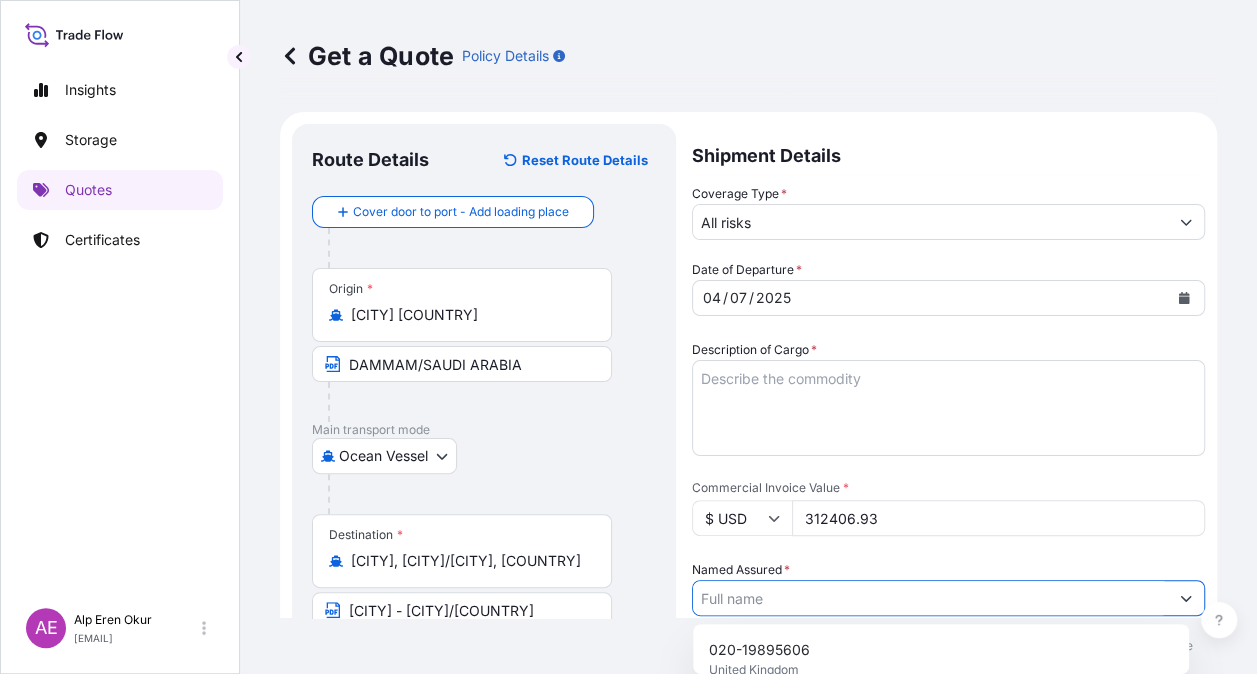 click on "Description of Cargo *" at bounding box center [948, 408] 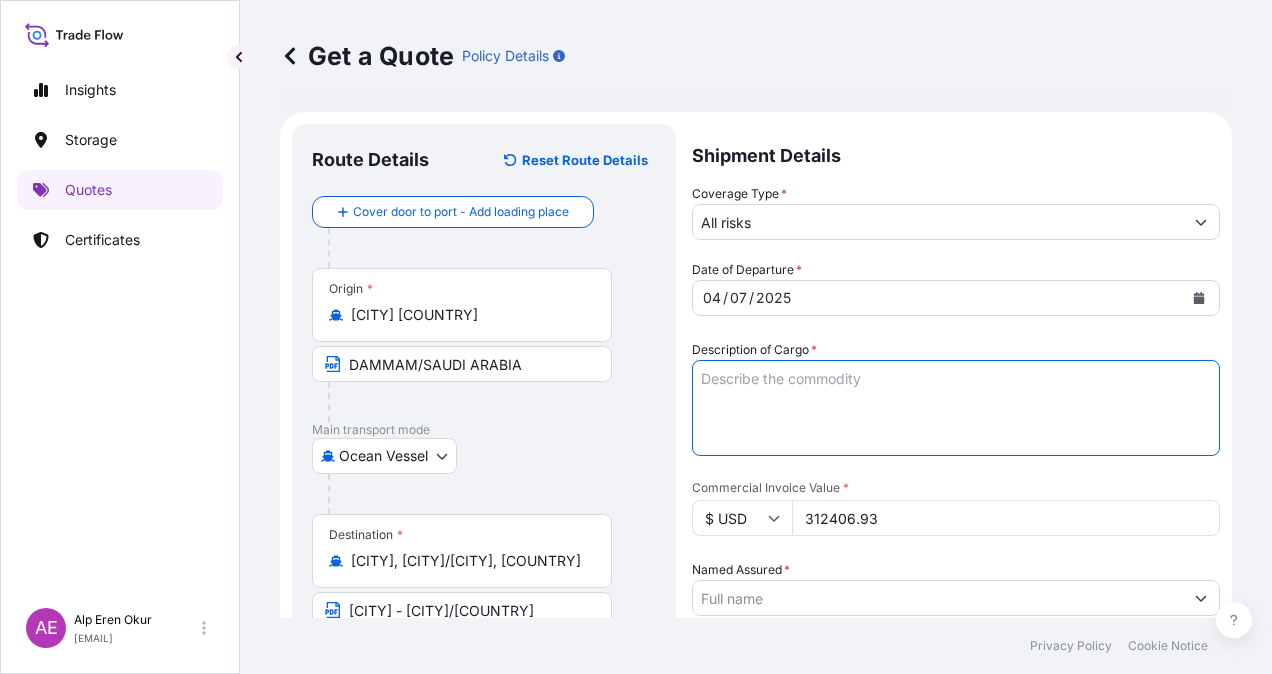 paste on "[NUMBER]" 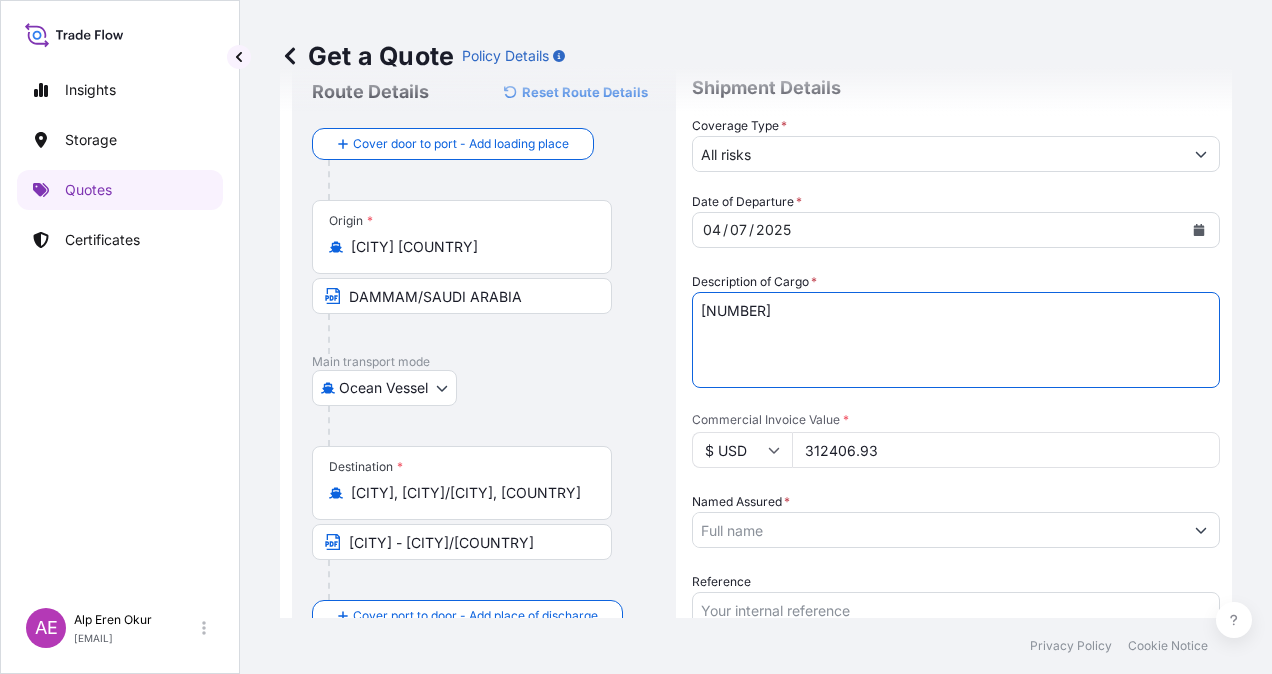 scroll, scrollTop: 100, scrollLeft: 0, axis: vertical 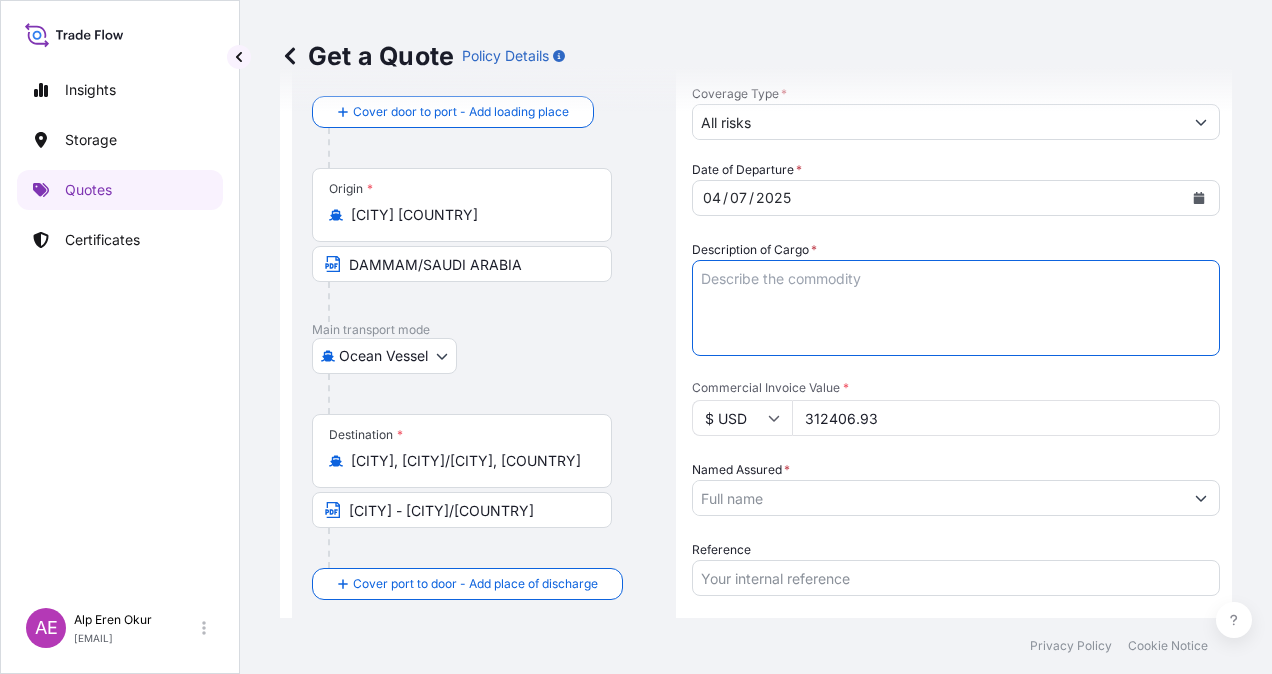 paste on "TALENE M4212 N02" 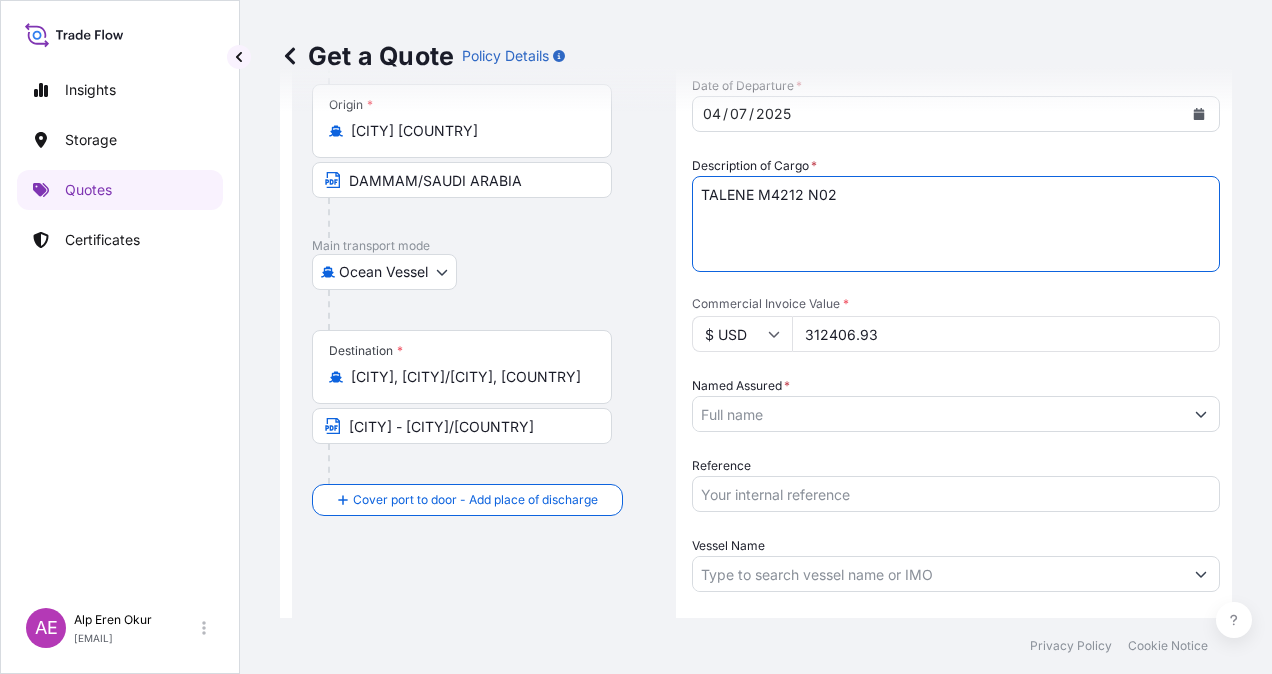 scroll, scrollTop: 300, scrollLeft: 0, axis: vertical 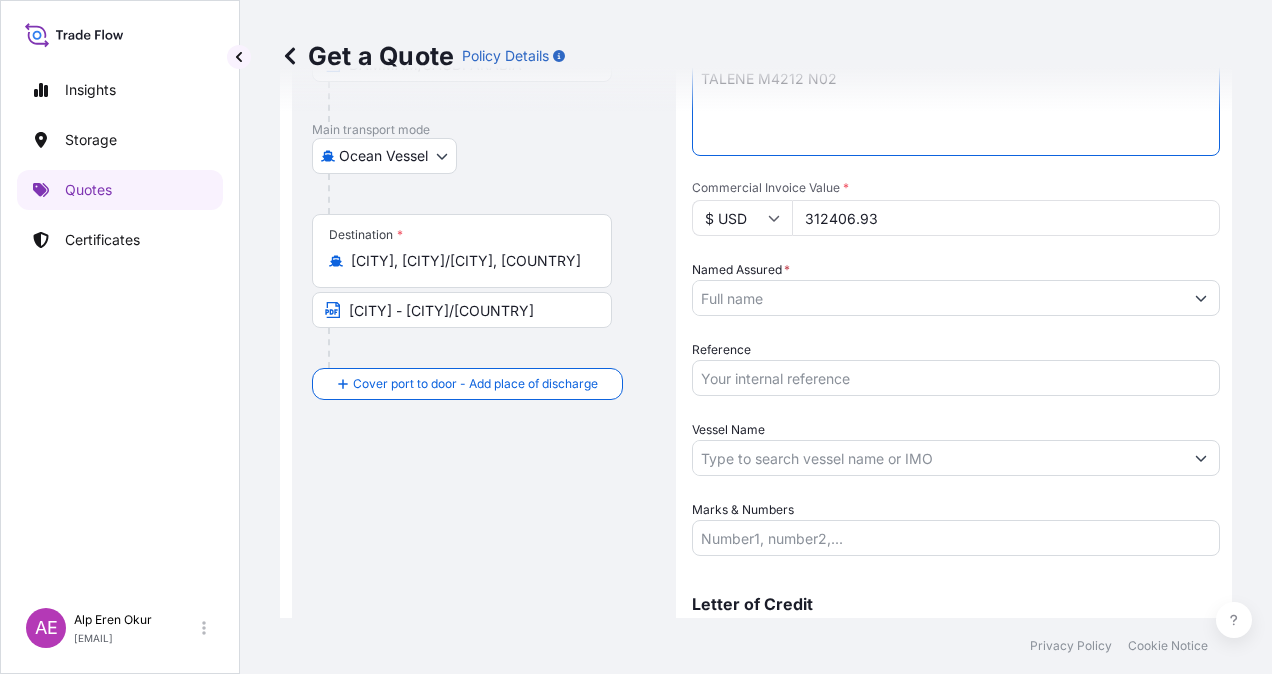 type on "TALENE M4212 N02" 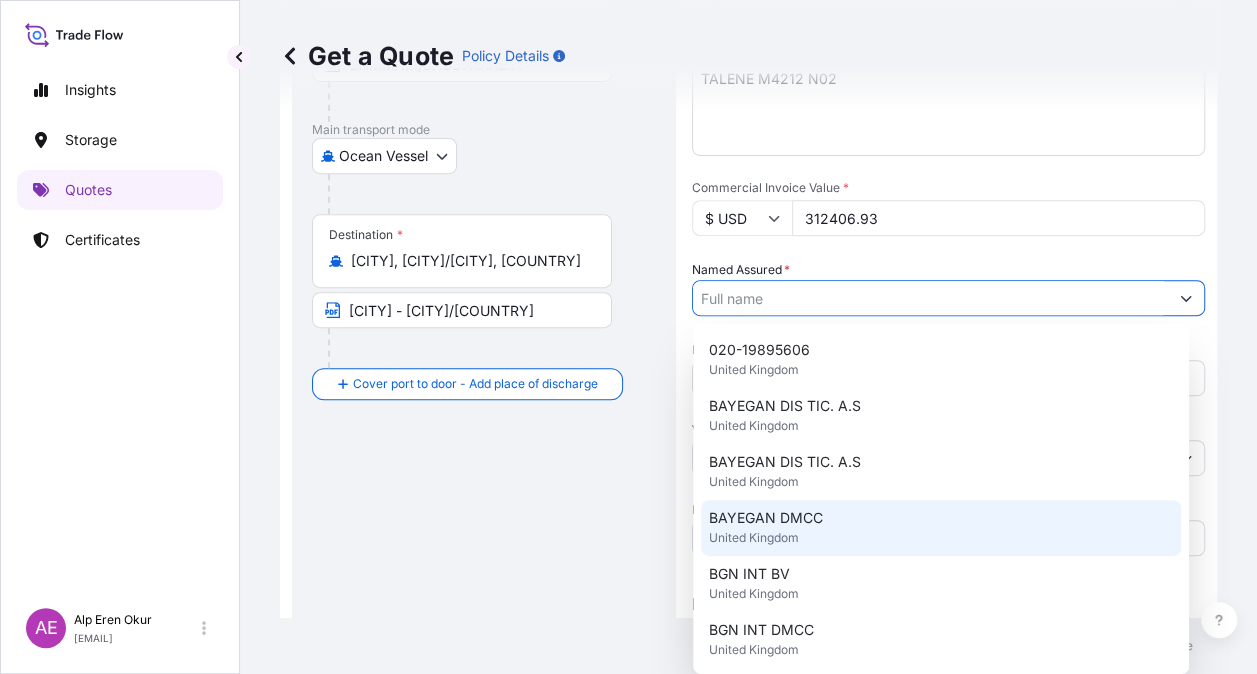 click on "BAYEGAN DMCC United Kingdom" at bounding box center (941, 528) 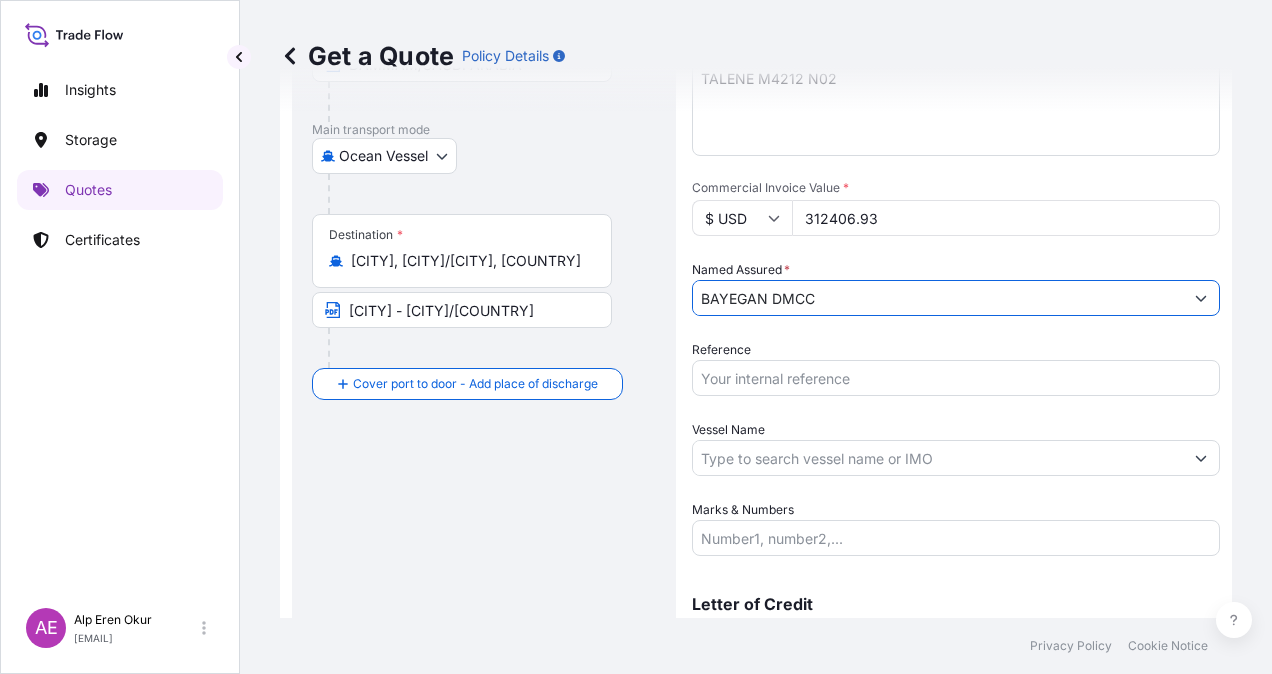 click on "Vessel Name" at bounding box center (938, 458) 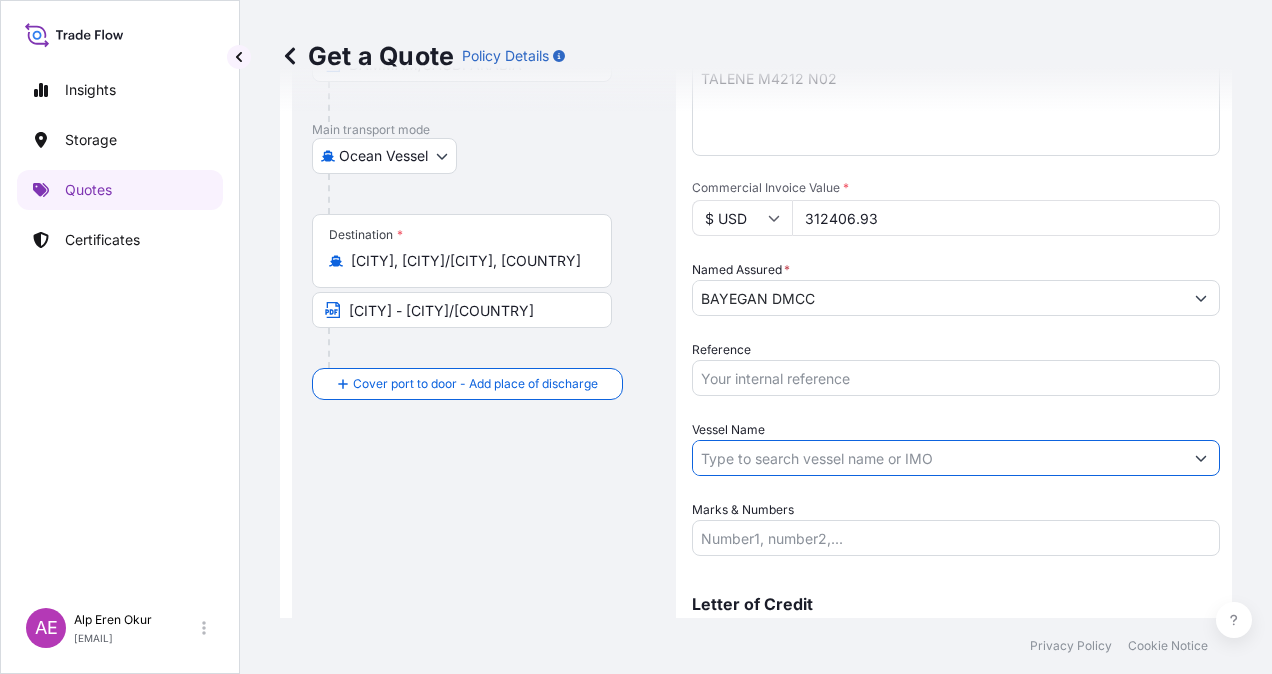 paste on "[FIRST] [LAST]" 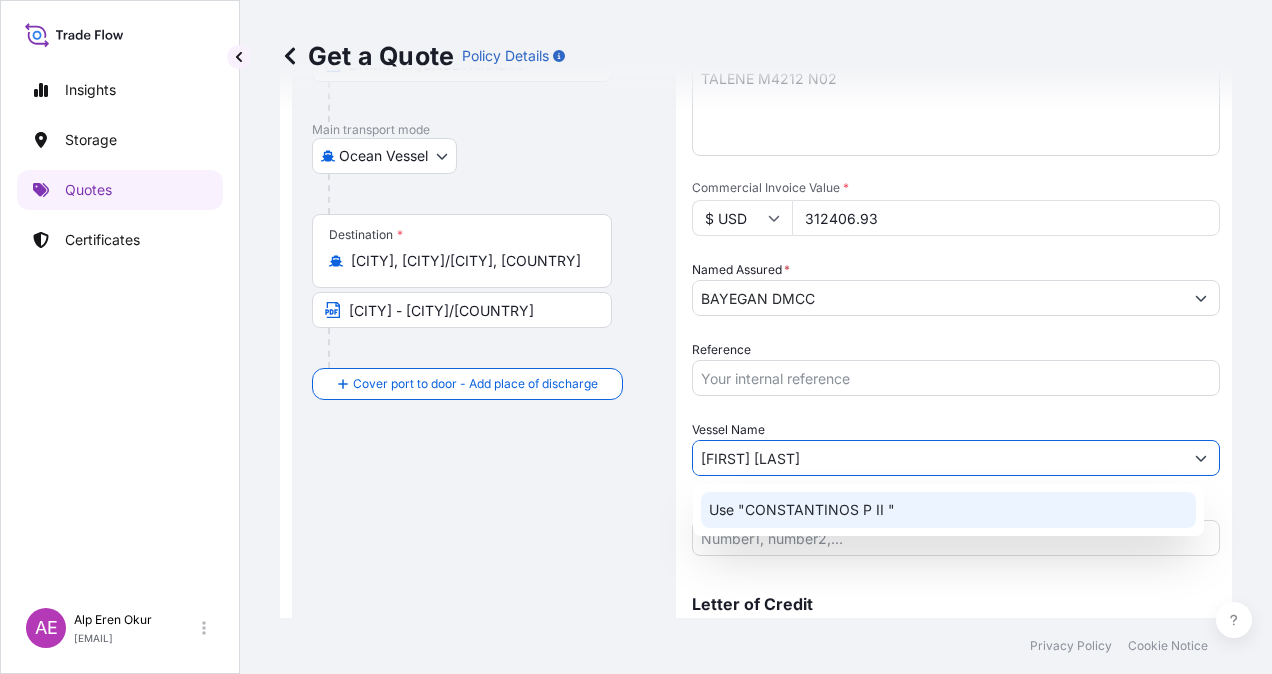 click on "Use "CONSTANTINOS P II "" 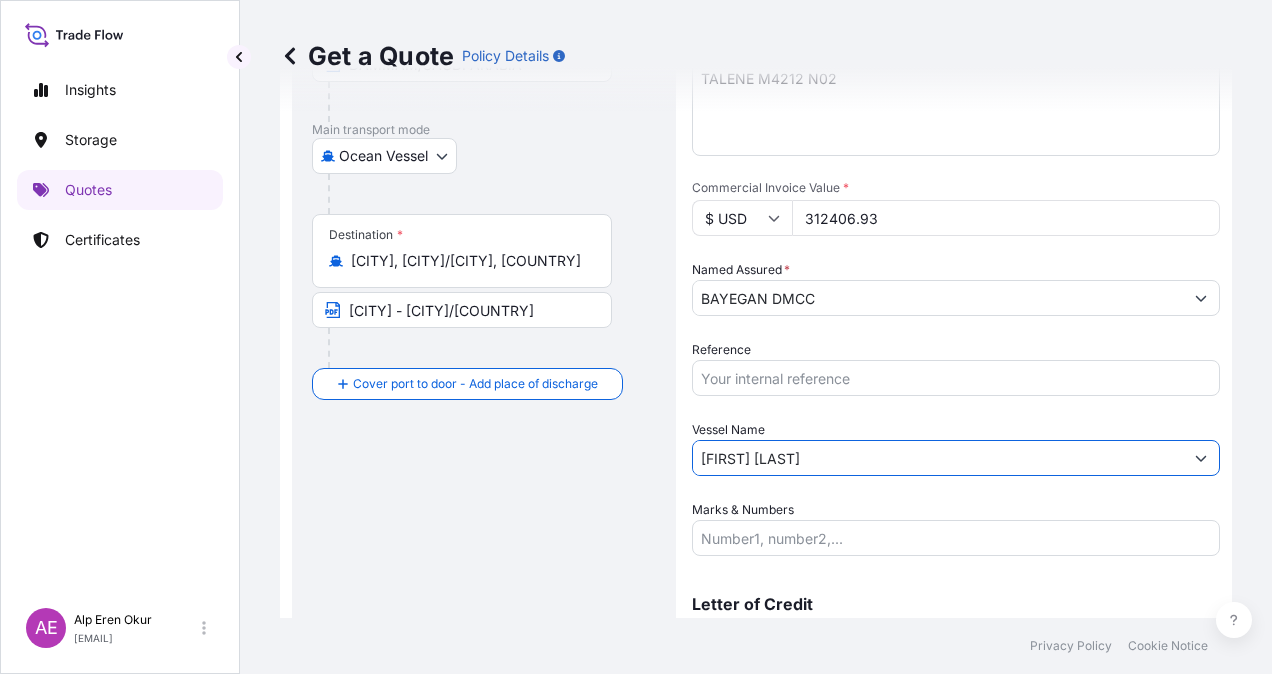 type on "[FIRST] [LAST]" 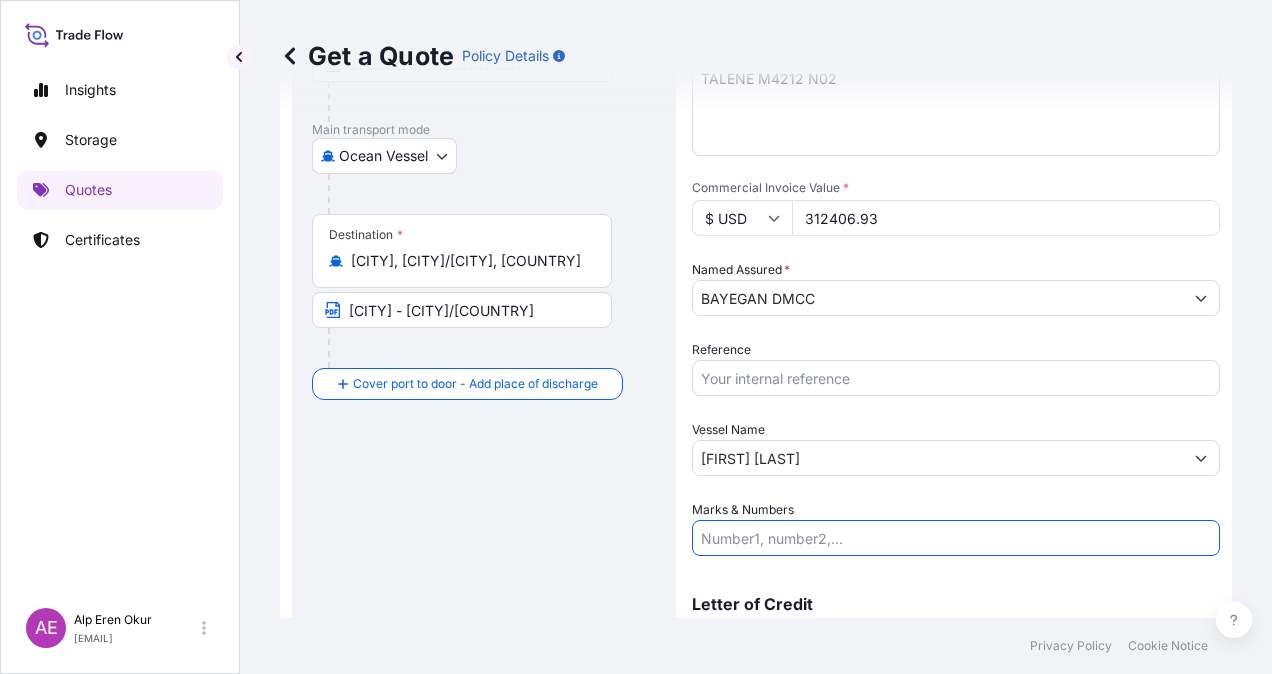 click on "Marks & Numbers" at bounding box center [956, 538] 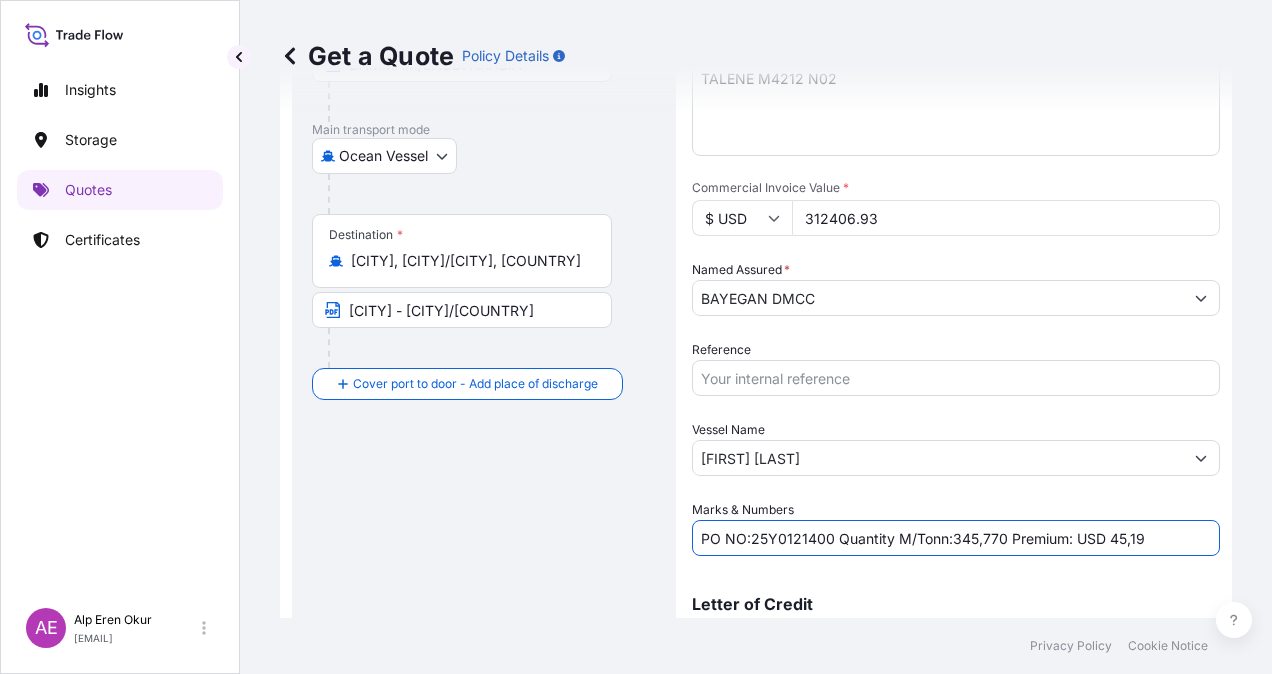 drag, startPoint x: 751, startPoint y: 542, endPoint x: 830, endPoint y: 542, distance: 79 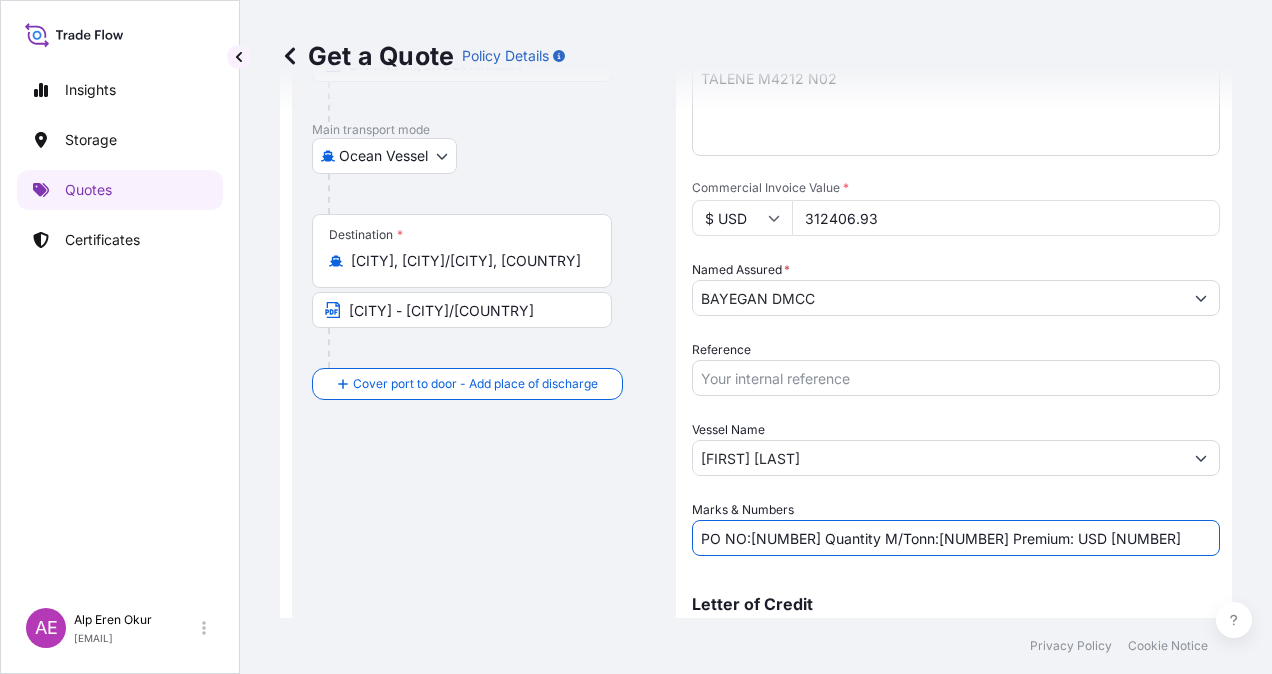 drag, startPoint x: 955, startPoint y: 536, endPoint x: 1004, endPoint y: 540, distance: 49.162994 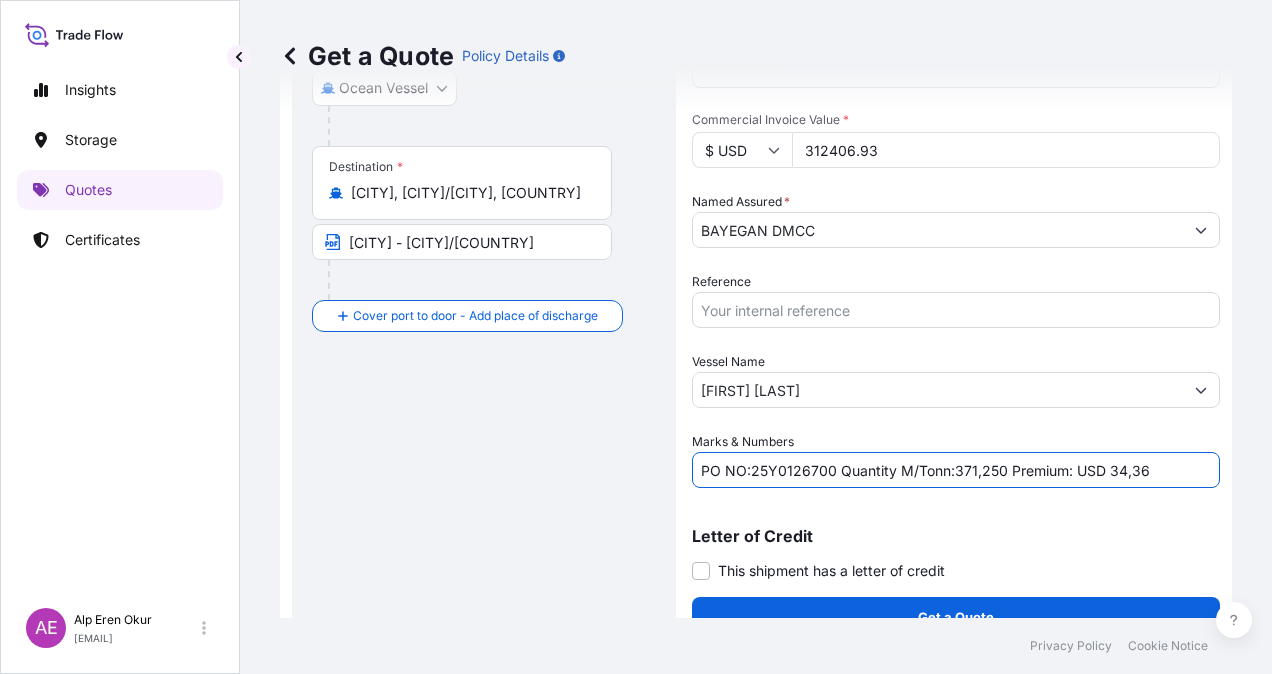 scroll, scrollTop: 398, scrollLeft: 0, axis: vertical 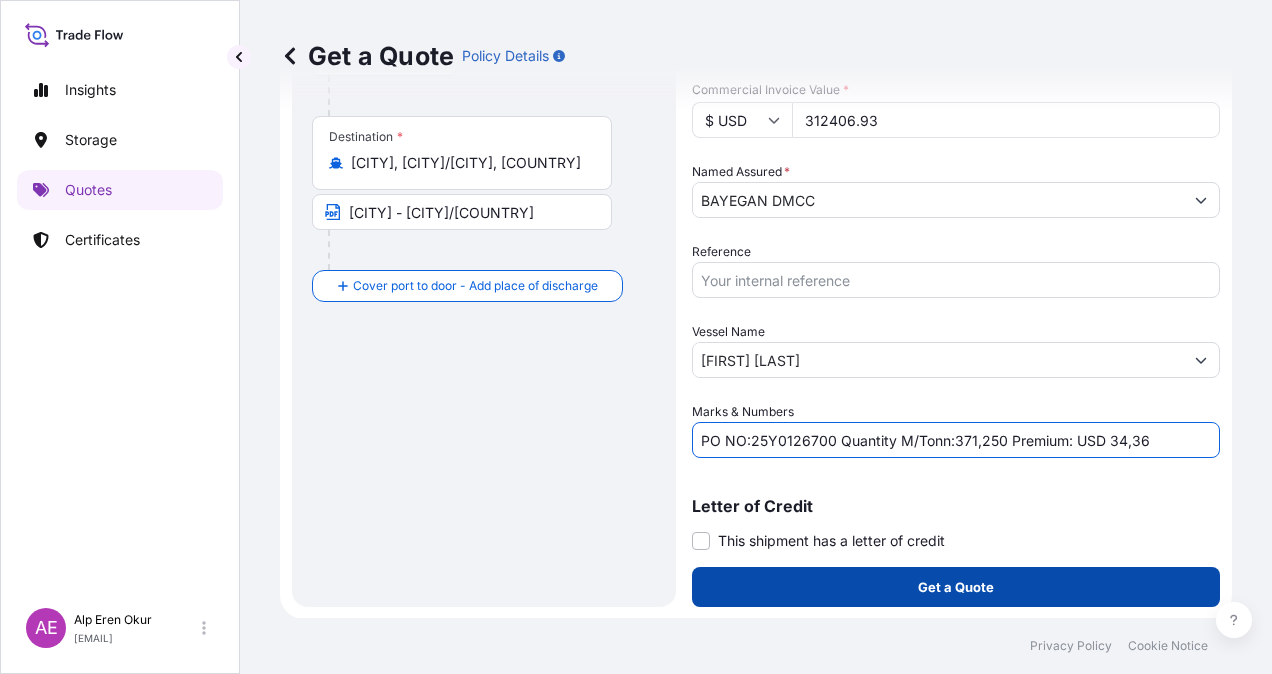 type on "PO NO:25Y0126700 Quantity M/Tonn:371,250 Premium: USD 34,36" 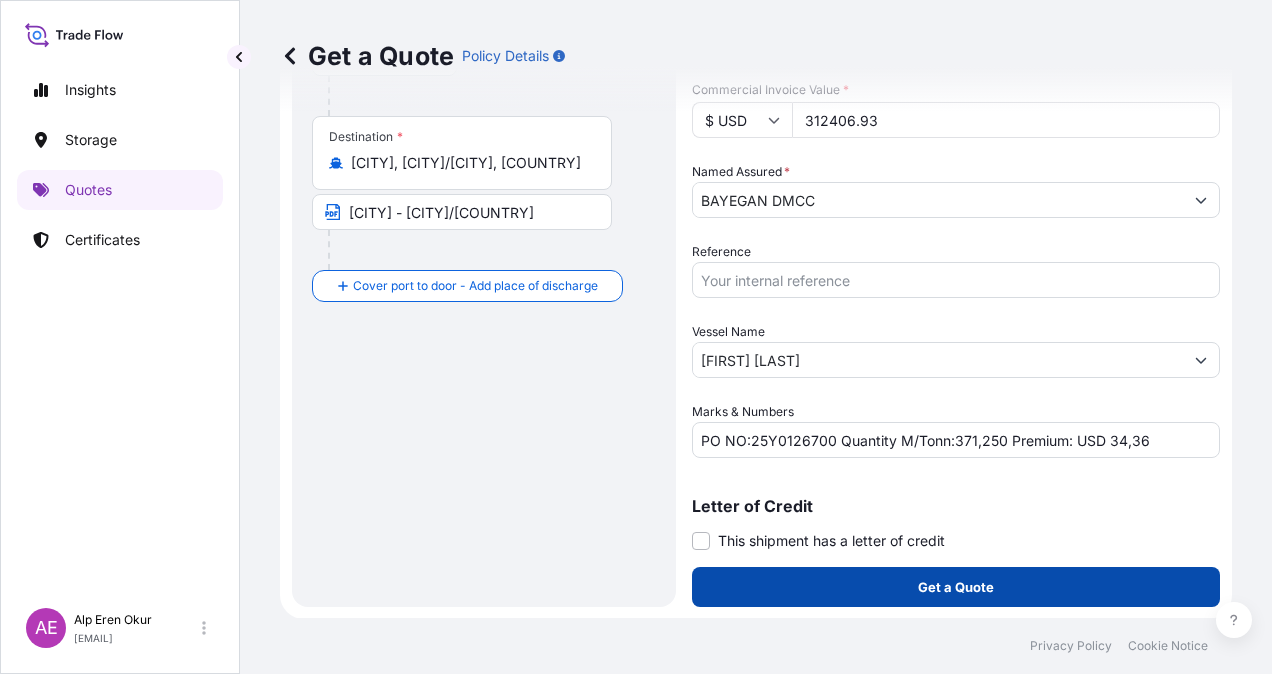 click on "Get a Quote" at bounding box center [956, 587] 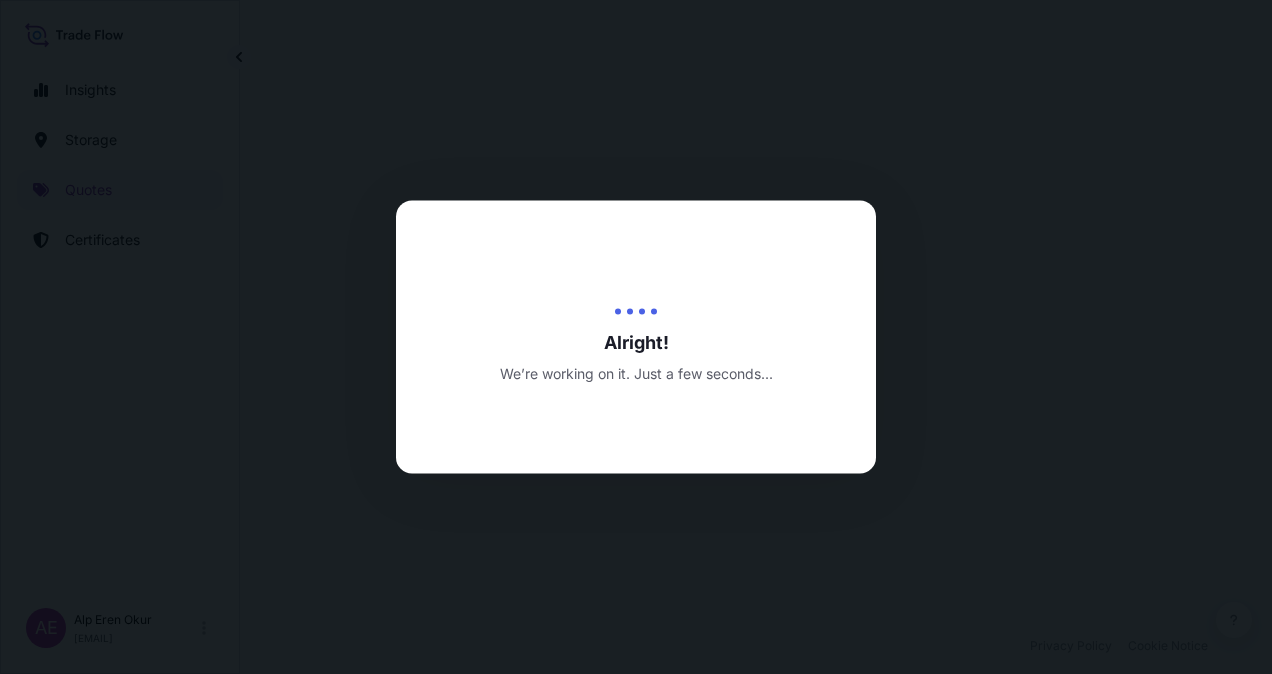 scroll, scrollTop: 0, scrollLeft: 0, axis: both 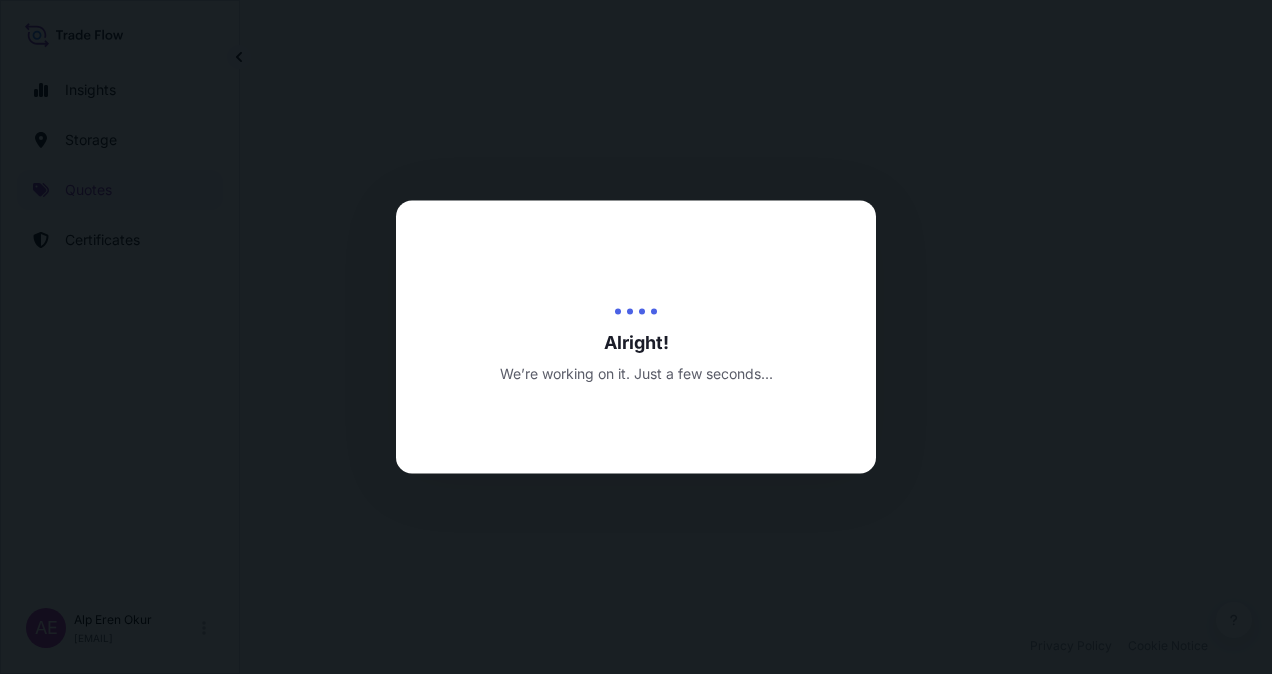 select on "Ocean Vessel" 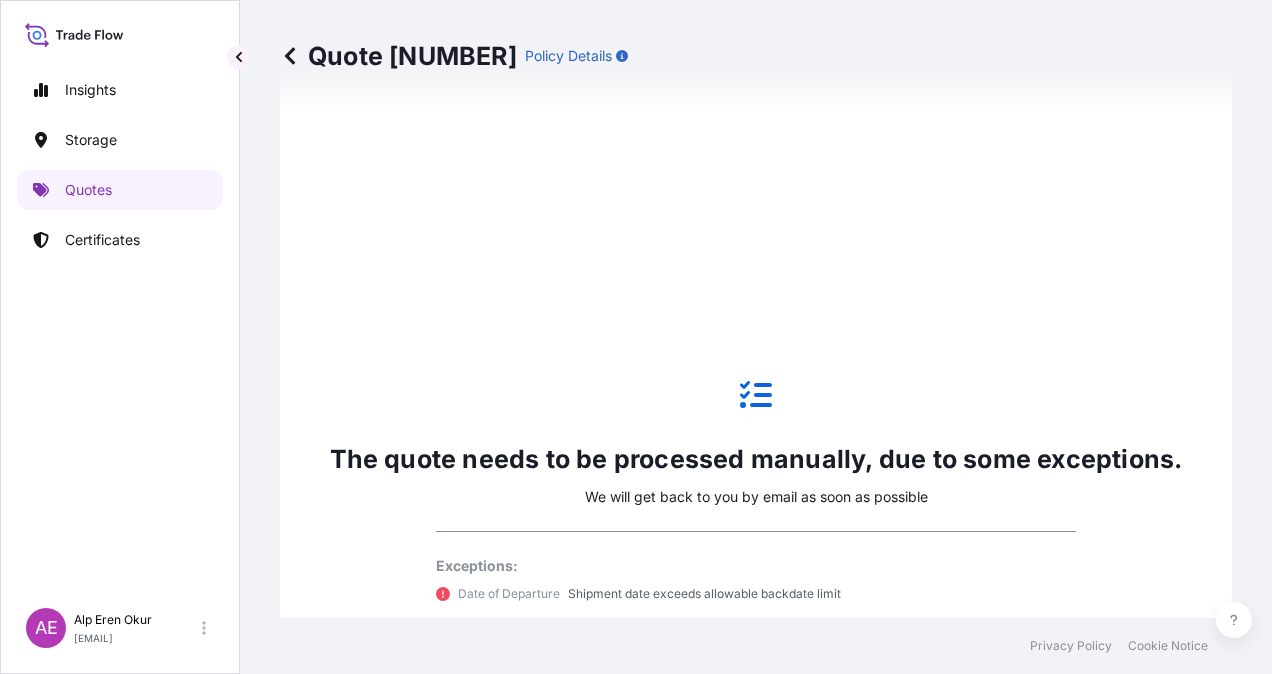 scroll, scrollTop: 1536, scrollLeft: 0, axis: vertical 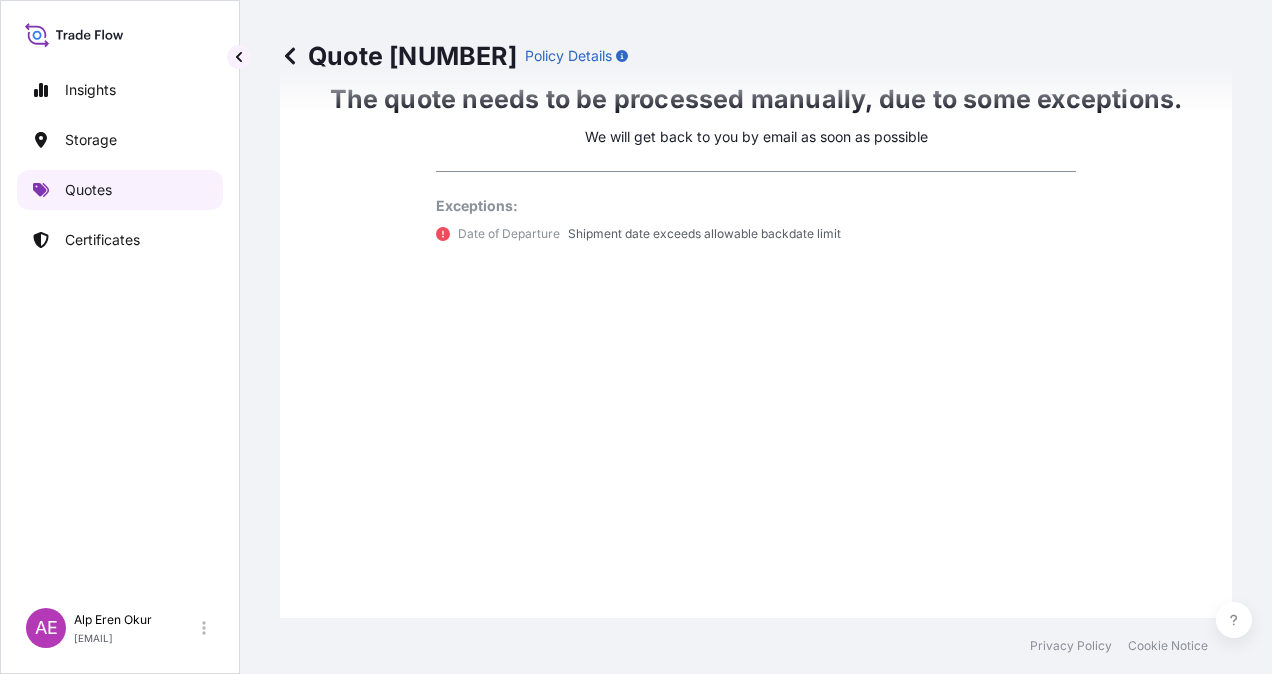 click on "Quotes" at bounding box center (120, 190) 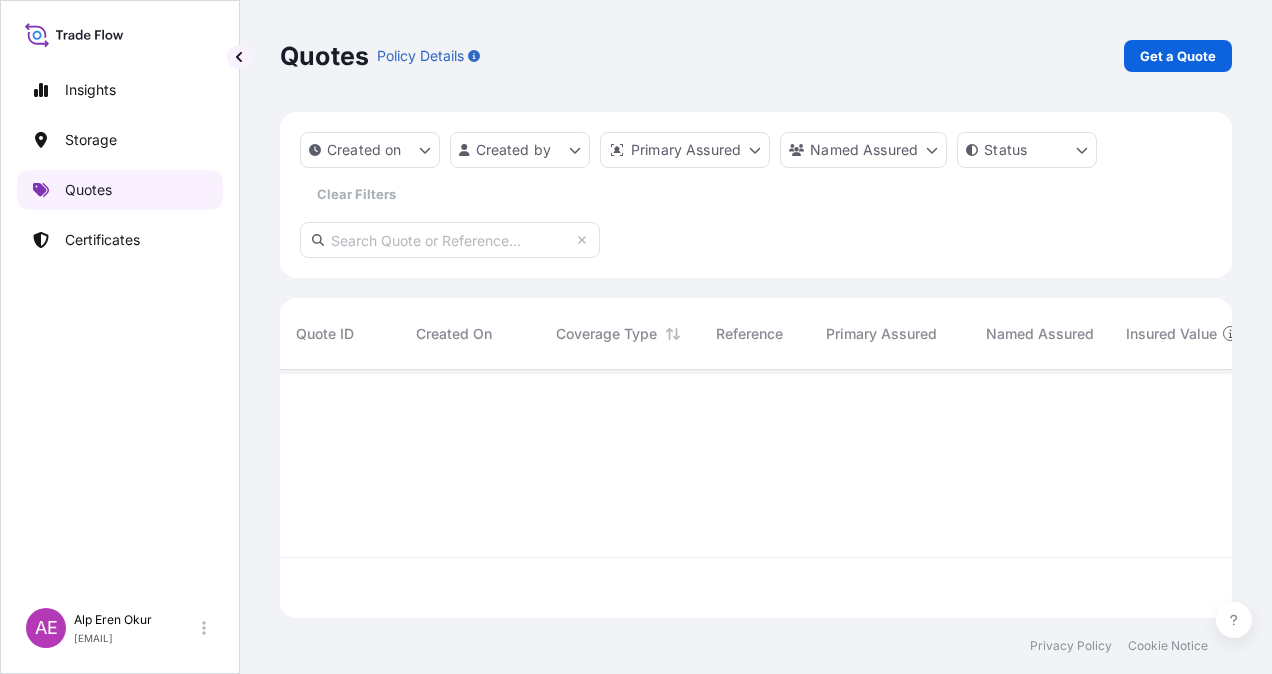 scroll, scrollTop: 16, scrollLeft: 16, axis: both 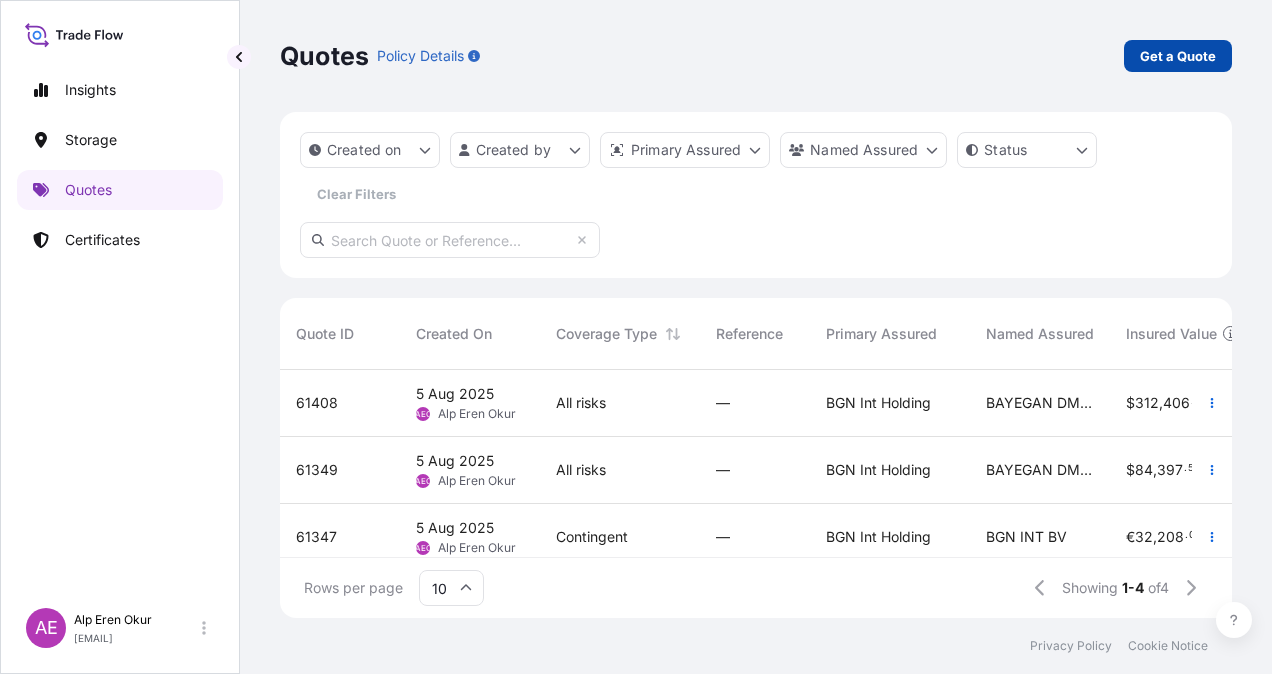 click on "Get a Quote" at bounding box center [1178, 56] 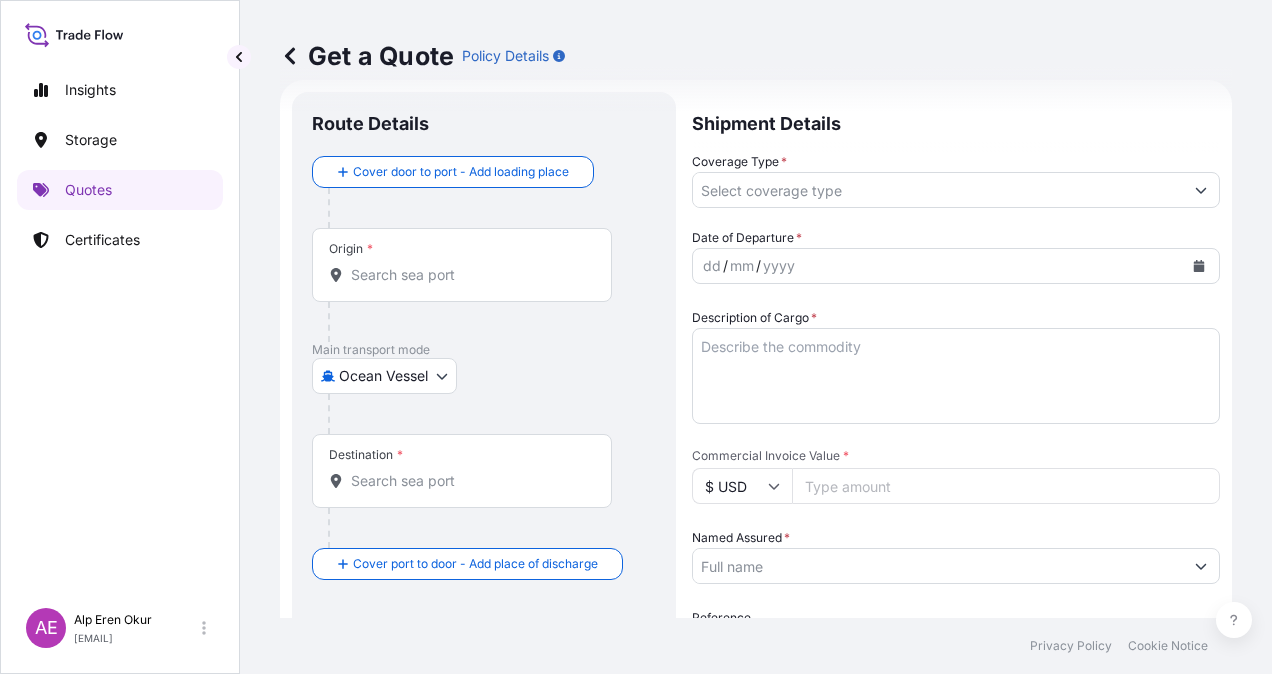 click on "Origin *" at bounding box center [462, 265] 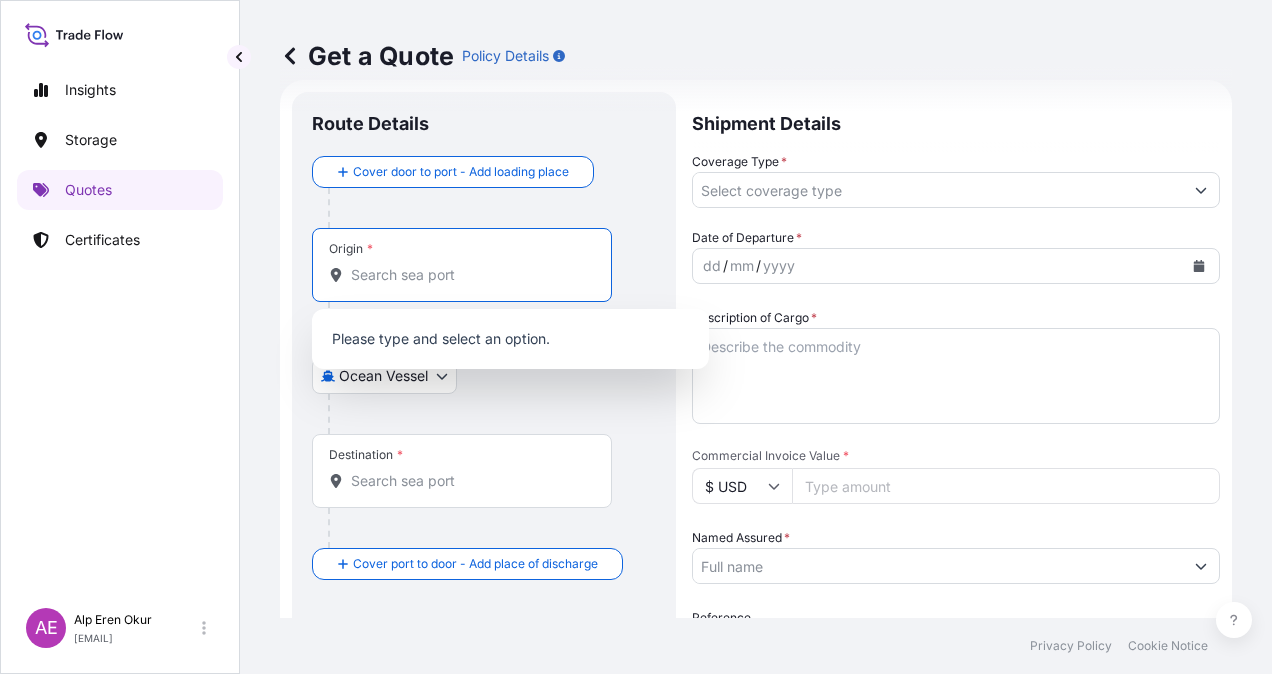 paste on "DAMMAM" 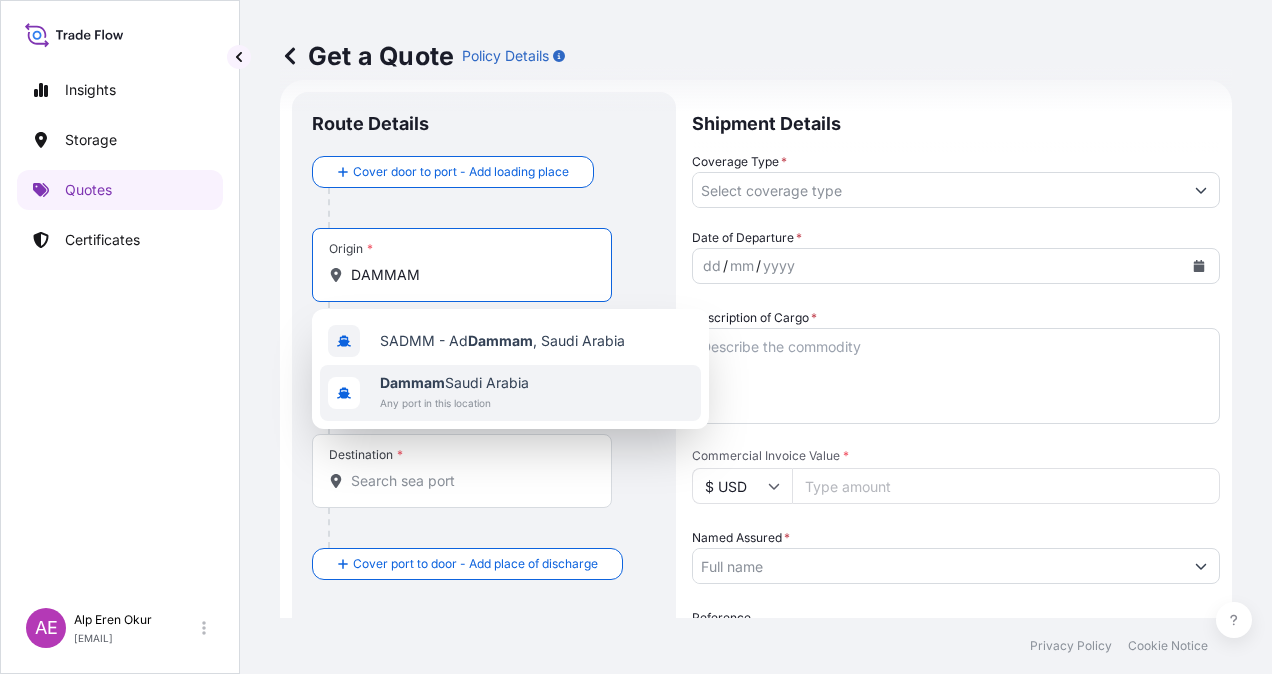 click on "Dammam  Saudi Arabia" at bounding box center (454, 383) 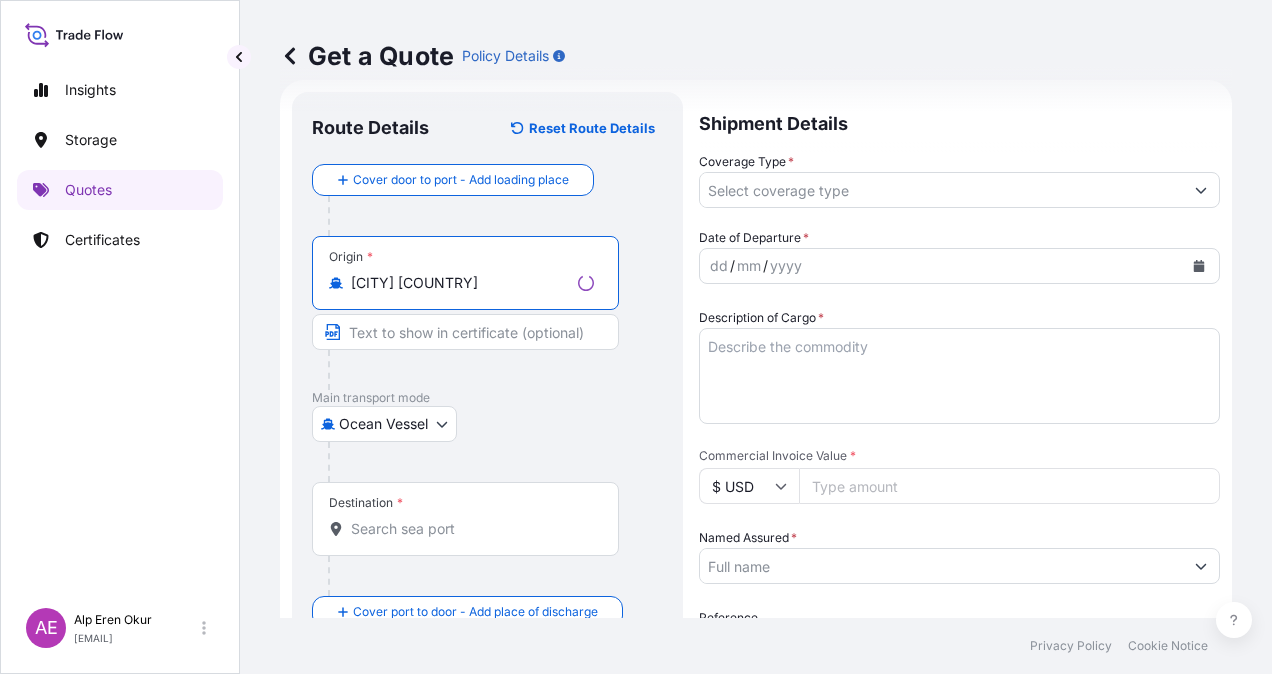 type on "[CITY] [COUNTRY]" 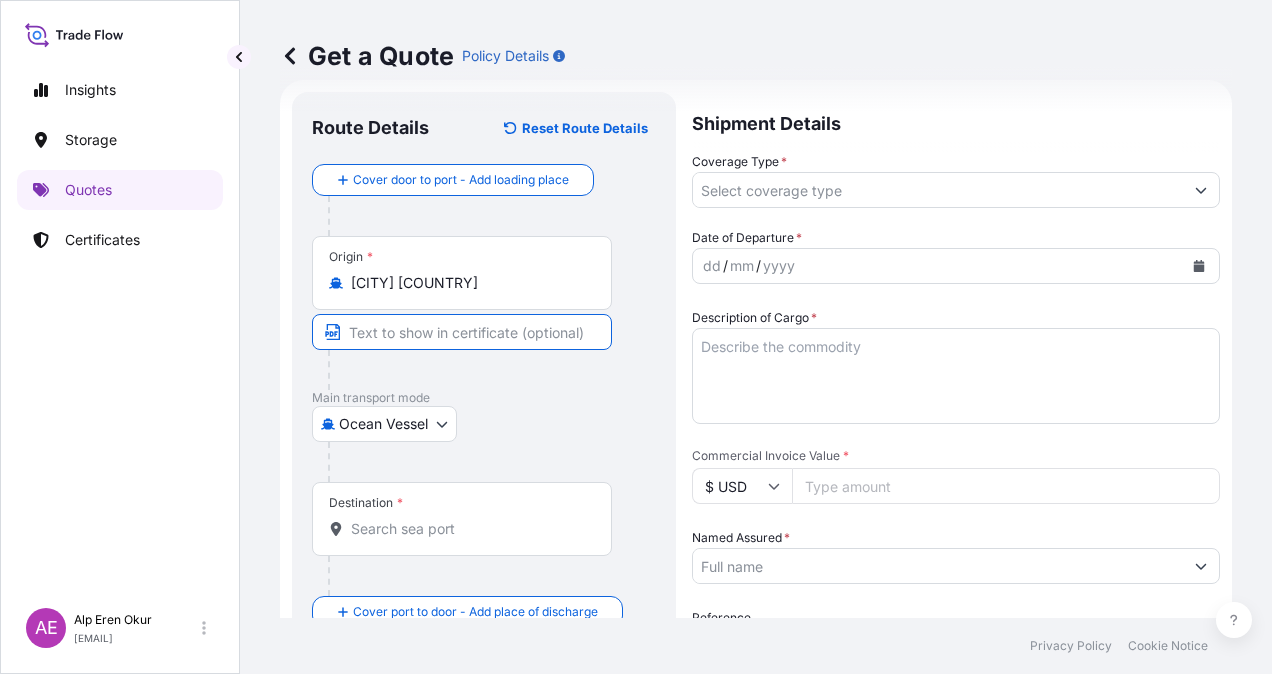 type on "DAMMAM/SAUDI ARABIA" 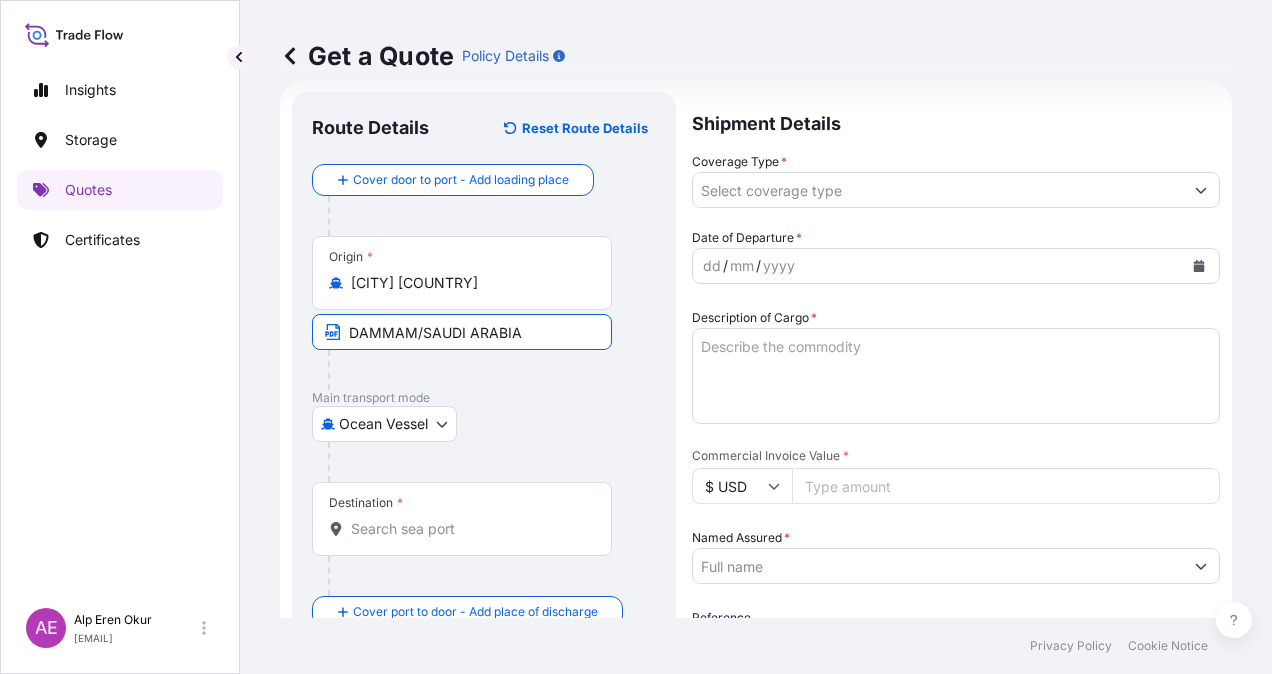 type on "[CITY], [CITY]/[CITY], [COUNTRY]" 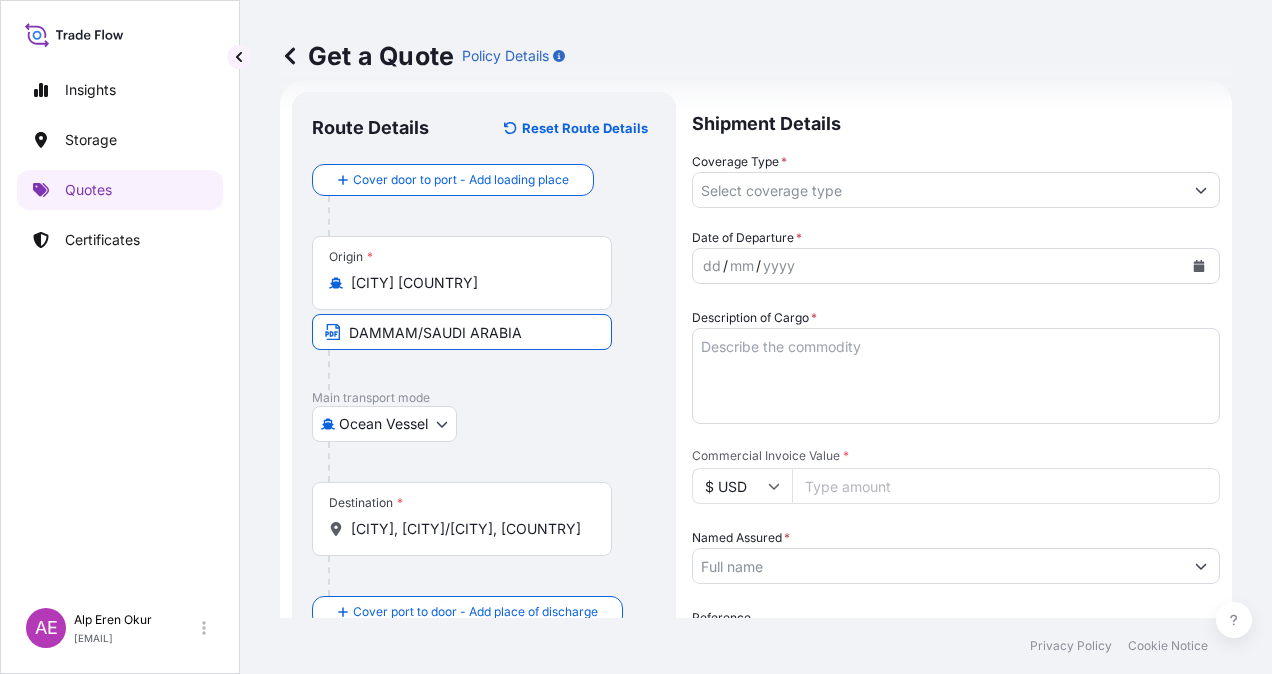 type on "All risks" 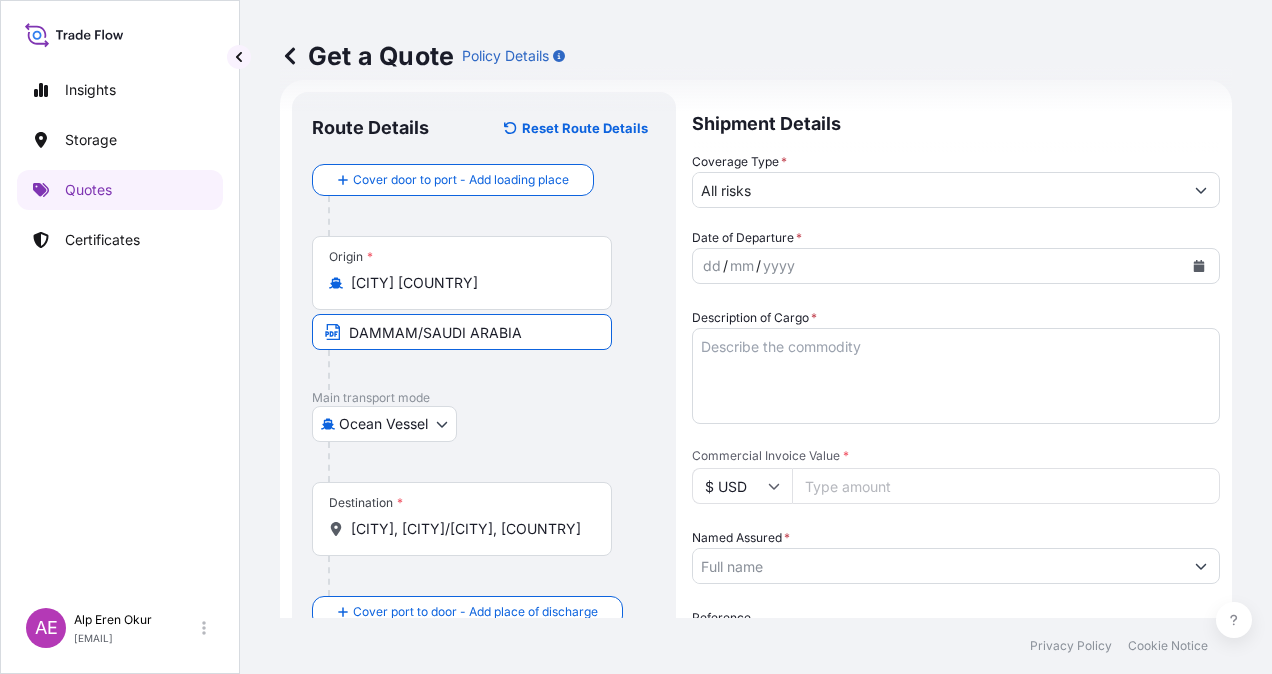 type on "312406.93" 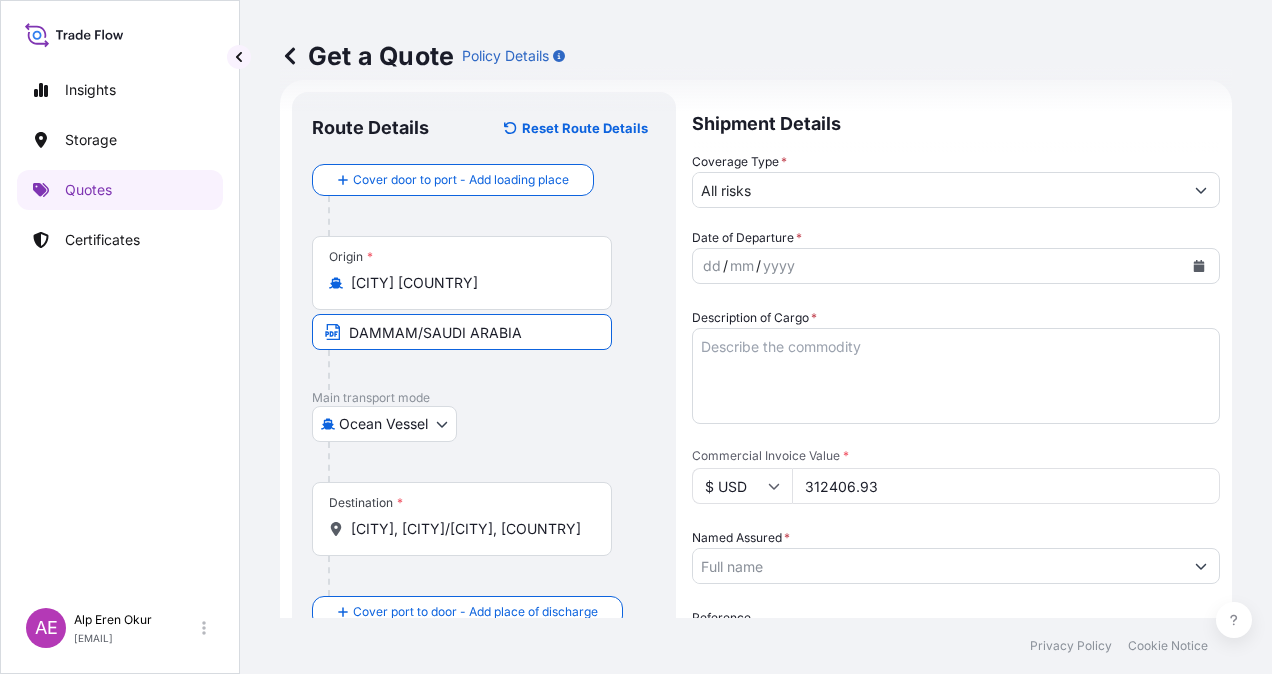 type on "BAYEGAN DMCC" 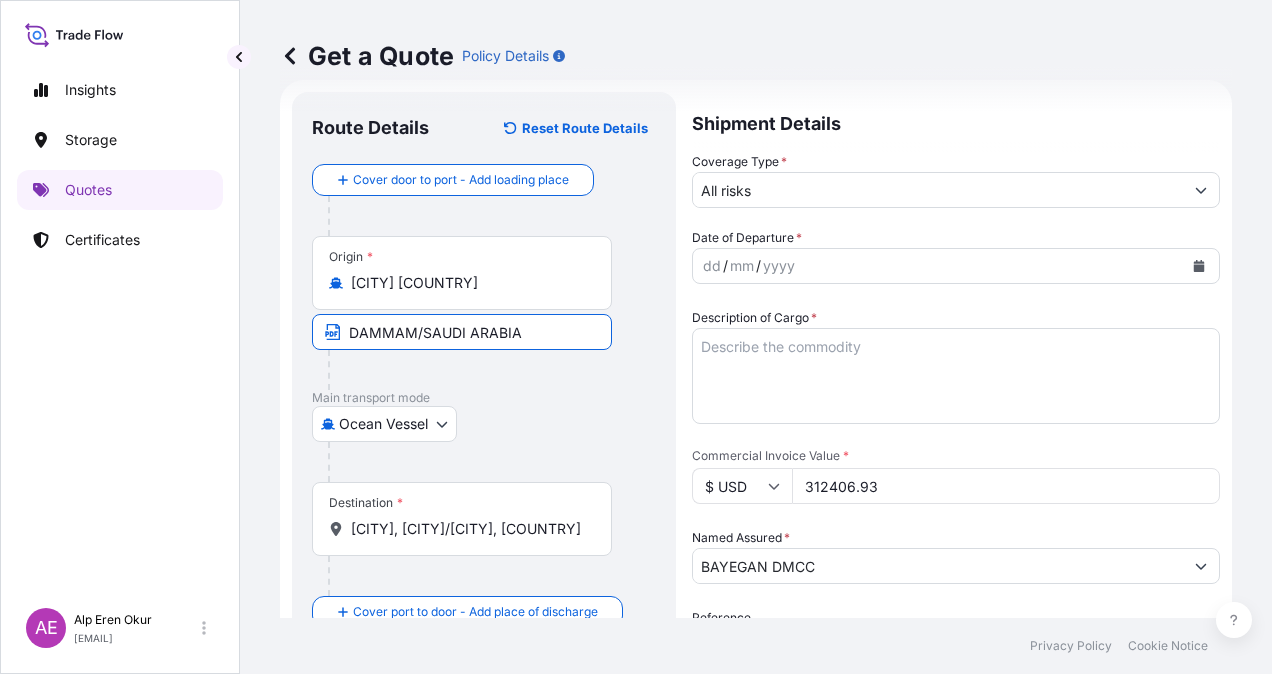type on "[FIRST] [LAST]" 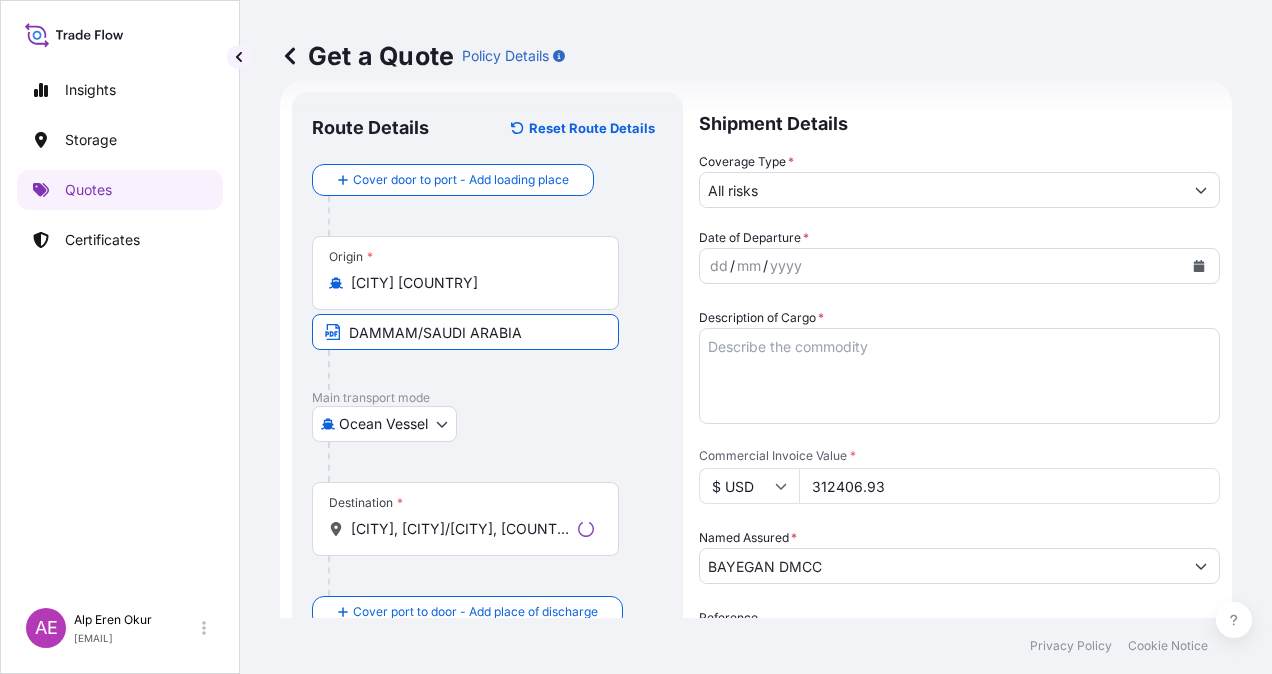 click on "Destination * [CITY], [CITY]/[CITY], [COUNTRY]" at bounding box center (465, 519) 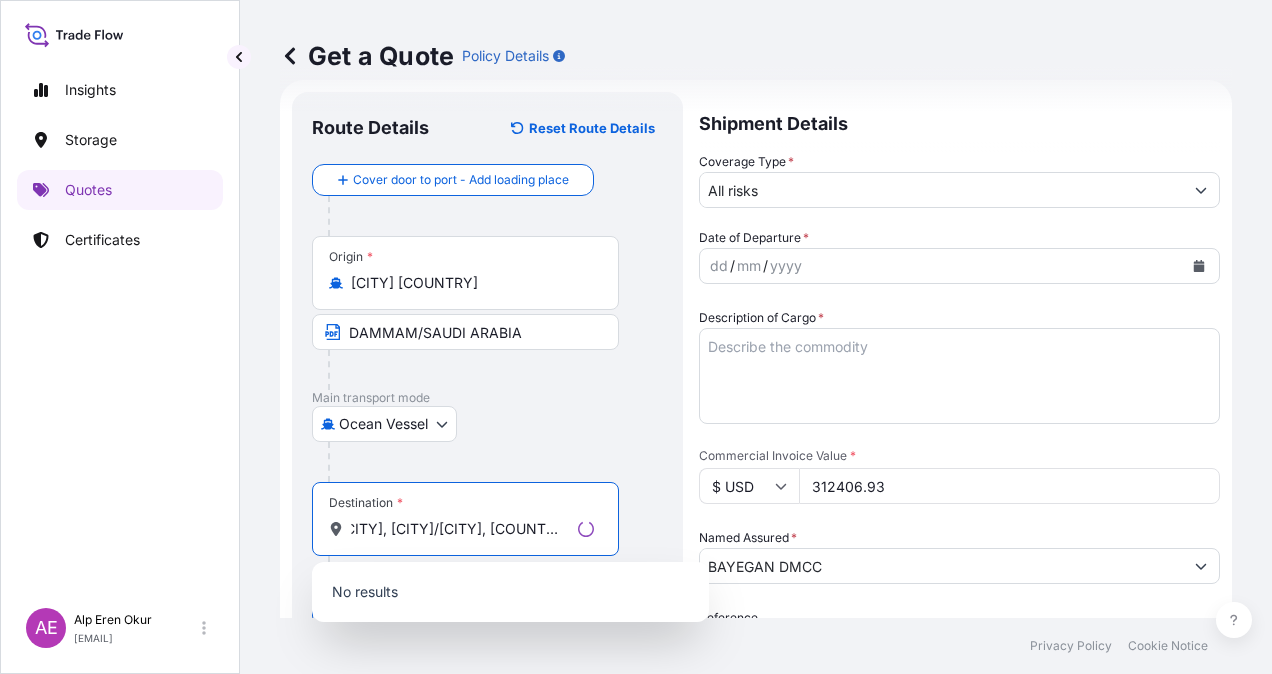 scroll, scrollTop: 0, scrollLeft: 8, axis: horizontal 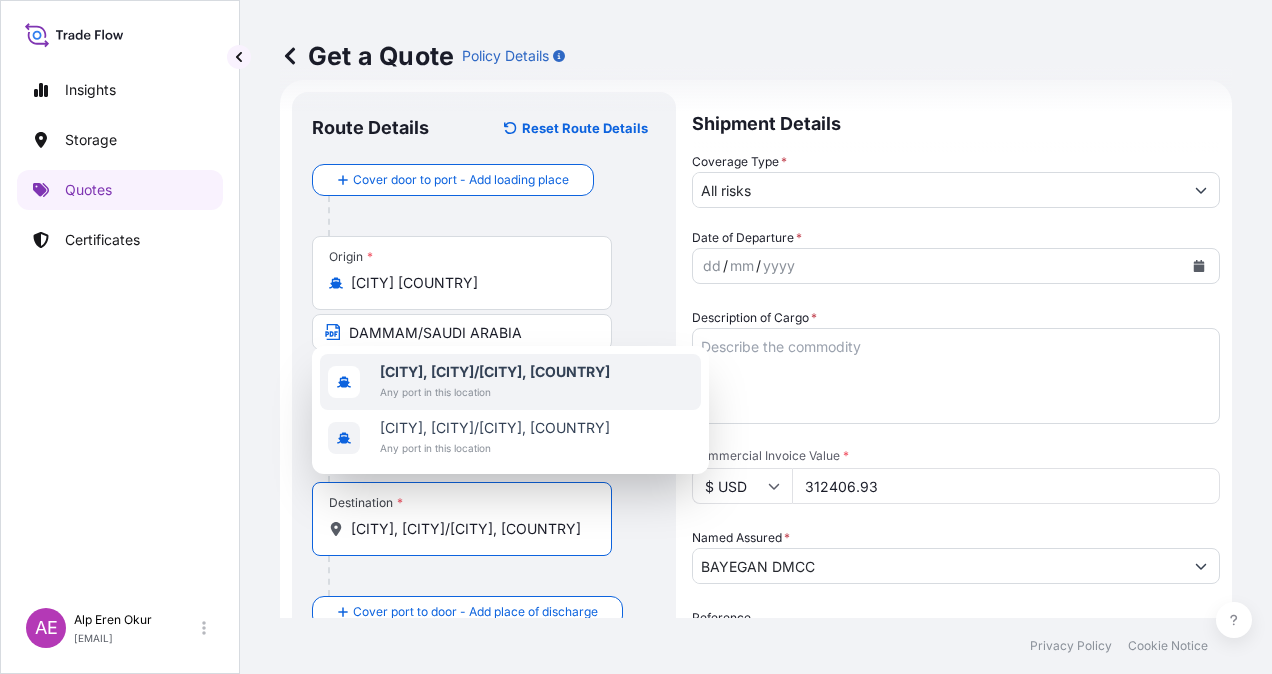 click on "[CITY], [CITY]/[CITY], [COUNTRY]" at bounding box center (495, 371) 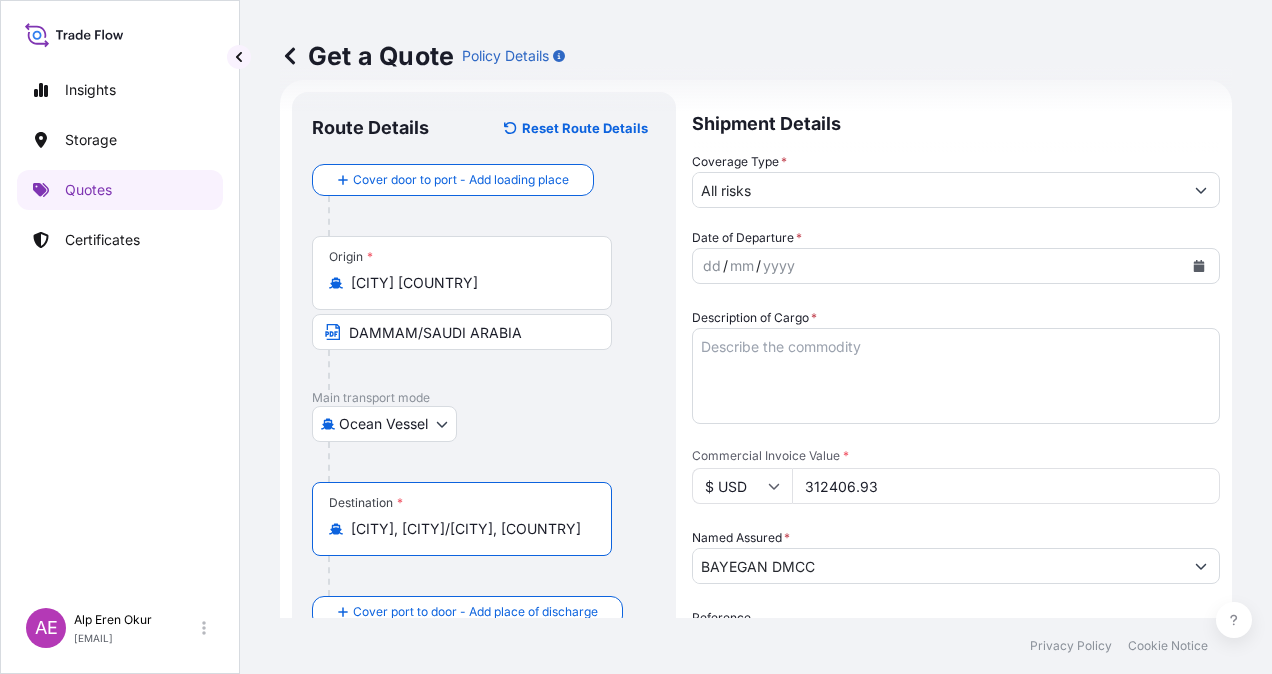click on "[CITY], [CITY]/[CITY], [COUNTRY]" at bounding box center [469, 529] 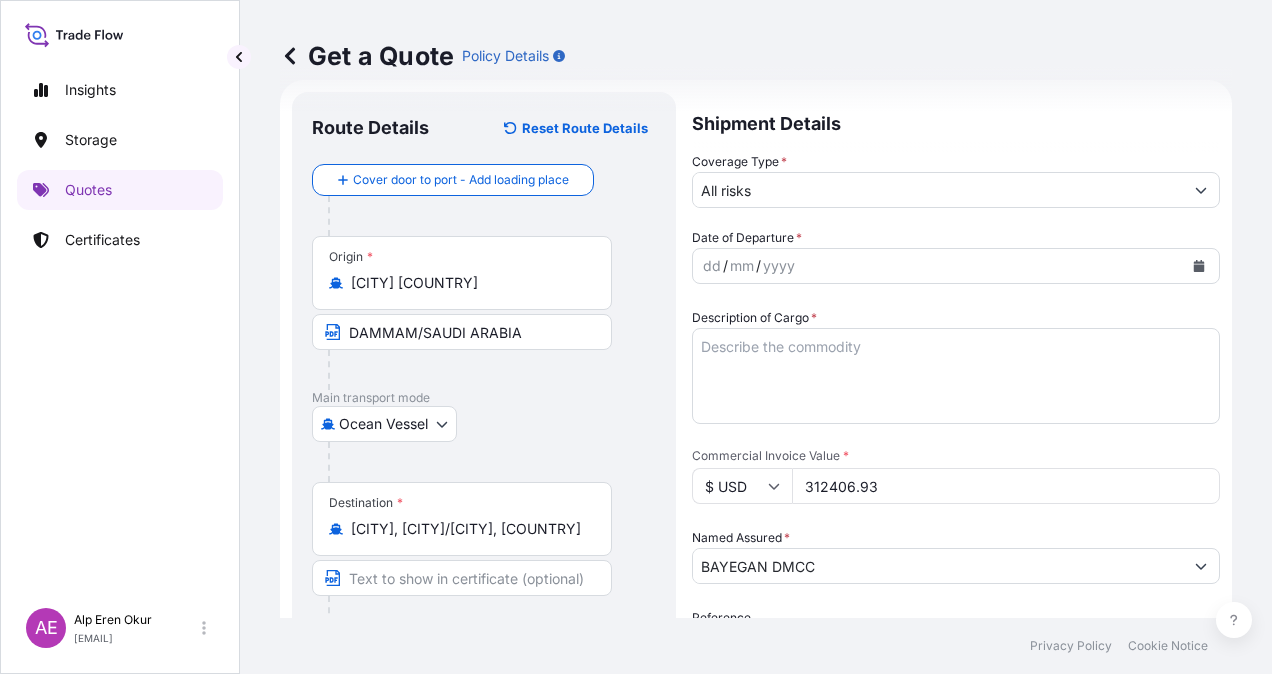 click on "Destination * [CITY], [CITY]/[CITY], [COUNTRY]" at bounding box center [484, 559] 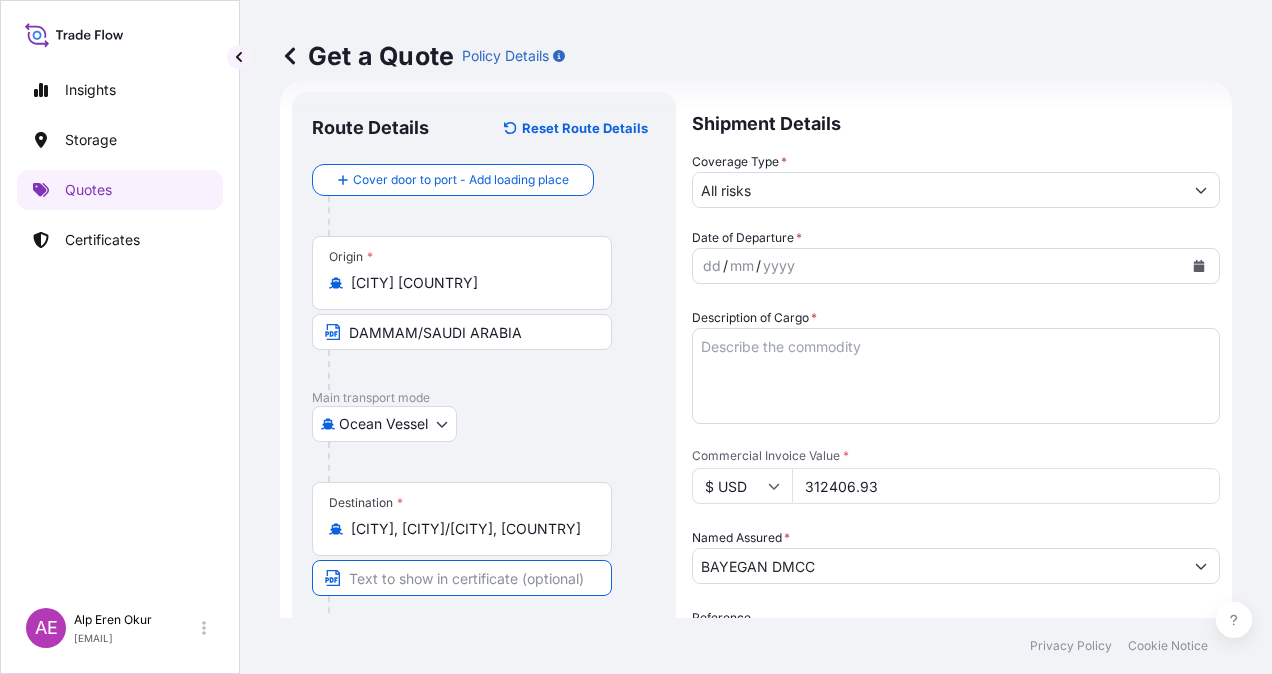 click at bounding box center [462, 578] 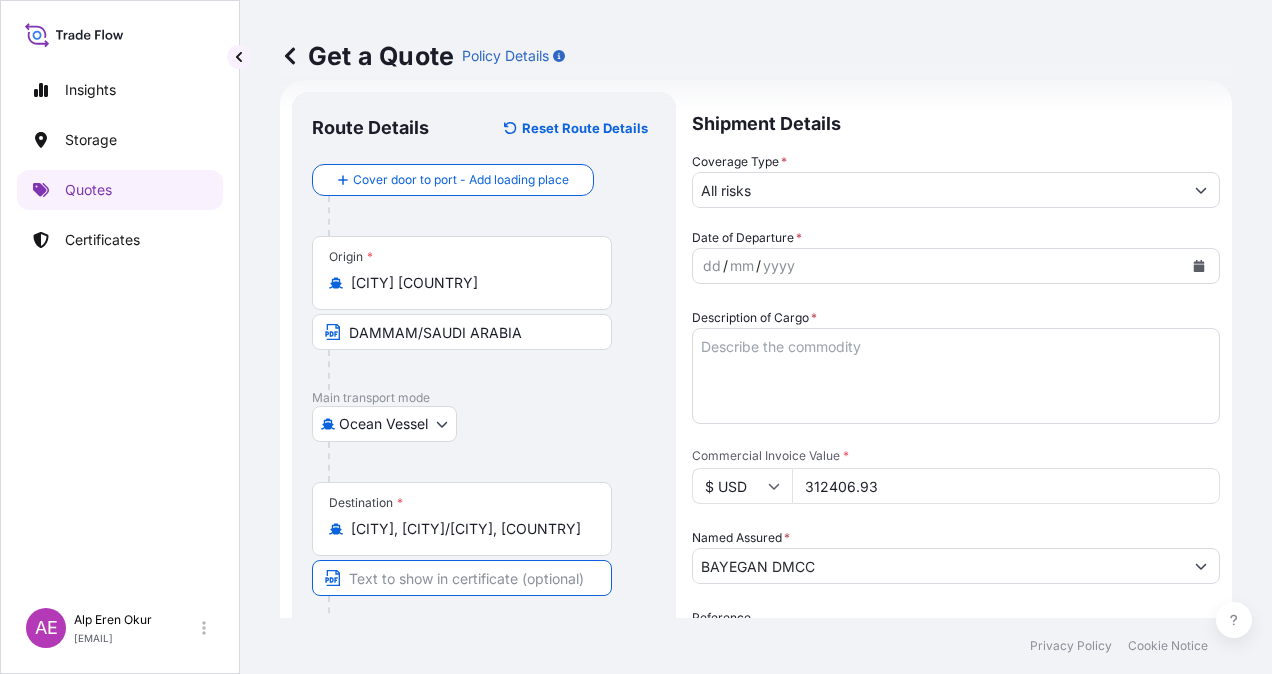 type on "[CITY] - [CITY]/[COUNTRY]" 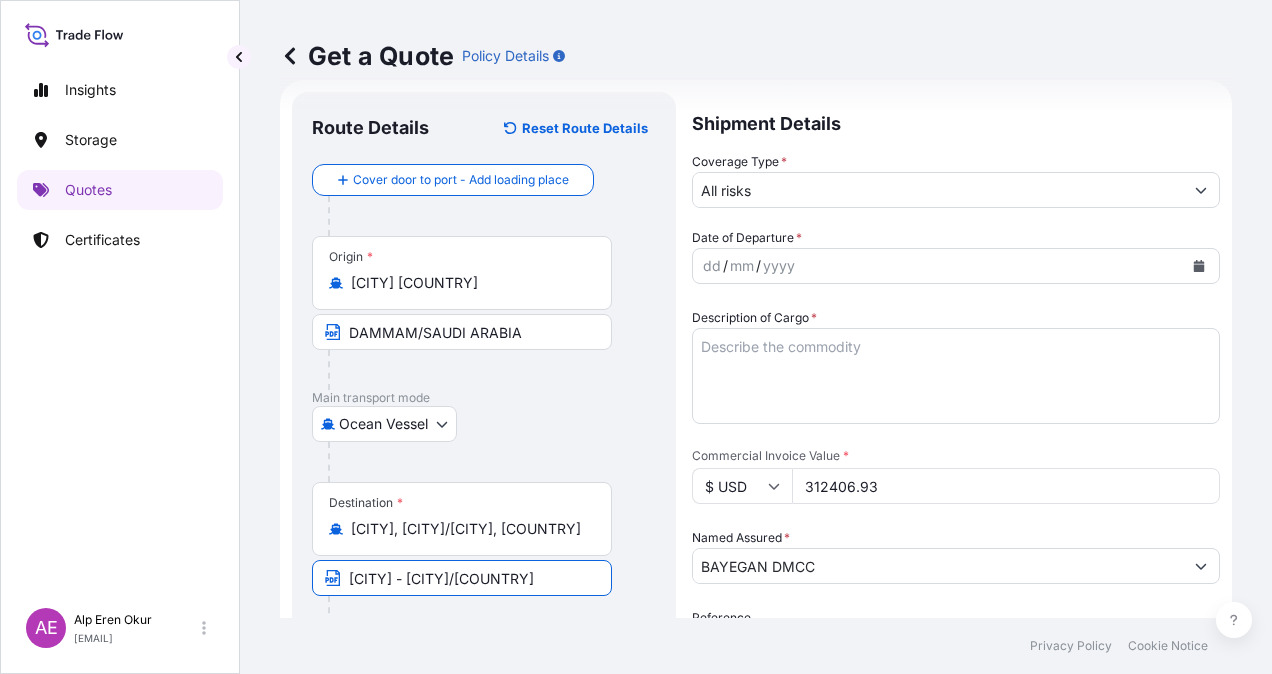 scroll, scrollTop: 0, scrollLeft: 0, axis: both 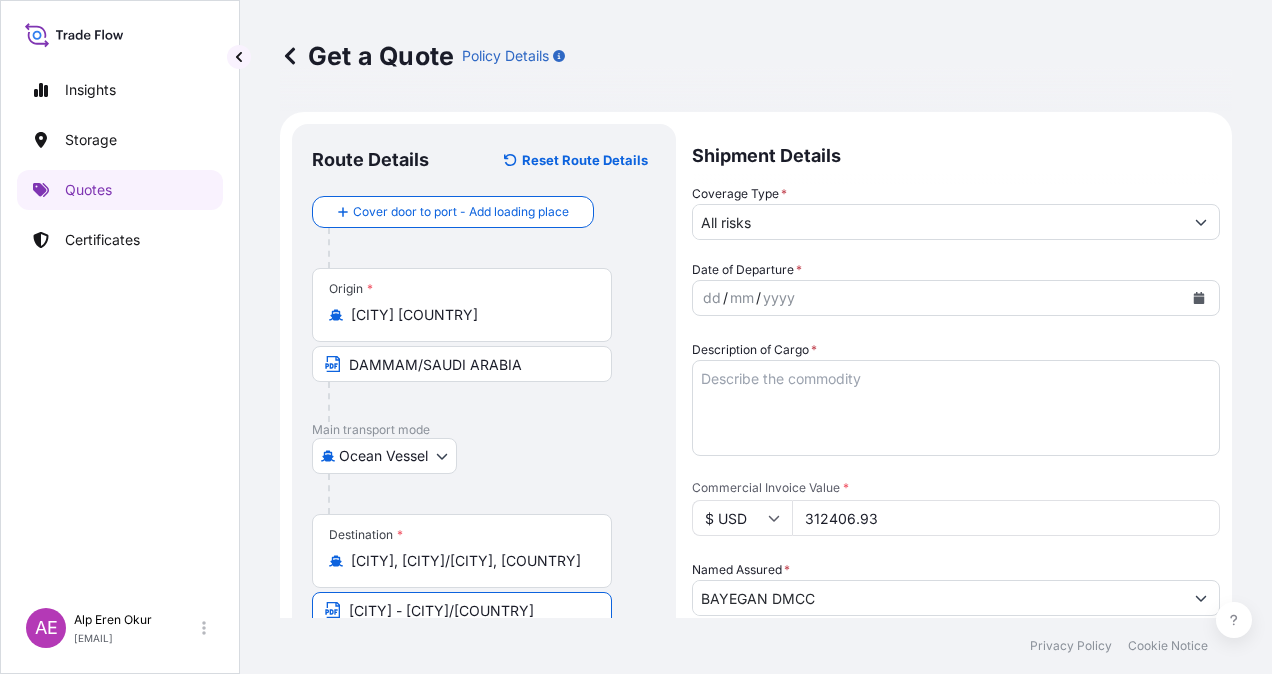 click on "All risks" at bounding box center [938, 222] 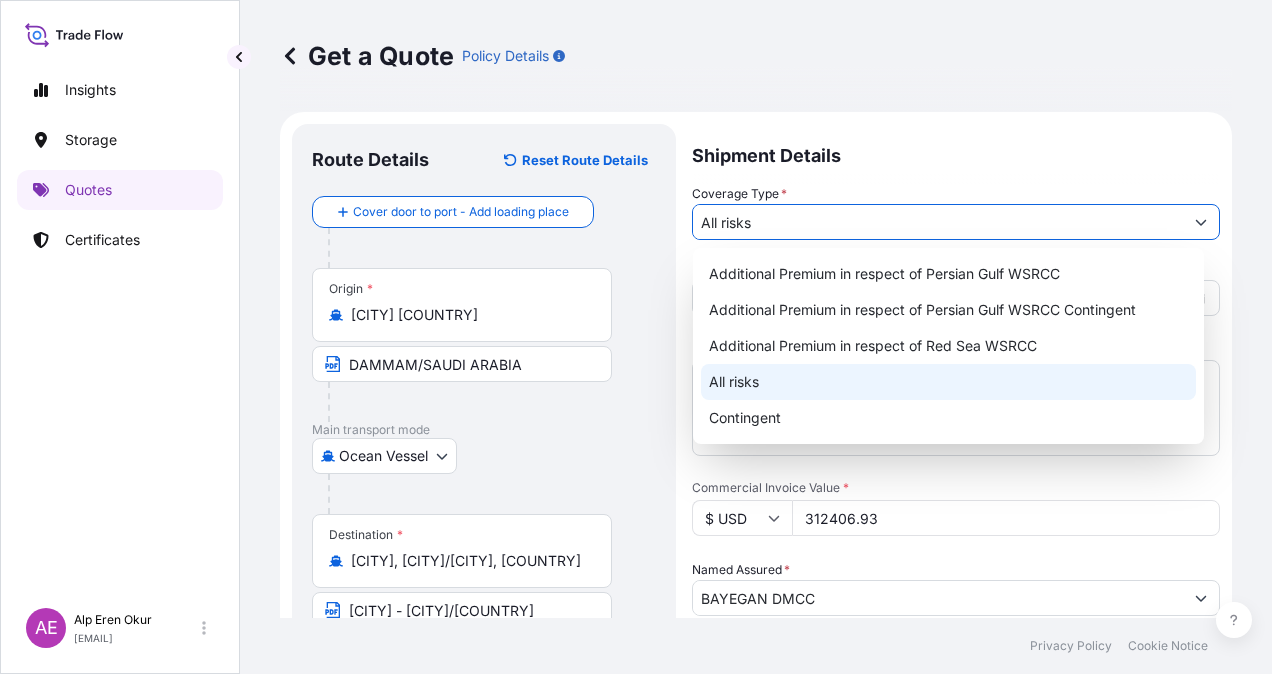 click on "All risks" at bounding box center [948, 382] 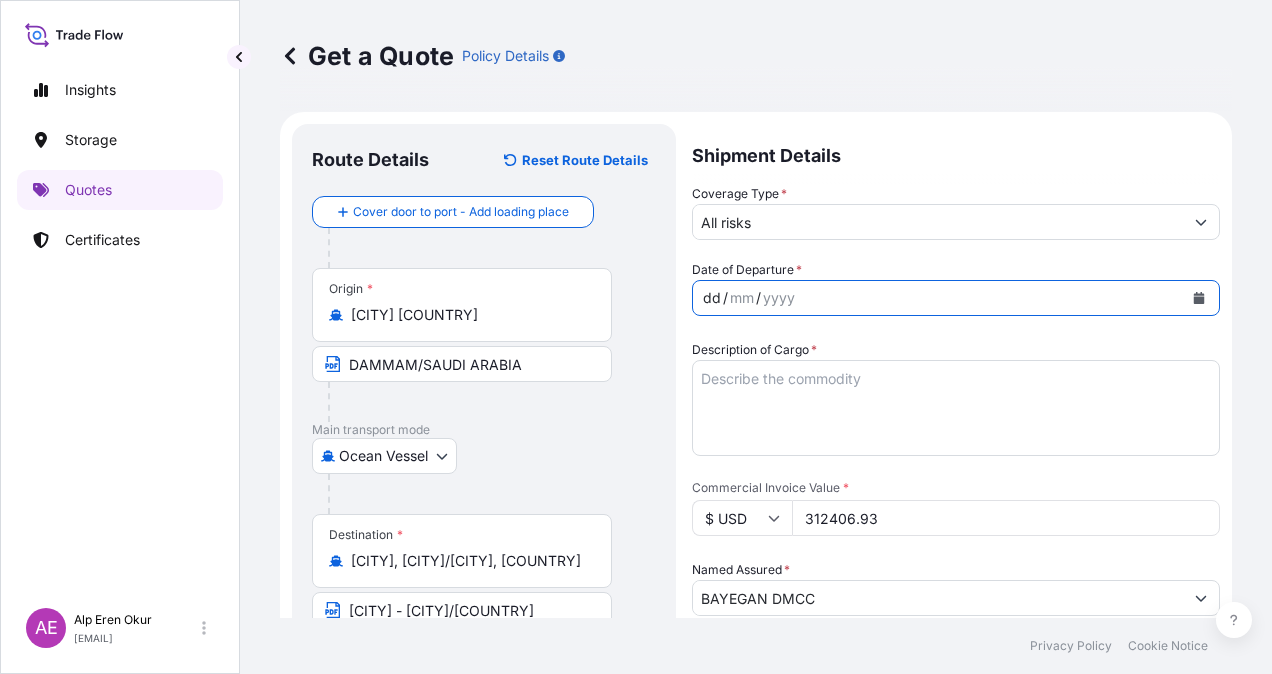 click on "dd" at bounding box center [712, 298] 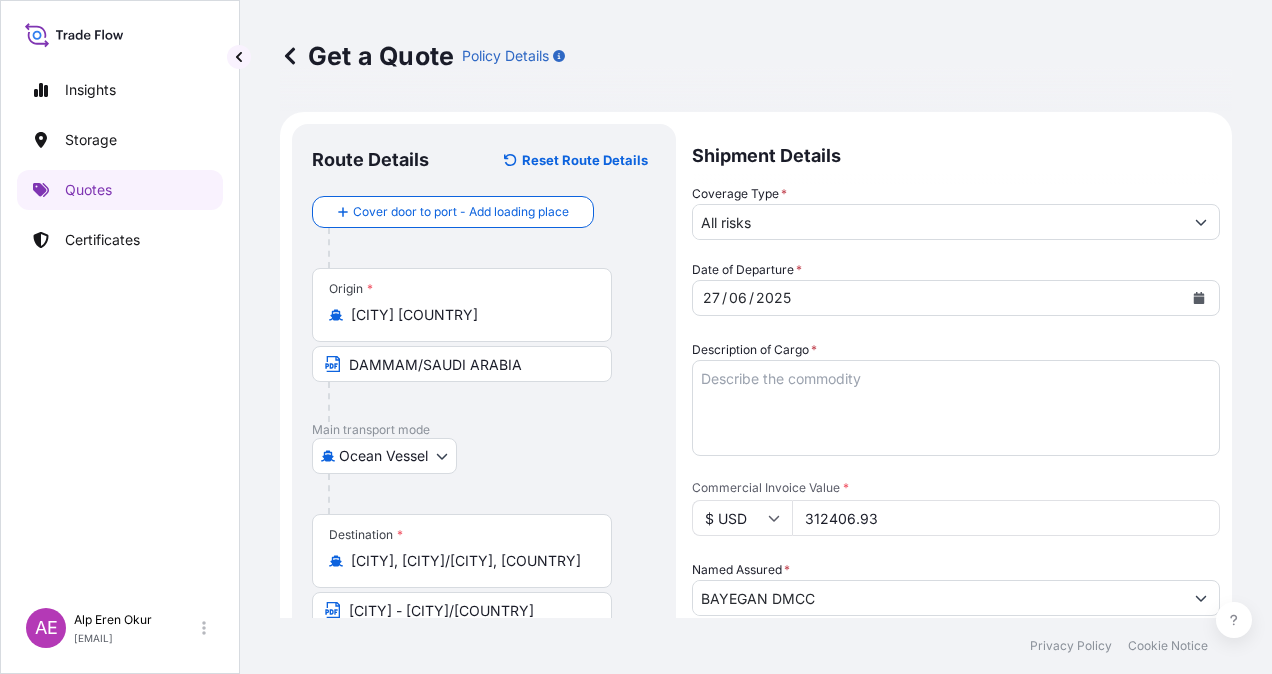 drag, startPoint x: 914, startPoint y: 518, endPoint x: 682, endPoint y: 502, distance: 232.55107 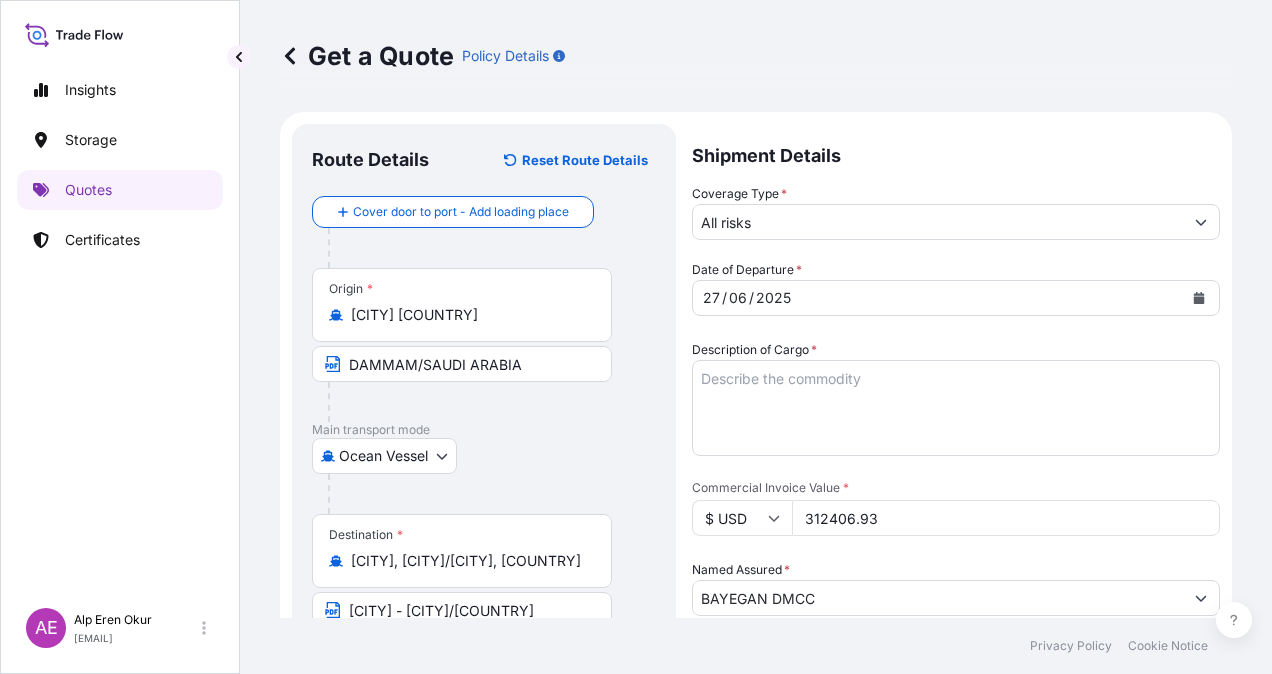 click on "Description of Cargo *" at bounding box center (956, 408) 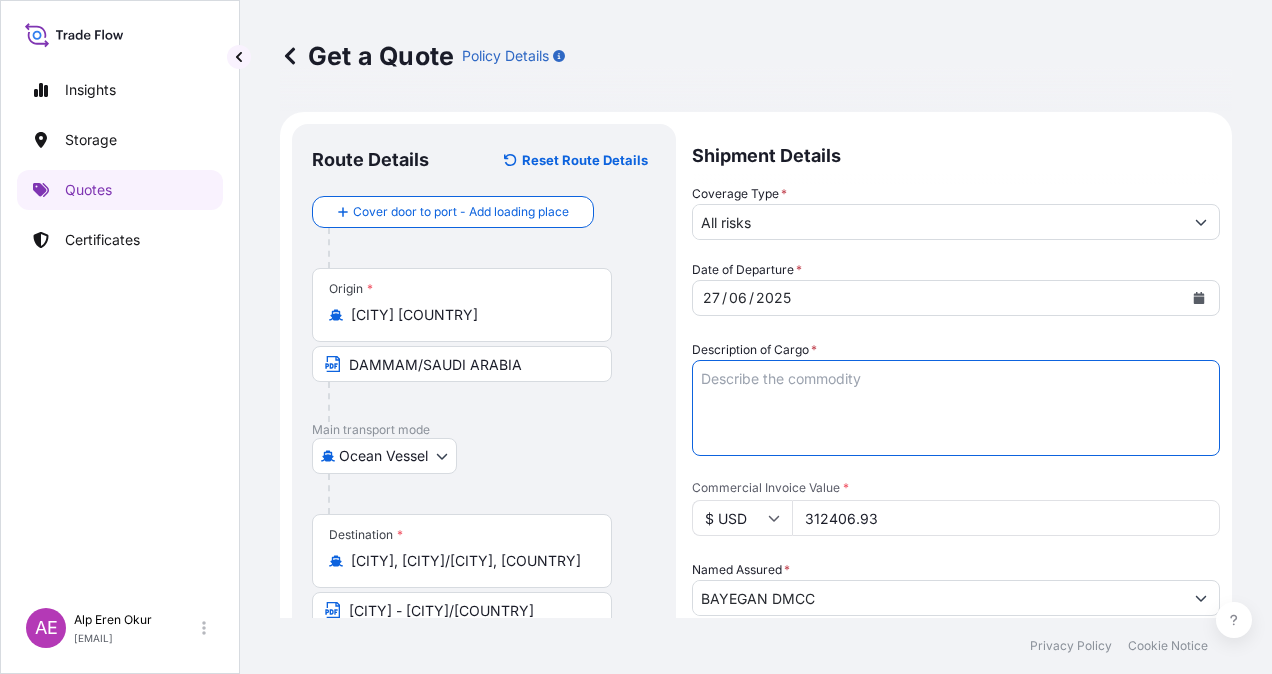 paste on "TALENE M4212 N02" 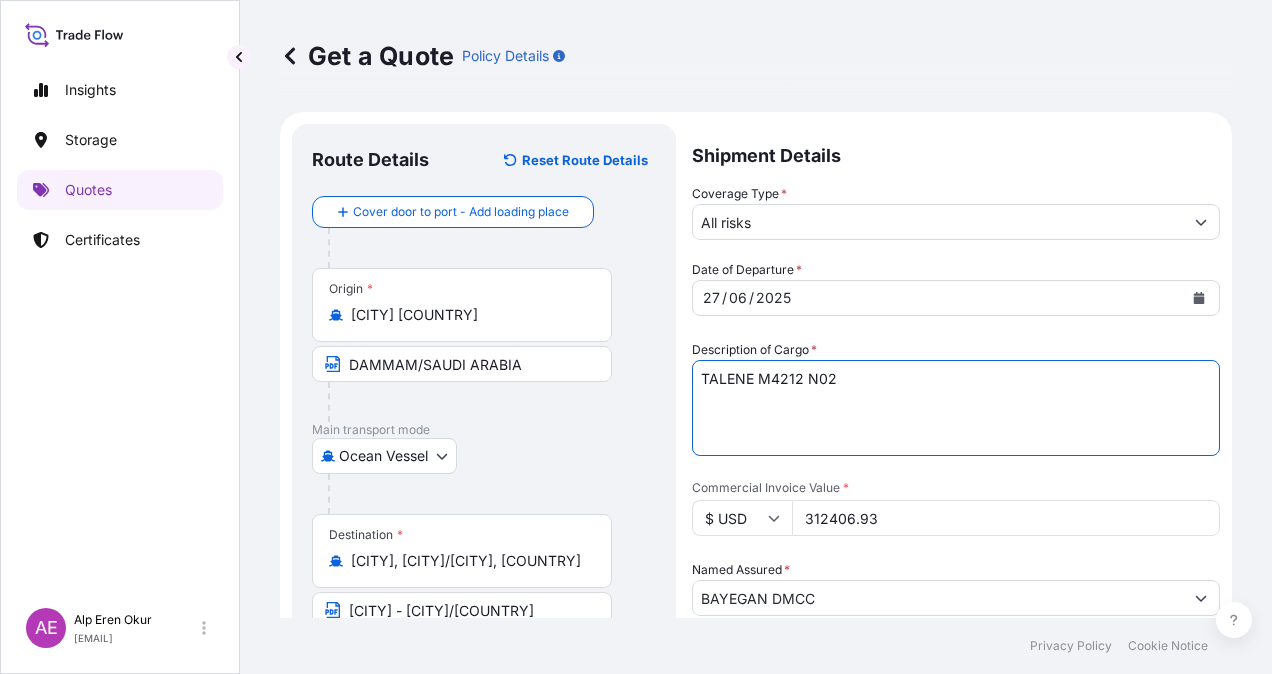 type on "TALENE M4212 N02" 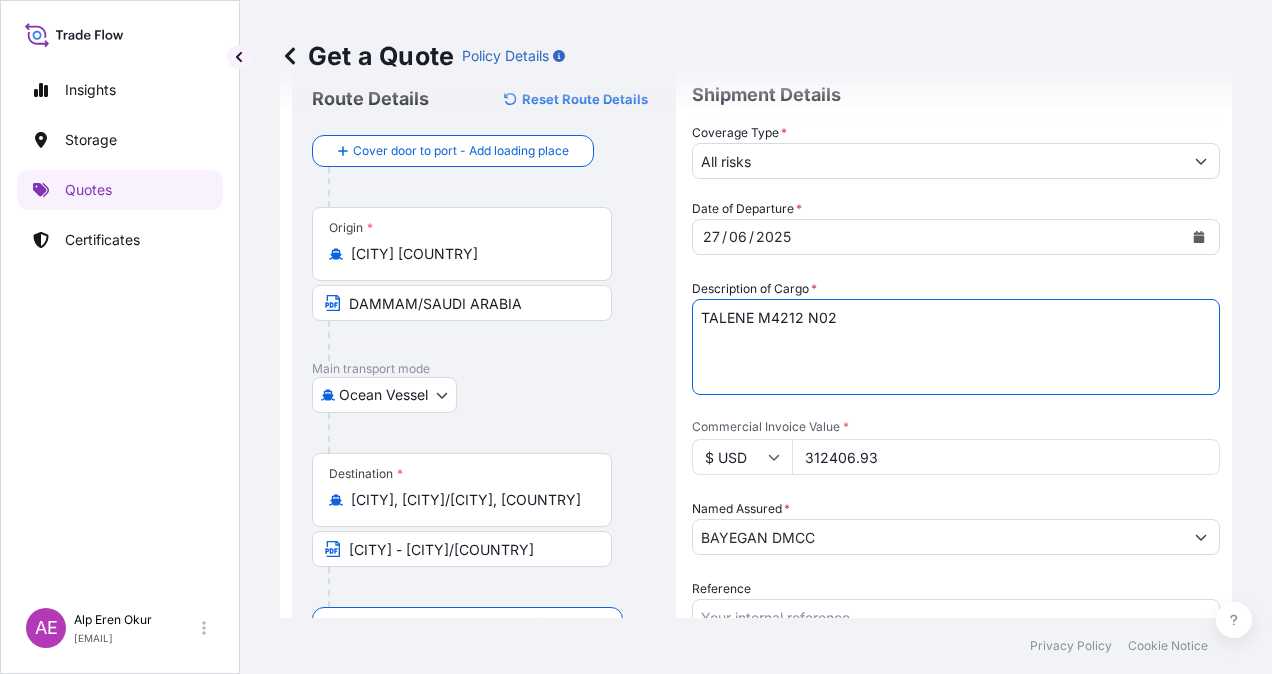 scroll, scrollTop: 200, scrollLeft: 0, axis: vertical 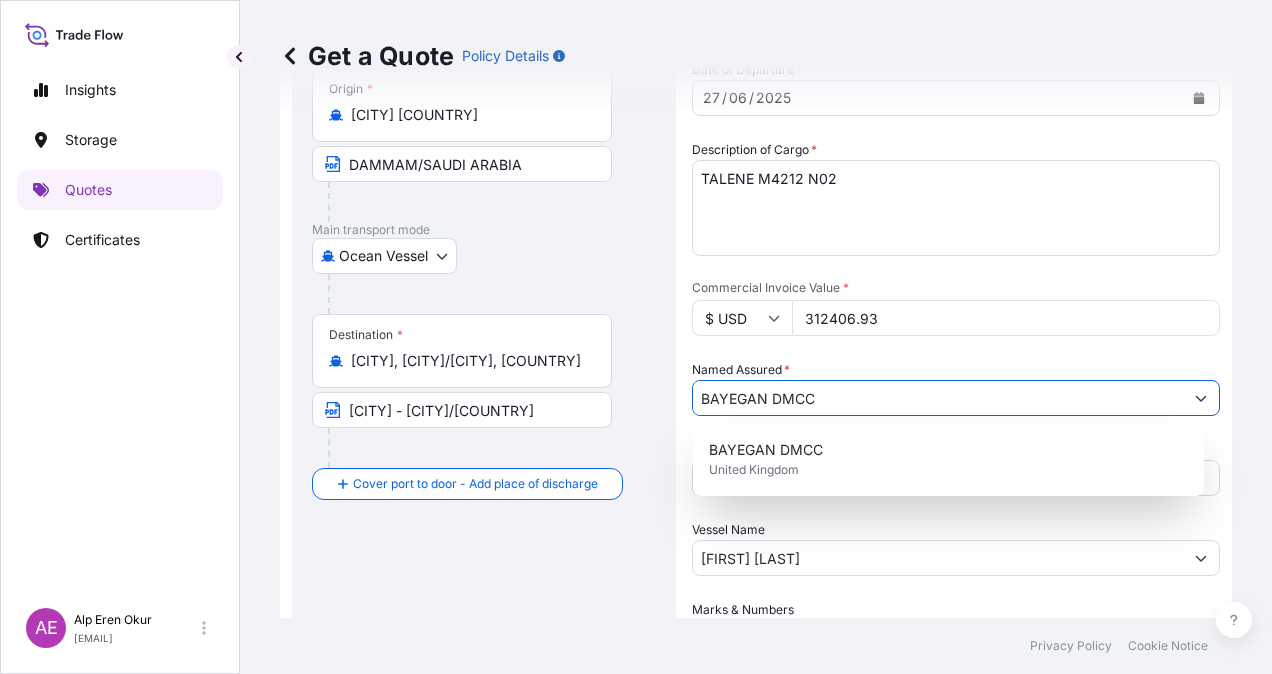 click on "BAYEGAN DMCC" at bounding box center (938, 398) 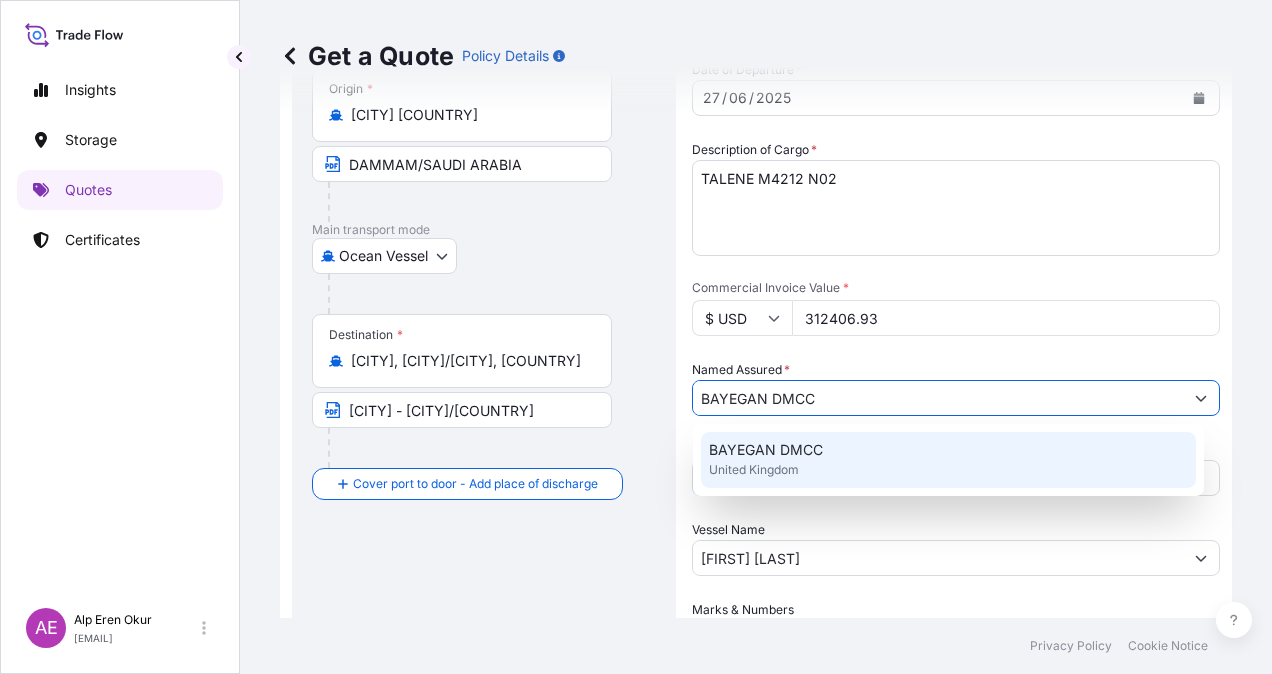 click on "BAYEGAN DMCC" at bounding box center [766, 450] 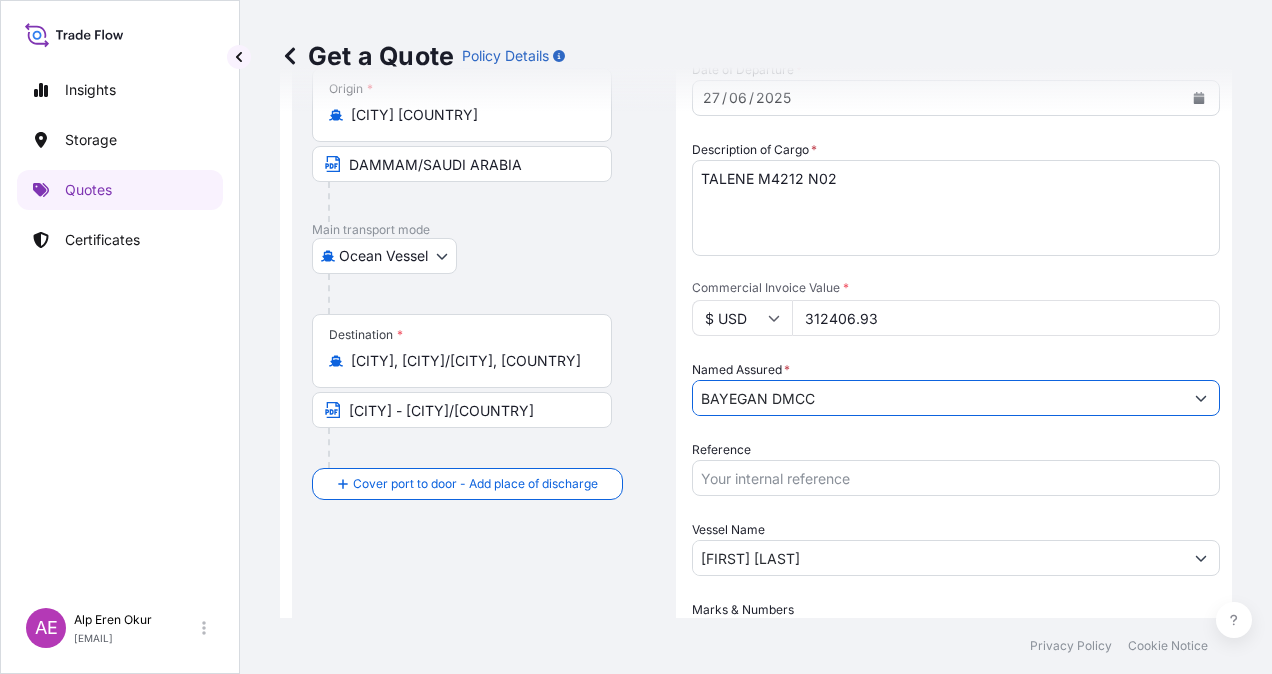 scroll, scrollTop: 398, scrollLeft: 0, axis: vertical 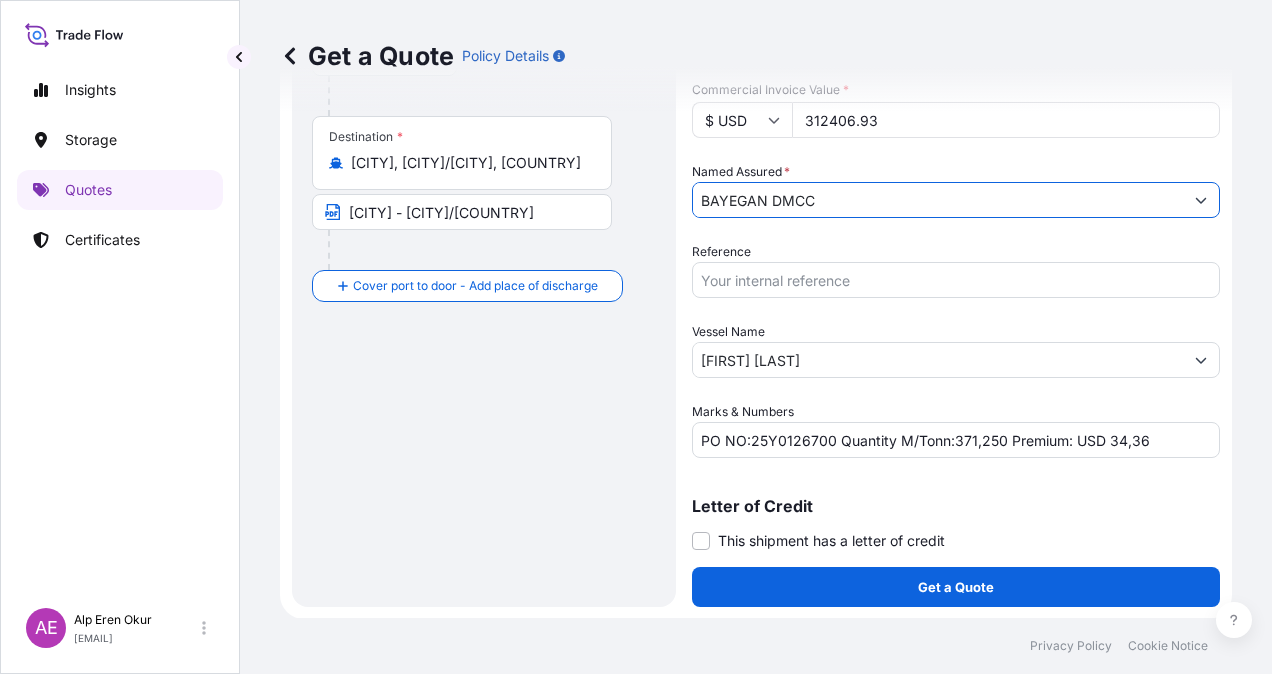 click on "[FIRST] [LAST]" at bounding box center (938, 360) 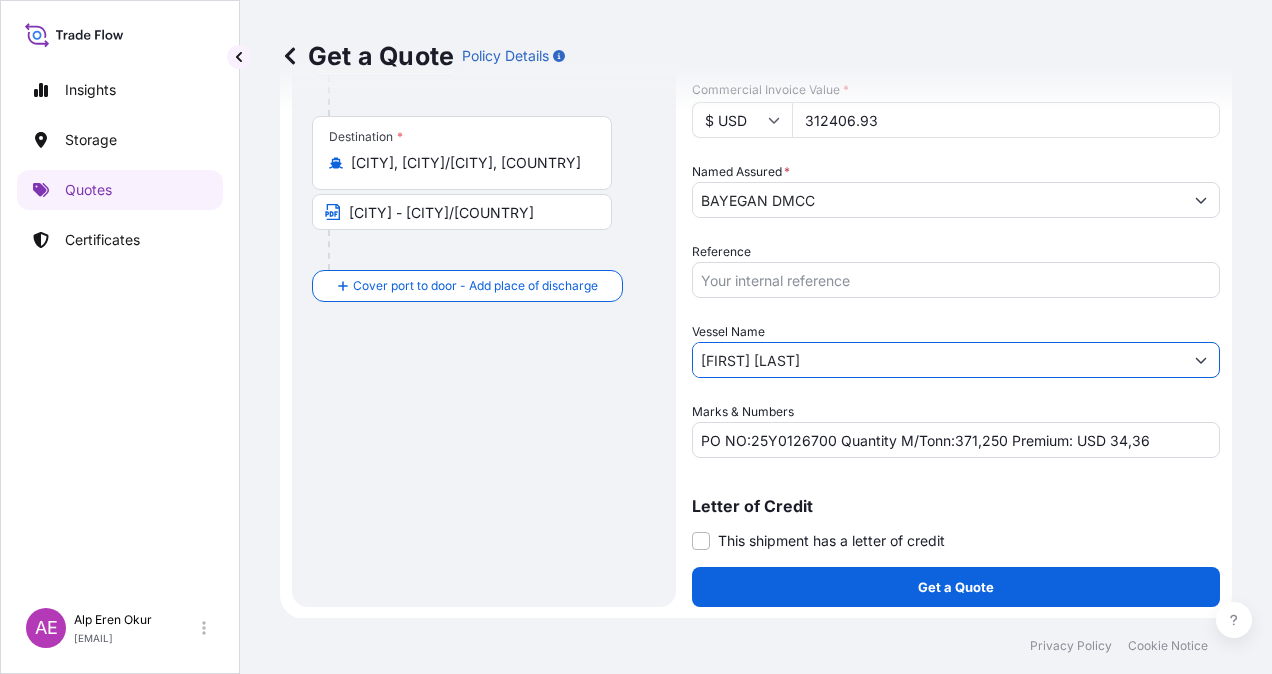 click on "[FIRST] [LAST]" at bounding box center [938, 360] 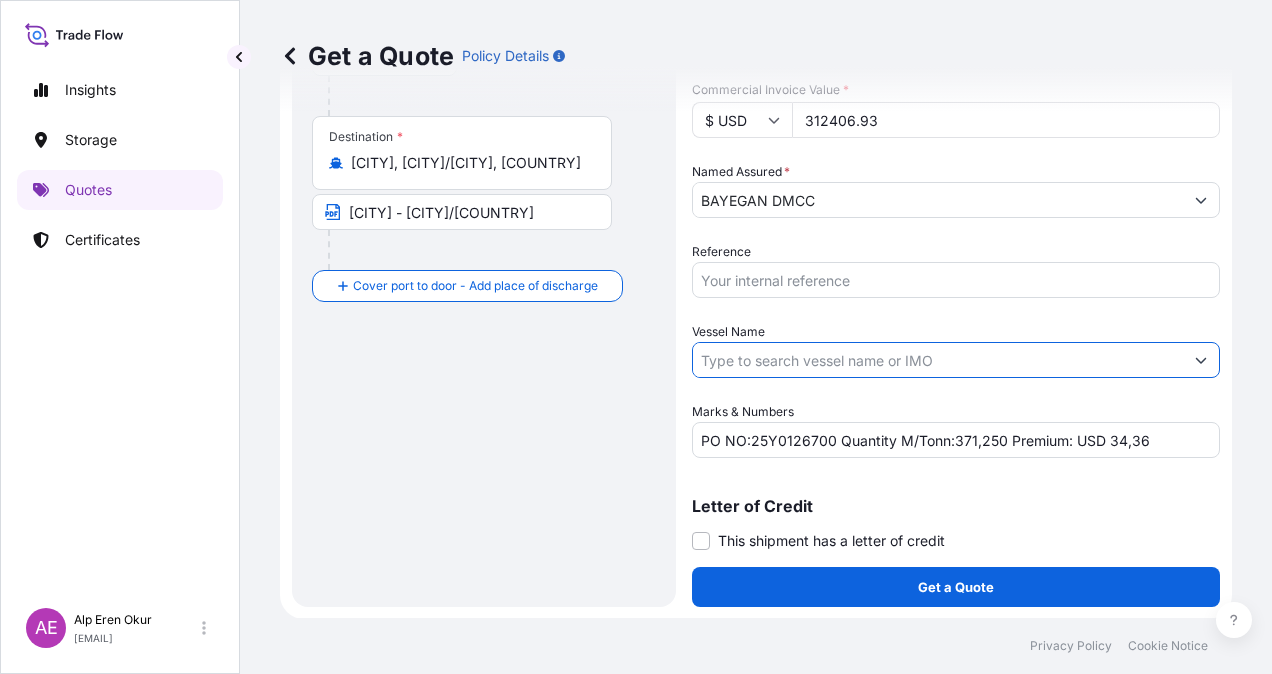 click on "Vessel Name" at bounding box center [938, 360] 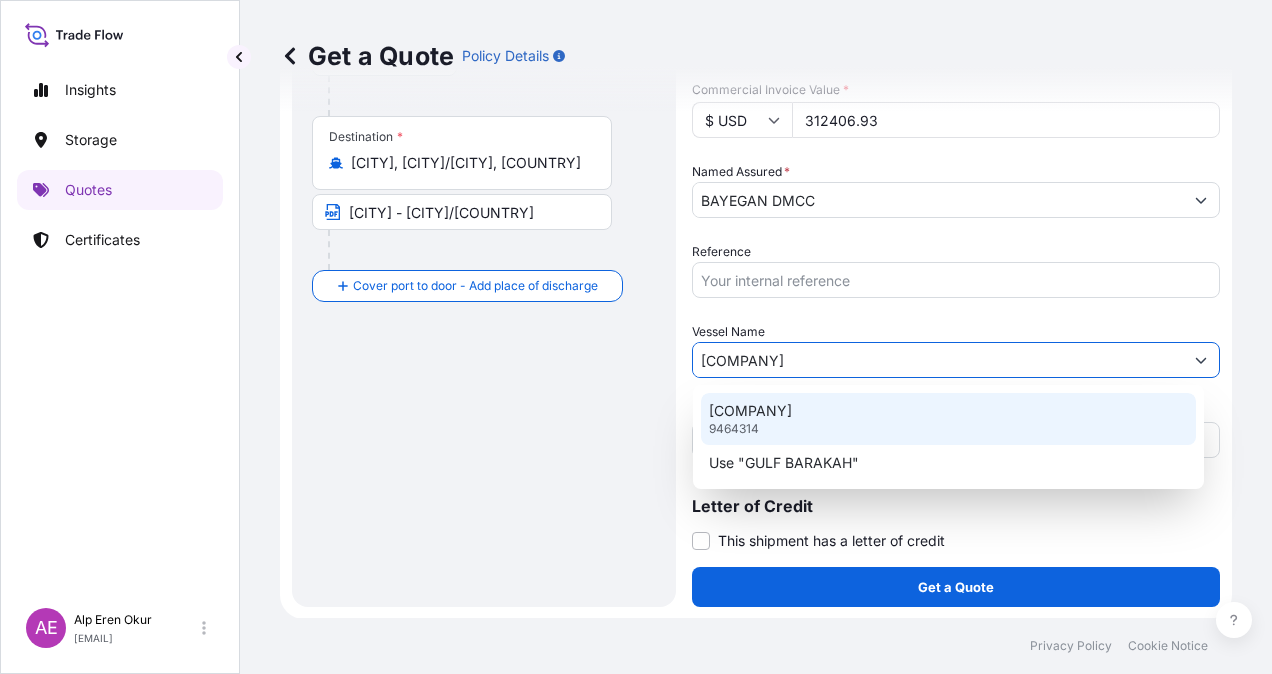 click on "[COMPANY] [NUMBER]" at bounding box center [948, 419] 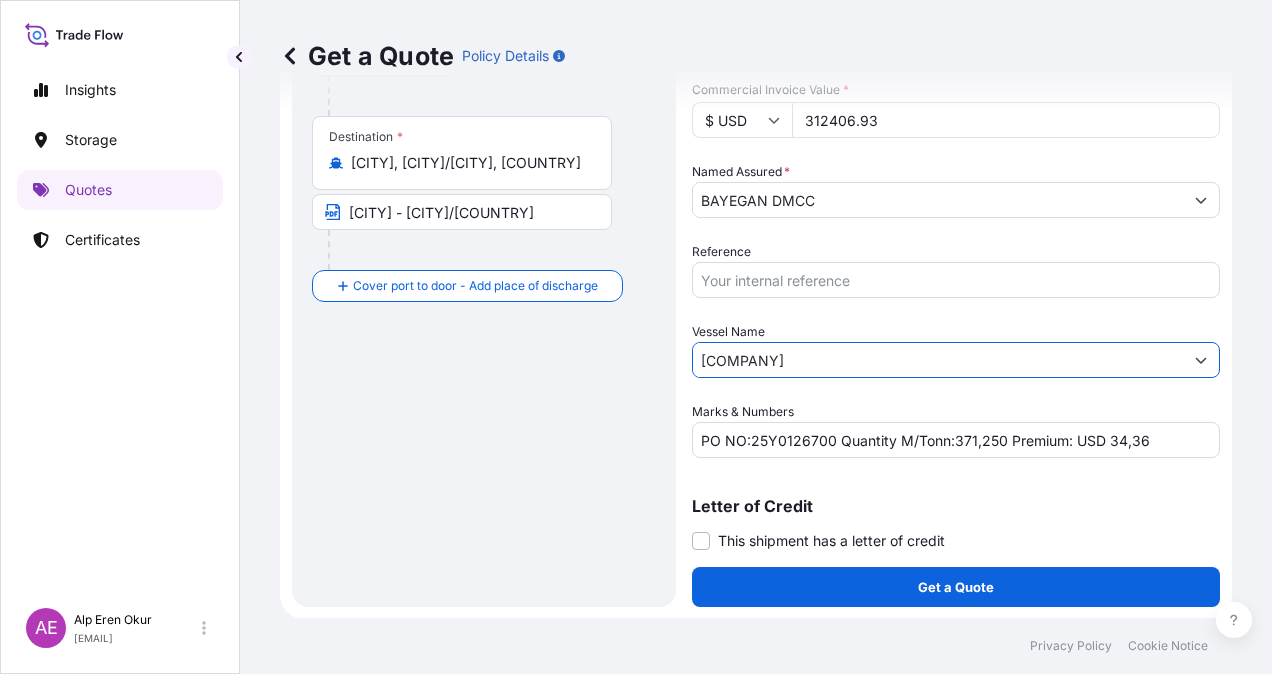 type on "[COMPANY]" 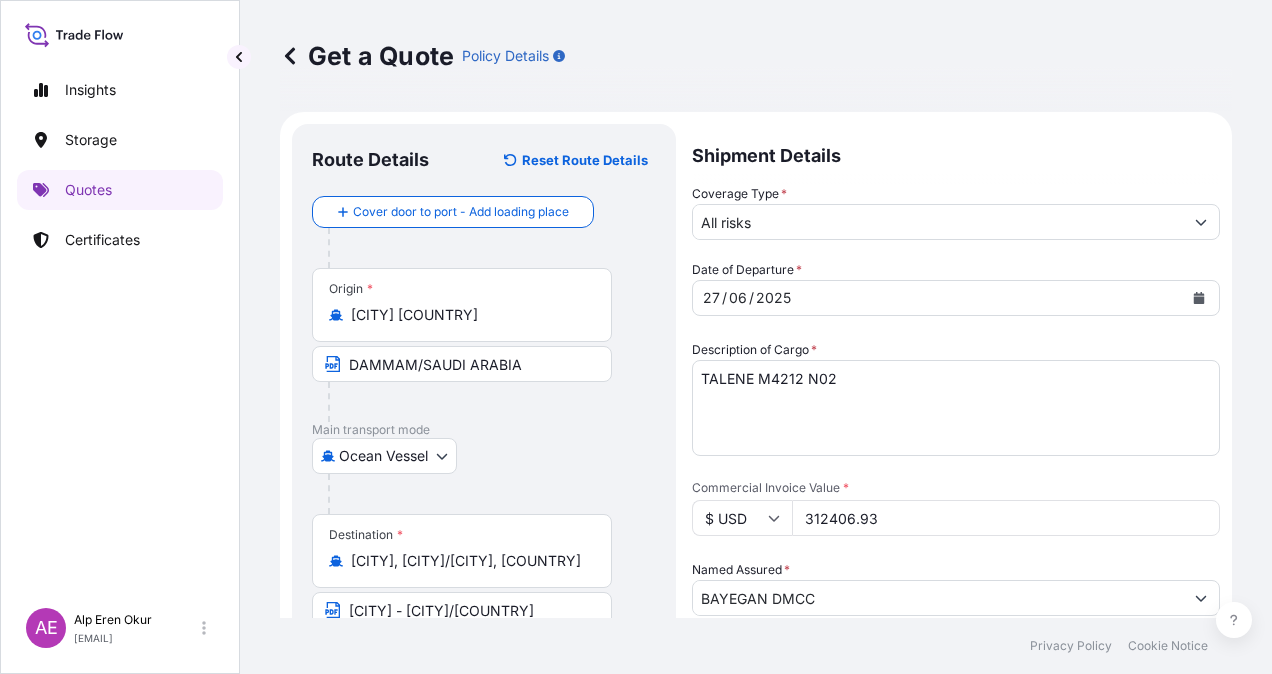 scroll, scrollTop: 398, scrollLeft: 0, axis: vertical 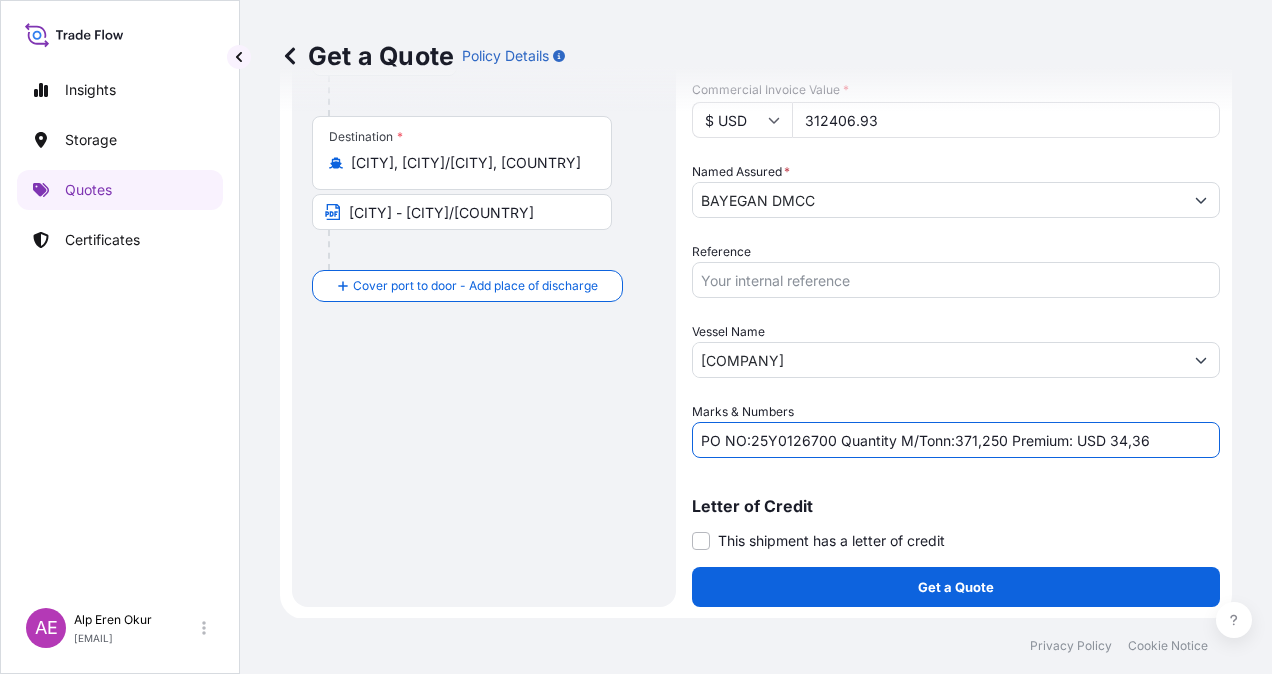 drag, startPoint x: 753, startPoint y: 440, endPoint x: 832, endPoint y: 439, distance: 79.00633 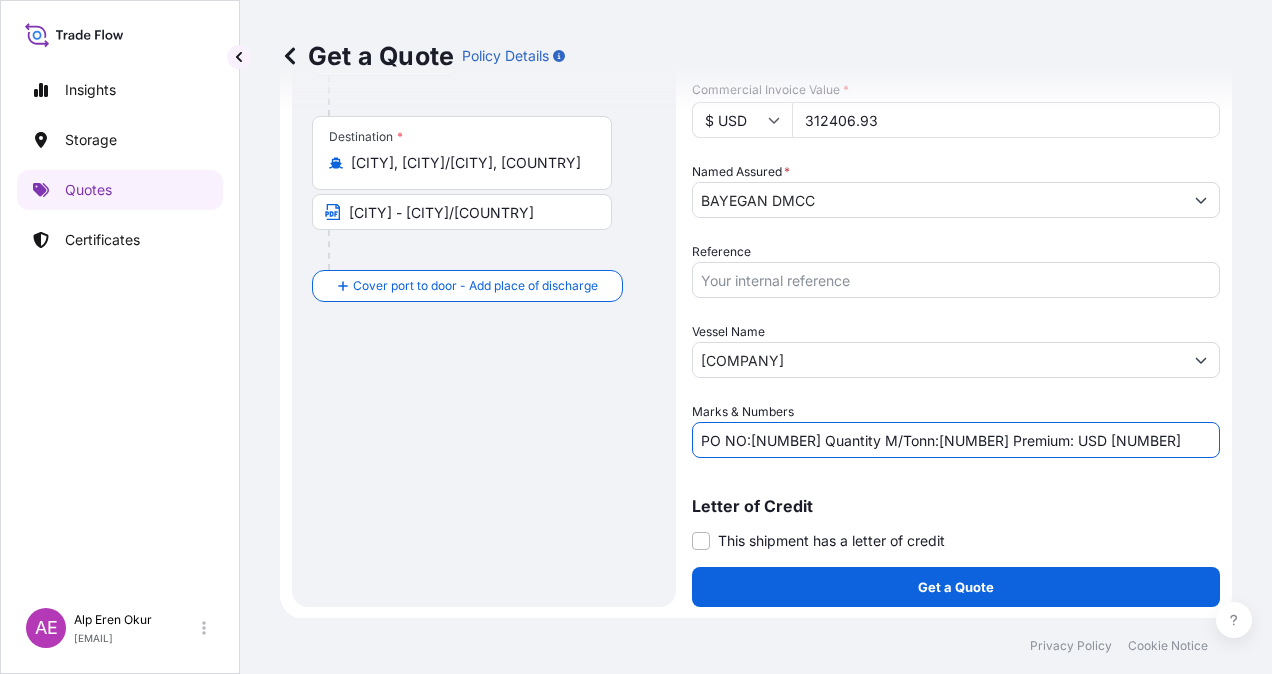 drag, startPoint x: 751, startPoint y: 439, endPoint x: 834, endPoint y: 442, distance: 83.0542 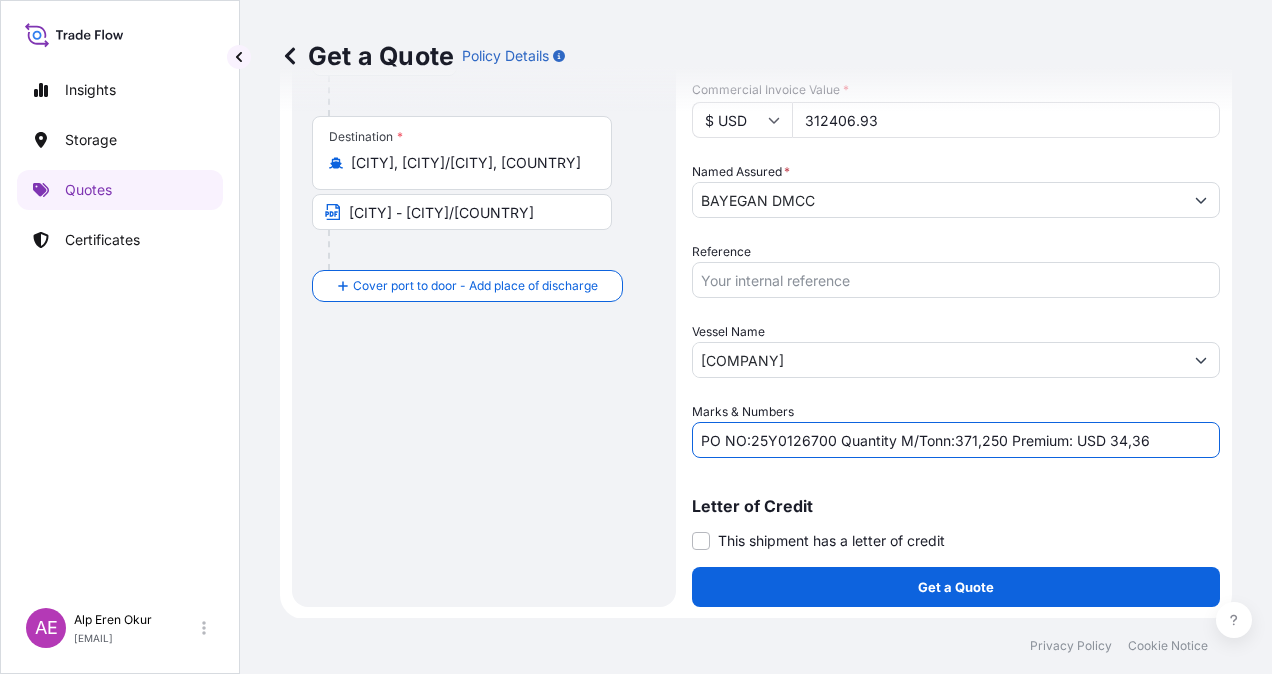 type on "PO NO:25Y0126700 Quantity M/Tonn:371,250 Premium: USD 34,36" 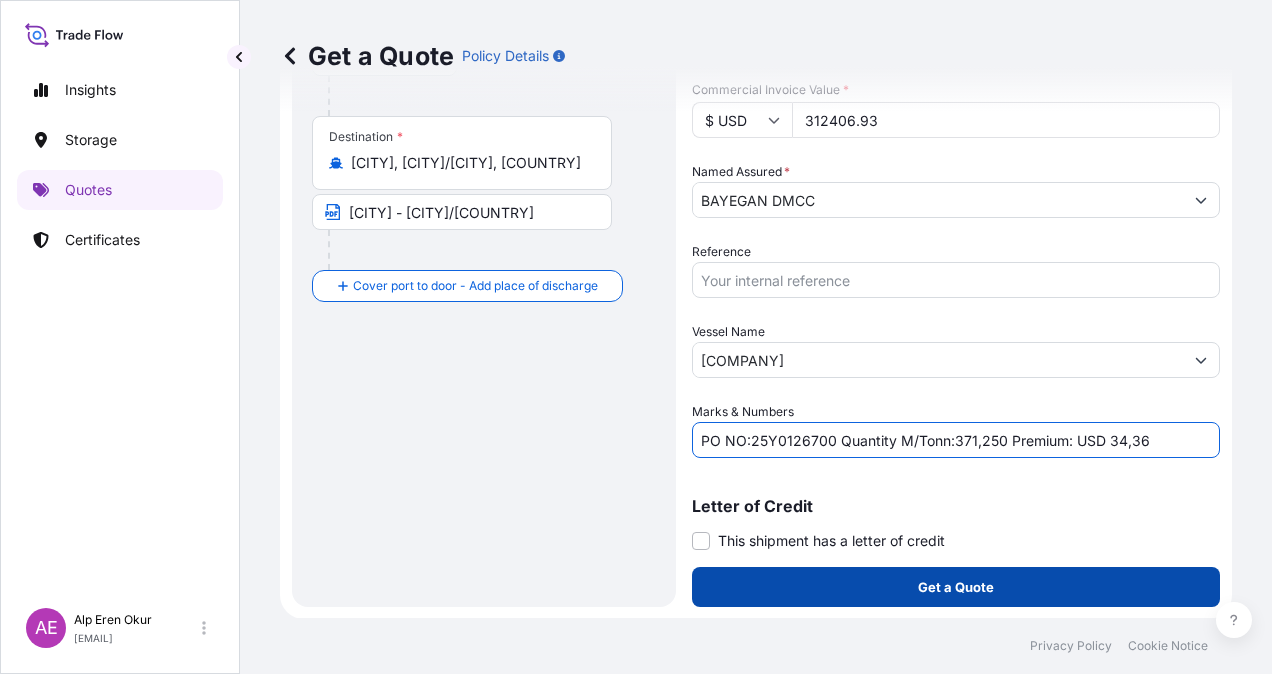 click on "Get a Quote" at bounding box center (956, 587) 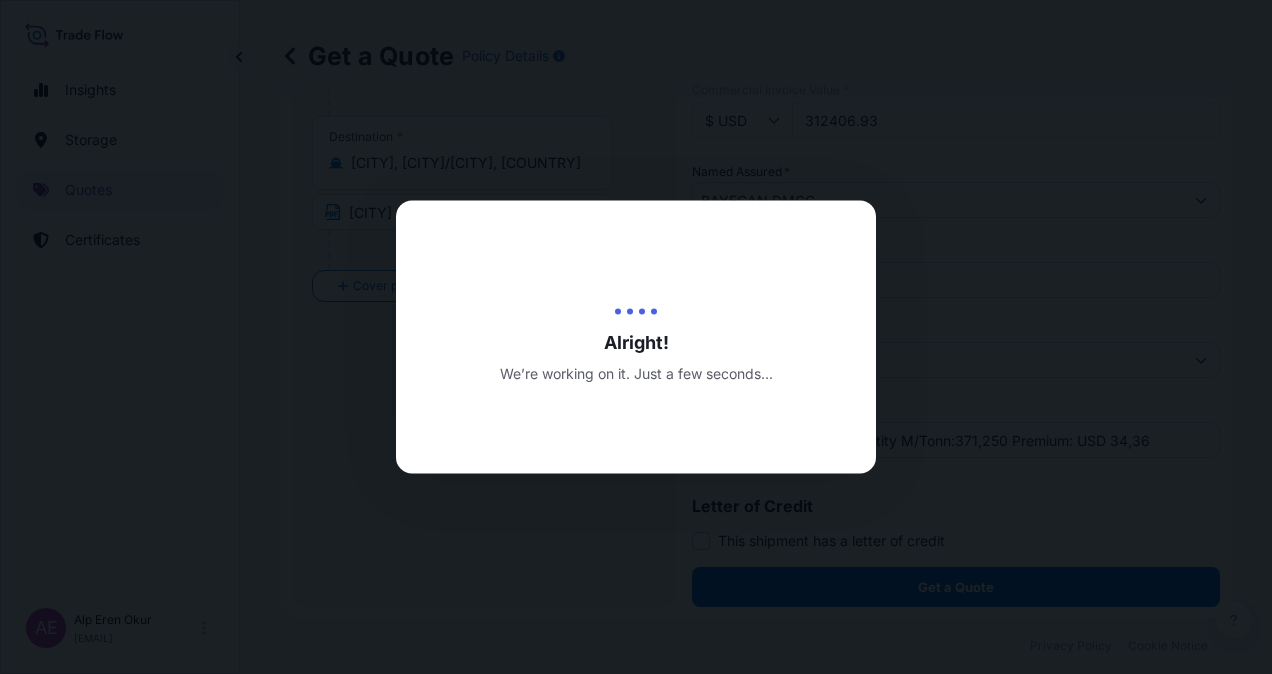 scroll, scrollTop: 0, scrollLeft: 0, axis: both 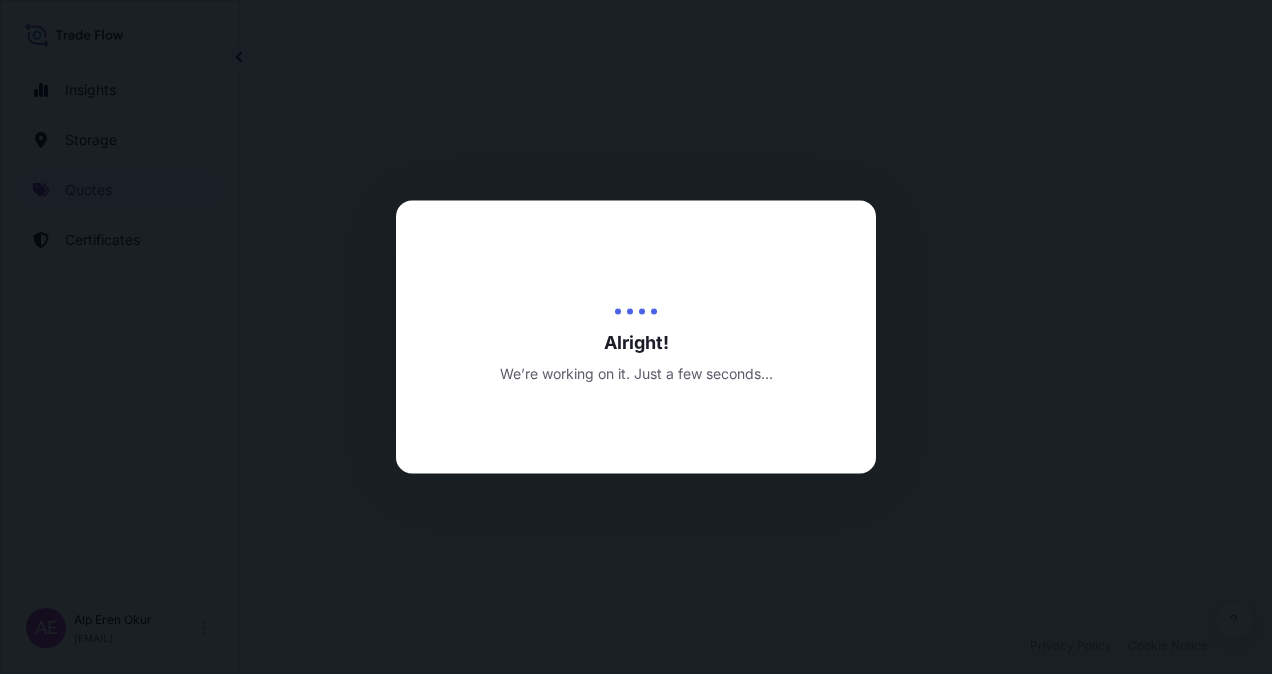 select on "Ocean Vessel" 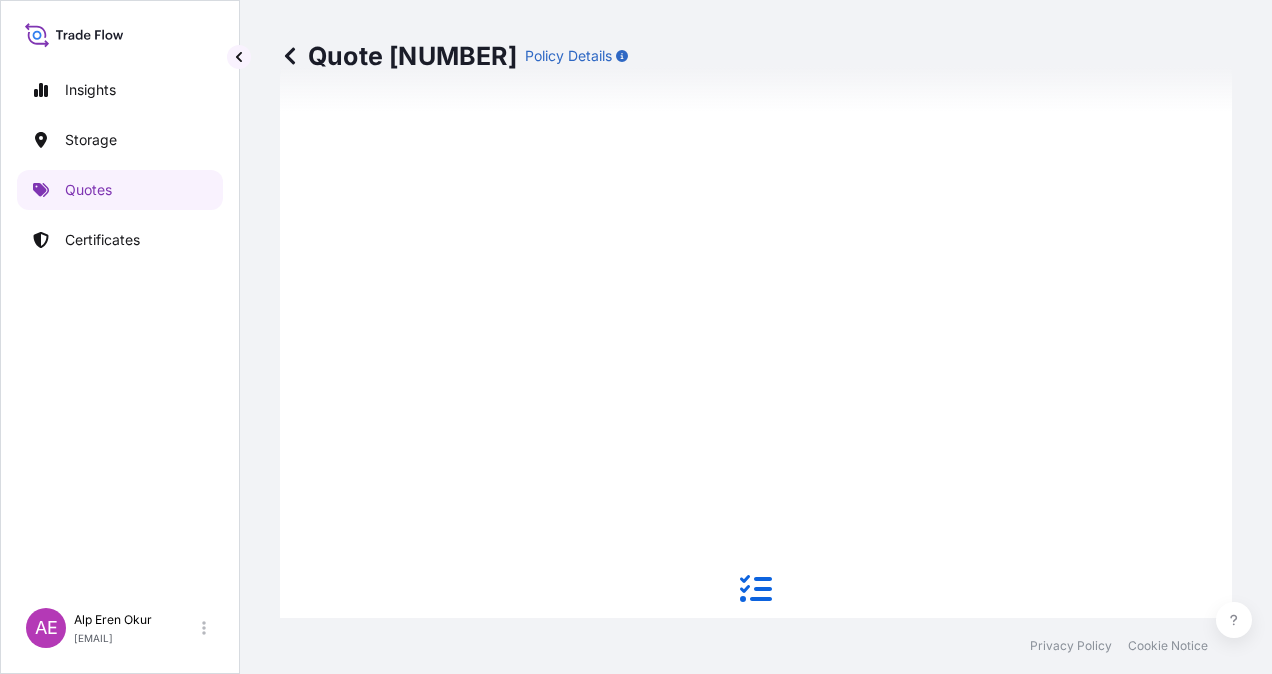 scroll, scrollTop: 1679, scrollLeft: 0, axis: vertical 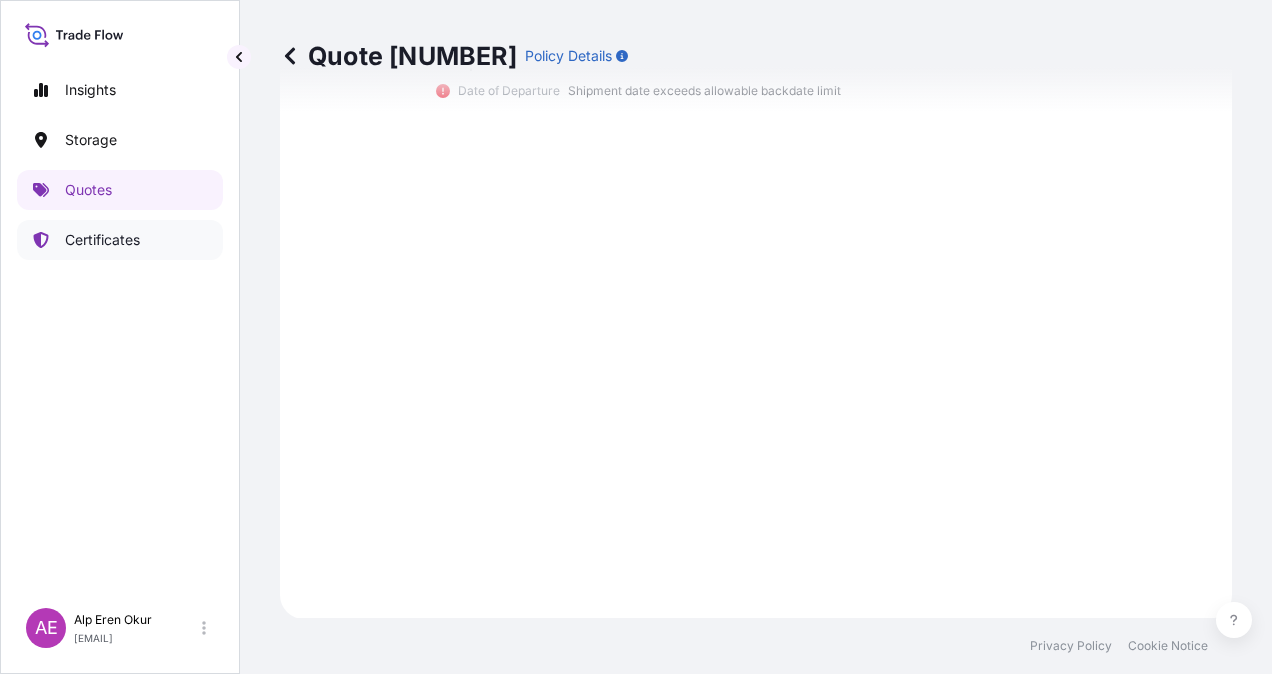 click on "Certificates" at bounding box center (120, 240) 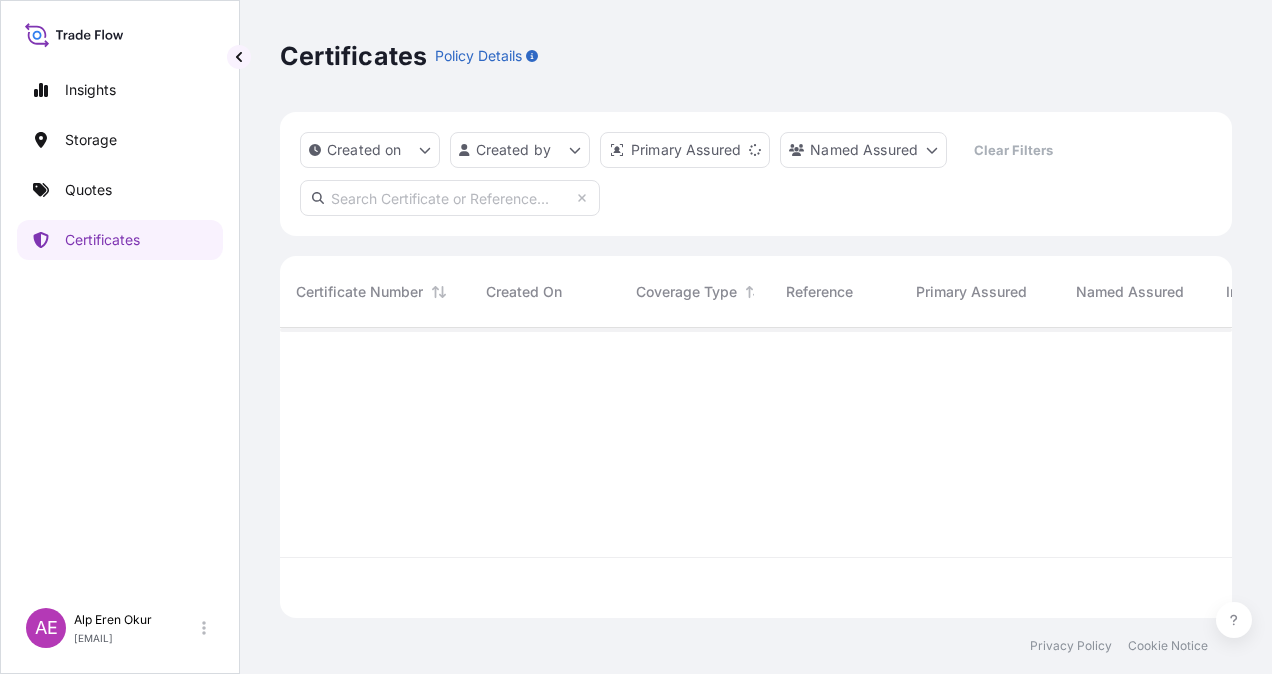 scroll, scrollTop: 16, scrollLeft: 16, axis: both 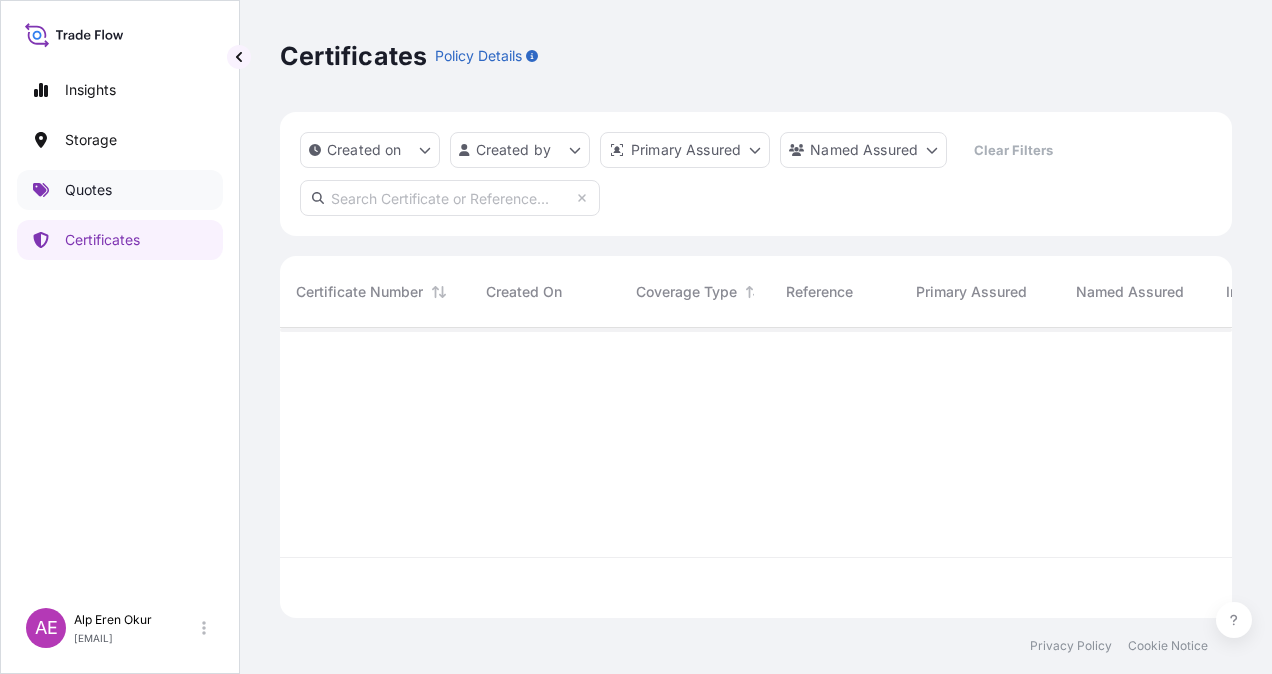 click on "Quotes" at bounding box center (120, 190) 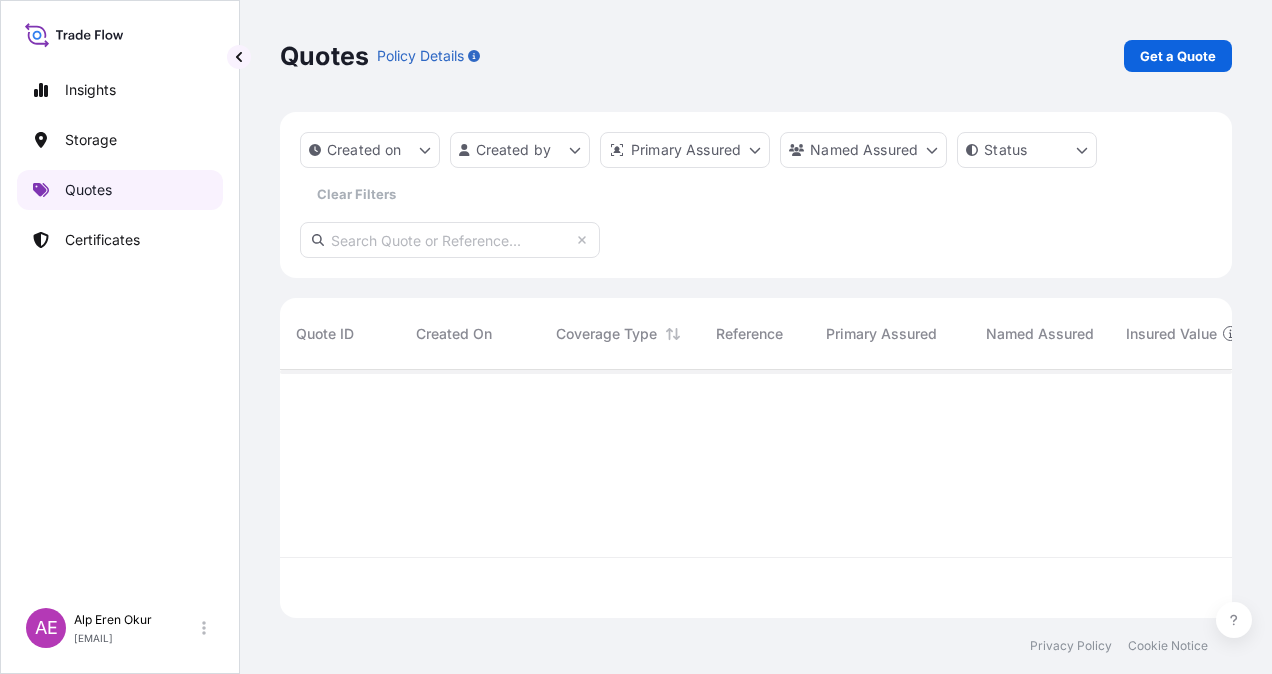 scroll, scrollTop: 16, scrollLeft: 16, axis: both 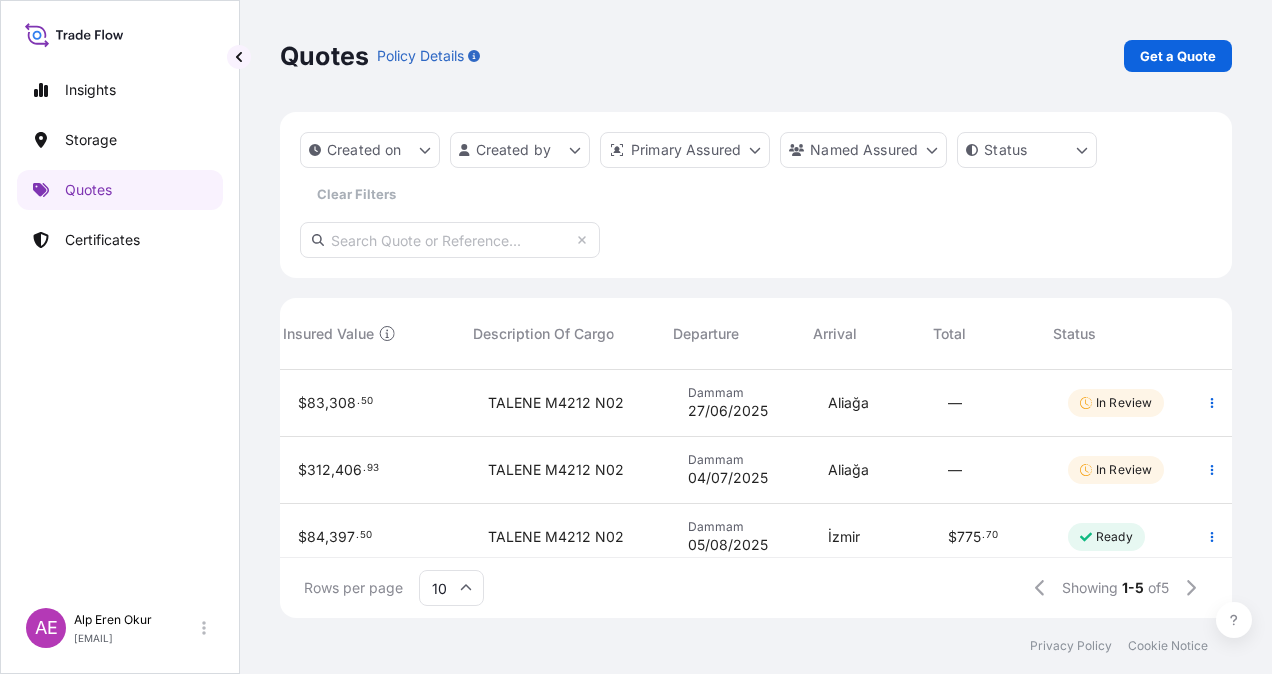 click on "27/06/2025" at bounding box center [728, 411] 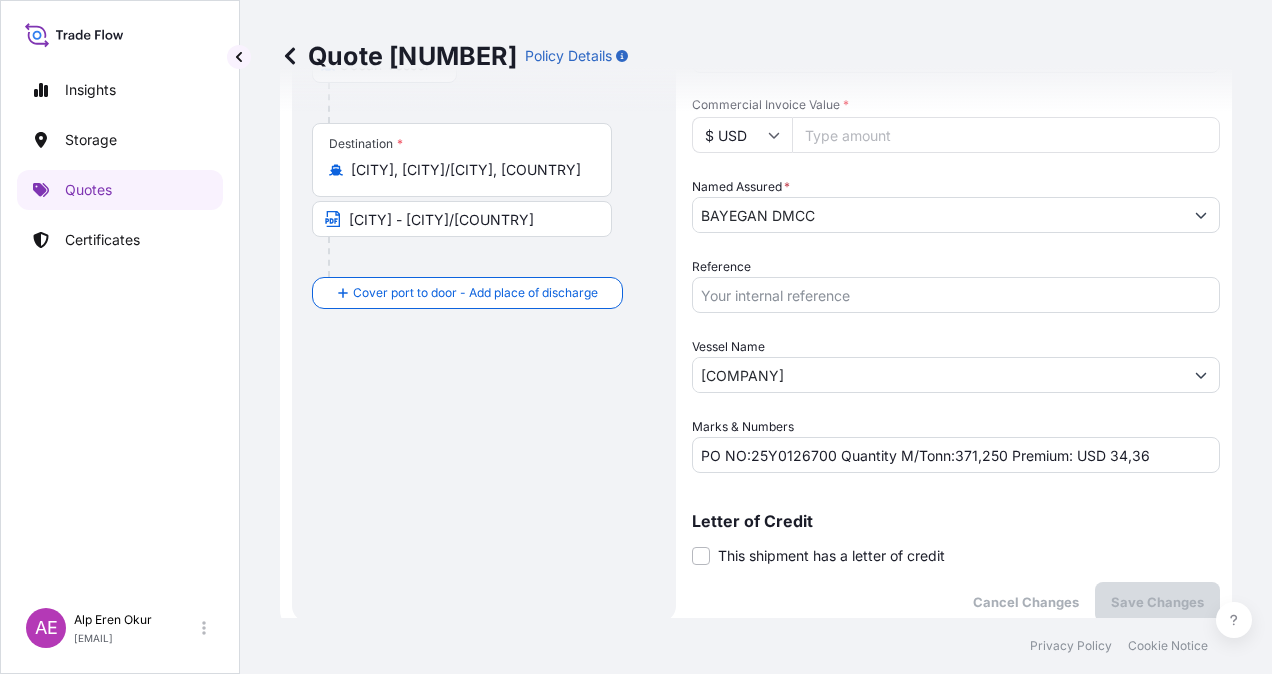 scroll, scrollTop: 500, scrollLeft: 0, axis: vertical 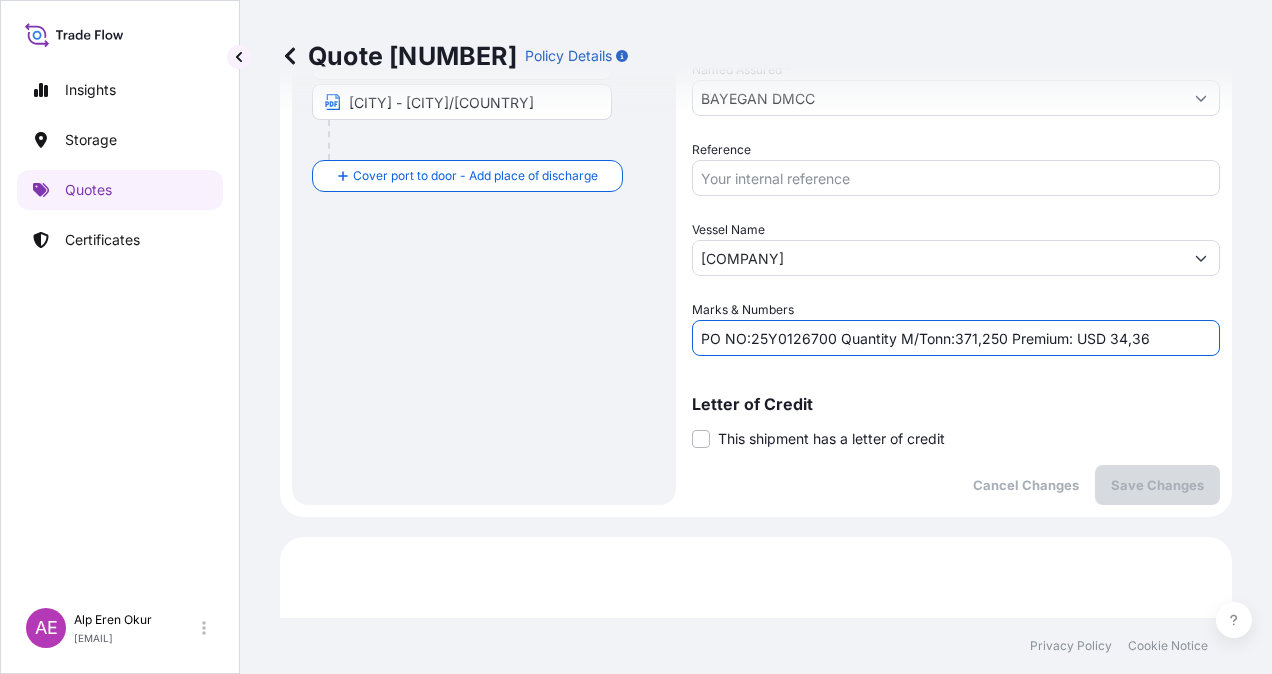 drag, startPoint x: 748, startPoint y: 336, endPoint x: 833, endPoint y: 344, distance: 85.37564 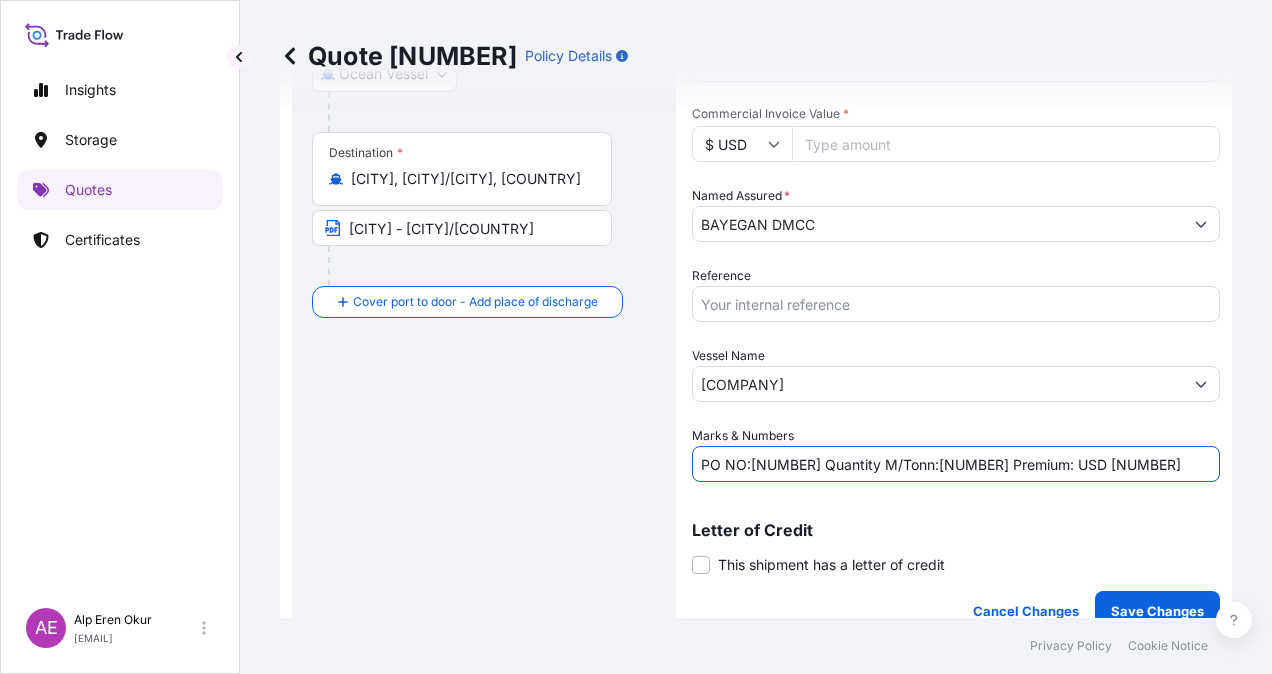 scroll, scrollTop: 400, scrollLeft: 0, axis: vertical 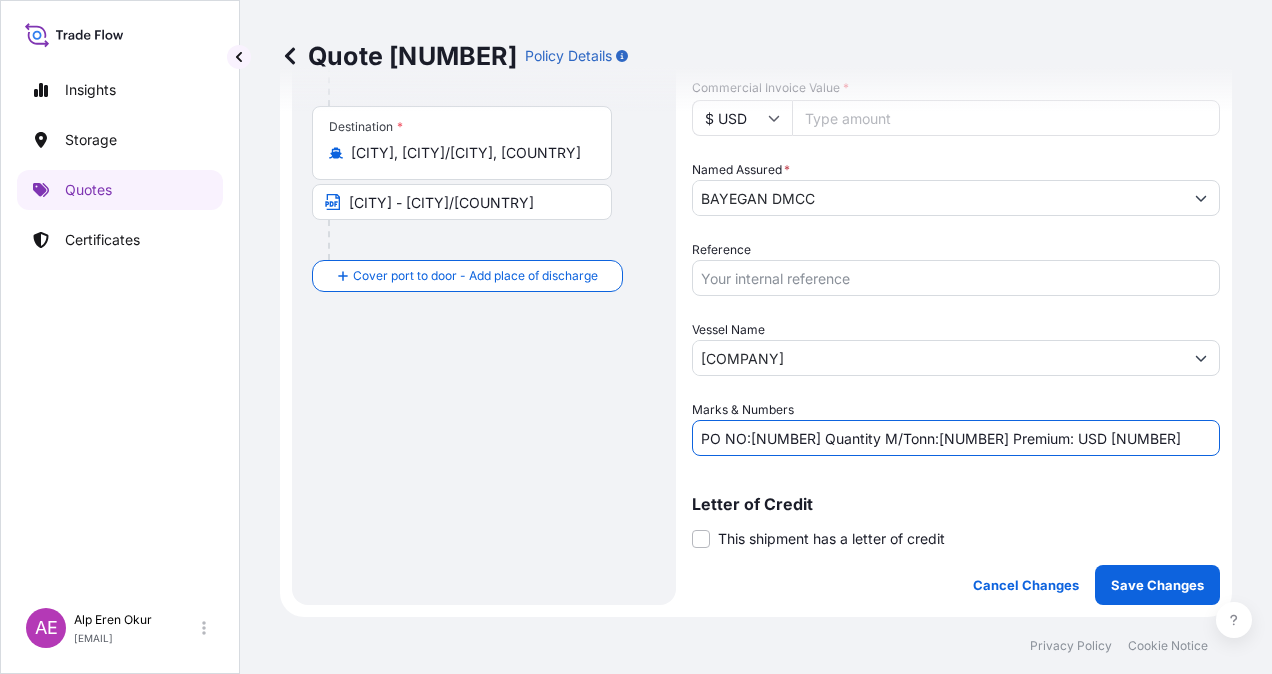 drag, startPoint x: 953, startPoint y: 434, endPoint x: 1001, endPoint y: 438, distance: 48.166378 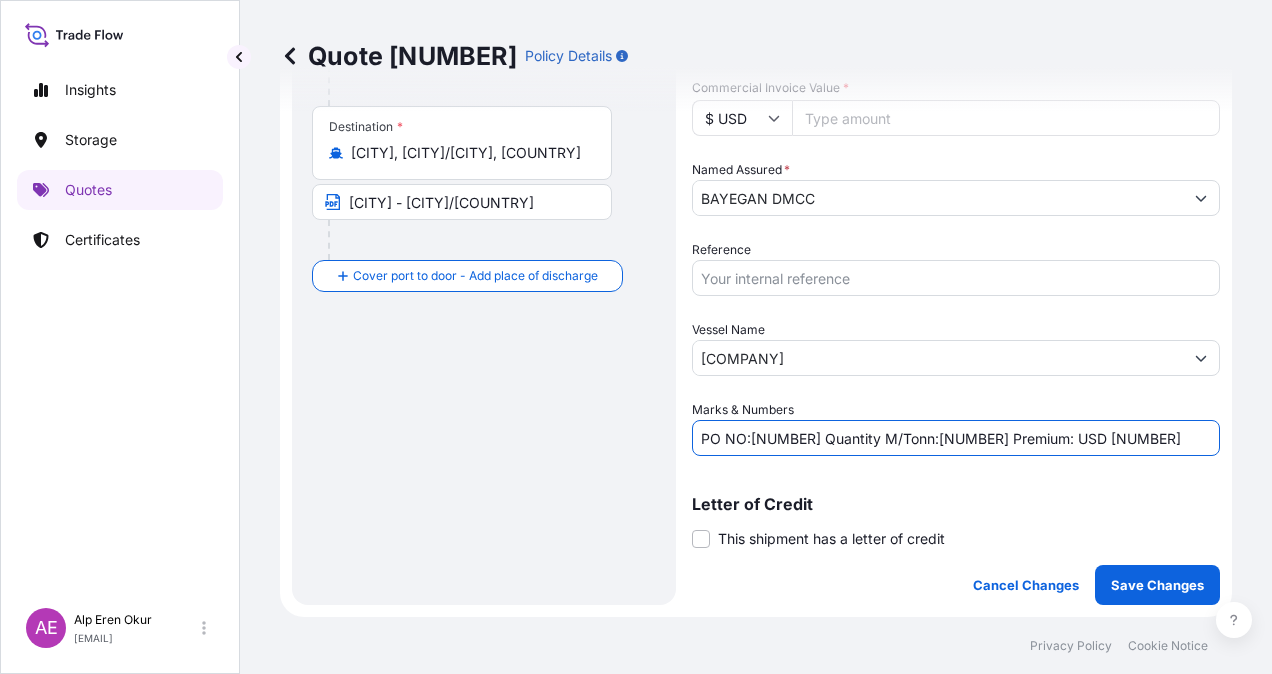 click on "PO NO:[NUMBER] Quantity M/Tonn:[NUMBER] Premium: USD [NUMBER]" at bounding box center [956, 438] 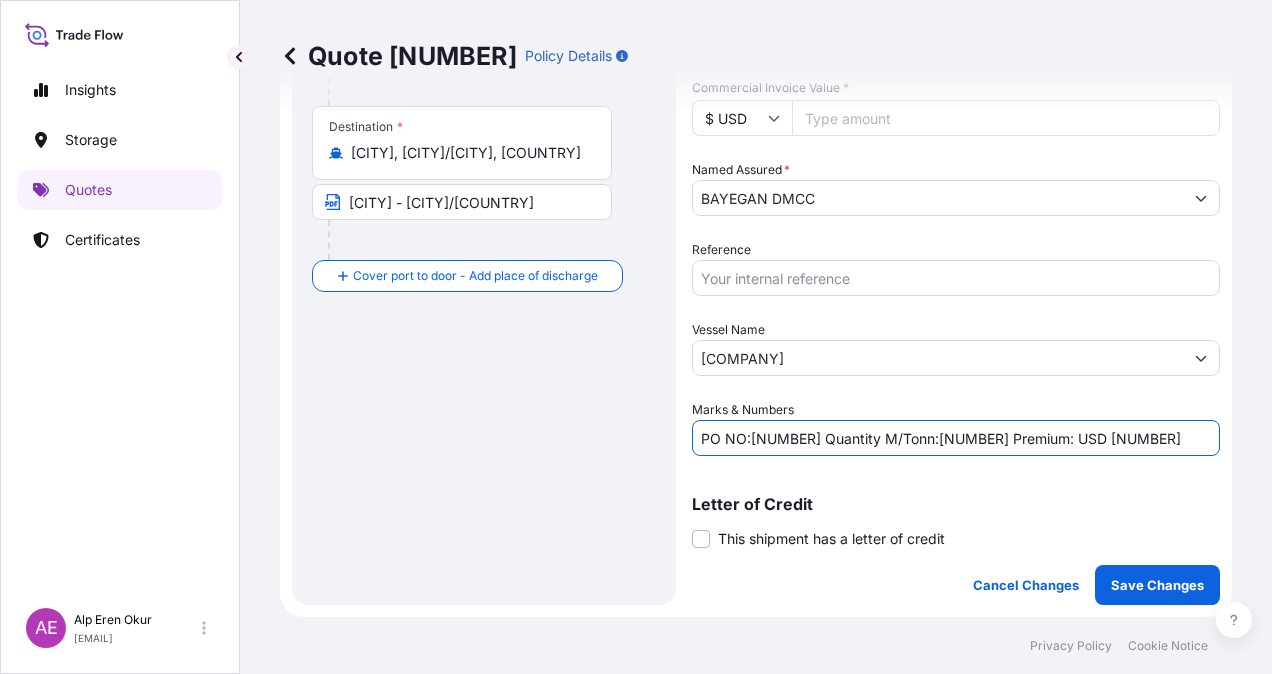 drag, startPoint x: 1101, startPoint y: 434, endPoint x: 1168, endPoint y: 437, distance: 67.06713 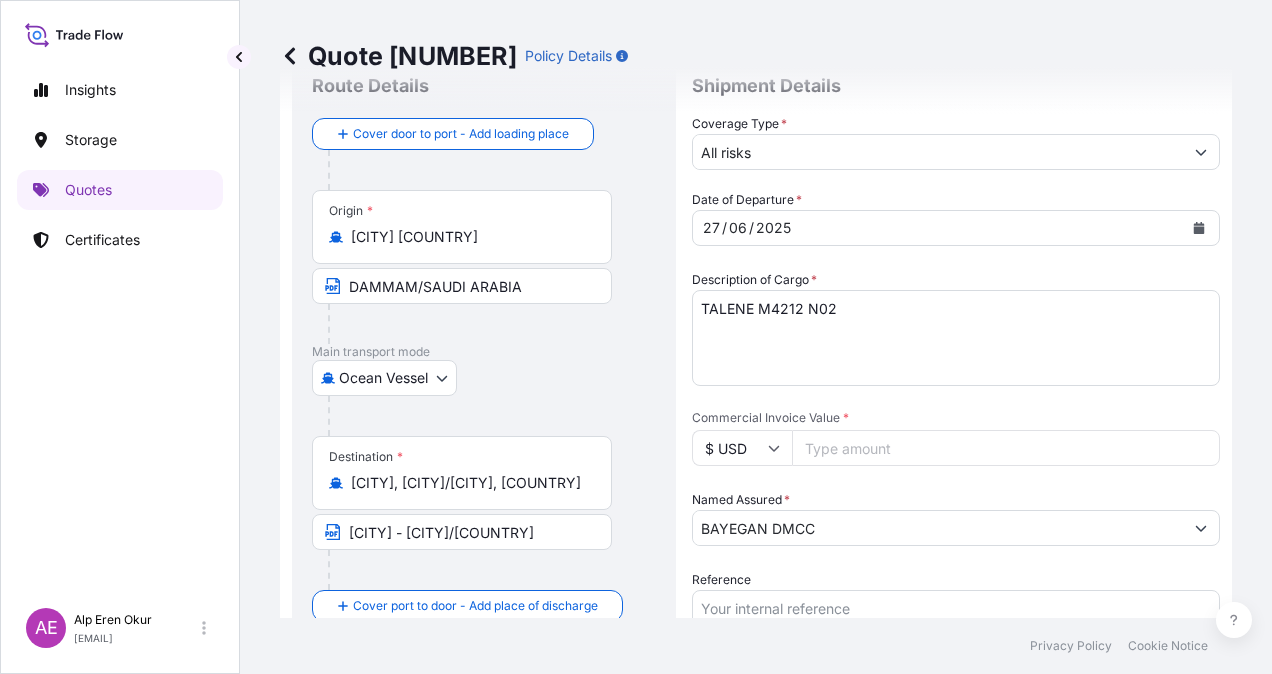 scroll, scrollTop: 100, scrollLeft: 0, axis: vertical 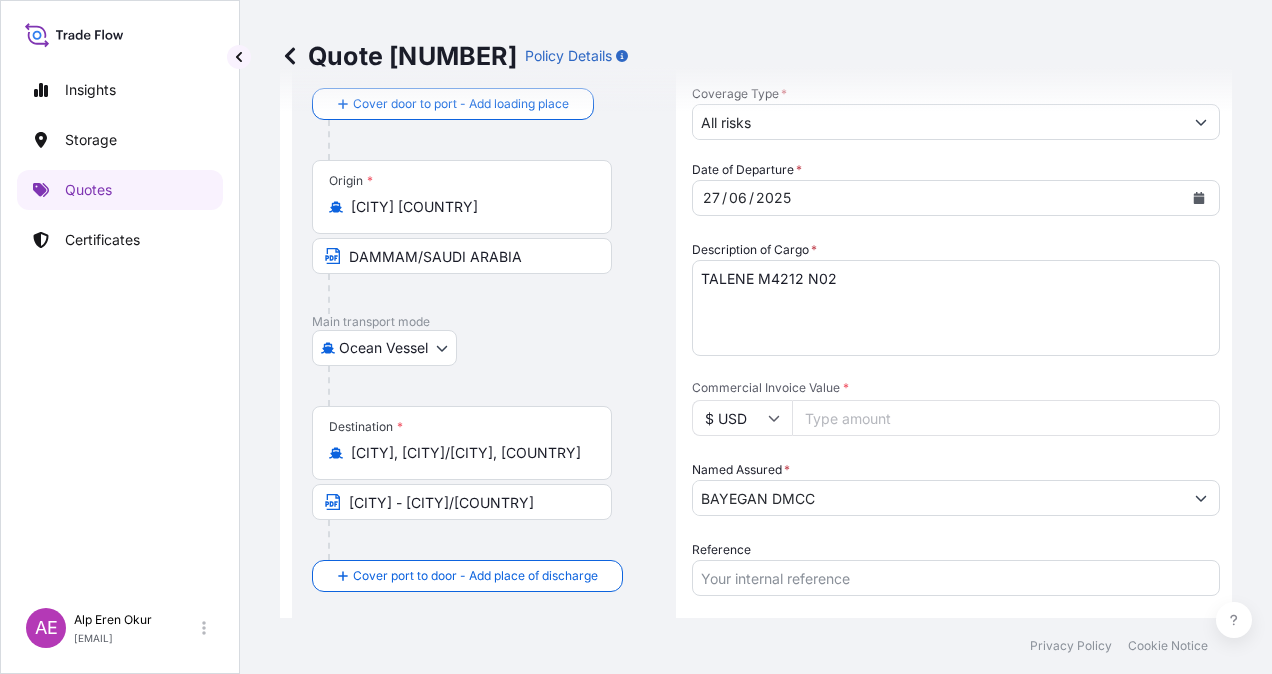 type on "PO NO:[NUMBER] Quantity M/Tonn:[NUMBER] Premium: USD[NUMBER]" 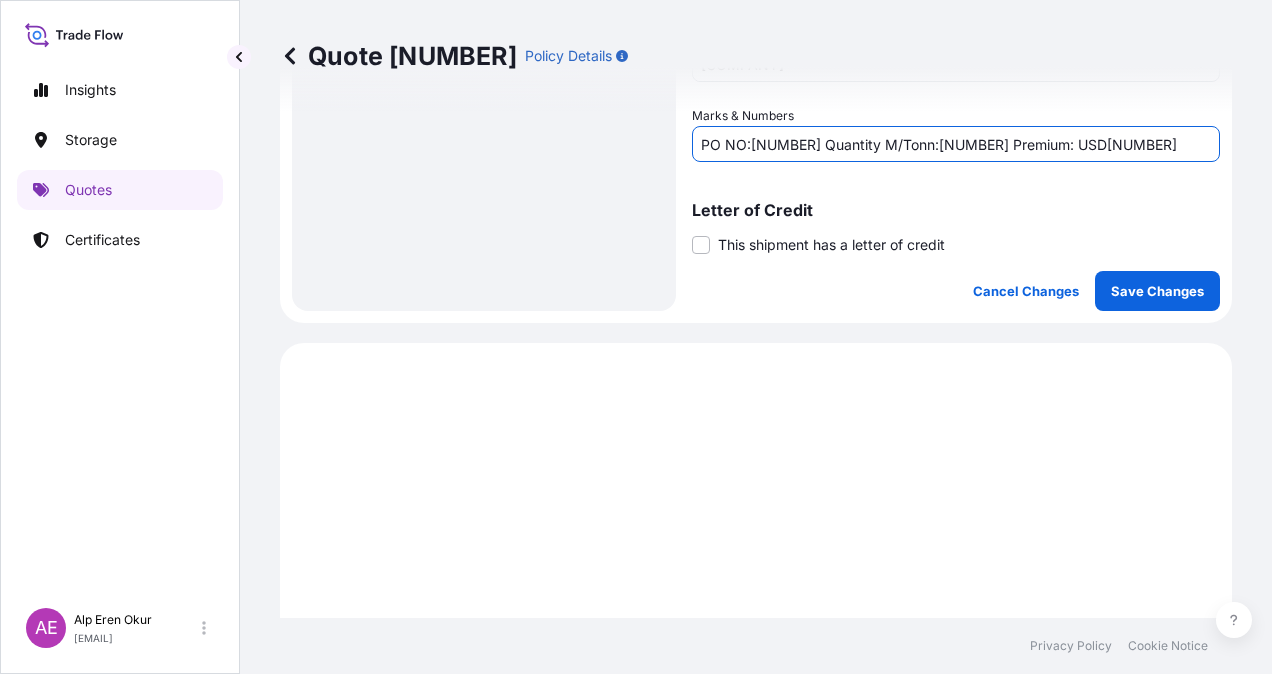 scroll, scrollTop: 700, scrollLeft: 0, axis: vertical 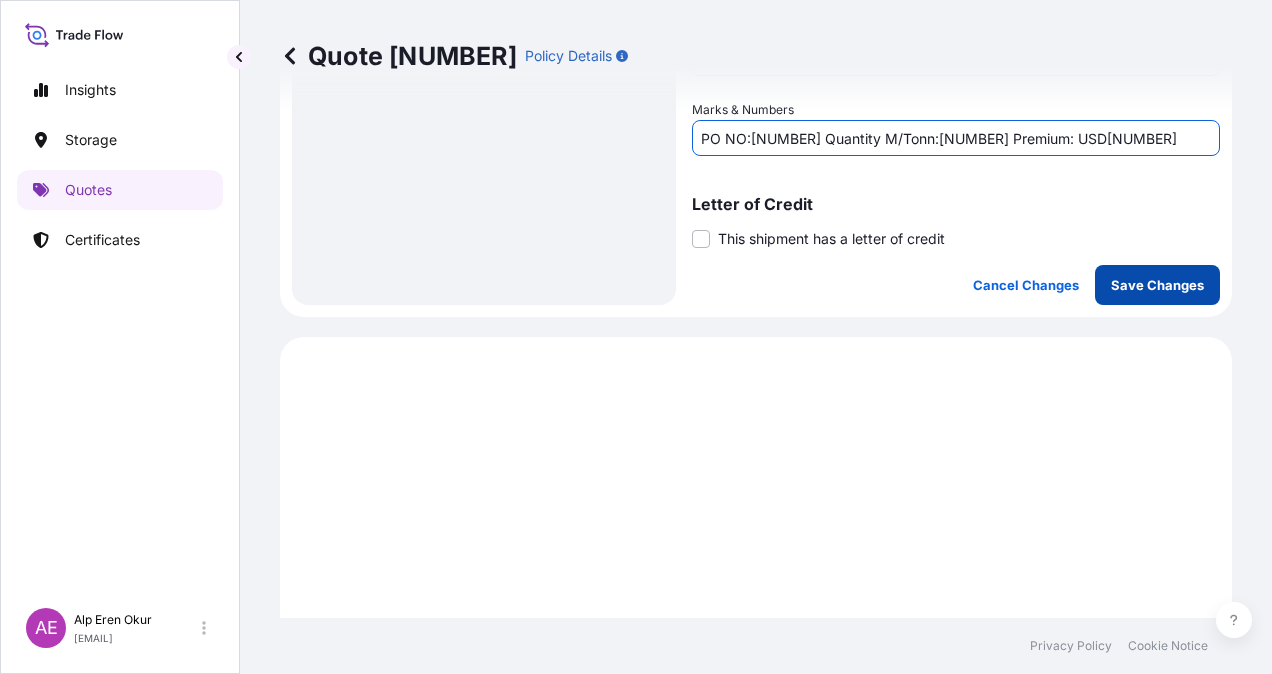 click on "Save Changes" at bounding box center [1157, 285] 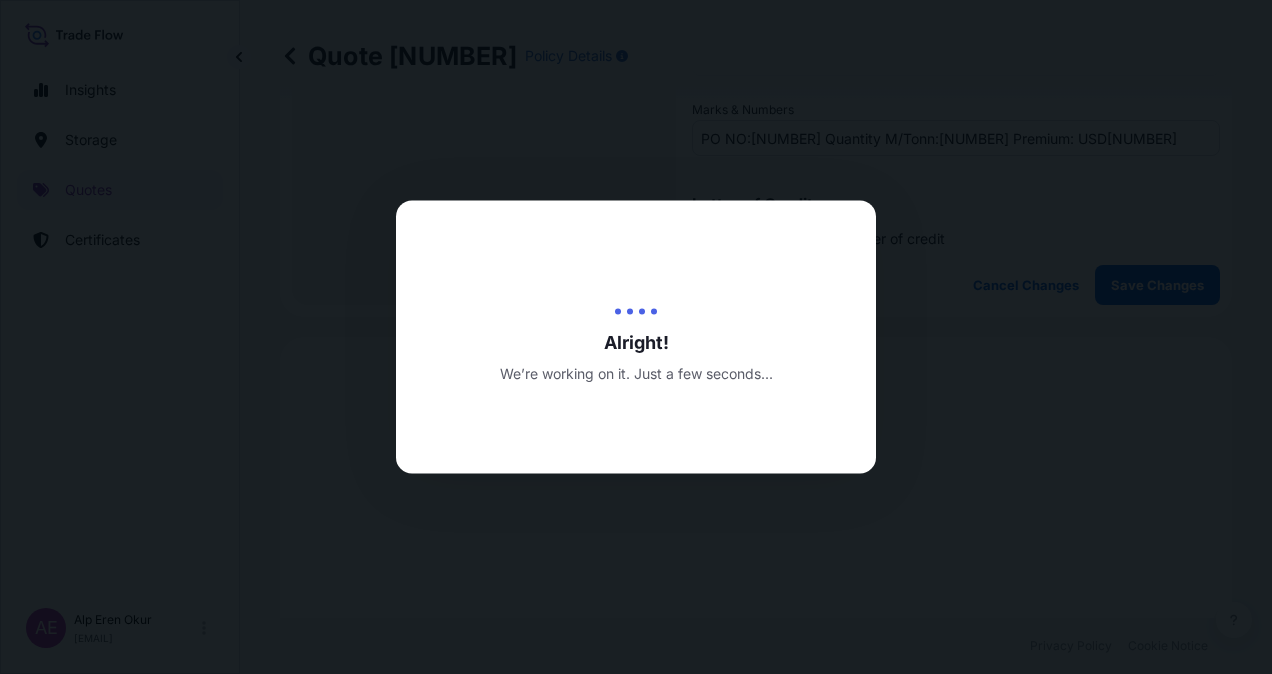 type on "05/08/2025" 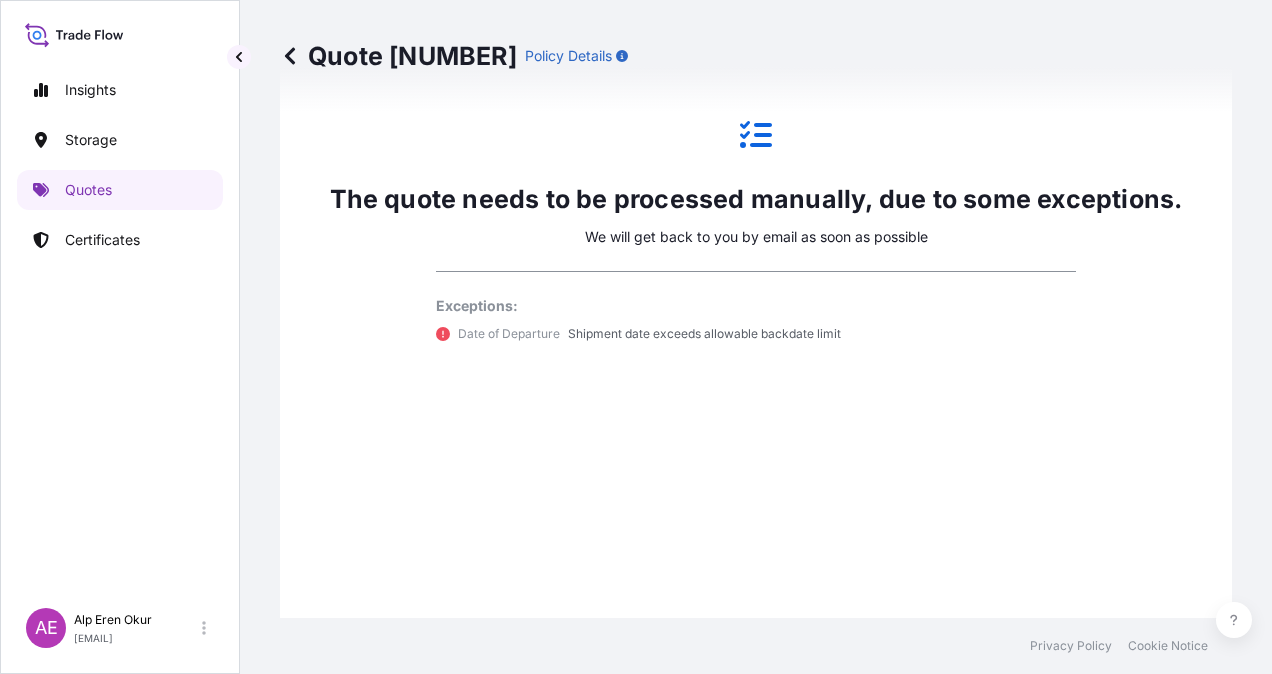 select on "Ocean Vessel" 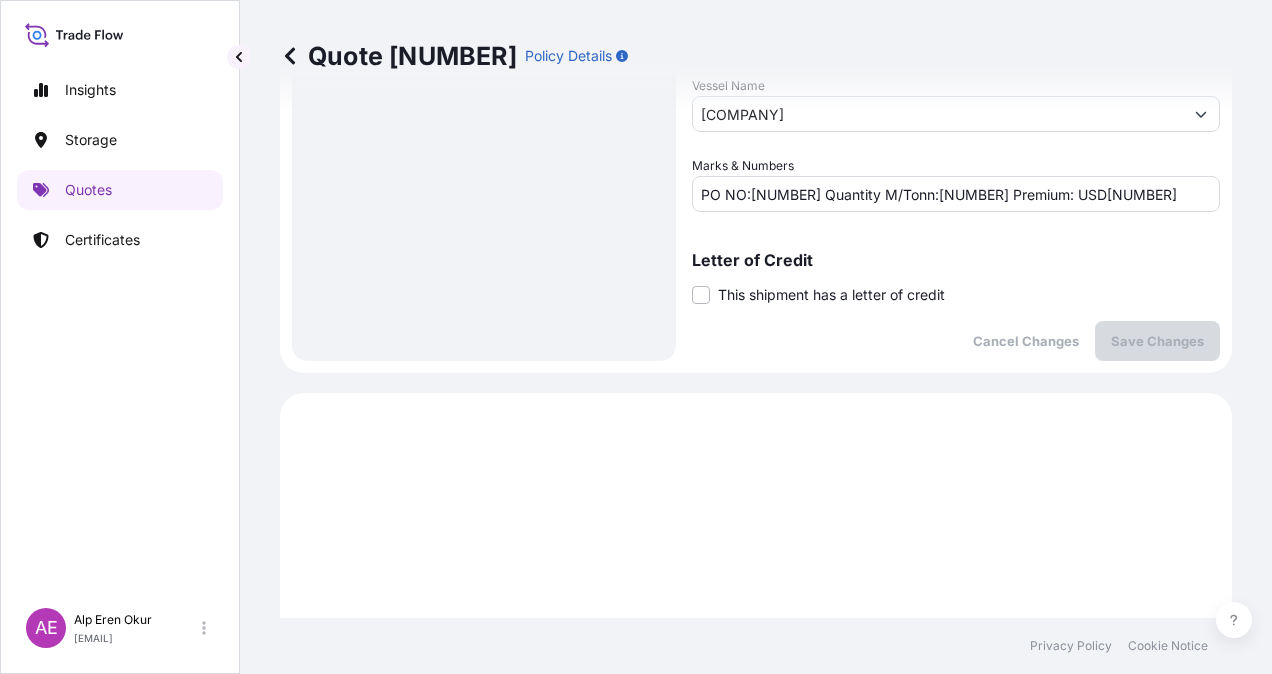 scroll, scrollTop: 536, scrollLeft: 0, axis: vertical 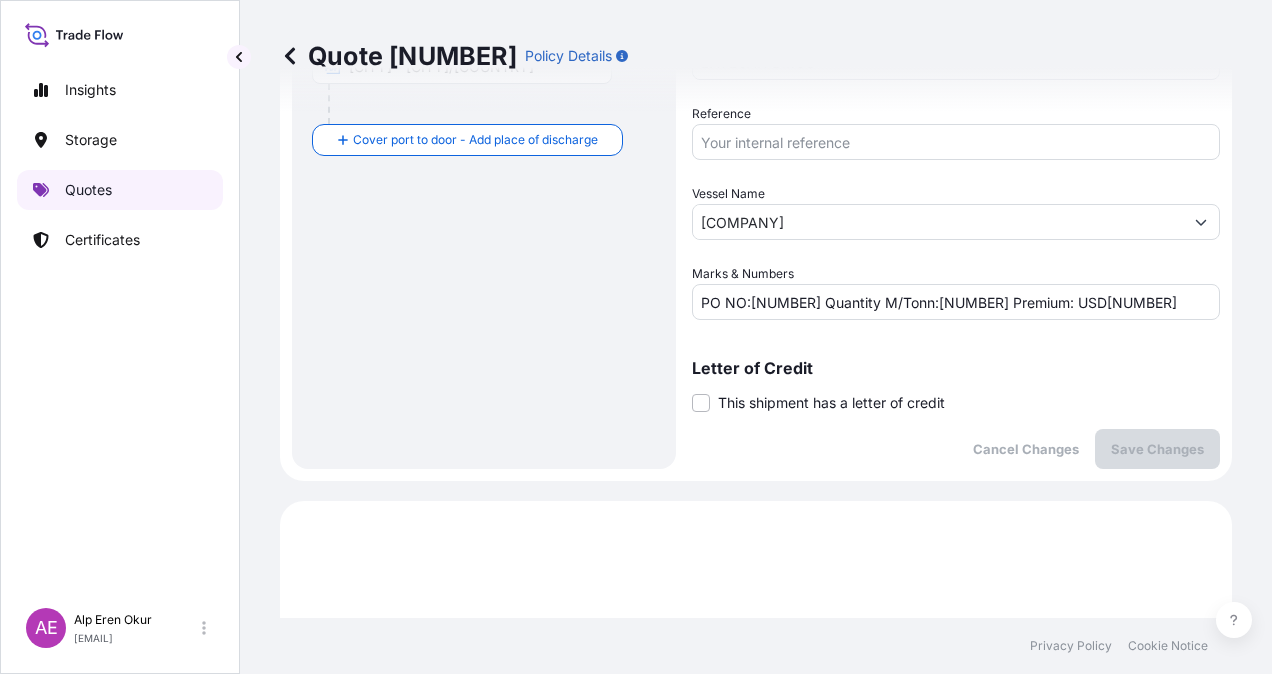 click on "Quotes" at bounding box center (120, 190) 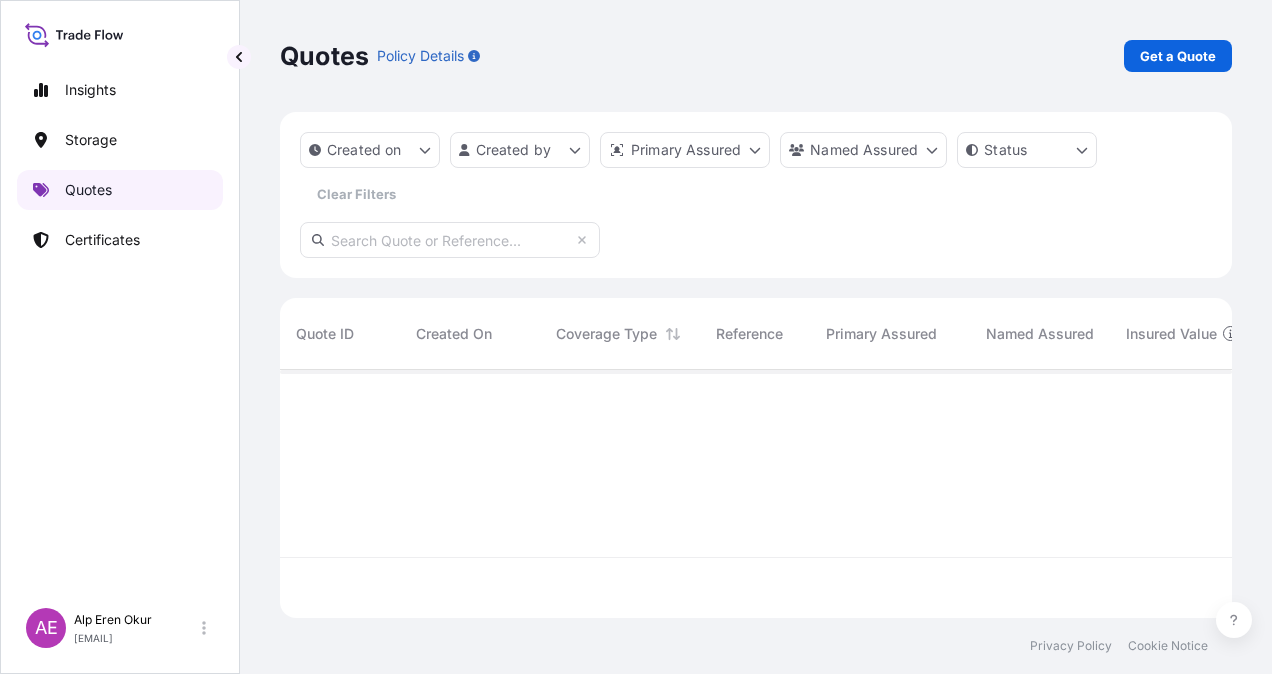 scroll, scrollTop: 16, scrollLeft: 16, axis: both 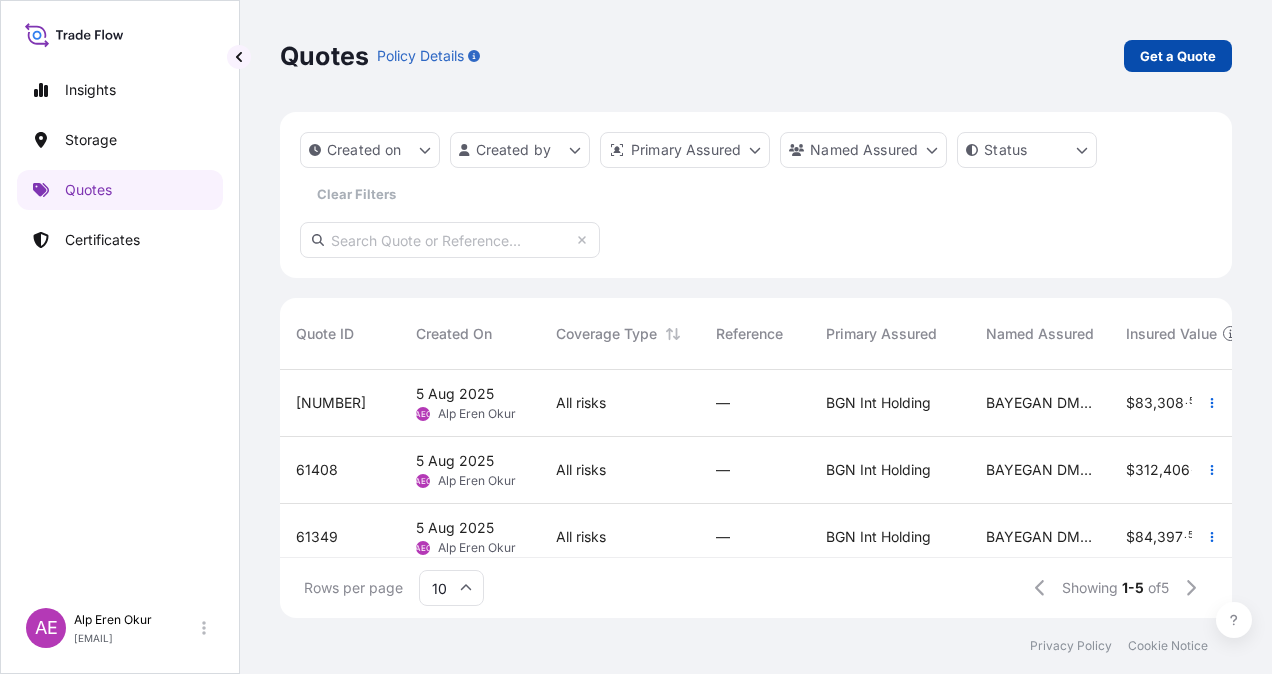 click on "Get a Quote" at bounding box center [1178, 56] 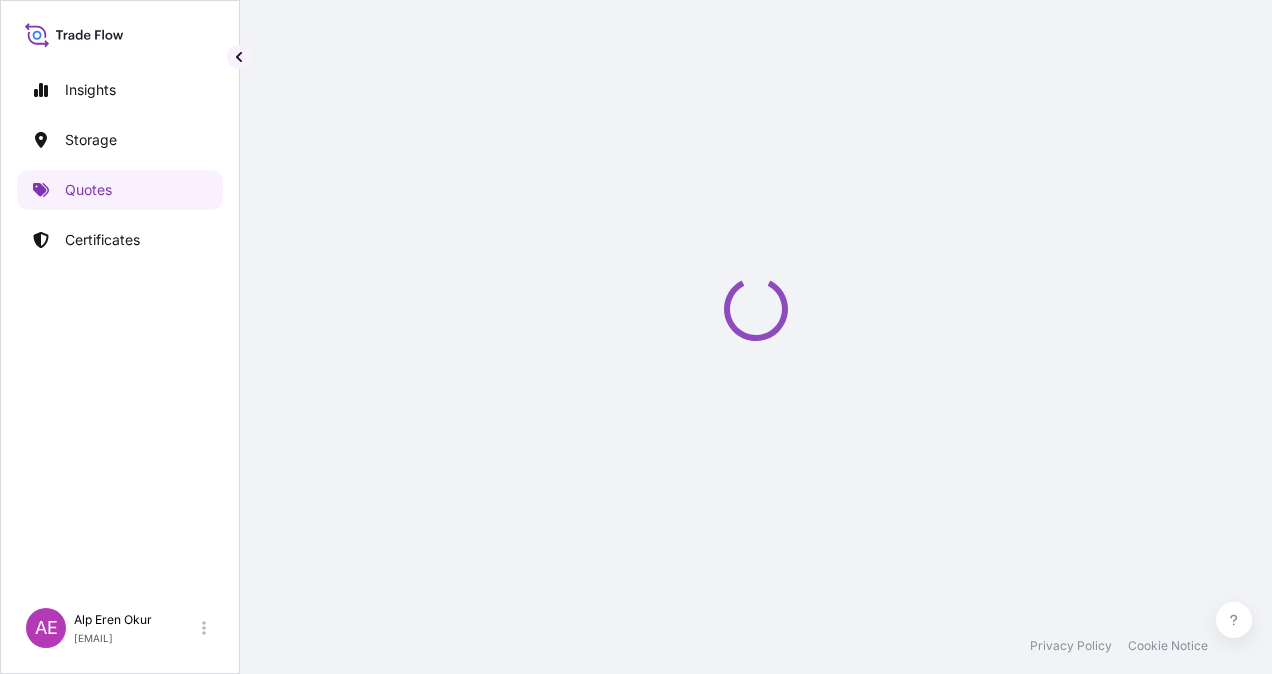 select on "Ocean Vessel" 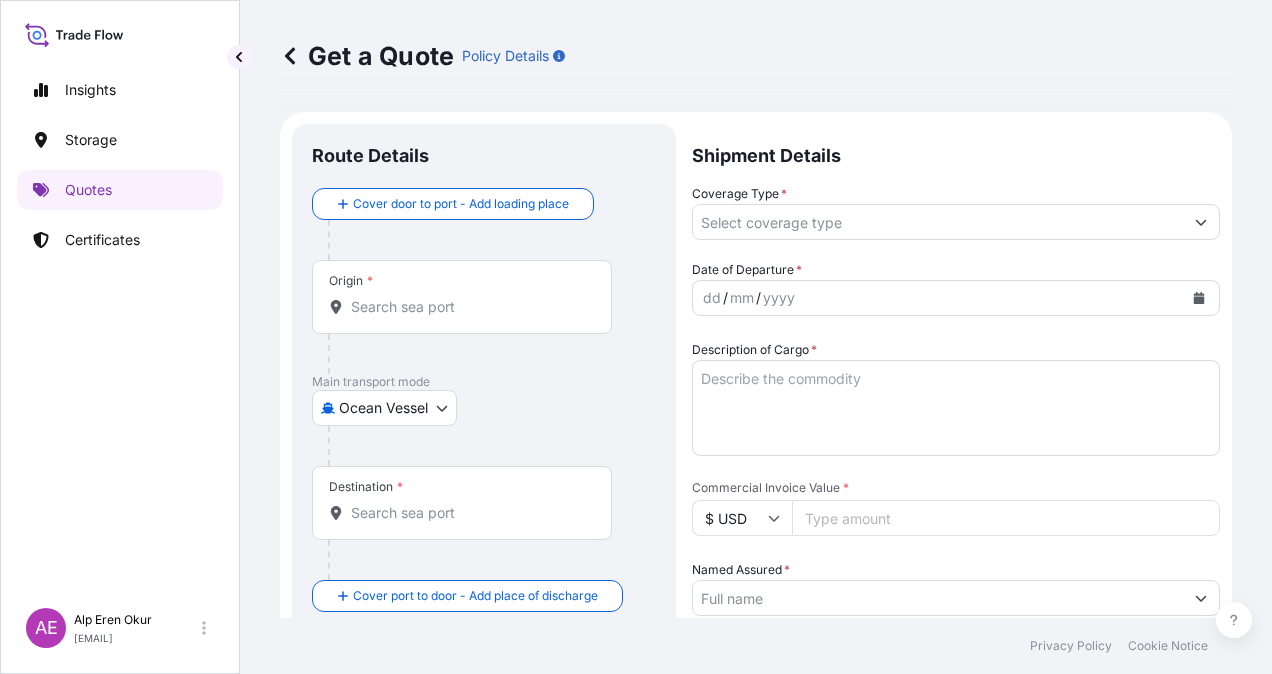 scroll, scrollTop: 32, scrollLeft: 0, axis: vertical 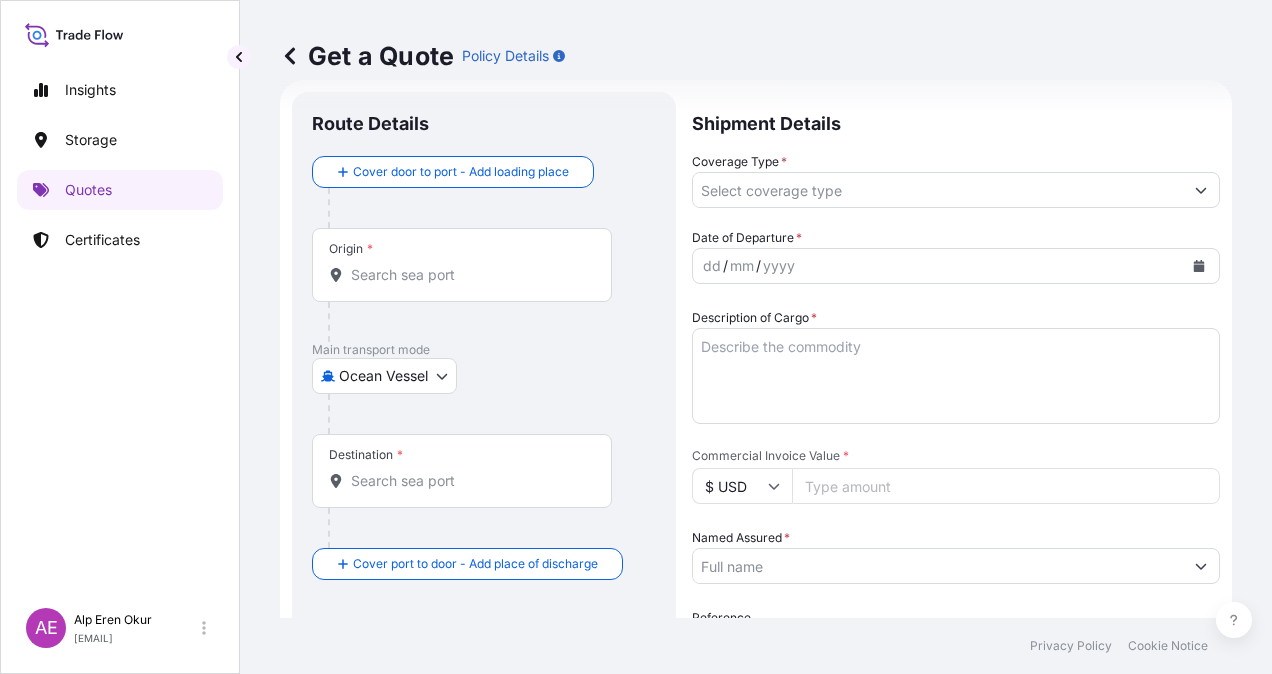 click on "Insights Storage Quotes Certificates" at bounding box center [120, 325] 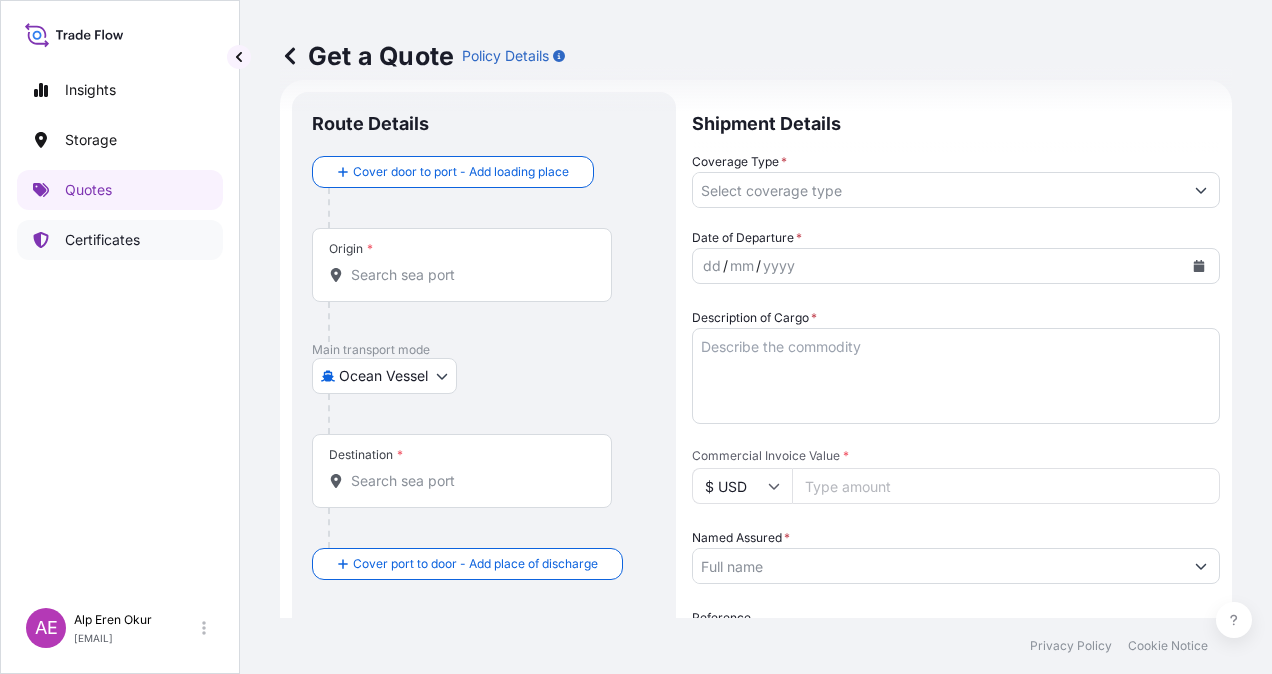 click on "Certificates" at bounding box center (120, 240) 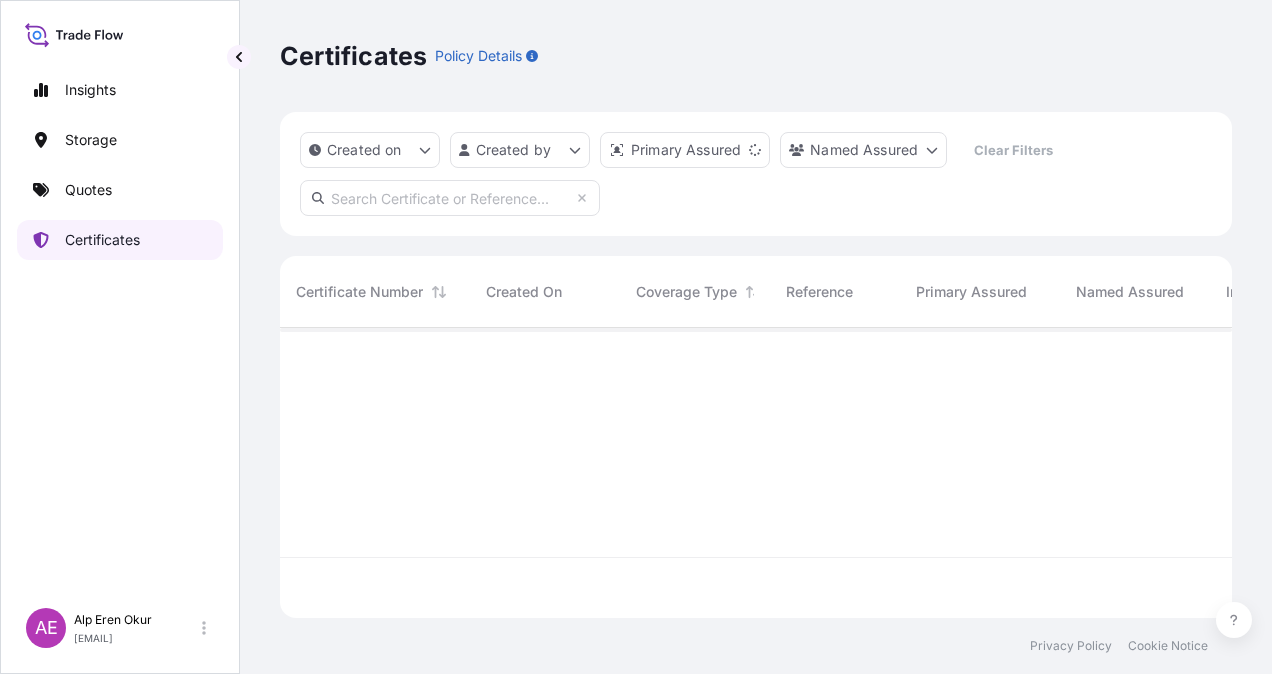 scroll, scrollTop: 16, scrollLeft: 16, axis: both 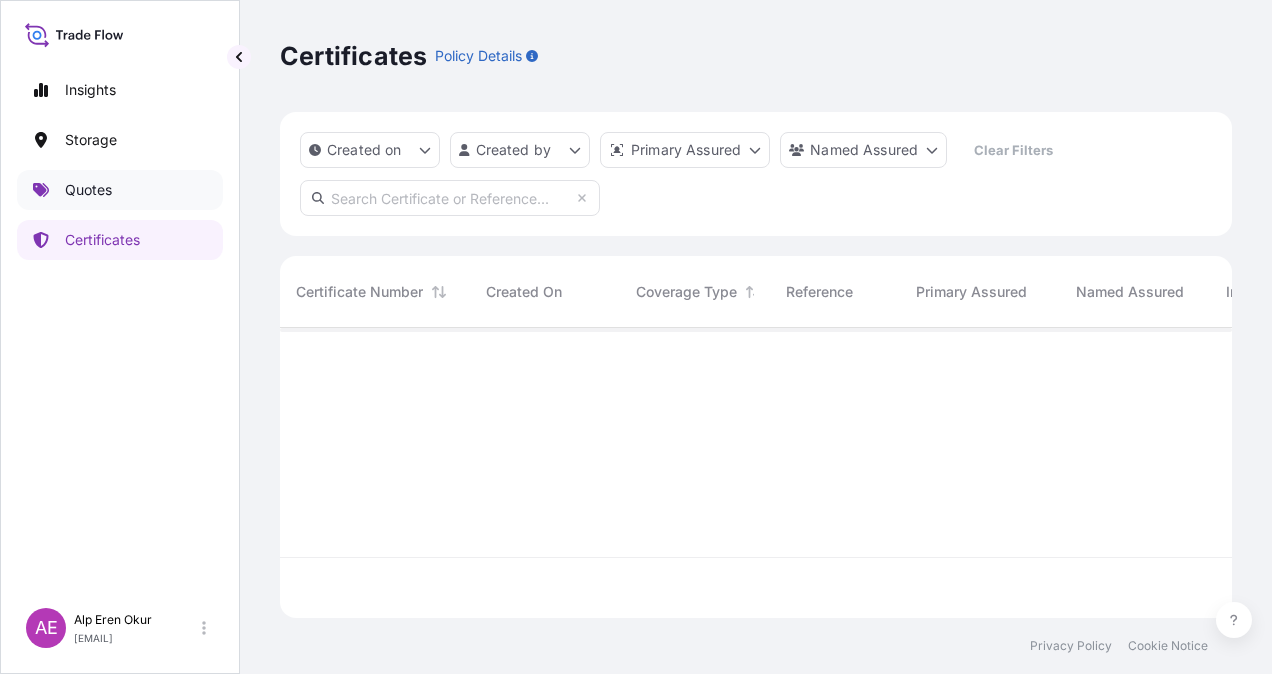 click on "Quotes" at bounding box center [120, 190] 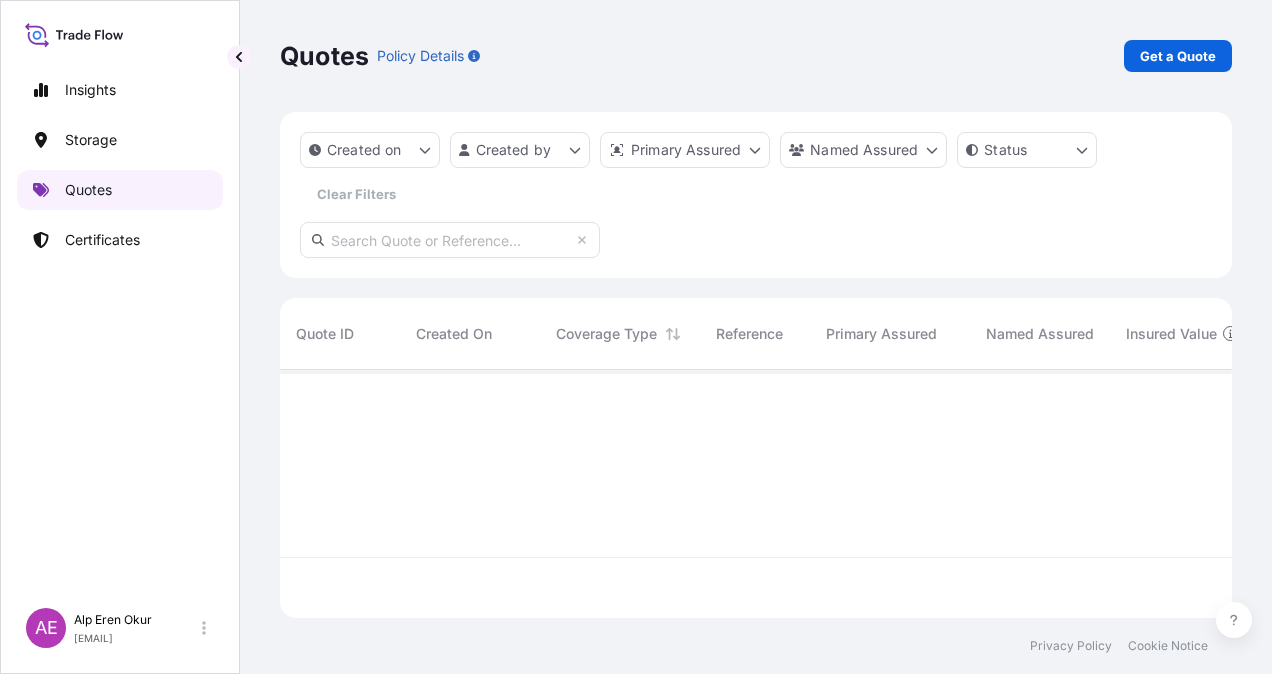 scroll, scrollTop: 16, scrollLeft: 16, axis: both 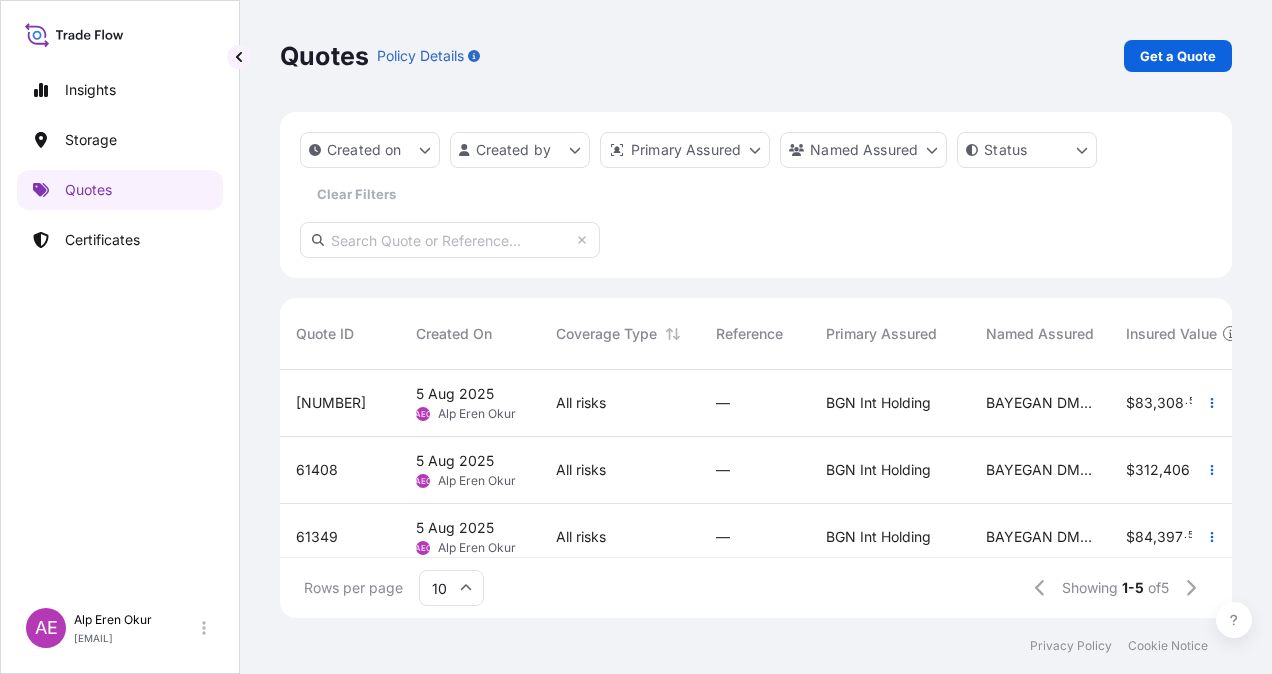 click on "All risks" at bounding box center (620, 403) 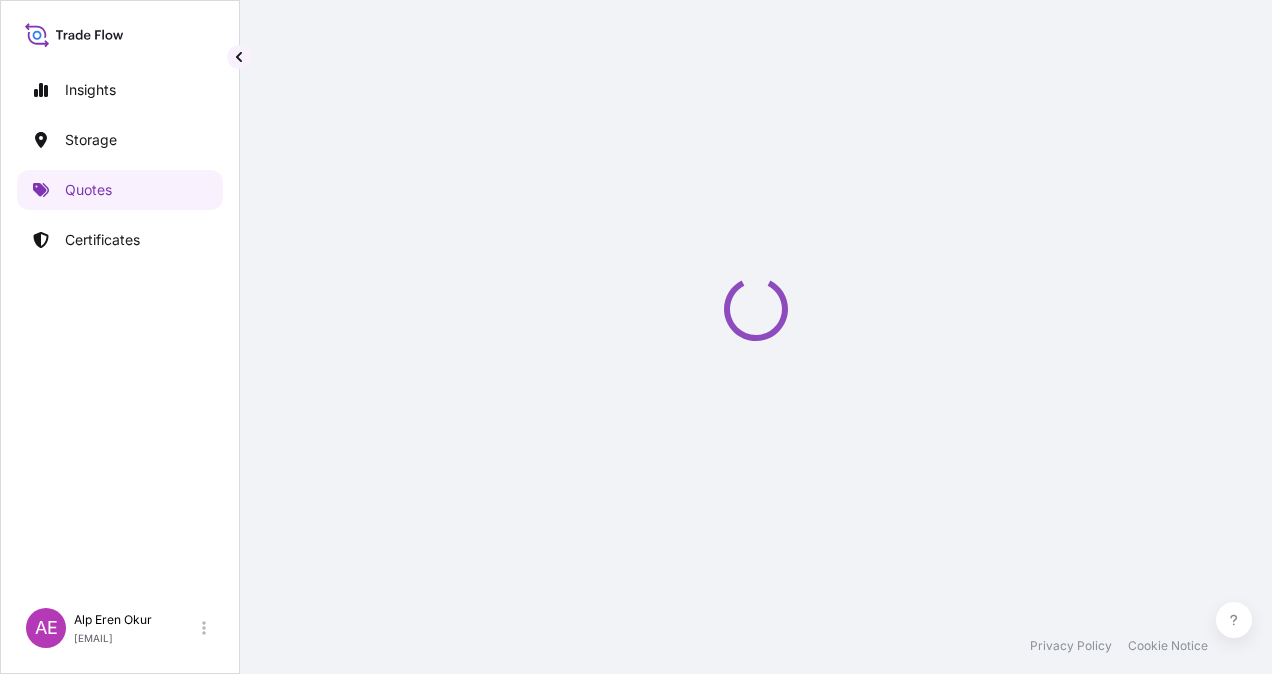 select on "Ocean Vessel" 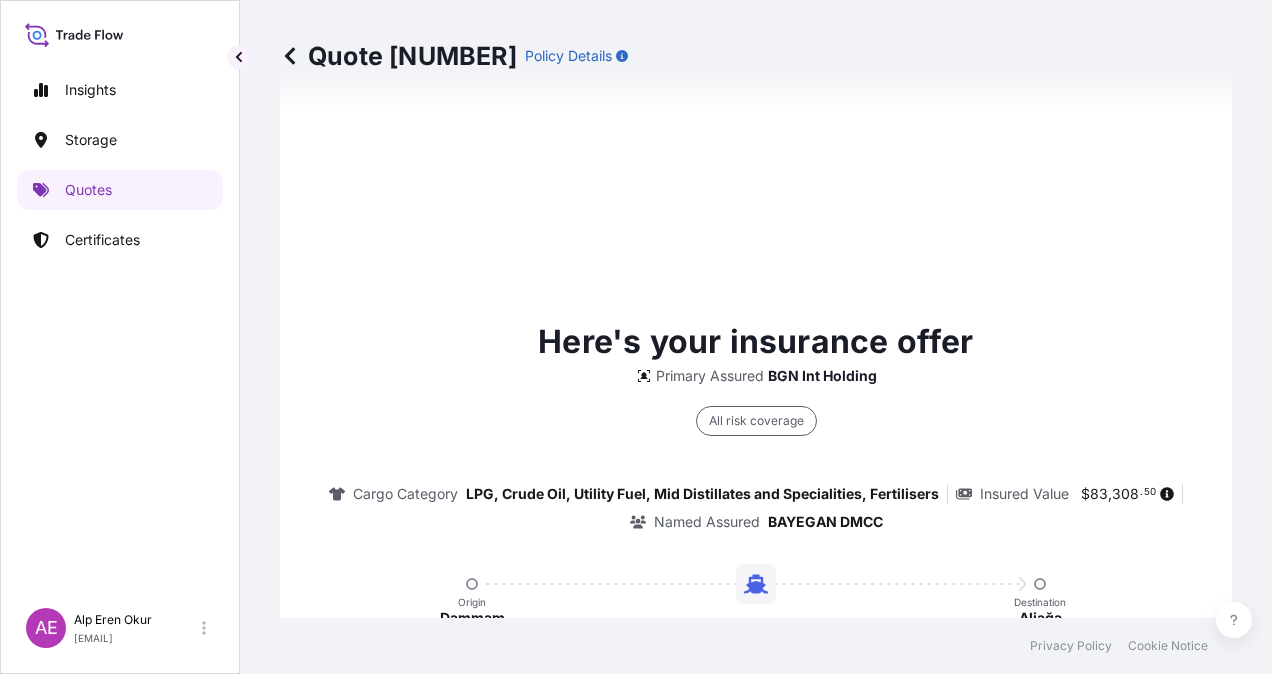 scroll, scrollTop: 1500, scrollLeft: 0, axis: vertical 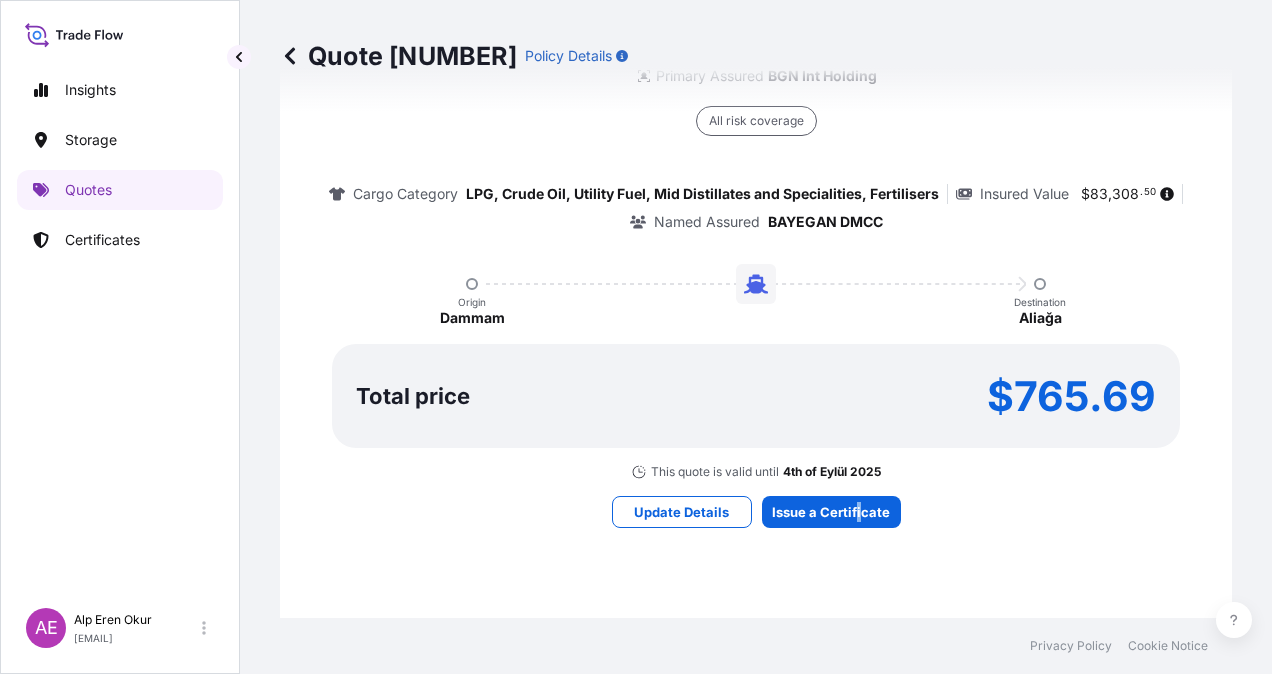 click on "Here's your insurance offer Primary Assured [COMPANY] All risk coverage Cargo Category LPG, Crude Oil, Utility Fuel, Mid Distillates and Specialities, Fertilisers Insured Value $ [NUMBER] Named Assured [COMPANY] Origin [CITY] Destination [CITY] Total price $[NUMBER] This quote is valid until [DATE] Update Details Issue a Certificate" at bounding box center [756, 272] 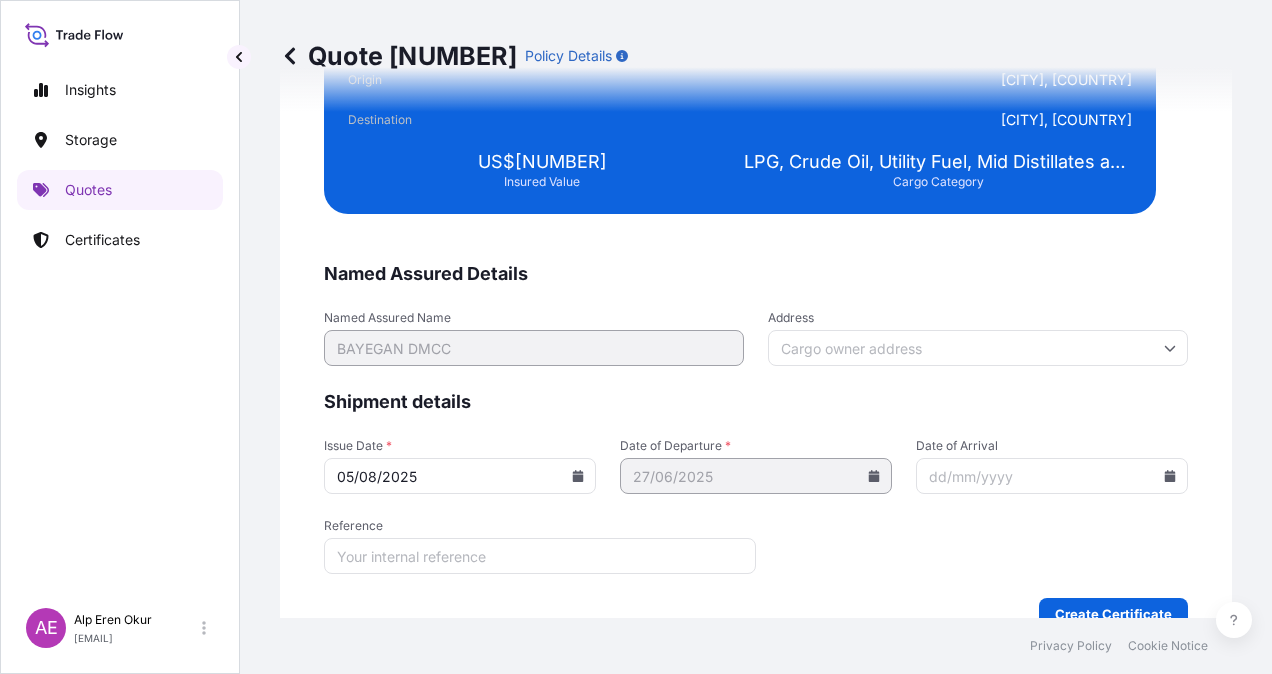 scroll, scrollTop: 3843, scrollLeft: 0, axis: vertical 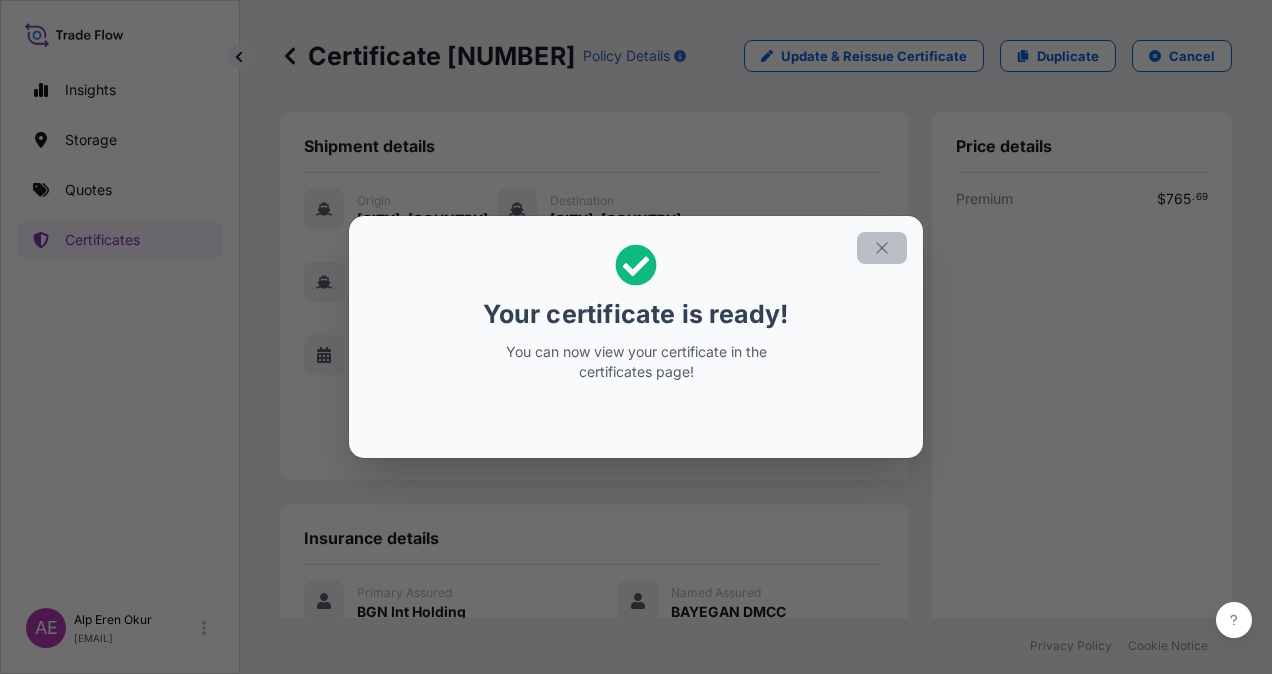 click at bounding box center (882, 248) 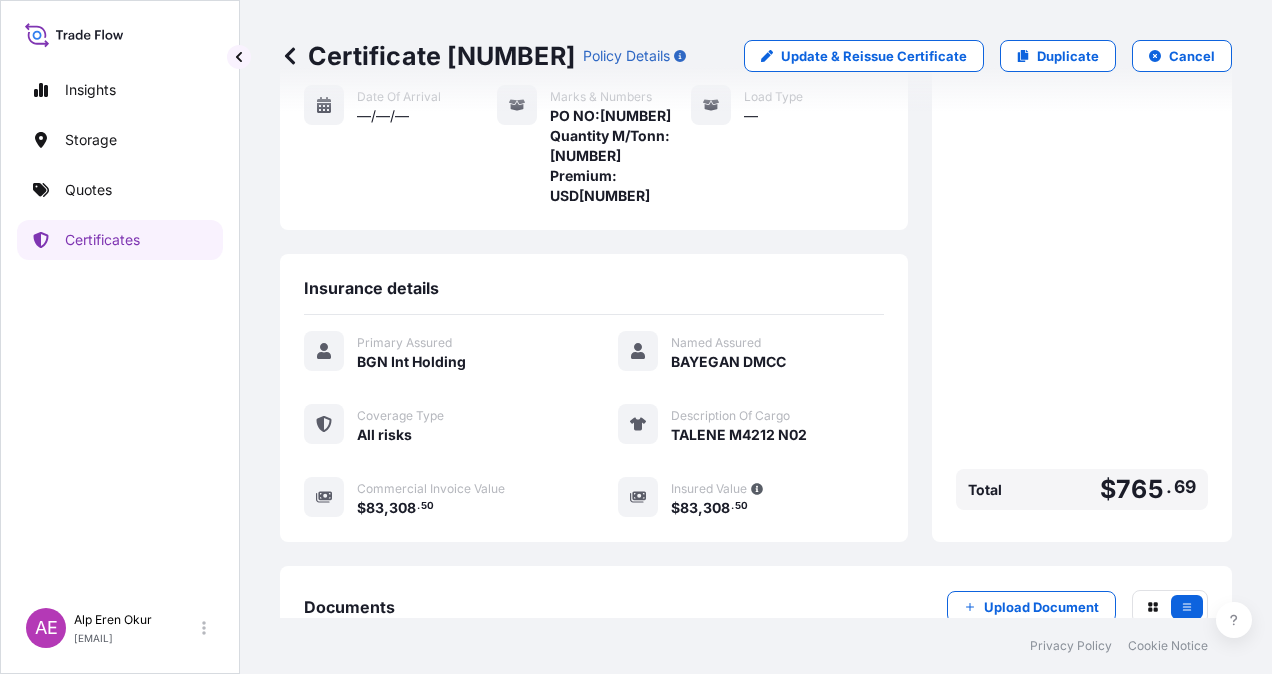 scroll, scrollTop: 401, scrollLeft: 0, axis: vertical 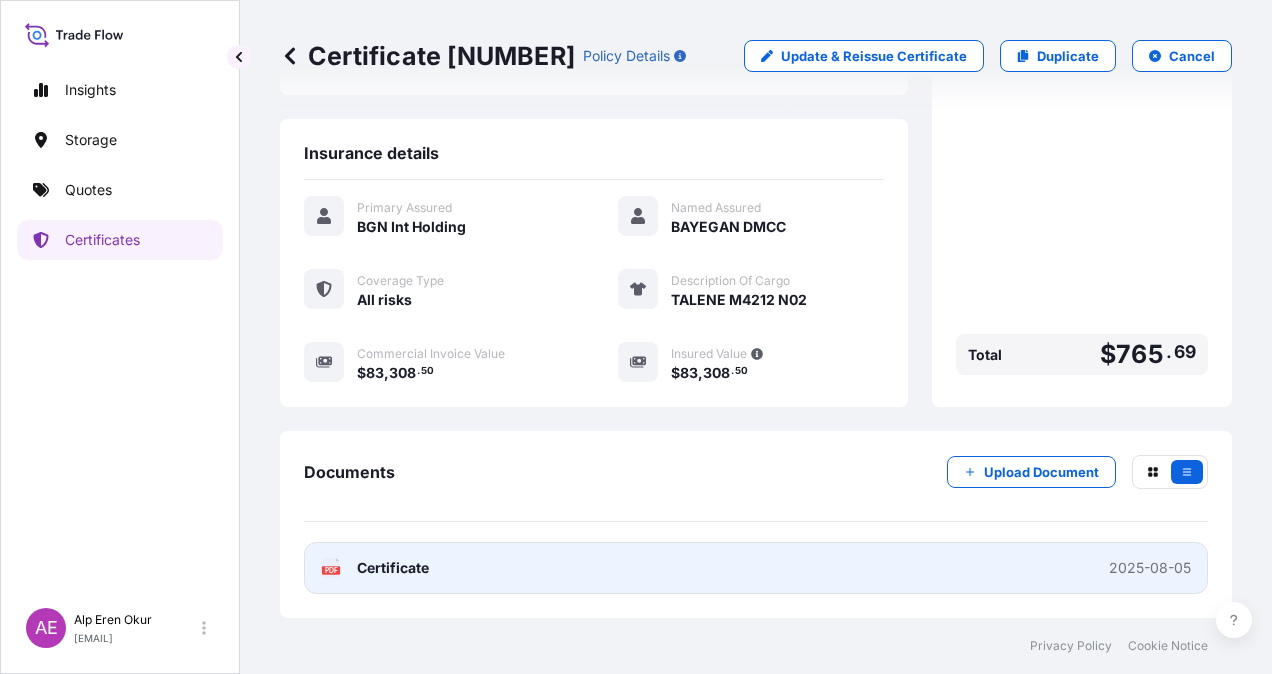 click on "Certificate" at bounding box center [393, 568] 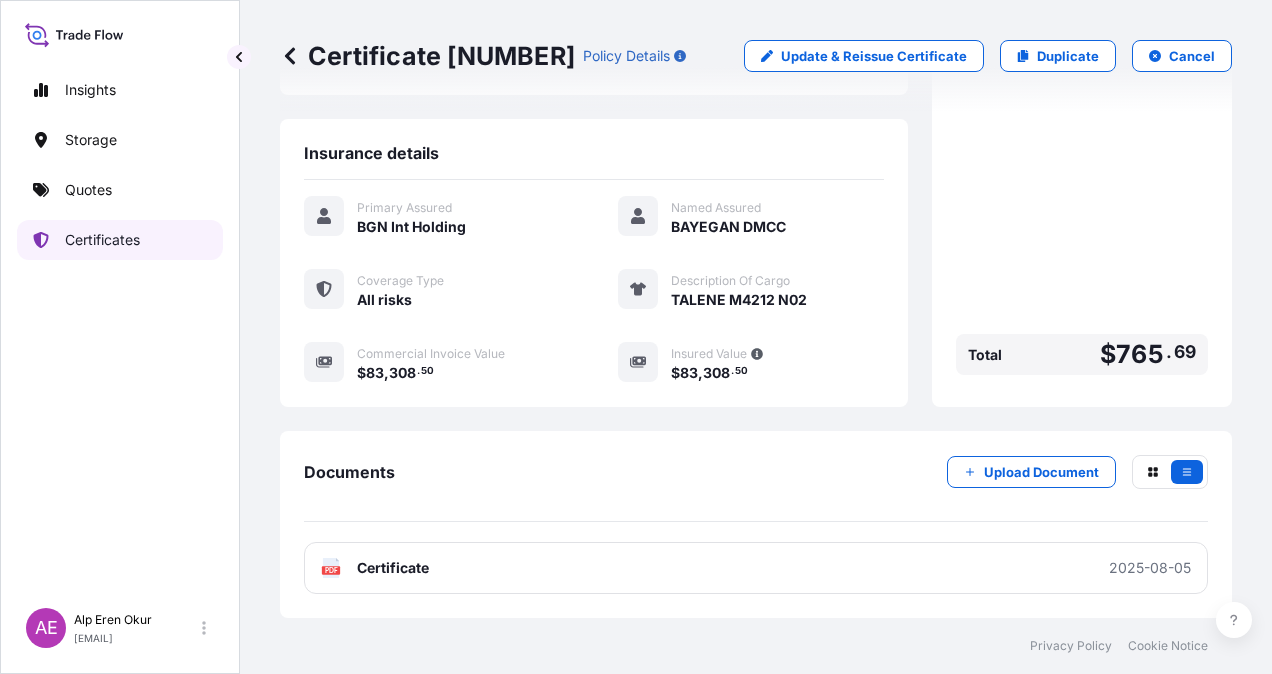 click on "Quotes" at bounding box center [120, 190] 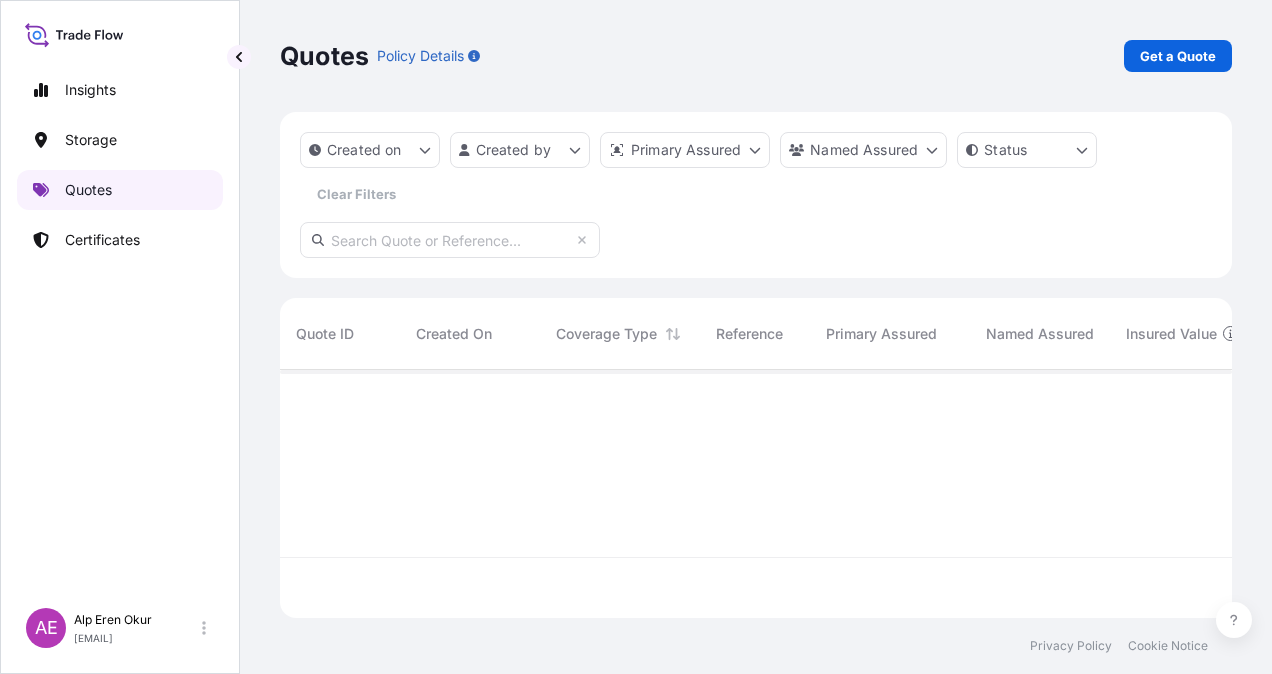 scroll, scrollTop: 0, scrollLeft: 0, axis: both 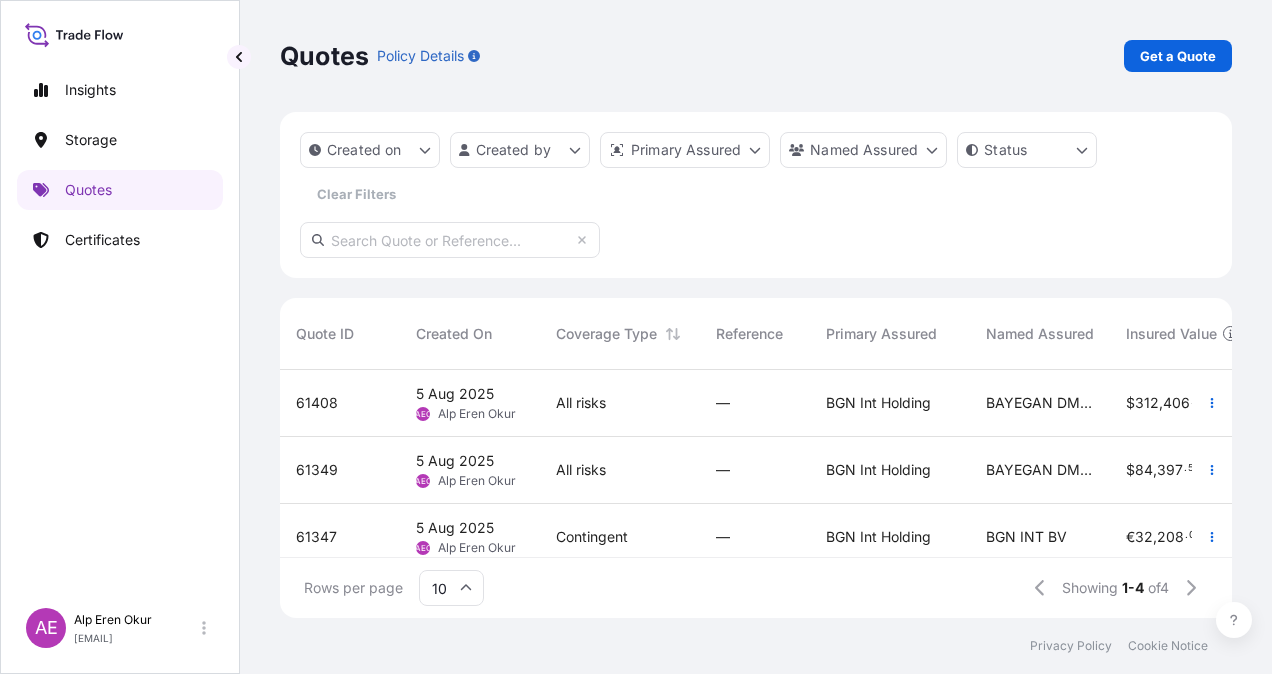 click on "All risks" at bounding box center (581, 403) 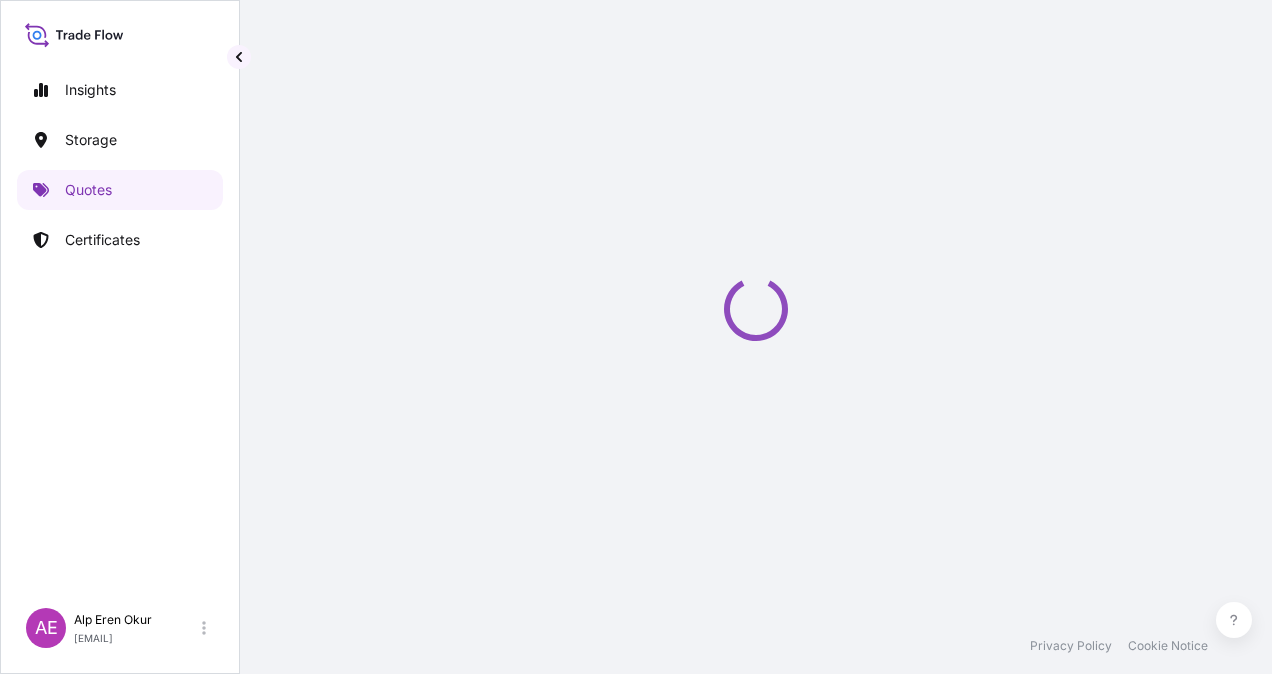 select on "Ocean Vessel" 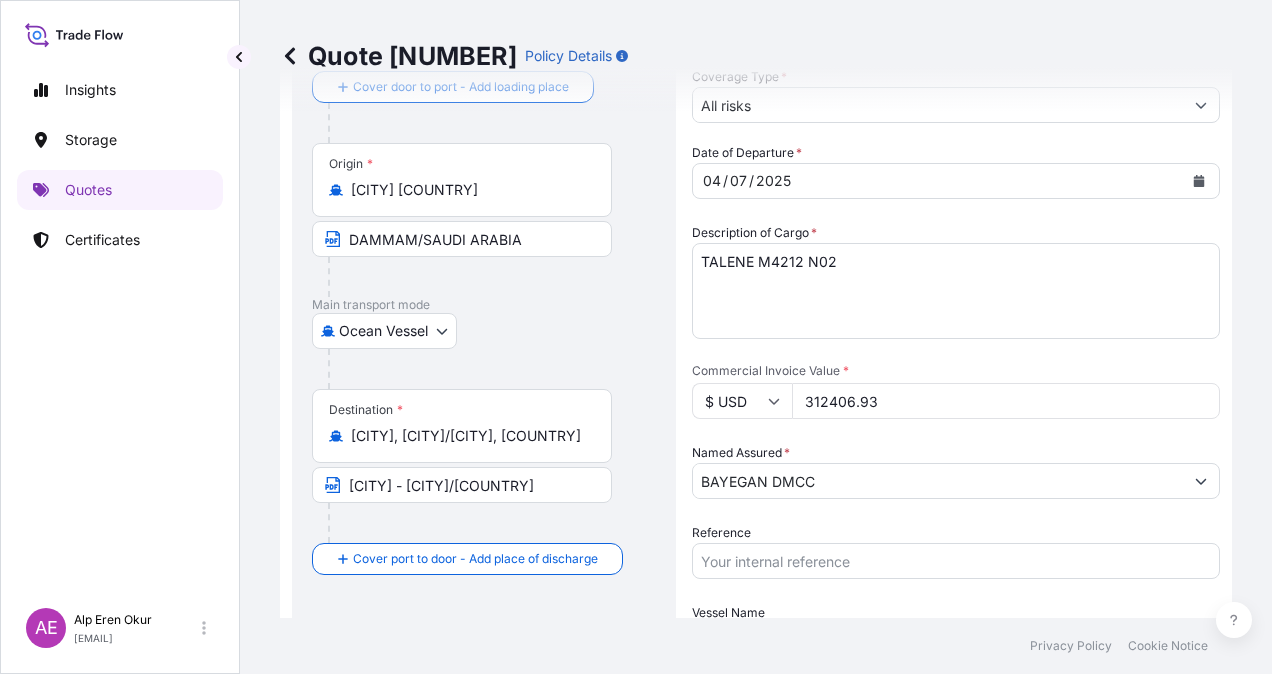 scroll, scrollTop: 0, scrollLeft: 0, axis: both 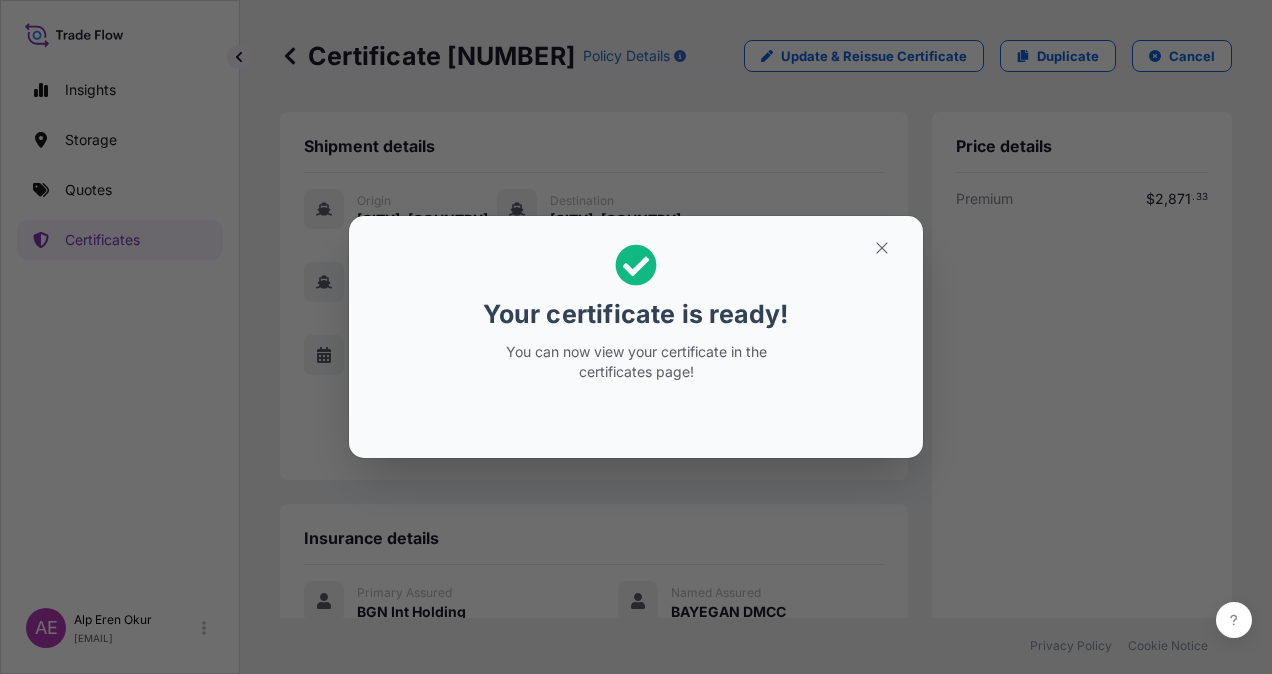 click on "Your certificate is ready! You can now view your certificate in the certificates page!" at bounding box center [636, 337] 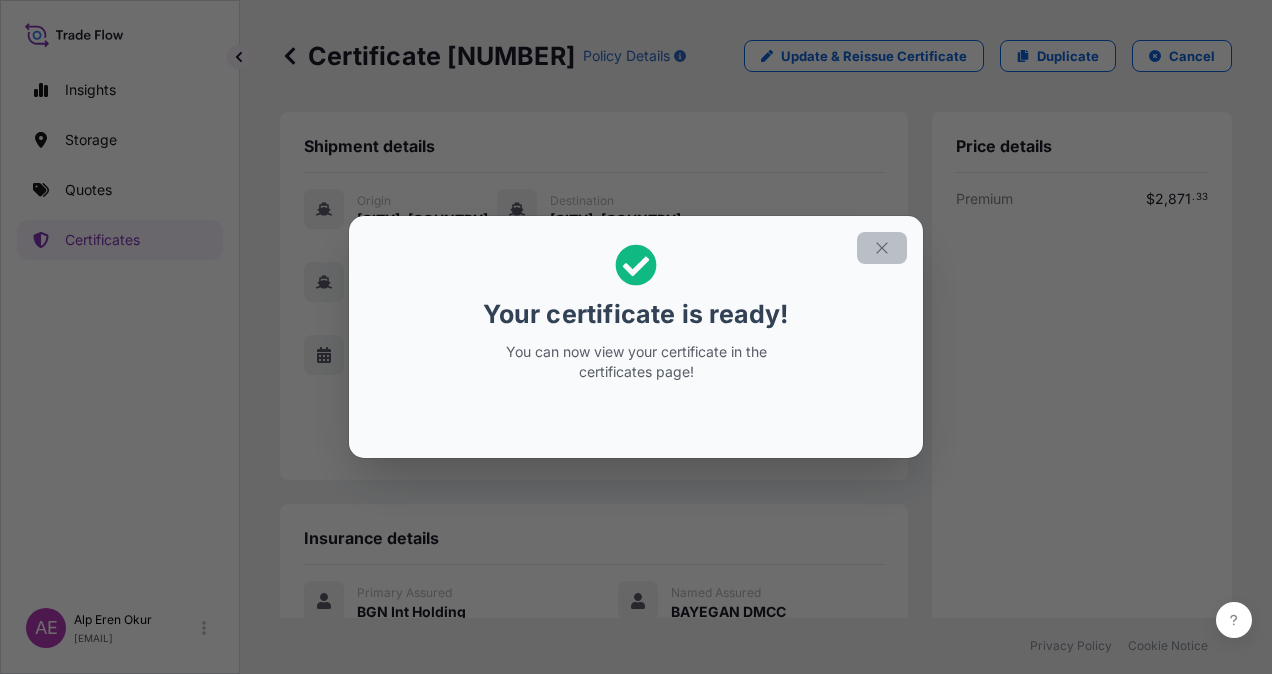 click at bounding box center [882, 248] 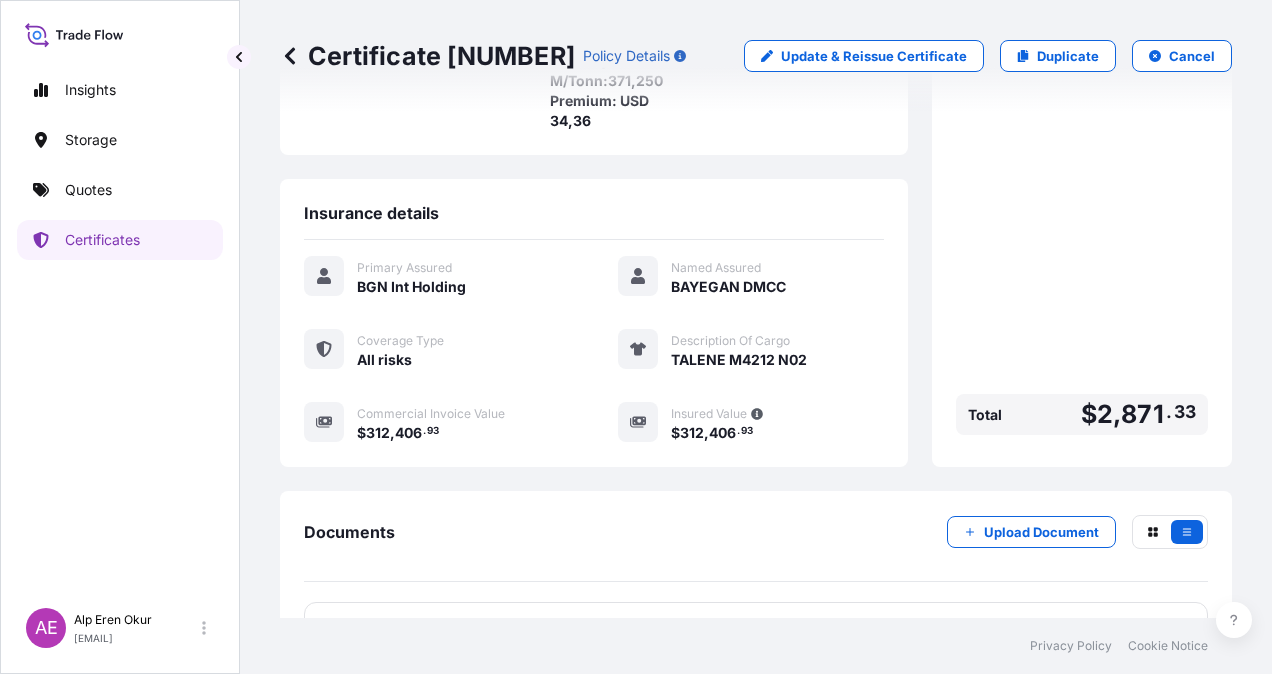 scroll, scrollTop: 441, scrollLeft: 0, axis: vertical 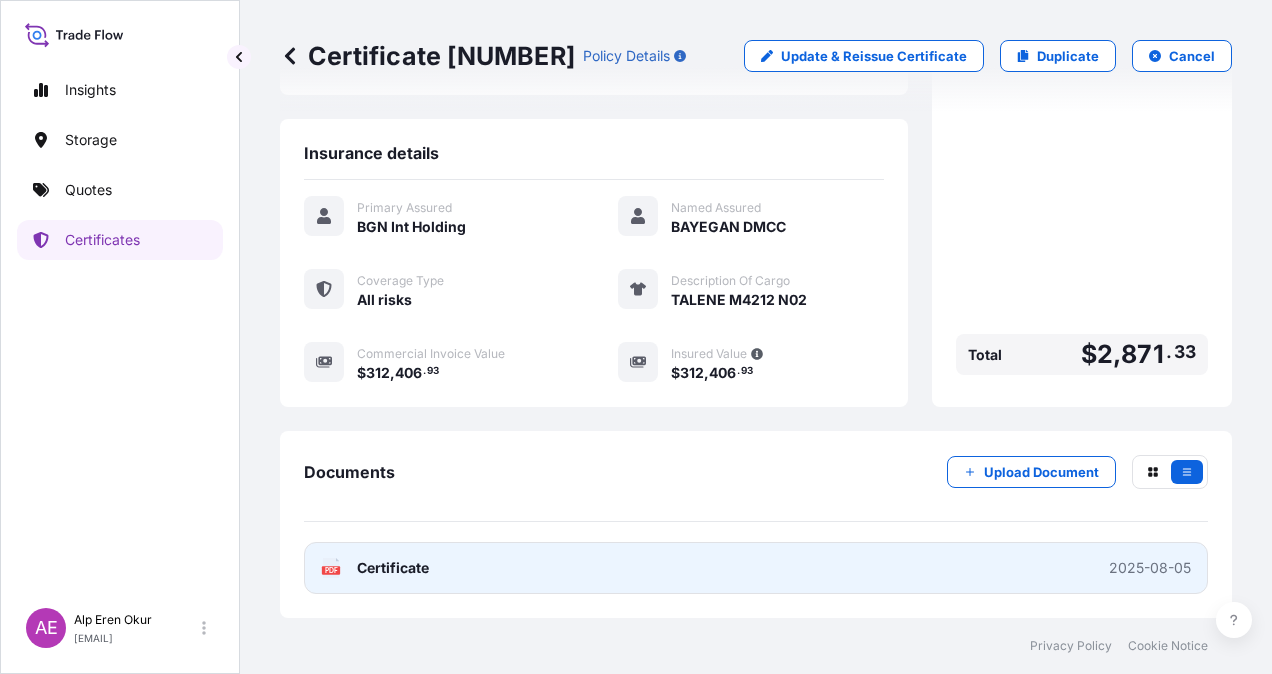 click on "Certificate" at bounding box center [393, 568] 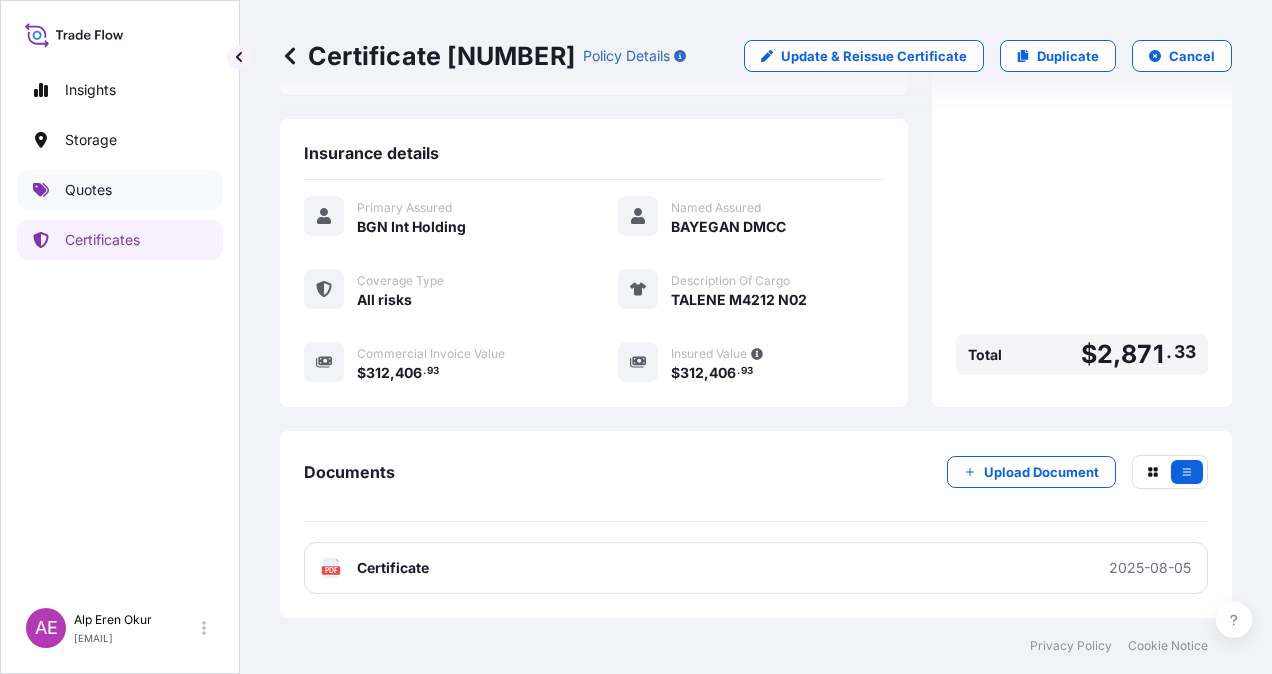 click on "Quotes" at bounding box center (120, 190) 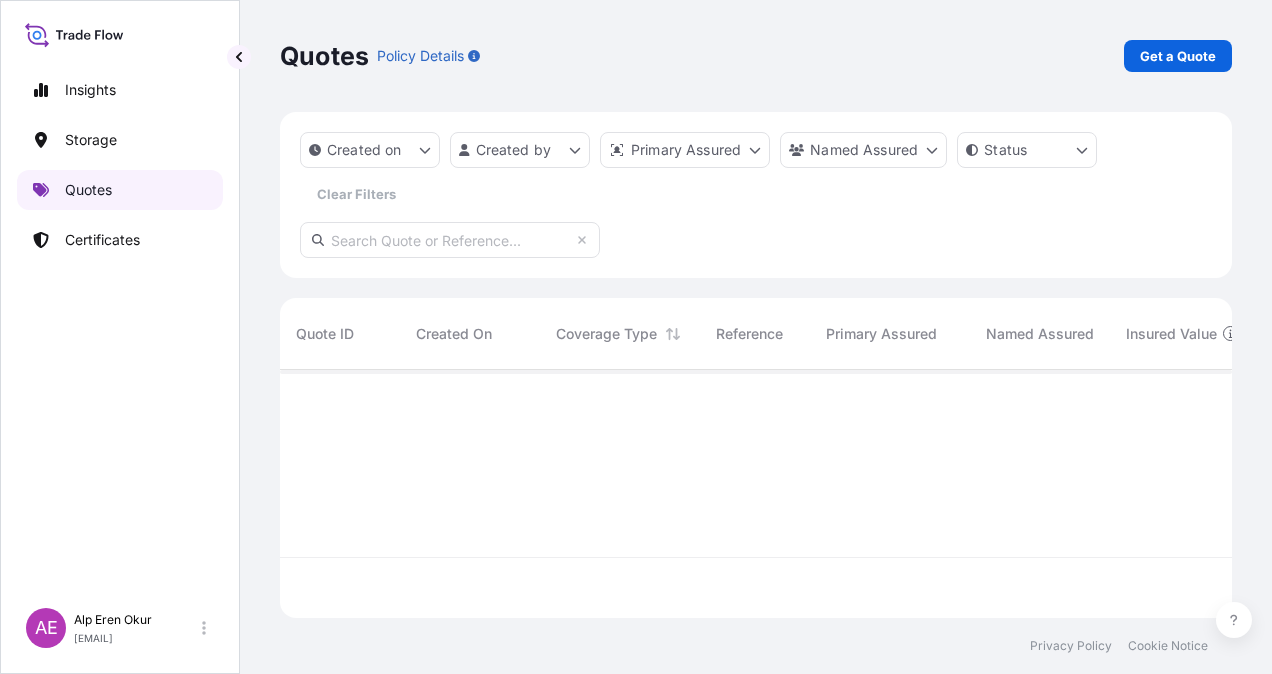 scroll, scrollTop: 16, scrollLeft: 16, axis: both 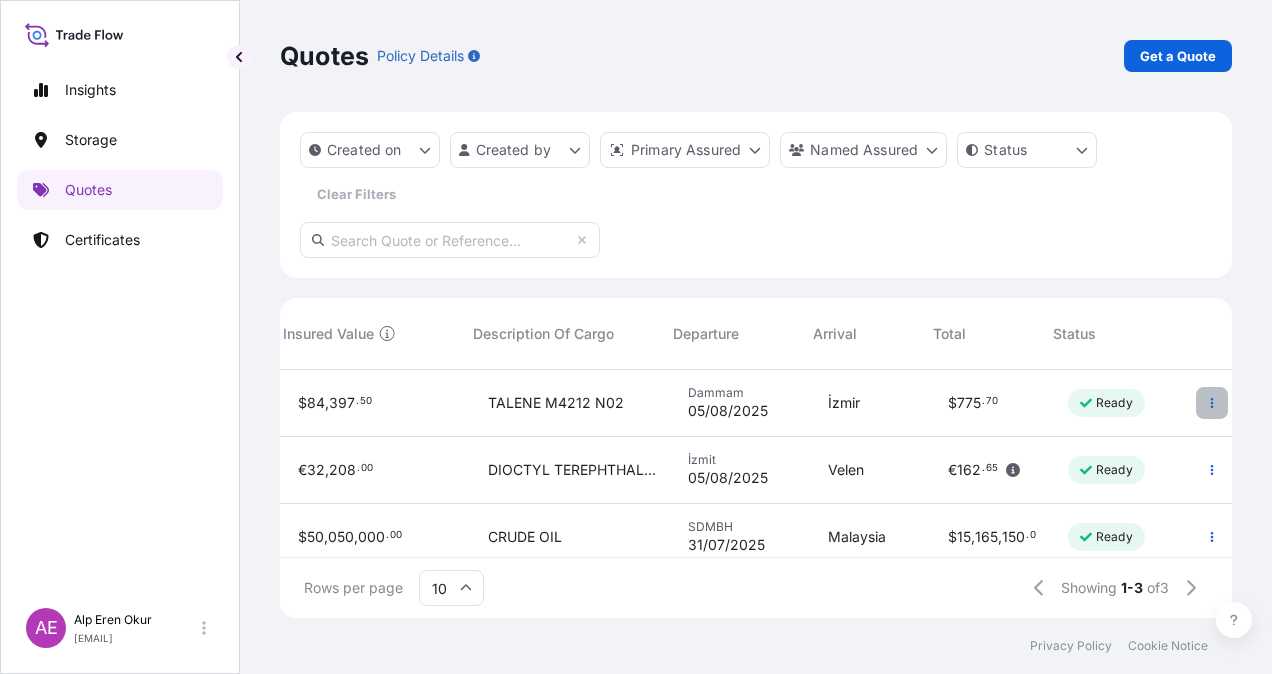 click 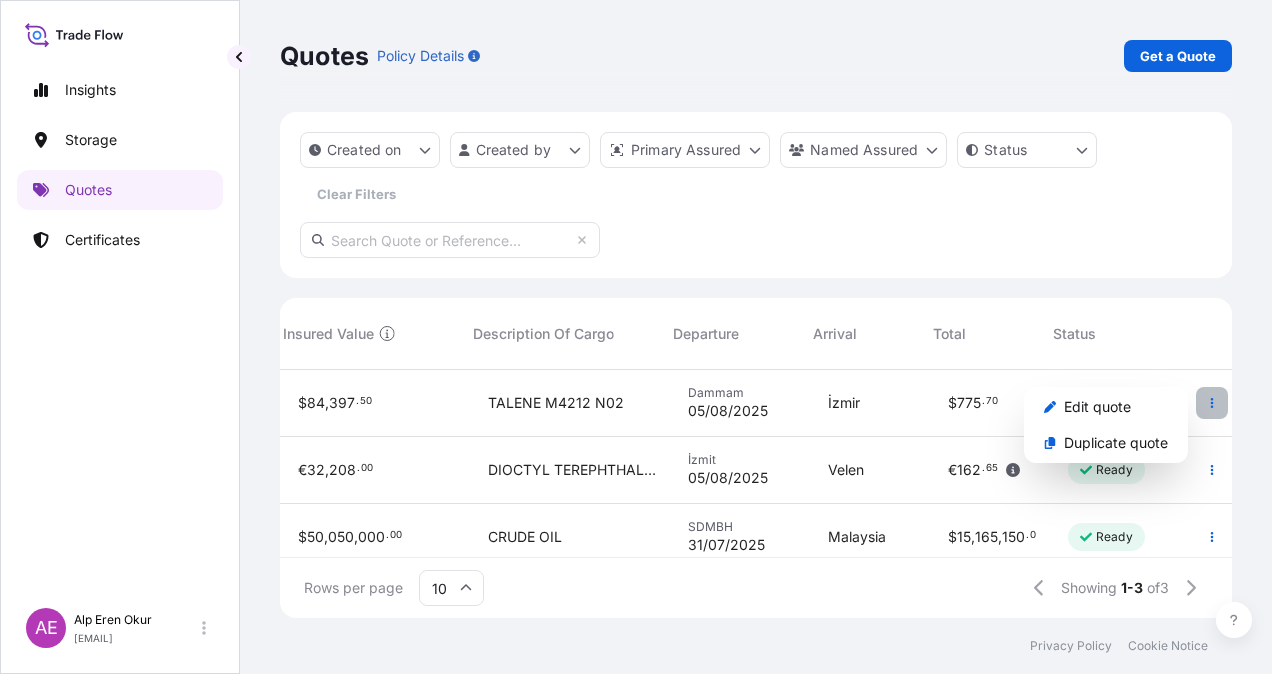 click at bounding box center (1212, 403) 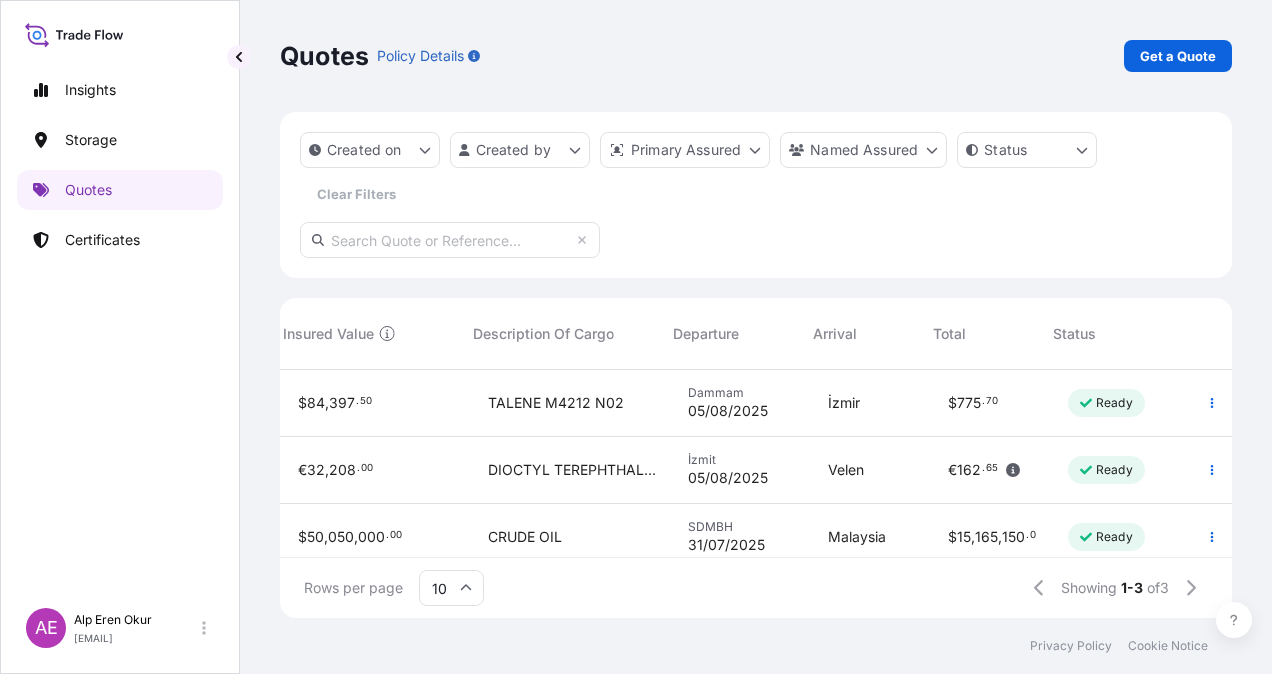click on "Quotes Policy Details Get a Quote Created on Created by Primary Assured Named Assured Status Clear Filters Quote ID Created On Coverage Type Reference Primary Assured Named Assured Insured Value Description Of Cargo Departure Arrival Total Status 61349 5 Aug [YEAR] AEO [FIRST] [LAST] All risks — [COMPANY] [COMPANY] $ [NUMBER] TALENE M4212 N02
Dammam 05/08/[YEAR] İzmir $ [NUMBER] Ready 61347 5 Aug [YEAR] AEO [FIRST] [LAST] Contingent — [COMPANY] [COMPANY] € [NUMBER] DIOCTYL TEREPHTHALATE
İzmit 05/08/[YEAR] Velen € [NUMBER] Ready 59919 28 Jul [YEAR] BG [FIRST] [LAST] Additional Premium in respect of Red Sea WSRCC — [COMPANY] [COMPANY] $ [NUMBER] CRUDE OIL
SDMBH 31/07/[YEAR] Malaysia $ [NUMBER] Ready Rows per page 10 Showing 1-3 of  3" at bounding box center (756, 309) 